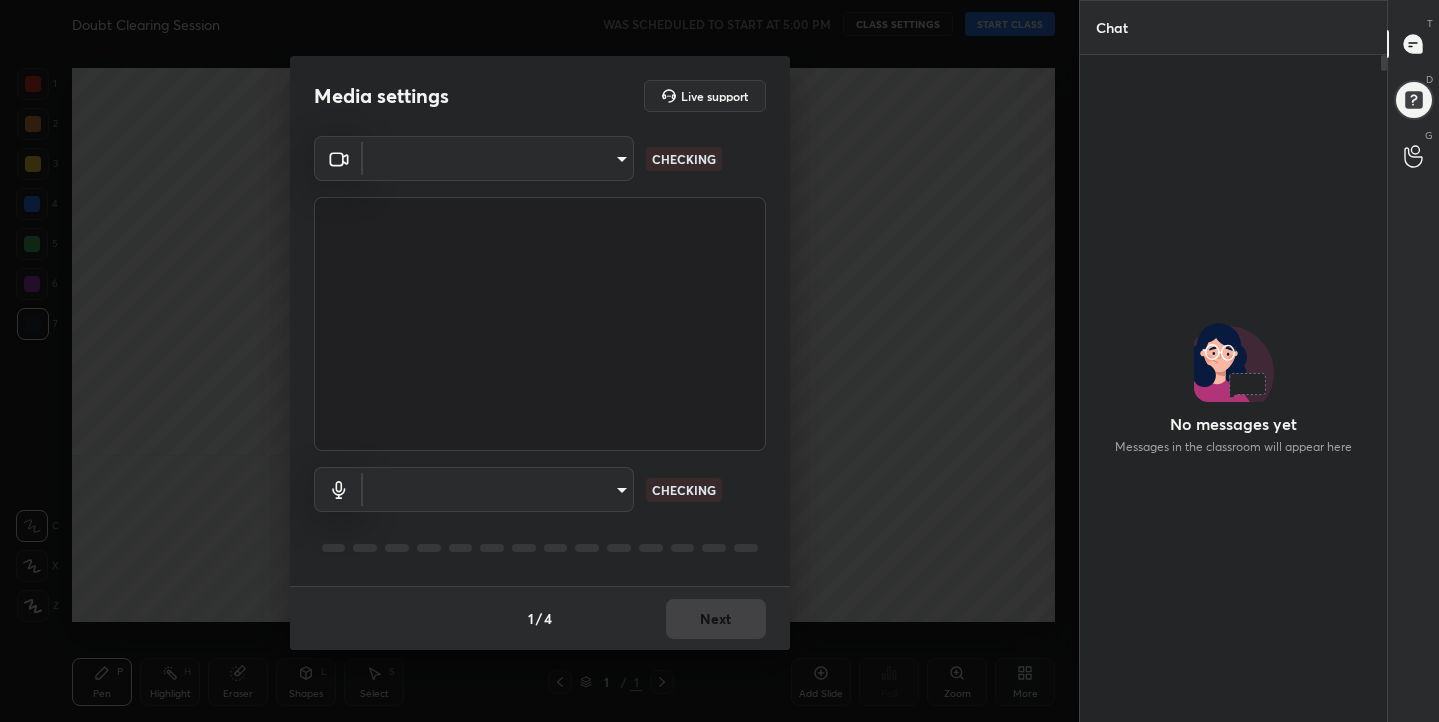 scroll, scrollTop: 0, scrollLeft: 0, axis: both 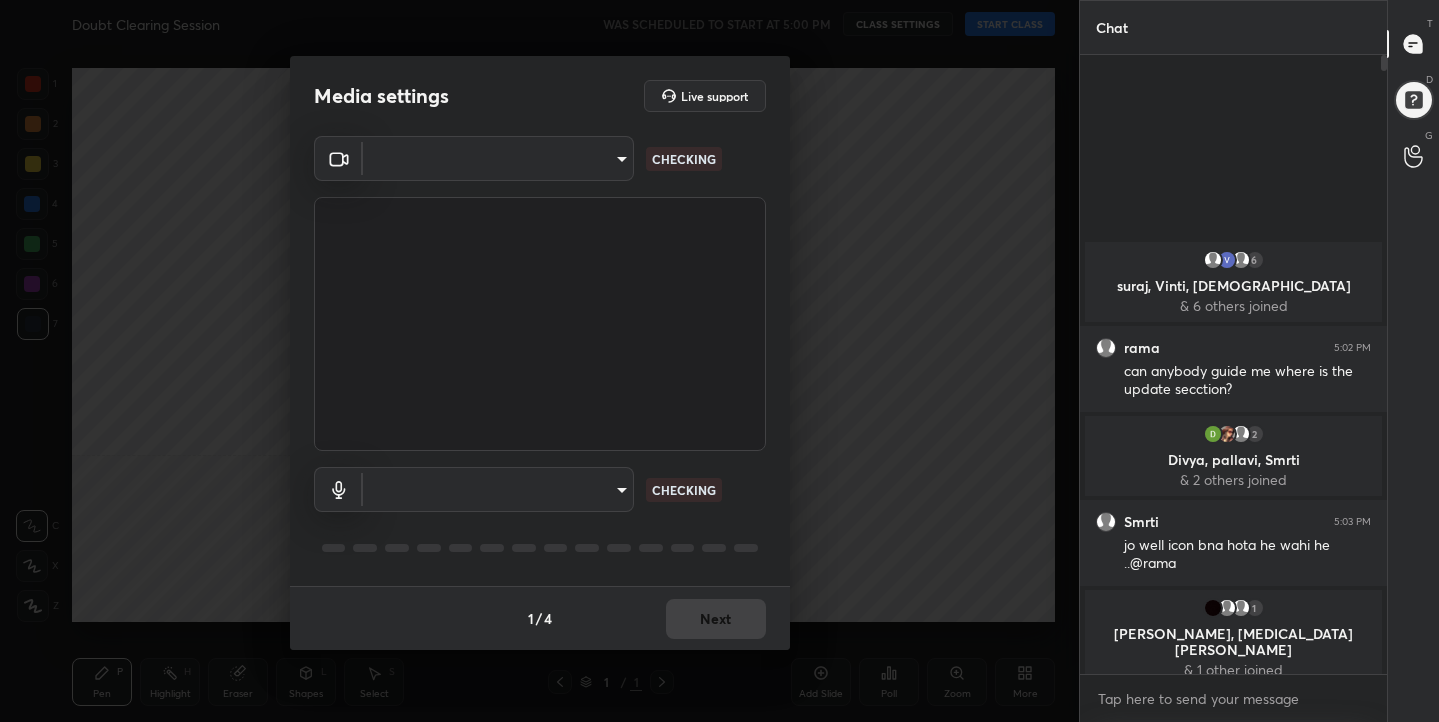 click on "1 2 3 4 5 6 7 C X Z C X Z E E Erase all   H H Doubt Clearing Session WAS SCHEDULED TO START AT  5:00 PM CLASS SETTINGS START CLASS Setting up your live class Back Doubt Clearing Session • L5 of Complete Course on Environmental Biology - UGC NET [DATE] [PERSON_NAME] Pen P Highlight H Eraser Shapes L Select S 1 / 1 Add Slide Poll Zoom More Chat 6 suraj, Vinti, rama &  6 others  joined rama 5:02 PM can anybody guide me where is the update secction? 2 [PERSON_NAME], [PERSON_NAME], Smrti &  2 others  joined Smrti 5:03 PM jo well icon bna hota he wahi he ..@rama 1 [PERSON_NAME][MEDICAL_DATA] &  1 other  joined JUMP TO LATEST Enable hand raising Enable raise hand to speak to learners. Once enabled, chat will be turned off temporarily. Enable x   introducing Raise a hand with a doubt Now learners can raise their hand along with a doubt  How it works? Doubts asked by learners will show up here Raise hand disabled You have disabled Raise hand currently. Enable it to invite learners to speak Enable Can't raise hand Got it T D G ​" at bounding box center [719, 361] 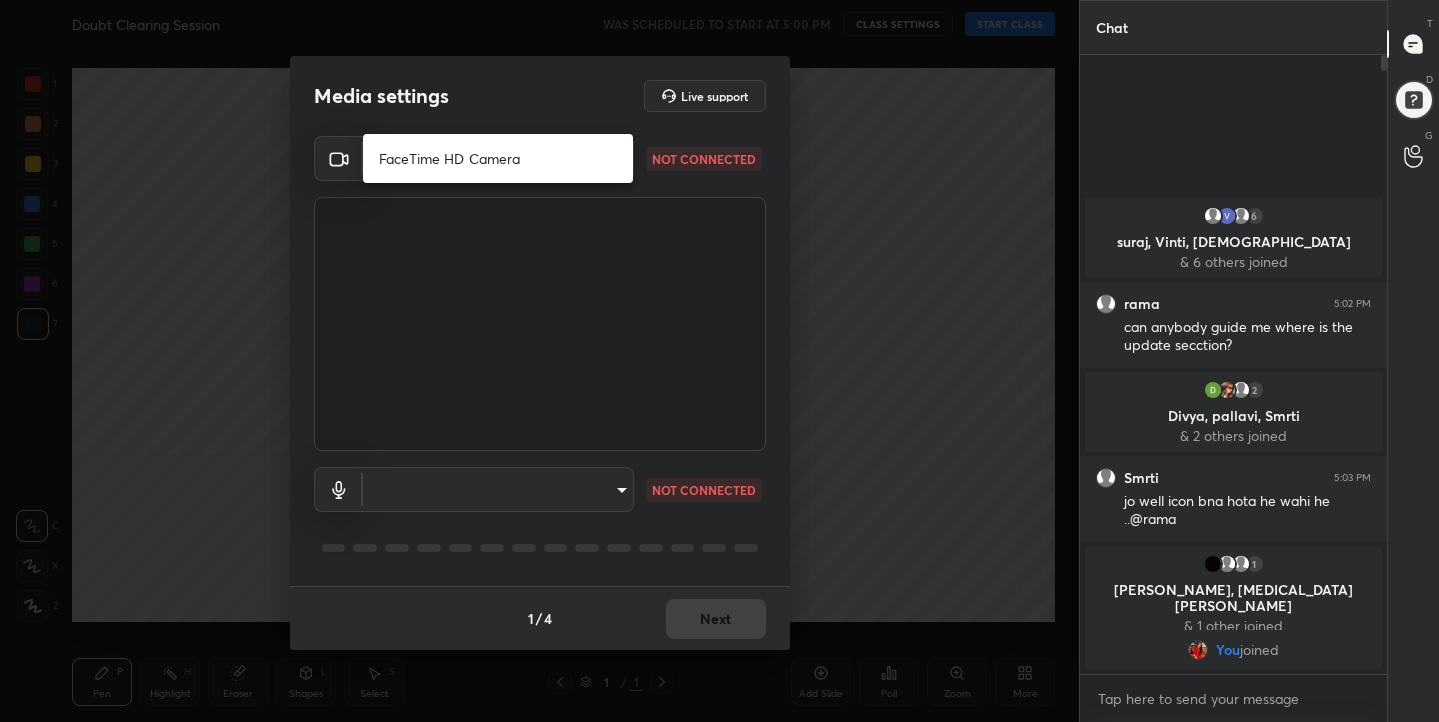 click on "FaceTime HD Camera" at bounding box center [498, 158] 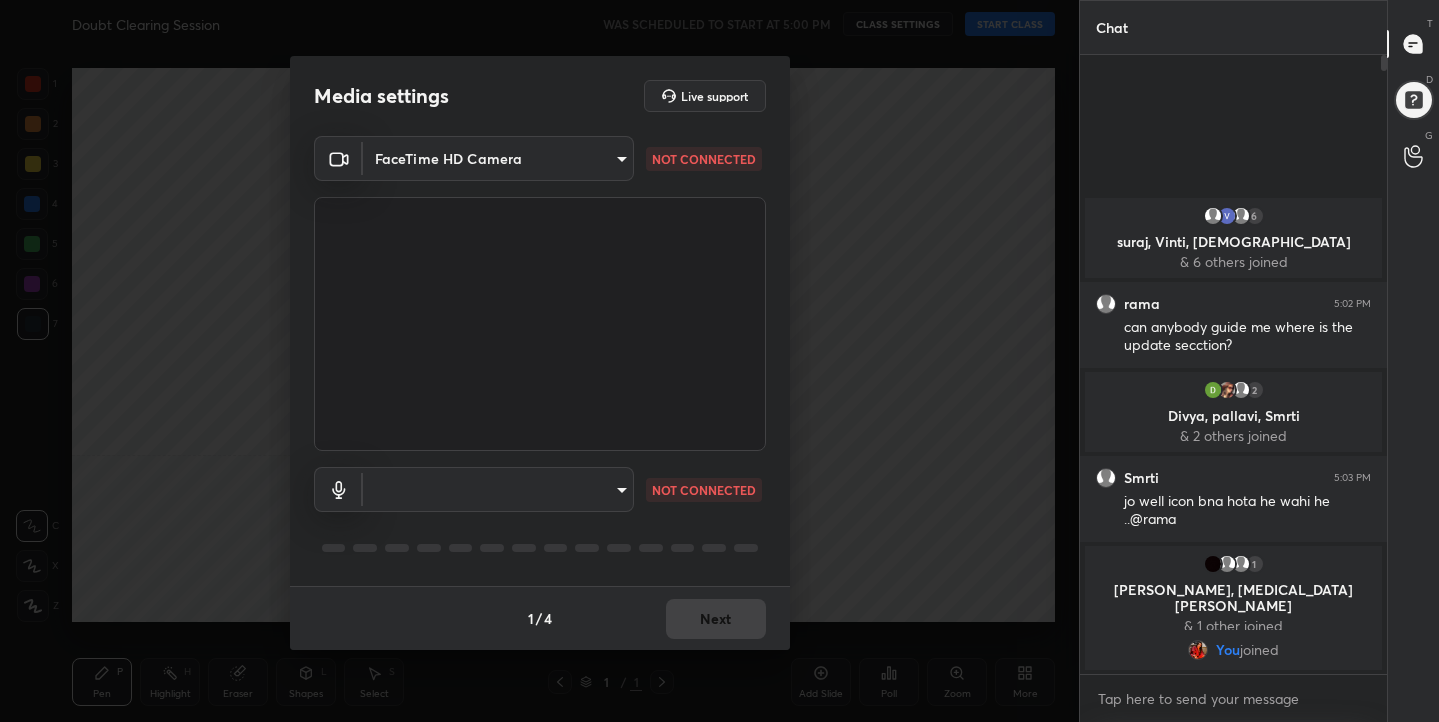 click on "1 2 3 4 5 6 7 C X Z C X Z E E Erase all   H H Doubt Clearing Session WAS SCHEDULED TO START AT  5:00 PM CLASS SETTINGS START CLASS Setting up your live class Back Doubt Clearing Session • L5 of Complete Course on Environmental Biology - UGC NET [DATE] [PERSON_NAME] Pen P Highlight H Eraser Shapes L Select S 1 / 1 Add Slide Poll Zoom More Chat 6 suraj, Vinti, rama &  6 others  joined rama 5:02 PM can anybody guide me where is the update secction? 2 [PERSON_NAME], [PERSON_NAME], Smrti &  2 others  joined Smrti 5:03 PM jo well icon bna hota he wahi he ..@rama 1 [PERSON_NAME][MEDICAL_DATA], [PERSON_NAME] &  1 other  joined You  joined 1 NEW MESSAGE Enable hand raising Enable raise hand to speak to learners. Once enabled, chat will be turned off temporarily. Enable x   introducing Raise a hand with a doubt Now learners can raise their hand along with a doubt  How it works? Doubts asked by learners will show up here Raise hand disabled You have disabled Raise hand currently. Enable it to invite learners to speak Enable Can't raise hand T D G" at bounding box center (719, 361) 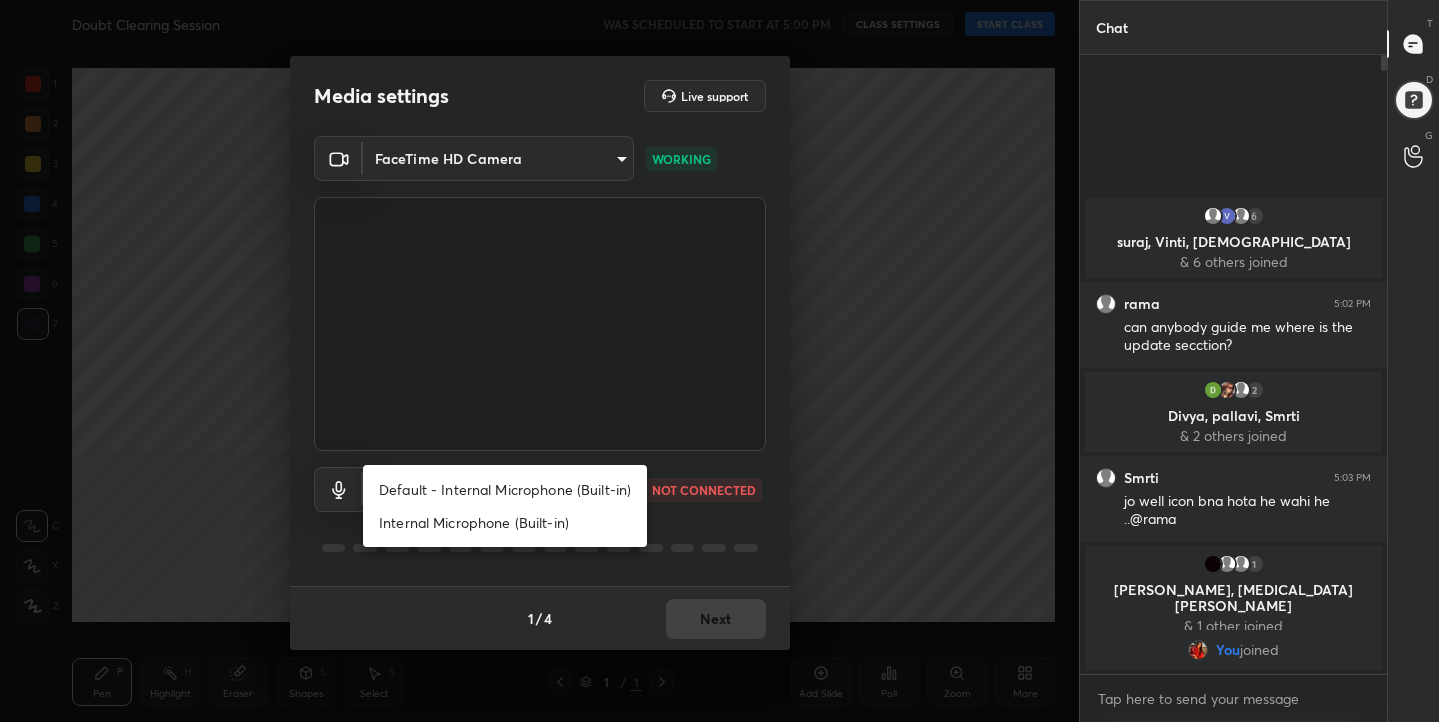 click on "Default - Internal Microphone (Built-in)" at bounding box center (505, 489) 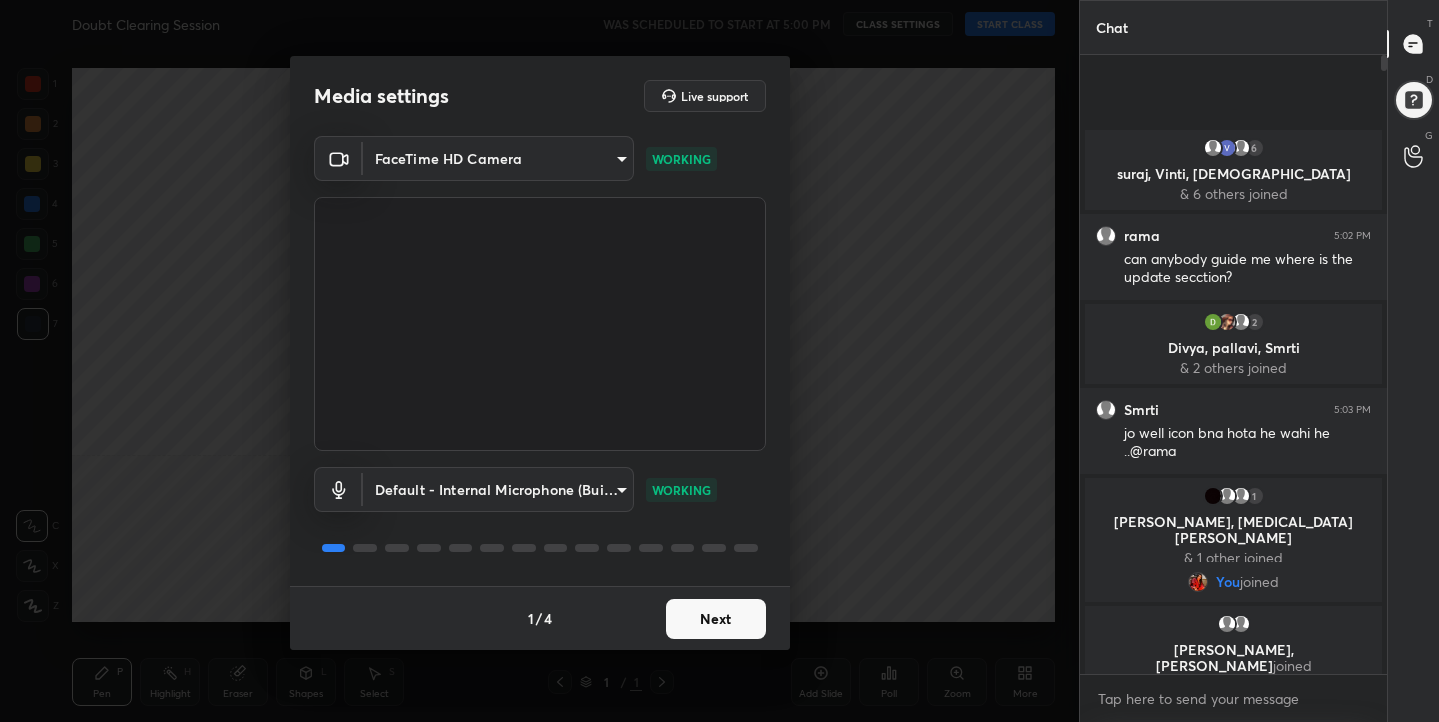 click on "Next" at bounding box center (716, 619) 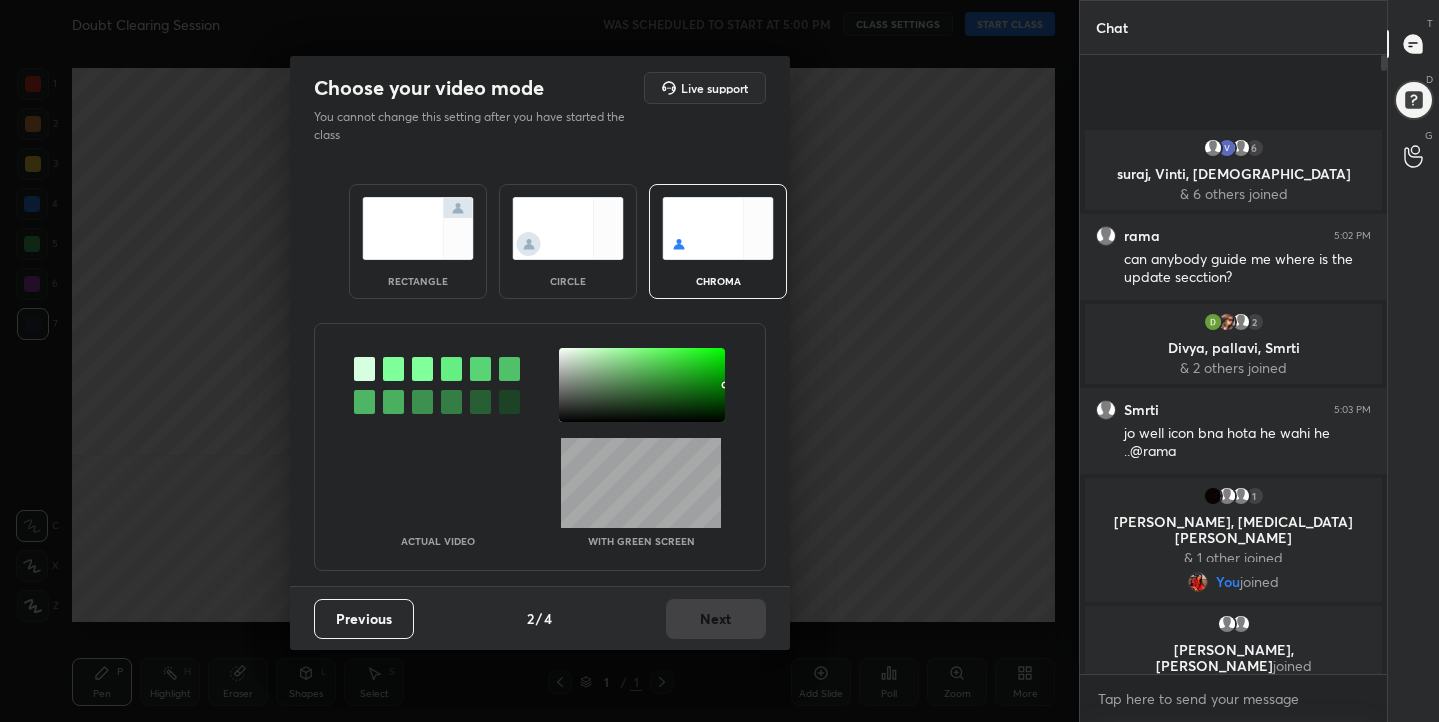 click at bounding box center (718, 228) 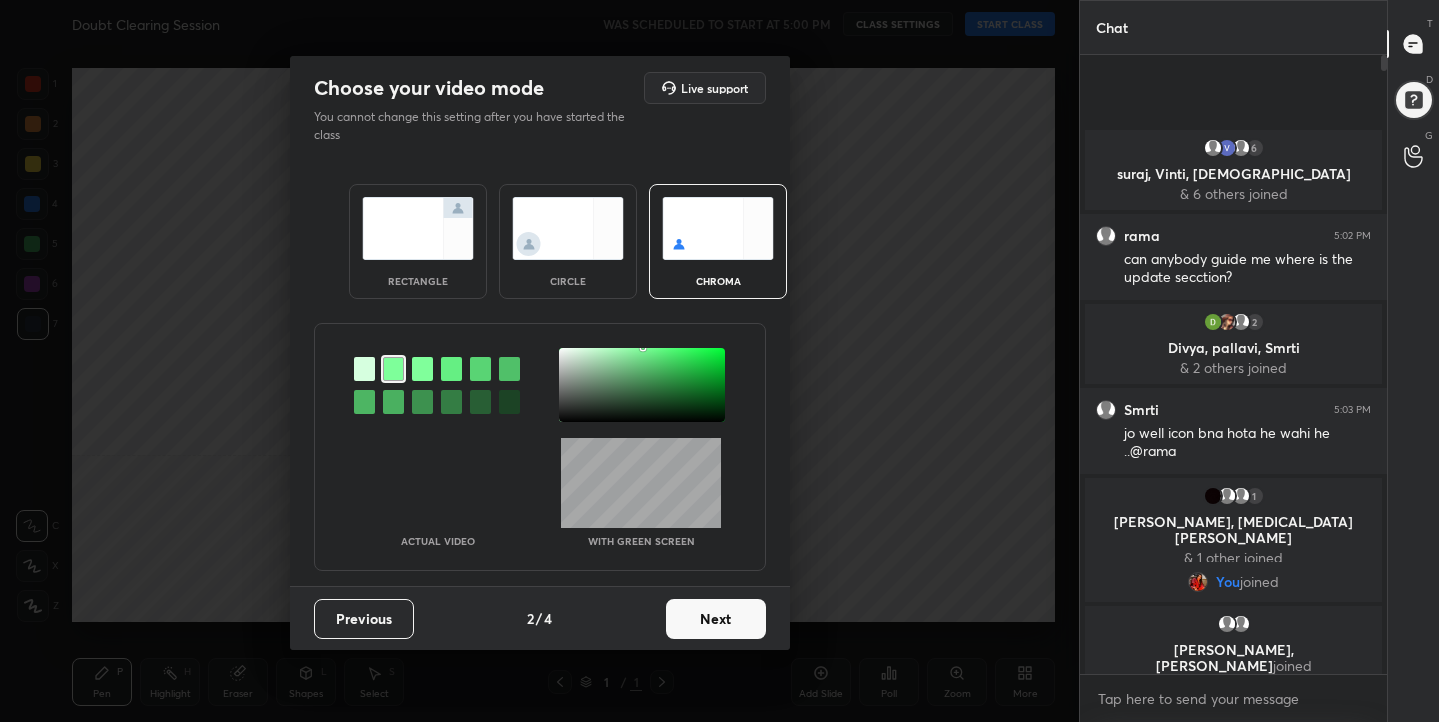 click at bounding box center [642, 385] 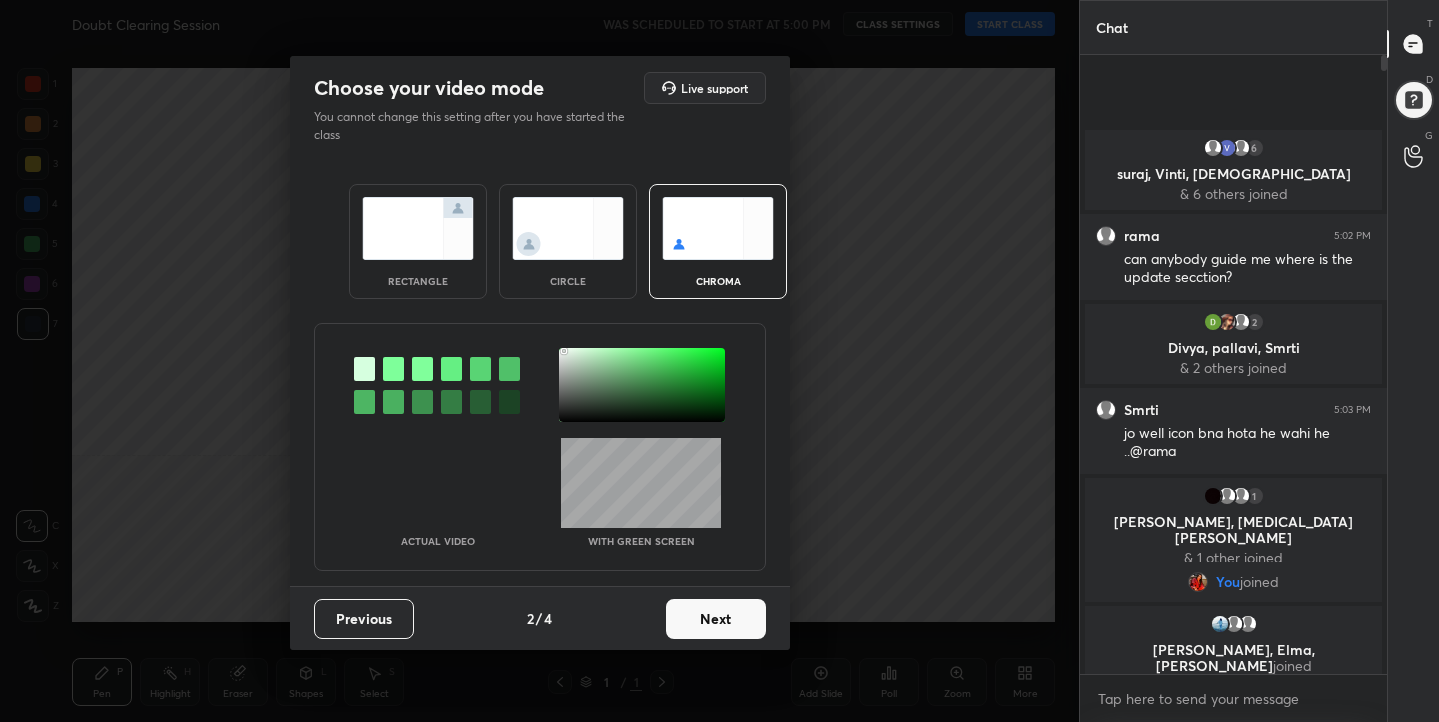 click on "Next" at bounding box center (716, 619) 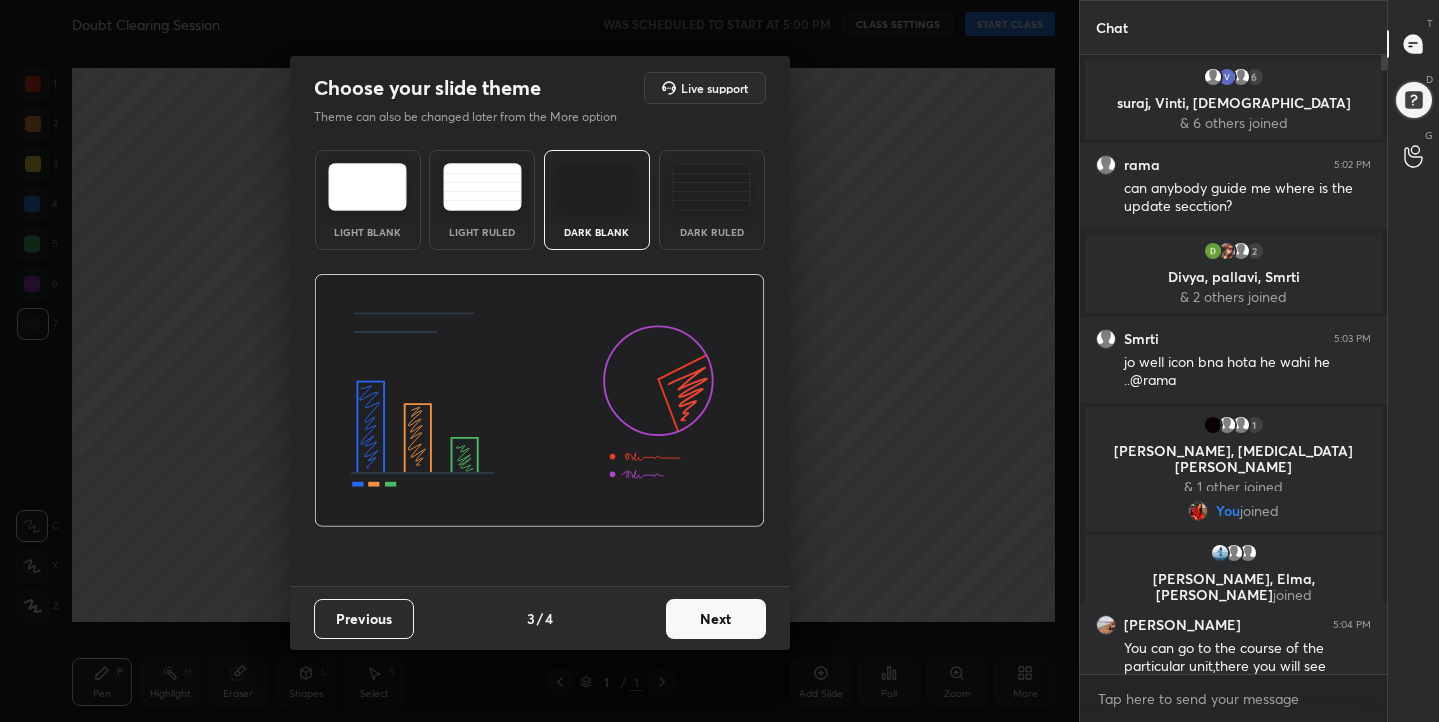 click at bounding box center [367, 187] 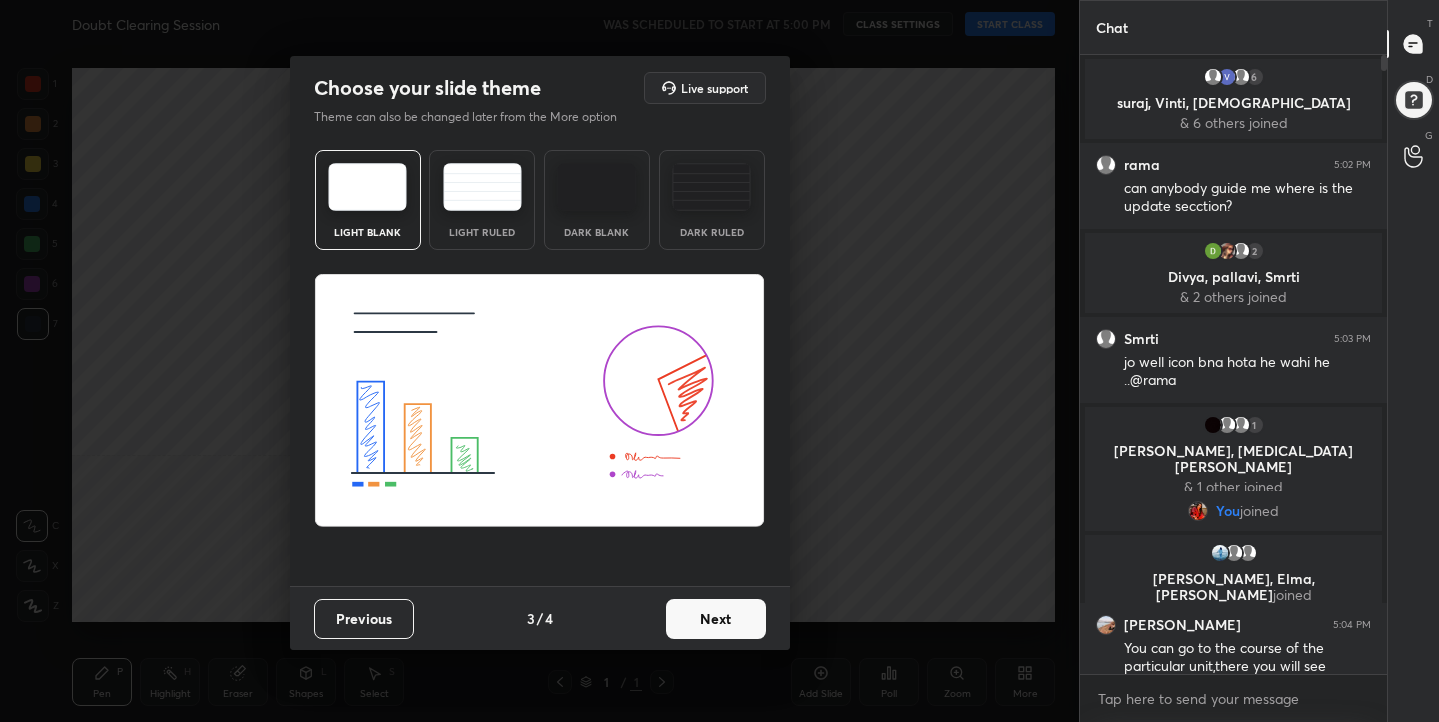 click on "Next" at bounding box center (716, 619) 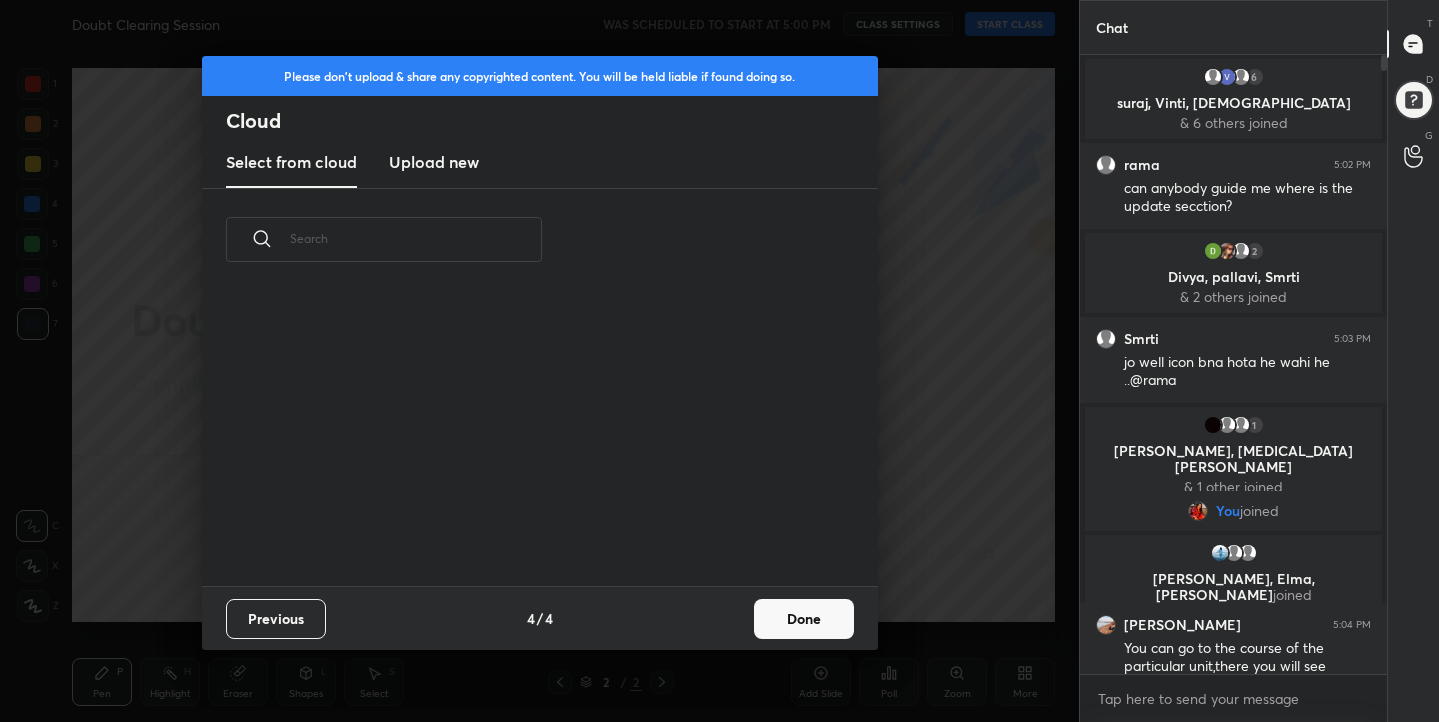 scroll, scrollTop: 7, scrollLeft: 11, axis: both 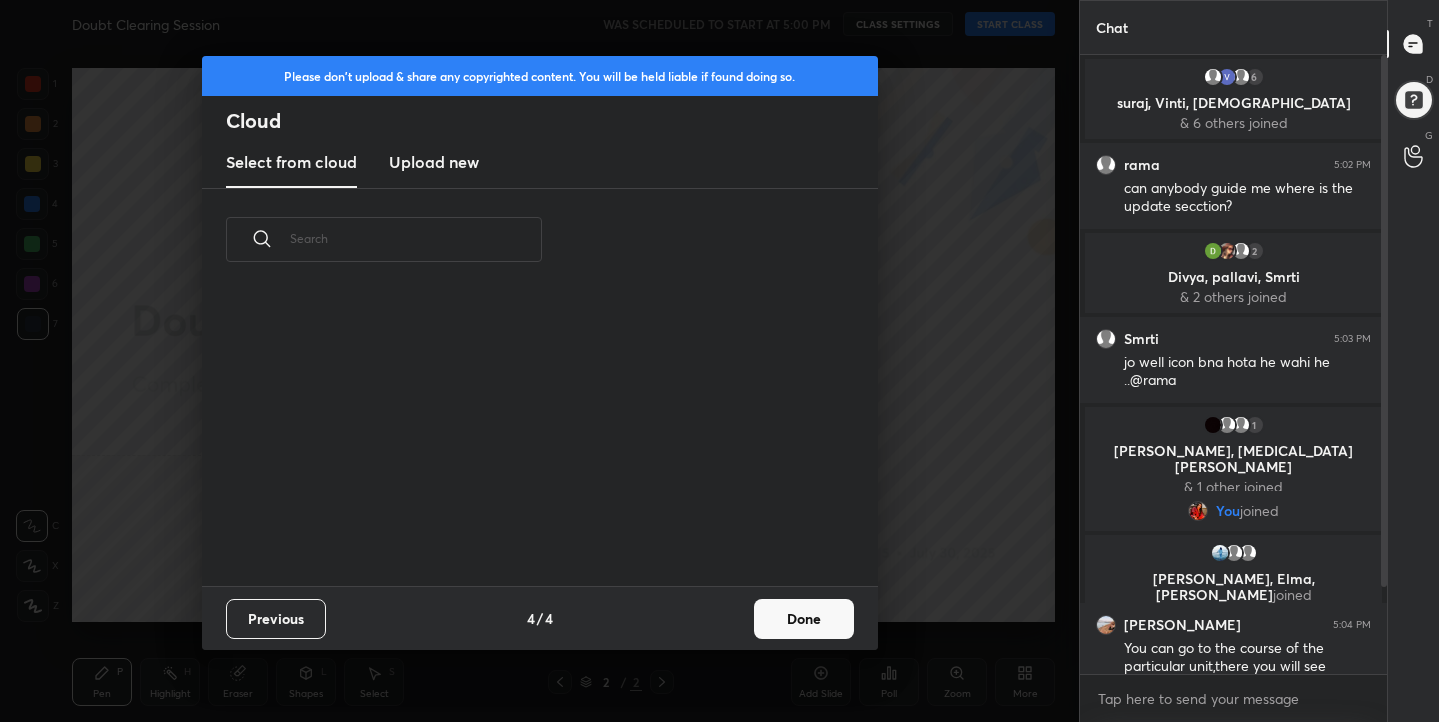 click on "Upload new" at bounding box center [434, 162] 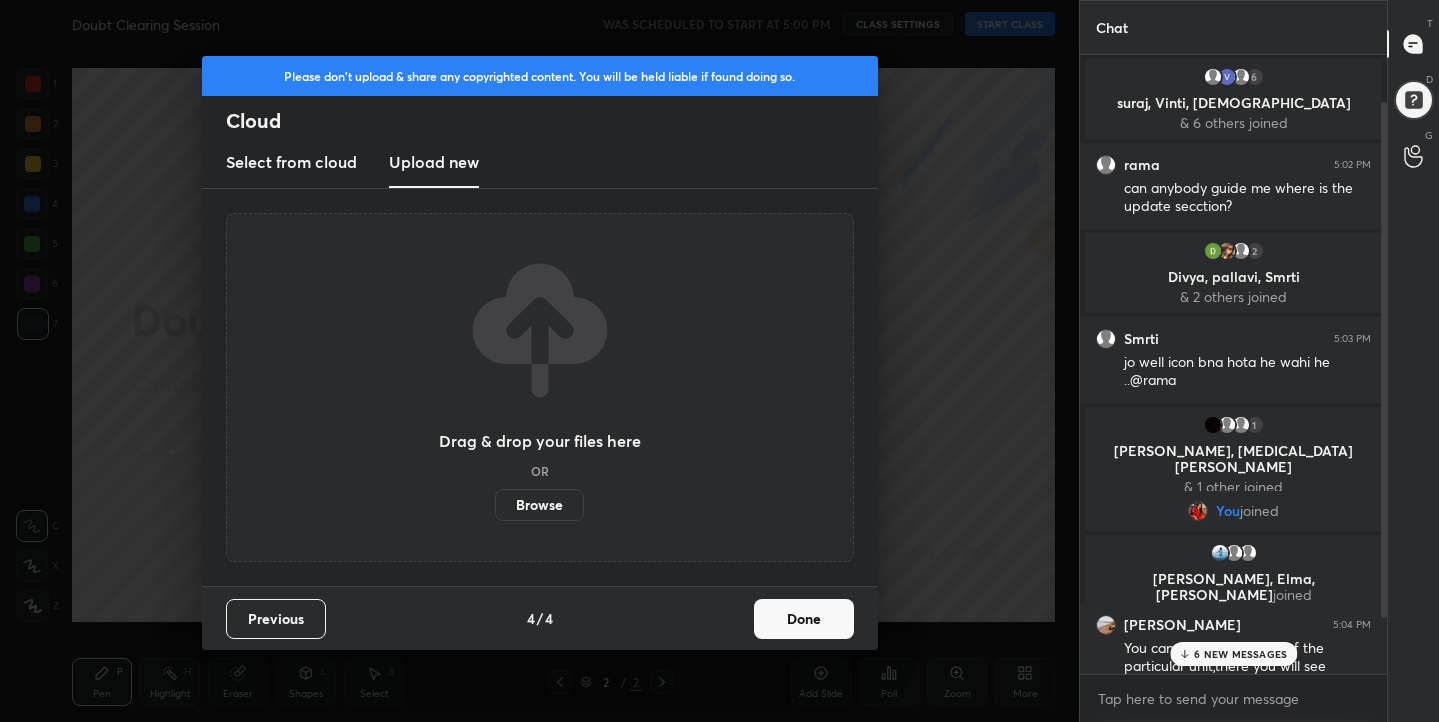 scroll, scrollTop: 123, scrollLeft: 0, axis: vertical 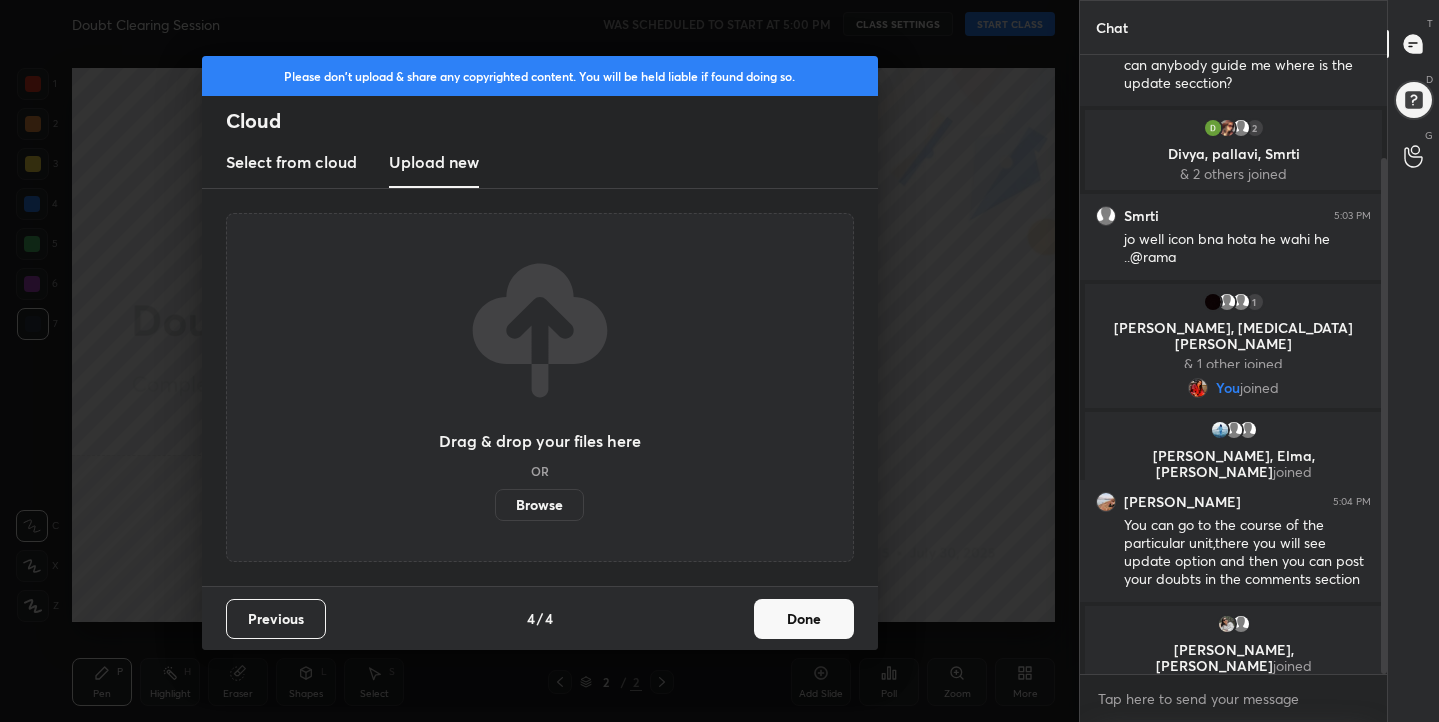 click on "Browse" at bounding box center [539, 505] 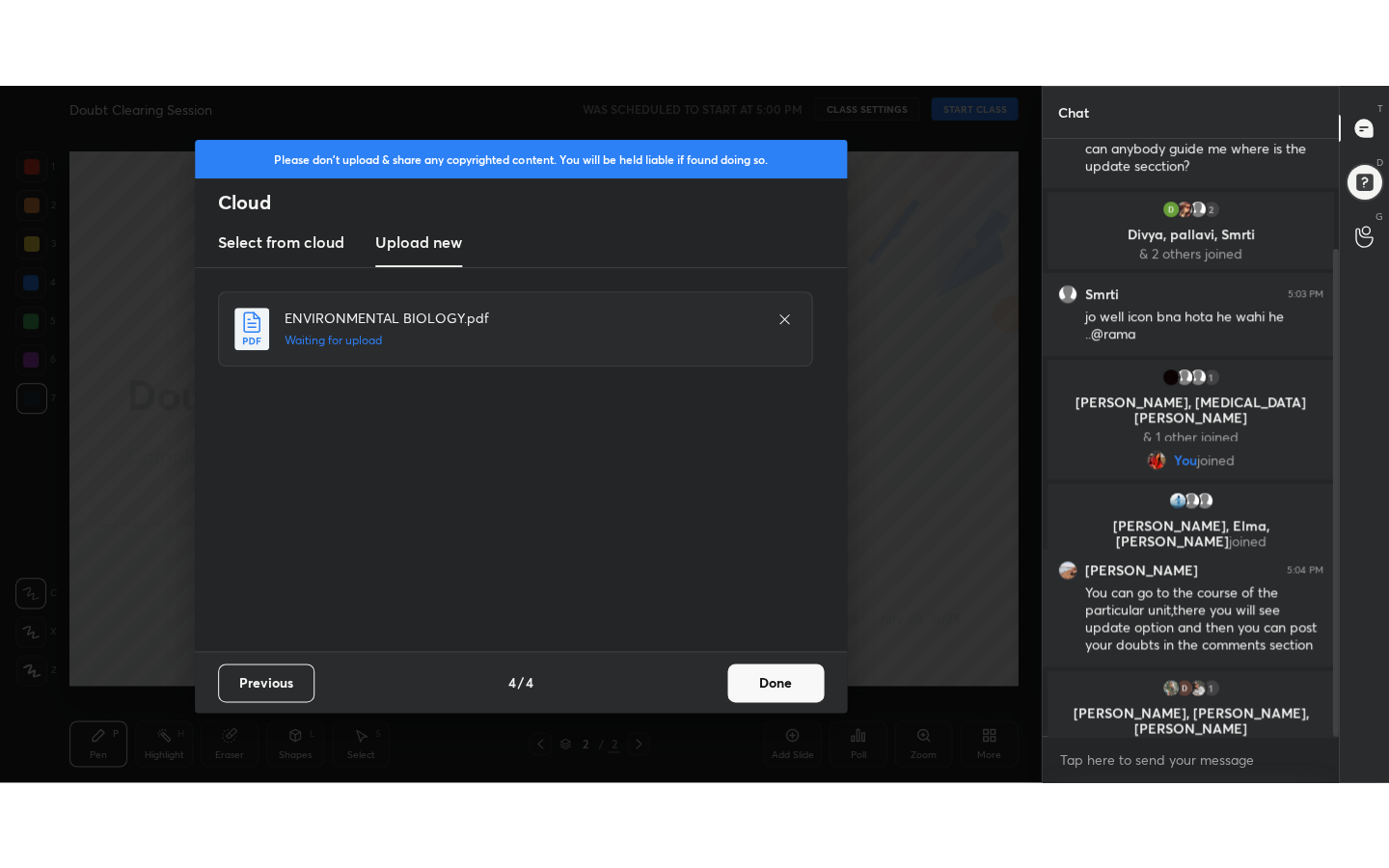 scroll, scrollTop: 134, scrollLeft: 0, axis: vertical 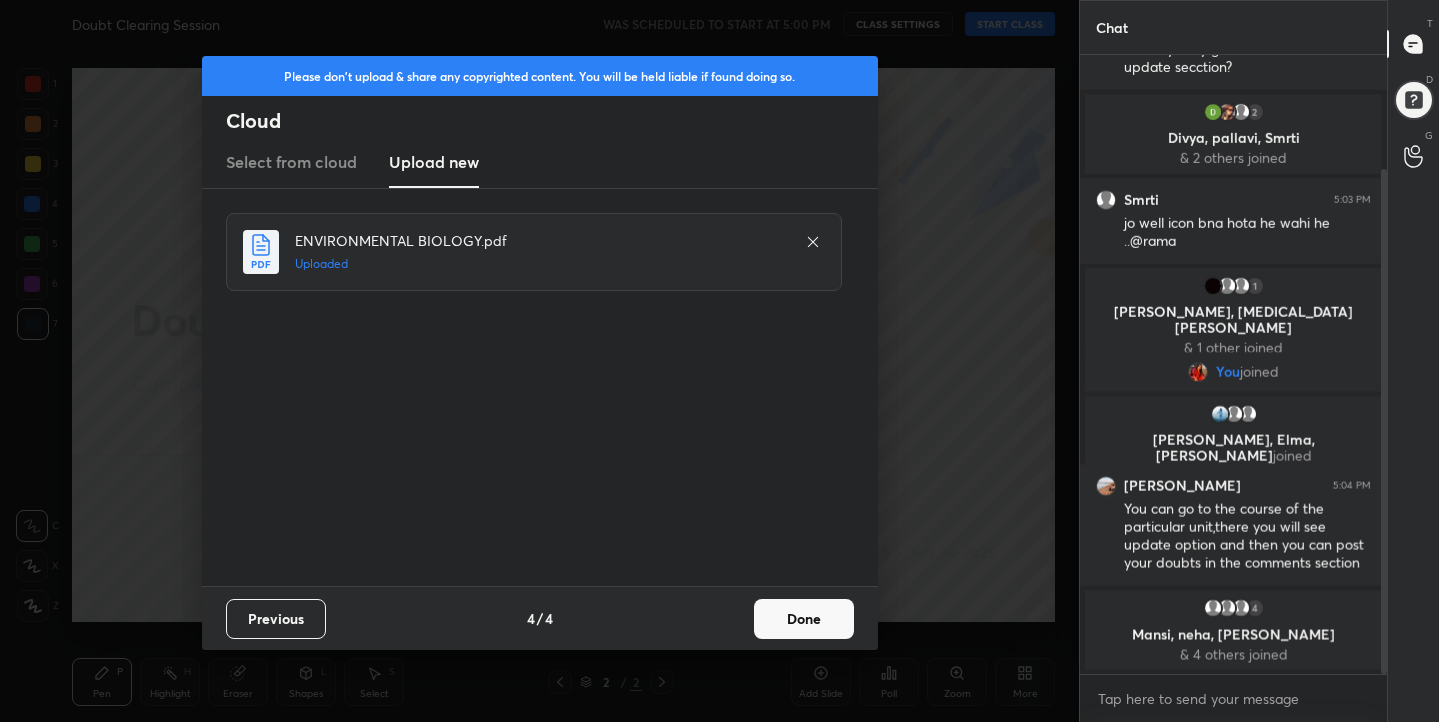 click on "Done" at bounding box center (804, 619) 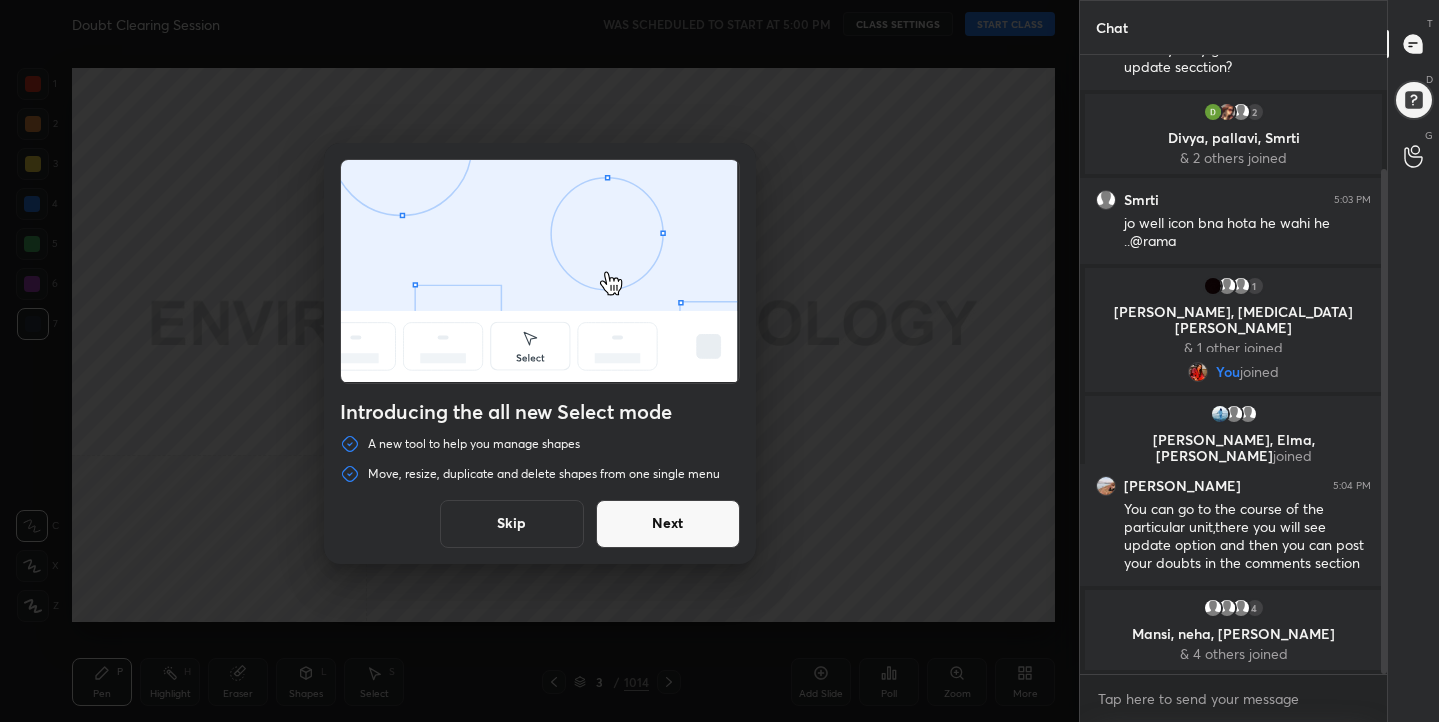 click on "Skip" at bounding box center (512, 524) 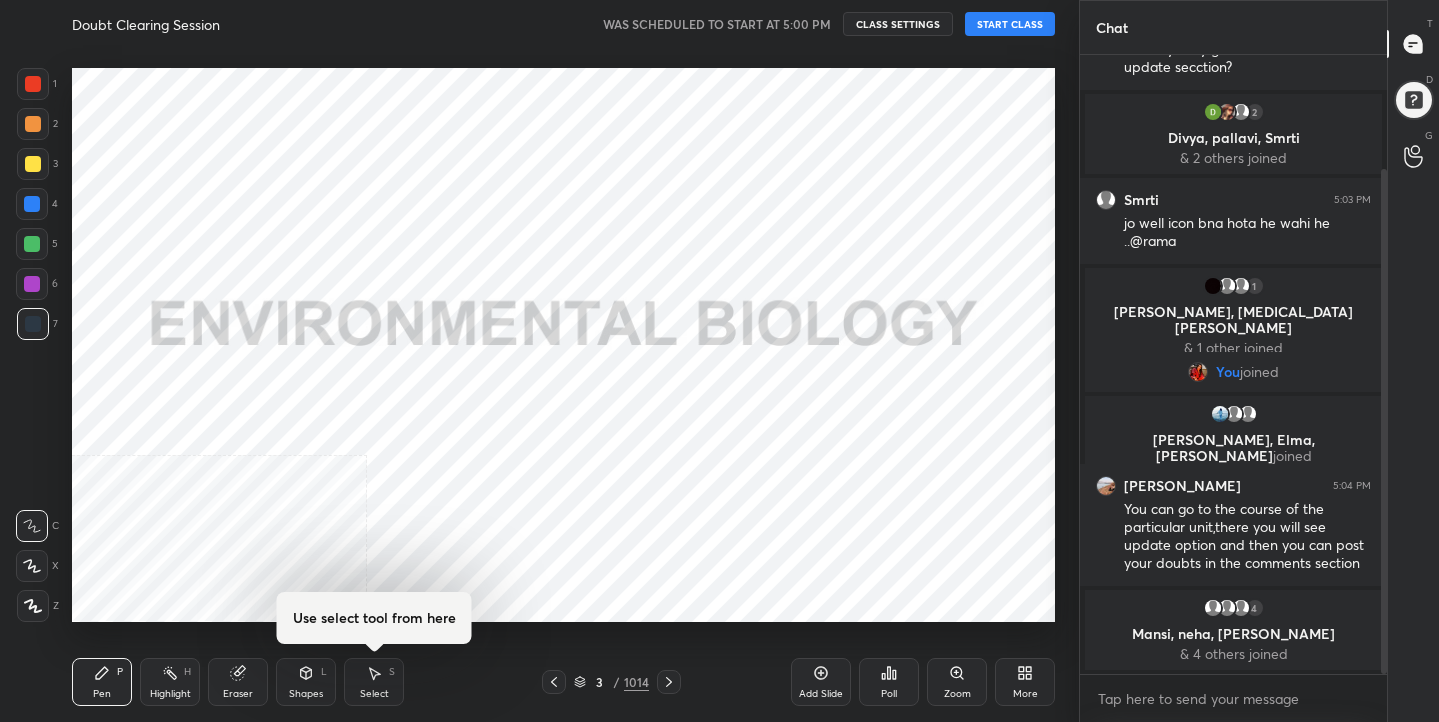 click on "START CLASS" at bounding box center [1010, 24] 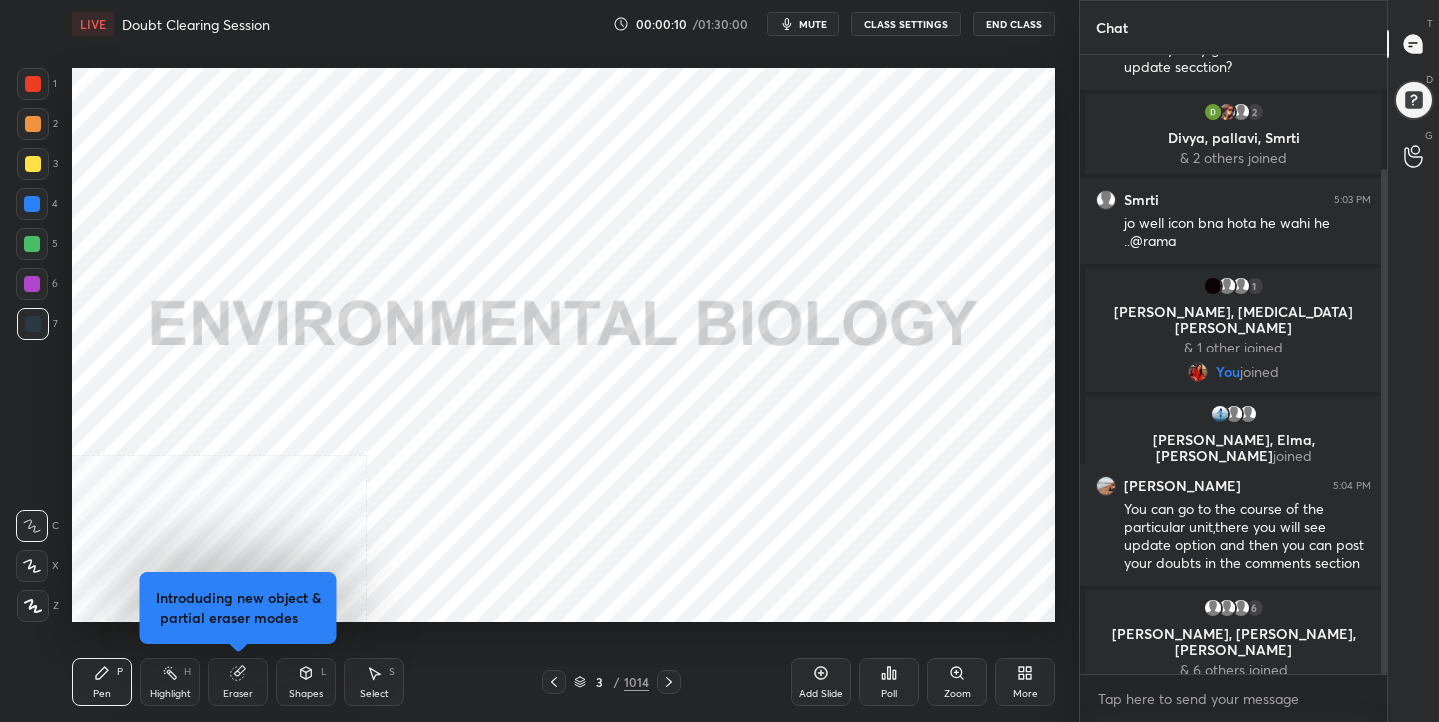 click 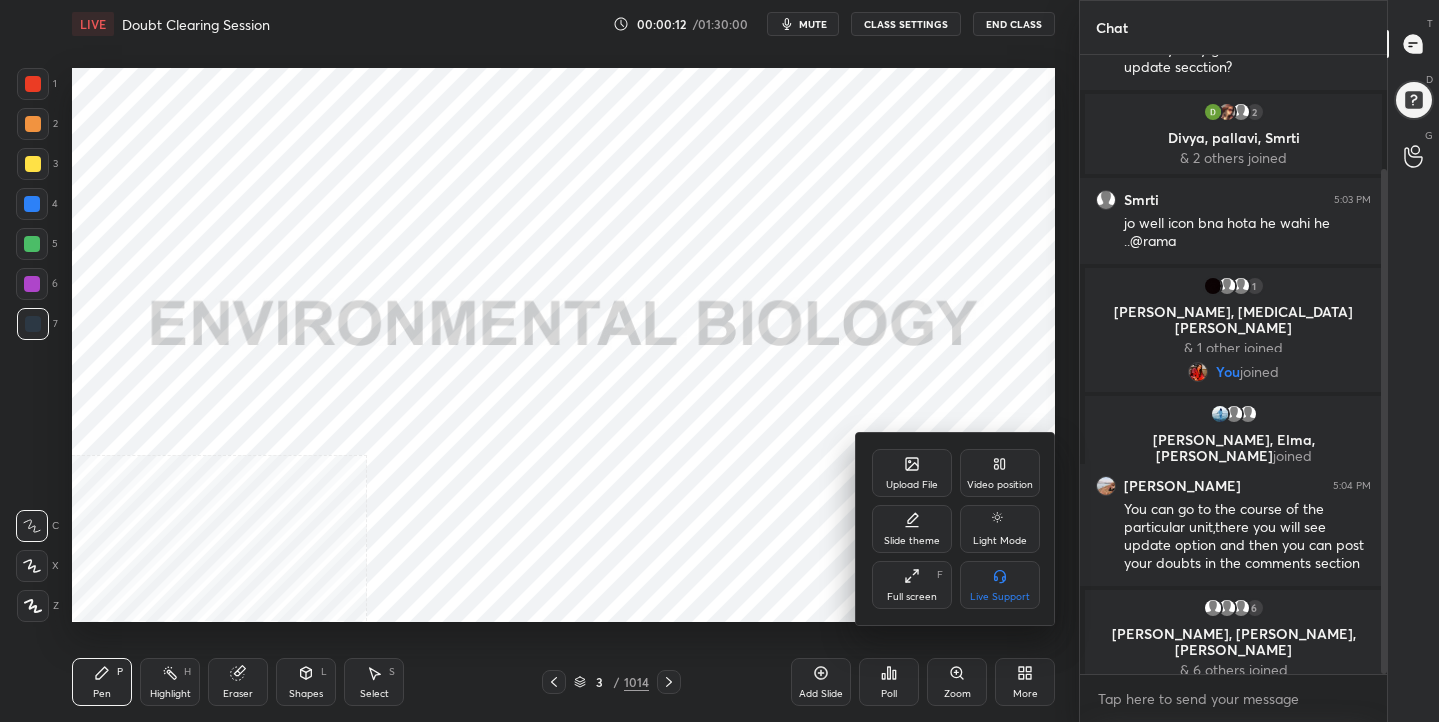click on "Full screen" at bounding box center [912, 597] 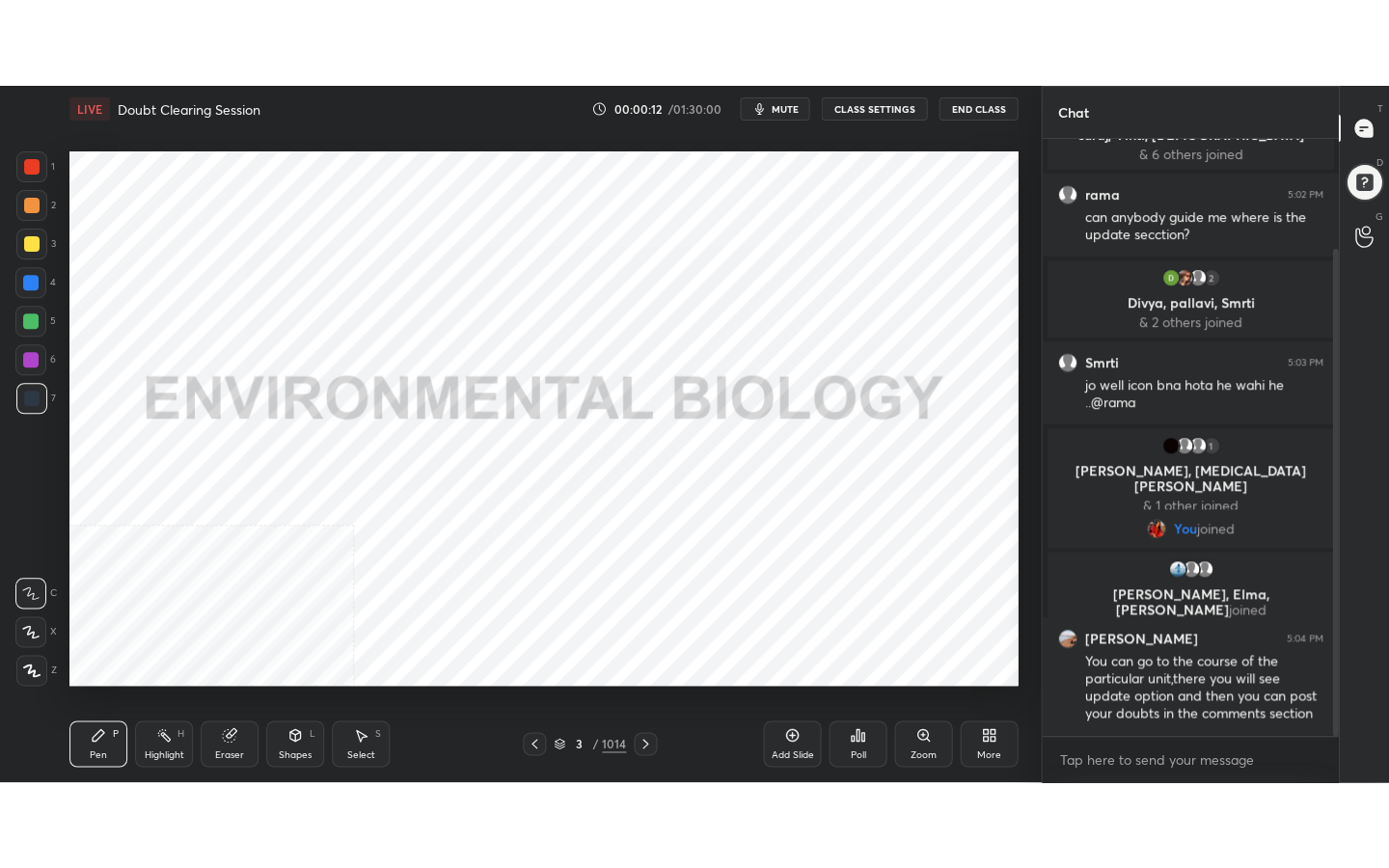 scroll, scrollTop: 95700, scrollLeft: 95494, axis: both 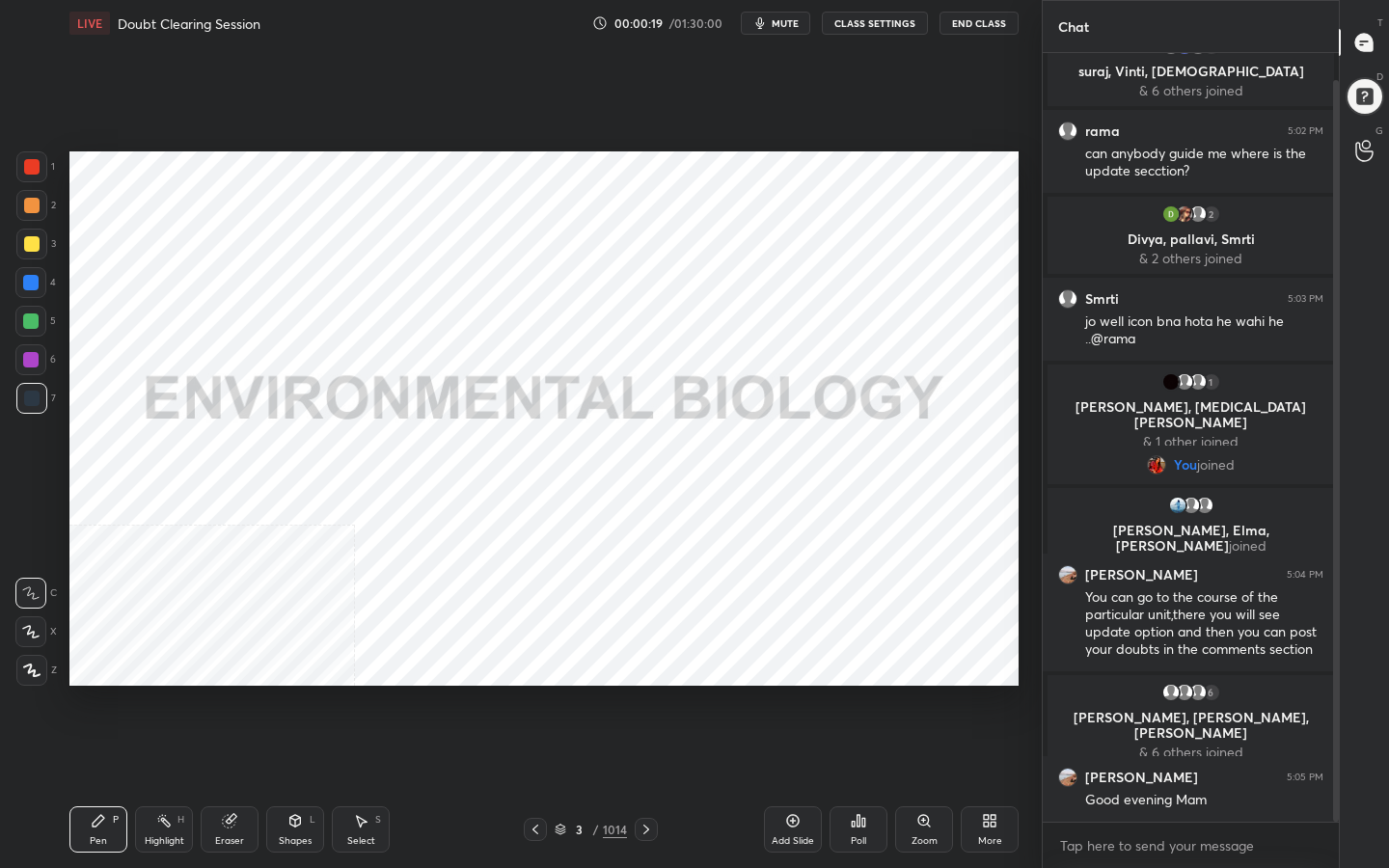 click on "mute" at bounding box center (776, 23) 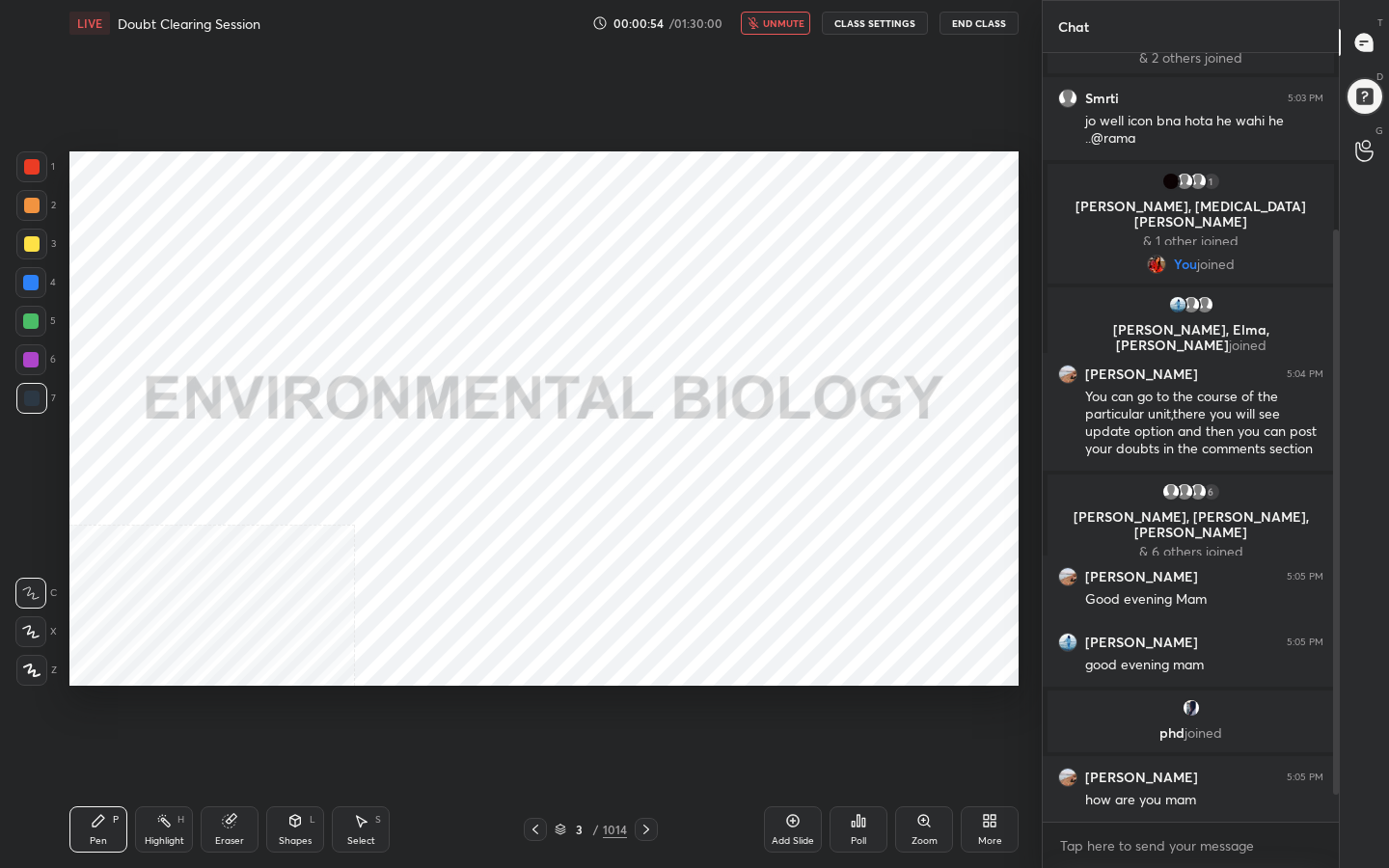 scroll, scrollTop: 298, scrollLeft: 0, axis: vertical 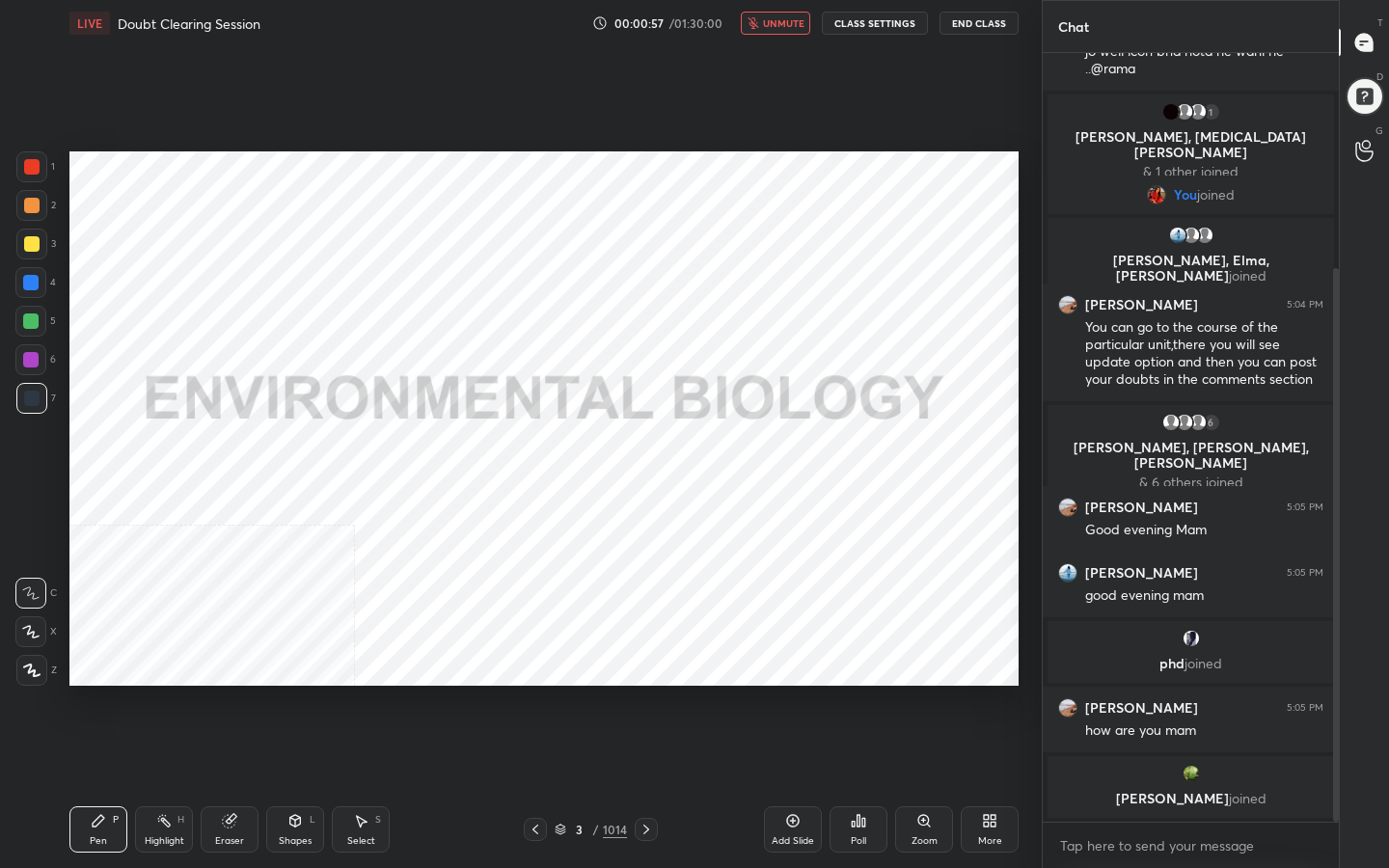 click on "unmute" at bounding box center (783, 23) 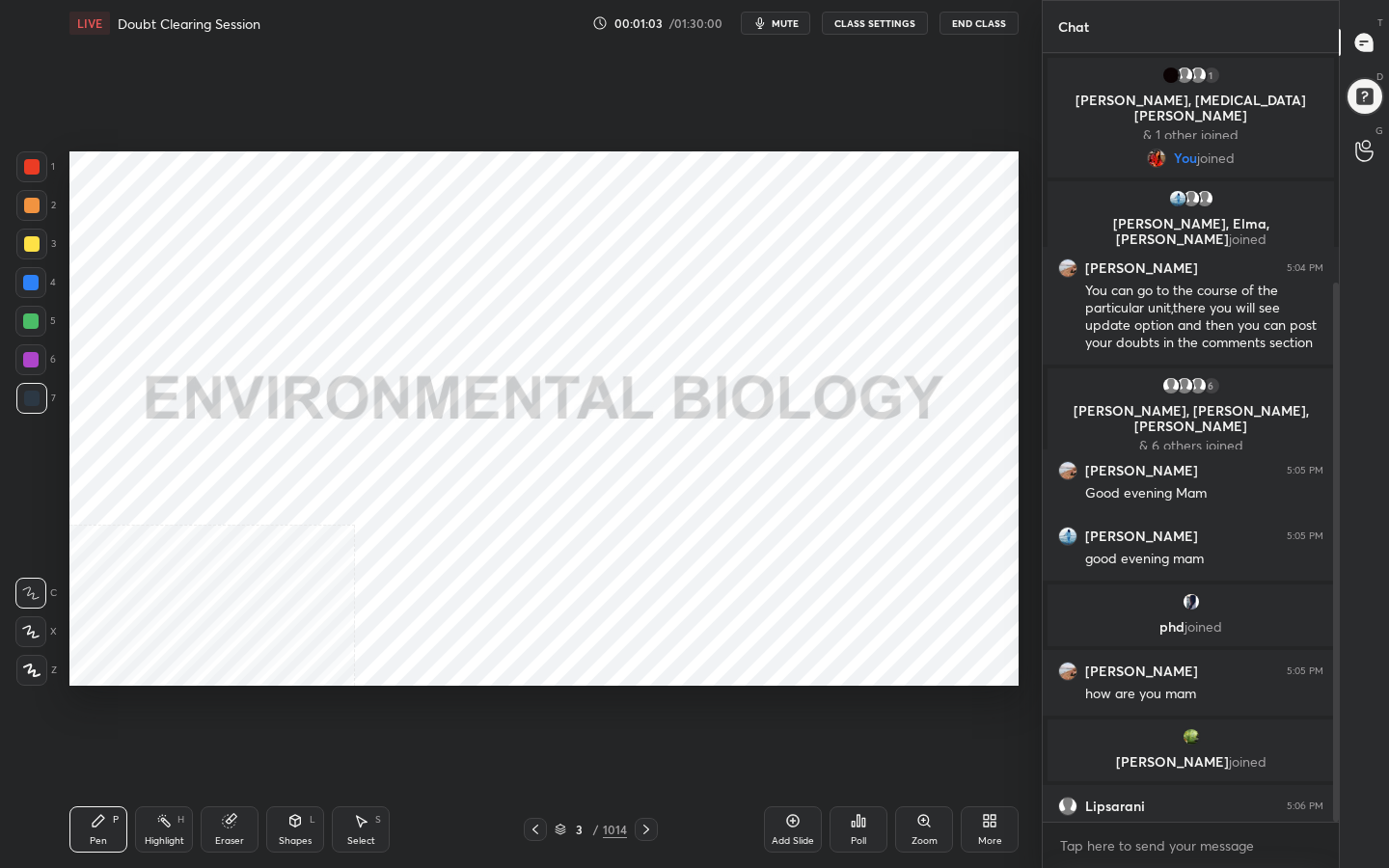 scroll, scrollTop: 327, scrollLeft: 0, axis: vertical 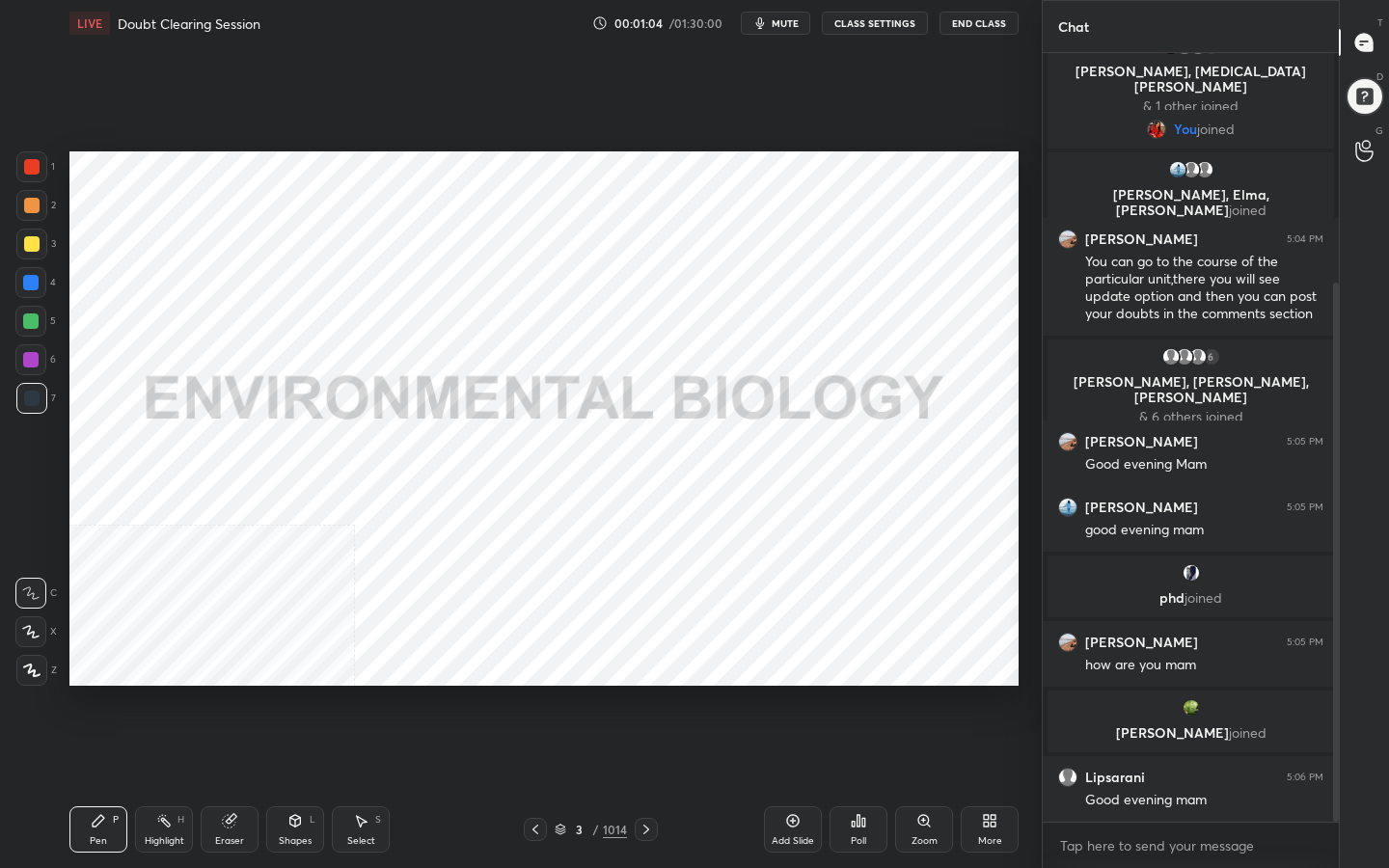 click 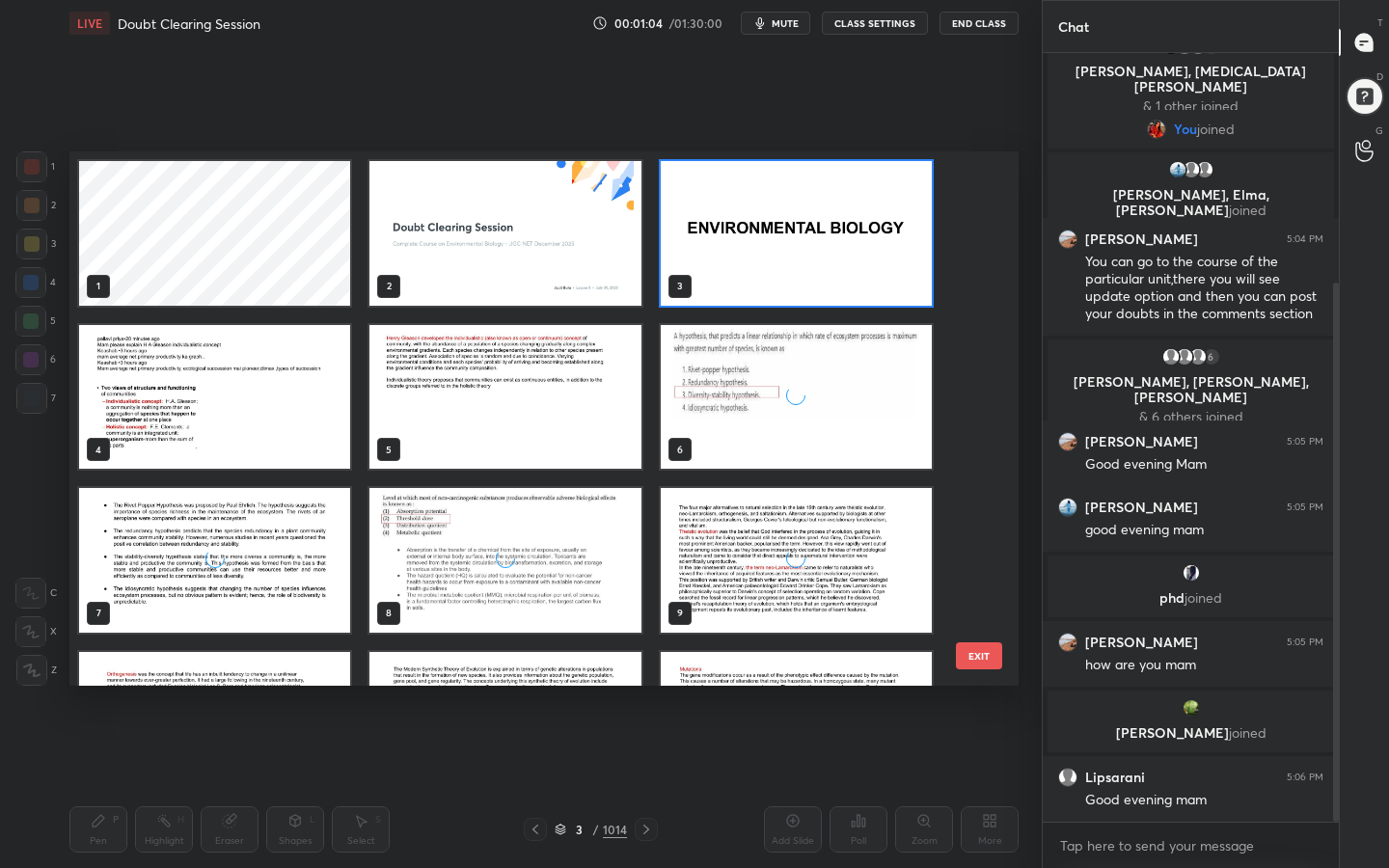 scroll, scrollTop: 7, scrollLeft: 11, axis: both 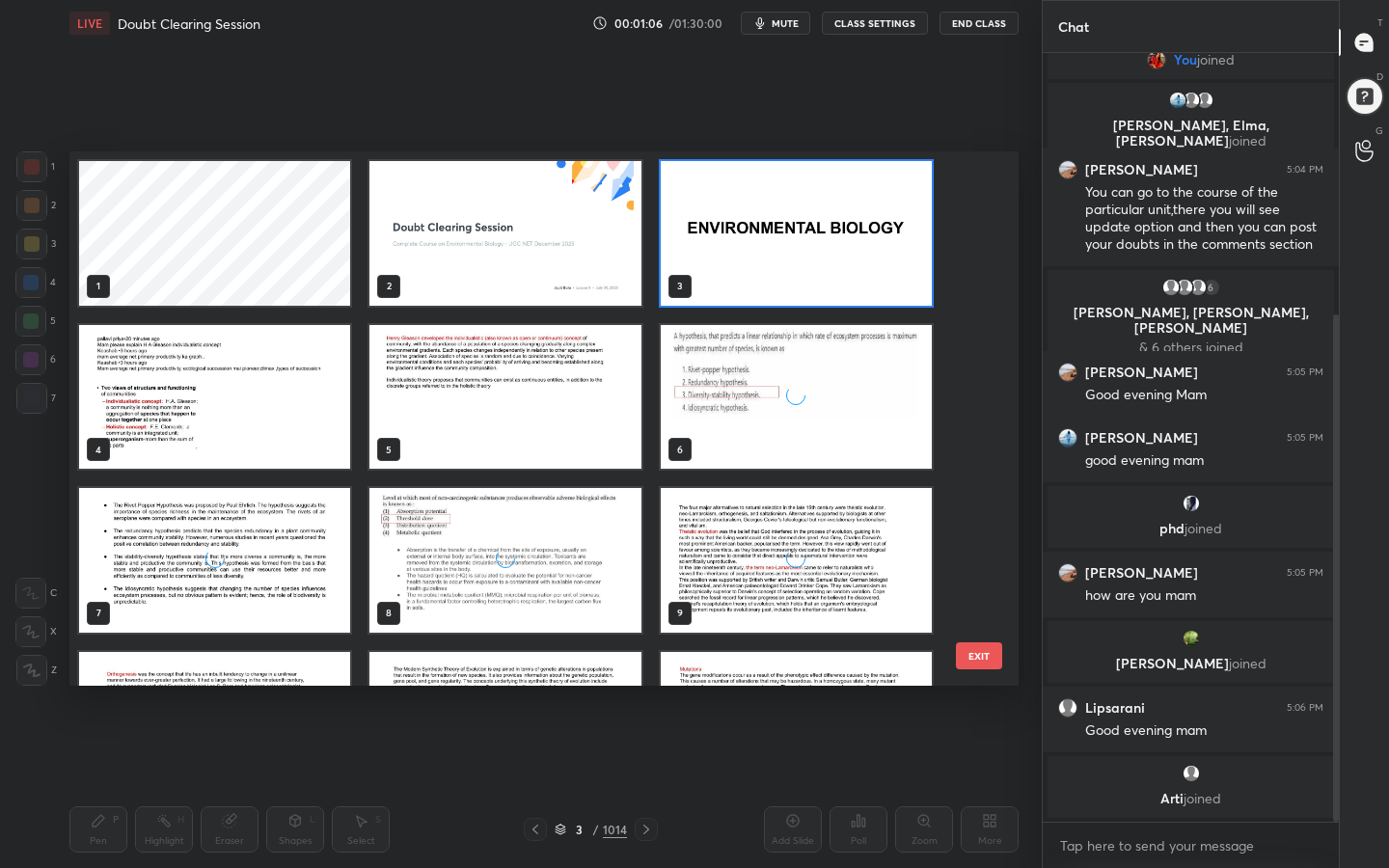 click at bounding box center [214, 397] 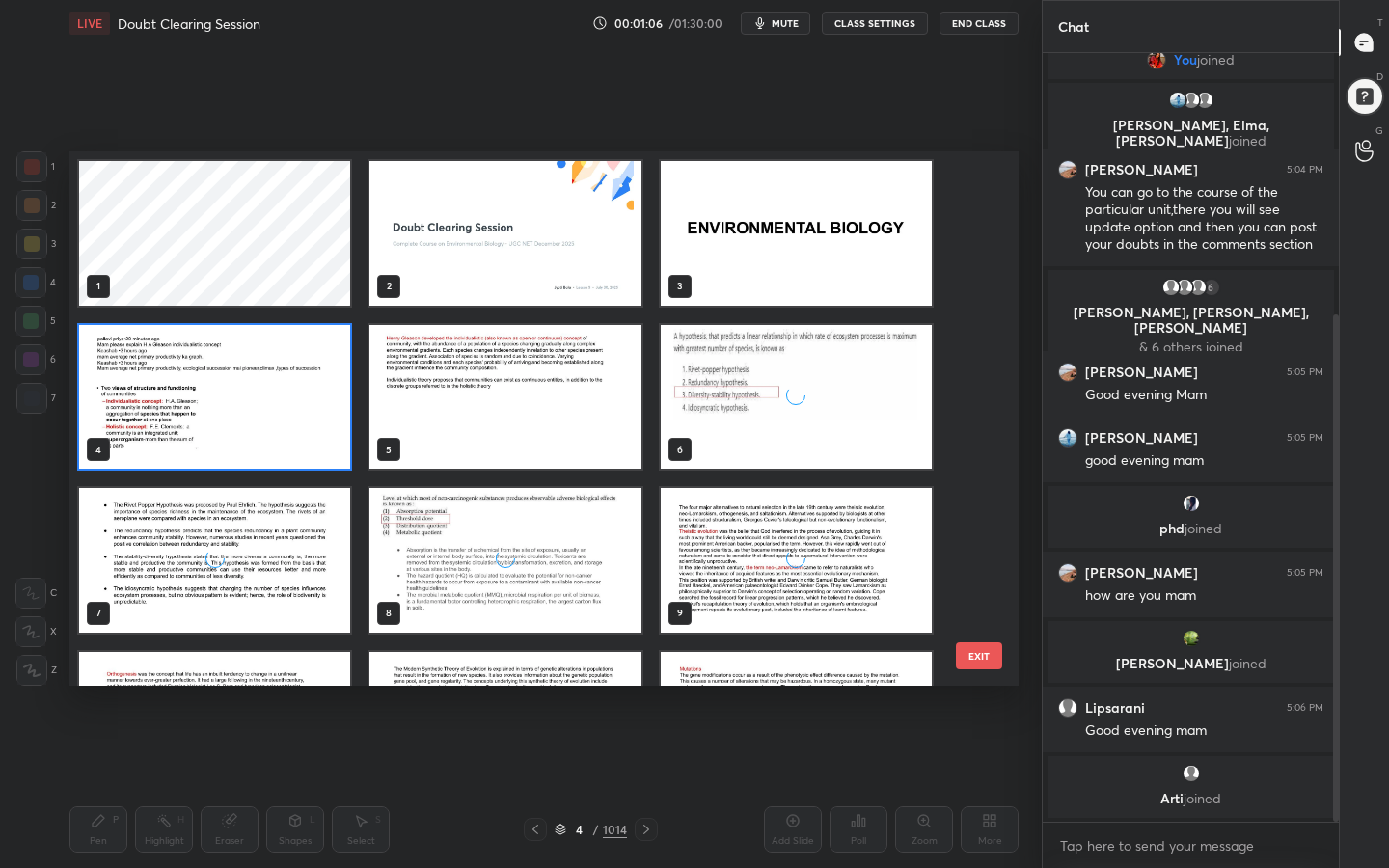 click at bounding box center (214, 397) 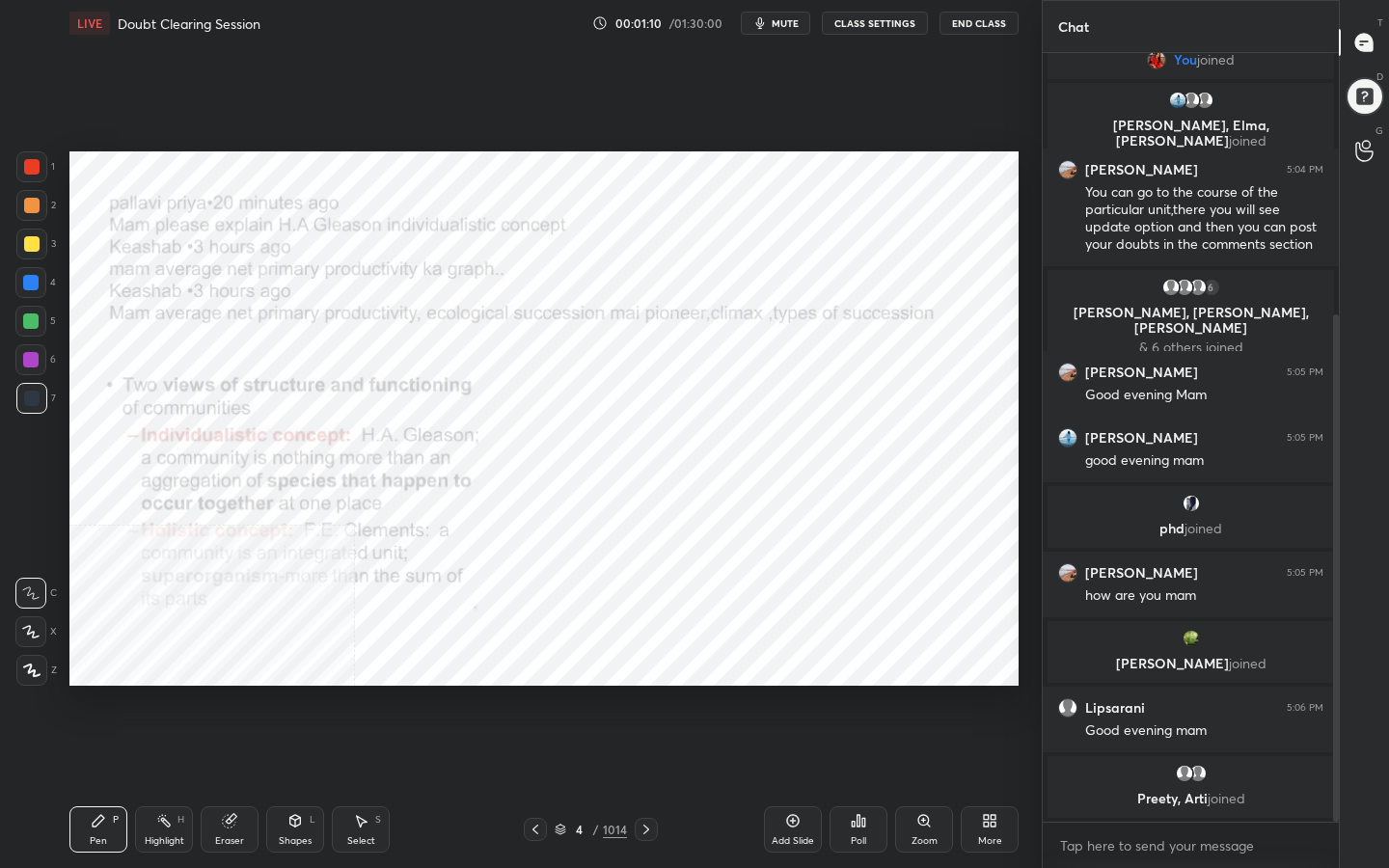 click 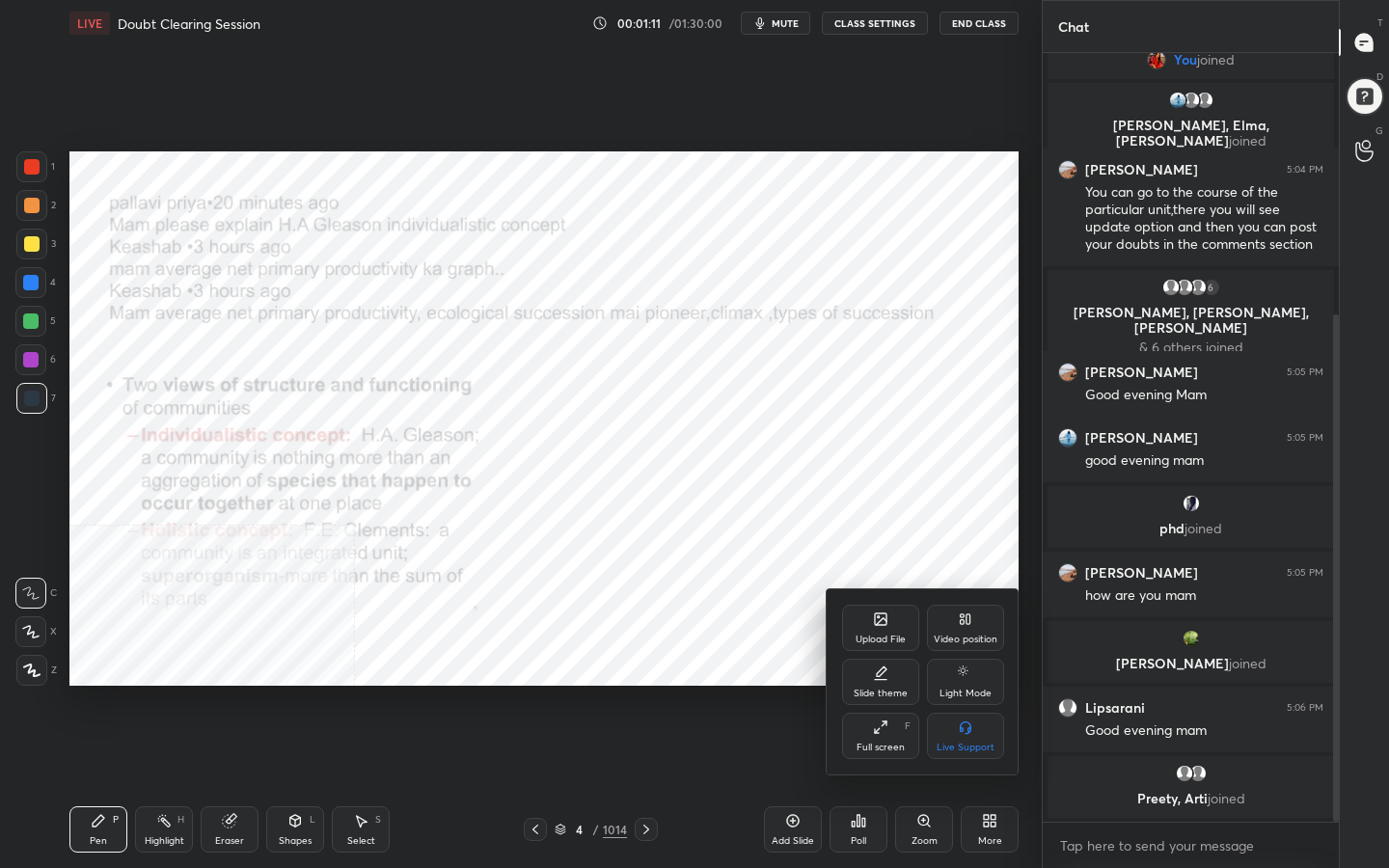 click on "Video position" at bounding box center [966, 628] 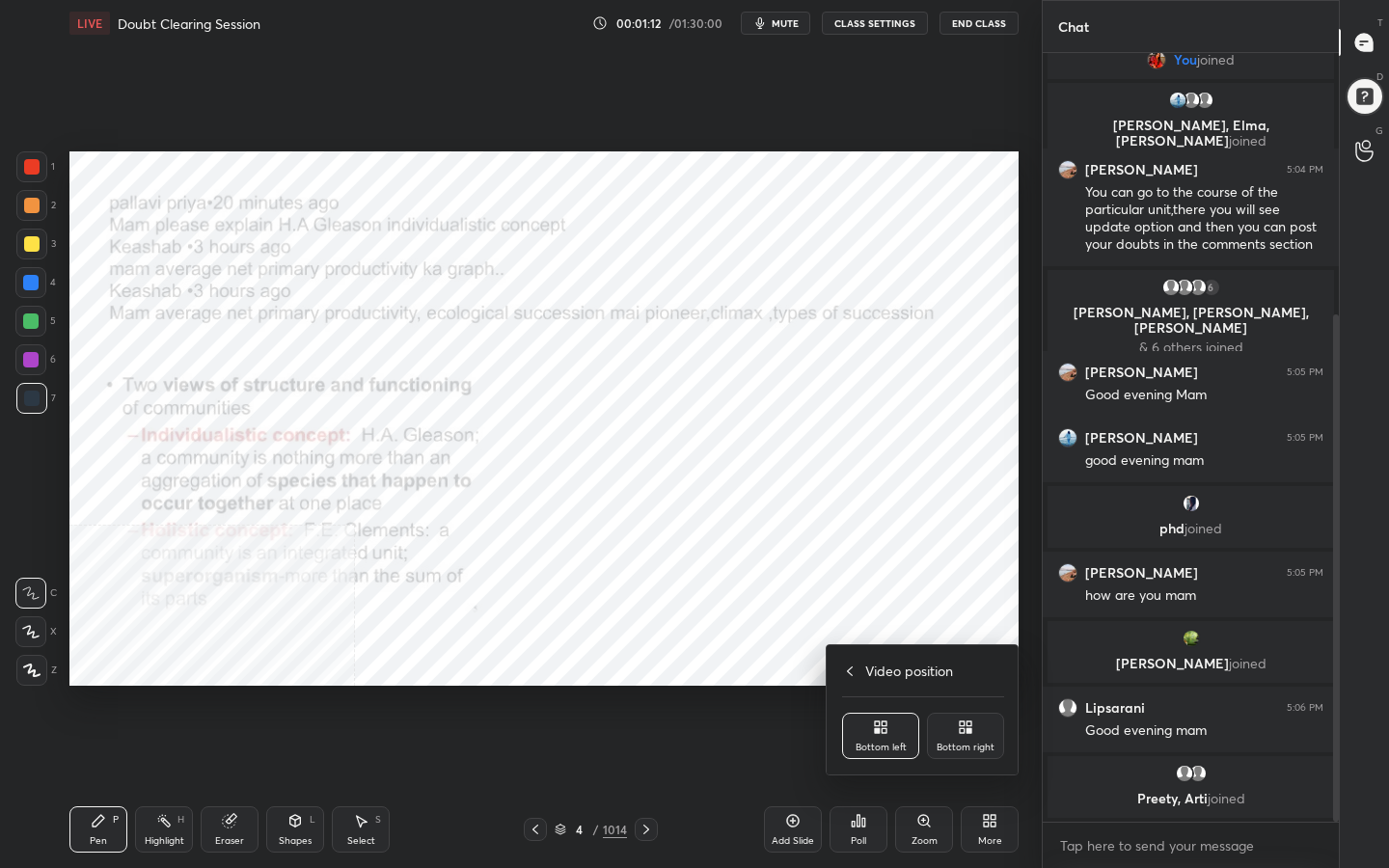 click on "Bottom right" at bounding box center (966, 747) 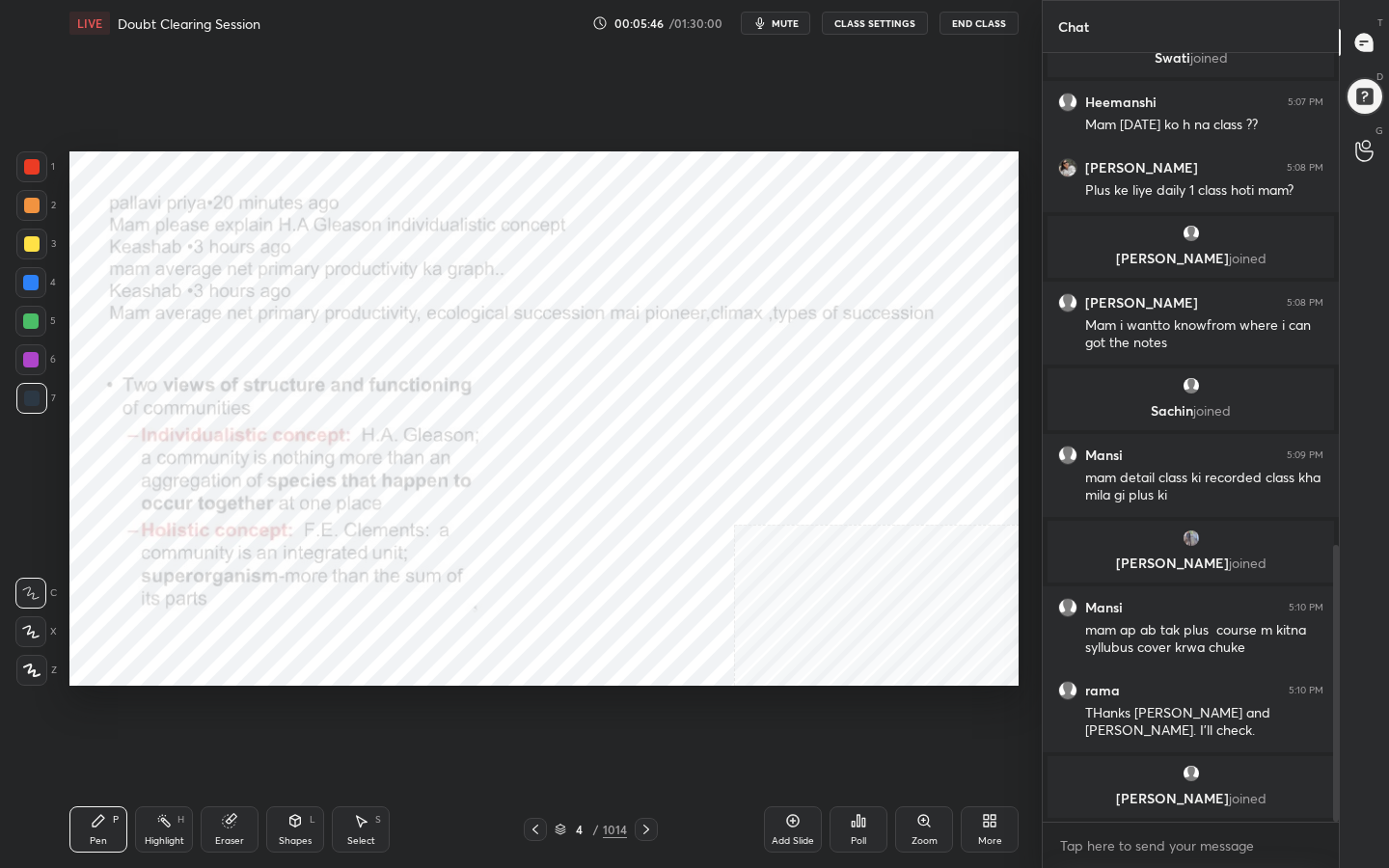 scroll, scrollTop: 1349, scrollLeft: 0, axis: vertical 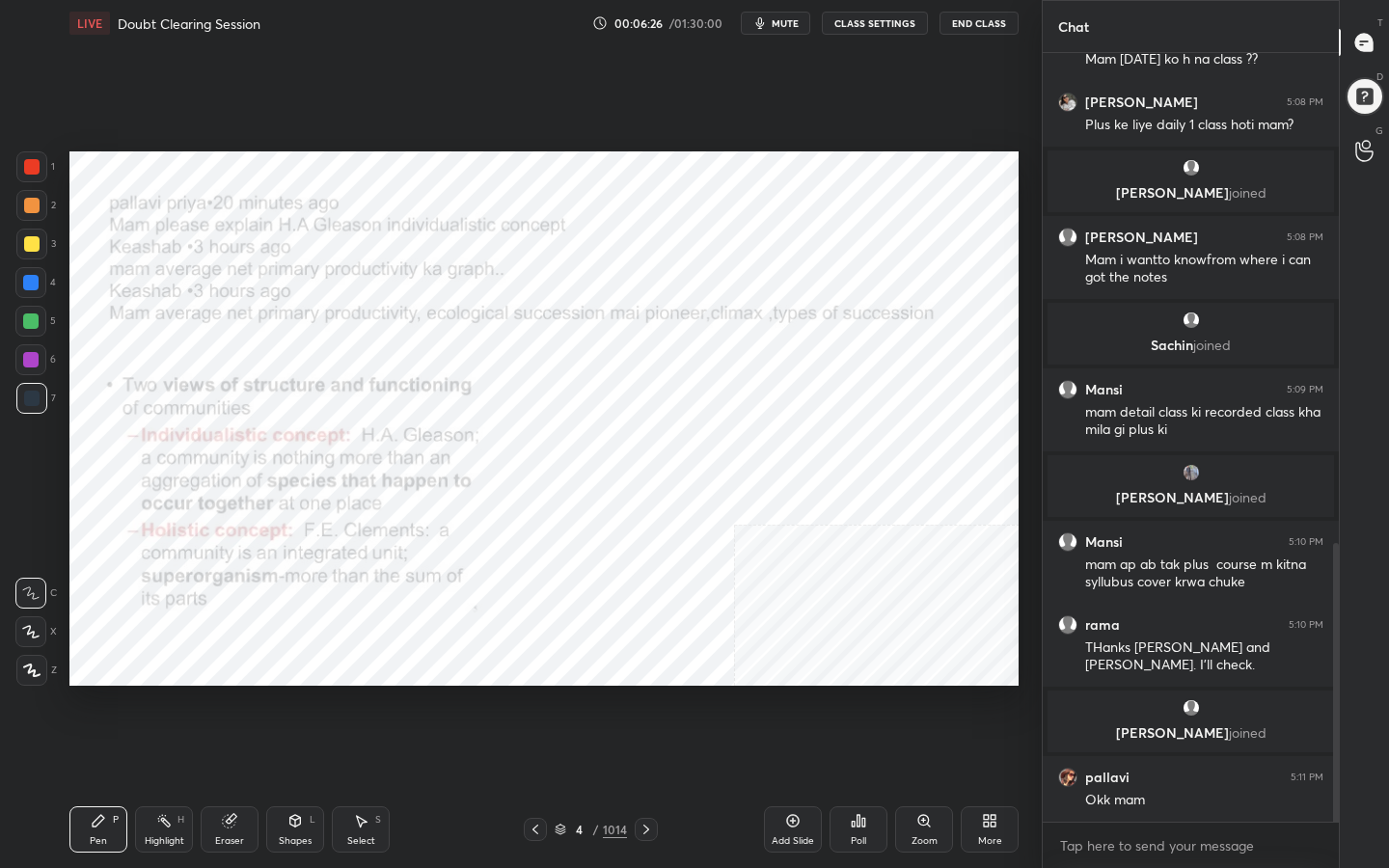 click 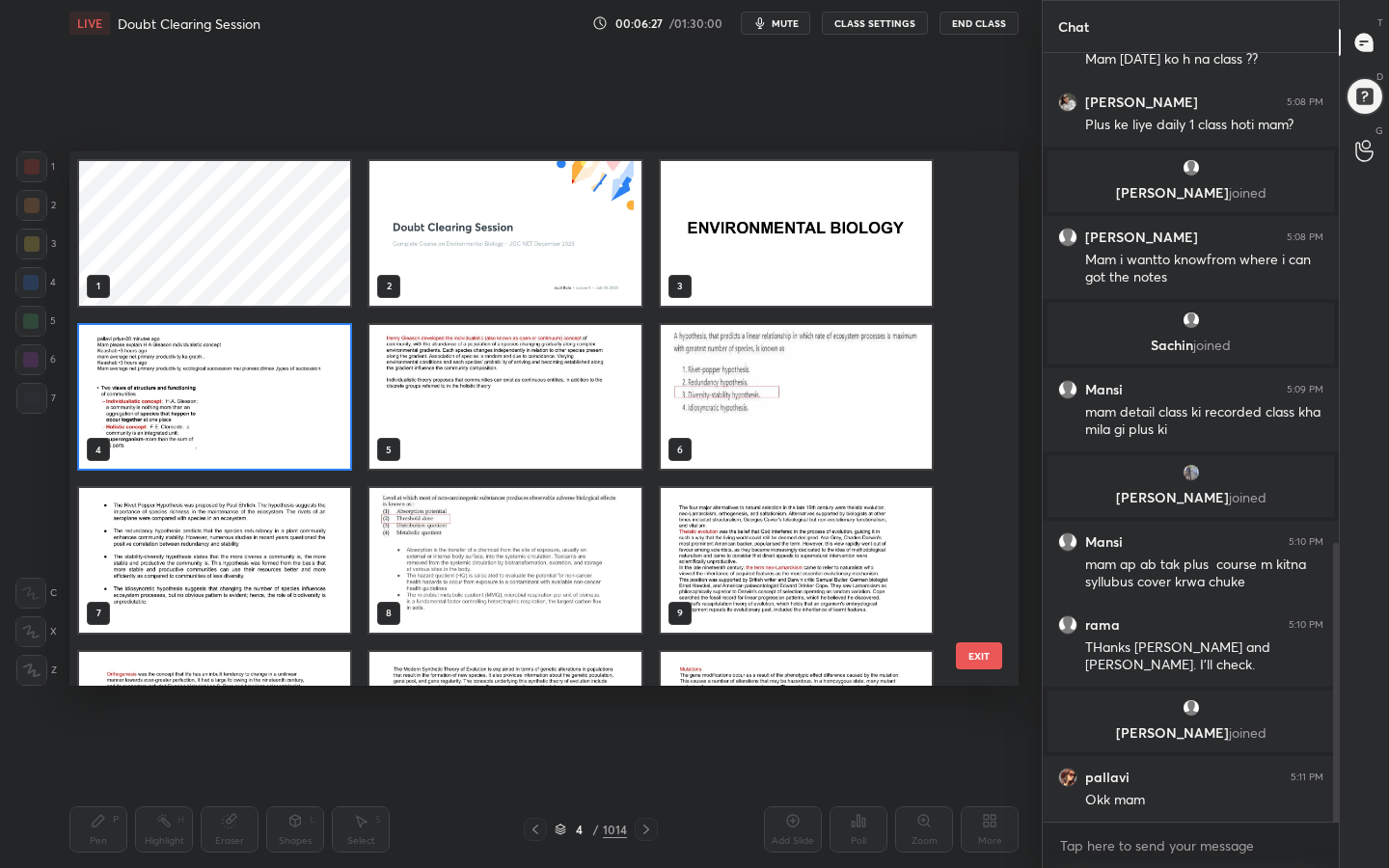 scroll, scrollTop: 7, scrollLeft: 11, axis: both 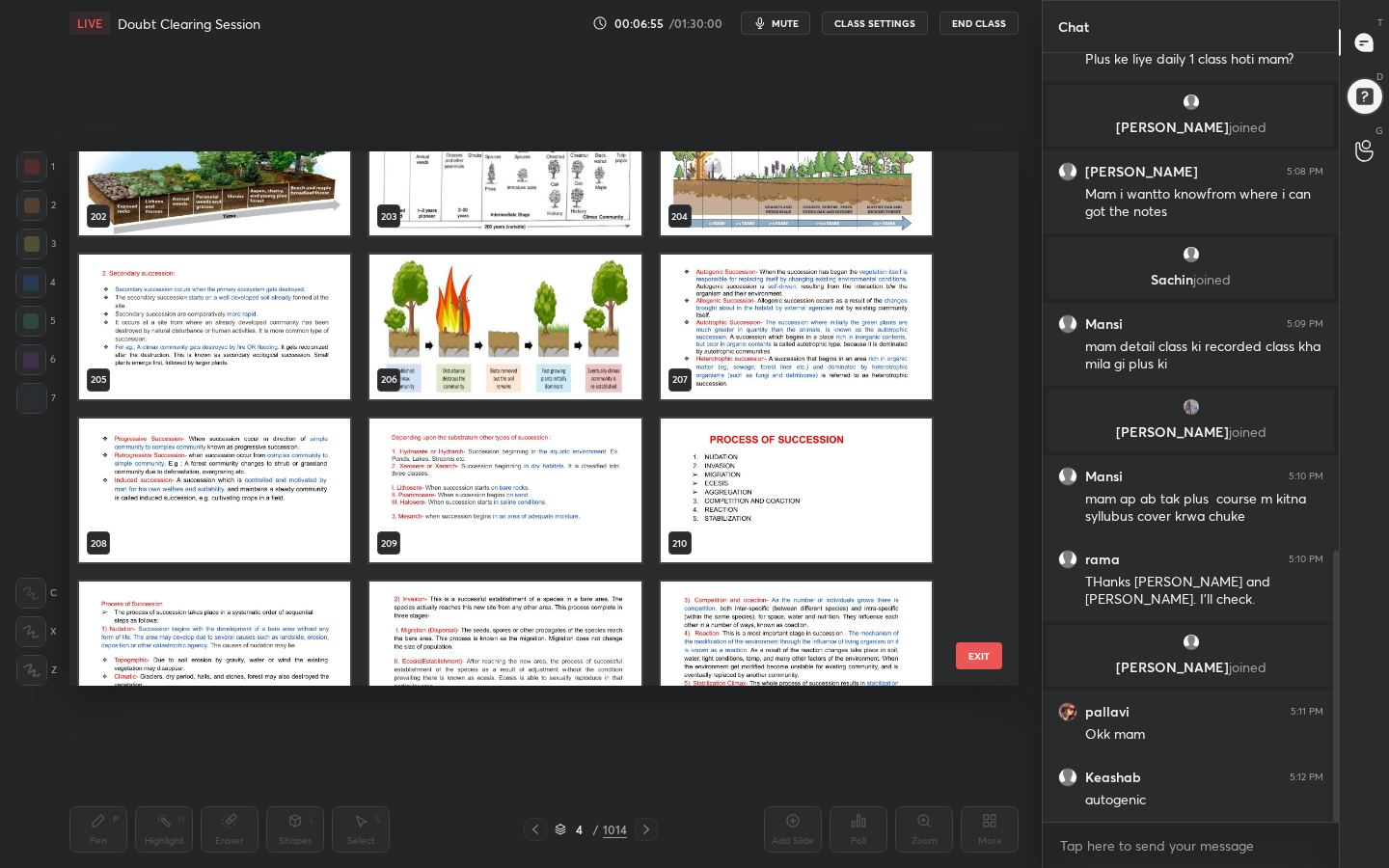 click at bounding box center (796, 327) 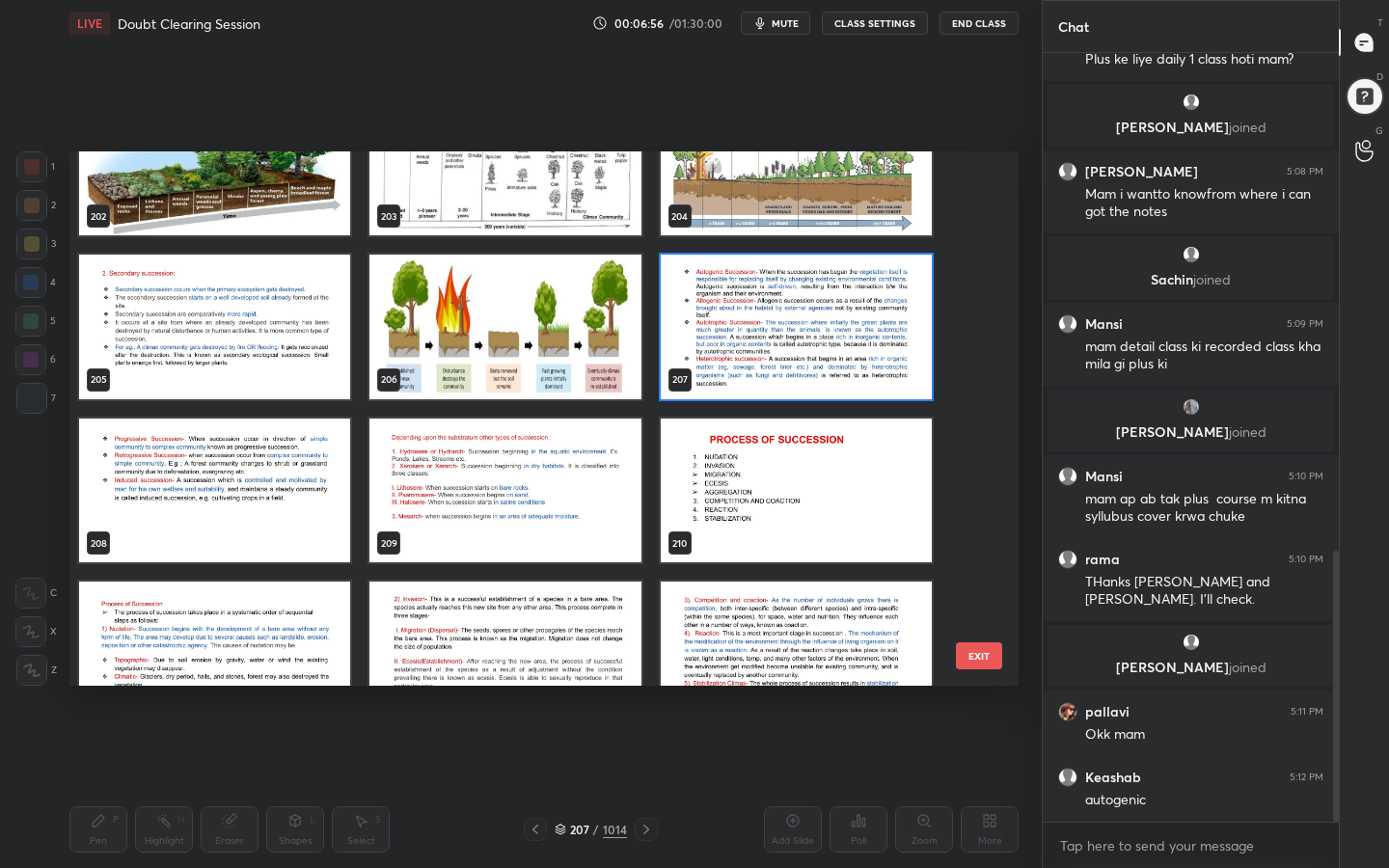 click at bounding box center (796, 327) 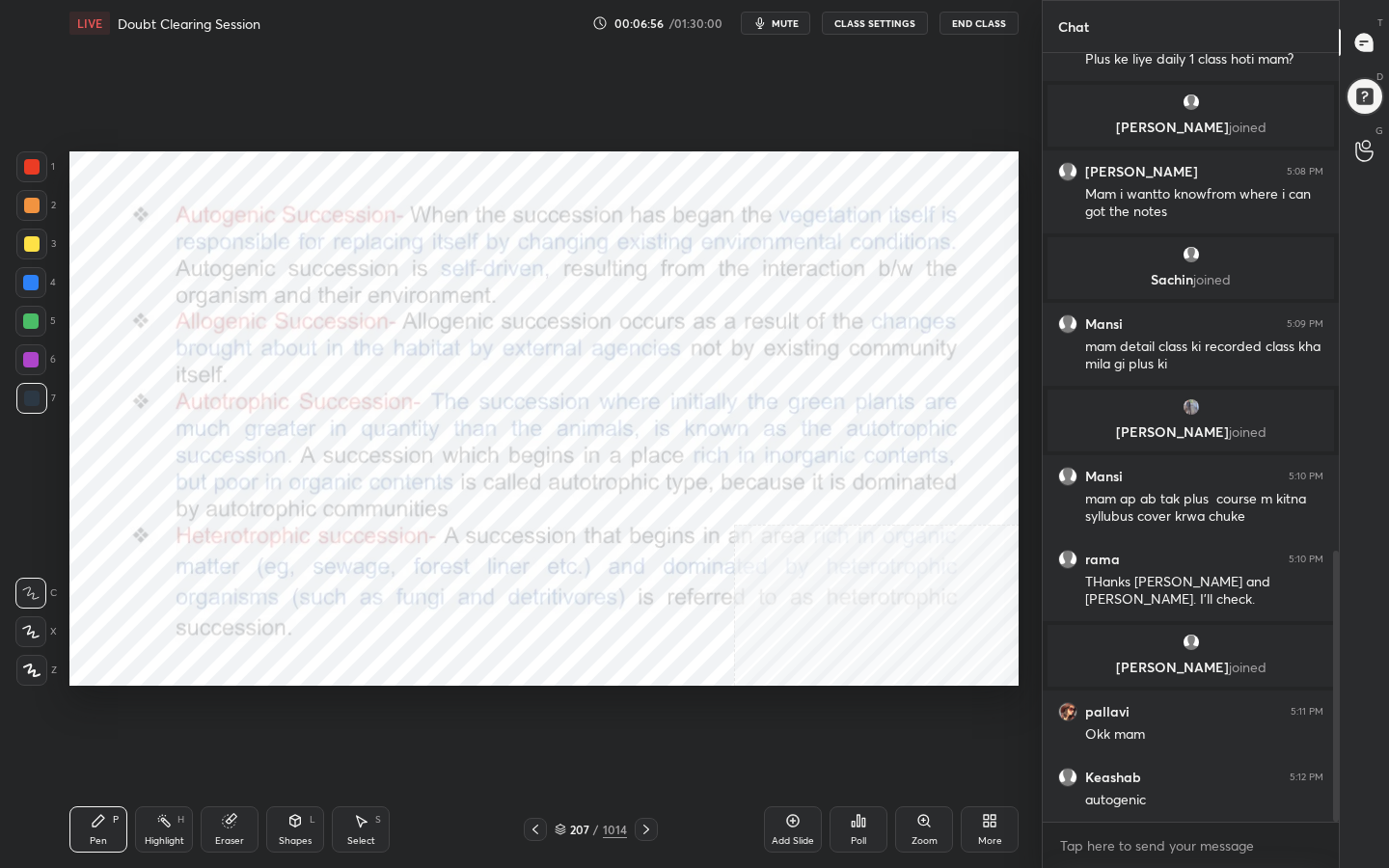 click at bounding box center [796, 327] 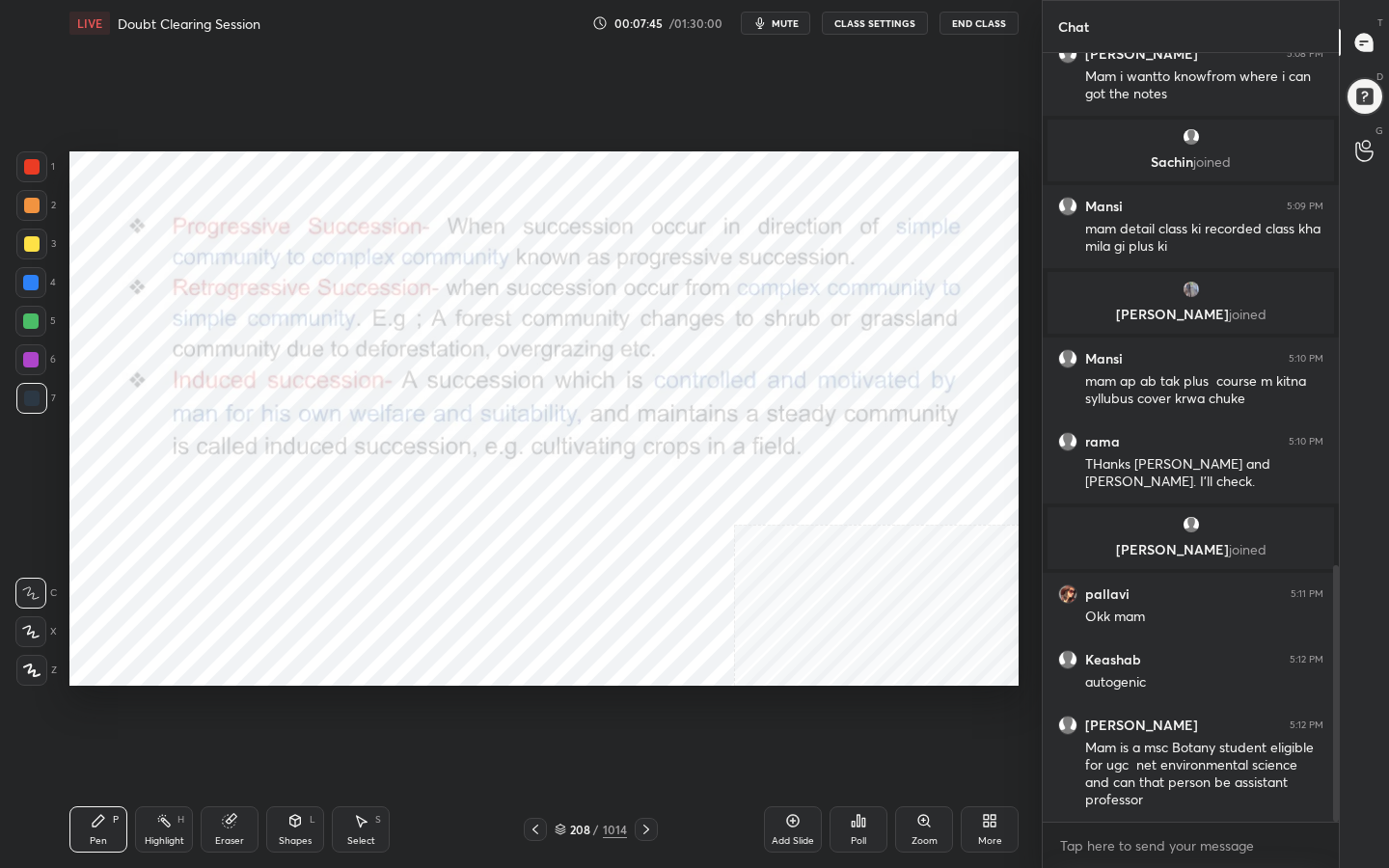 scroll, scrollTop: 1602, scrollLeft: 0, axis: vertical 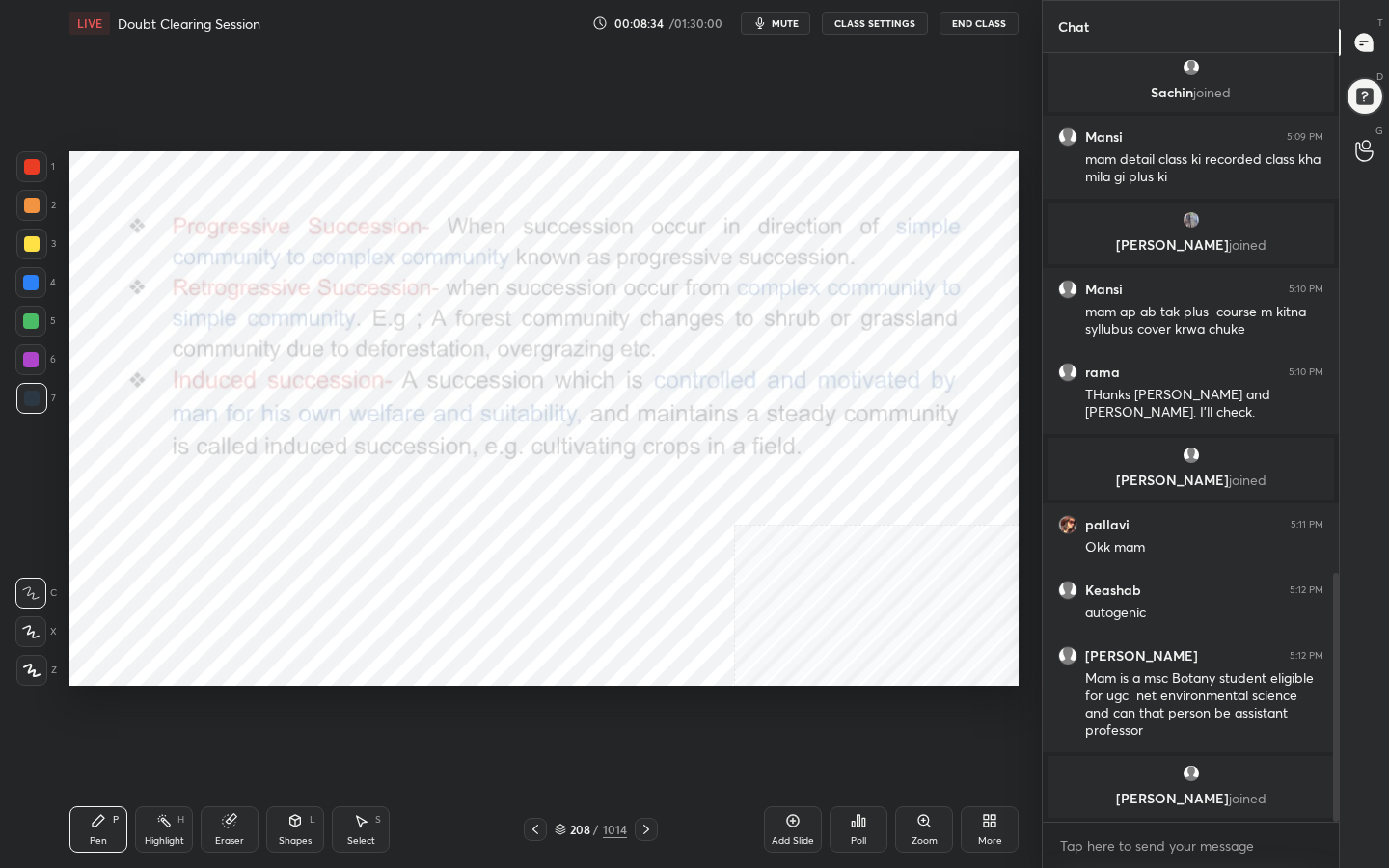 click 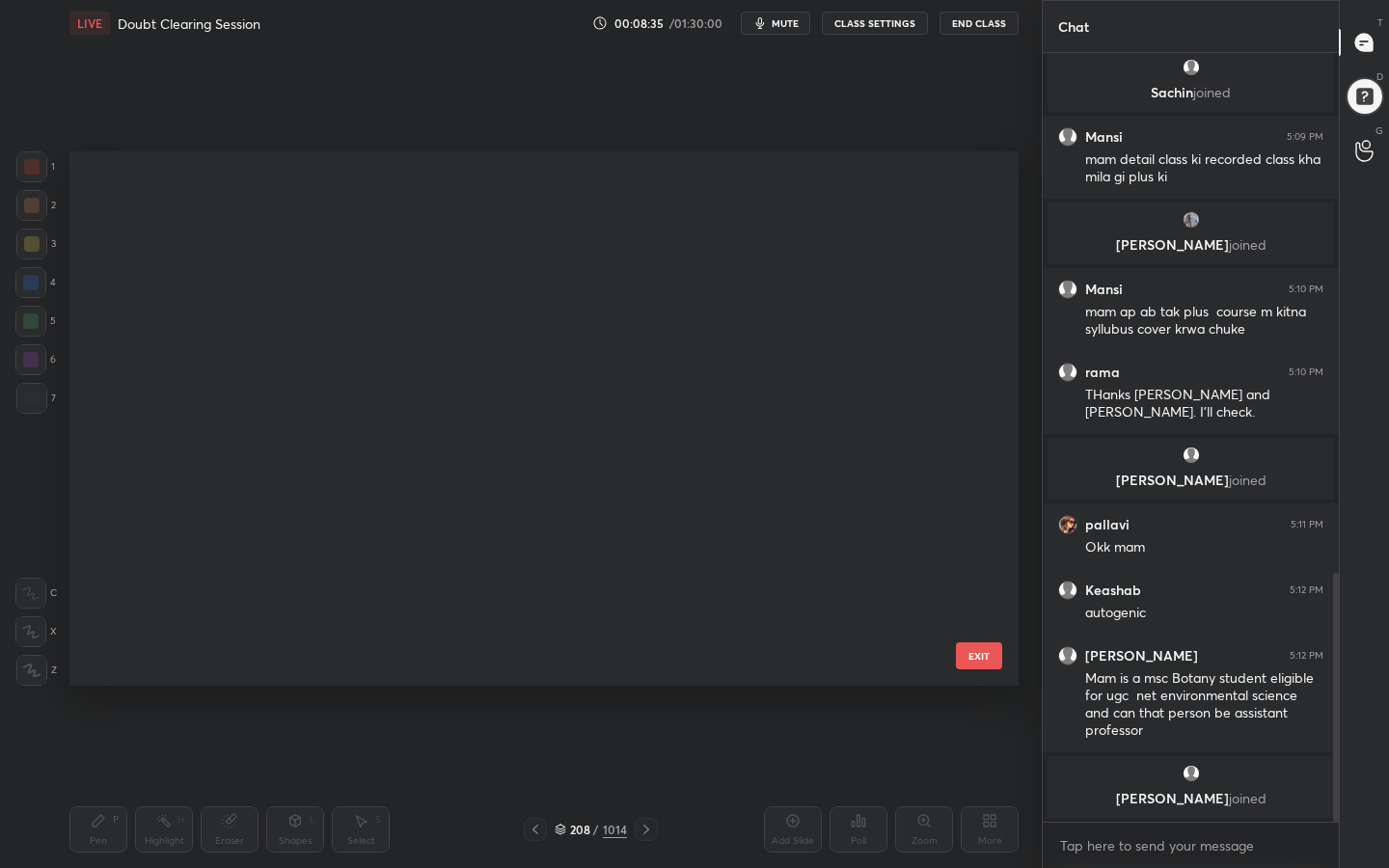 scroll, scrollTop: 10909, scrollLeft: 0, axis: vertical 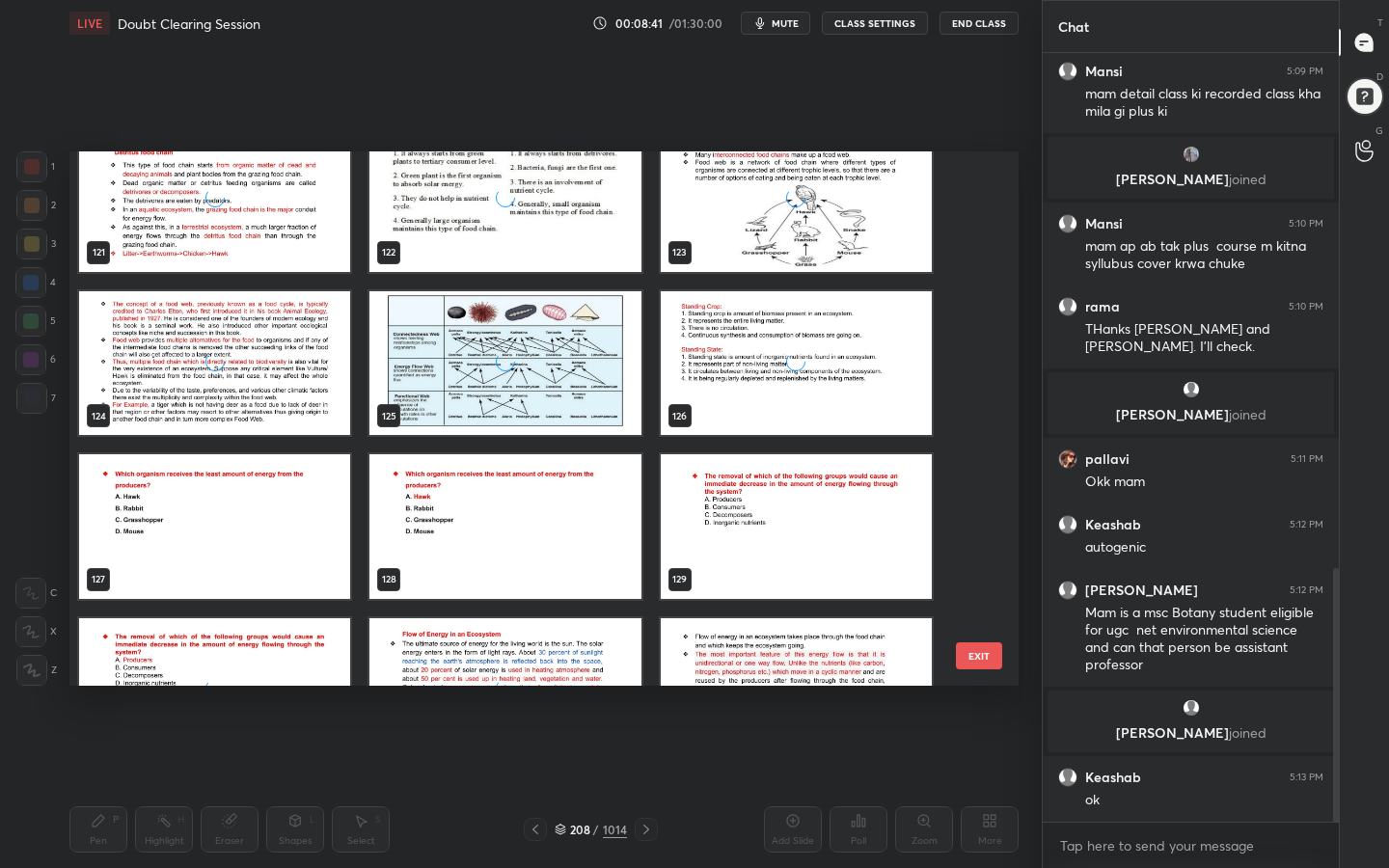 click on "mute" at bounding box center (776, 23) 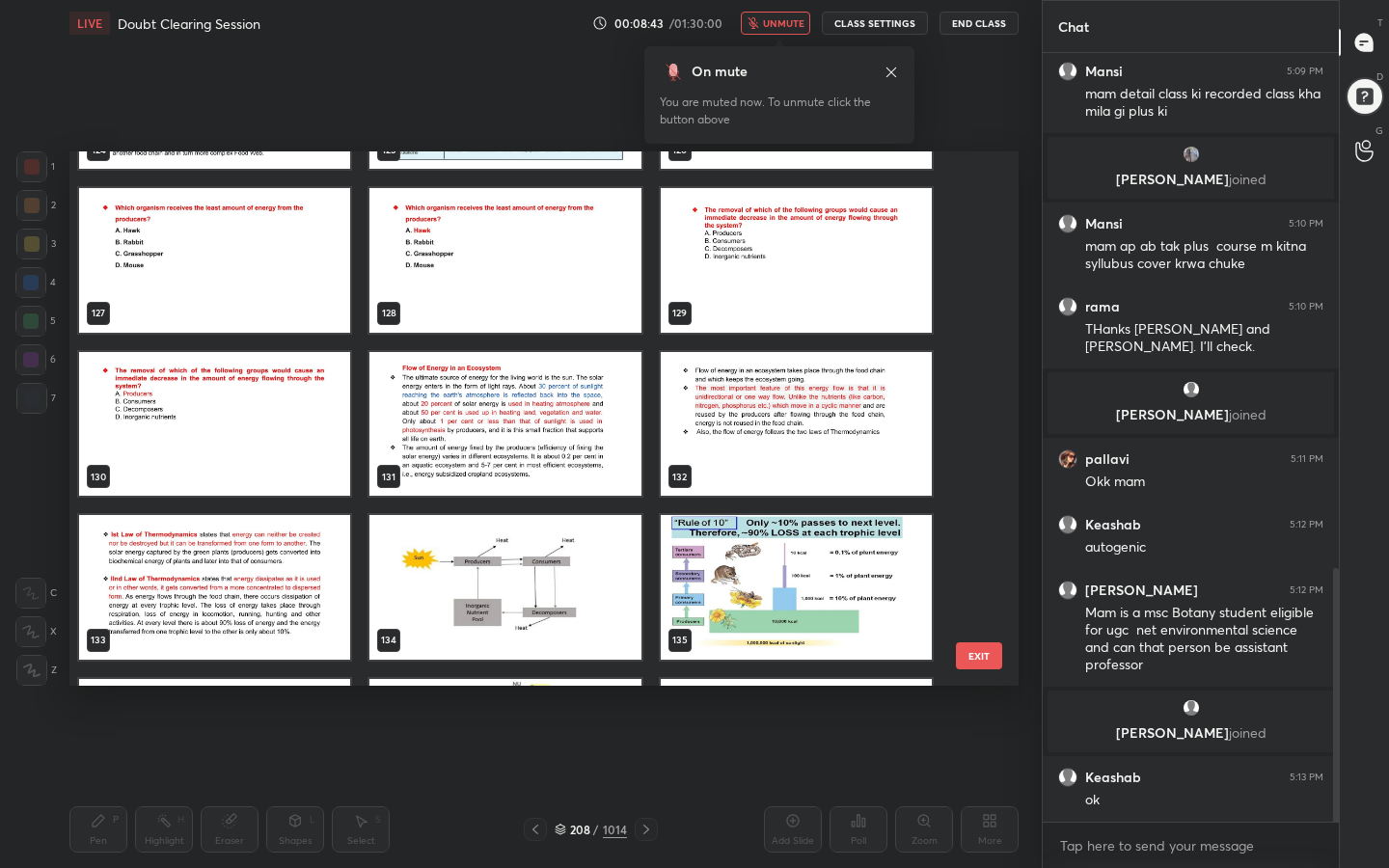 scroll, scrollTop: 6860, scrollLeft: 0, axis: vertical 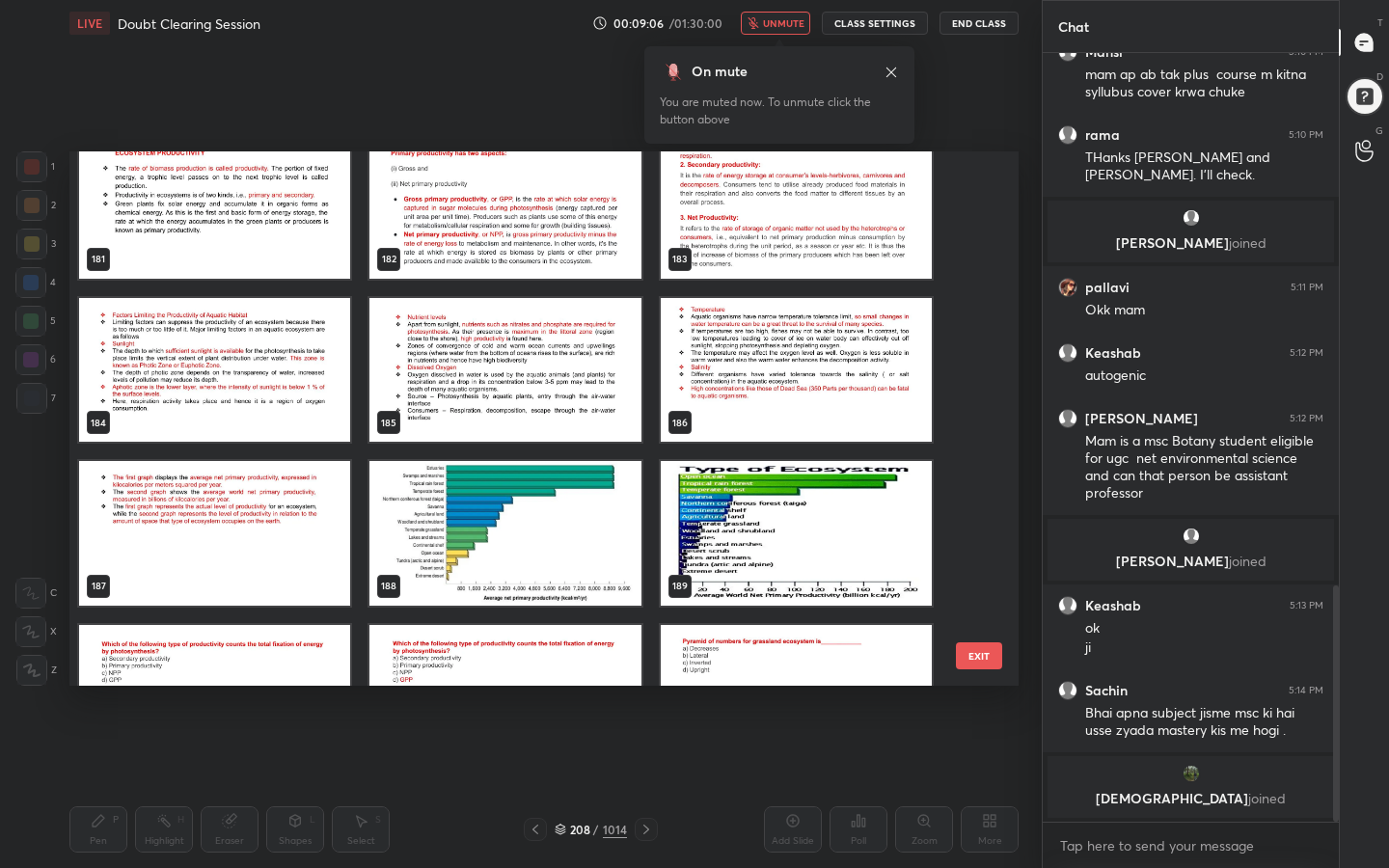 click on "unmute" at bounding box center [783, 23] 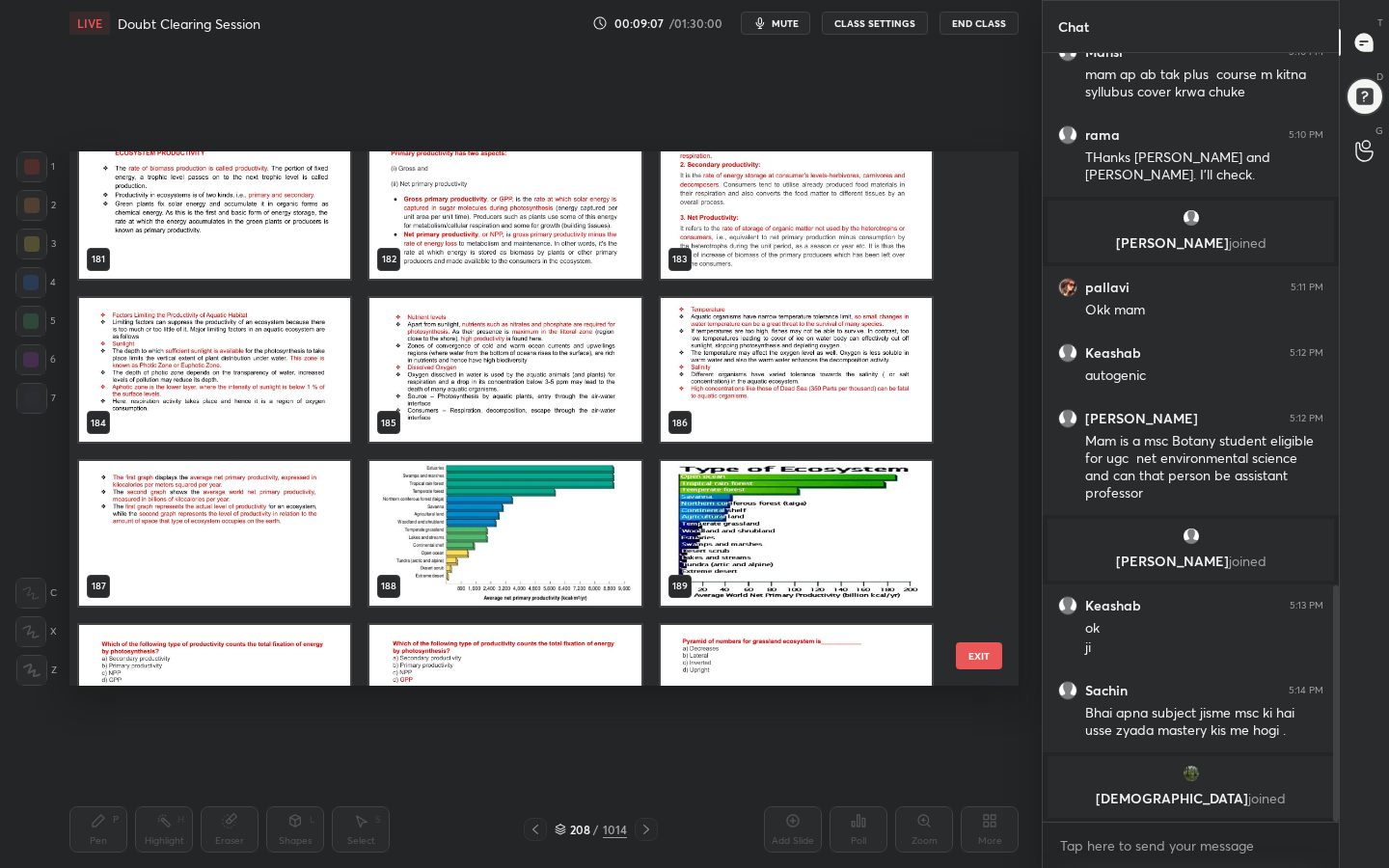 click at bounding box center [796, 533] 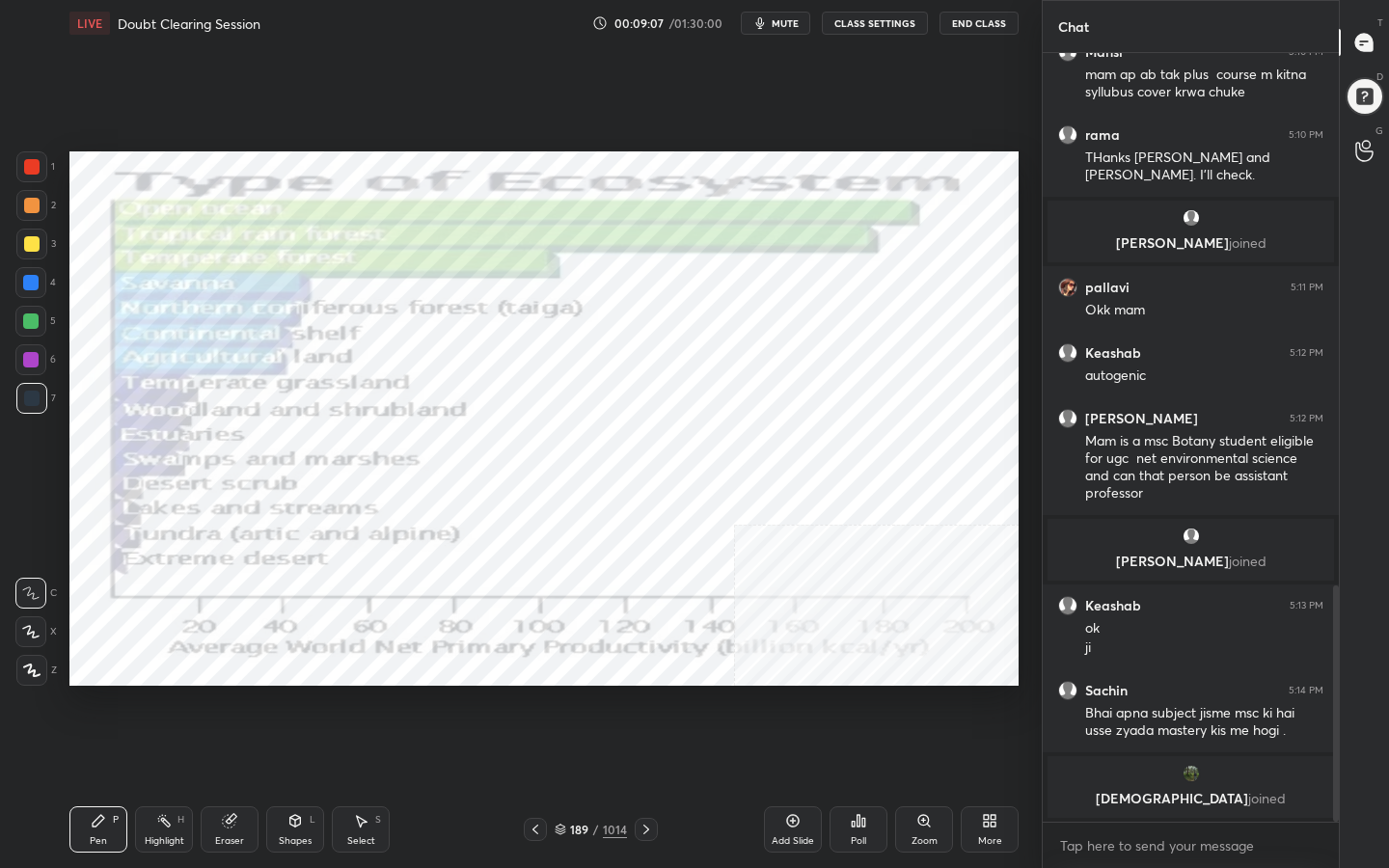 click at bounding box center (796, 533) 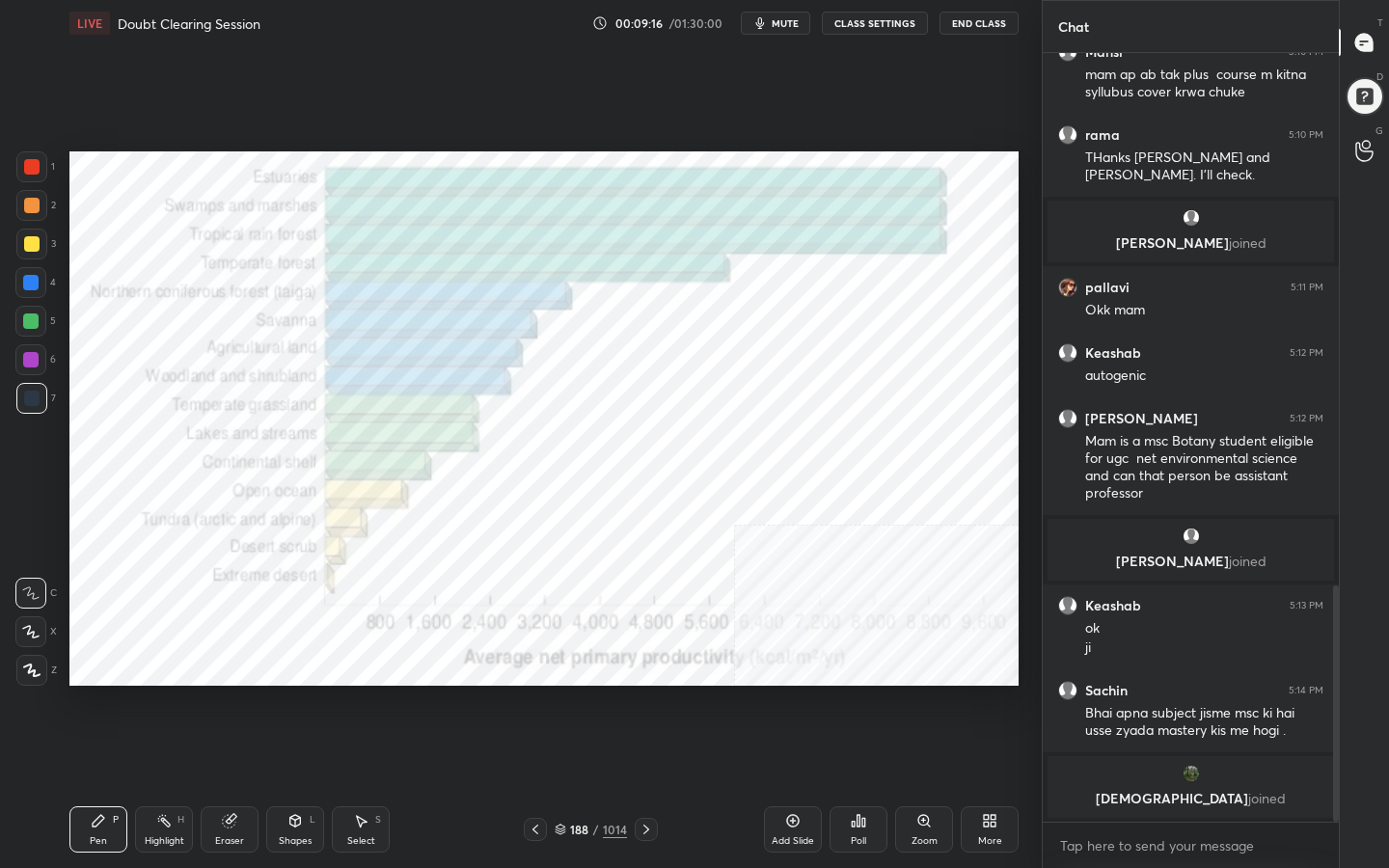 click on "Add Slide" at bounding box center [793, 829] 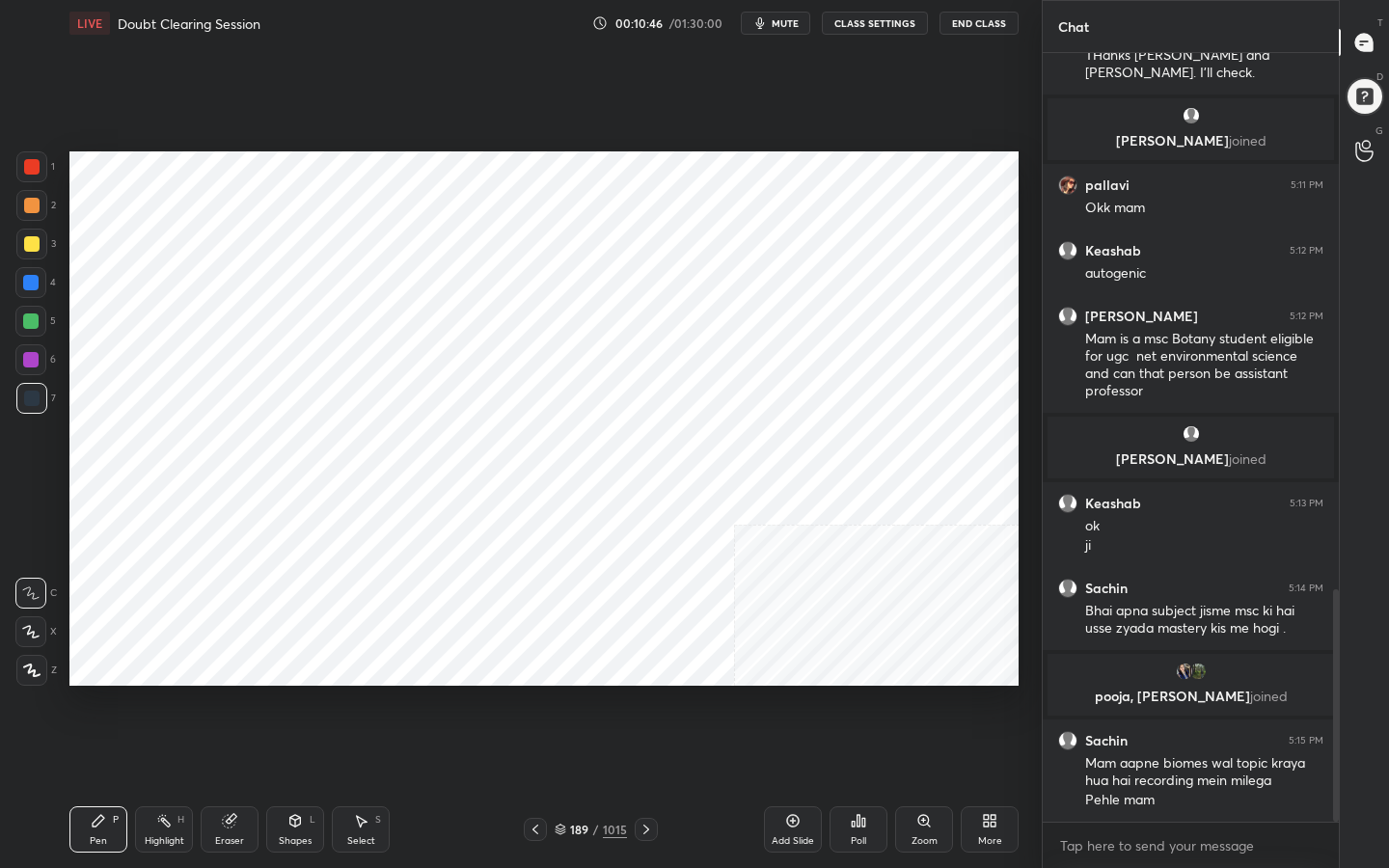 scroll, scrollTop: 1841, scrollLeft: 0, axis: vertical 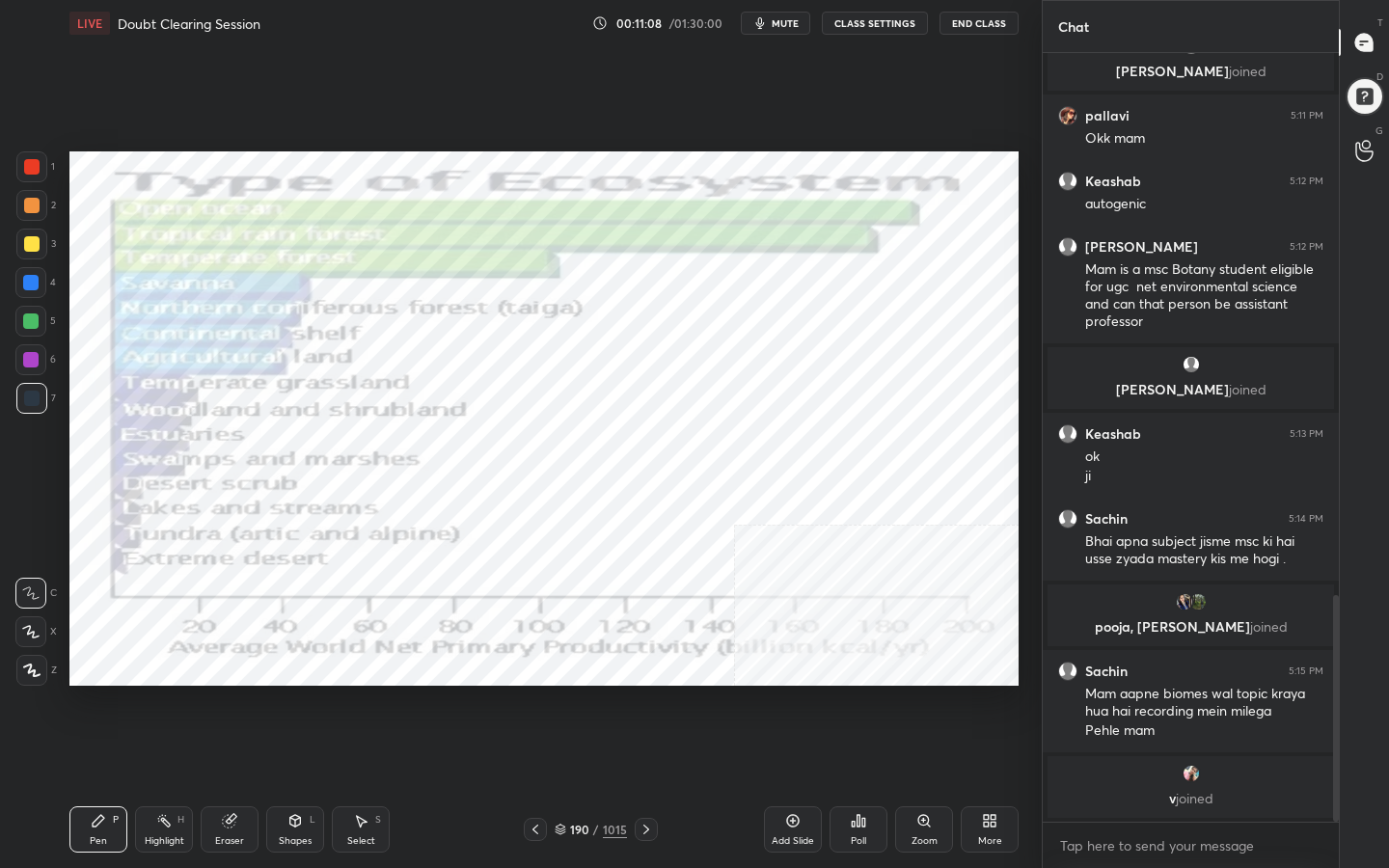 click on "190 / 1015" at bounding box center (590, 829) 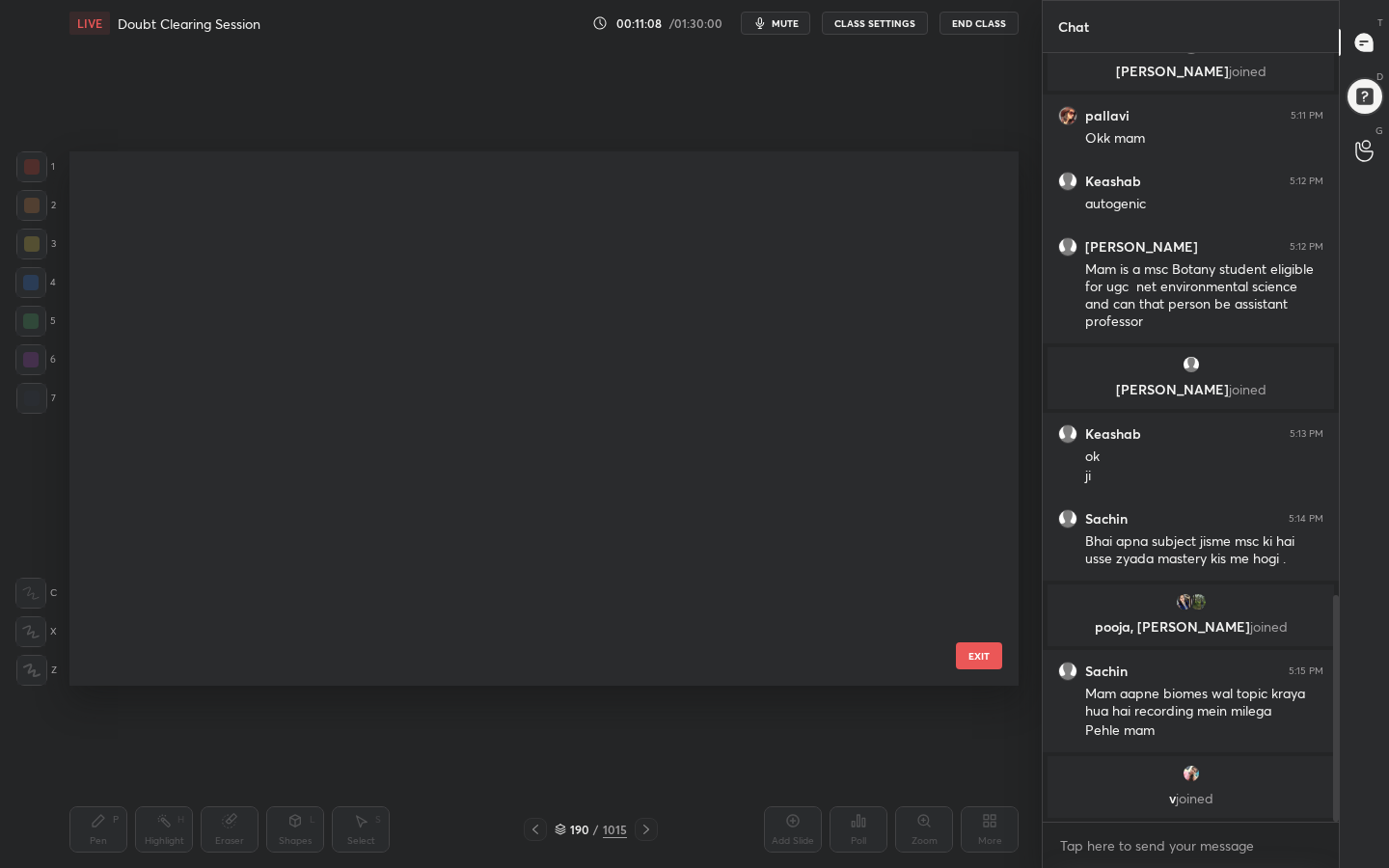scroll, scrollTop: 9928, scrollLeft: 0, axis: vertical 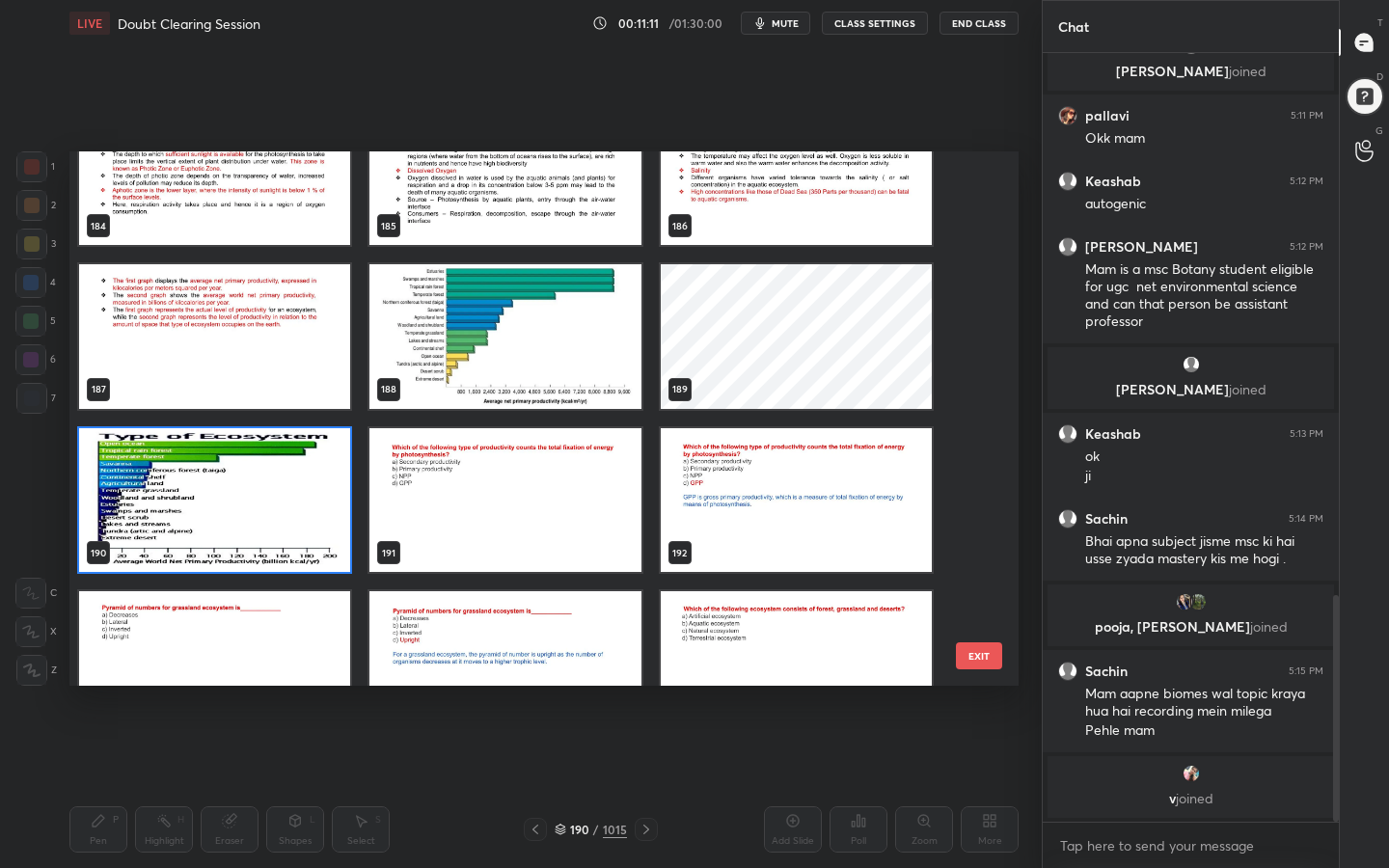 click at bounding box center [504, 337] 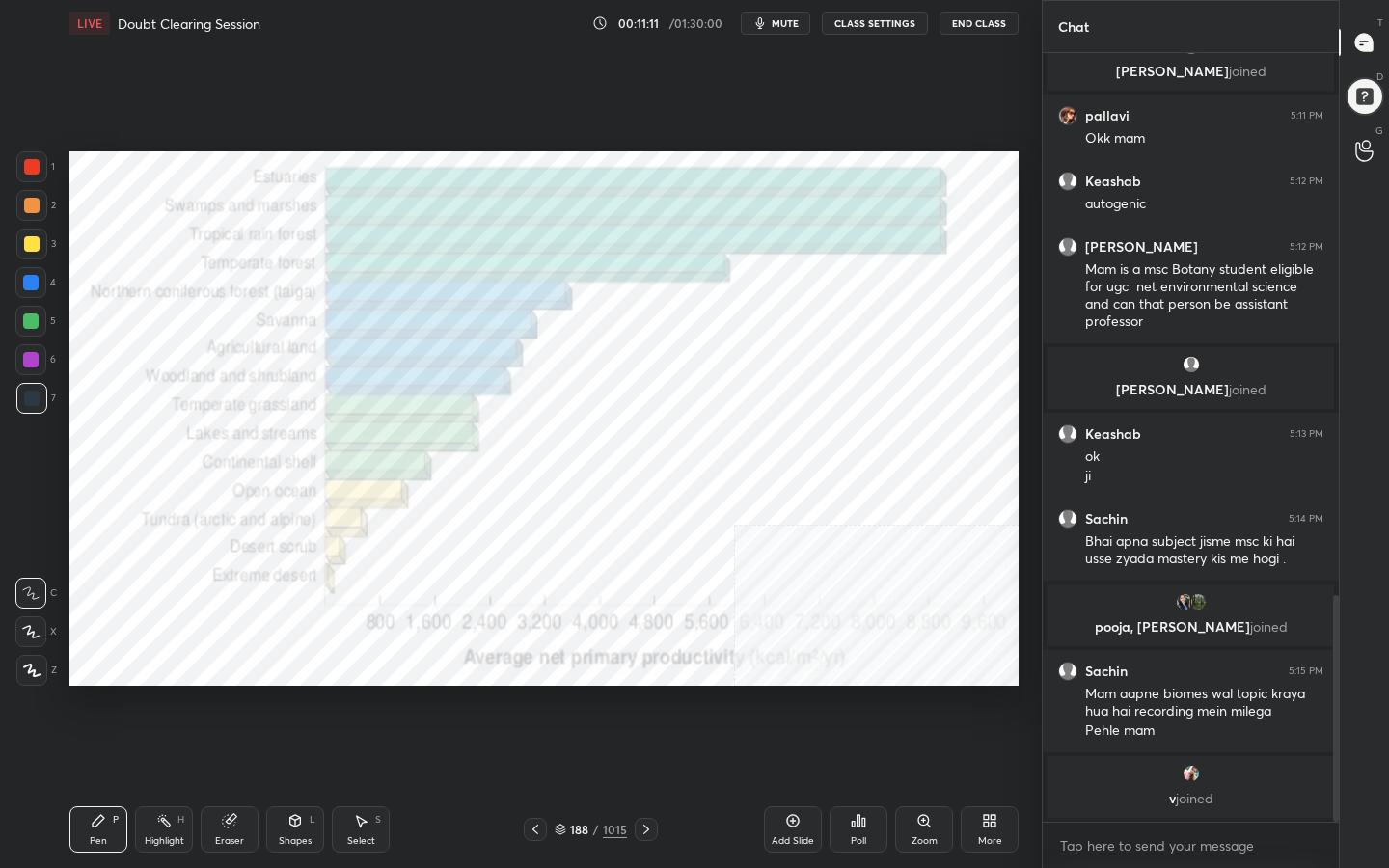 click at bounding box center (504, 337) 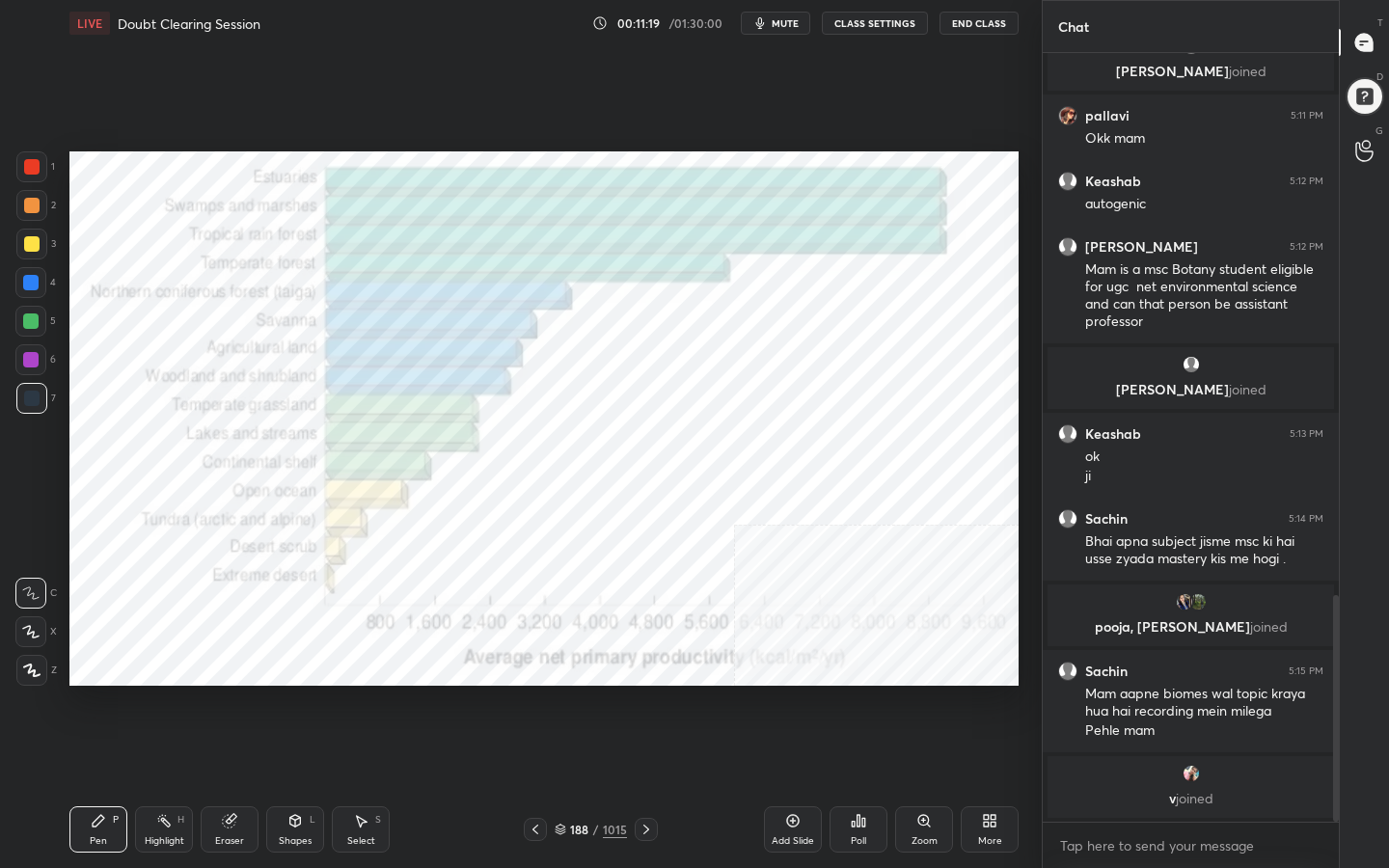 click 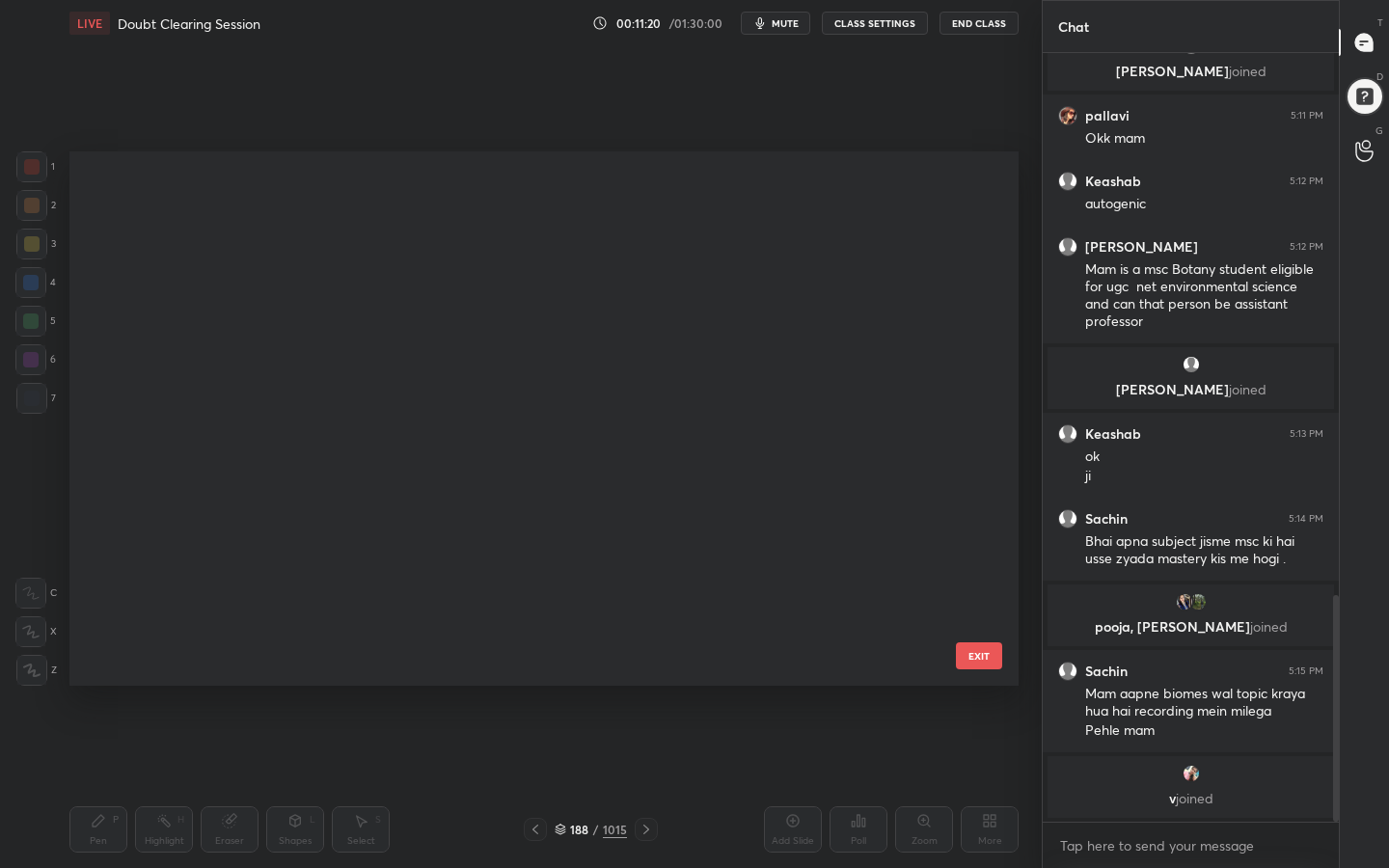 scroll, scrollTop: 9765, scrollLeft: 0, axis: vertical 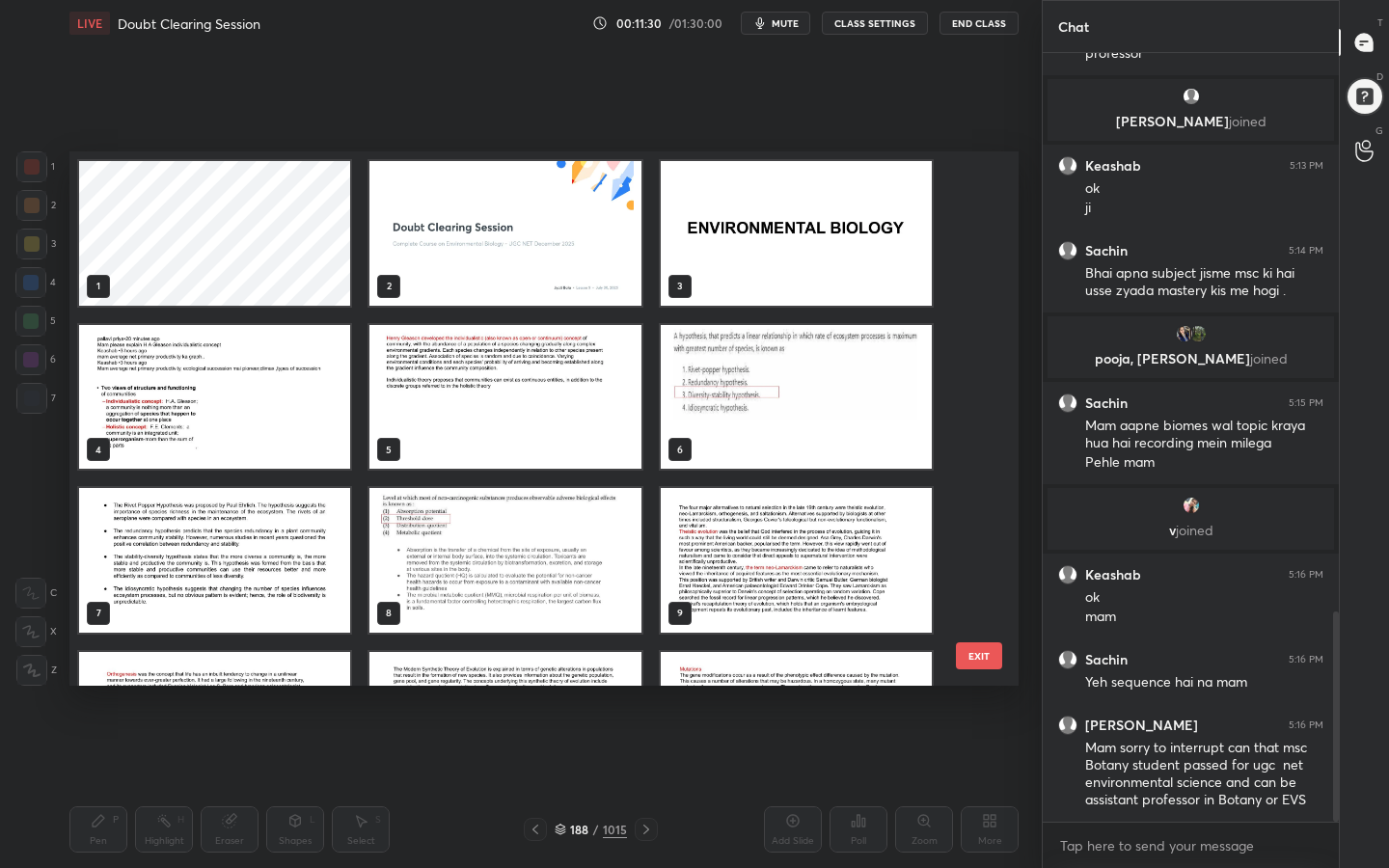 click at bounding box center [504, 233] 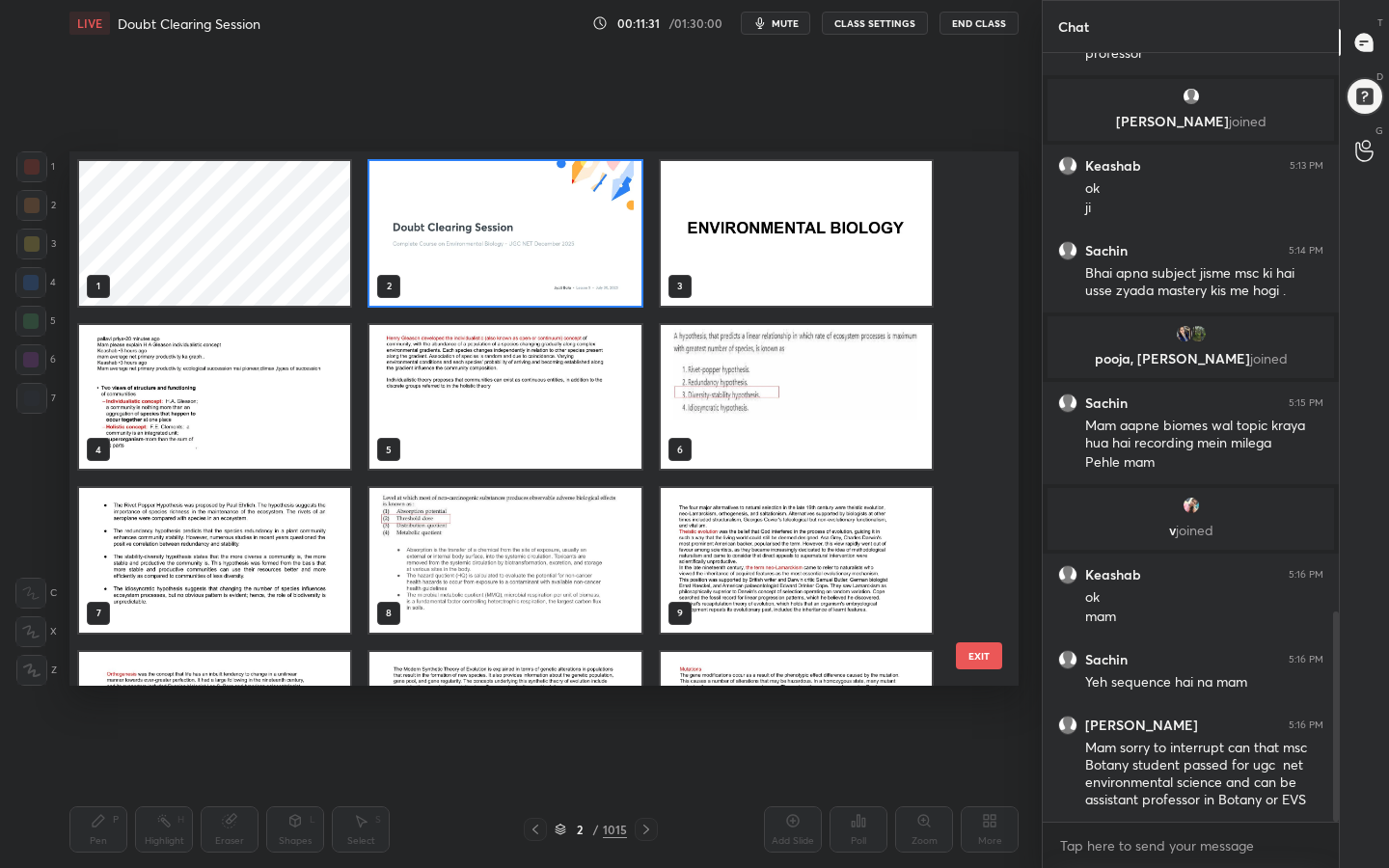 click at bounding box center [504, 233] 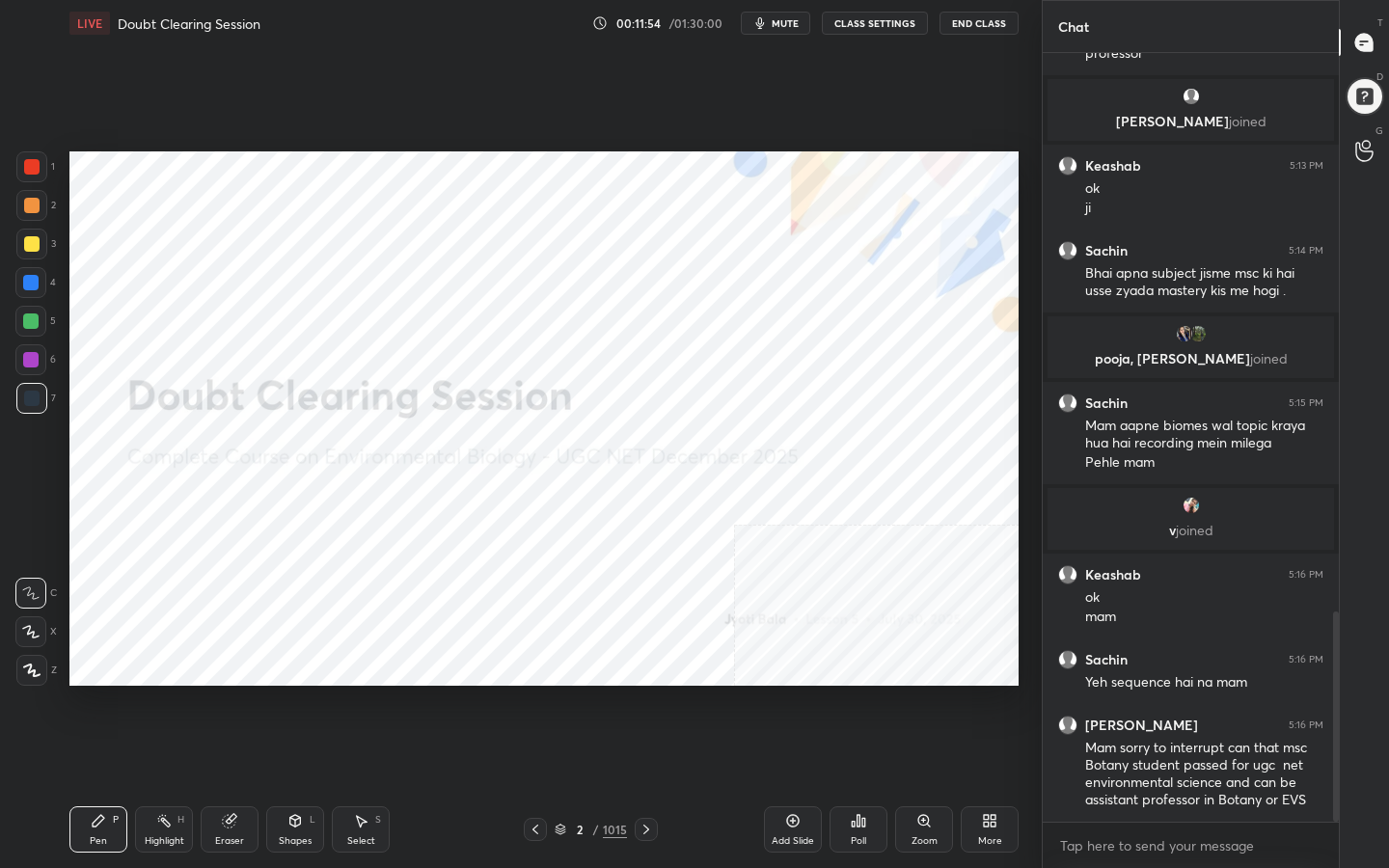 click on "mute" at bounding box center [785, 23] 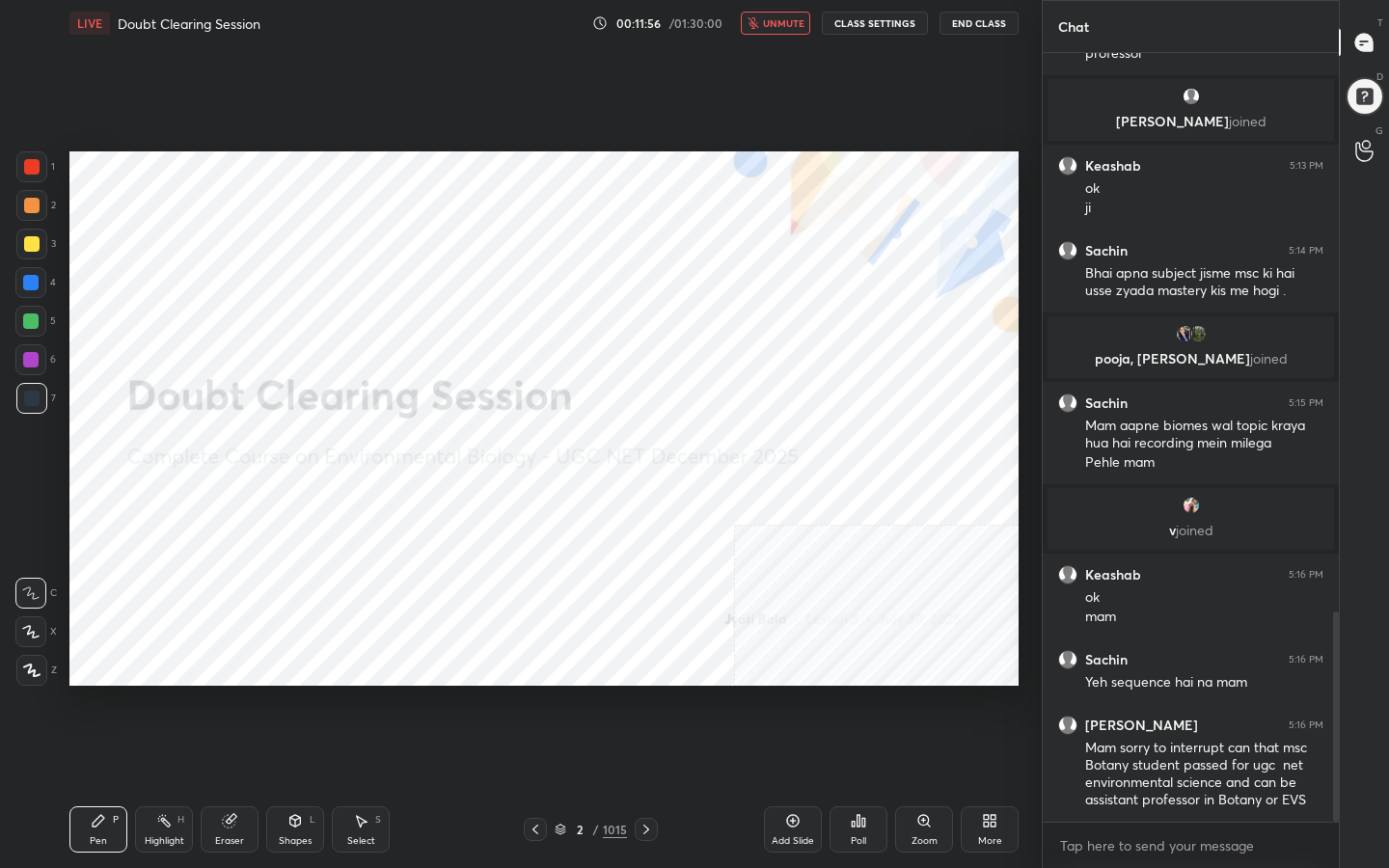 click on "Add Slide Poll Zoom More" at bounding box center [891, 829] 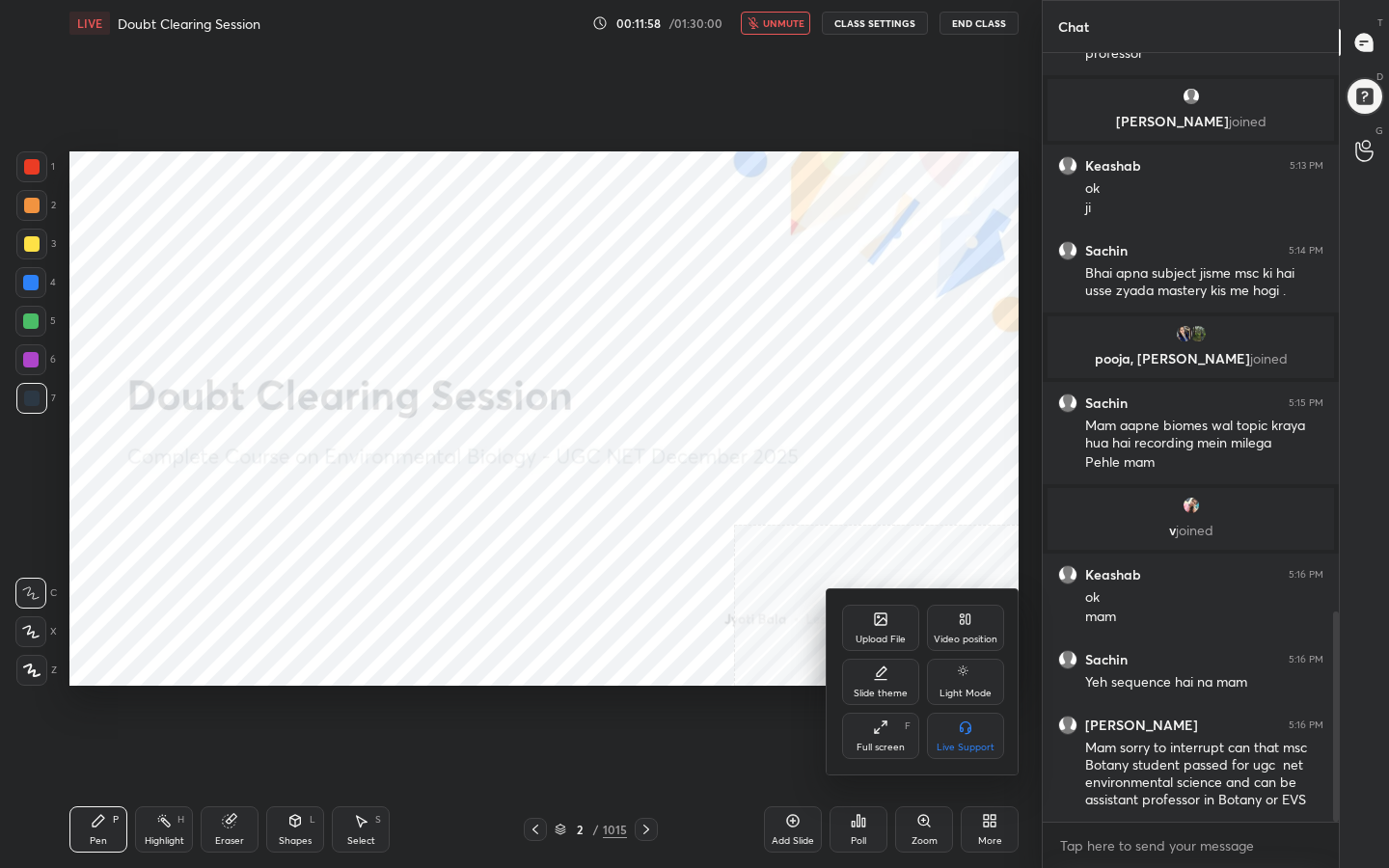 click on "Upload File" at bounding box center (881, 628) 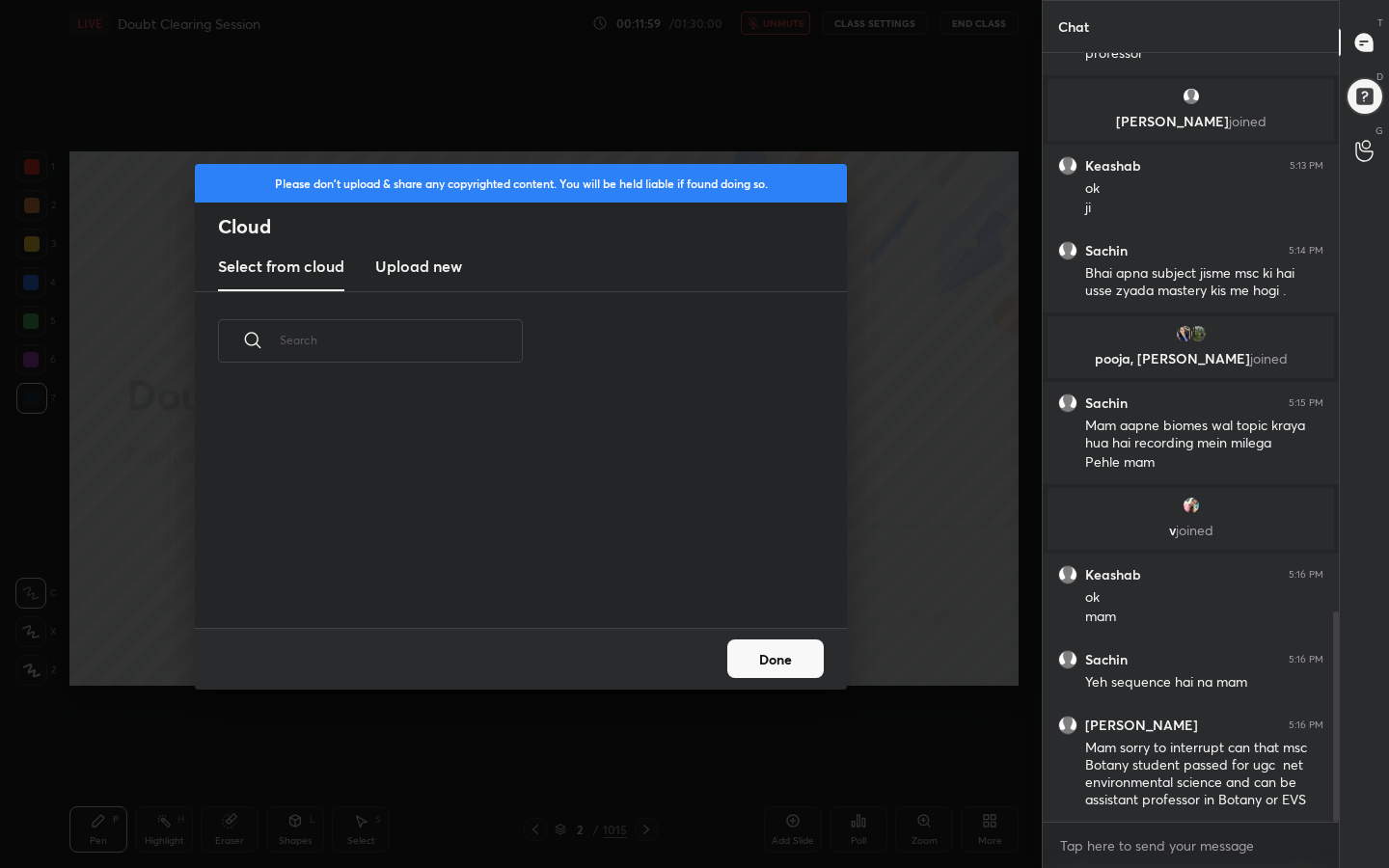 click on "Upload new" at bounding box center (419, 266) 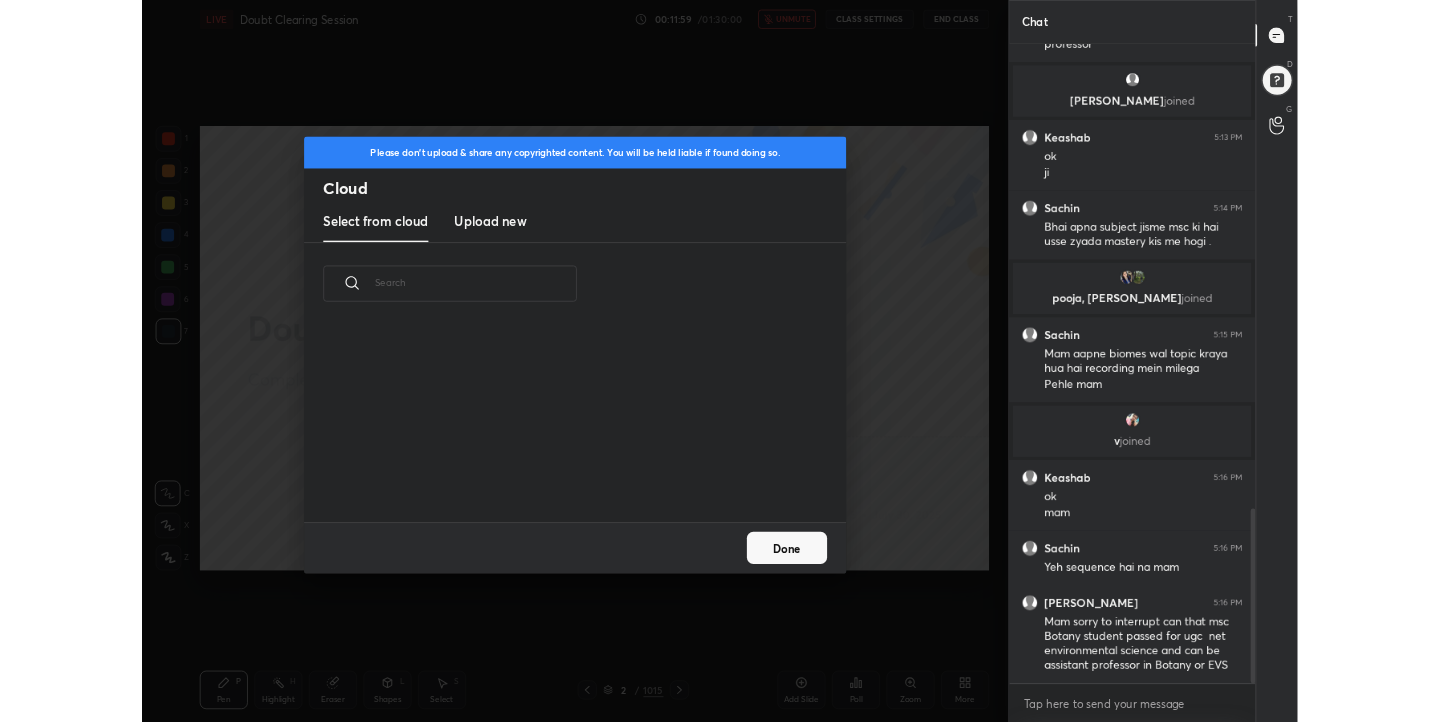 scroll, scrollTop: 0, scrollLeft: 0, axis: both 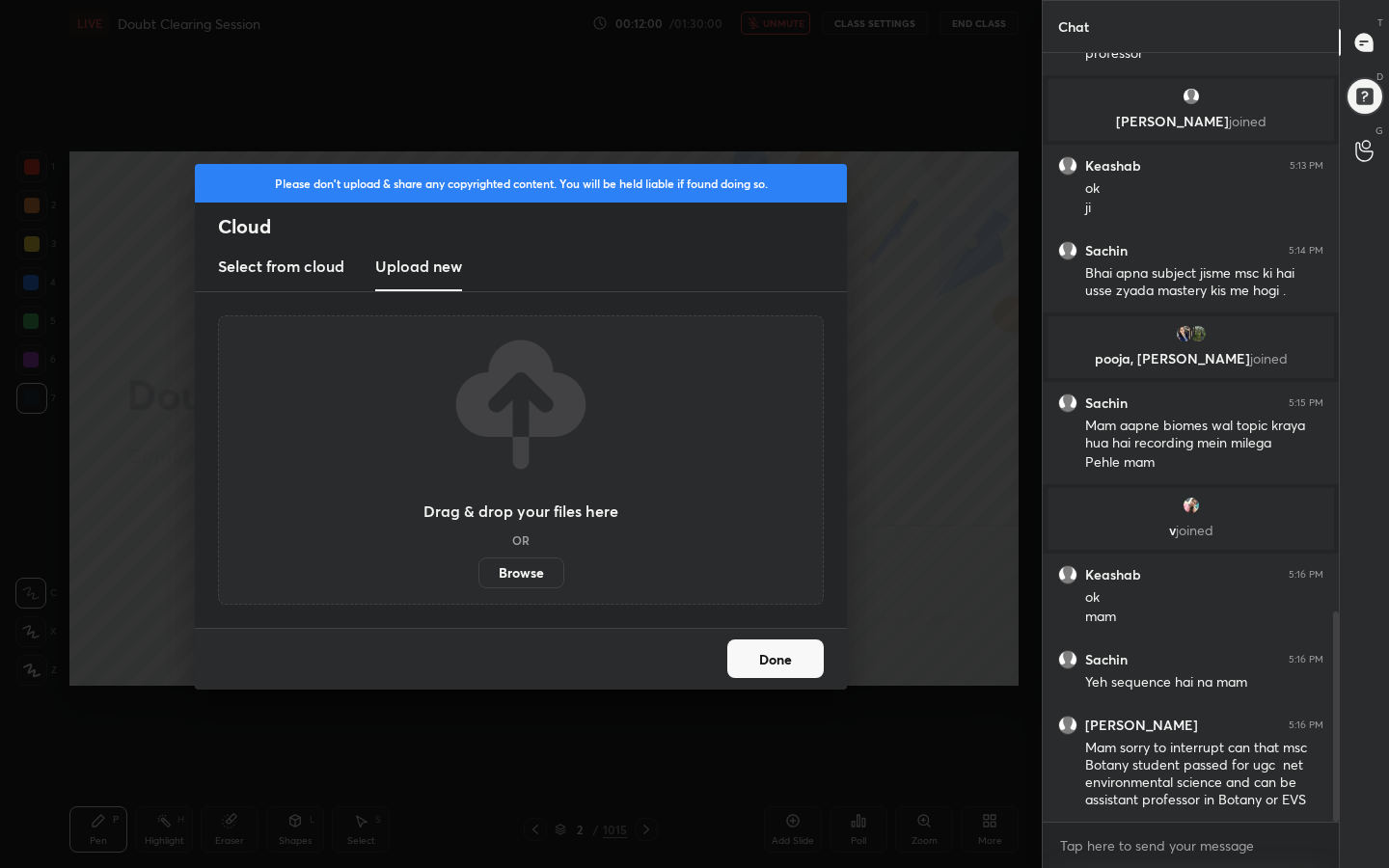 click on "Browse" at bounding box center (521, 573) 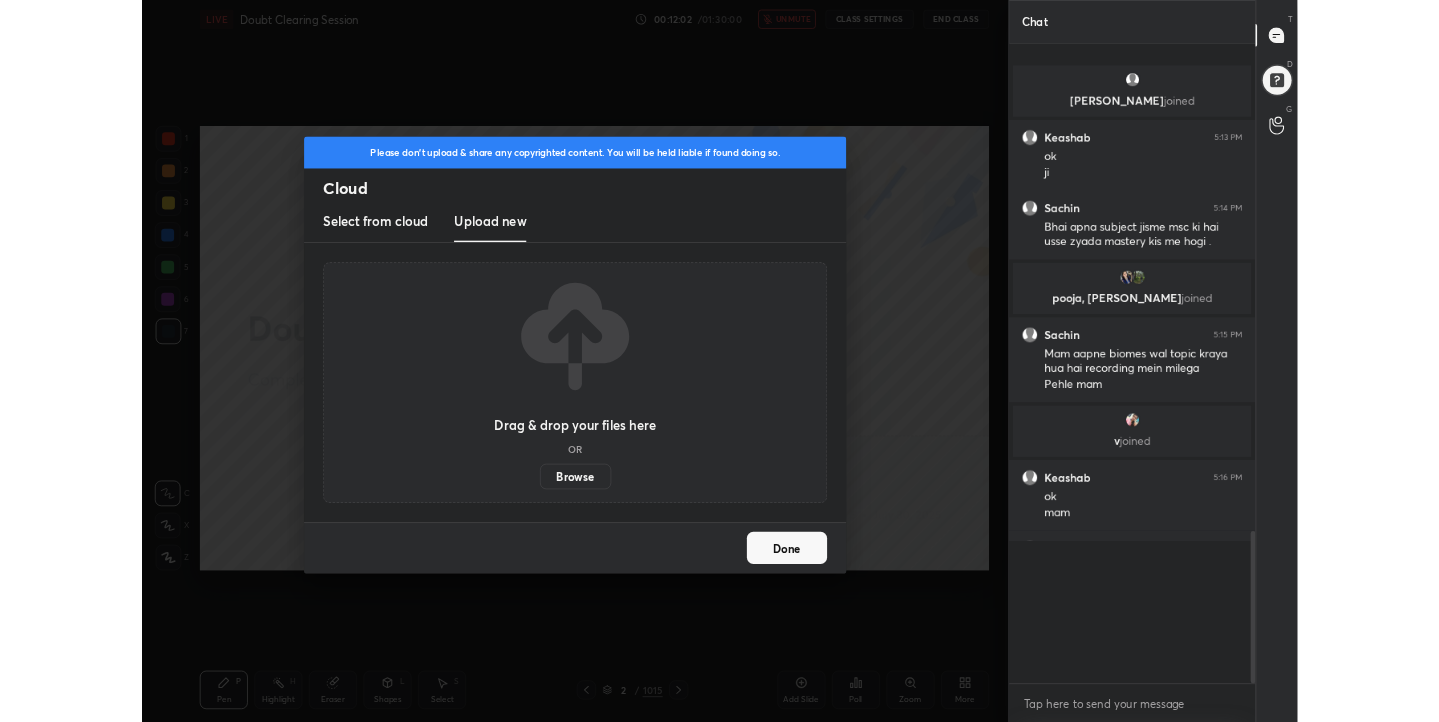 scroll, scrollTop: 594, scrollLeft: 1000, axis: both 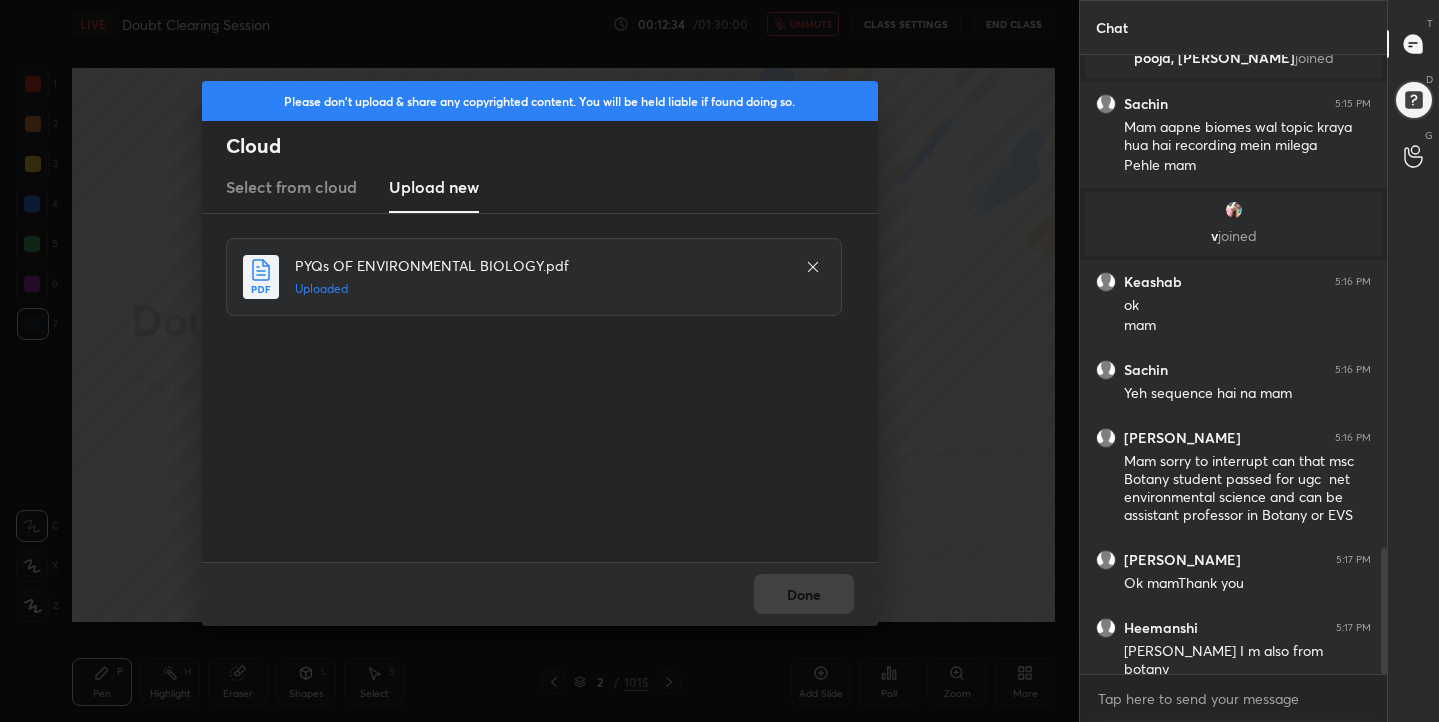 click on "Done" at bounding box center [540, 594] 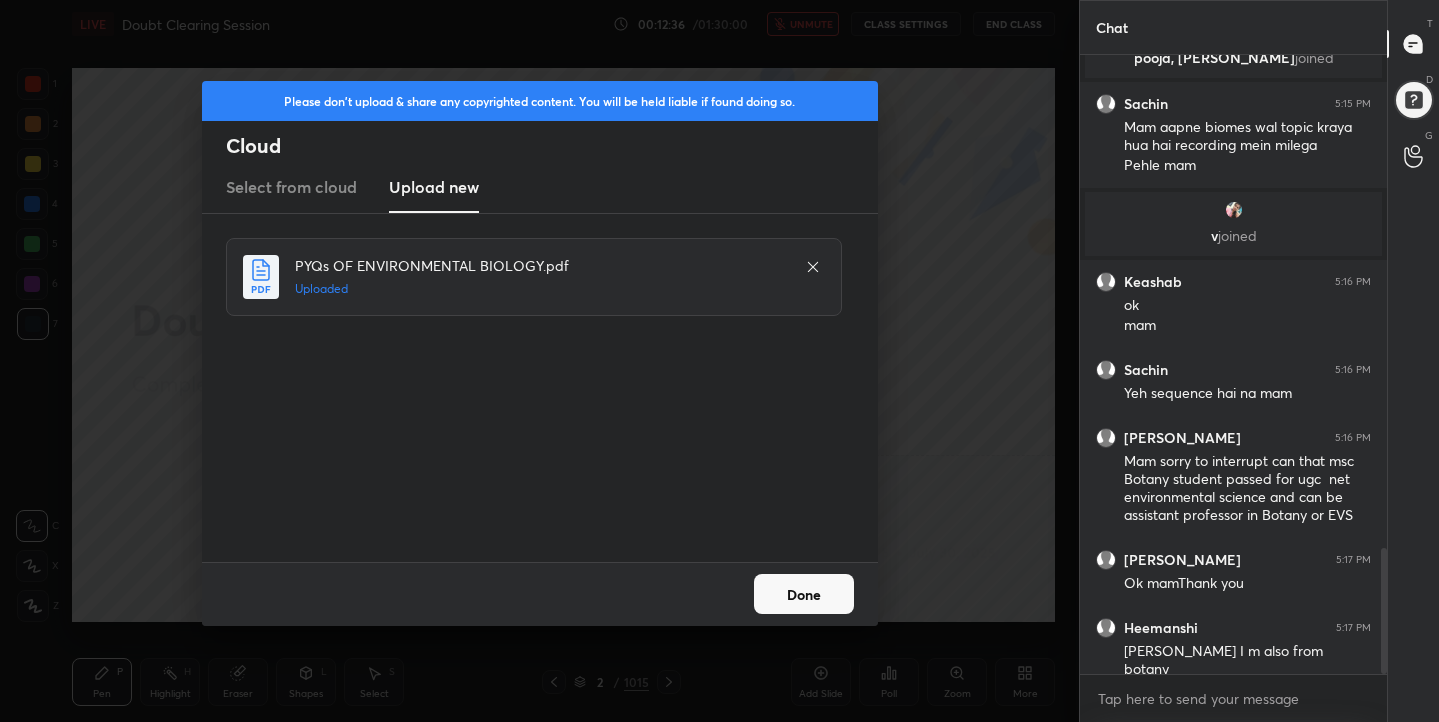 click on "Done" at bounding box center (804, 594) 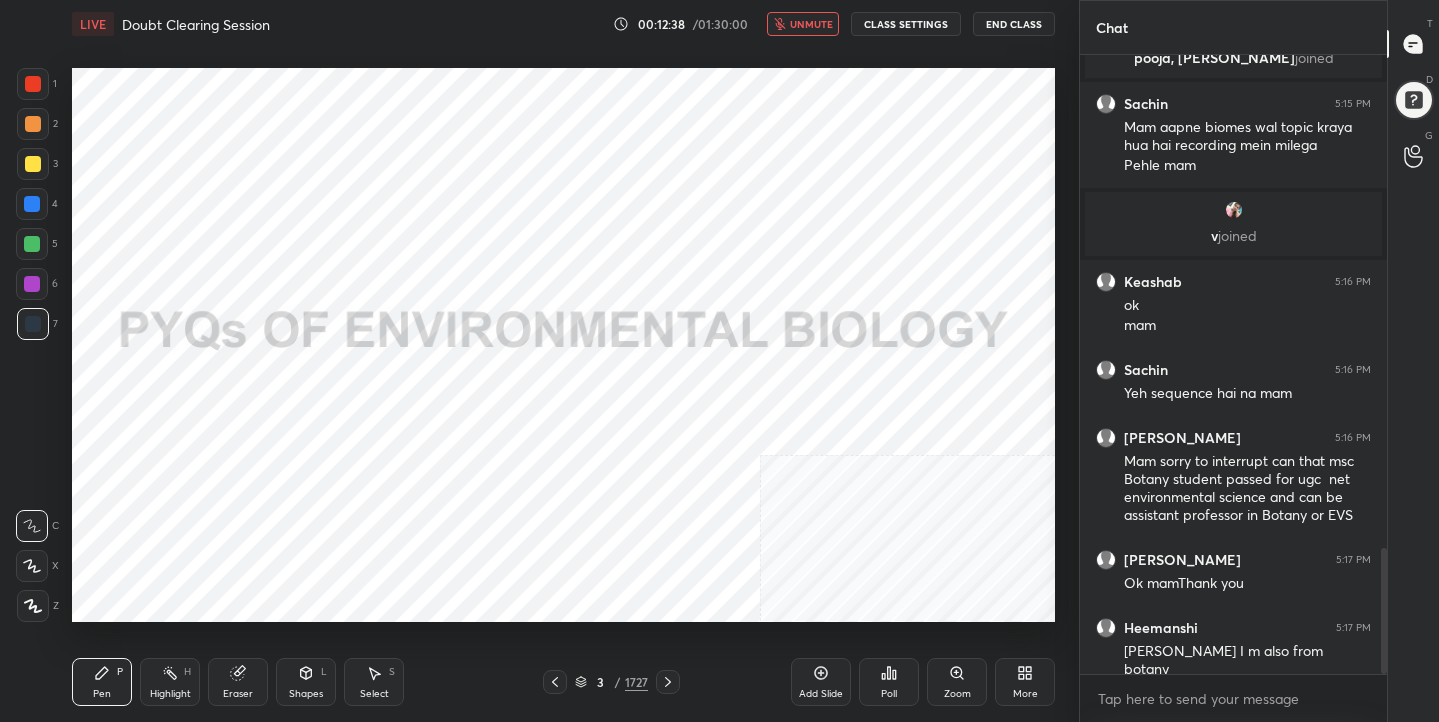 click 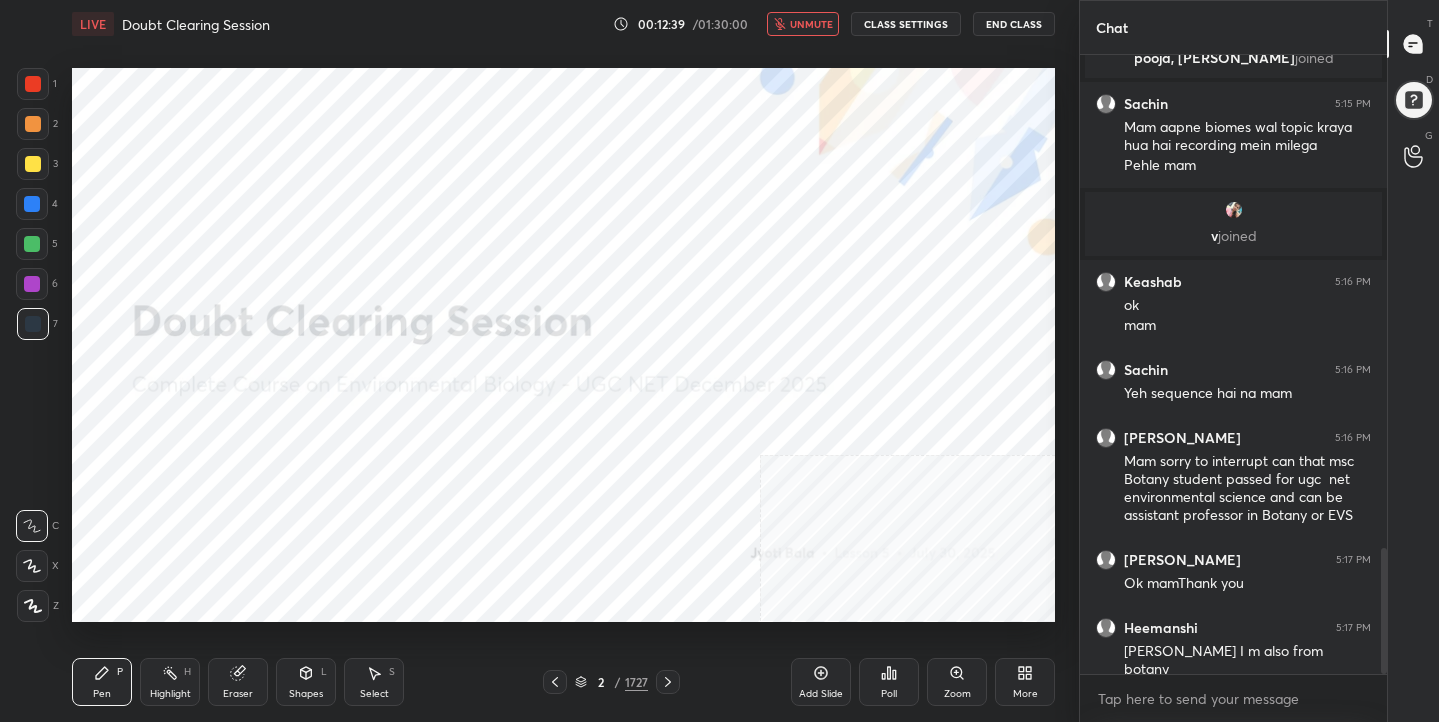 click 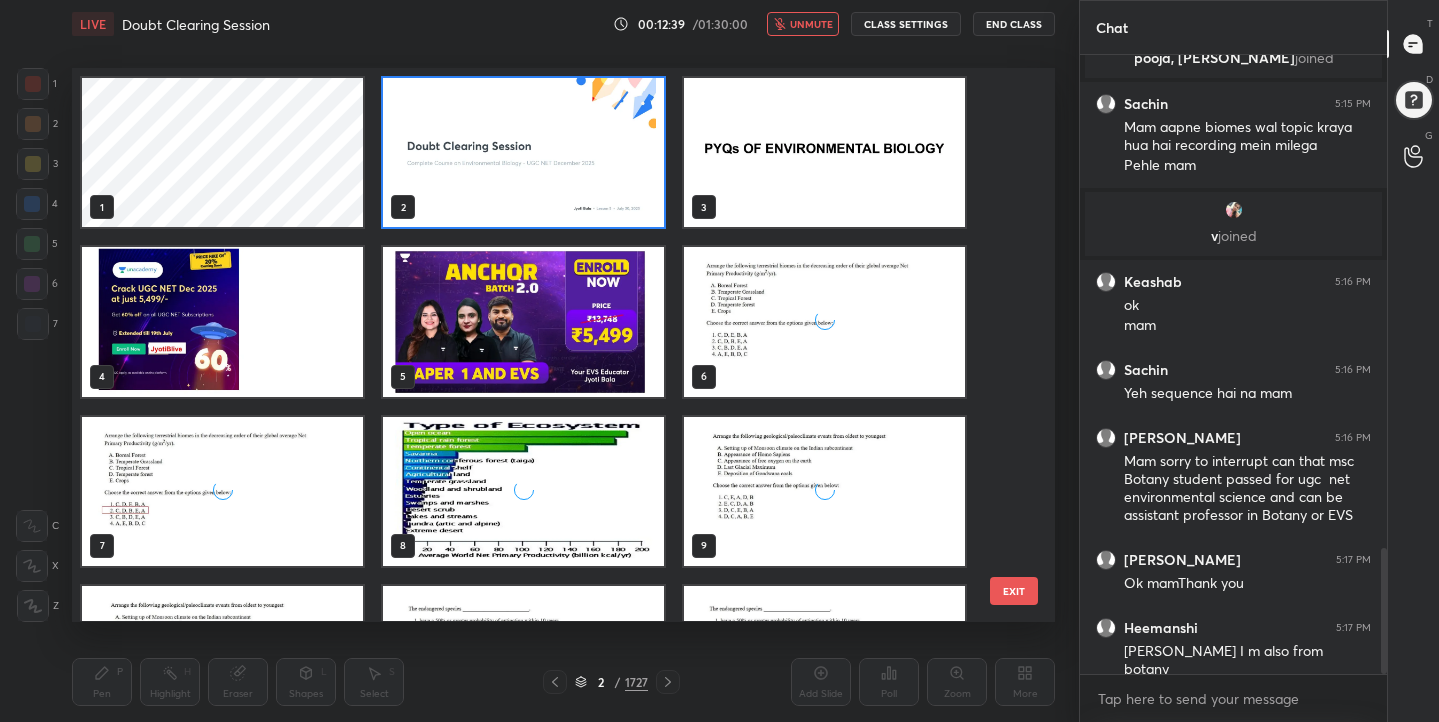 scroll, scrollTop: 7, scrollLeft: 11, axis: both 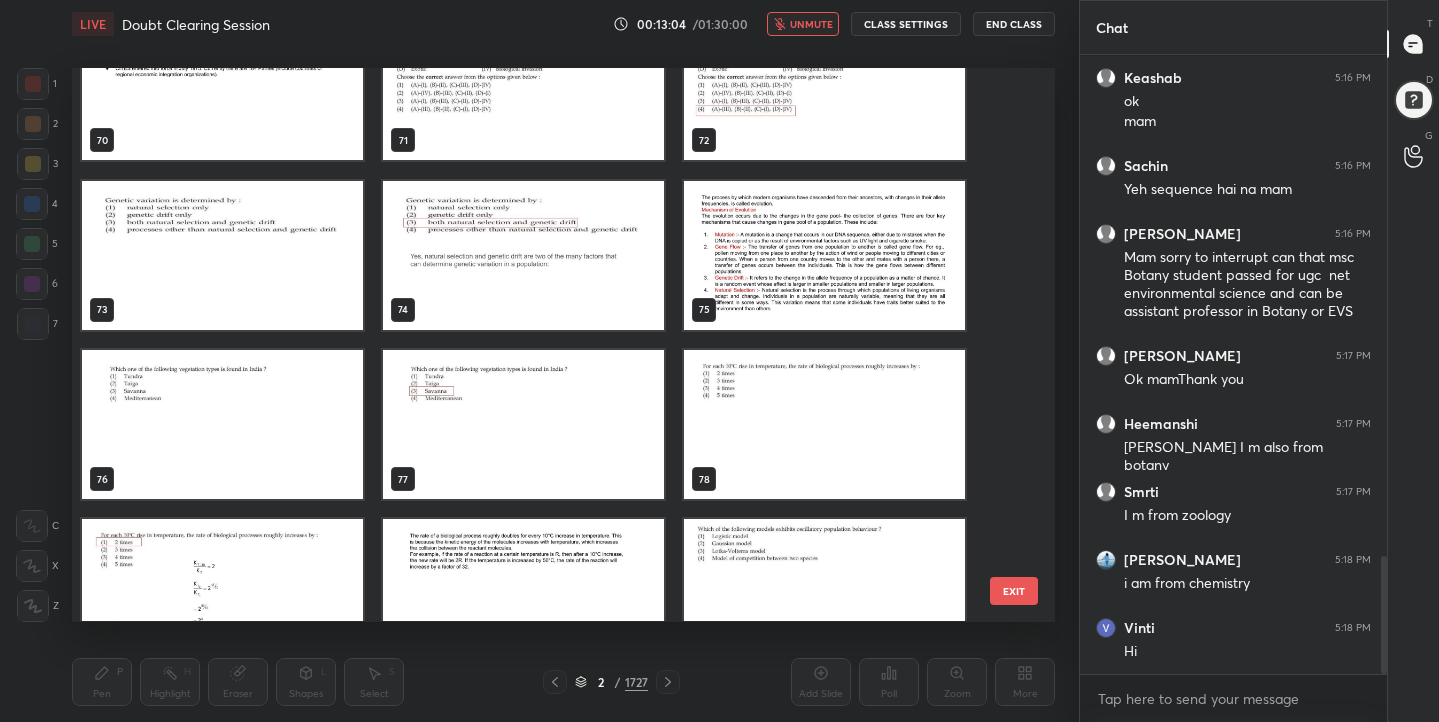 click at bounding box center (222, 255) 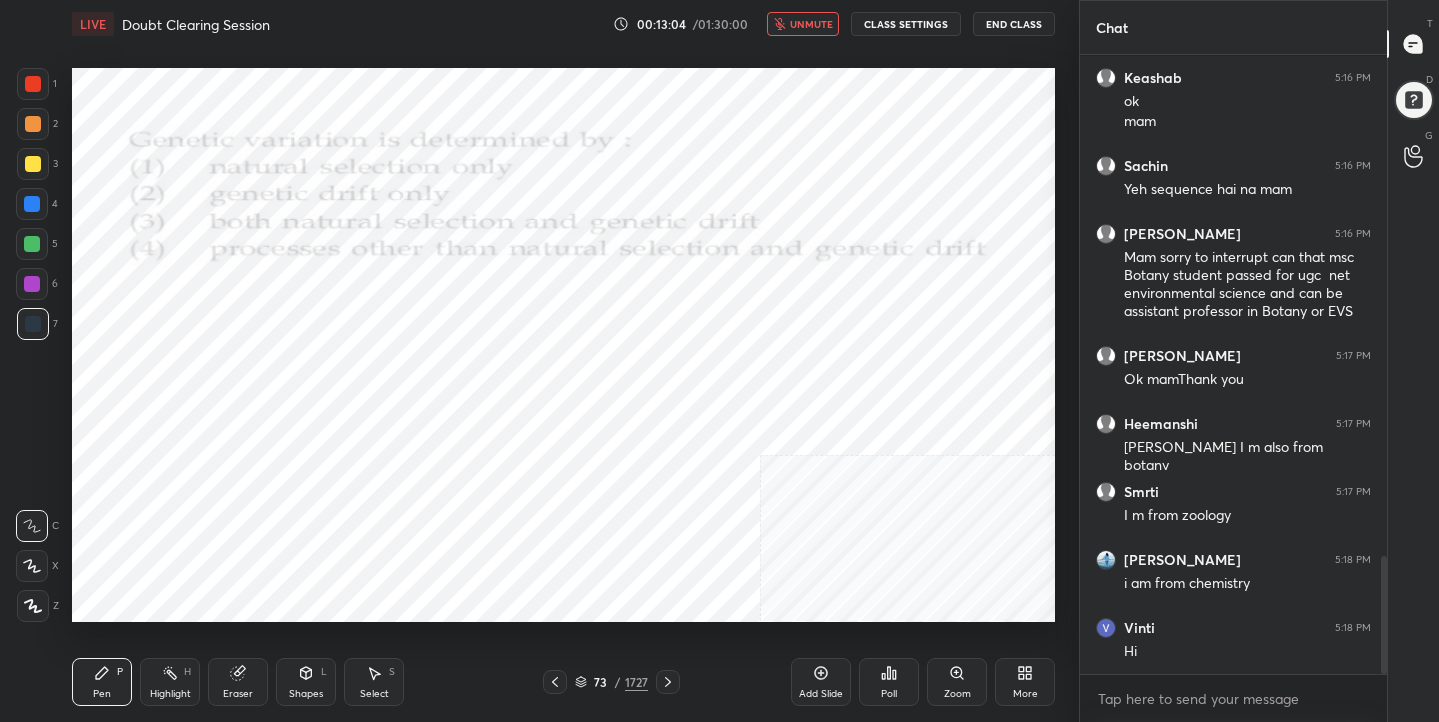 click at bounding box center [222, 255] 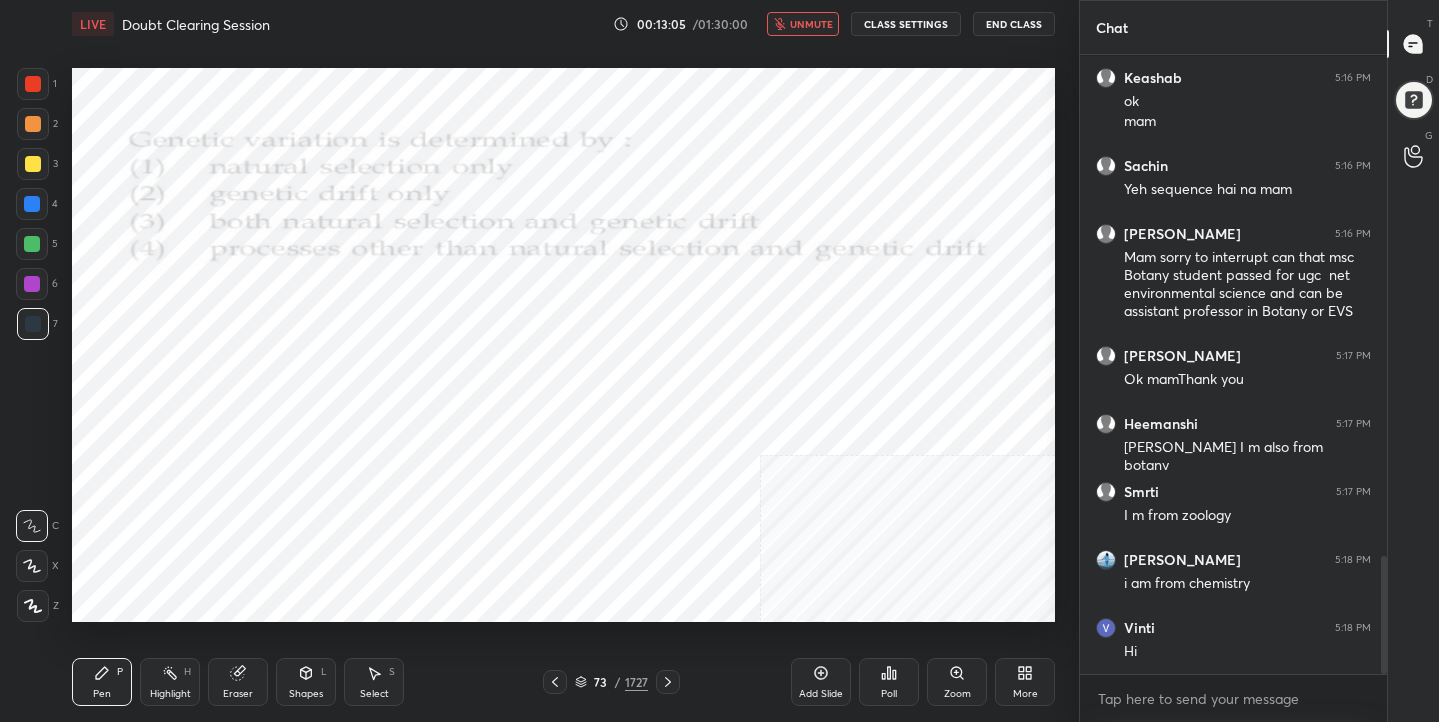 click on "unmute" at bounding box center (803, 24) 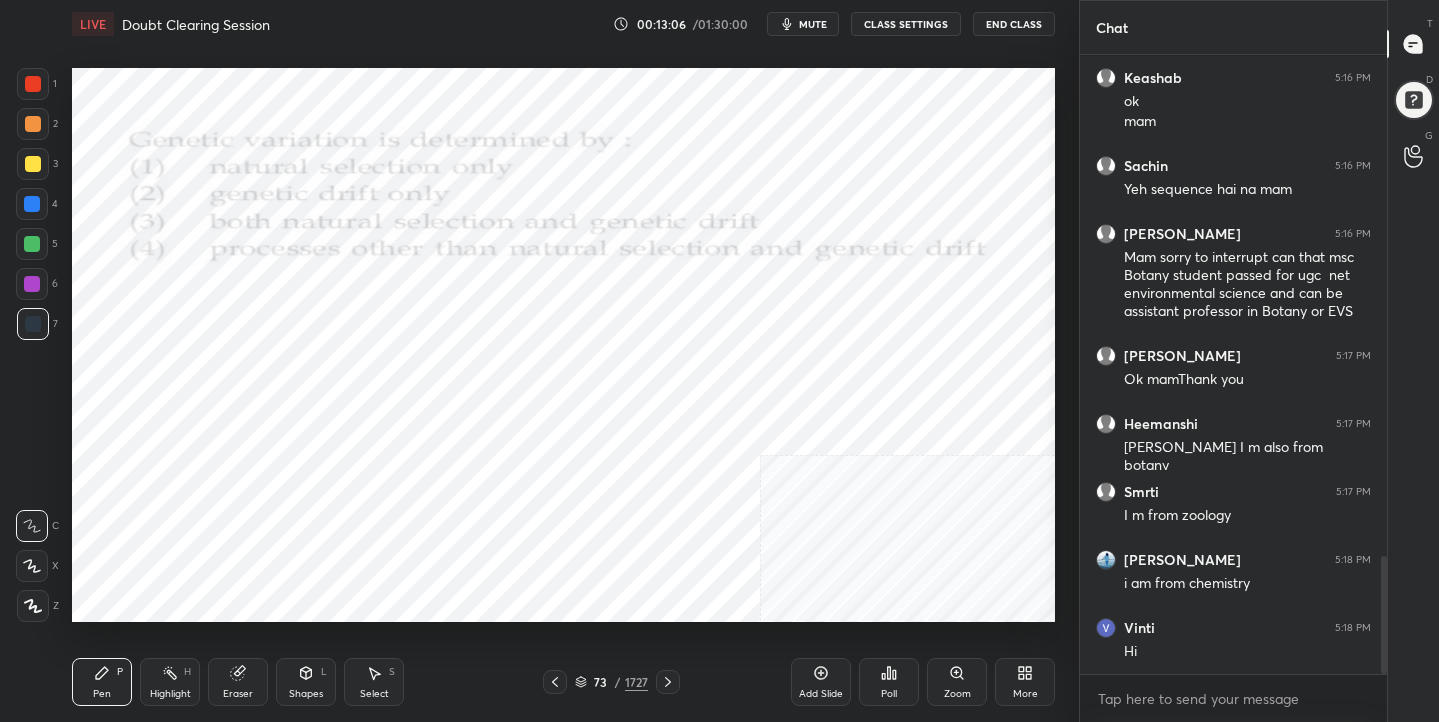 click on "mute" at bounding box center (803, 24) 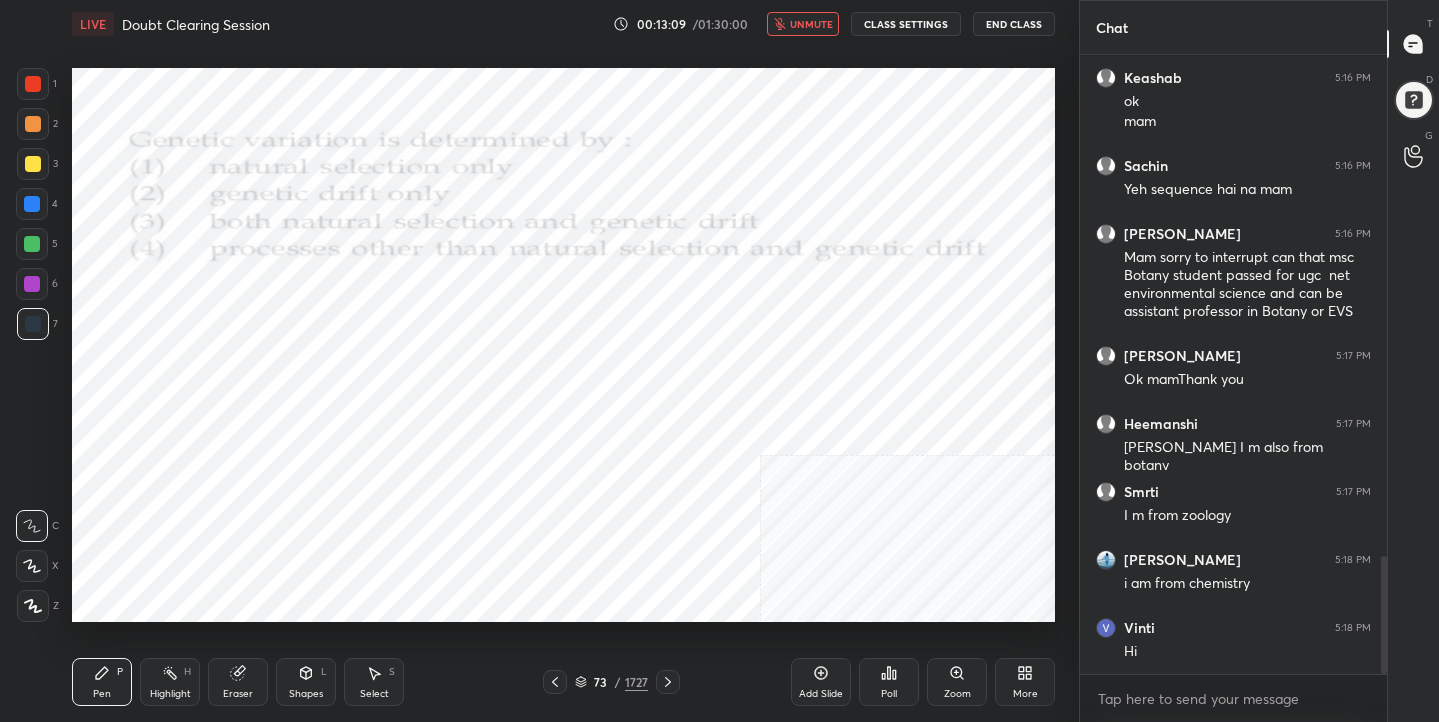 scroll, scrollTop: 2737, scrollLeft: 0, axis: vertical 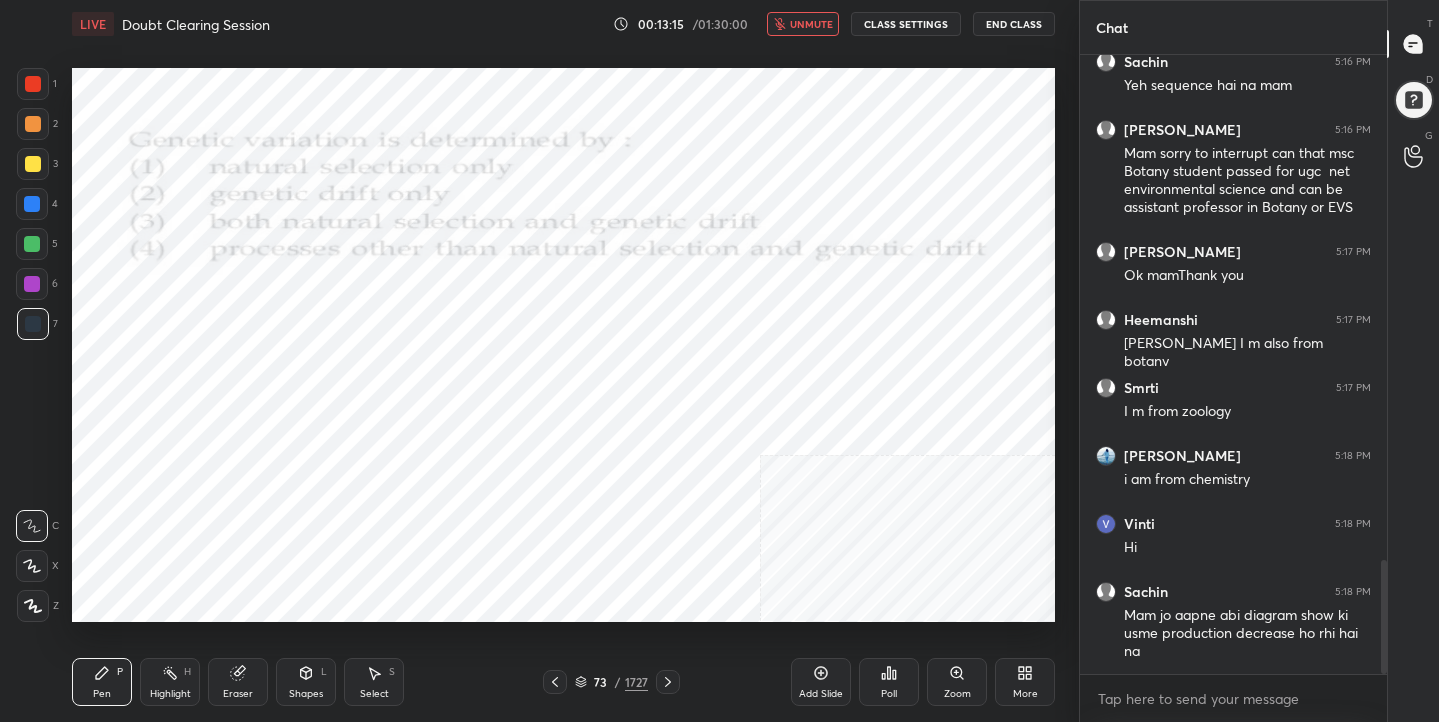 click on "unmute" at bounding box center (803, 24) 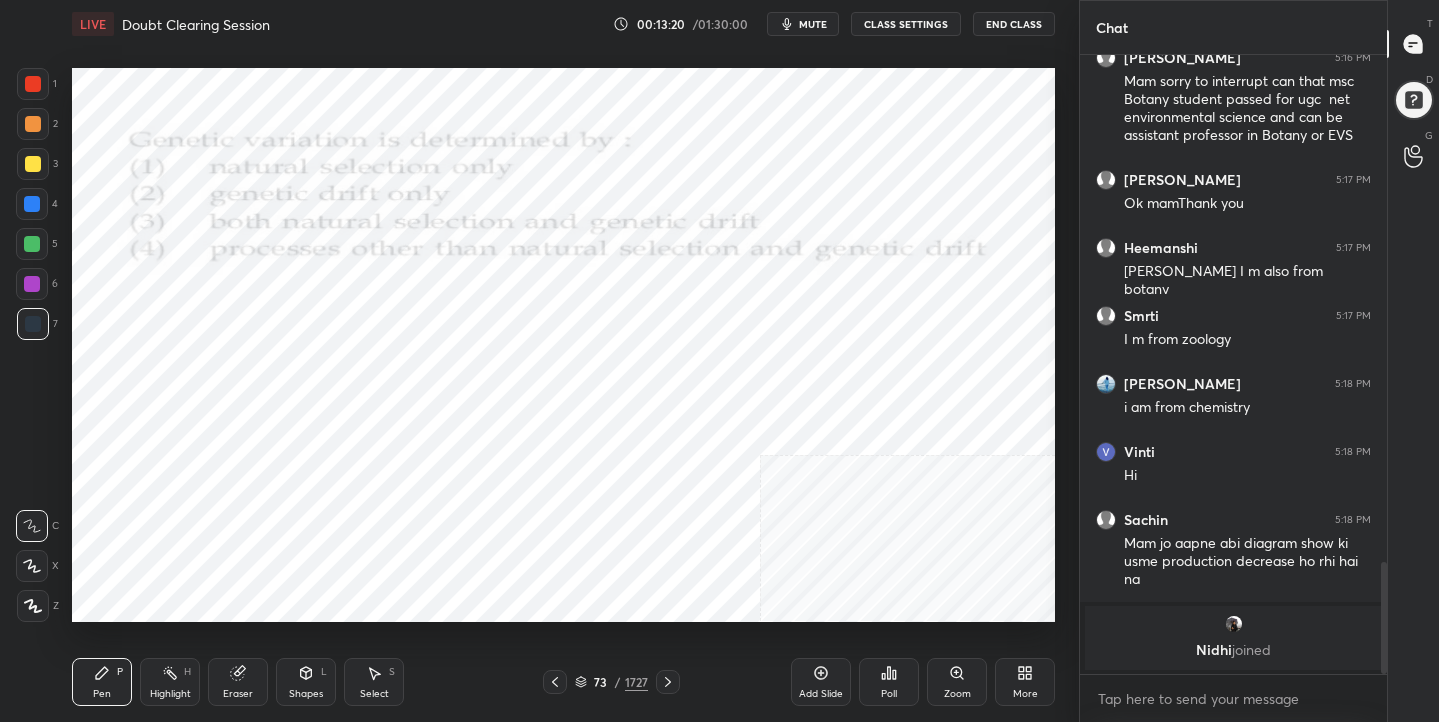 scroll, scrollTop: 2641, scrollLeft: 0, axis: vertical 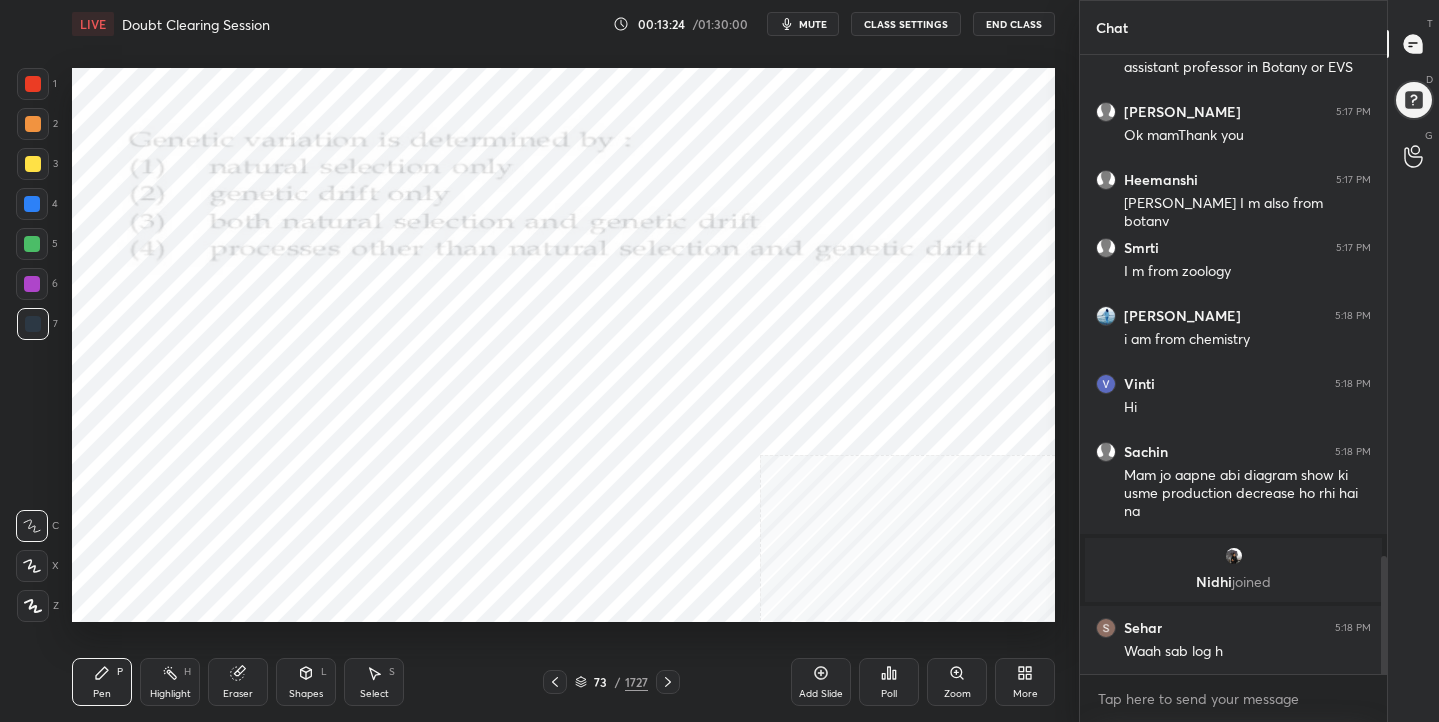 click on "mute" at bounding box center [803, 24] 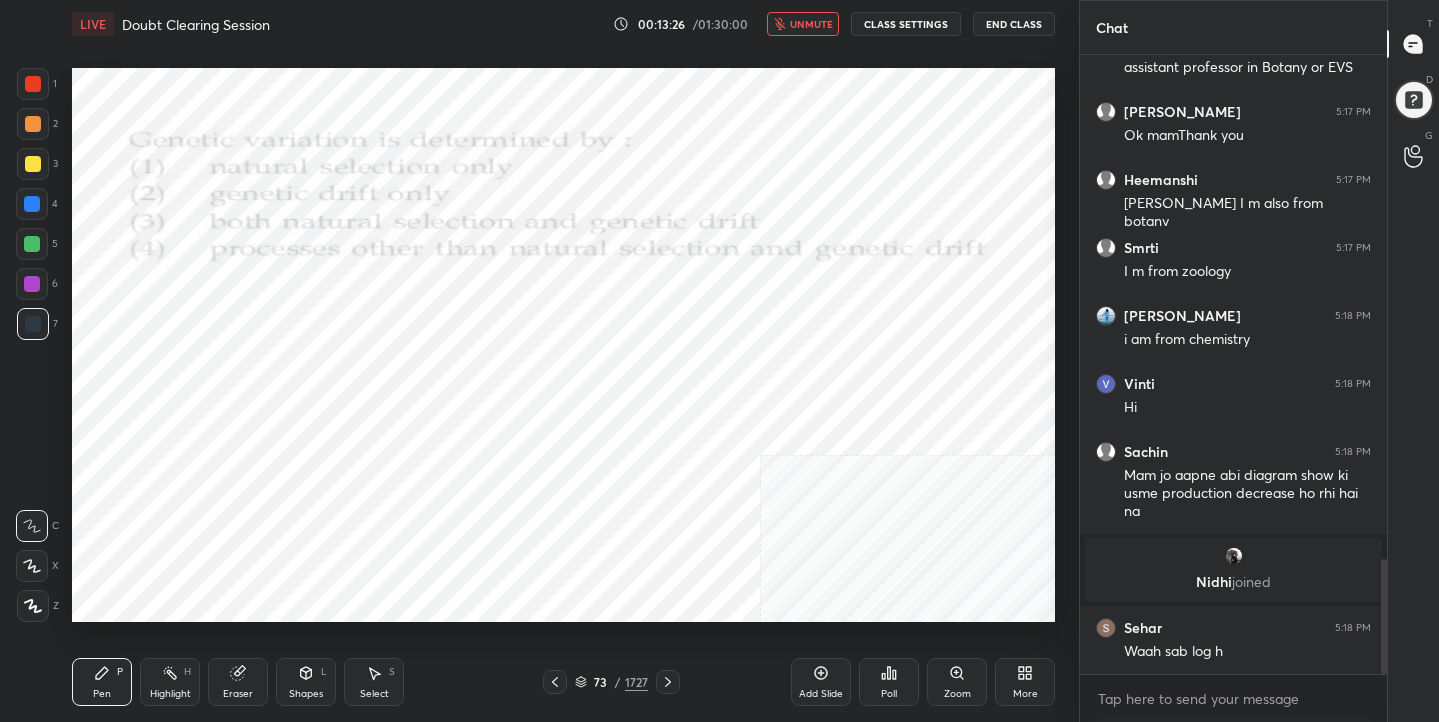 scroll, scrollTop: 2713, scrollLeft: 0, axis: vertical 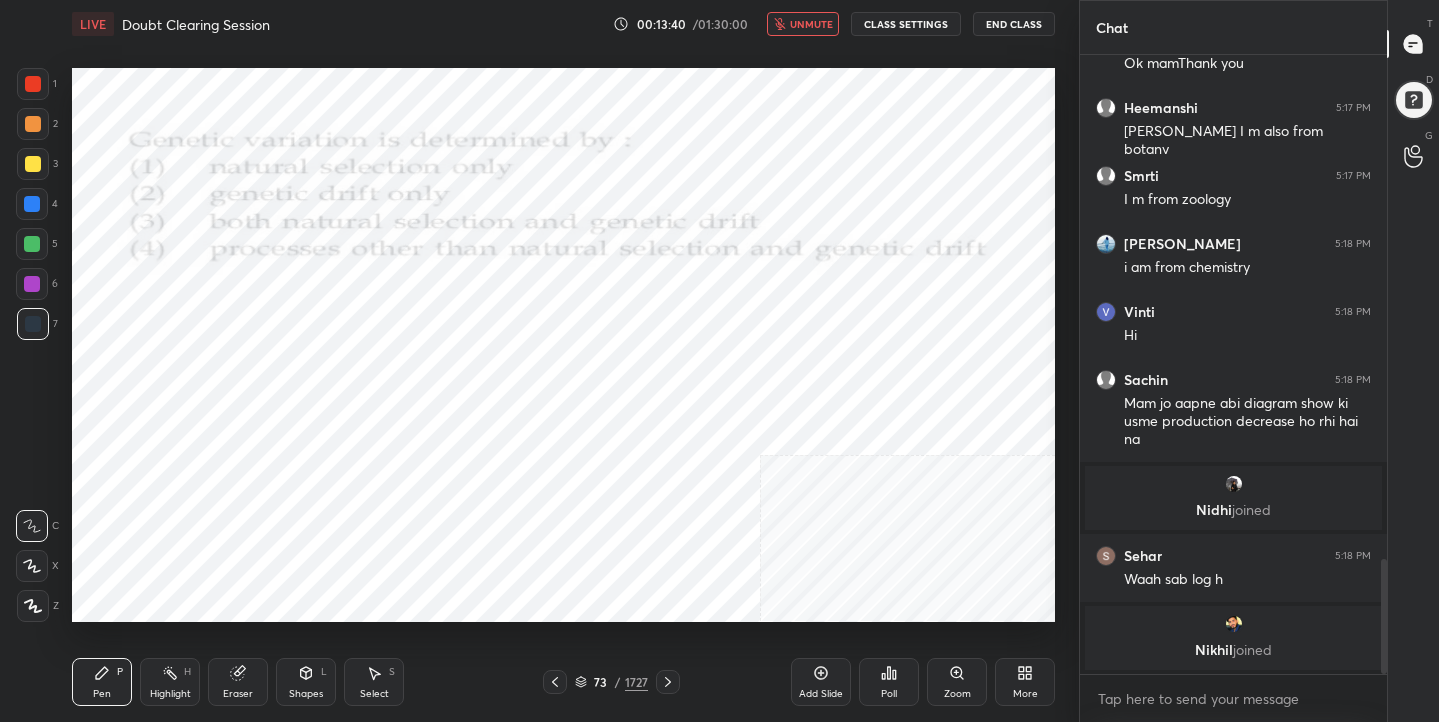 click 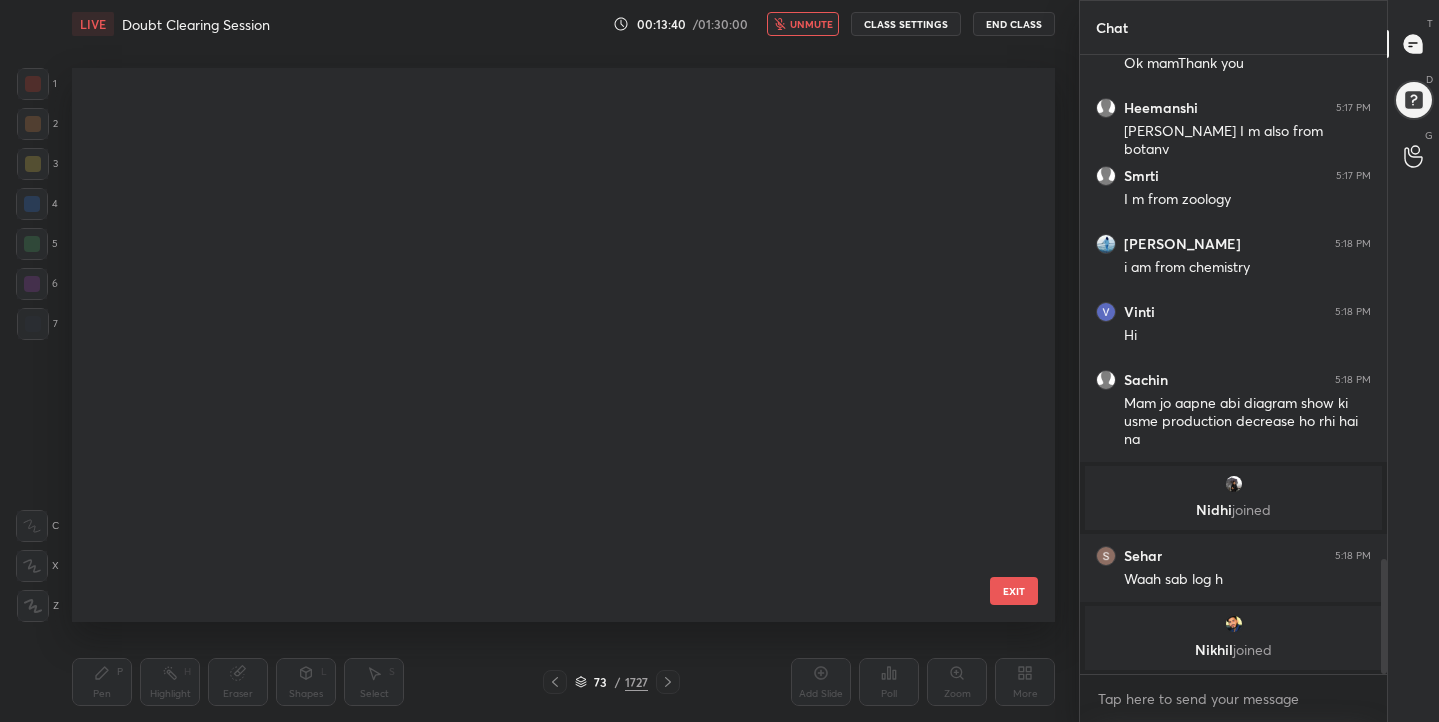 scroll, scrollTop: 3680, scrollLeft: 0, axis: vertical 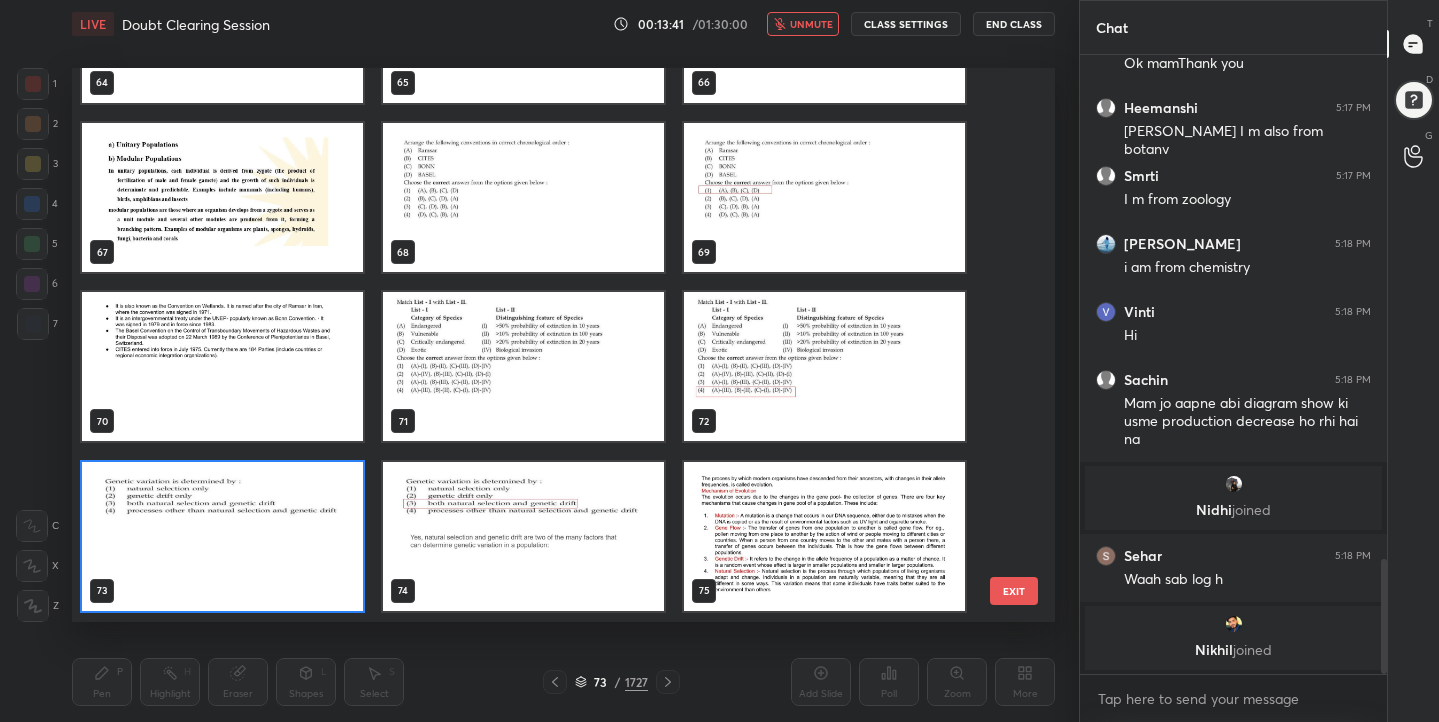 click at bounding box center [222, 536] 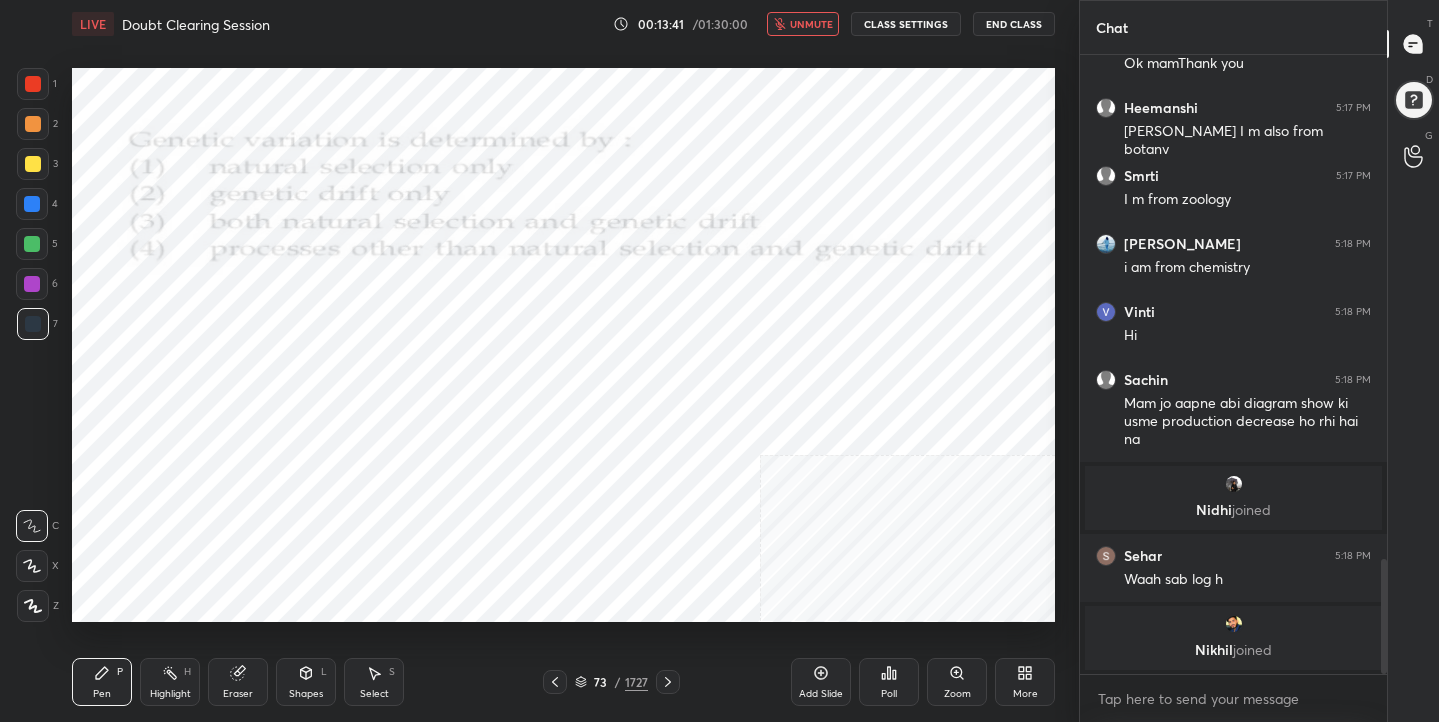 click at bounding box center [222, 536] 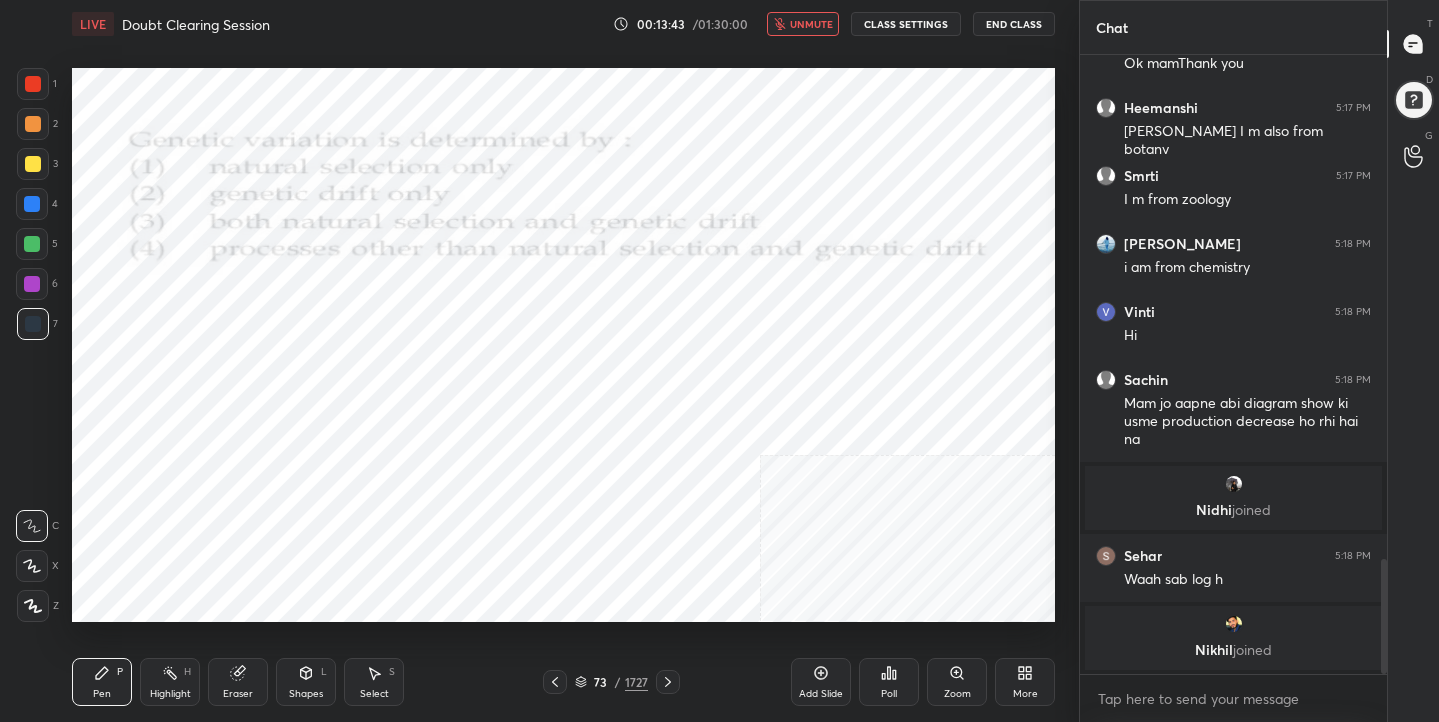 click 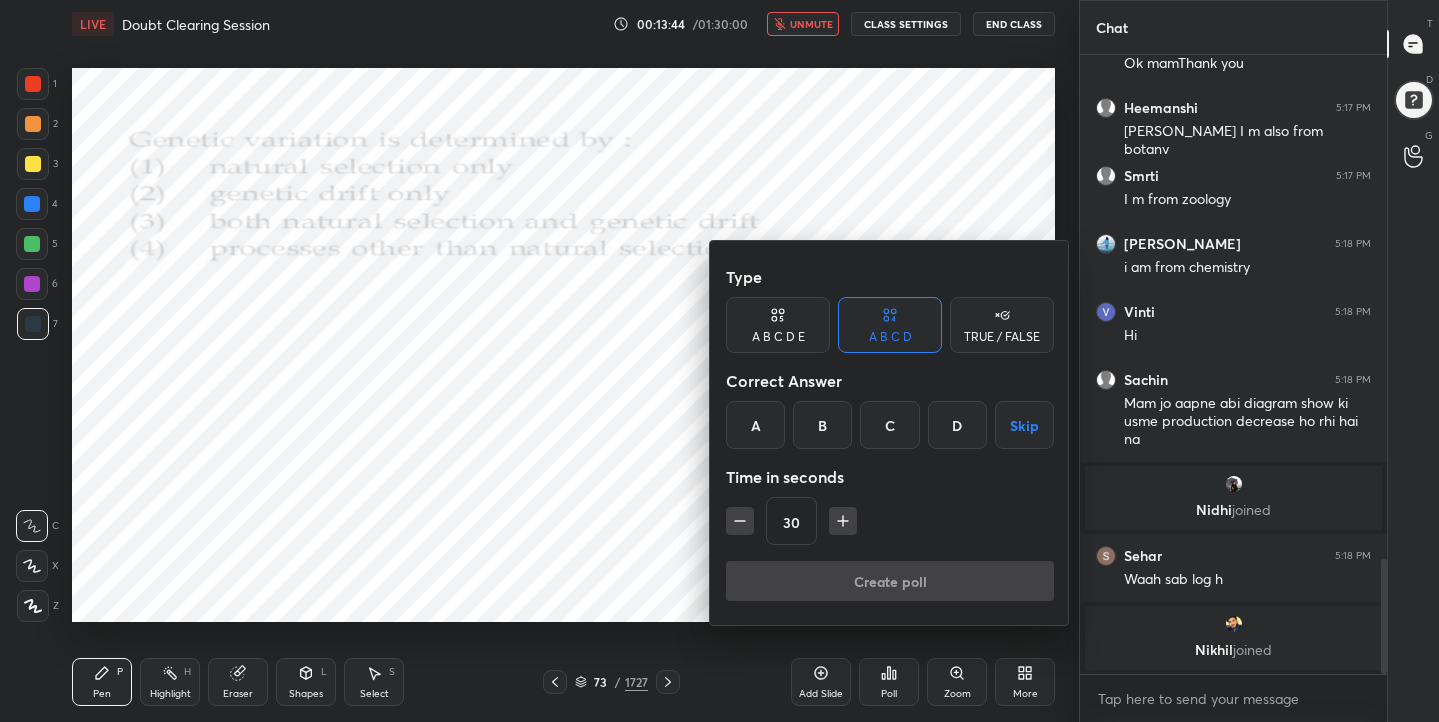 click on "C" at bounding box center (889, 425) 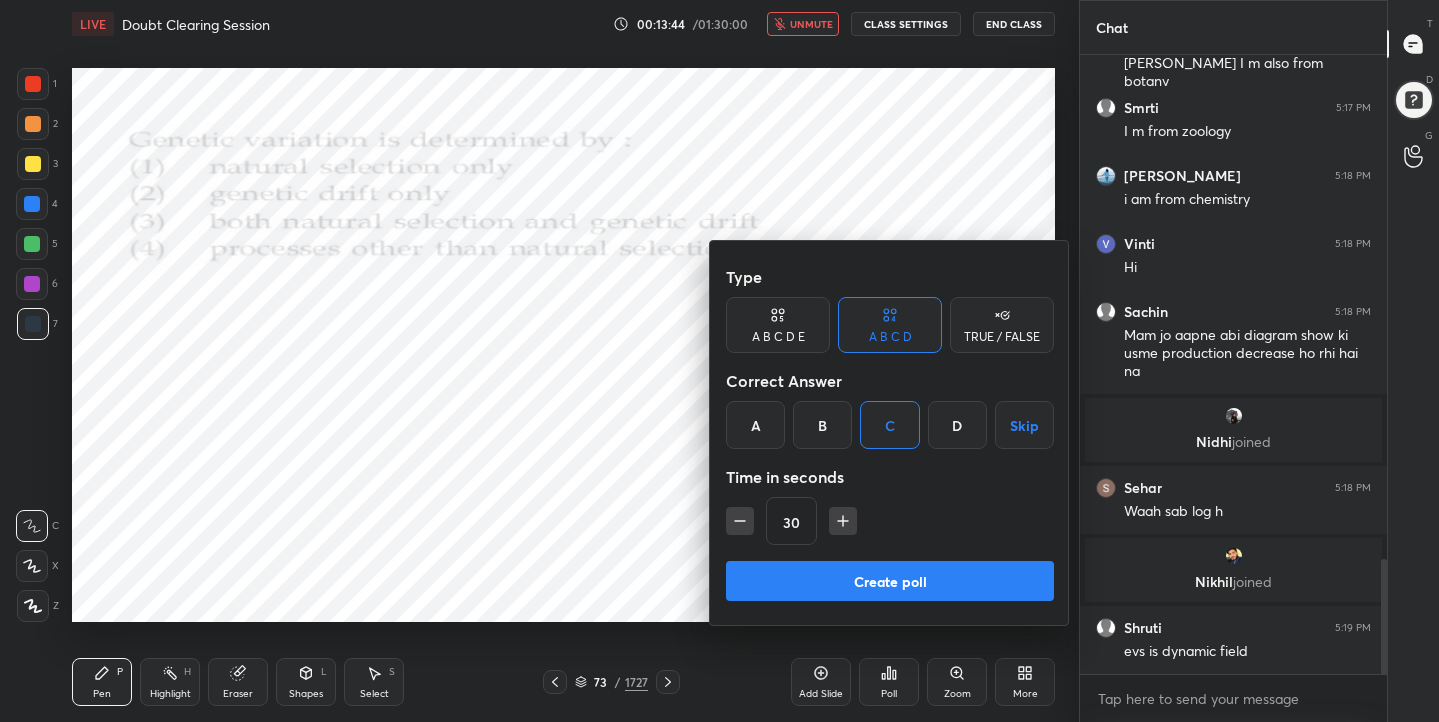 scroll, scrollTop: 2709, scrollLeft: 0, axis: vertical 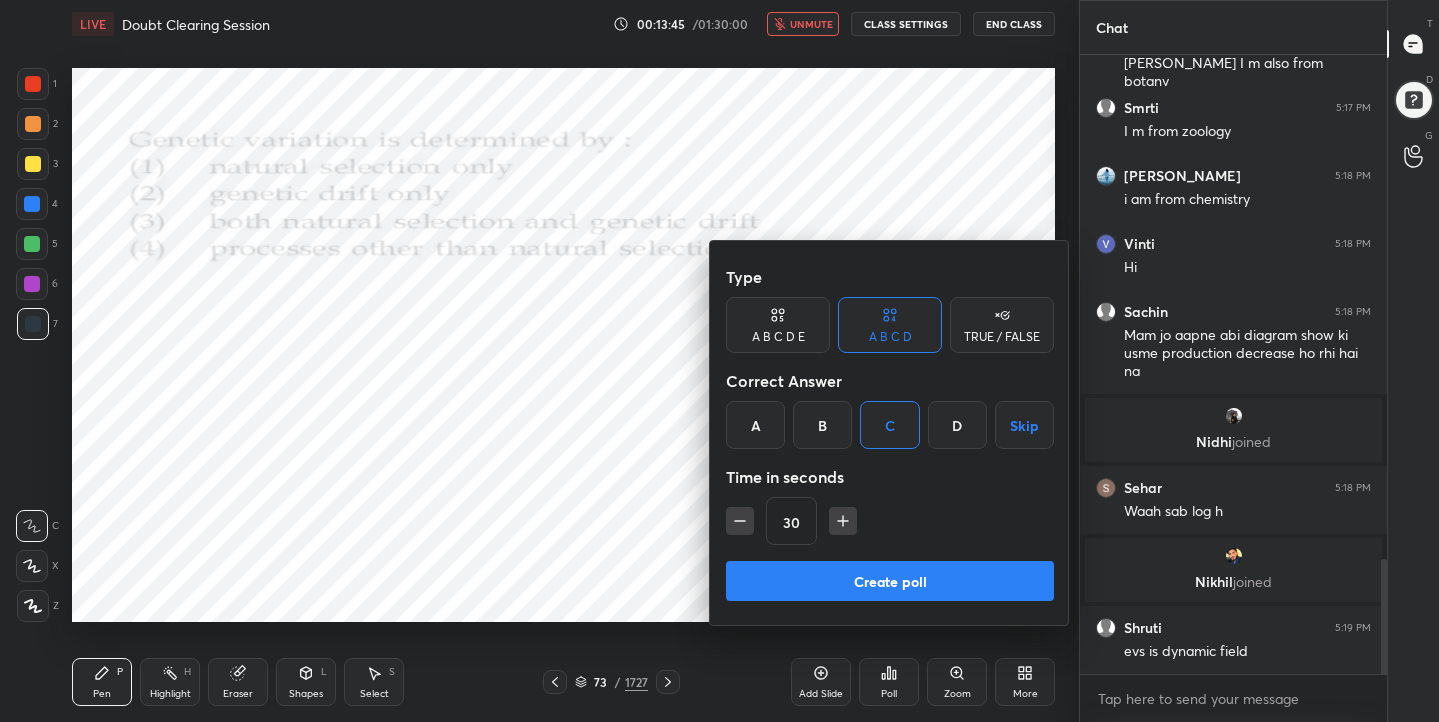 click on "Create poll" at bounding box center (890, 581) 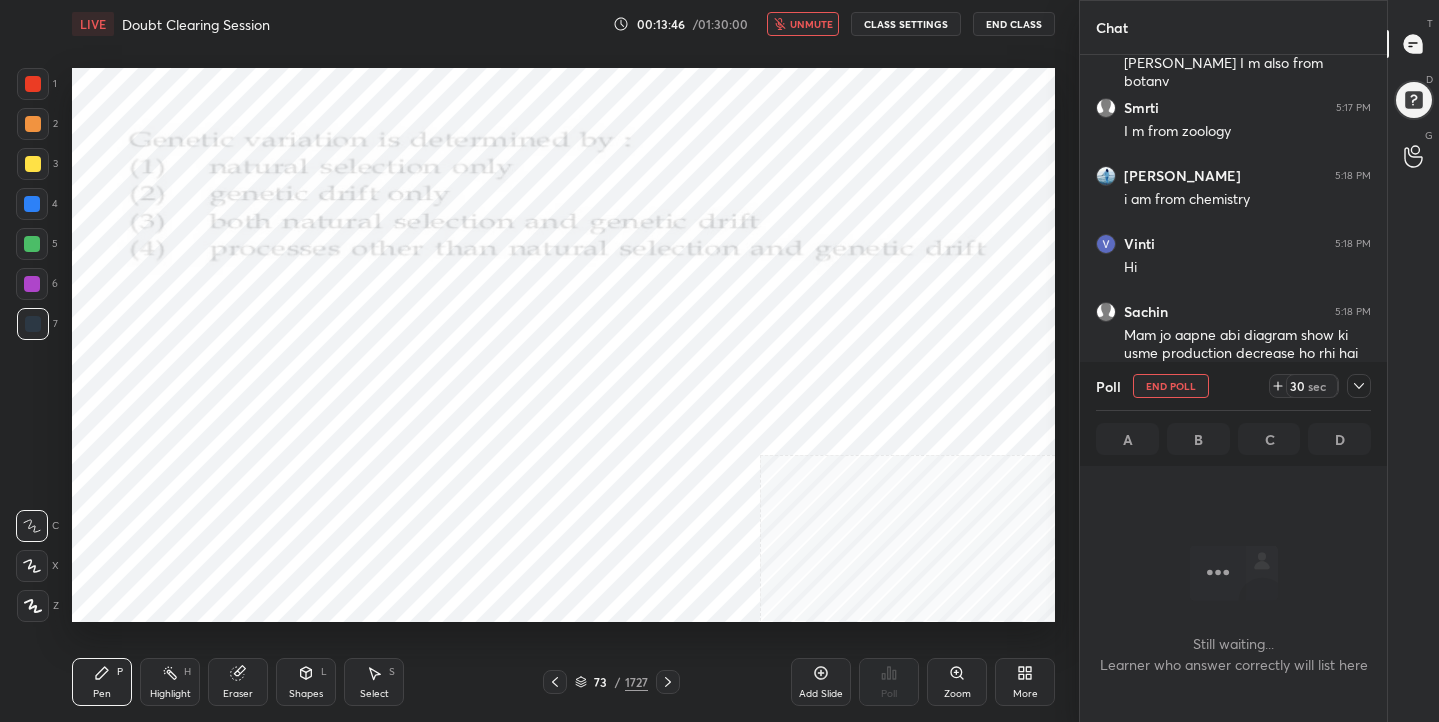 scroll, scrollTop: 353, scrollLeft: 301, axis: both 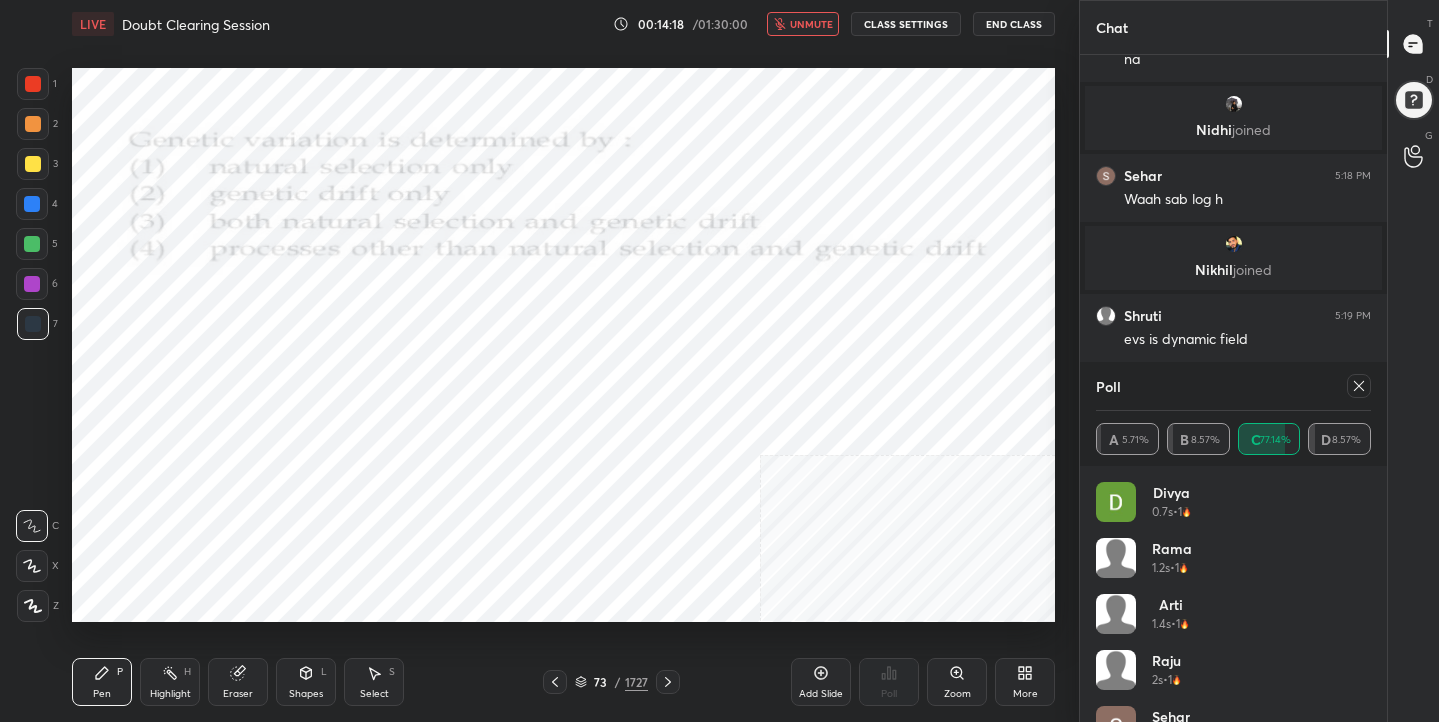 click 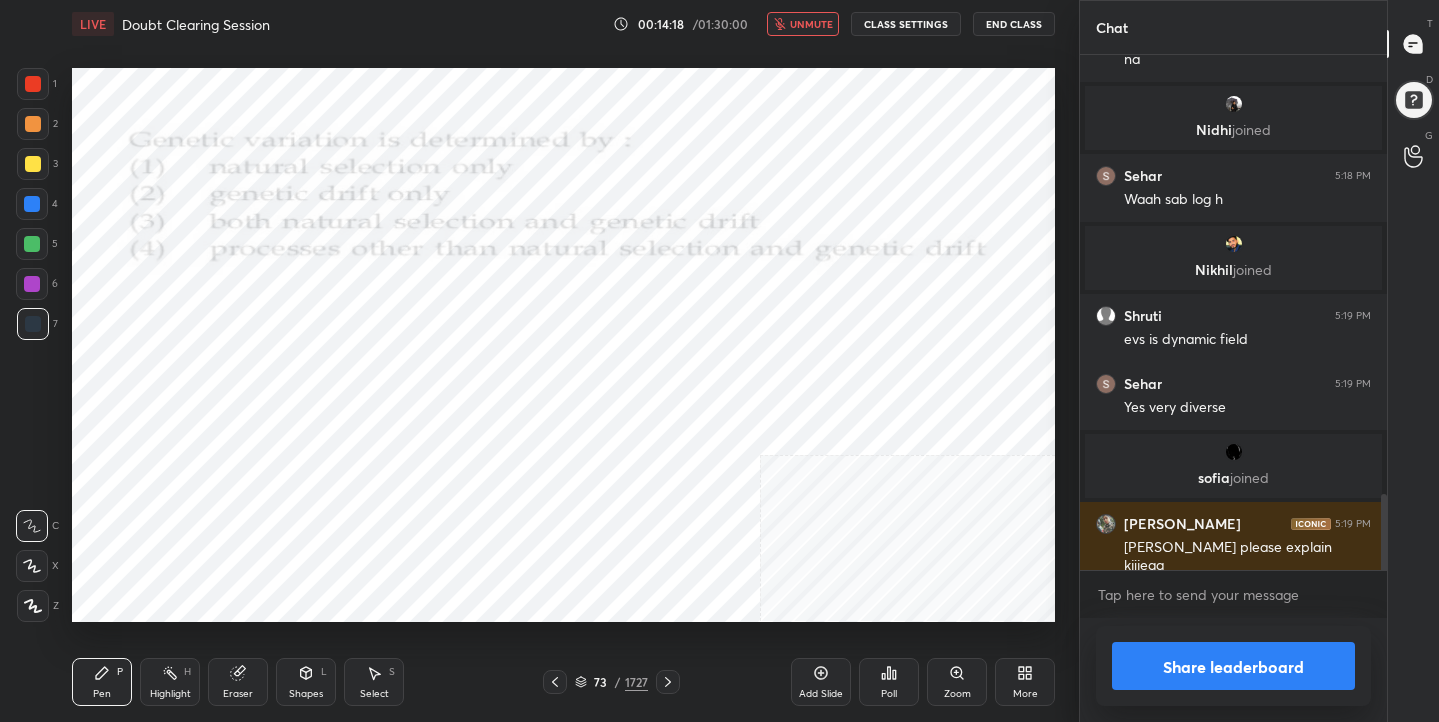 scroll, scrollTop: 0, scrollLeft: 0, axis: both 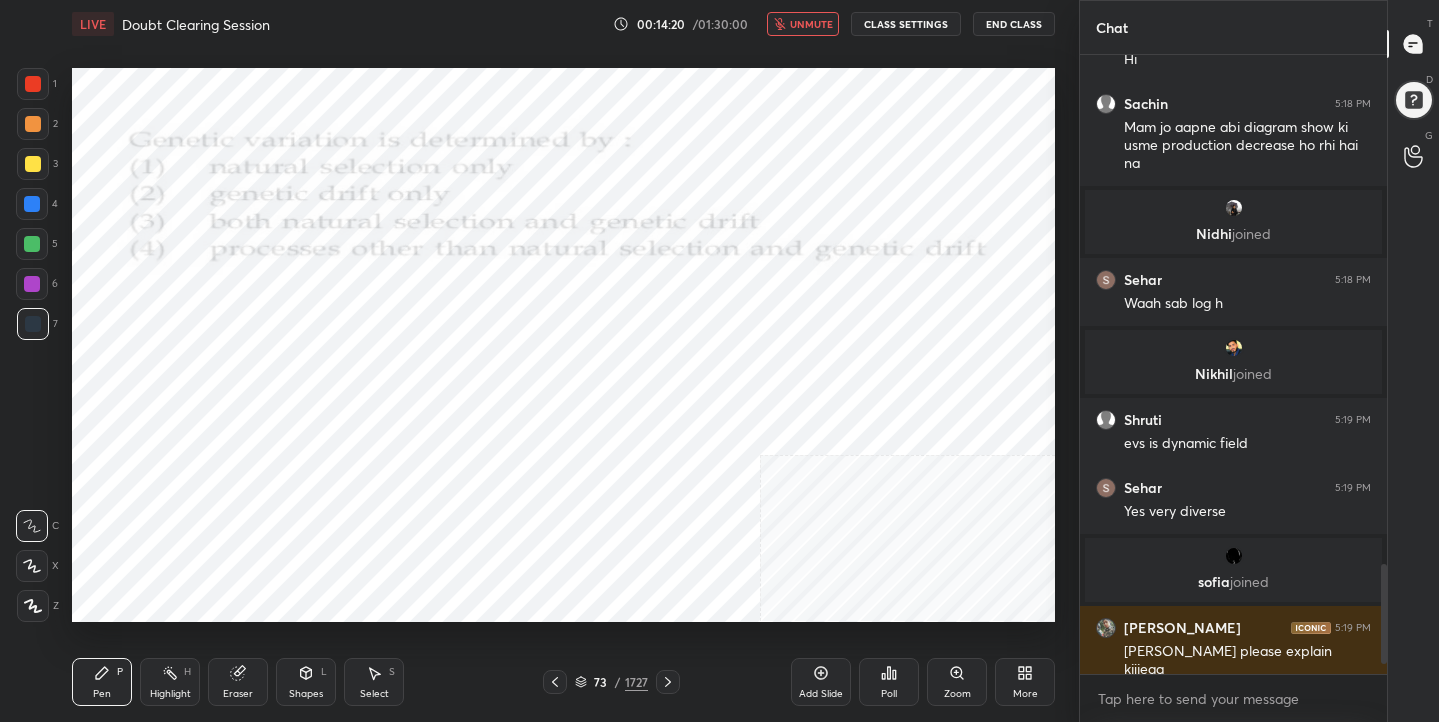 click on "unmute" at bounding box center [811, 24] 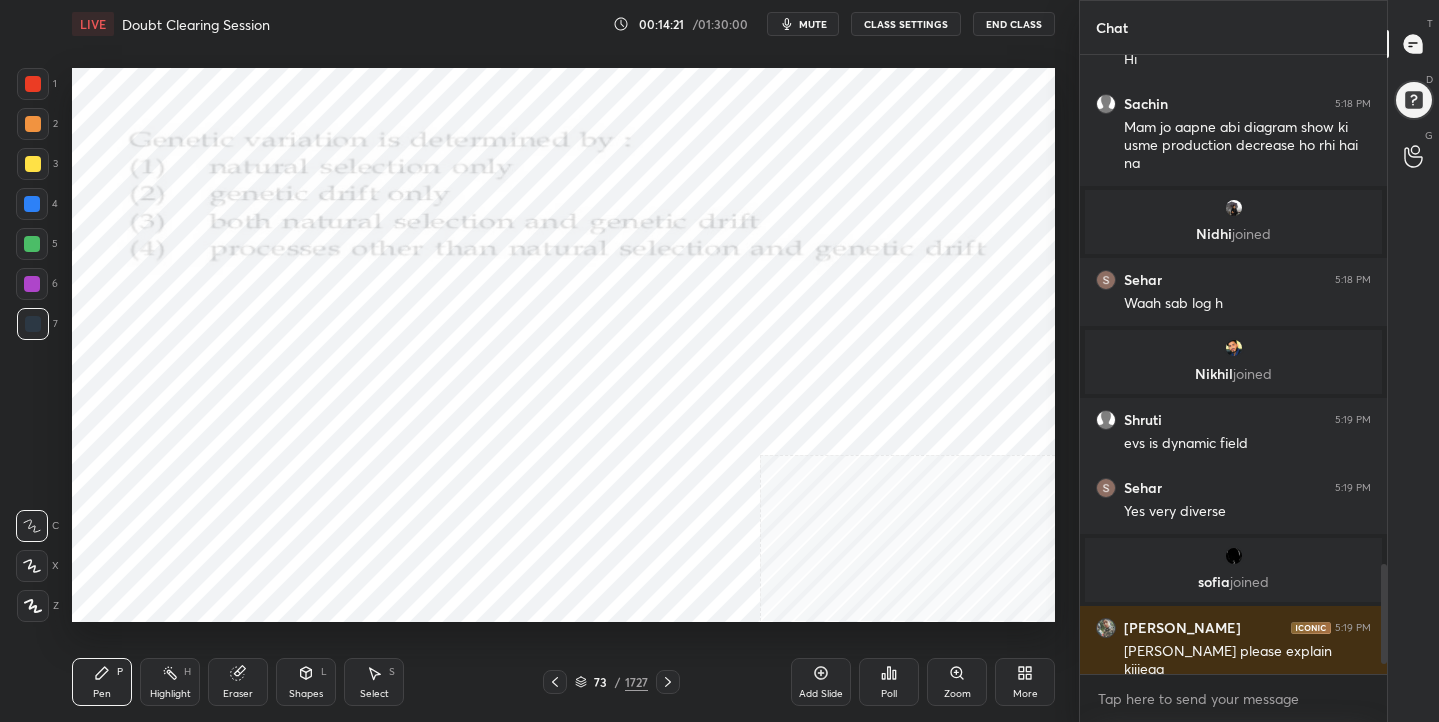type 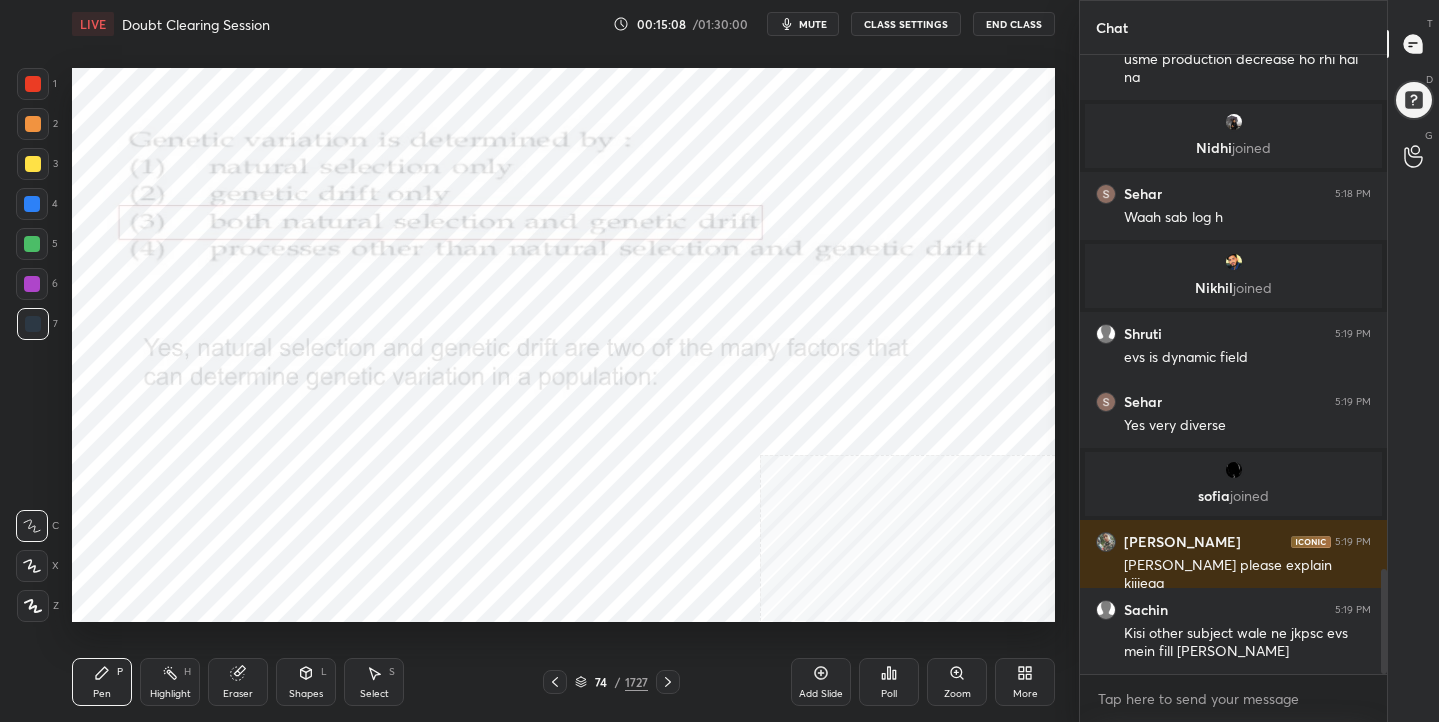 scroll, scrollTop: 3031, scrollLeft: 0, axis: vertical 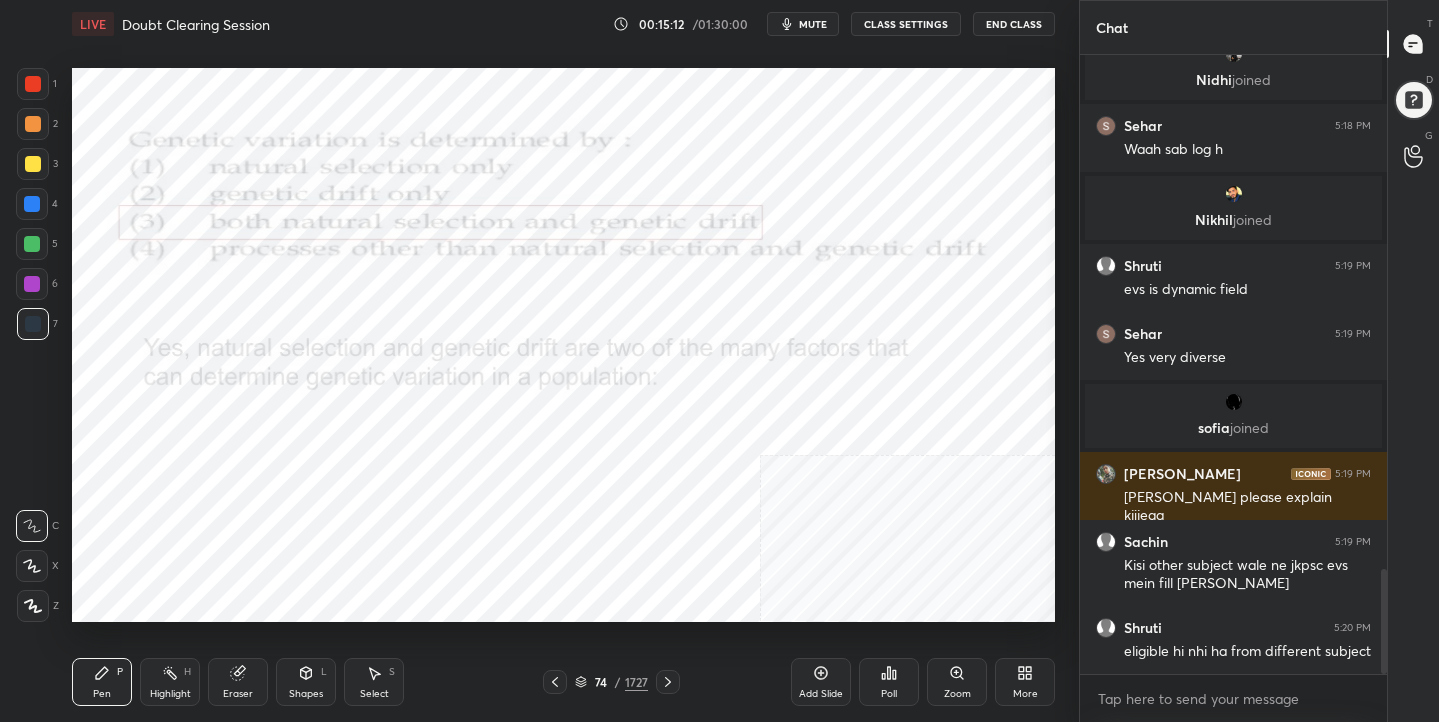 click on "74 / 1727" at bounding box center [611, 682] 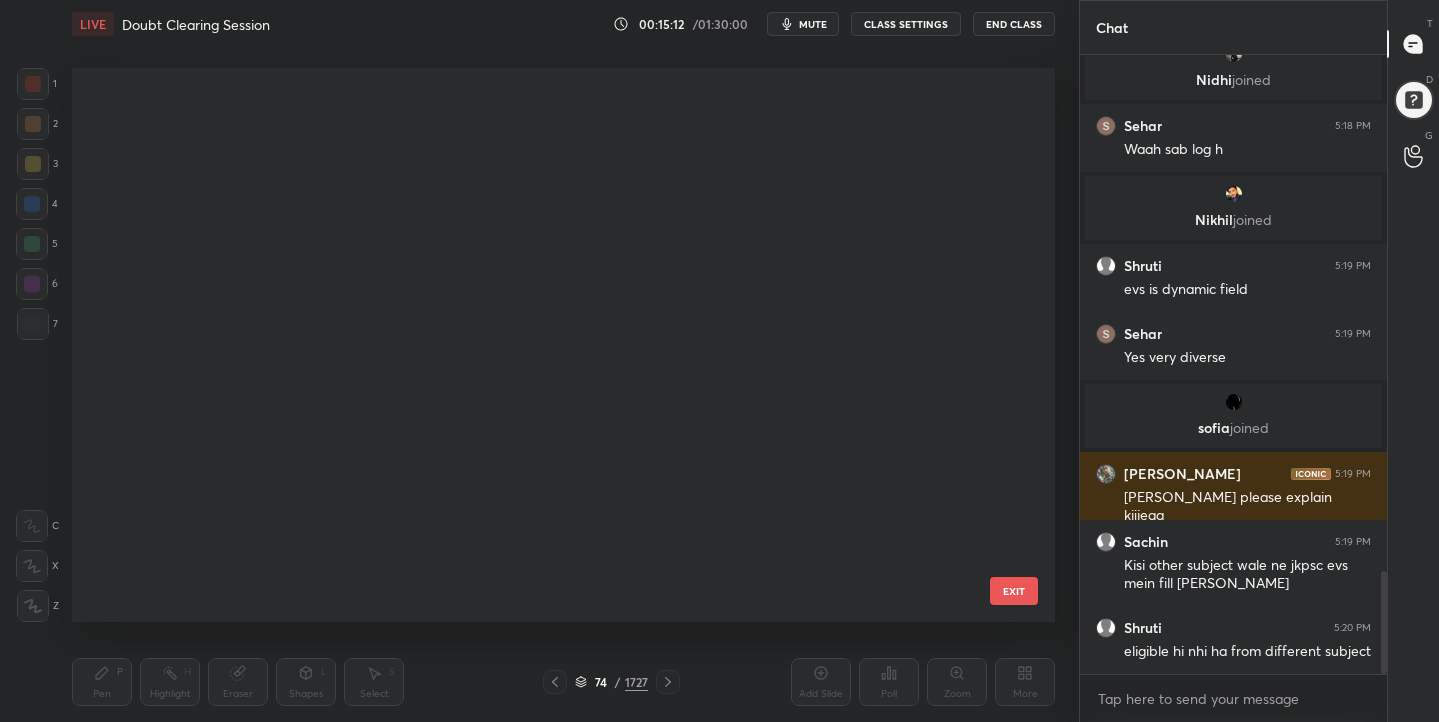 scroll, scrollTop: 3099, scrollLeft: 0, axis: vertical 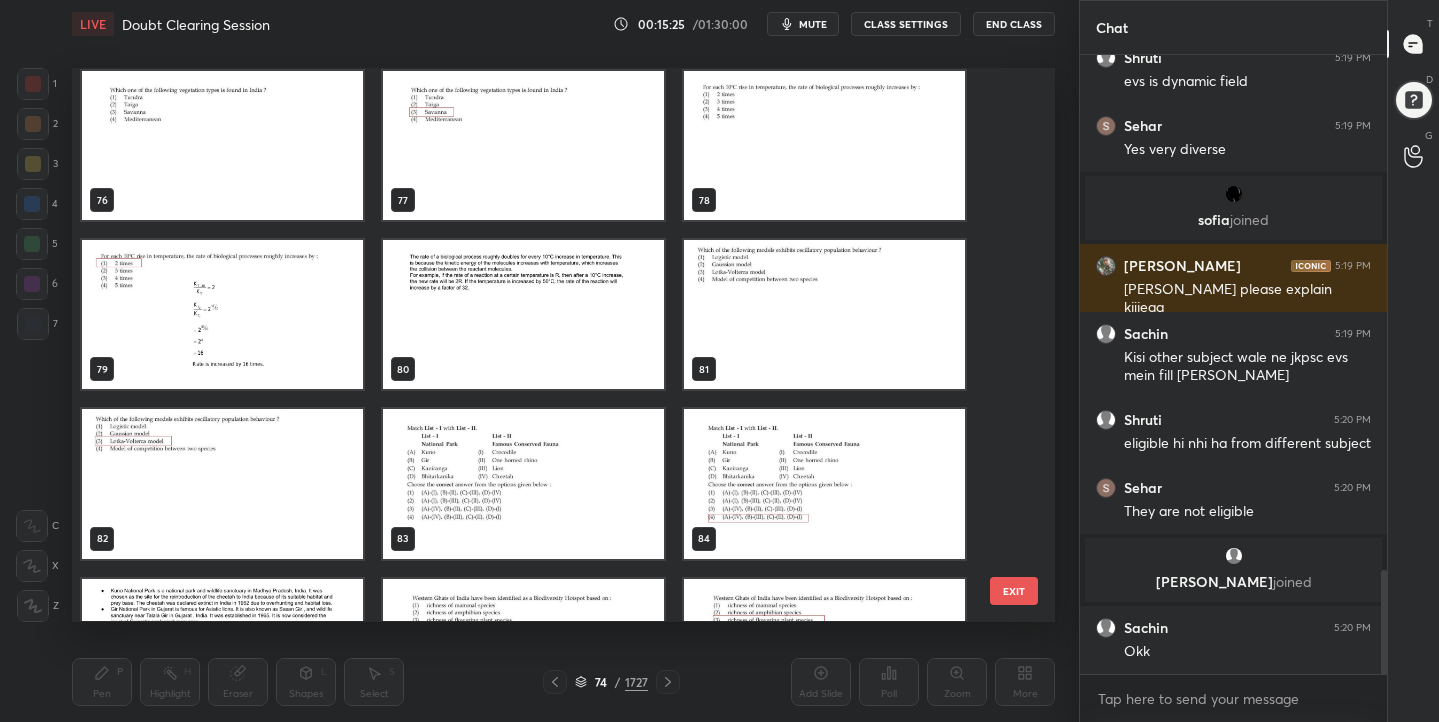 click at bounding box center (824, 315) 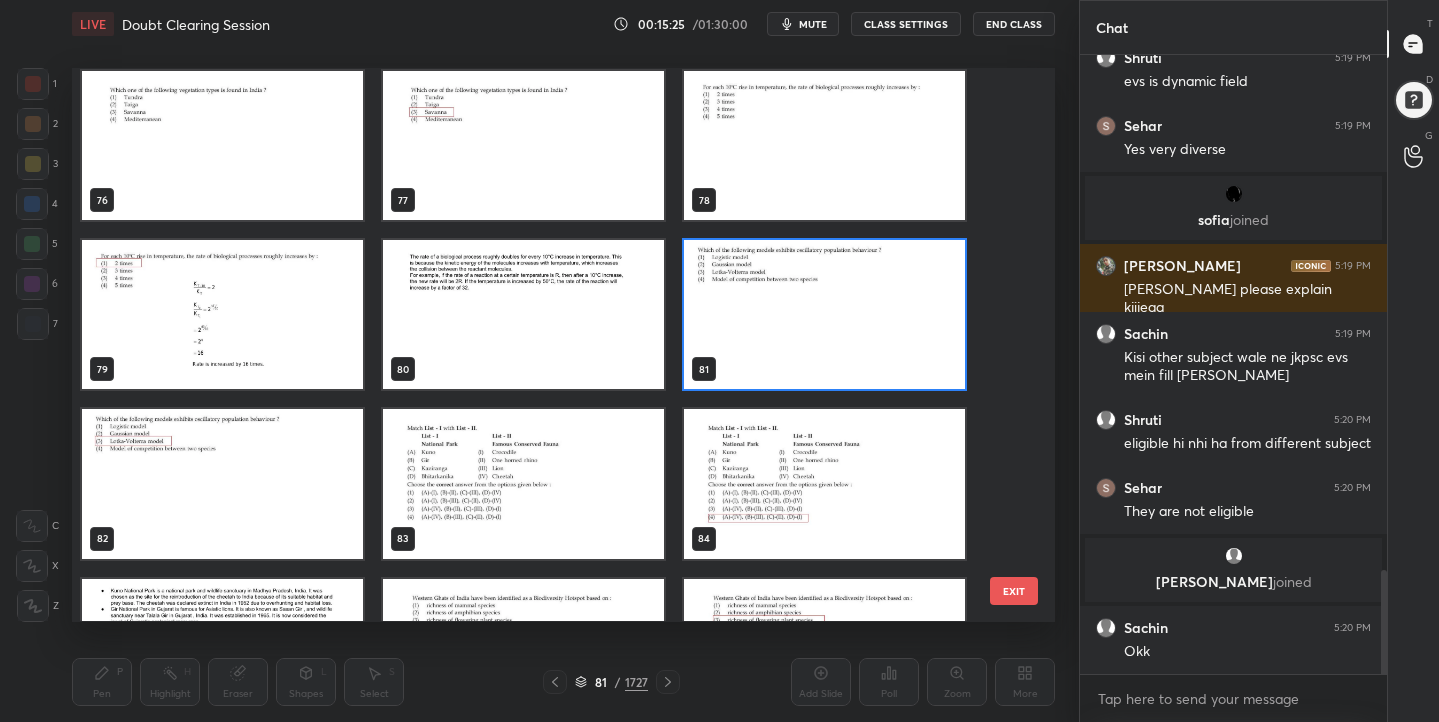 click at bounding box center (824, 315) 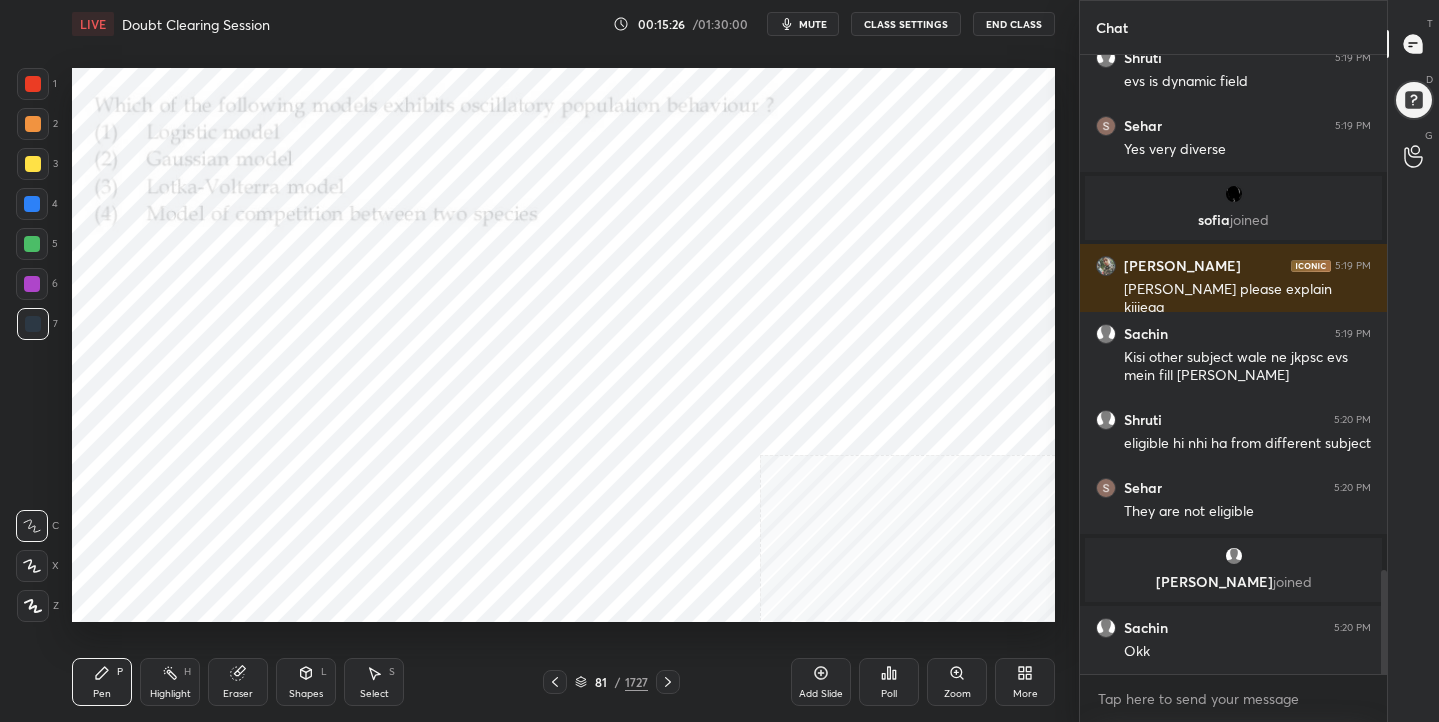 click 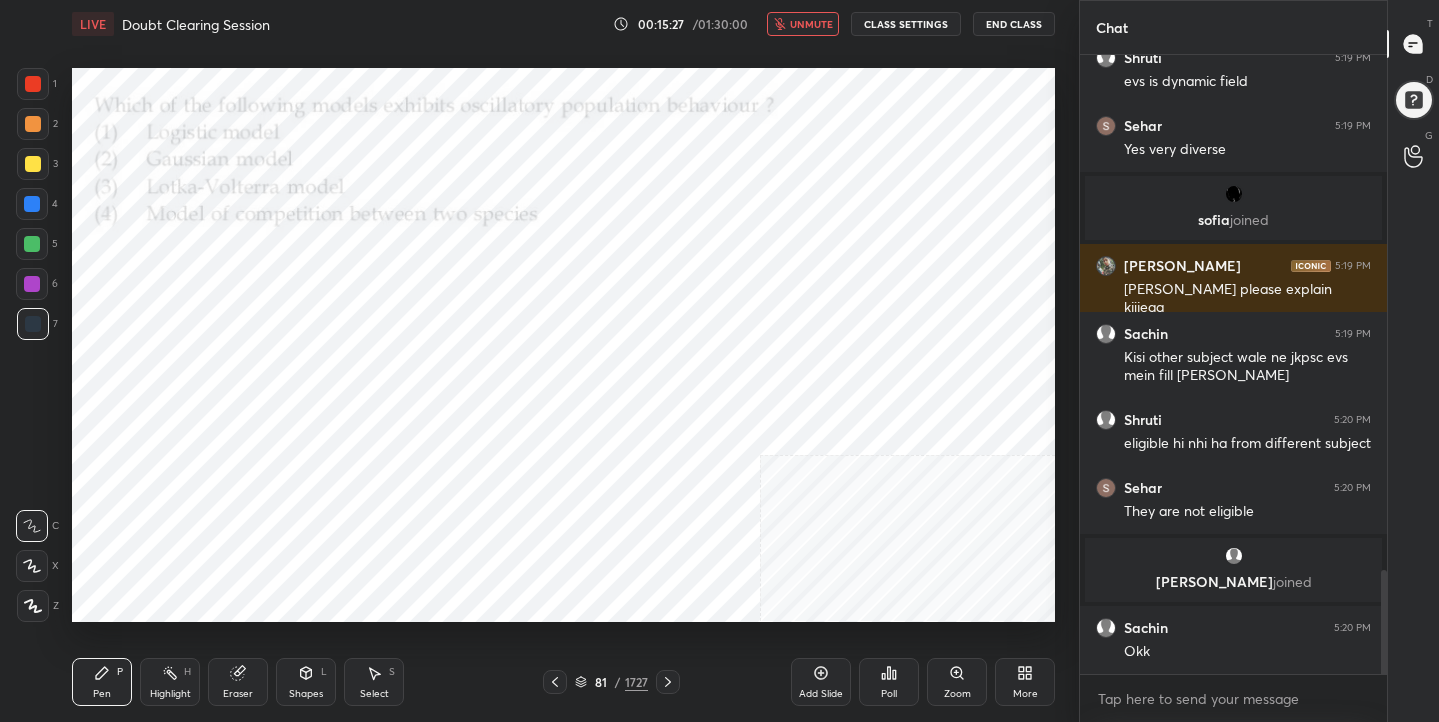 scroll, scrollTop: 3121, scrollLeft: 0, axis: vertical 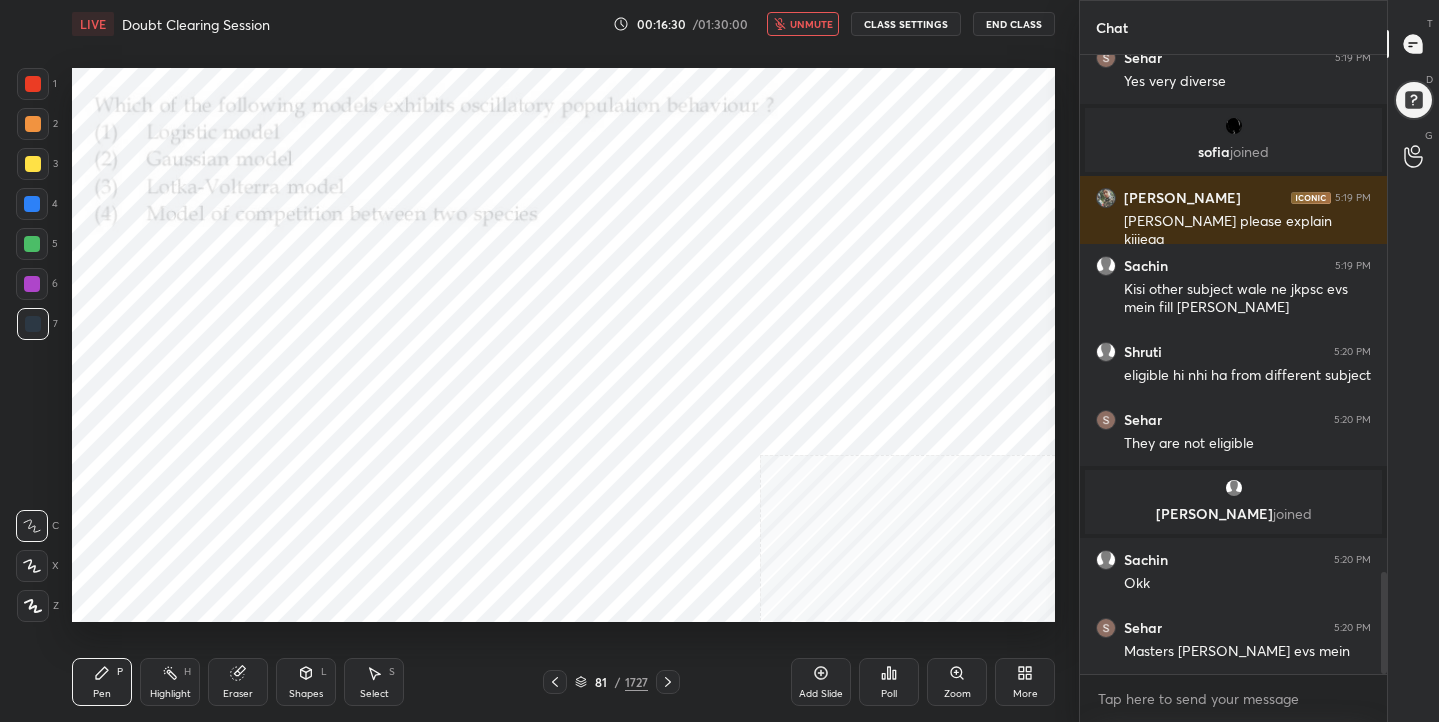 click 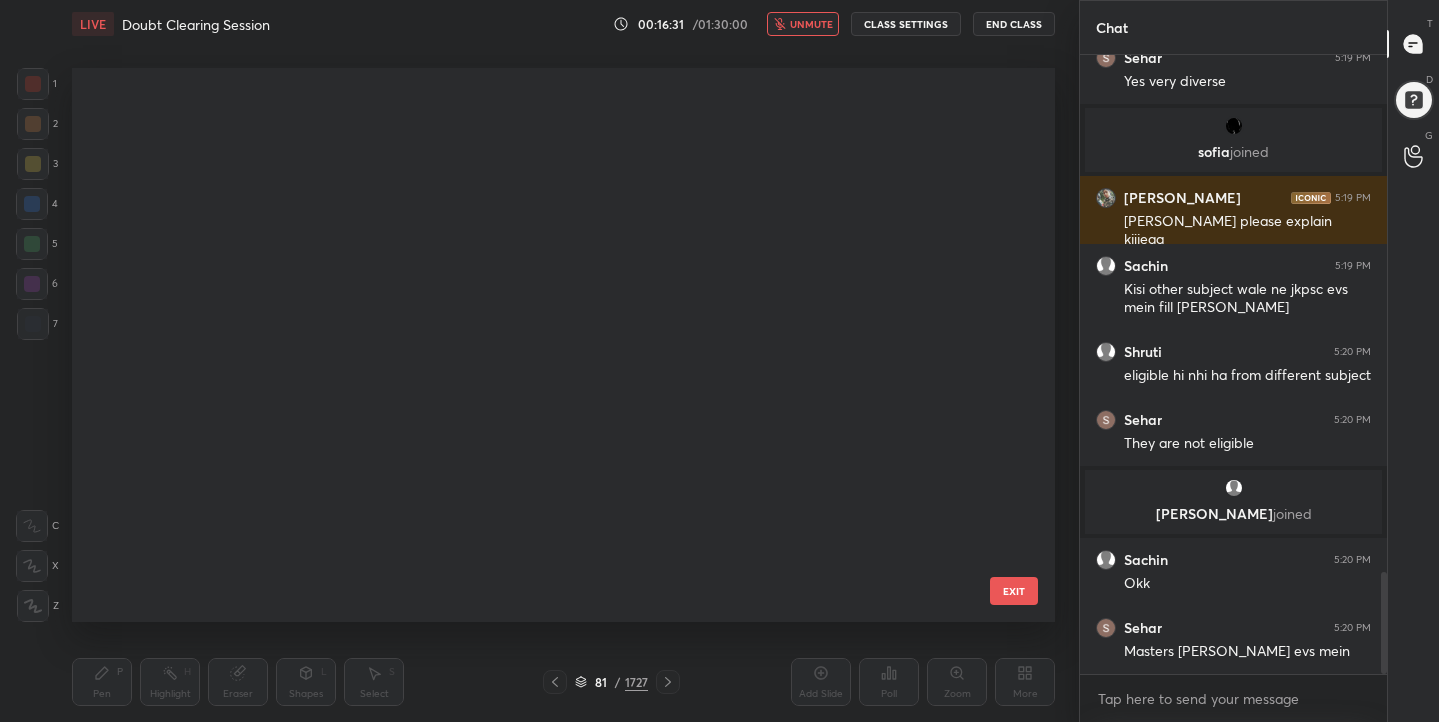 scroll, scrollTop: 4018, scrollLeft: 0, axis: vertical 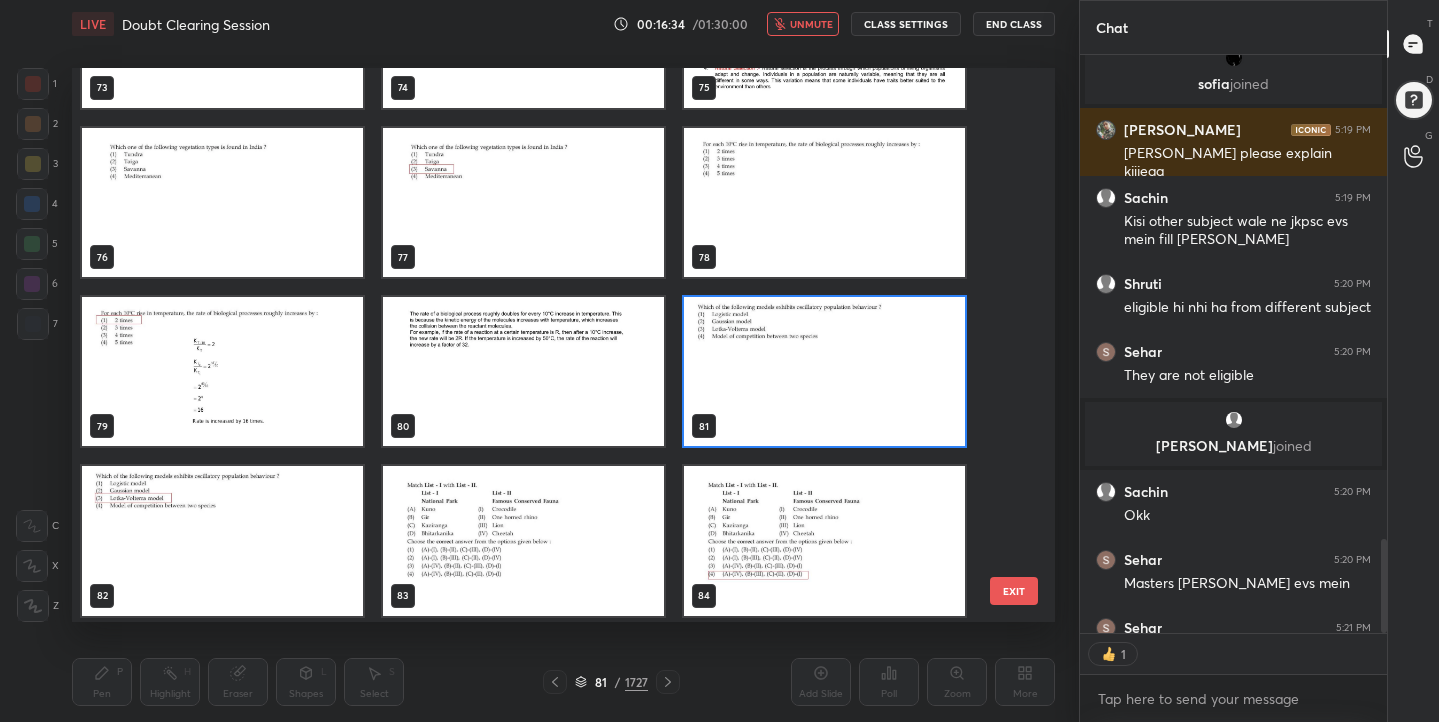 click at bounding box center [824, 372] 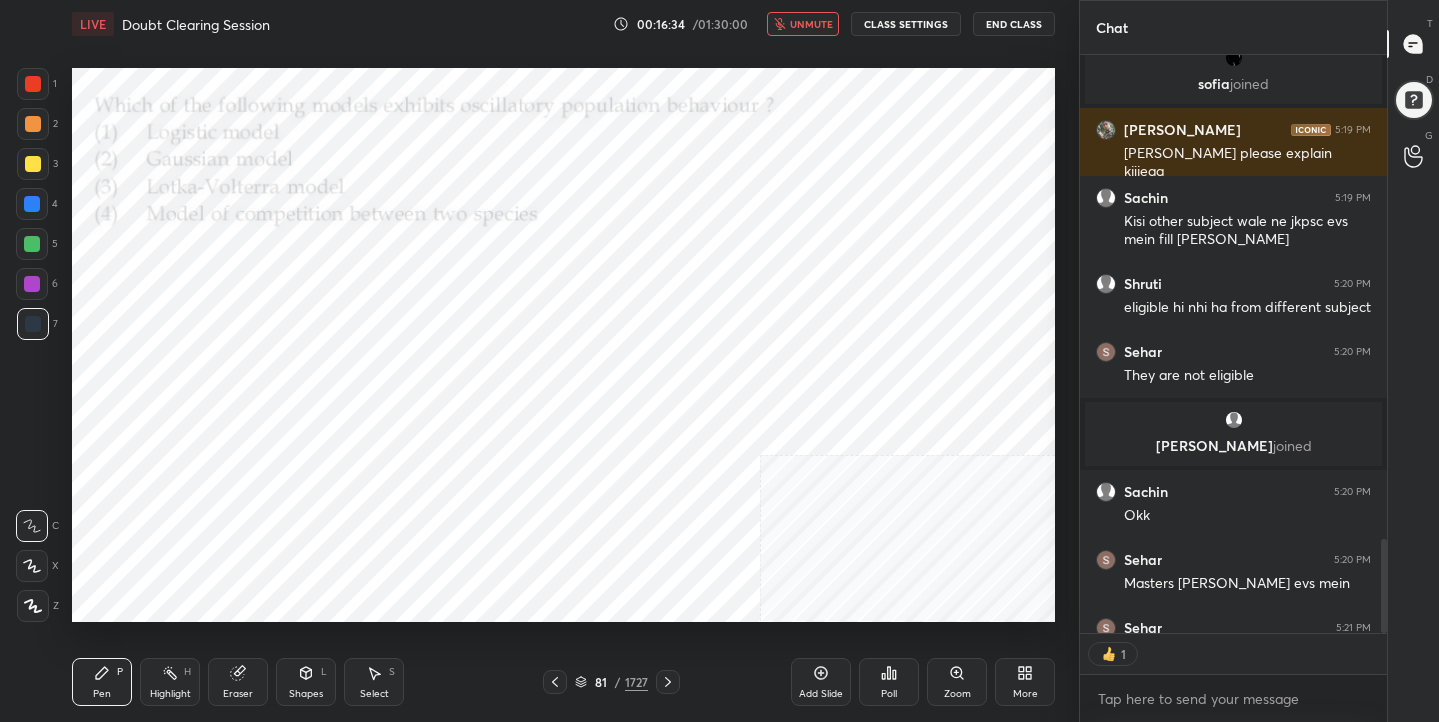 click at bounding box center [824, 372] 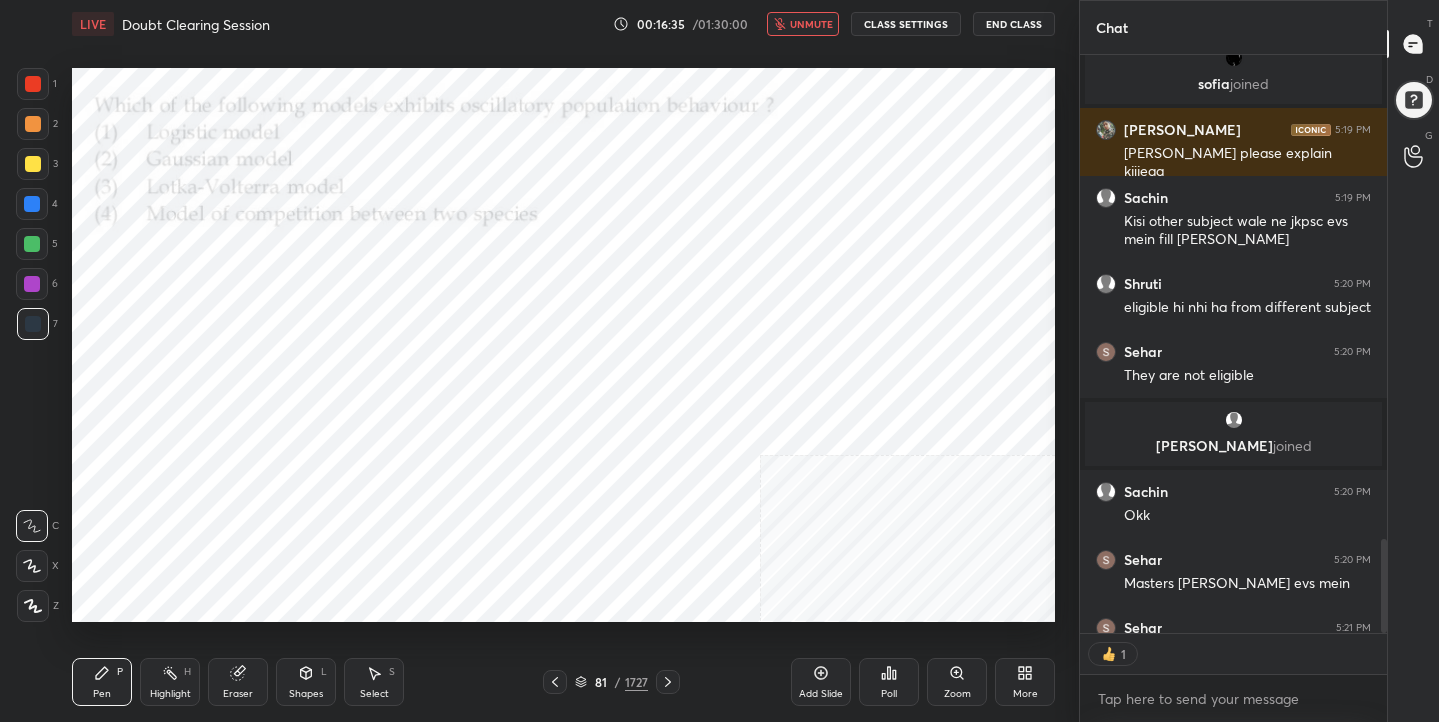 click on "Poll" at bounding box center (889, 682) 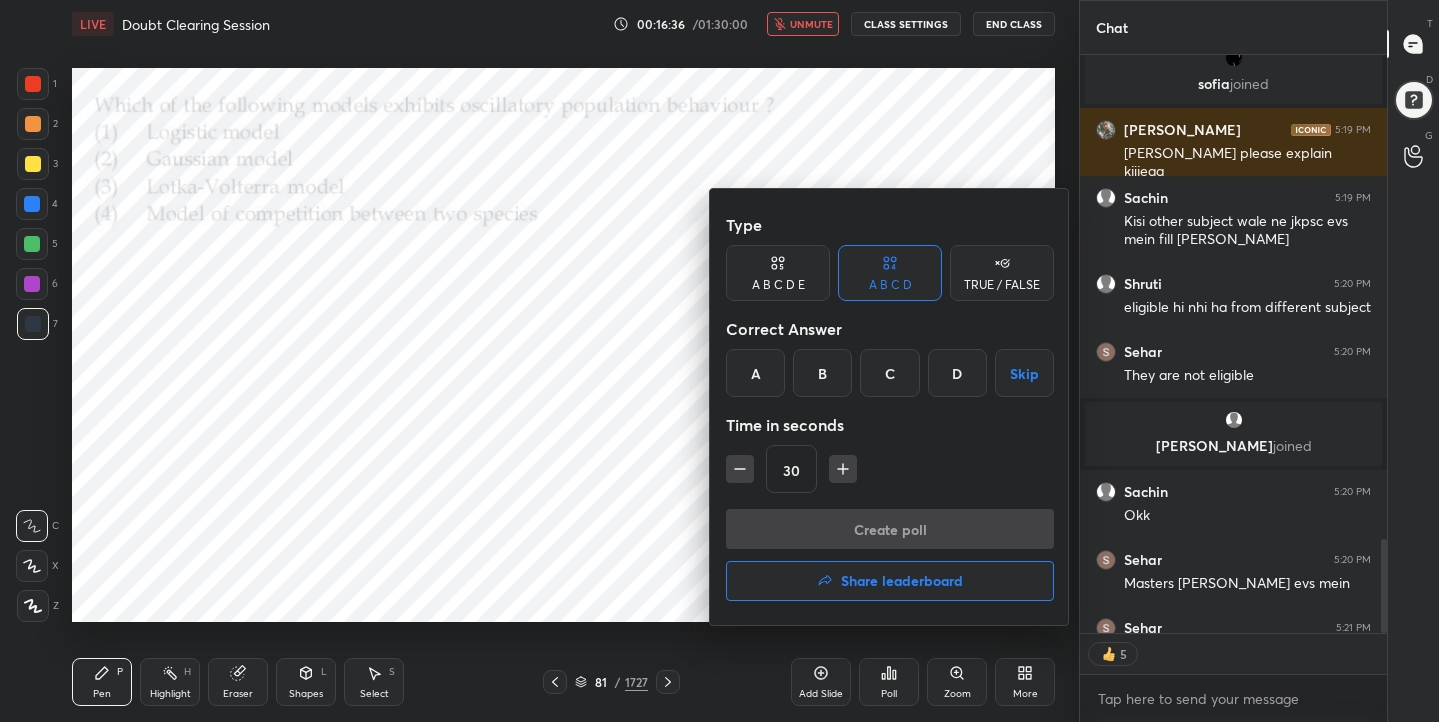 click on "C" at bounding box center (889, 373) 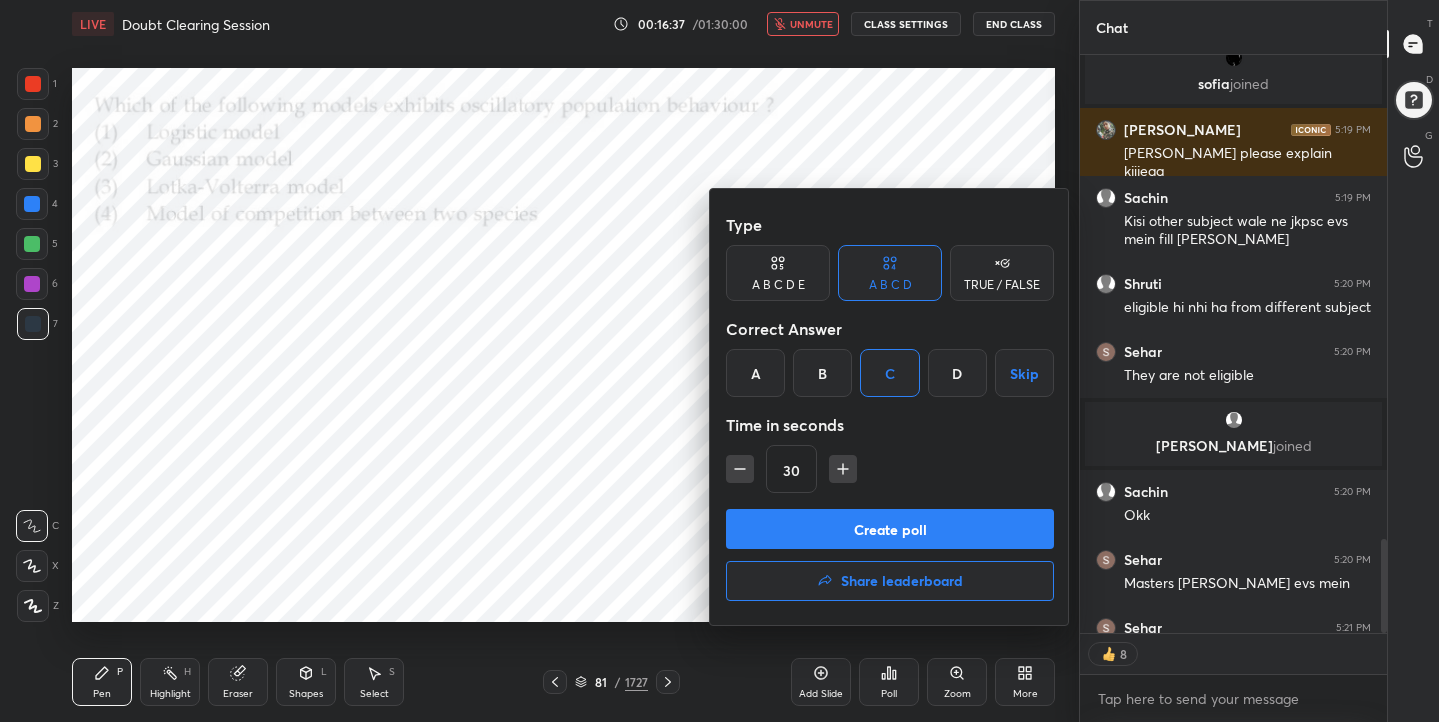 click on "Create poll" at bounding box center (890, 529) 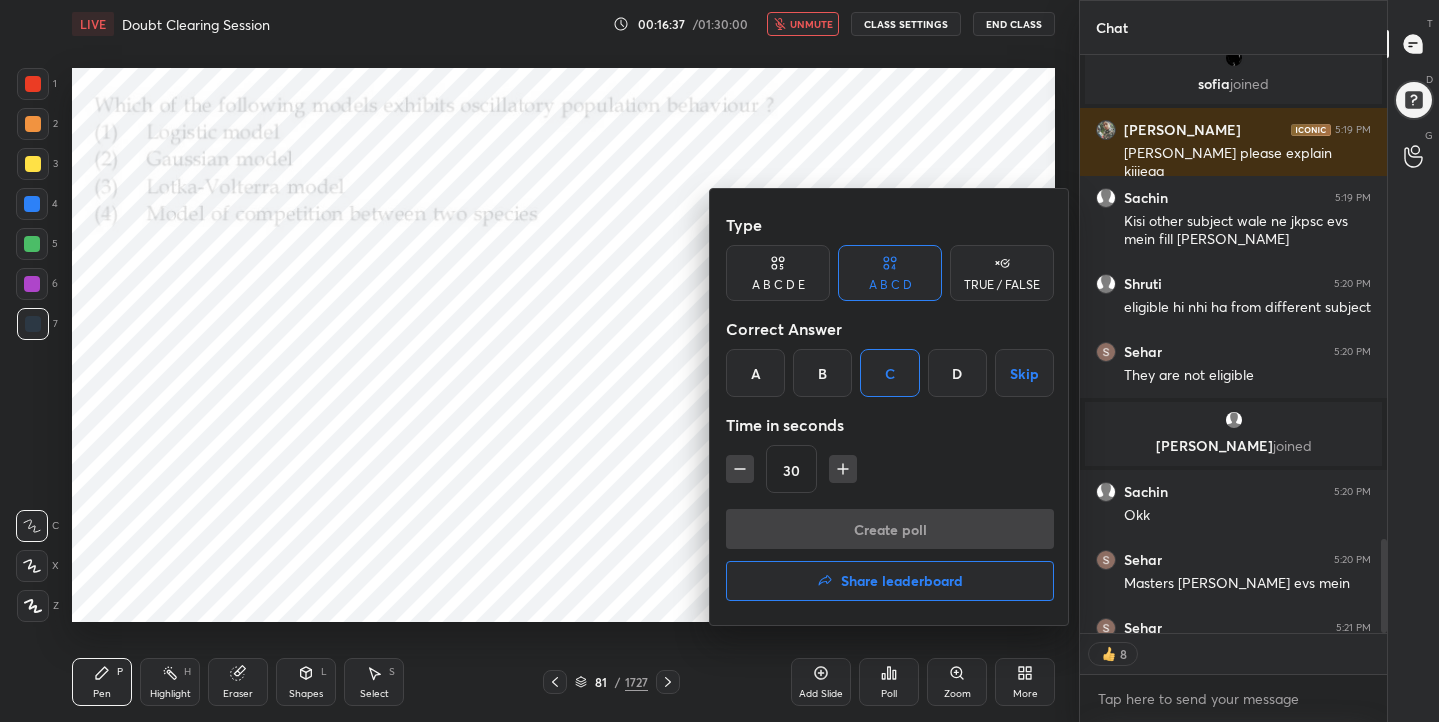 scroll, scrollTop: 395, scrollLeft: 301, axis: both 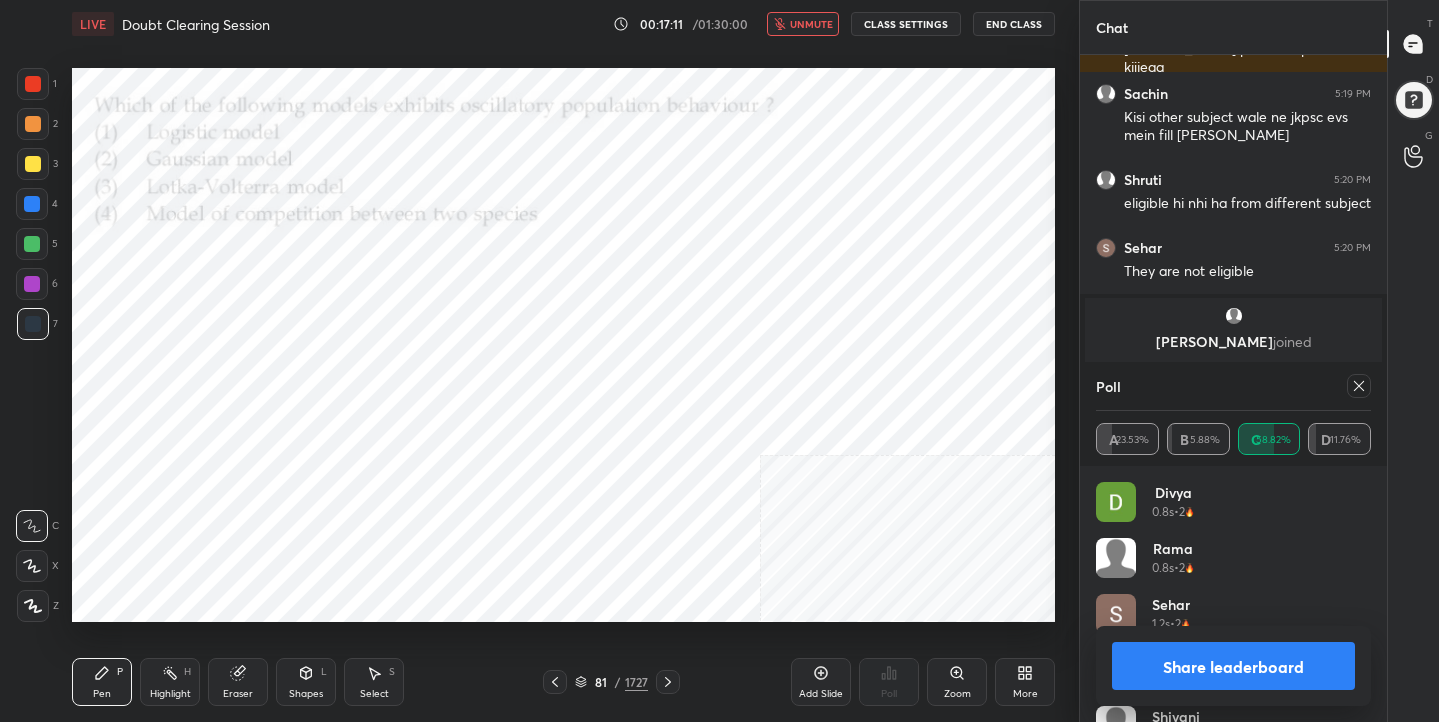 click 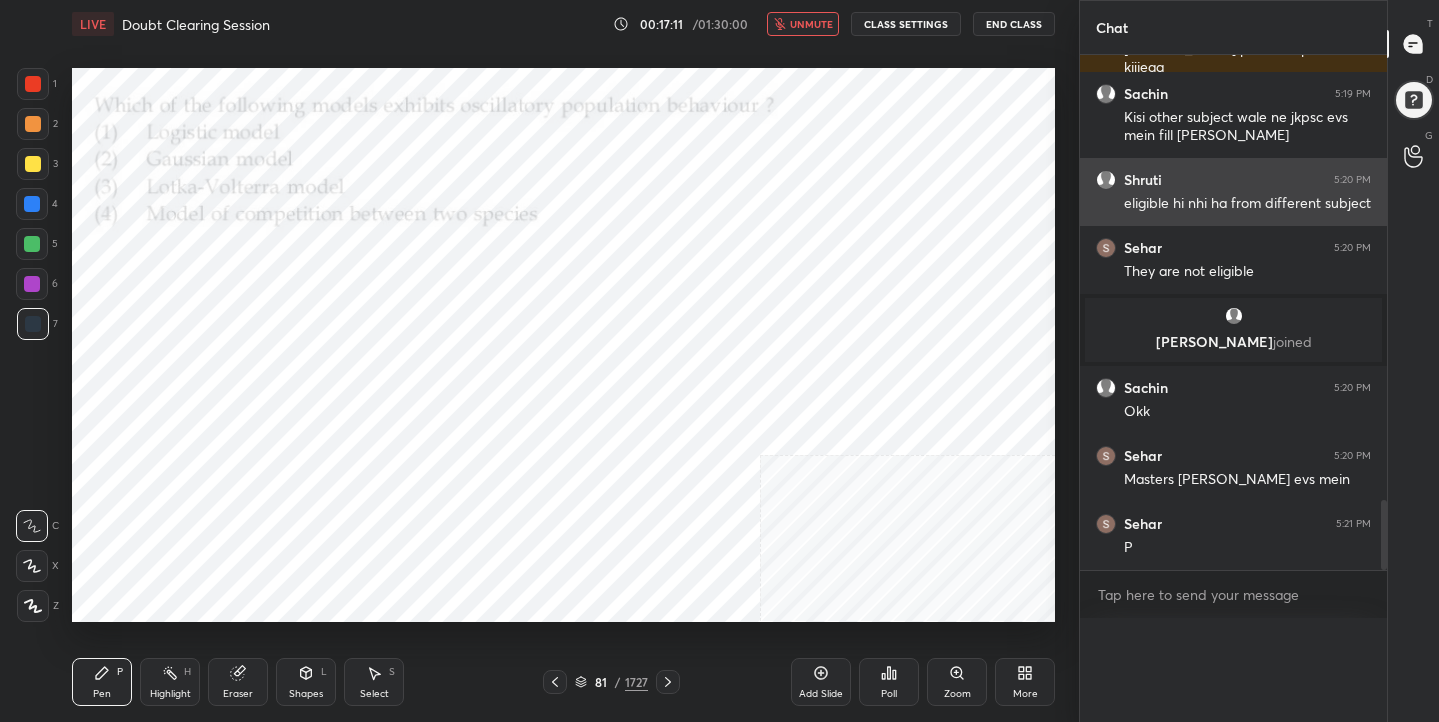 scroll, scrollTop: 0, scrollLeft: 0, axis: both 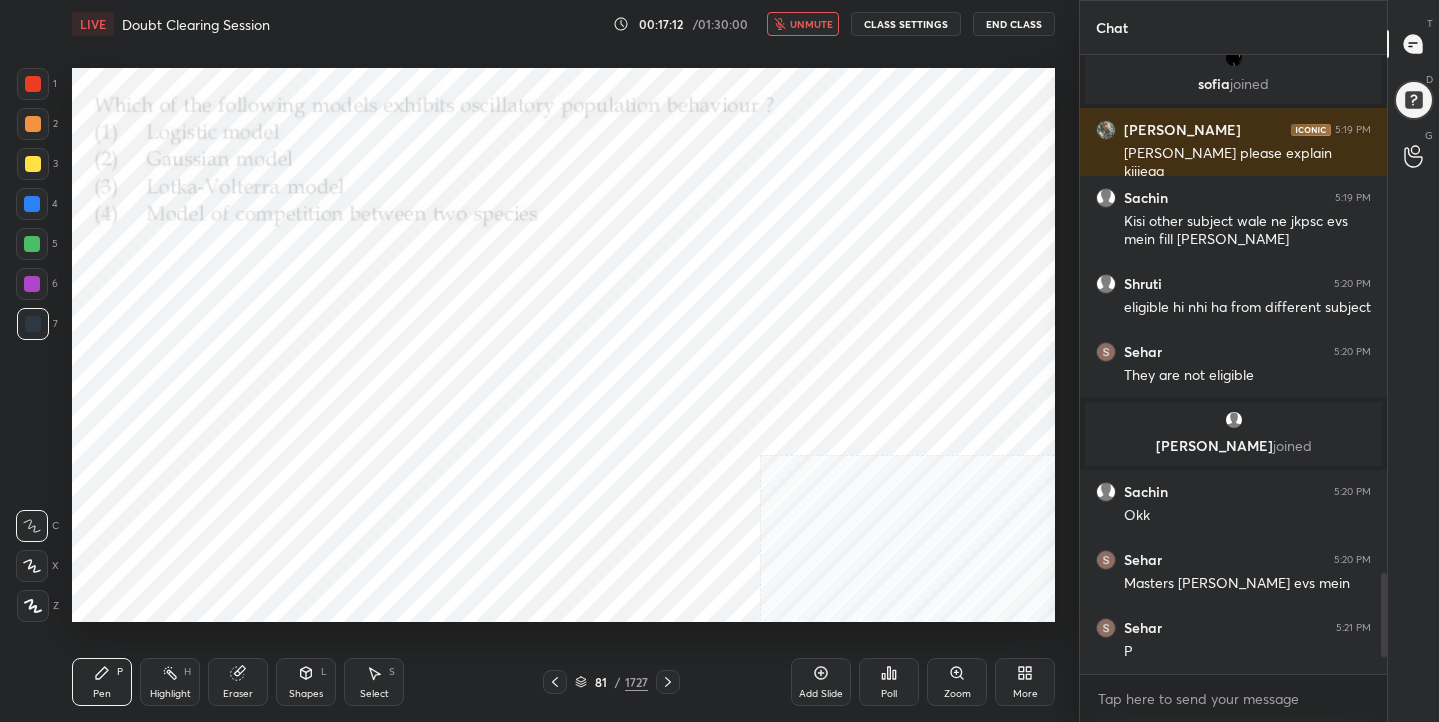 click on "unmute" at bounding box center [811, 24] 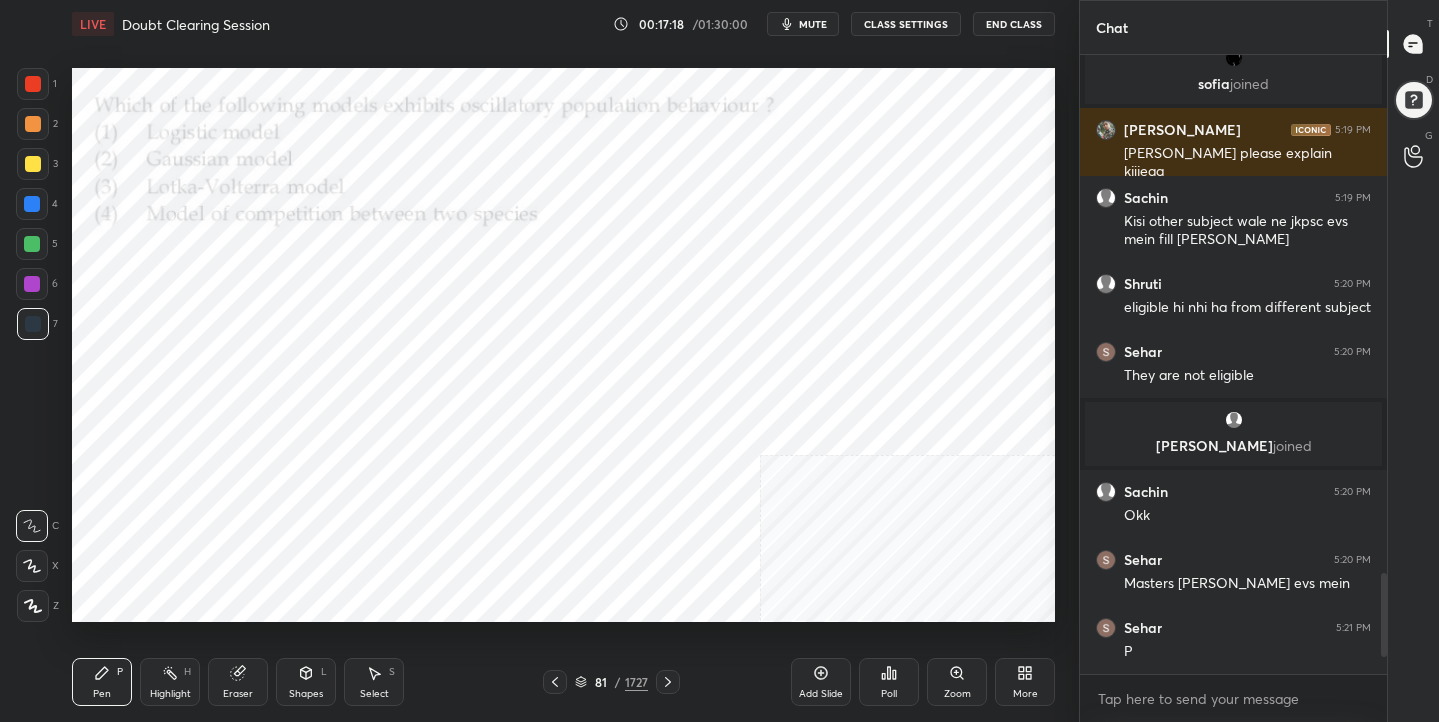 click 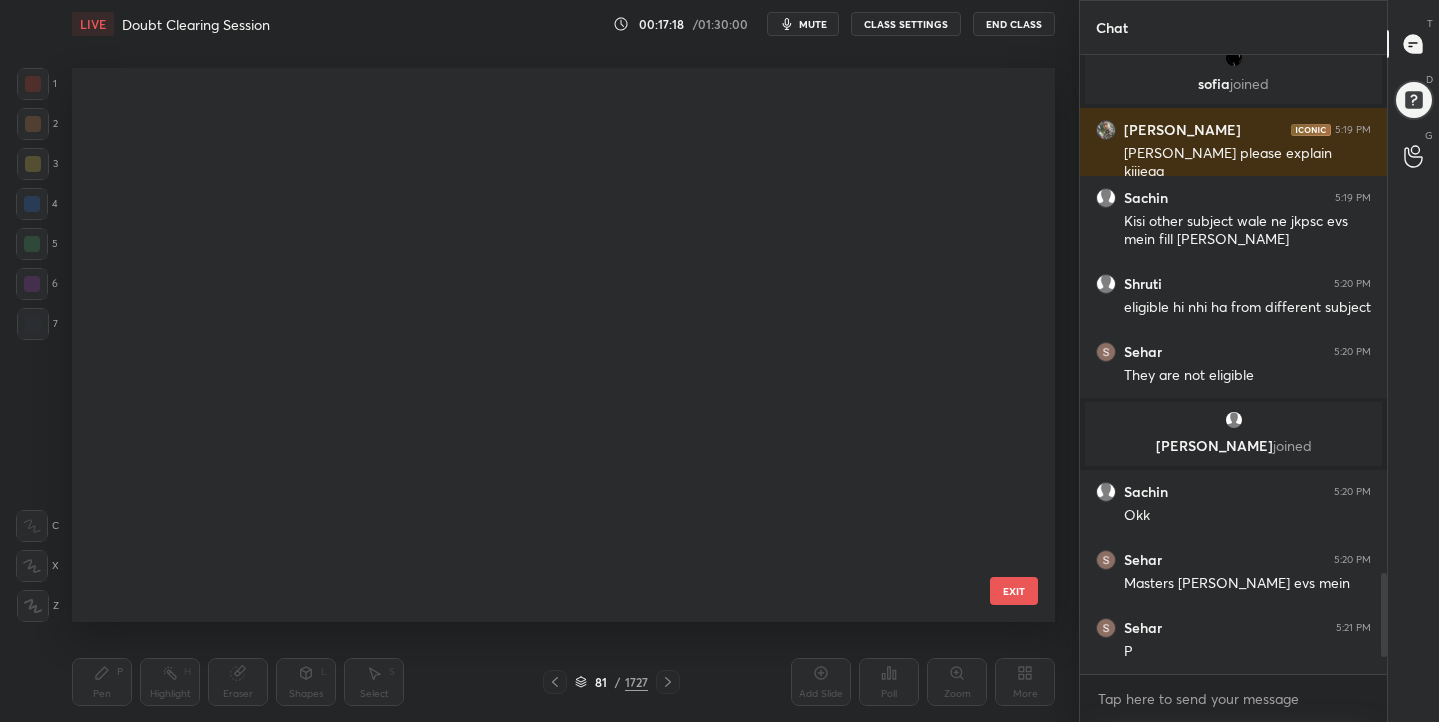 scroll, scrollTop: 4018, scrollLeft: 0, axis: vertical 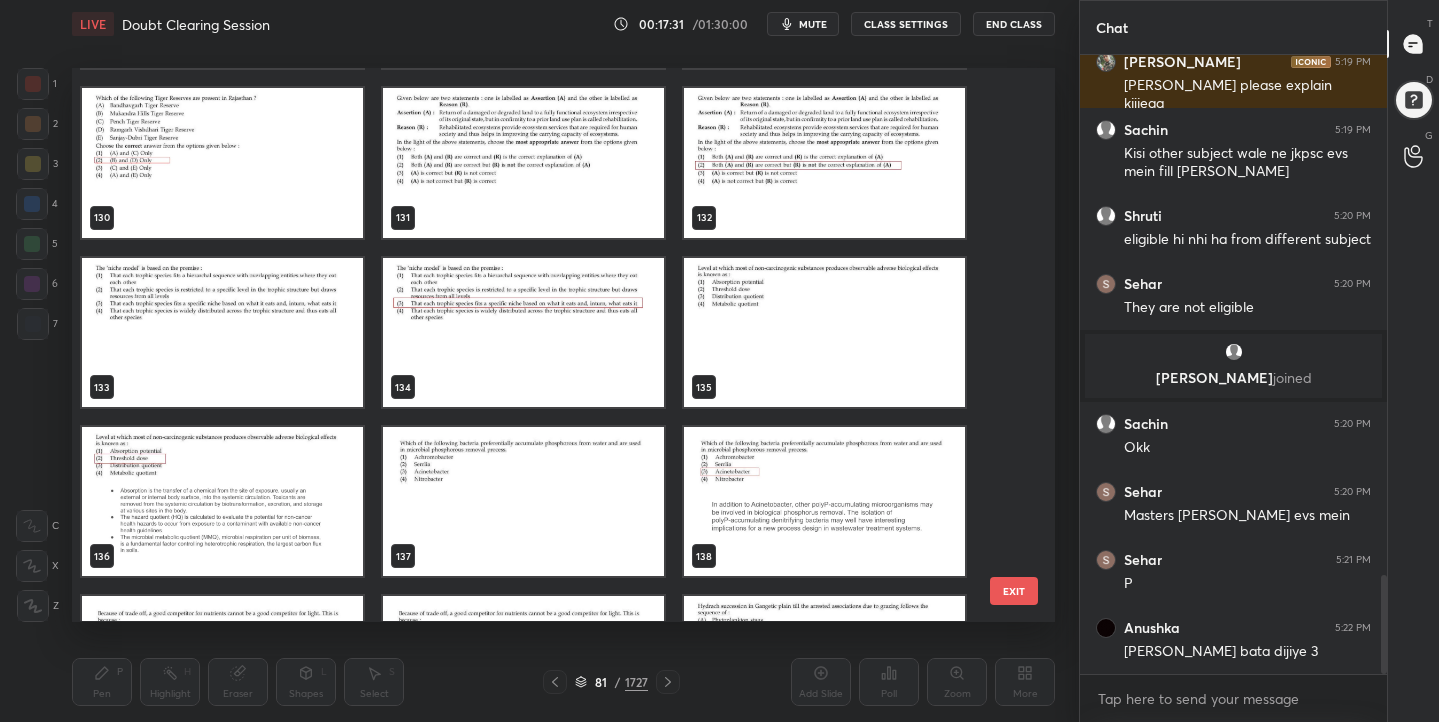 click at bounding box center (222, 332) 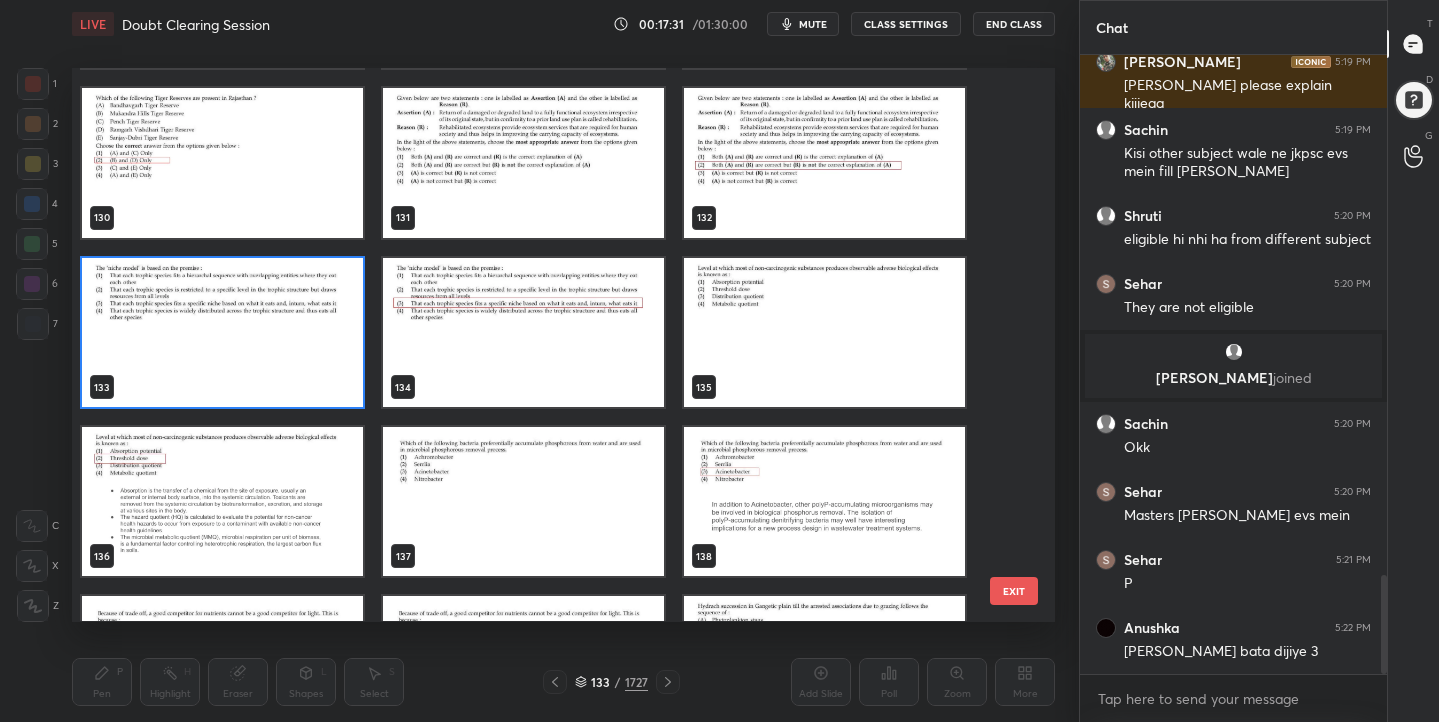 click at bounding box center (222, 332) 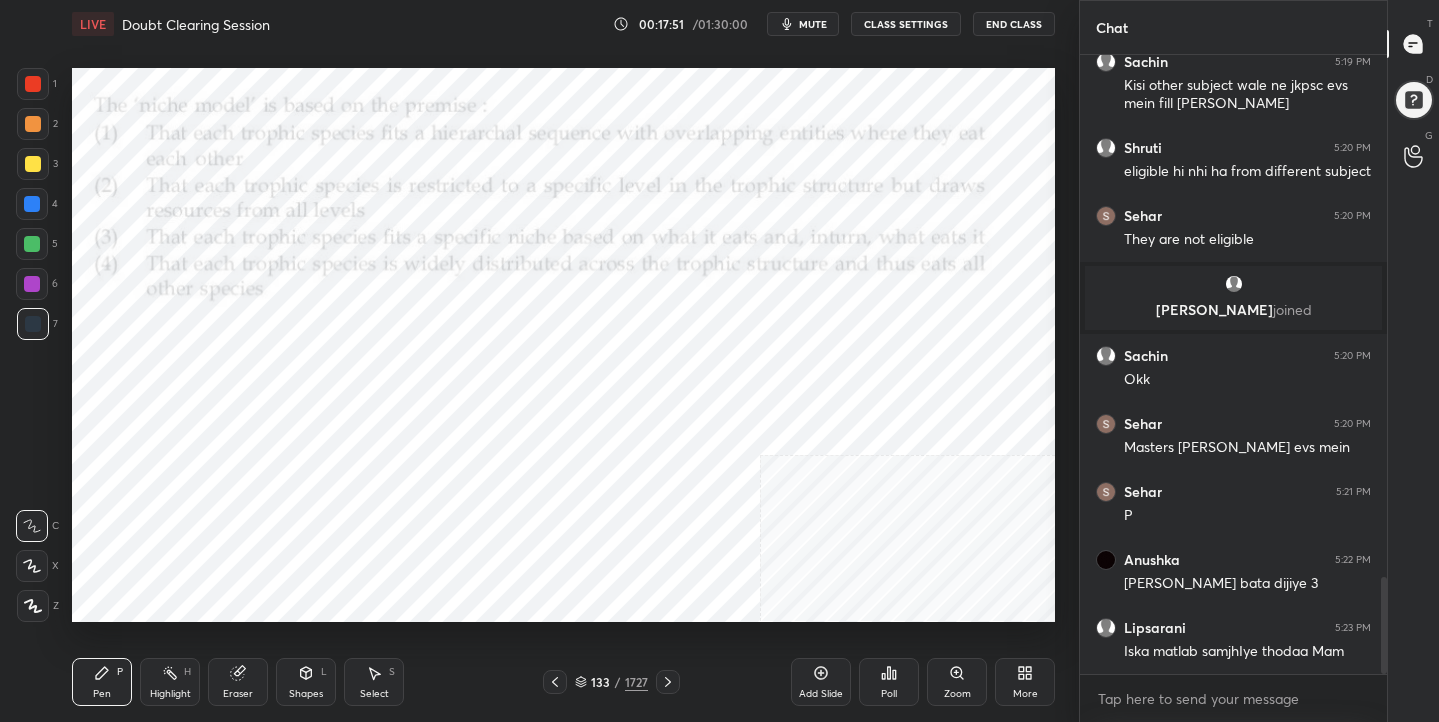 scroll, scrollTop: 3397, scrollLeft: 0, axis: vertical 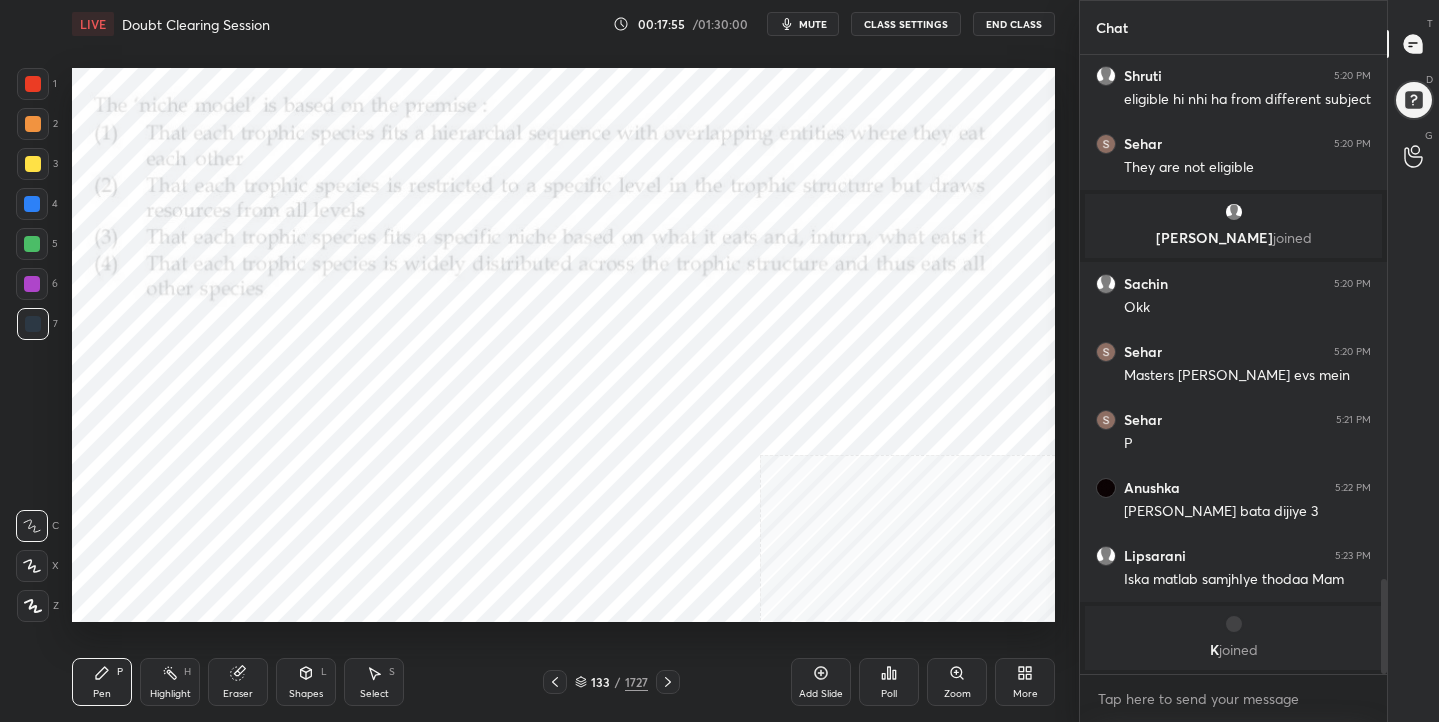 click 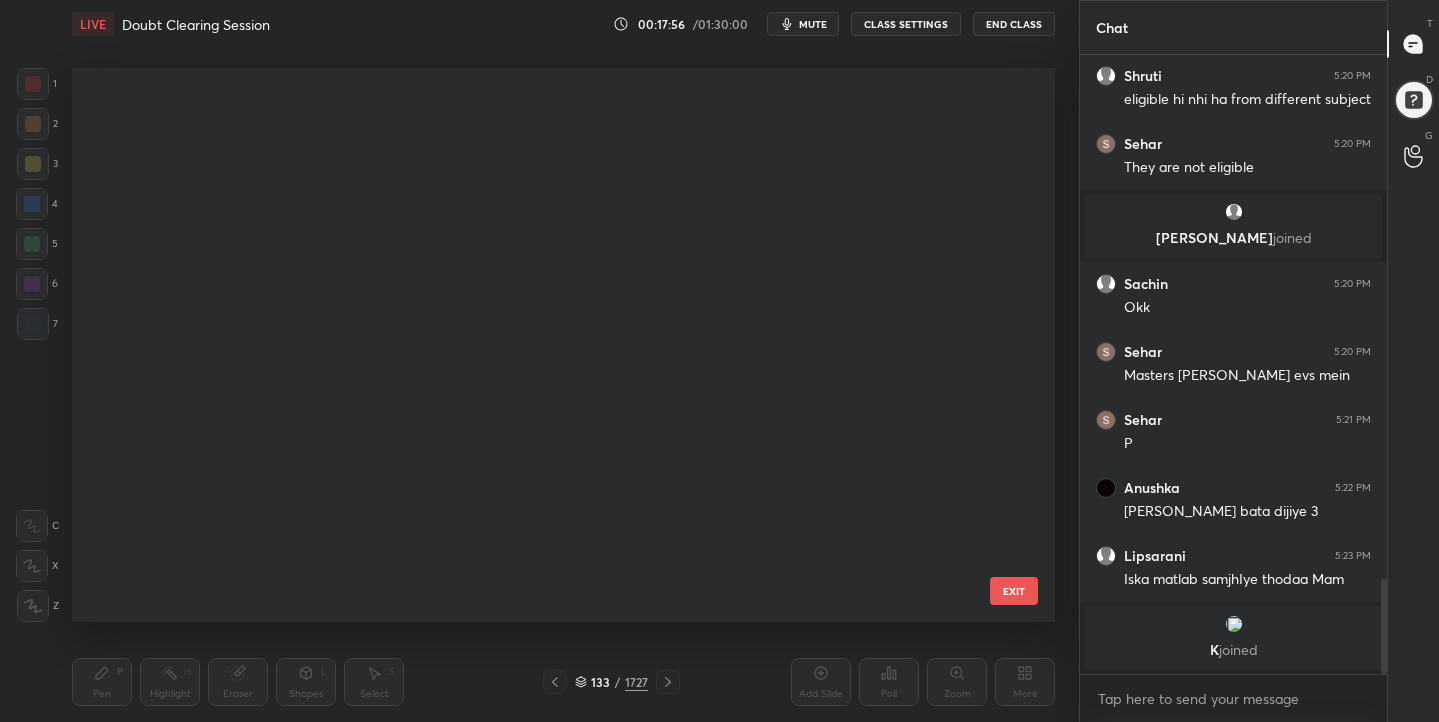 scroll, scrollTop: 7066, scrollLeft: 0, axis: vertical 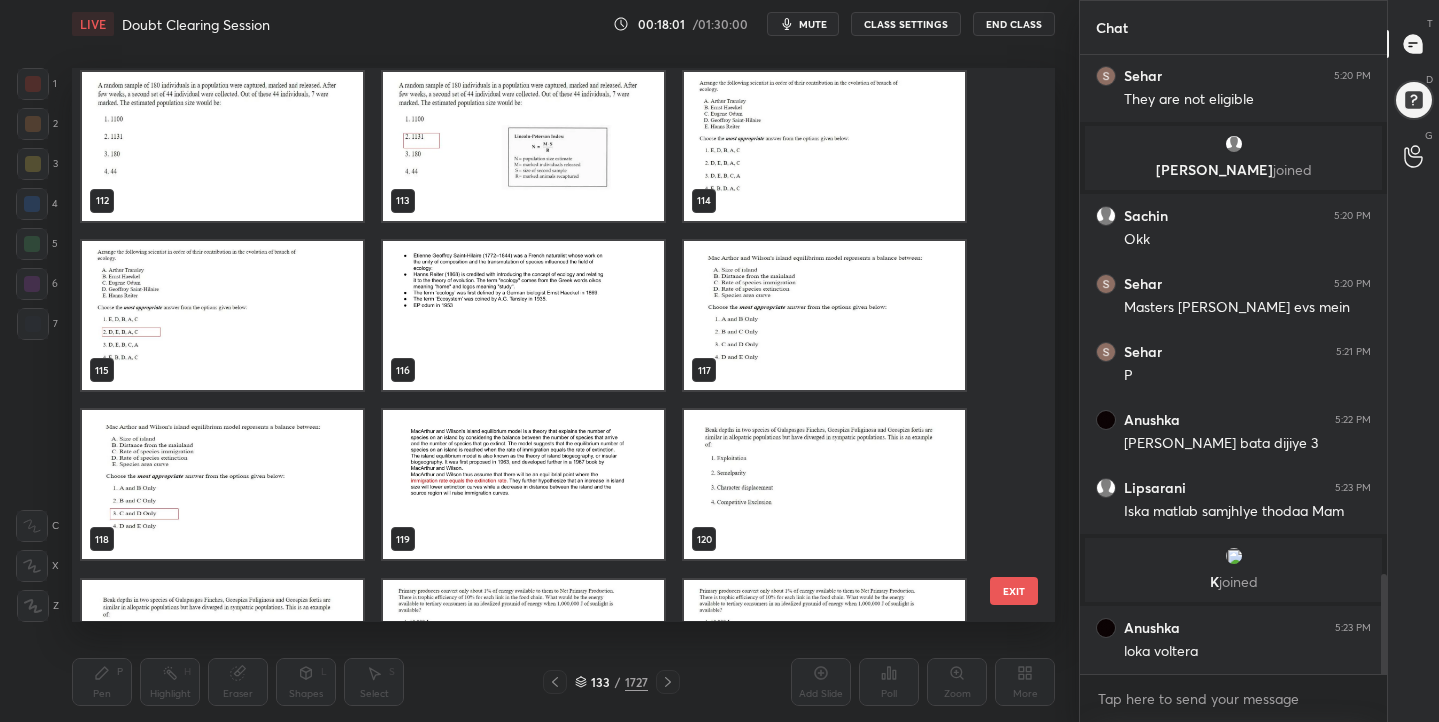click on "133 / 1727" at bounding box center (611, 682) 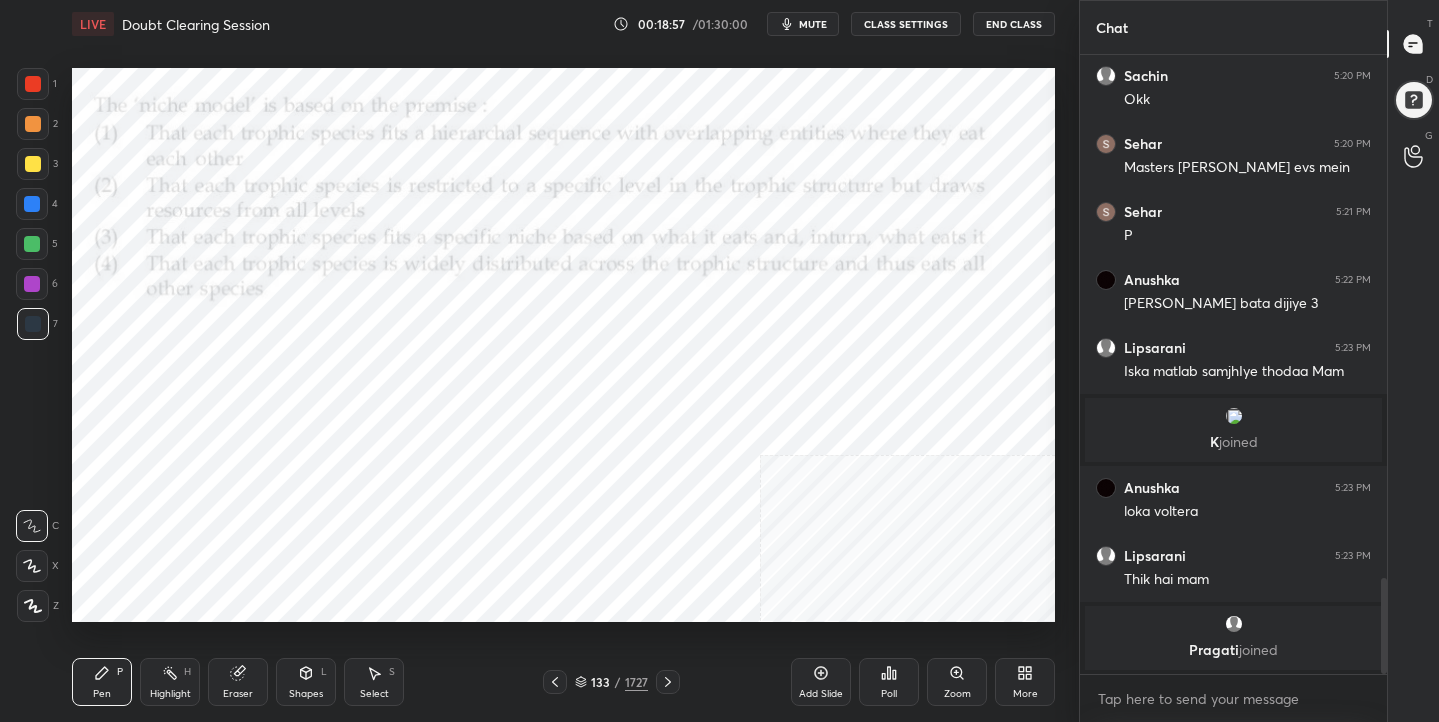 scroll, scrollTop: 3373, scrollLeft: 0, axis: vertical 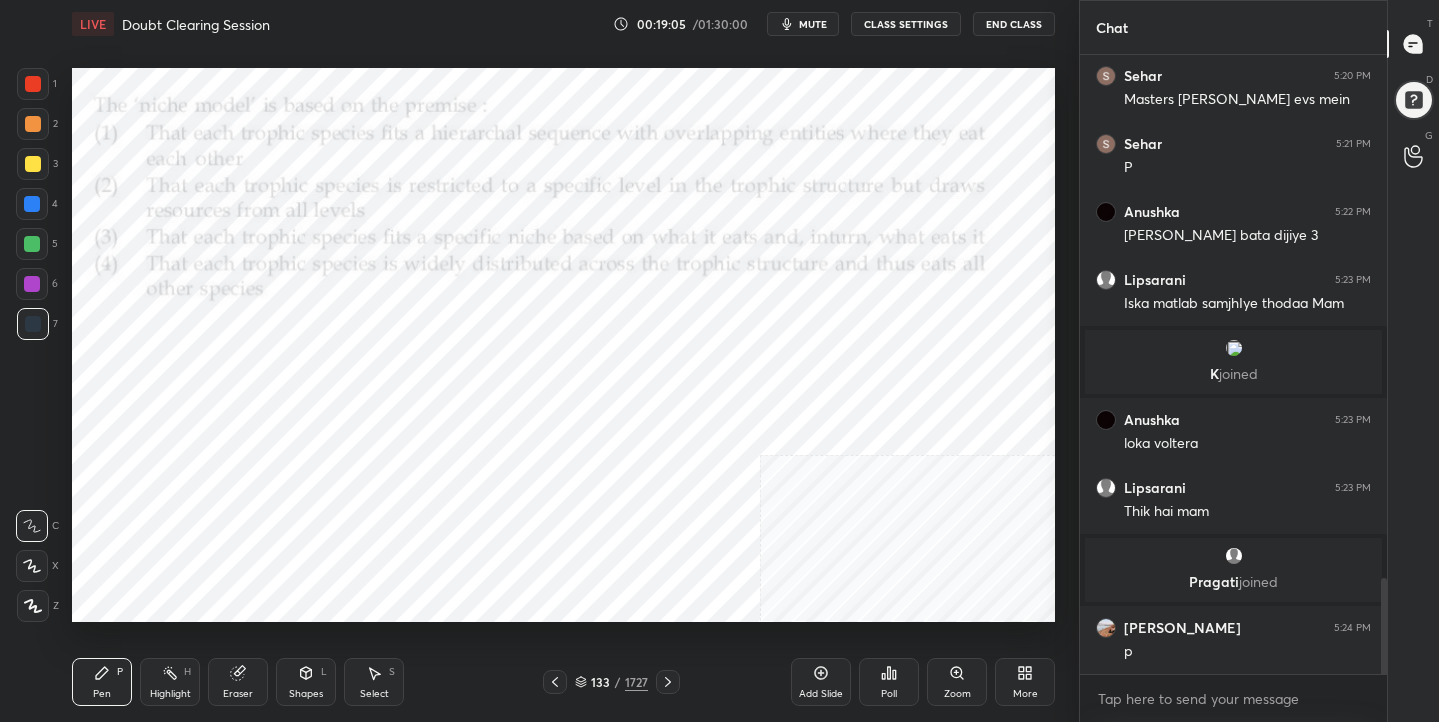 click 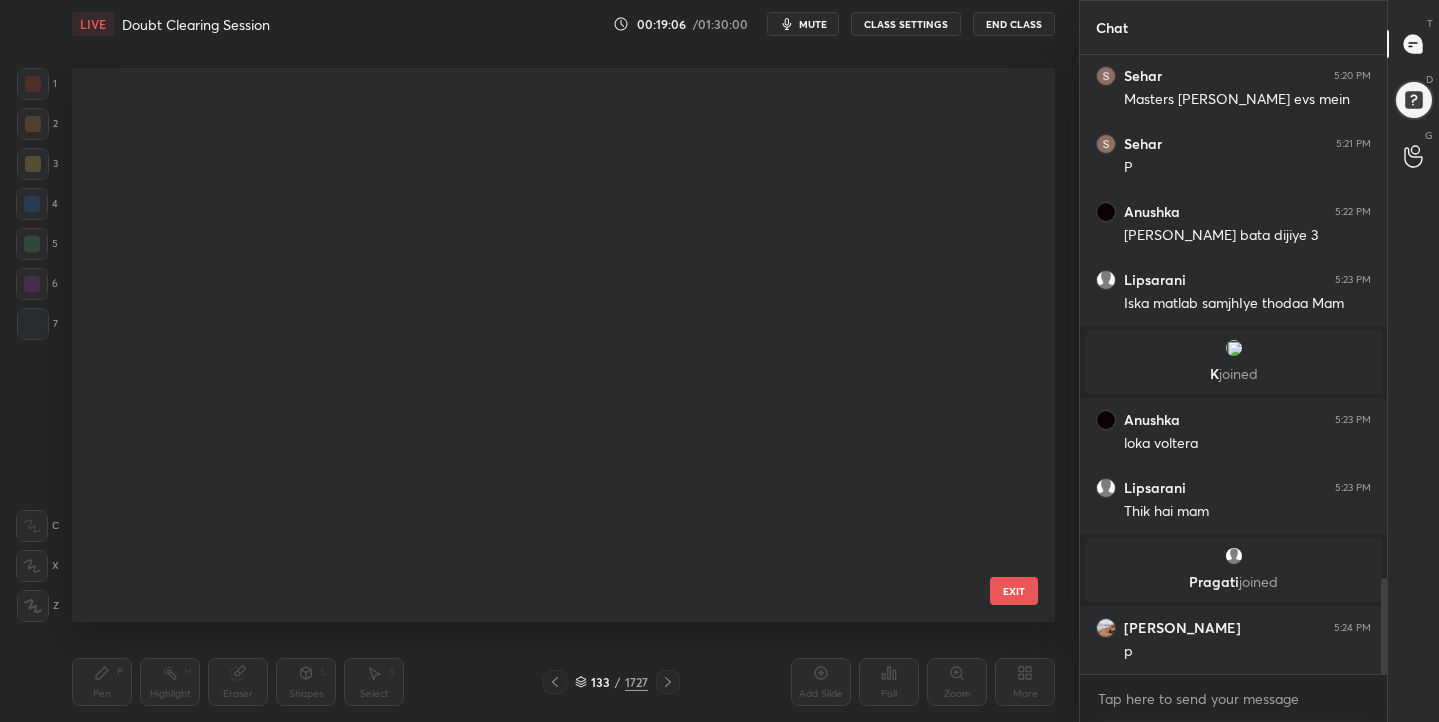 scroll, scrollTop: 7066, scrollLeft: 0, axis: vertical 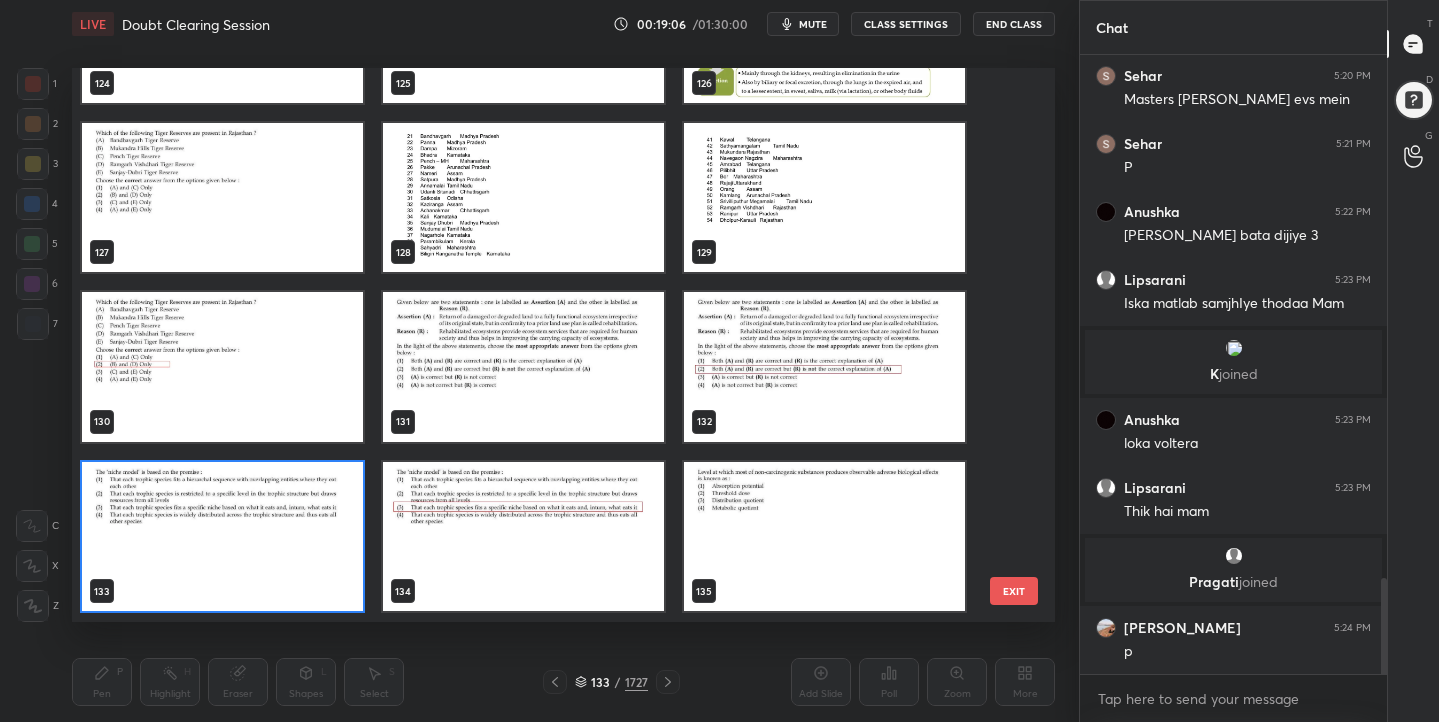 click at bounding box center (222, 536) 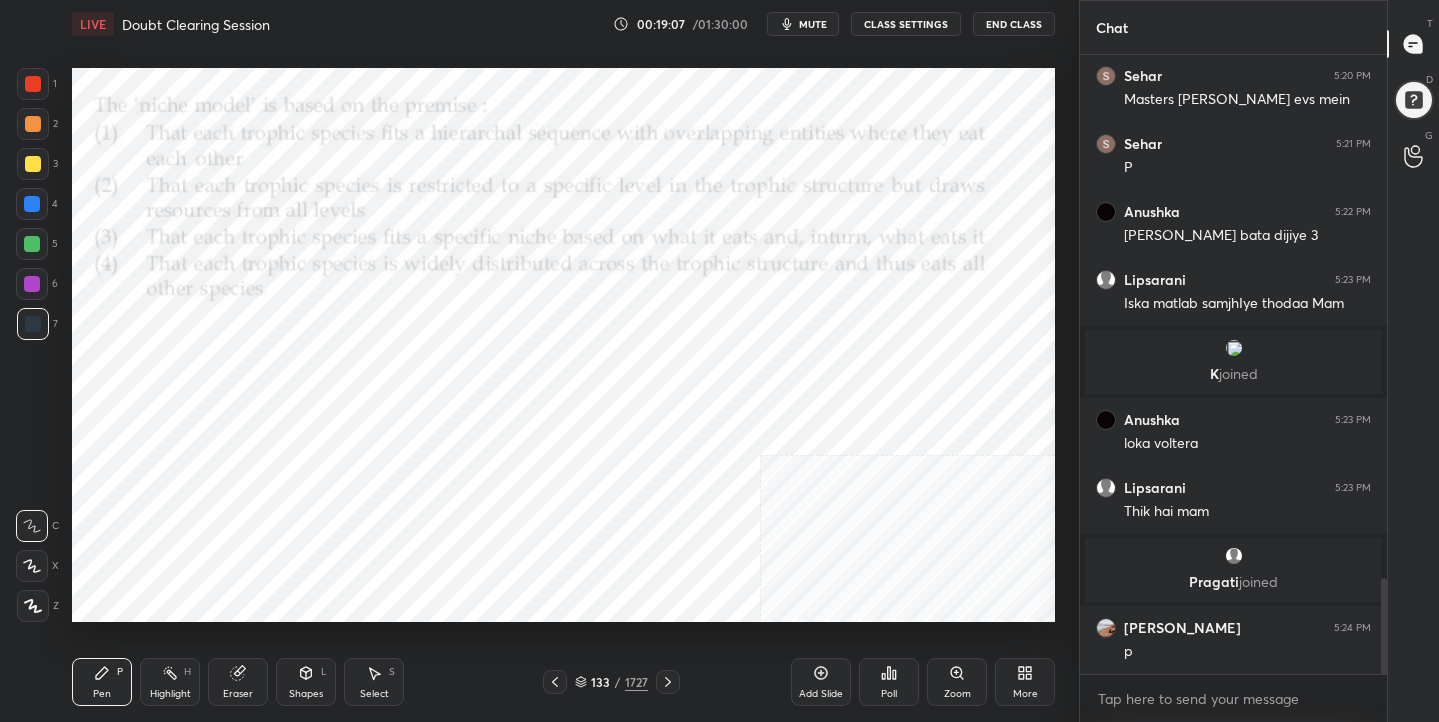 scroll, scrollTop: 0, scrollLeft: 0, axis: both 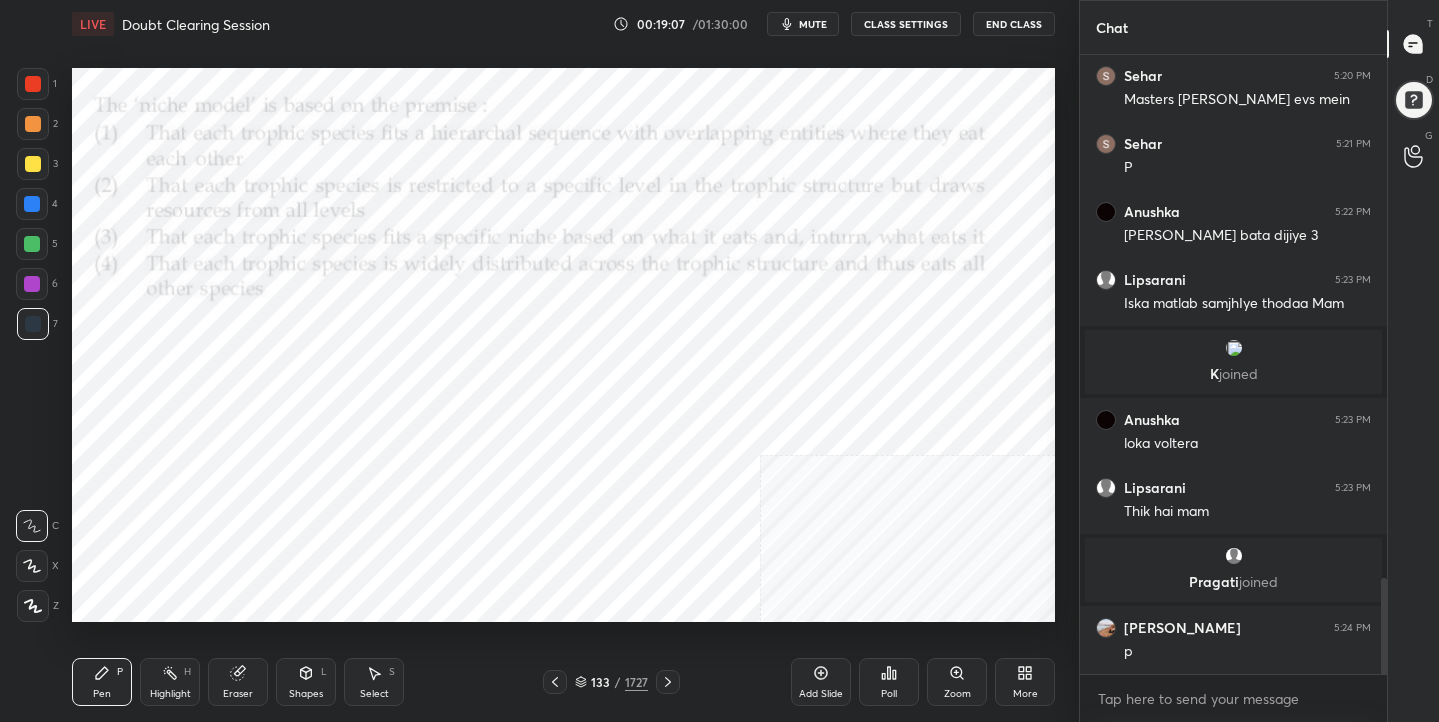 click 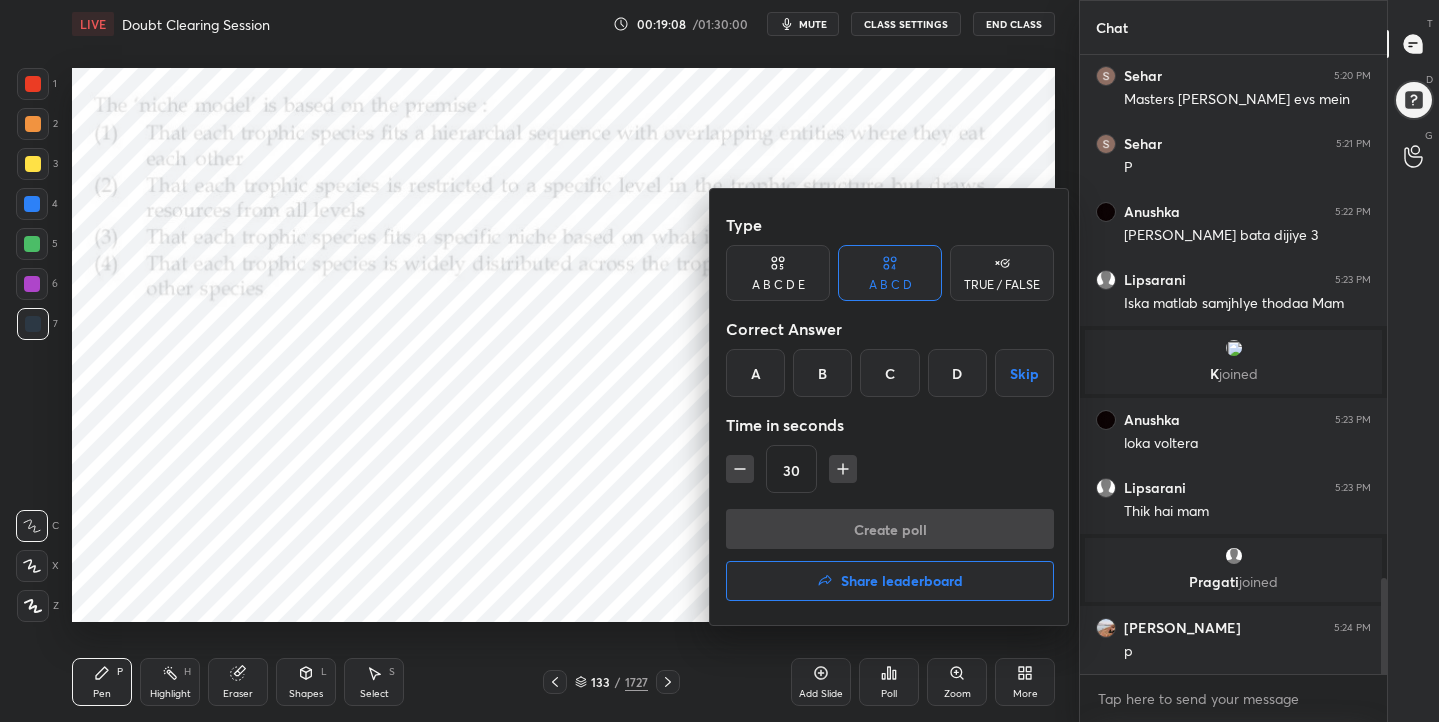 click on "C" at bounding box center [889, 373] 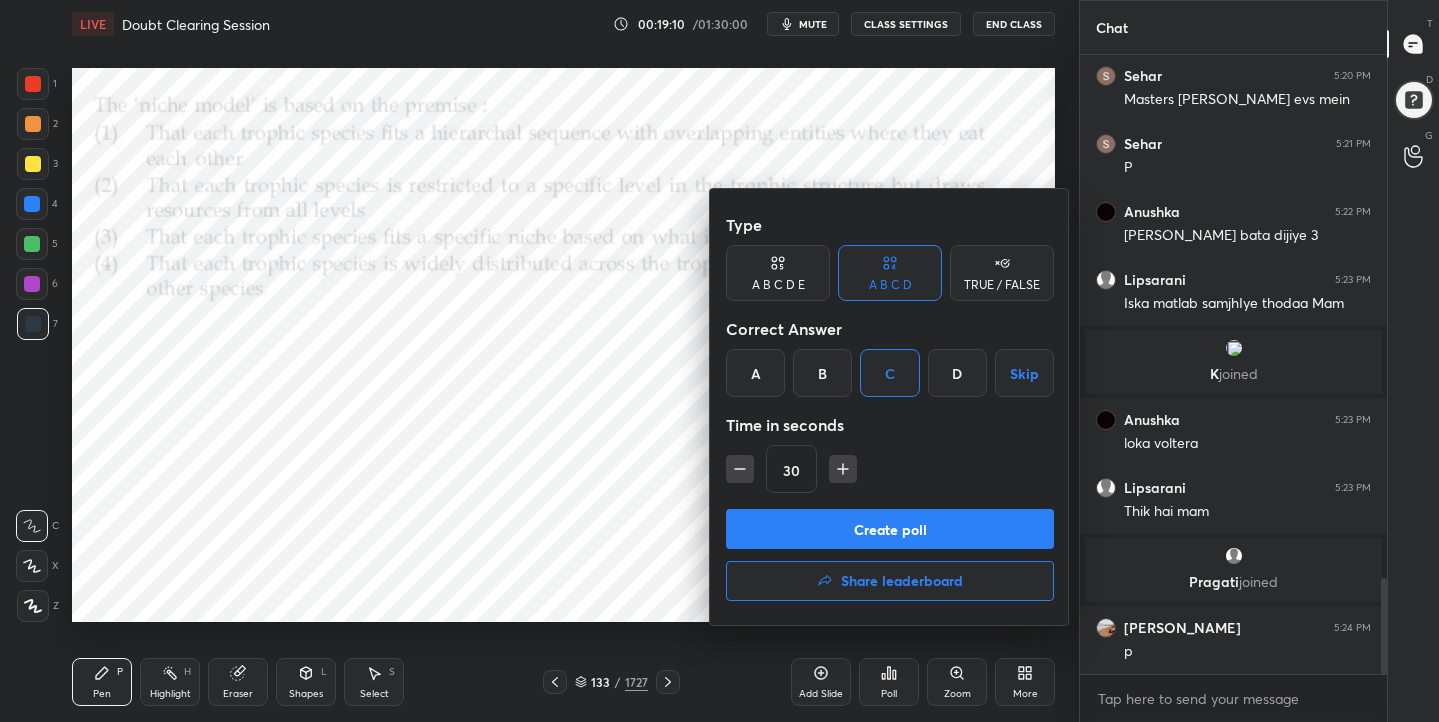 click on "Create poll" at bounding box center [890, 529] 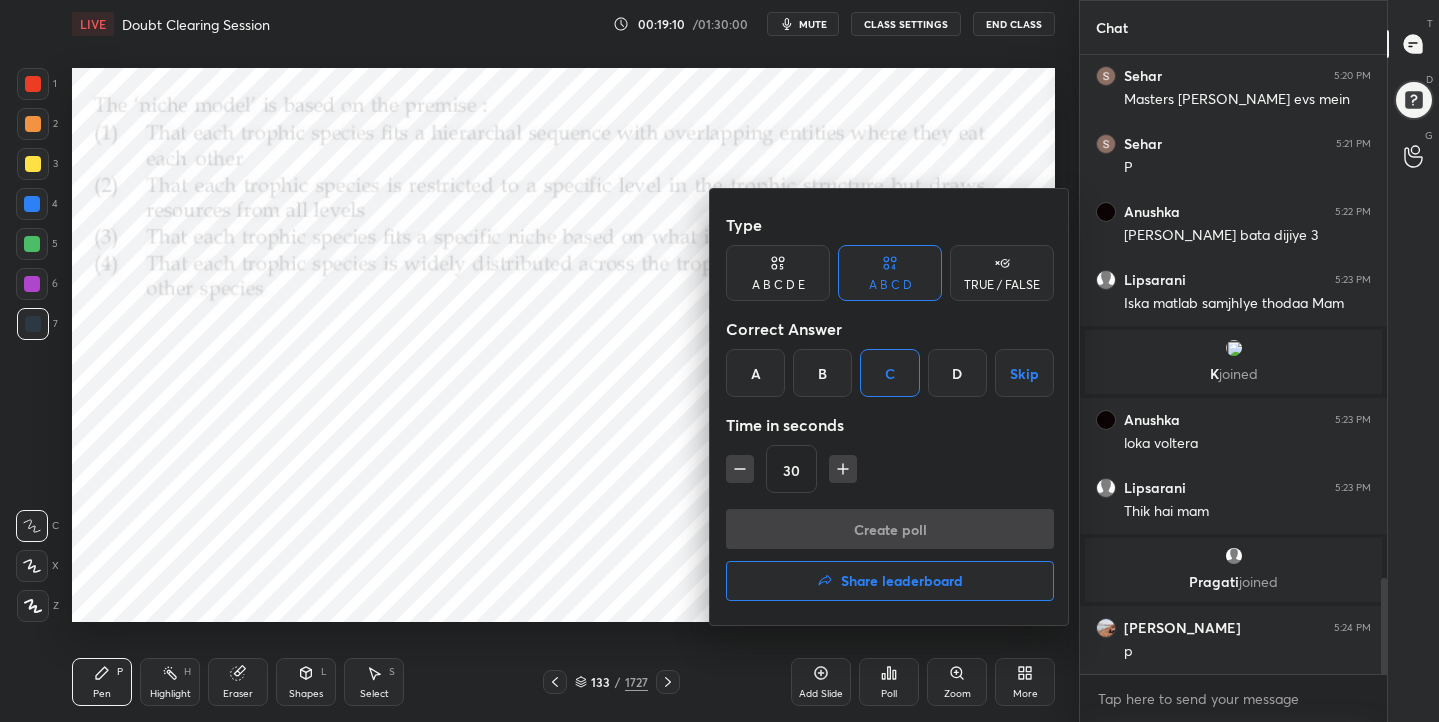 scroll, scrollTop: 404, scrollLeft: 301, axis: both 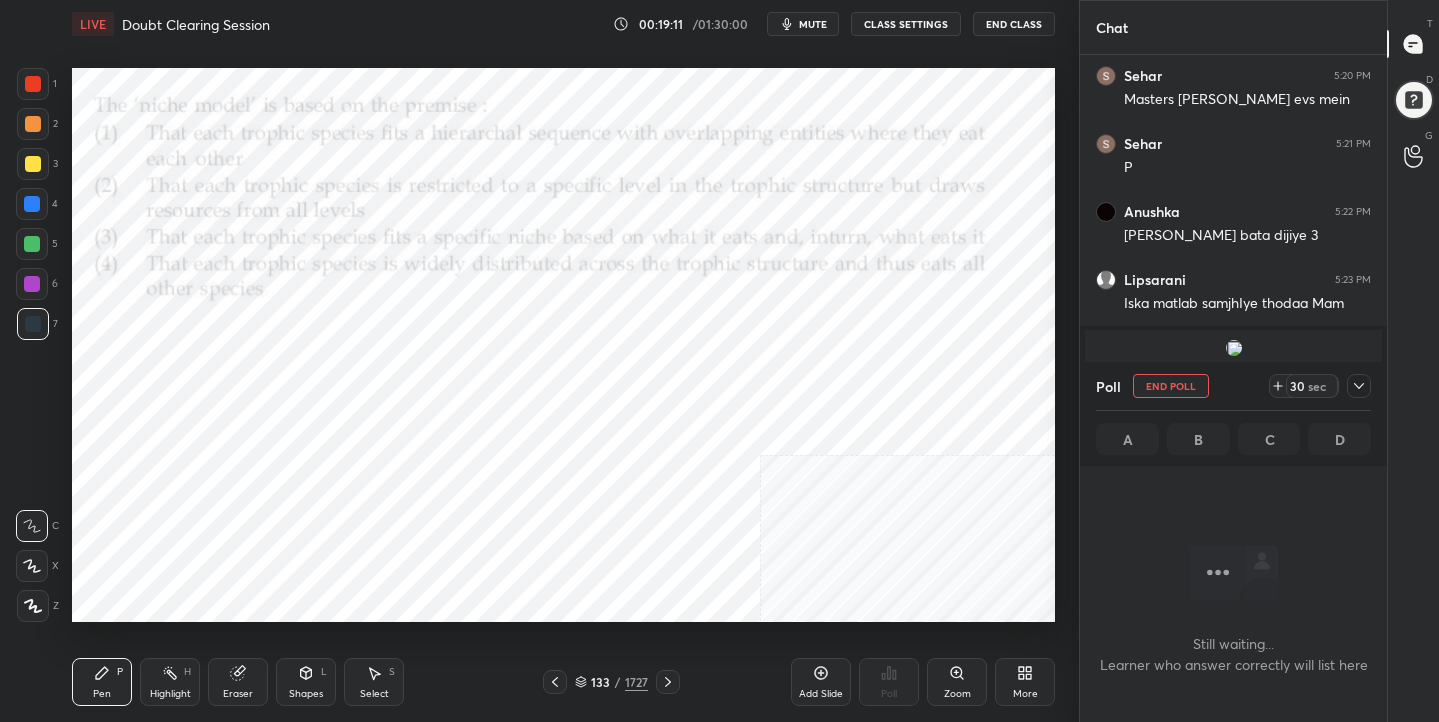 click on "LIVE Doubt Clearing Session 00:19:11 /  01:30:00 mute CLASS SETTINGS End Class" at bounding box center [563, 24] 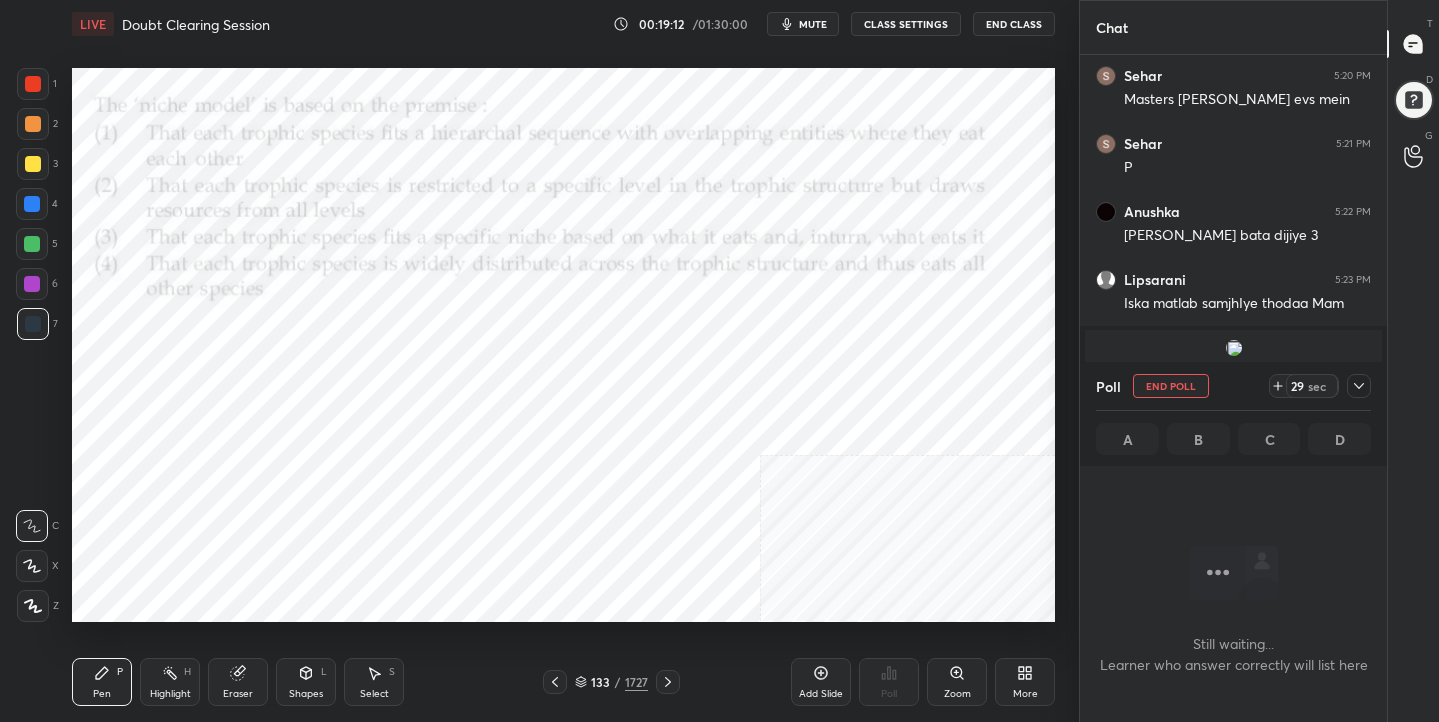 click on "mute" at bounding box center (813, 24) 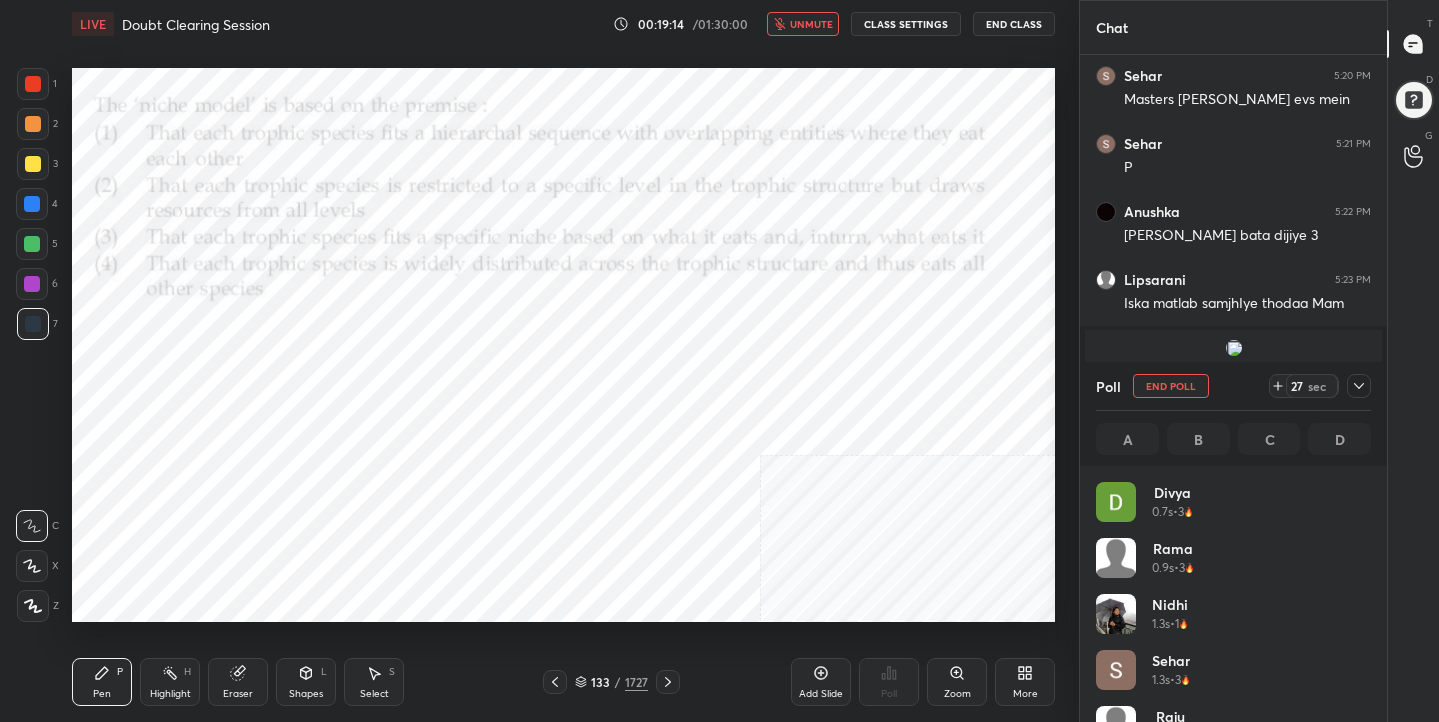 scroll, scrollTop: 7, scrollLeft: 7, axis: both 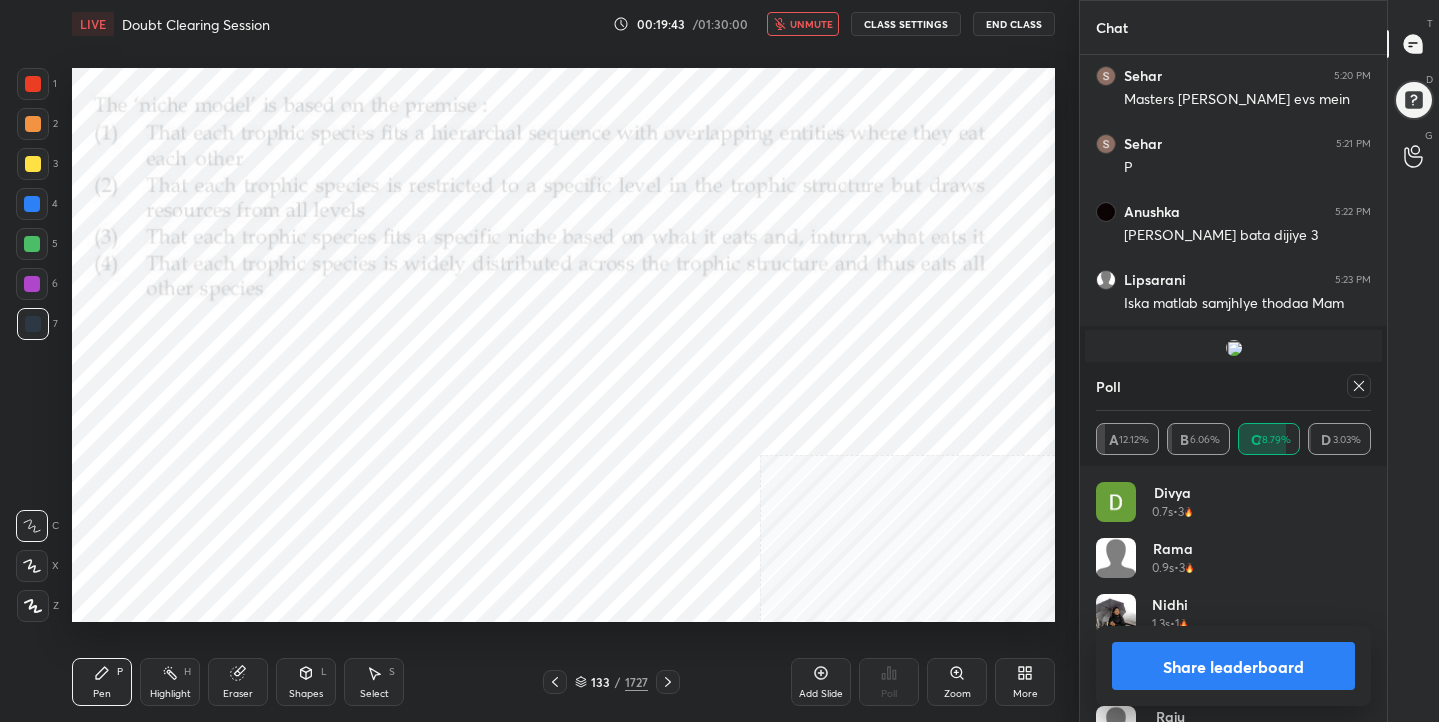 click 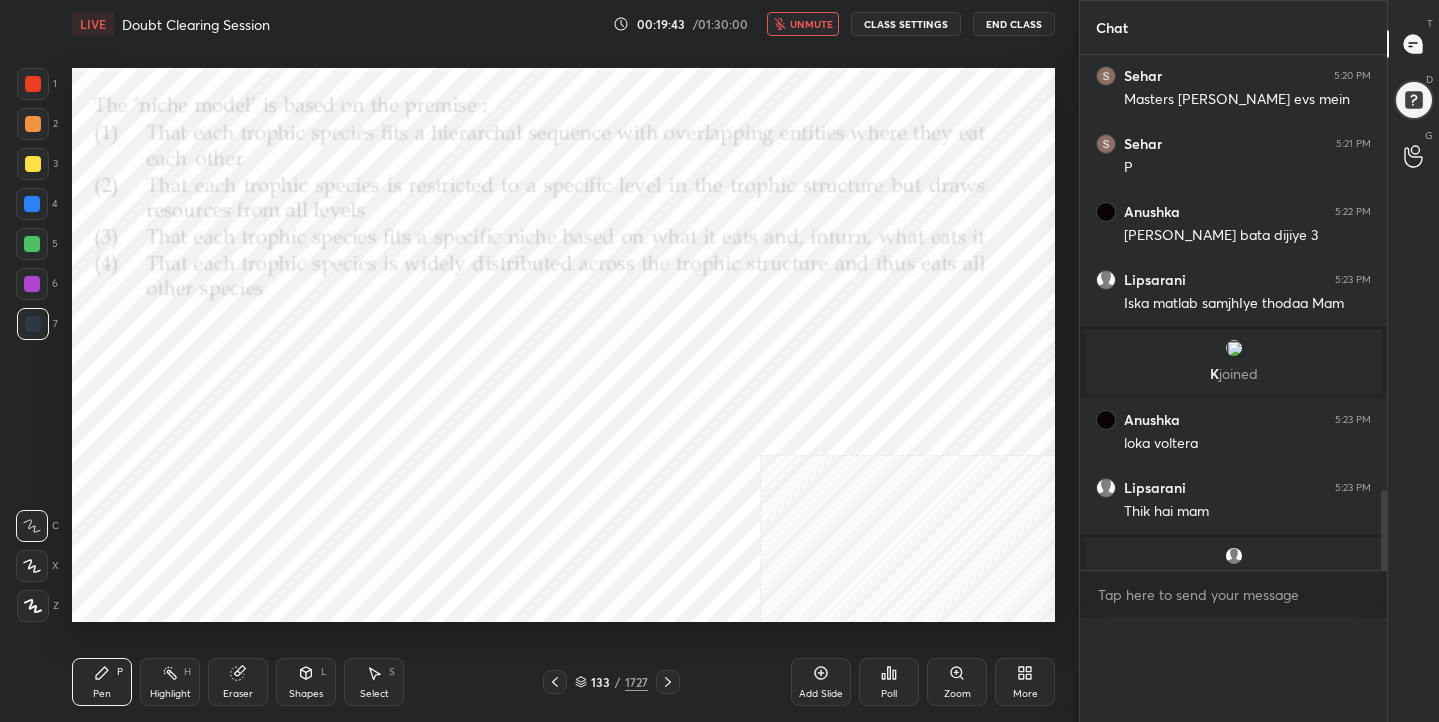 scroll, scrollTop: 0, scrollLeft: 0, axis: both 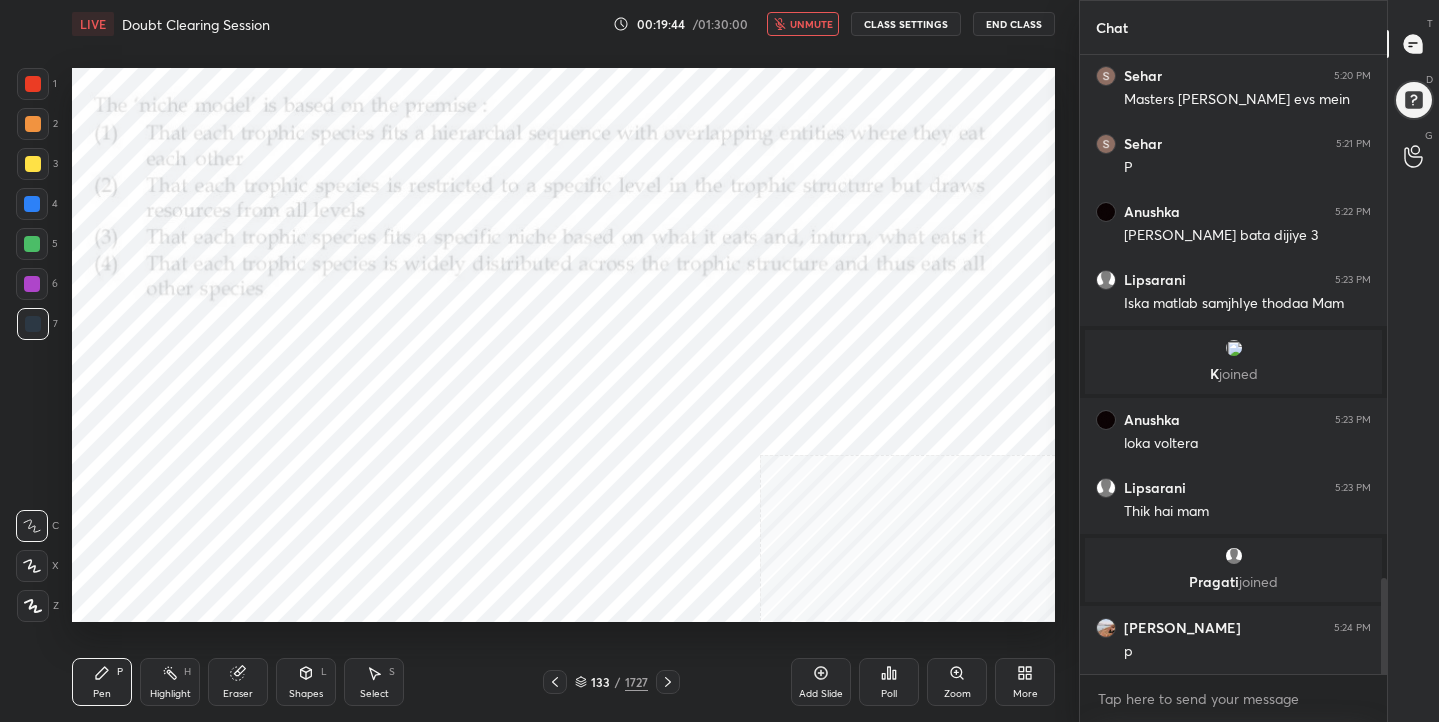 click on "unmute" at bounding box center (803, 24) 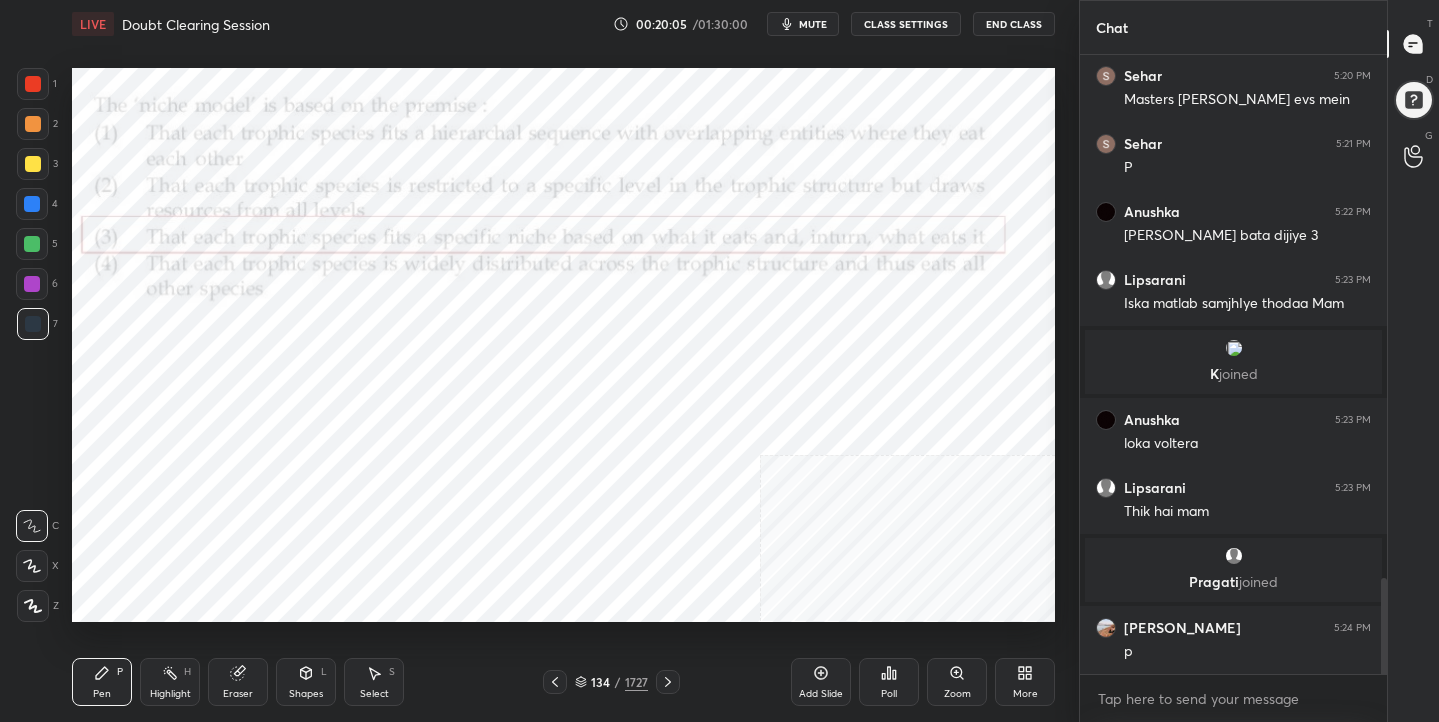 click on "134" at bounding box center [601, 682] 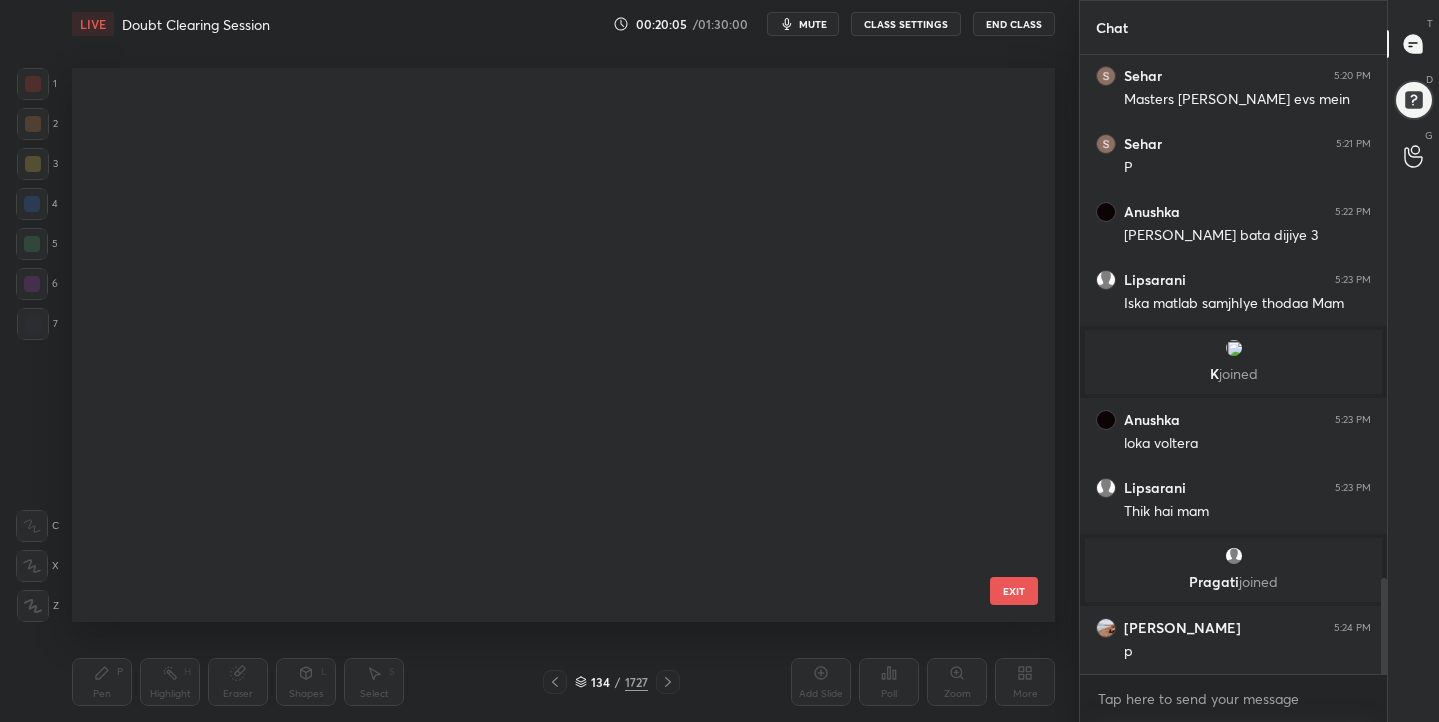 scroll, scrollTop: 7066, scrollLeft: 0, axis: vertical 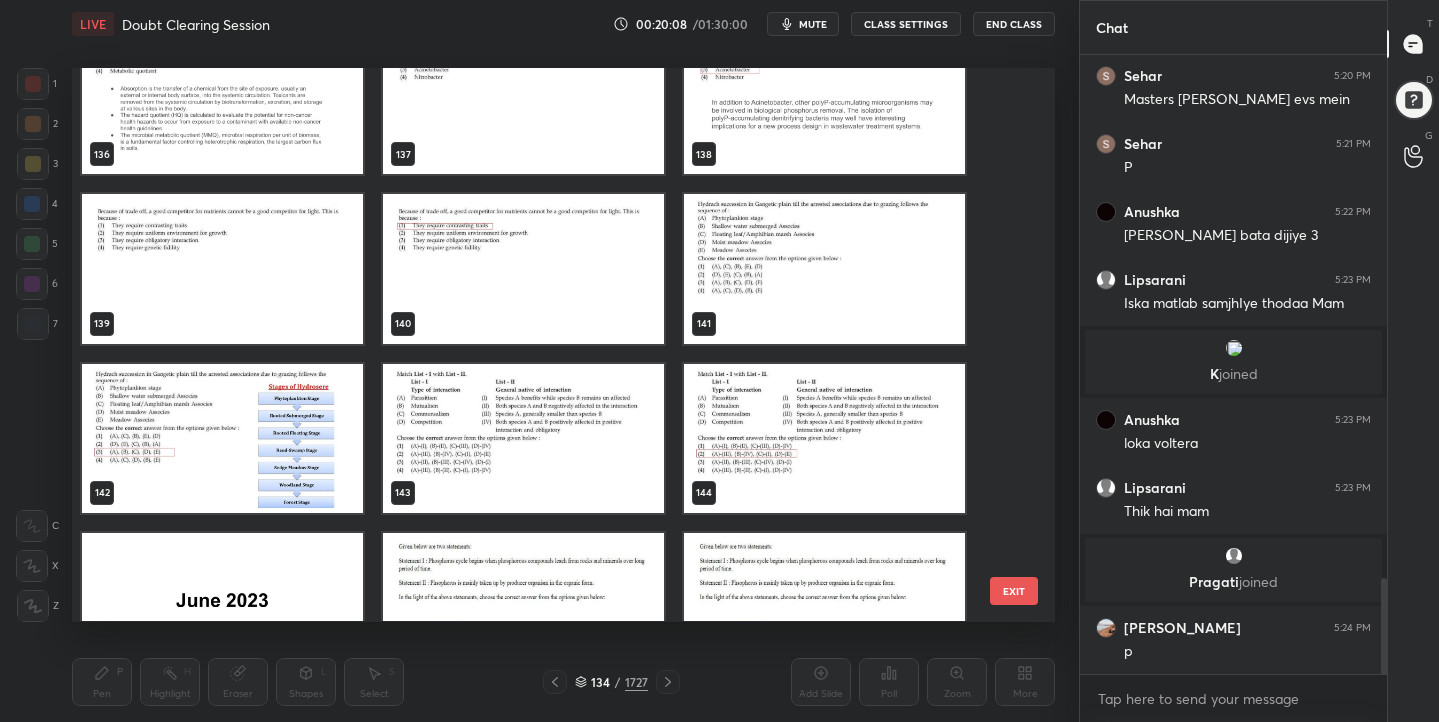 click at bounding box center [824, 269] 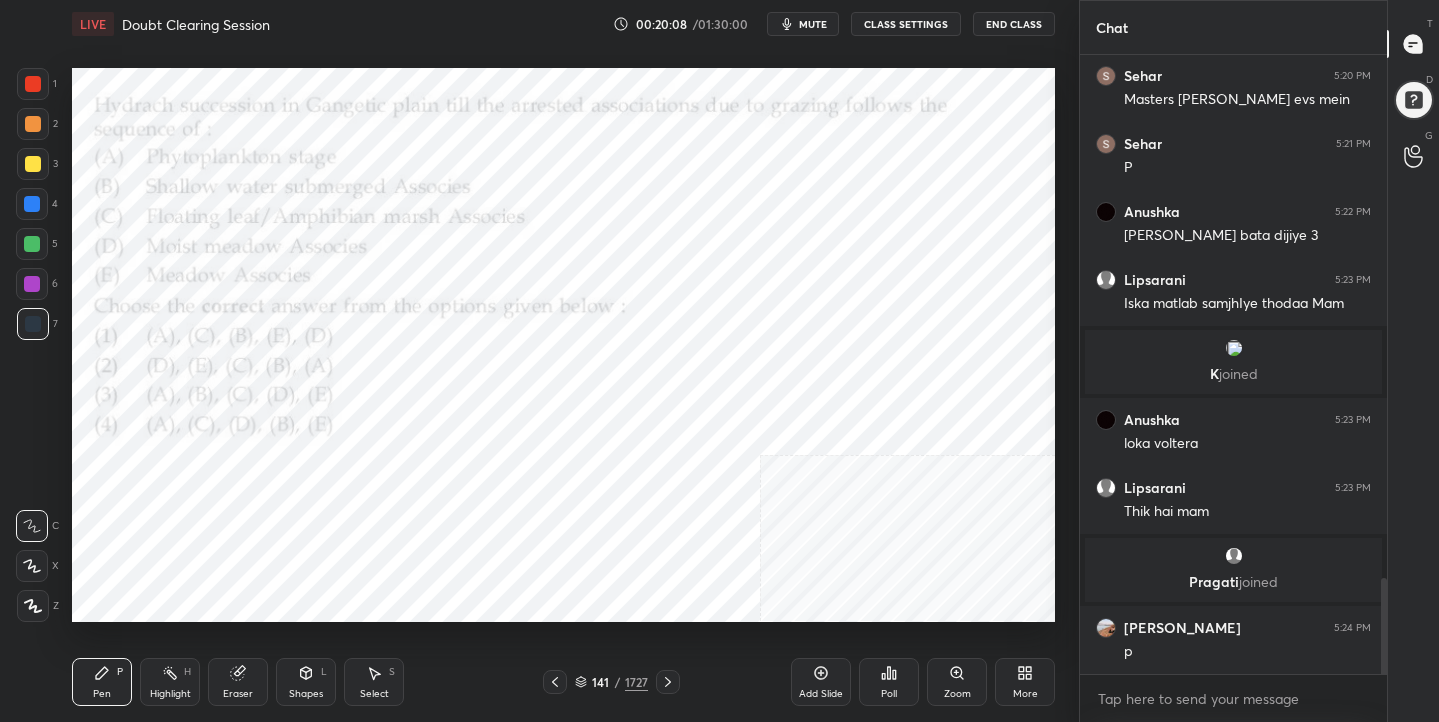 click at bounding box center (824, 269) 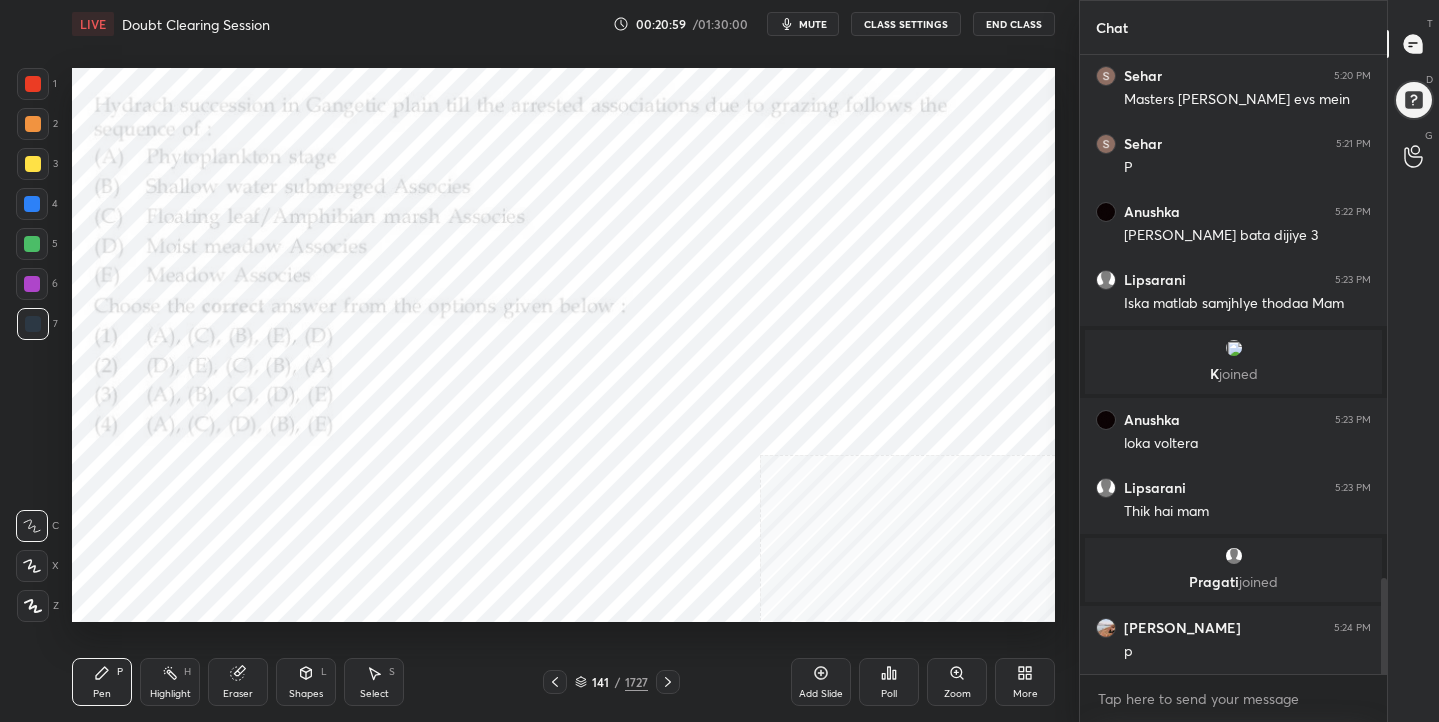 click on "141 / 1727" at bounding box center [611, 682] 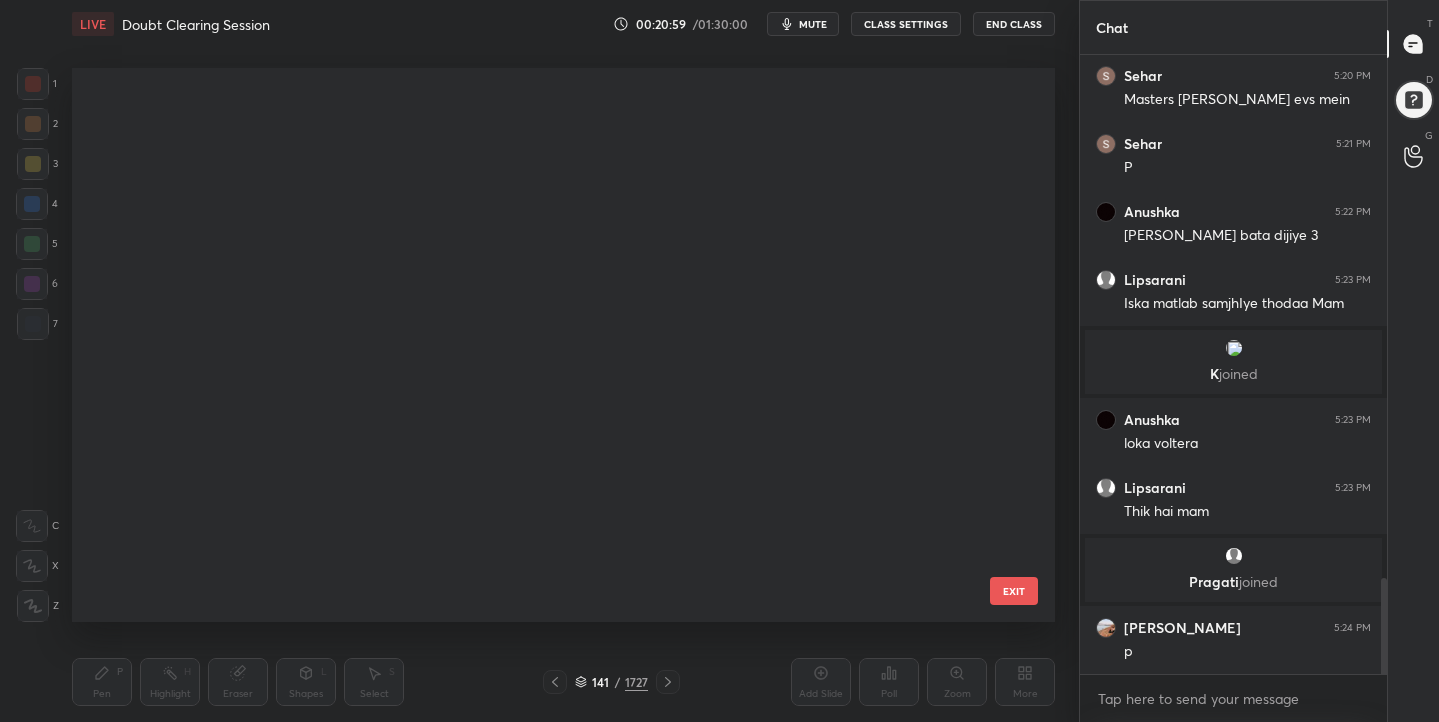 scroll, scrollTop: 7405, scrollLeft: 0, axis: vertical 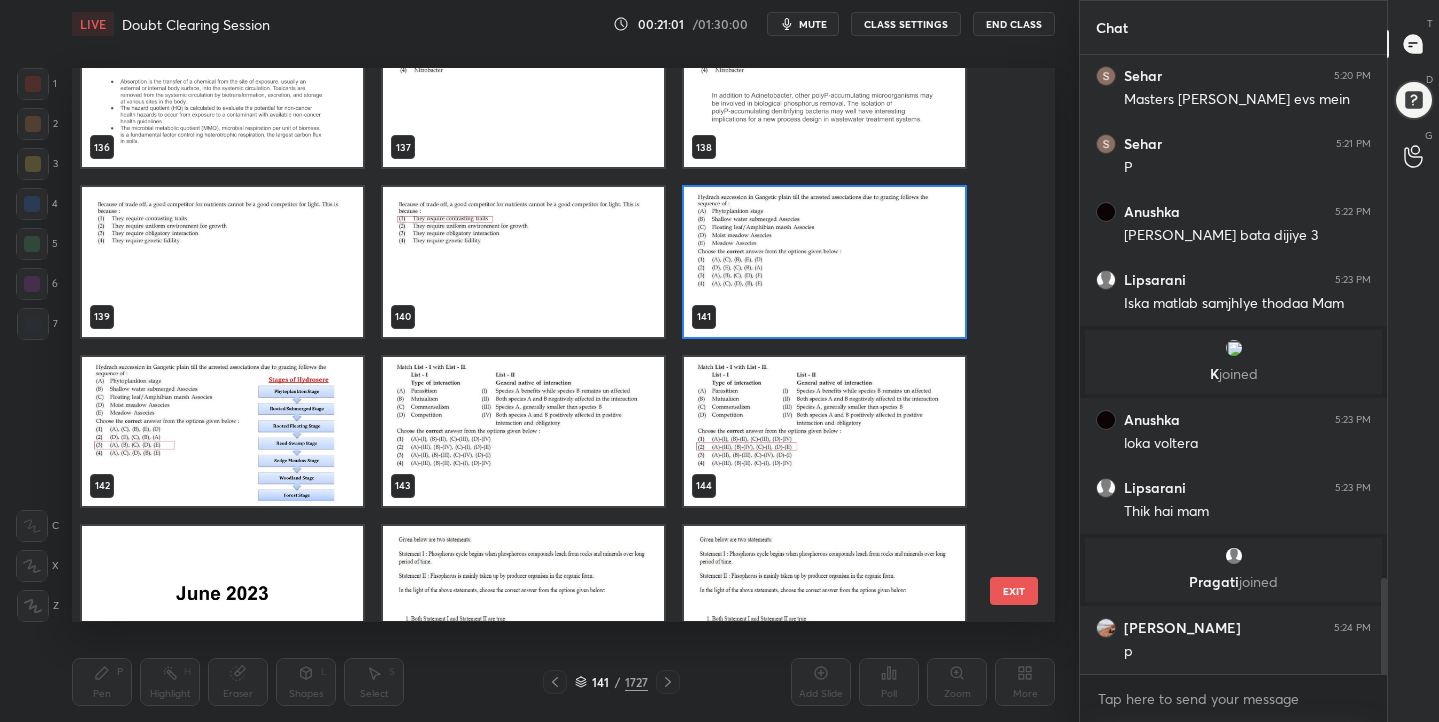 click at bounding box center (824, 262) 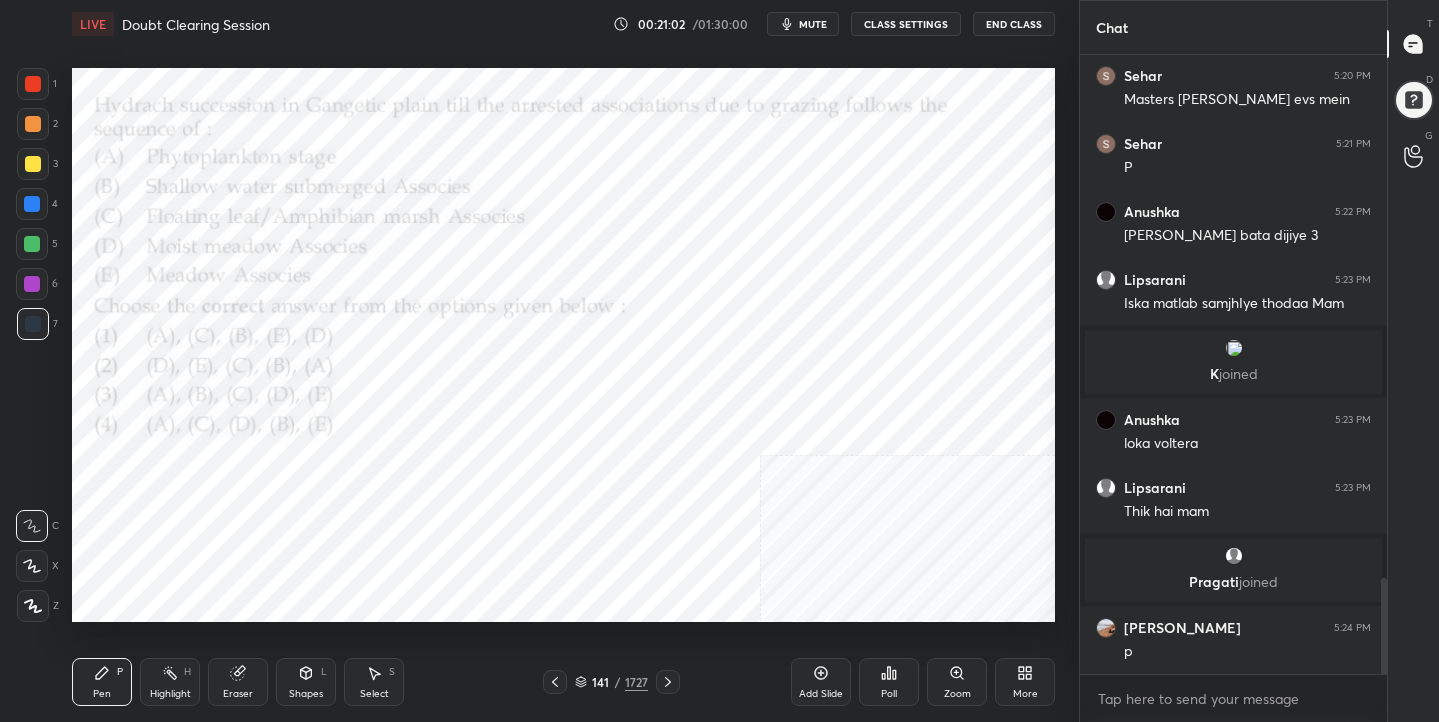 click 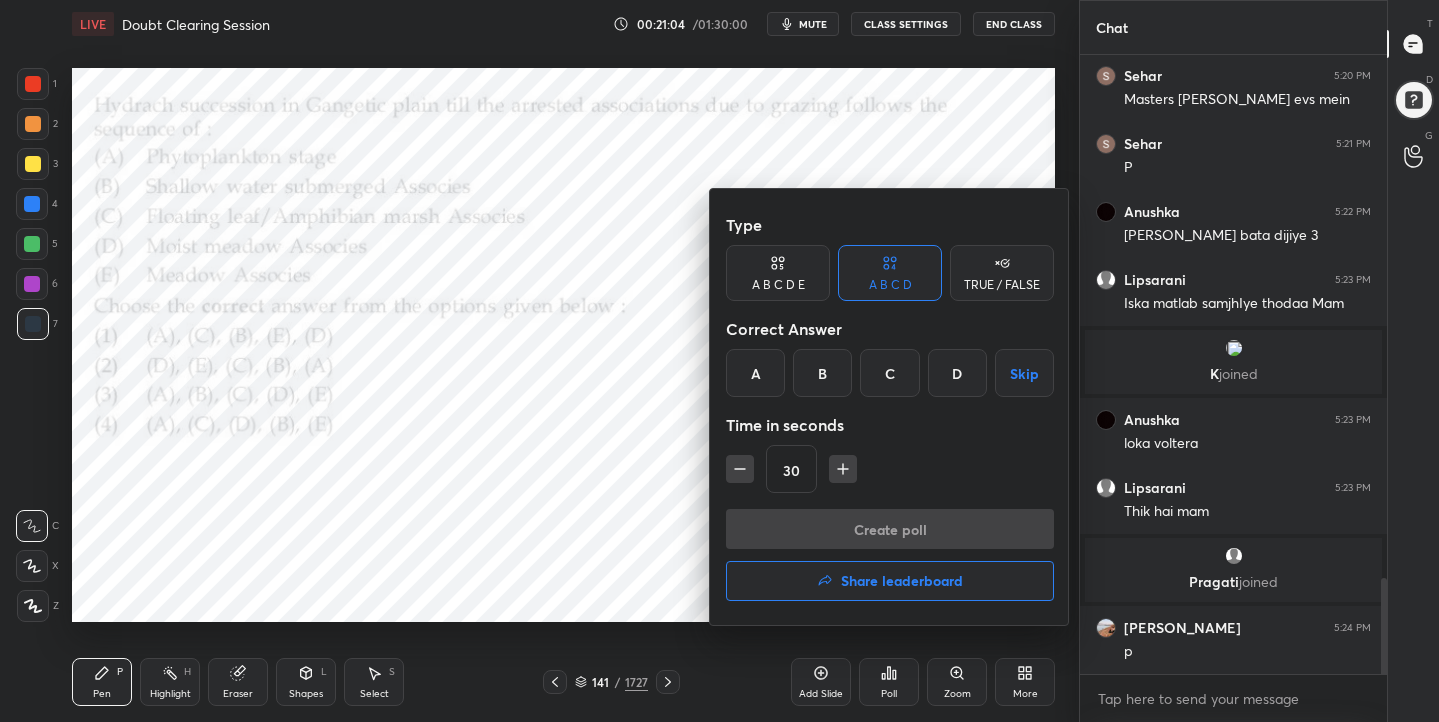 click on "C" at bounding box center [889, 373] 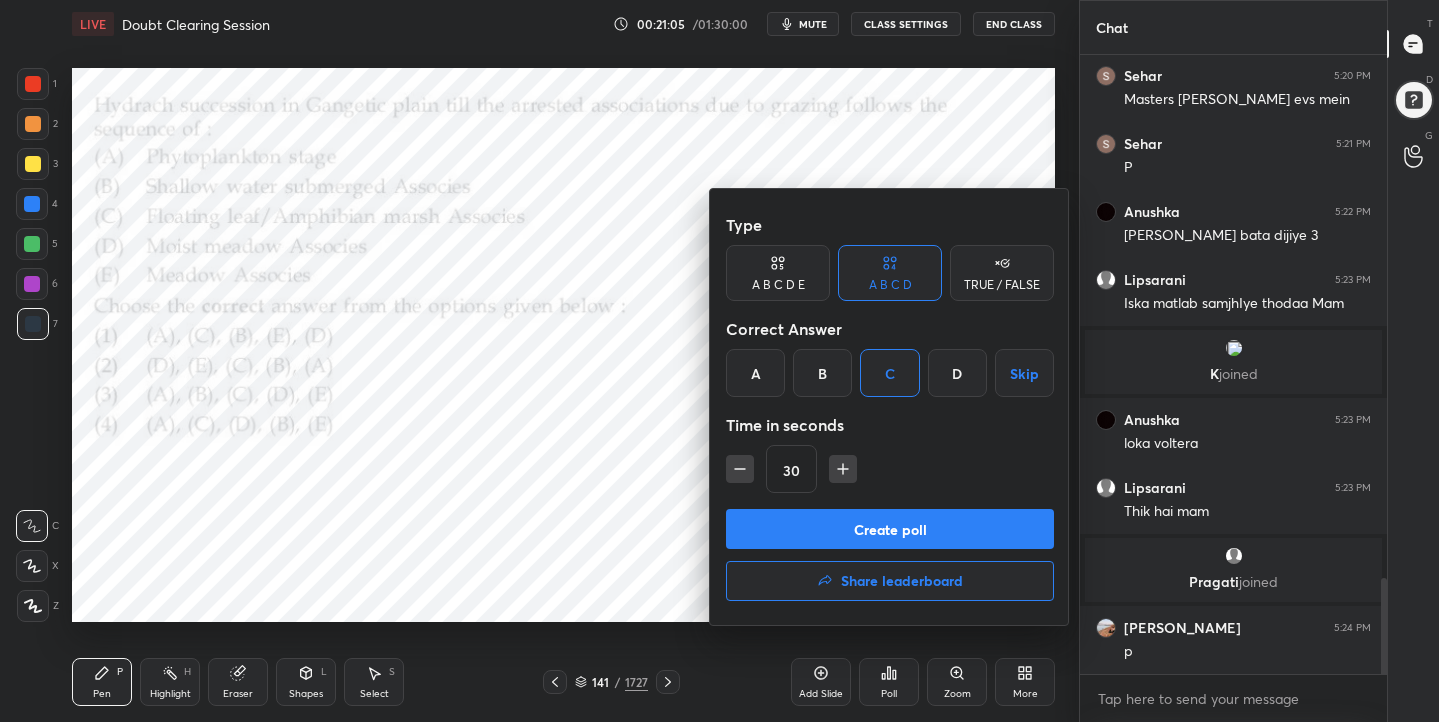 click on "Create poll" at bounding box center (890, 529) 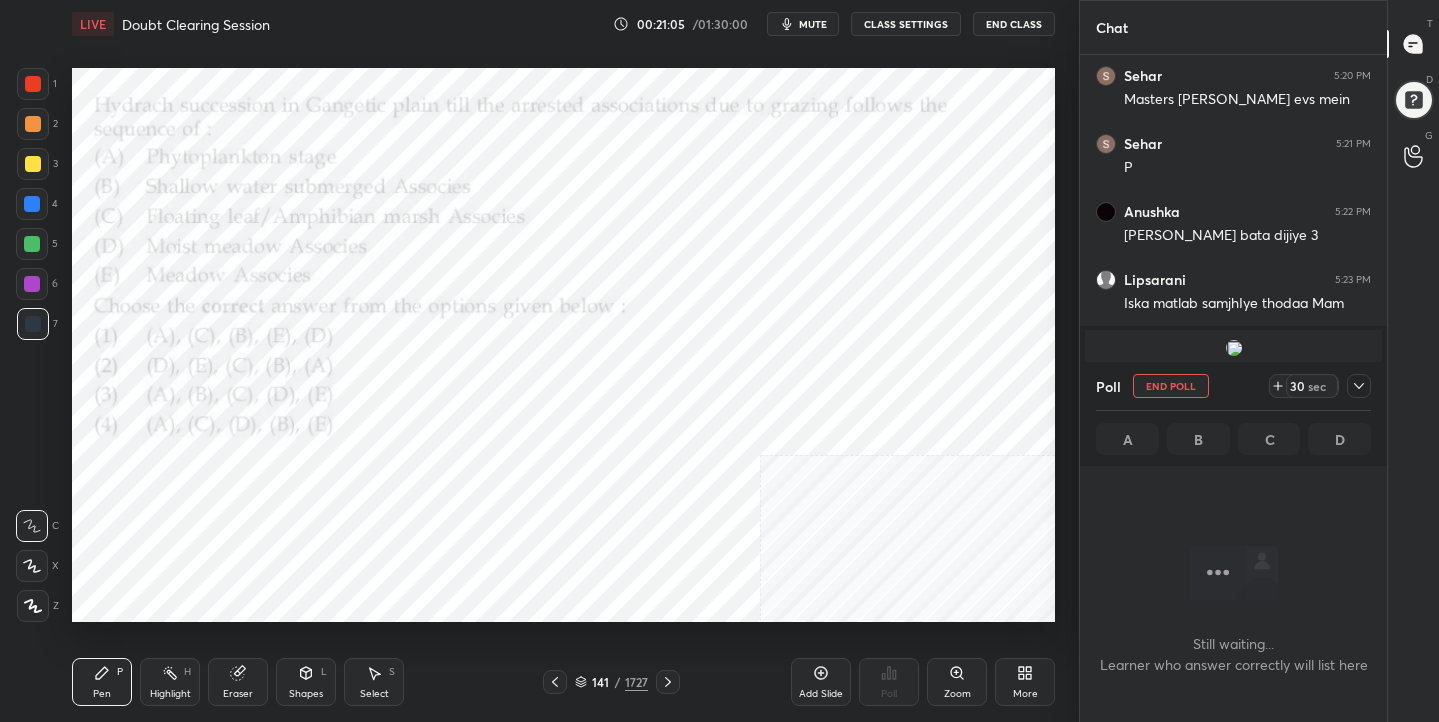 scroll, scrollTop: 385, scrollLeft: 301, axis: both 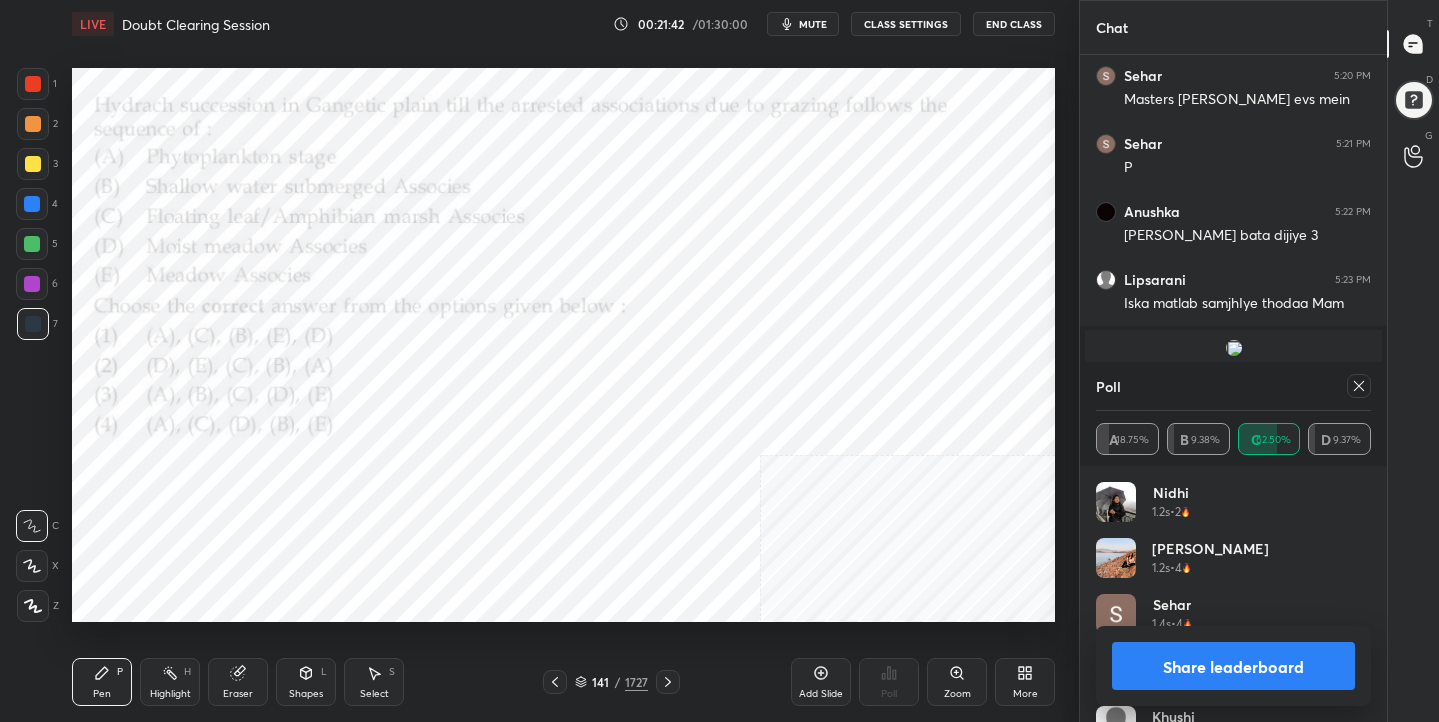 click 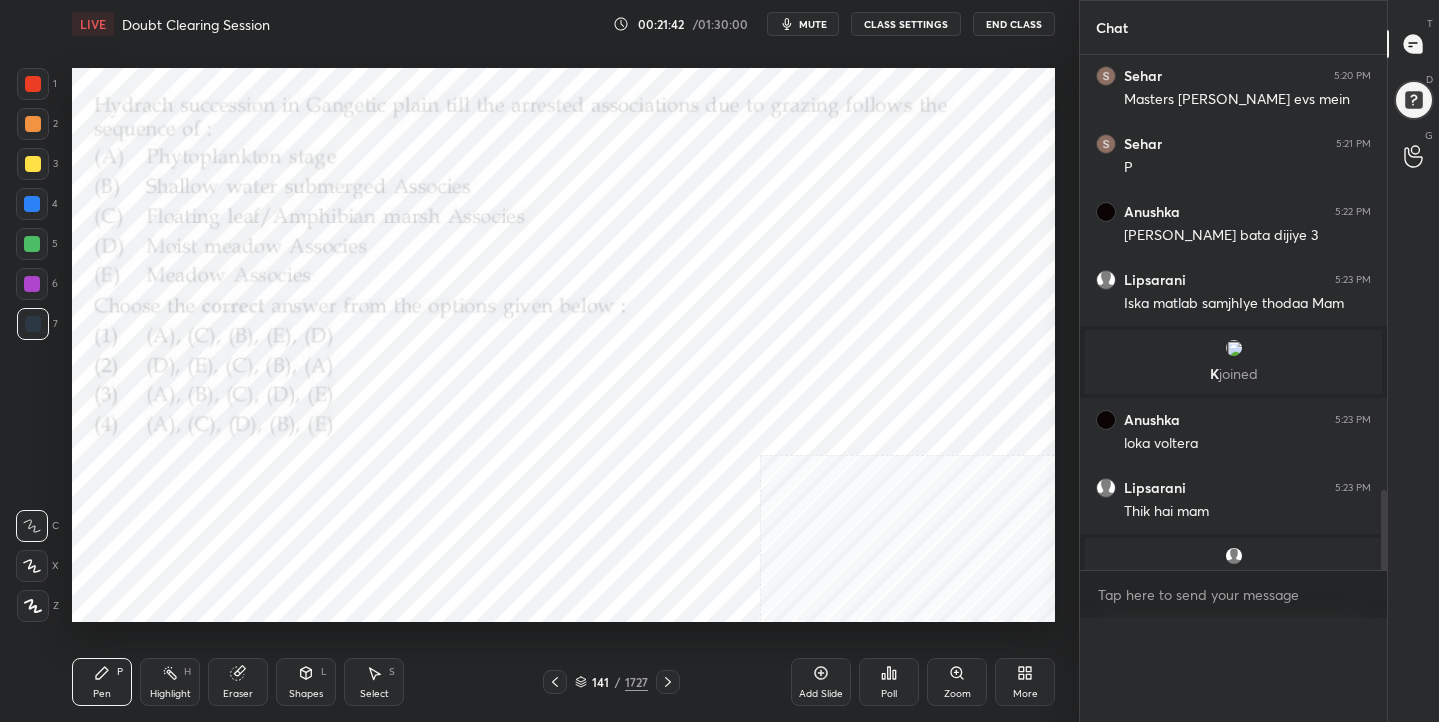 scroll, scrollTop: 0, scrollLeft: 0, axis: both 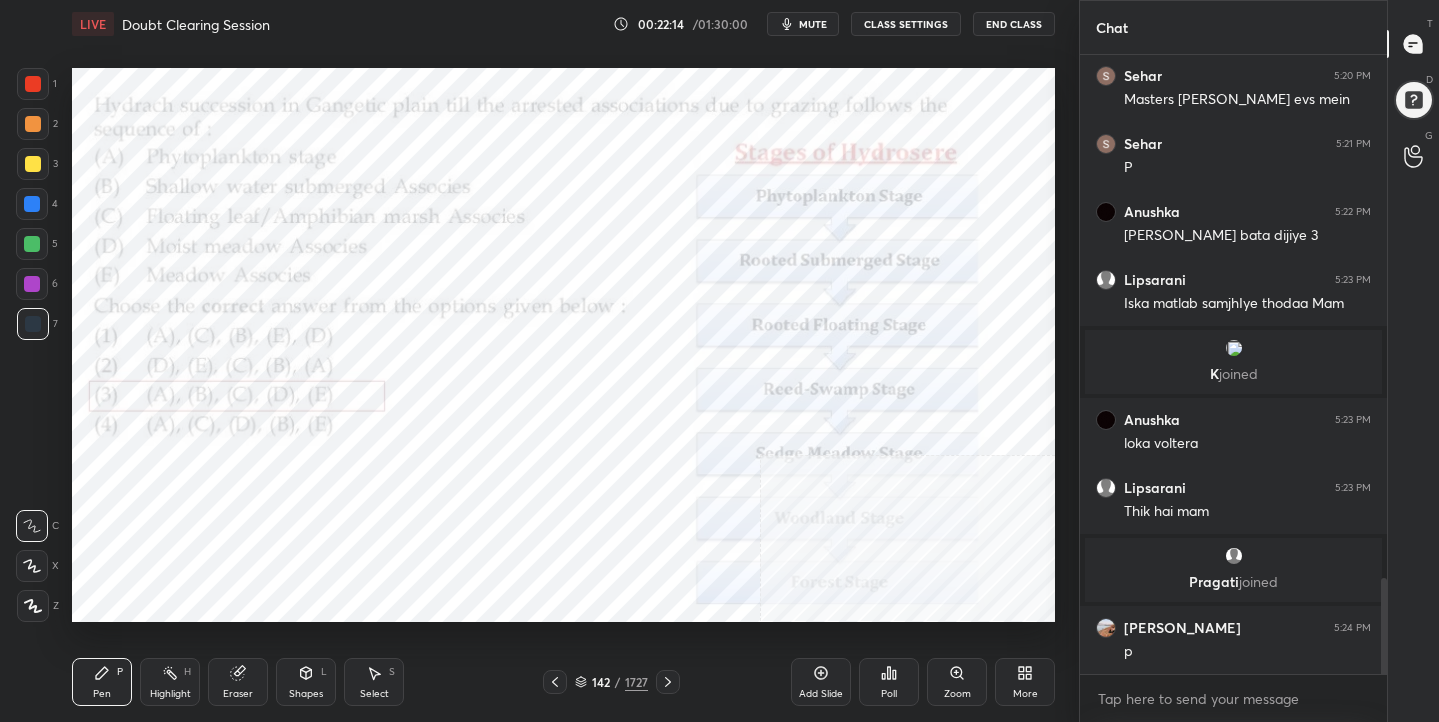 click on "142 / 1727" at bounding box center [611, 682] 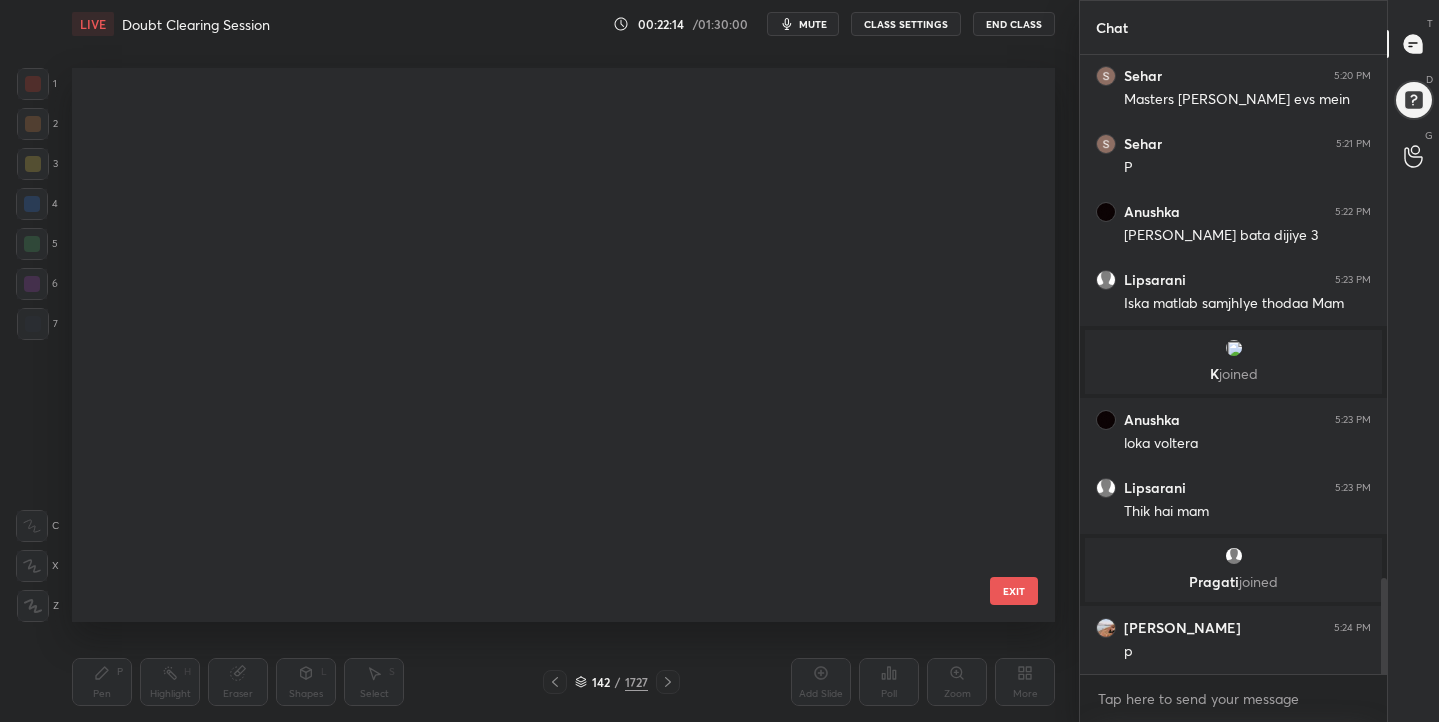 scroll, scrollTop: 7574, scrollLeft: 0, axis: vertical 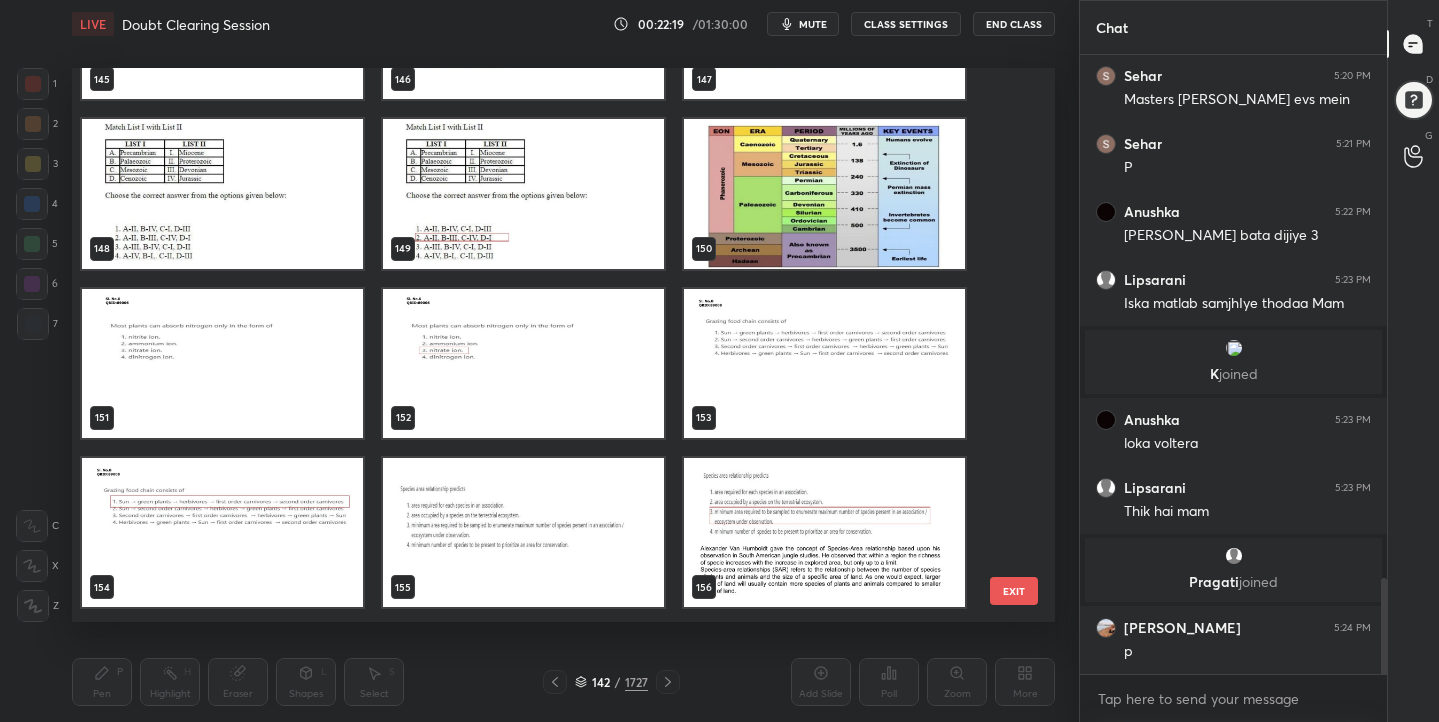 click at bounding box center (222, 194) 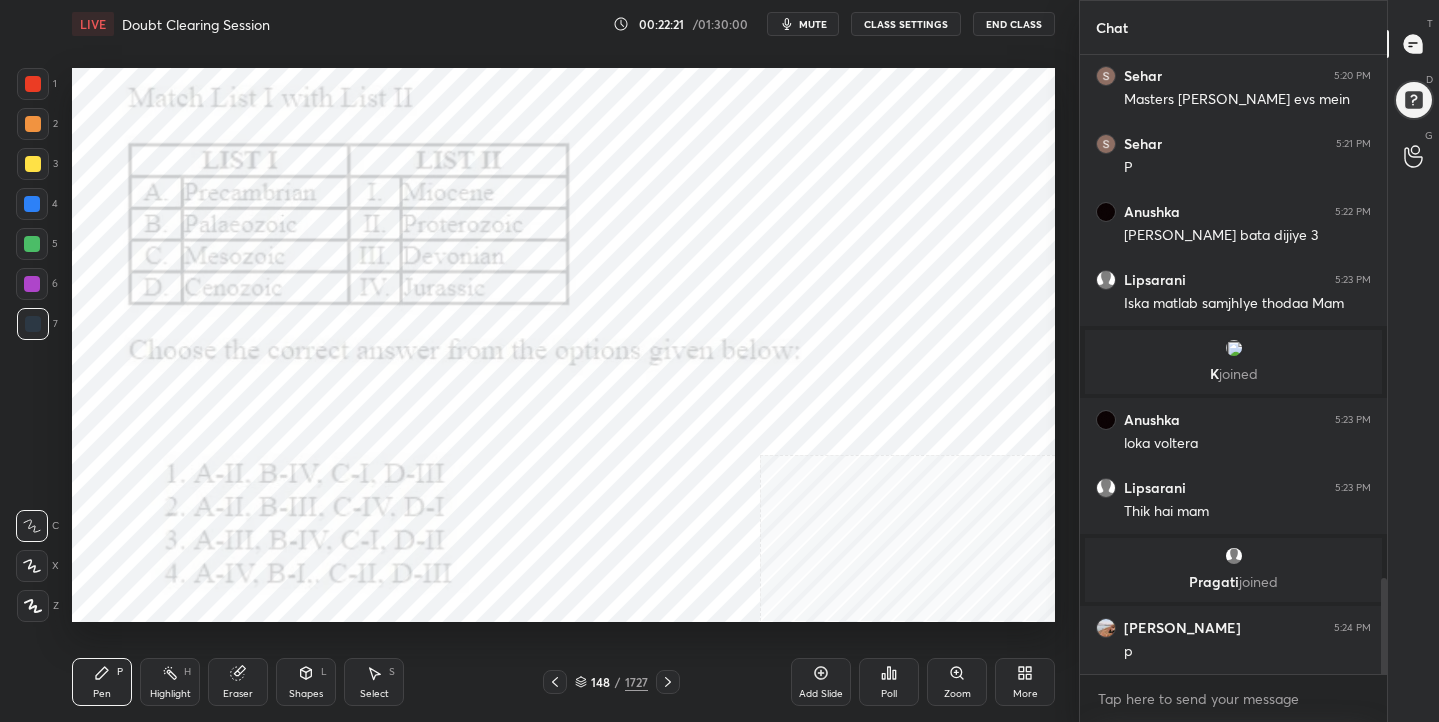 click on "mute" at bounding box center (803, 24) 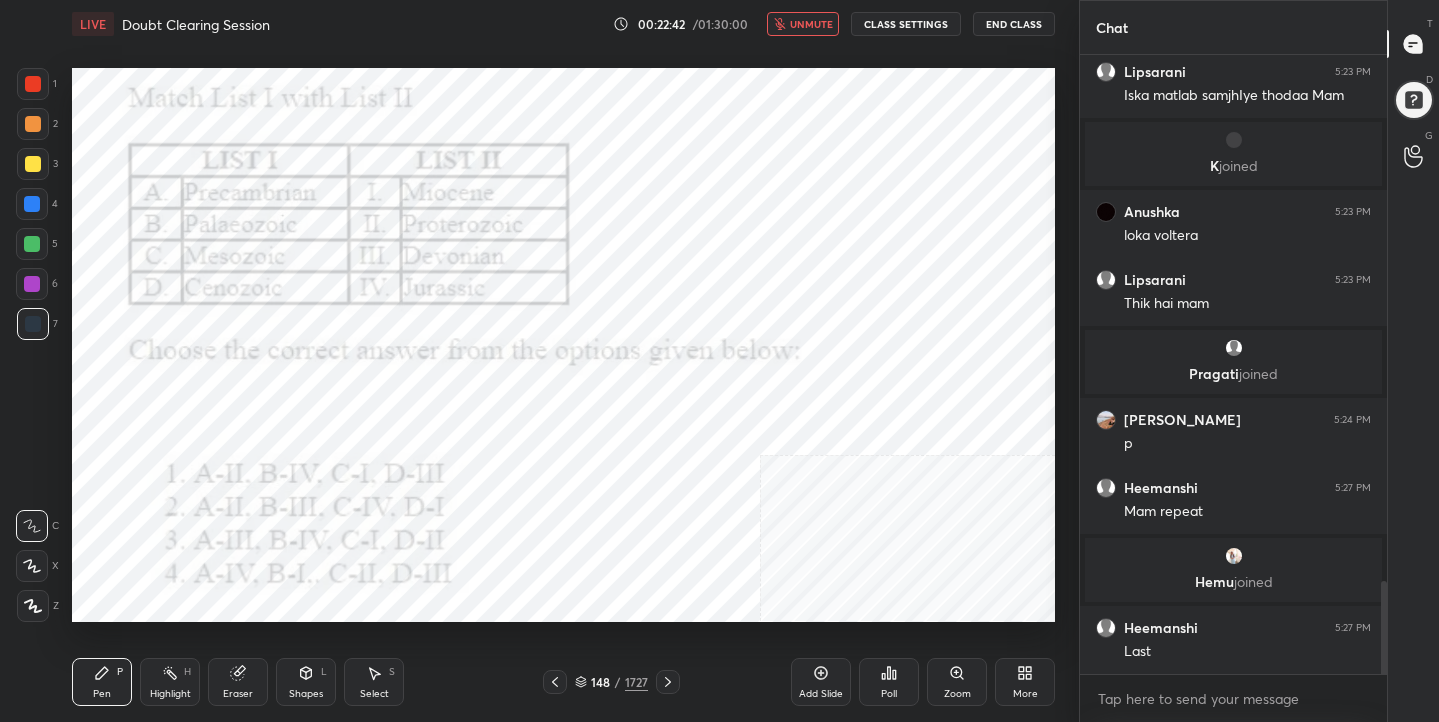 scroll, scrollTop: 3487, scrollLeft: 0, axis: vertical 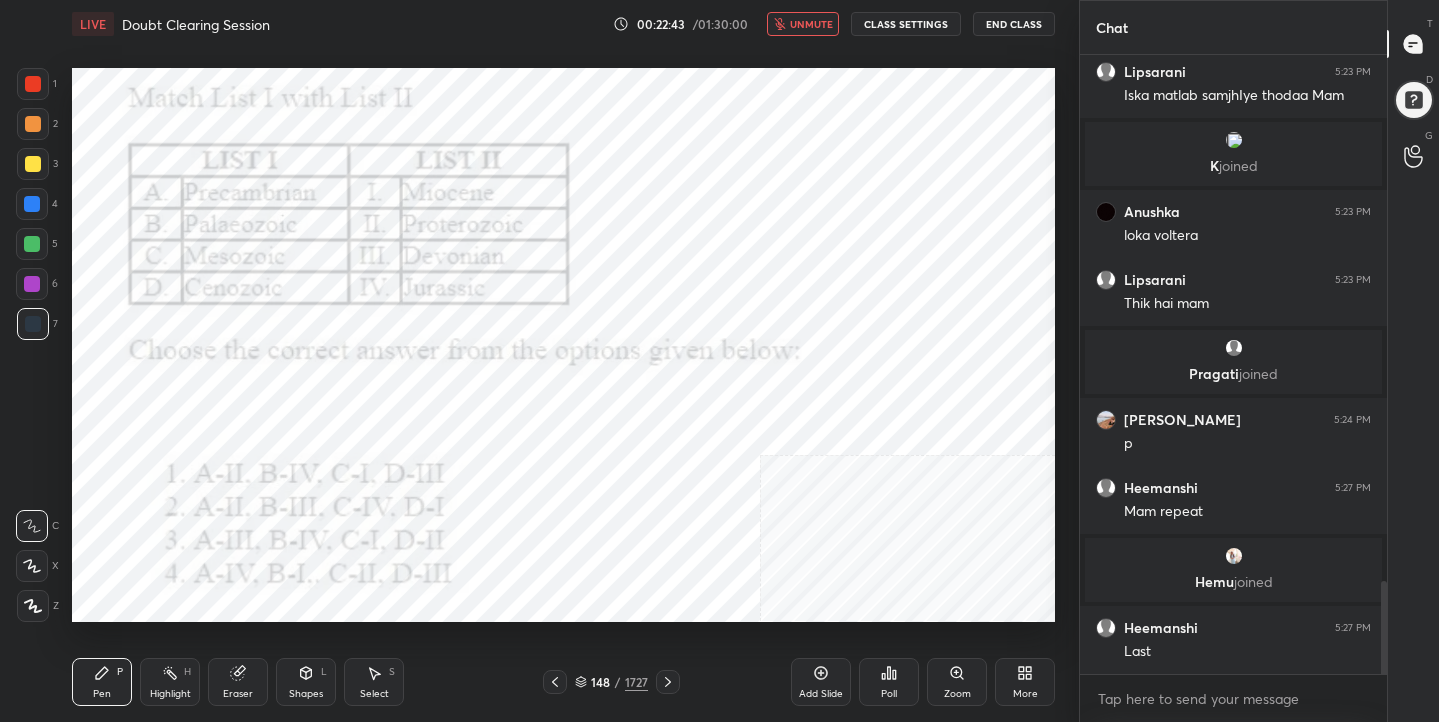 click on "unmute" at bounding box center (811, 24) 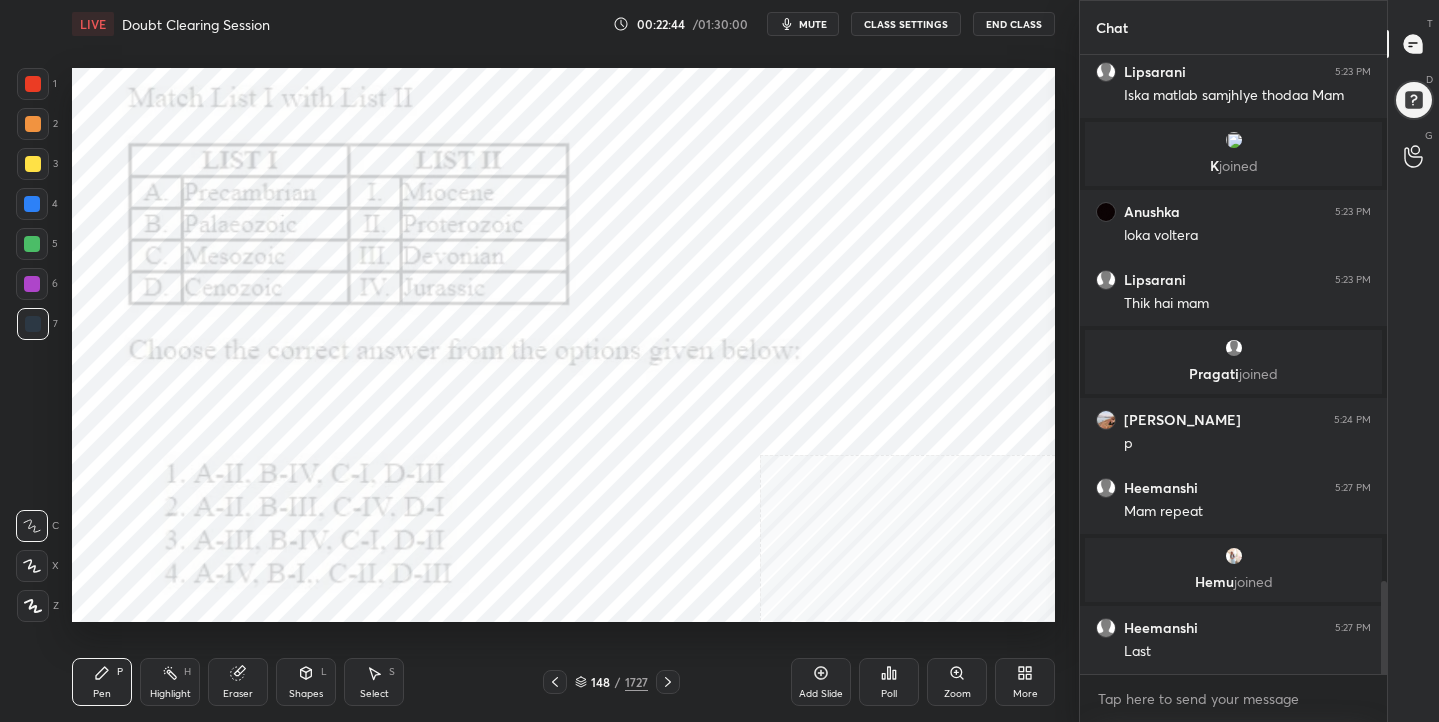 click 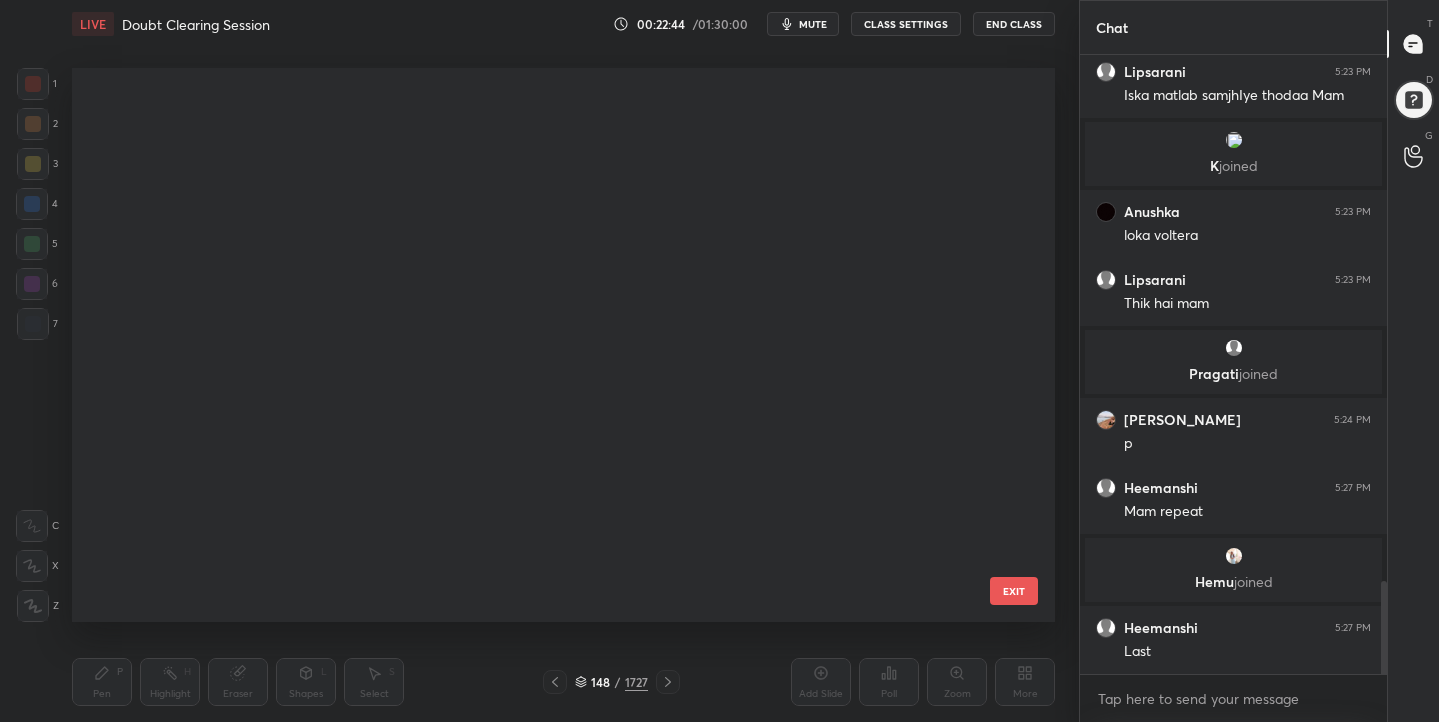 scroll, scrollTop: 7913, scrollLeft: 0, axis: vertical 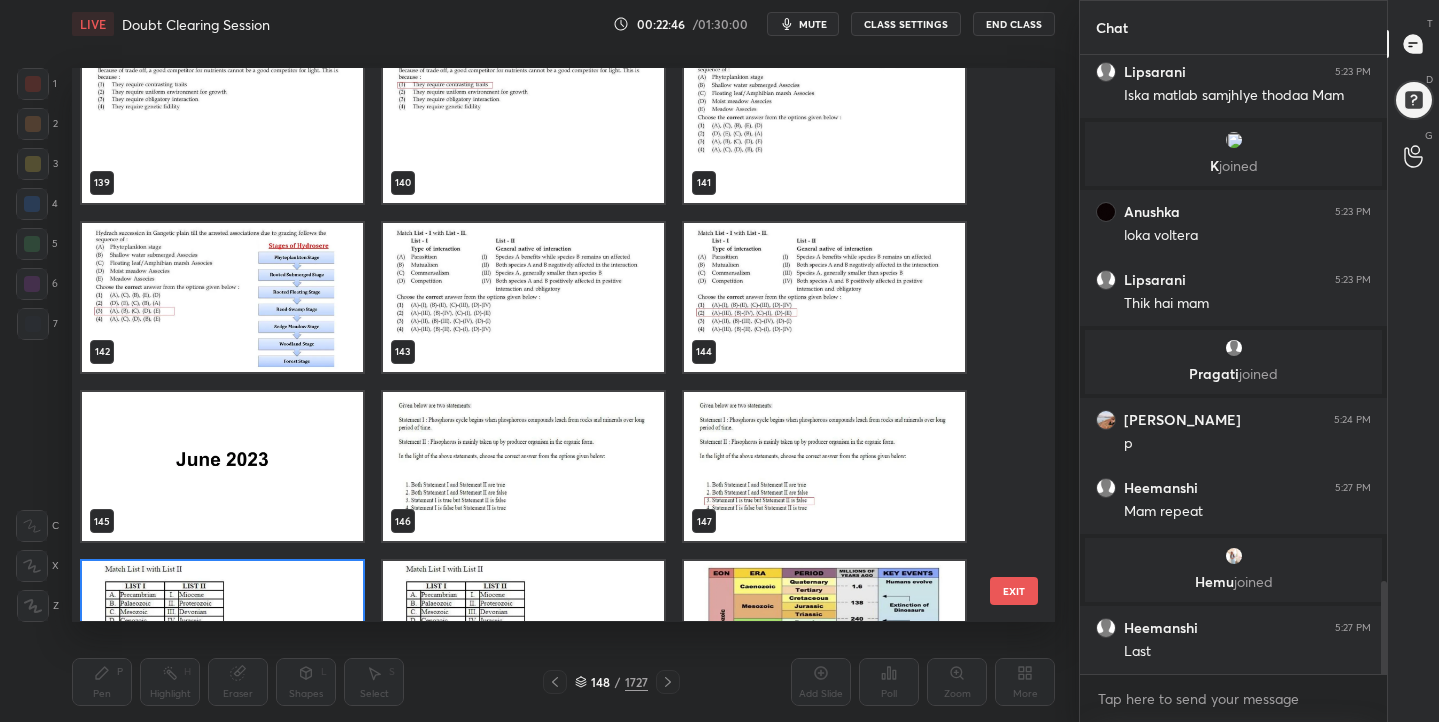 click at bounding box center [222, 297] 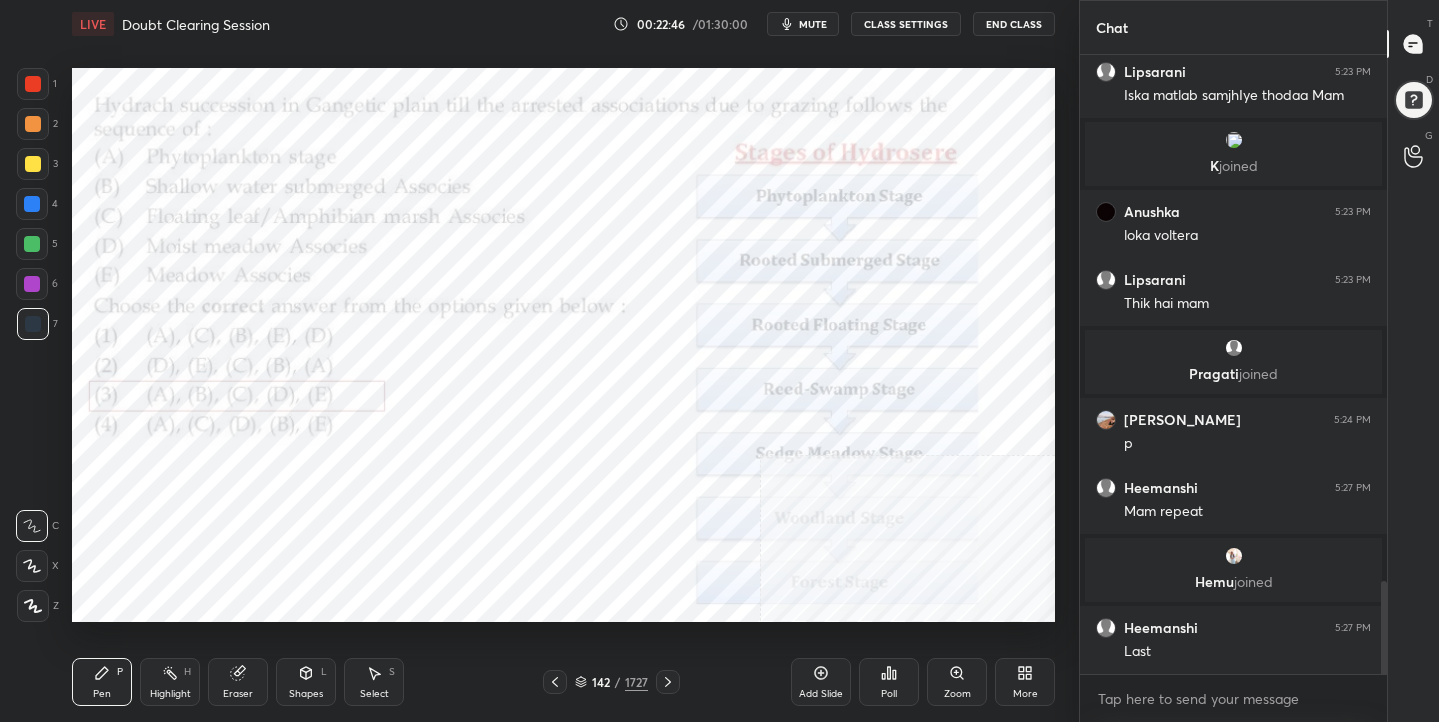 click at bounding box center (222, 297) 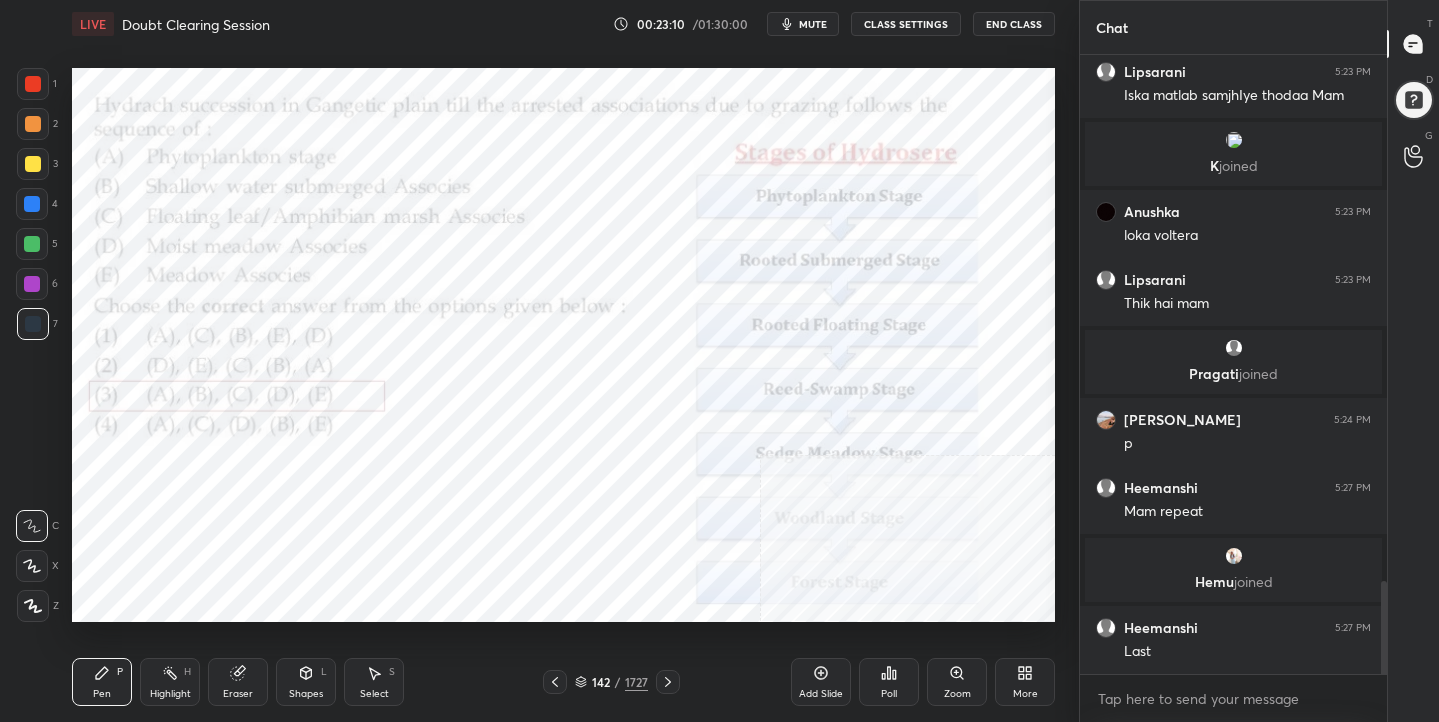 click 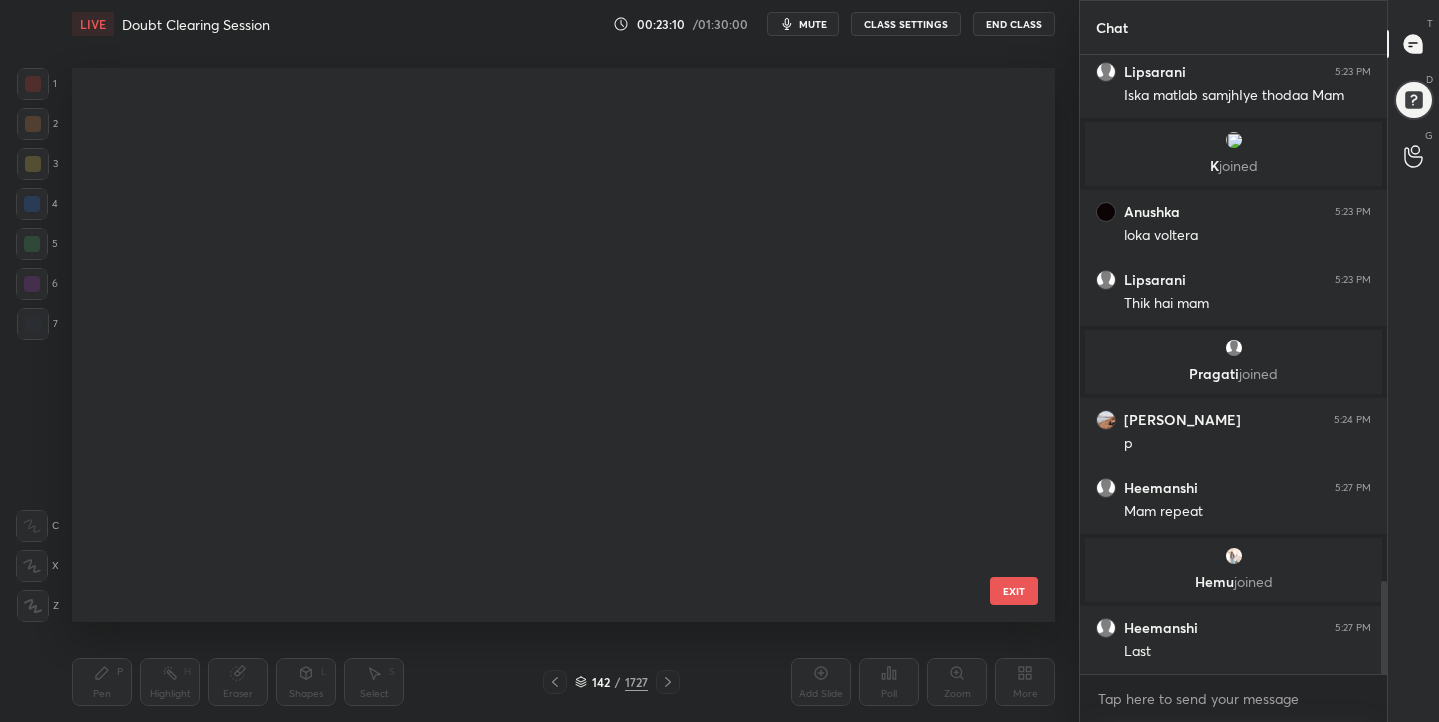 scroll, scrollTop: 7574, scrollLeft: 0, axis: vertical 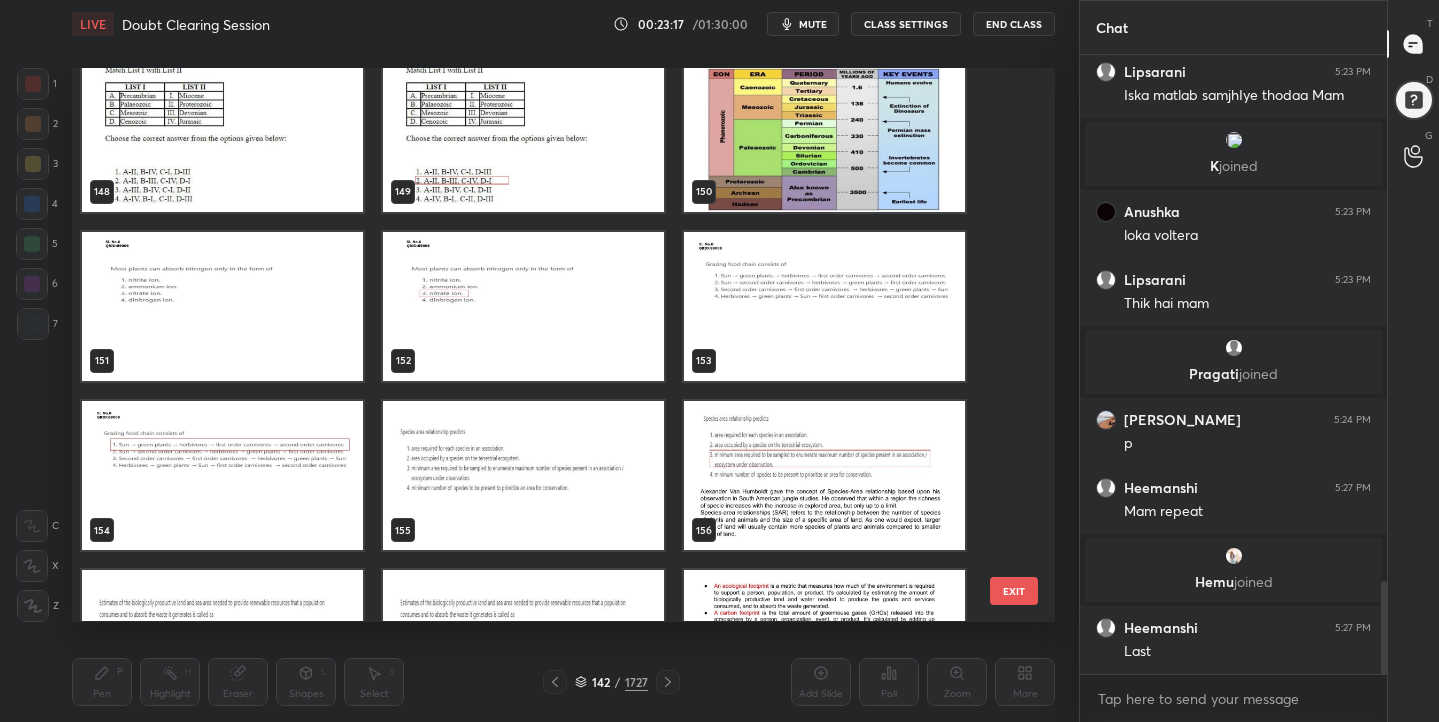 click at bounding box center (222, 137) 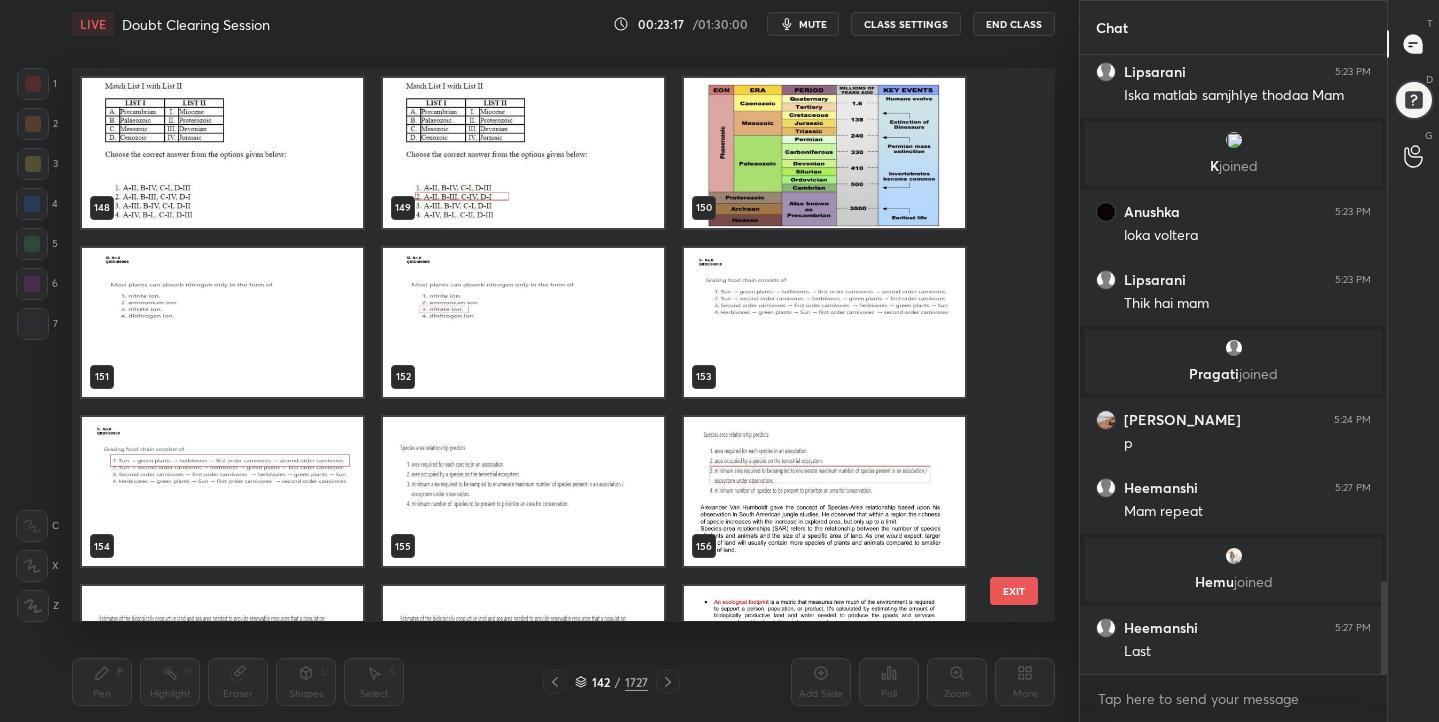 click on "145 146 147 148 149 150 151 152 153 154 155 156 157 158 159" at bounding box center (546, 344) 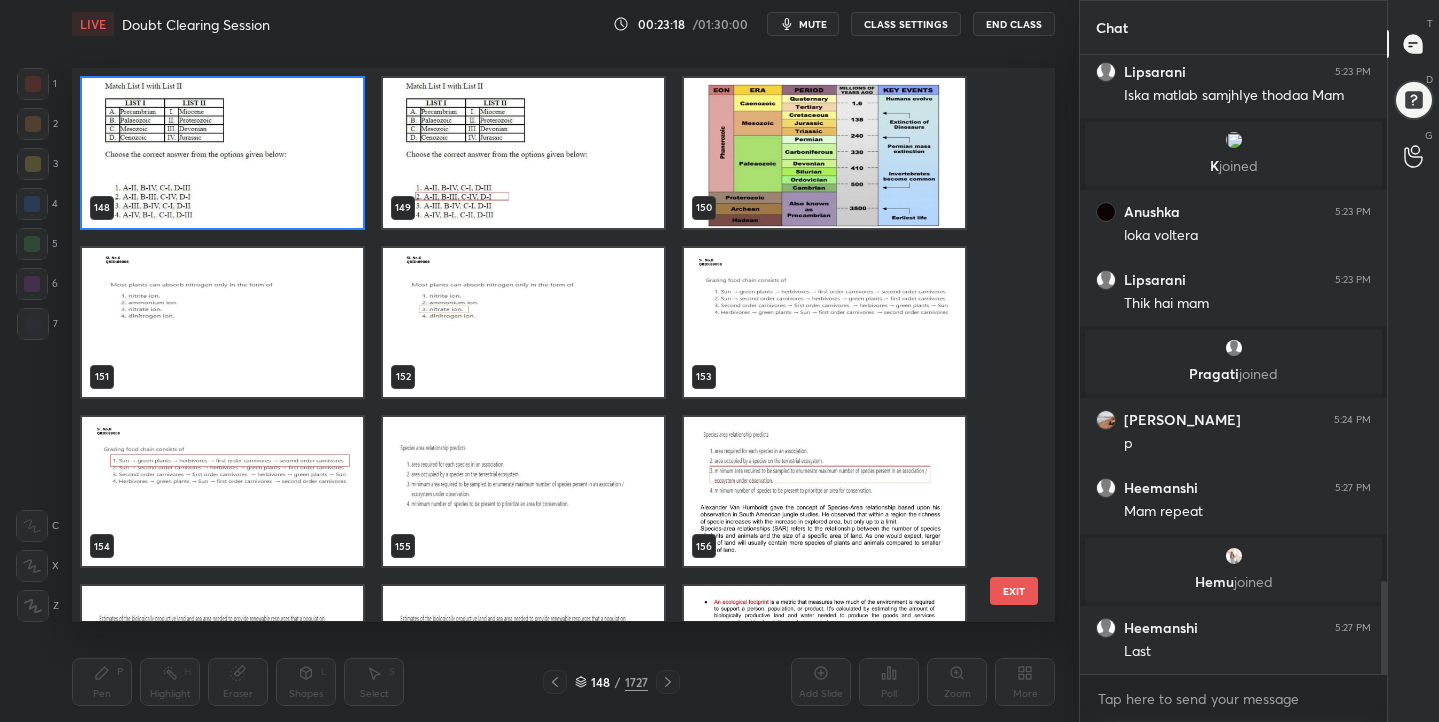 click on "mute" at bounding box center [813, 24] 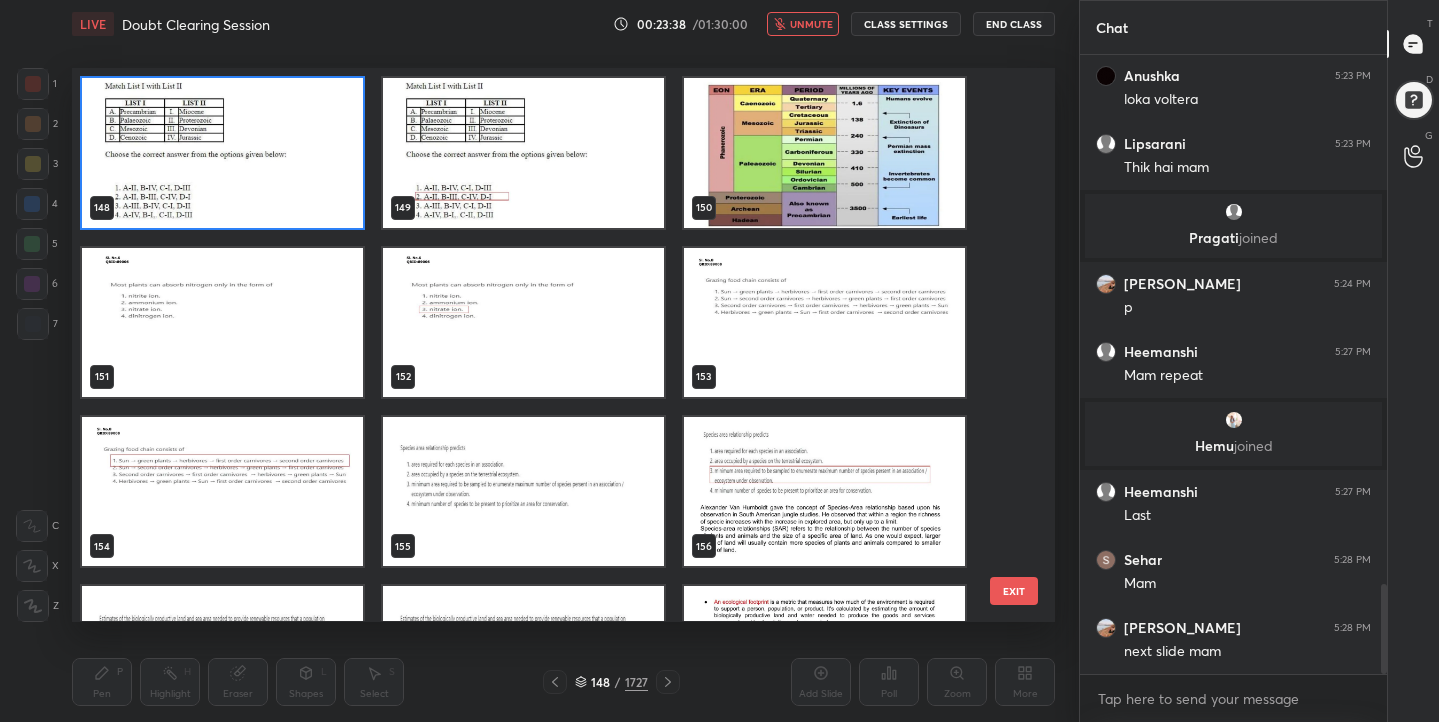 scroll, scrollTop: 3691, scrollLeft: 0, axis: vertical 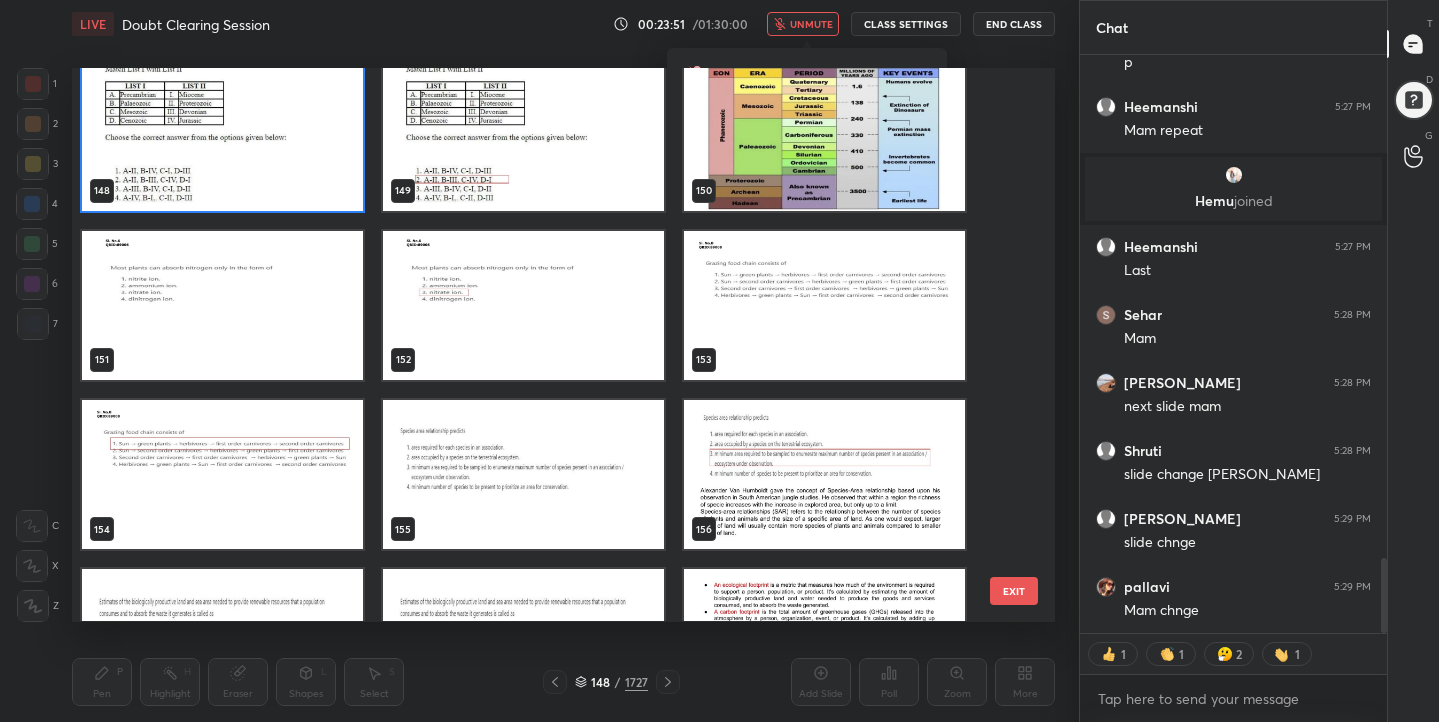 click at bounding box center (222, 136) 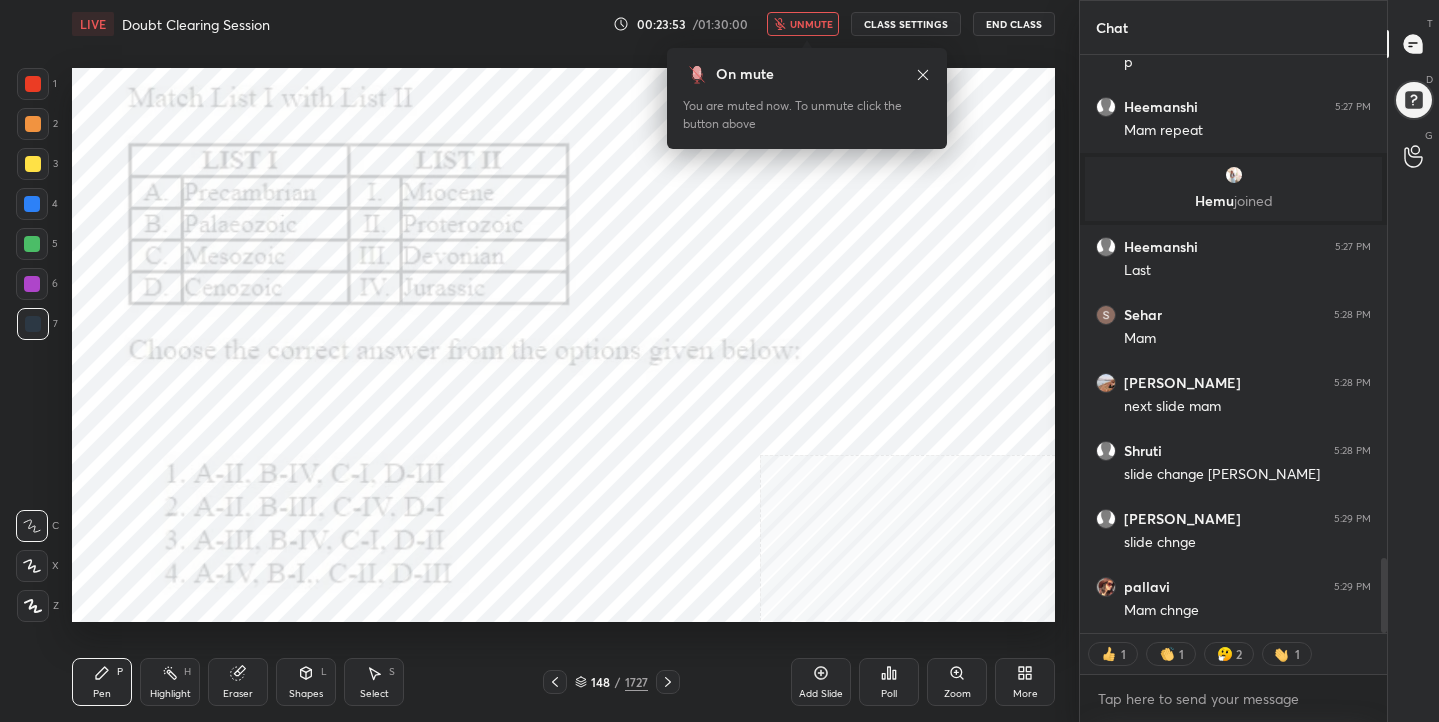 click 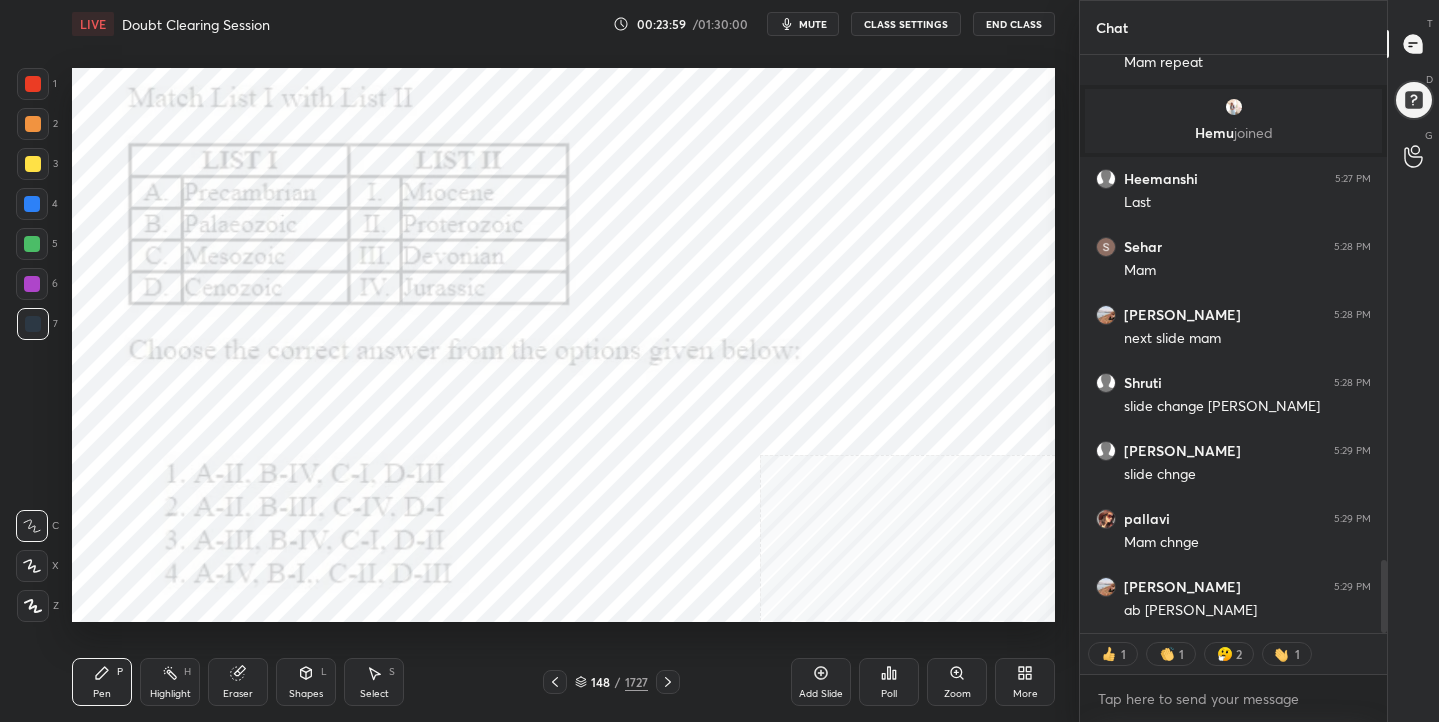 scroll, scrollTop: 4004, scrollLeft: 0, axis: vertical 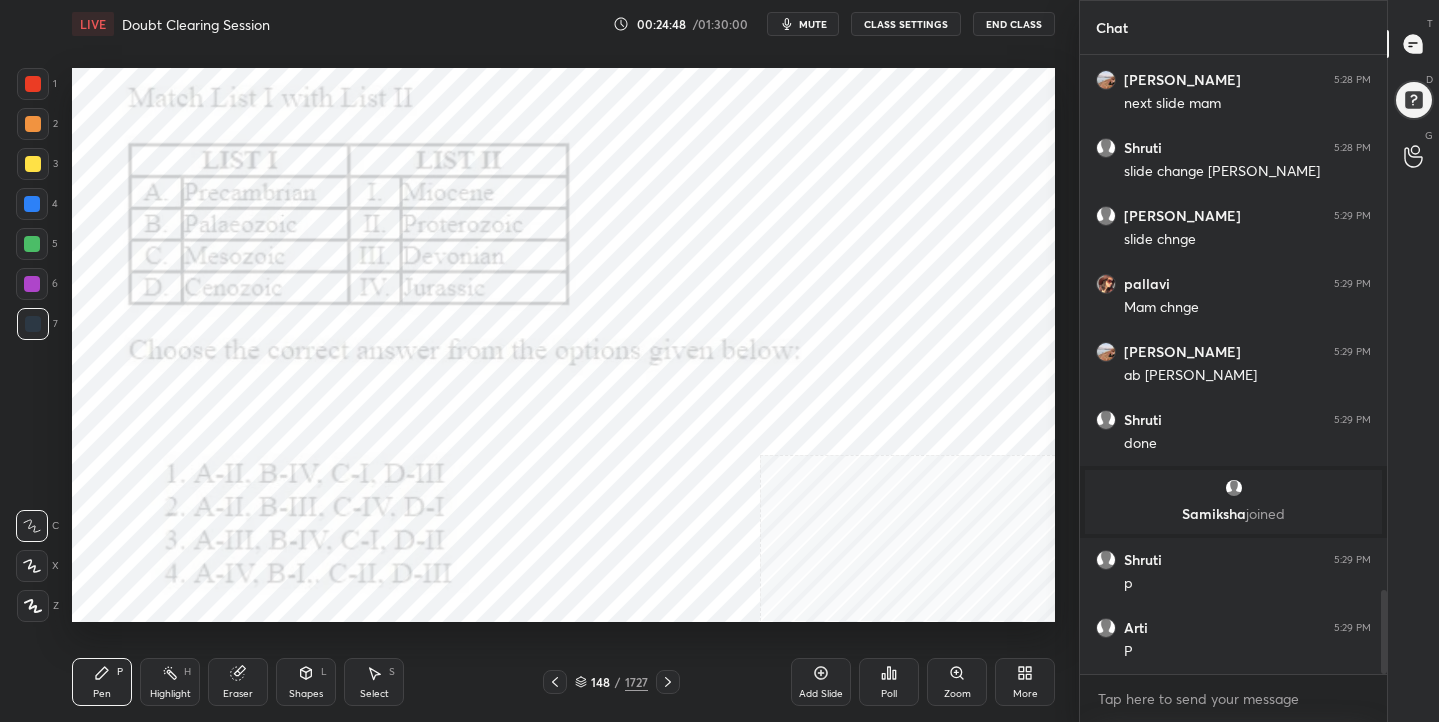 click 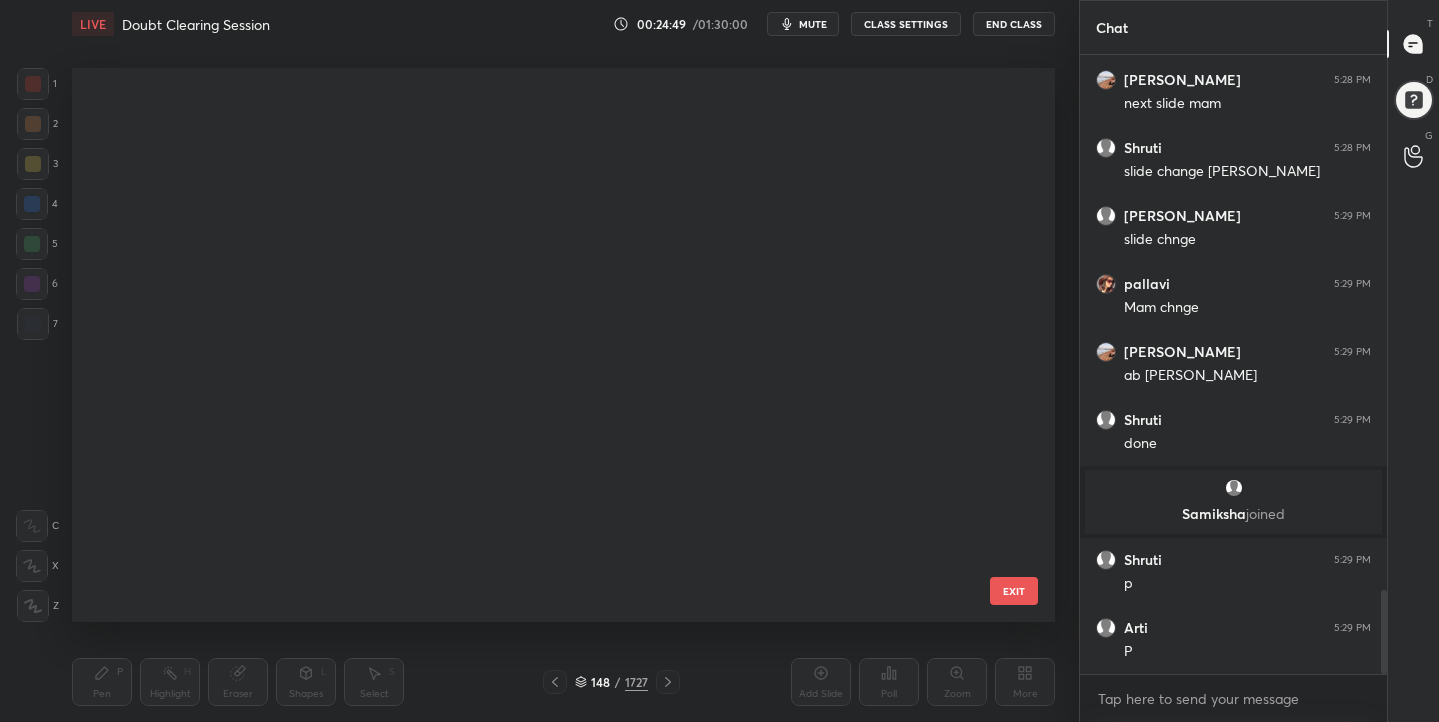 scroll, scrollTop: 7913, scrollLeft: 0, axis: vertical 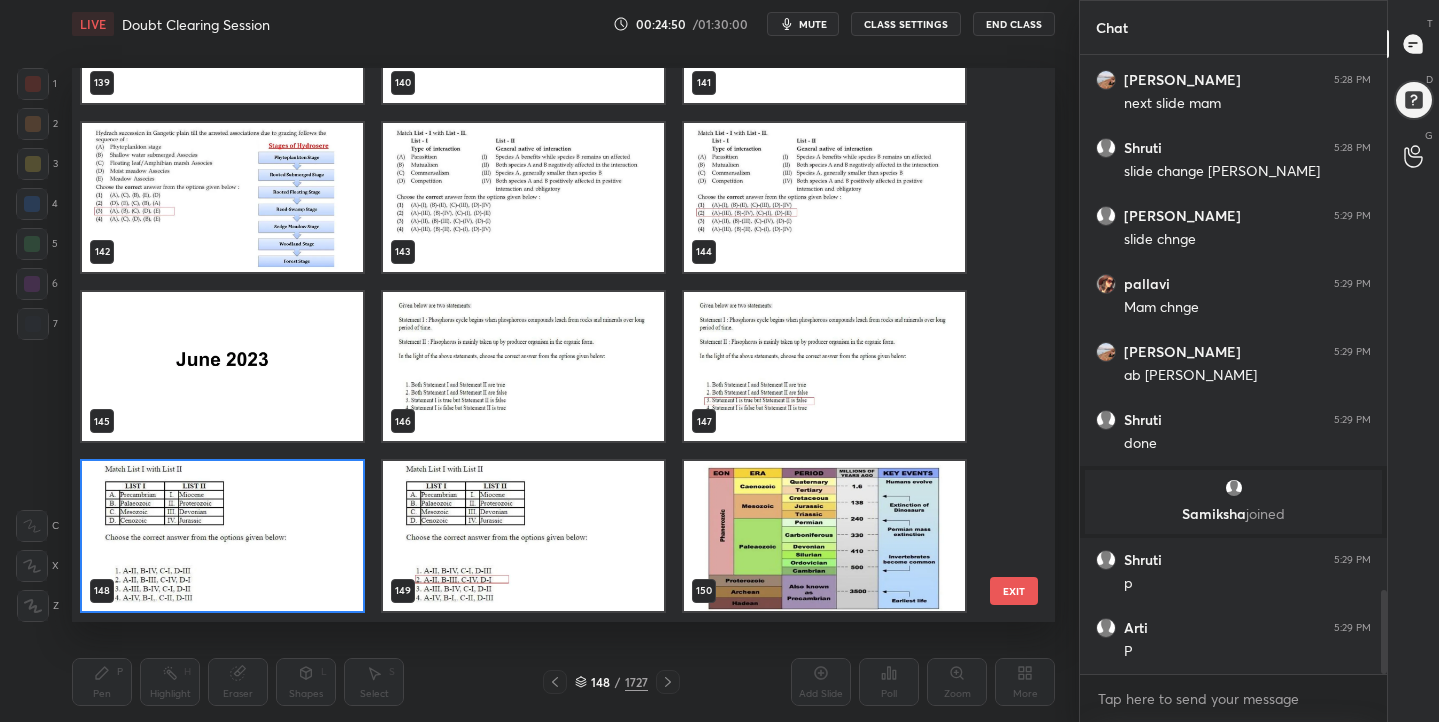 click at bounding box center (222, 536) 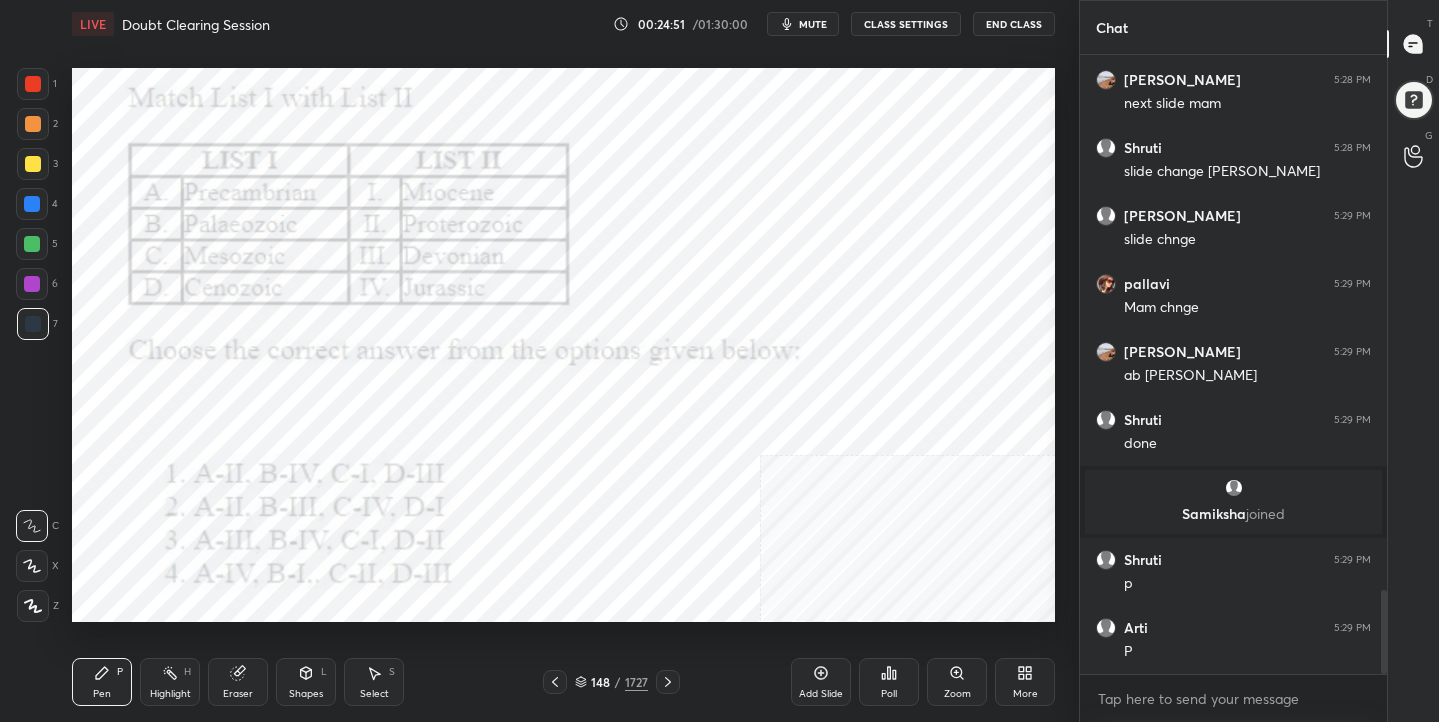 click on "Poll" at bounding box center (889, 682) 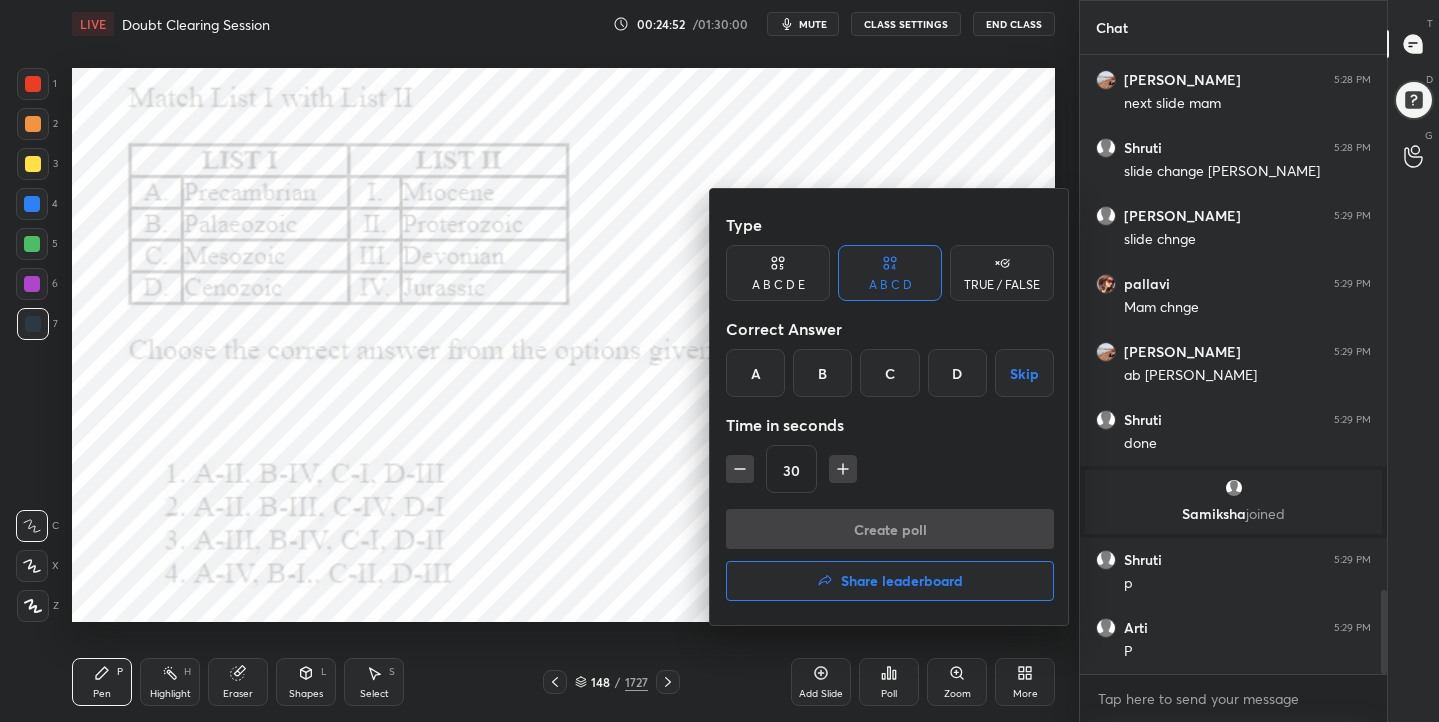 click on "B" at bounding box center (822, 373) 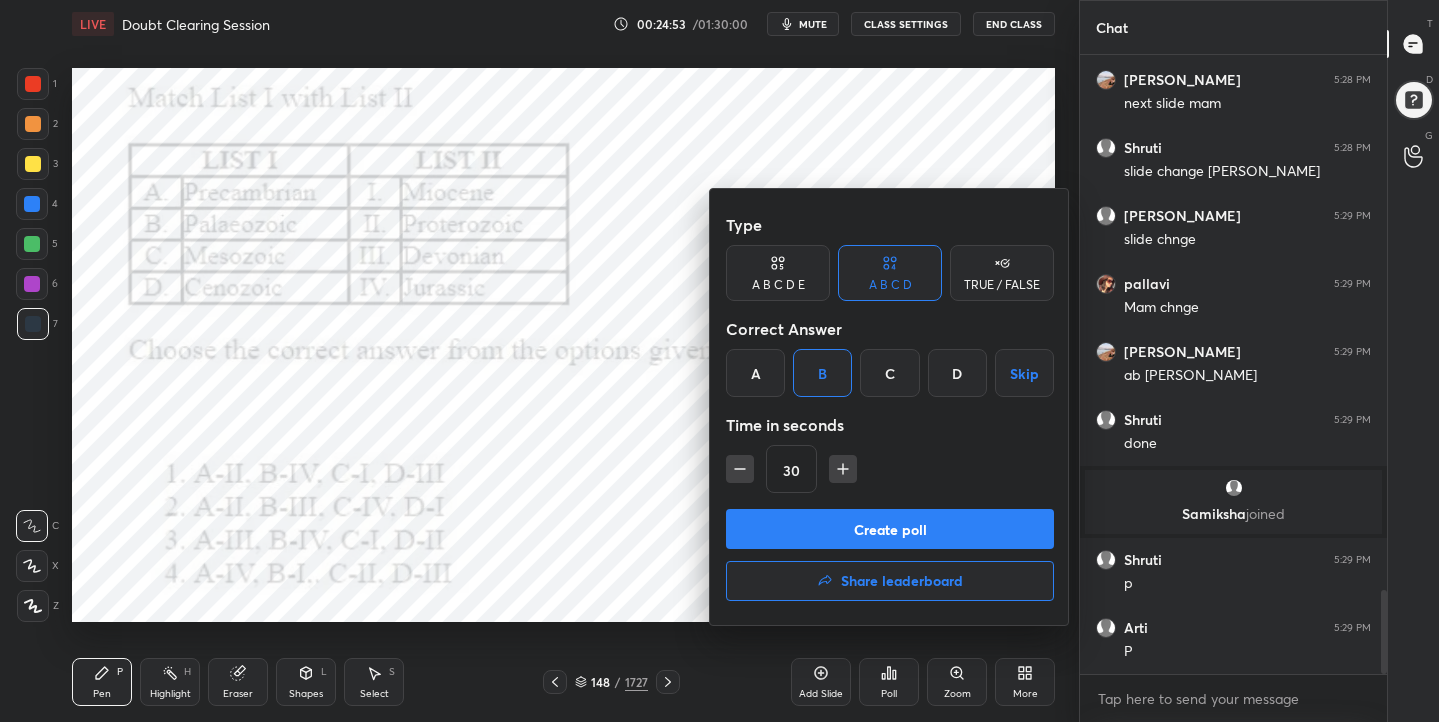 click on "Create poll" at bounding box center [890, 529] 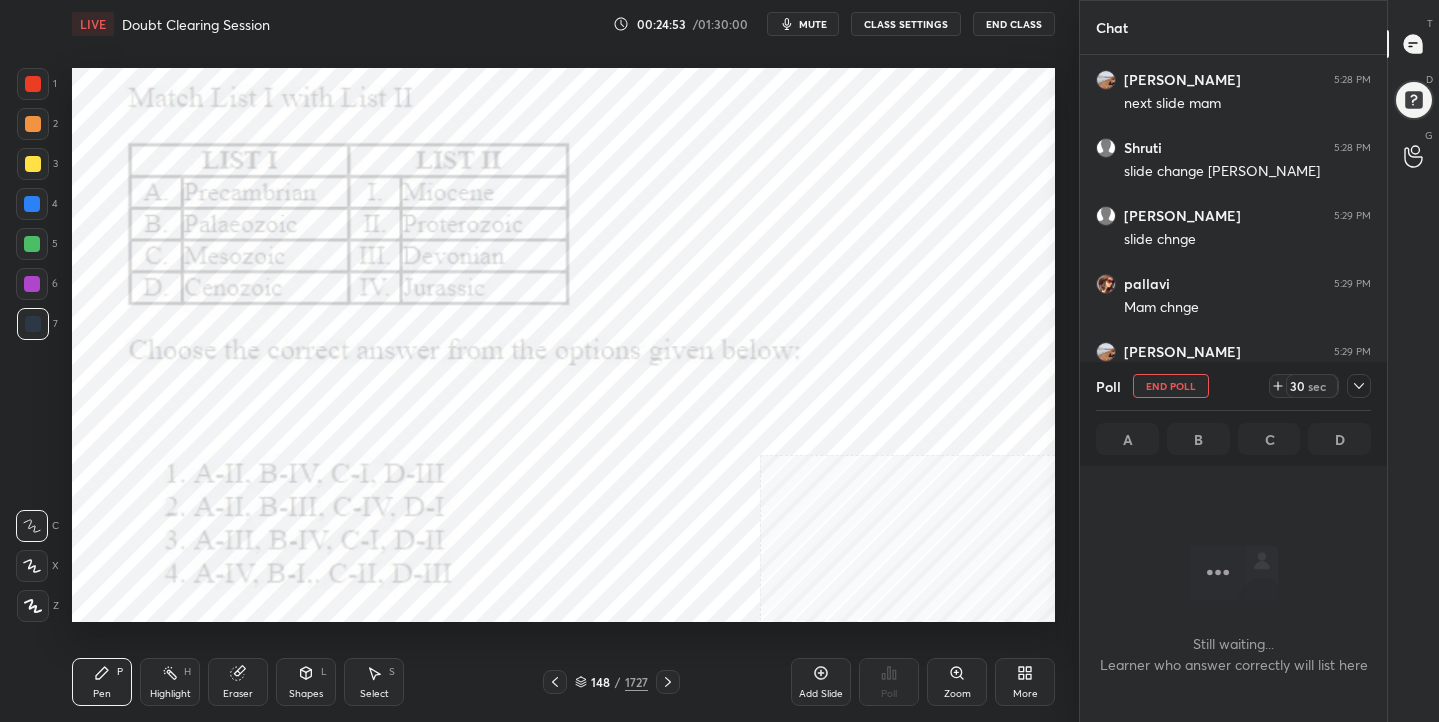 scroll, scrollTop: 404, scrollLeft: 301, axis: both 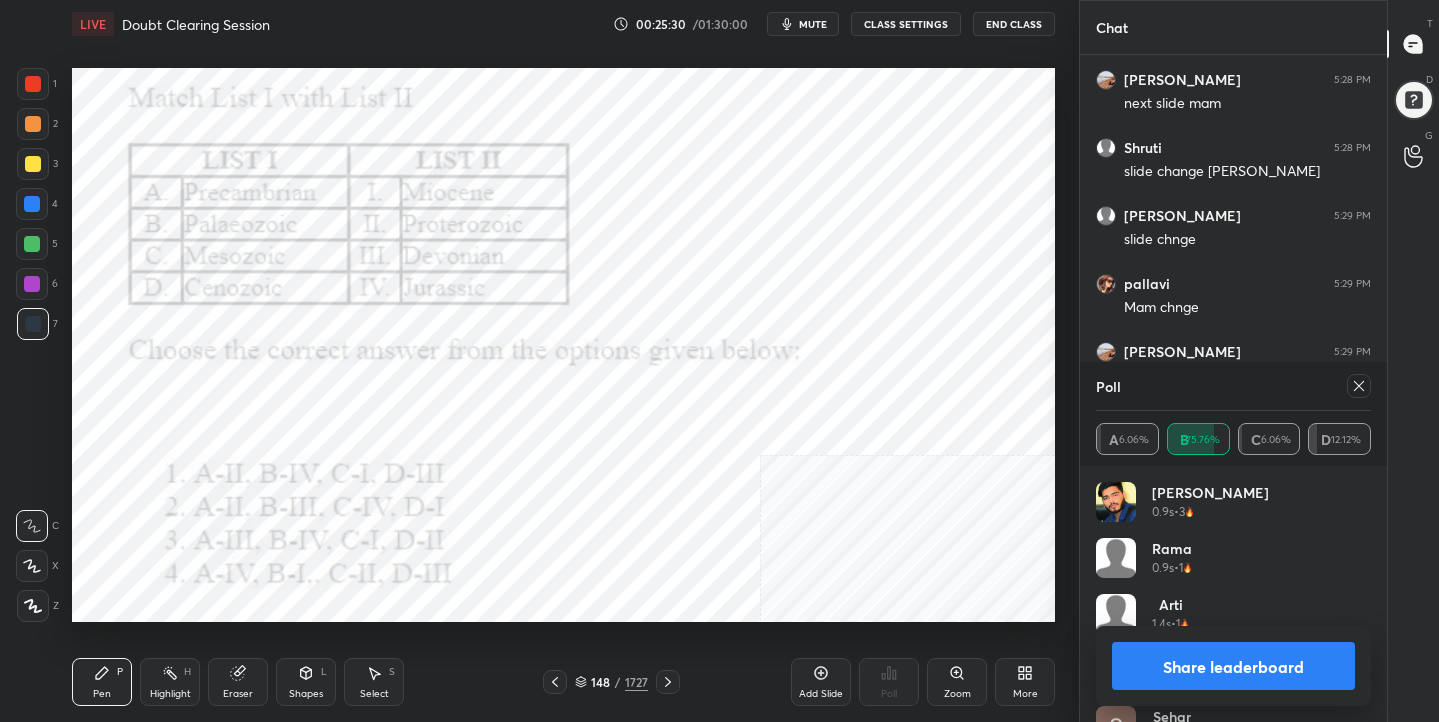 click 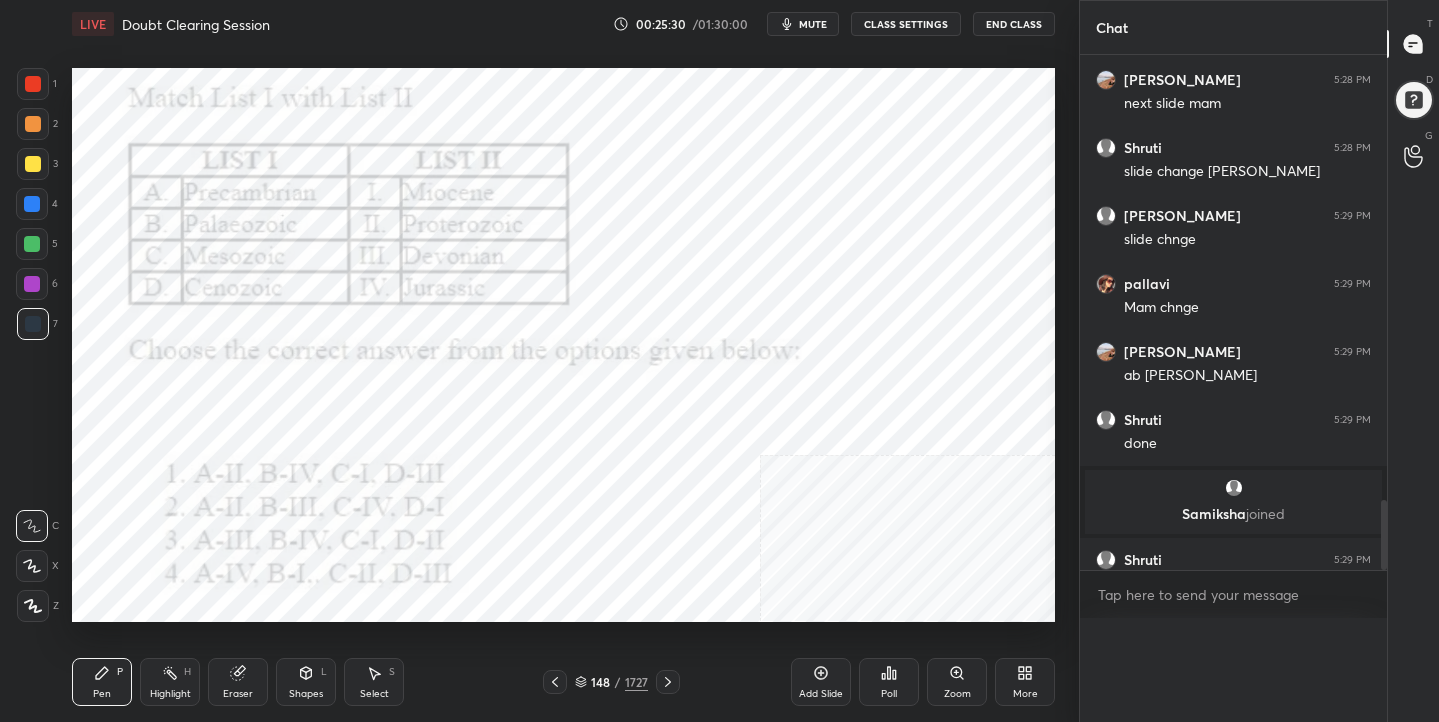 scroll, scrollTop: 0, scrollLeft: 0, axis: both 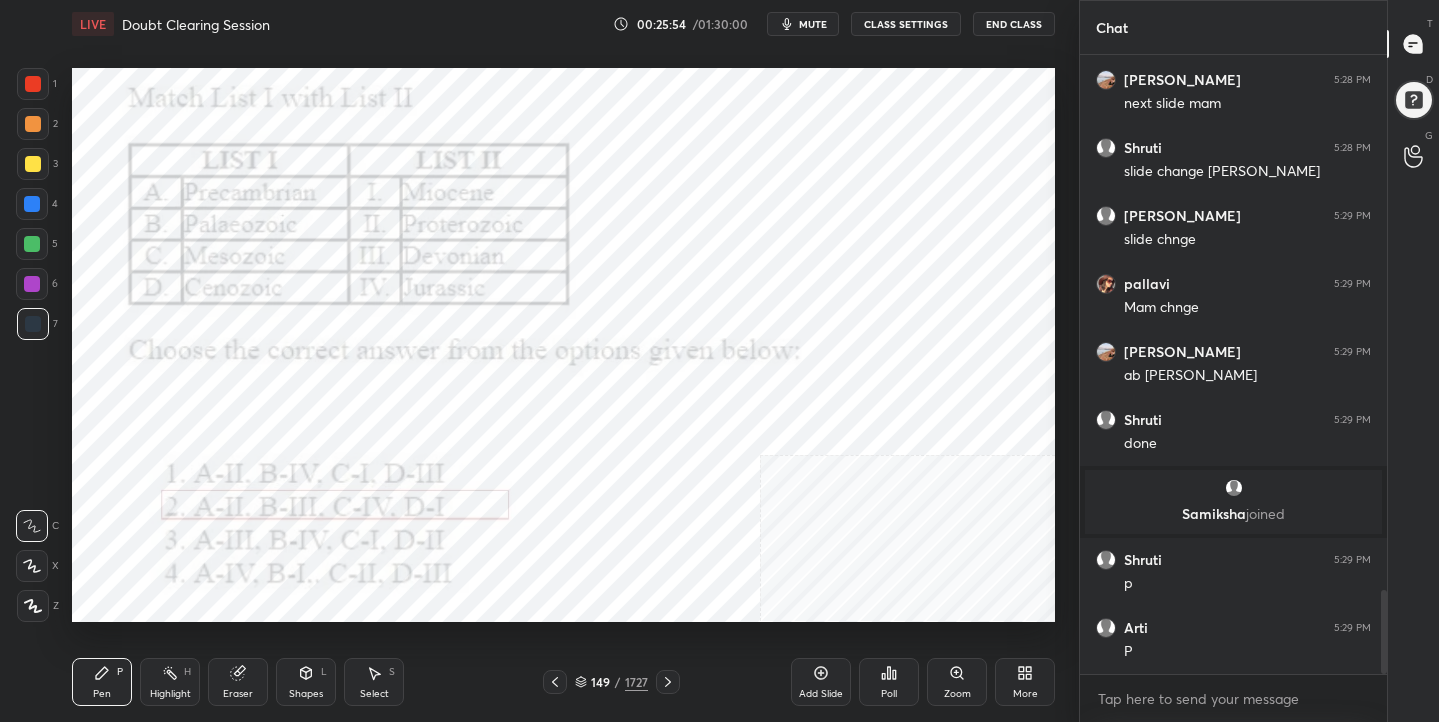 click 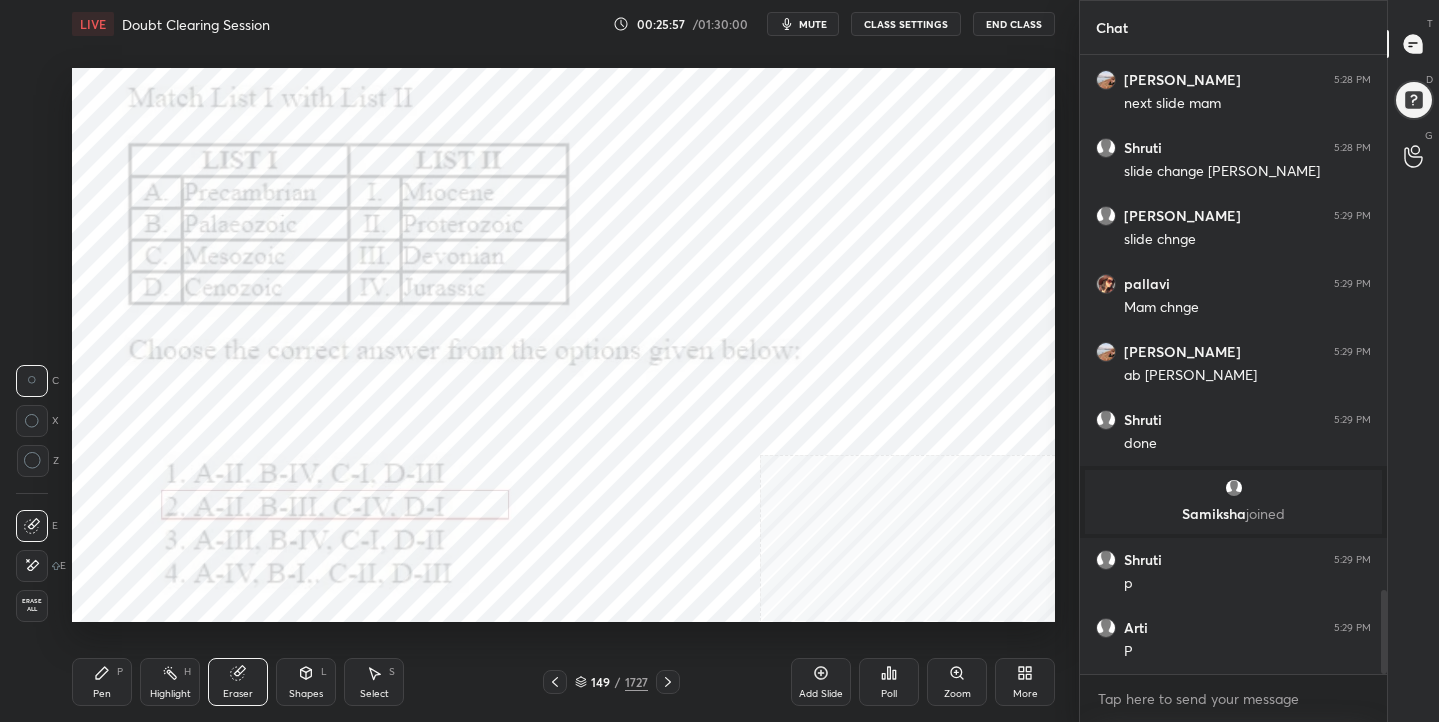 click on "Pen" at bounding box center (102, 694) 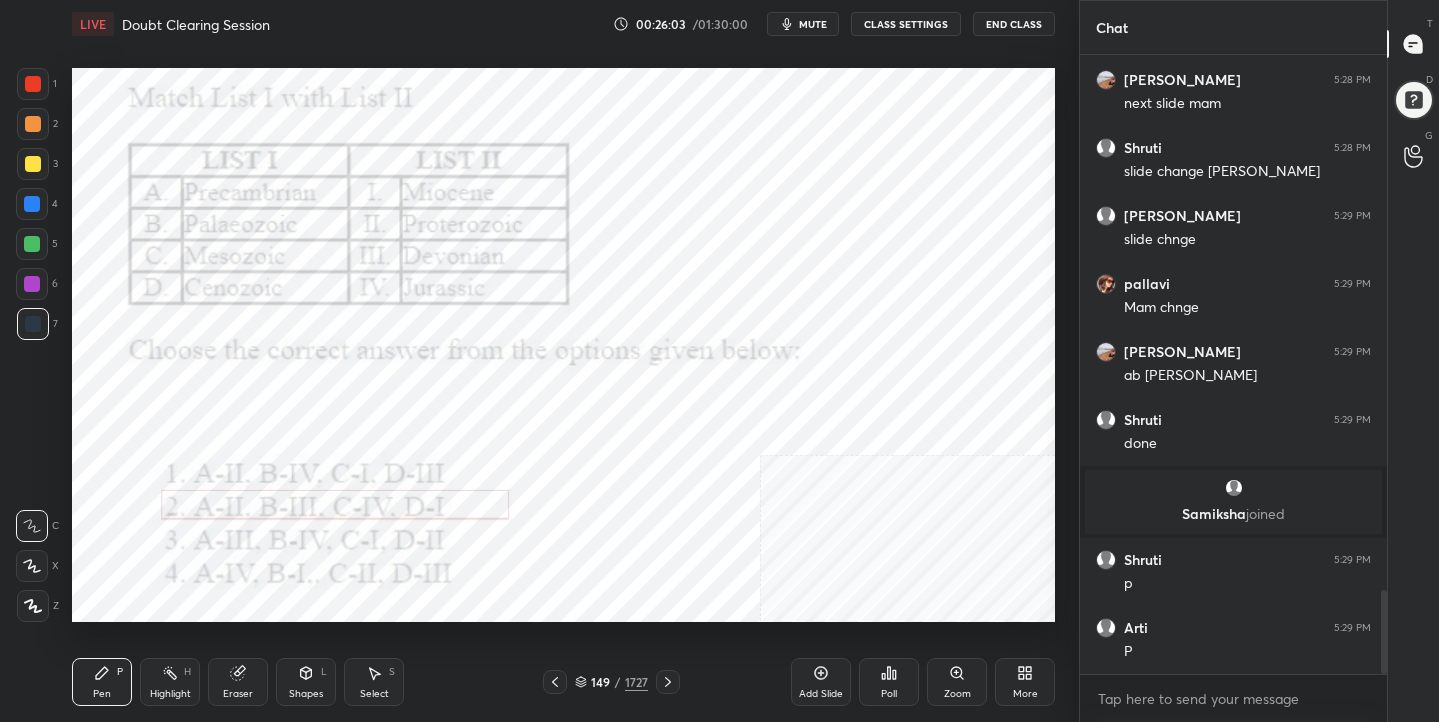 click 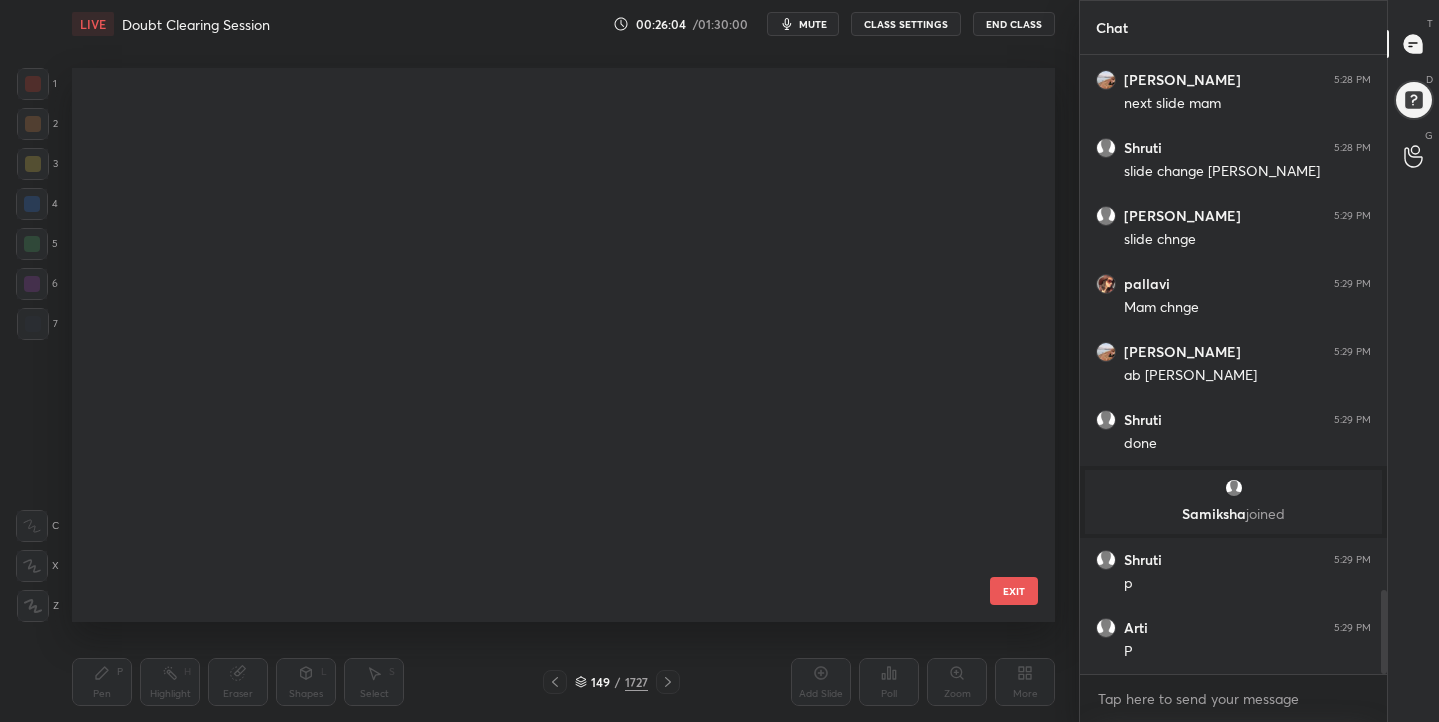 scroll, scrollTop: 7913, scrollLeft: 0, axis: vertical 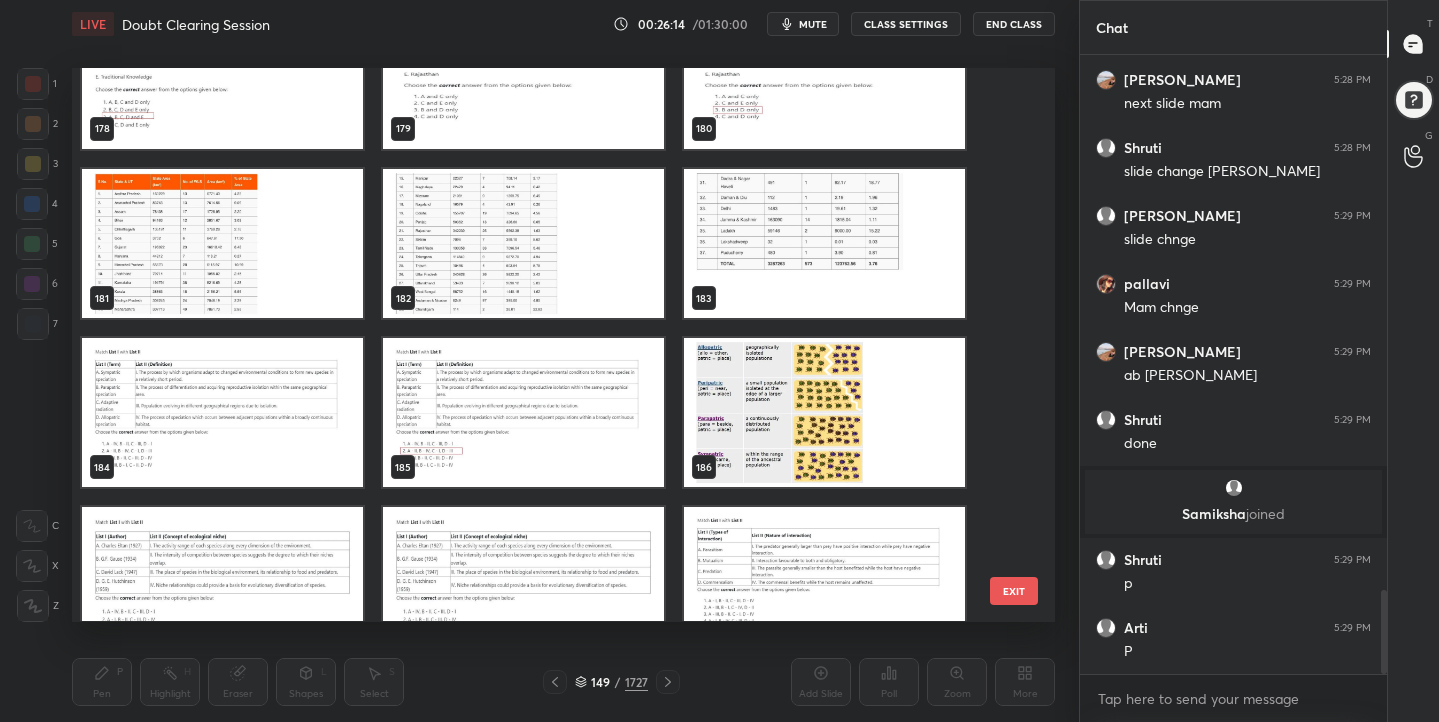 click at bounding box center [222, 413] 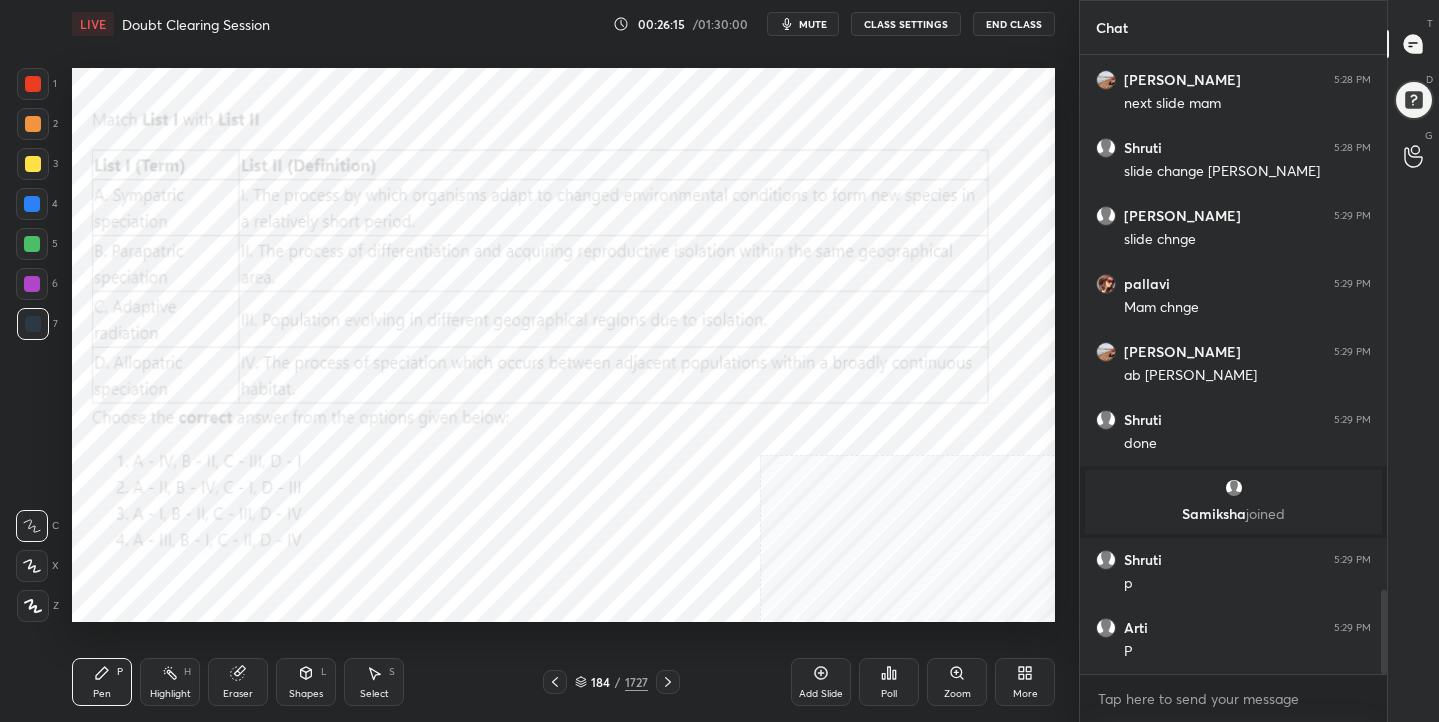click on "mute" at bounding box center (803, 24) 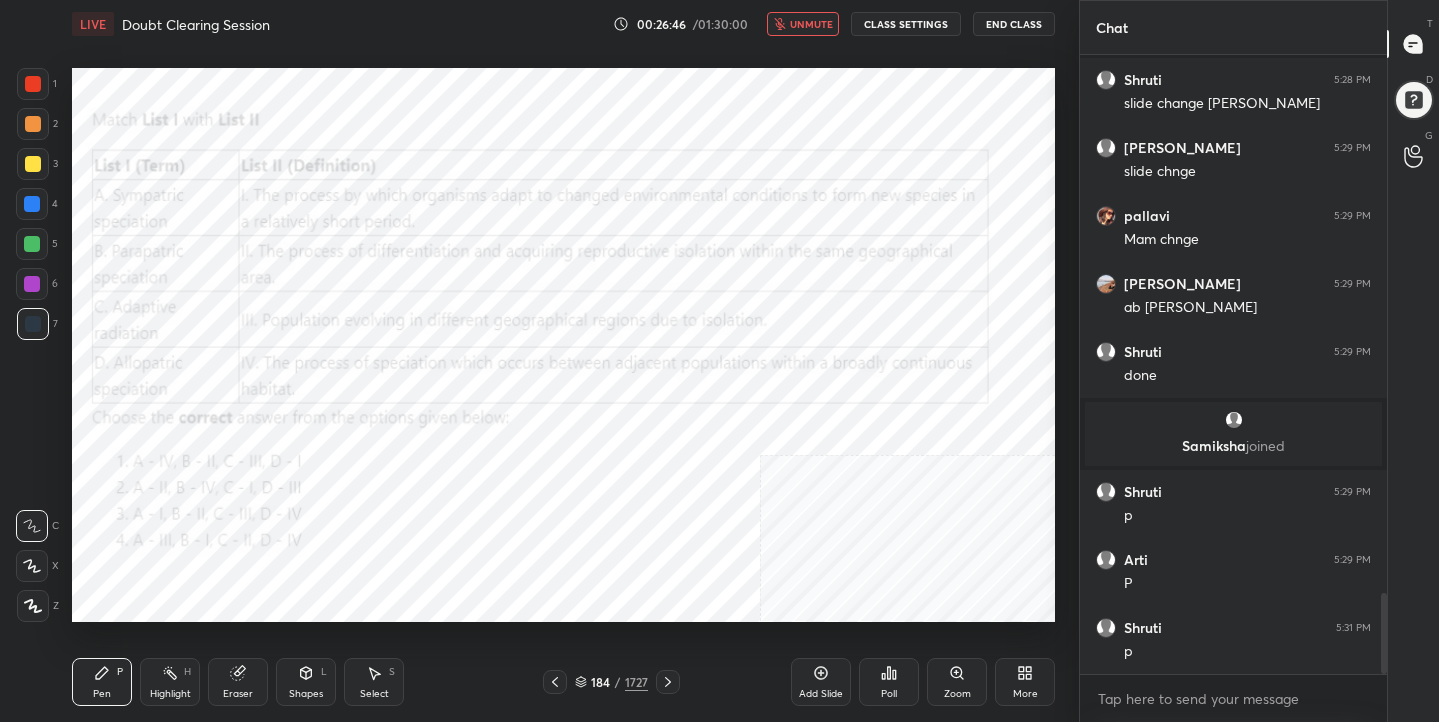scroll, scrollTop: 4101, scrollLeft: 0, axis: vertical 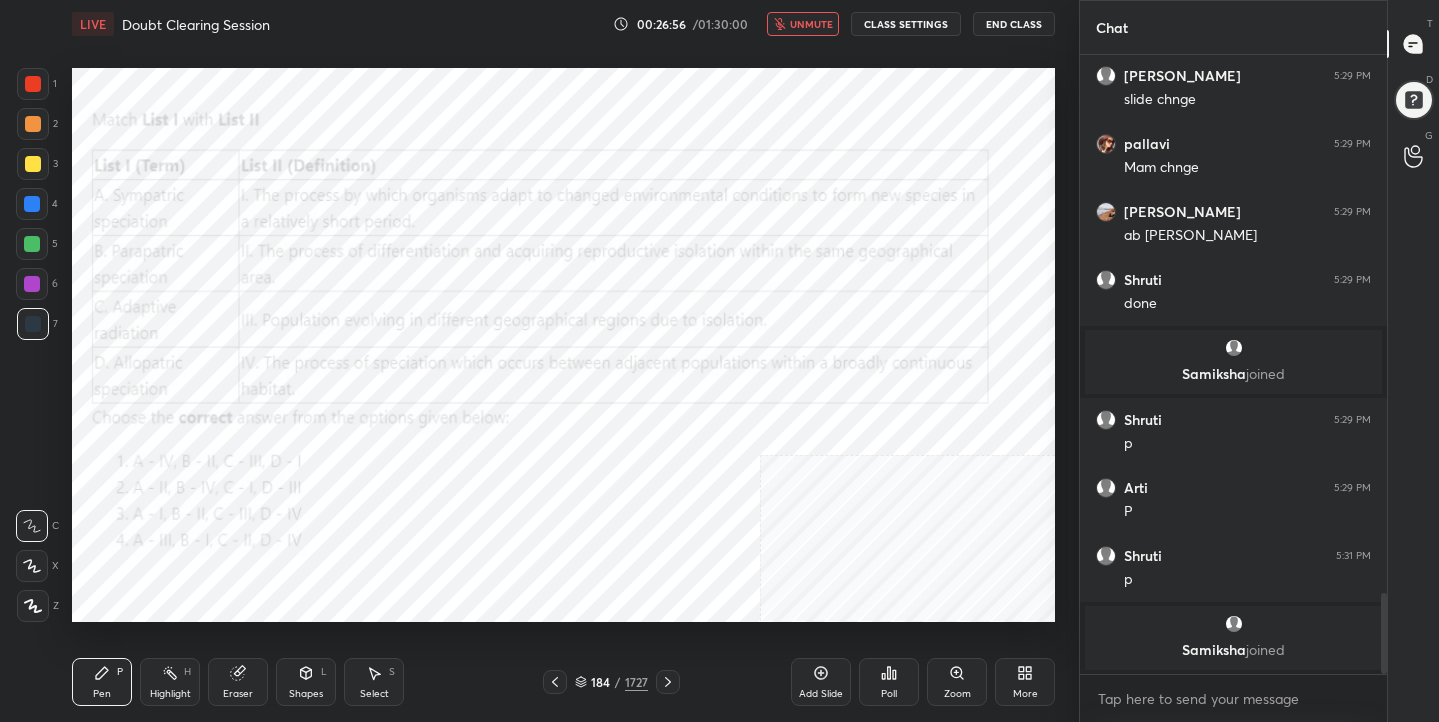 click 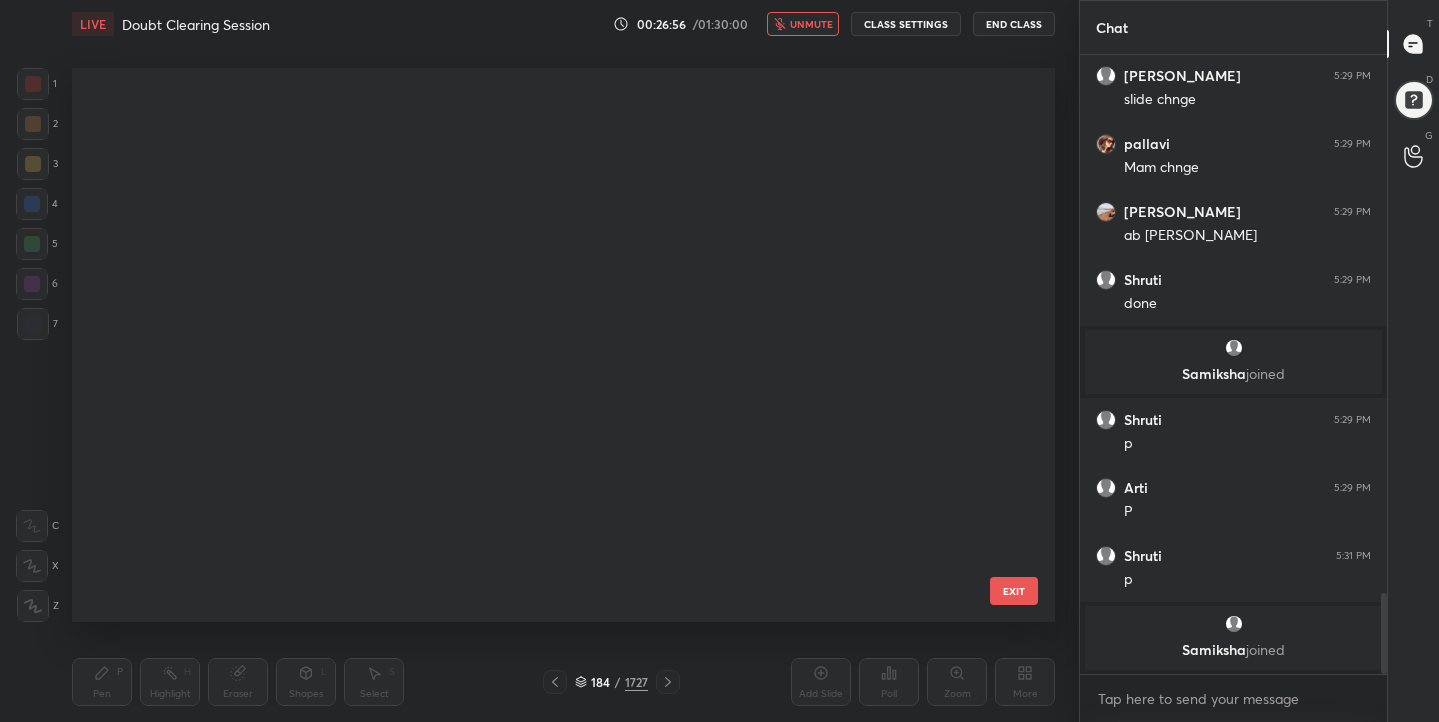 scroll, scrollTop: 9944, scrollLeft: 0, axis: vertical 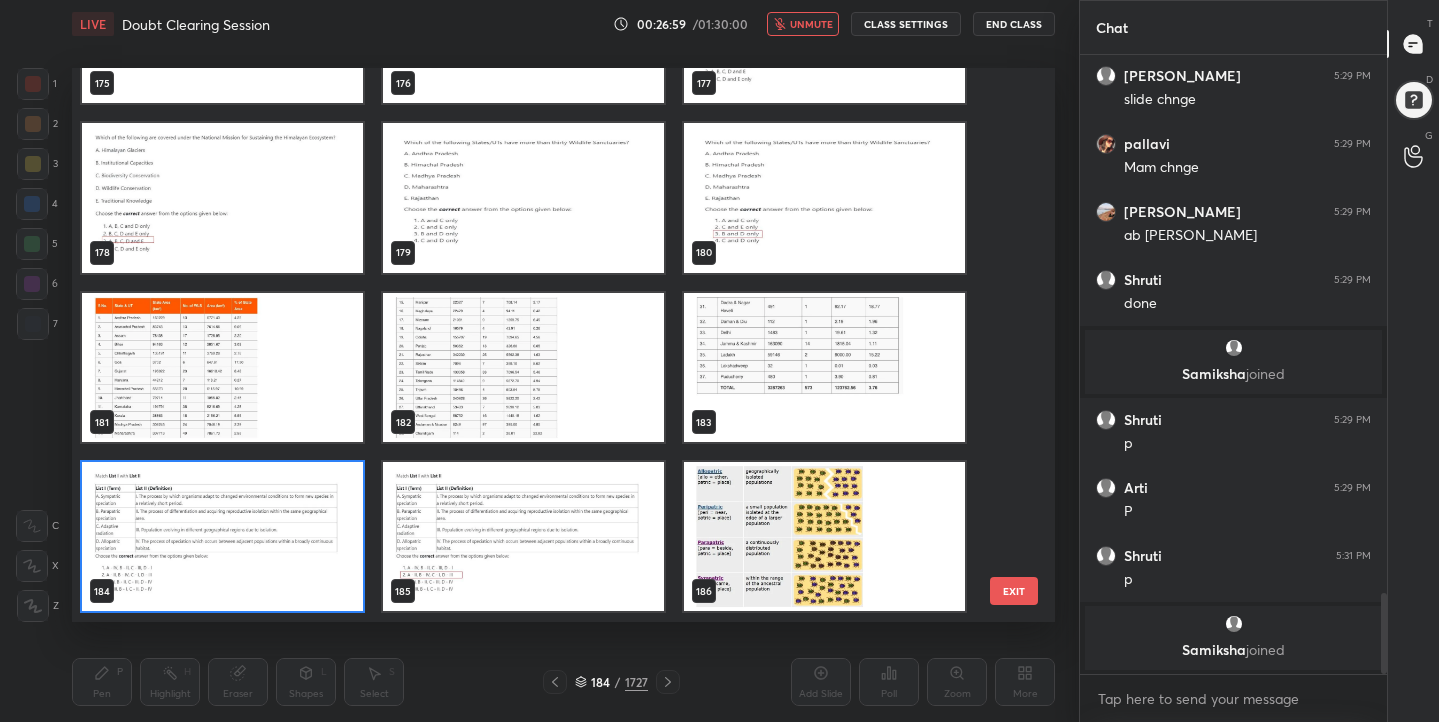 click at bounding box center (222, 537) 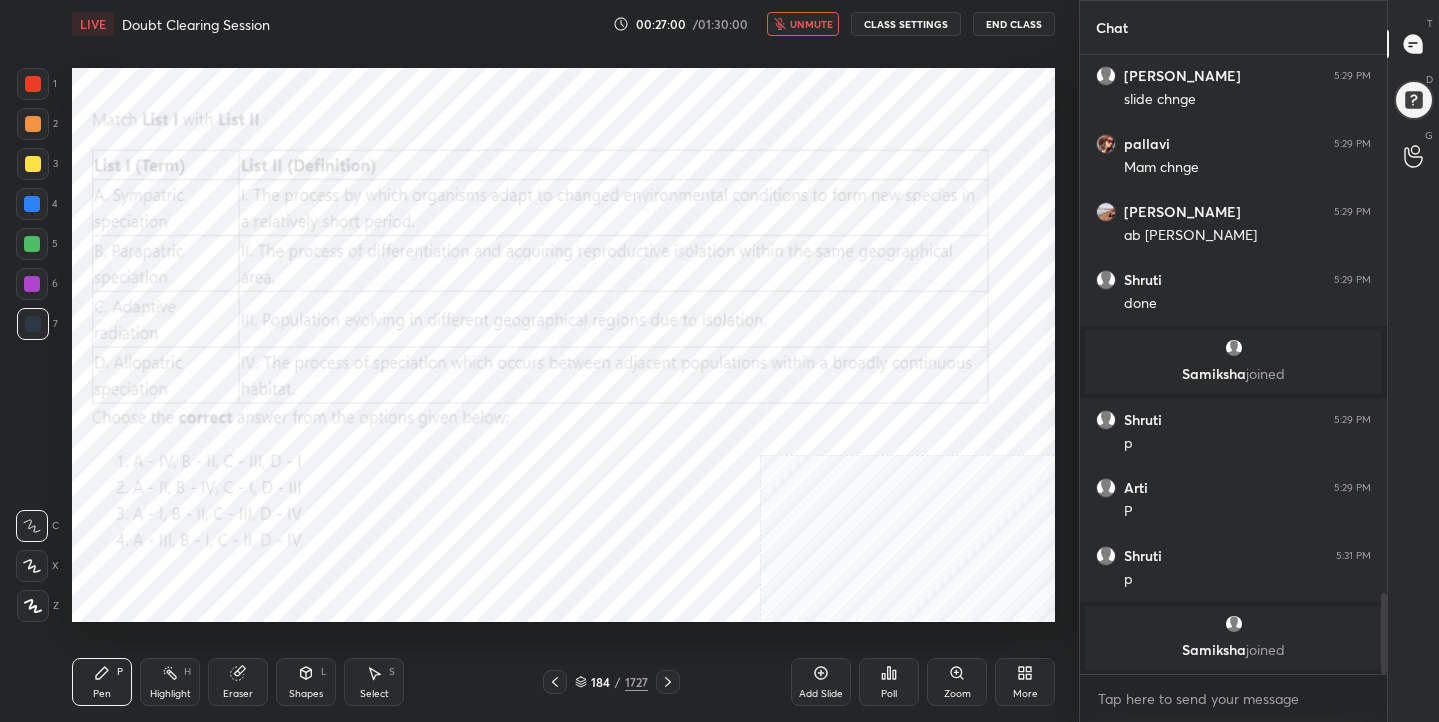 click on "Poll" at bounding box center (889, 682) 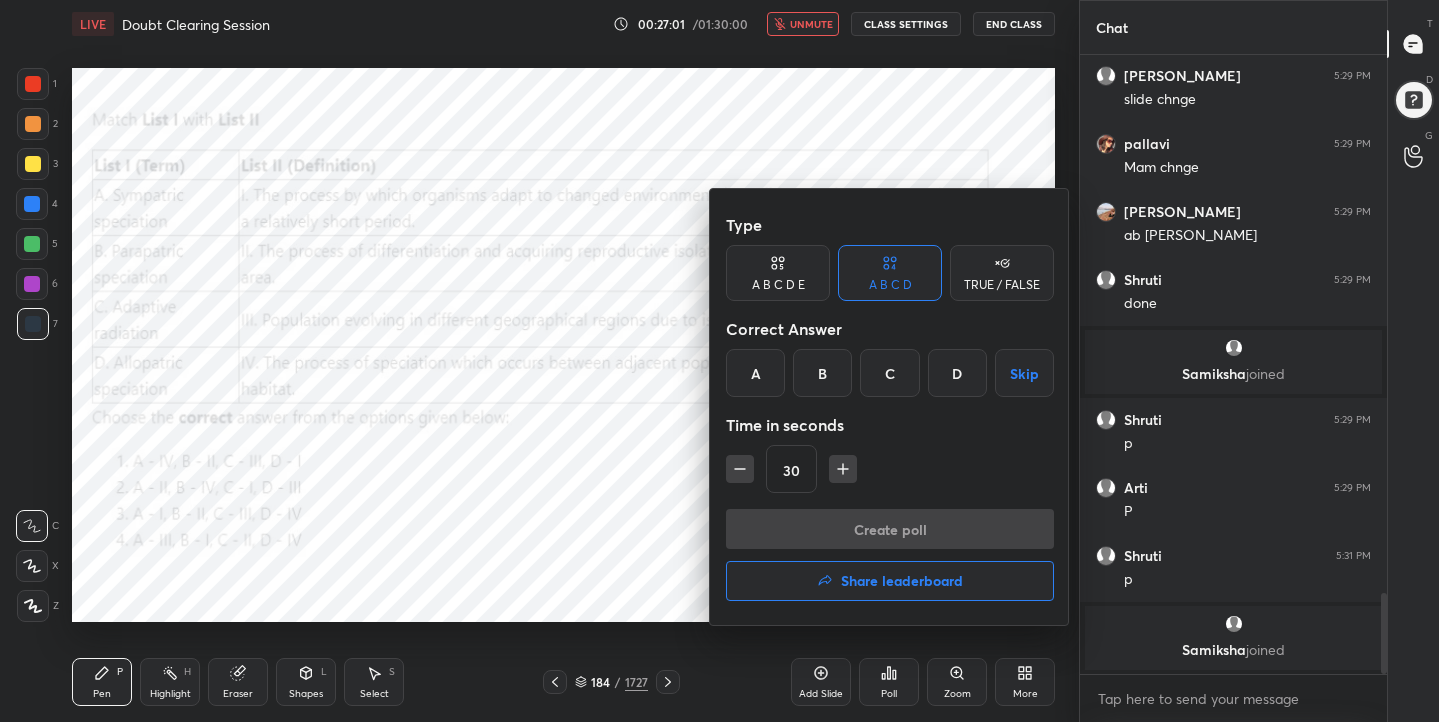 click on "B" at bounding box center [822, 373] 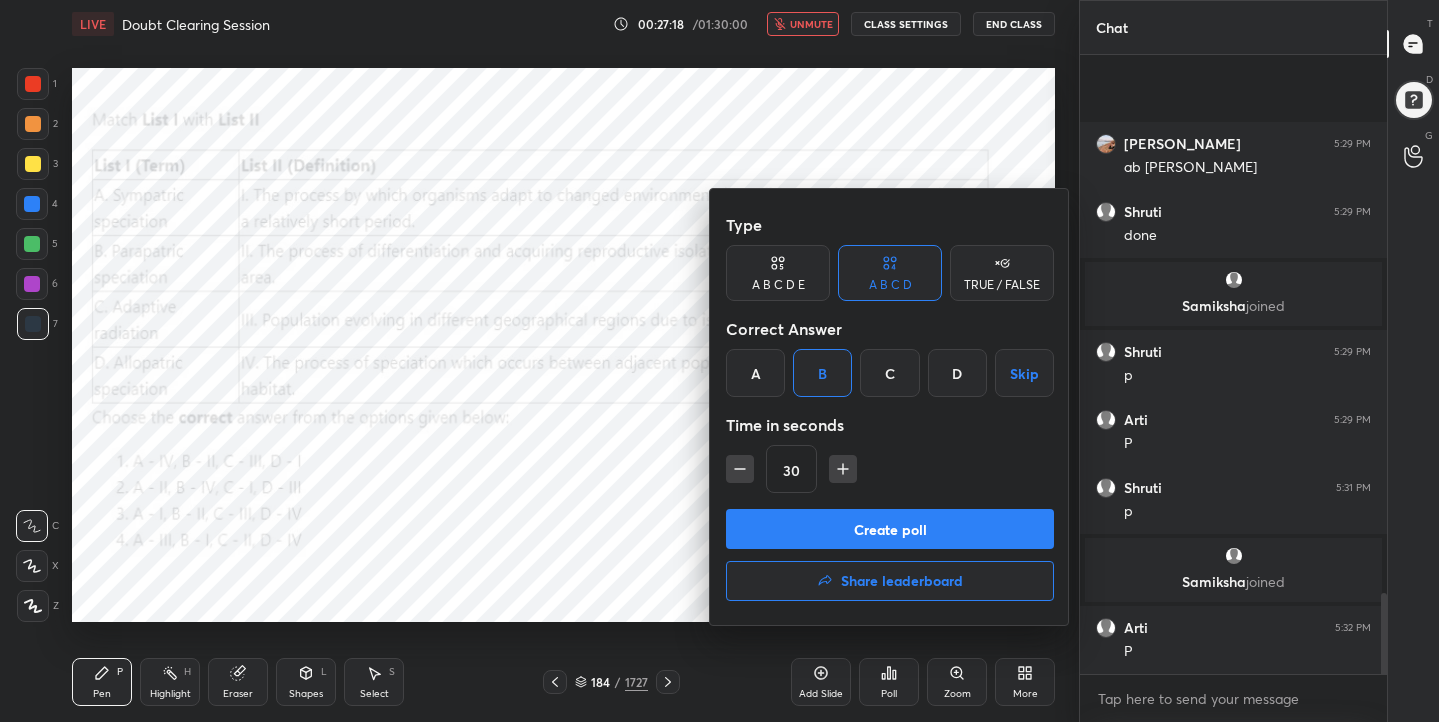 scroll, scrollTop: 4097, scrollLeft: 0, axis: vertical 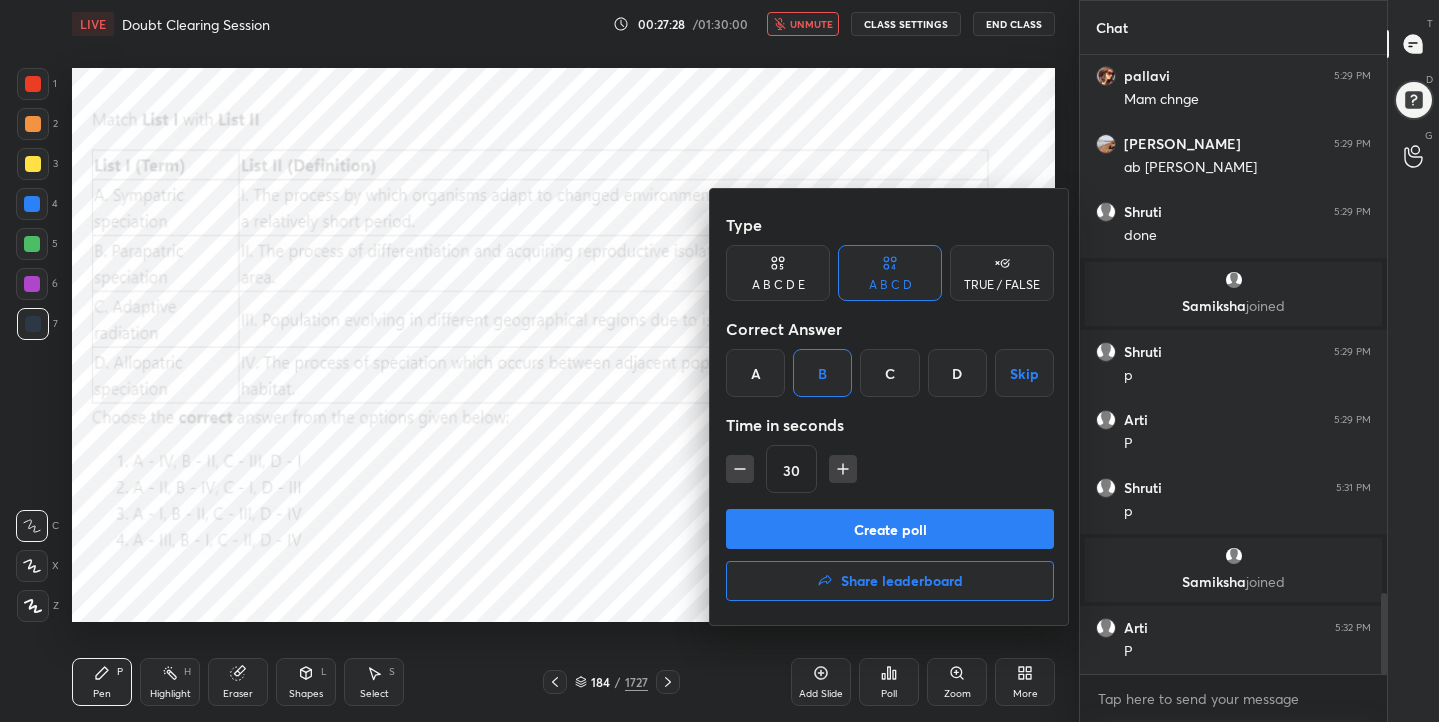 click on "Create poll" at bounding box center [890, 529] 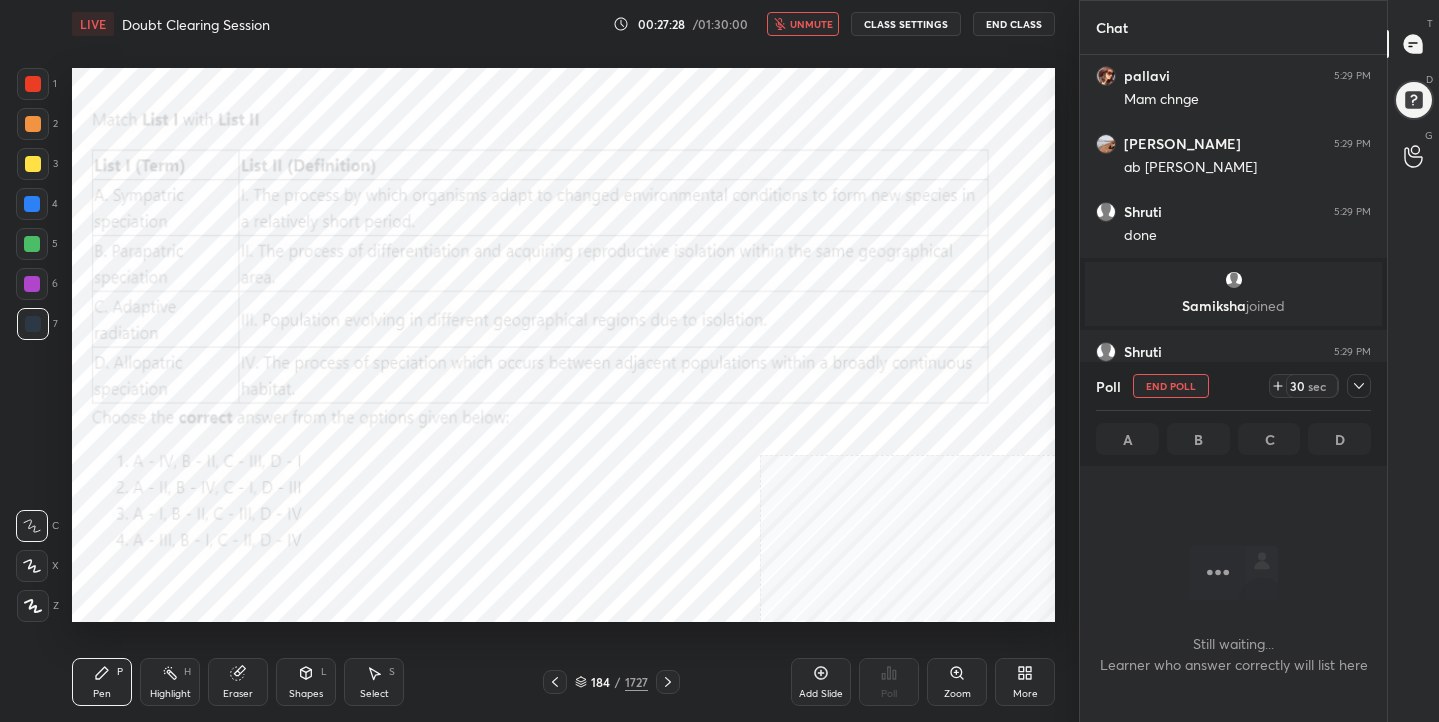 scroll, scrollTop: 345, scrollLeft: 301, axis: both 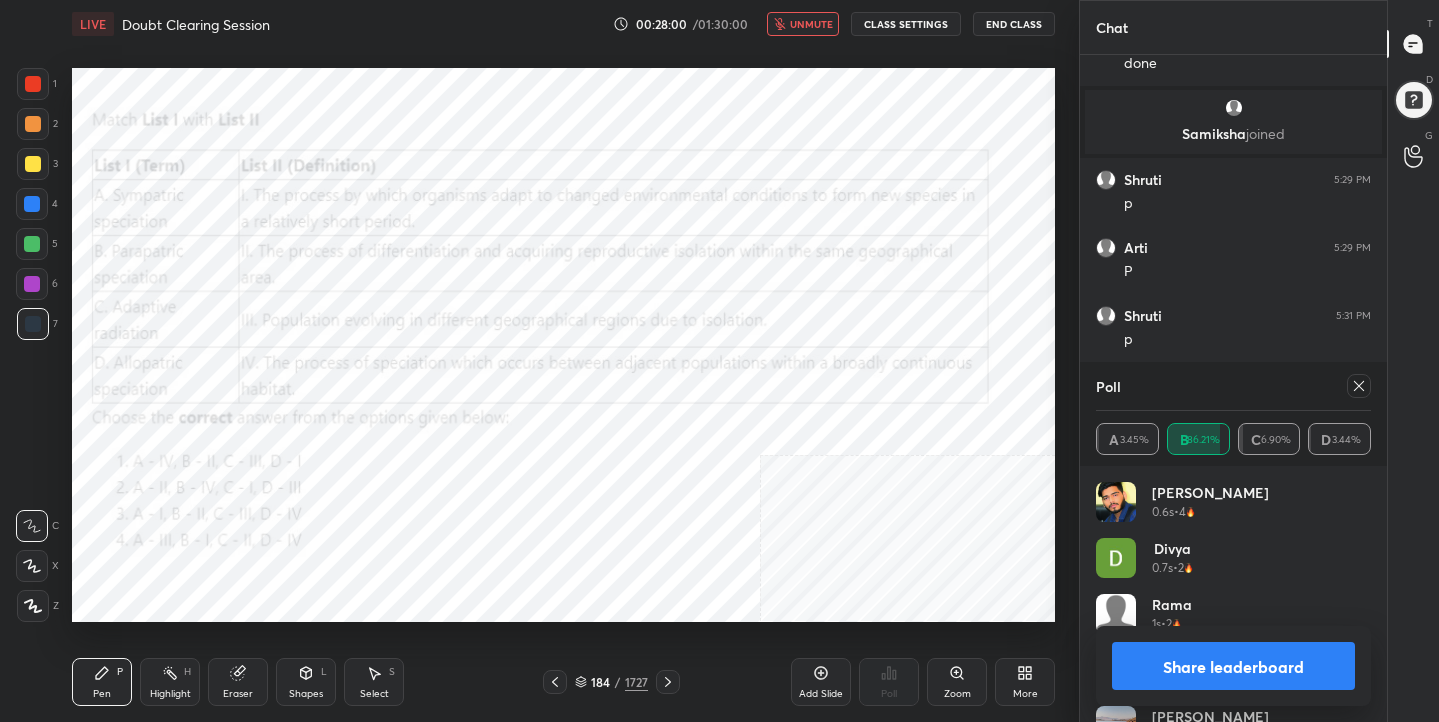 click 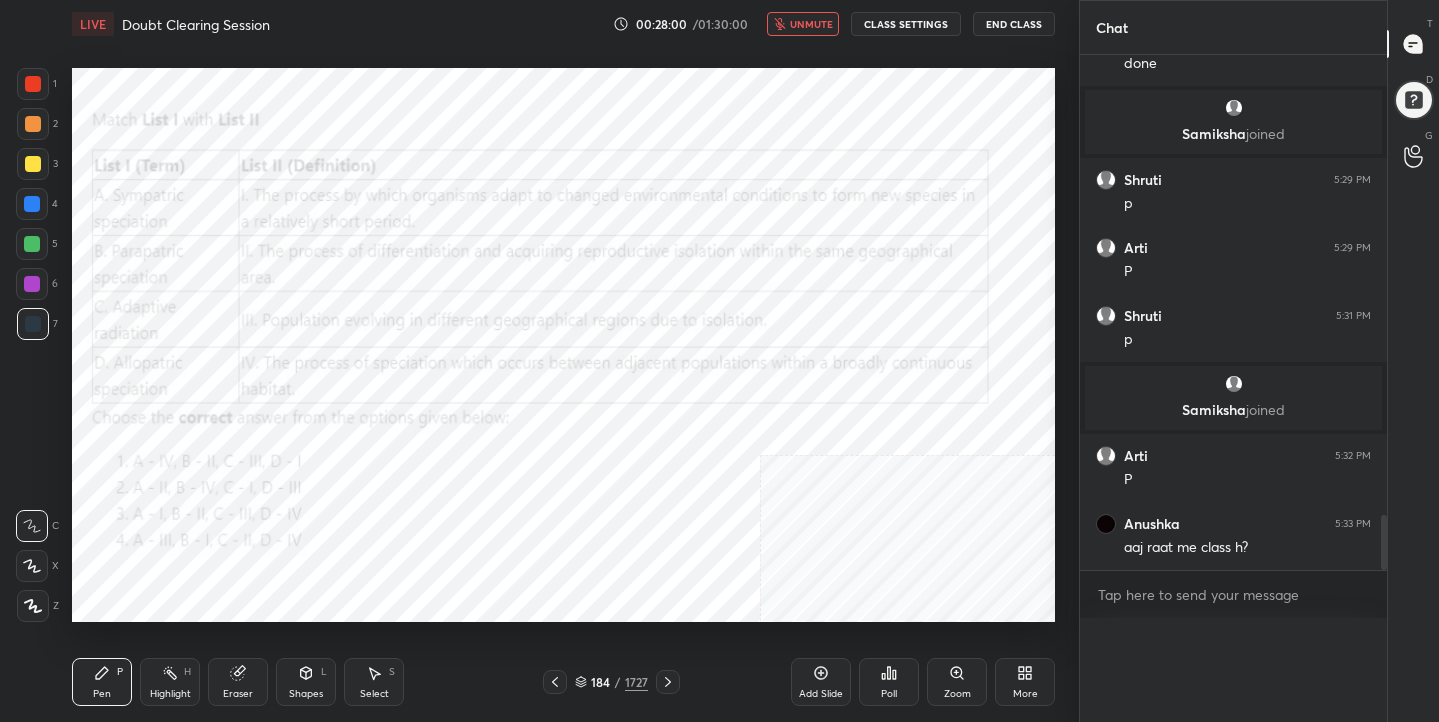 scroll, scrollTop: 0, scrollLeft: 0, axis: both 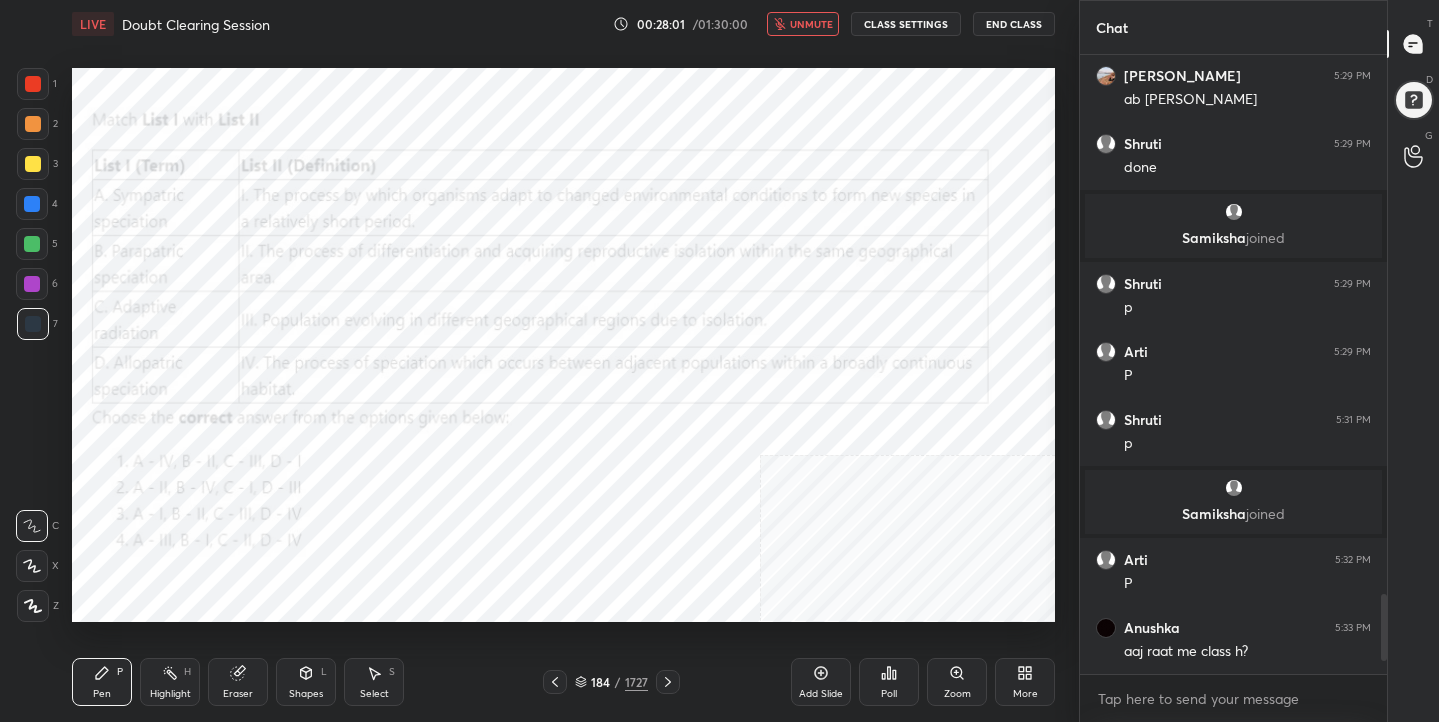 click on "unmute" at bounding box center (811, 24) 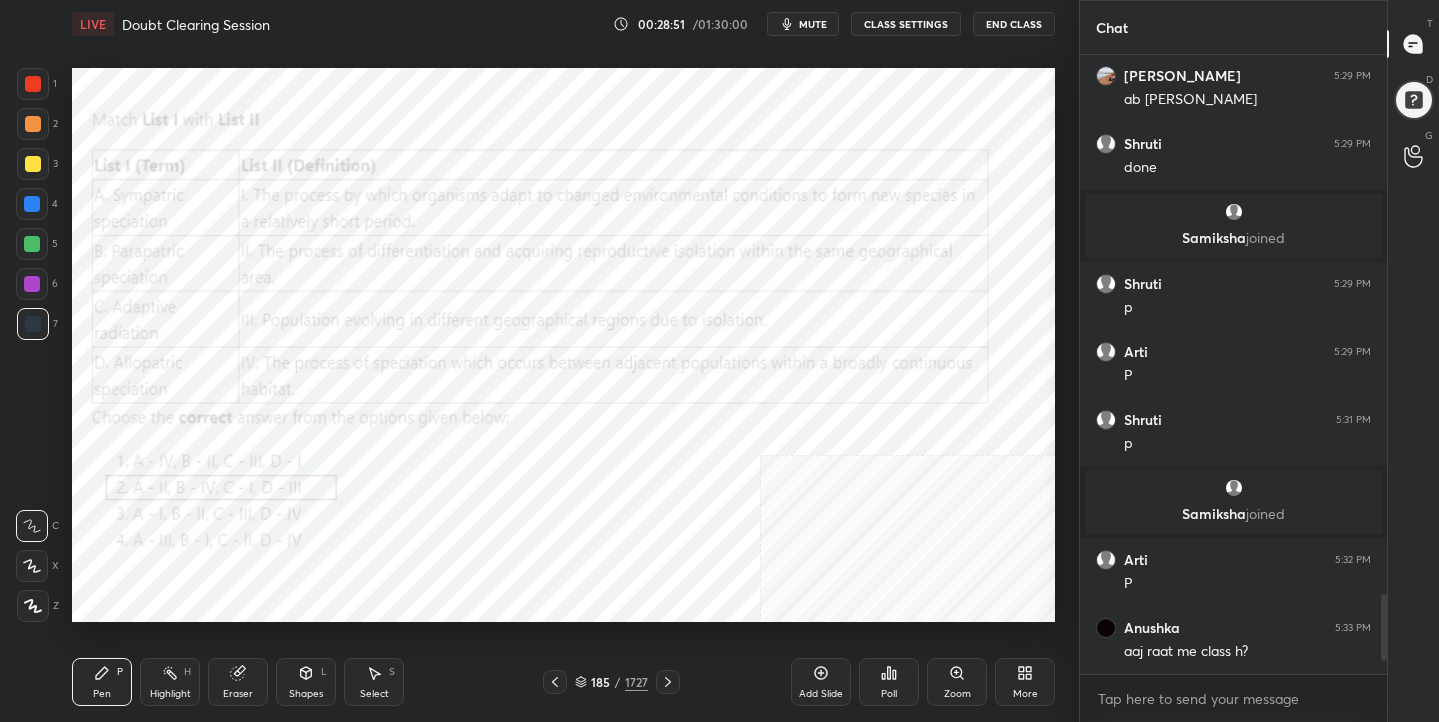 click 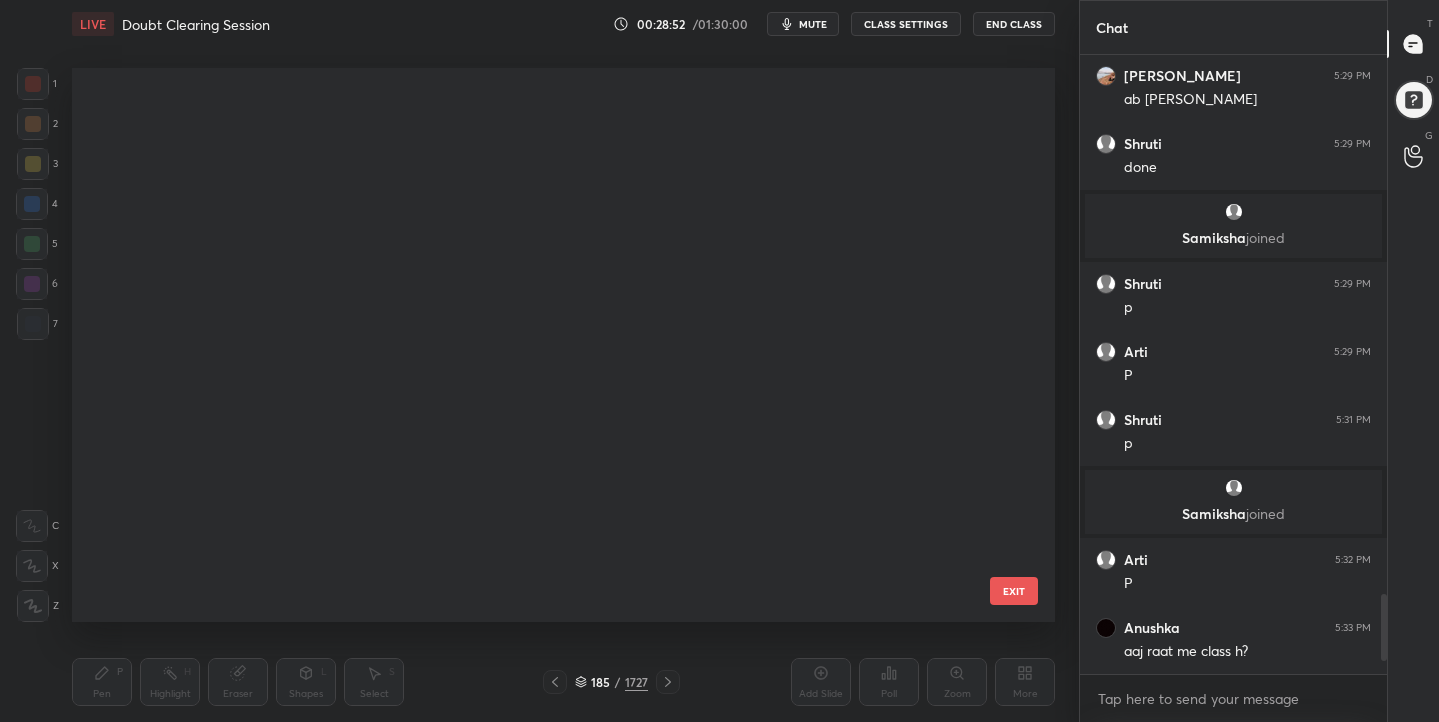 scroll, scrollTop: 9944, scrollLeft: 0, axis: vertical 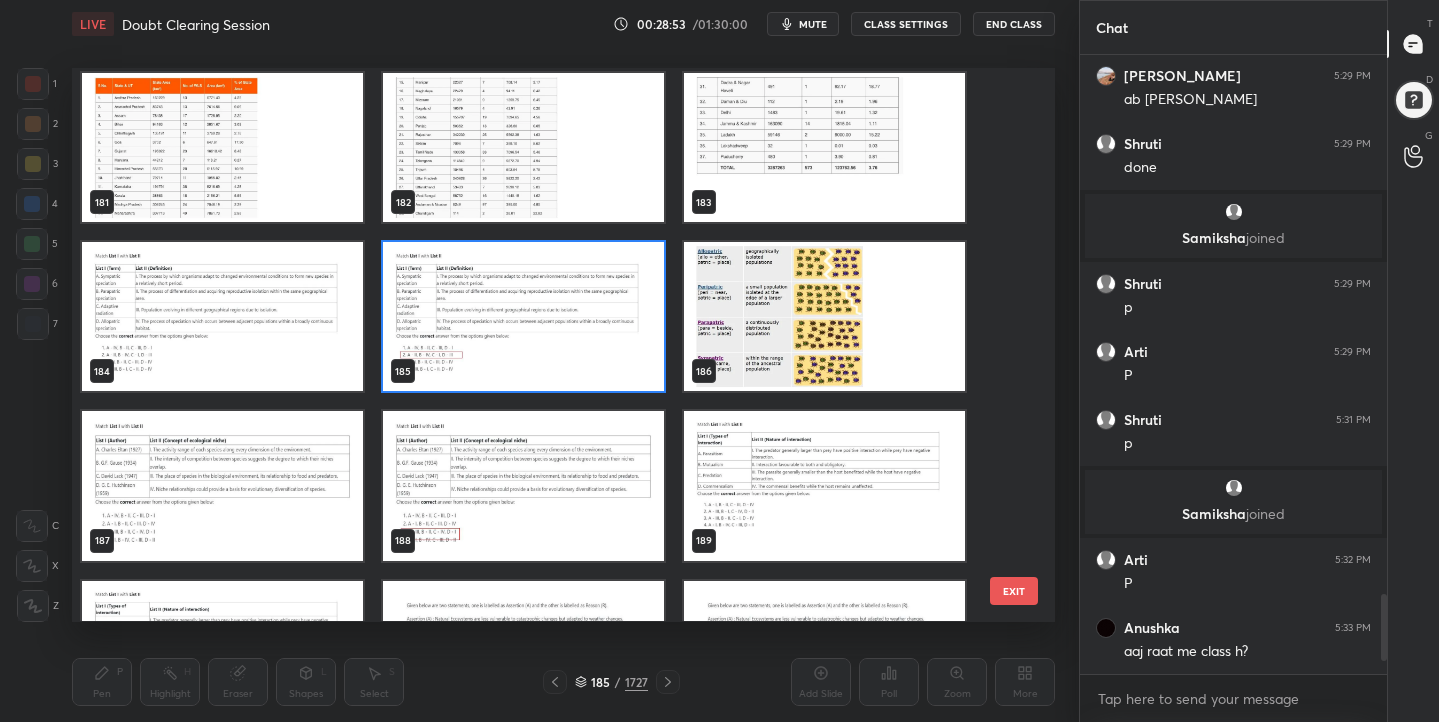 click at bounding box center (222, 486) 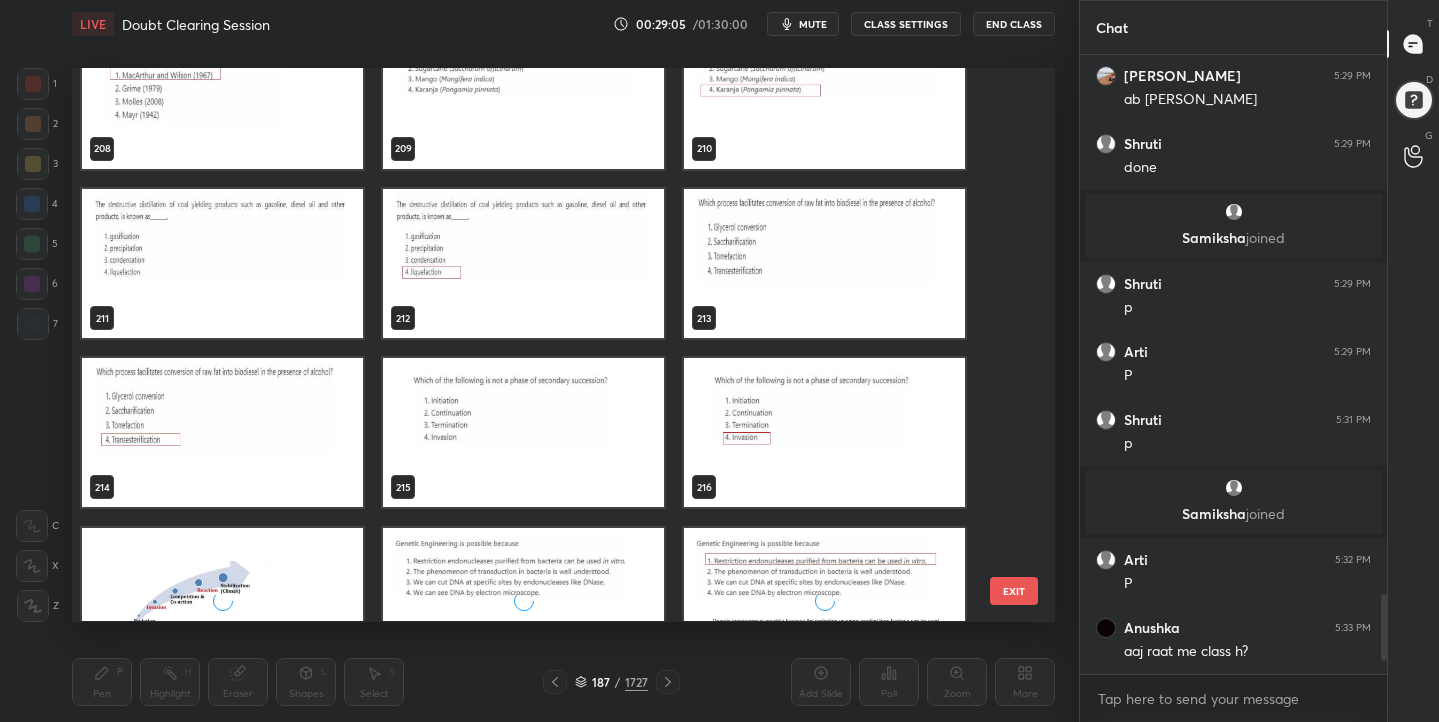 scroll, scrollTop: 11847, scrollLeft: 0, axis: vertical 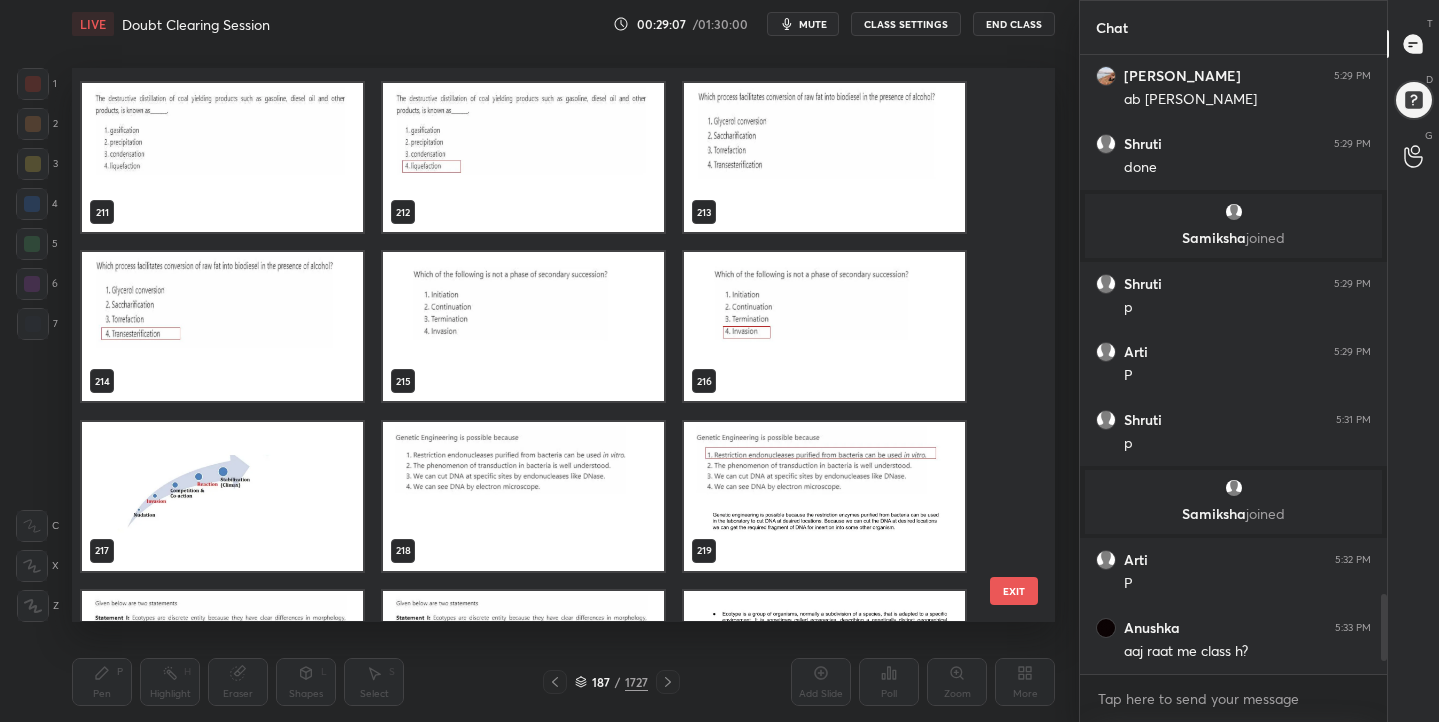 click at bounding box center [523, 327] 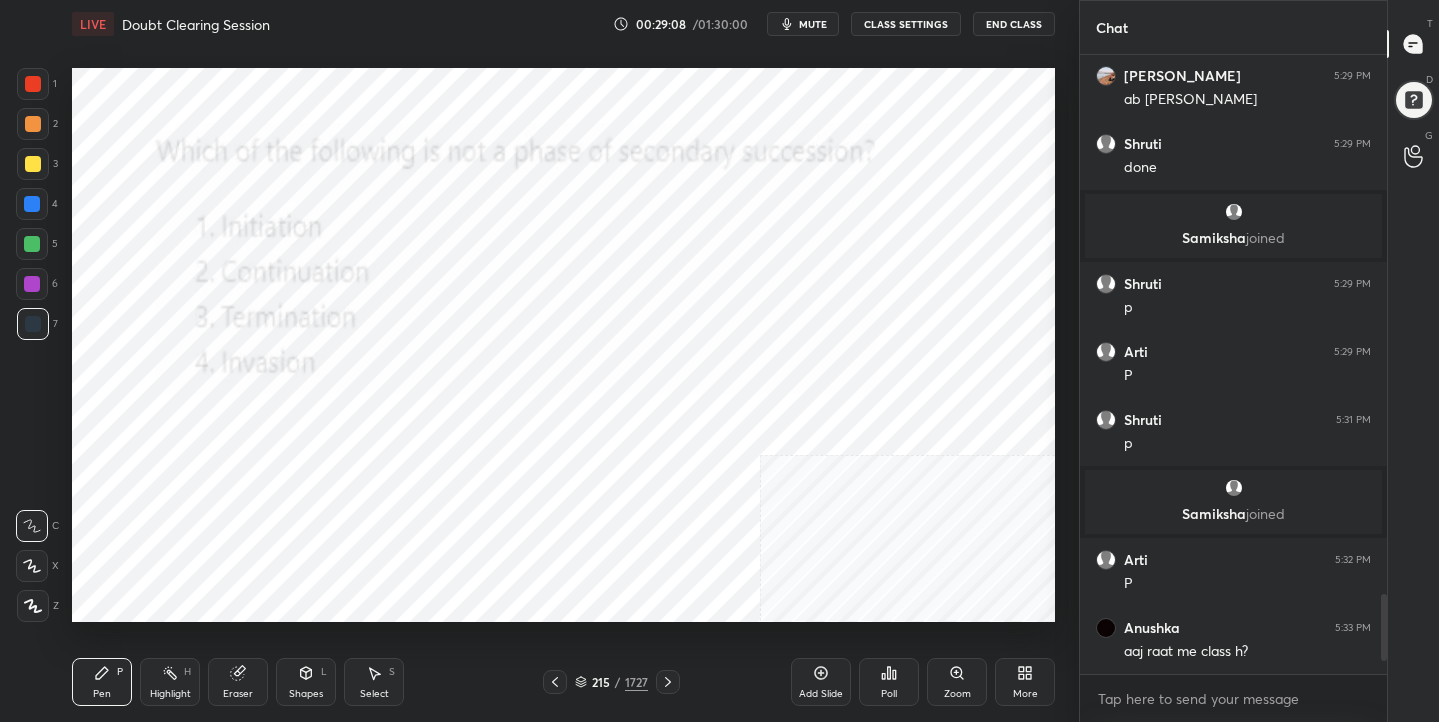 click on "mute" at bounding box center (803, 24) 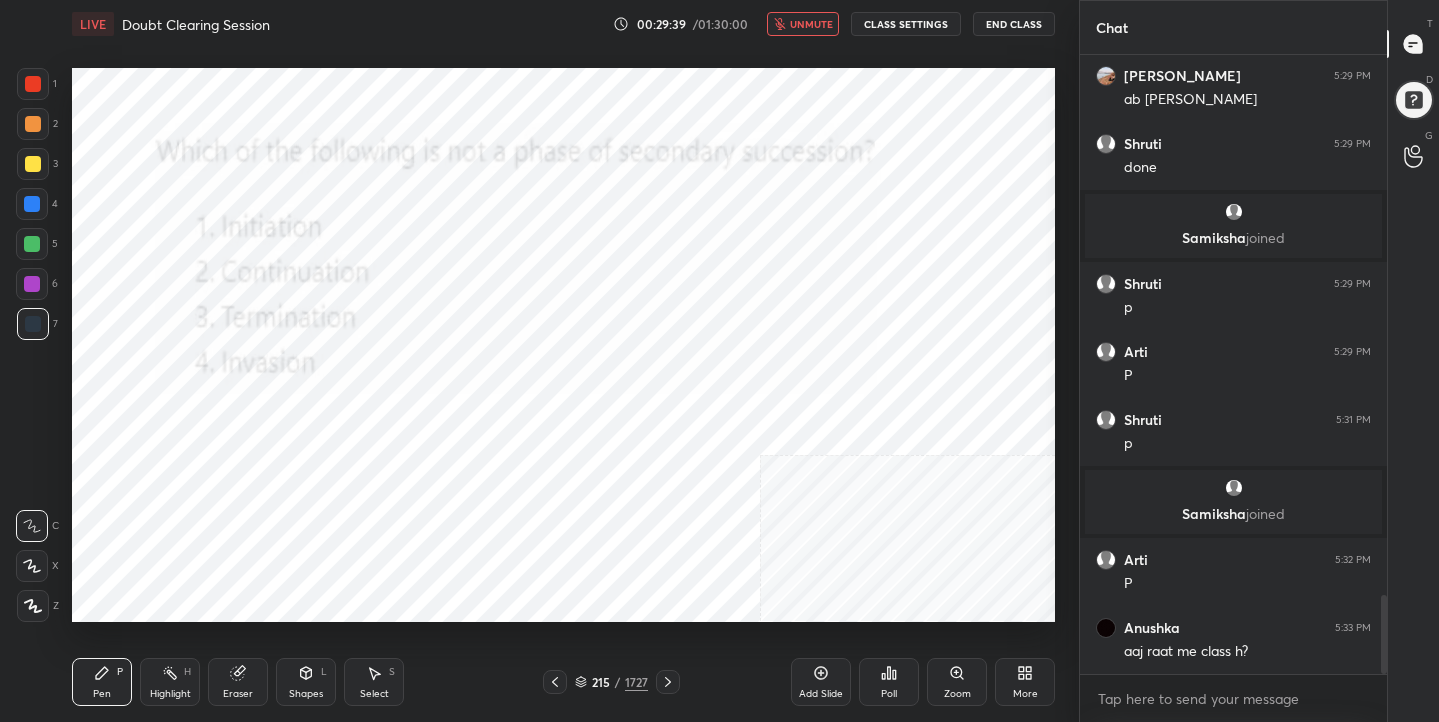 scroll, scrollTop: 4251, scrollLeft: 0, axis: vertical 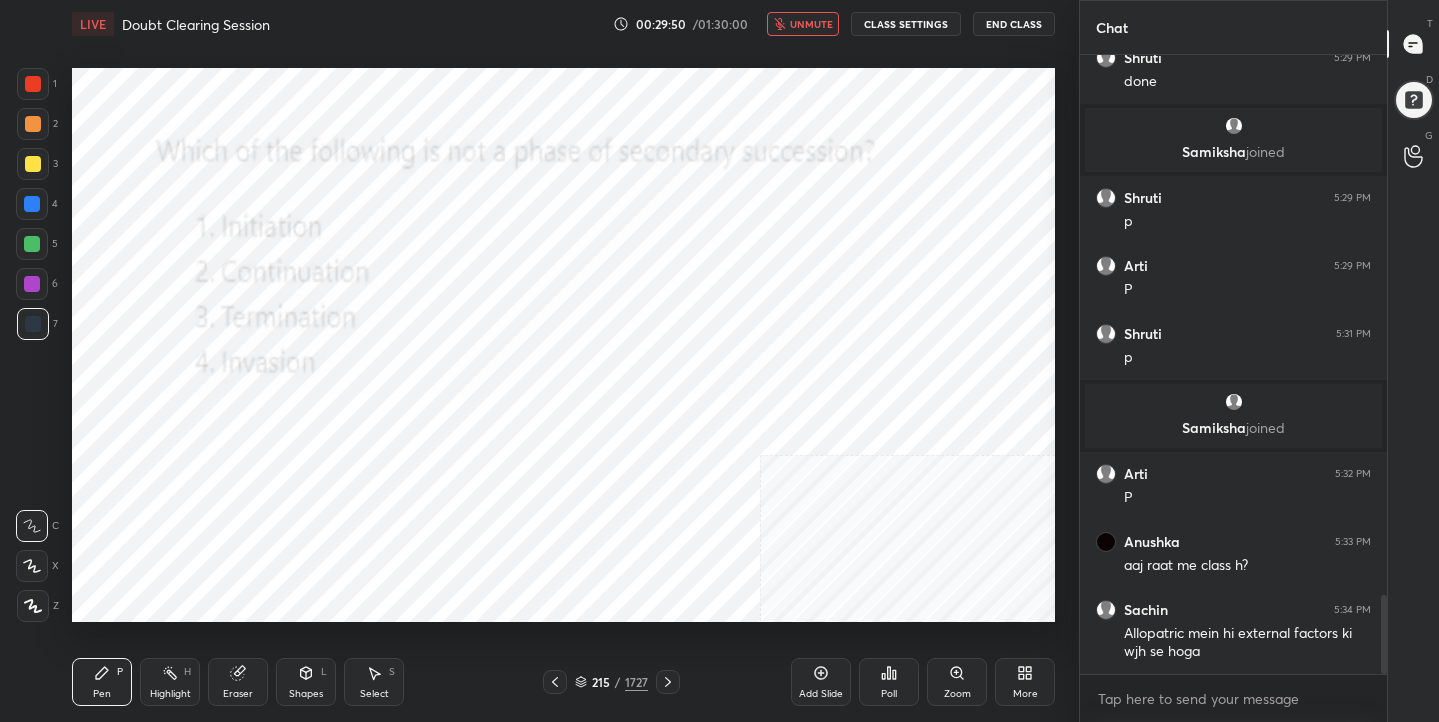 click on "unmute" at bounding box center (811, 24) 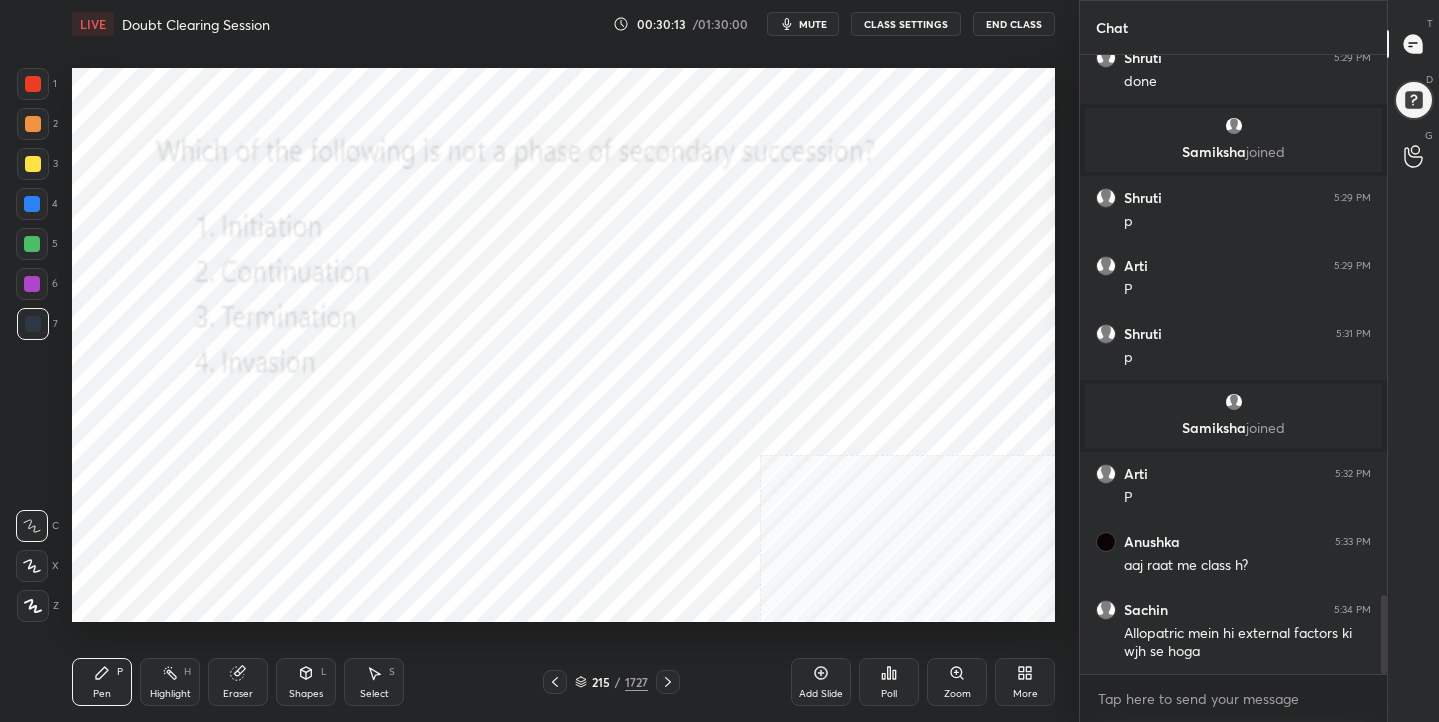 click on "mute" at bounding box center [813, 24] 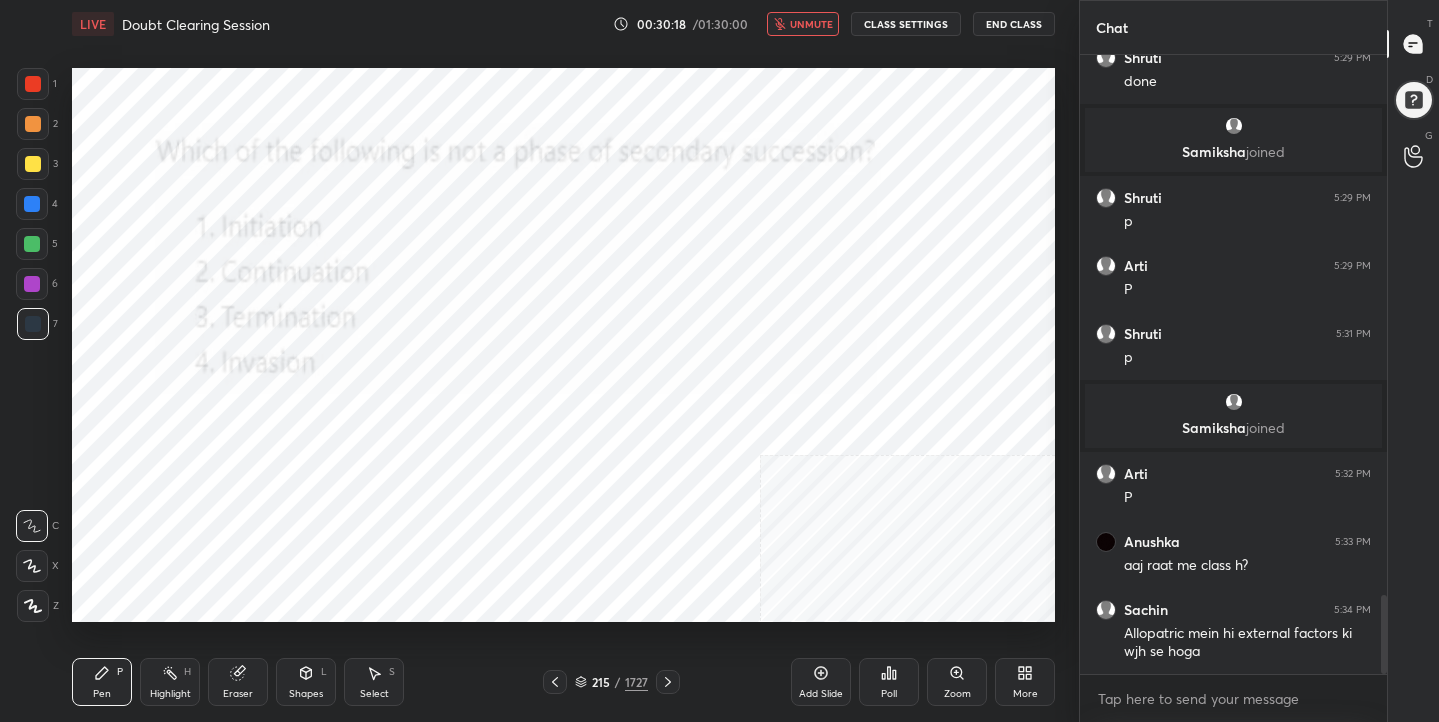 scroll, scrollTop: 4319, scrollLeft: 0, axis: vertical 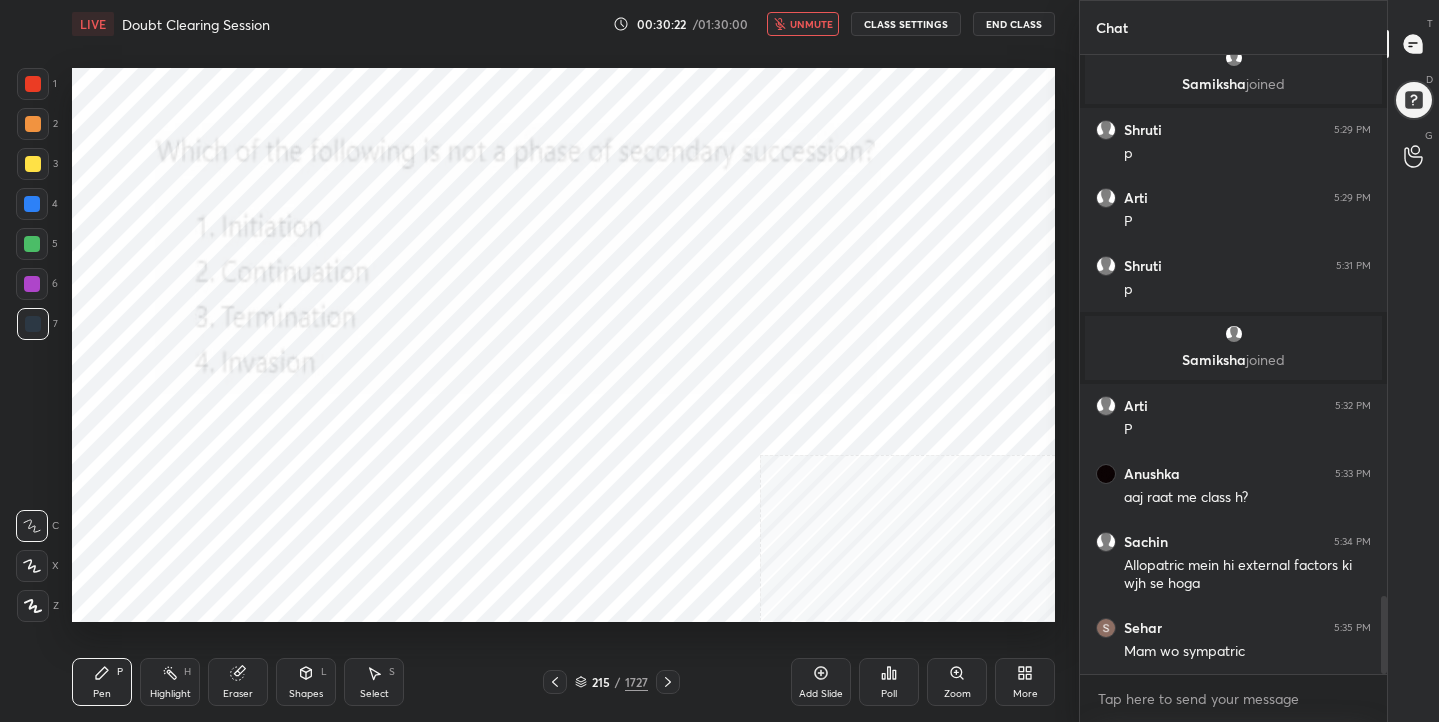 click on "unmute" at bounding box center [811, 24] 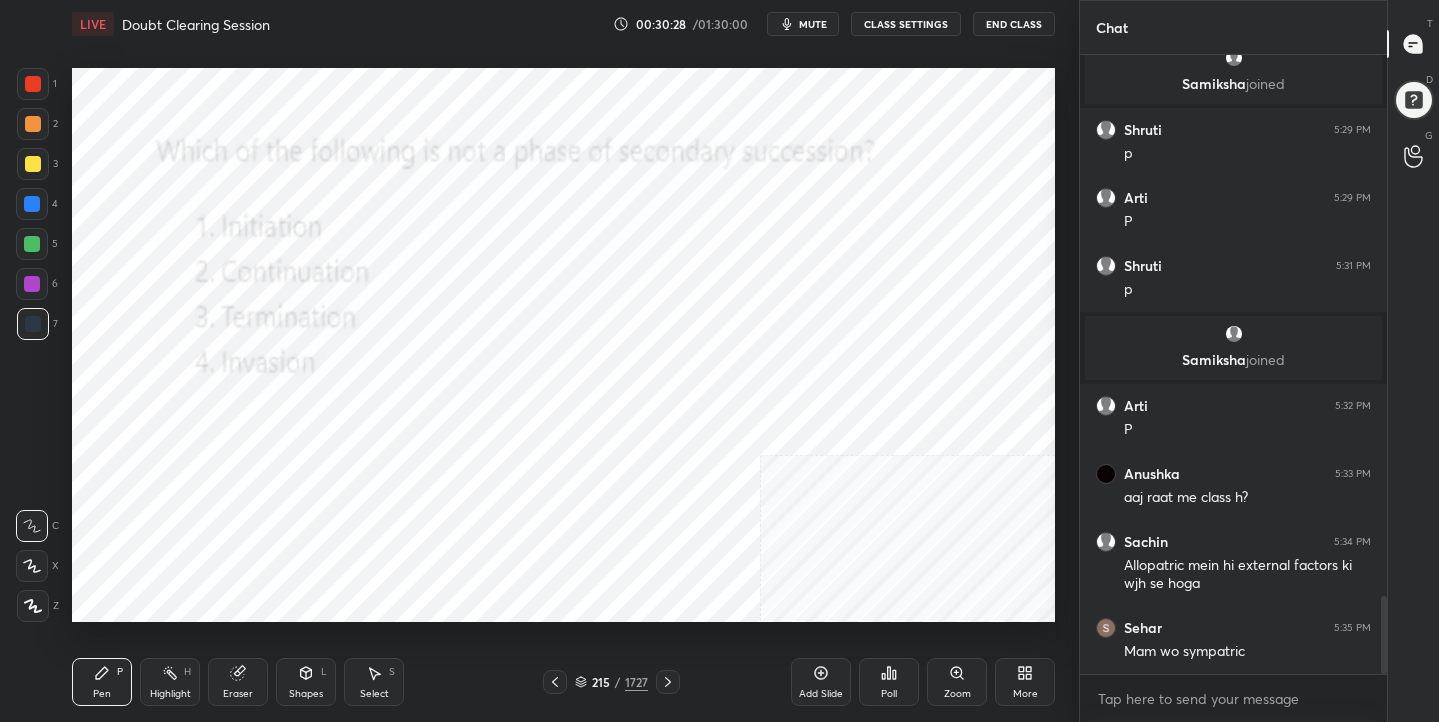 click 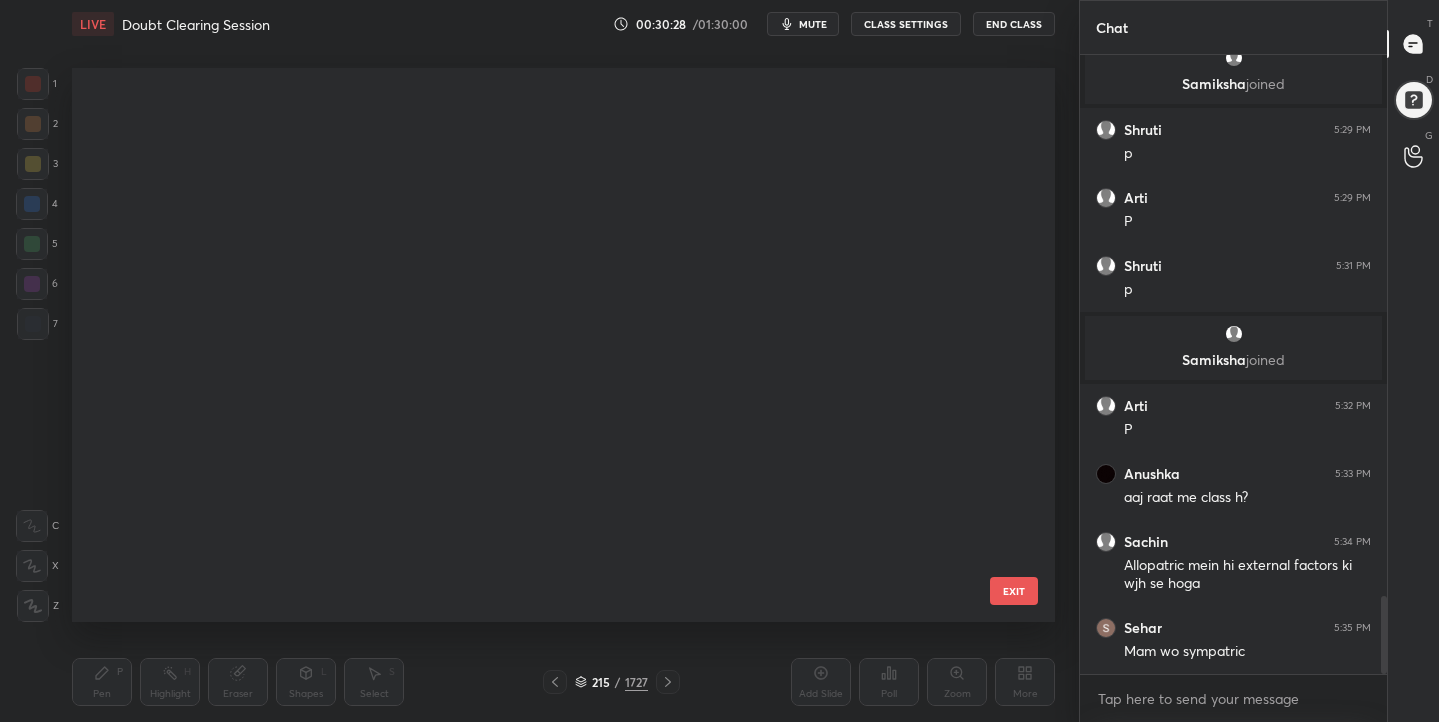 scroll, scrollTop: 11638, scrollLeft: 0, axis: vertical 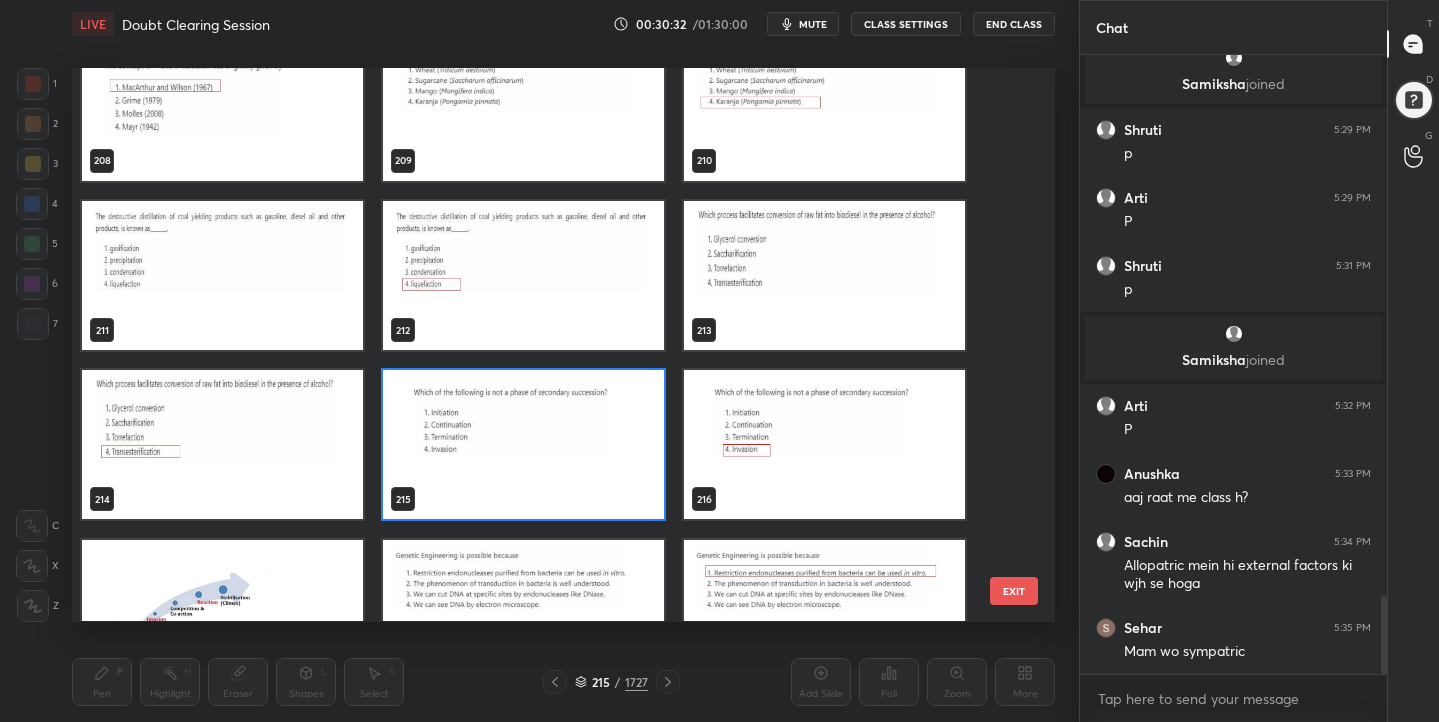 click at bounding box center [523, 445] 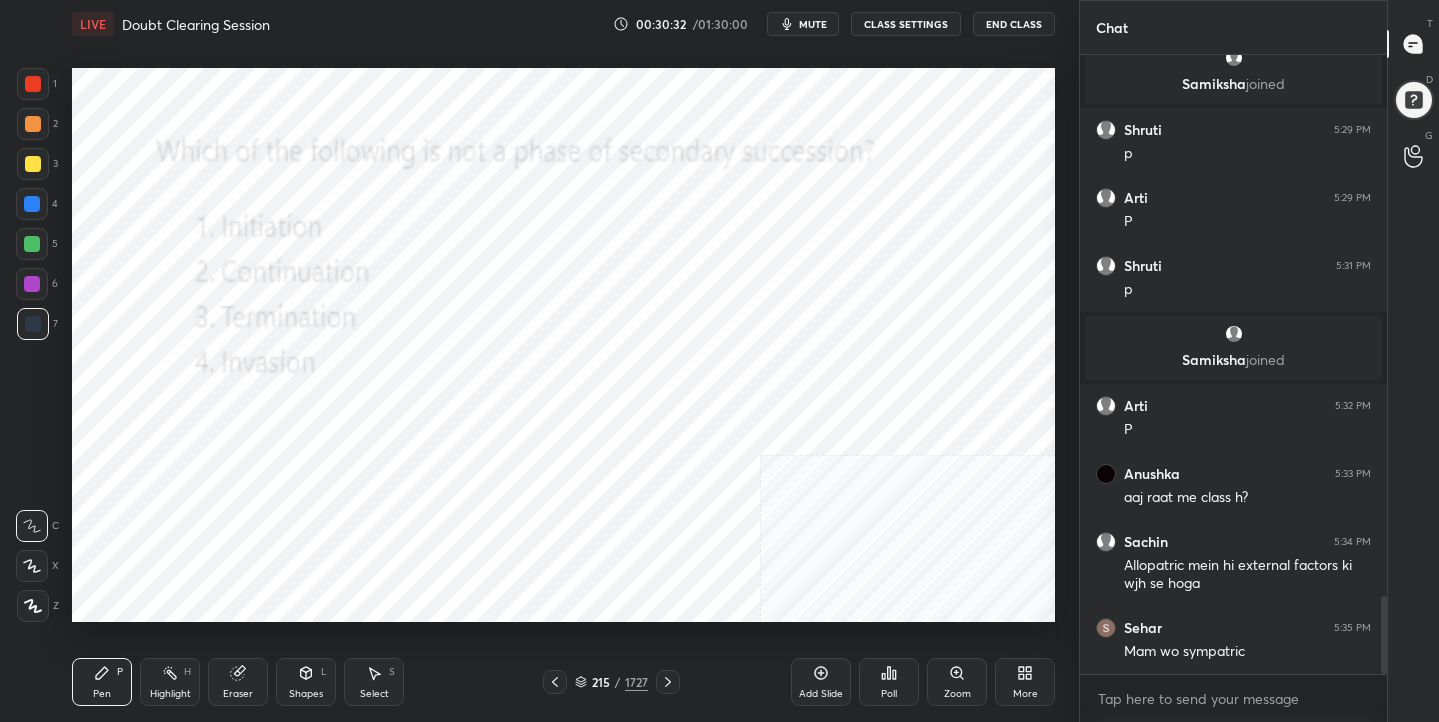 click at bounding box center [523, 445] 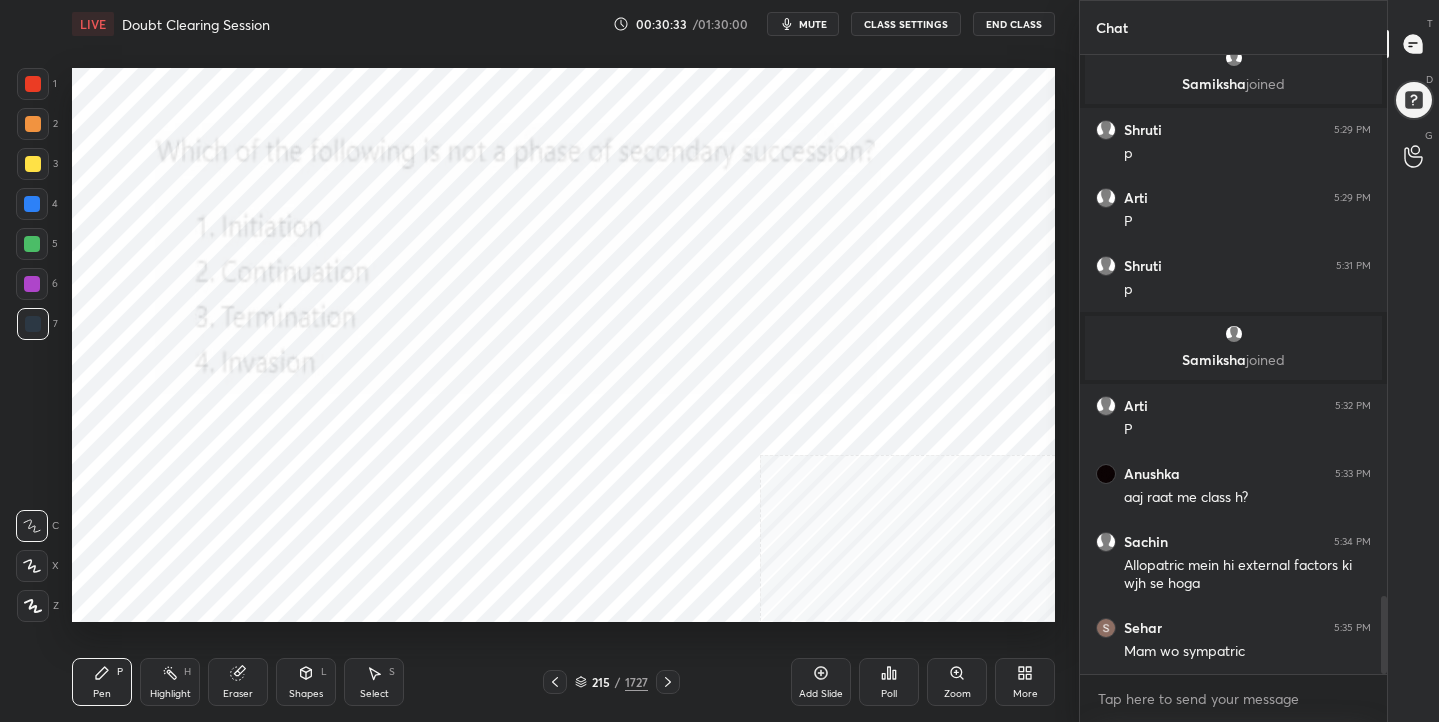 click on "Poll" at bounding box center [889, 682] 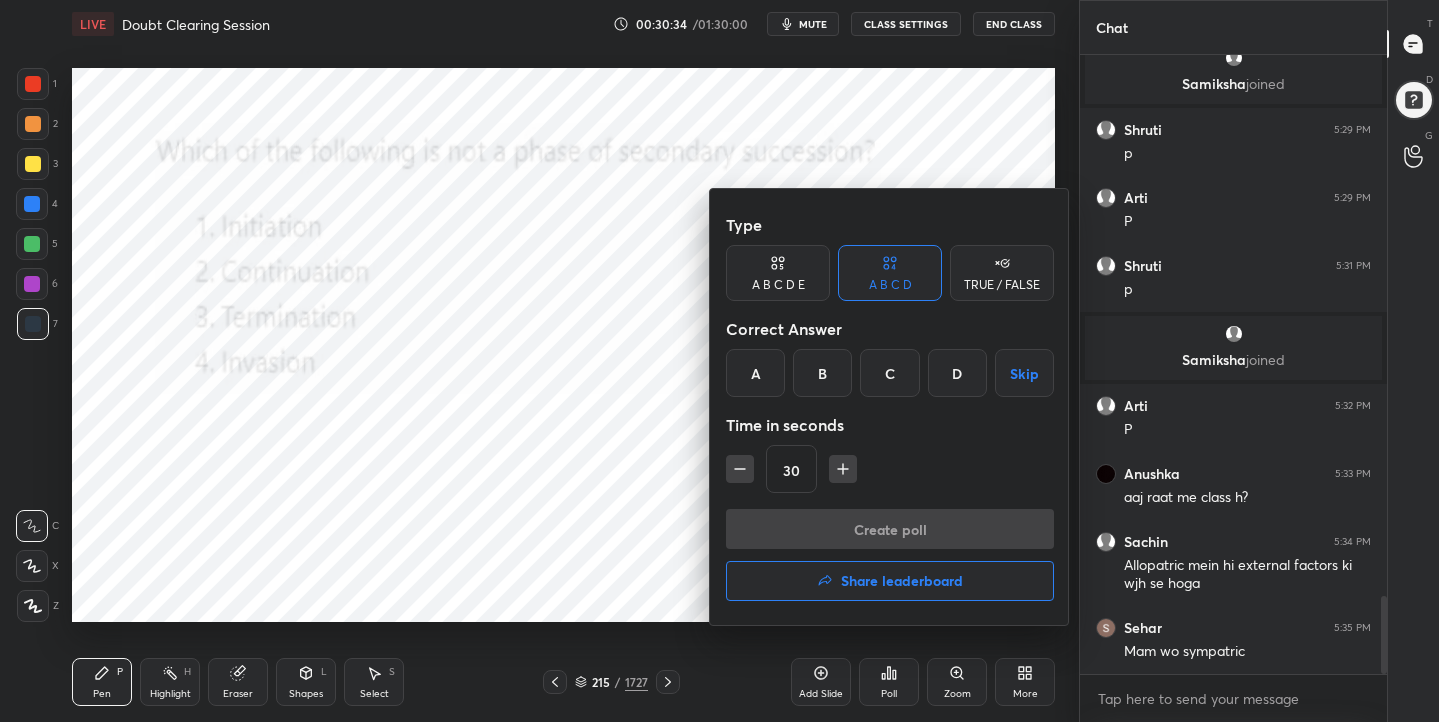 click on "D" at bounding box center [957, 373] 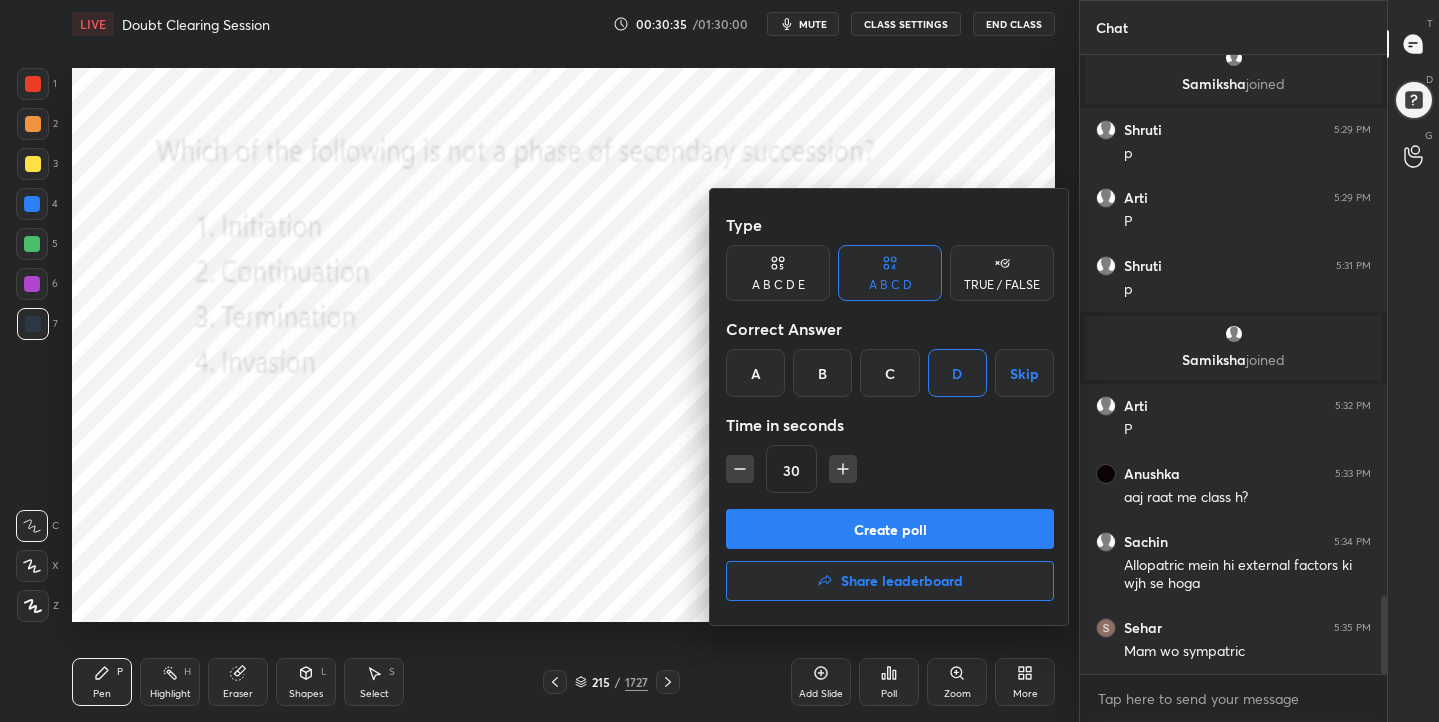 click on "Create poll" at bounding box center [890, 529] 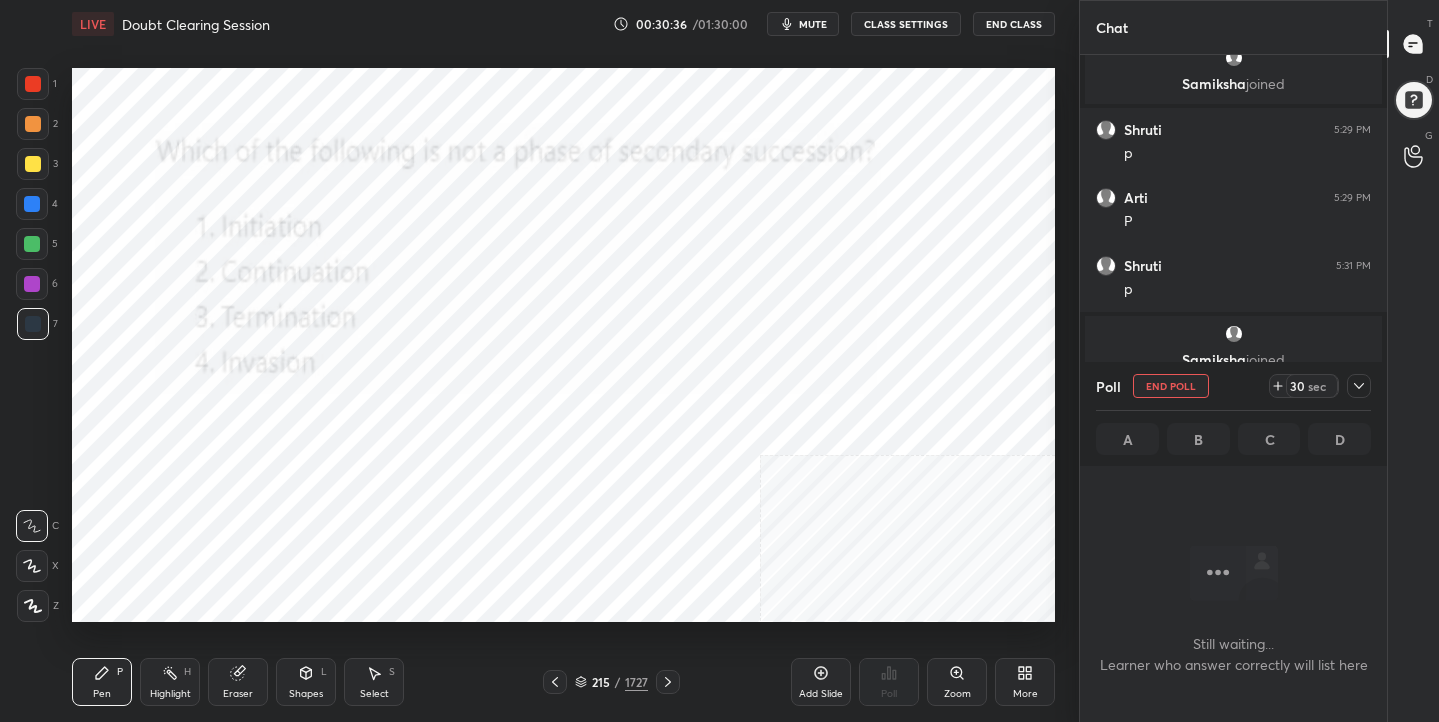 scroll, scrollTop: 343, scrollLeft: 301, axis: both 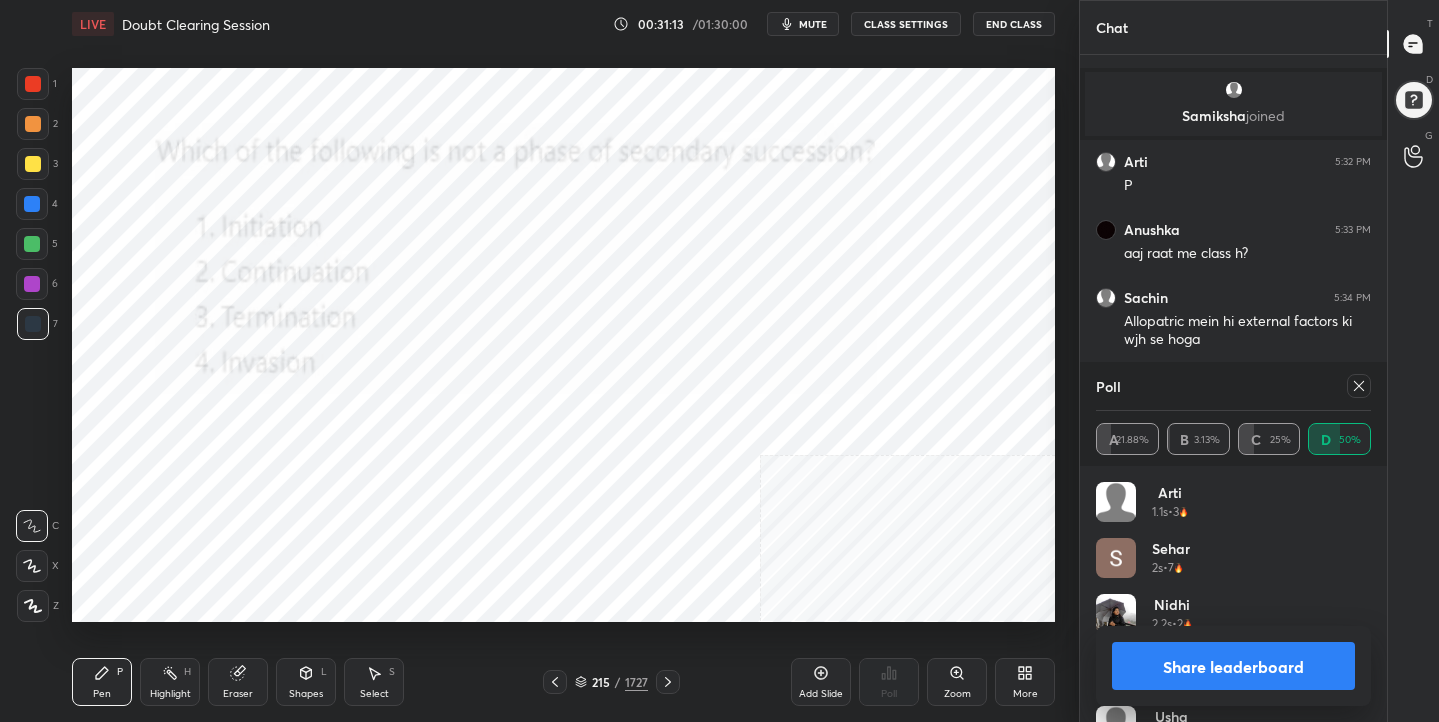 click 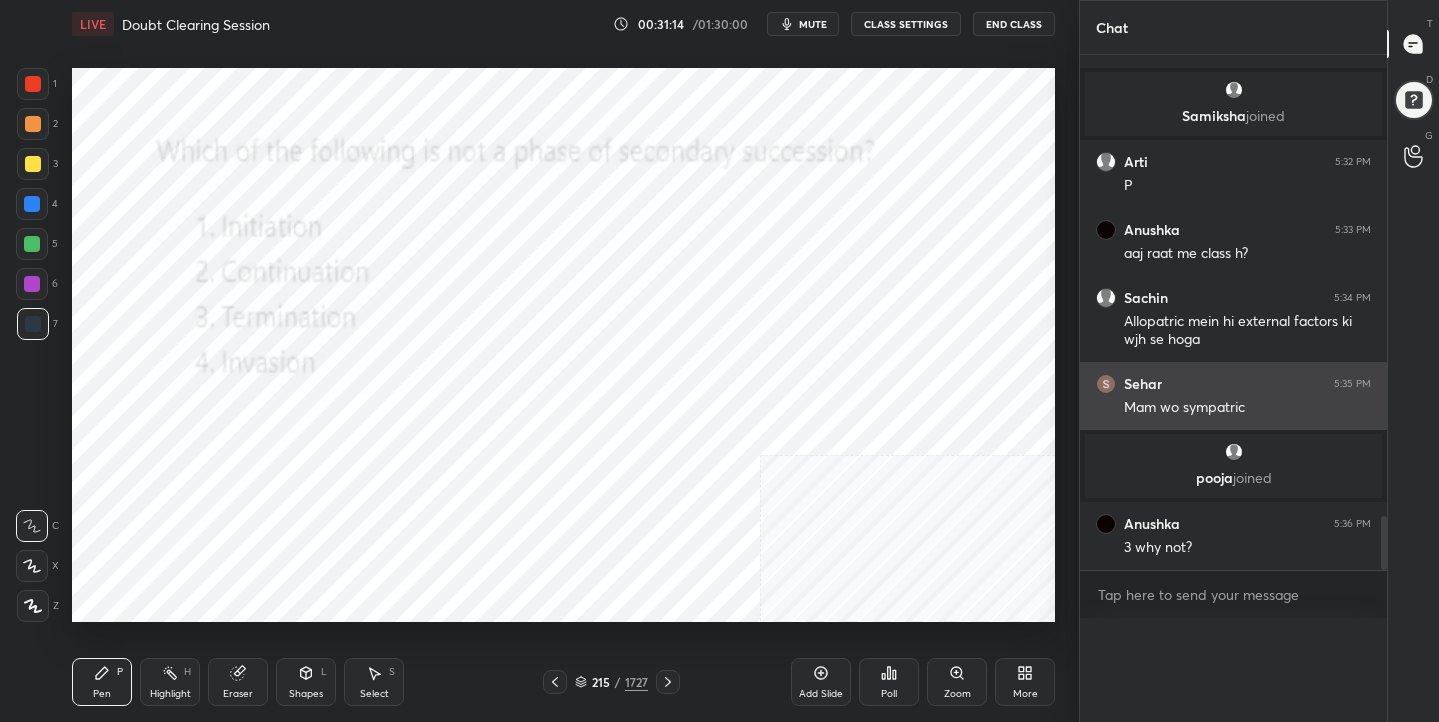 scroll, scrollTop: 0, scrollLeft: 0, axis: both 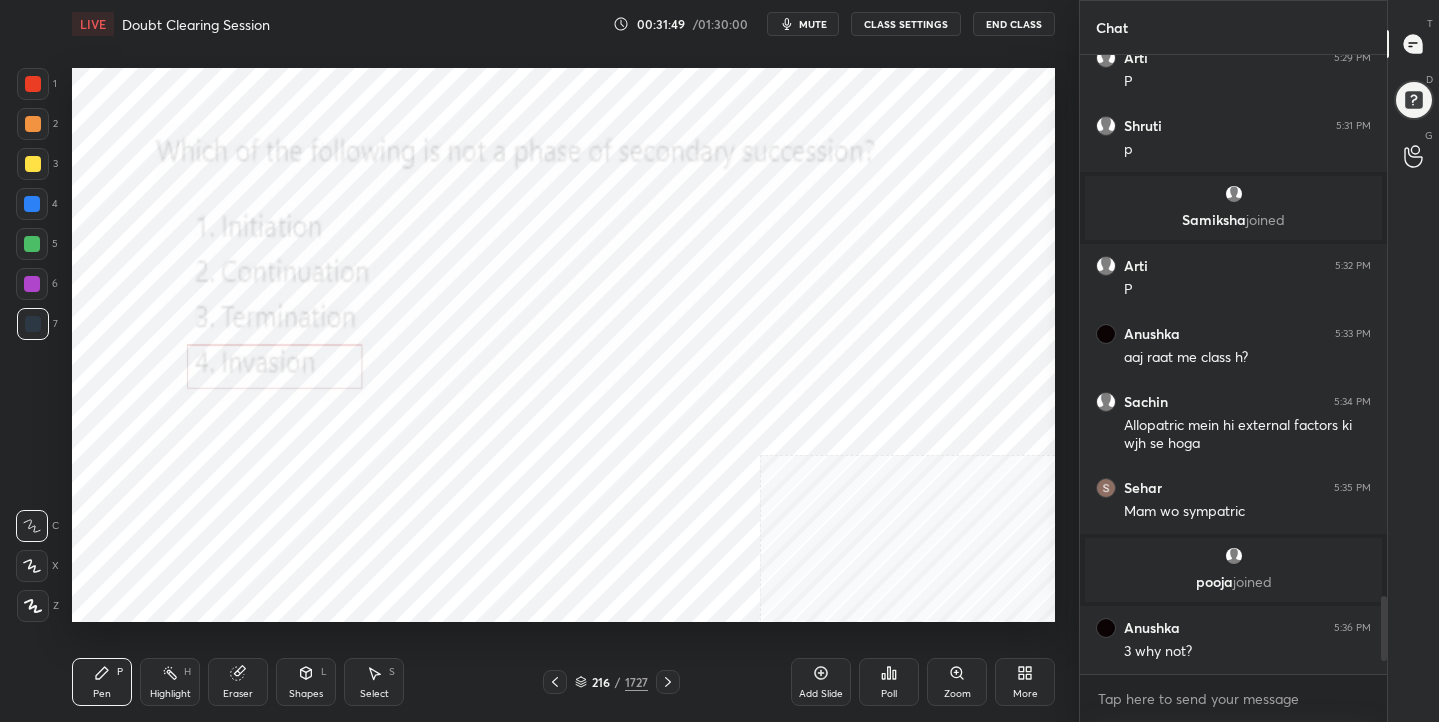 click 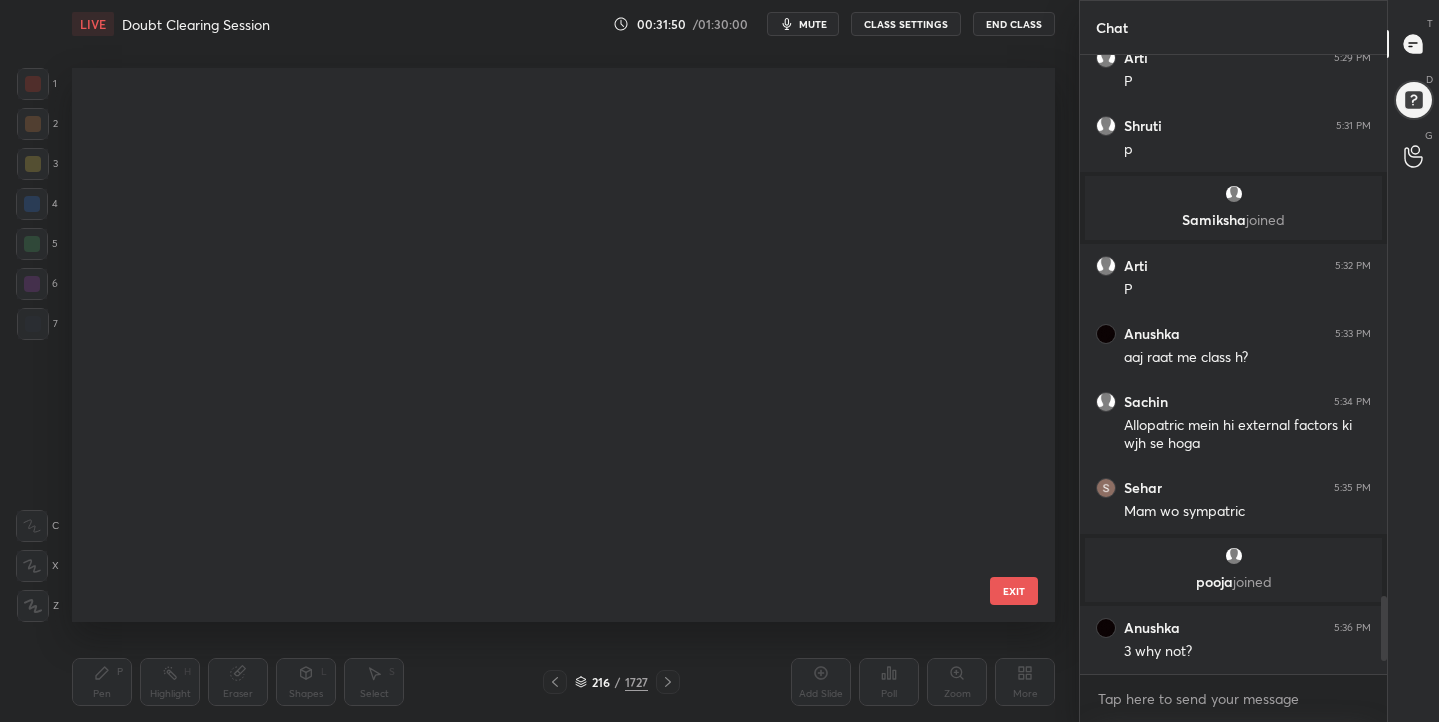 scroll, scrollTop: 11868, scrollLeft: 0, axis: vertical 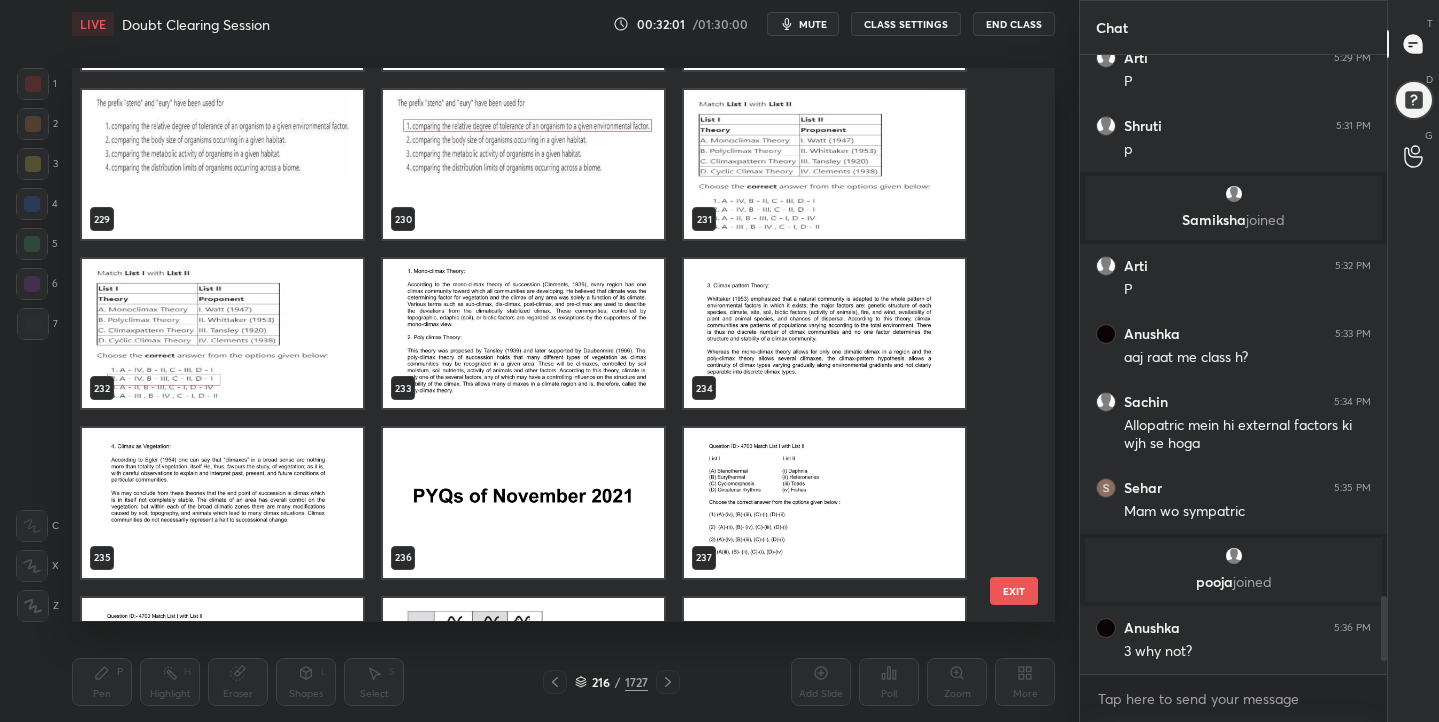 click at bounding box center (222, 164) 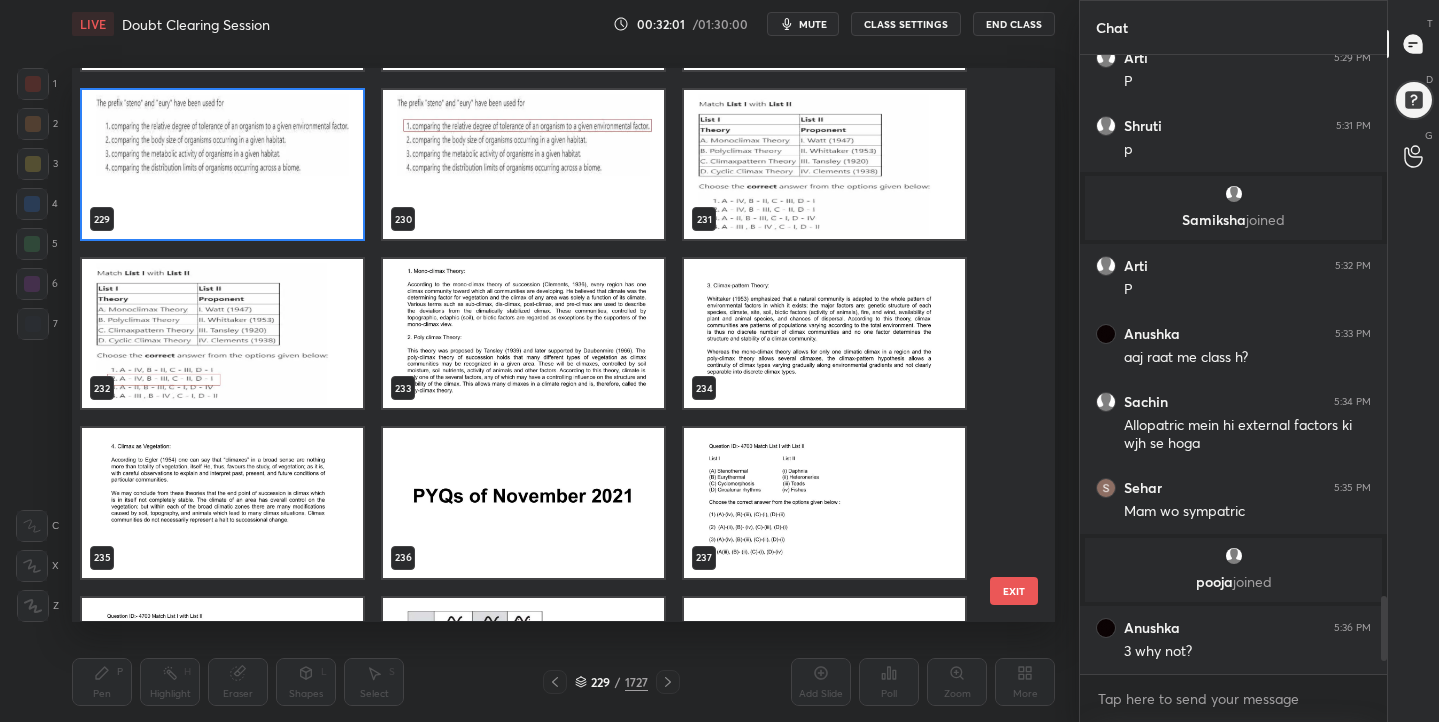 click at bounding box center [222, 164] 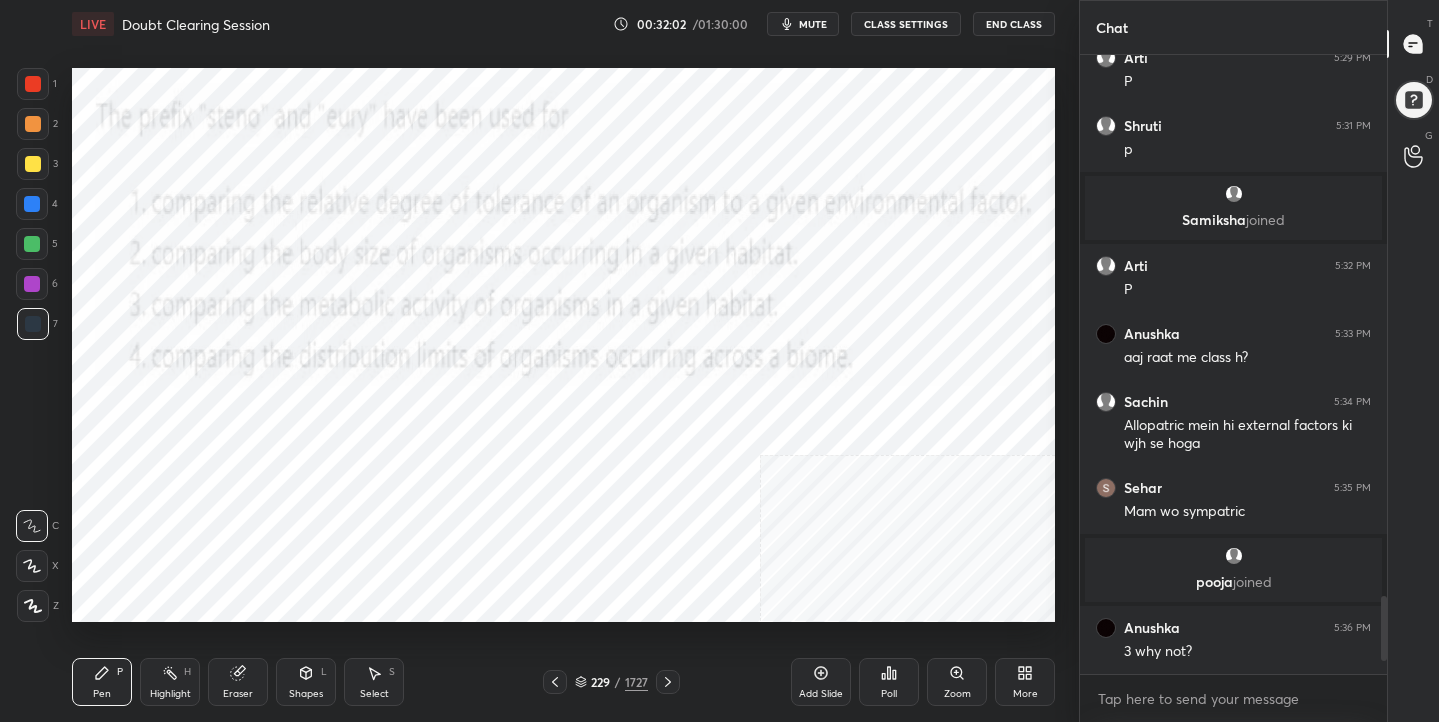 click at bounding box center (222, 164) 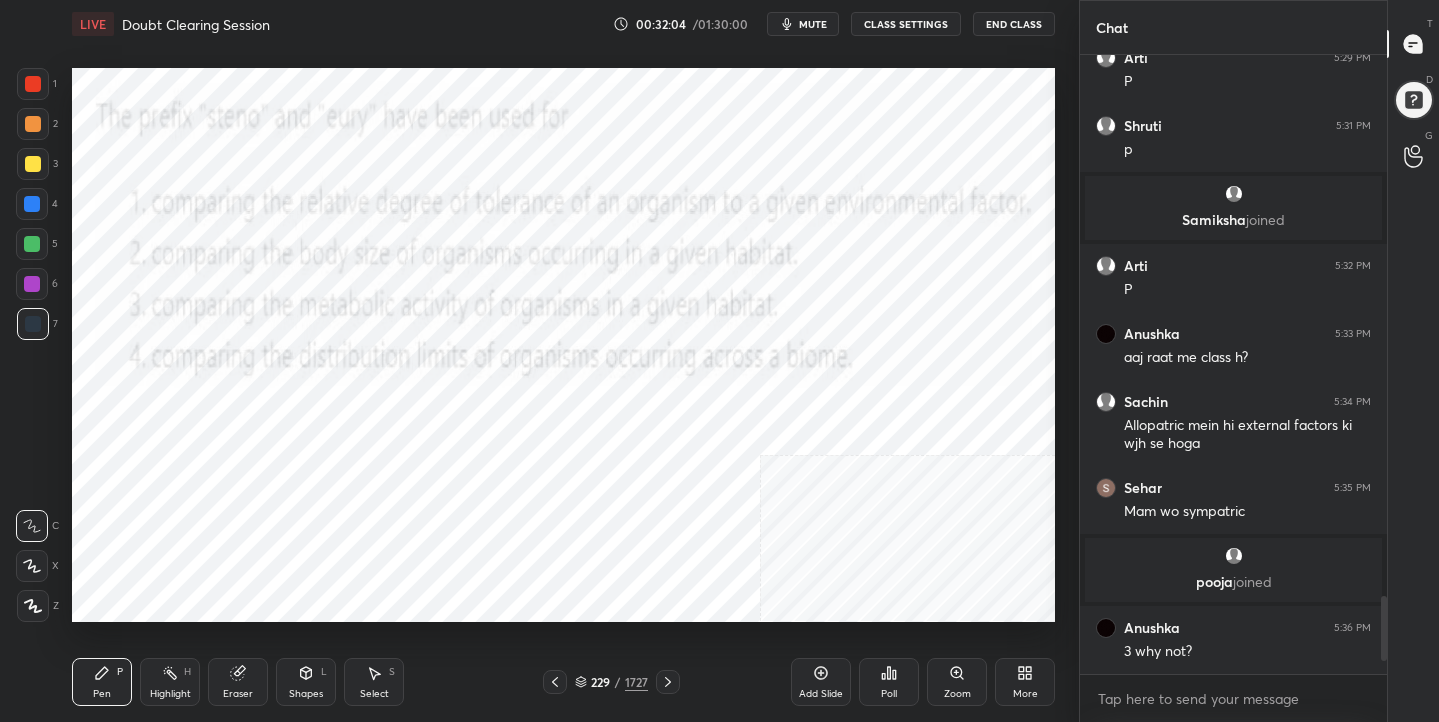 click on "229 / 1727" at bounding box center [611, 682] 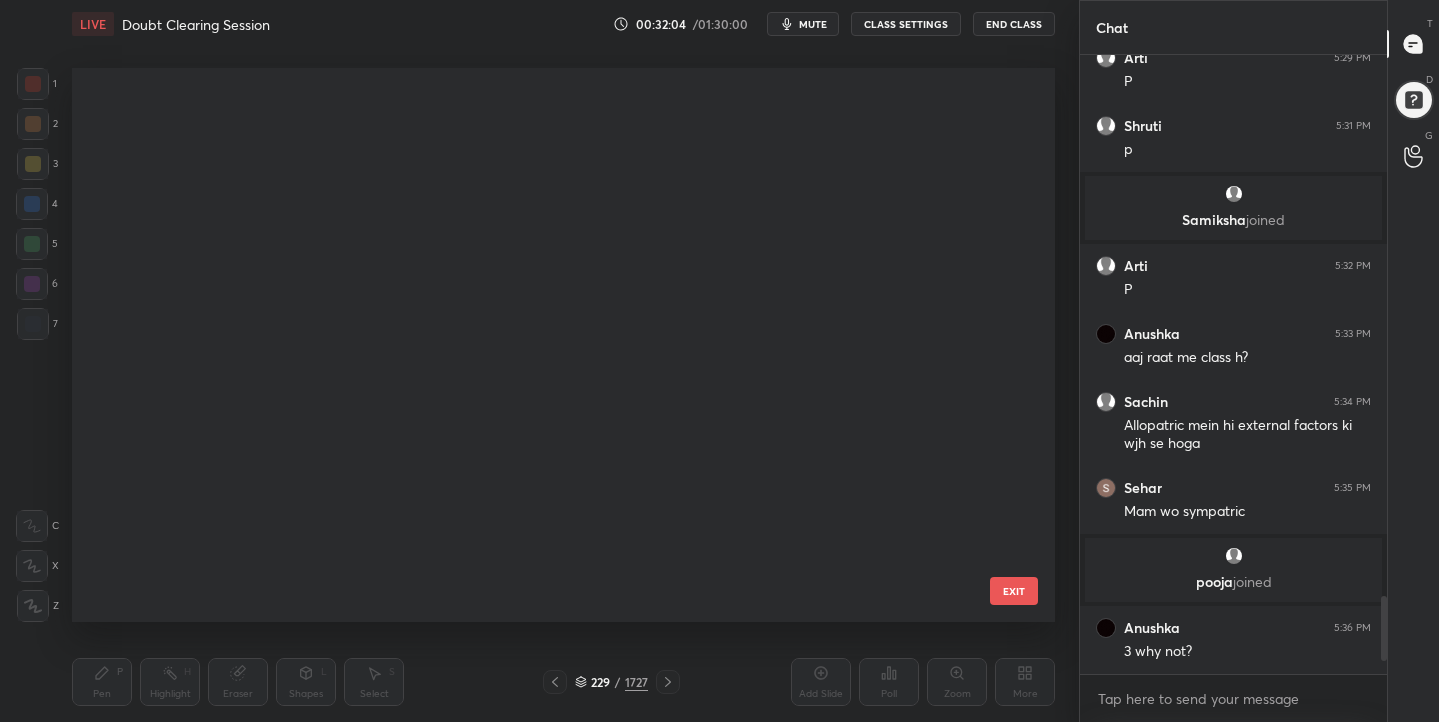 scroll, scrollTop: 12484, scrollLeft: 0, axis: vertical 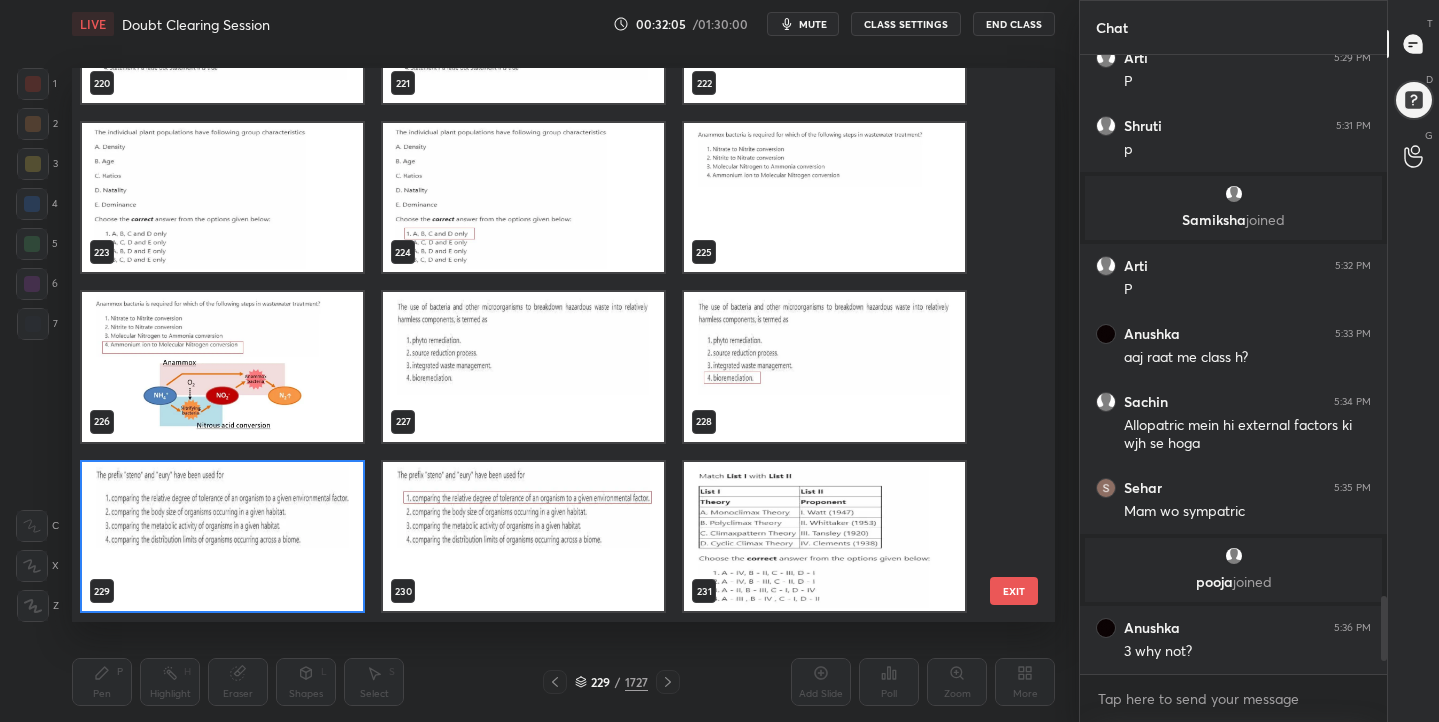 click at bounding box center (222, 536) 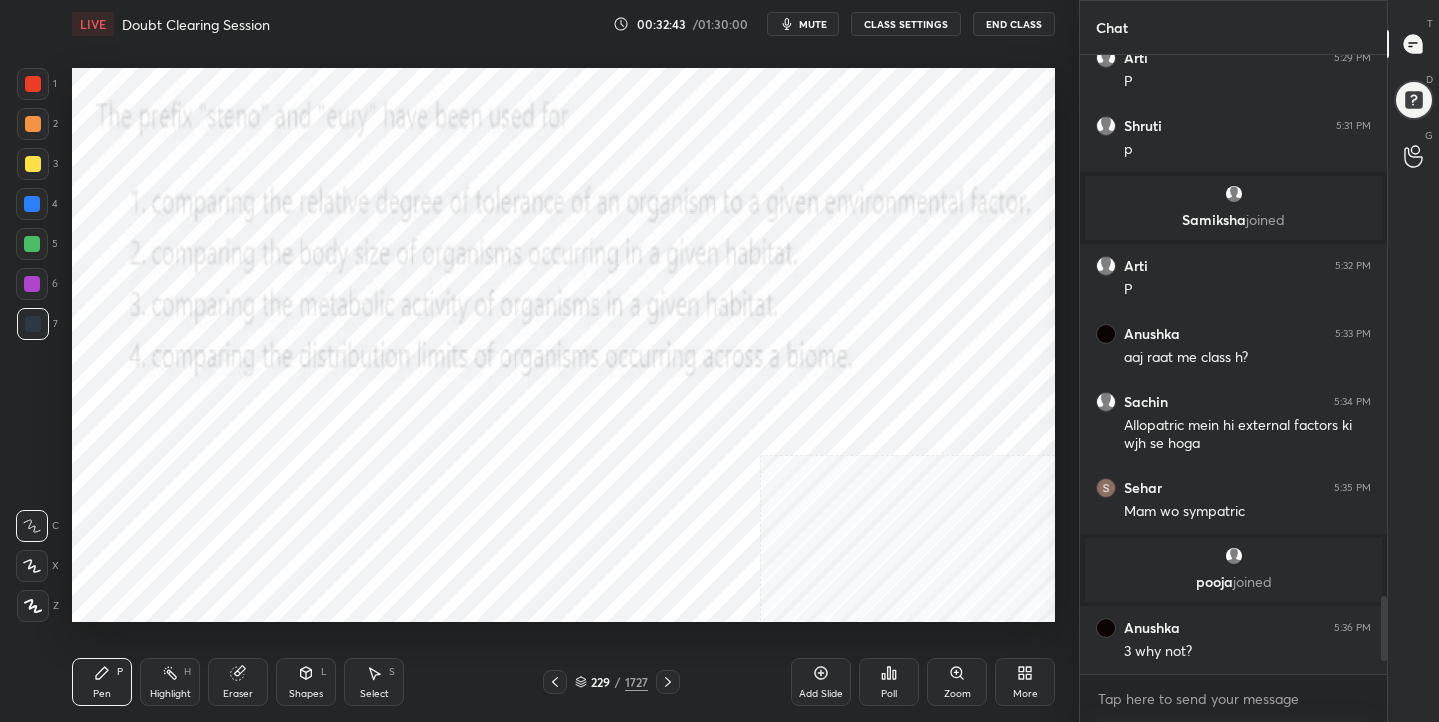 click 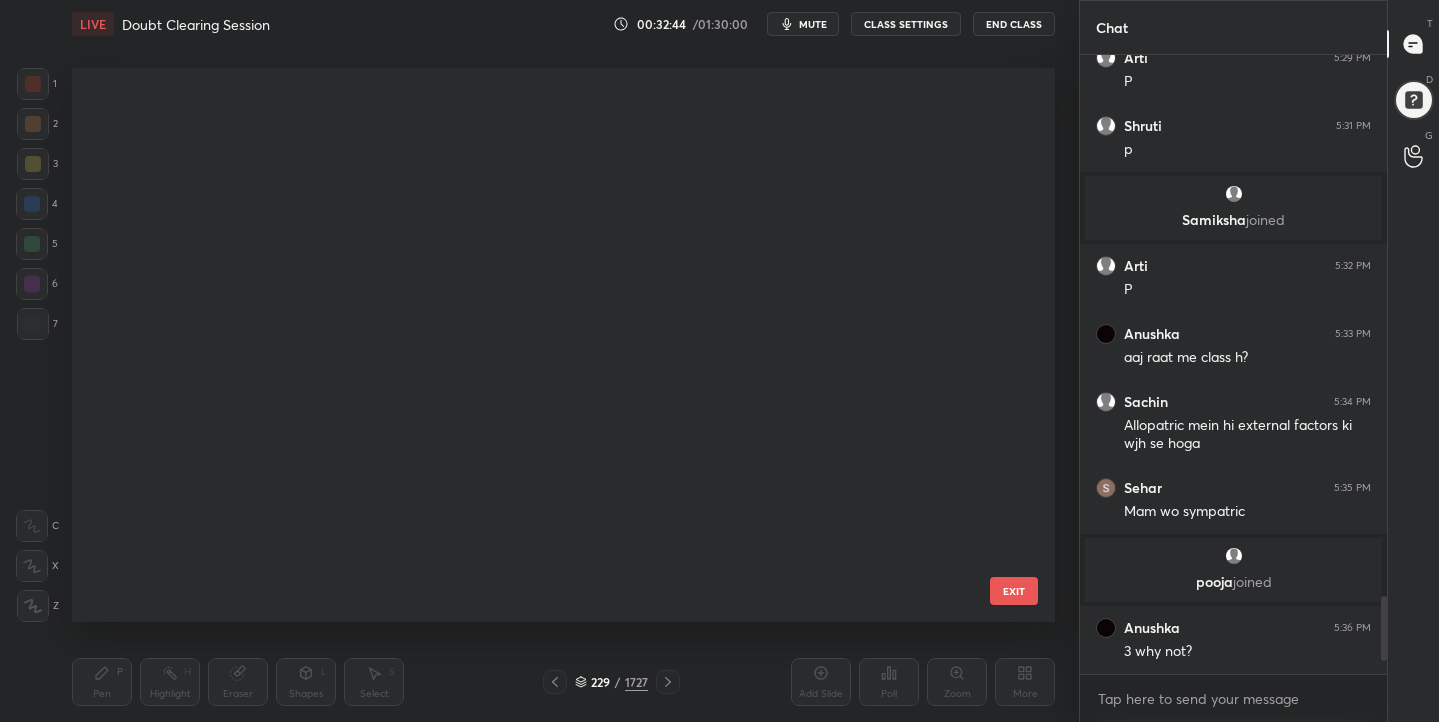 scroll, scrollTop: 12484, scrollLeft: 0, axis: vertical 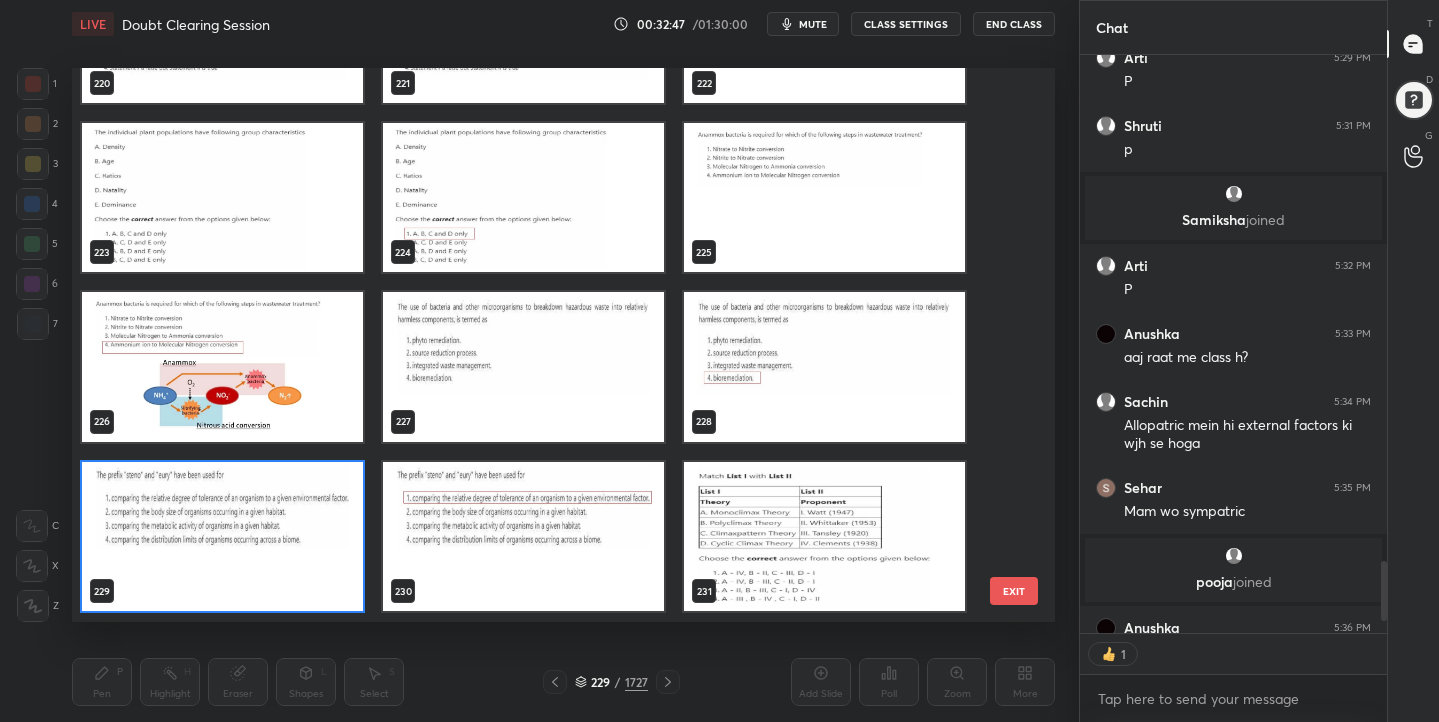 click at bounding box center (222, 536) 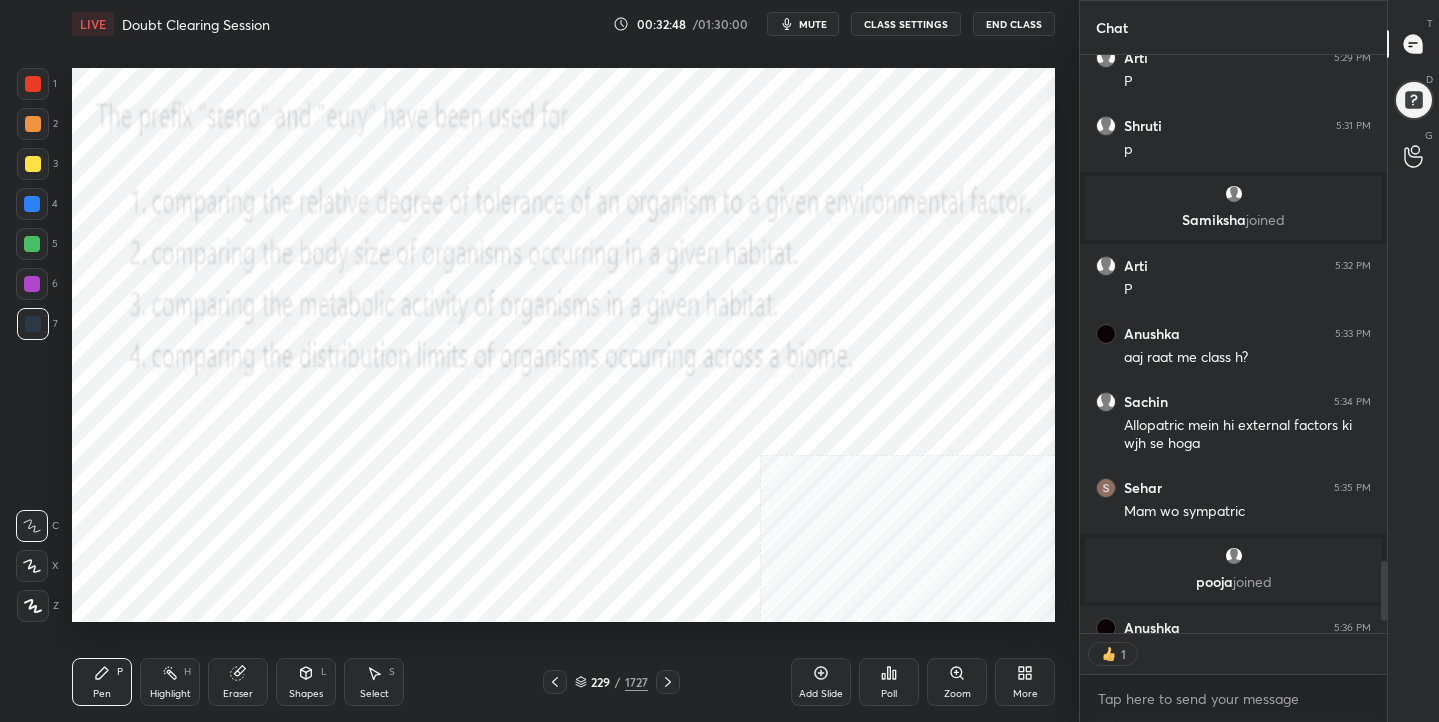 click at bounding box center [222, 536] 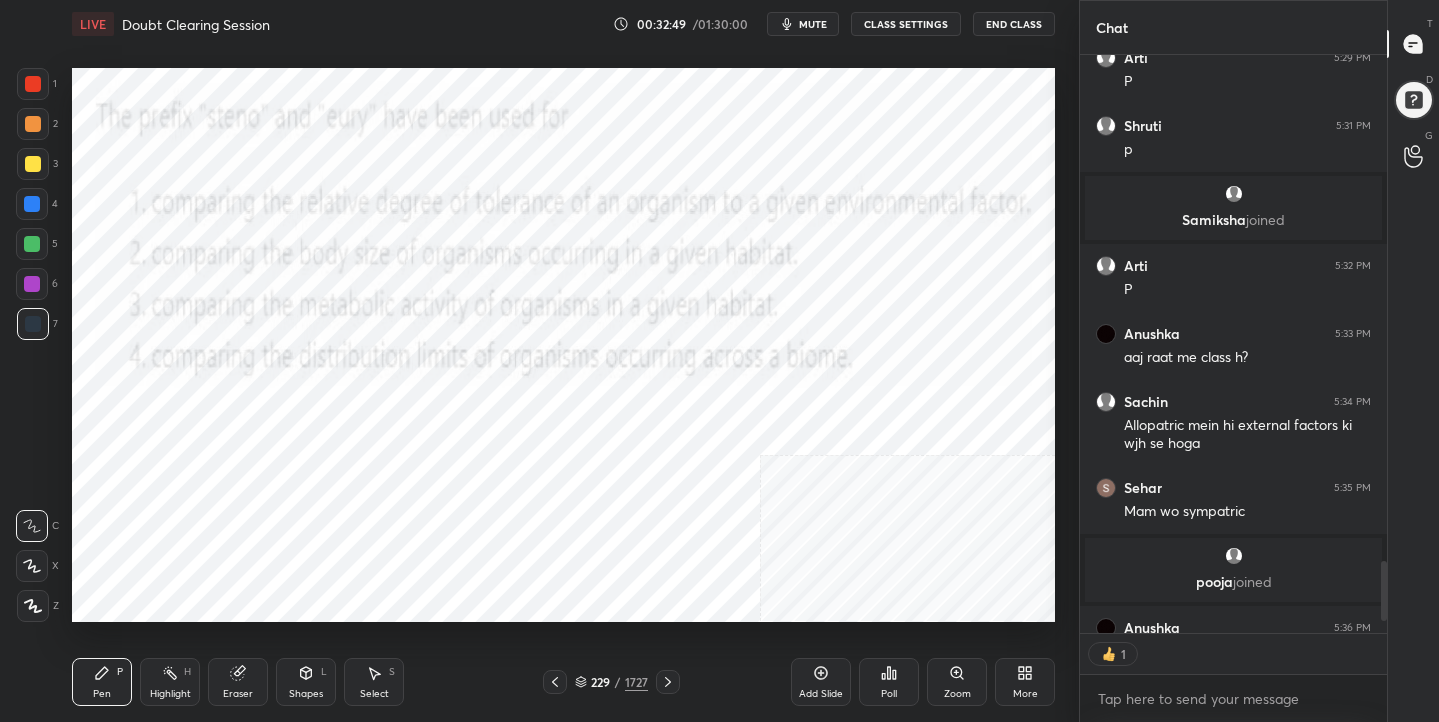 click 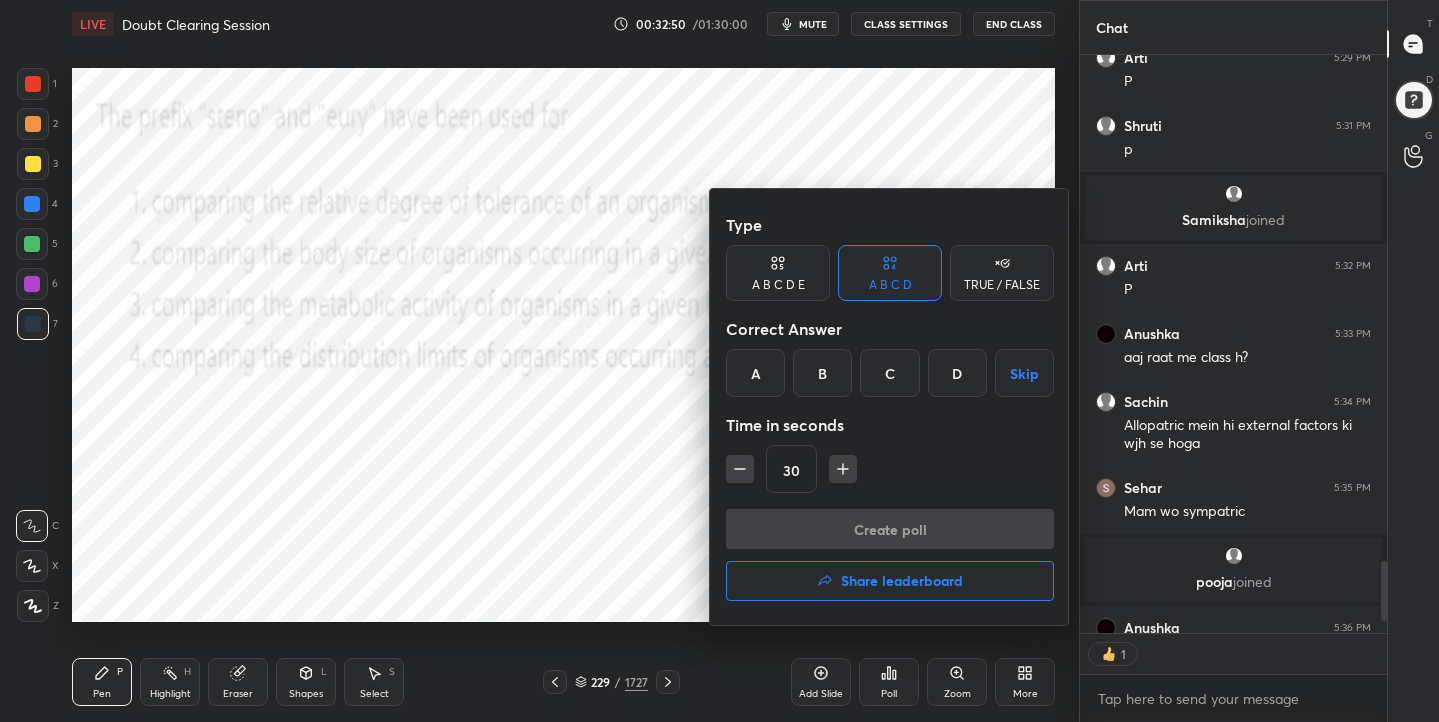 click on "A" at bounding box center (755, 373) 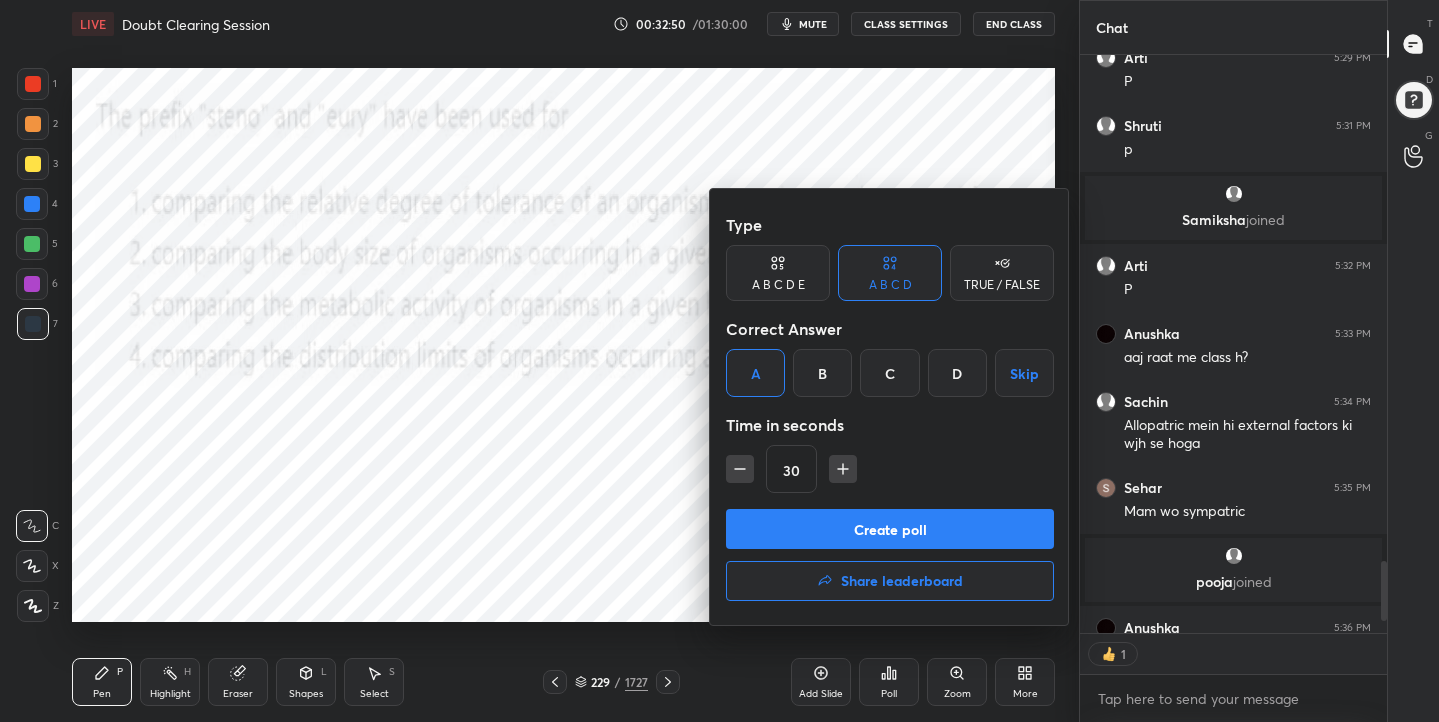 click on "Create poll" at bounding box center [890, 529] 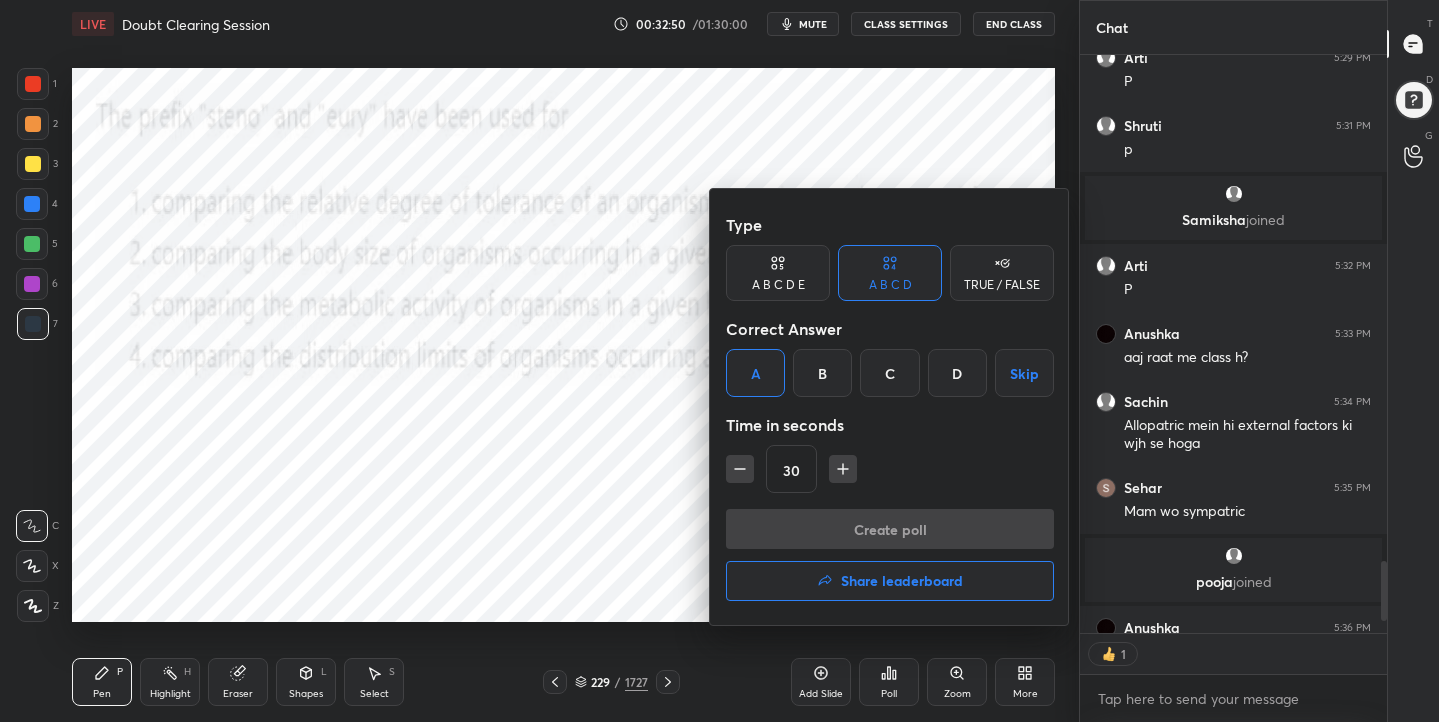scroll, scrollTop: 395, scrollLeft: 301, axis: both 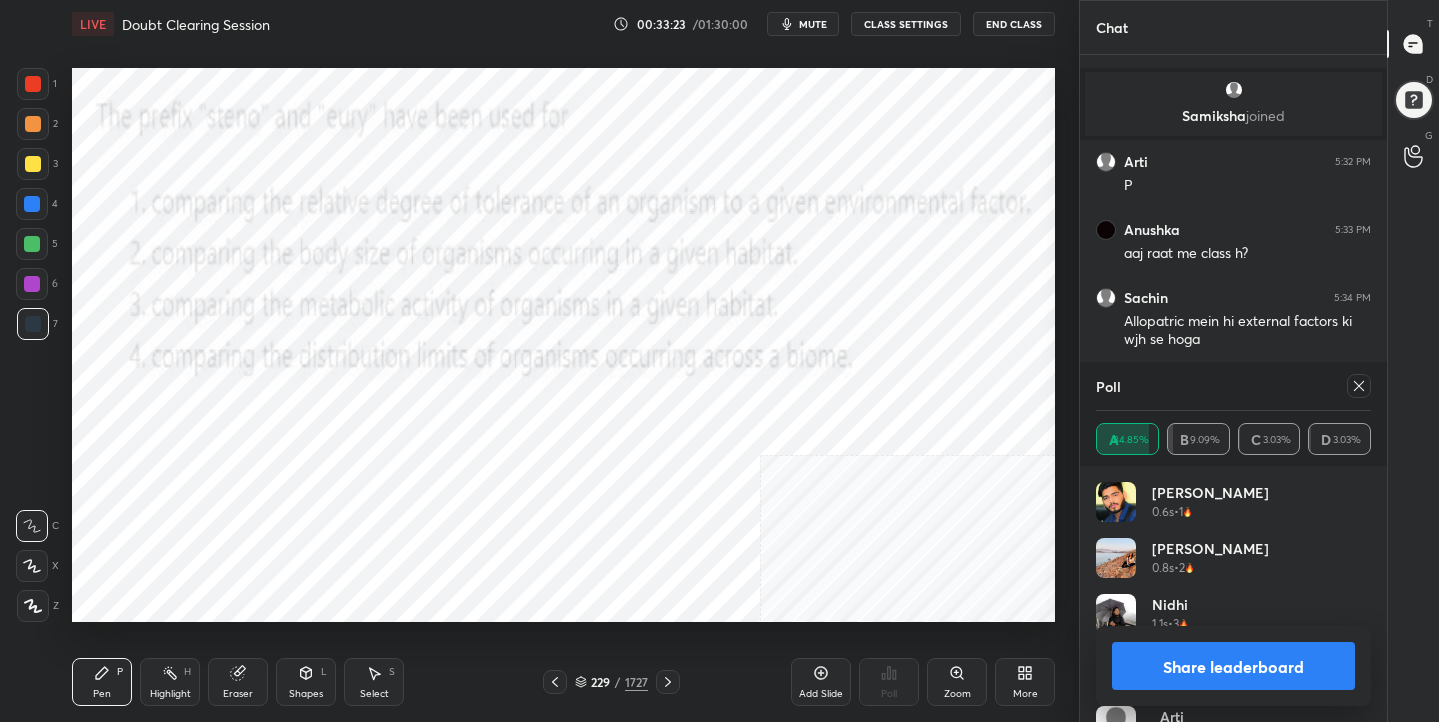 click 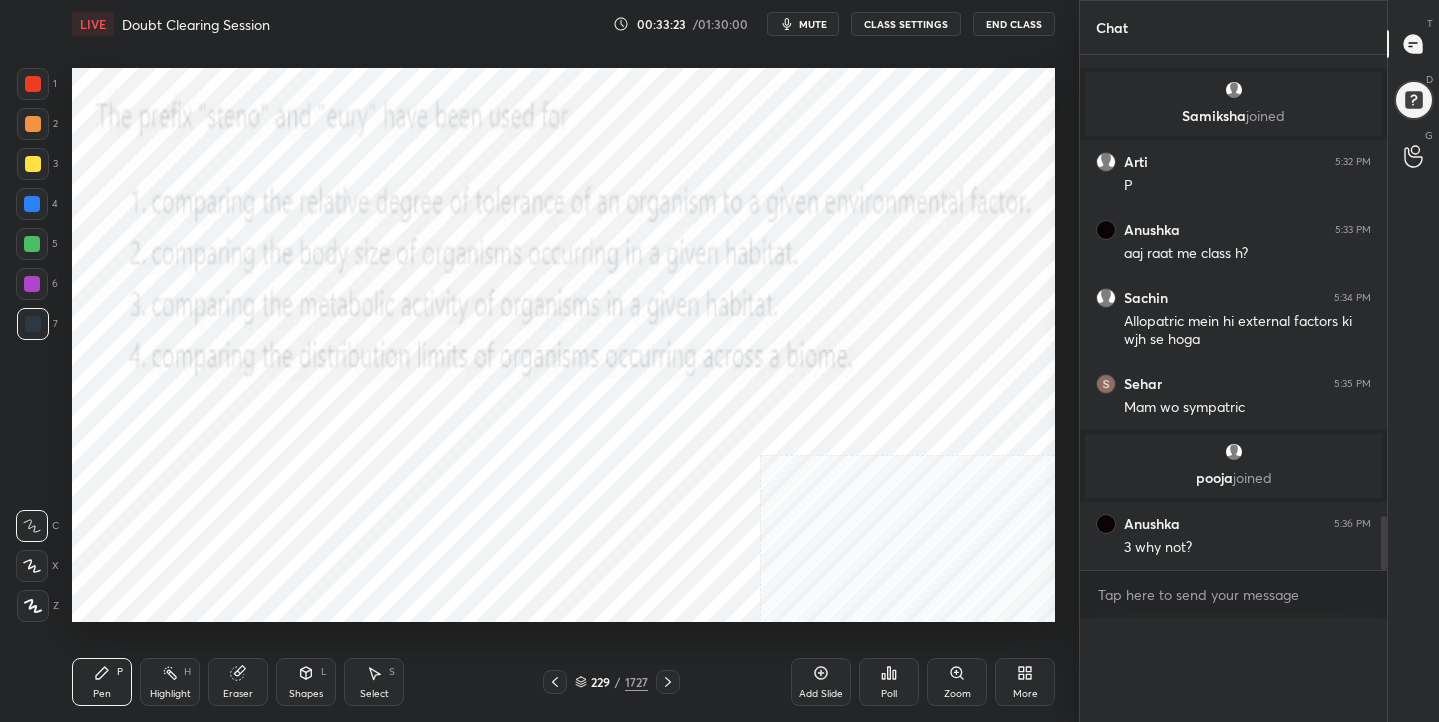 scroll, scrollTop: 0, scrollLeft: 0, axis: both 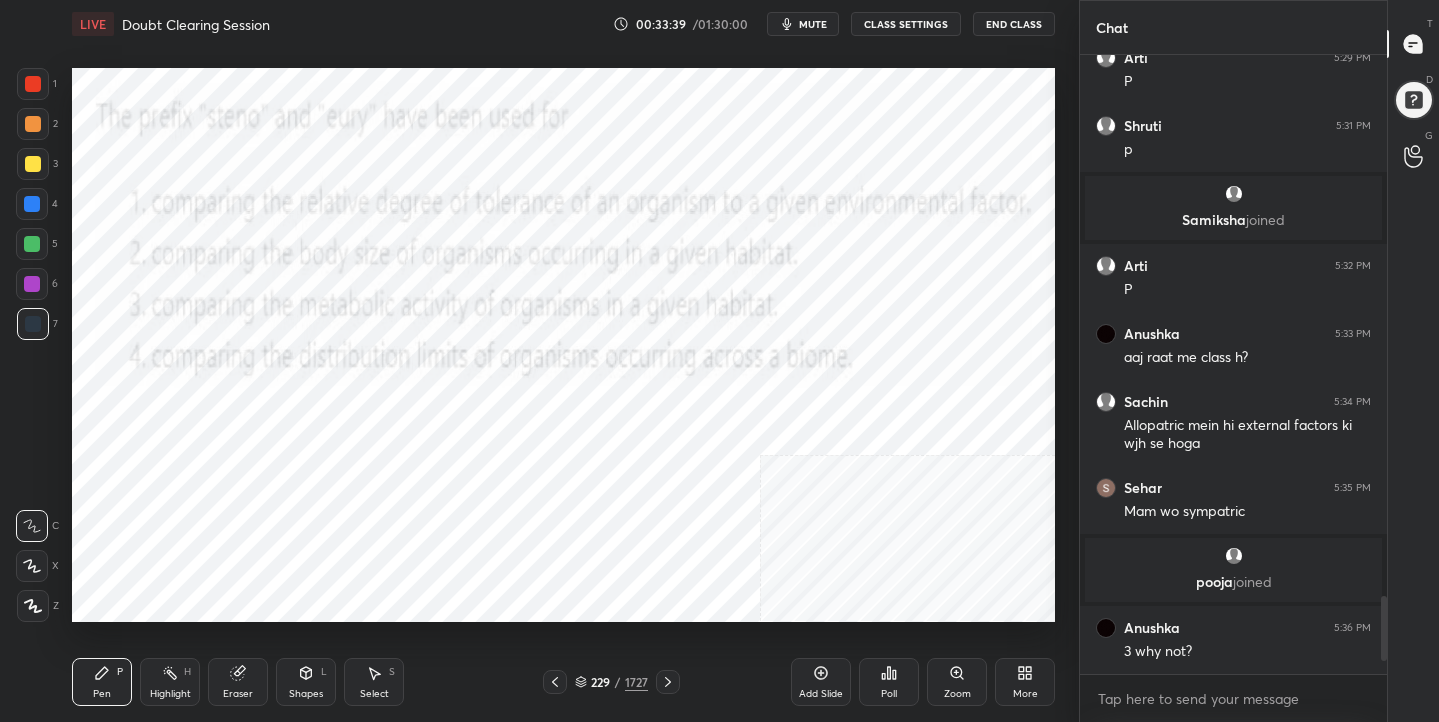 click 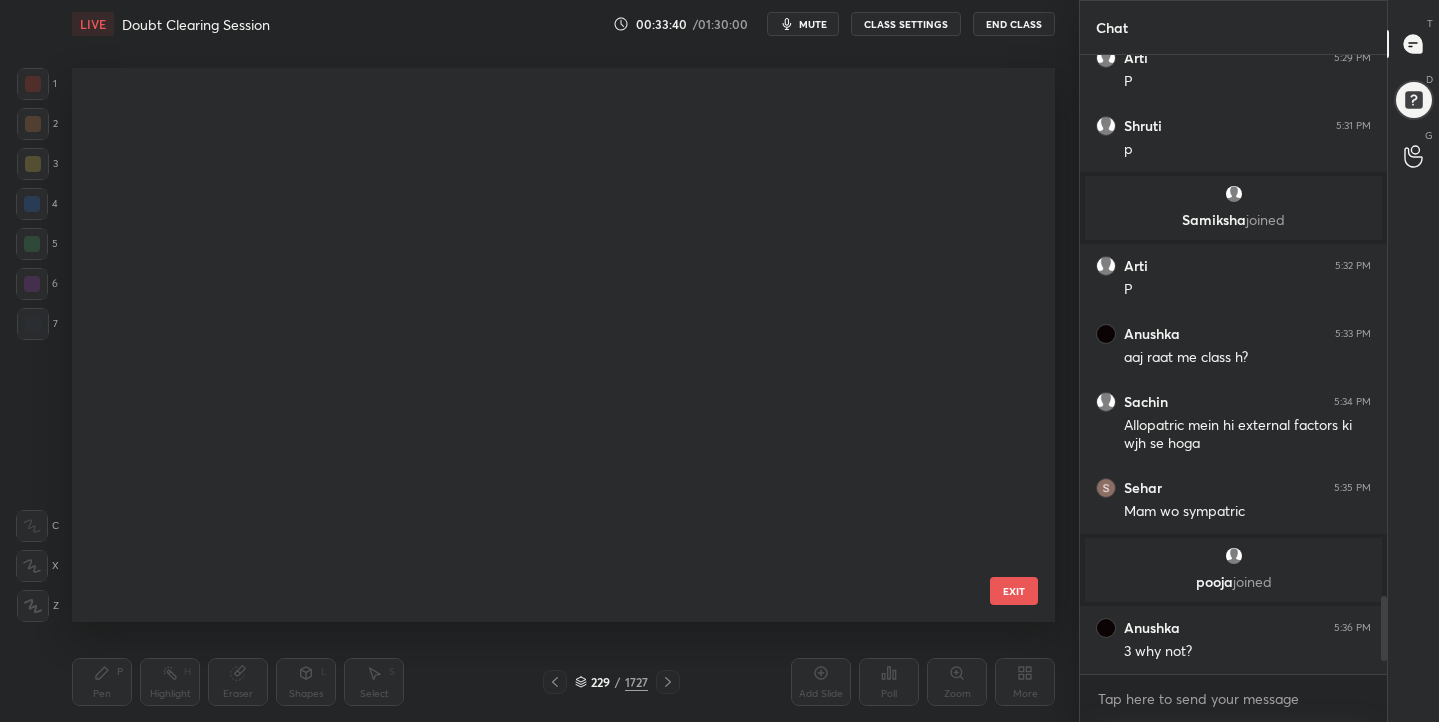 scroll, scrollTop: 12800, scrollLeft: 0, axis: vertical 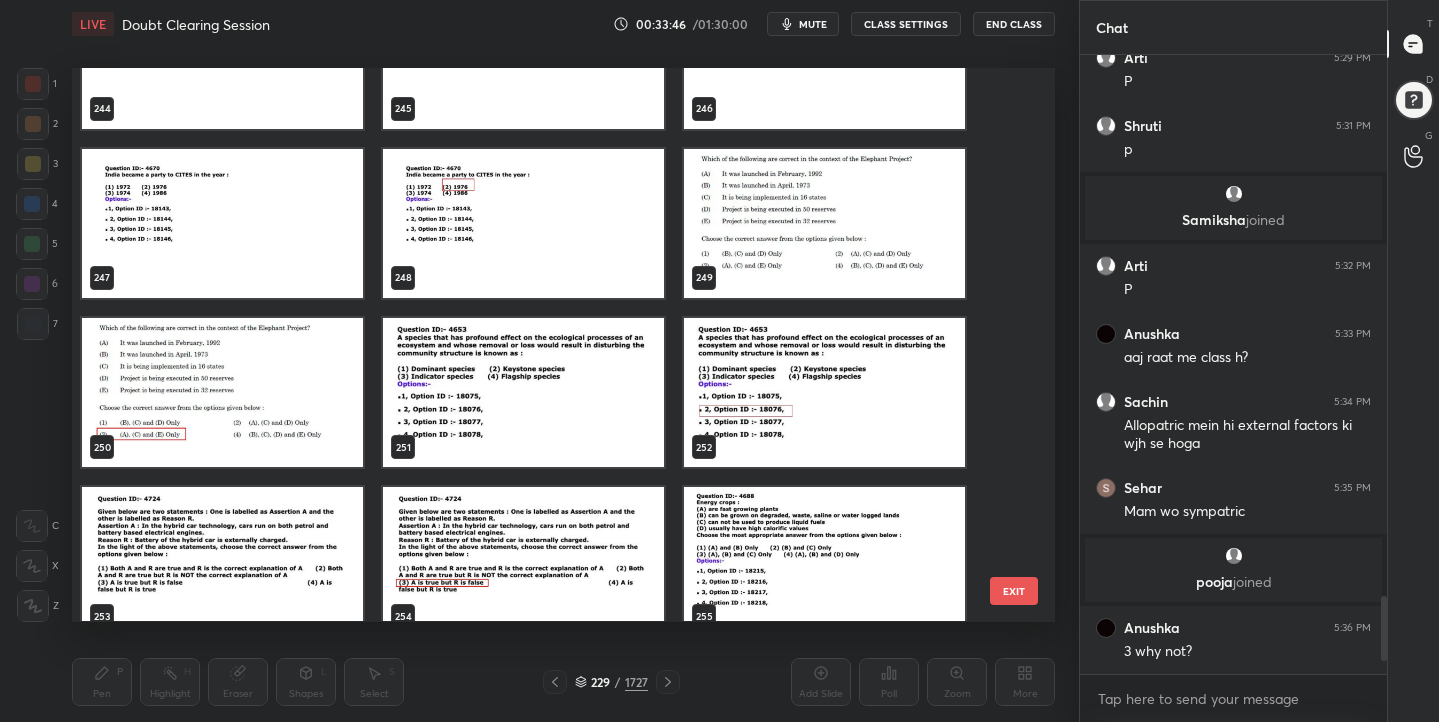 click at bounding box center (523, 392) 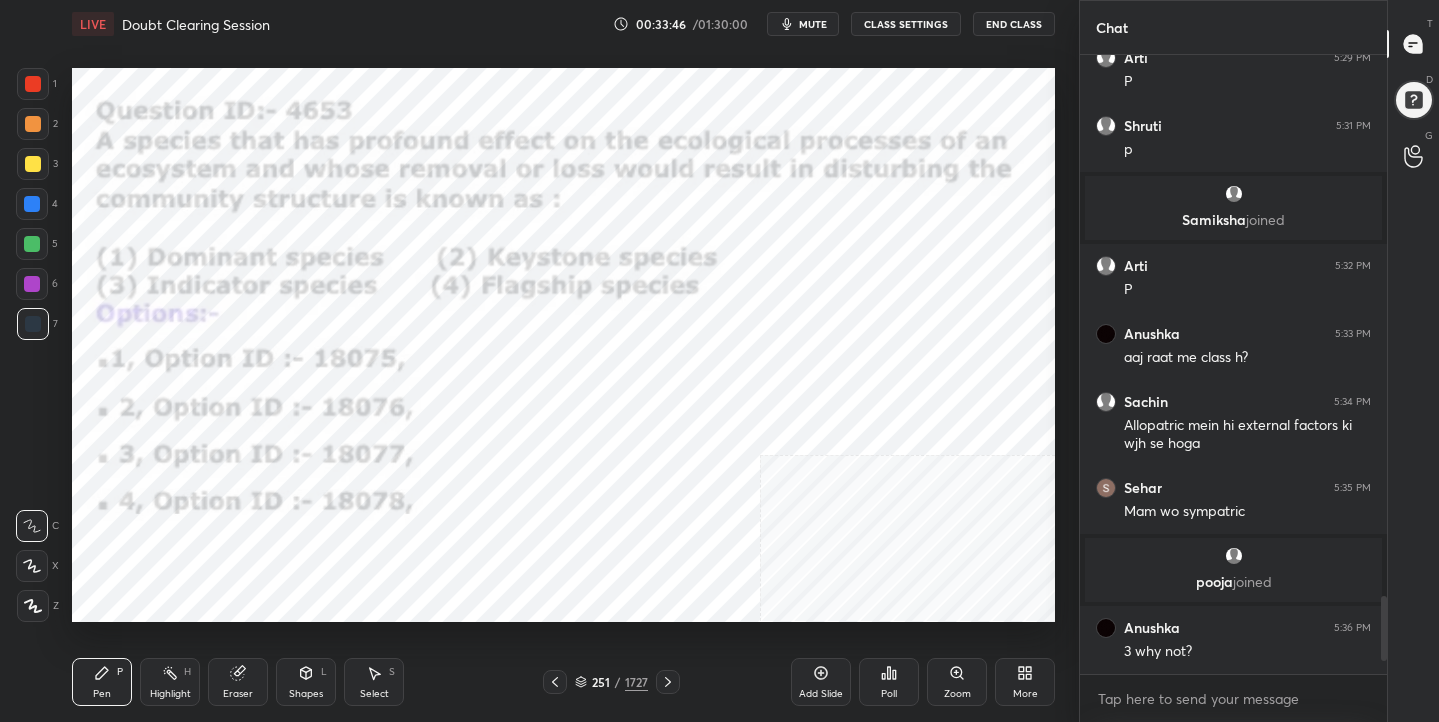 click at bounding box center [523, 392] 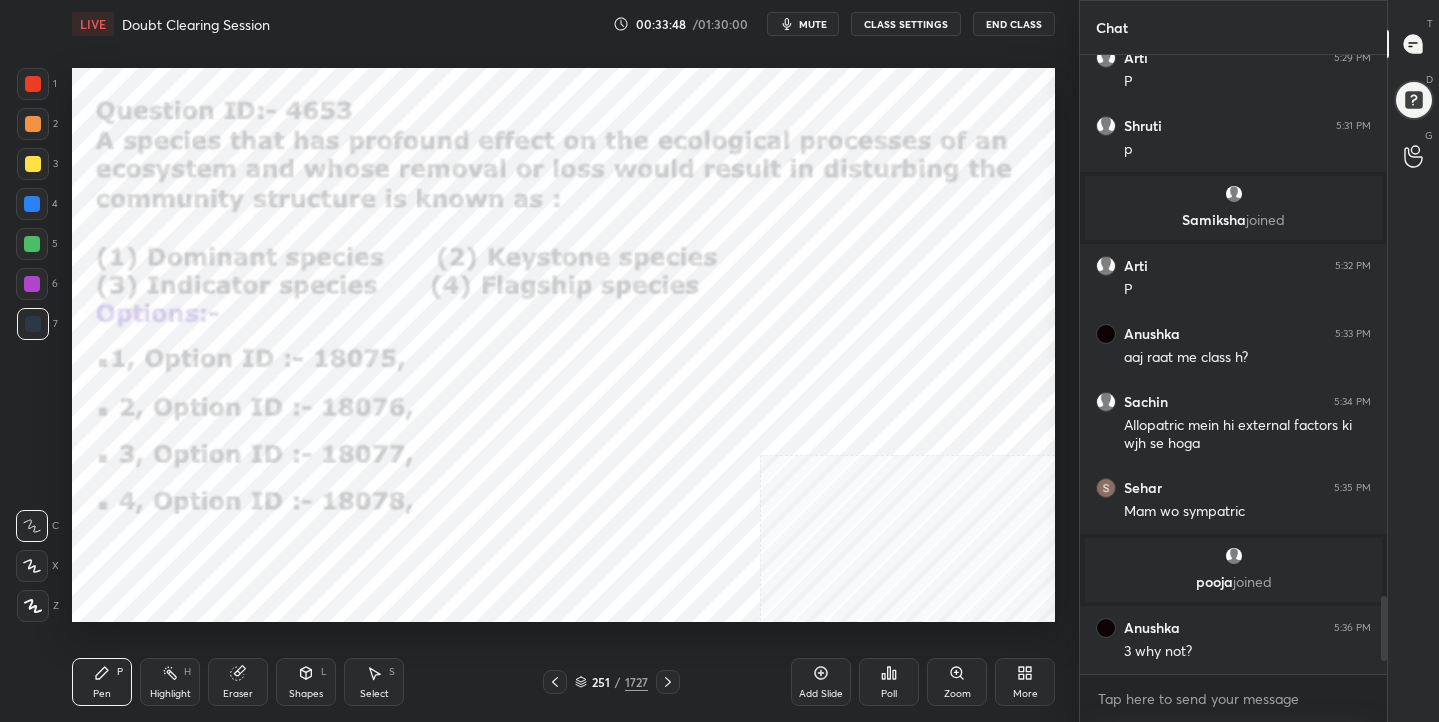 click on "mute" at bounding box center (803, 24) 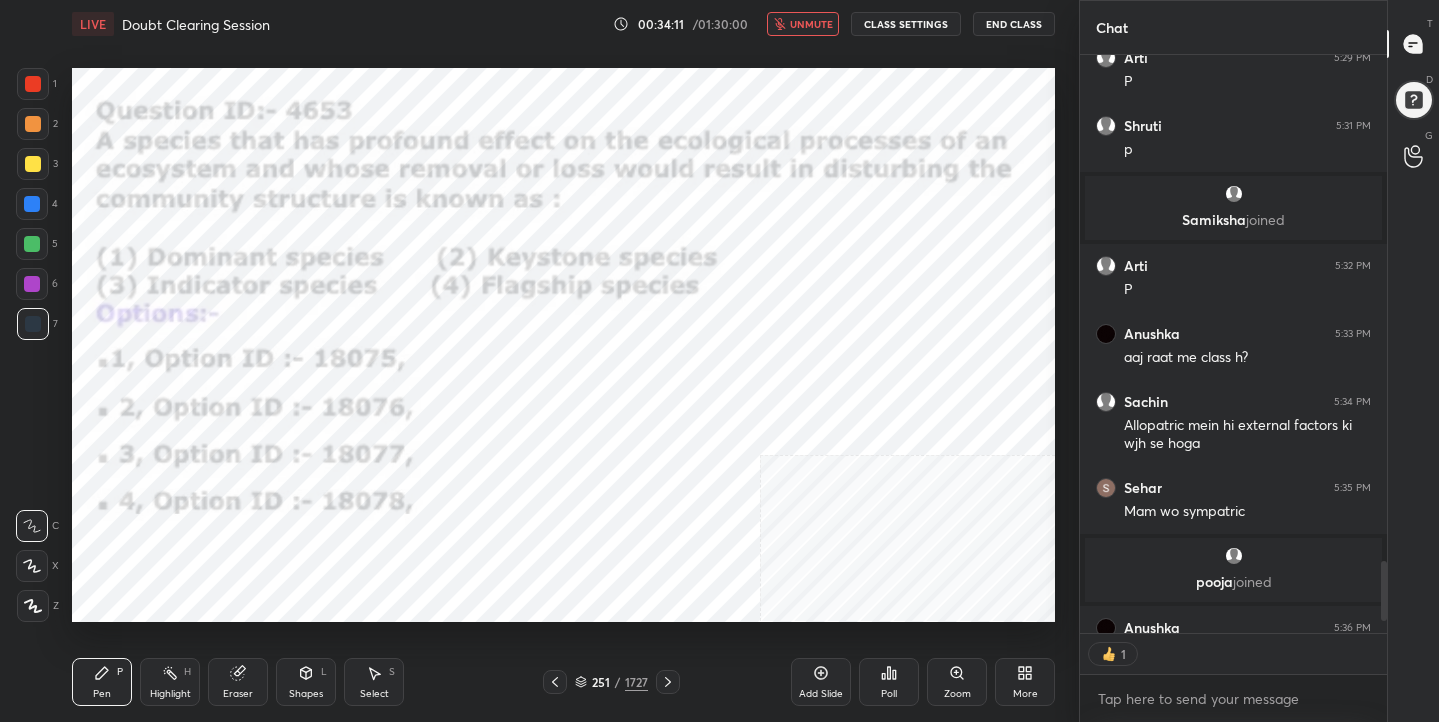 scroll, scrollTop: 572, scrollLeft: 301, axis: both 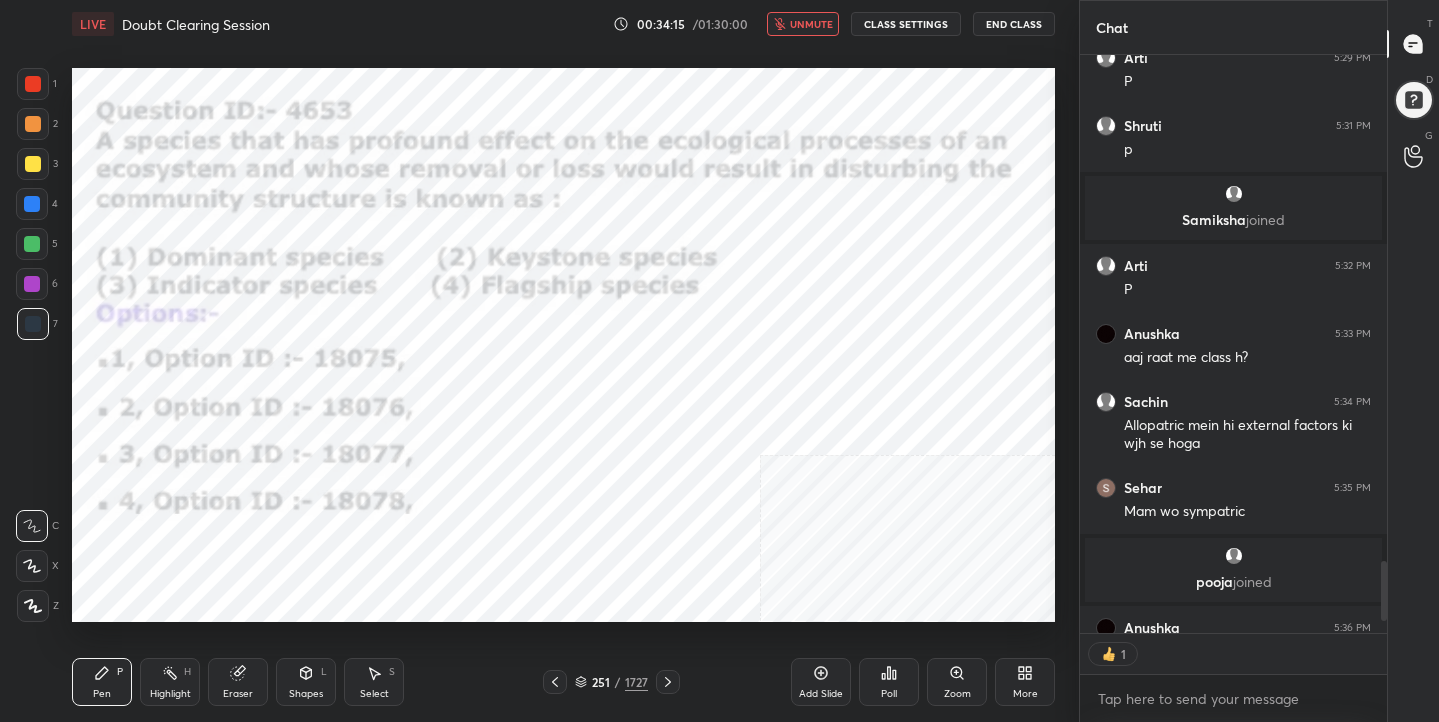 click on "251 / 1727" at bounding box center [611, 682] 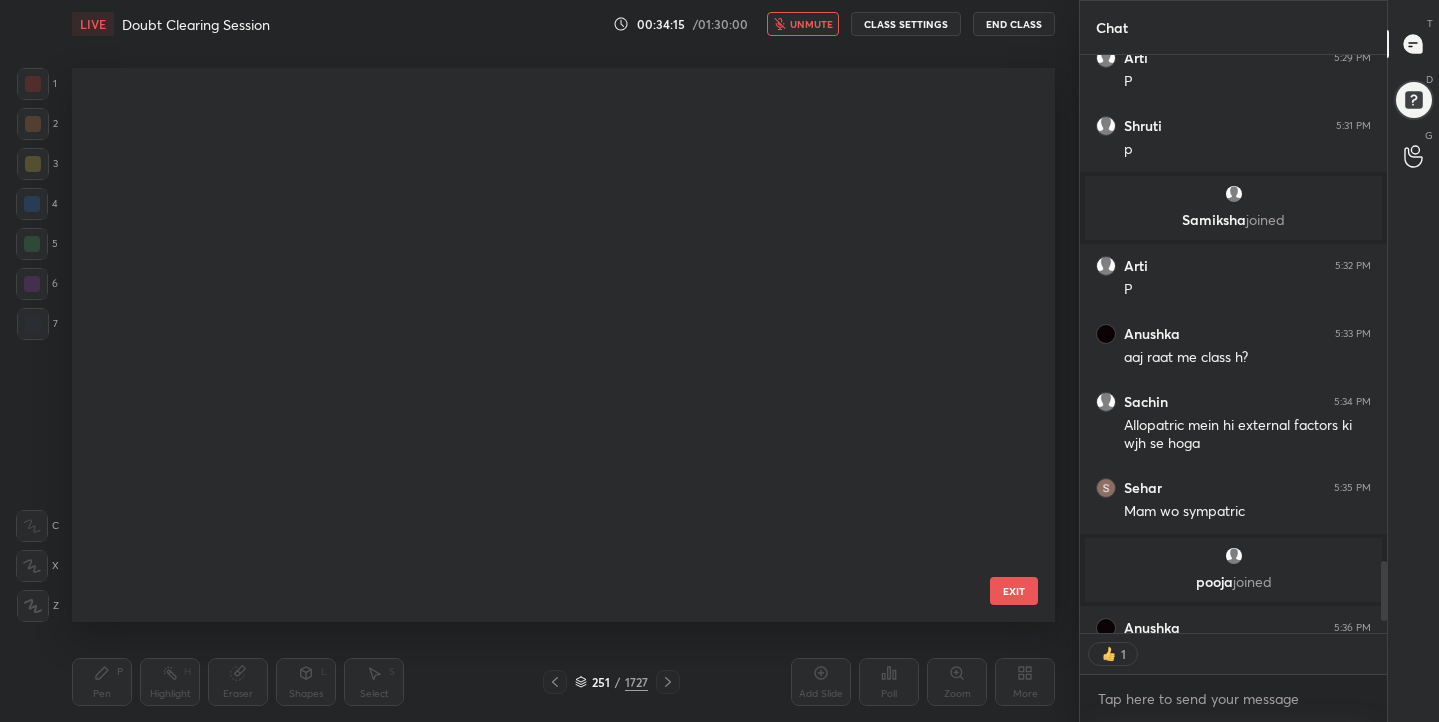 scroll, scrollTop: 13669, scrollLeft: 0, axis: vertical 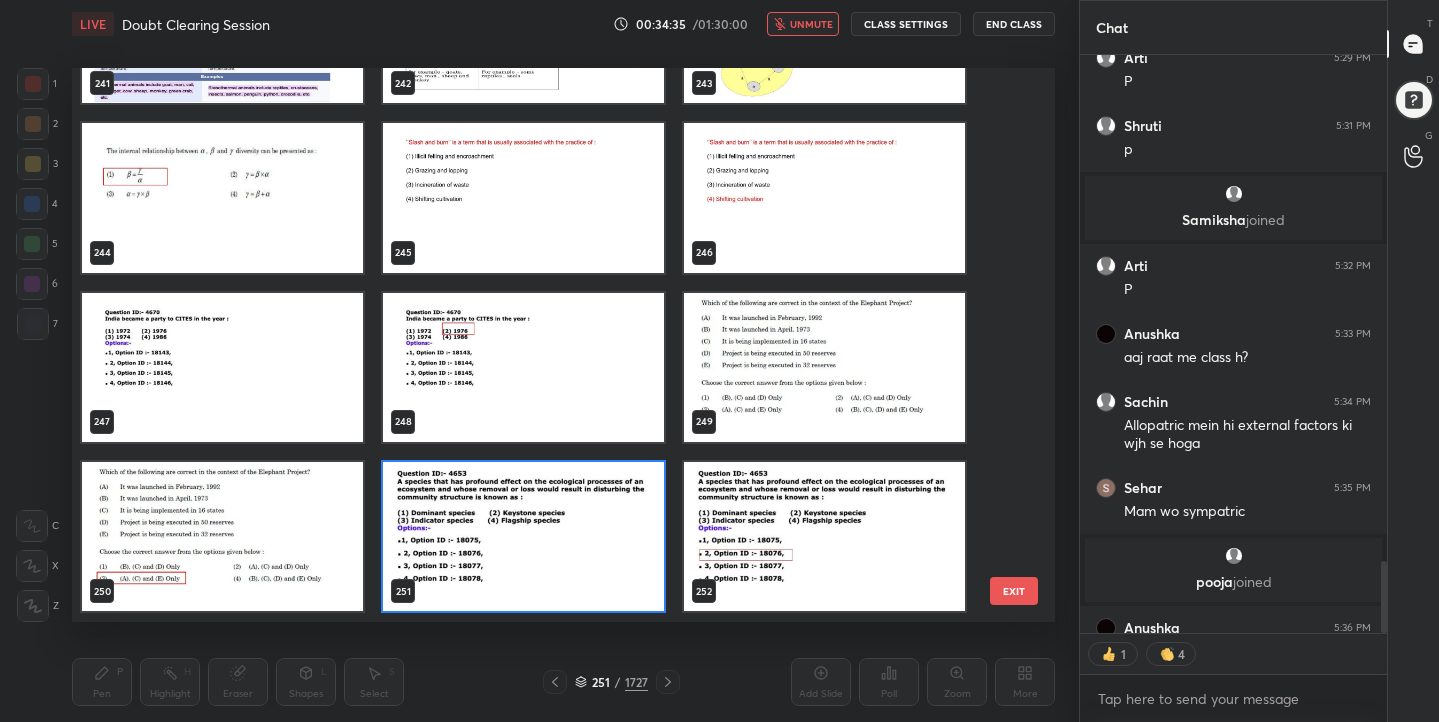 click at bounding box center (523, 536) 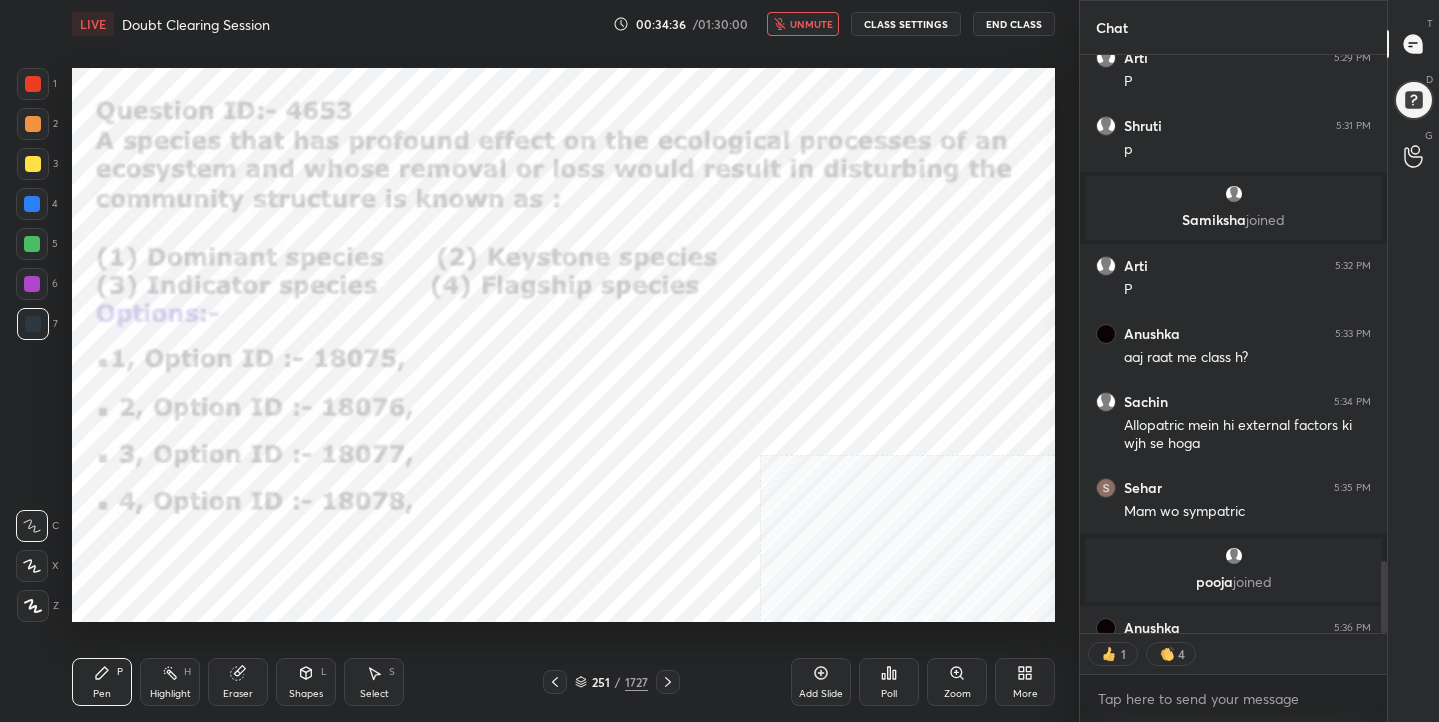 click on "Poll" at bounding box center (889, 694) 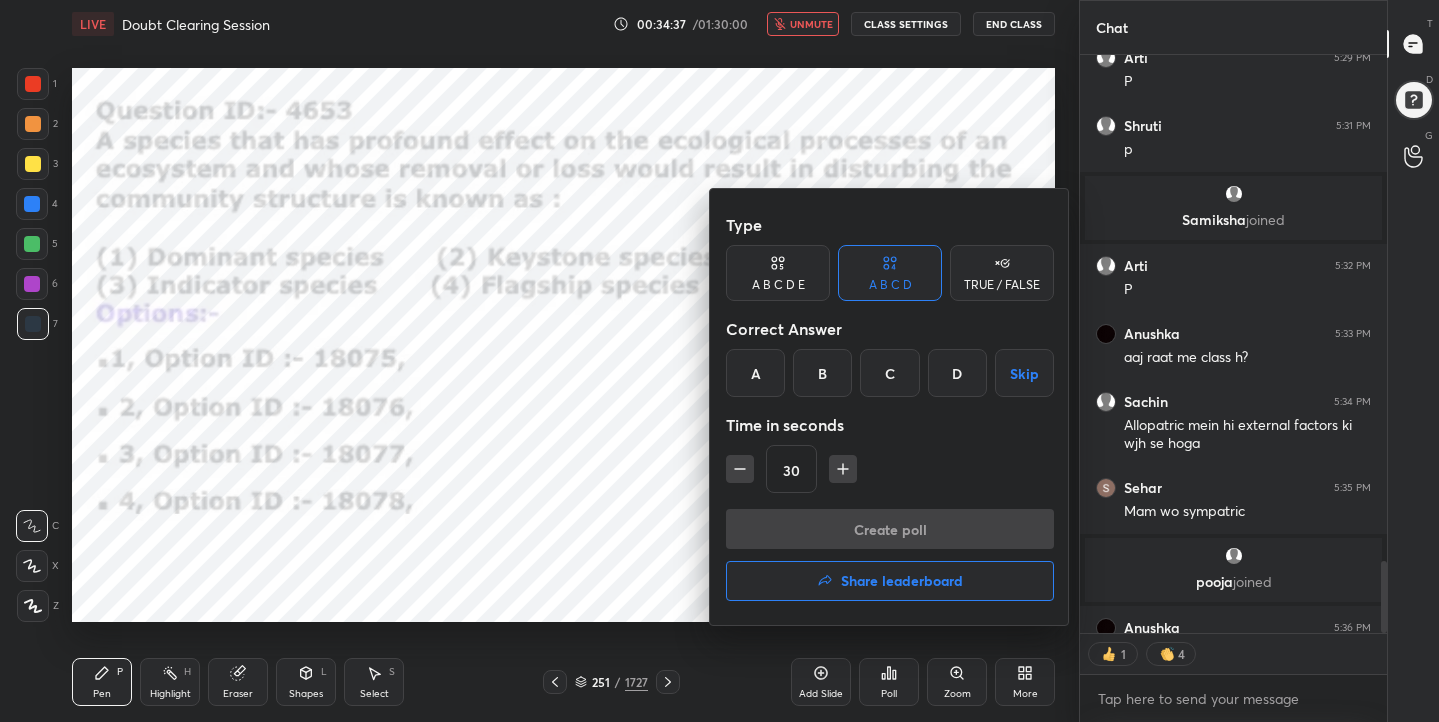 click on "B" at bounding box center [822, 373] 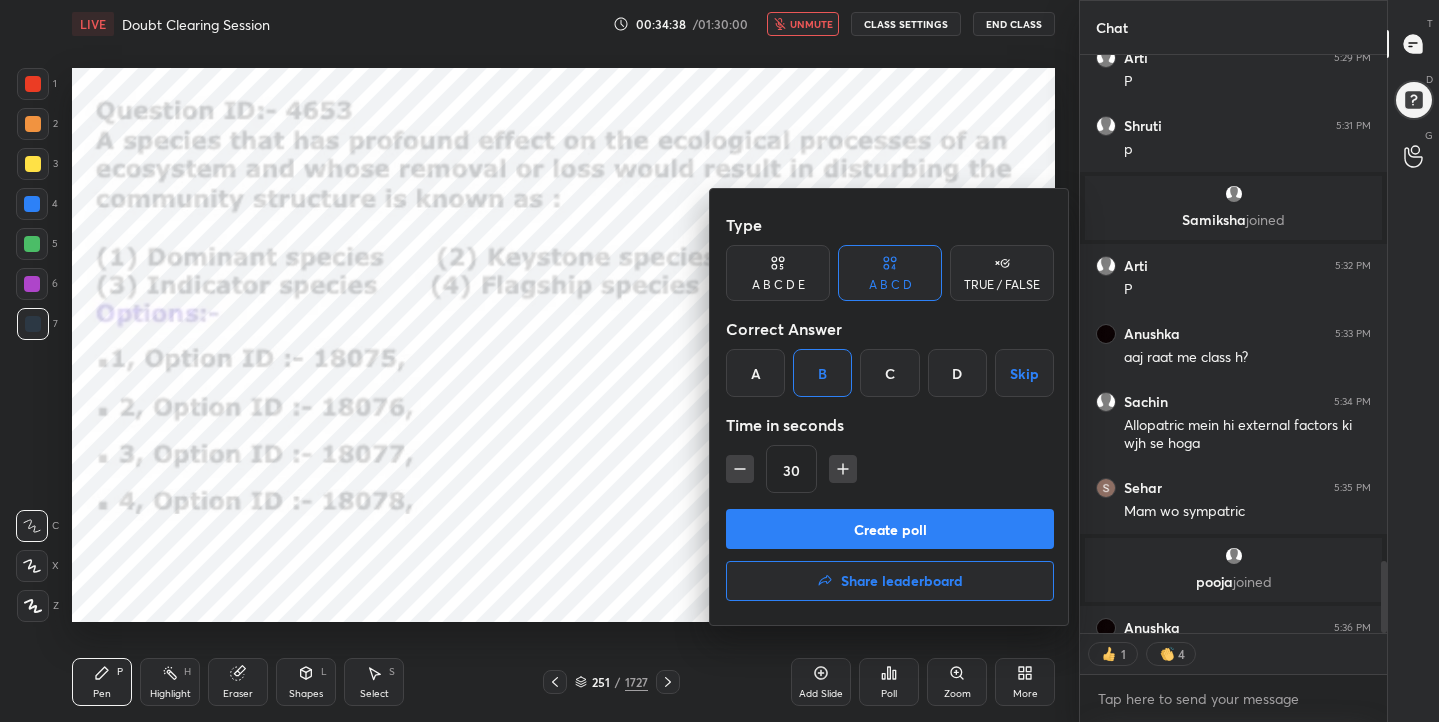 click on "Create poll" at bounding box center [890, 529] 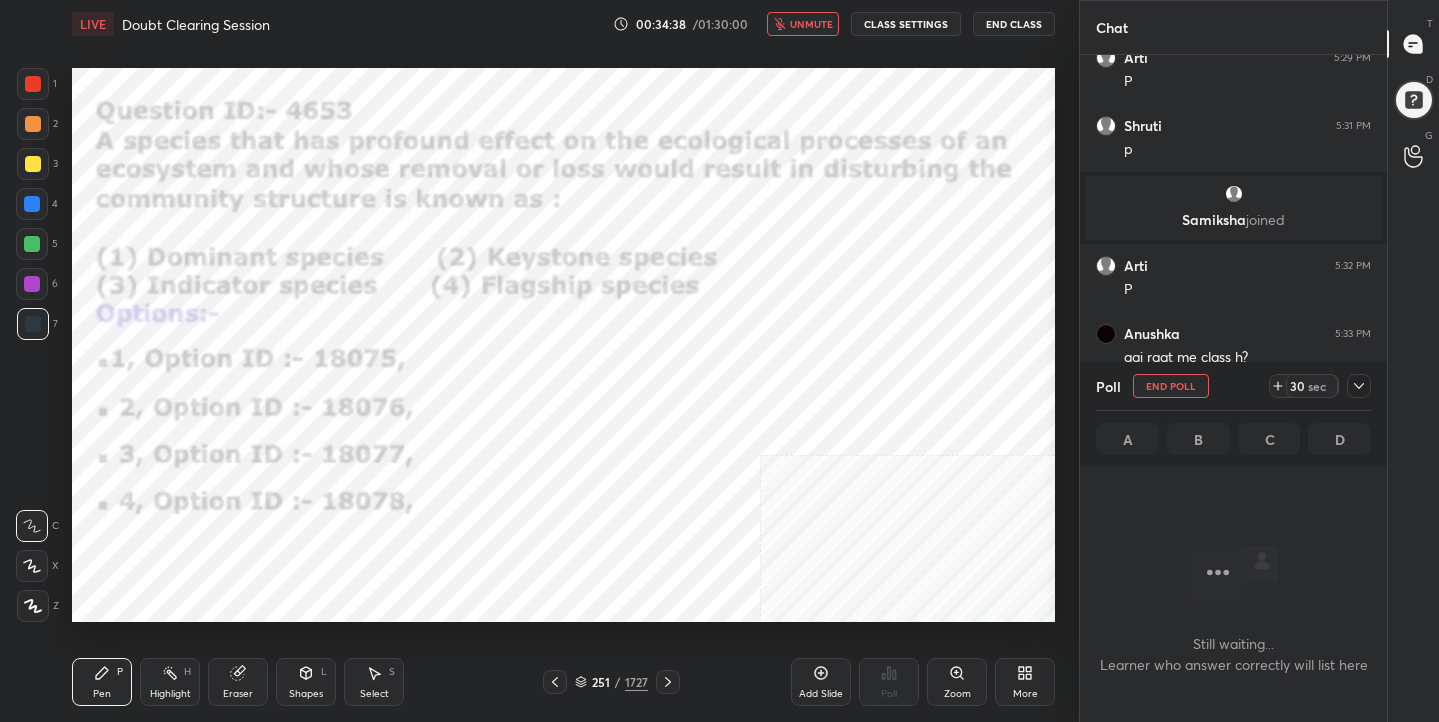 scroll, scrollTop: 343, scrollLeft: 301, axis: both 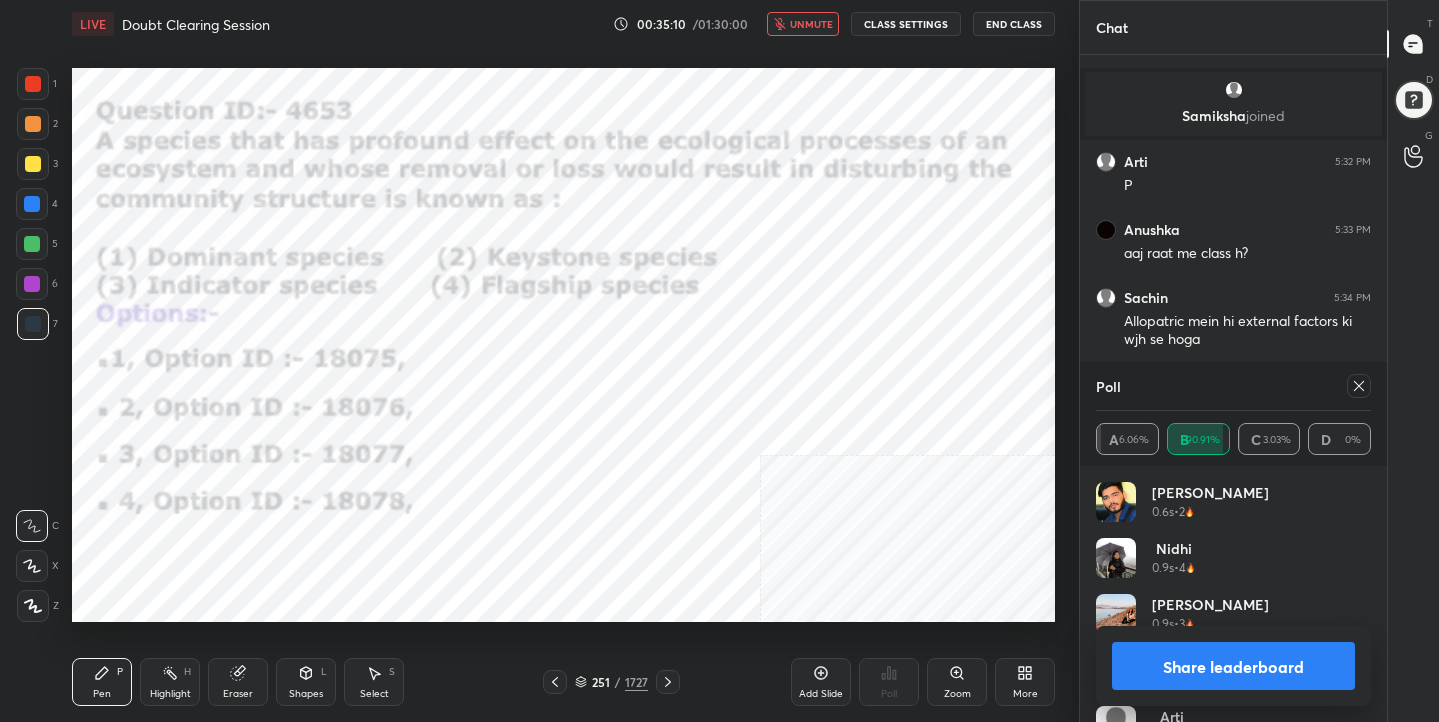click 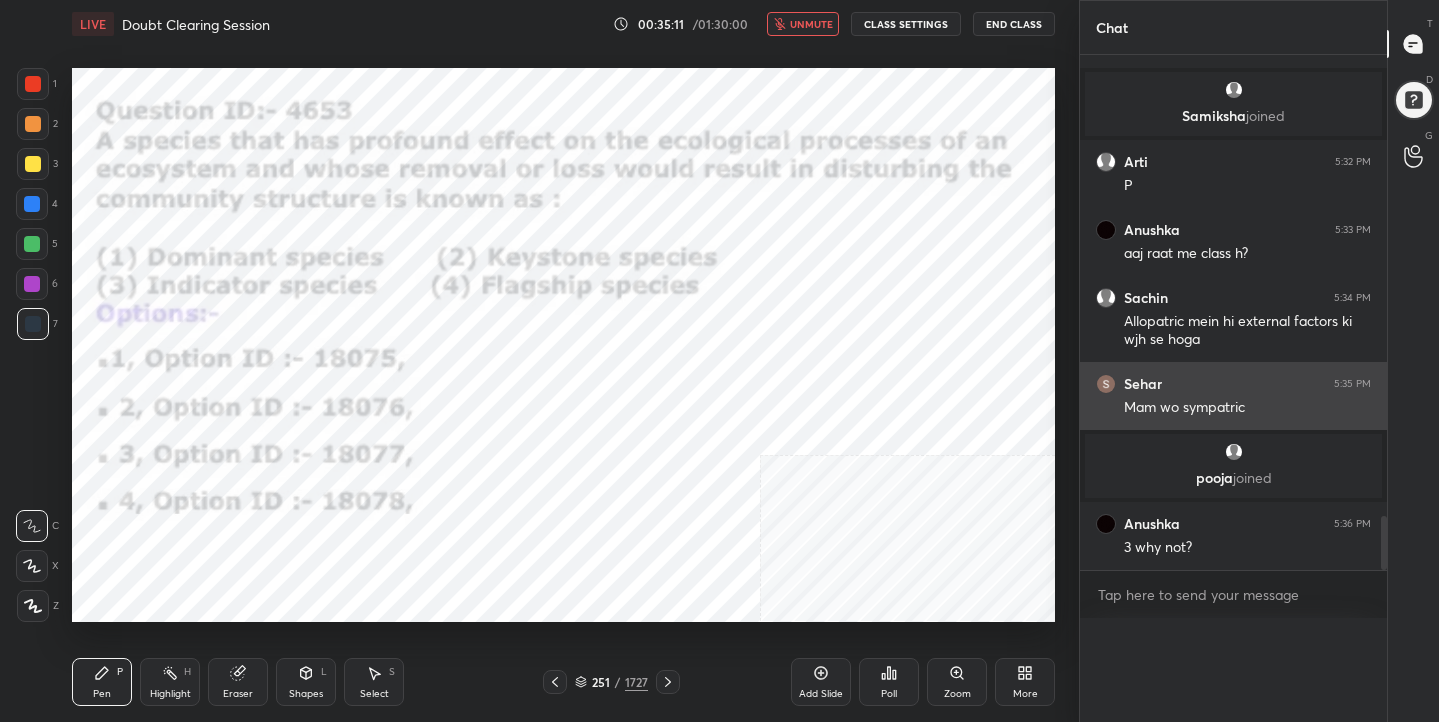 scroll, scrollTop: 0, scrollLeft: 0, axis: both 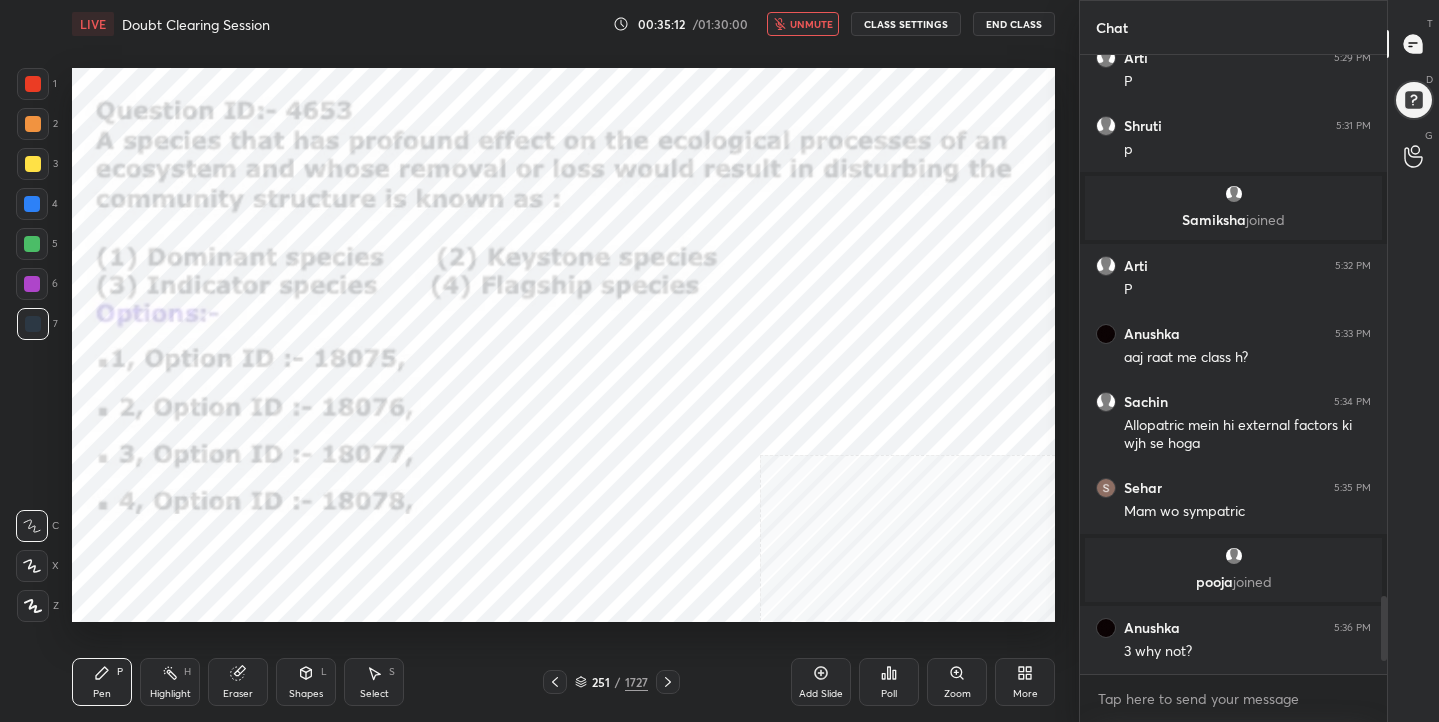 click on "unmute" at bounding box center [811, 24] 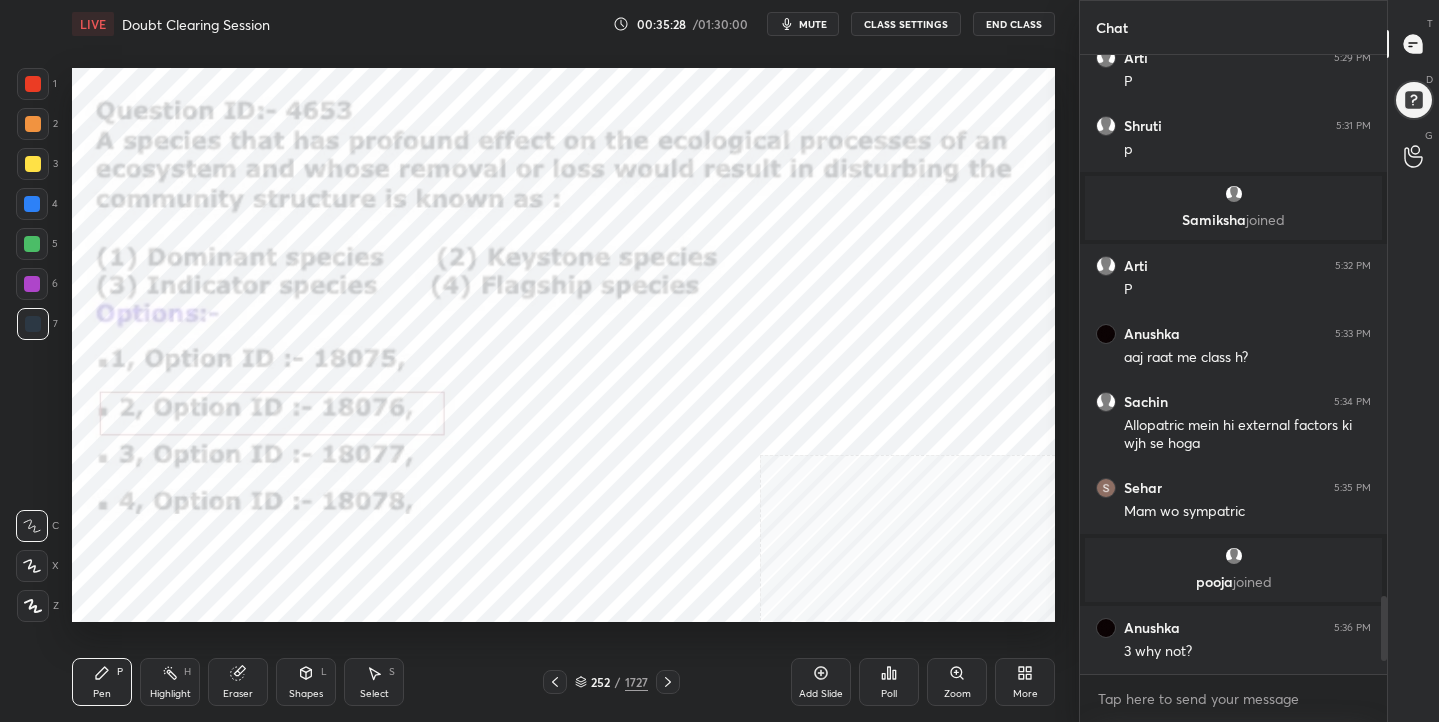 click on "252" at bounding box center [601, 682] 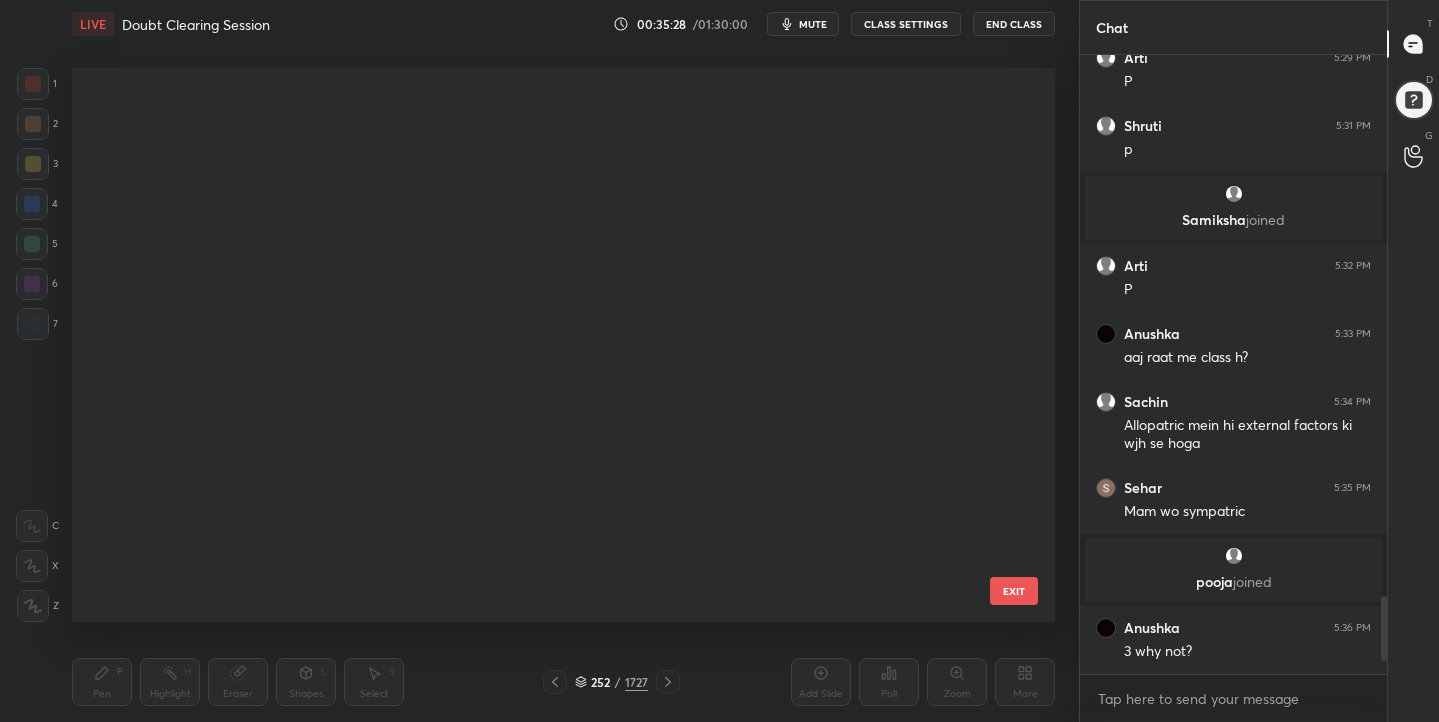 scroll, scrollTop: 13669, scrollLeft: 0, axis: vertical 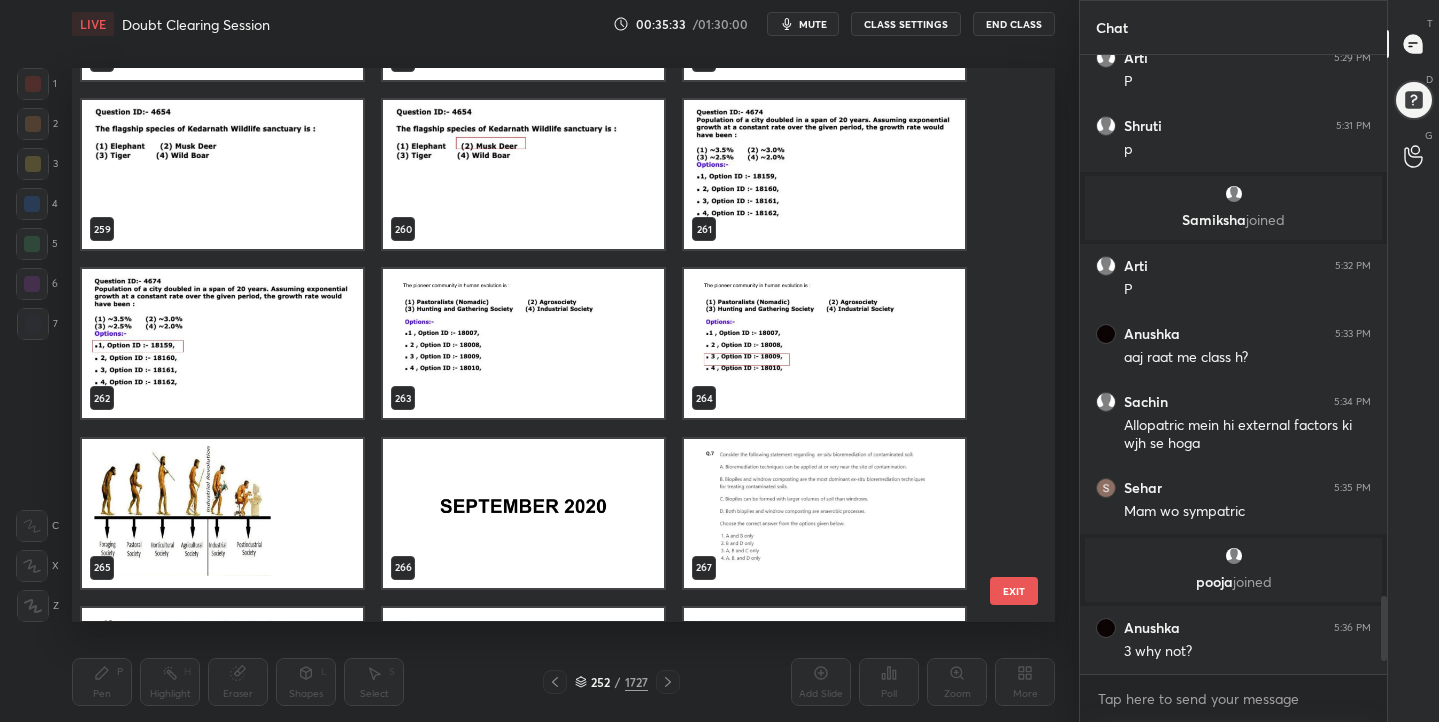 click at bounding box center [824, 174] 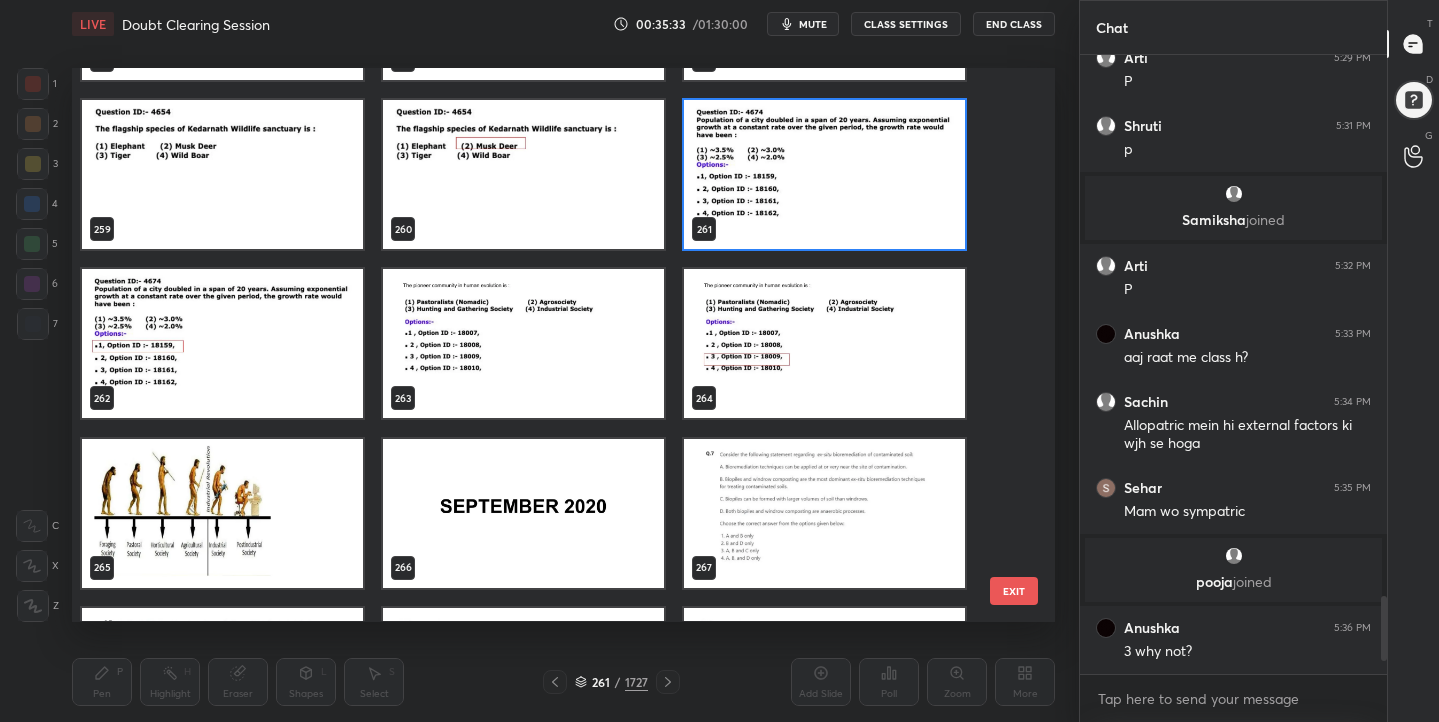 click at bounding box center [824, 174] 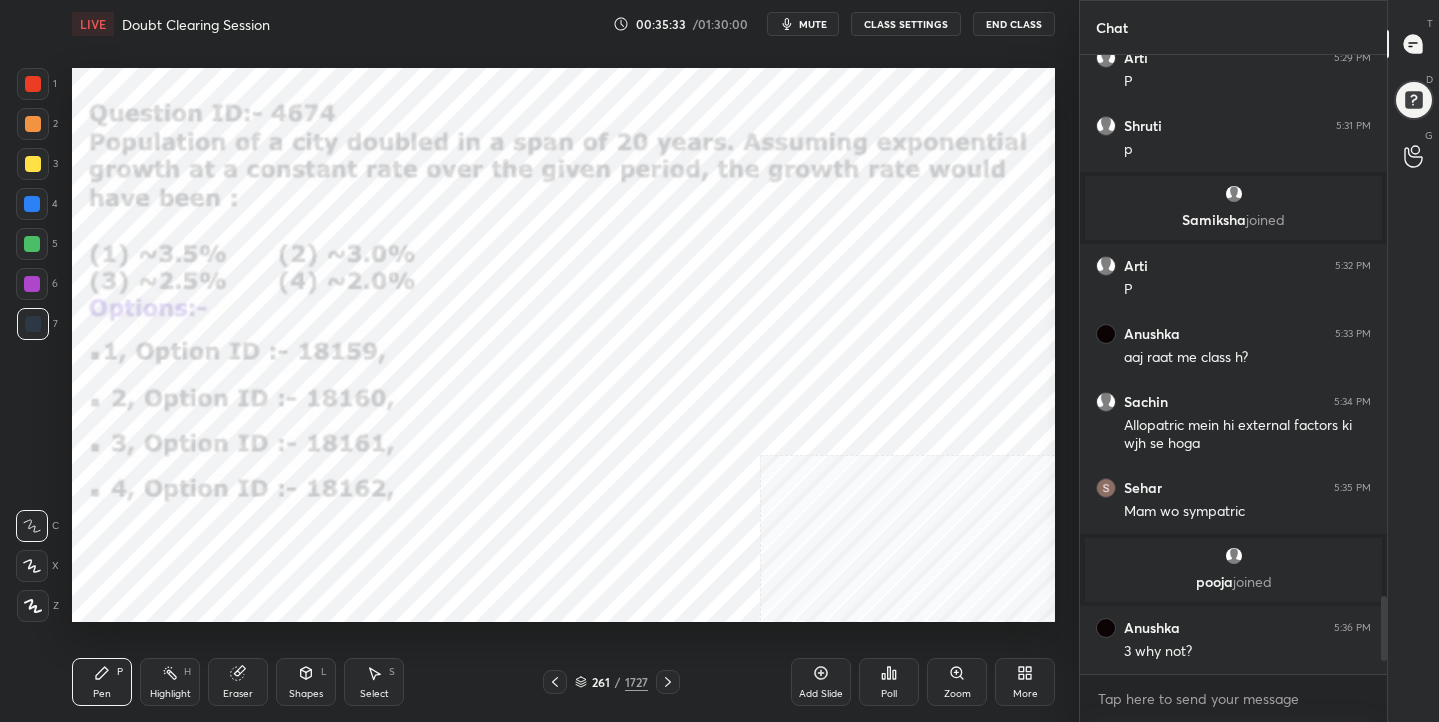 click at bounding box center [824, 174] 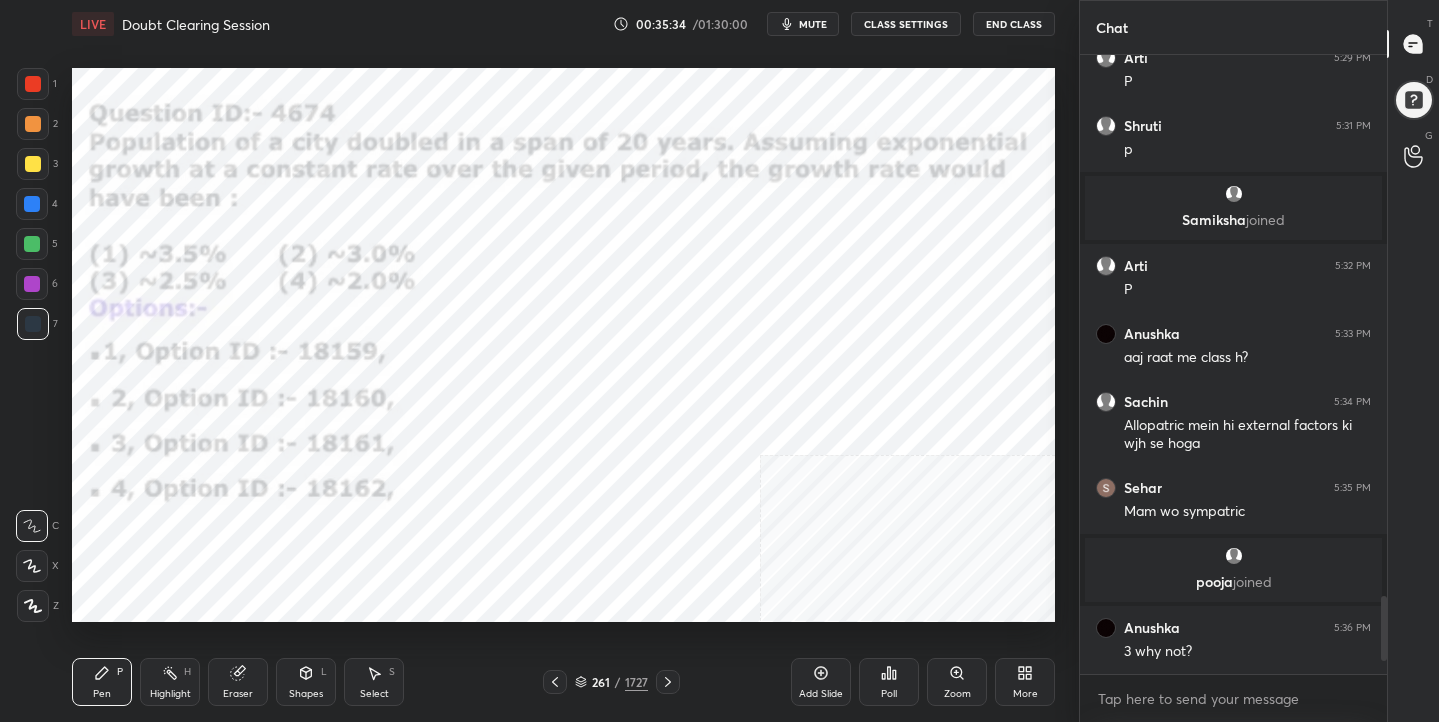 click on "mute" at bounding box center (803, 24) 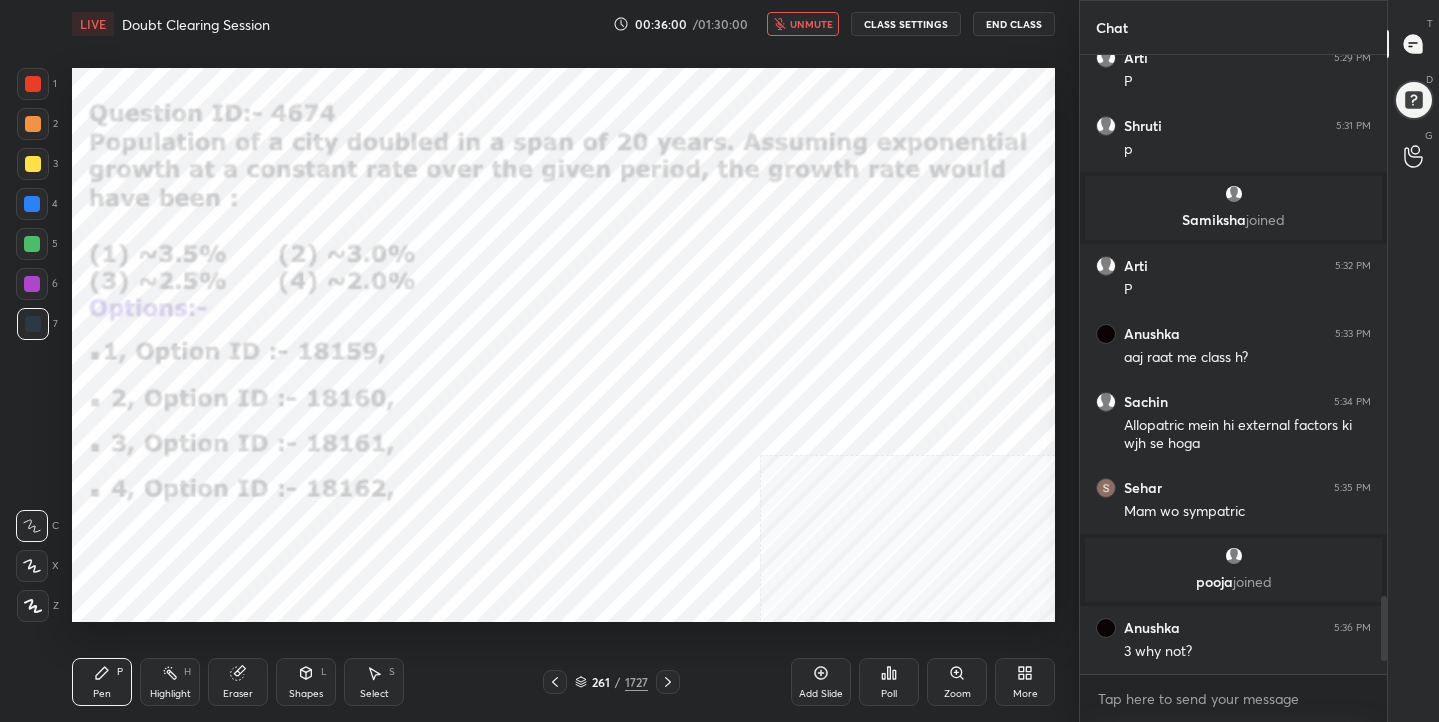 click 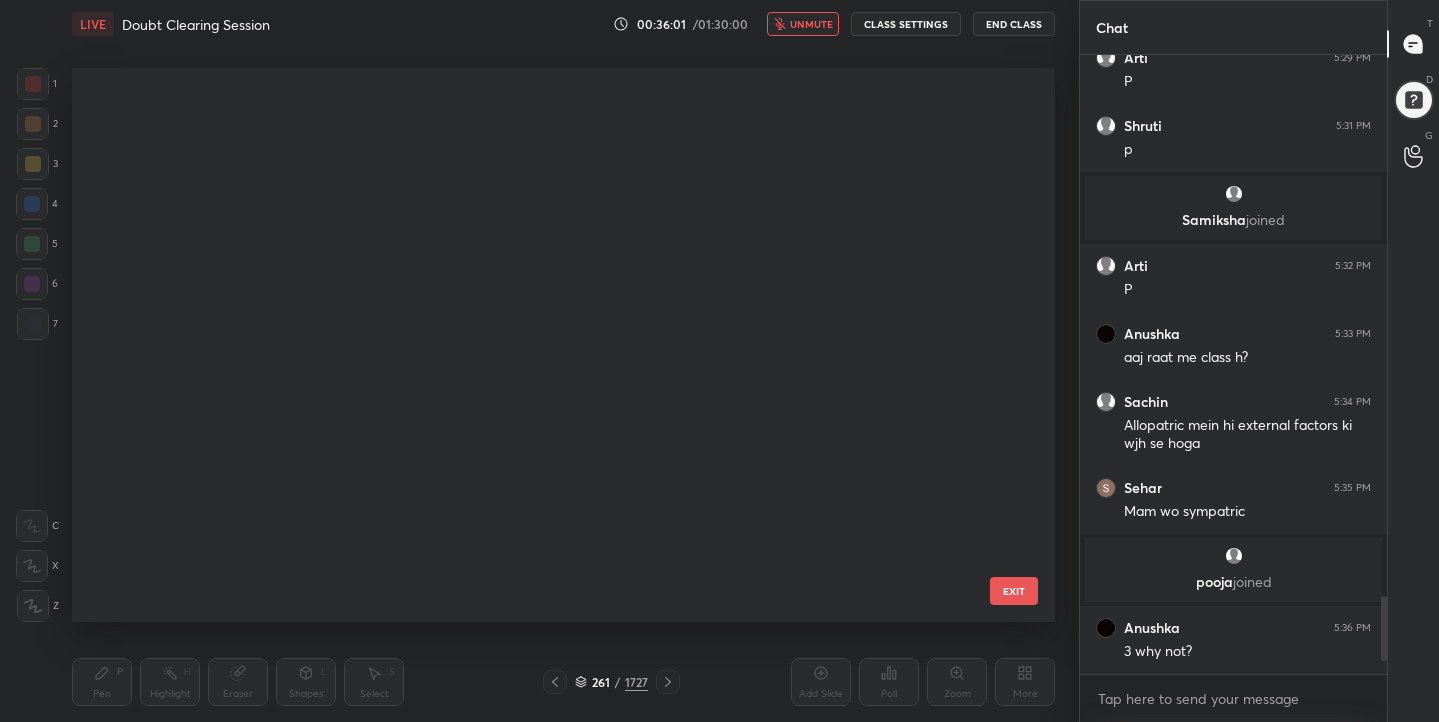 scroll, scrollTop: 14177, scrollLeft: 0, axis: vertical 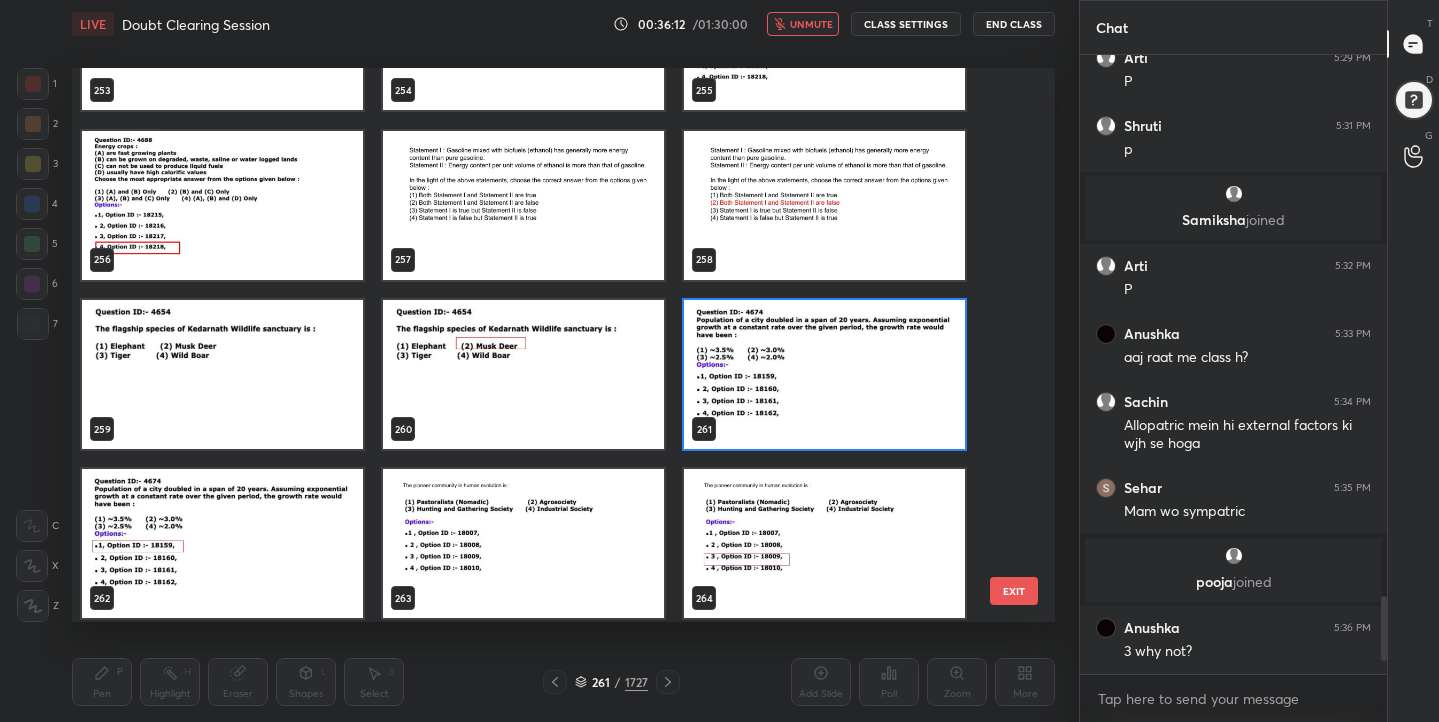 click at bounding box center [824, 374] 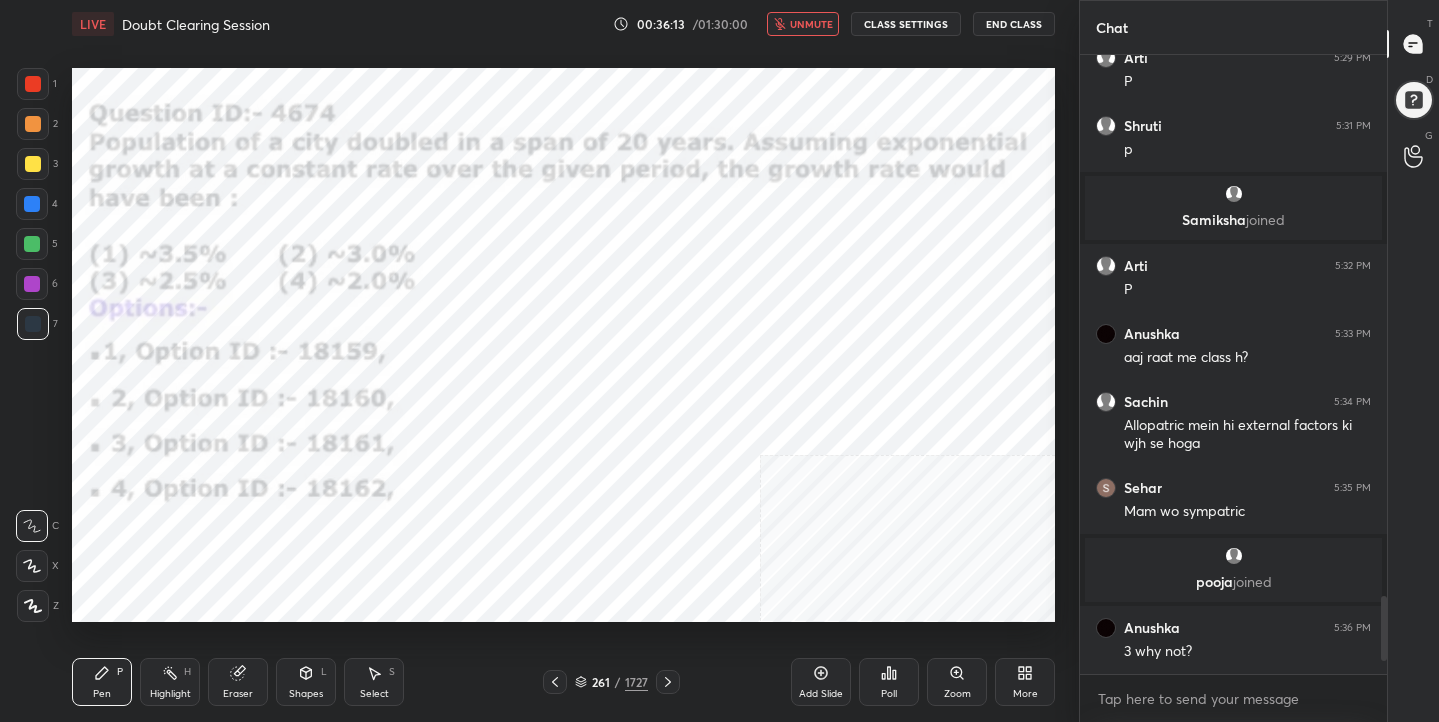 click on "Poll" at bounding box center [889, 682] 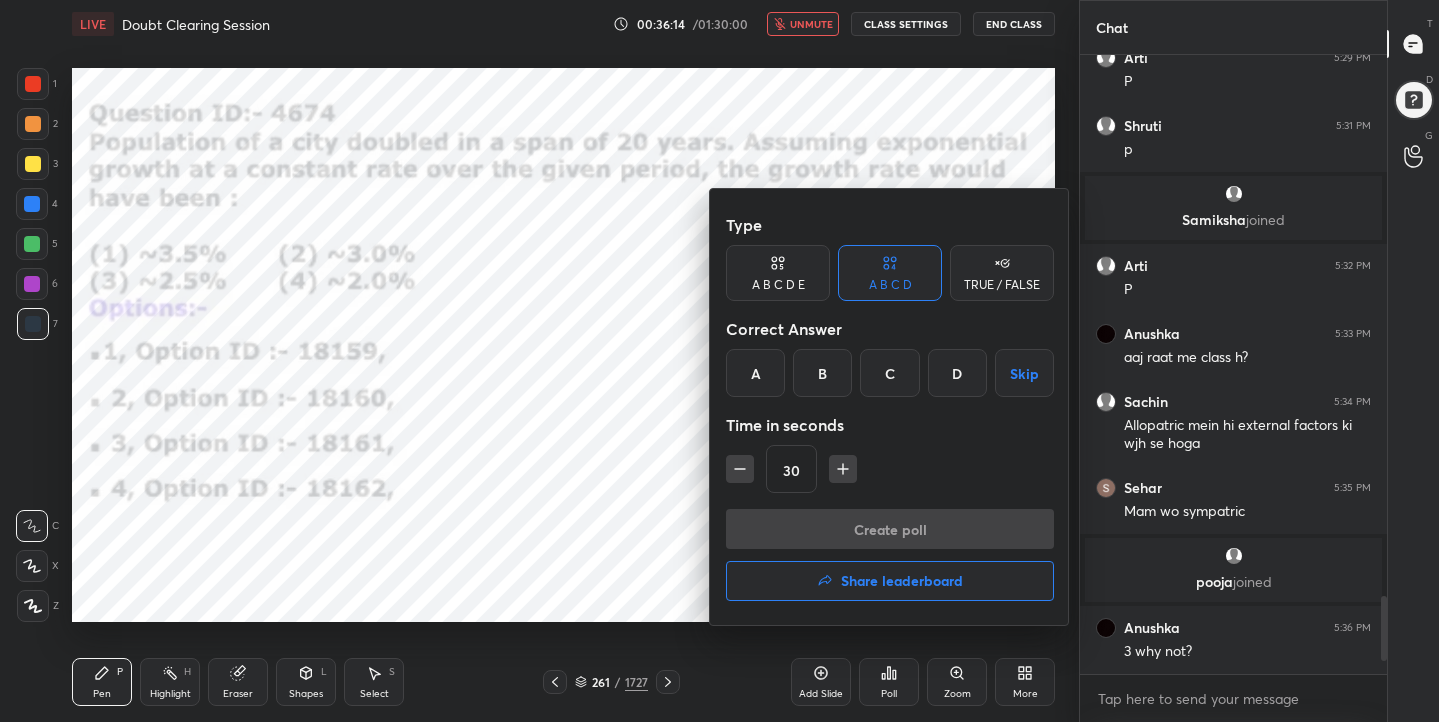 click on "A" at bounding box center [755, 373] 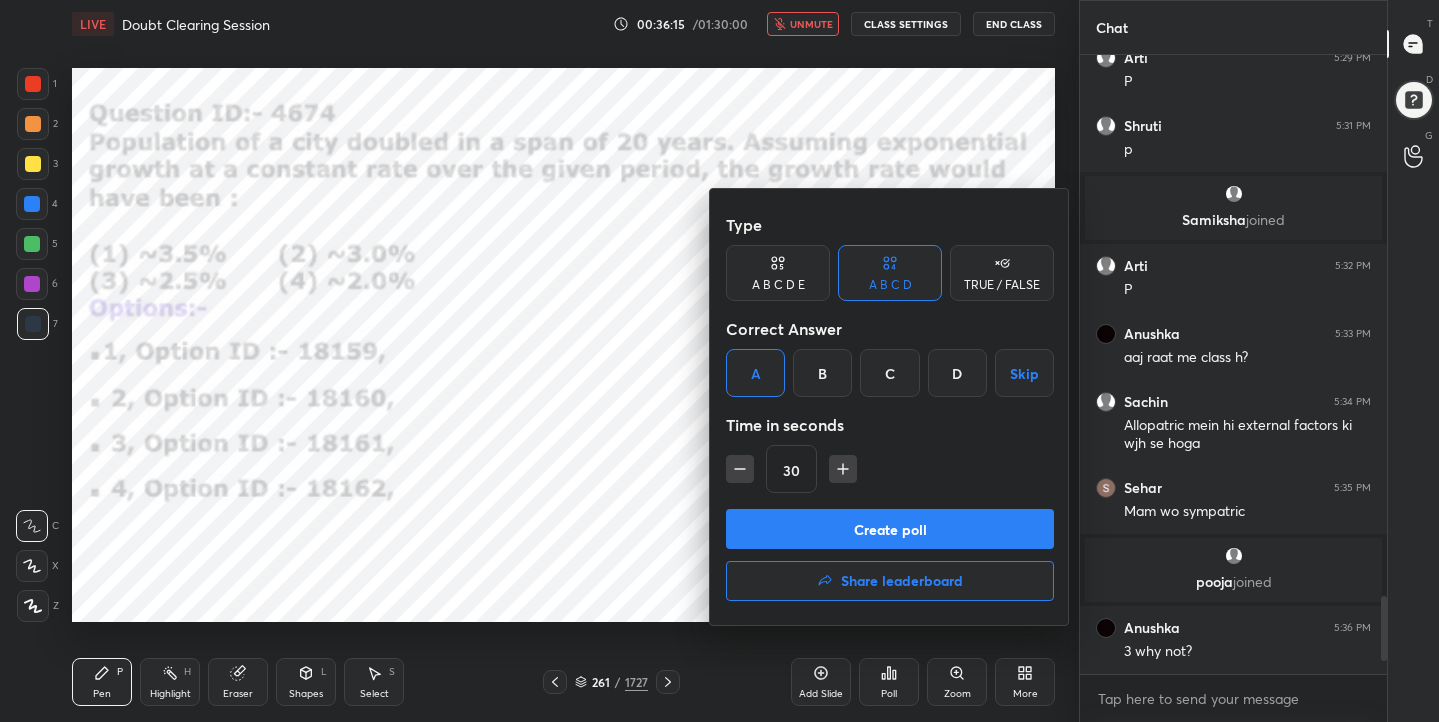 click on "Create poll" at bounding box center (890, 529) 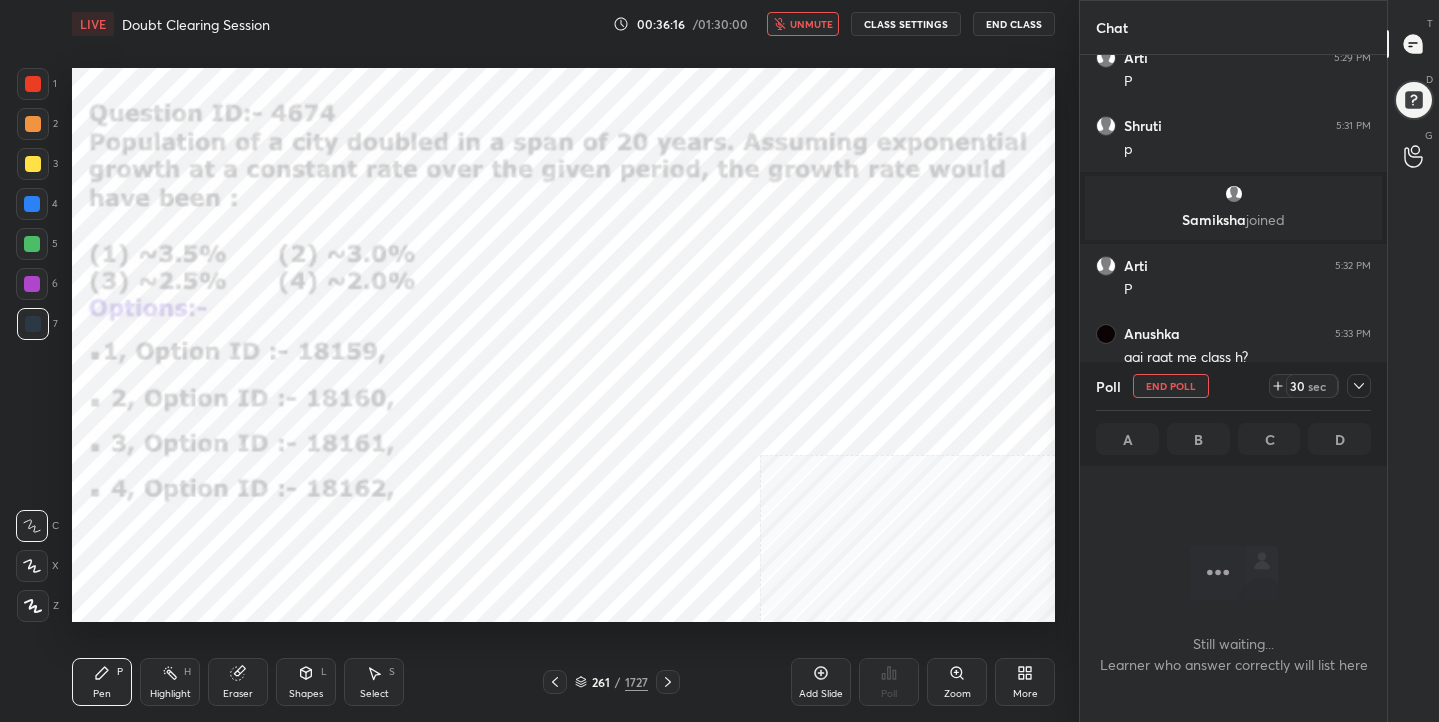 scroll, scrollTop: 344, scrollLeft: 301, axis: both 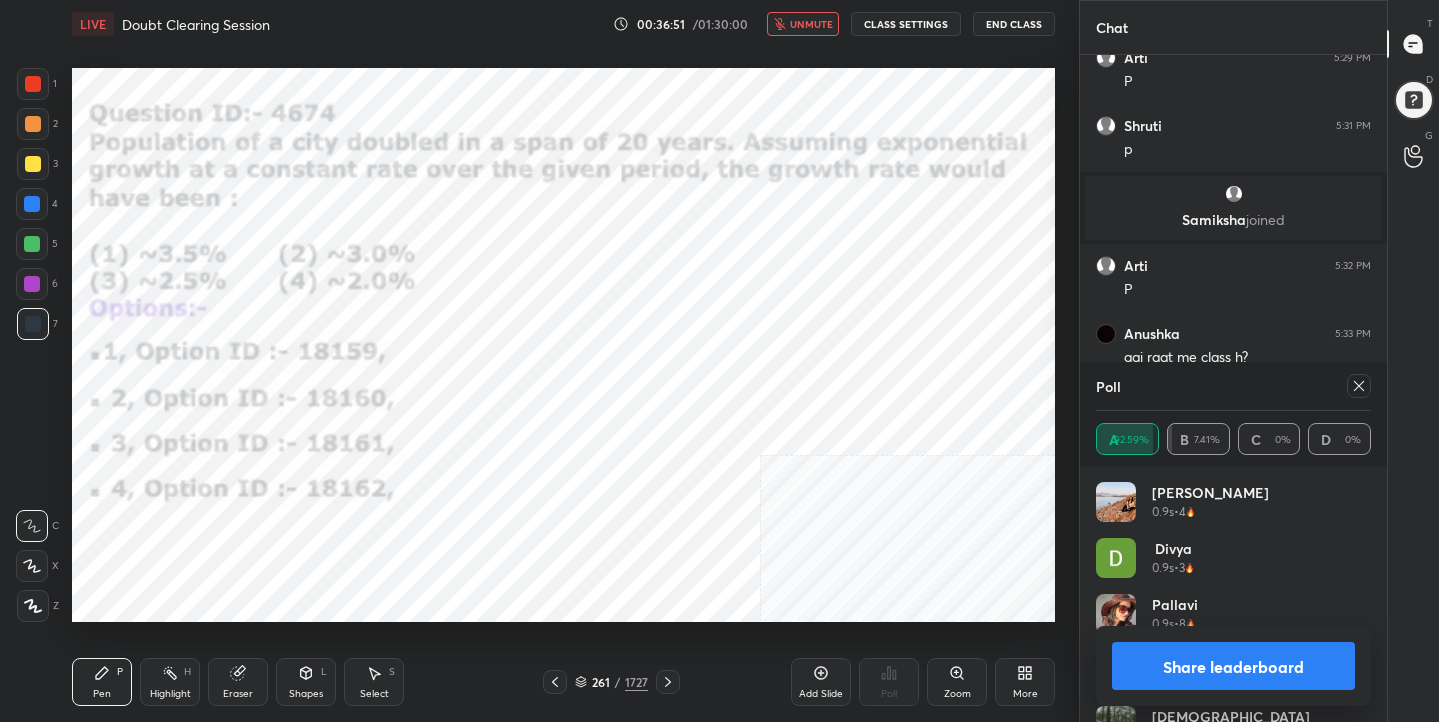 click at bounding box center (1359, 386) 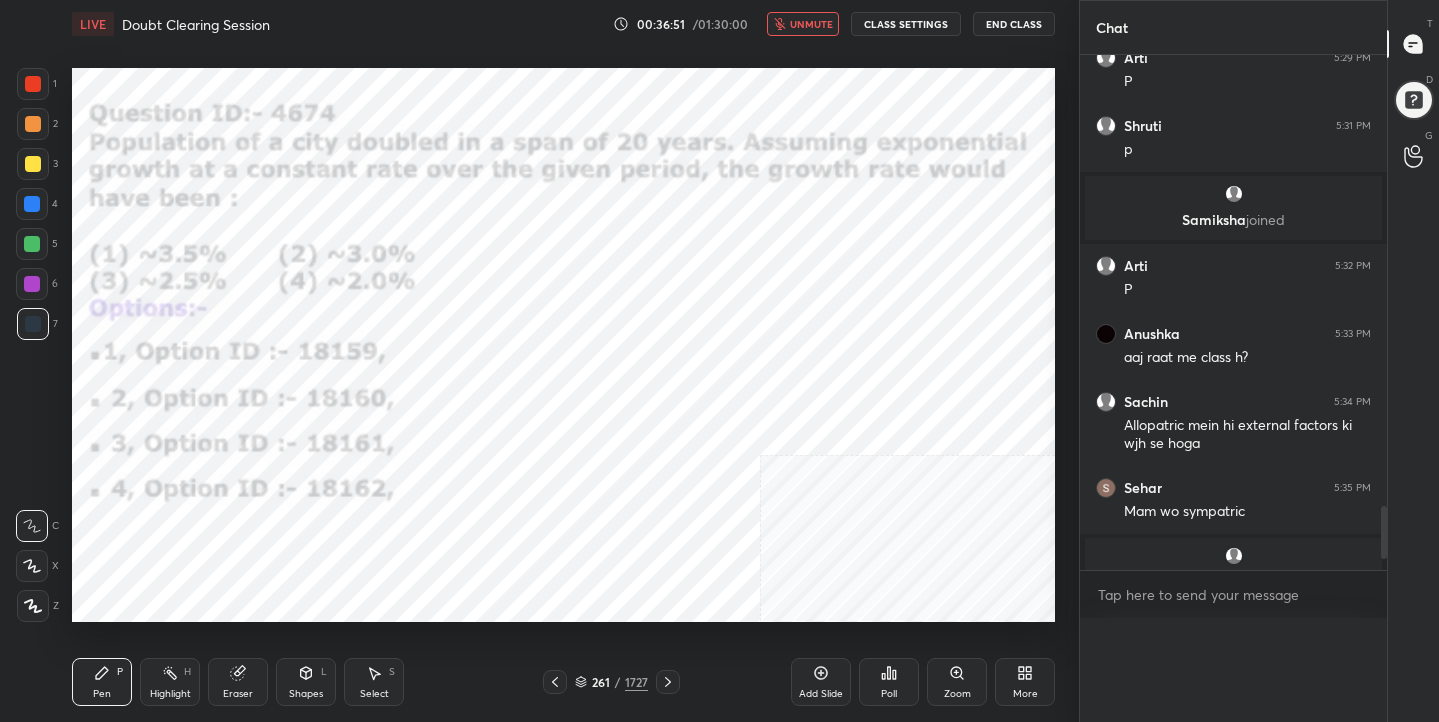 scroll, scrollTop: 0, scrollLeft: 0, axis: both 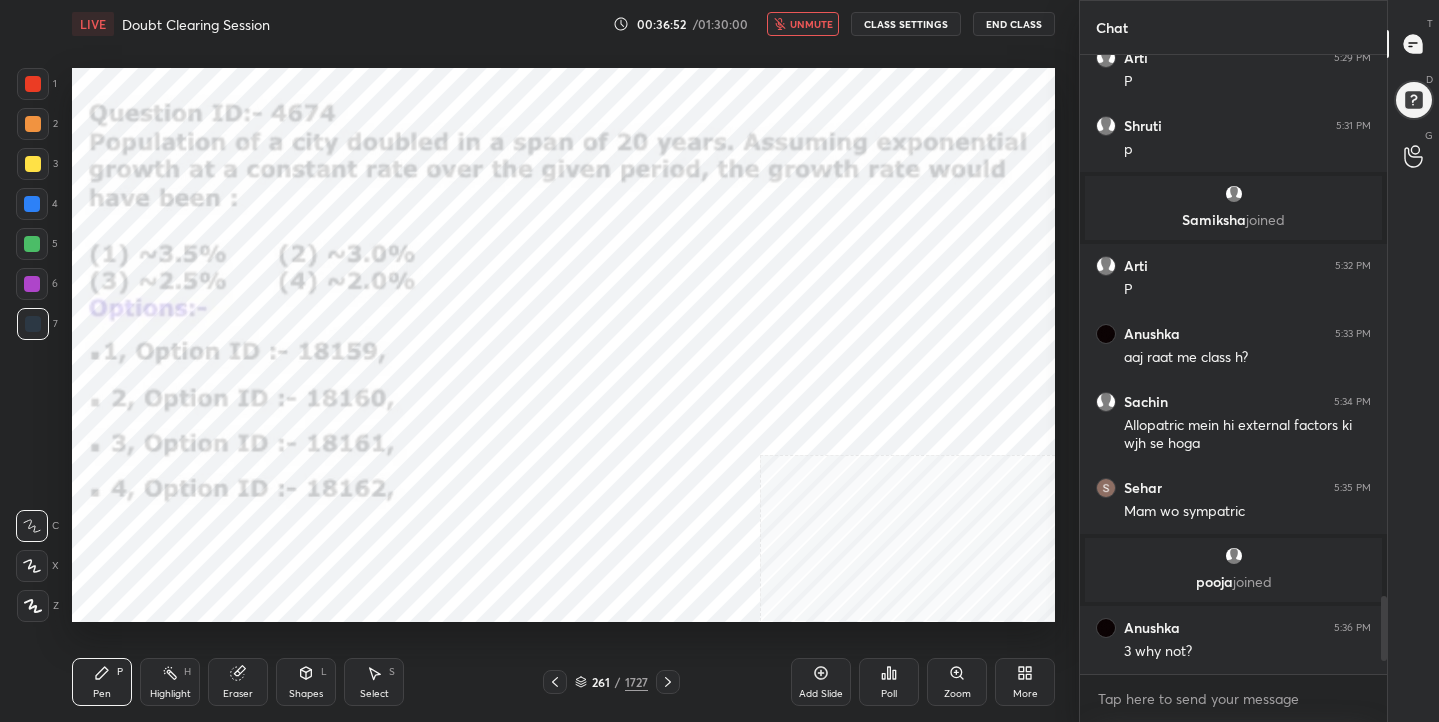 click on "unmute" at bounding box center (811, 24) 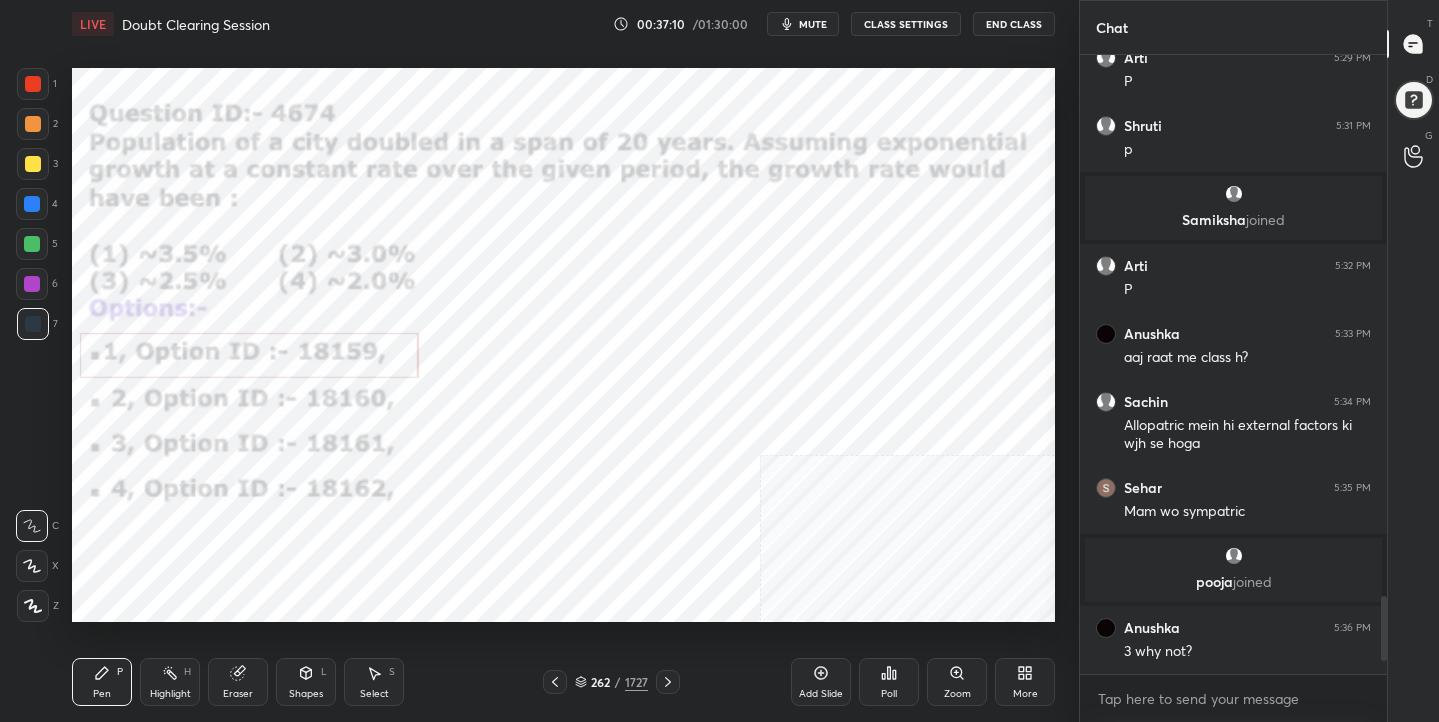 click on "262 / 1727" at bounding box center (611, 682) 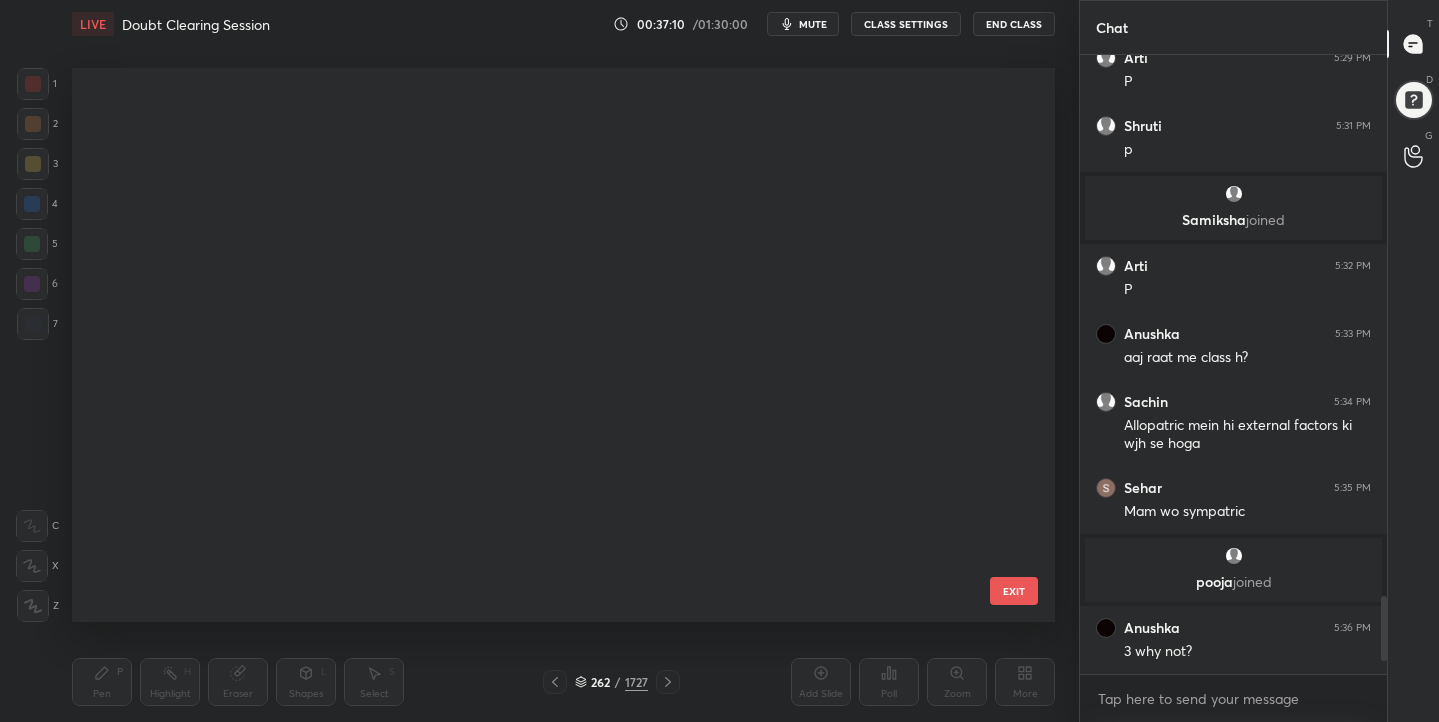 scroll, scrollTop: 14347, scrollLeft: 0, axis: vertical 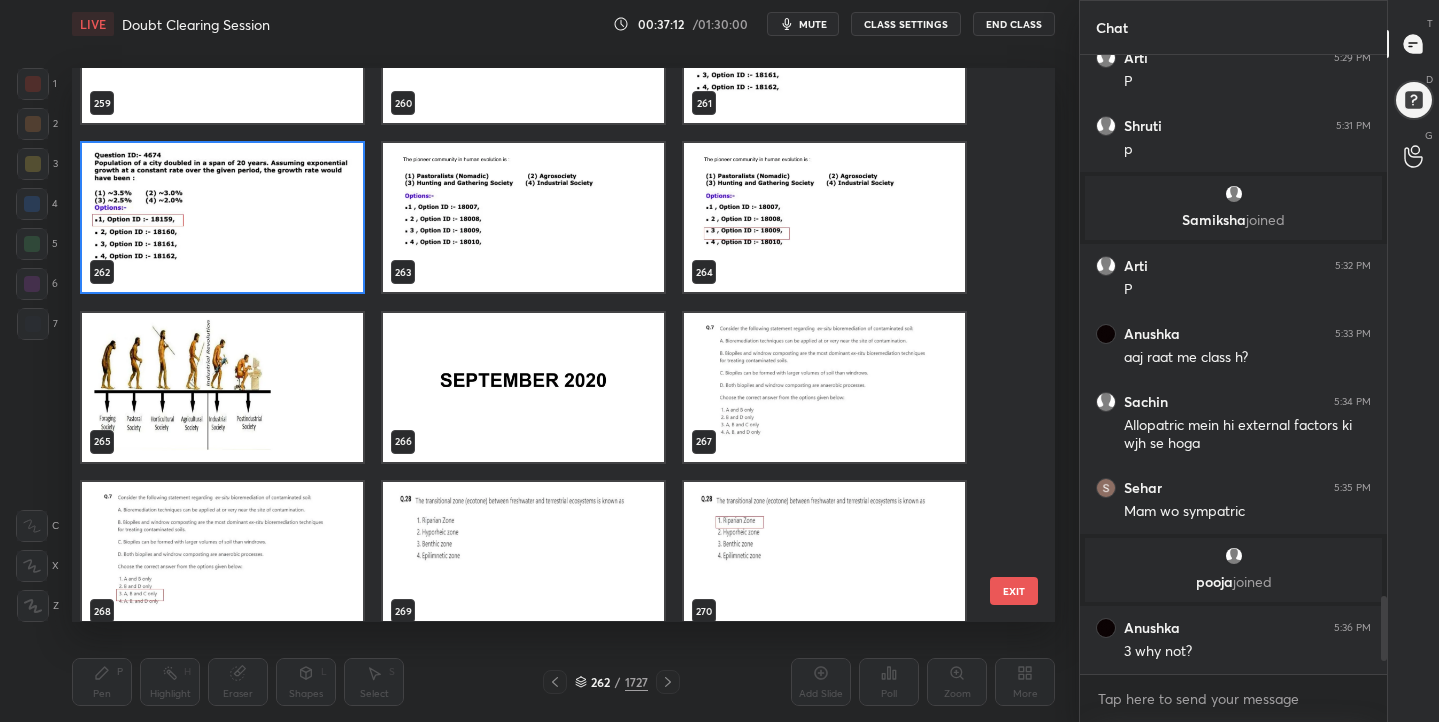 click at bounding box center (523, 218) 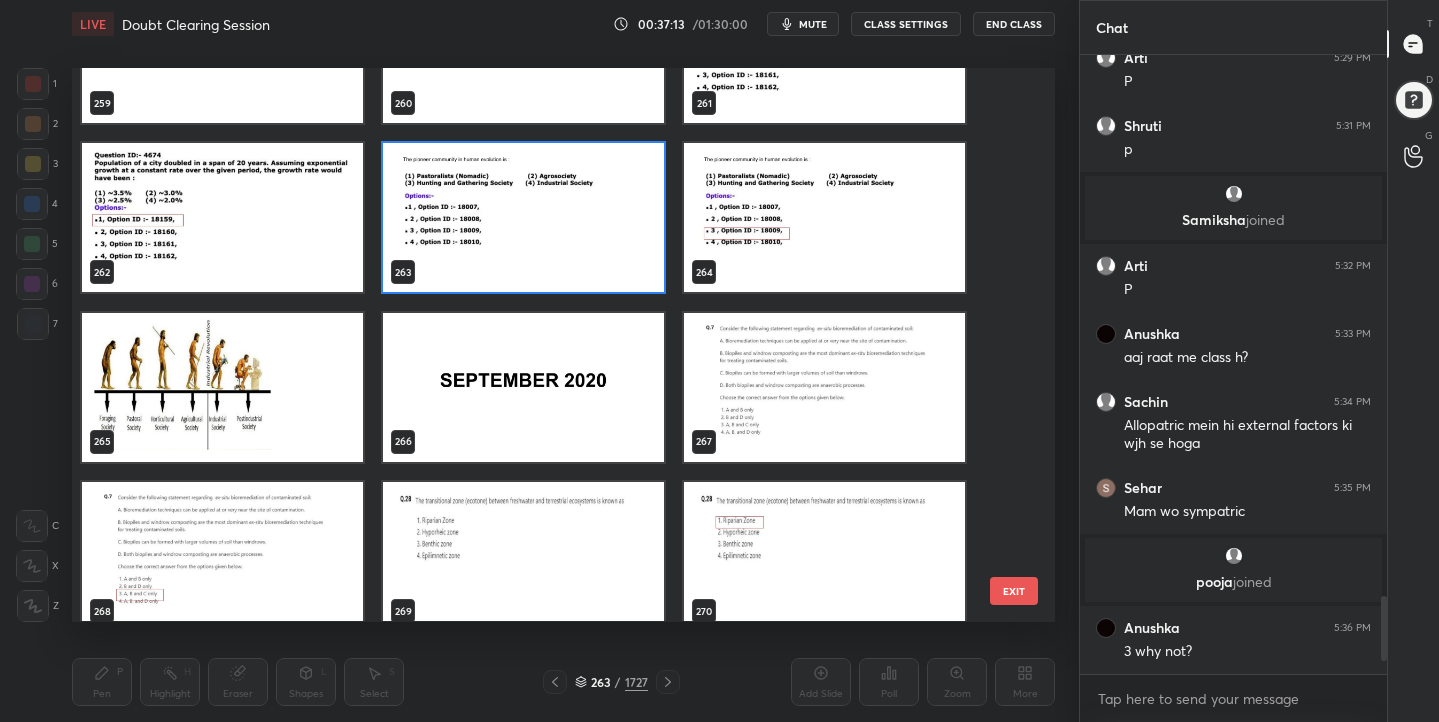 click at bounding box center (523, 218) 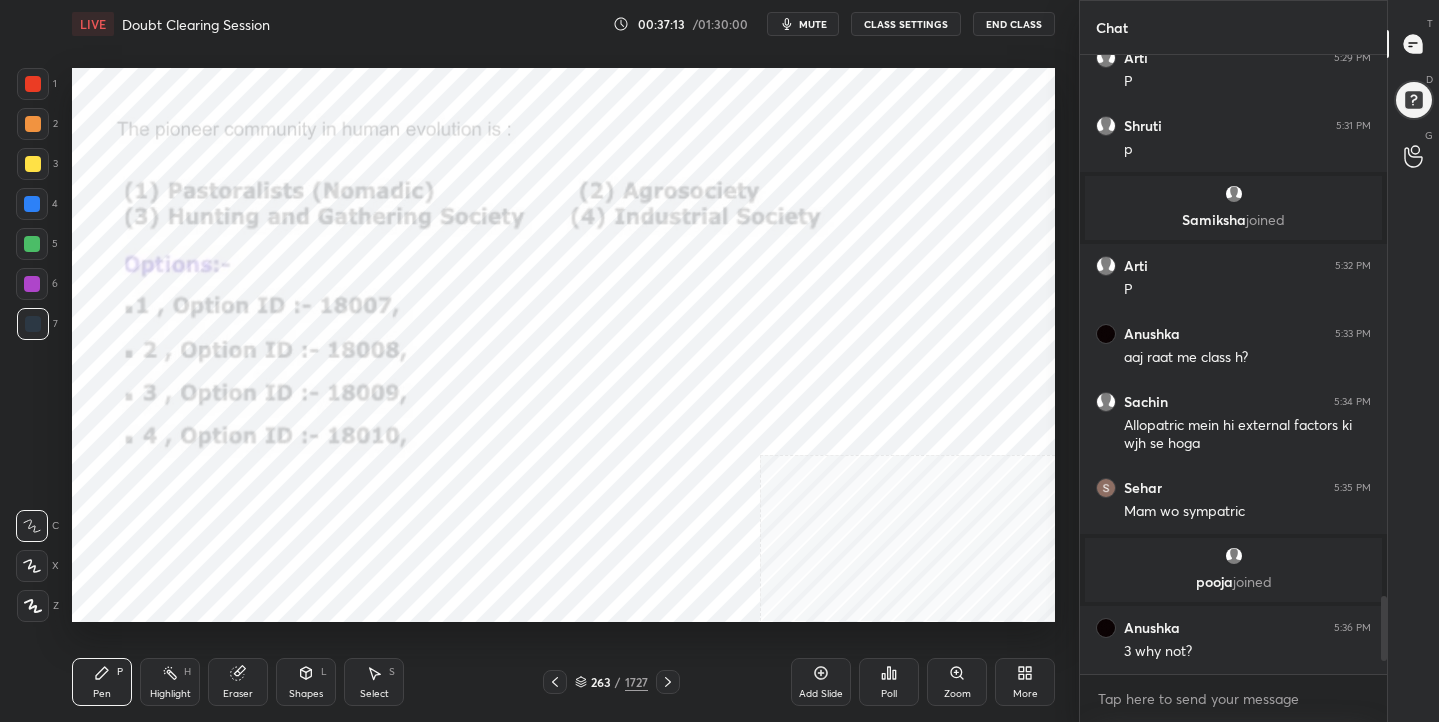 click at bounding box center [523, 218] 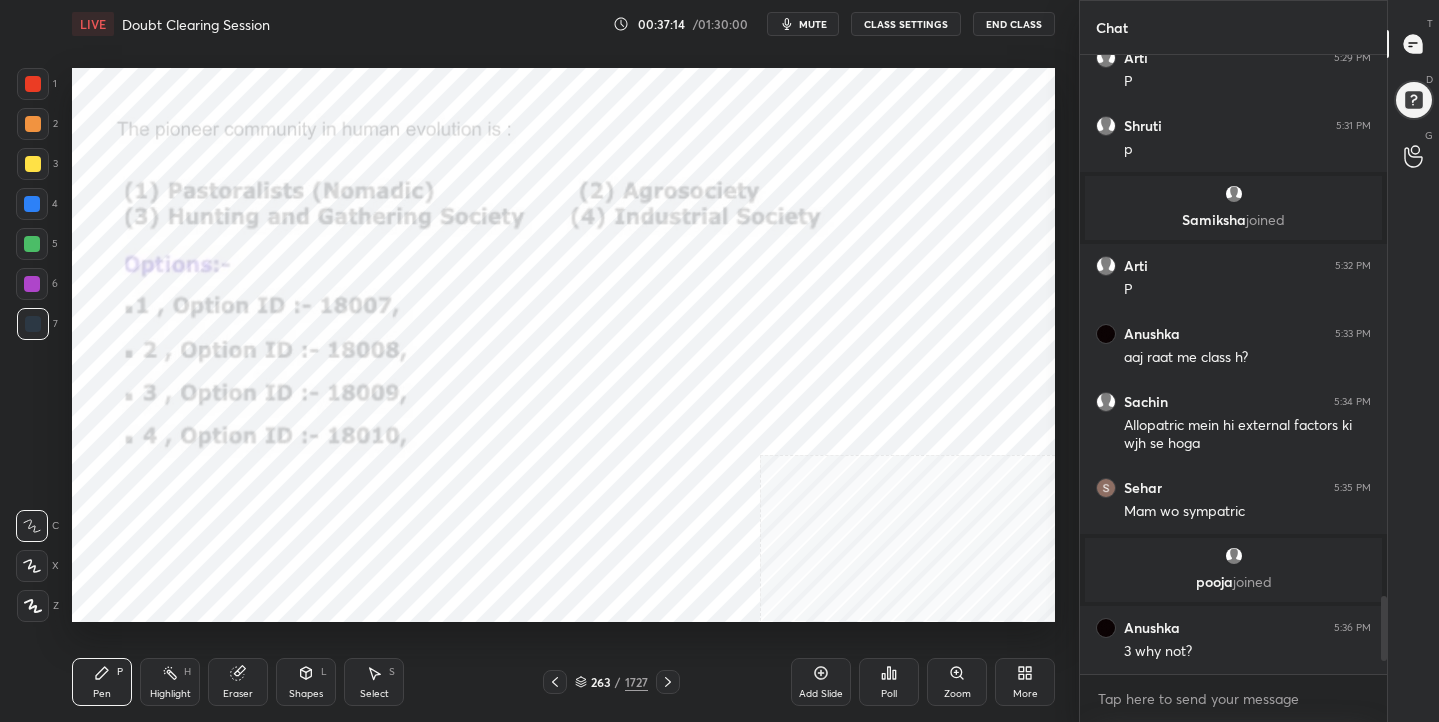 click on "mute" at bounding box center [813, 24] 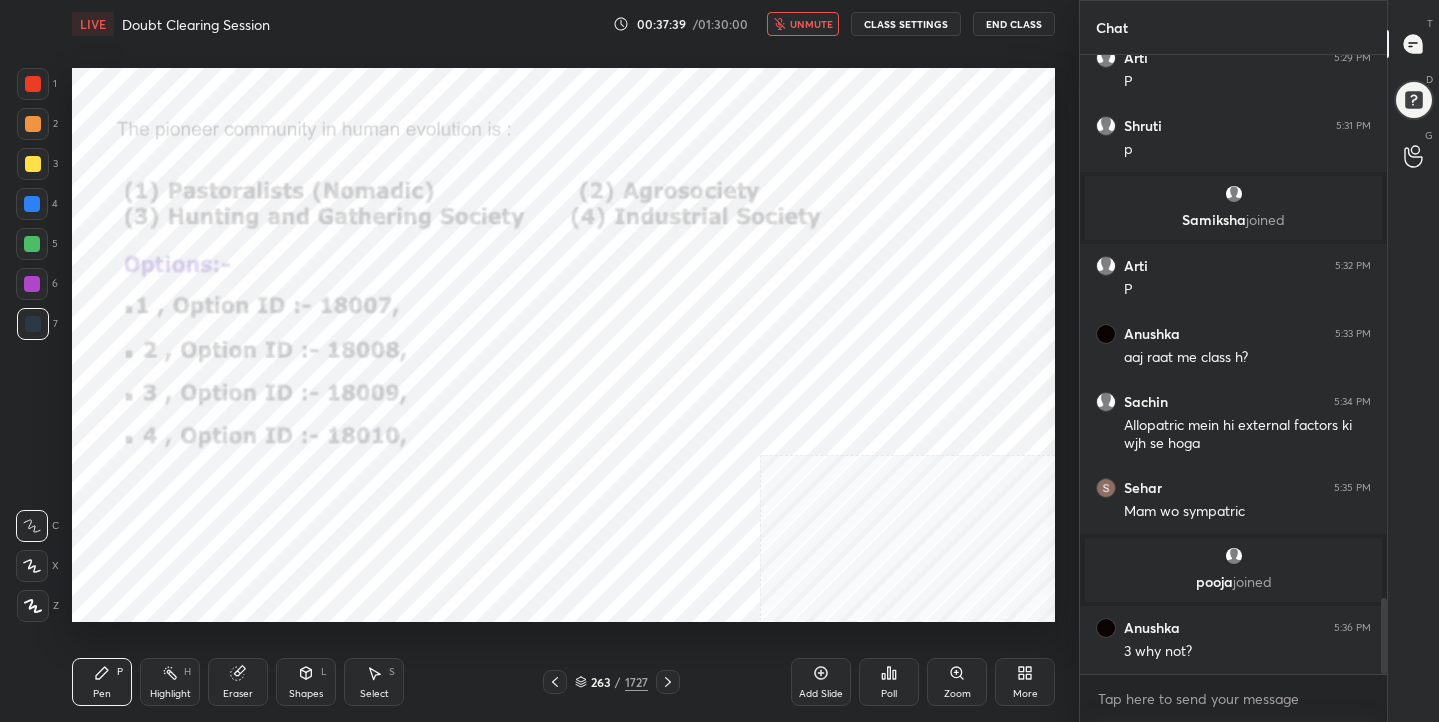 scroll, scrollTop: 4393, scrollLeft: 0, axis: vertical 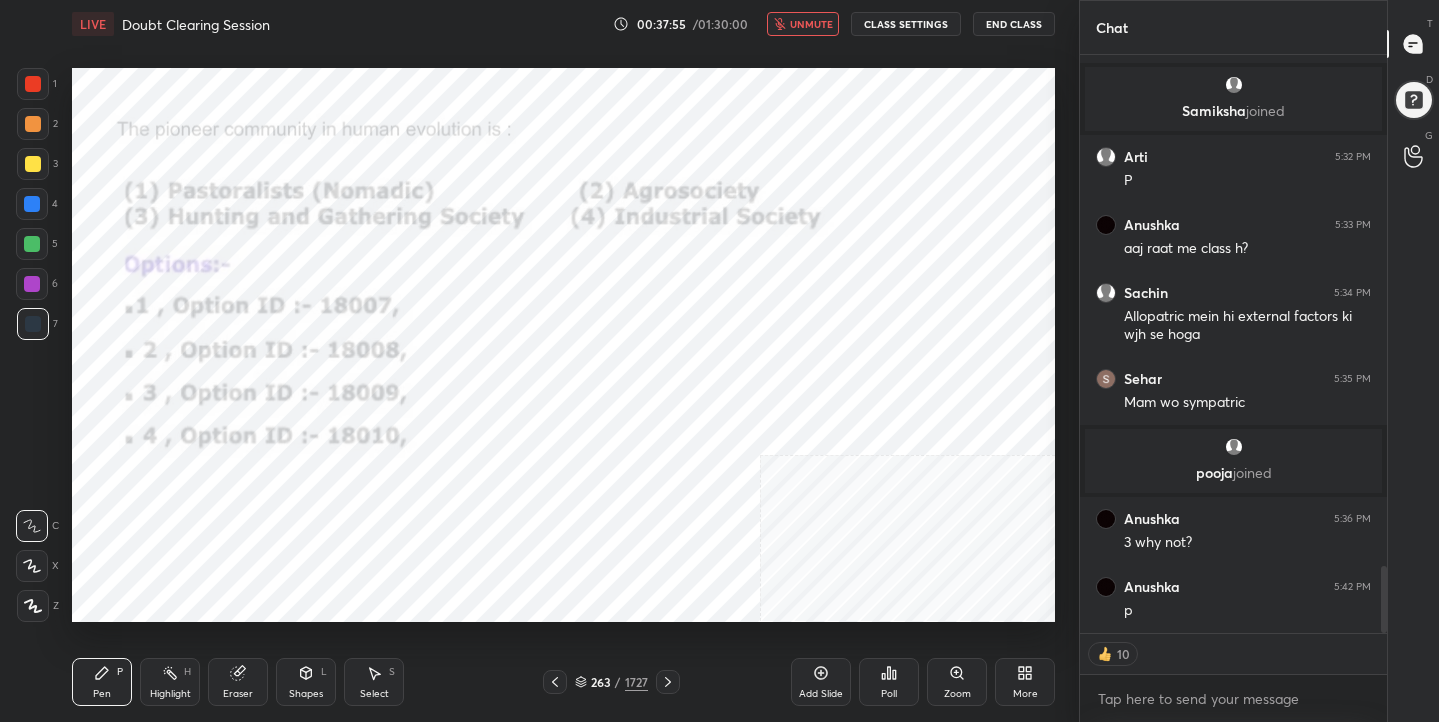 click 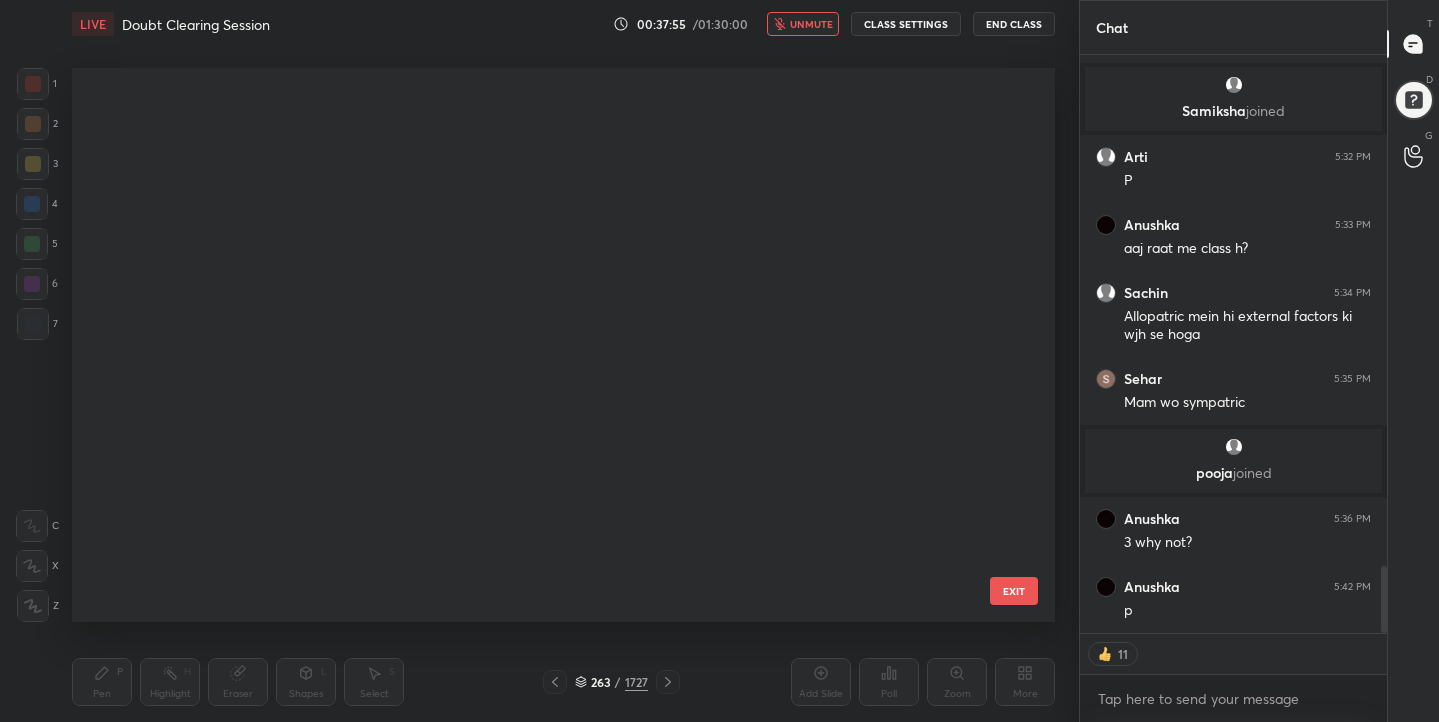 scroll, scrollTop: 14347, scrollLeft: 0, axis: vertical 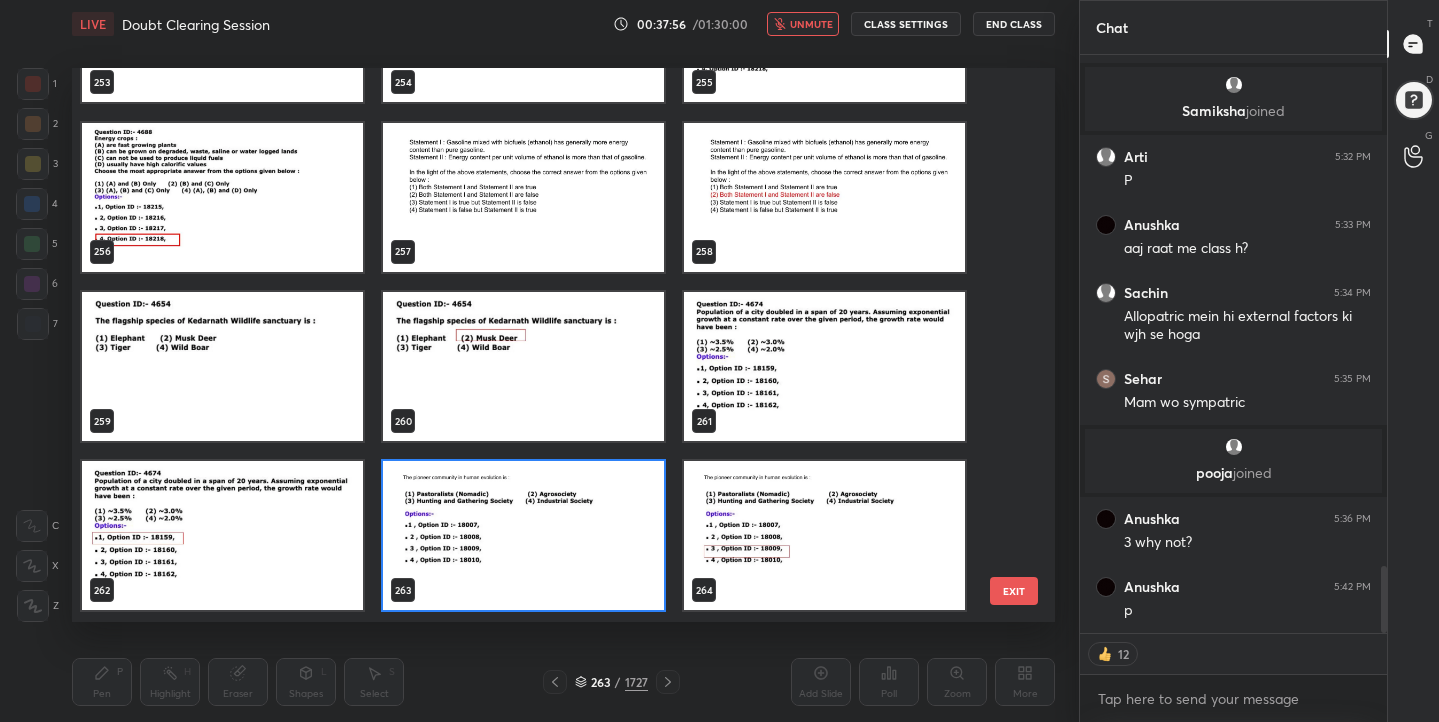 click at bounding box center (523, 536) 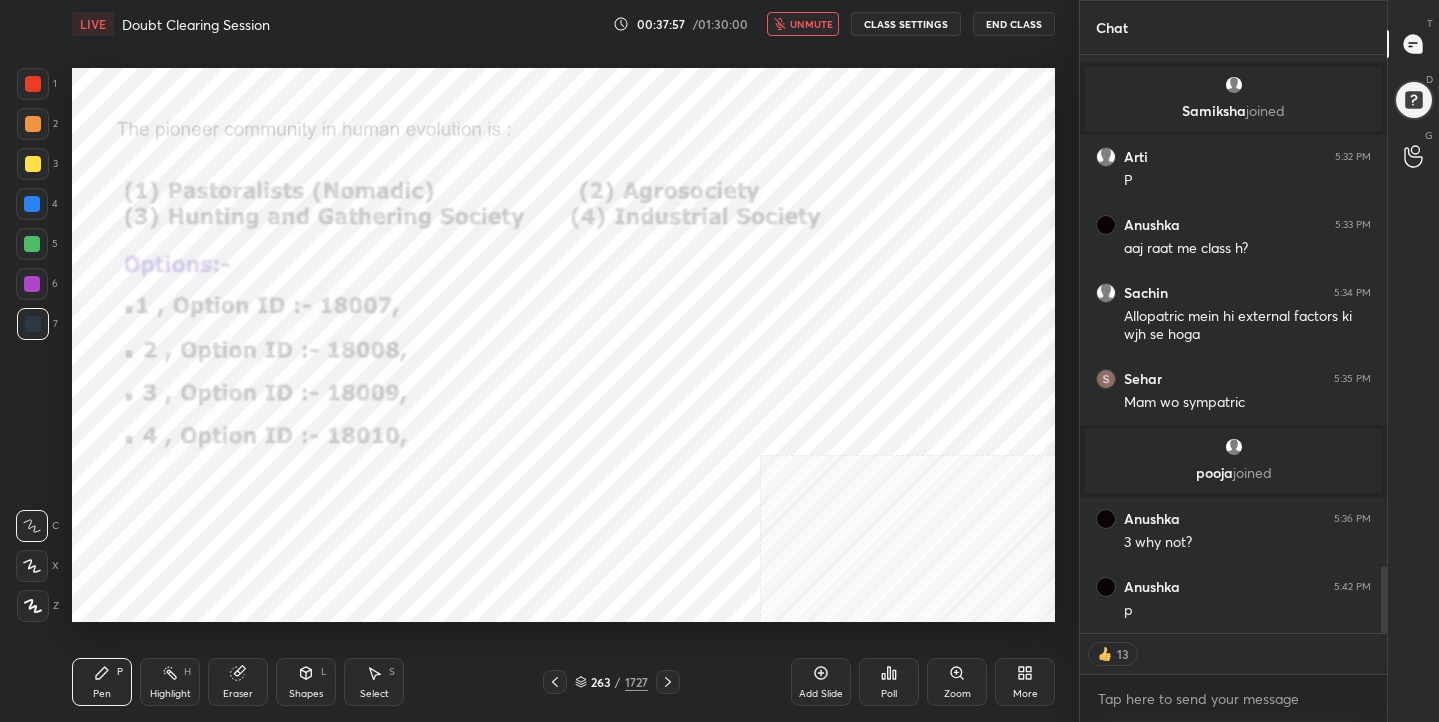 click on "Poll" at bounding box center (889, 682) 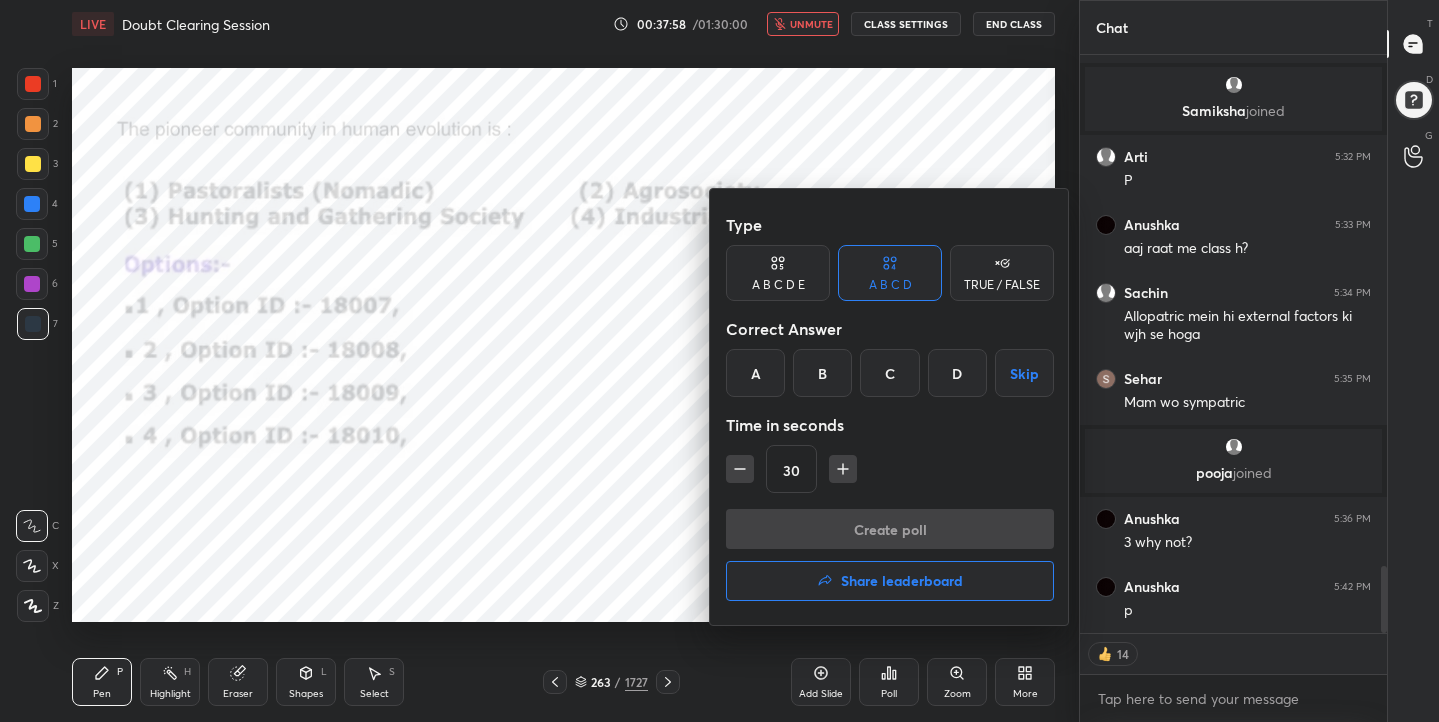 click on "C" at bounding box center [889, 373] 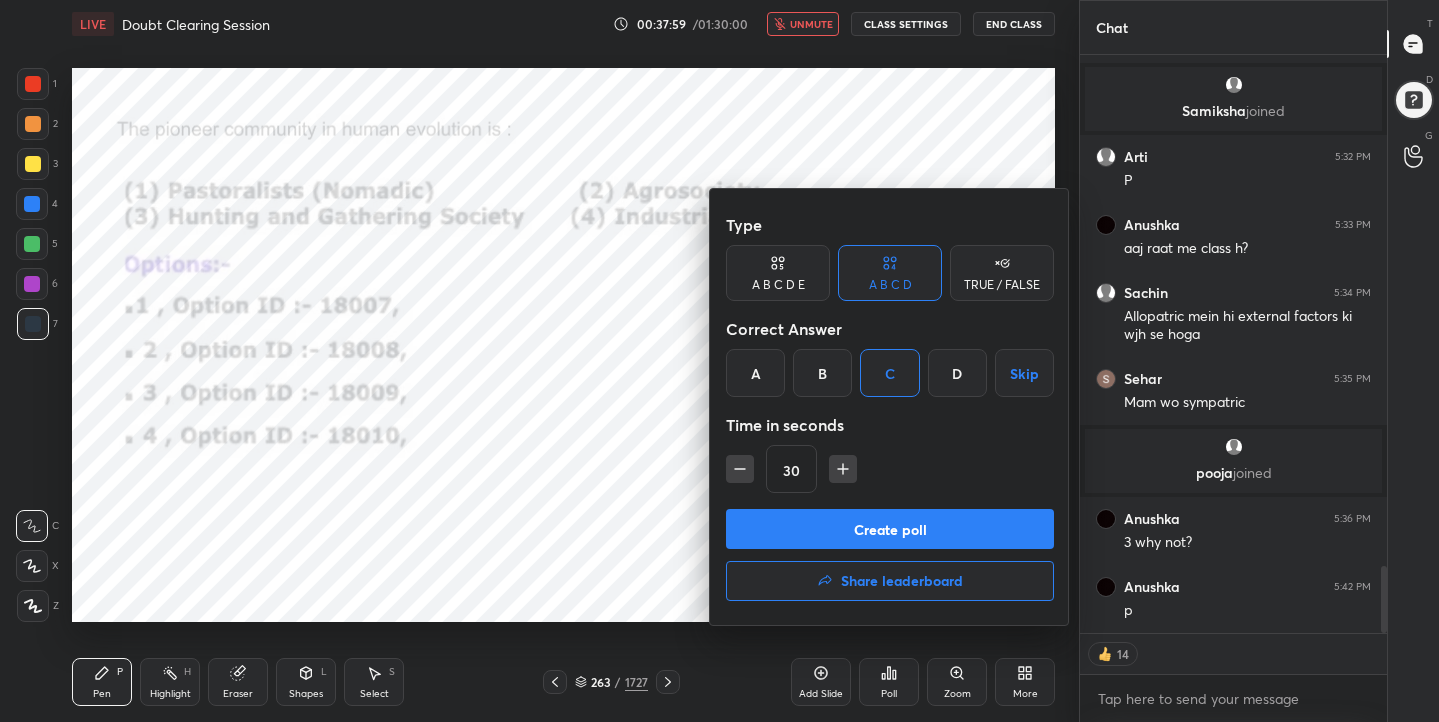 click on "Create poll" at bounding box center (890, 529) 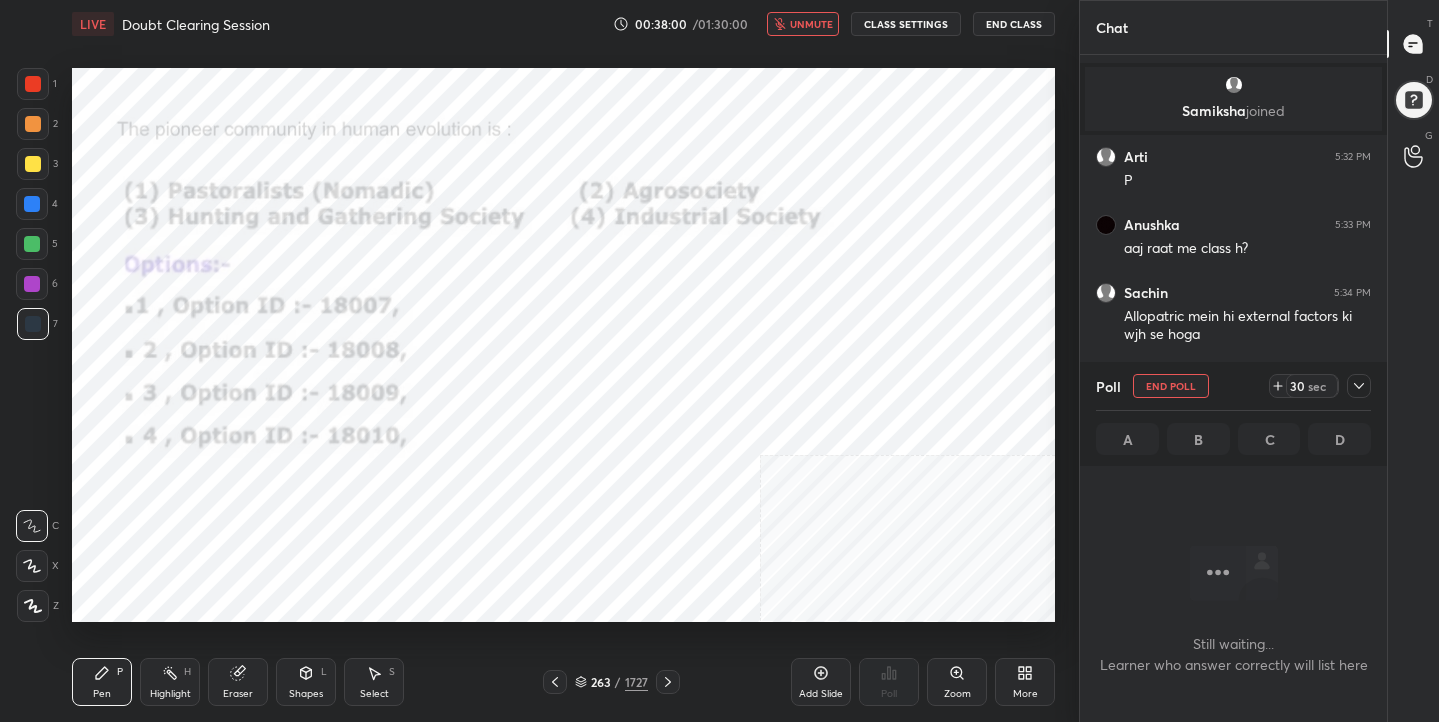 scroll, scrollTop: 353, scrollLeft: 301, axis: both 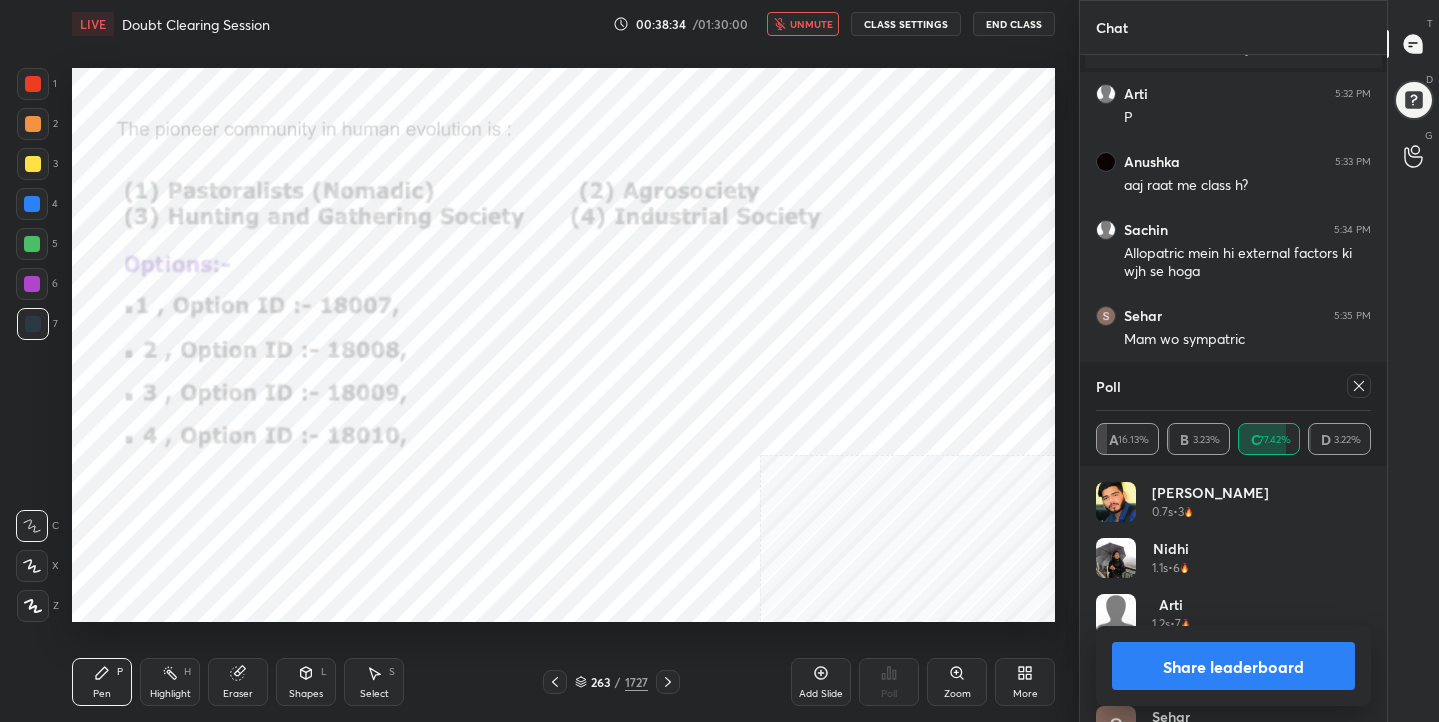 click at bounding box center [1359, 386] 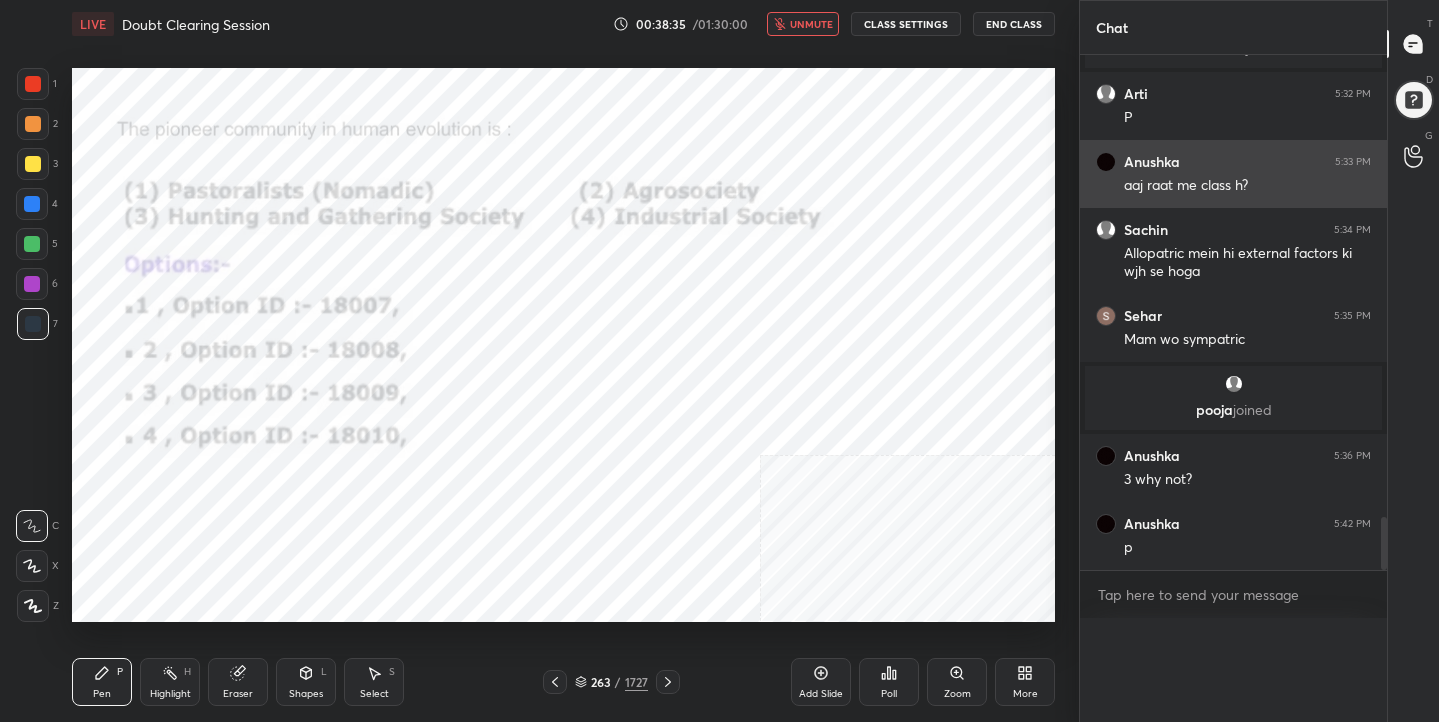 scroll, scrollTop: 0, scrollLeft: 0, axis: both 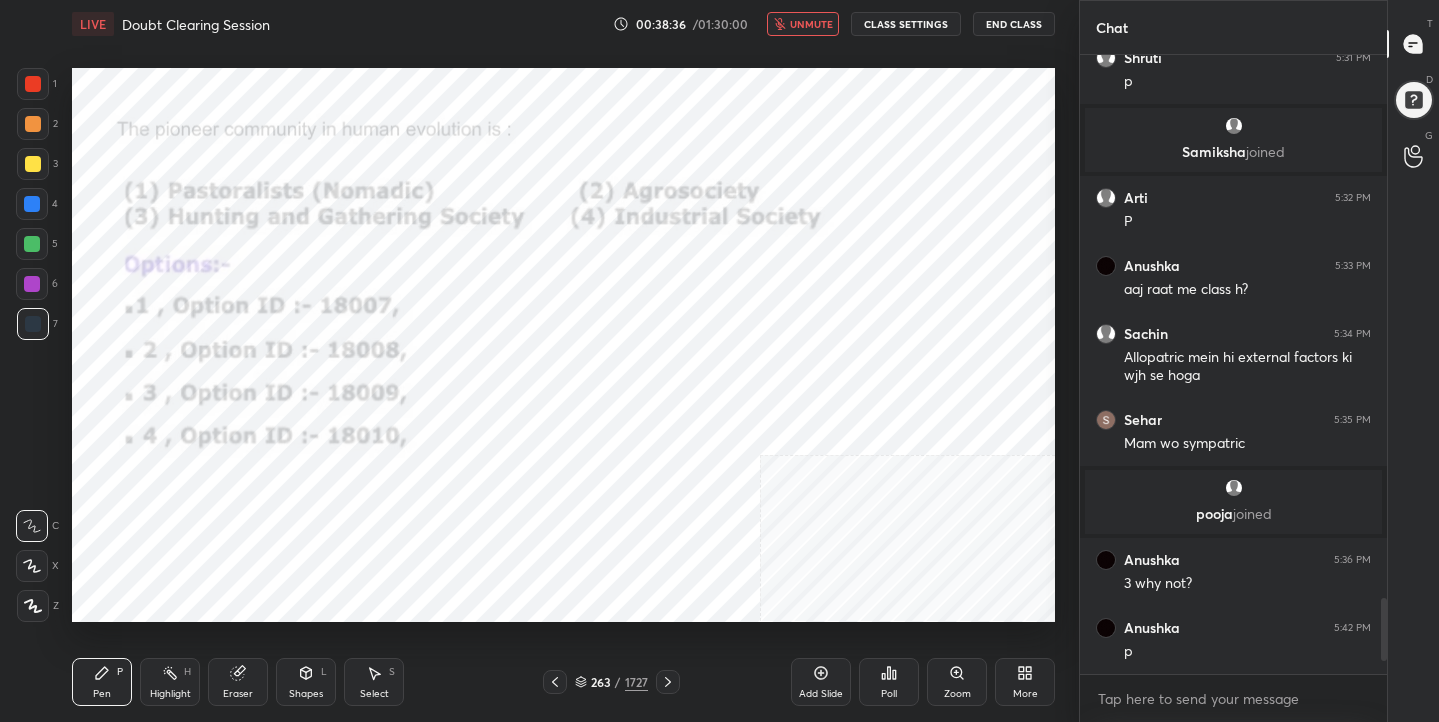 click on "unmute" at bounding box center (811, 24) 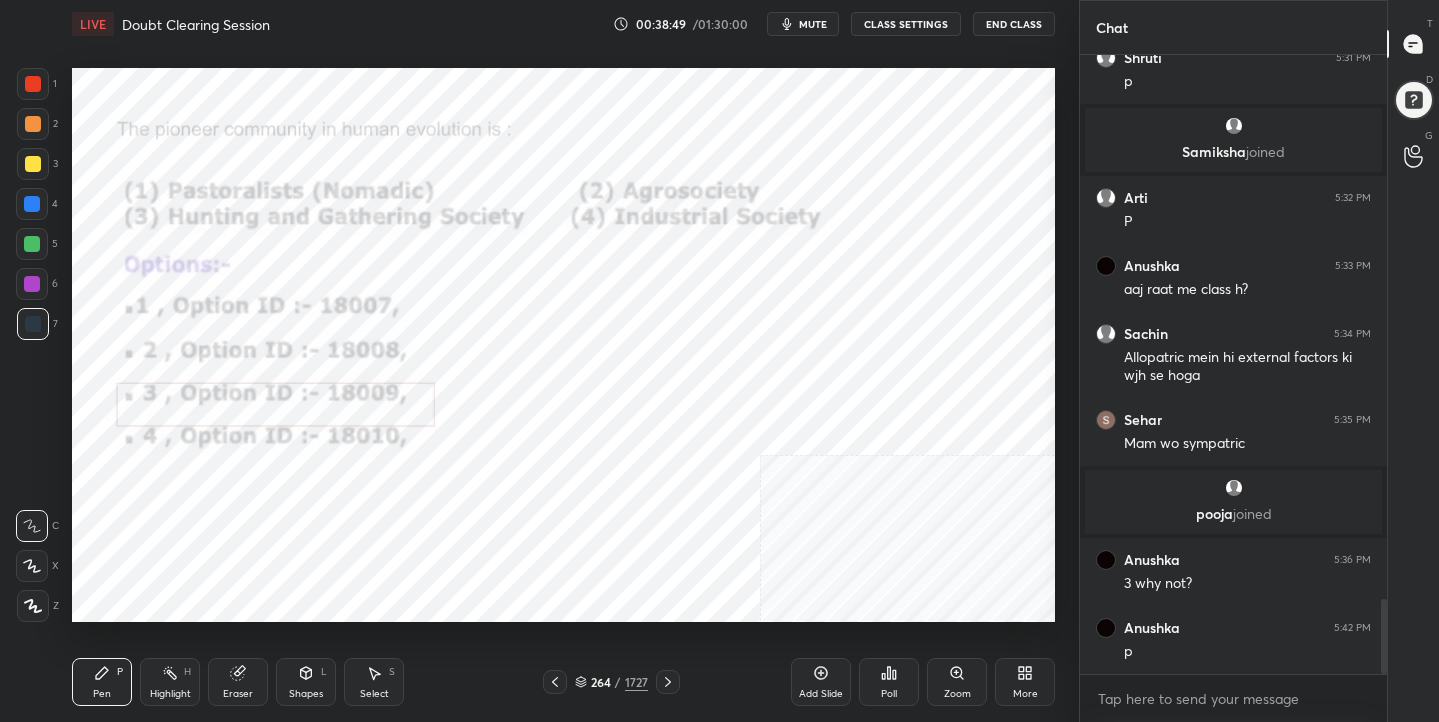 scroll, scrollTop: 4461, scrollLeft: 0, axis: vertical 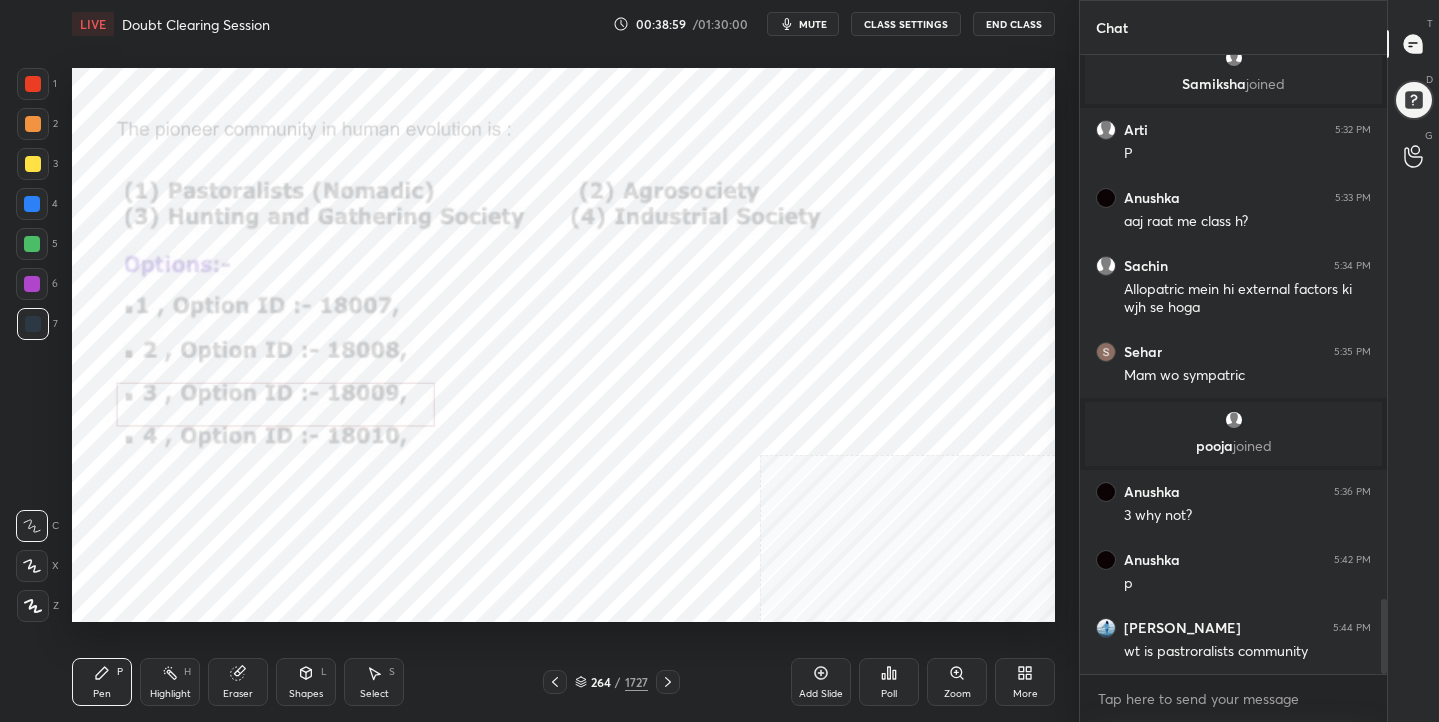 click on "264 / 1727" at bounding box center [611, 682] 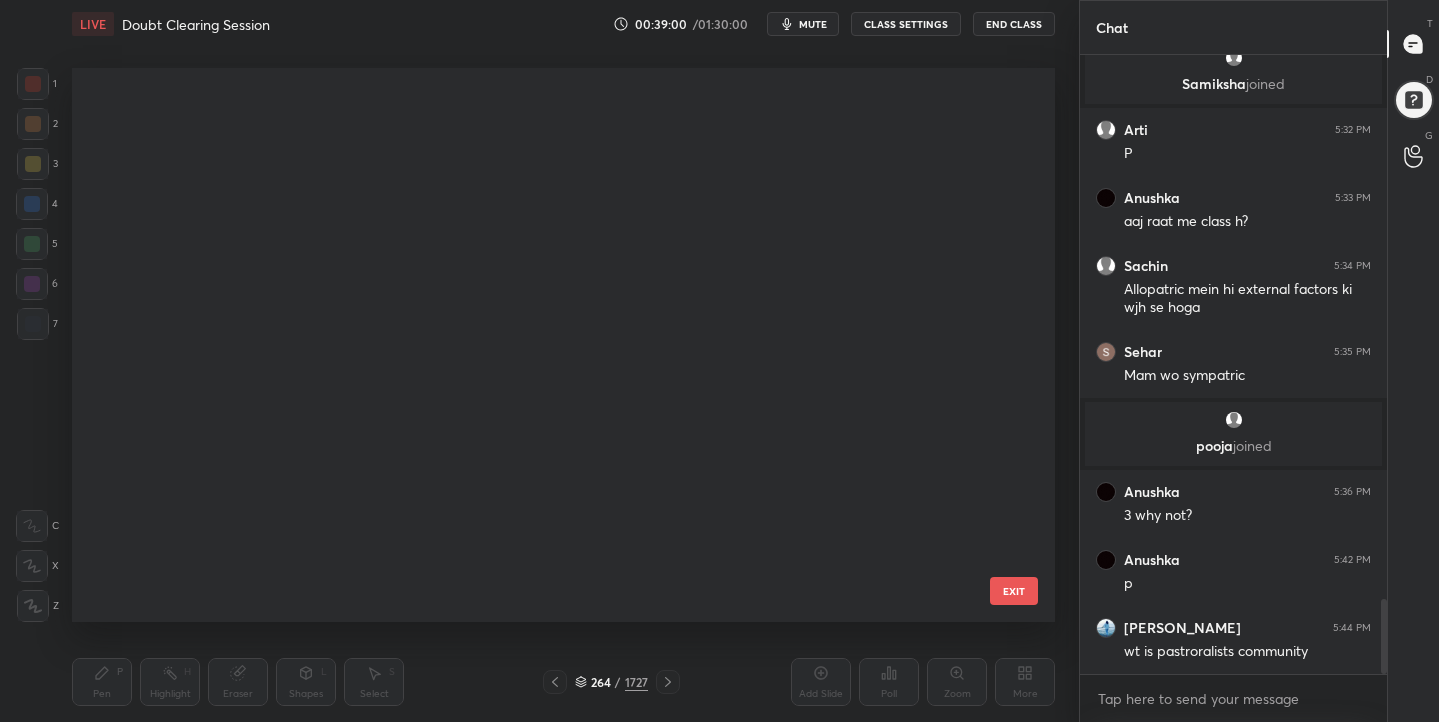 scroll, scrollTop: 14347, scrollLeft: 0, axis: vertical 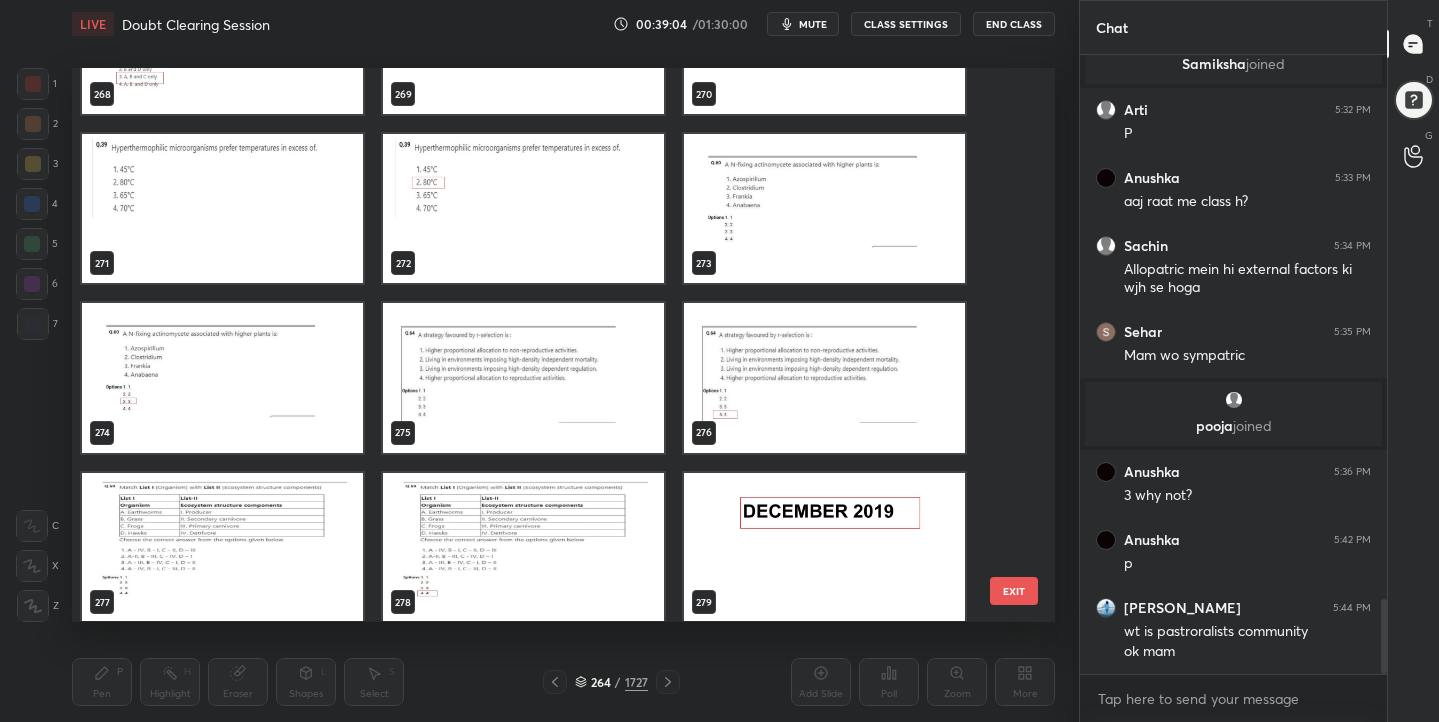 click at bounding box center (523, 378) 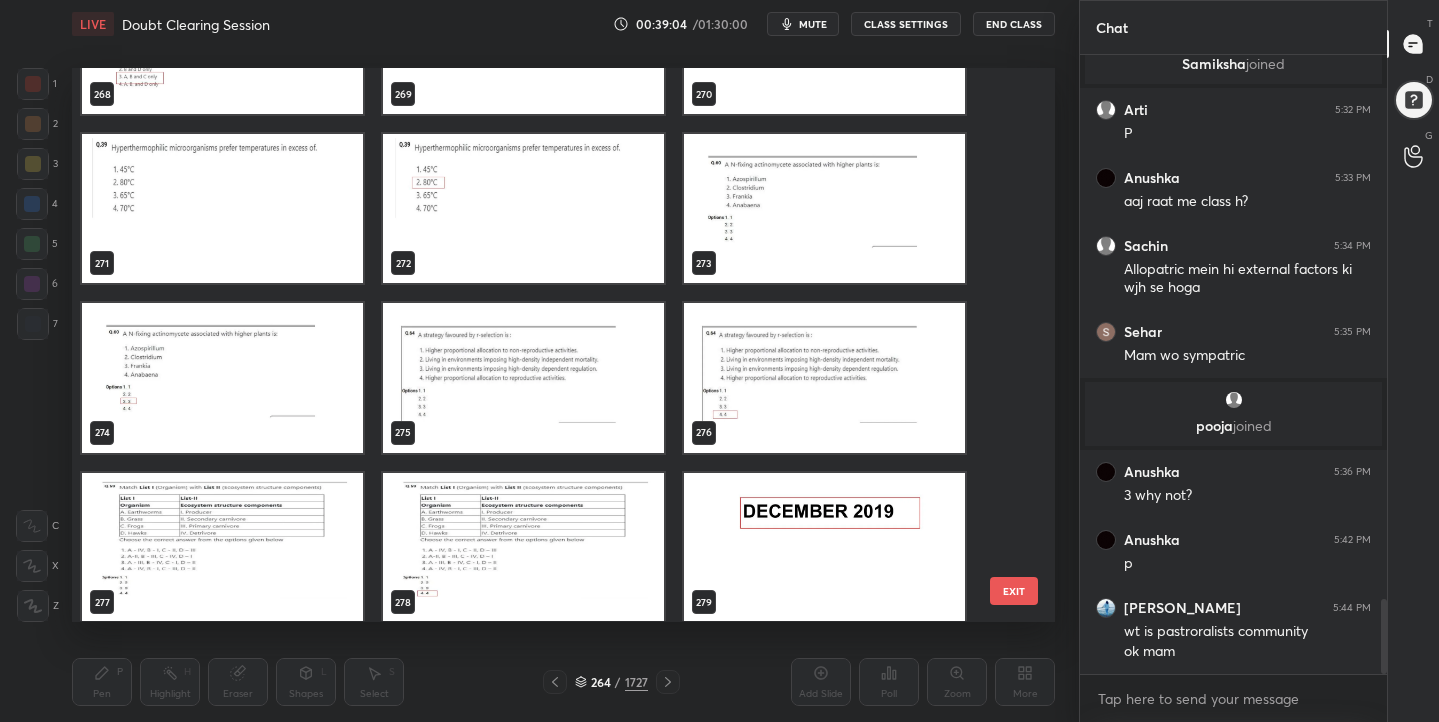 click at bounding box center (523, 378) 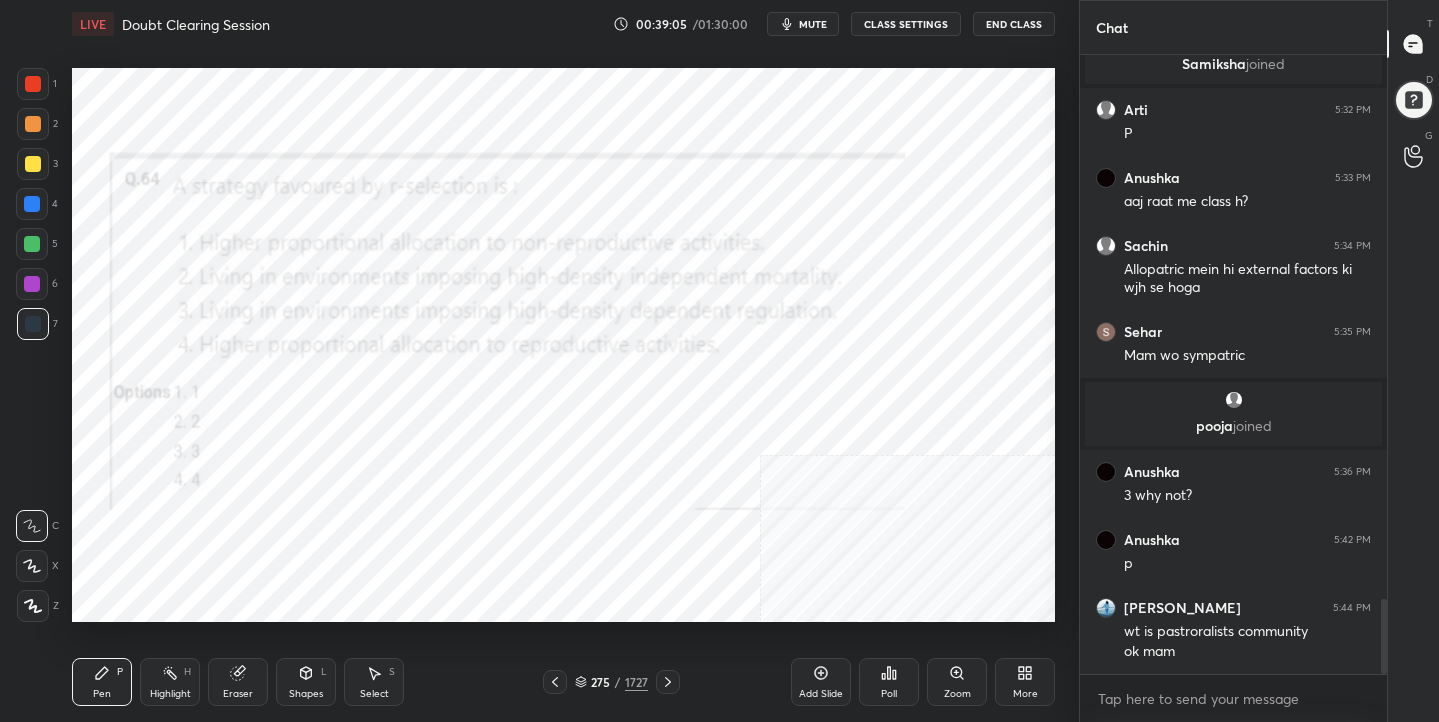 click at bounding box center [523, 378] 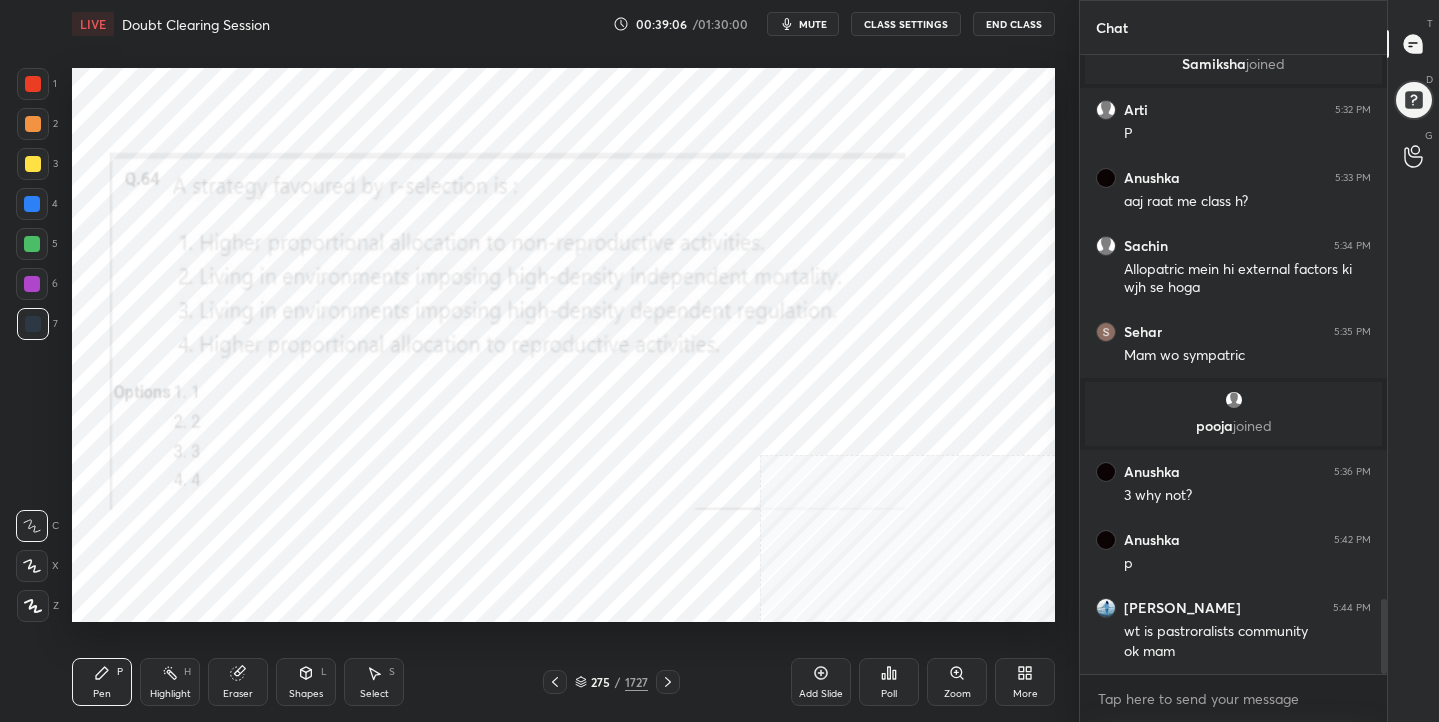 click on "mute" at bounding box center [813, 24] 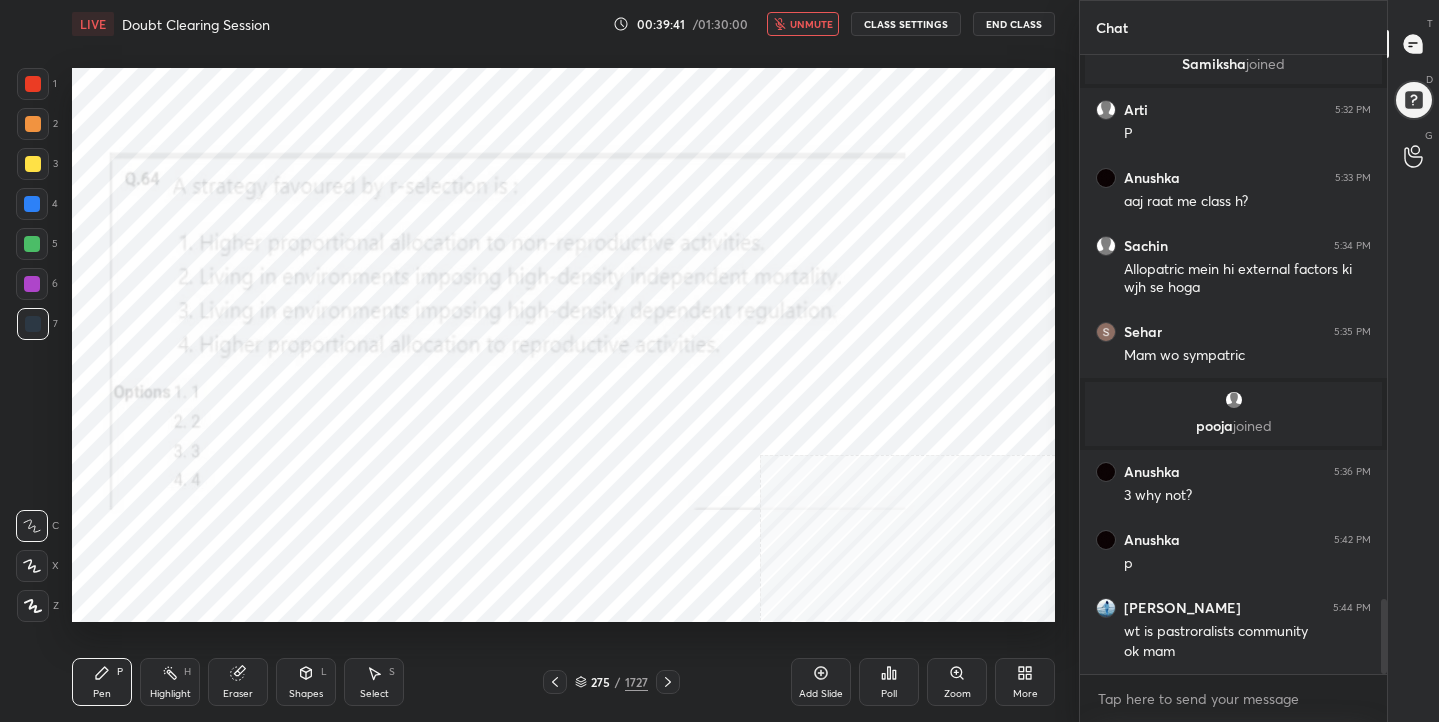 click on "275 / 1727" at bounding box center [611, 682] 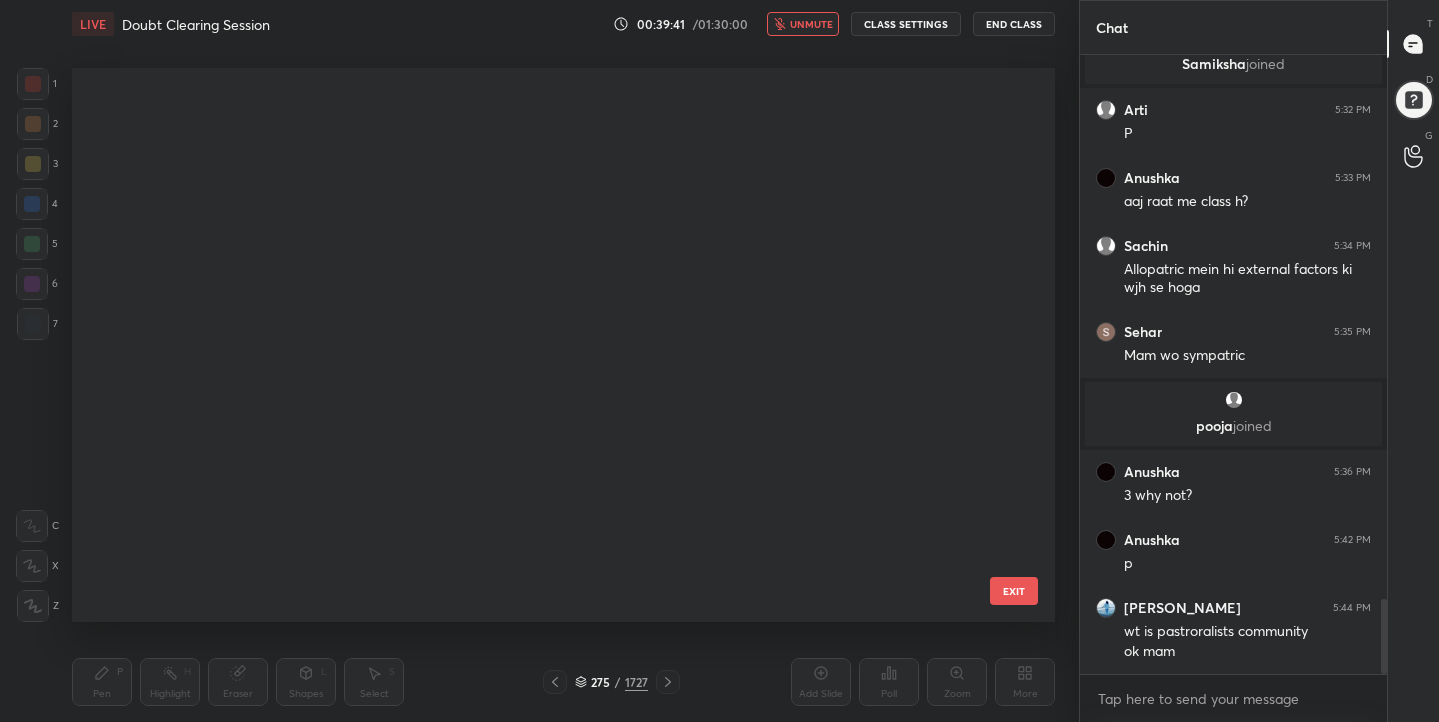 scroll, scrollTop: 15024, scrollLeft: 0, axis: vertical 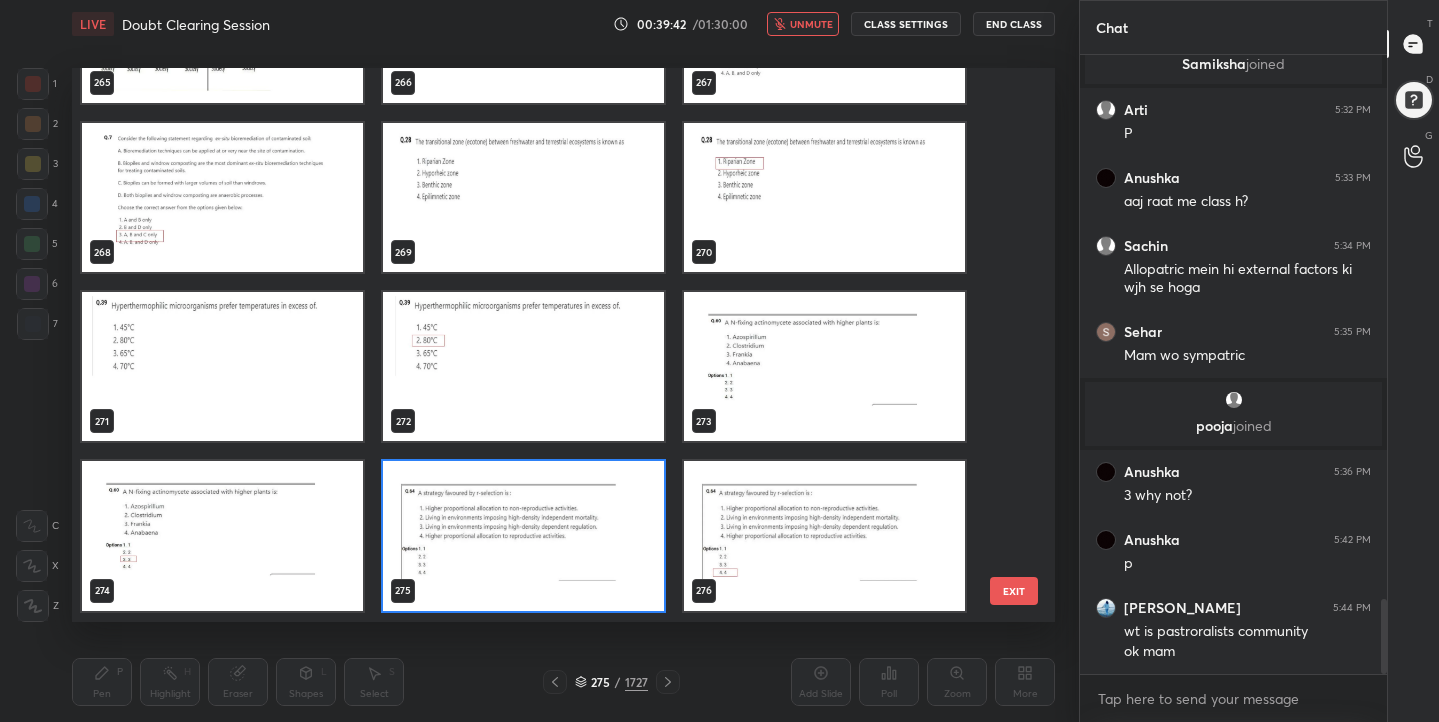 click at bounding box center [523, 536] 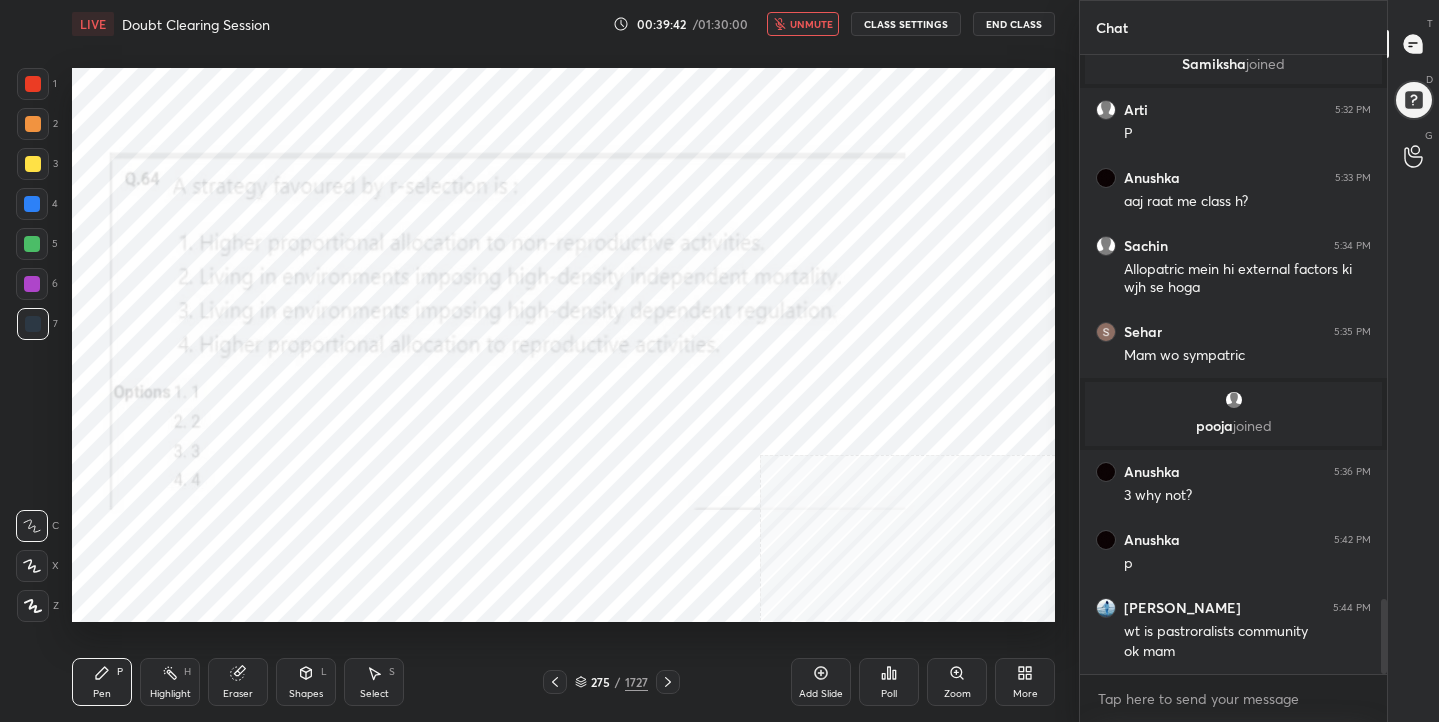 click at bounding box center [523, 536] 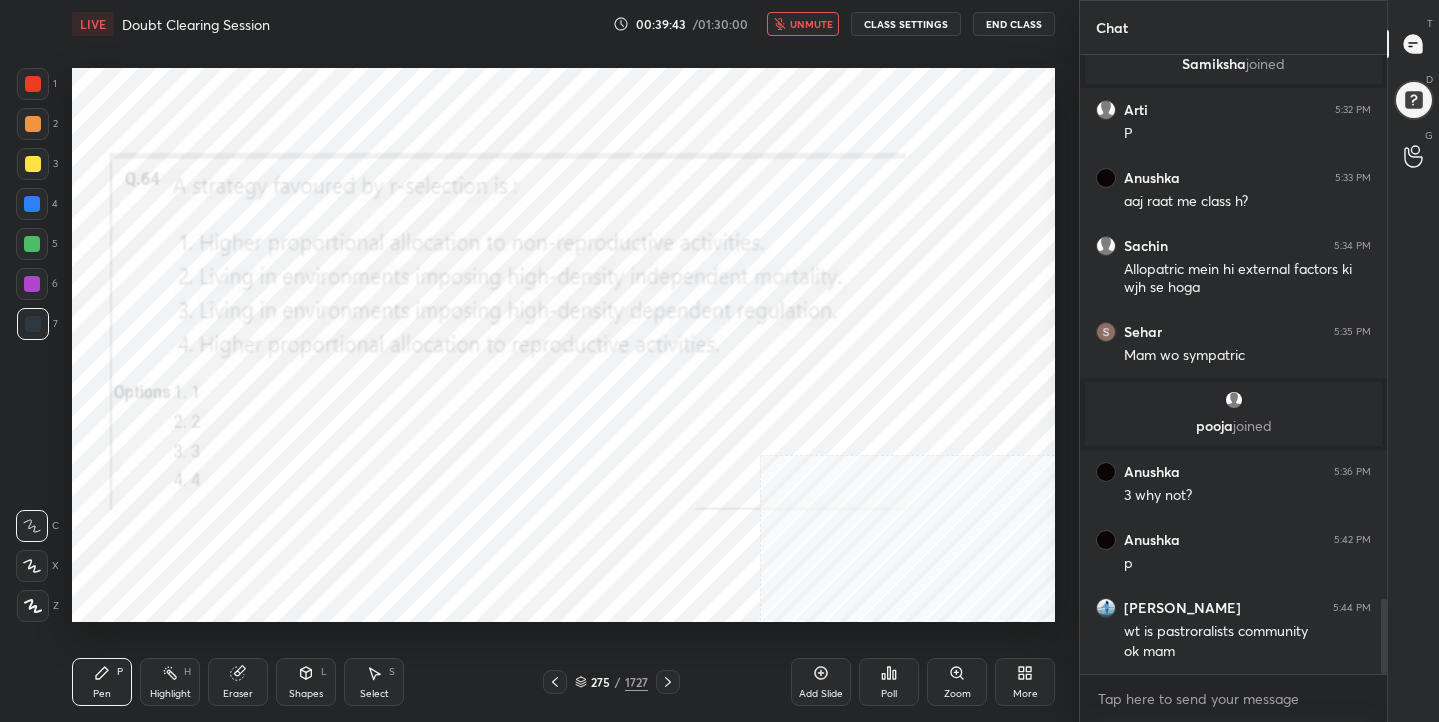 click on "Poll" at bounding box center (889, 682) 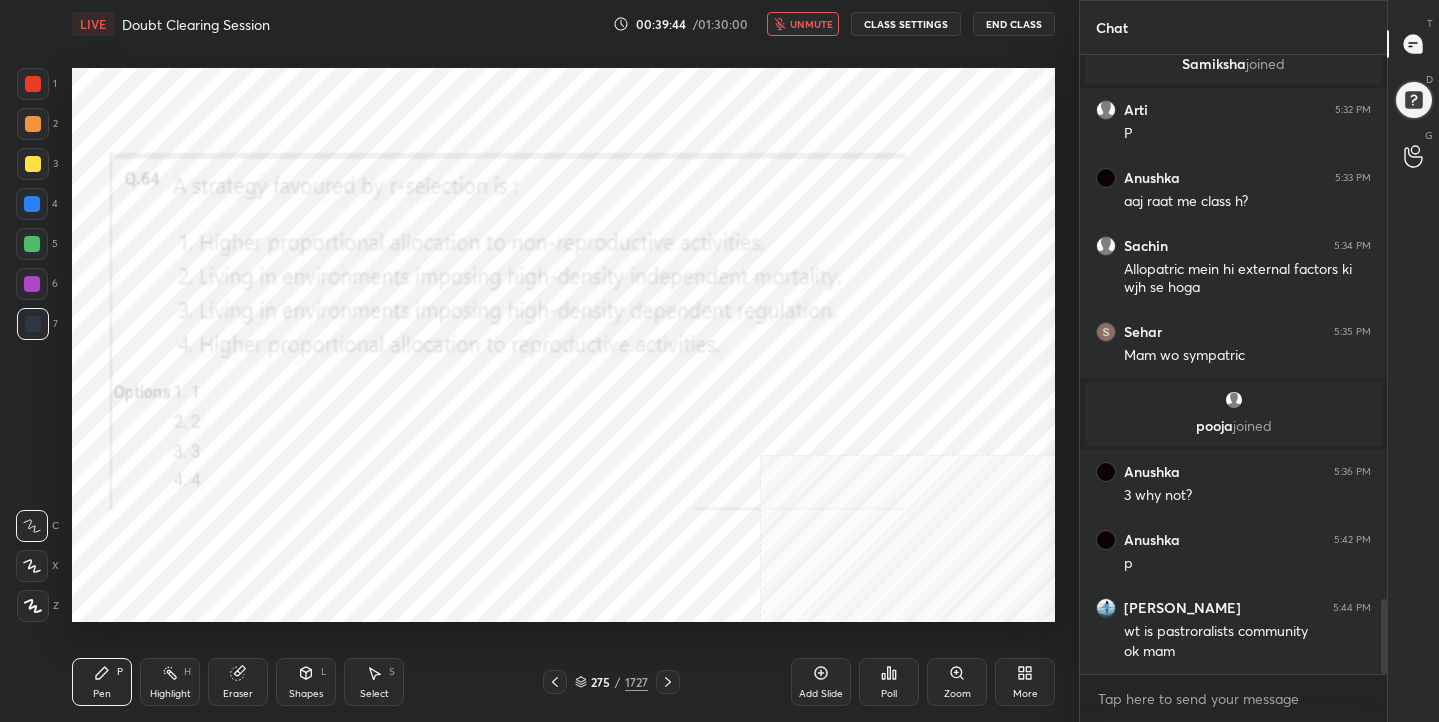 click on "Poll" at bounding box center (889, 682) 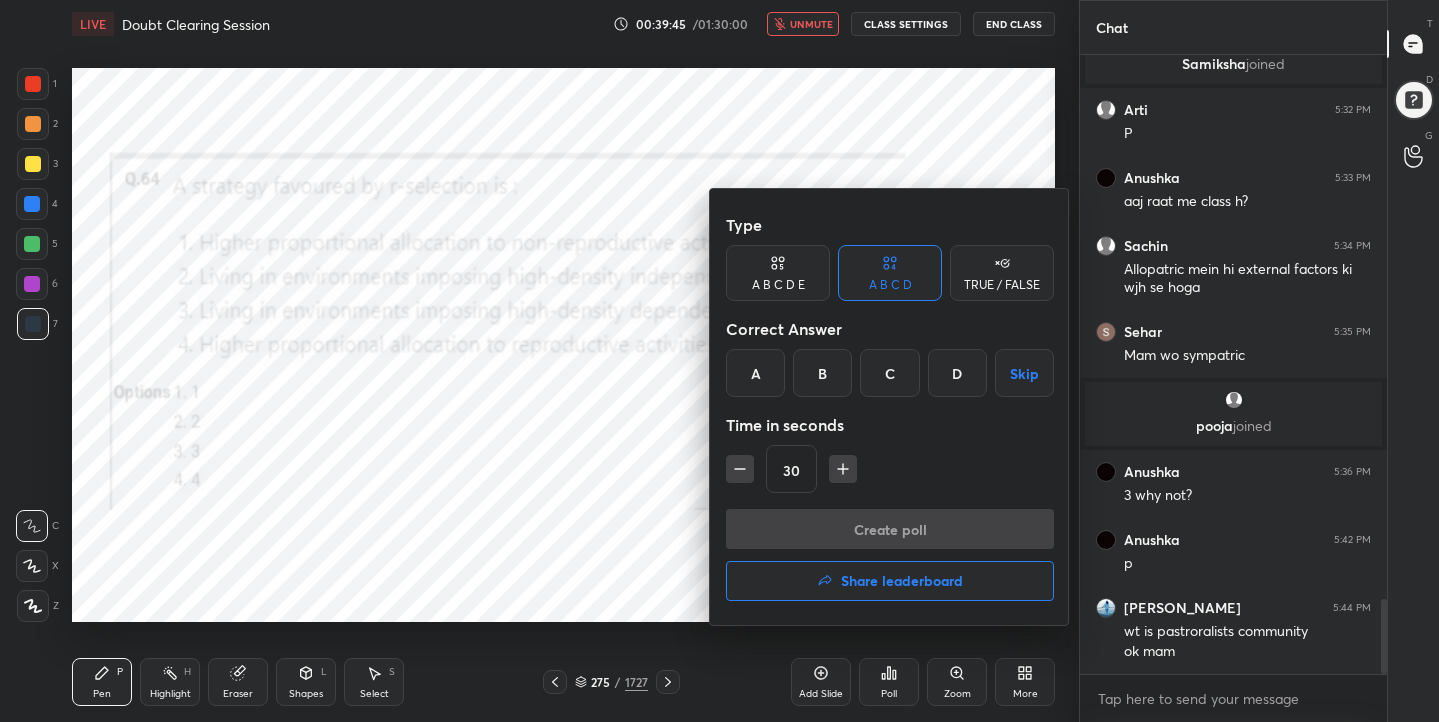click on "D" at bounding box center (957, 373) 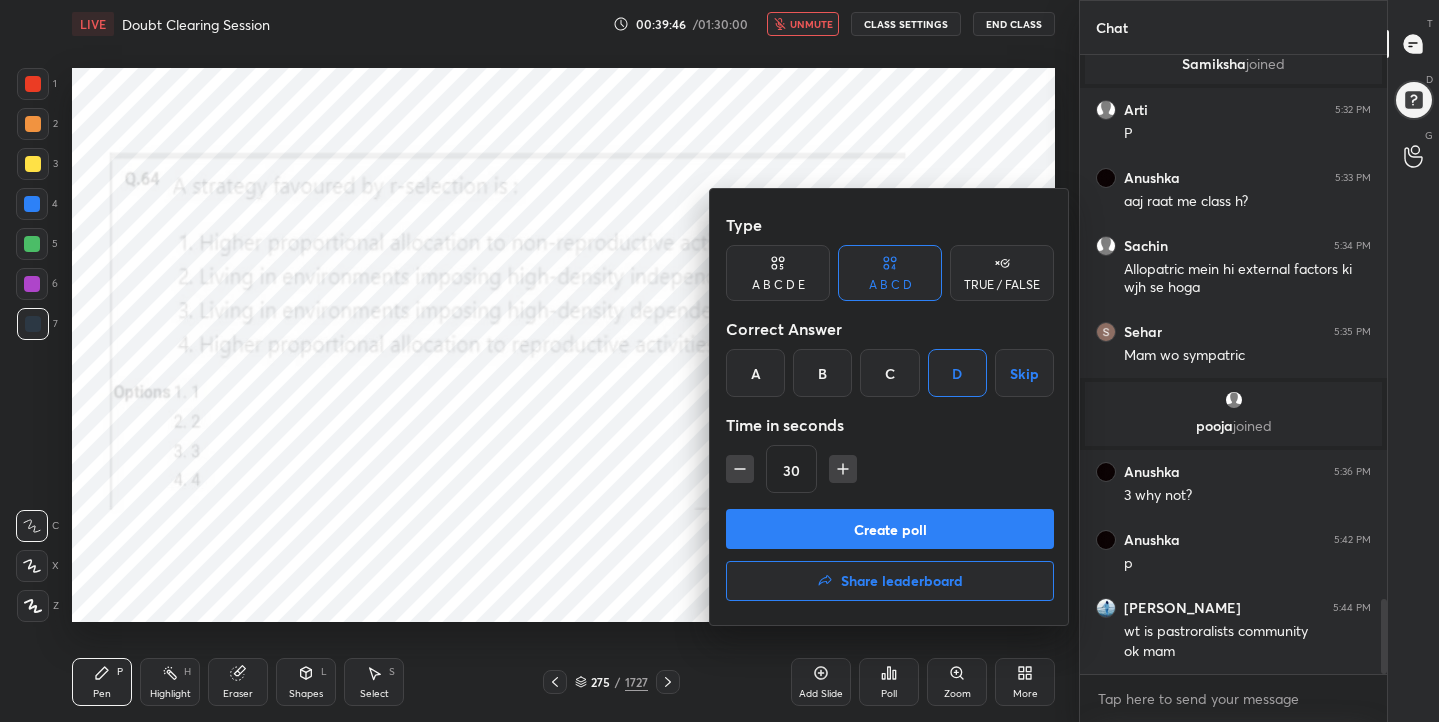click on "Create poll" at bounding box center [890, 529] 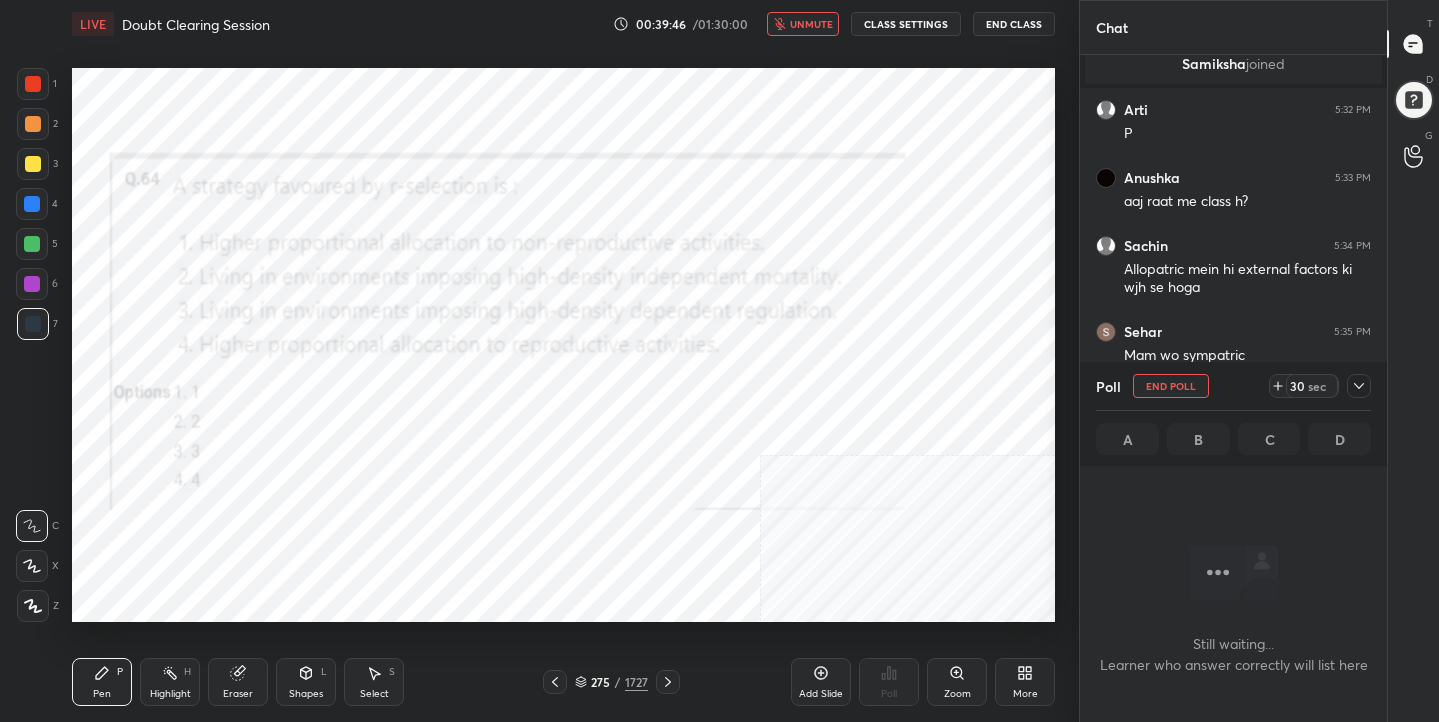 scroll, scrollTop: 344, scrollLeft: 301, axis: both 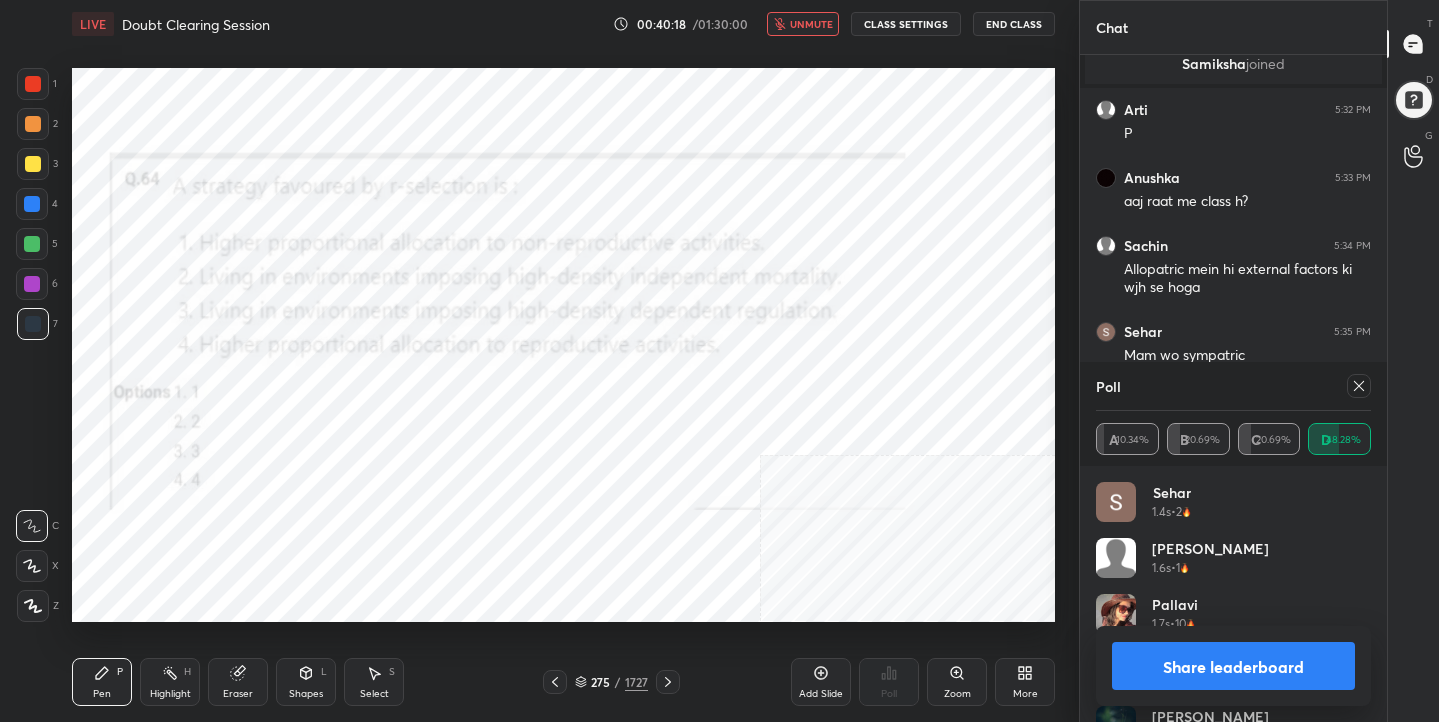 click 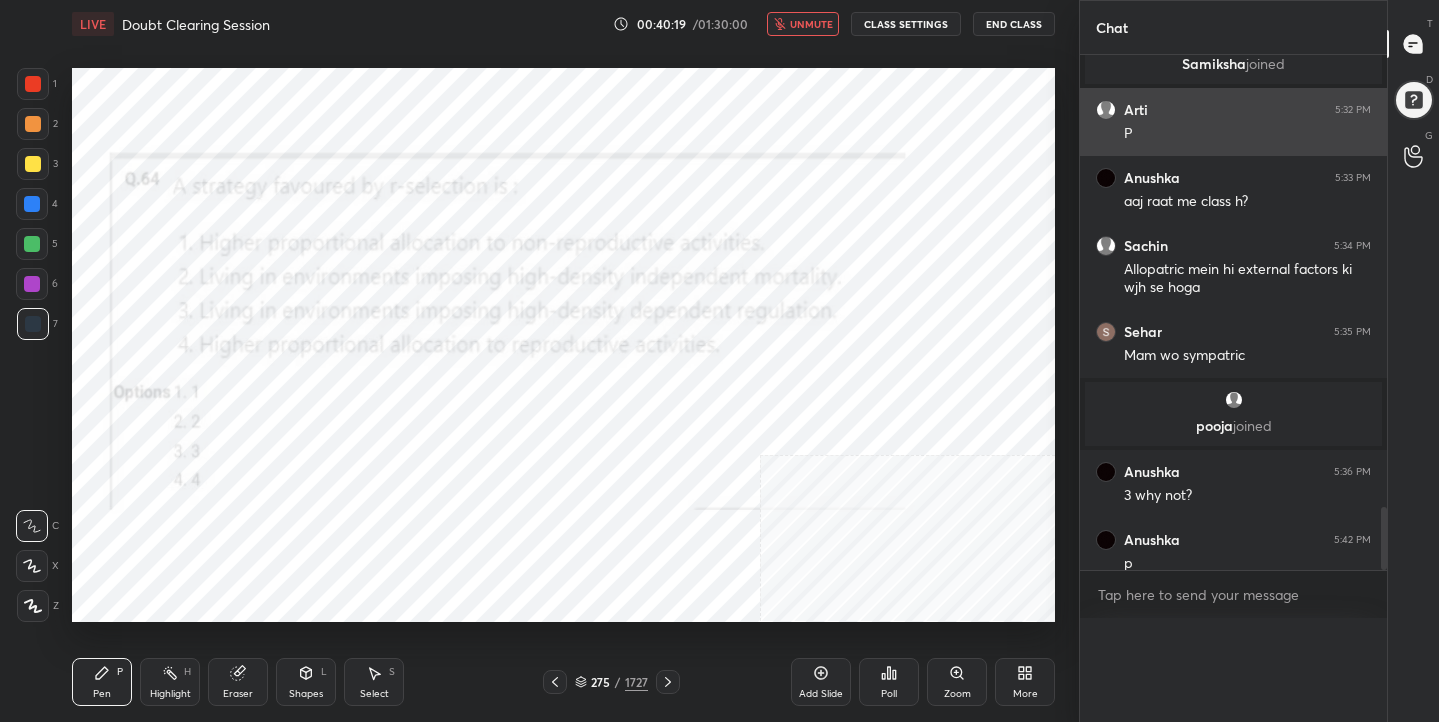 scroll, scrollTop: 0, scrollLeft: 0, axis: both 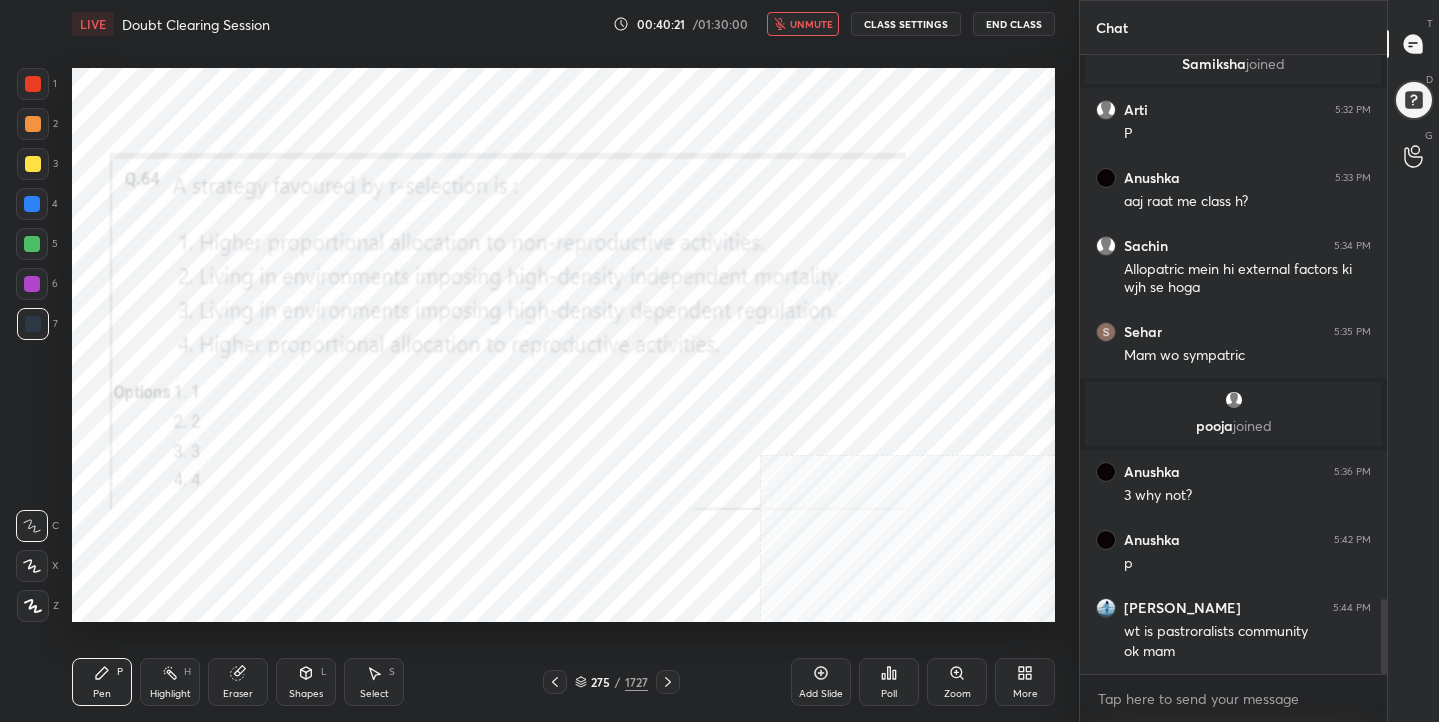 click on "unmute" at bounding box center [803, 24] 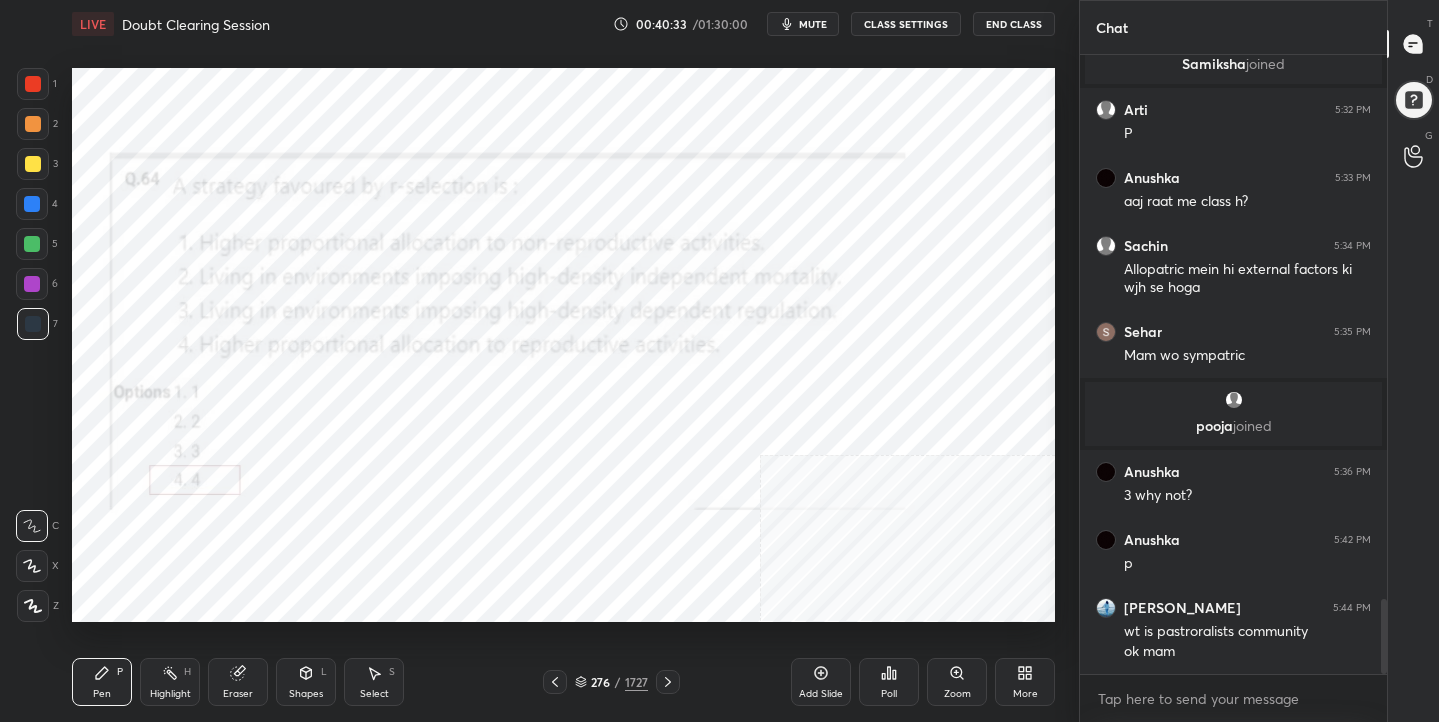 click 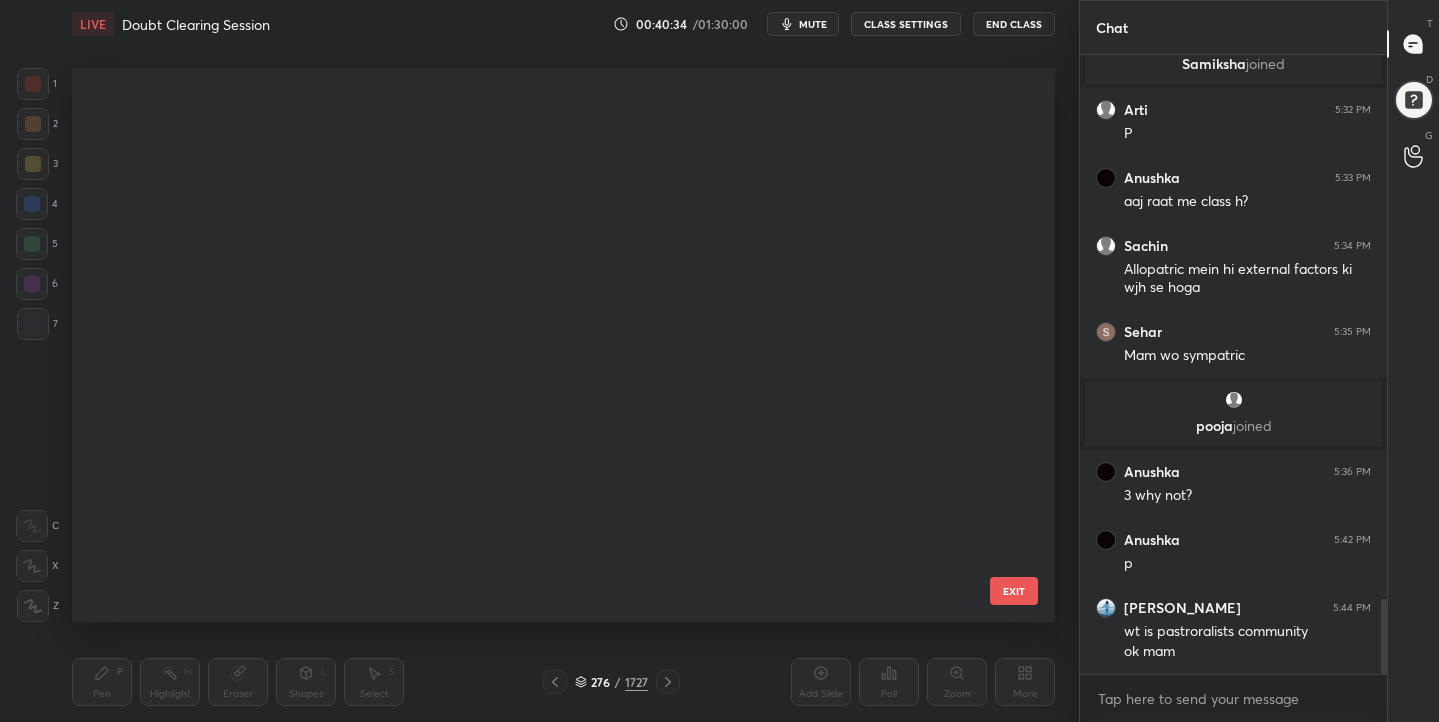 scroll, scrollTop: 15024, scrollLeft: 0, axis: vertical 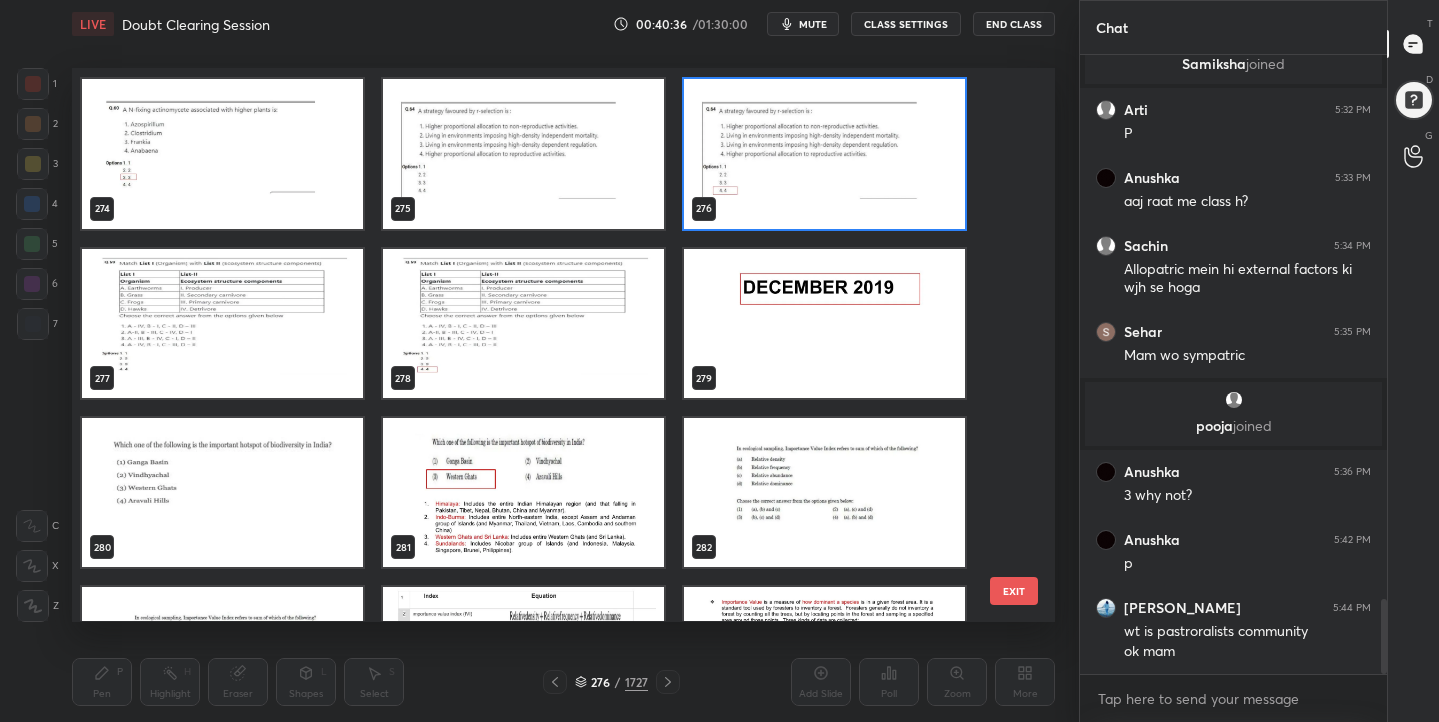click at bounding box center (222, 323) 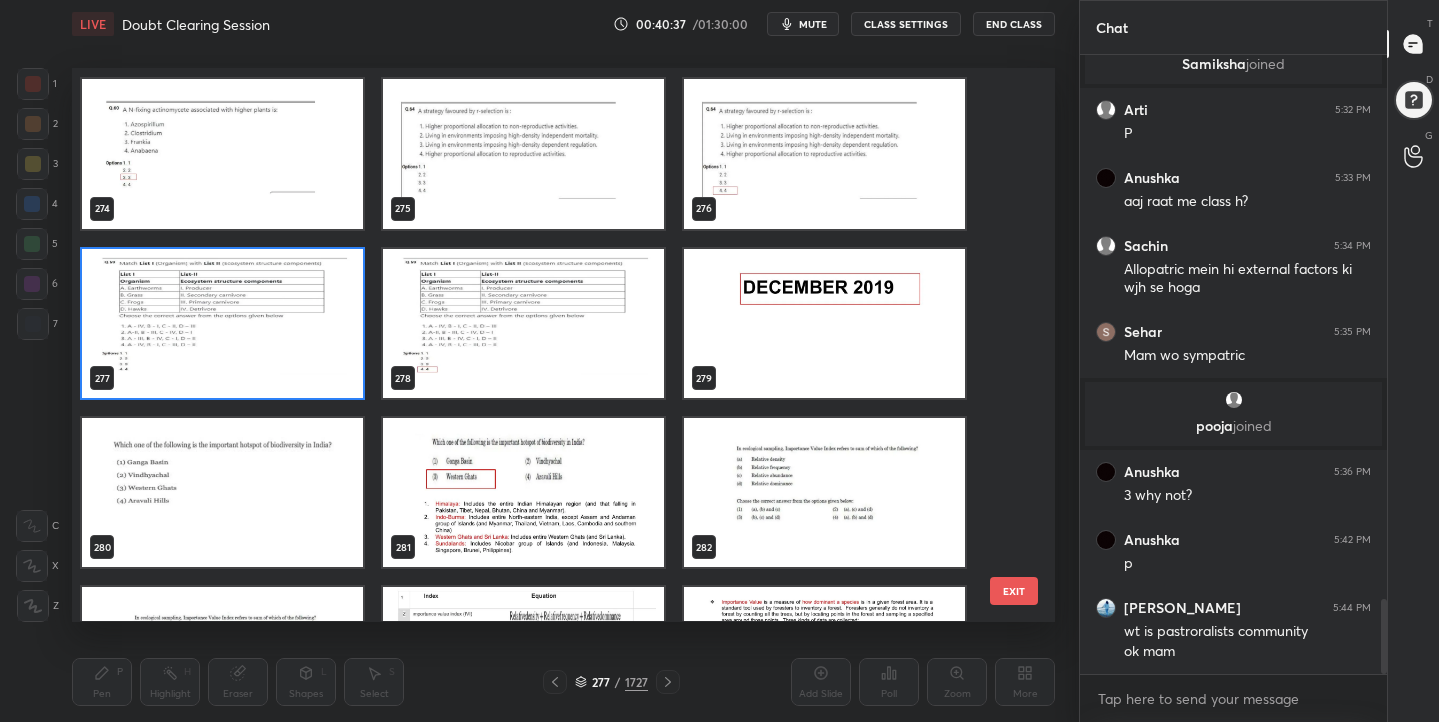 click at bounding box center [222, 323] 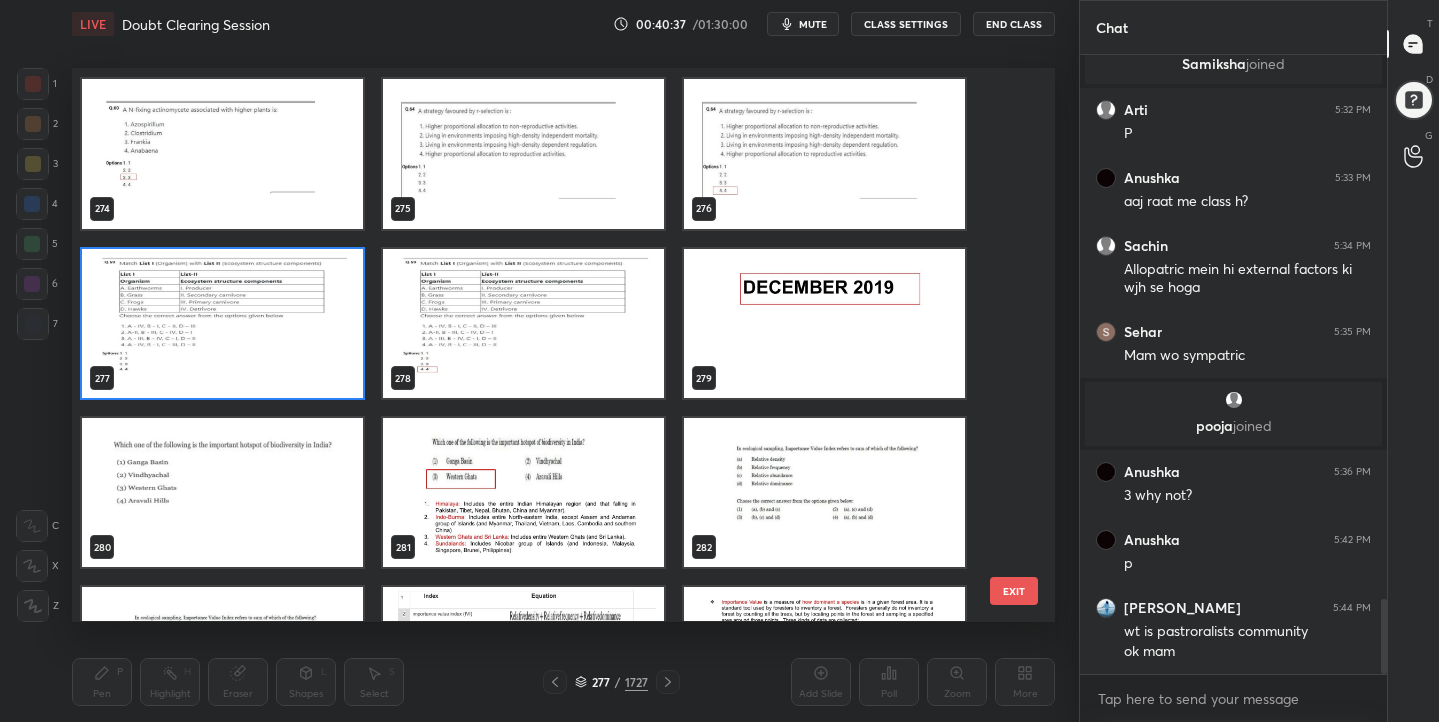 click at bounding box center (222, 323) 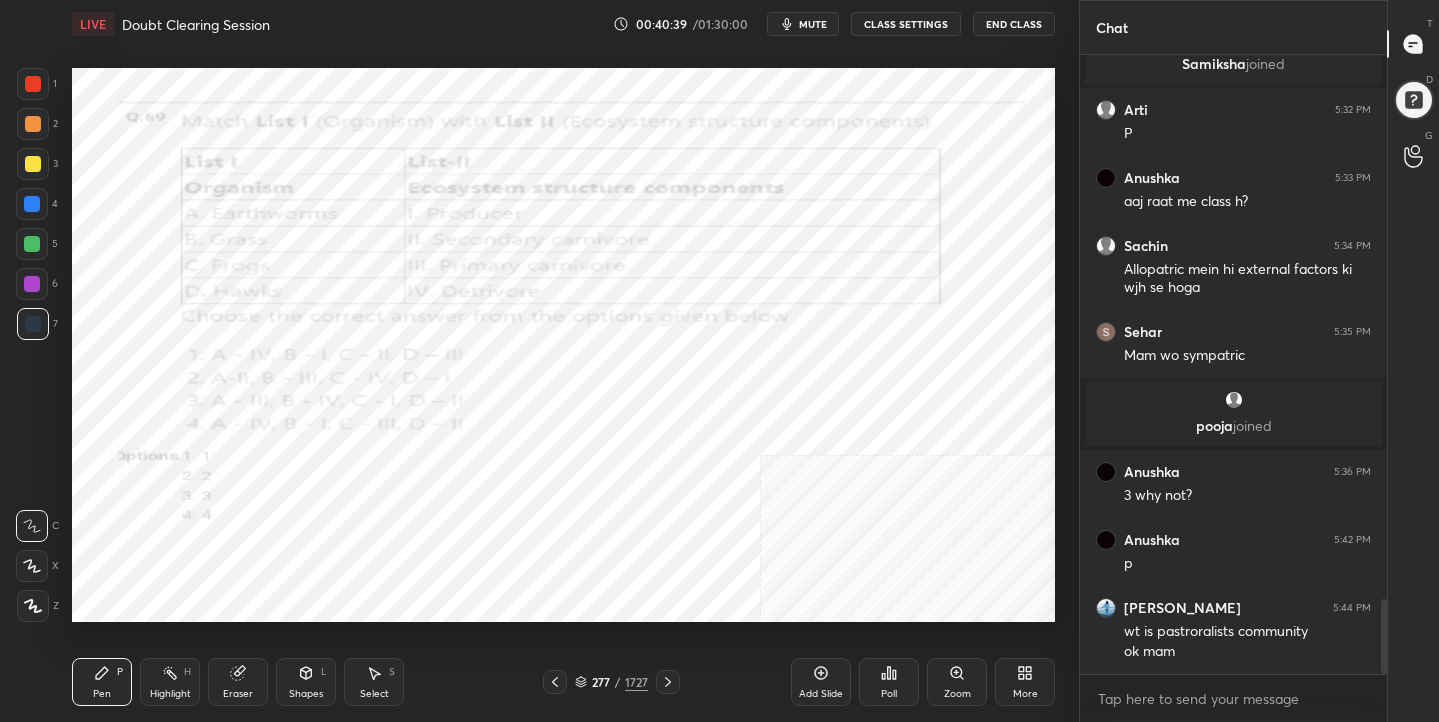 click on "mute" at bounding box center (803, 24) 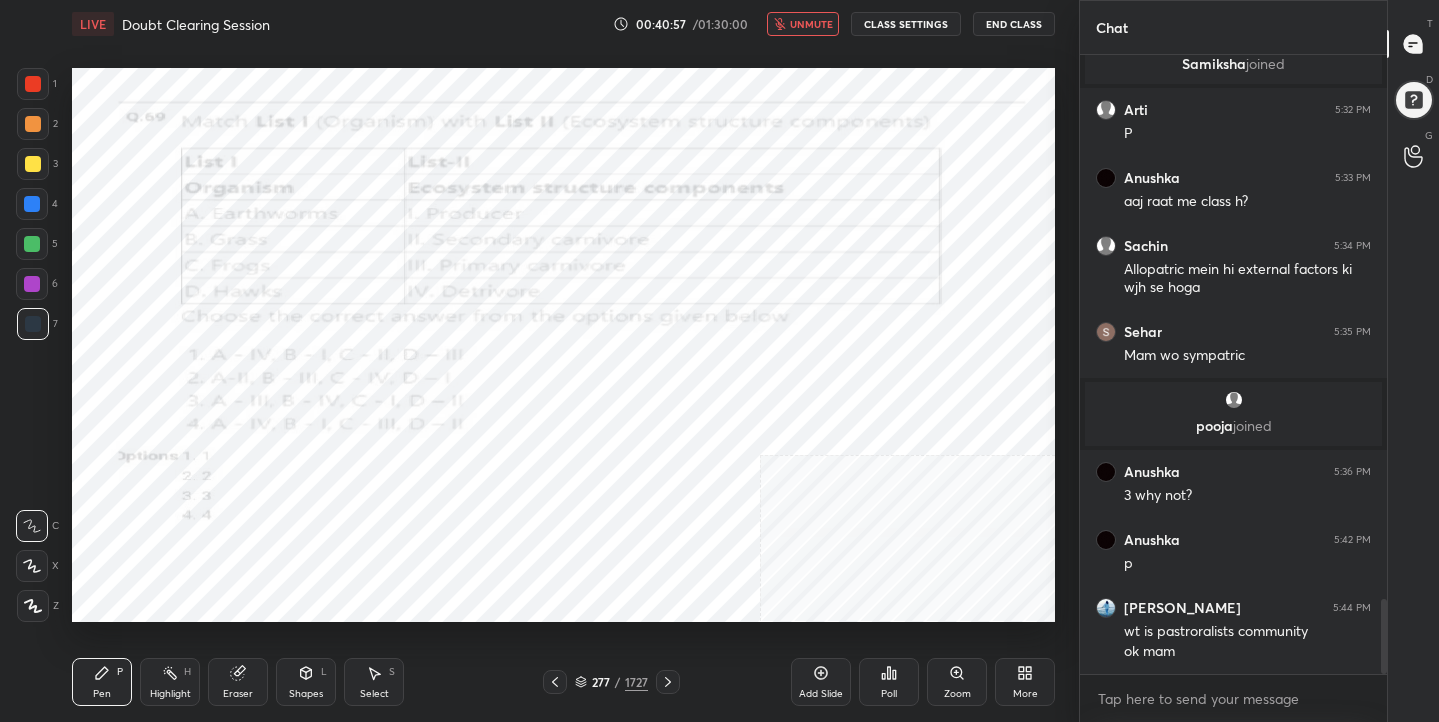 click 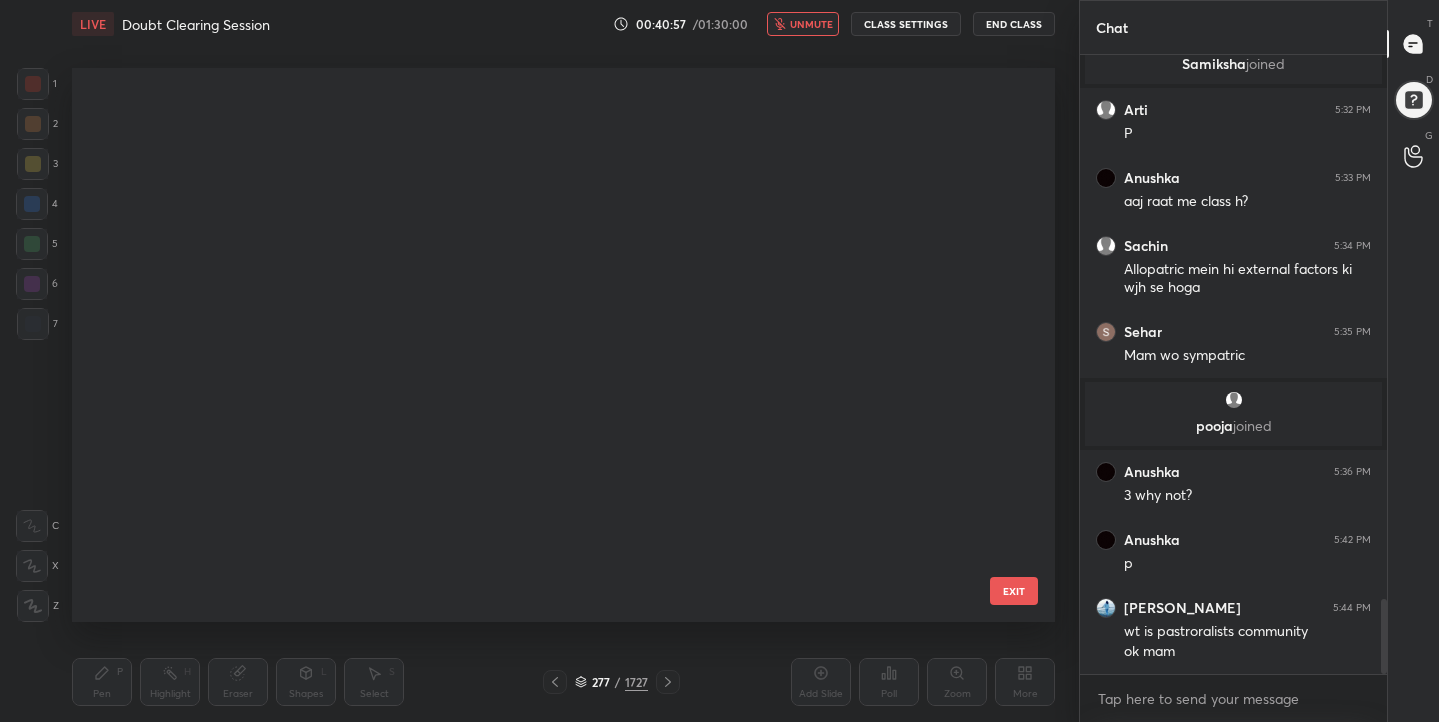 scroll, scrollTop: 15193, scrollLeft: 0, axis: vertical 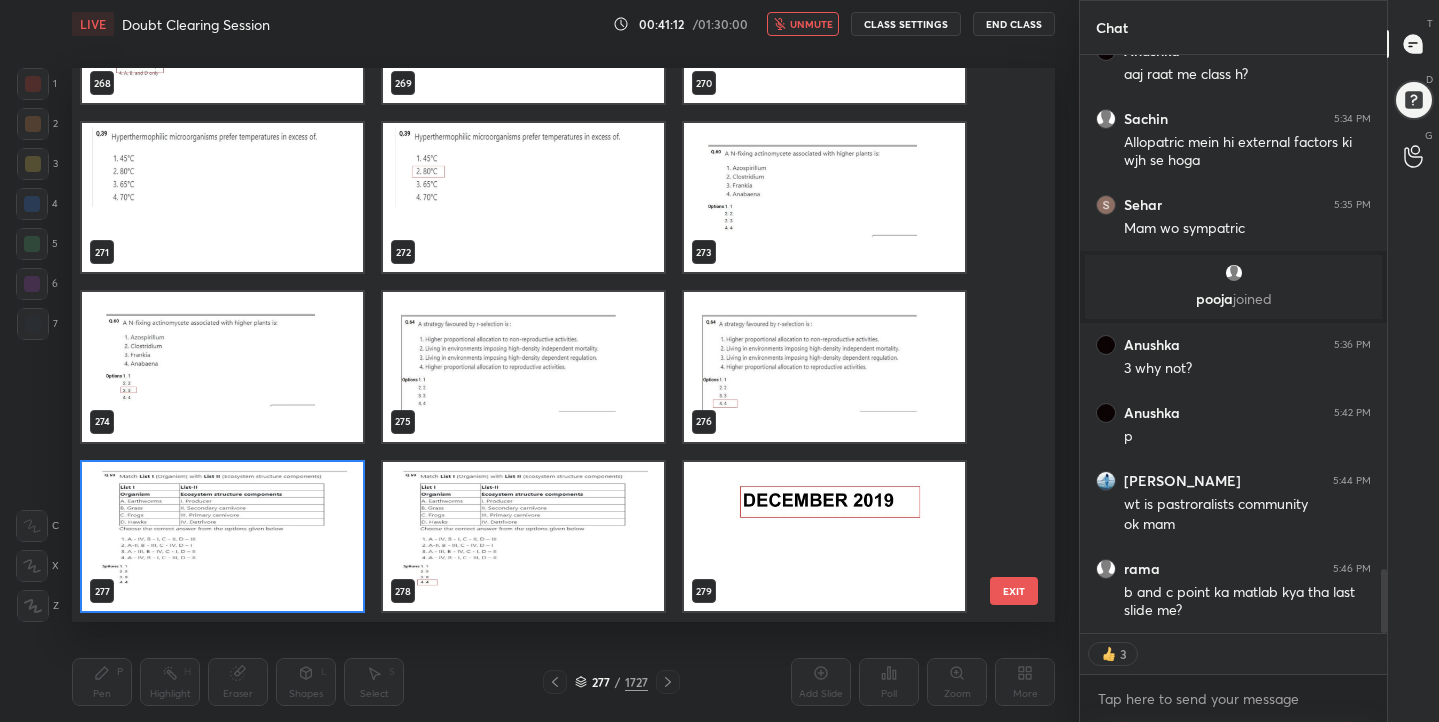 click at bounding box center [222, 536] 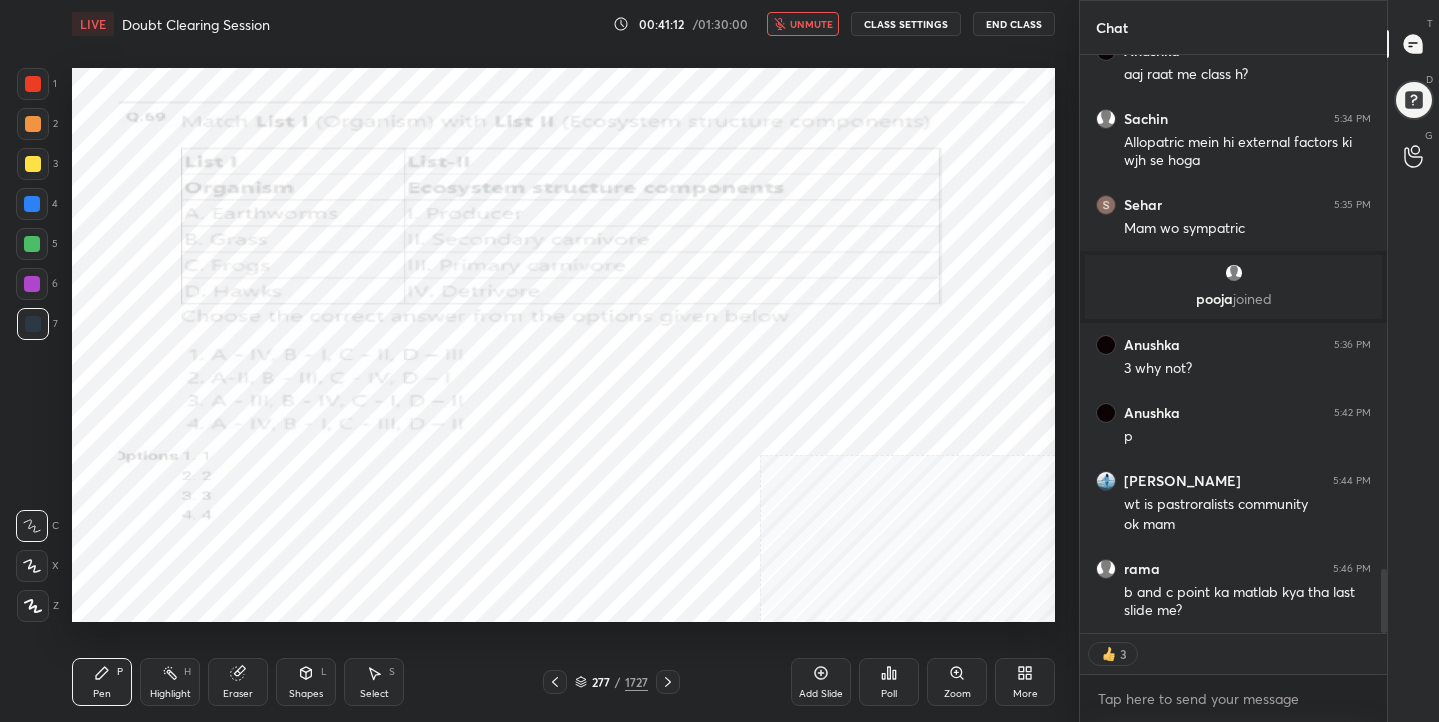 click at bounding box center (222, 536) 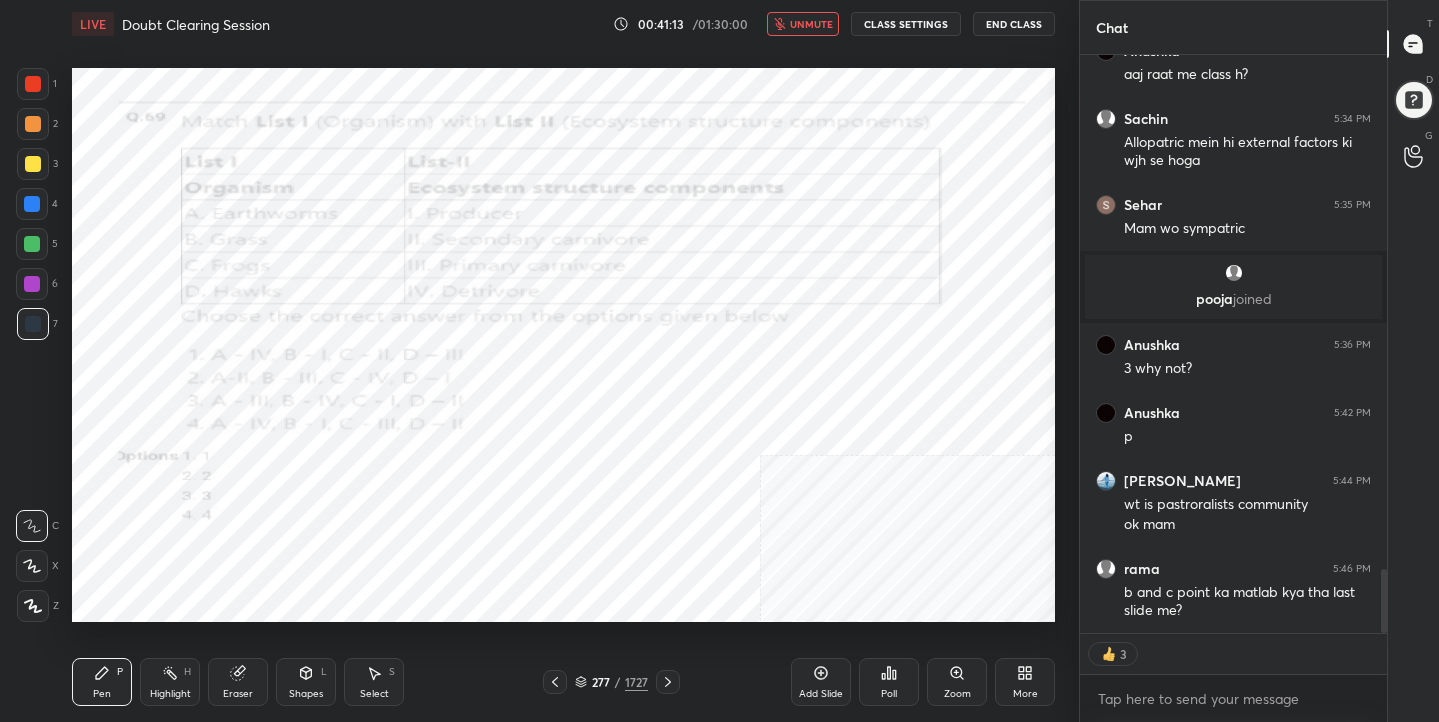 click 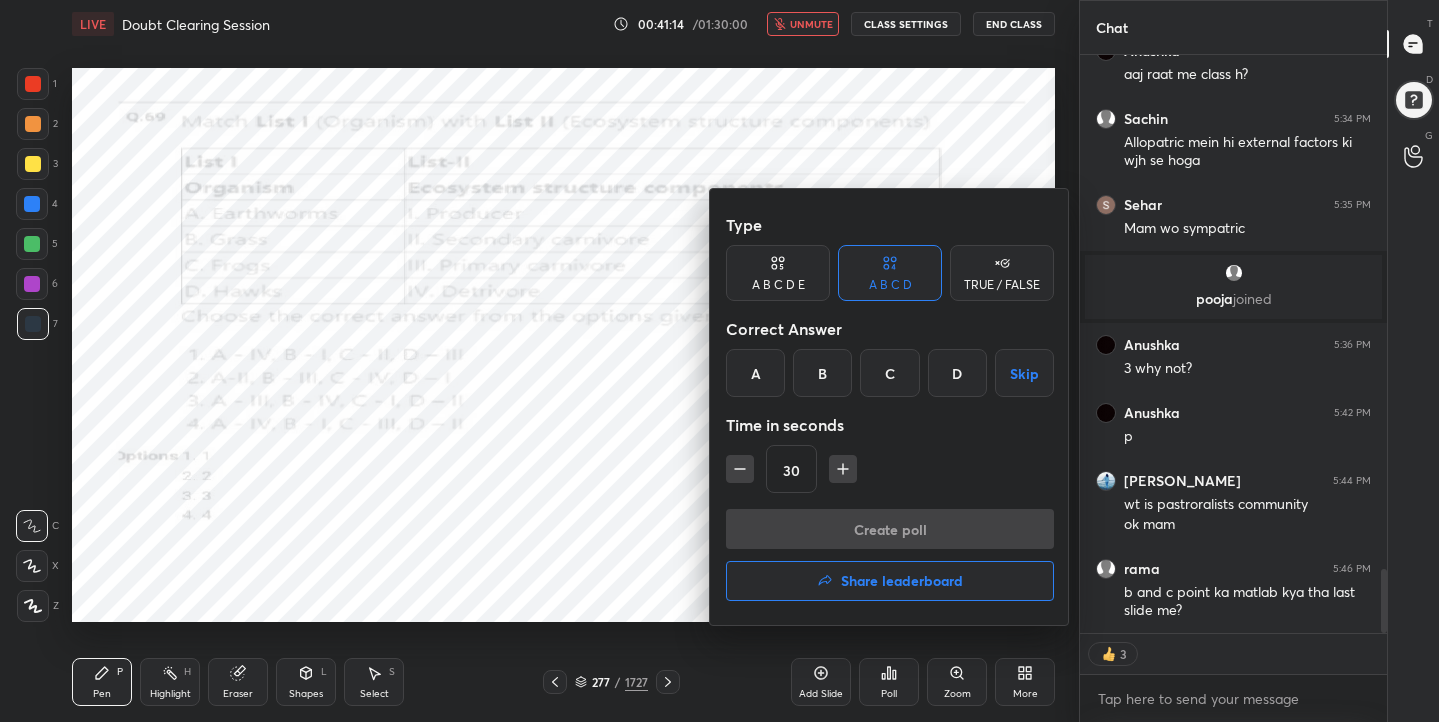 click on "D" at bounding box center (957, 373) 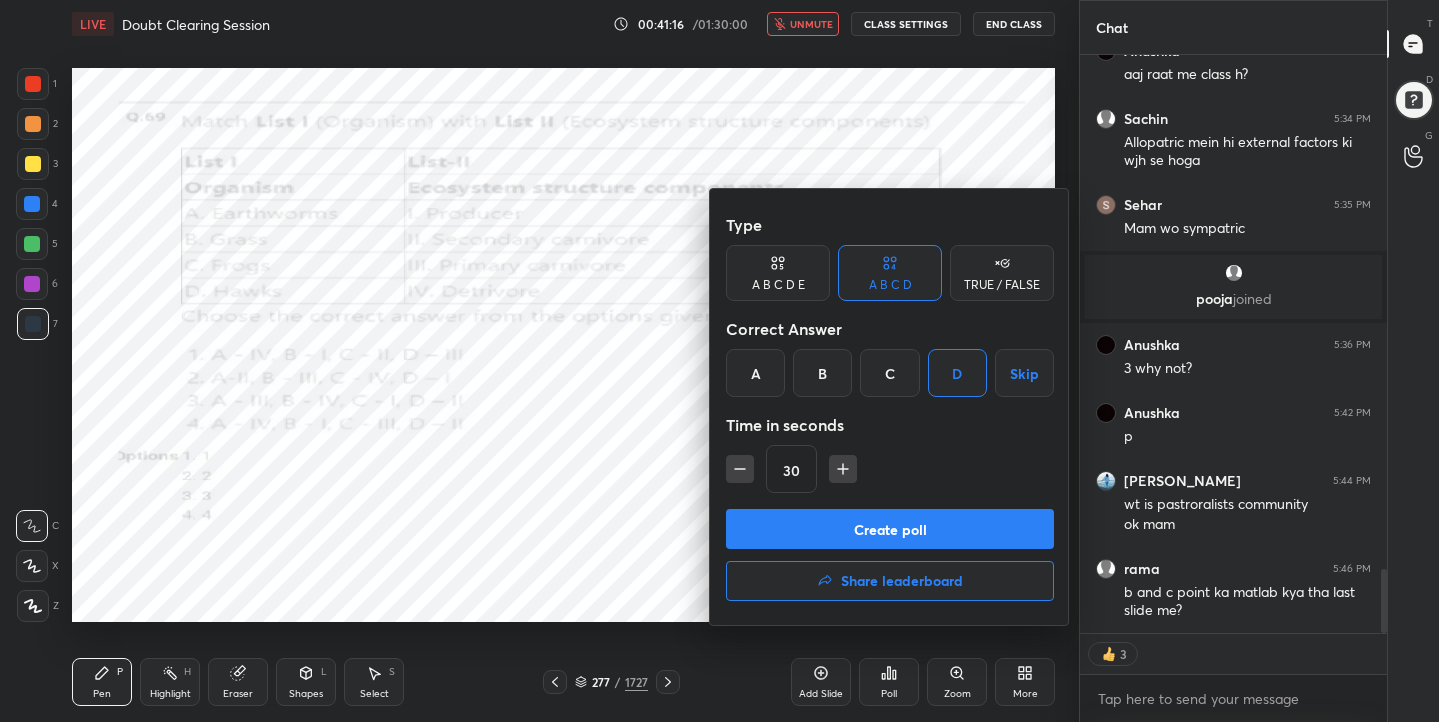 click at bounding box center (719, 361) 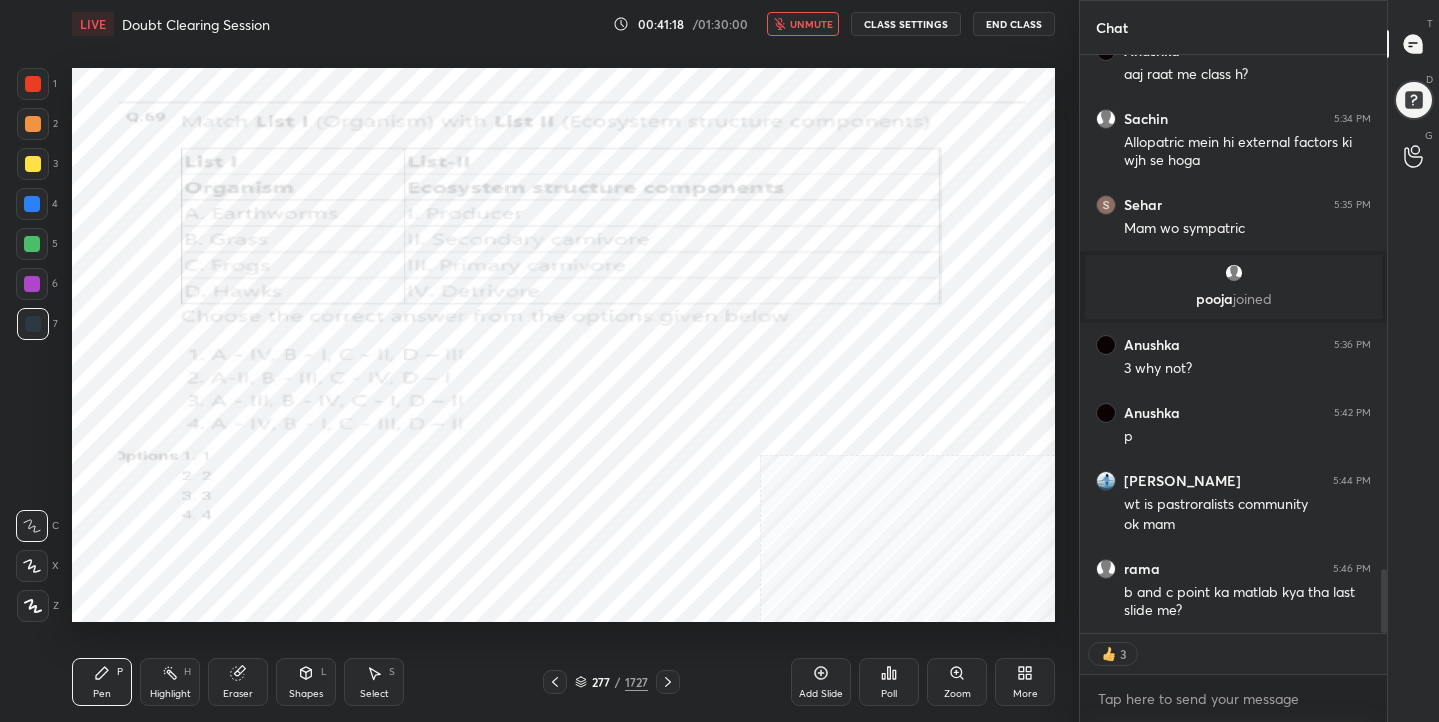 click 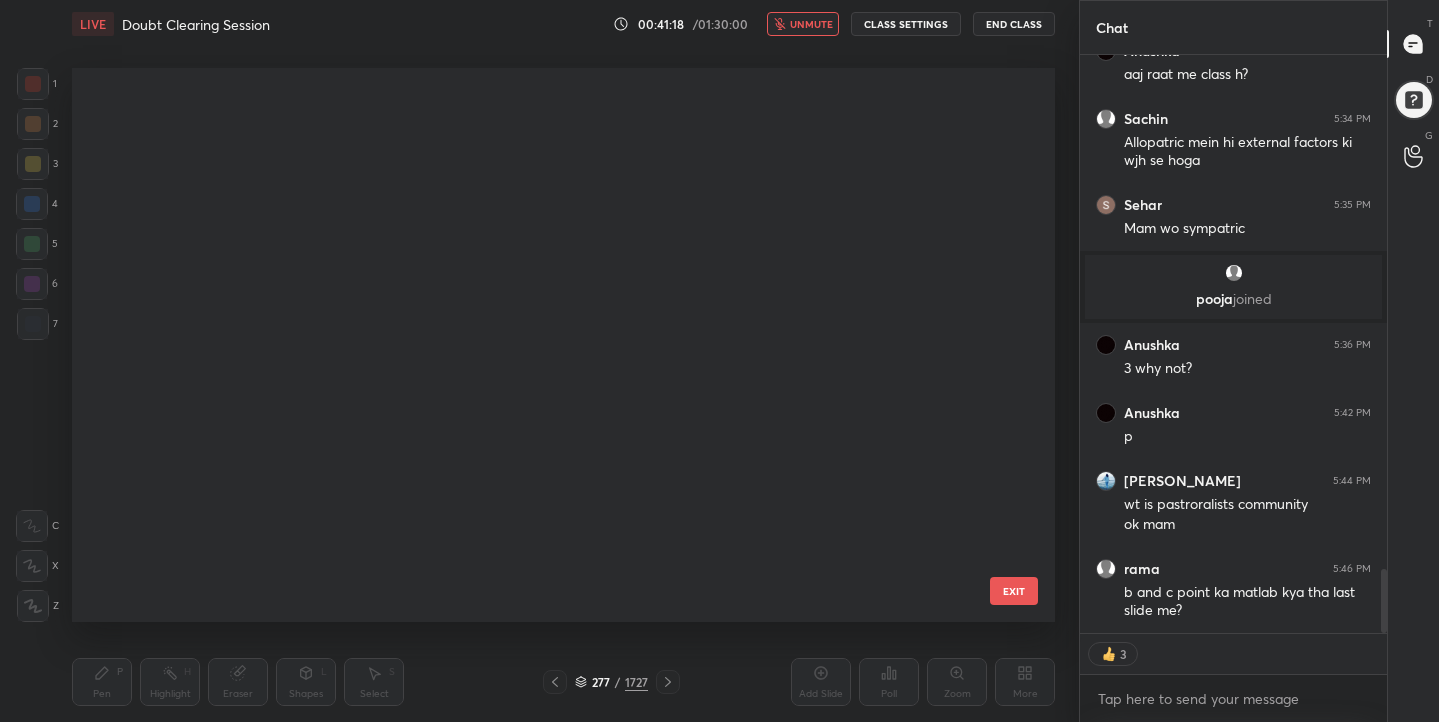 scroll, scrollTop: 15193, scrollLeft: 0, axis: vertical 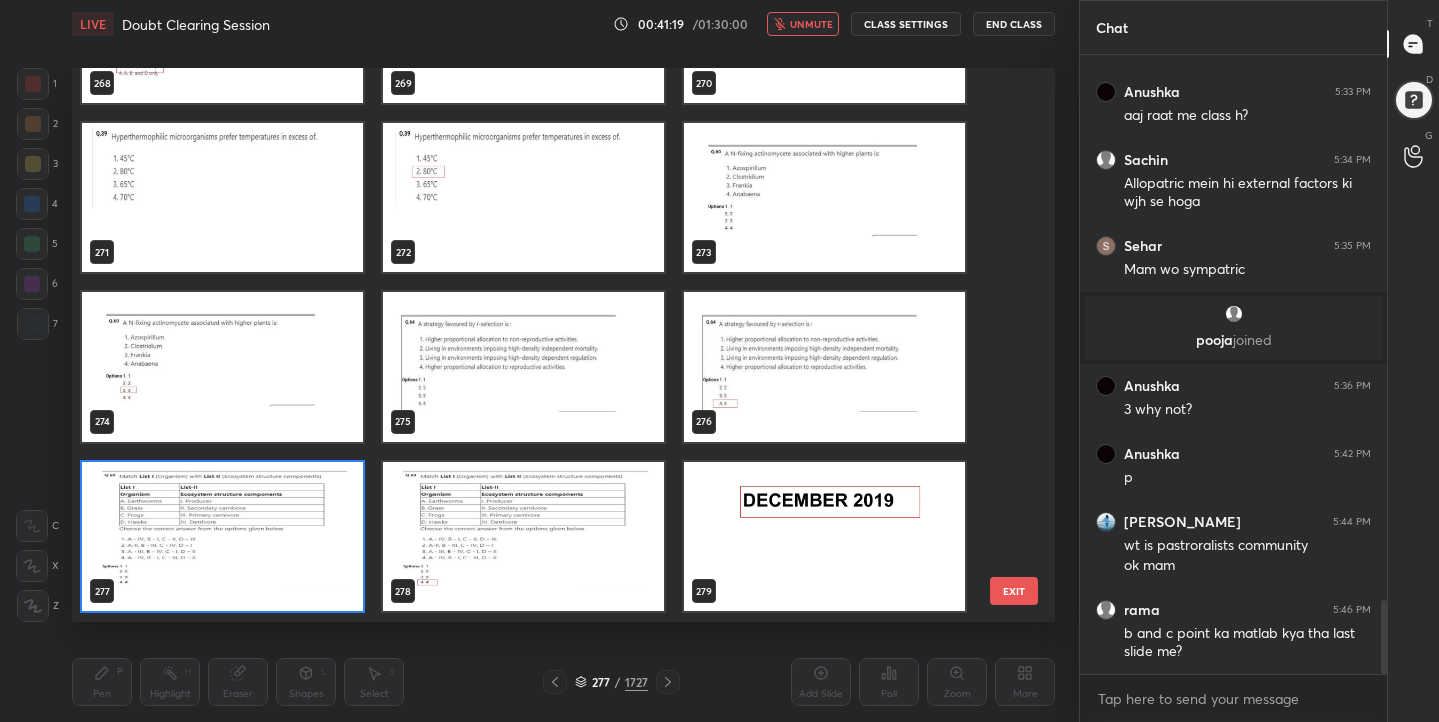 click at bounding box center [824, 367] 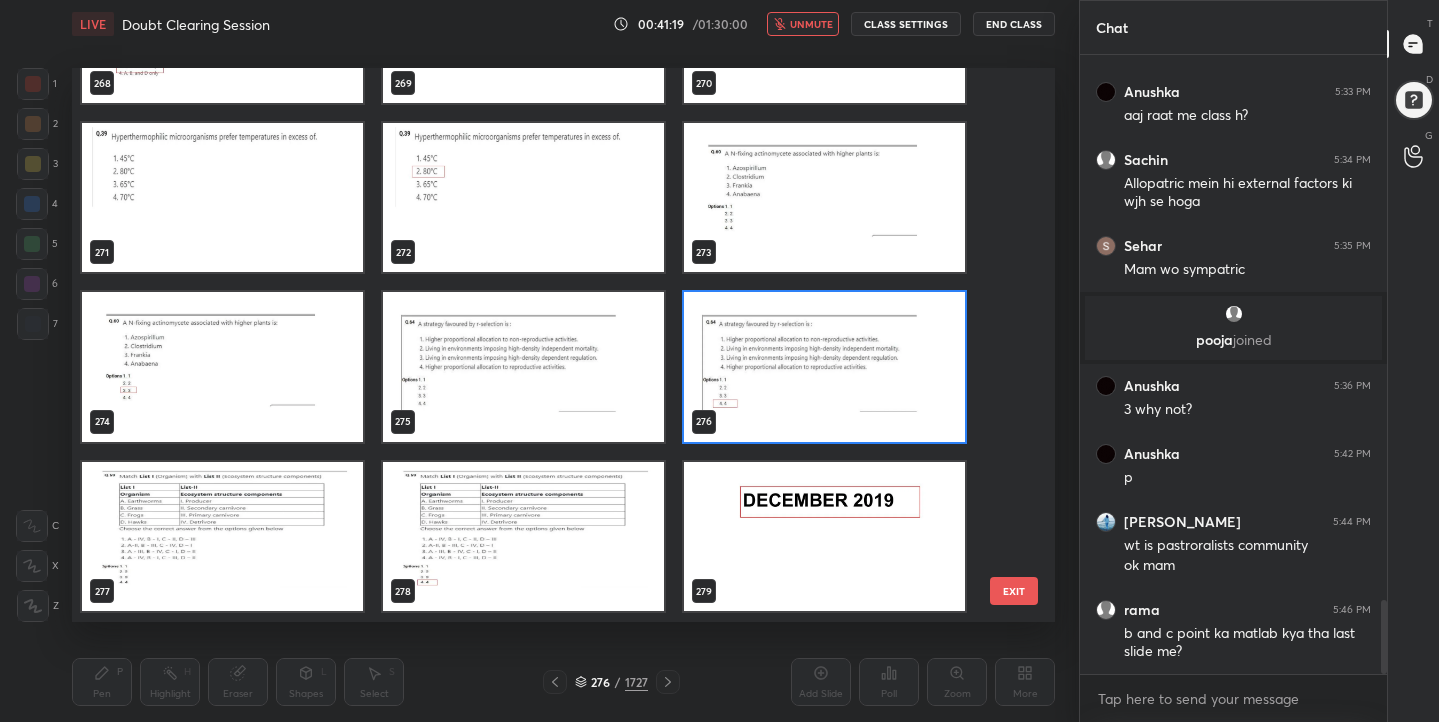 click at bounding box center [824, 367] 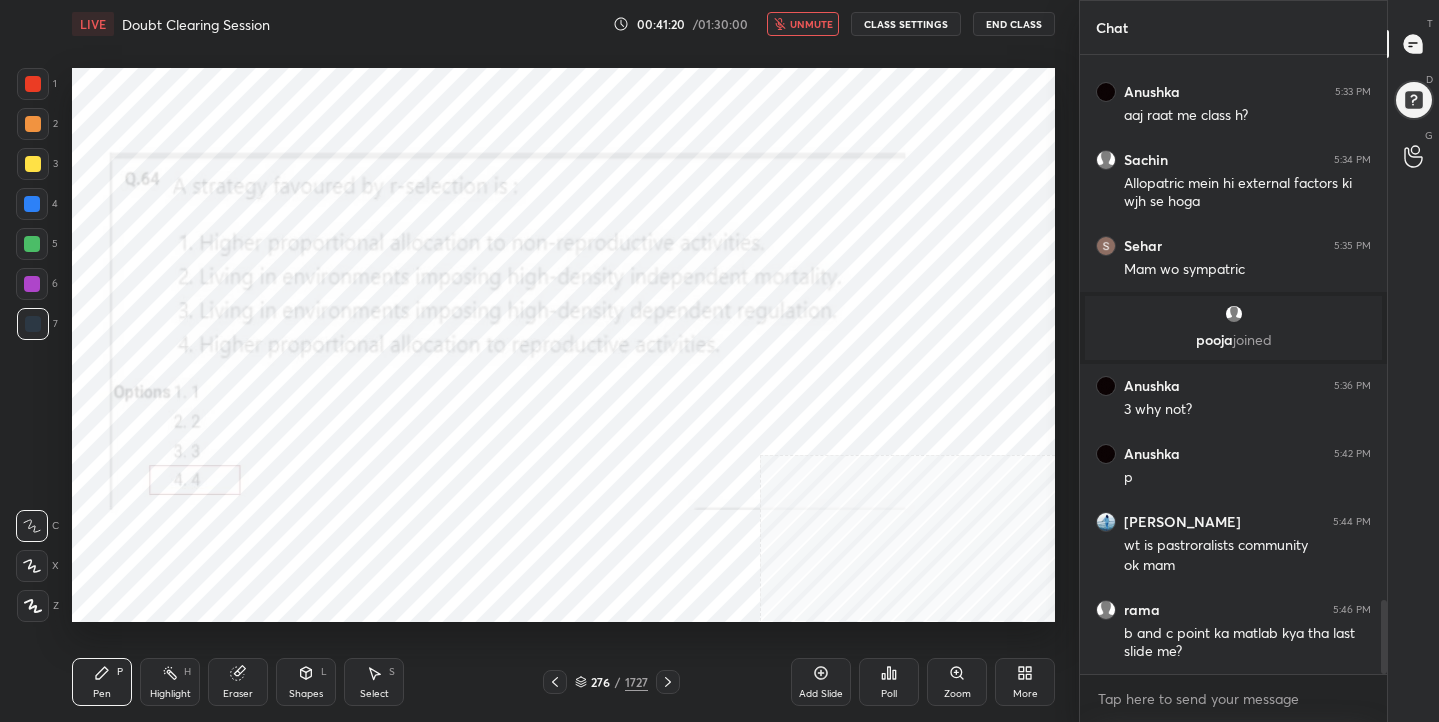 click at bounding box center (824, 367) 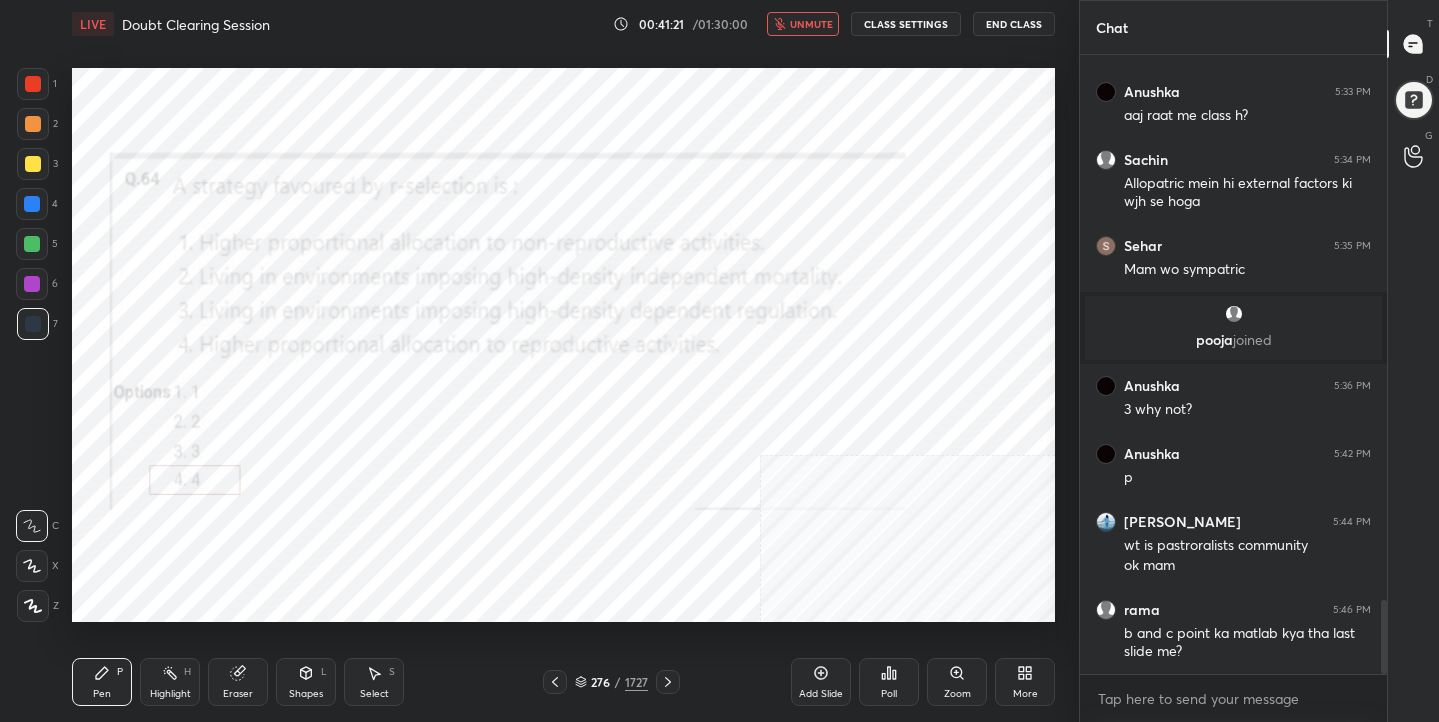 click on "unmute" at bounding box center (811, 24) 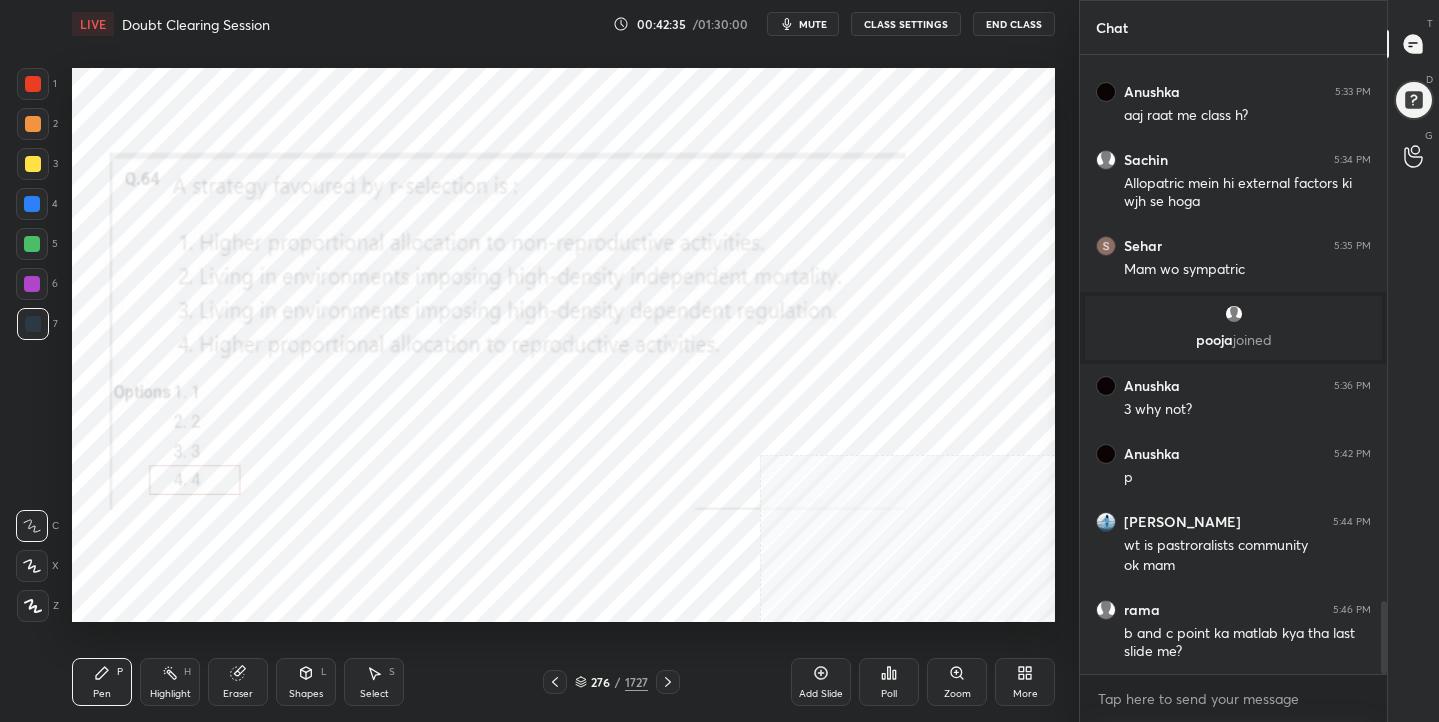scroll, scrollTop: 4635, scrollLeft: 0, axis: vertical 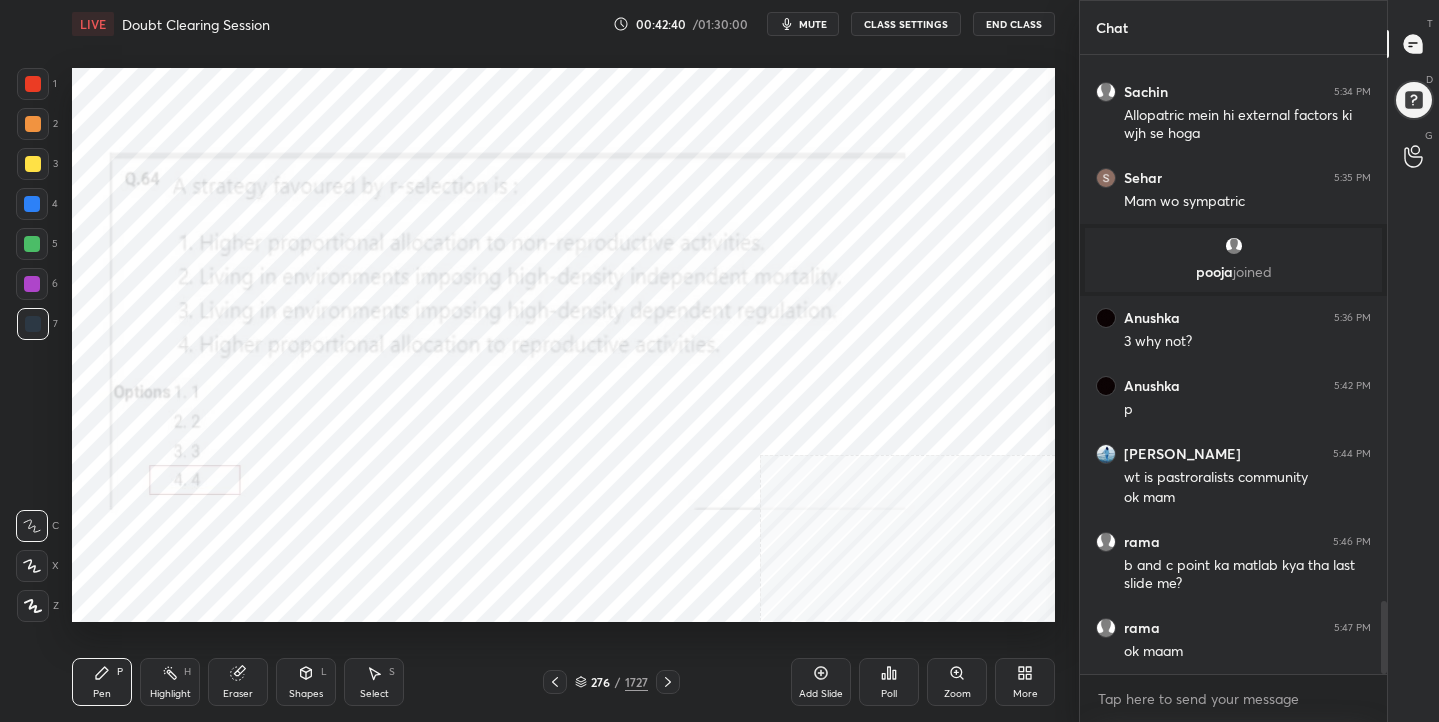 click 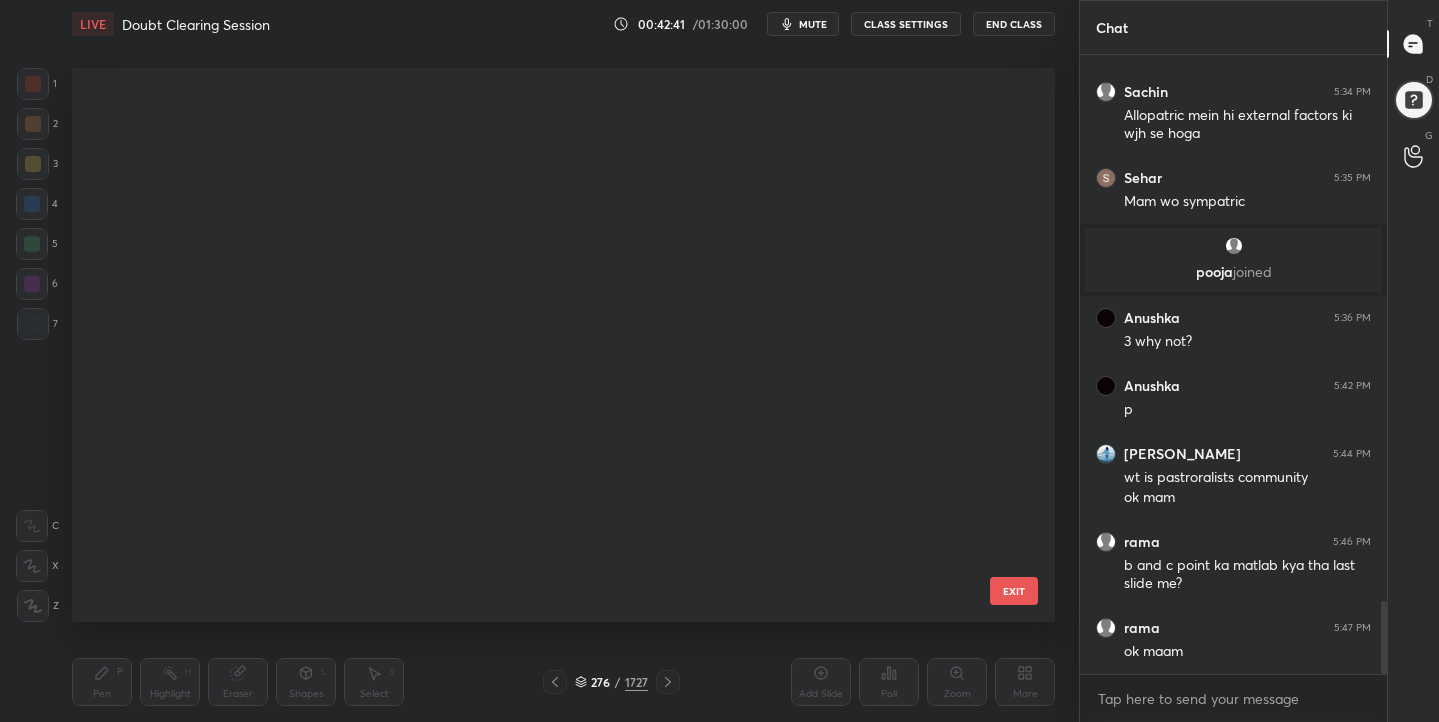 scroll, scrollTop: 15024, scrollLeft: 0, axis: vertical 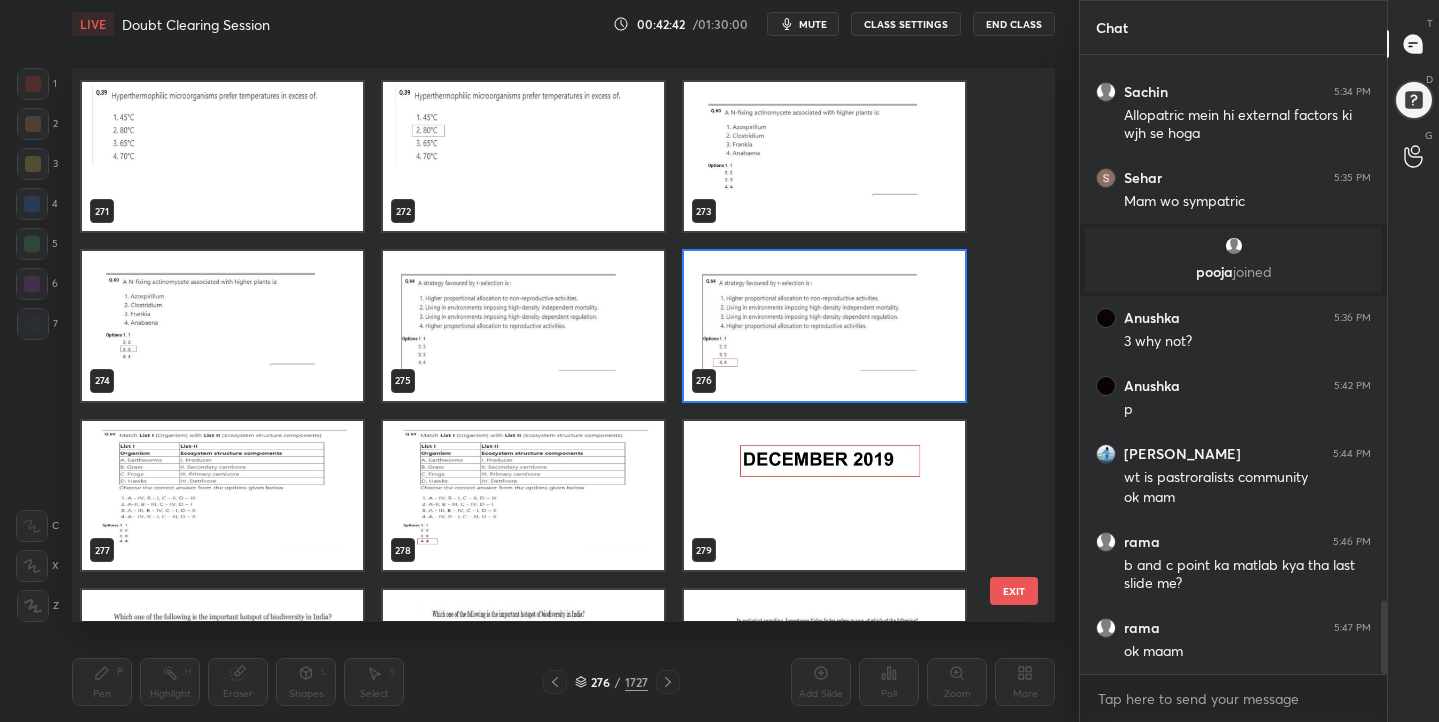 click at bounding box center (222, 495) 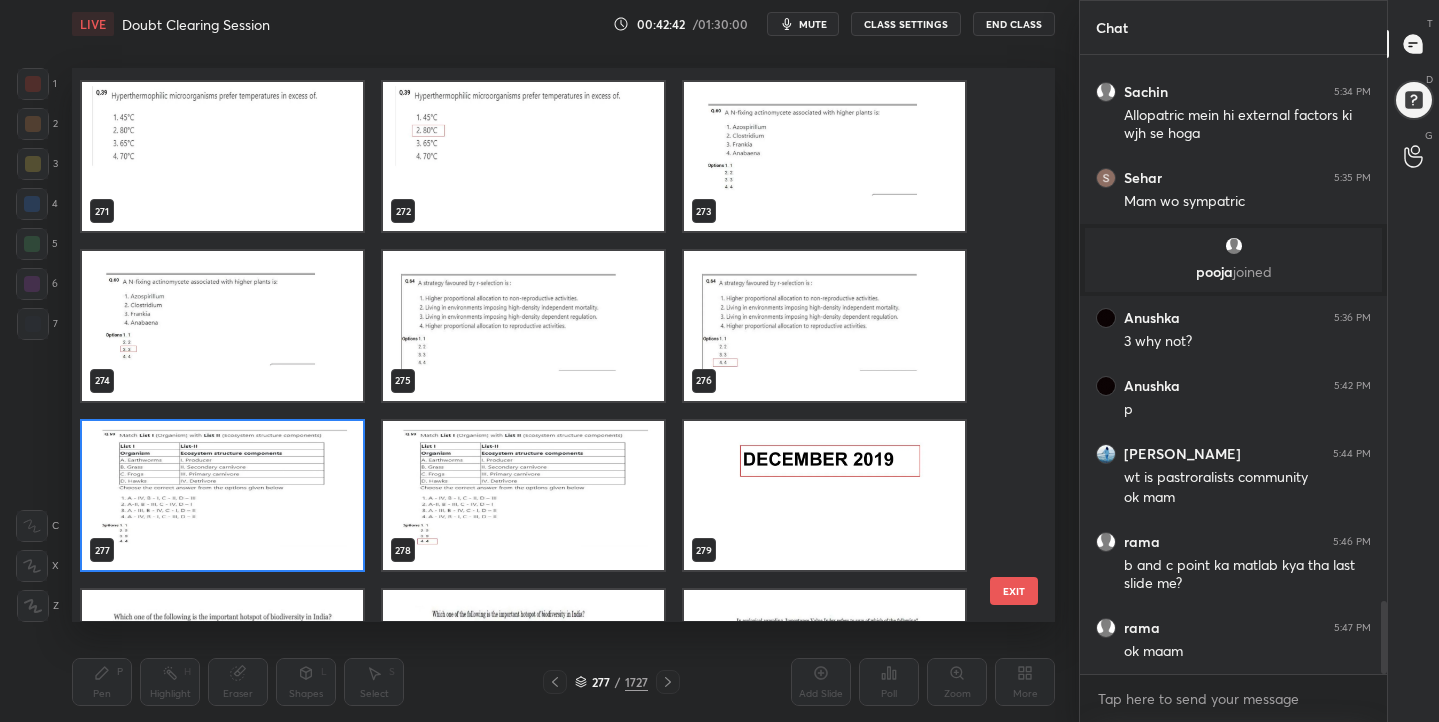 click at bounding box center (222, 495) 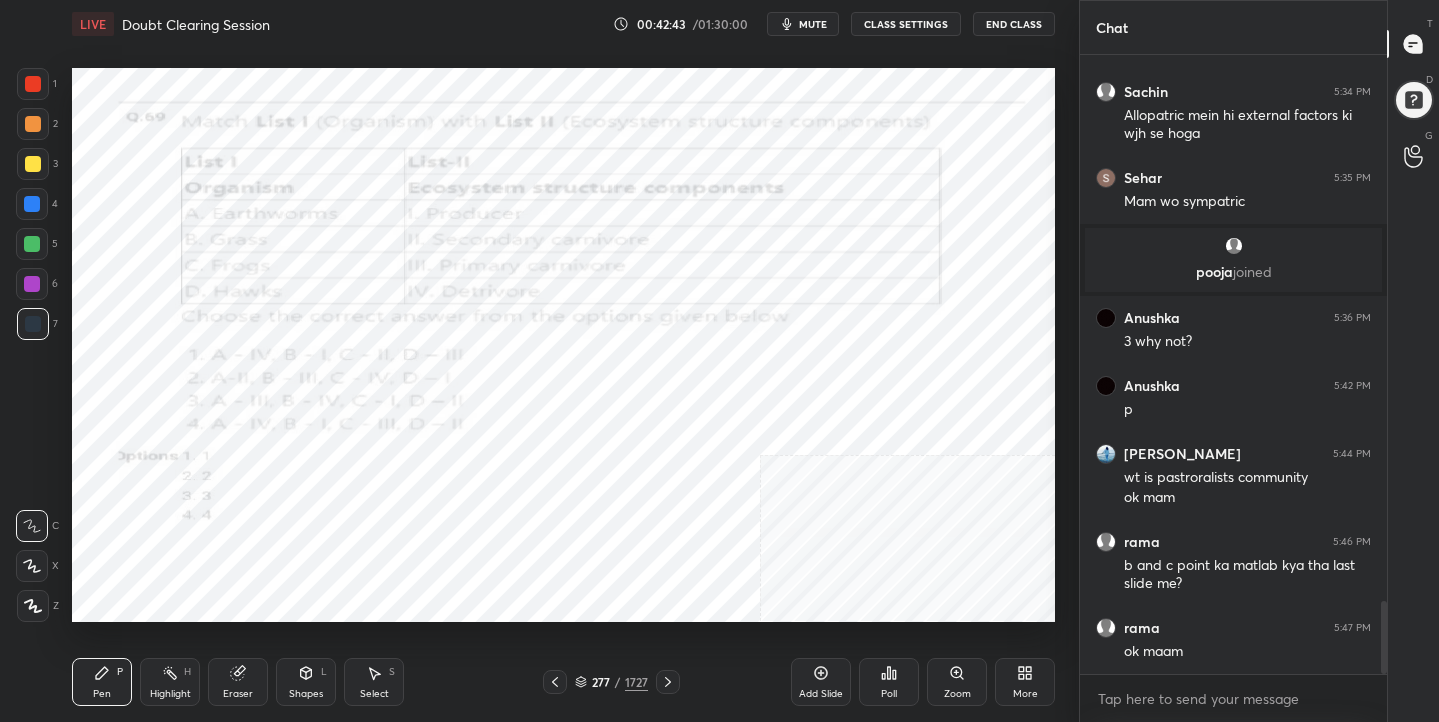 click on "mute" at bounding box center [813, 24] 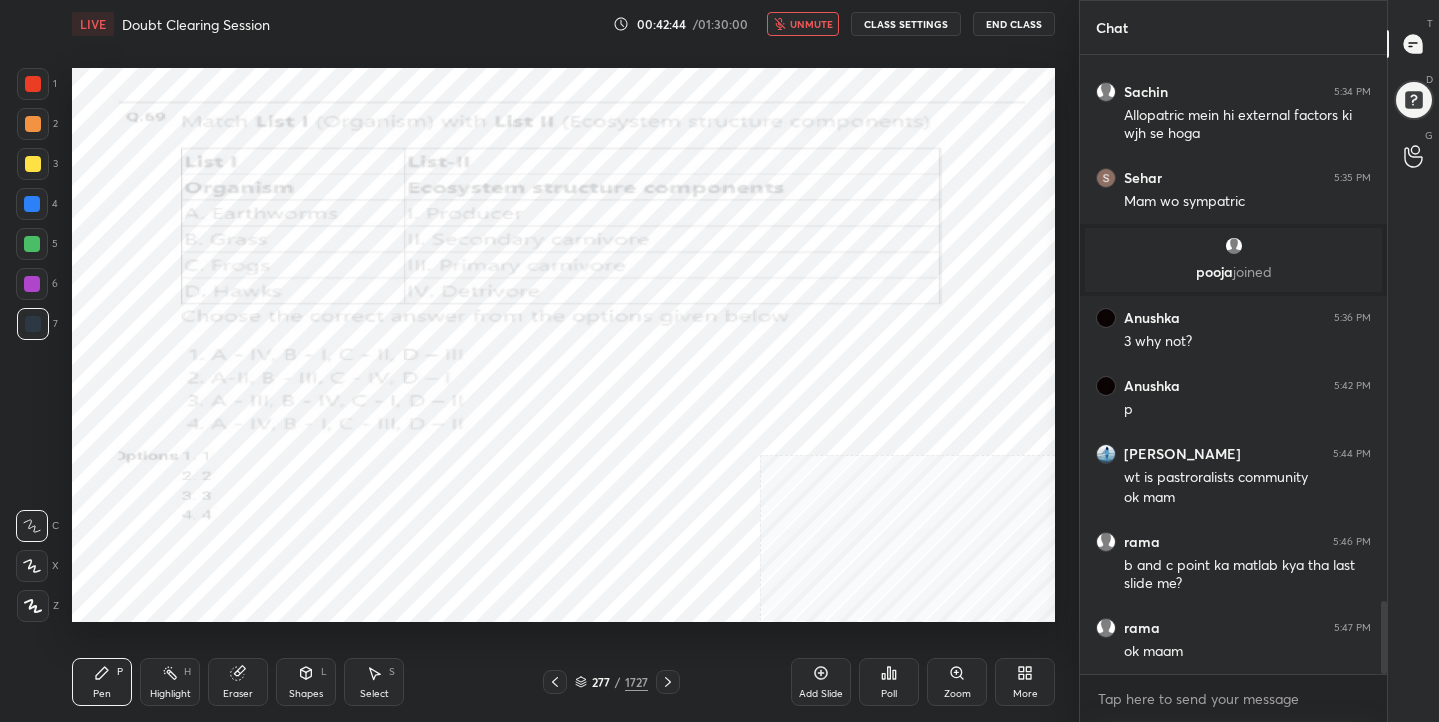 click on "Poll" at bounding box center [889, 682] 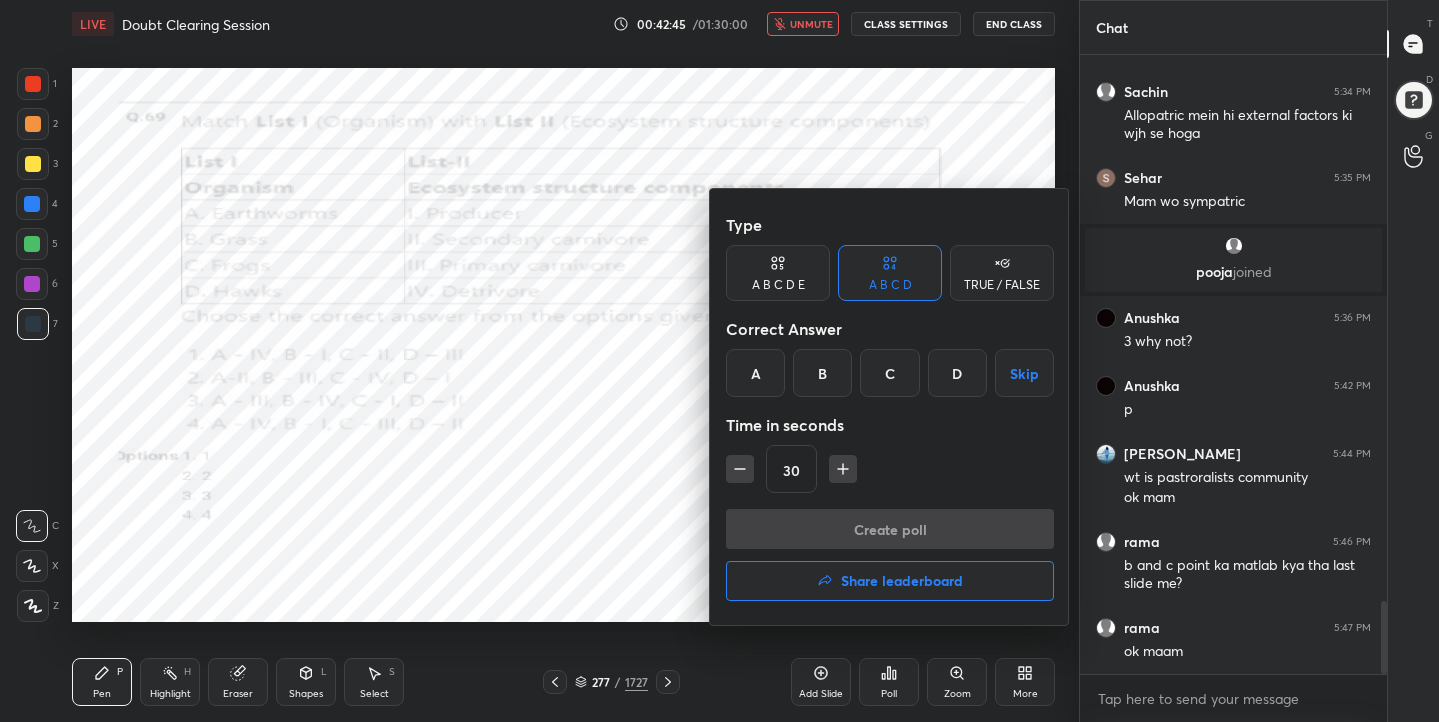 click on "D" at bounding box center (957, 373) 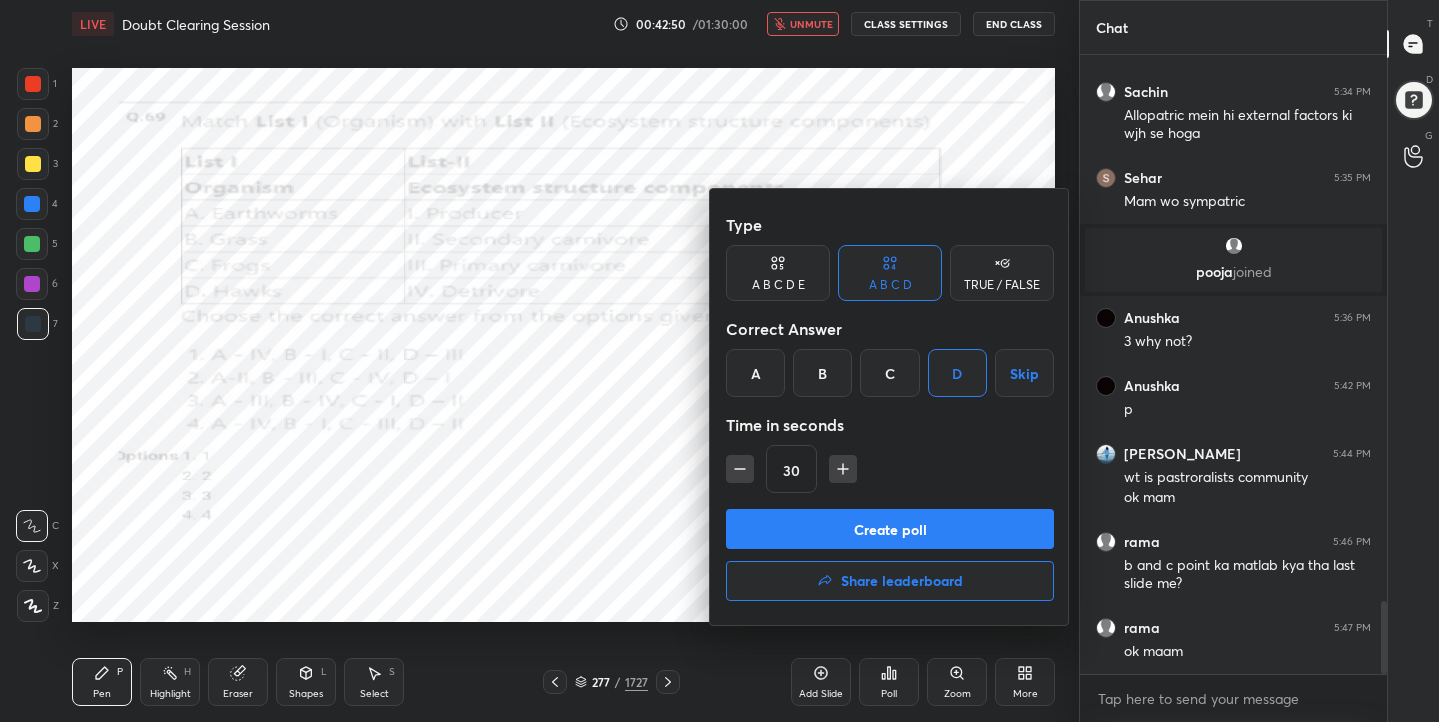 scroll, scrollTop: 572, scrollLeft: 301, axis: both 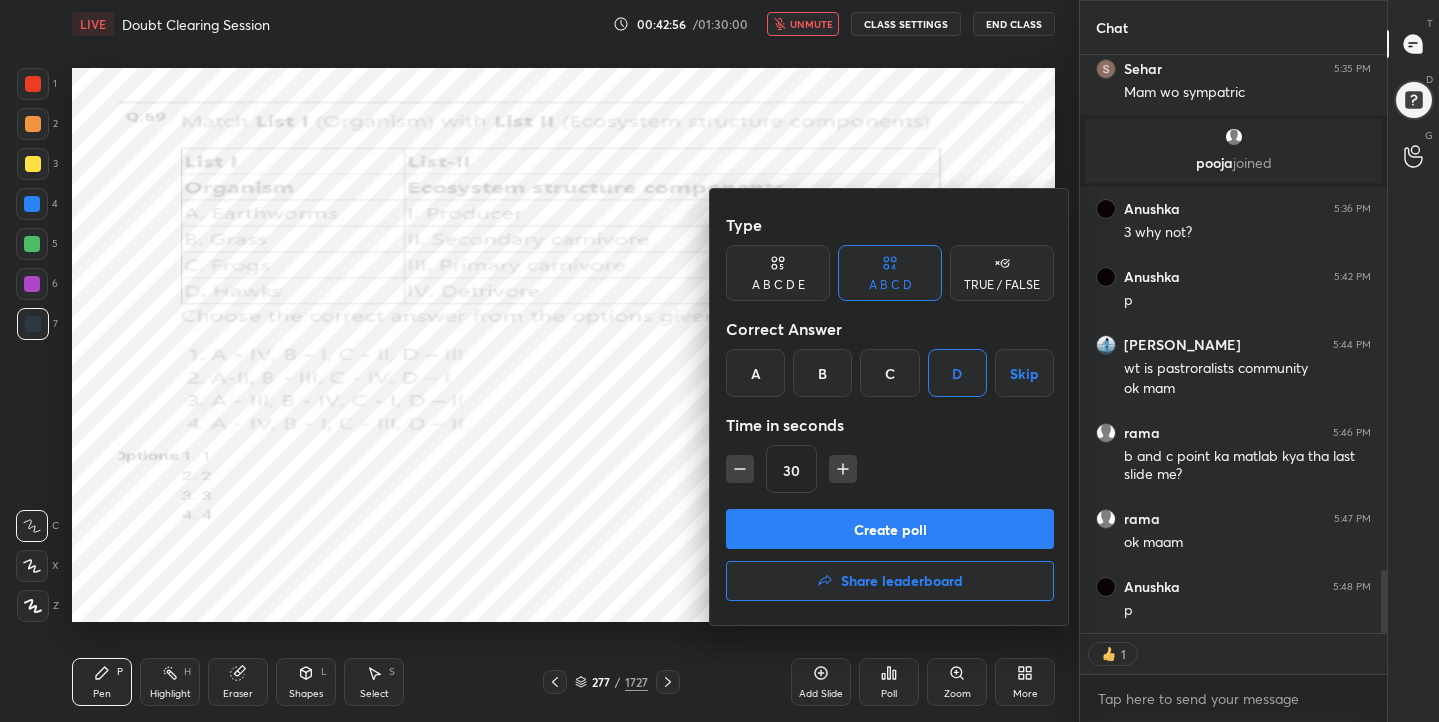 click on "Create poll" at bounding box center [890, 529] 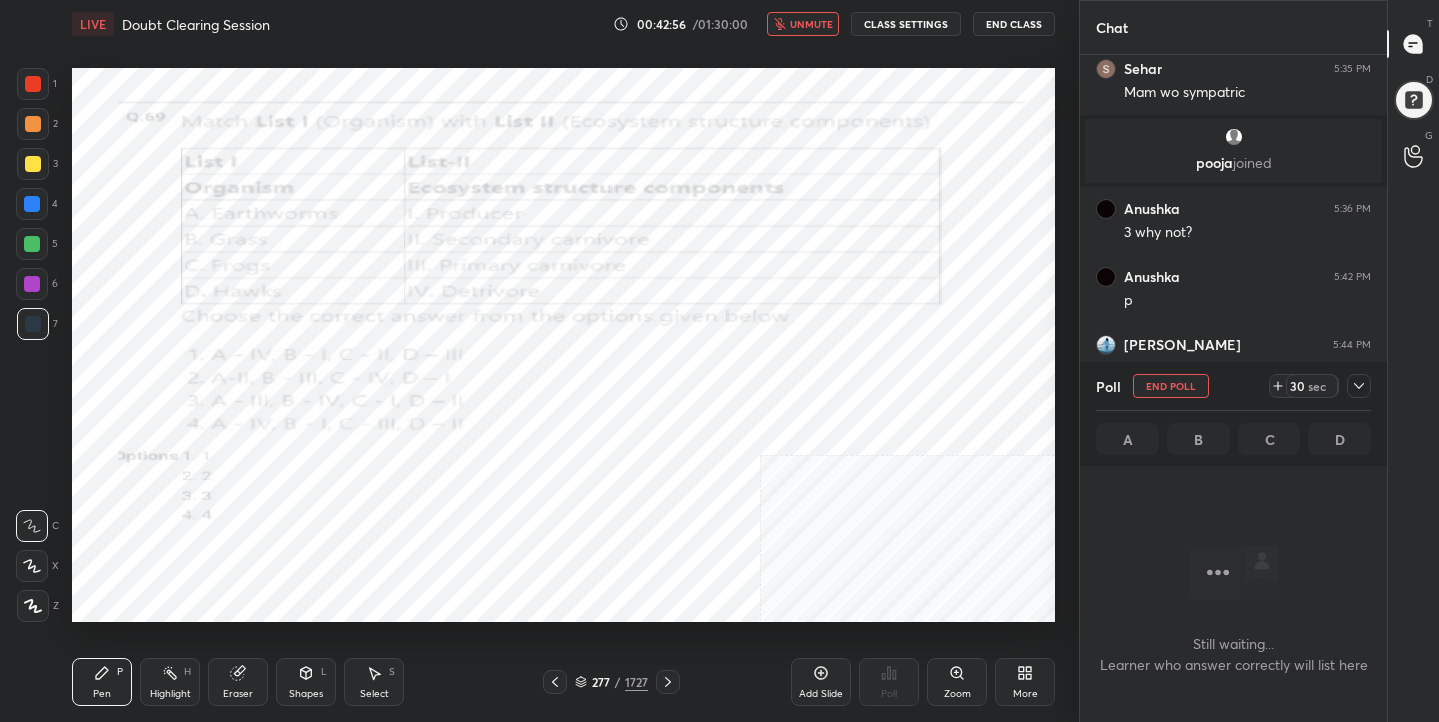 scroll, scrollTop: 346, scrollLeft: 301, axis: both 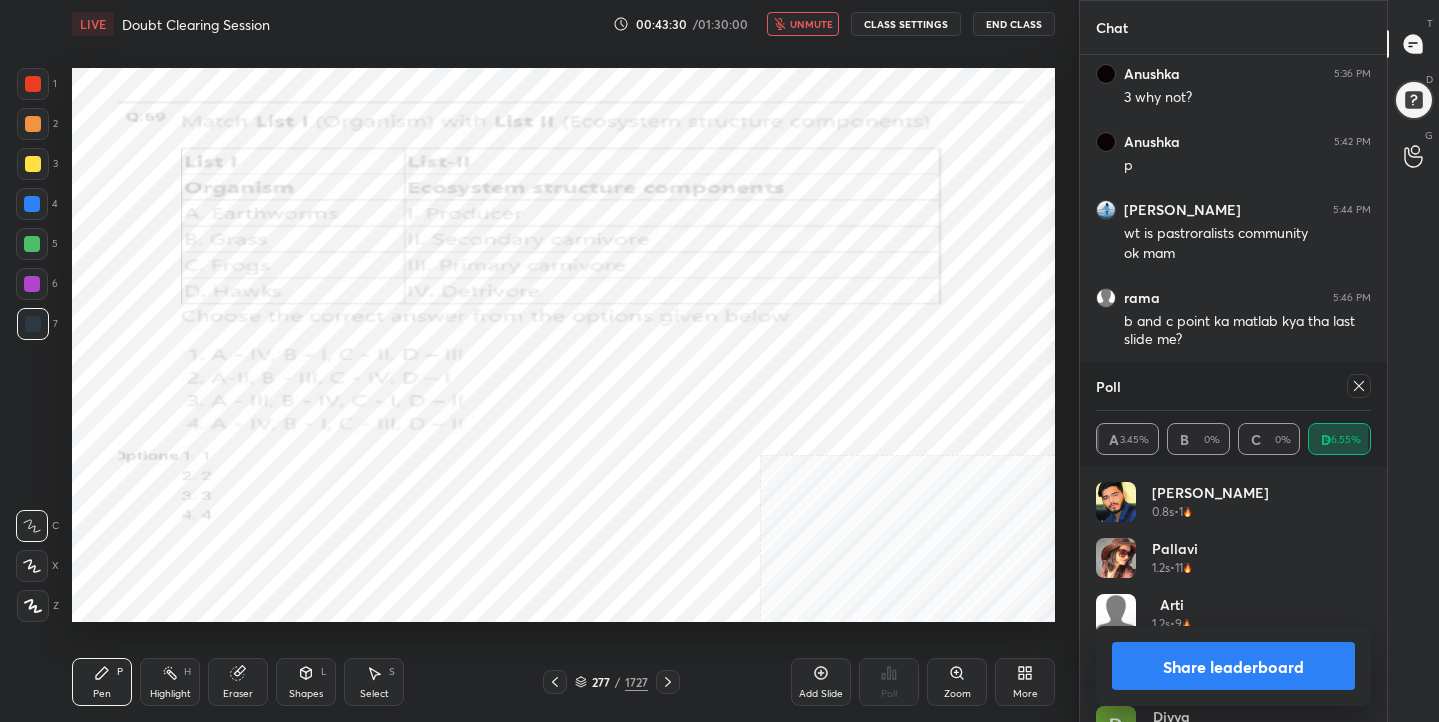 click 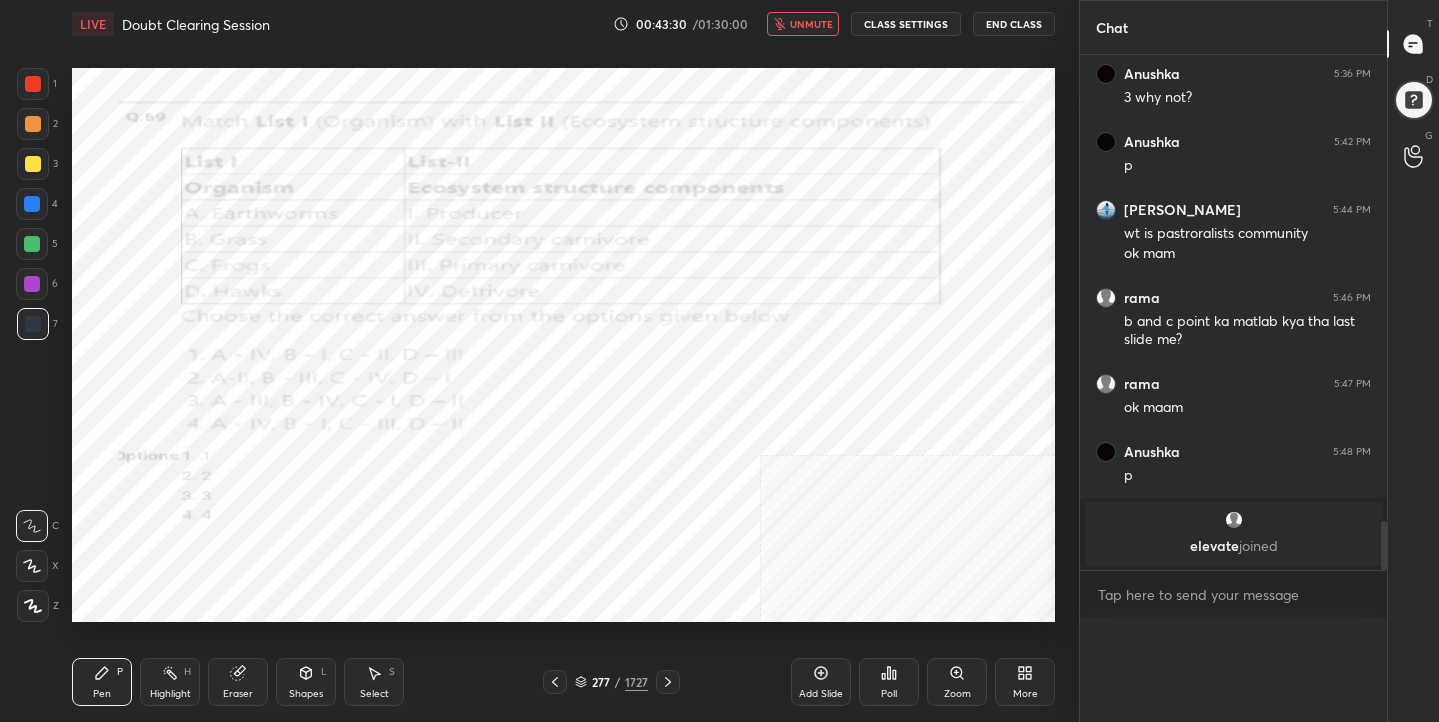scroll, scrollTop: 0, scrollLeft: 0, axis: both 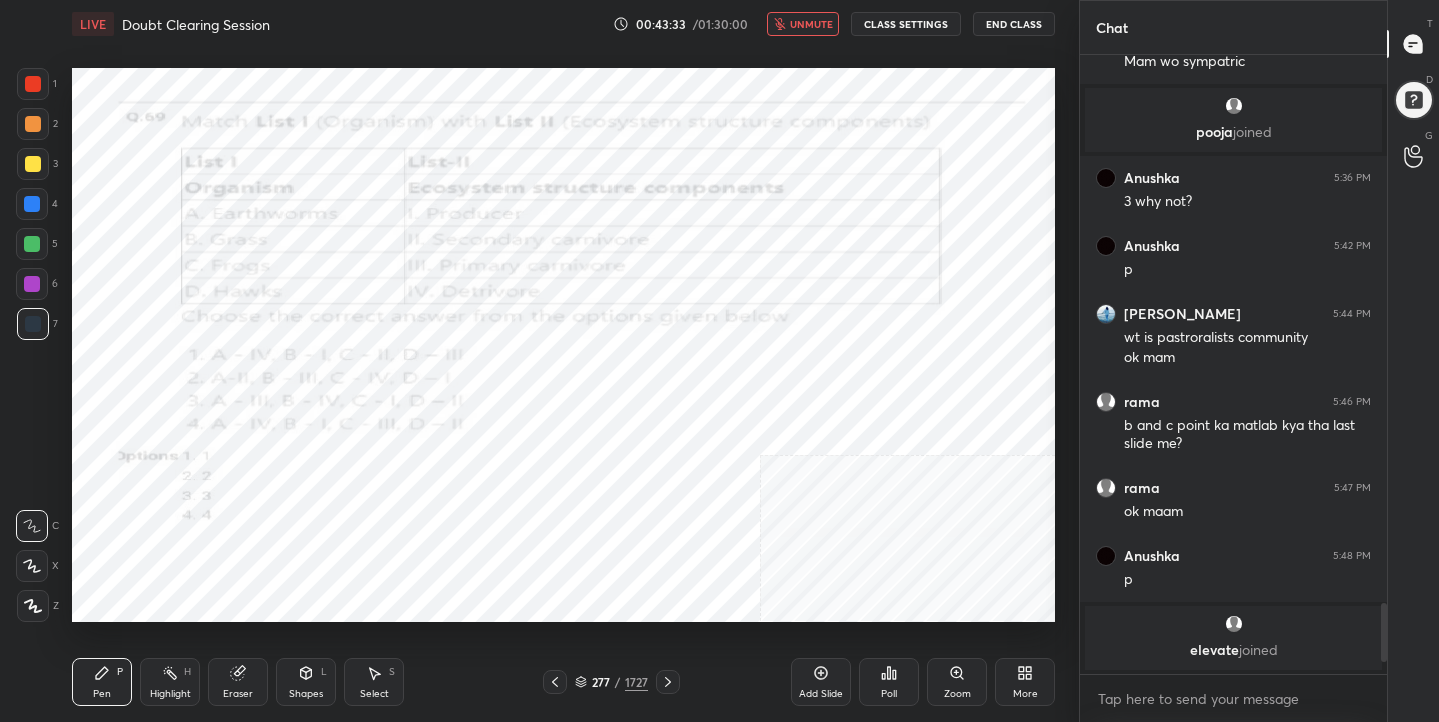 click on "unmute" at bounding box center [811, 24] 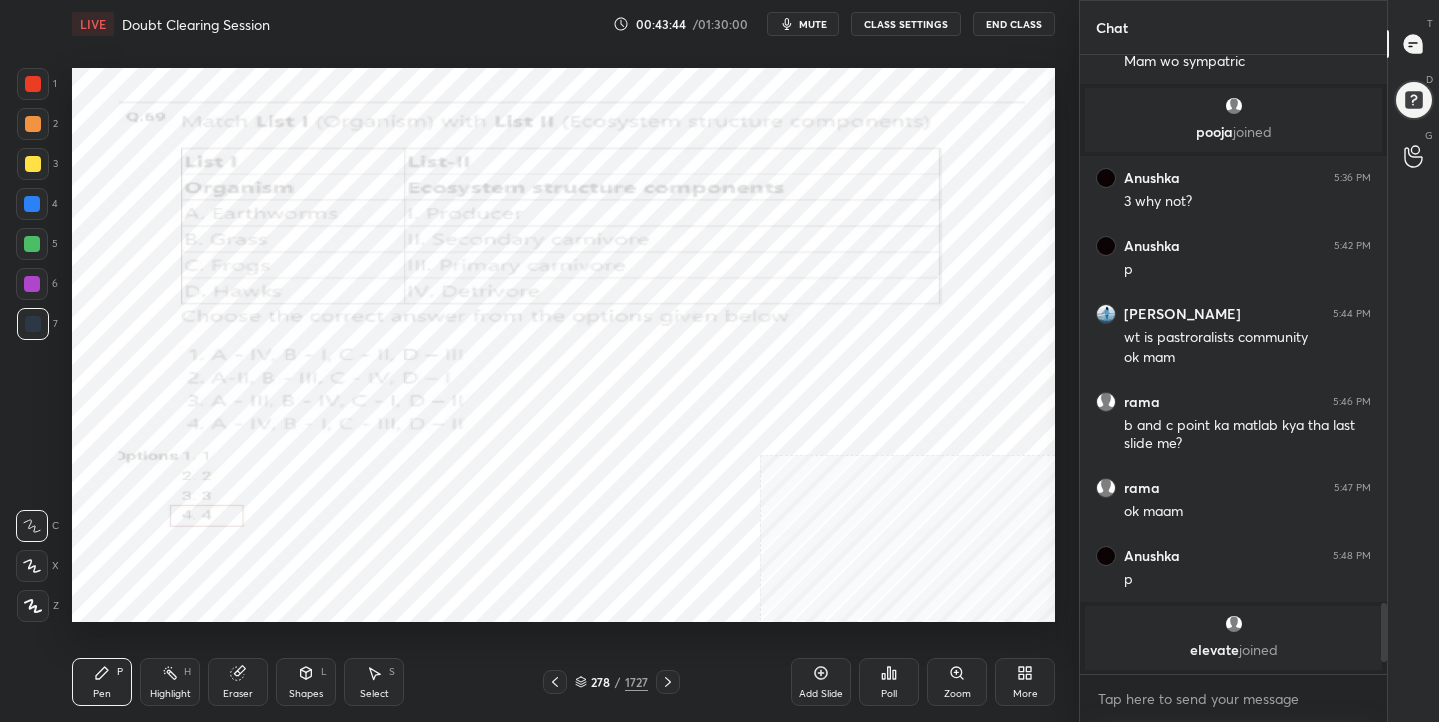 click 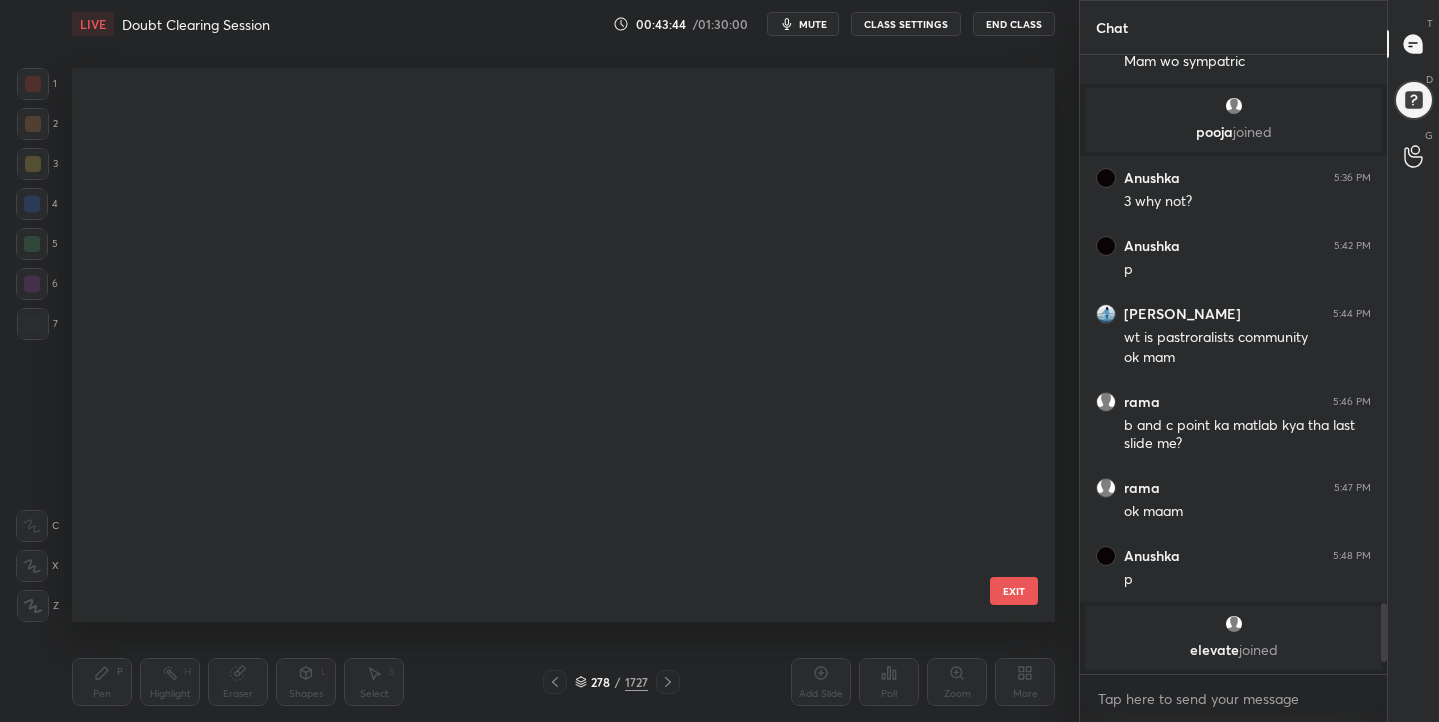 scroll, scrollTop: 15193, scrollLeft: 0, axis: vertical 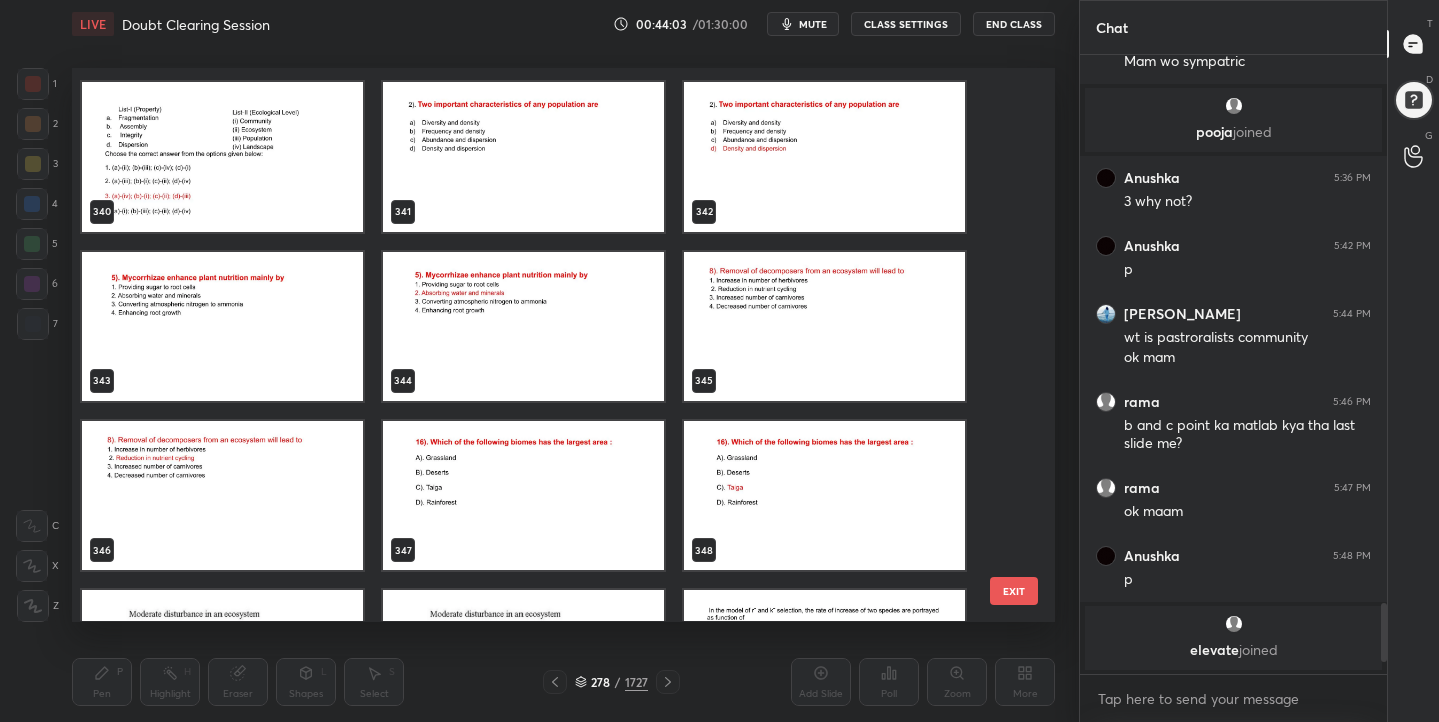 click at bounding box center [222, 326] 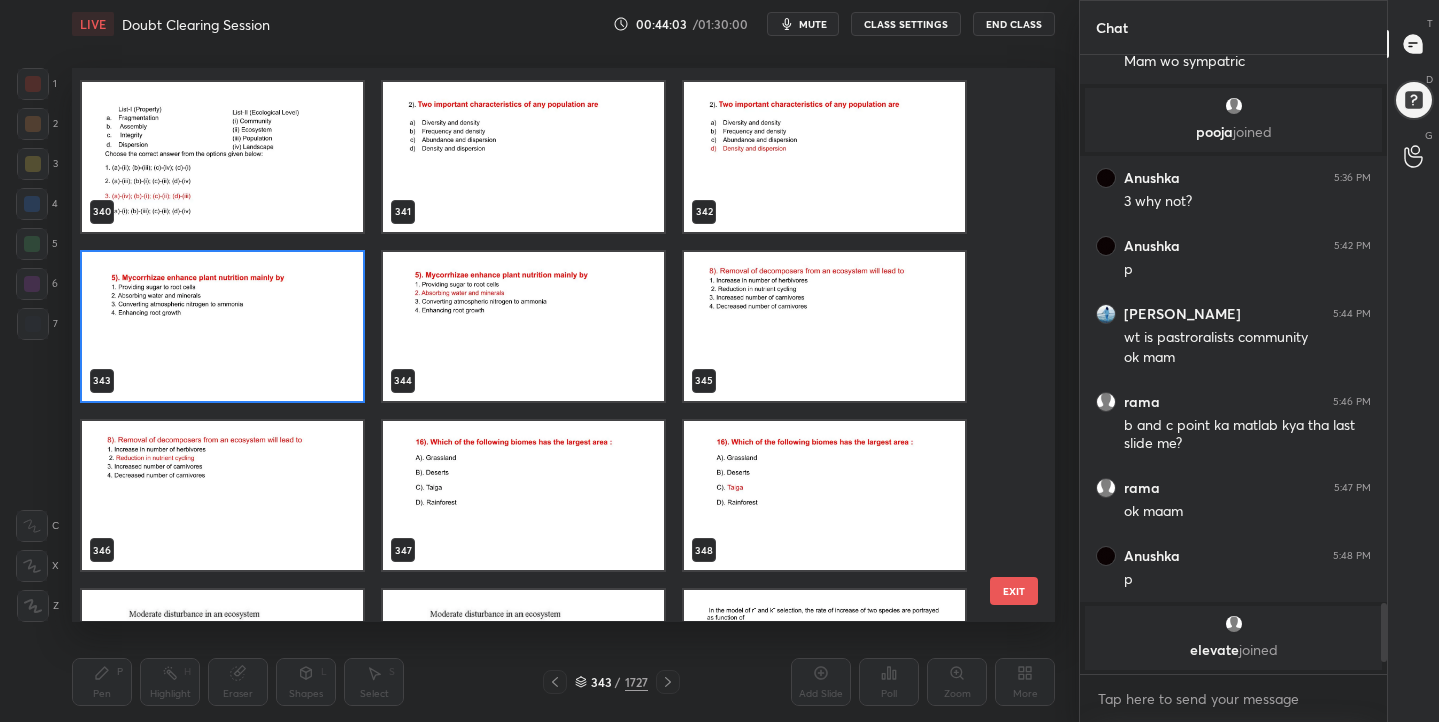 click at bounding box center [222, 326] 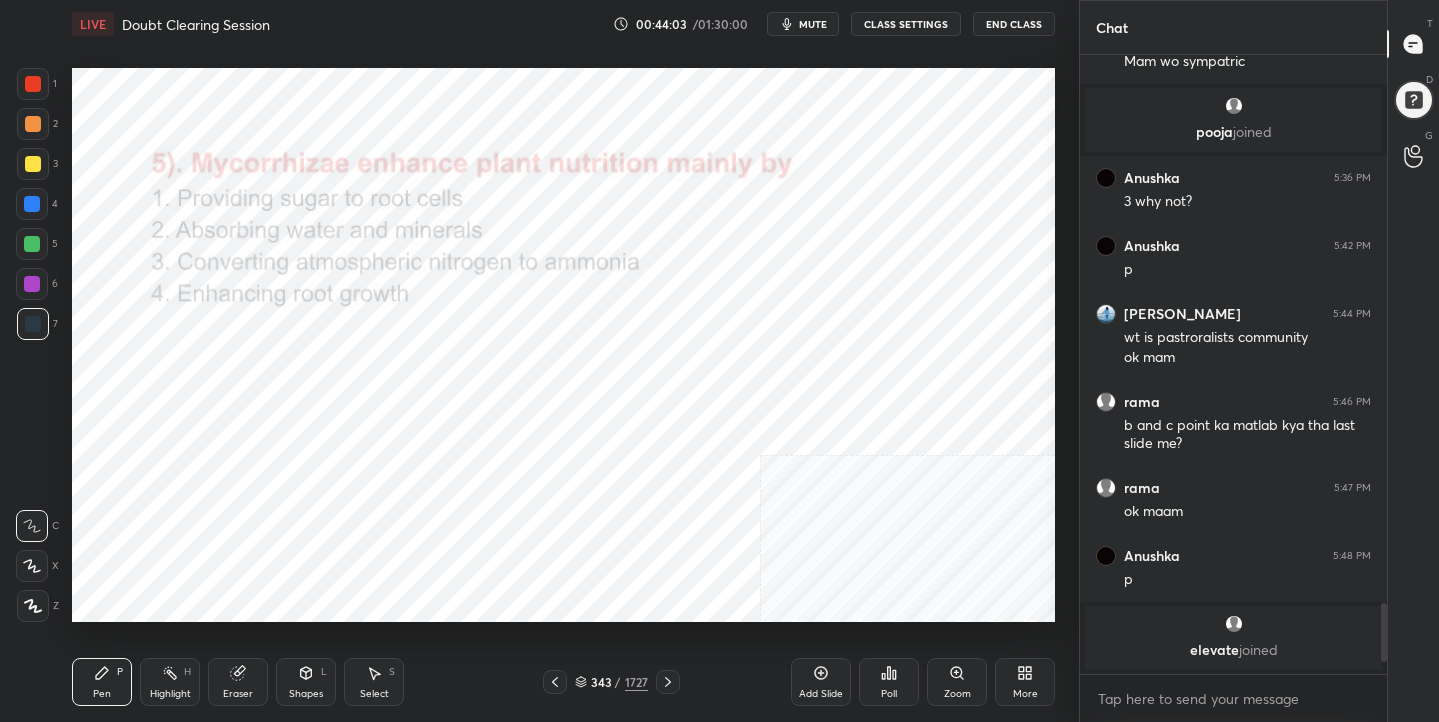 click at bounding box center (222, 326) 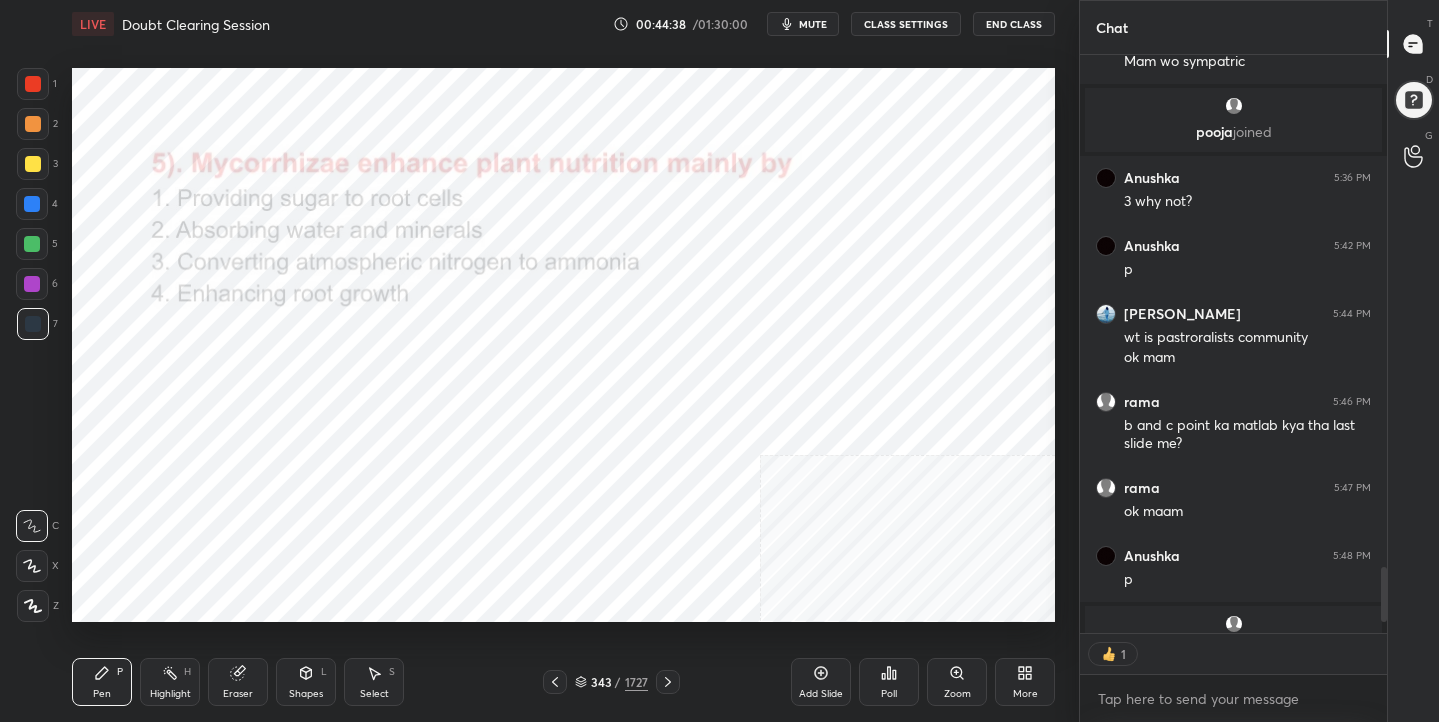 scroll, scrollTop: 572, scrollLeft: 301, axis: both 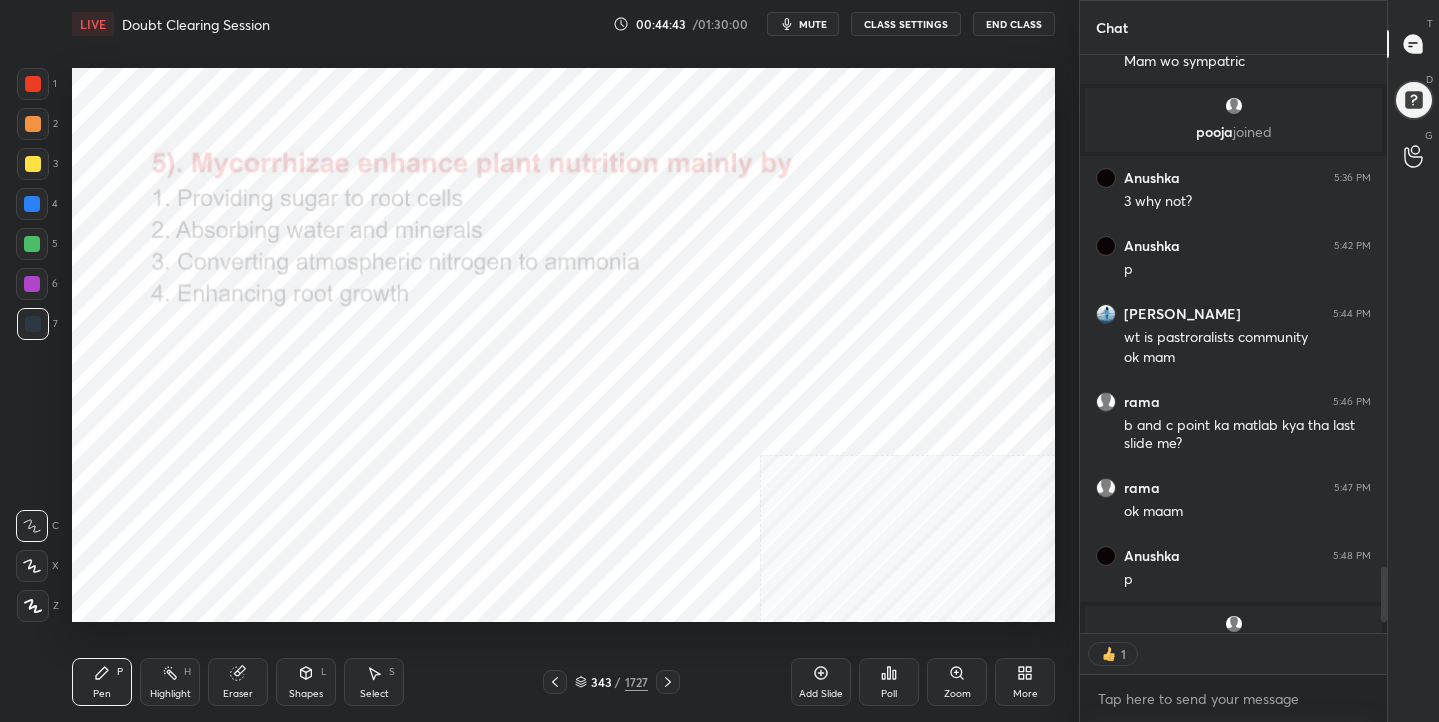 click 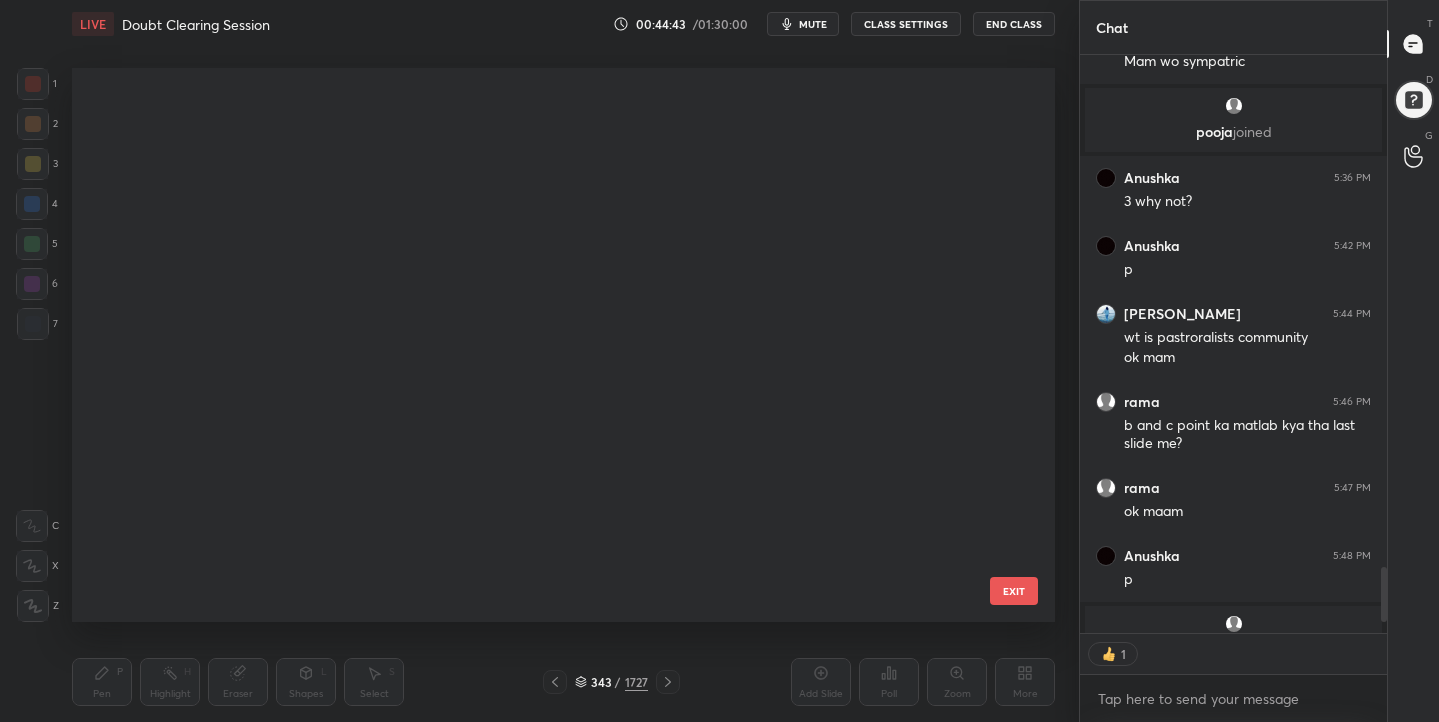scroll, scrollTop: 18918, scrollLeft: 0, axis: vertical 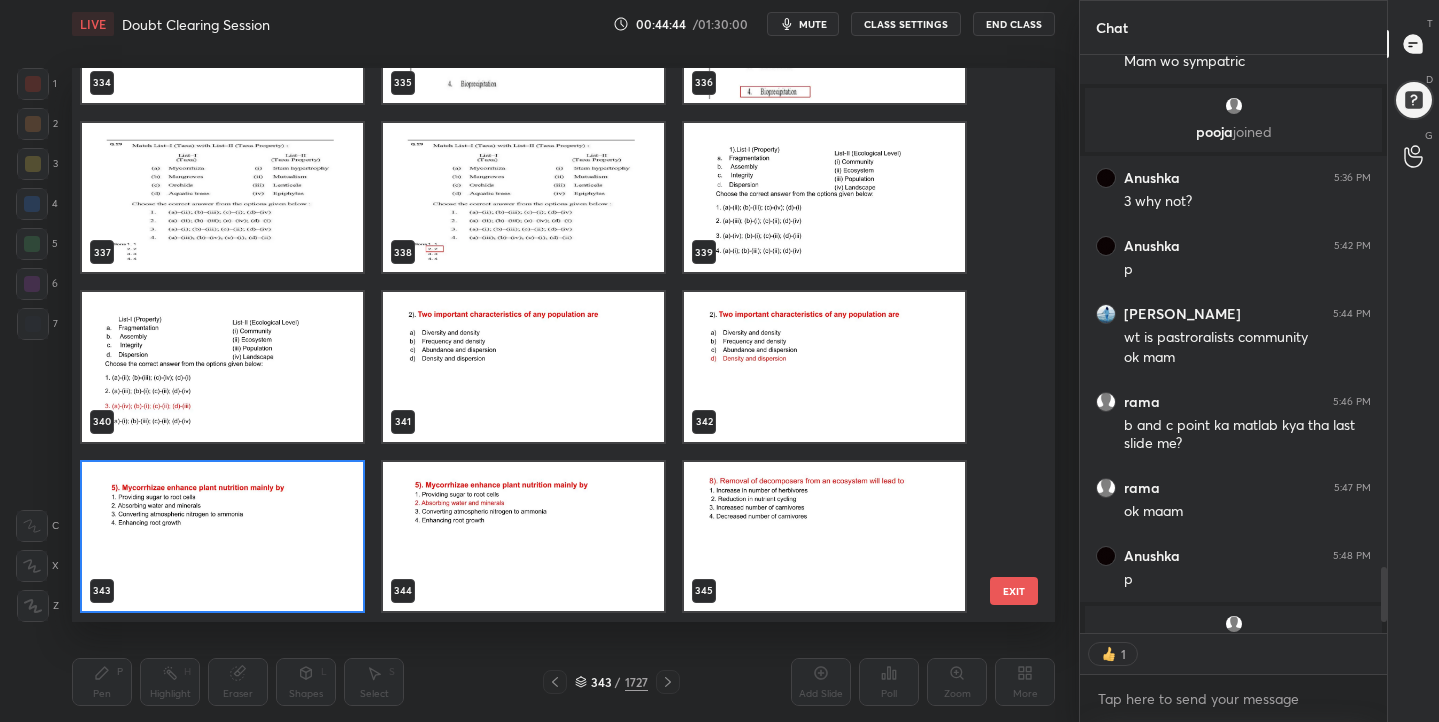click at bounding box center [222, 536] 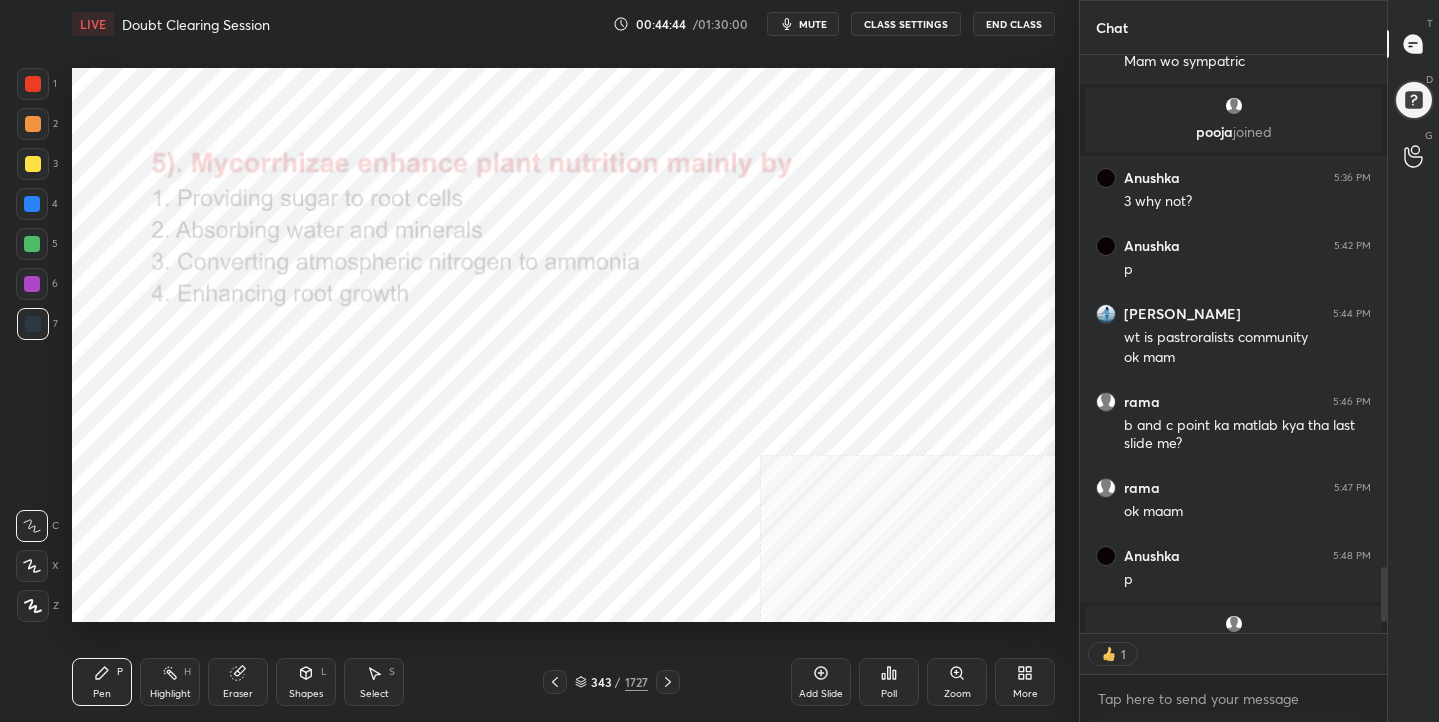 click at bounding box center (222, 536) 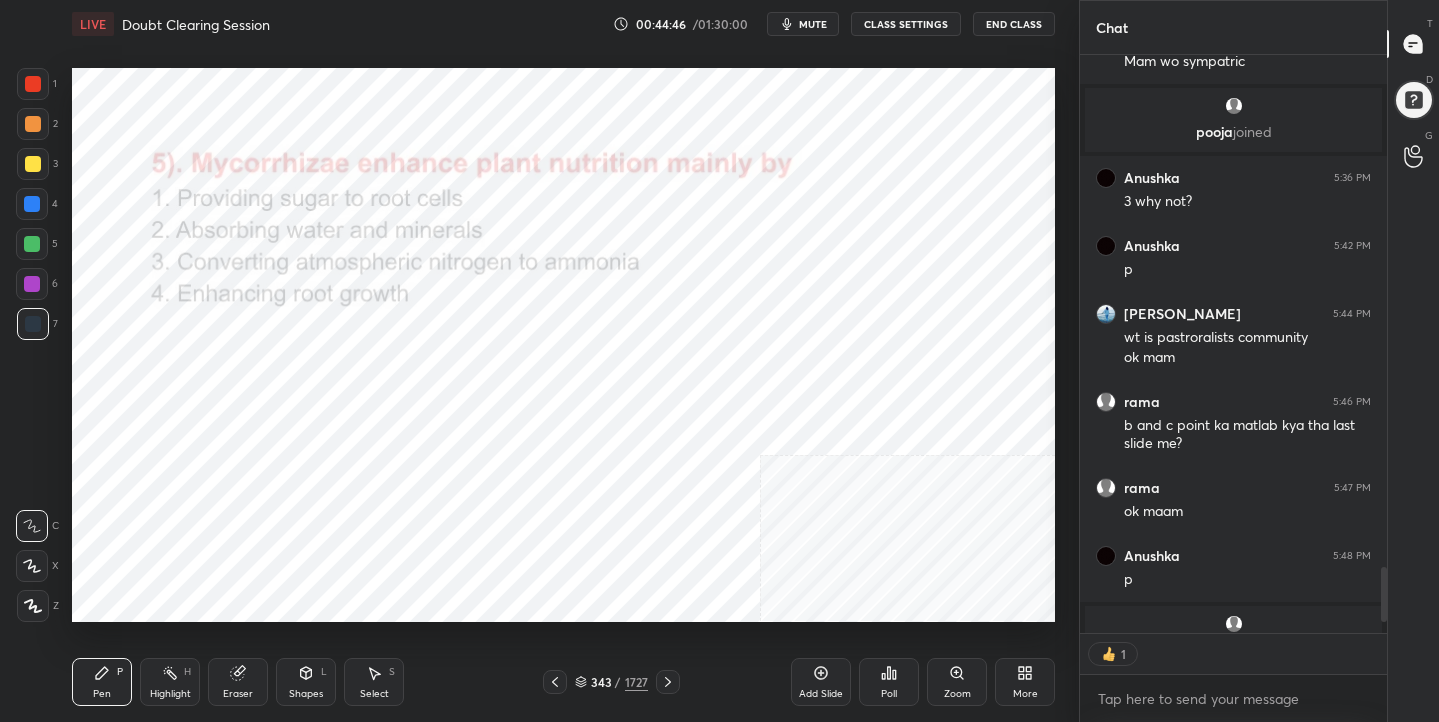 click on "Poll" at bounding box center (889, 682) 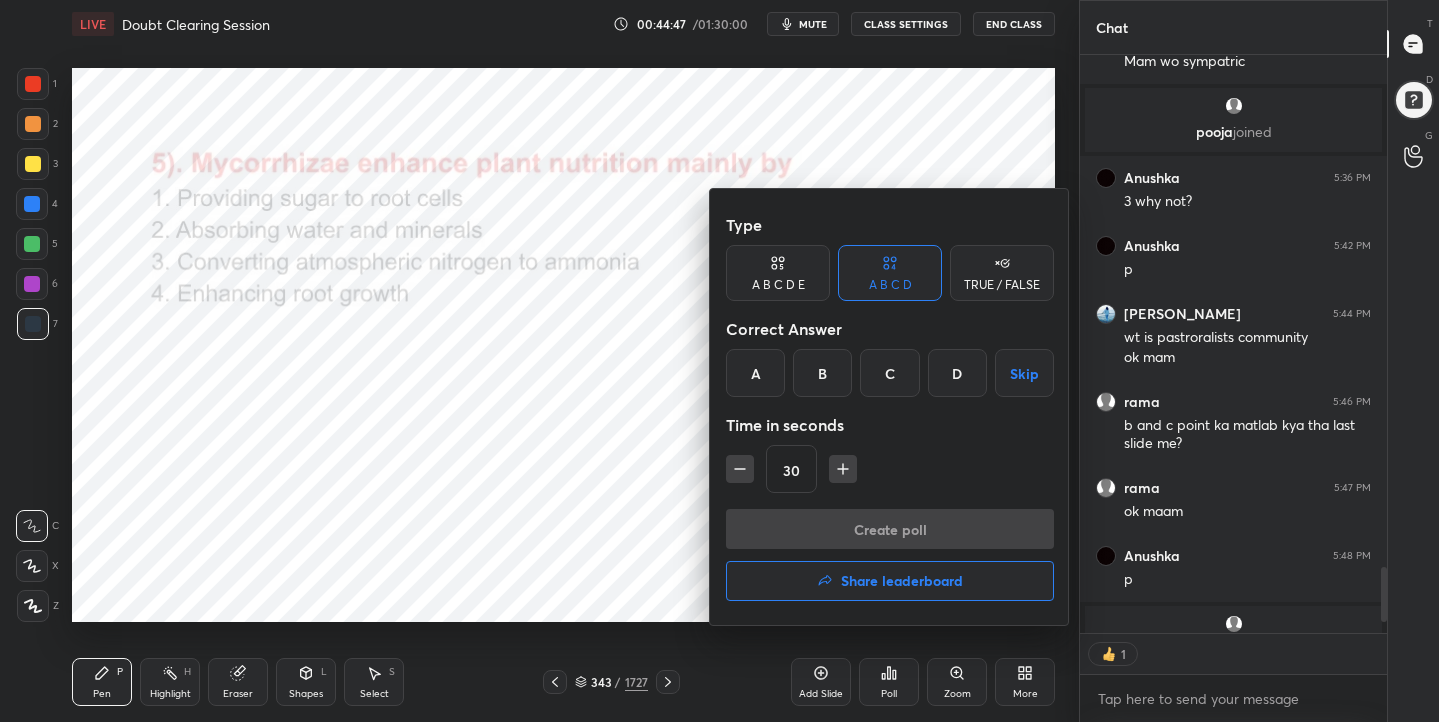 click on "B" at bounding box center [822, 373] 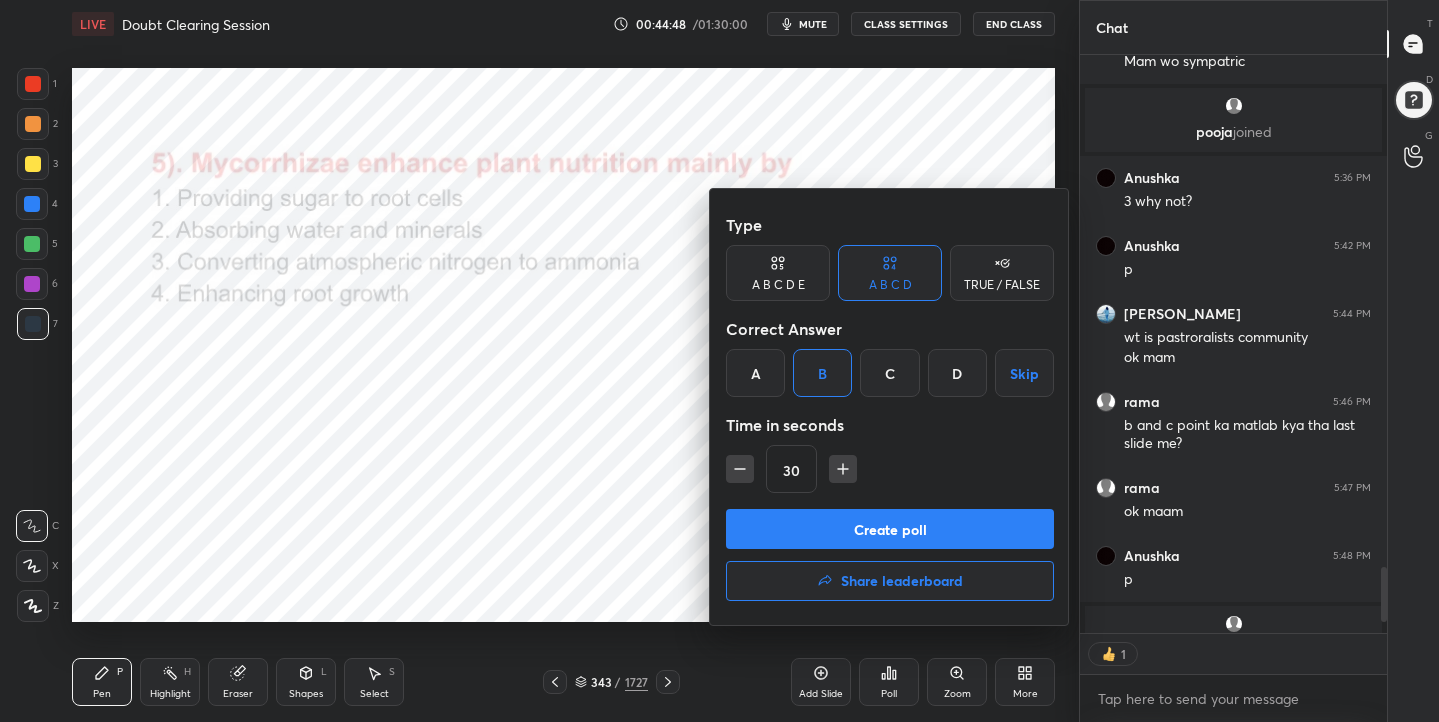 click on "Create poll" at bounding box center [890, 529] 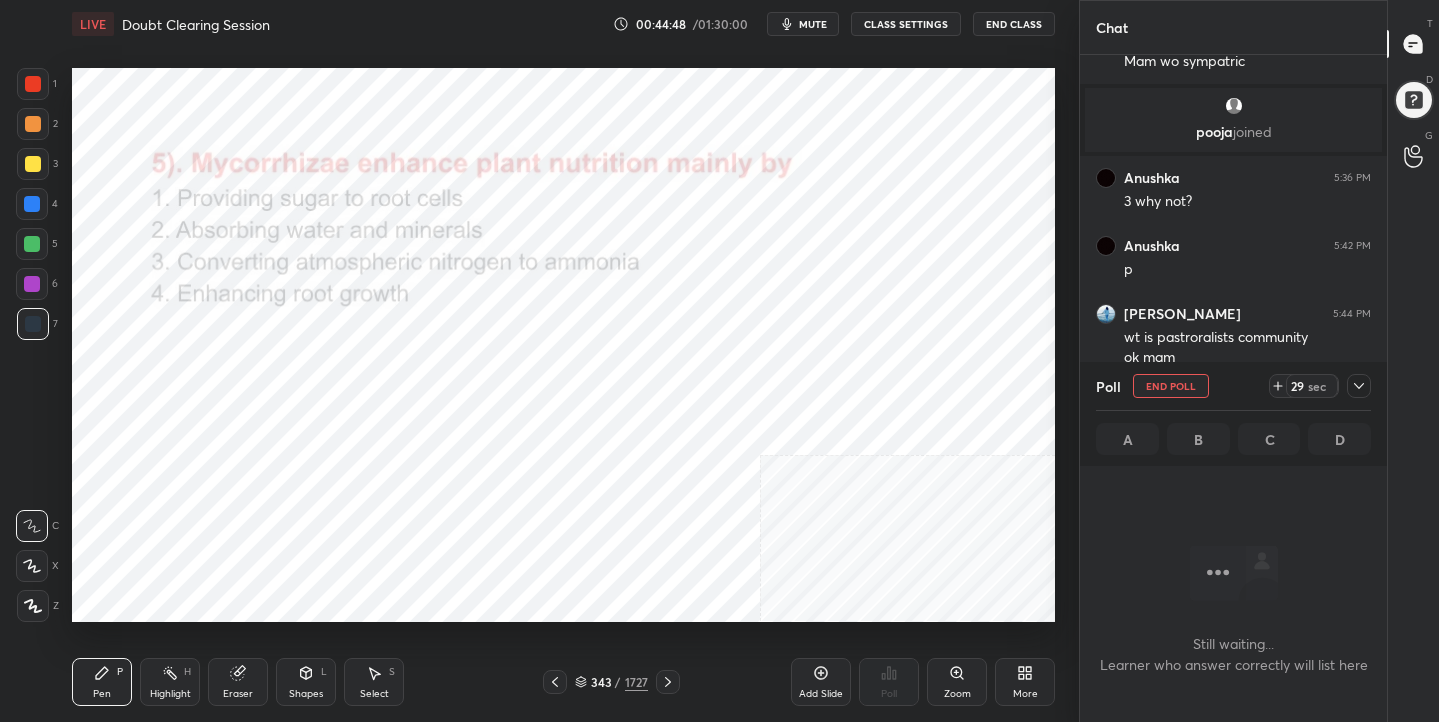 scroll, scrollTop: 7, scrollLeft: 7, axis: both 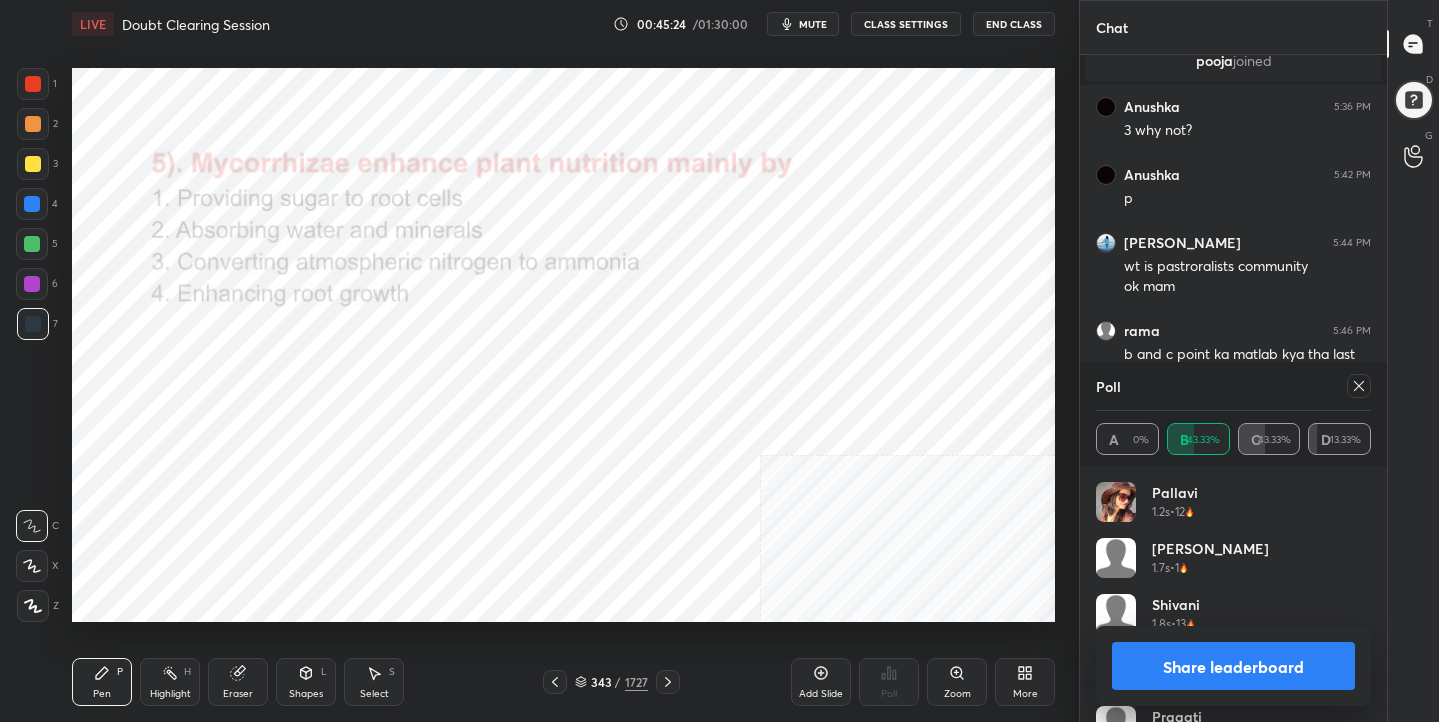 click at bounding box center [1359, 386] 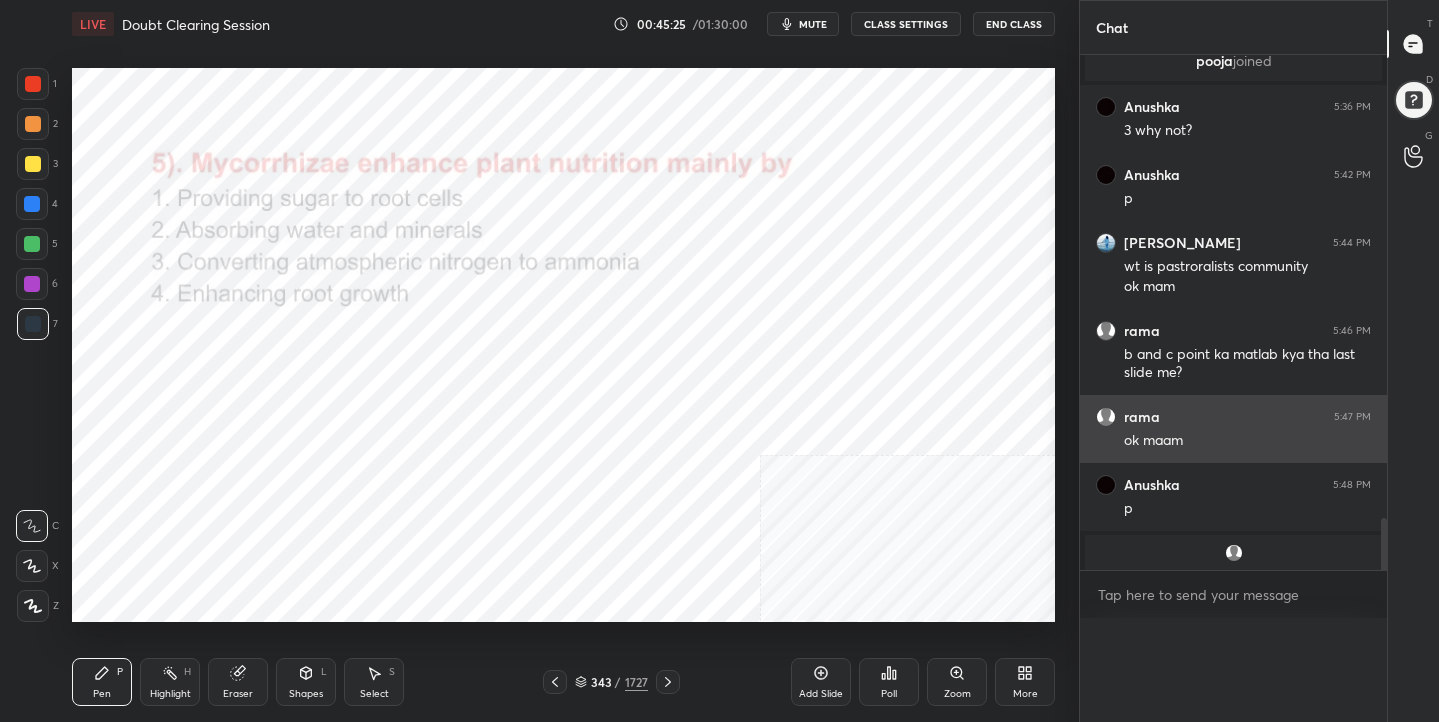 scroll, scrollTop: 0, scrollLeft: 0, axis: both 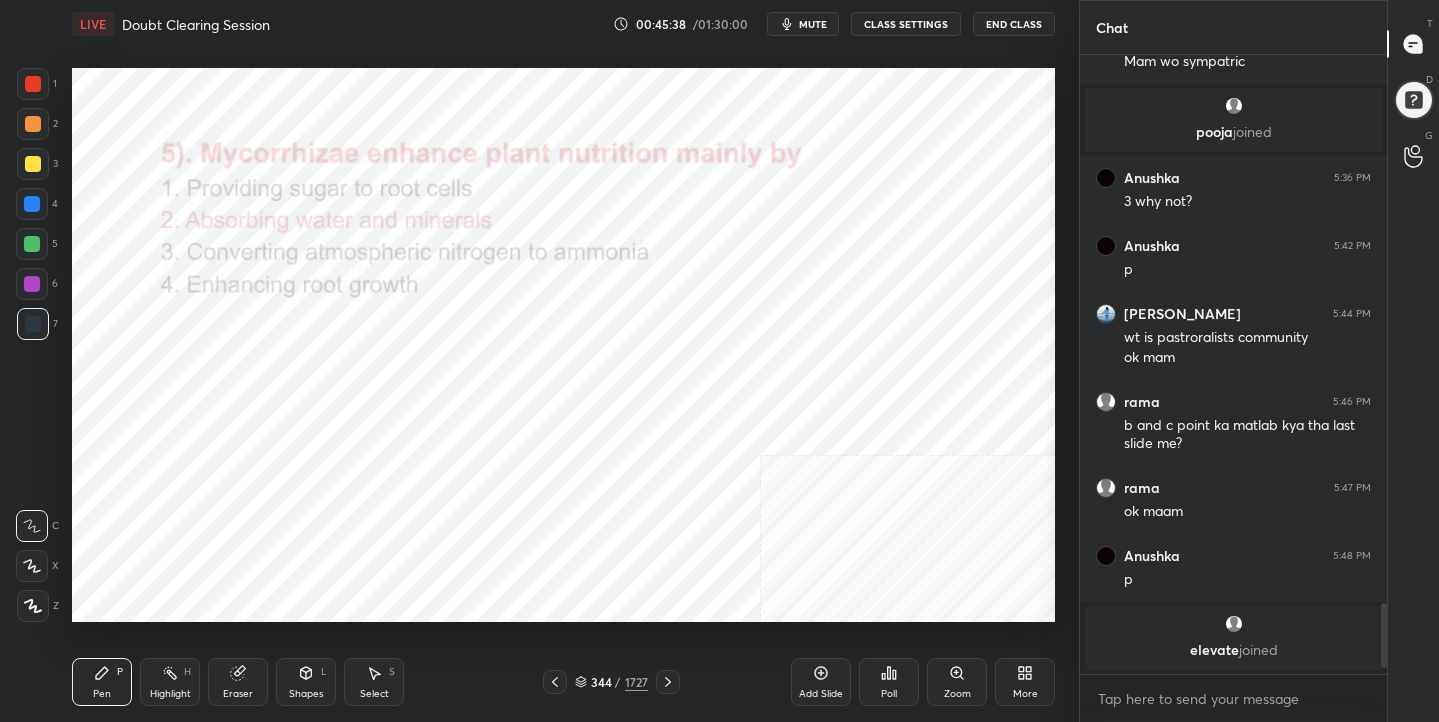click on "344 / 1727" at bounding box center [611, 682] 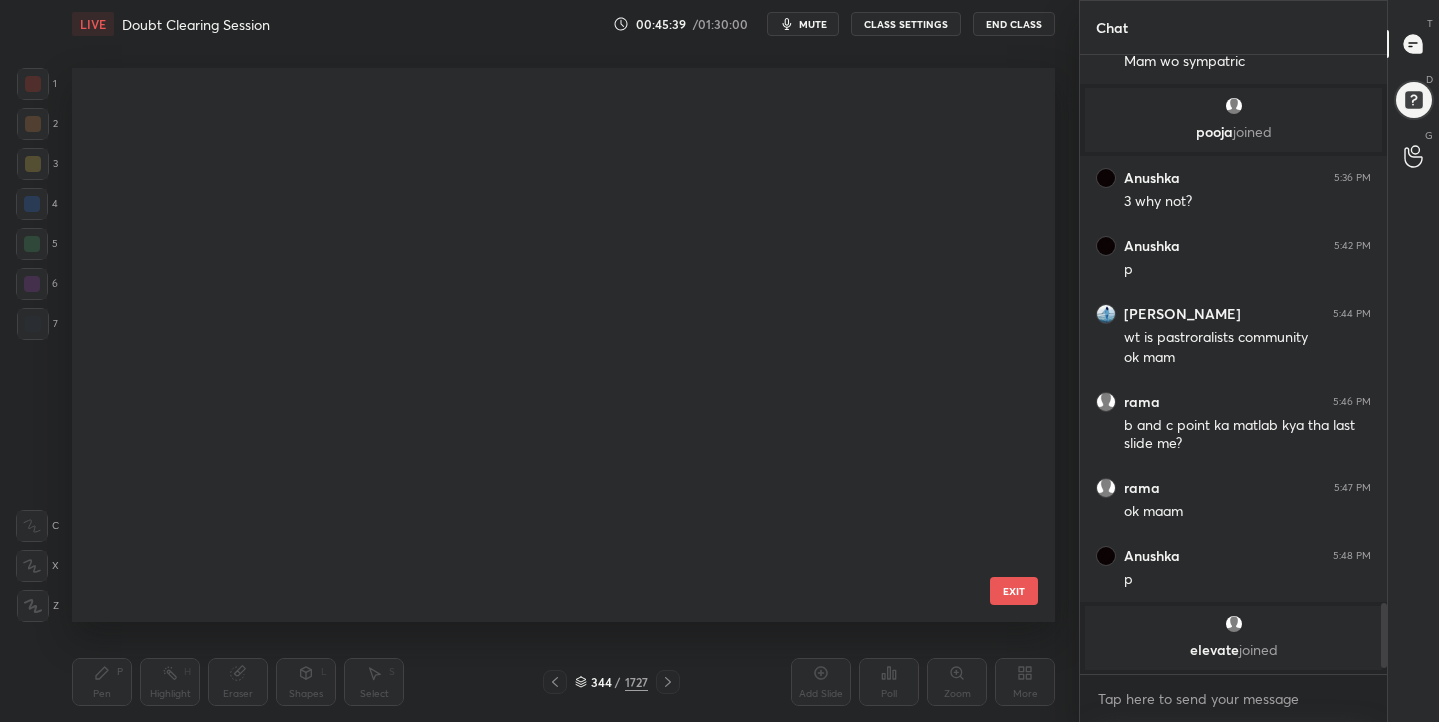 scroll, scrollTop: 18927, scrollLeft: 0, axis: vertical 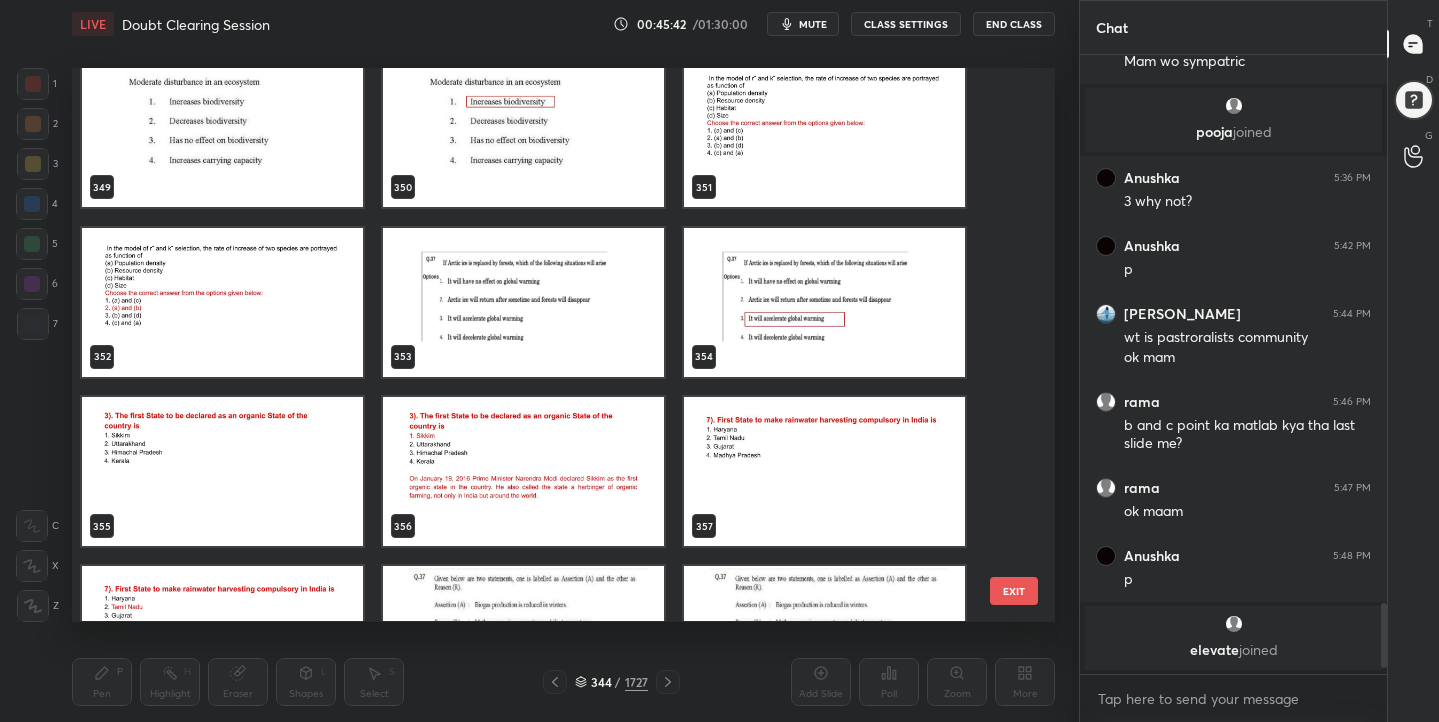 click at bounding box center [824, 133] 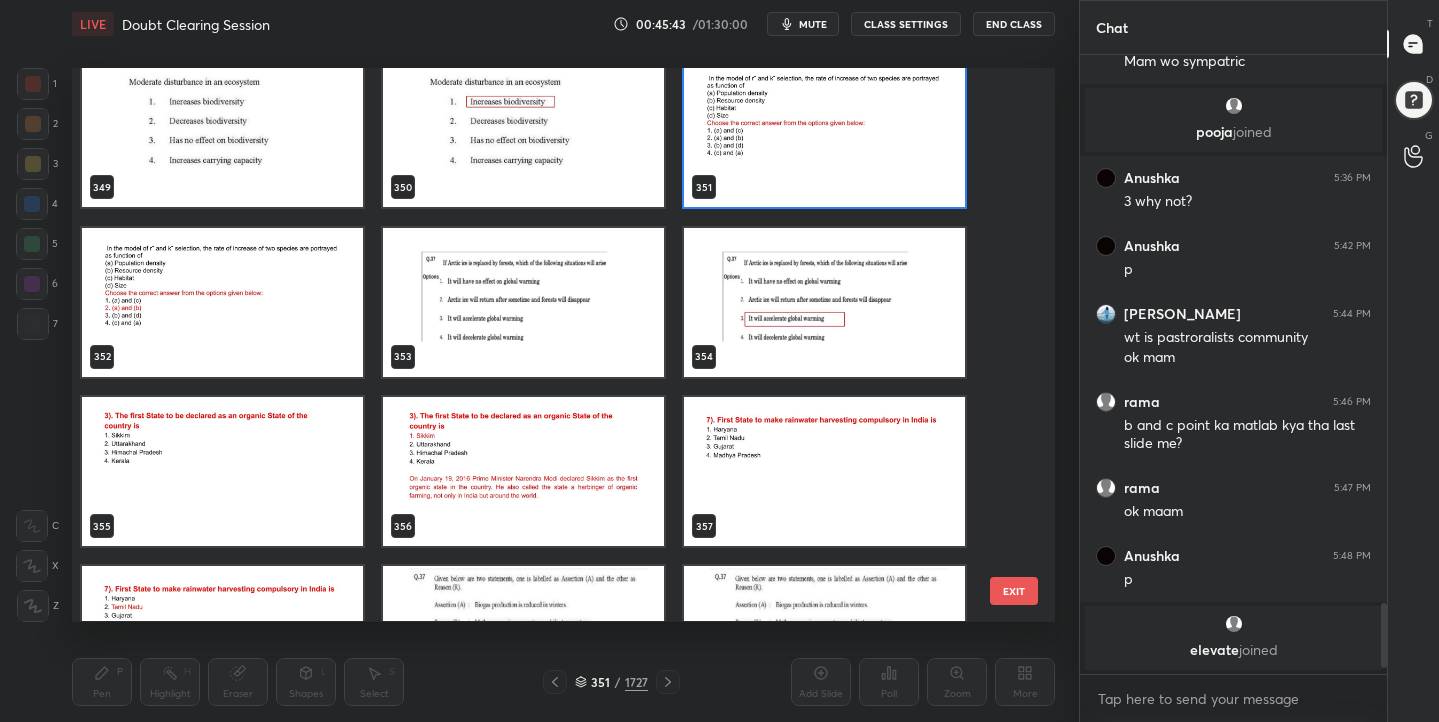 scroll, scrollTop: 19640, scrollLeft: 0, axis: vertical 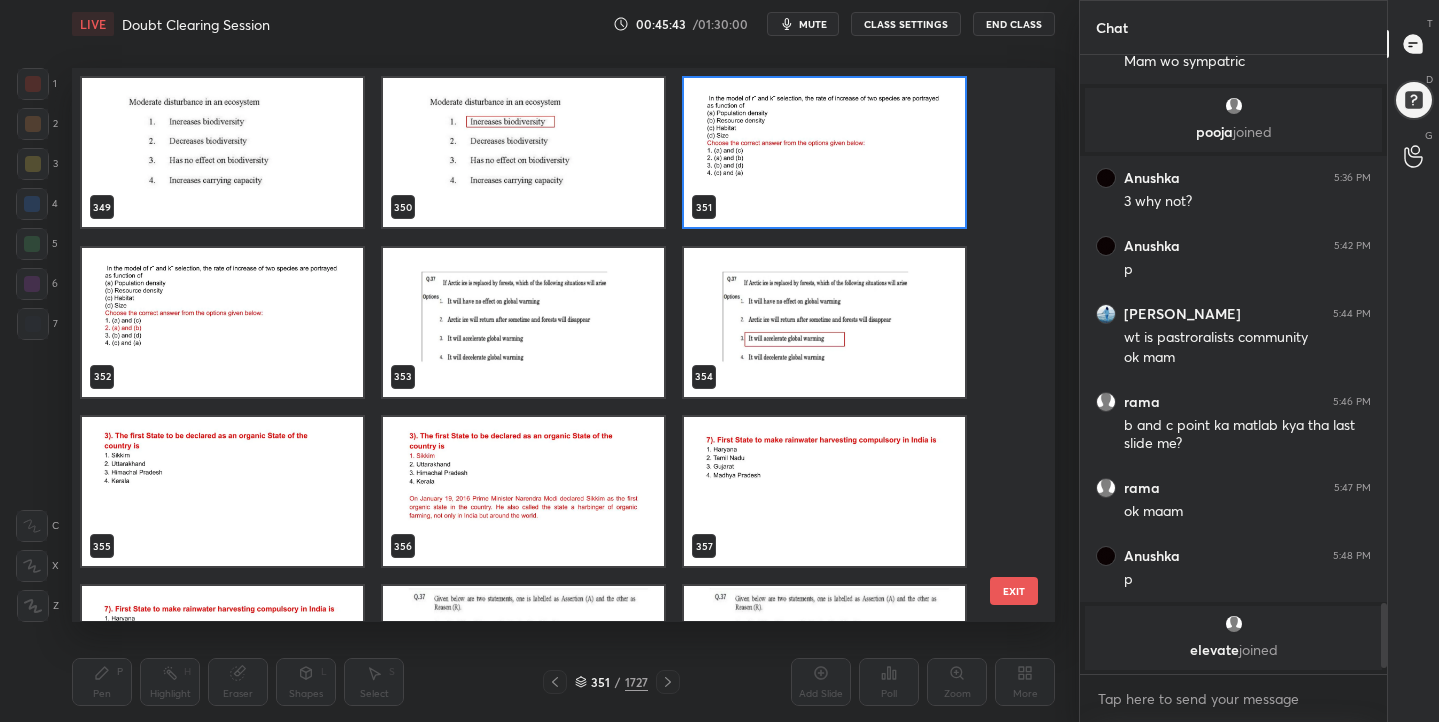 click on "343 344 345 346 347 348 349 350 351 352 353 354 355 356 357 358 359 360" at bounding box center (546, 344) 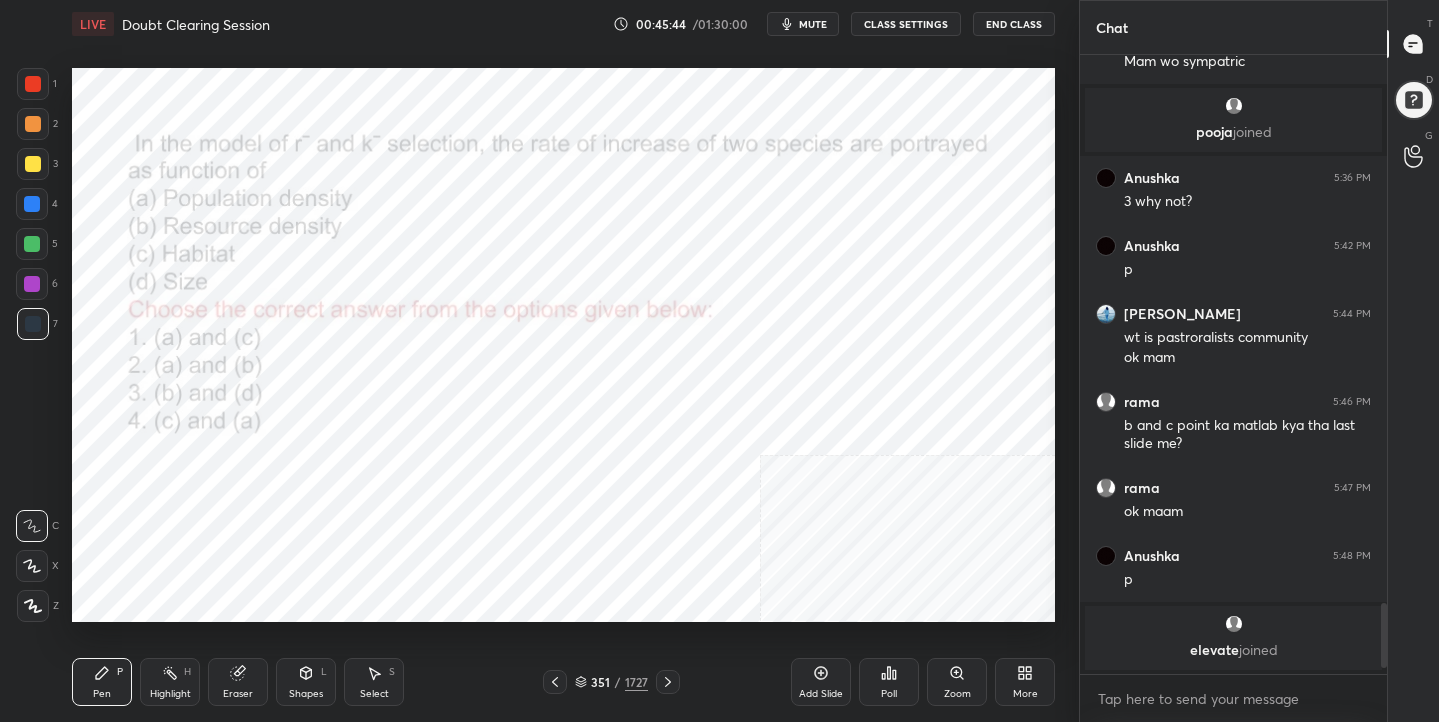 click on "mute" at bounding box center (813, 24) 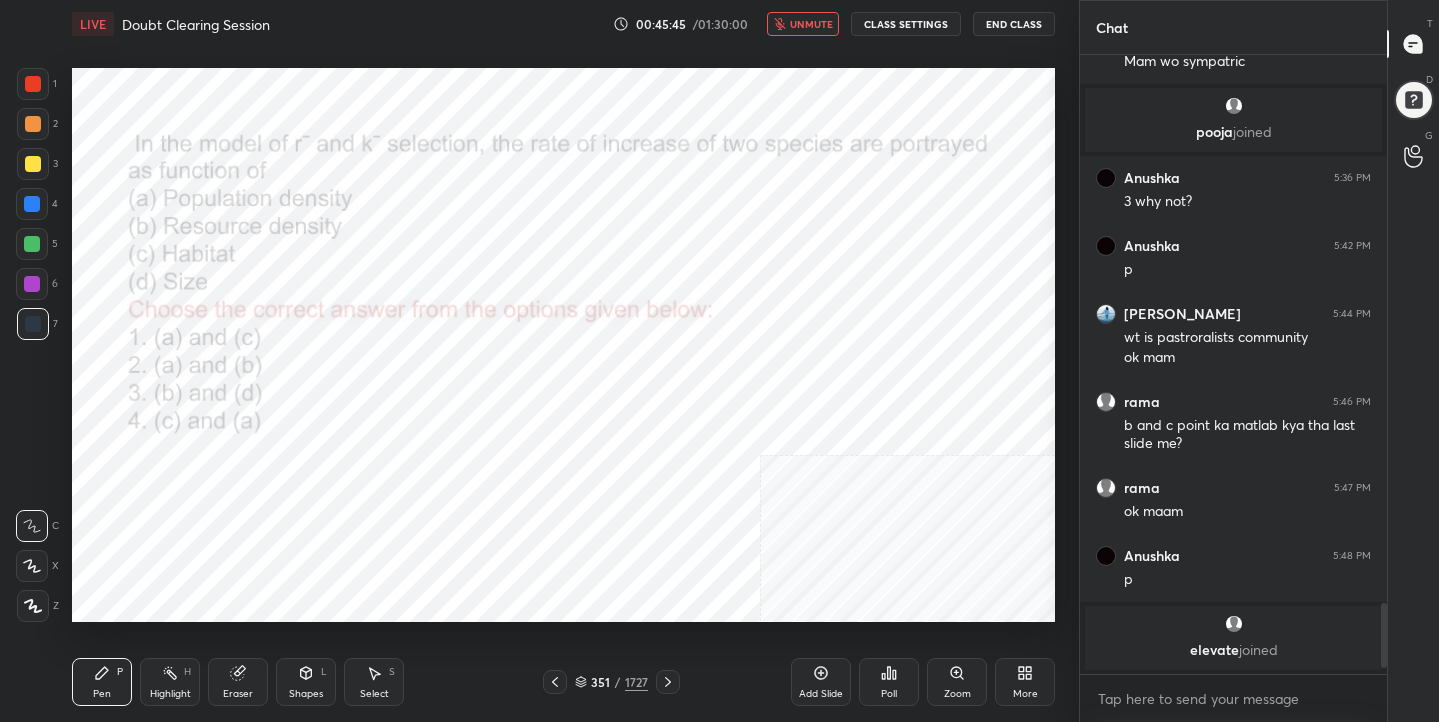click on "unmute" at bounding box center [811, 24] 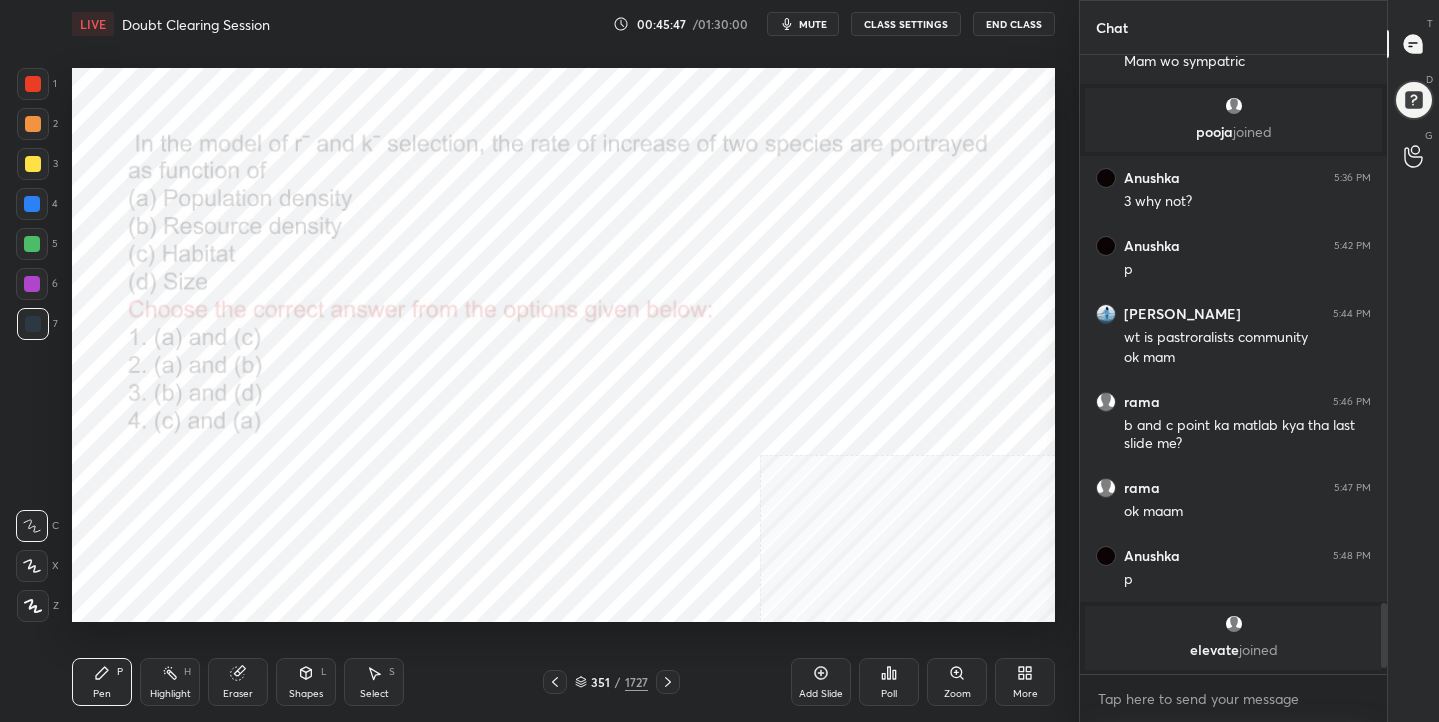 click on "mute" at bounding box center [813, 24] 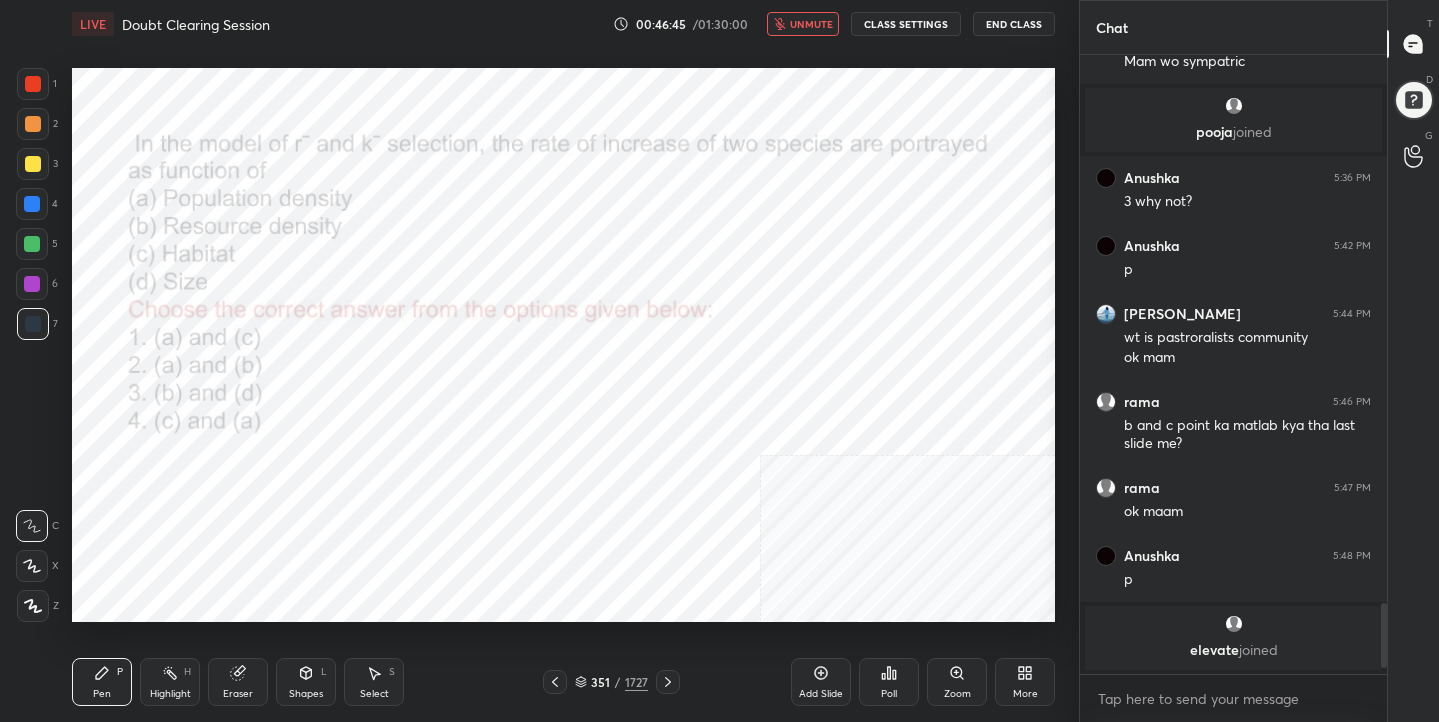click 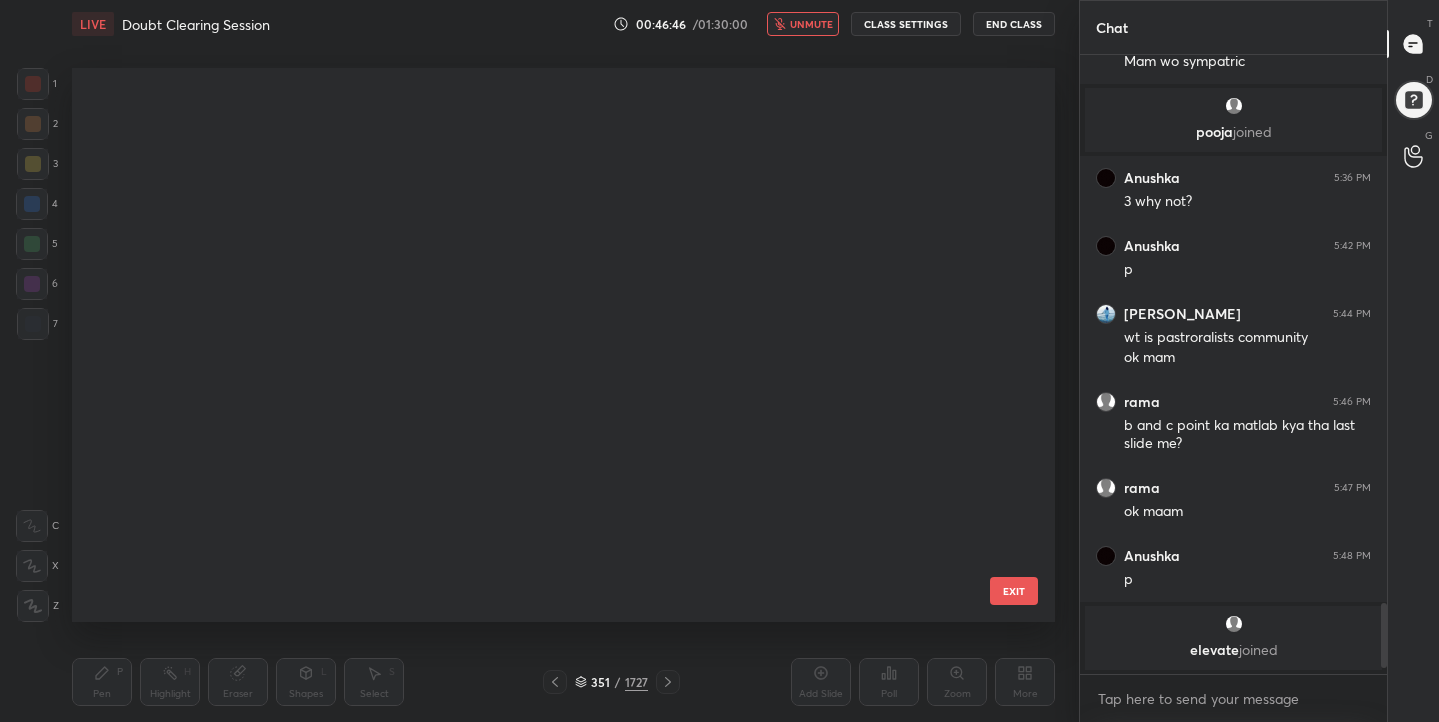 scroll, scrollTop: 19257, scrollLeft: 0, axis: vertical 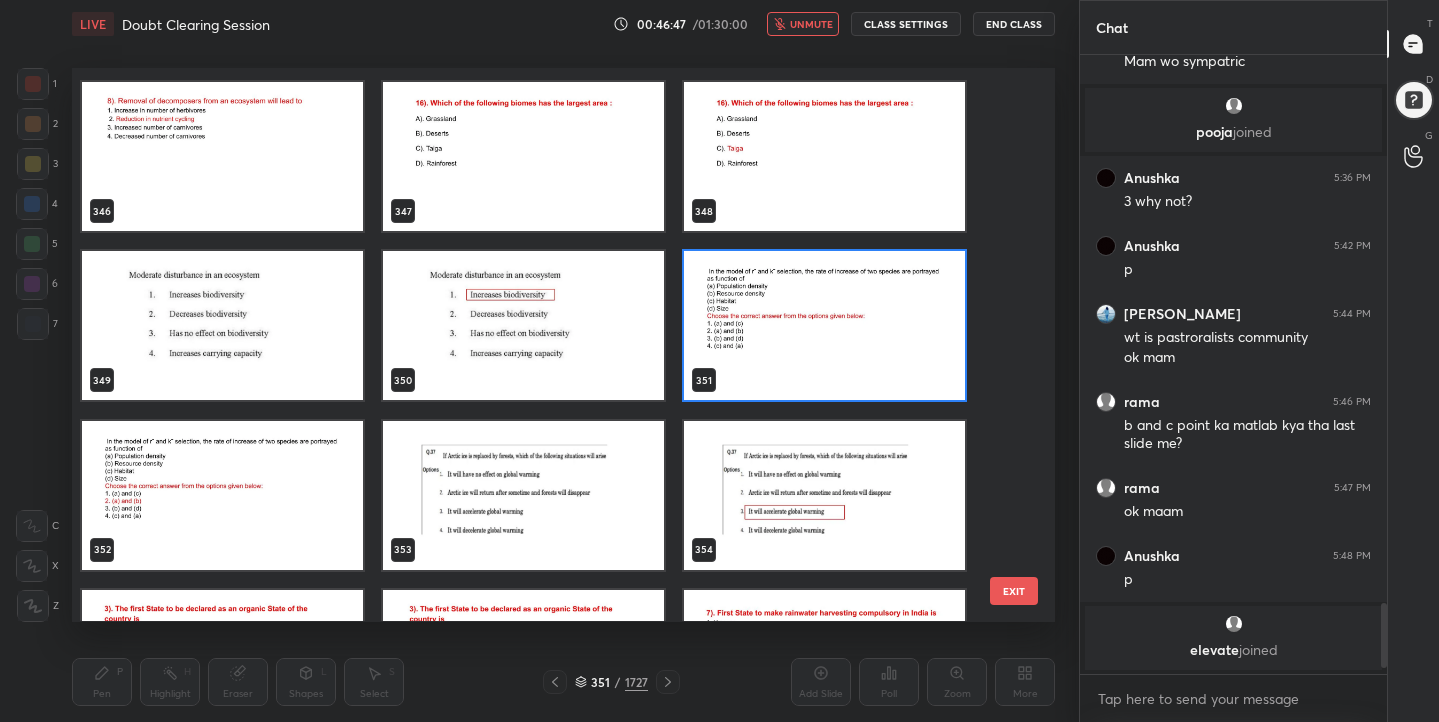 click at bounding box center [824, 326] 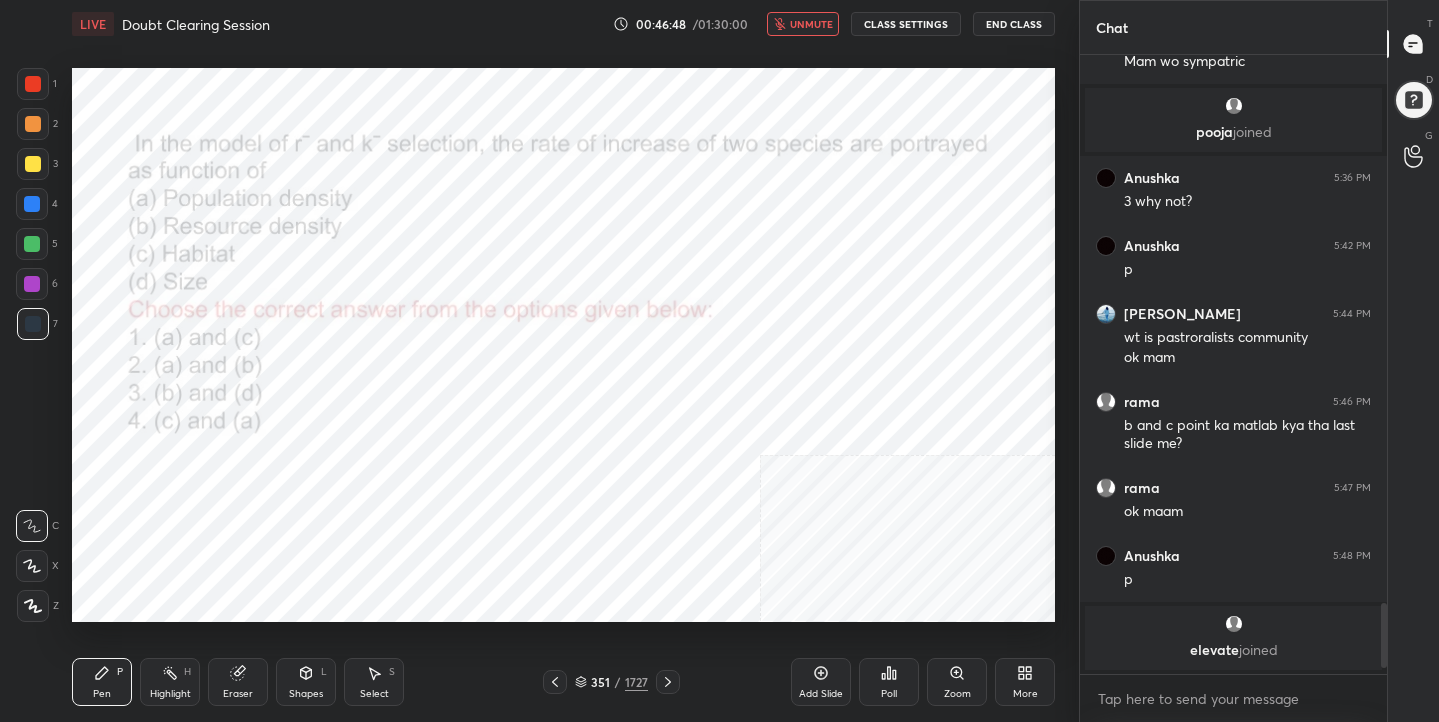 click on "Poll" at bounding box center (889, 682) 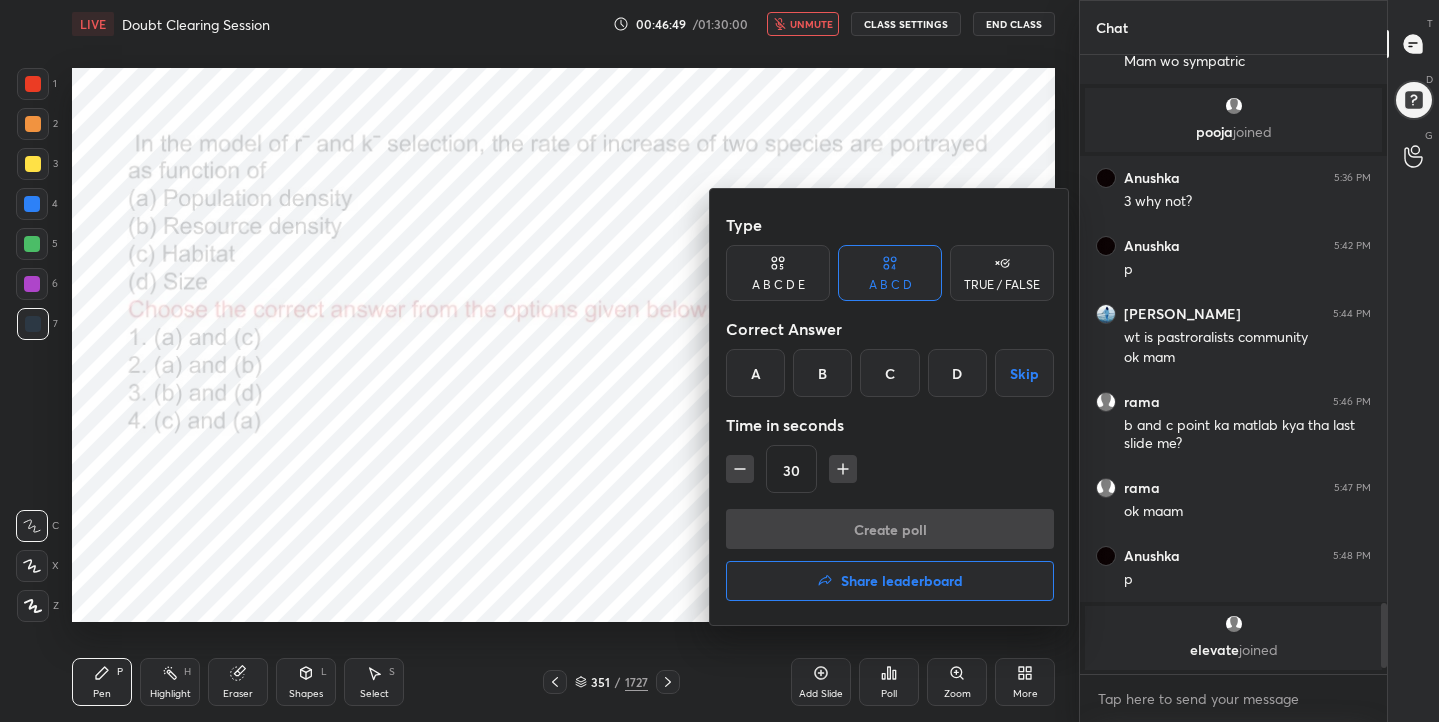 click on "B" at bounding box center (822, 373) 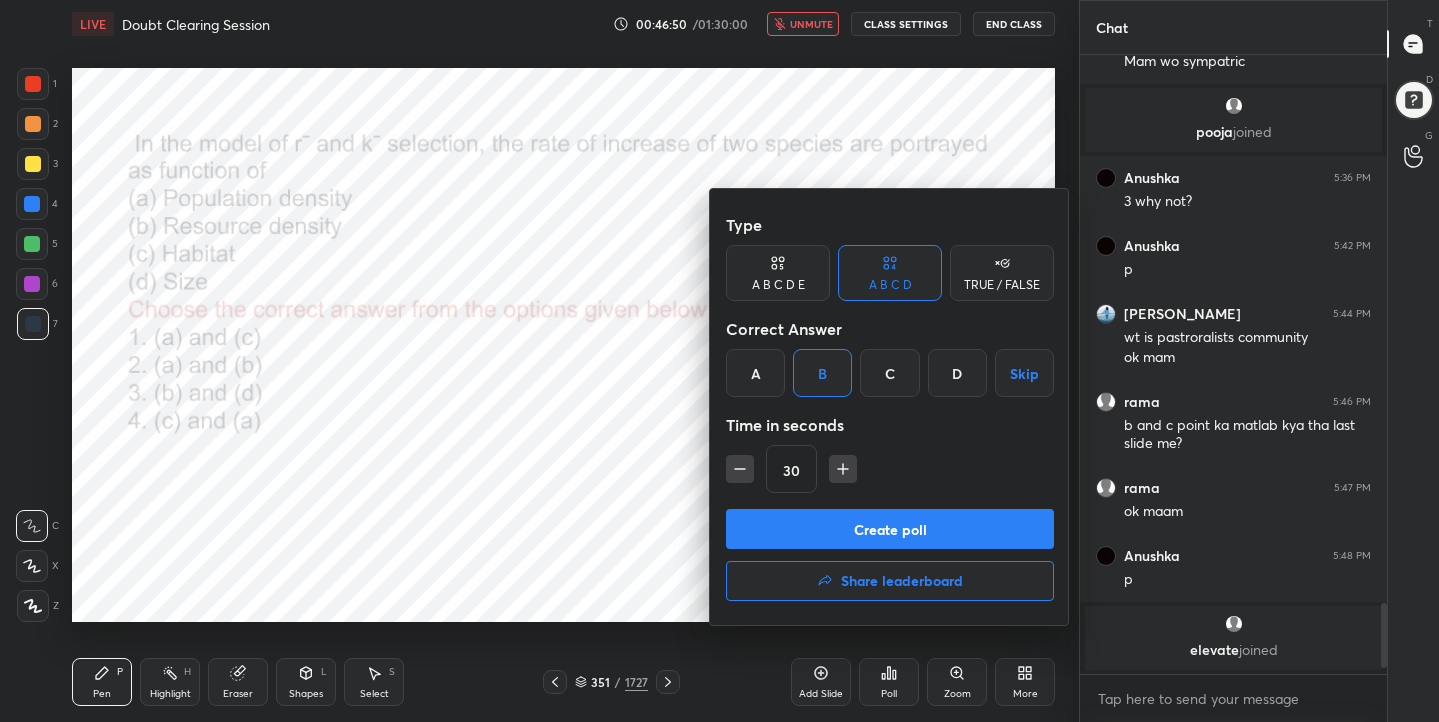 click on "Create poll" at bounding box center (890, 529) 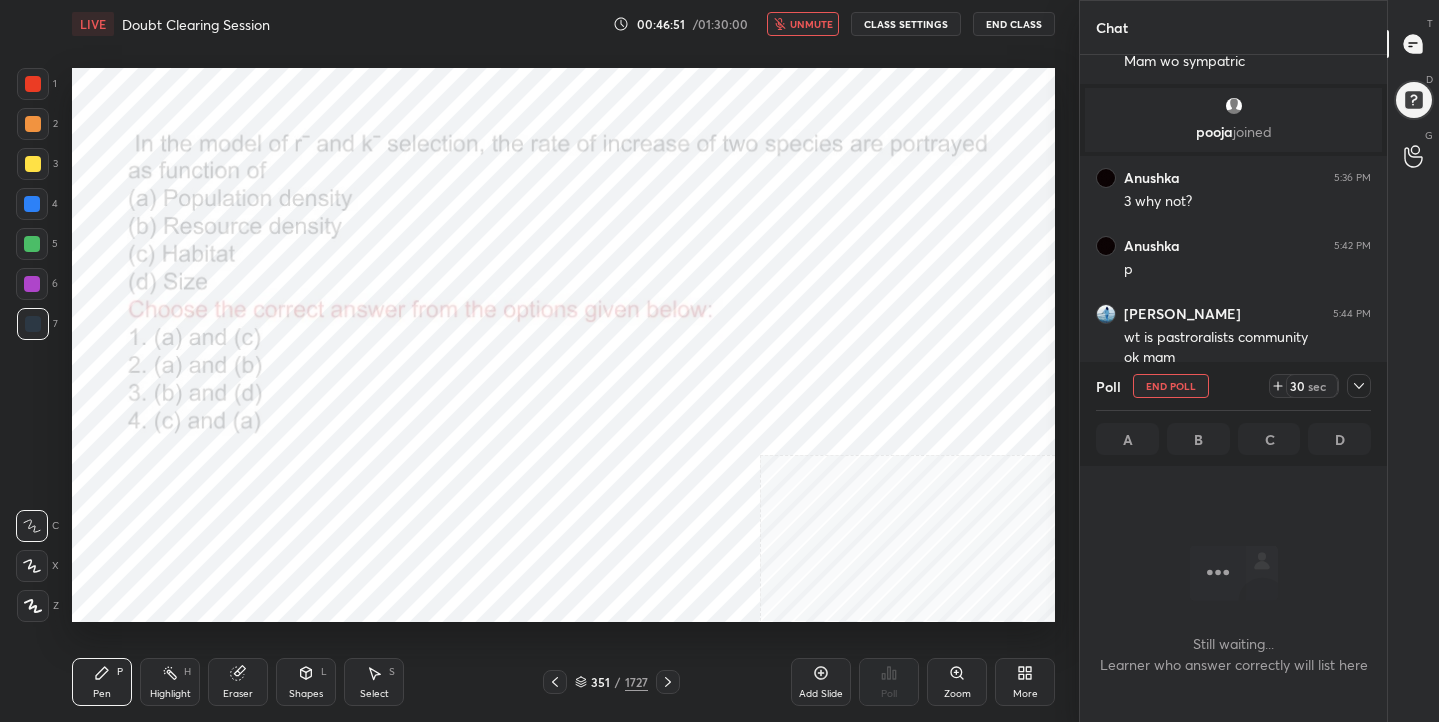 scroll, scrollTop: 349, scrollLeft: 301, axis: both 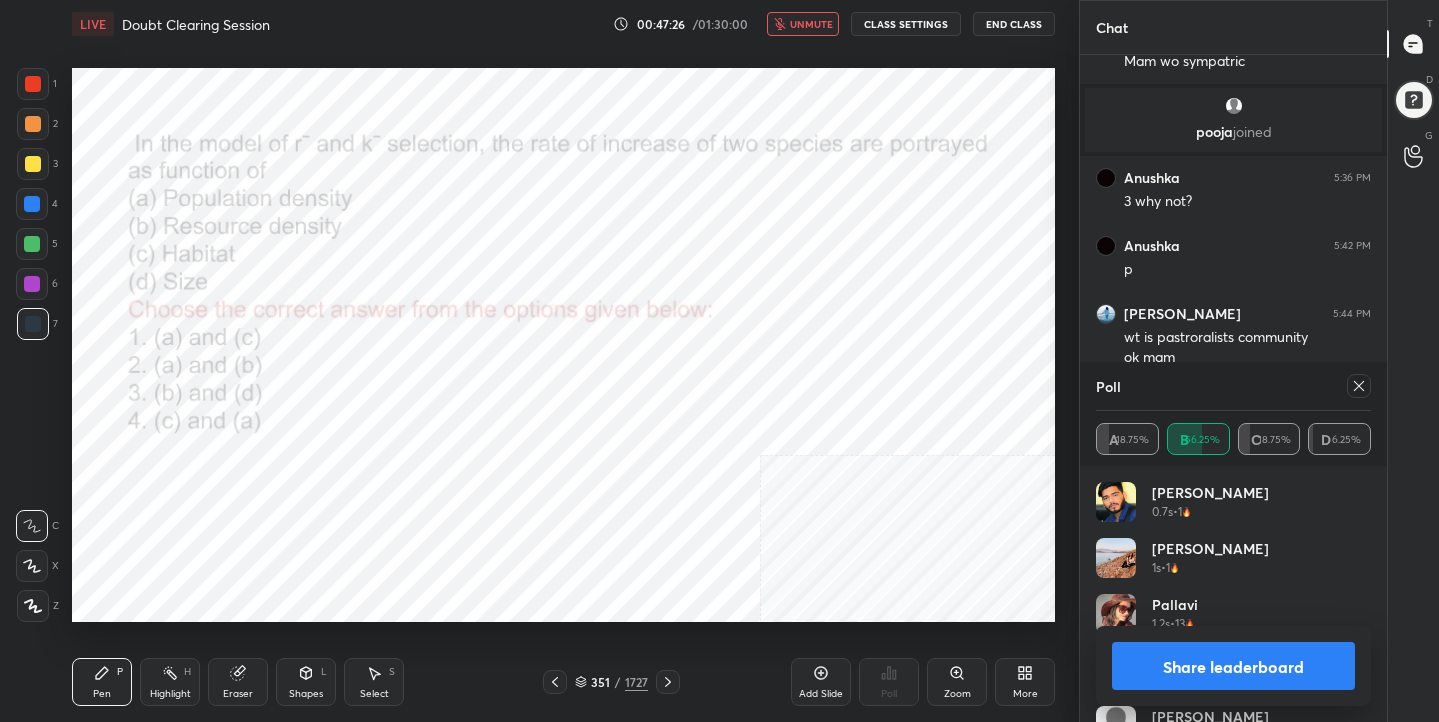 click 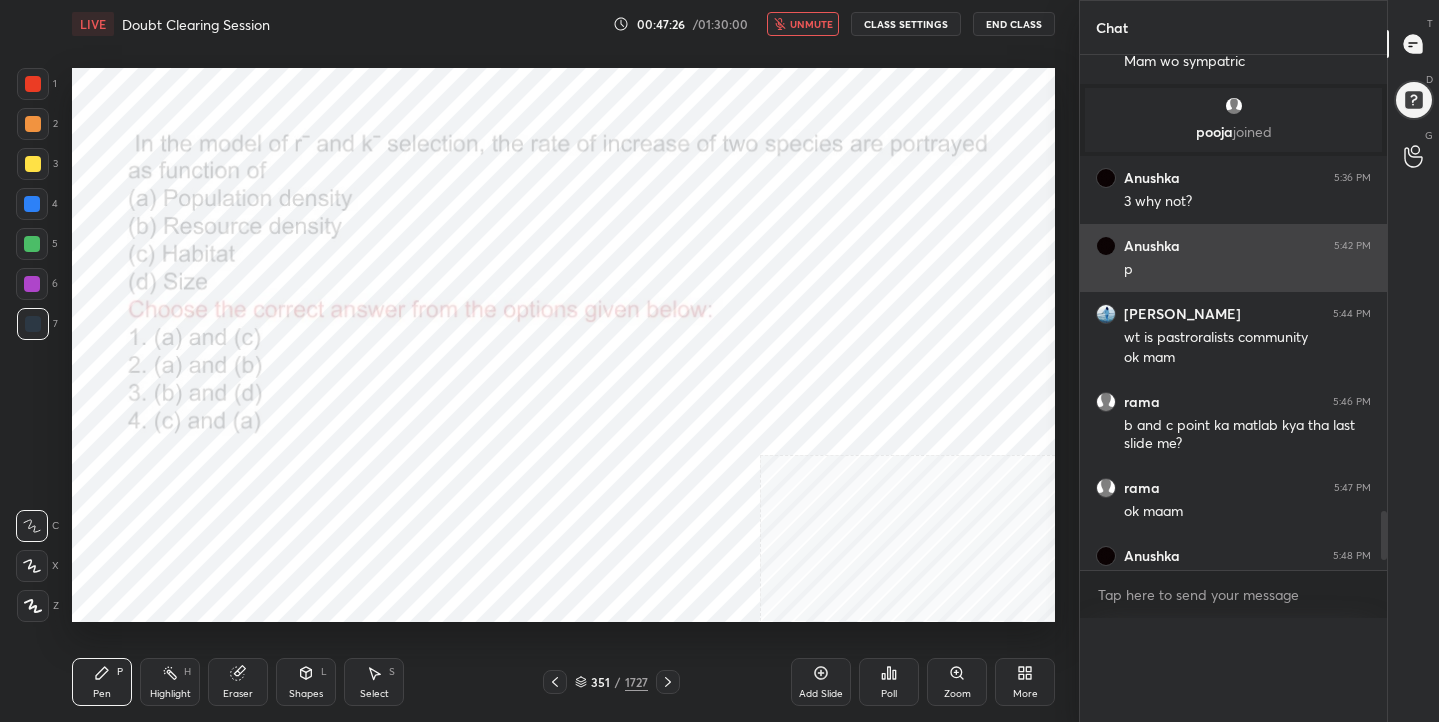 scroll, scrollTop: 0, scrollLeft: 0, axis: both 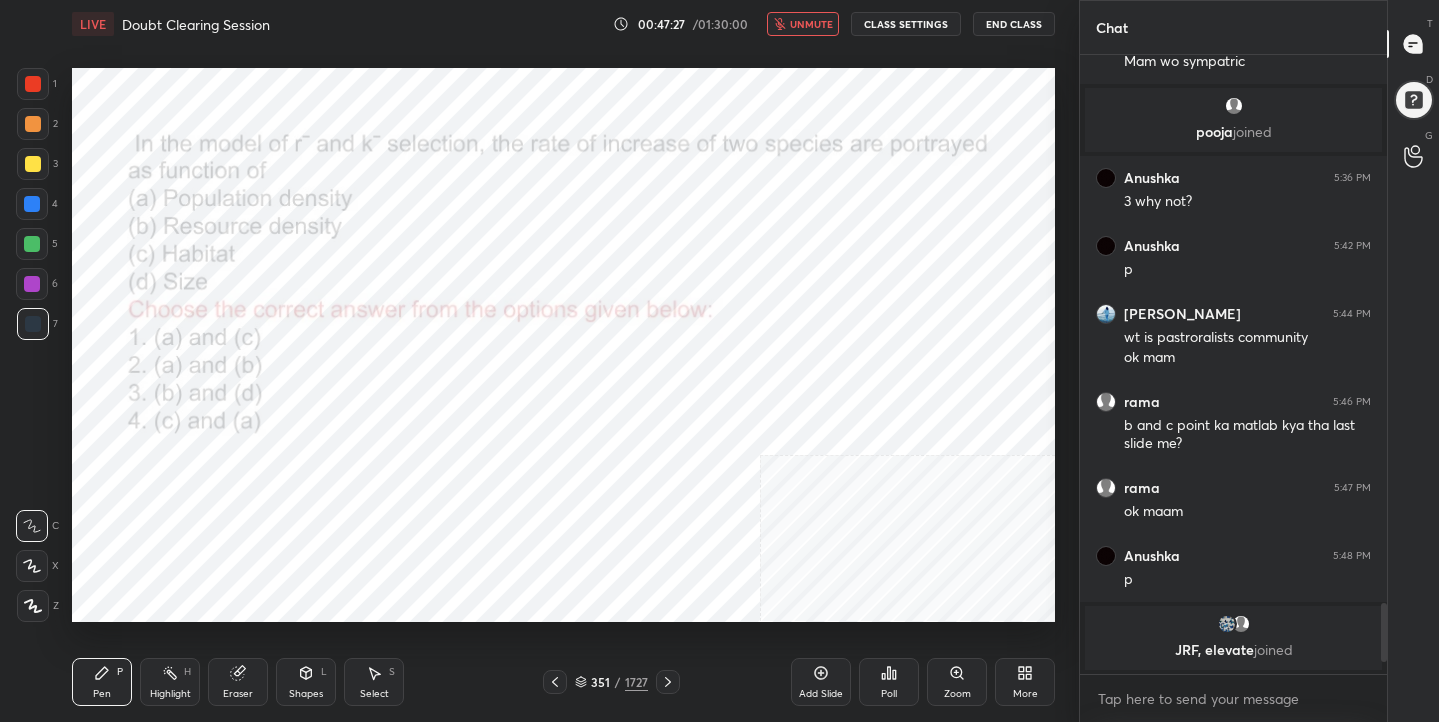 click on "unmute" at bounding box center [811, 24] 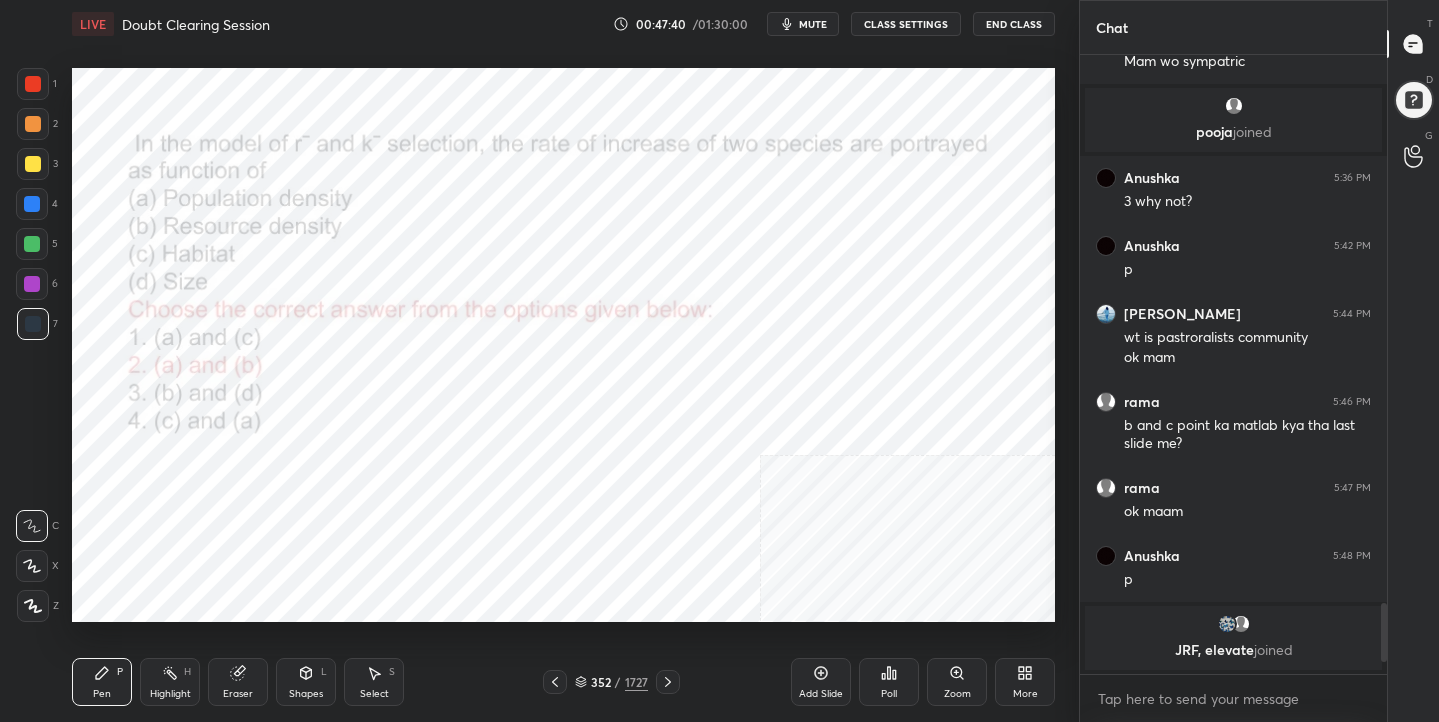 click on "352 / 1727" at bounding box center (611, 682) 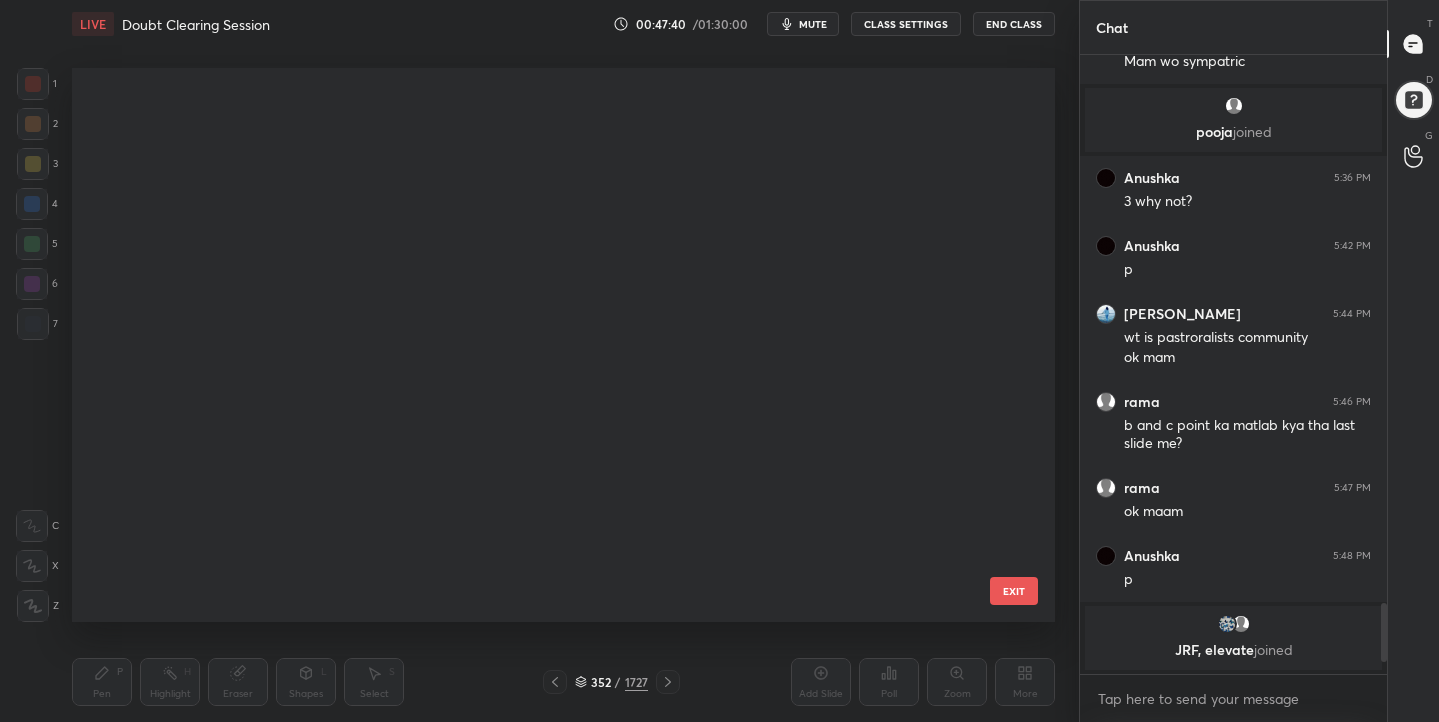 scroll, scrollTop: 19426, scrollLeft: 0, axis: vertical 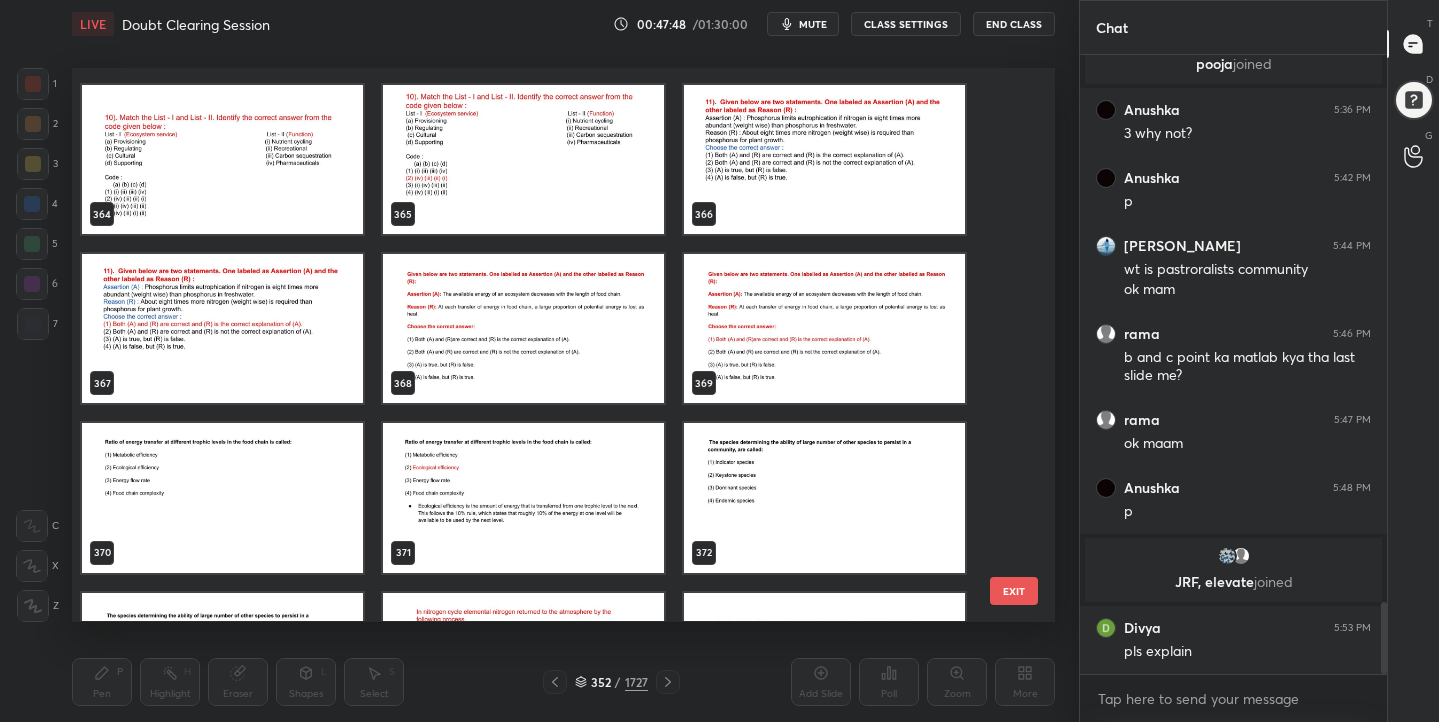 click at bounding box center (523, 329) 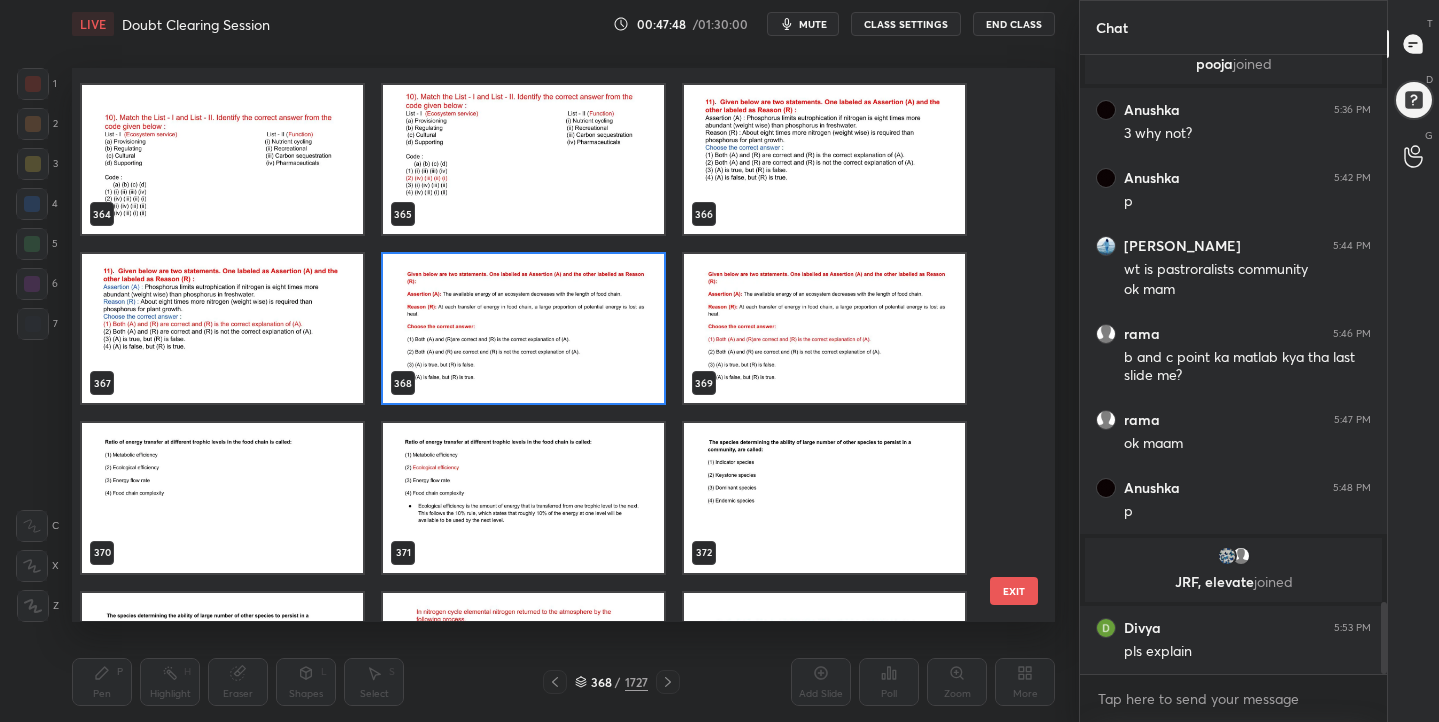 click at bounding box center (523, 329) 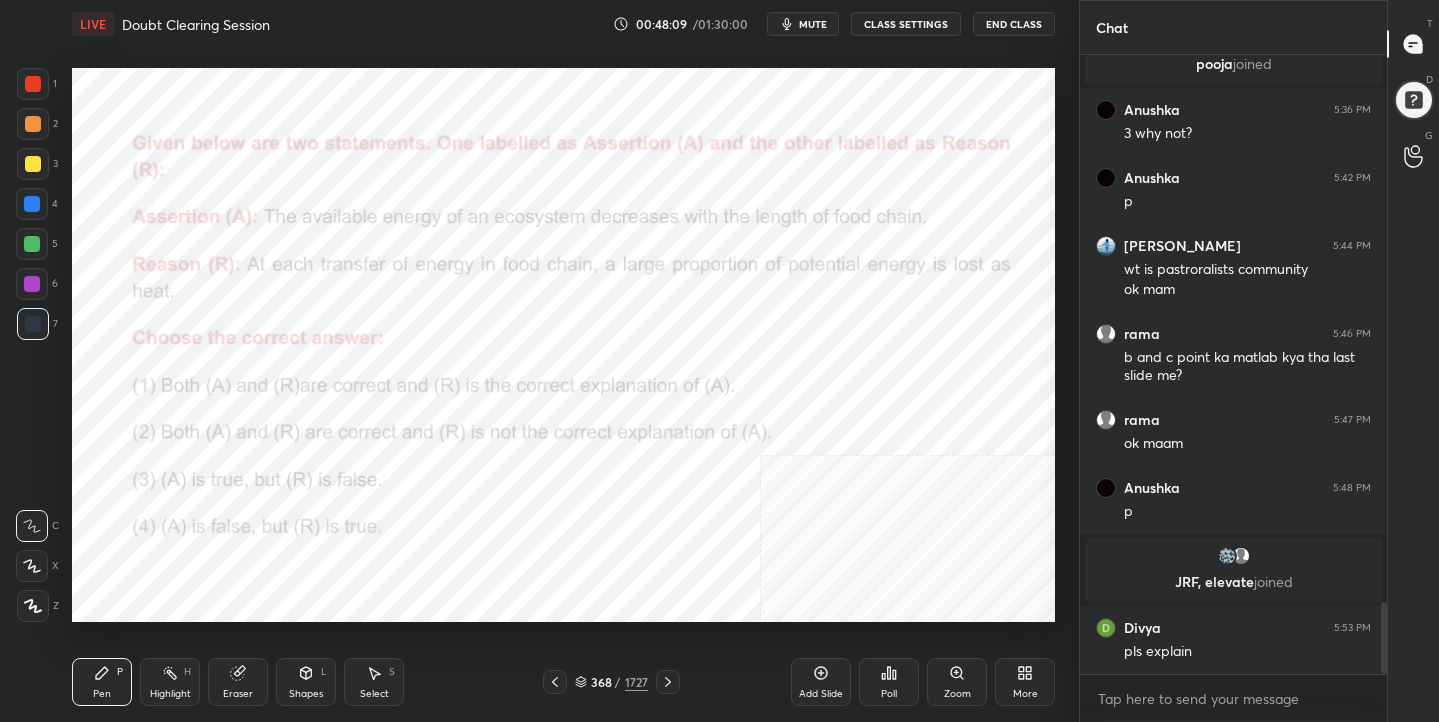 scroll, scrollTop: 4785, scrollLeft: 0, axis: vertical 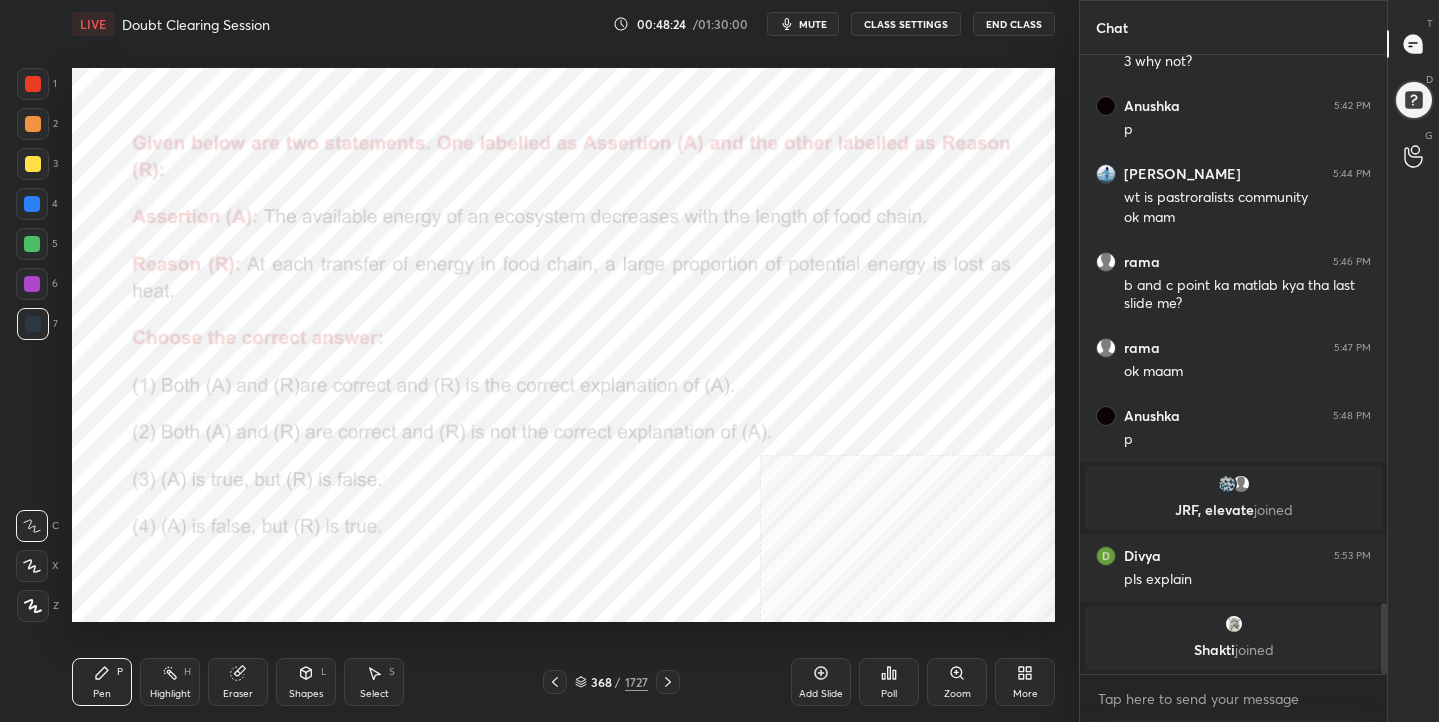 click on "368 / 1727" at bounding box center [611, 682] 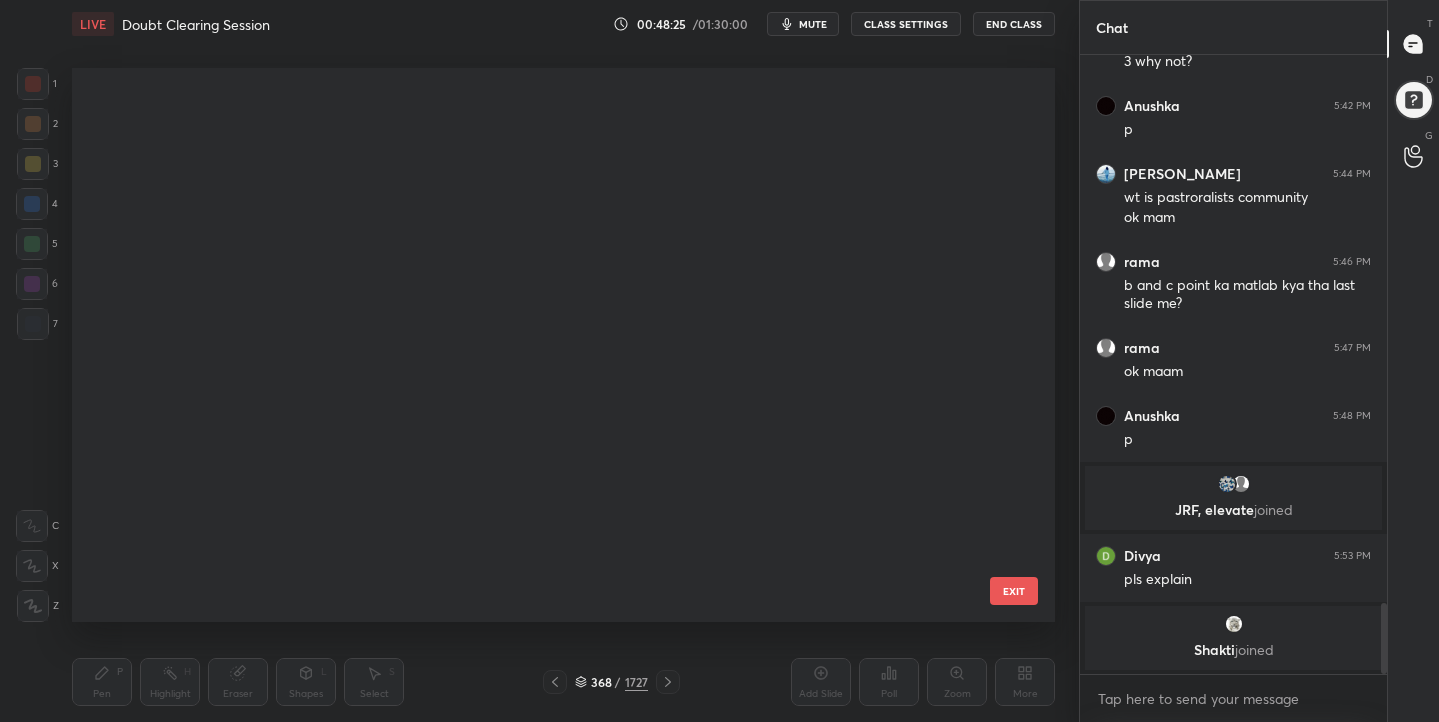 scroll, scrollTop: 20272, scrollLeft: 0, axis: vertical 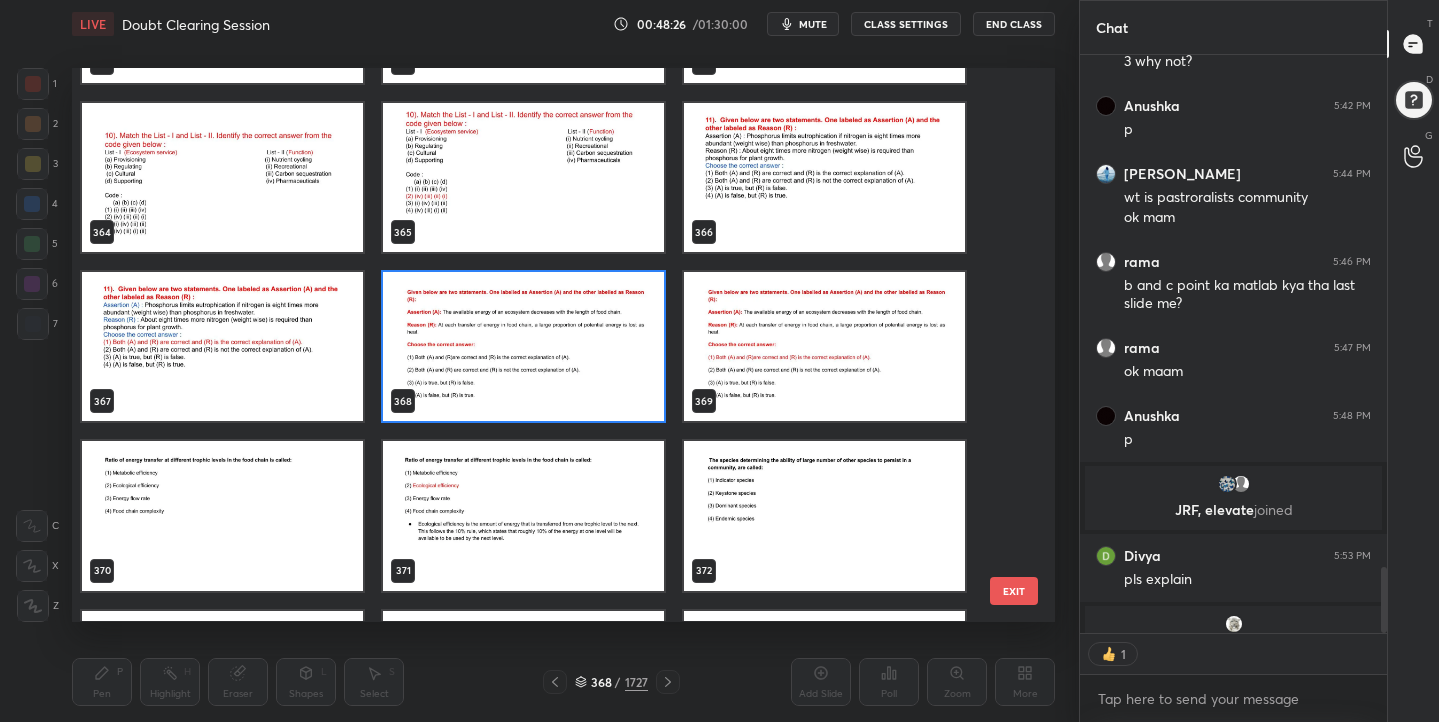 click at bounding box center [523, 347] 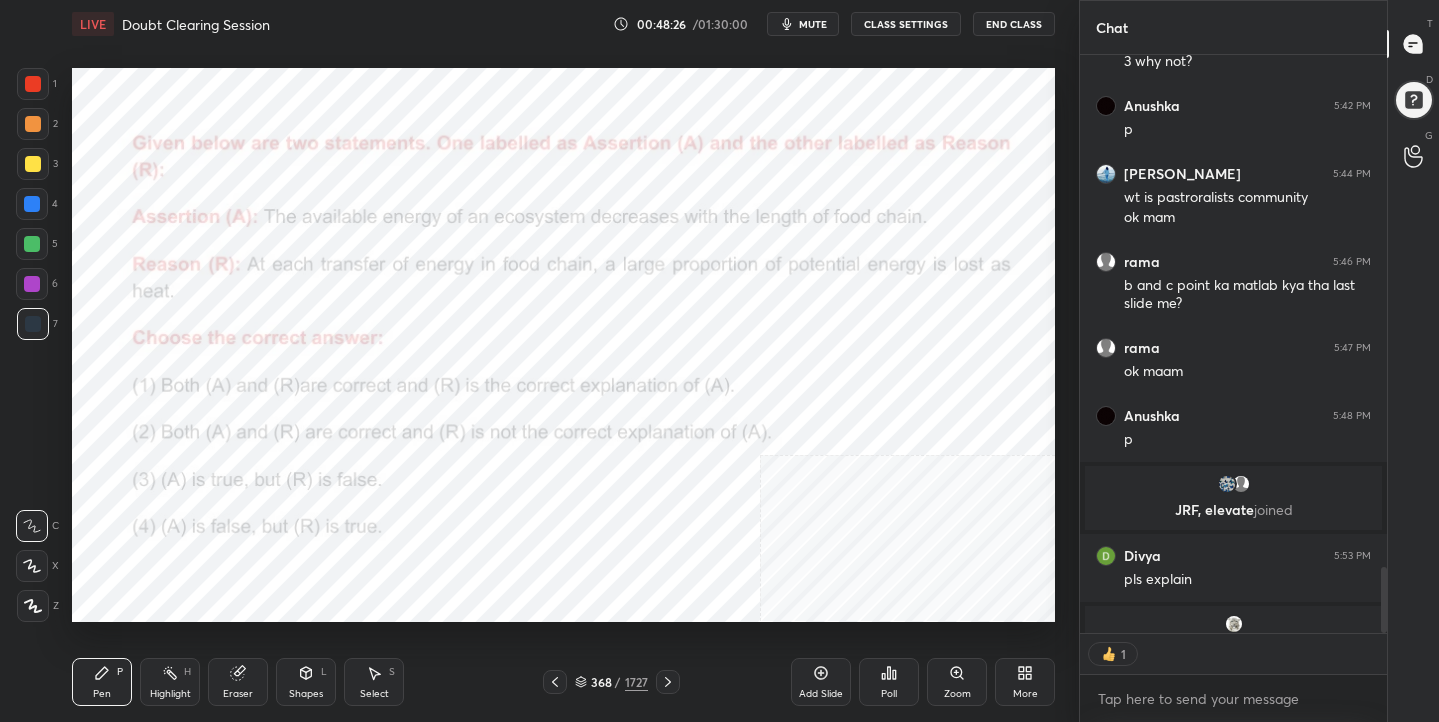 click at bounding box center [523, 347] 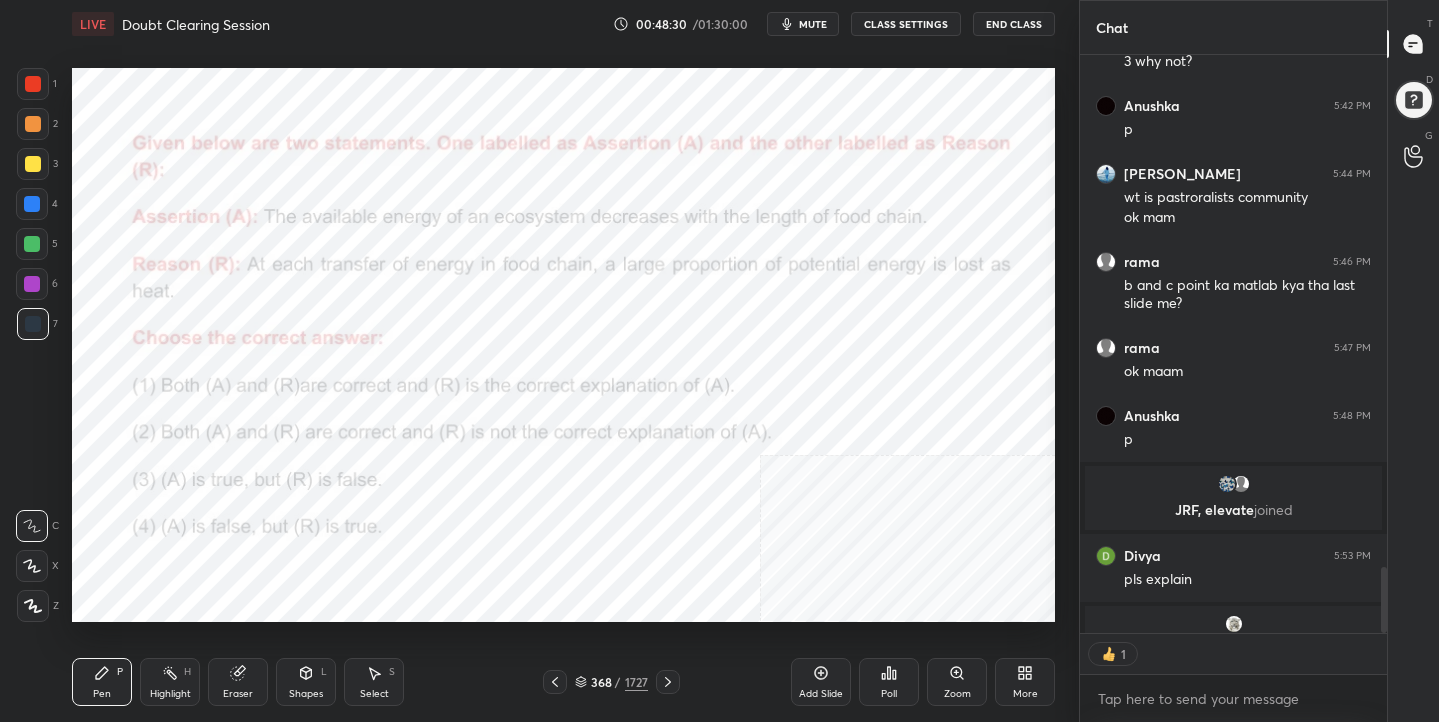click on "mute" at bounding box center (813, 24) 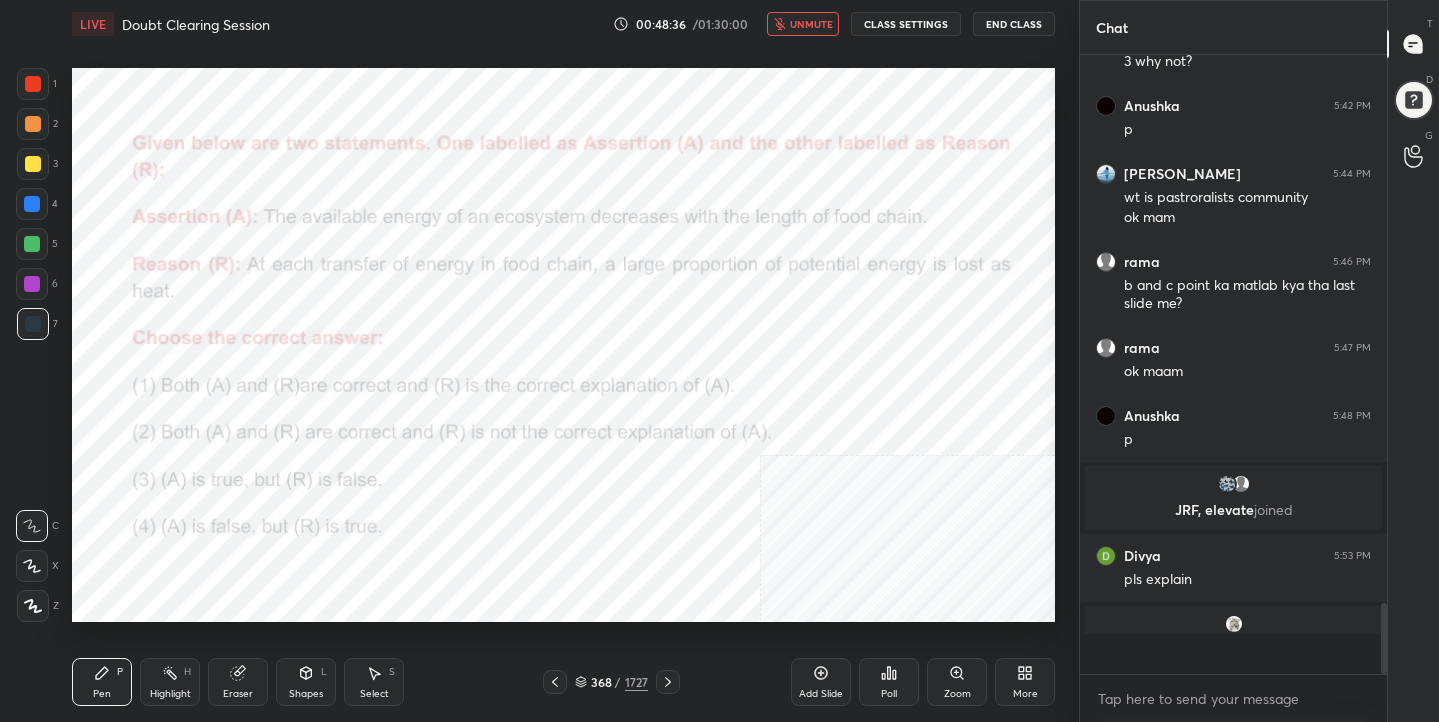 scroll, scrollTop: 7, scrollLeft: 7, axis: both 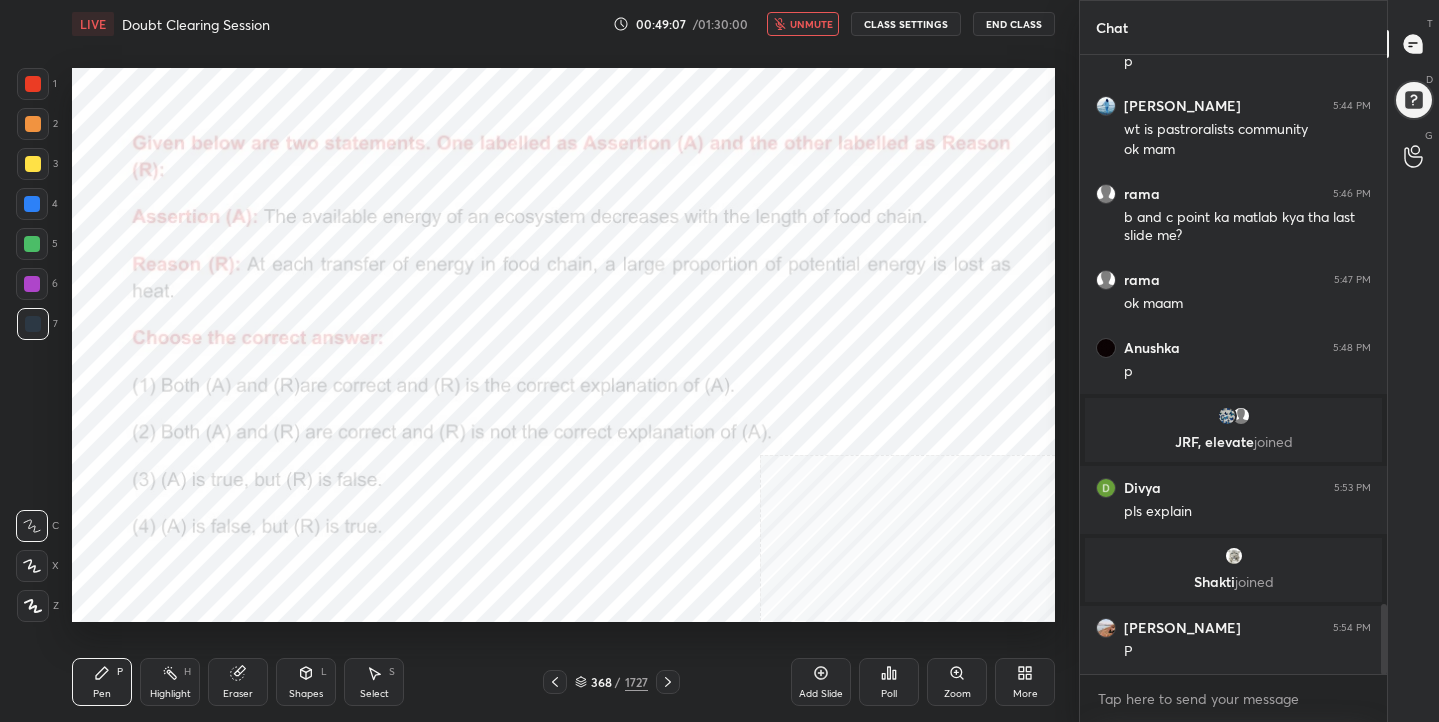 click 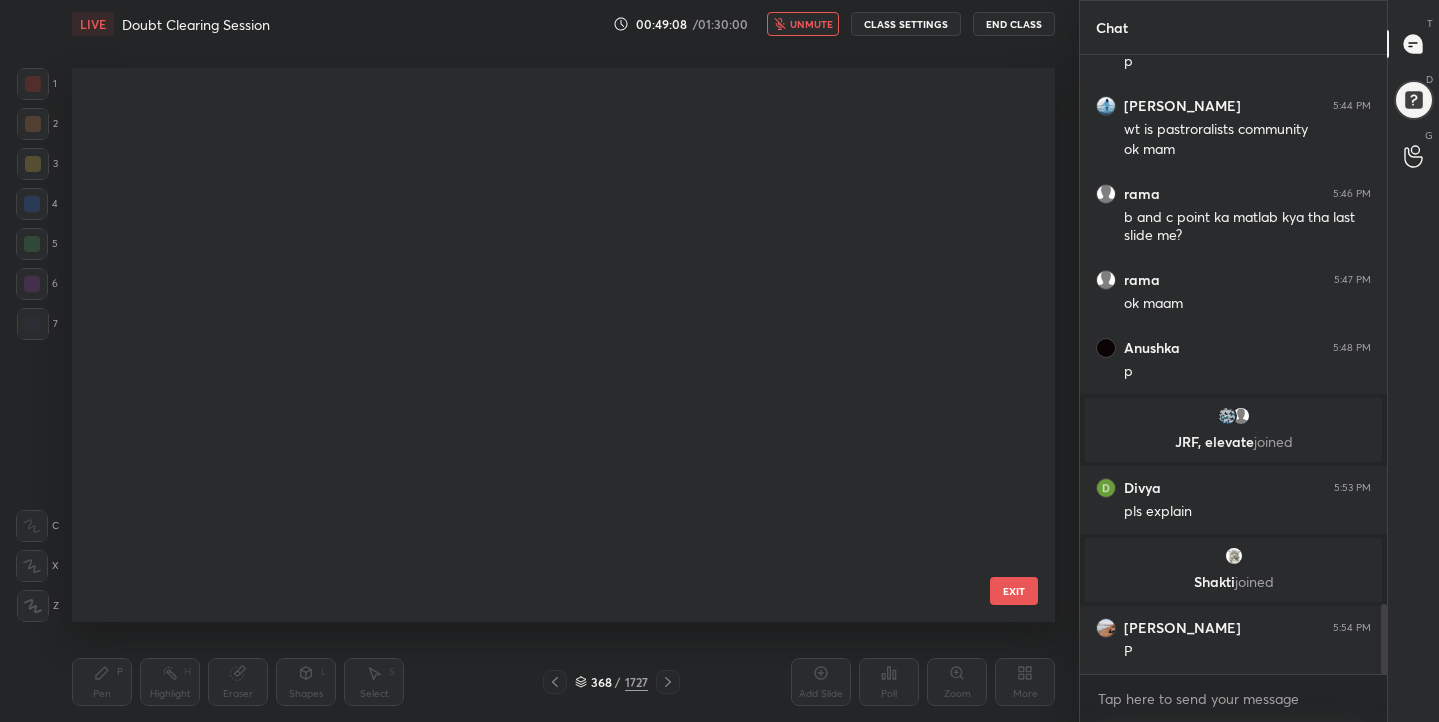 scroll, scrollTop: 20272, scrollLeft: 0, axis: vertical 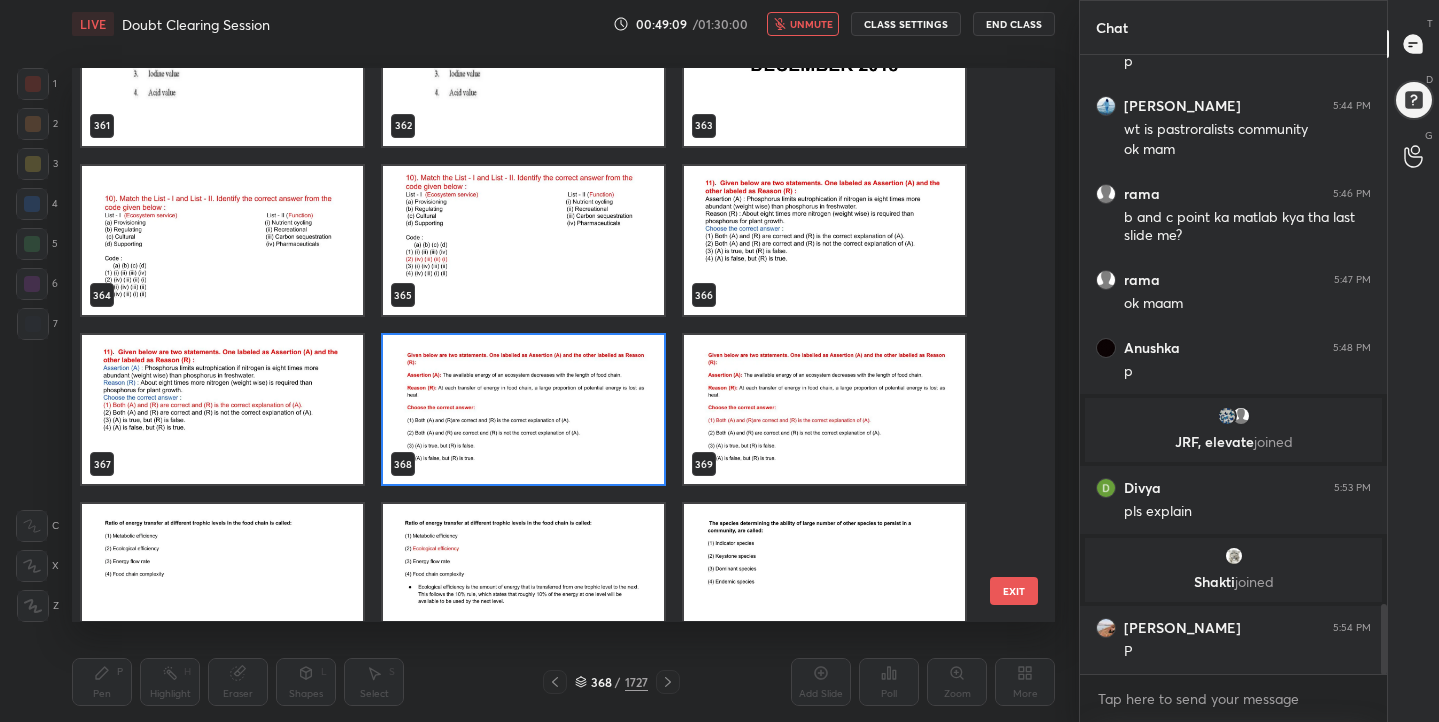 click at bounding box center [523, 410] 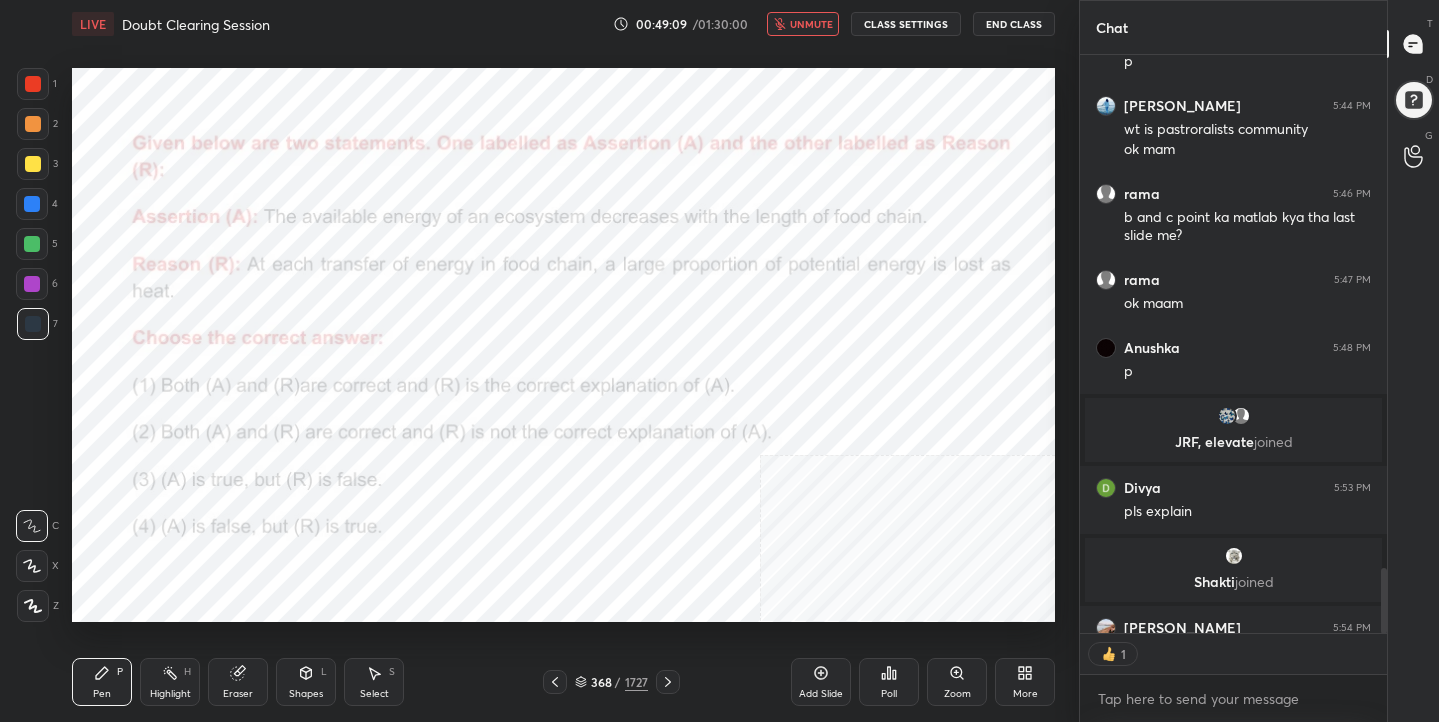 scroll, scrollTop: 572, scrollLeft: 301, axis: both 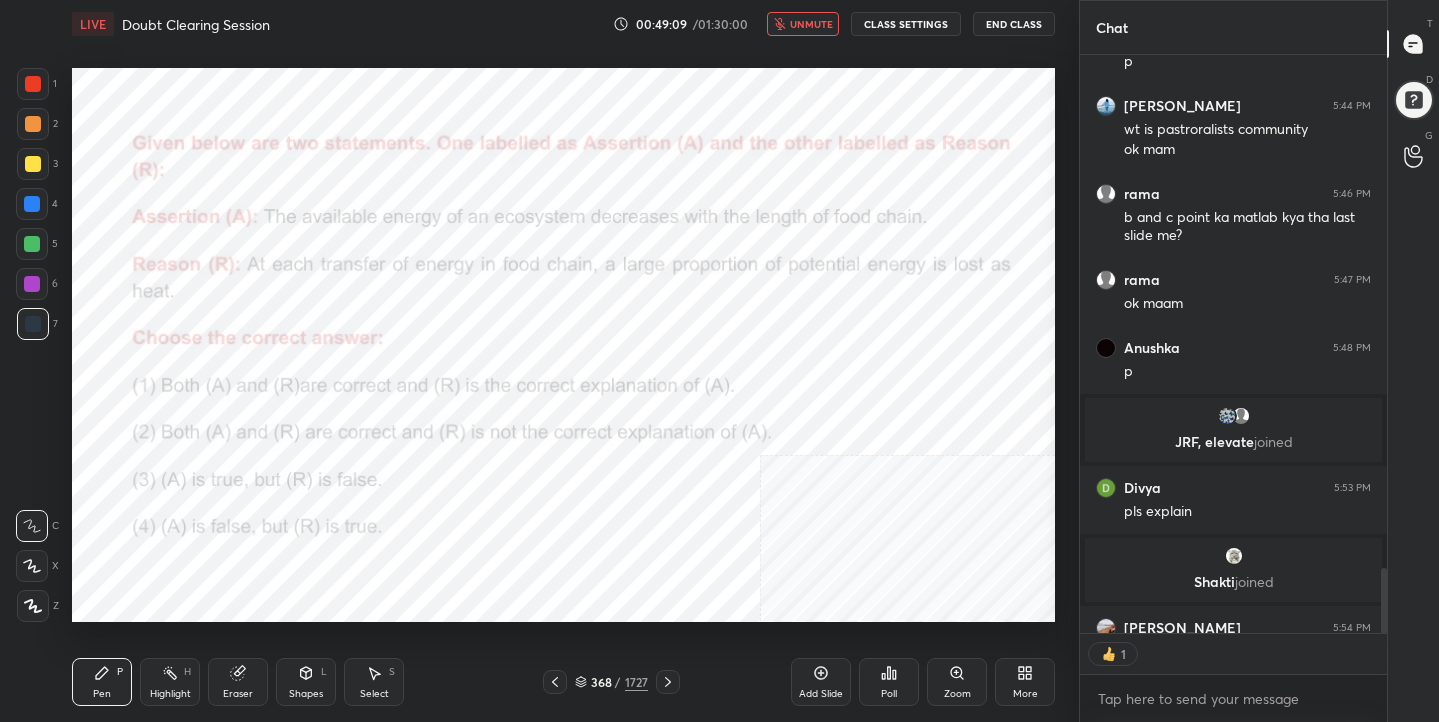 click at bounding box center [523, 410] 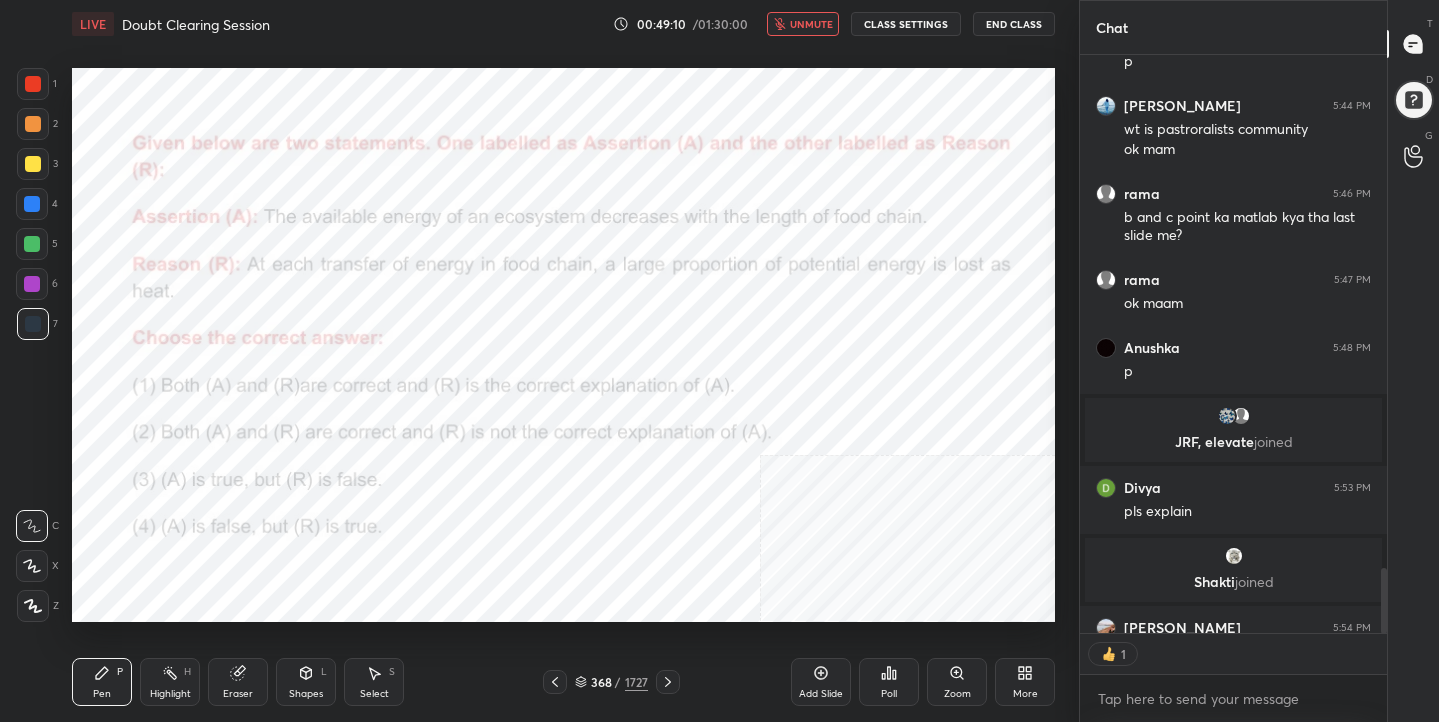 click on "Poll" at bounding box center (889, 682) 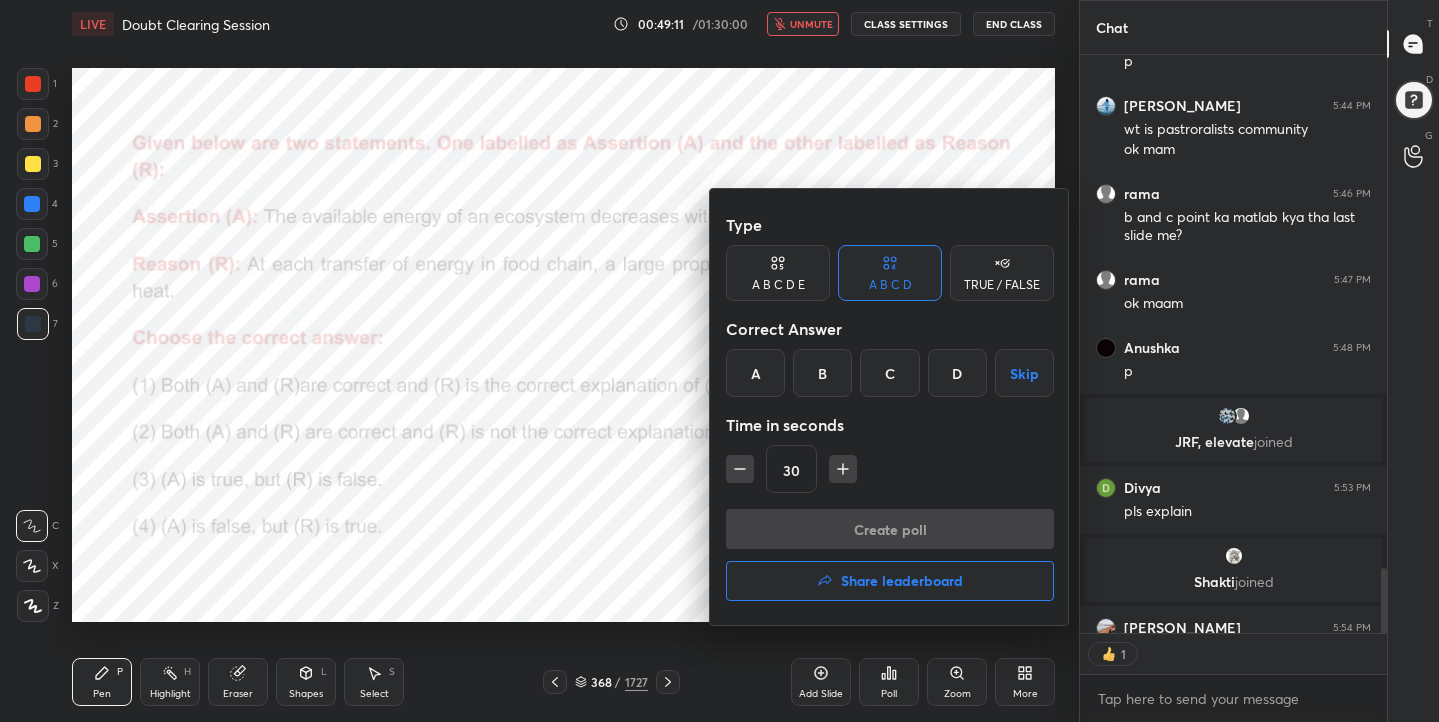 click on "A" at bounding box center [755, 373] 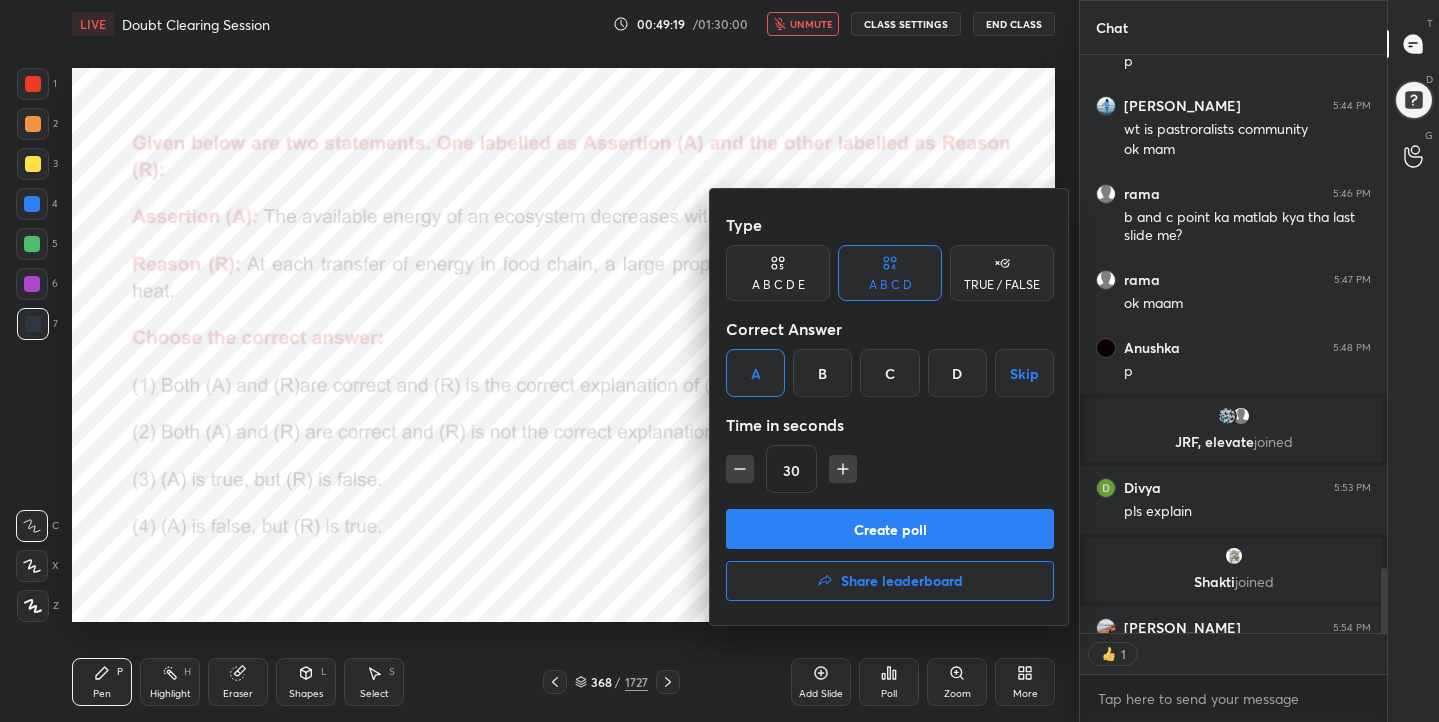 scroll, scrollTop: 7, scrollLeft: 7, axis: both 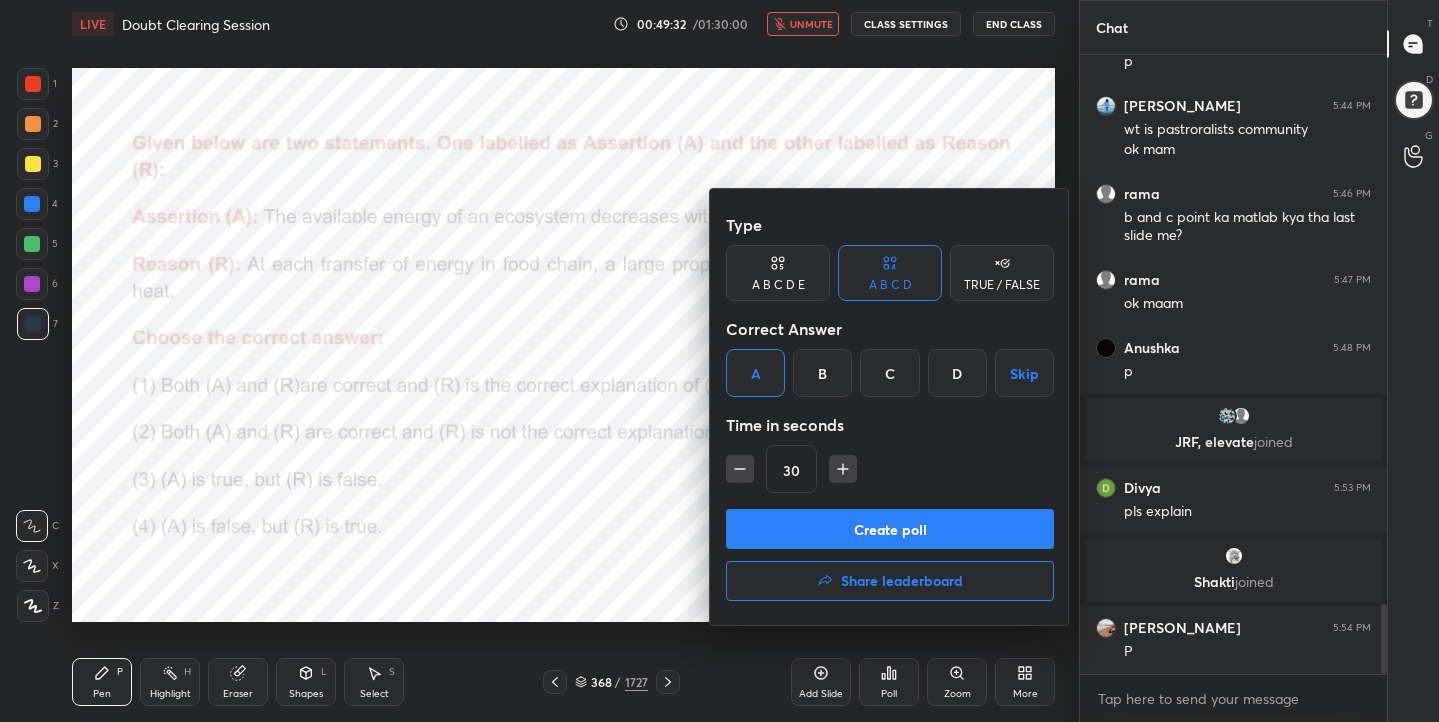 click on "Create poll" at bounding box center (890, 529) 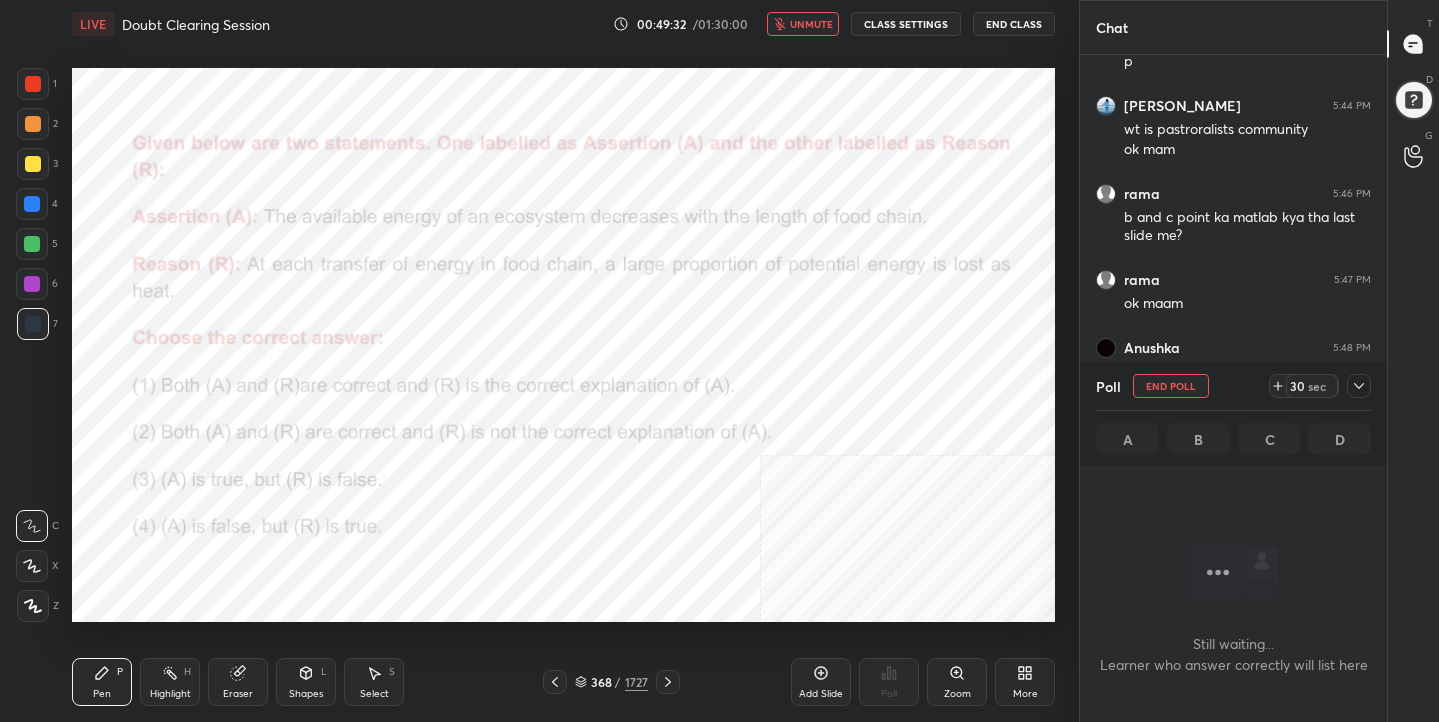 scroll, scrollTop: 346, scrollLeft: 301, axis: both 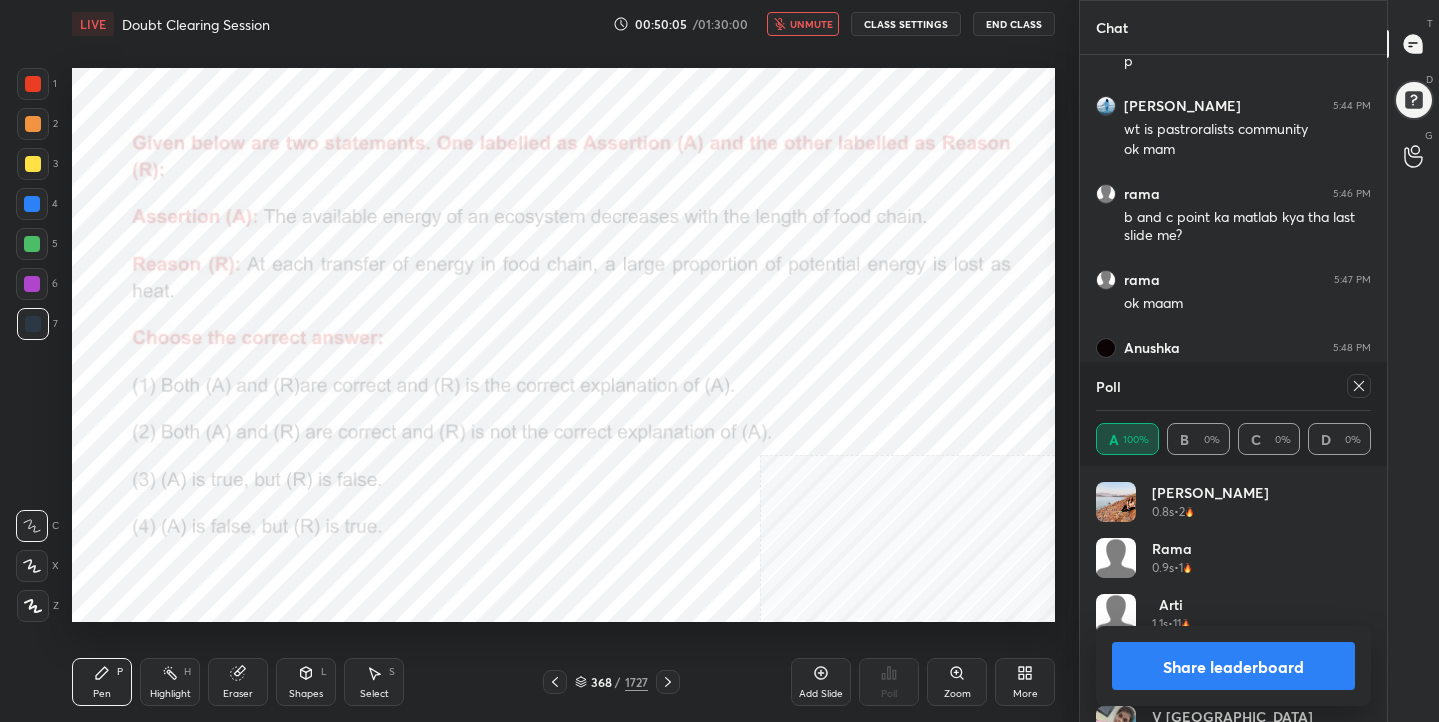 click at bounding box center (1355, 386) 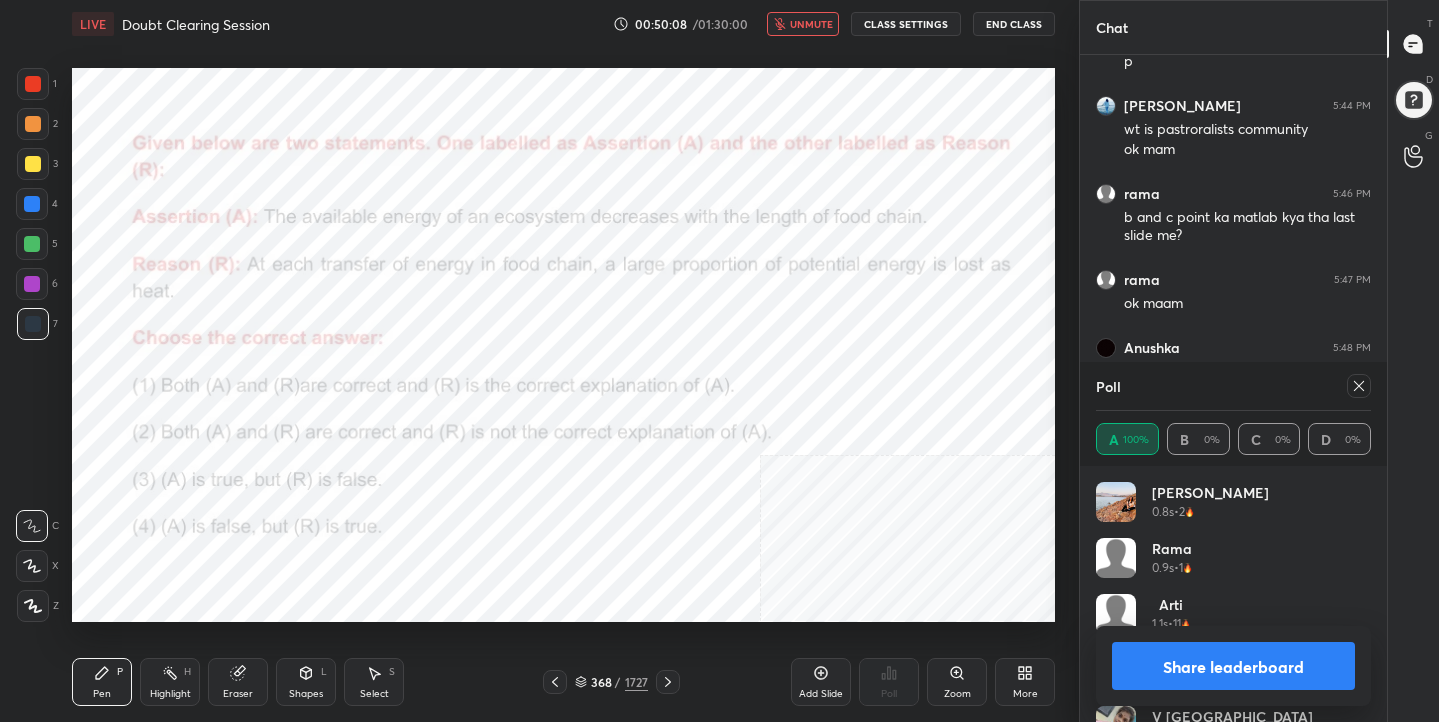 click 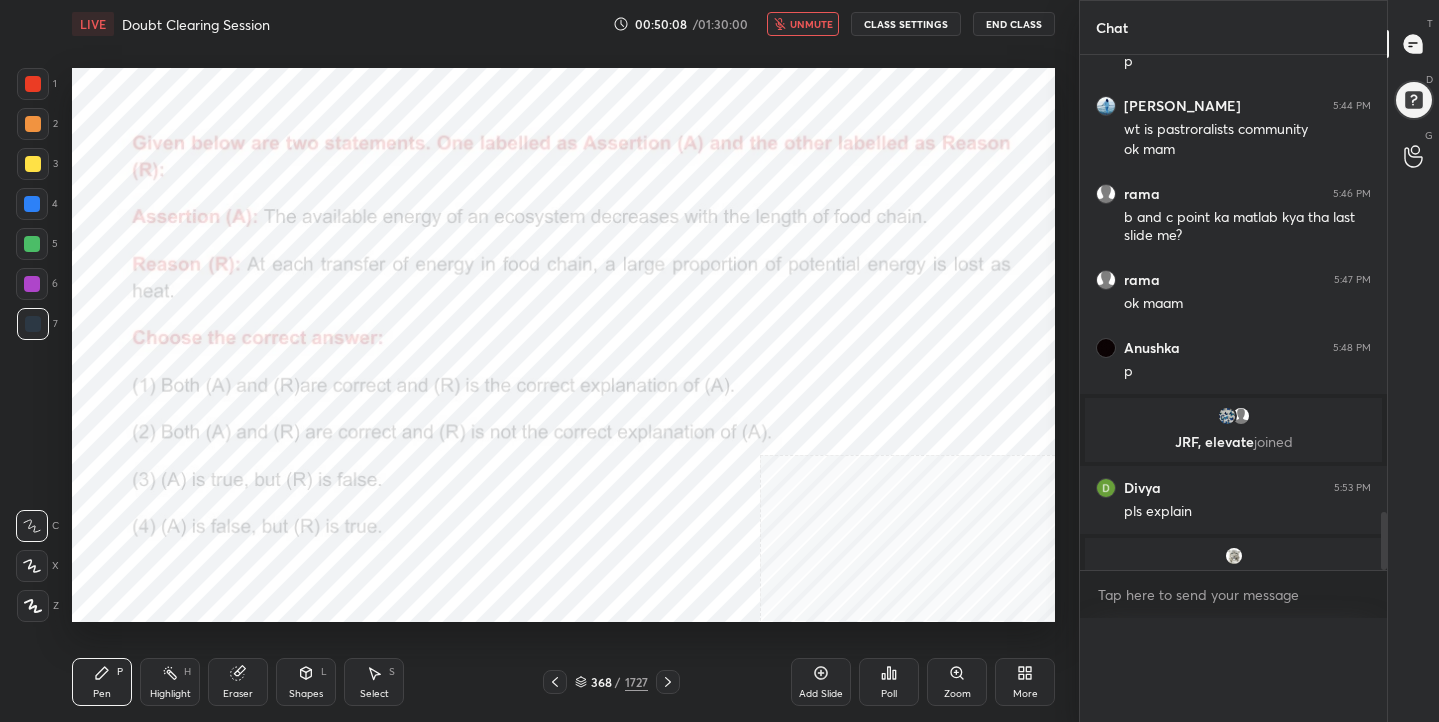 scroll, scrollTop: 0, scrollLeft: 0, axis: both 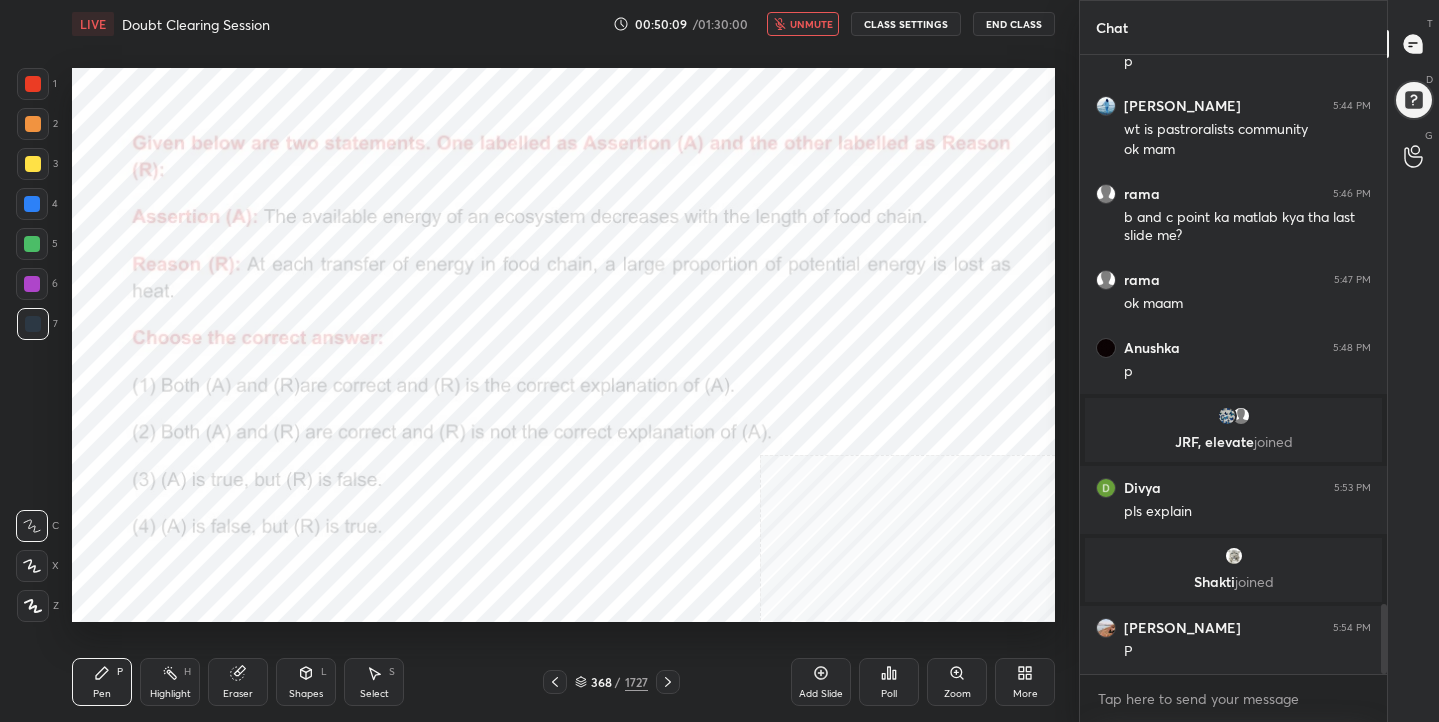 click on "unmute" at bounding box center (811, 24) 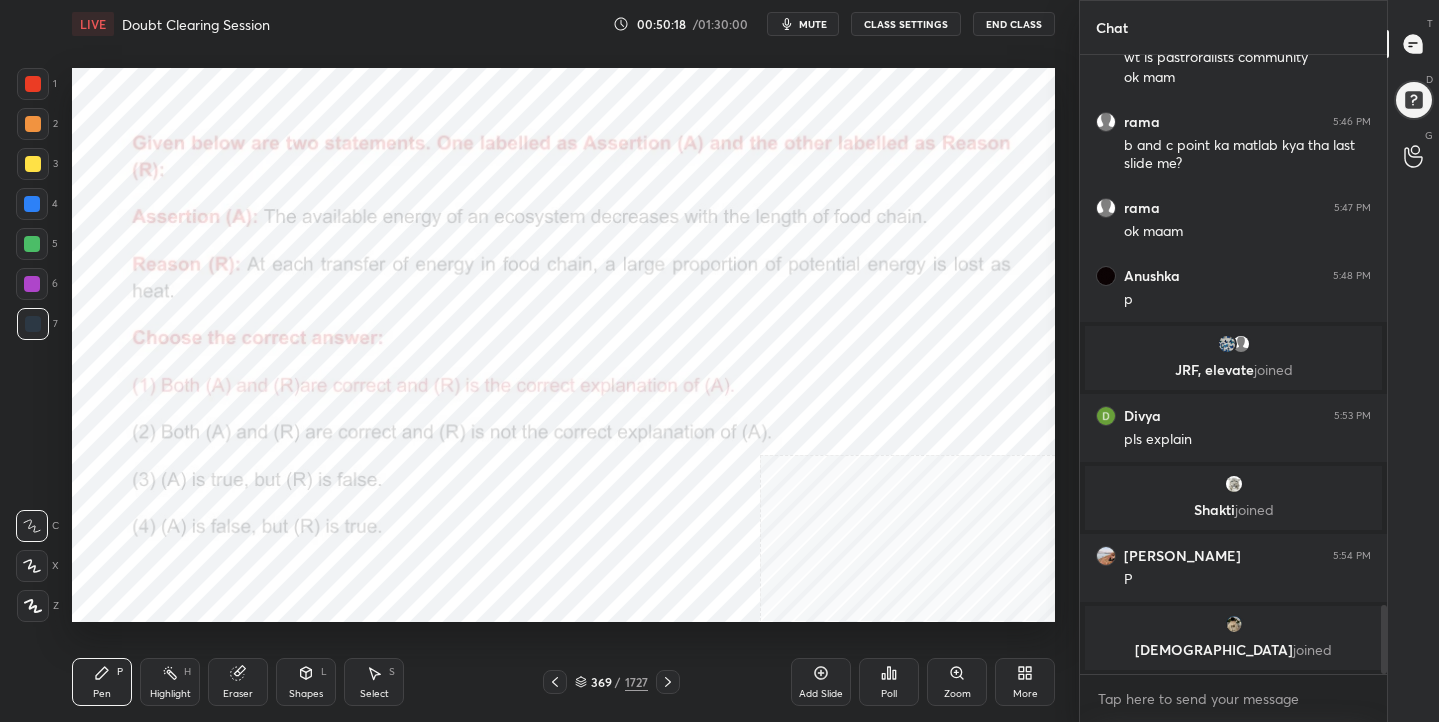 scroll, scrollTop: 4957, scrollLeft: 0, axis: vertical 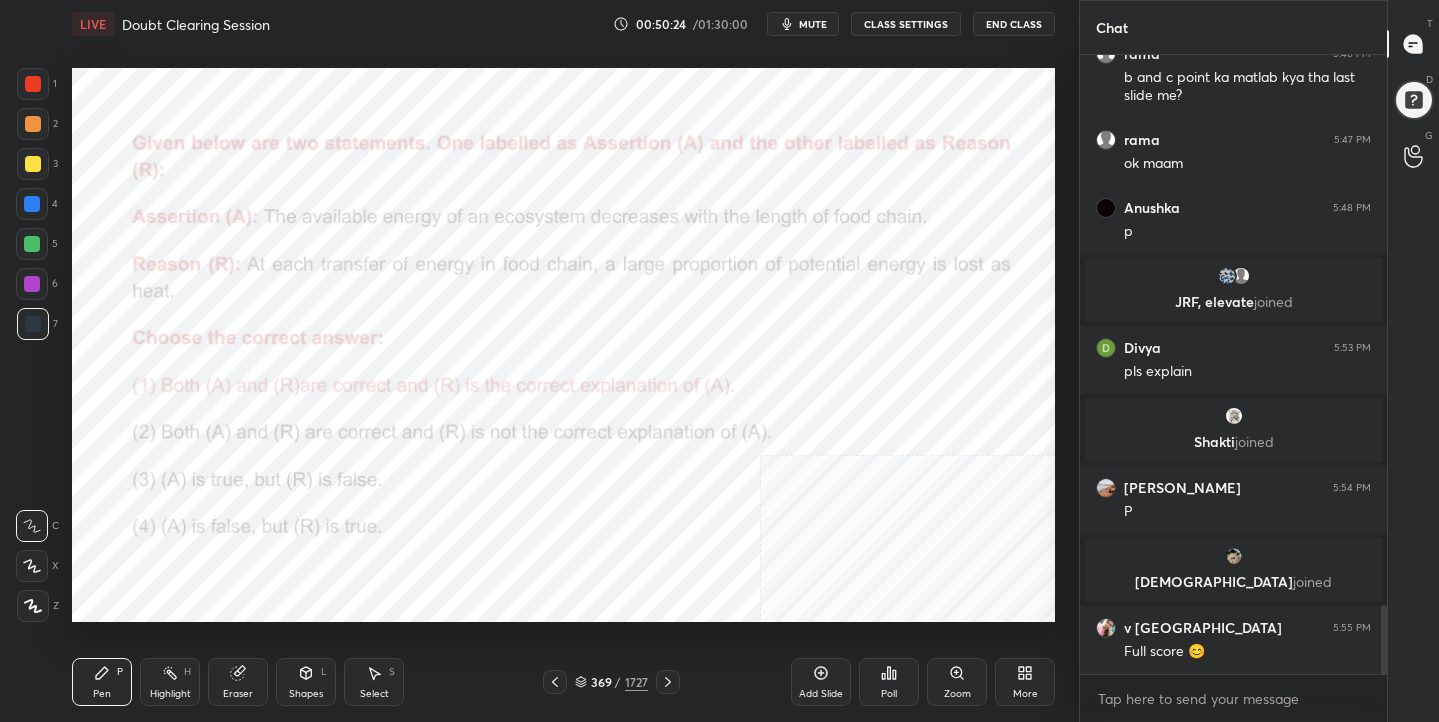 click on "369 / 1727" at bounding box center (611, 682) 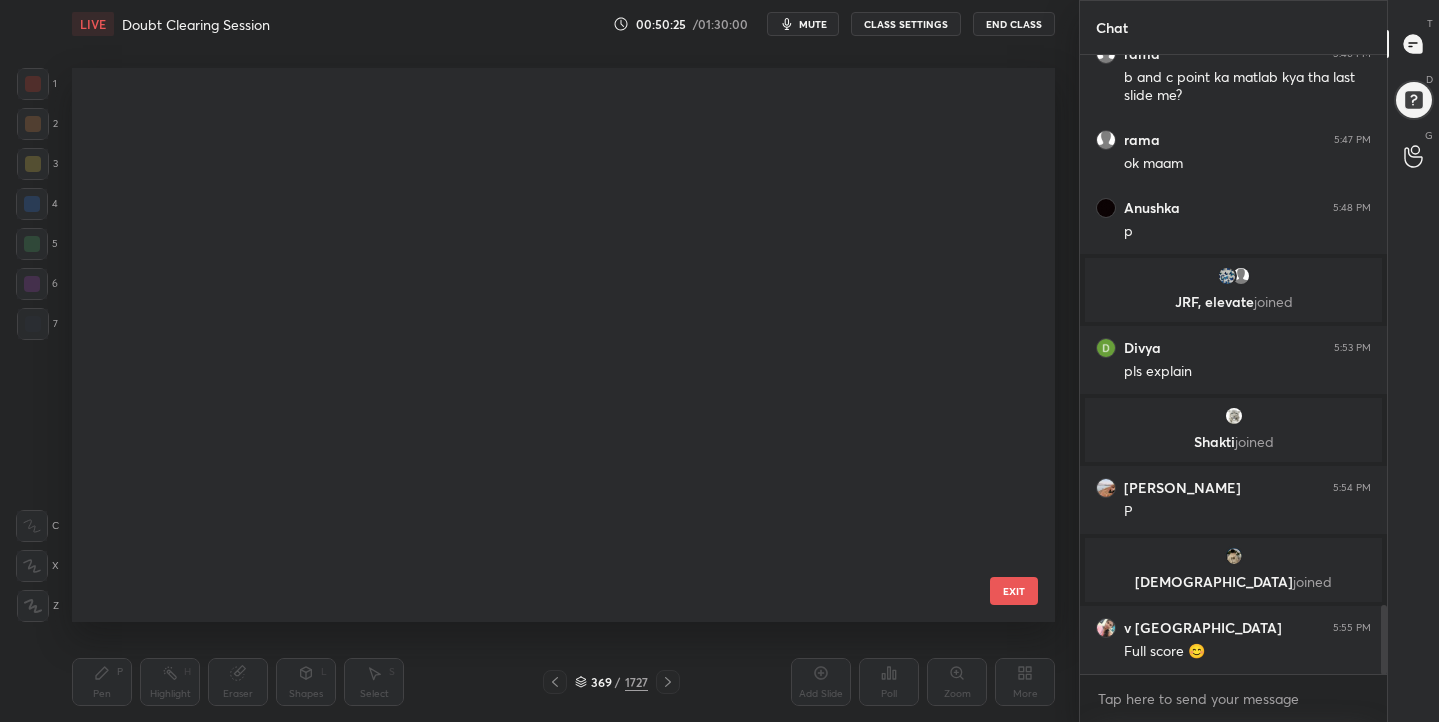 scroll, scrollTop: 20272, scrollLeft: 0, axis: vertical 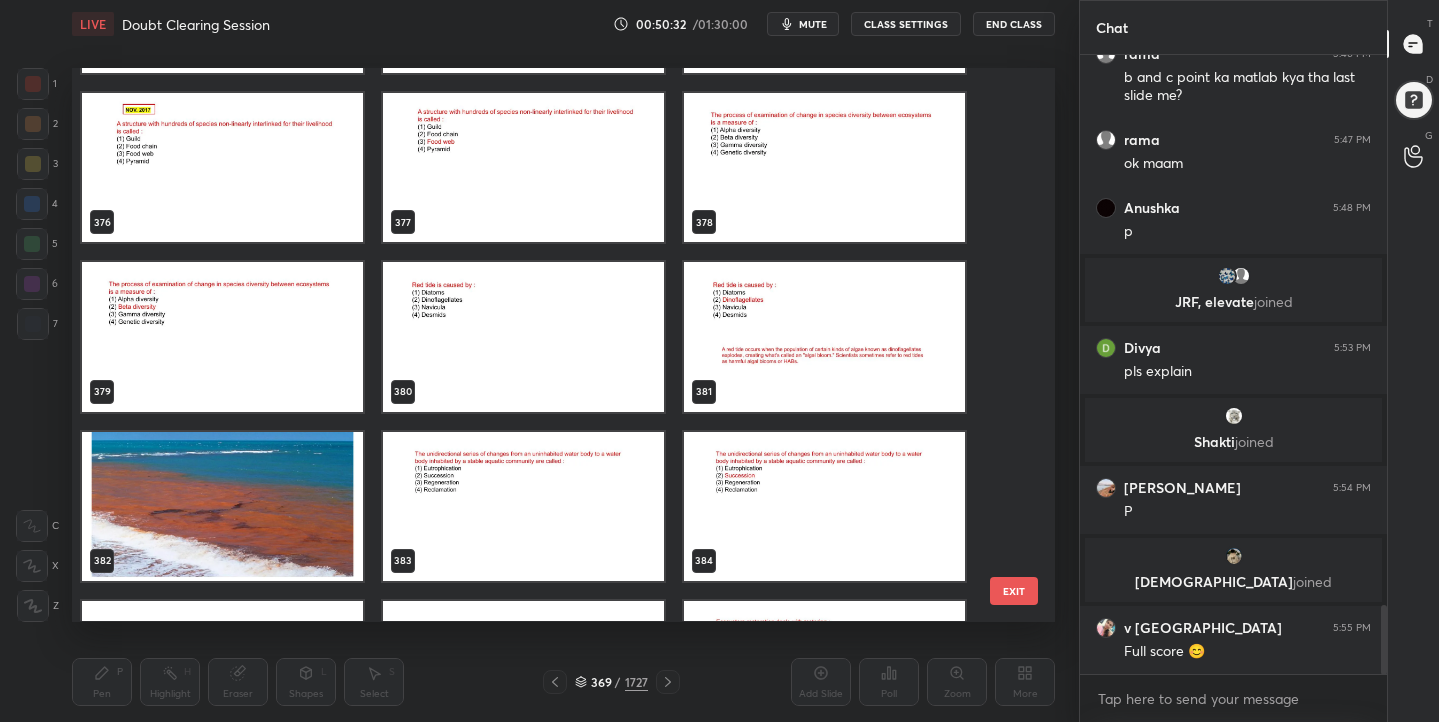 click at bounding box center (222, 168) 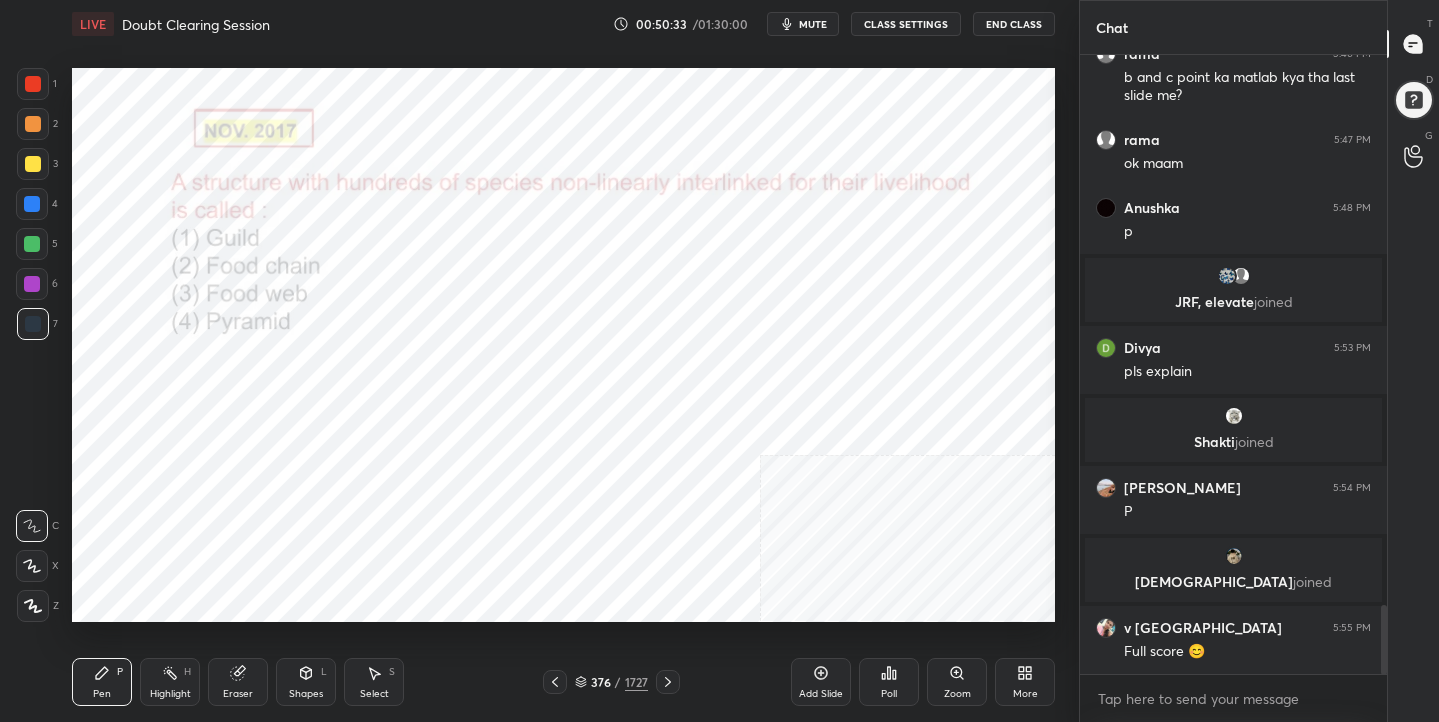 click at bounding box center (222, 168) 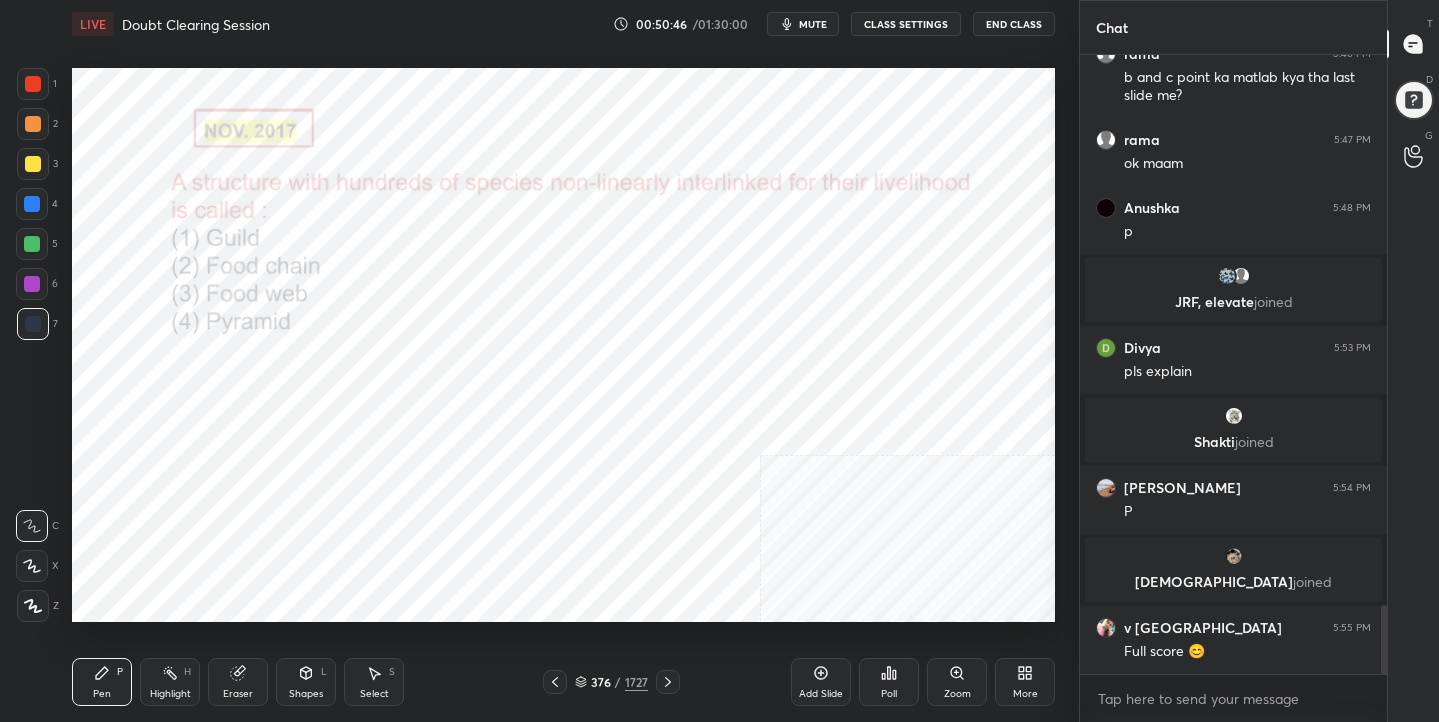 scroll, scrollTop: 572, scrollLeft: 301, axis: both 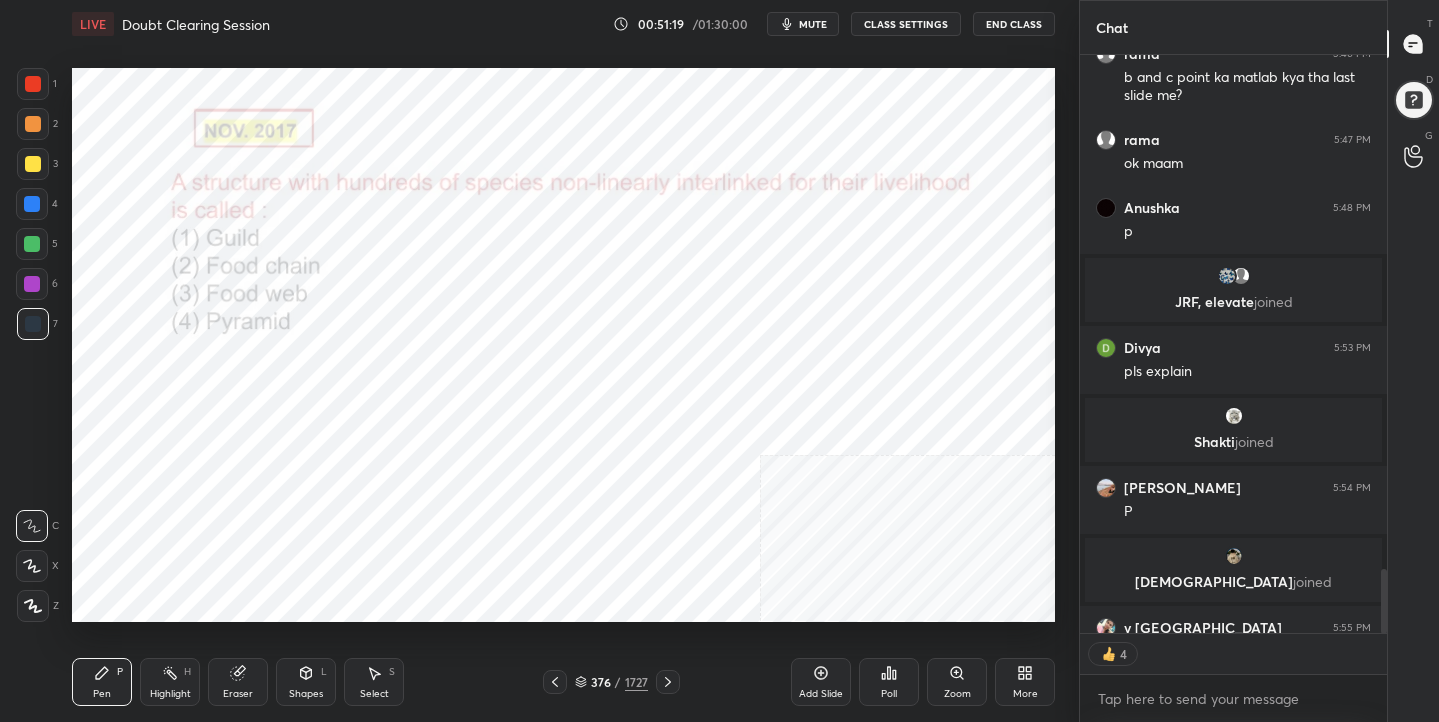 click on "376 / 1727" at bounding box center [611, 682] 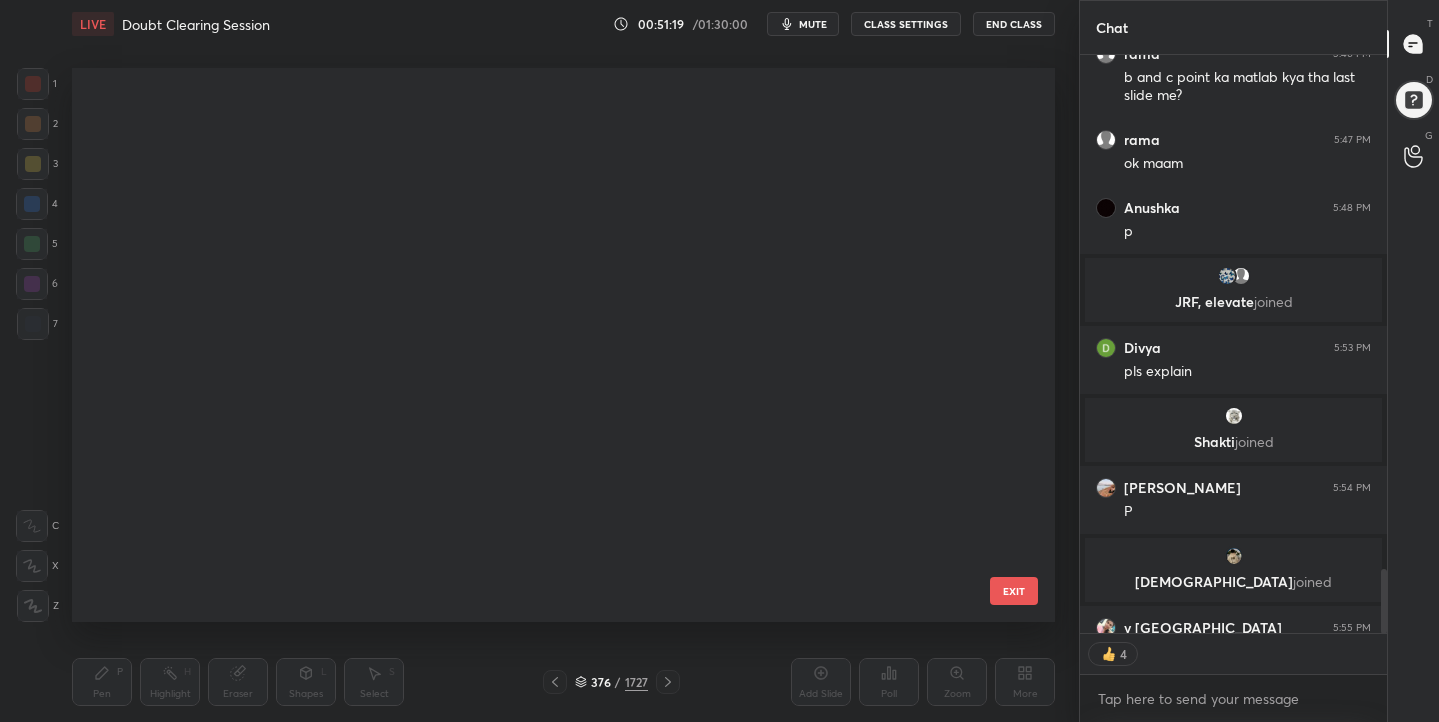 scroll, scrollTop: 20780, scrollLeft: 0, axis: vertical 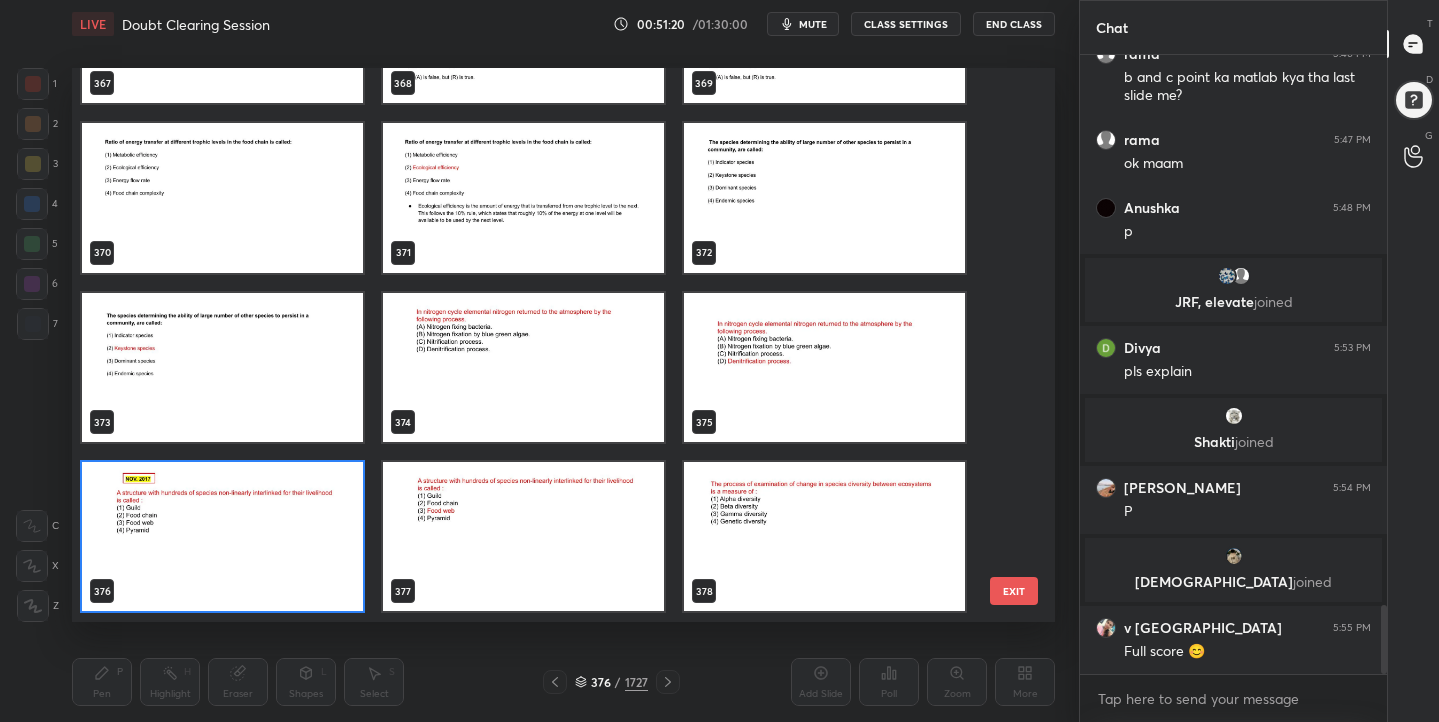 click at bounding box center (222, 537) 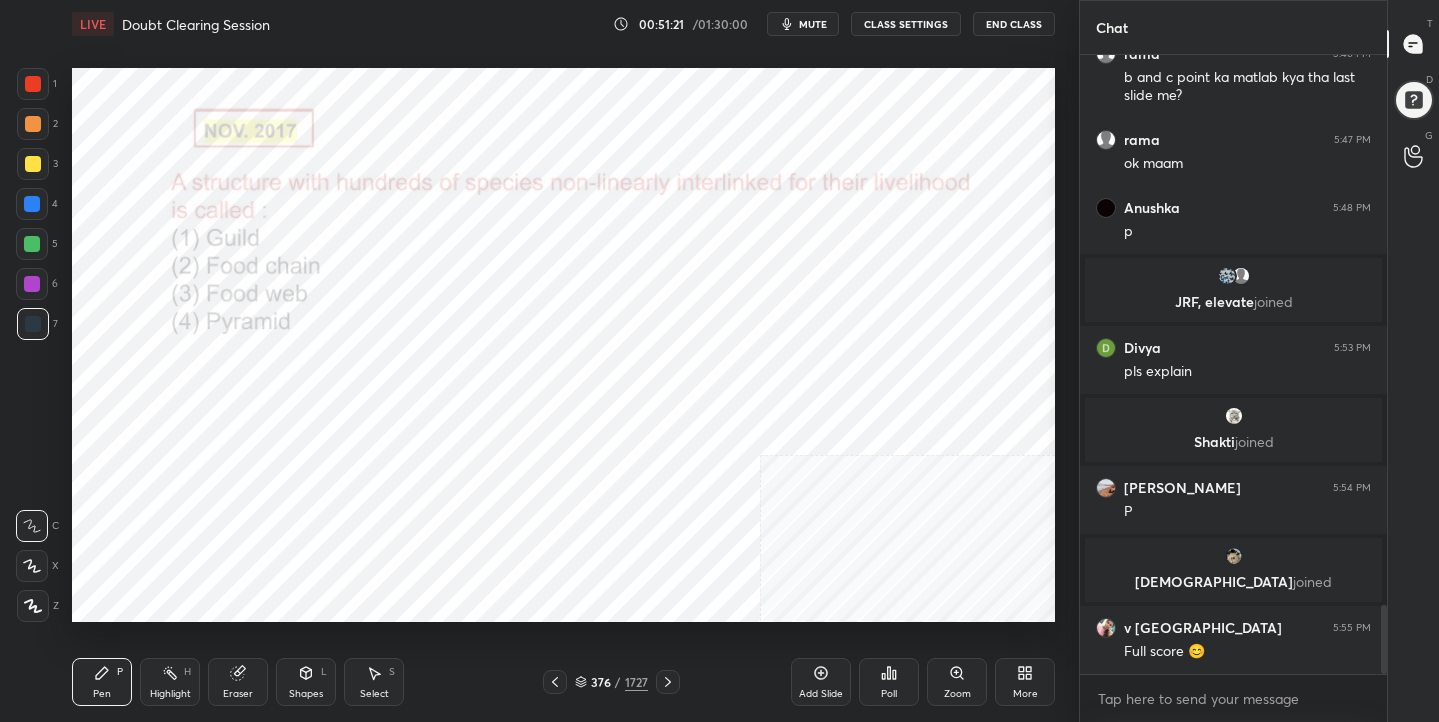 click 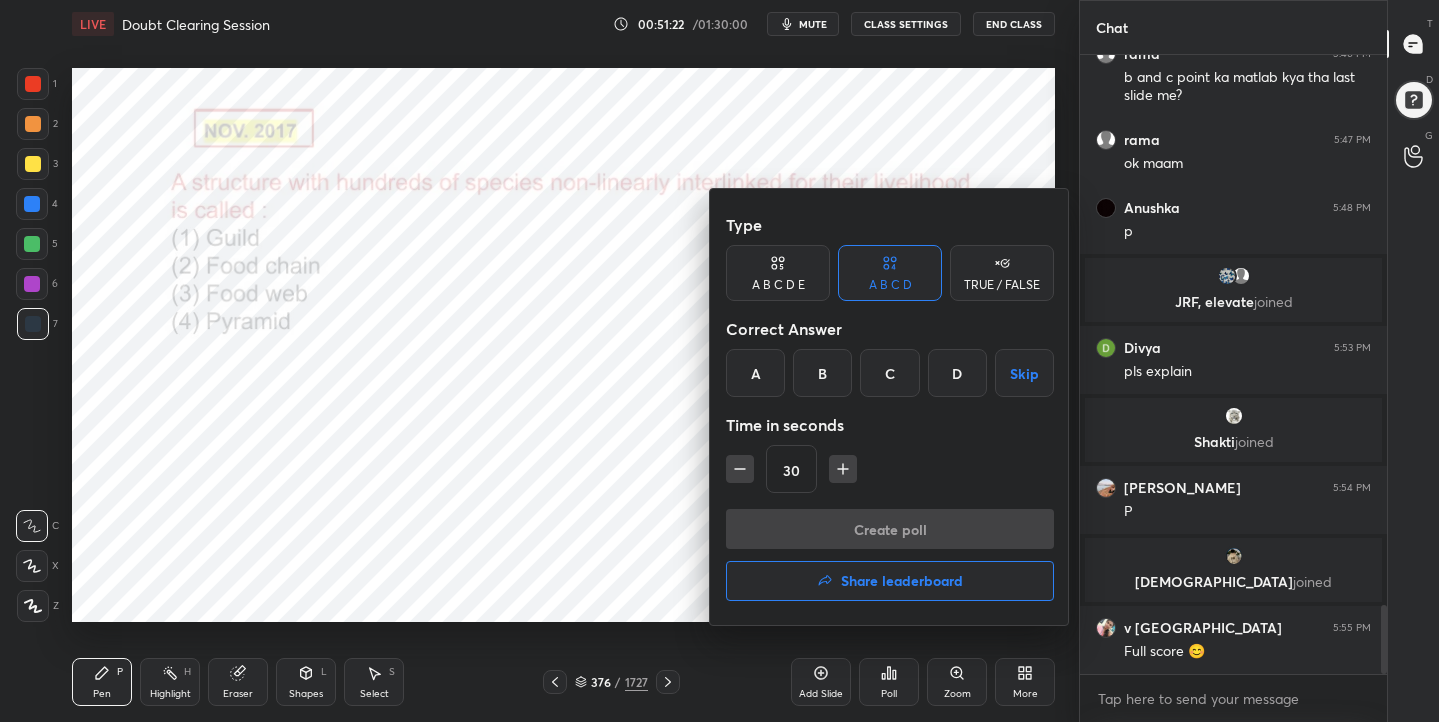 click on "C" at bounding box center [889, 373] 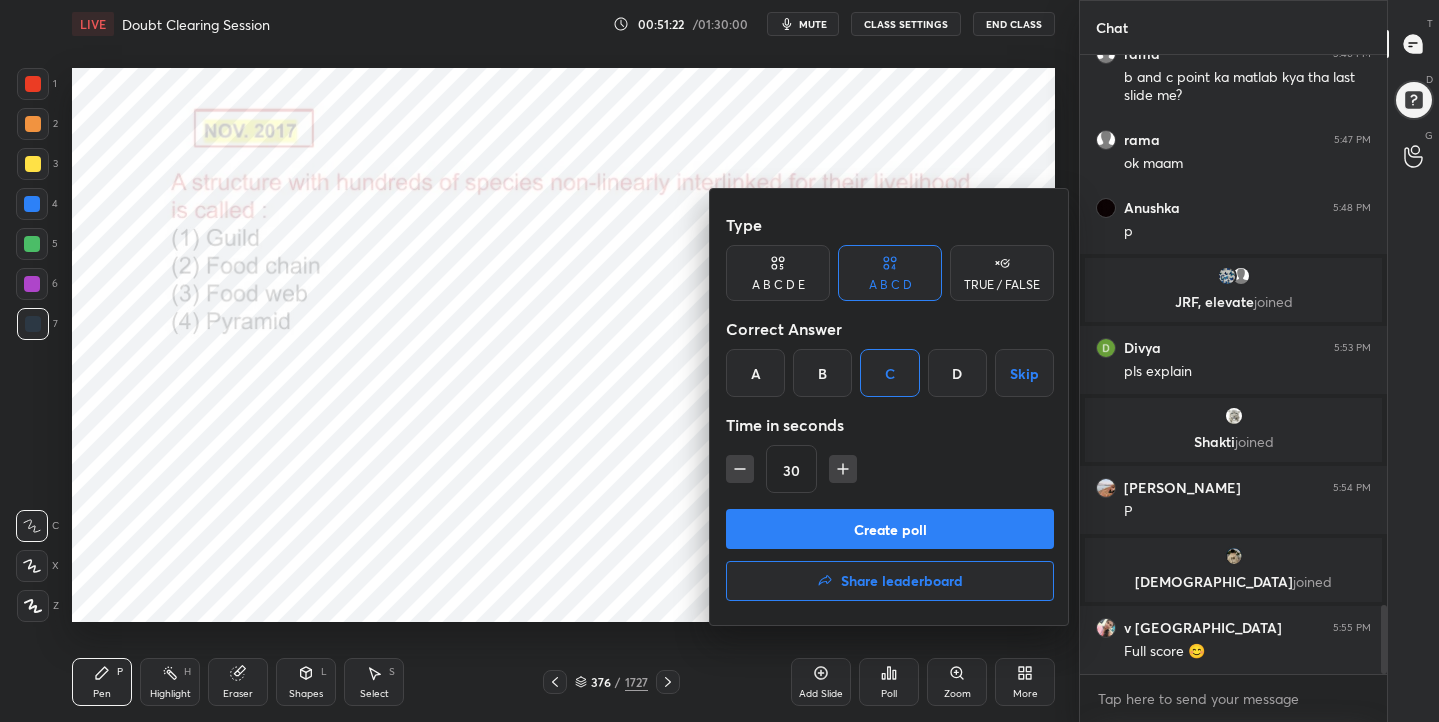 click on "Create poll" at bounding box center (890, 529) 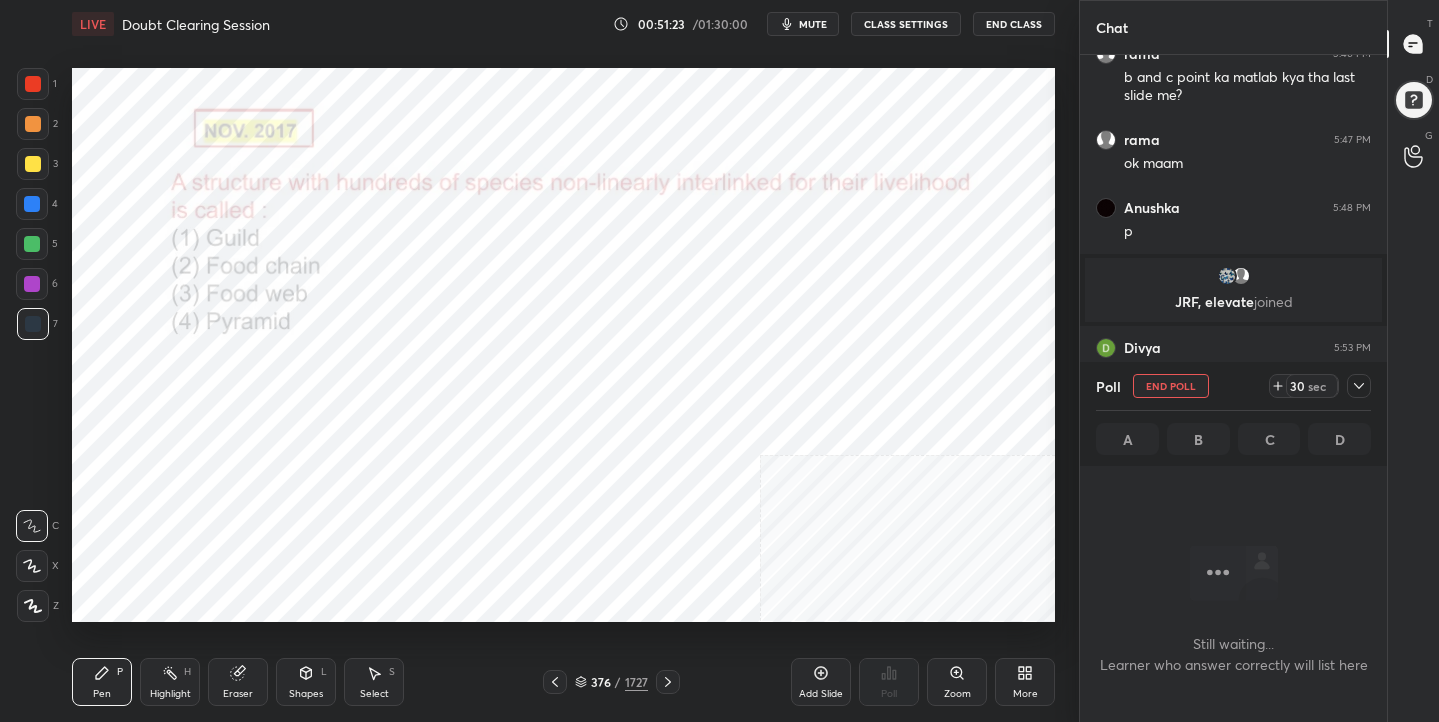 scroll, scrollTop: 343, scrollLeft: 301, axis: both 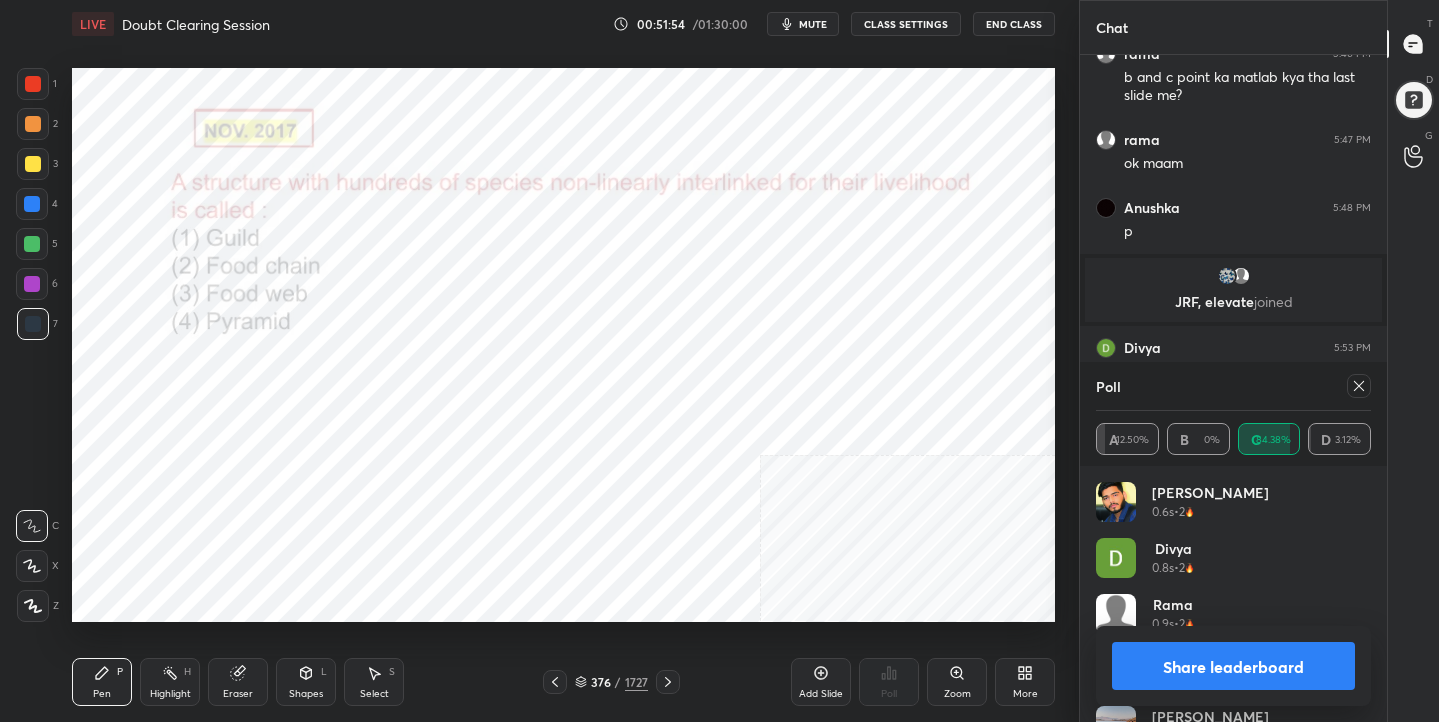 click 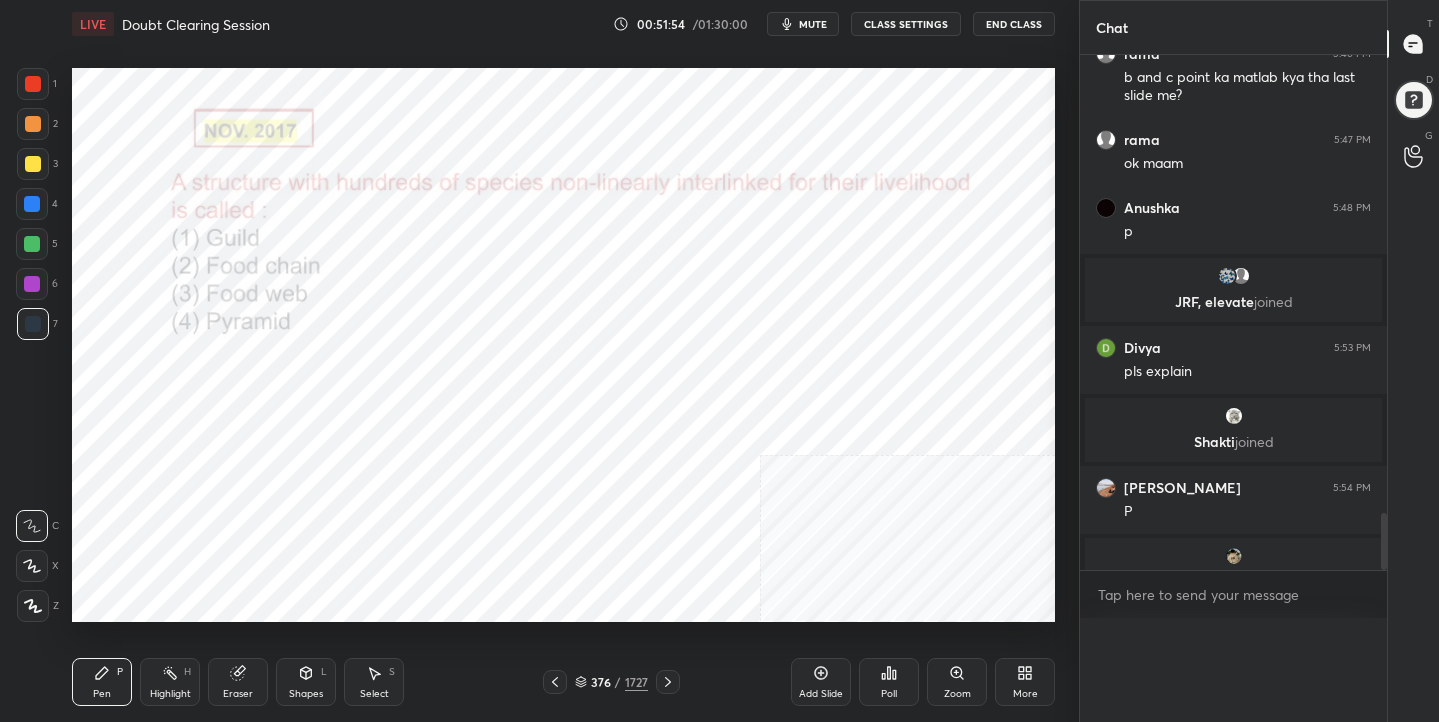 scroll, scrollTop: 0, scrollLeft: 0, axis: both 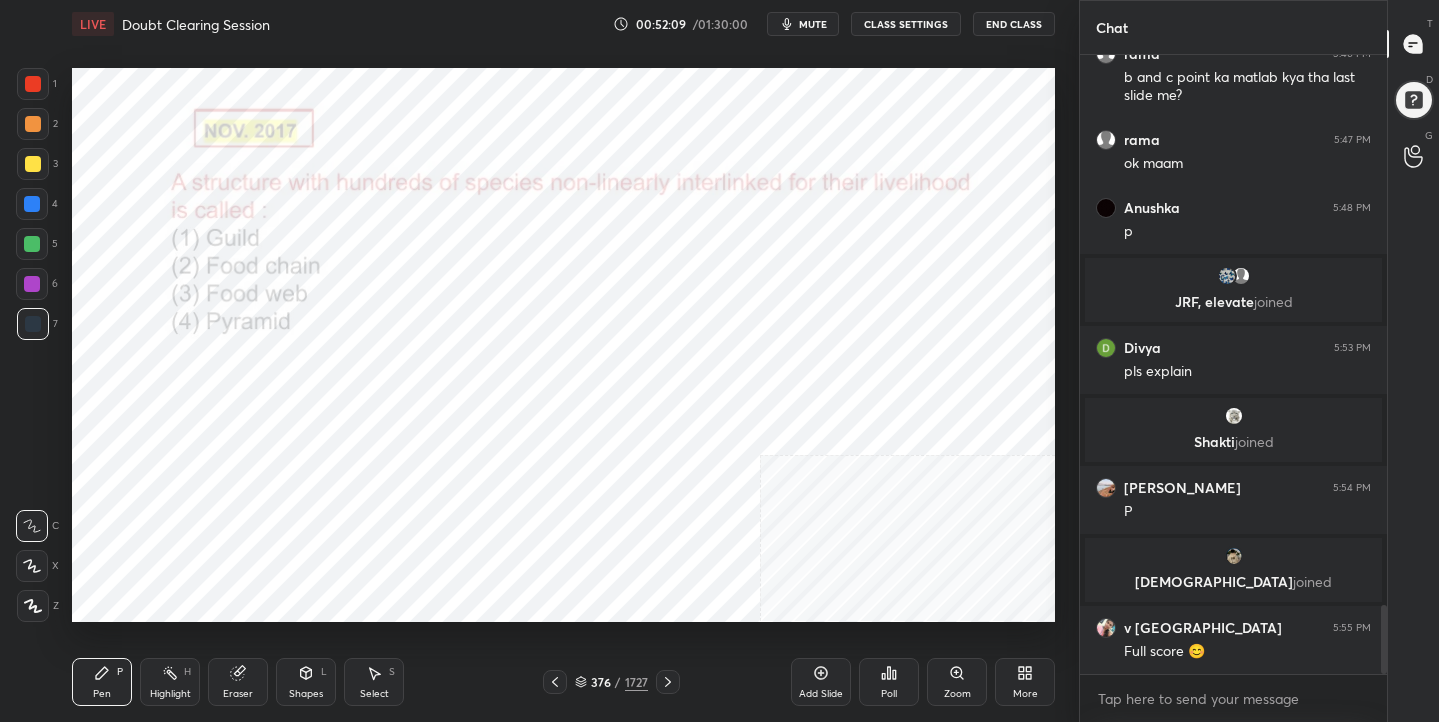 click on "376" at bounding box center (601, 682) 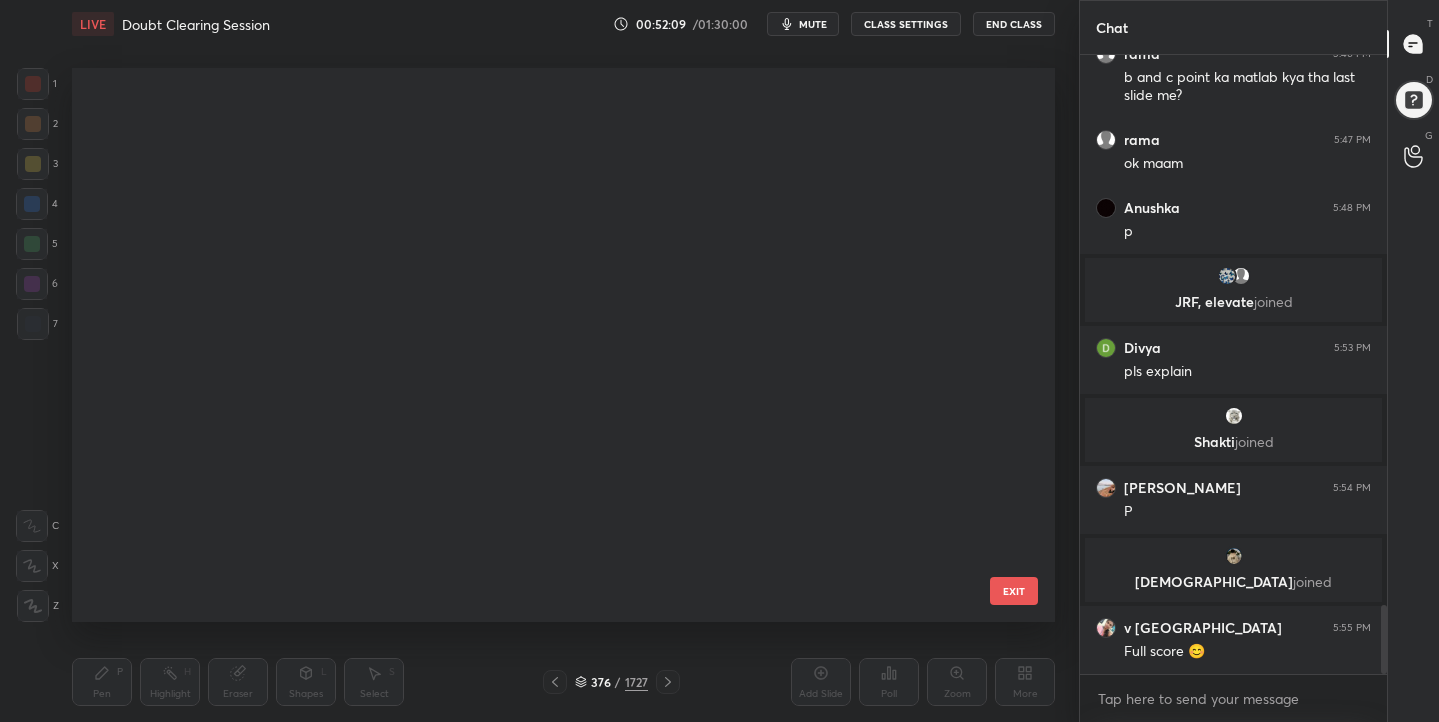 scroll, scrollTop: 20780, scrollLeft: 0, axis: vertical 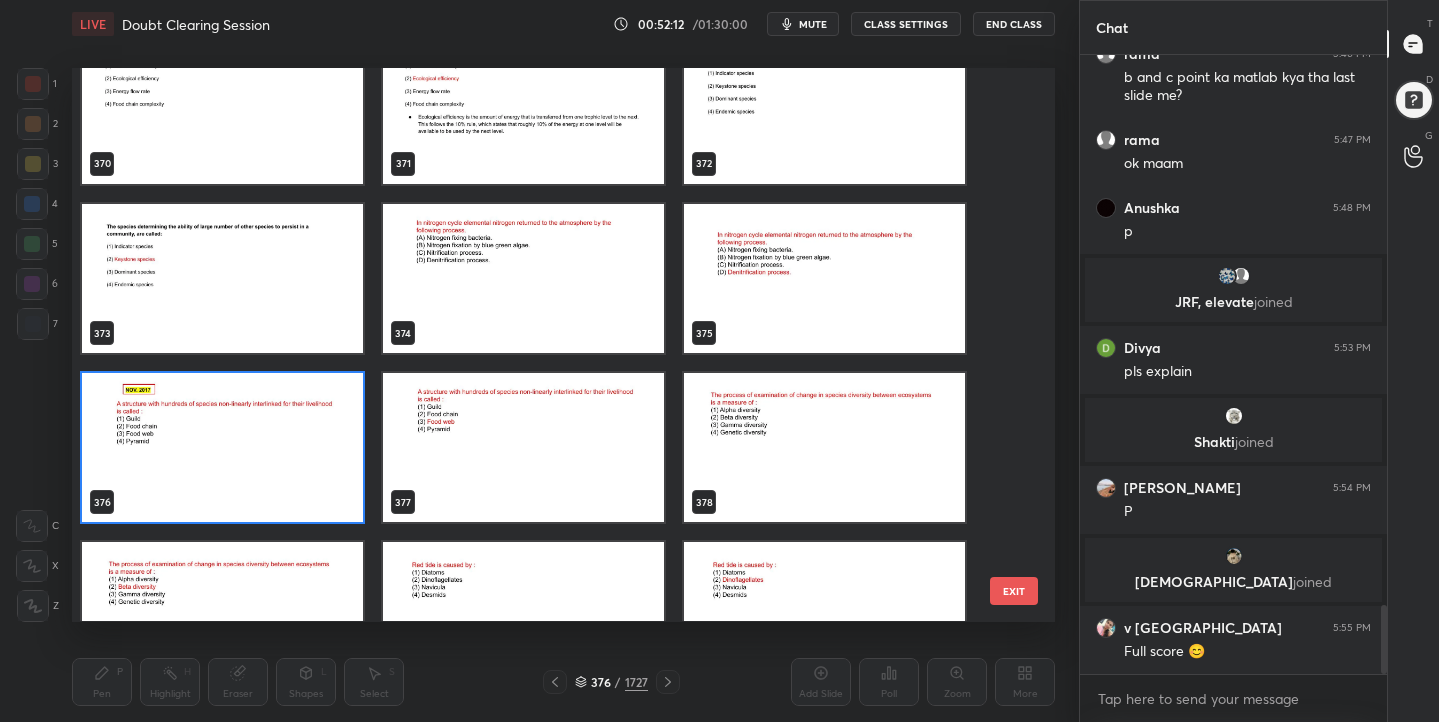 click at bounding box center [222, 448] 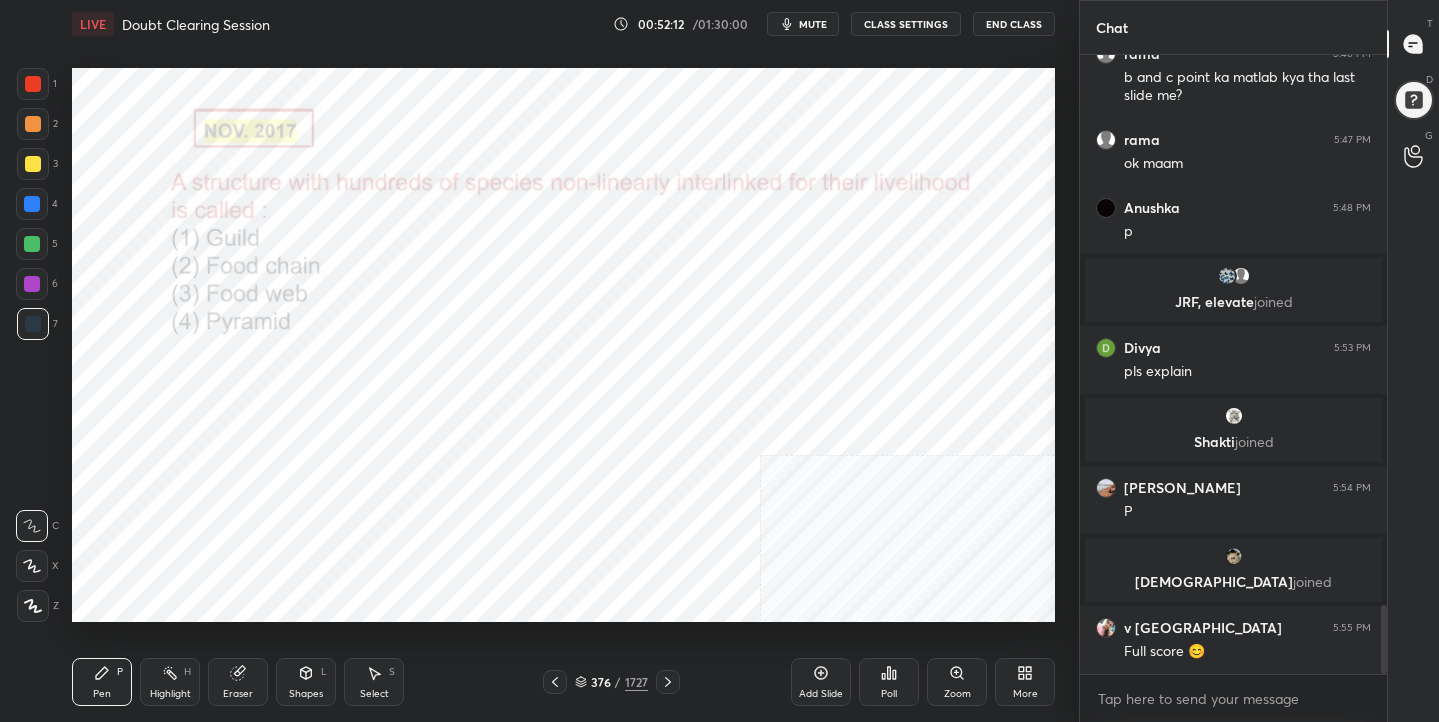 click at bounding box center [222, 448] 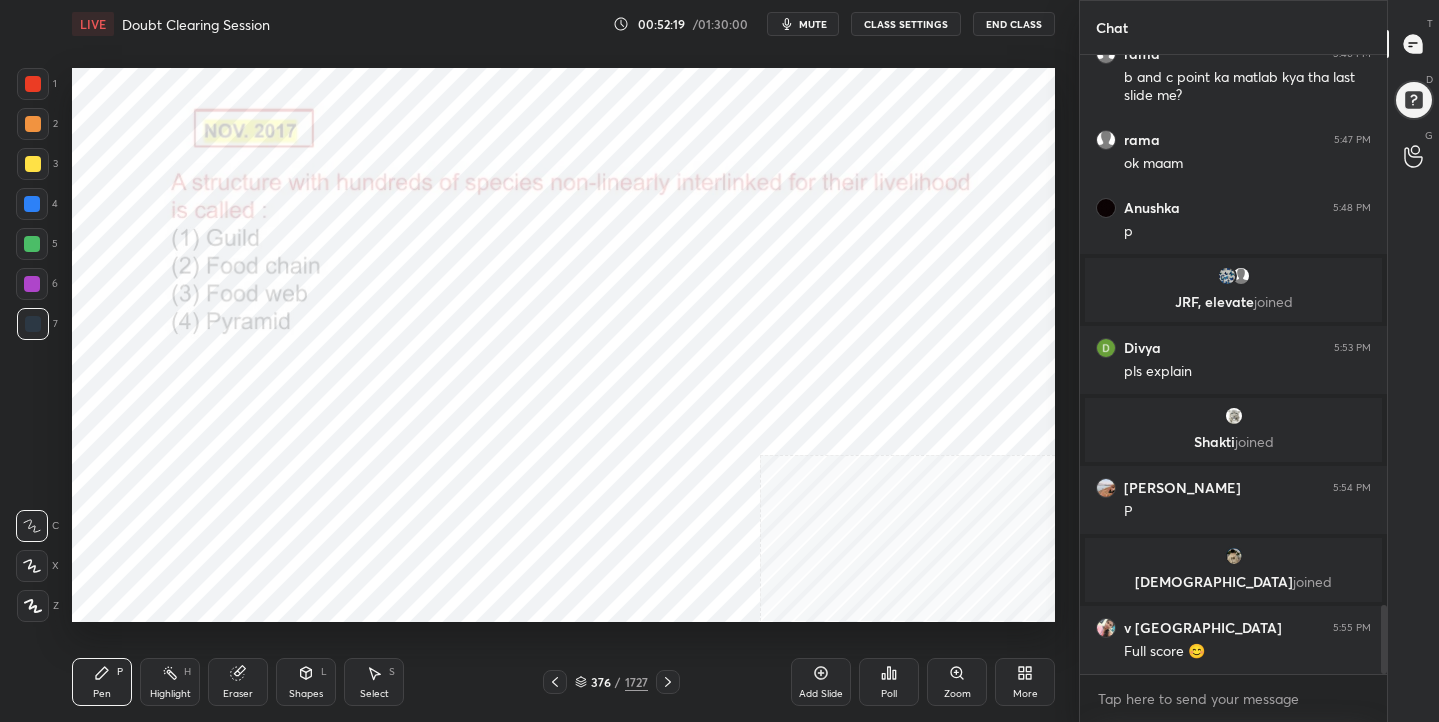 click 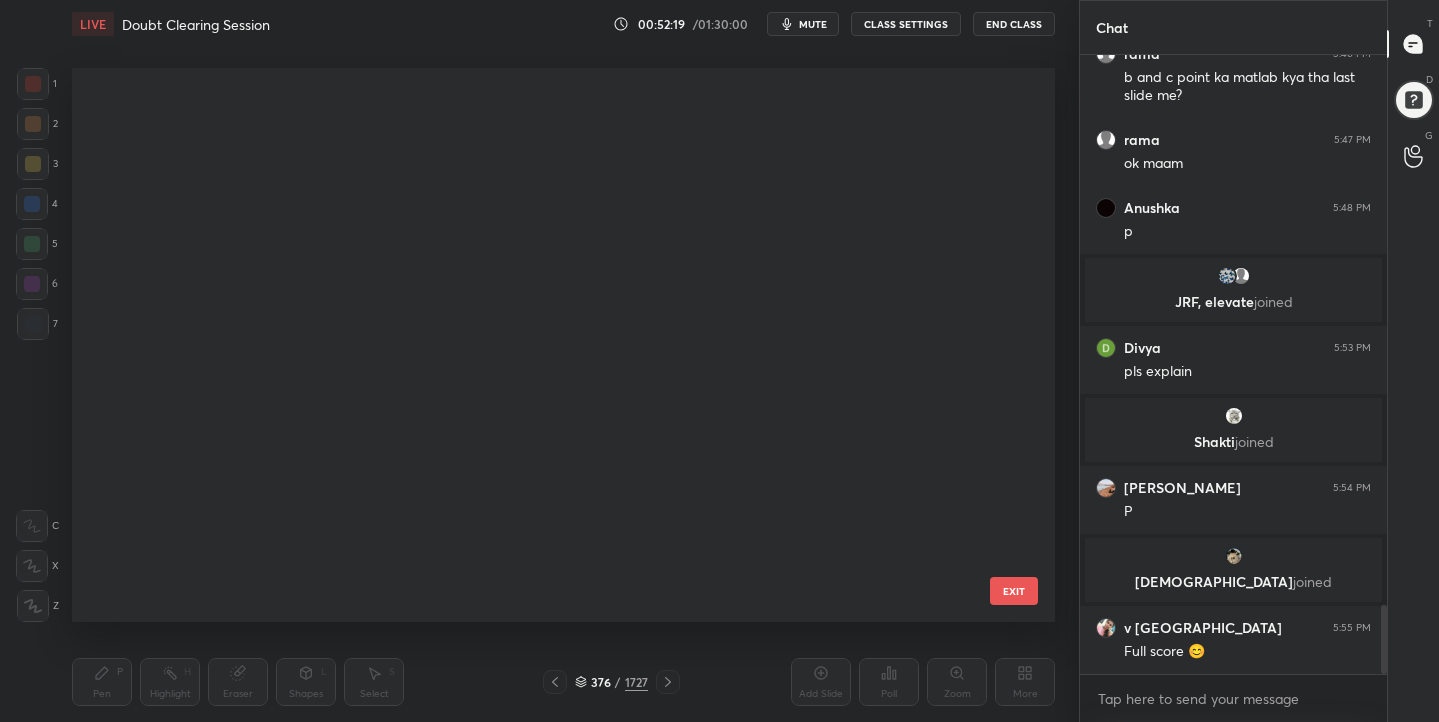 scroll, scrollTop: 20780, scrollLeft: 0, axis: vertical 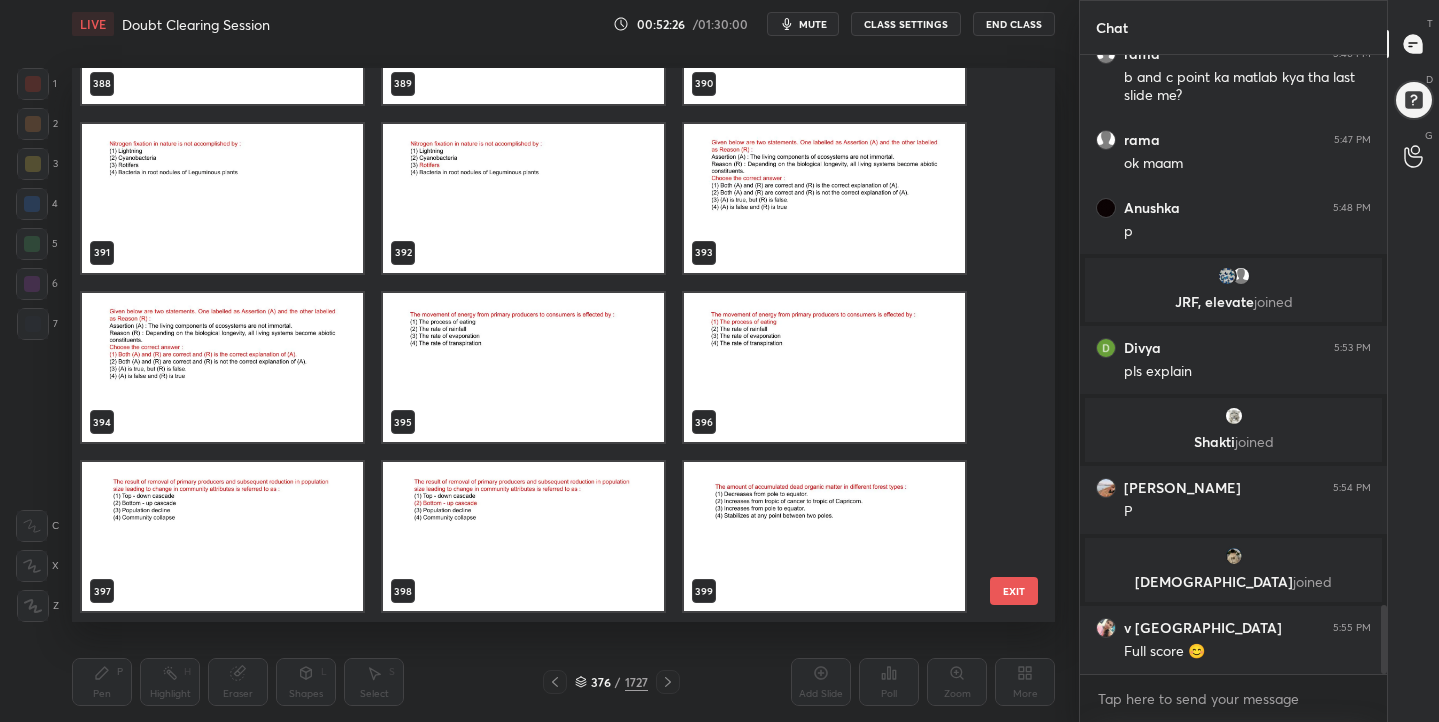 click at bounding box center (523, 367) 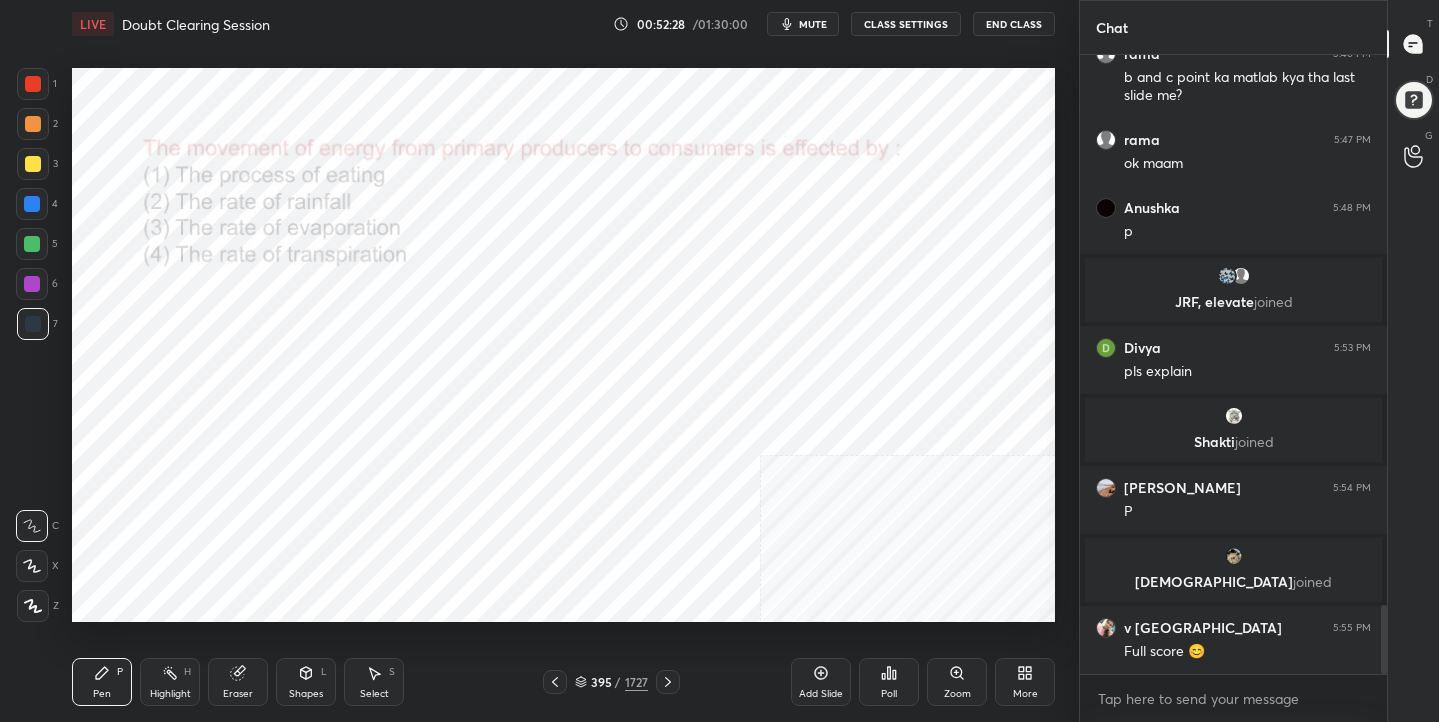 click on "mute" at bounding box center [813, 24] 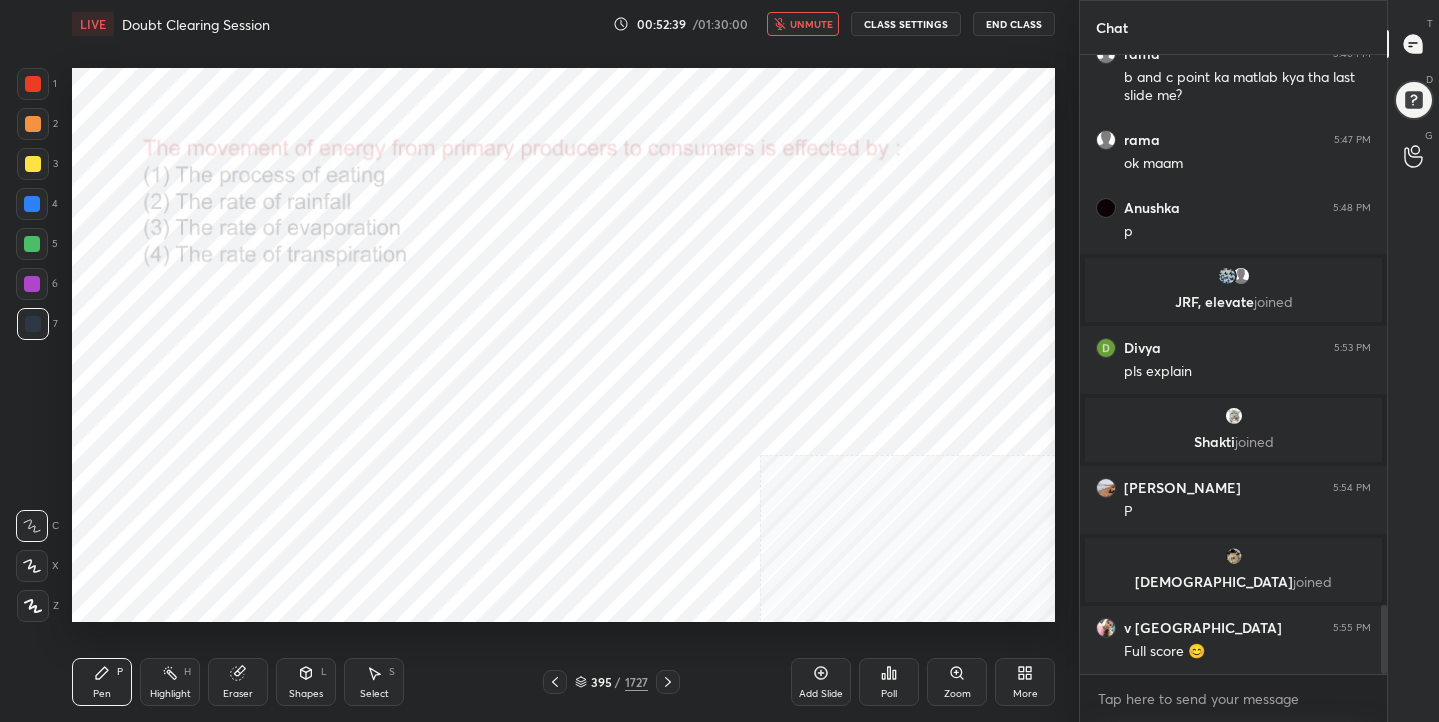 scroll, scrollTop: 572, scrollLeft: 301, axis: both 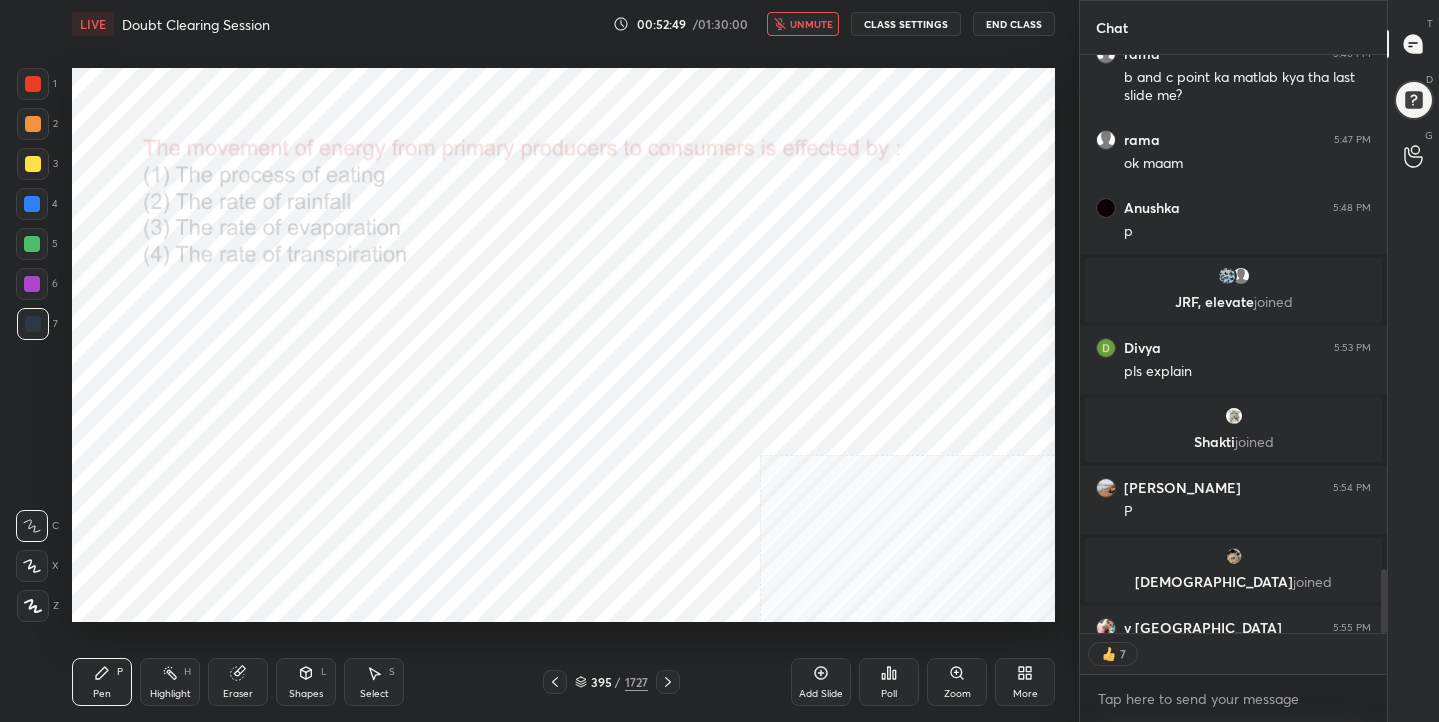 click 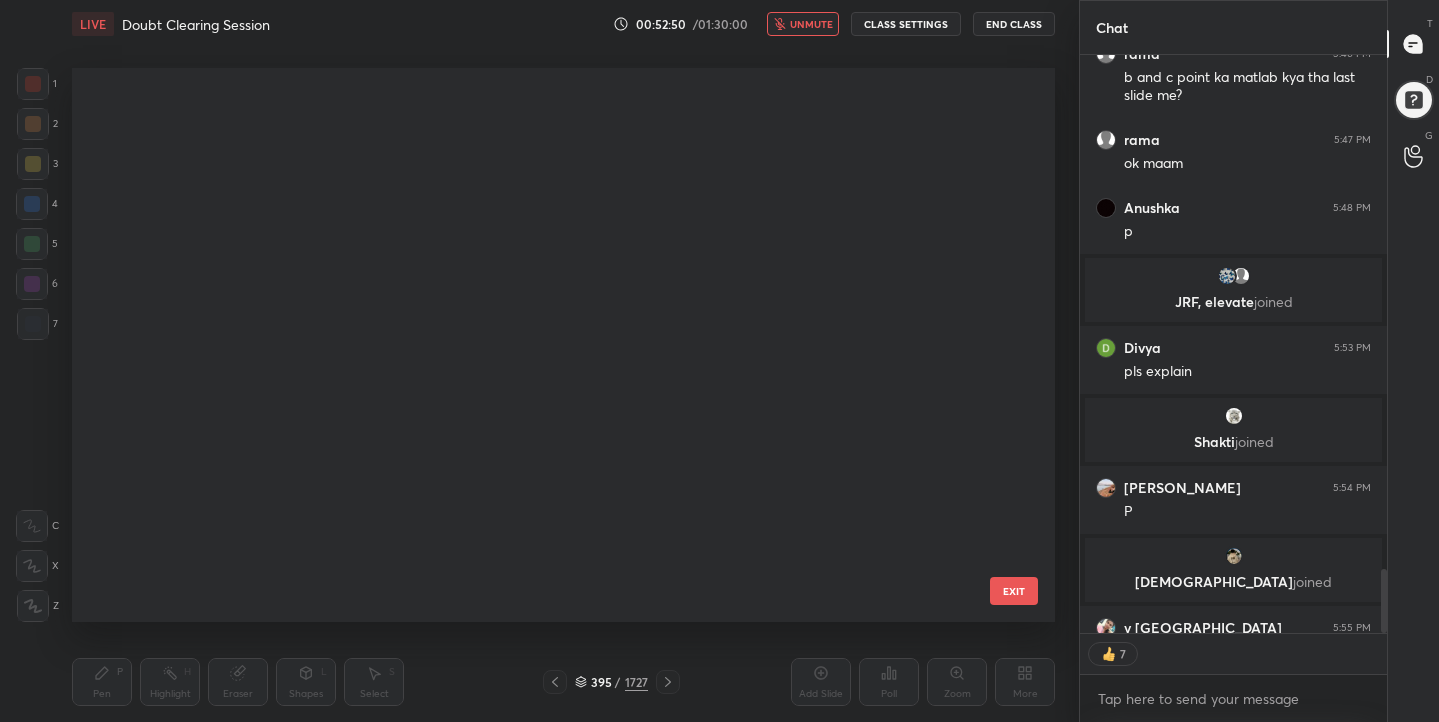 scroll, scrollTop: 21796, scrollLeft: 0, axis: vertical 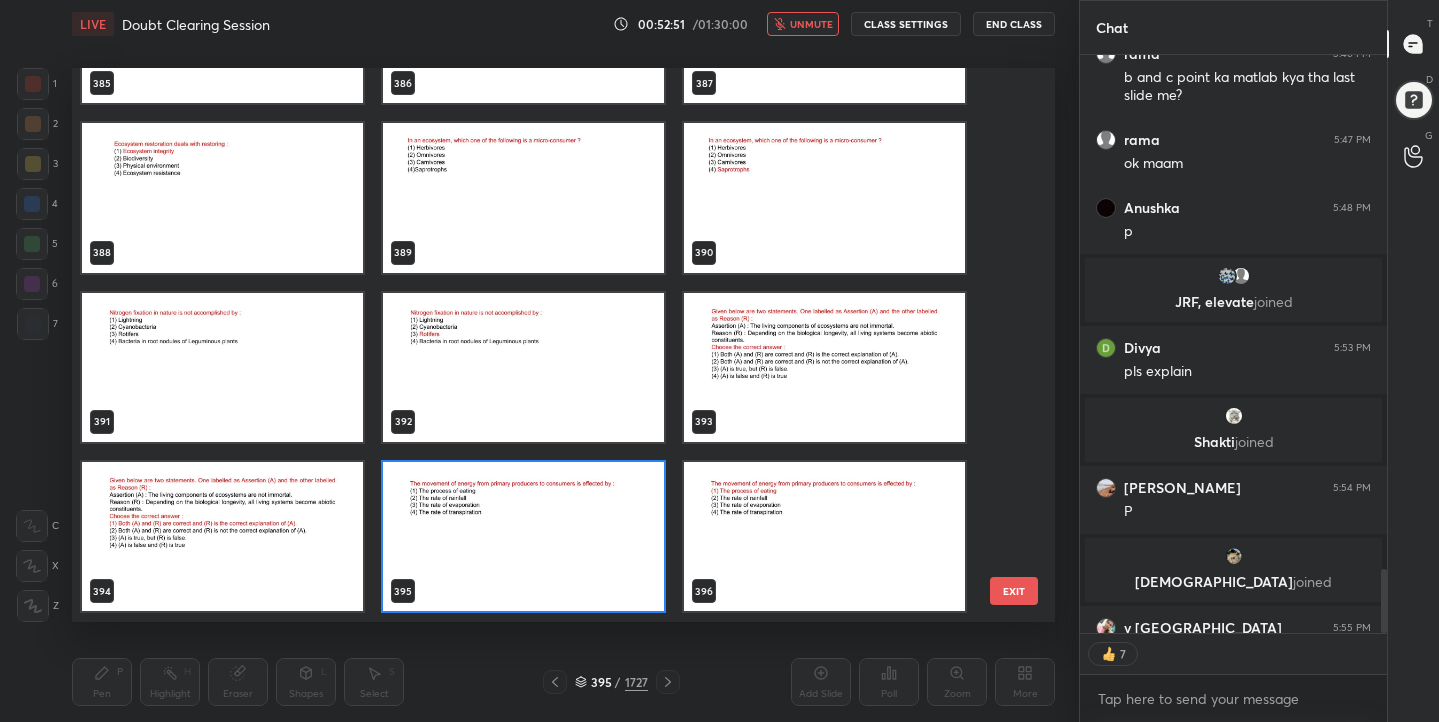 click at bounding box center [523, 536] 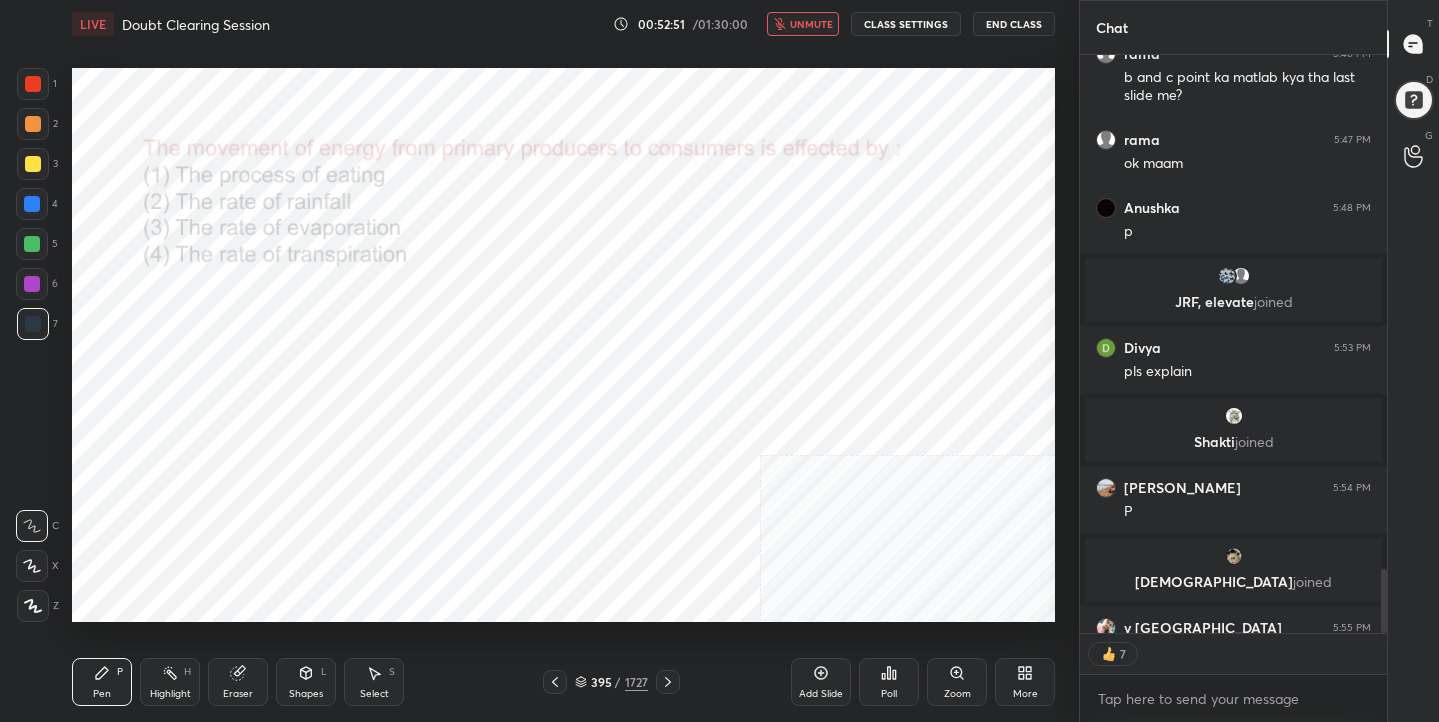 click at bounding box center (523, 536) 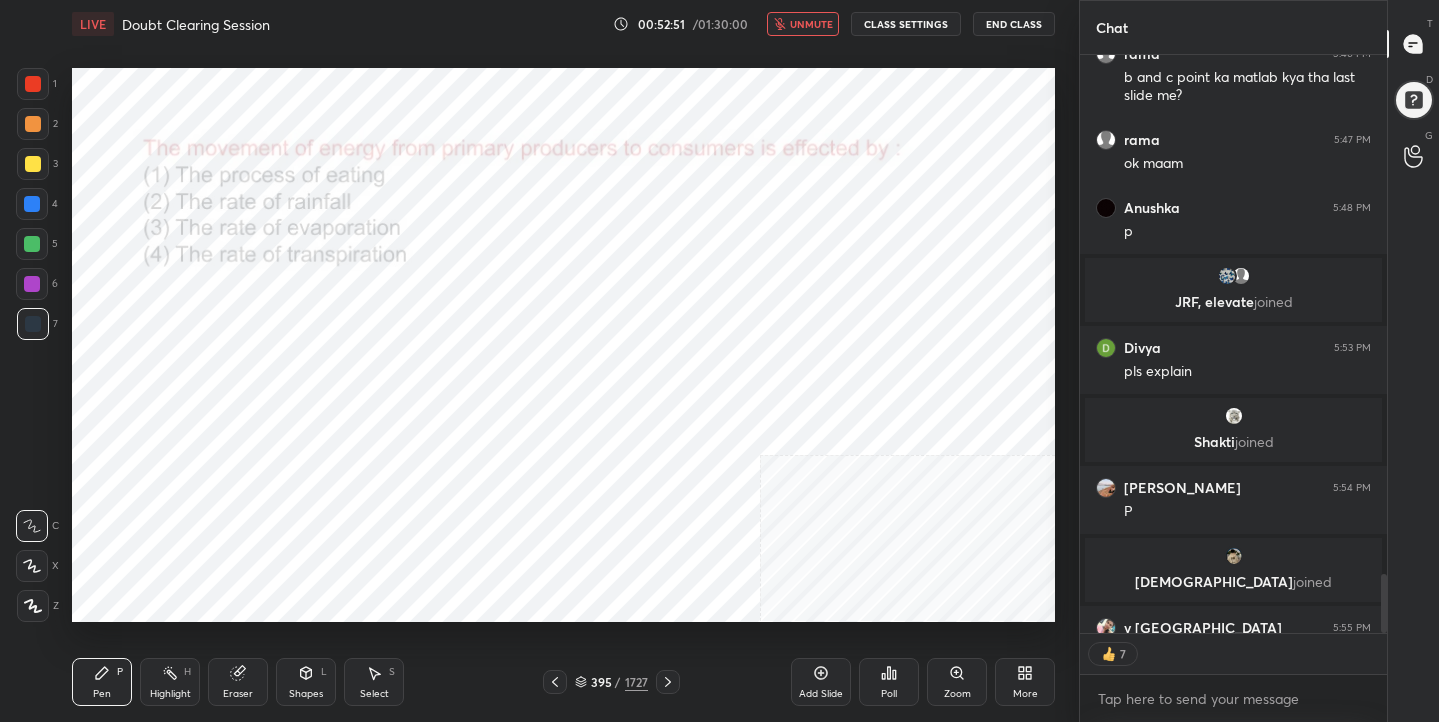 scroll, scrollTop: 5070, scrollLeft: 0, axis: vertical 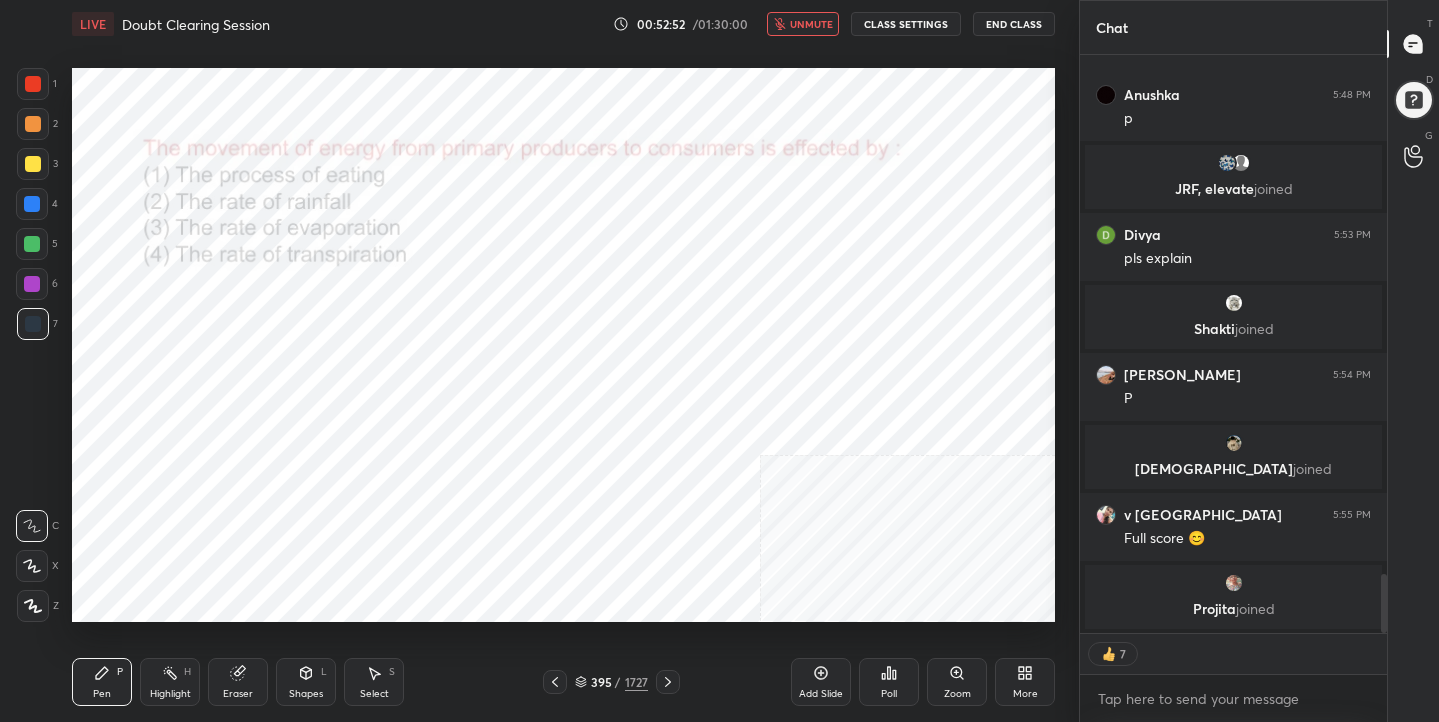 click 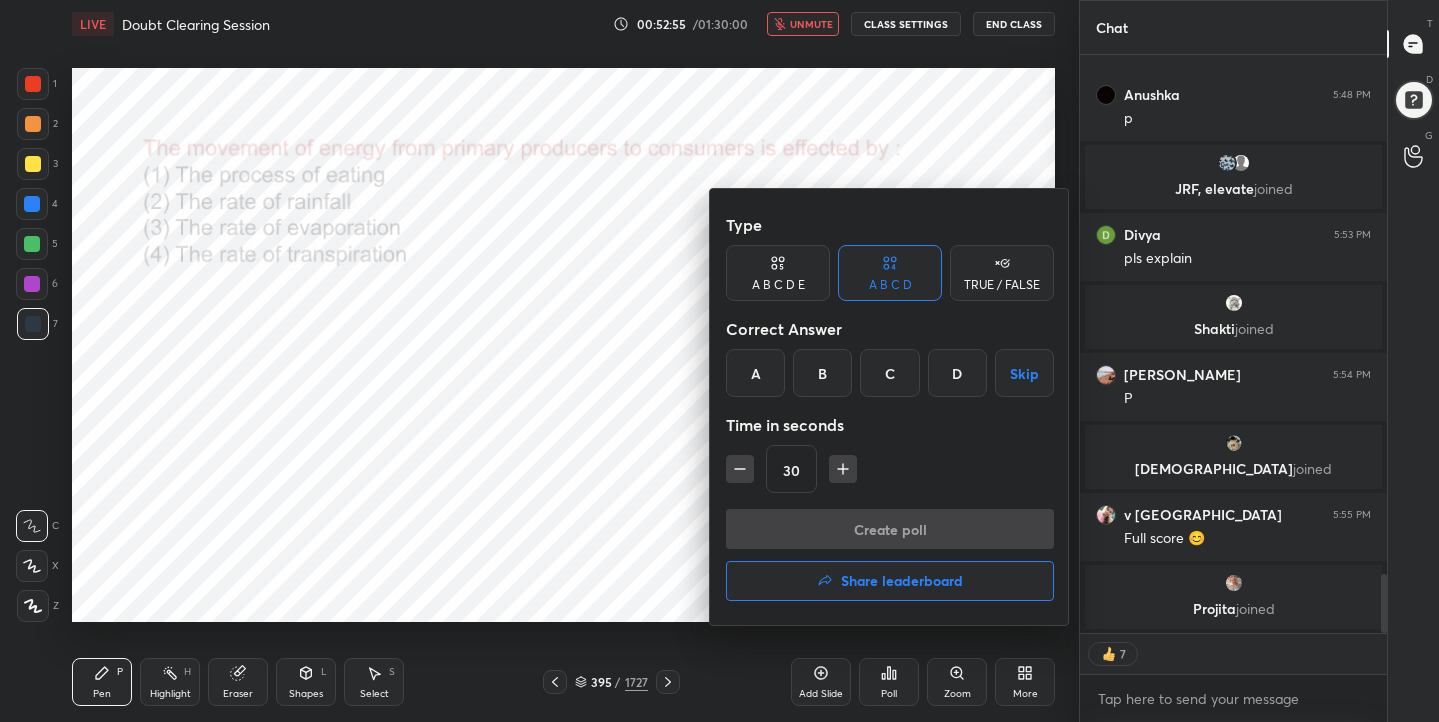 click on "A" at bounding box center [755, 373] 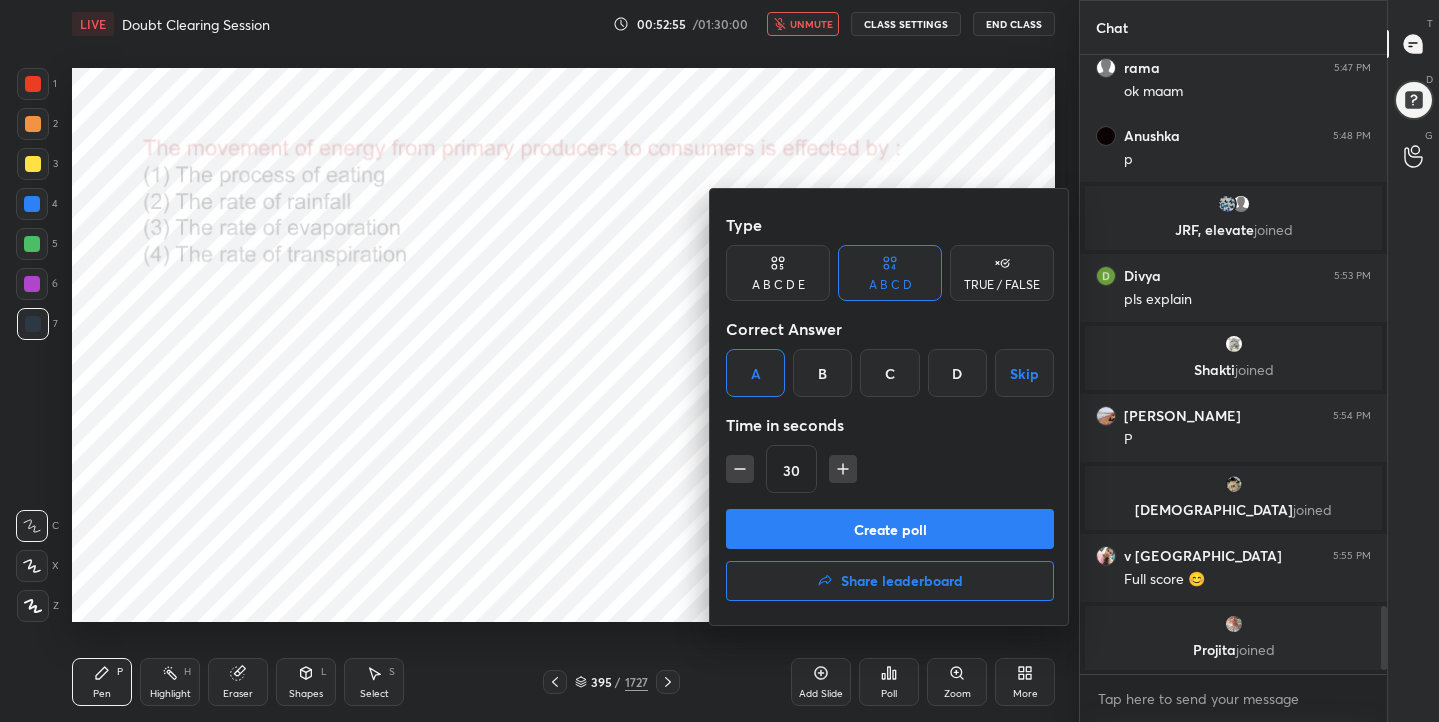 scroll, scrollTop: 613, scrollLeft: 301, axis: both 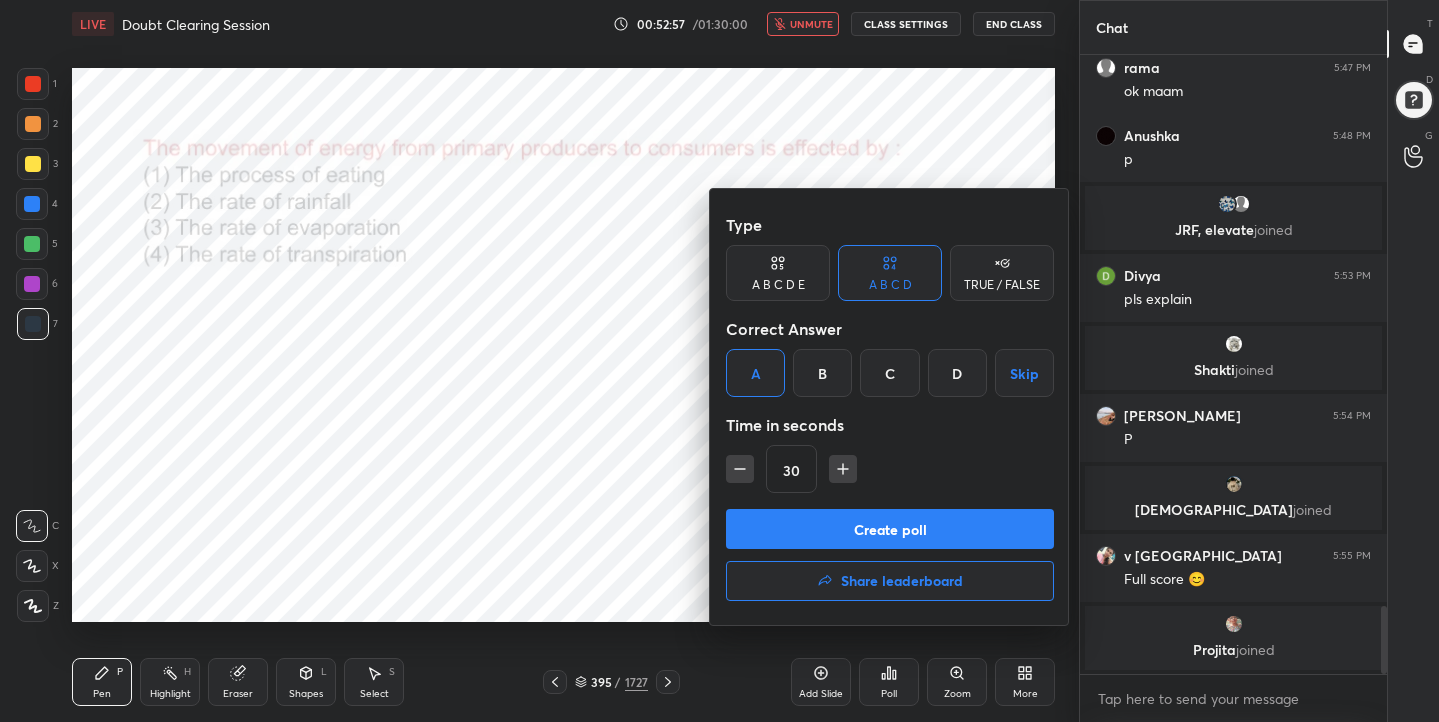 click on "Create poll" at bounding box center (890, 529) 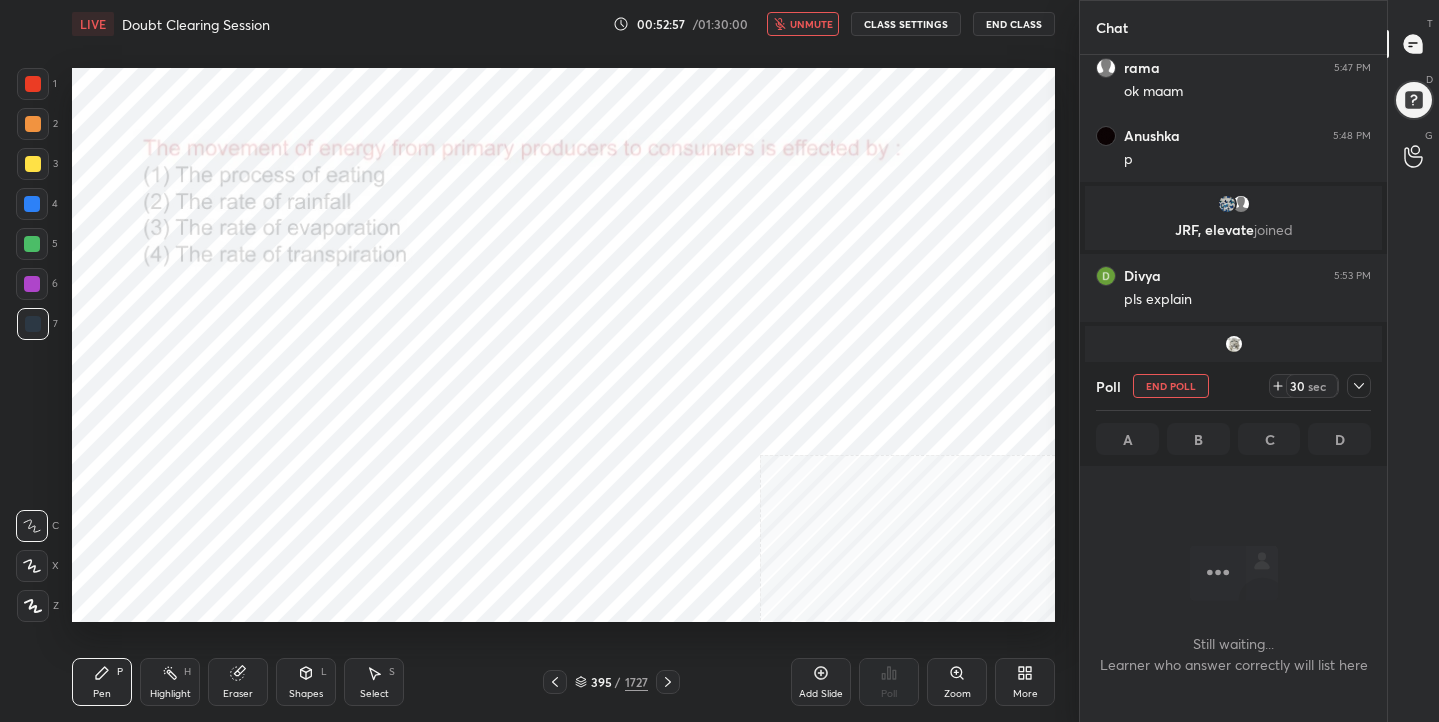 scroll, scrollTop: 394, scrollLeft: 301, axis: both 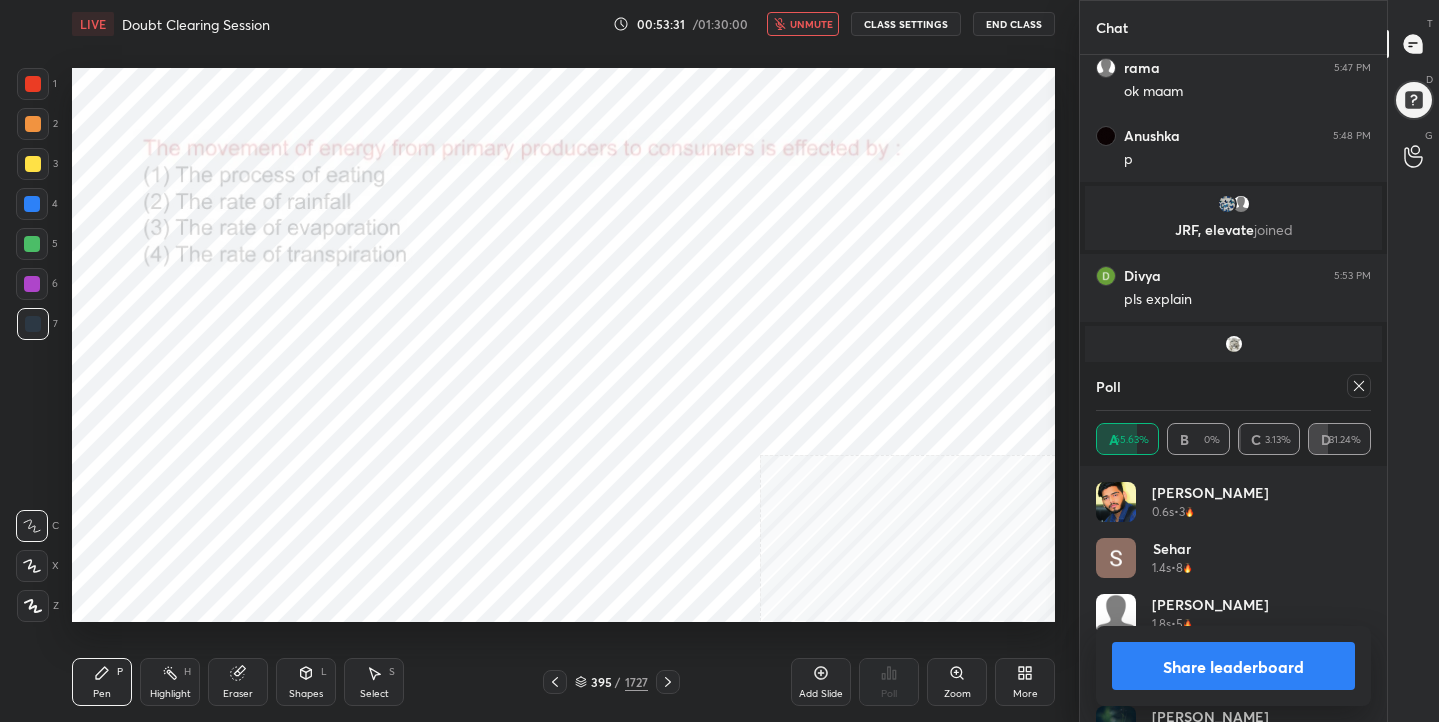 click 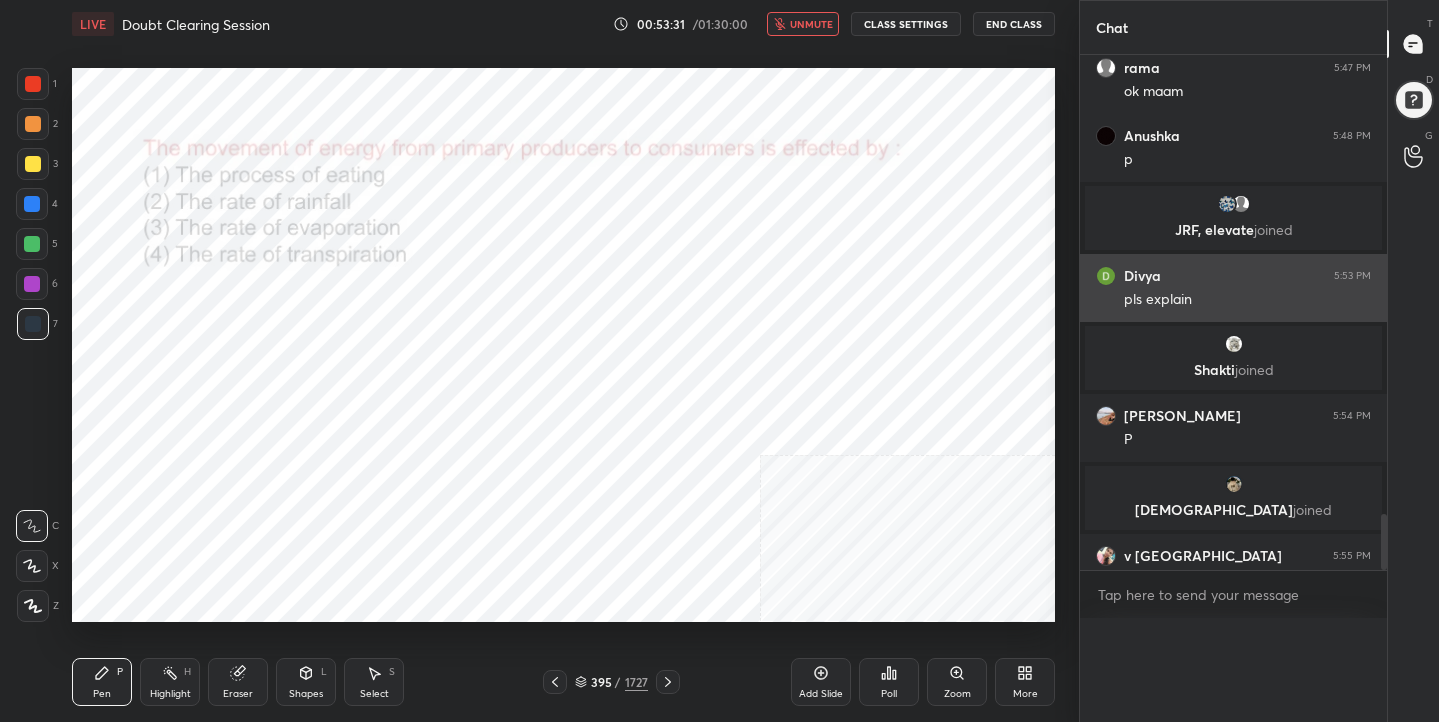 scroll, scrollTop: 0, scrollLeft: 0, axis: both 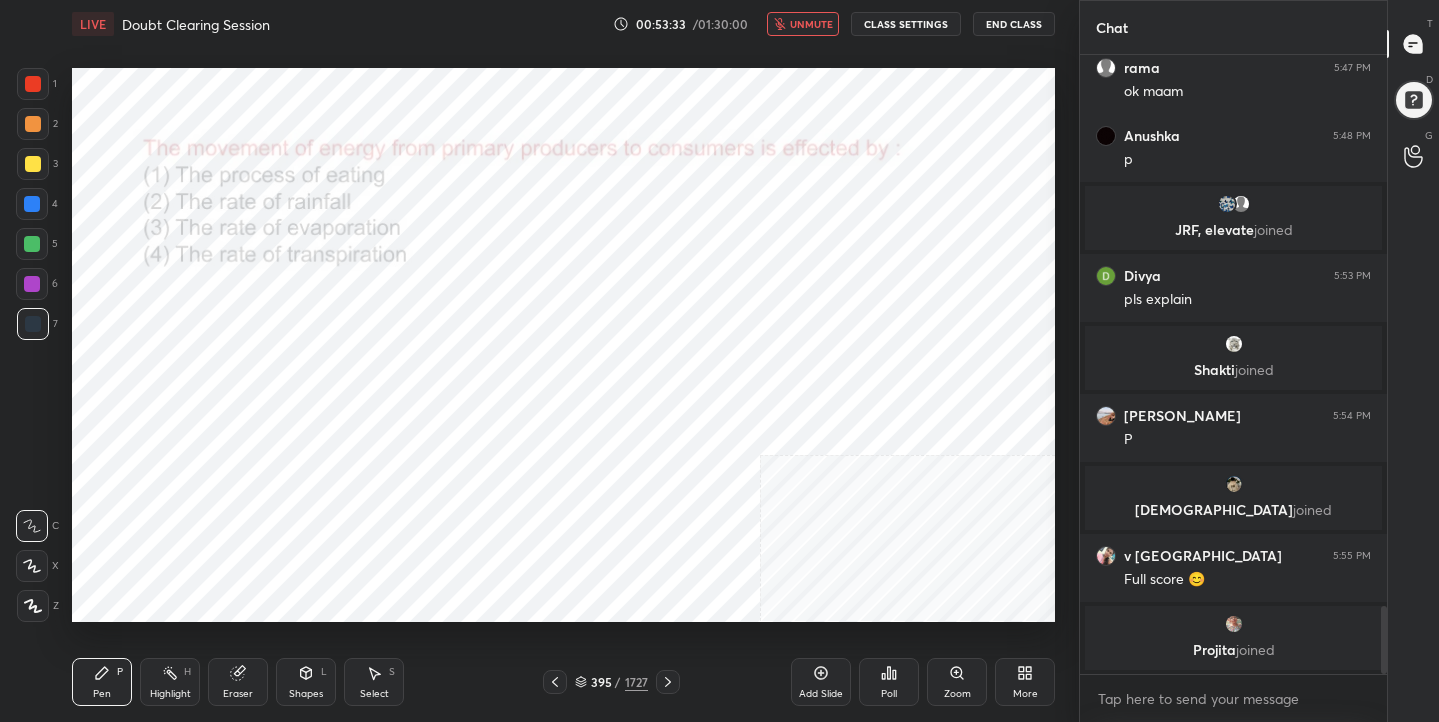 click on "unmute" at bounding box center [803, 24] 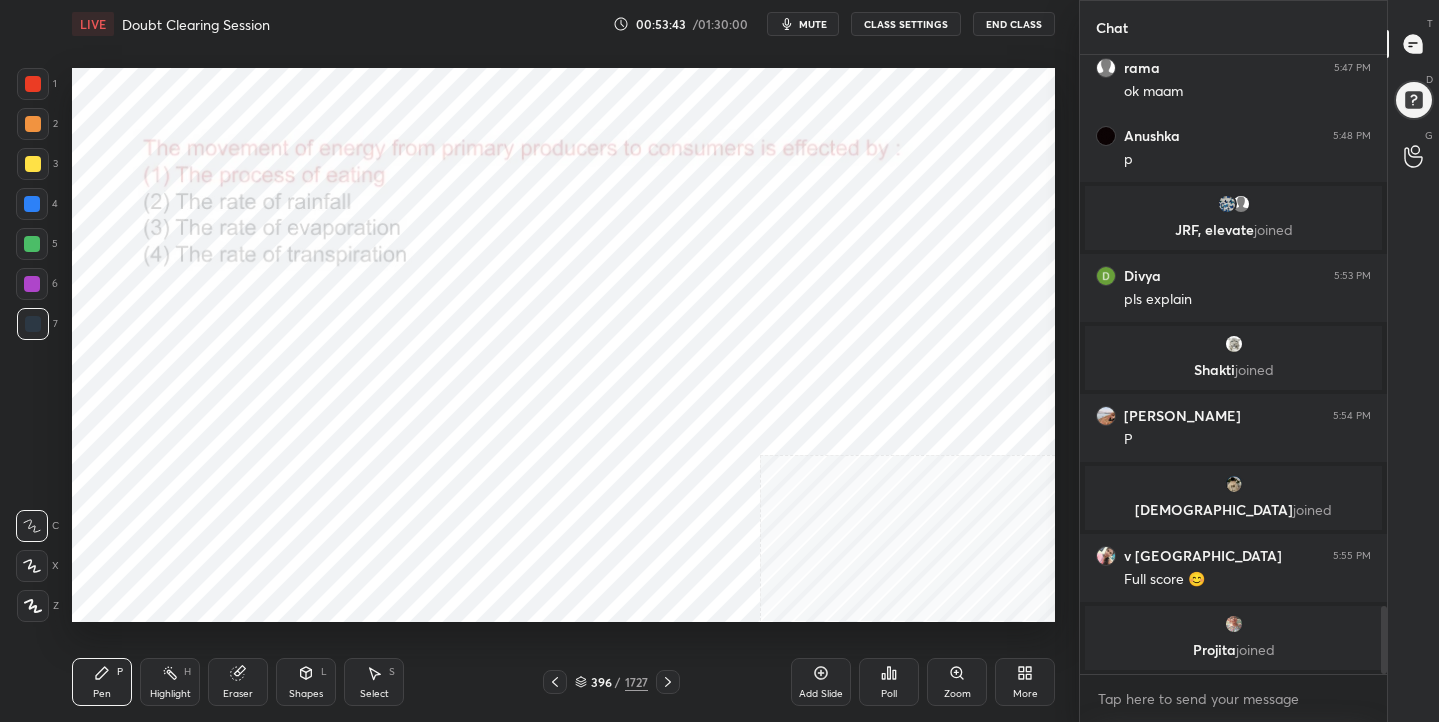 click 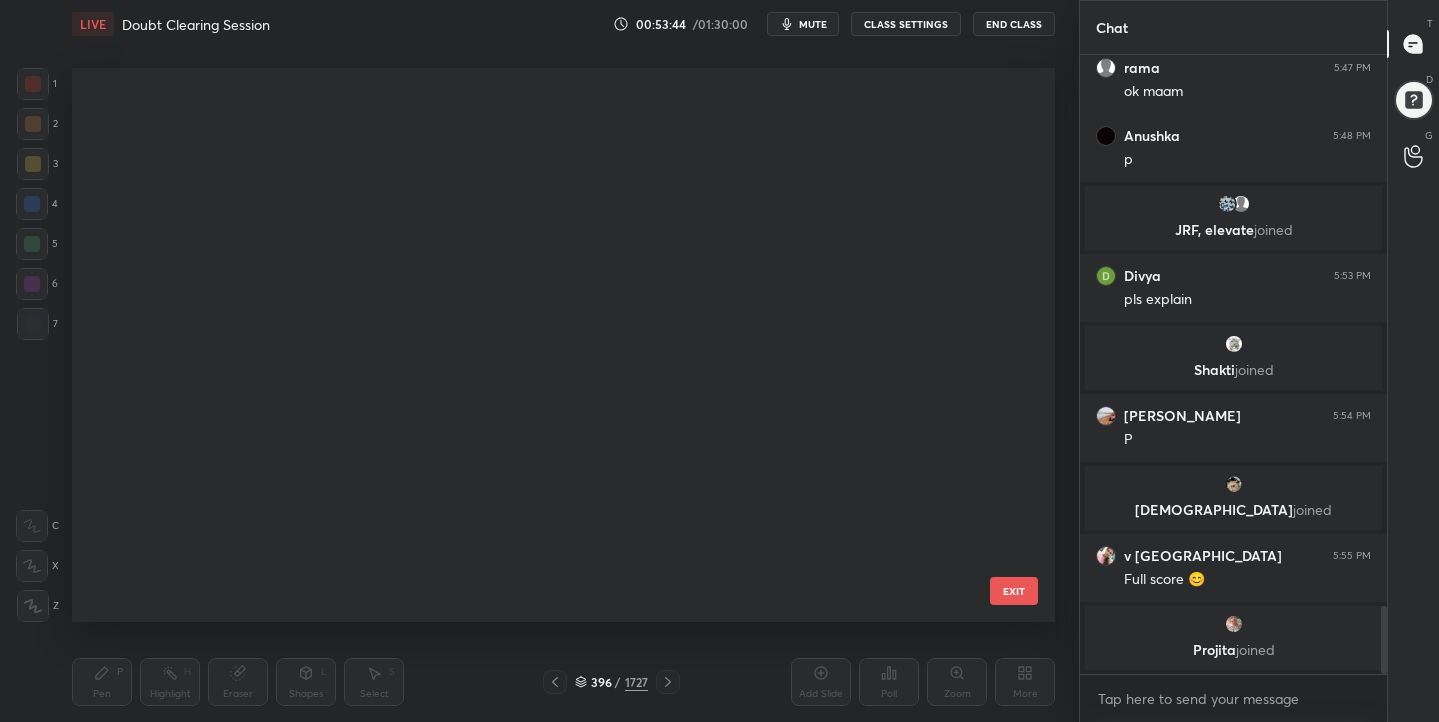scroll, scrollTop: 21796, scrollLeft: 0, axis: vertical 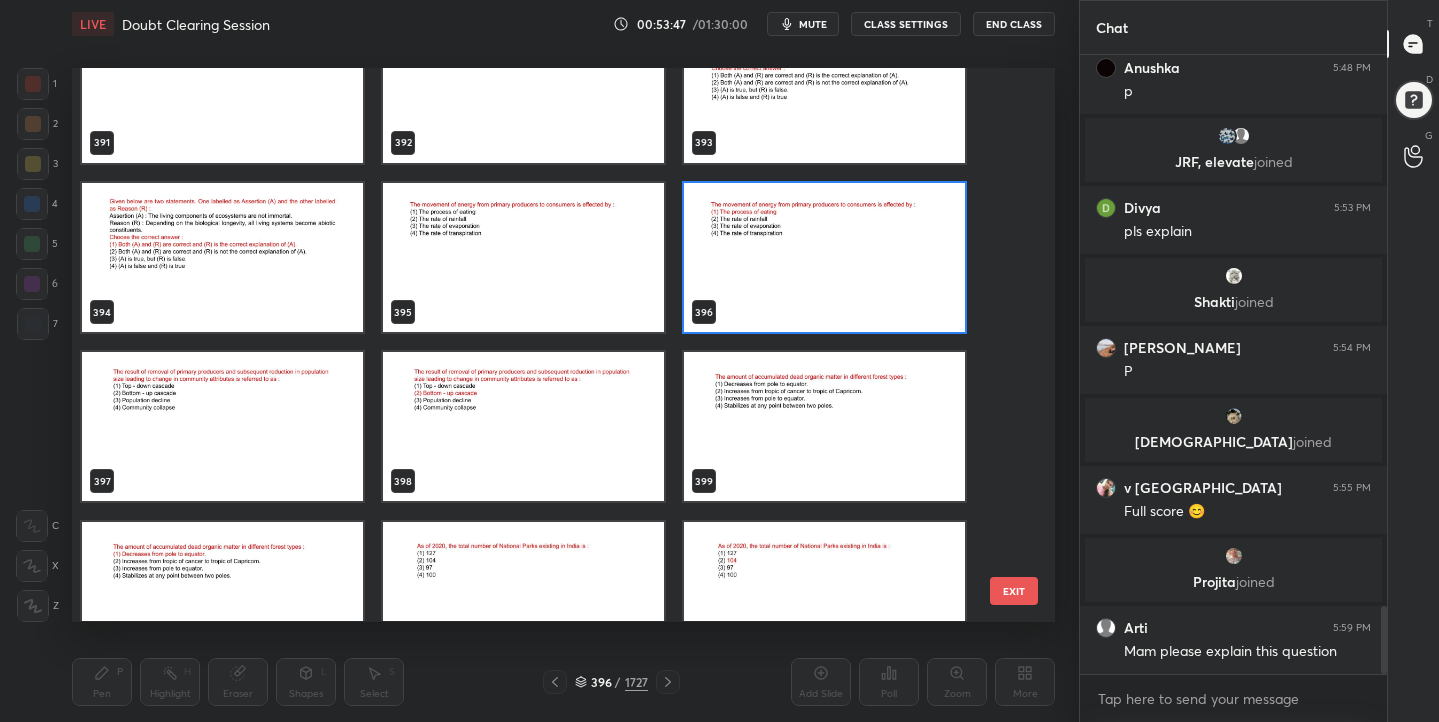 click at bounding box center (824, 257) 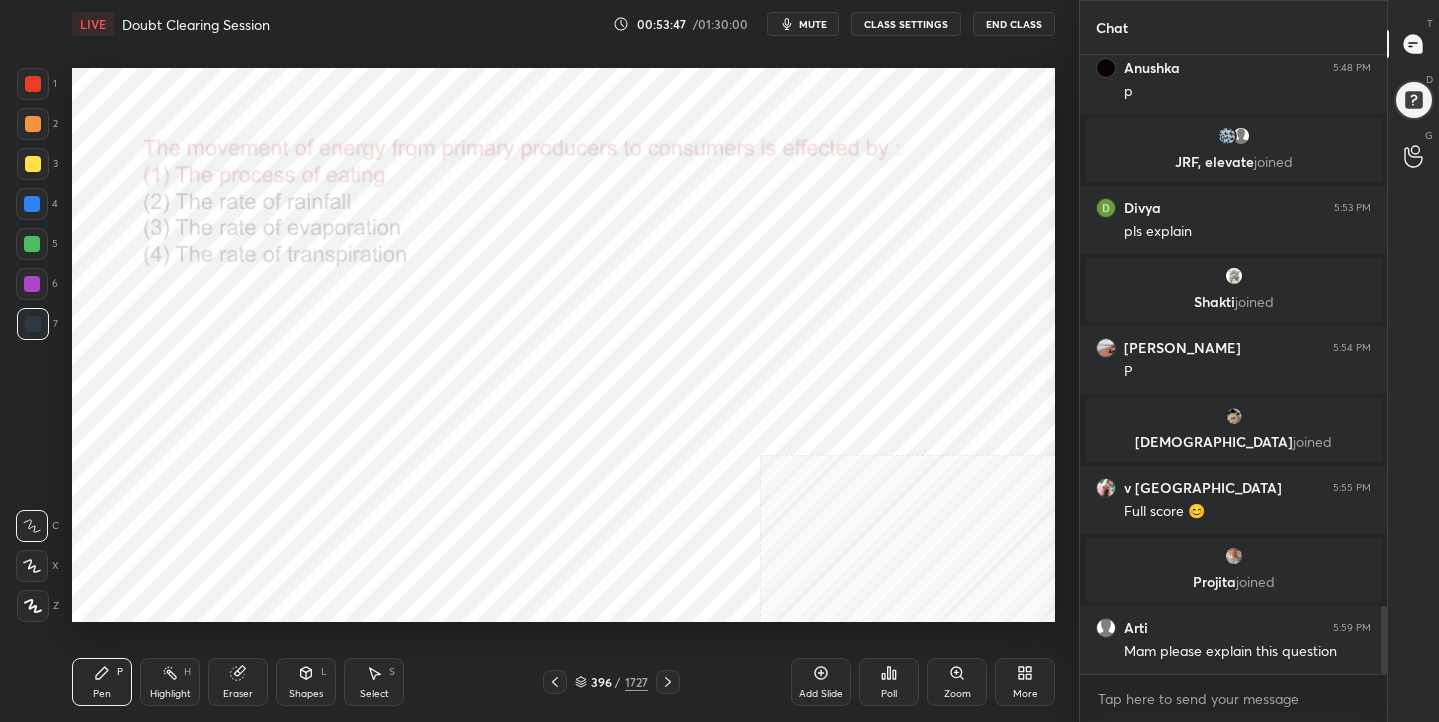 click at bounding box center (824, 257) 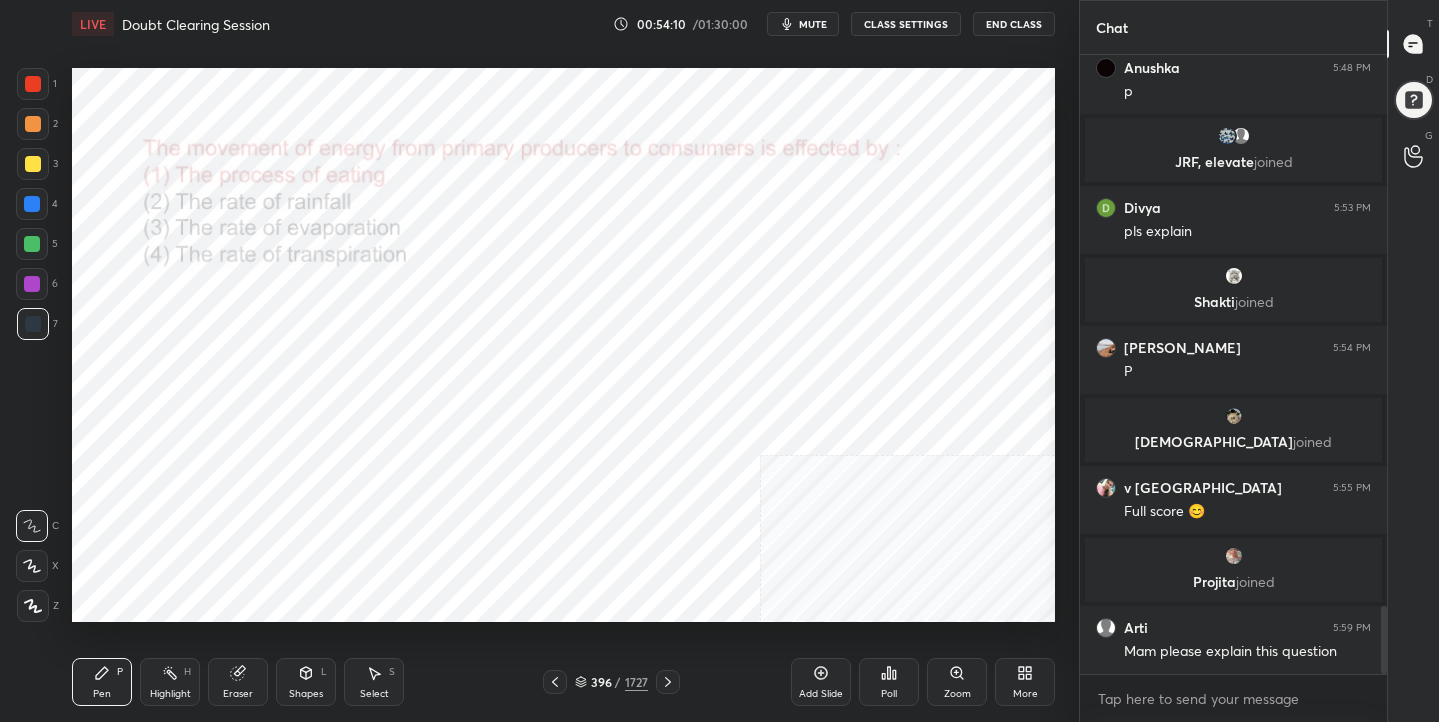 click on "396 / 1727" at bounding box center [611, 682] 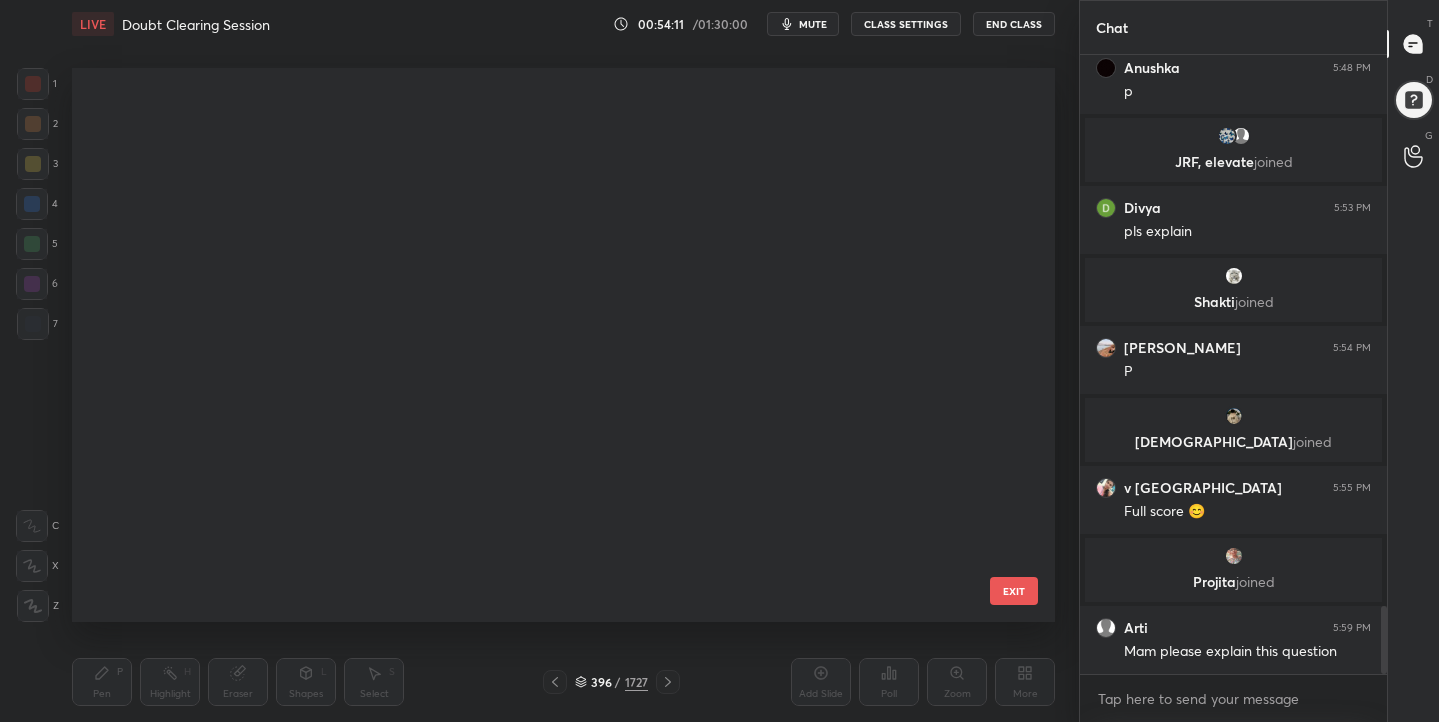 scroll, scrollTop: 21796, scrollLeft: 0, axis: vertical 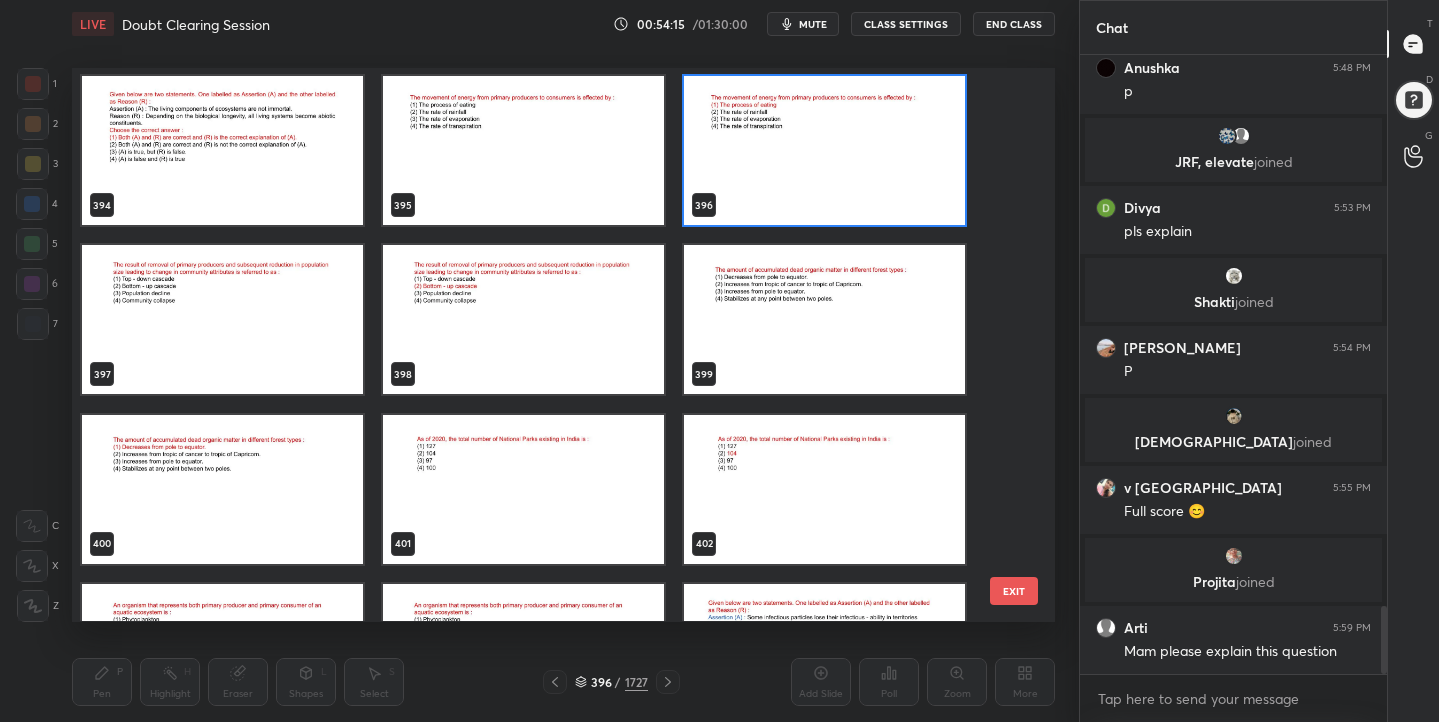 click at bounding box center [222, 320] 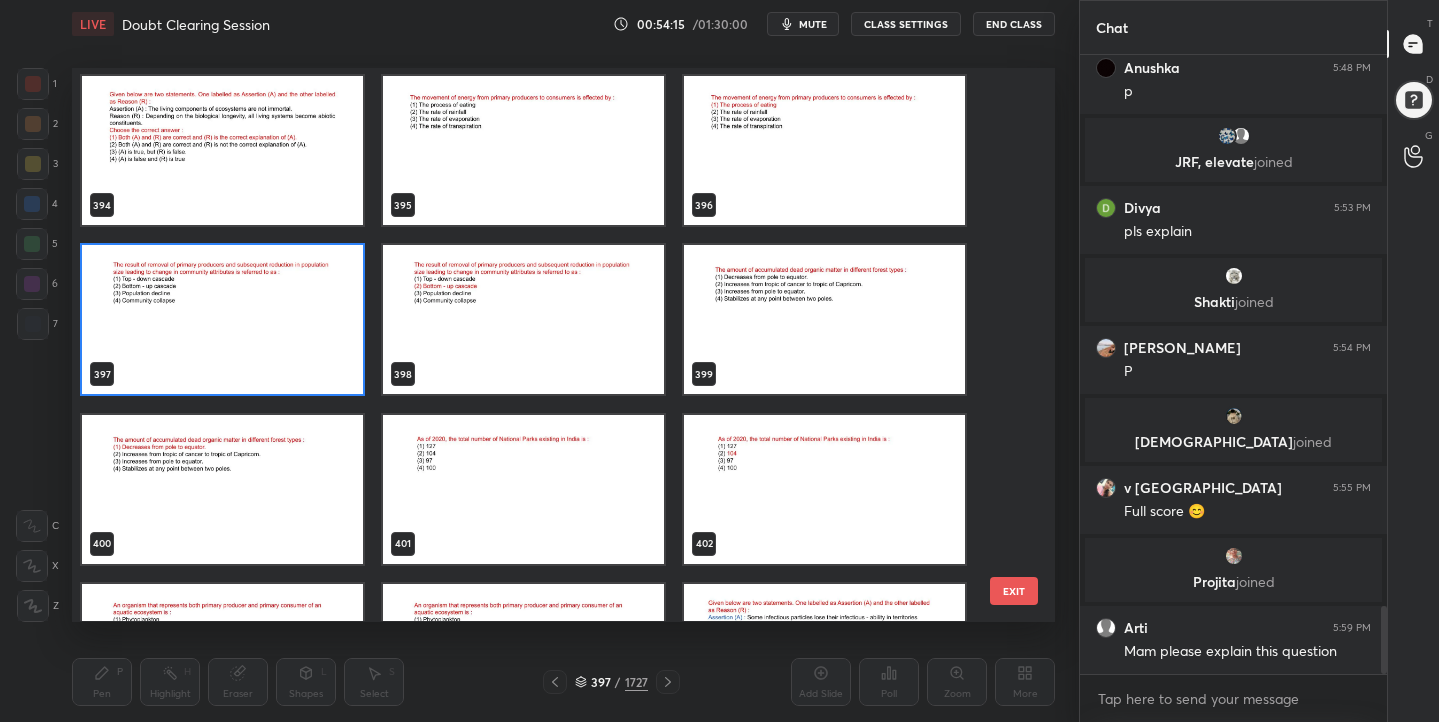 click at bounding box center (222, 320) 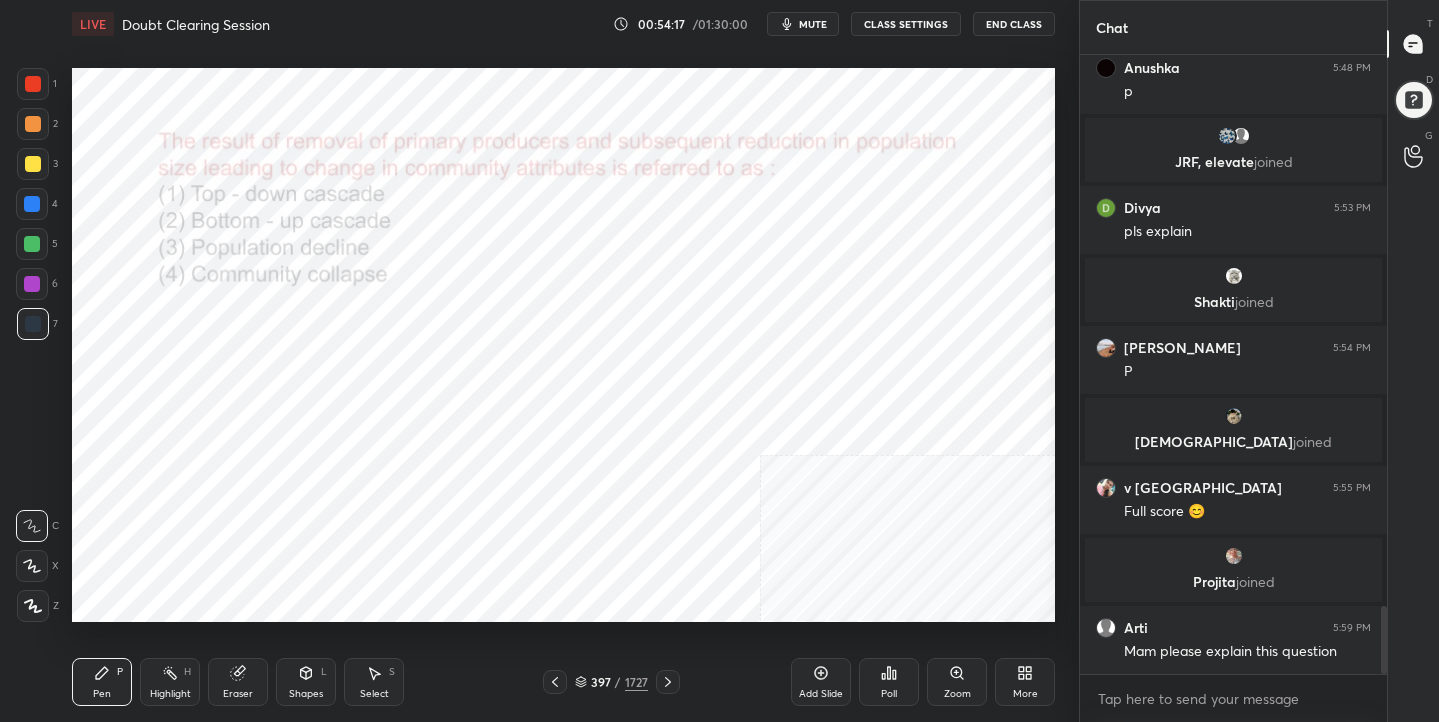 click 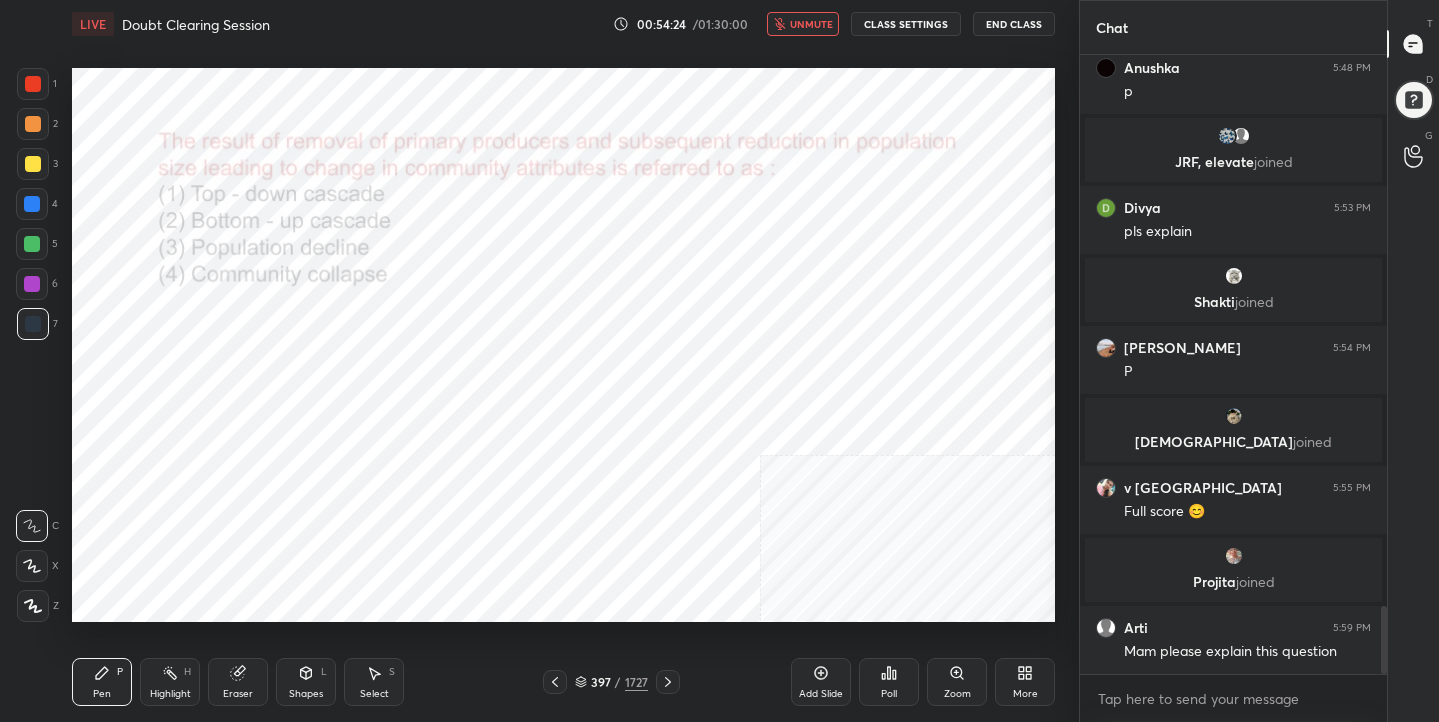 scroll, scrollTop: 5093, scrollLeft: 0, axis: vertical 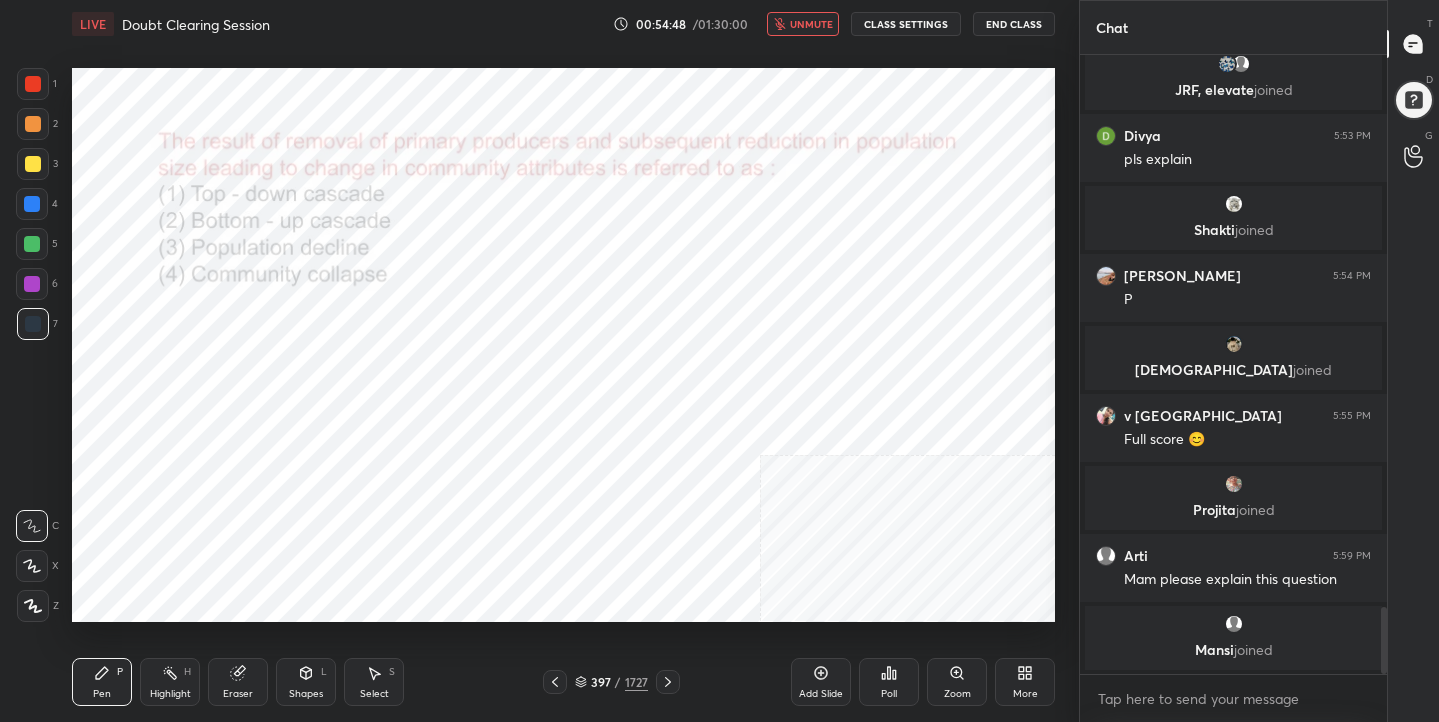click on "397 / 1727" at bounding box center [611, 682] 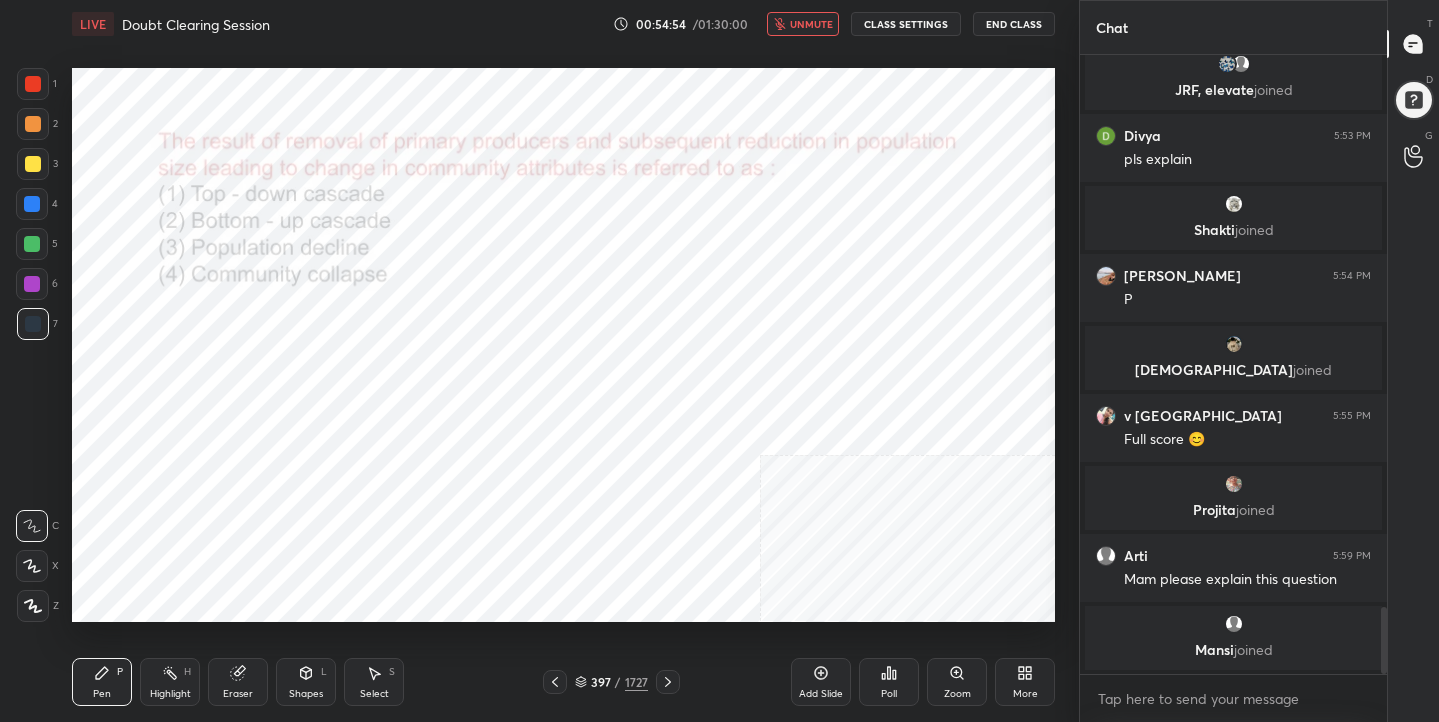 click 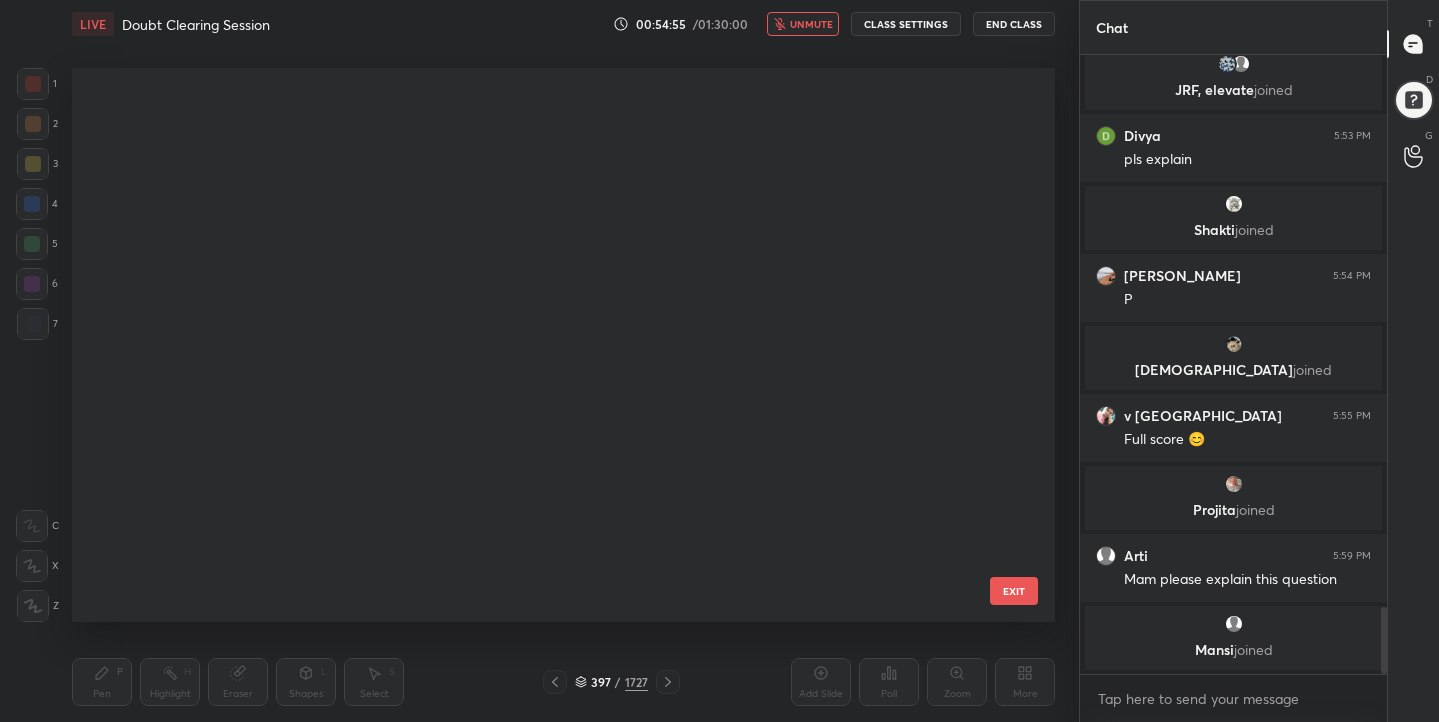 scroll, scrollTop: 21966, scrollLeft: 0, axis: vertical 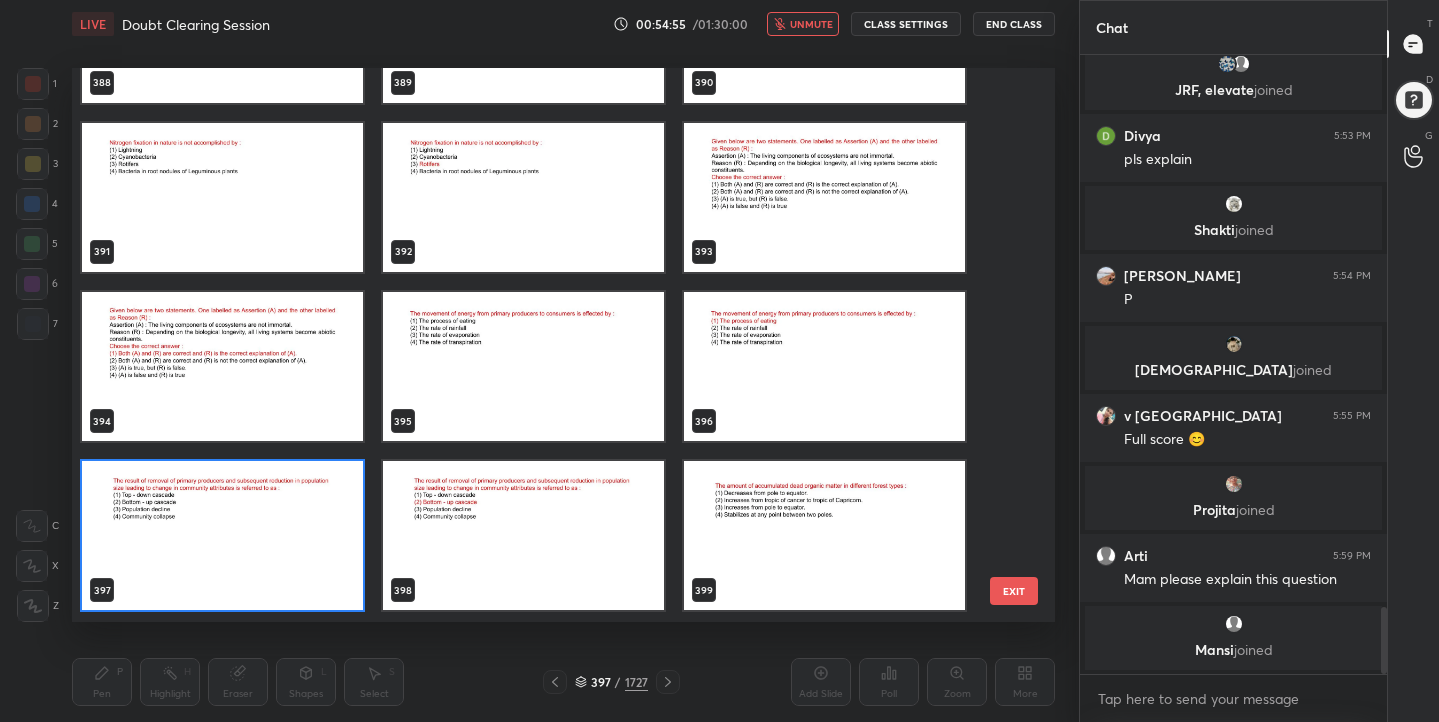 click at bounding box center (222, 536) 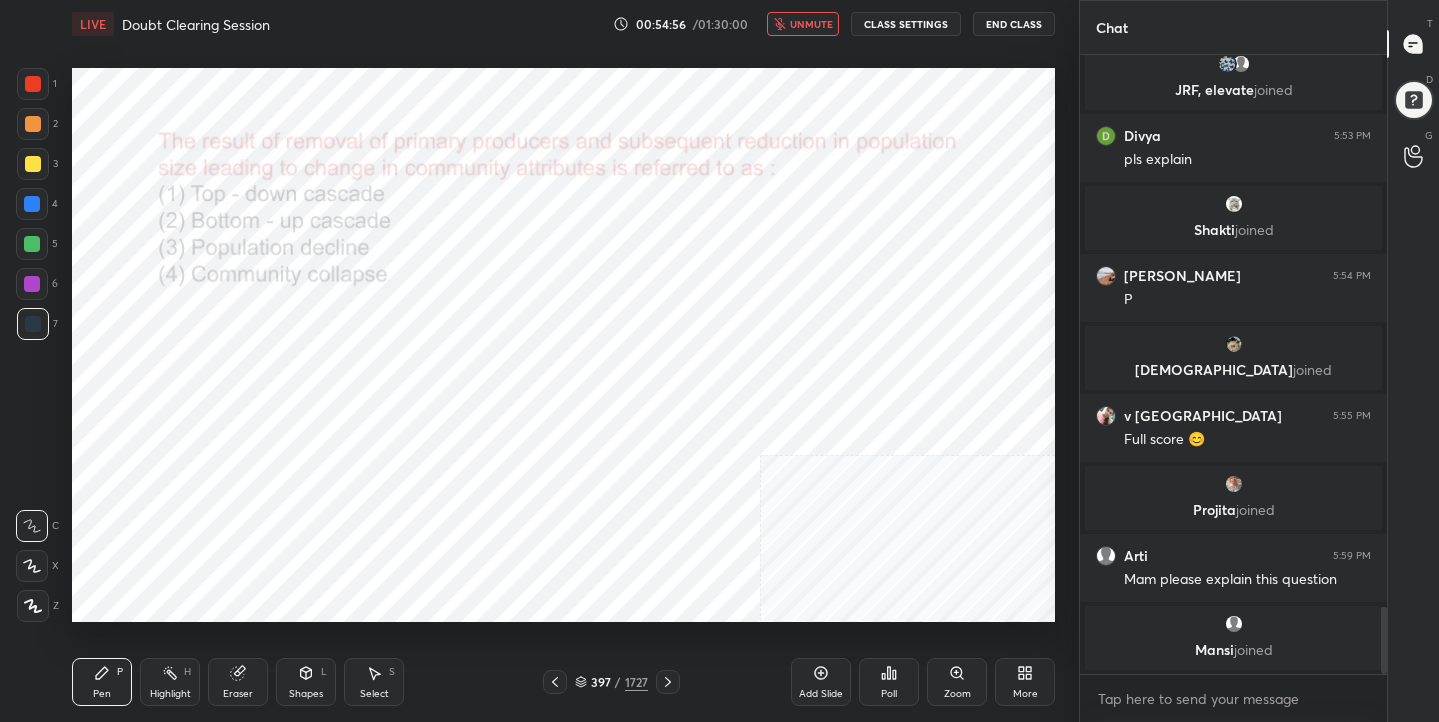 click at bounding box center (222, 536) 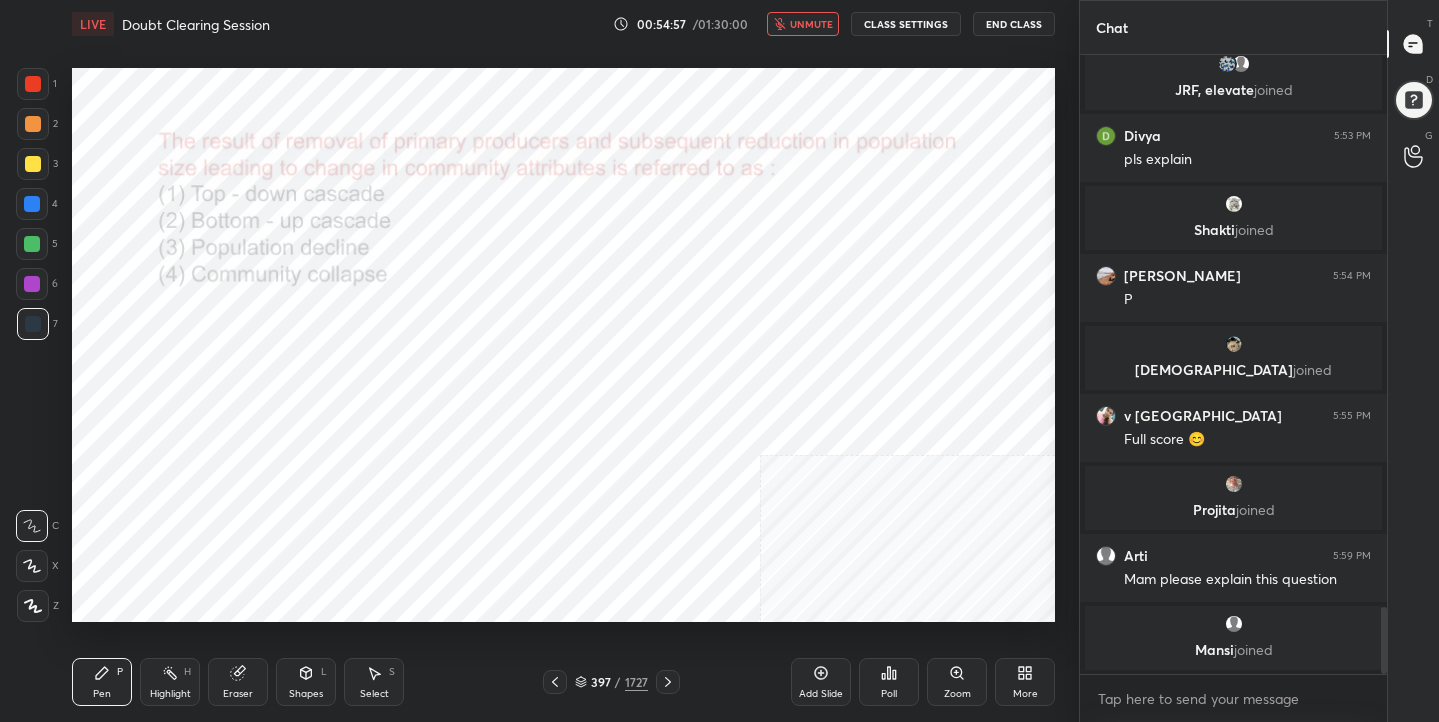 click on "Poll" at bounding box center (889, 682) 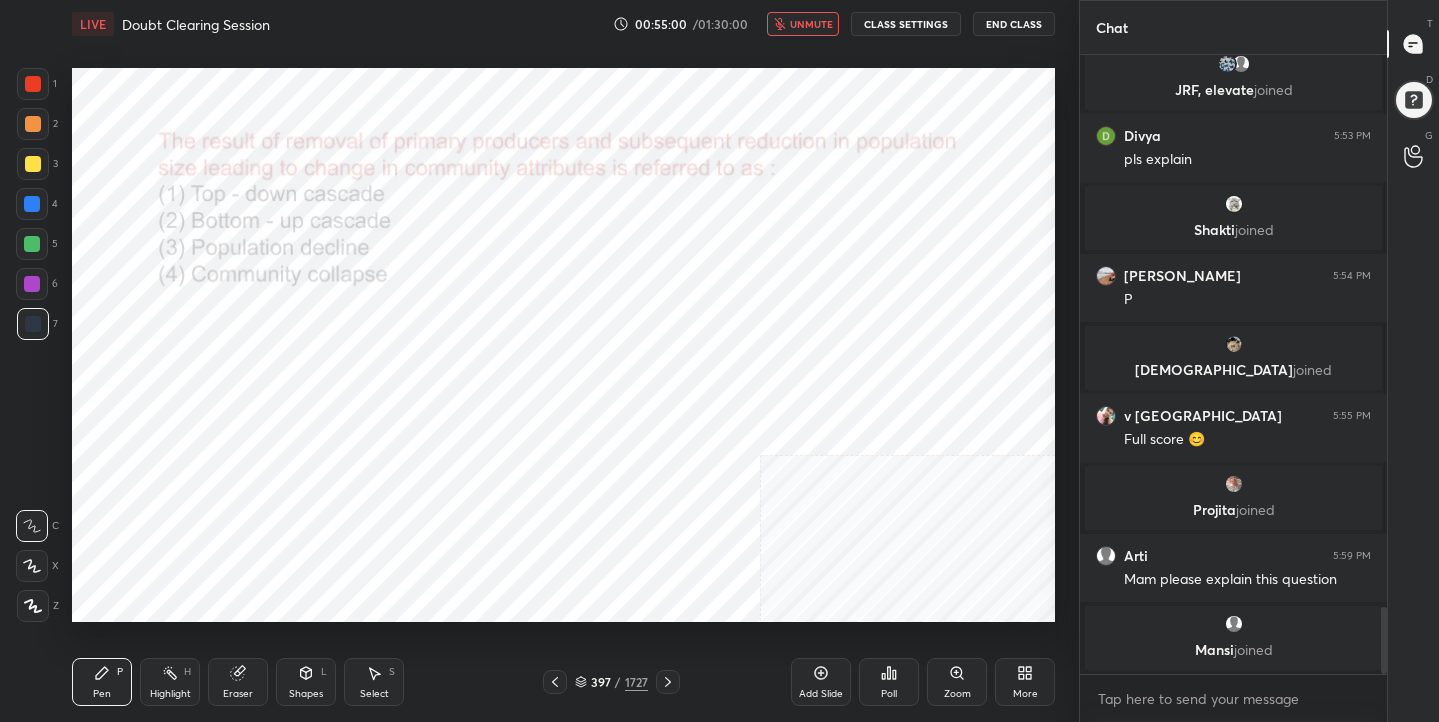 click 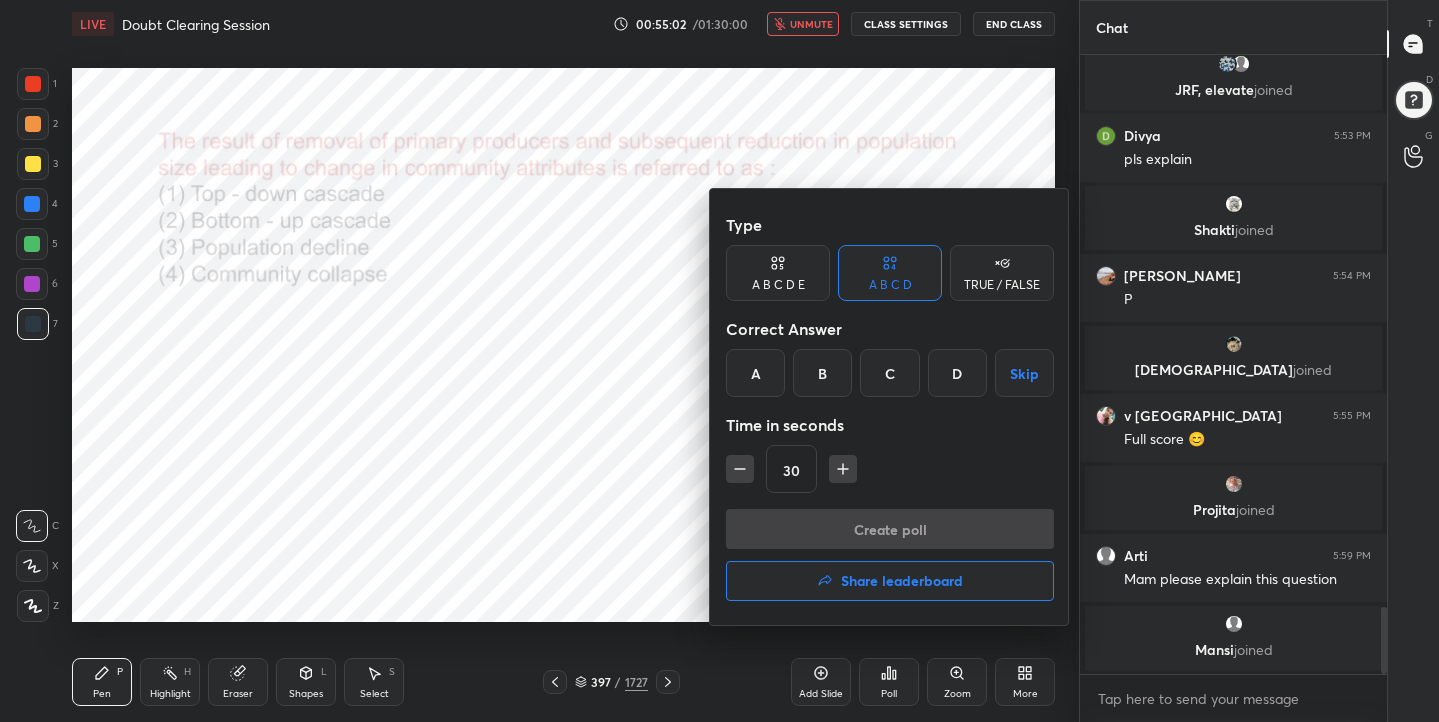 click on "B" at bounding box center (822, 373) 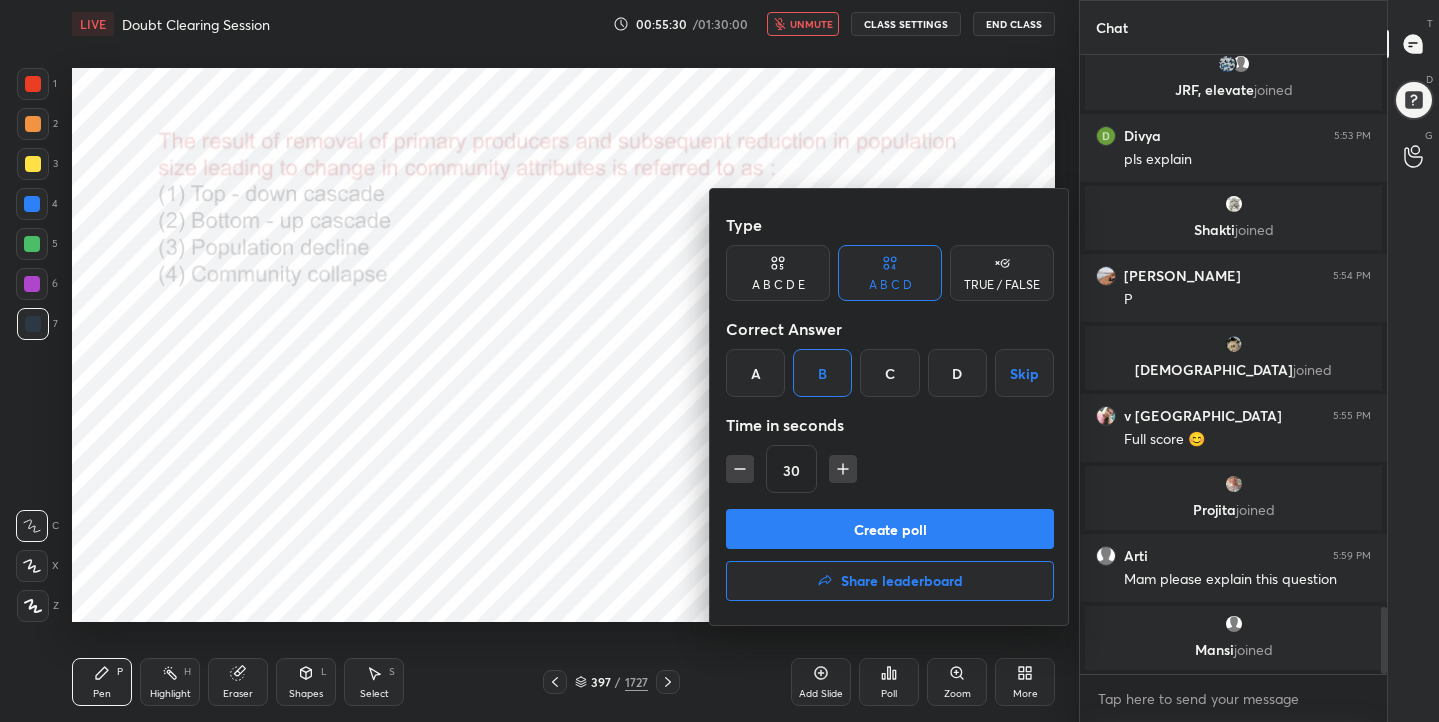 click on "Create poll" at bounding box center (890, 529) 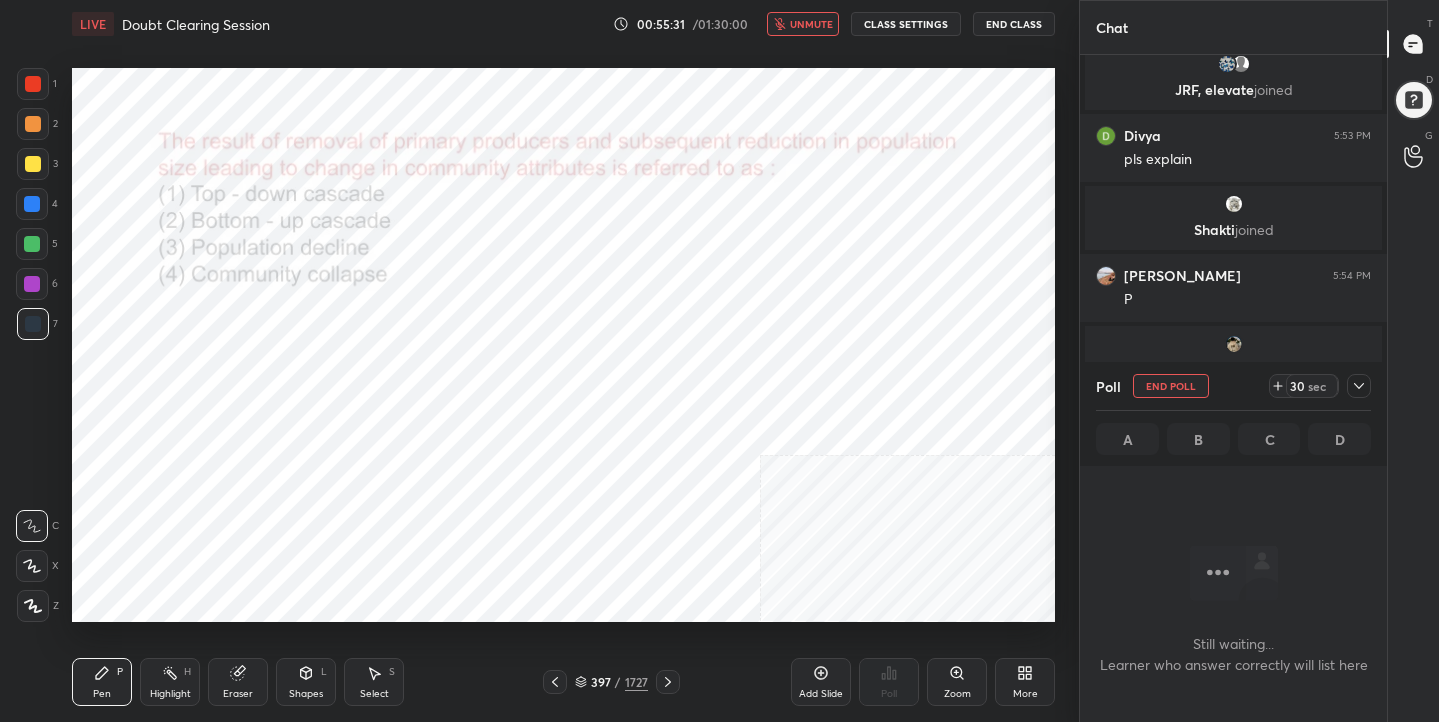 scroll, scrollTop: 384, scrollLeft: 301, axis: both 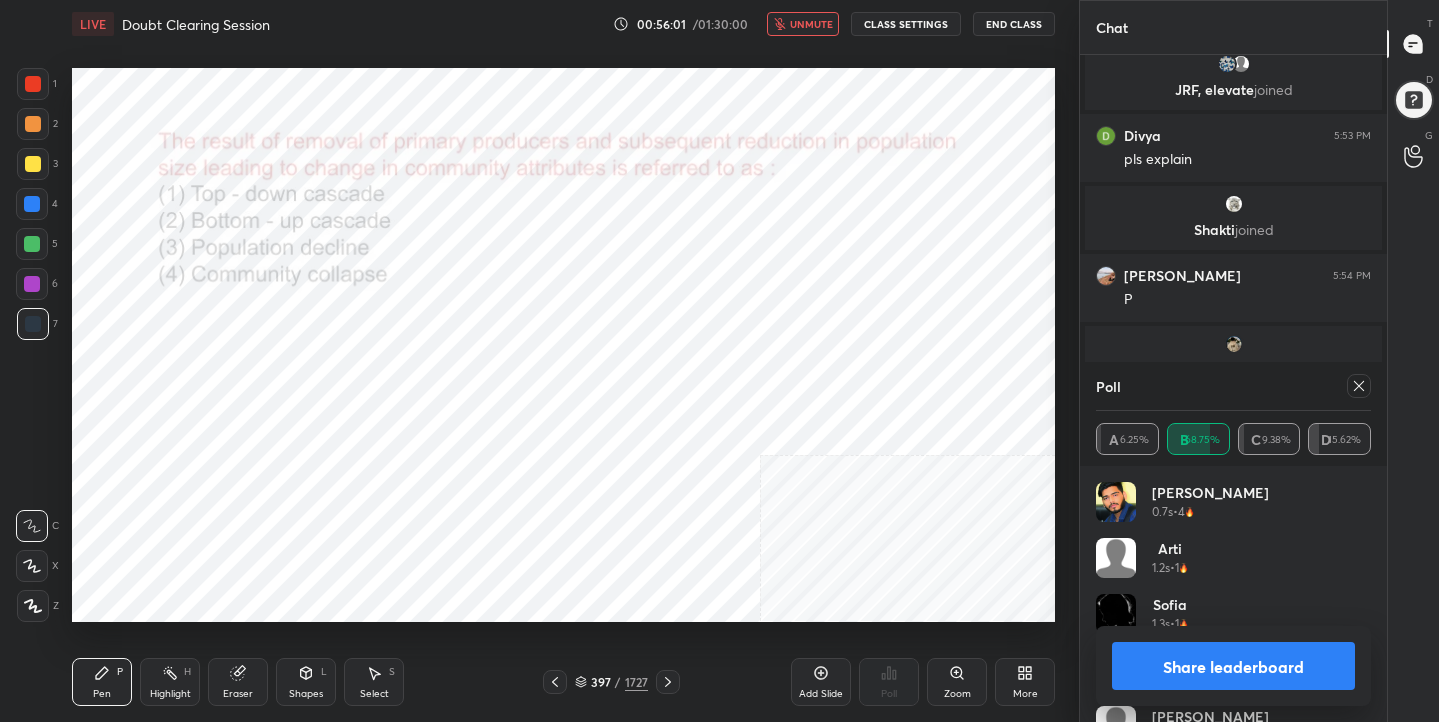 click 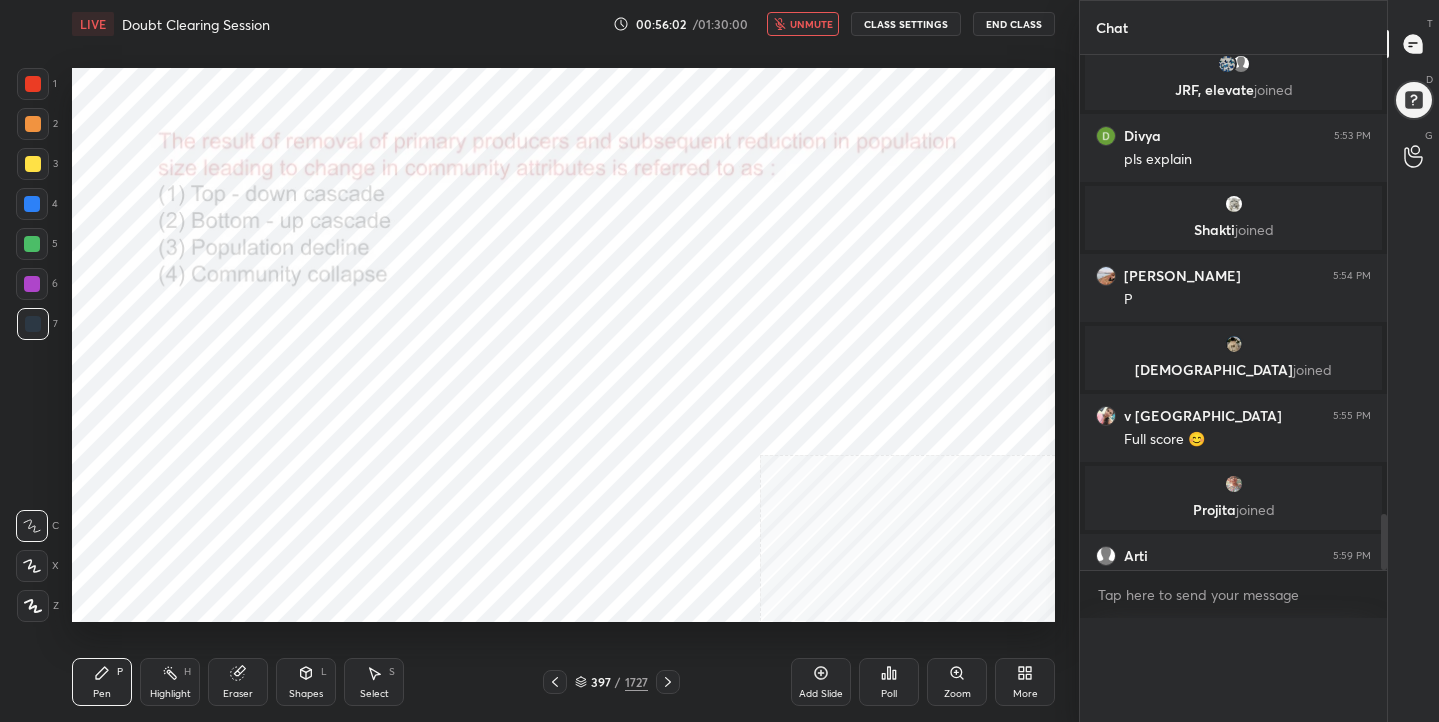 scroll, scrollTop: 0, scrollLeft: 0, axis: both 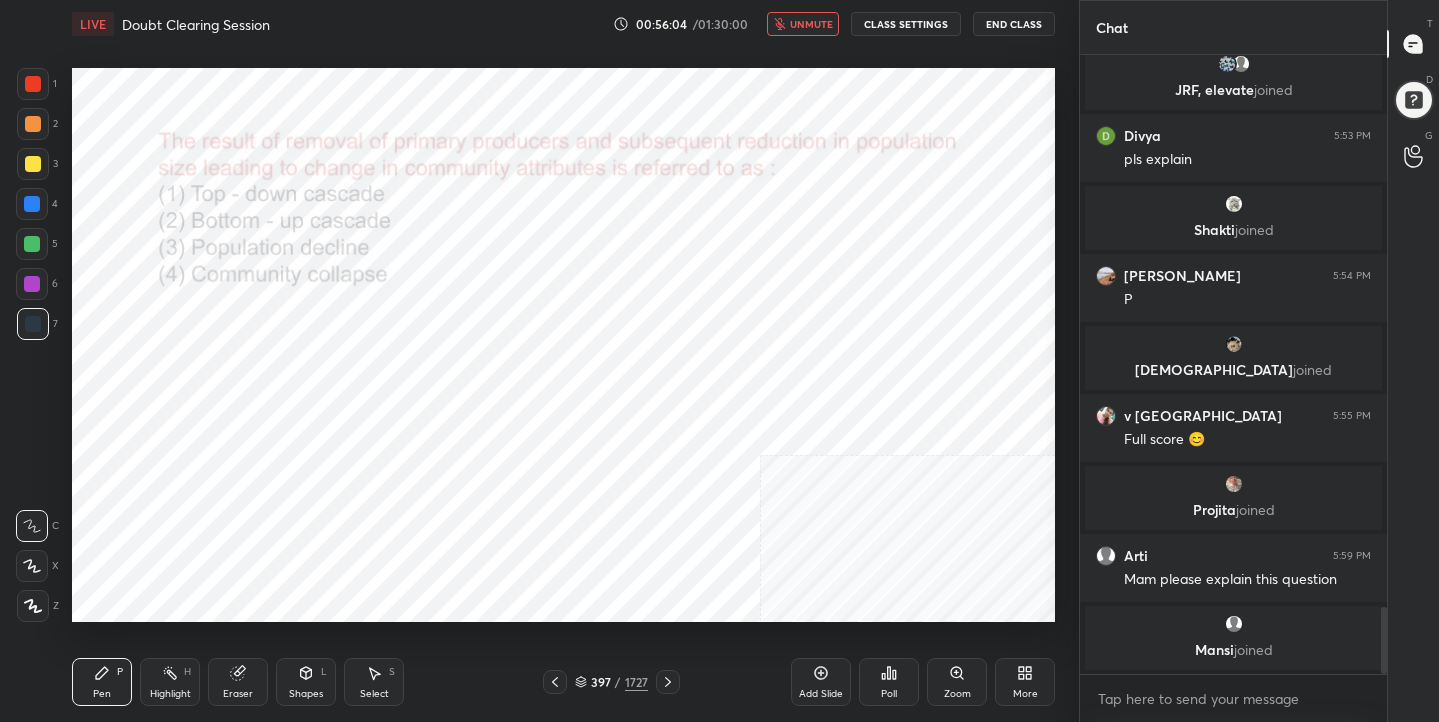 click on "unmute" at bounding box center (811, 24) 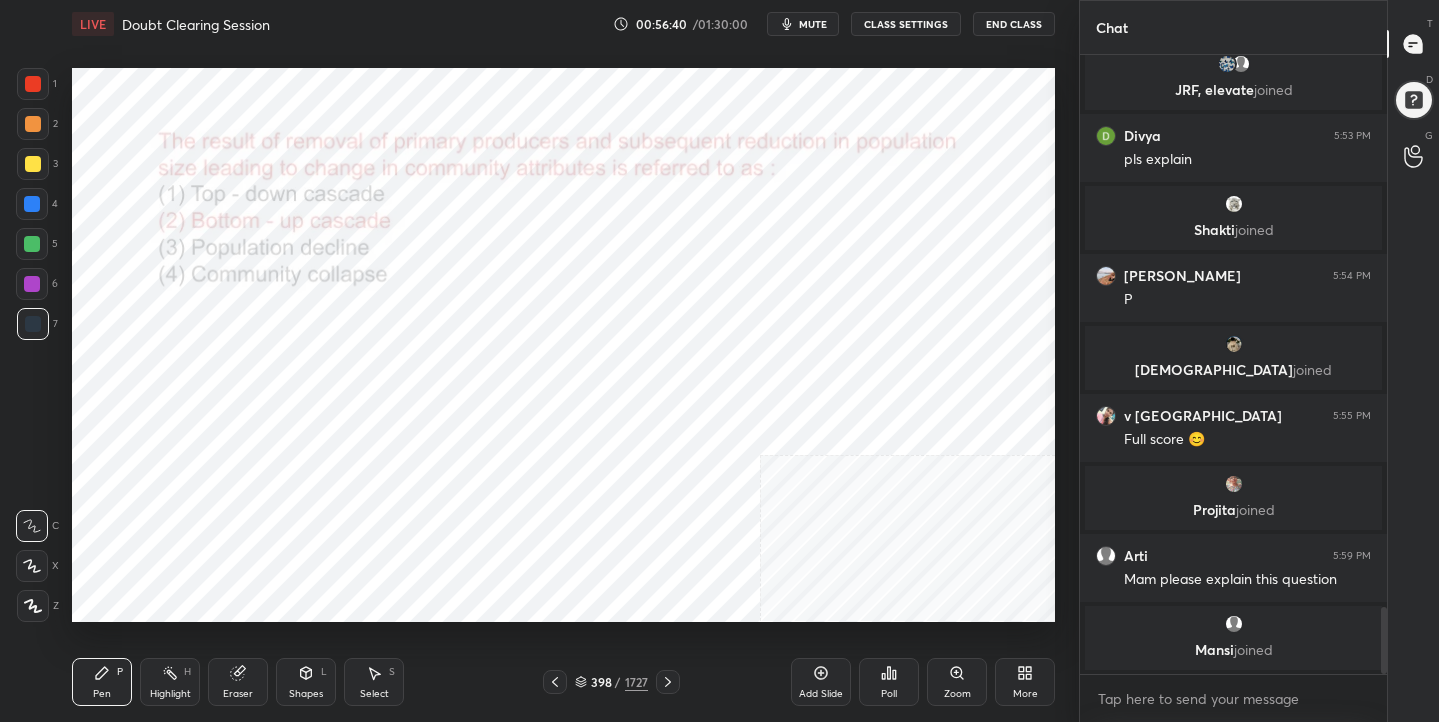 click 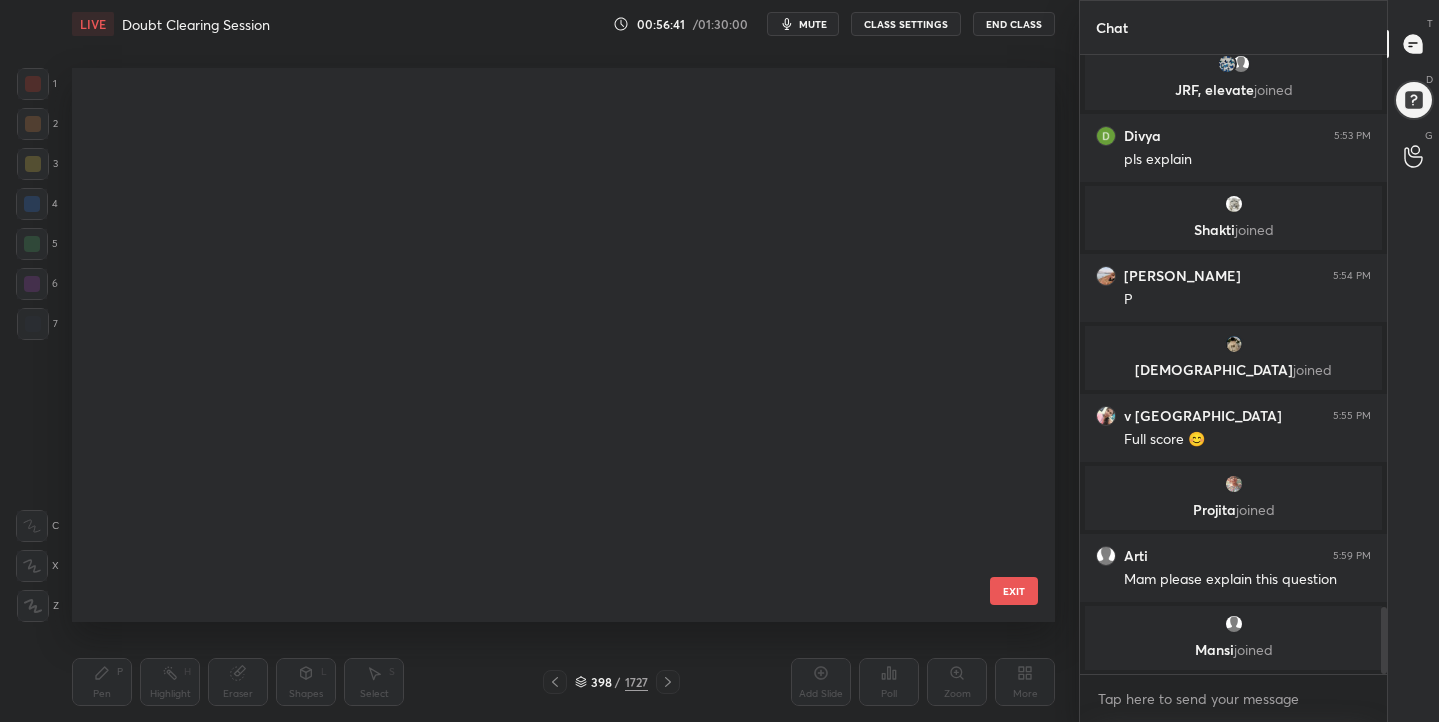 scroll, scrollTop: 21966, scrollLeft: 0, axis: vertical 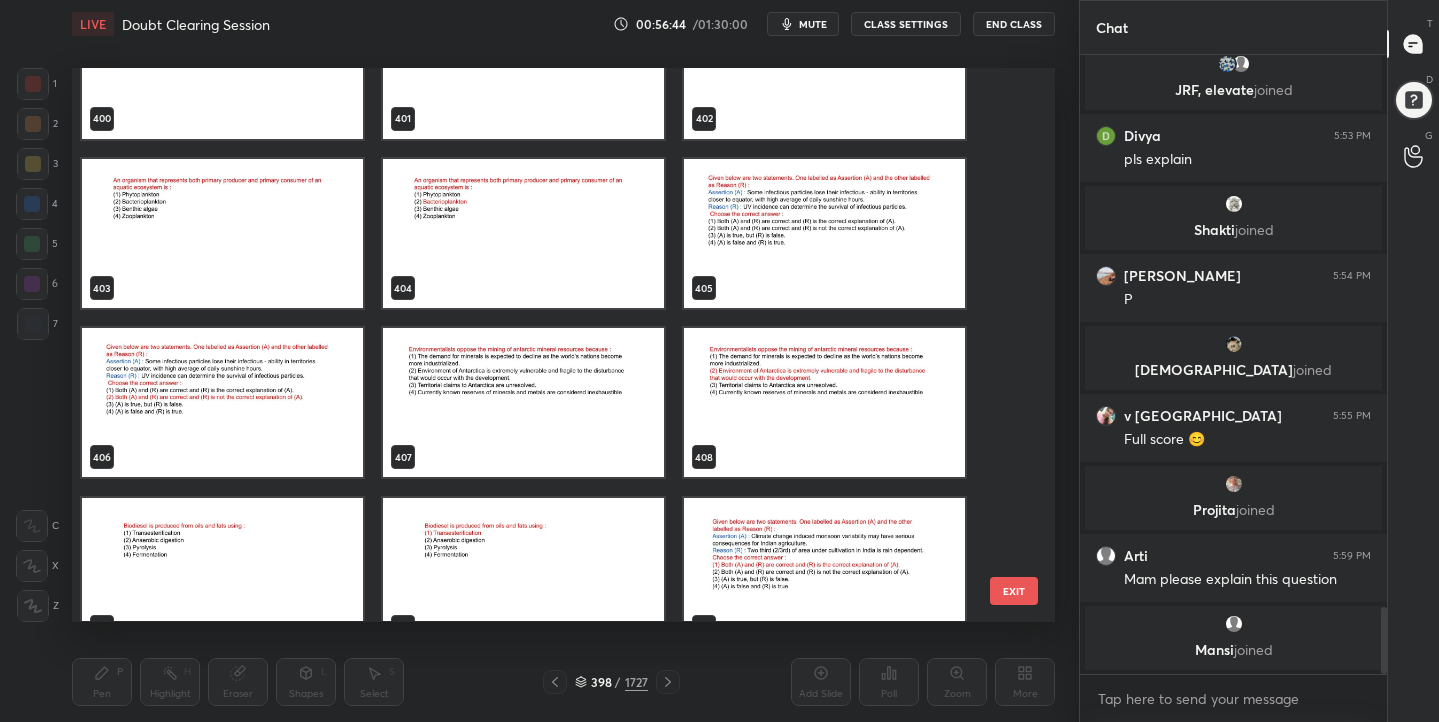 click at bounding box center (523, 403) 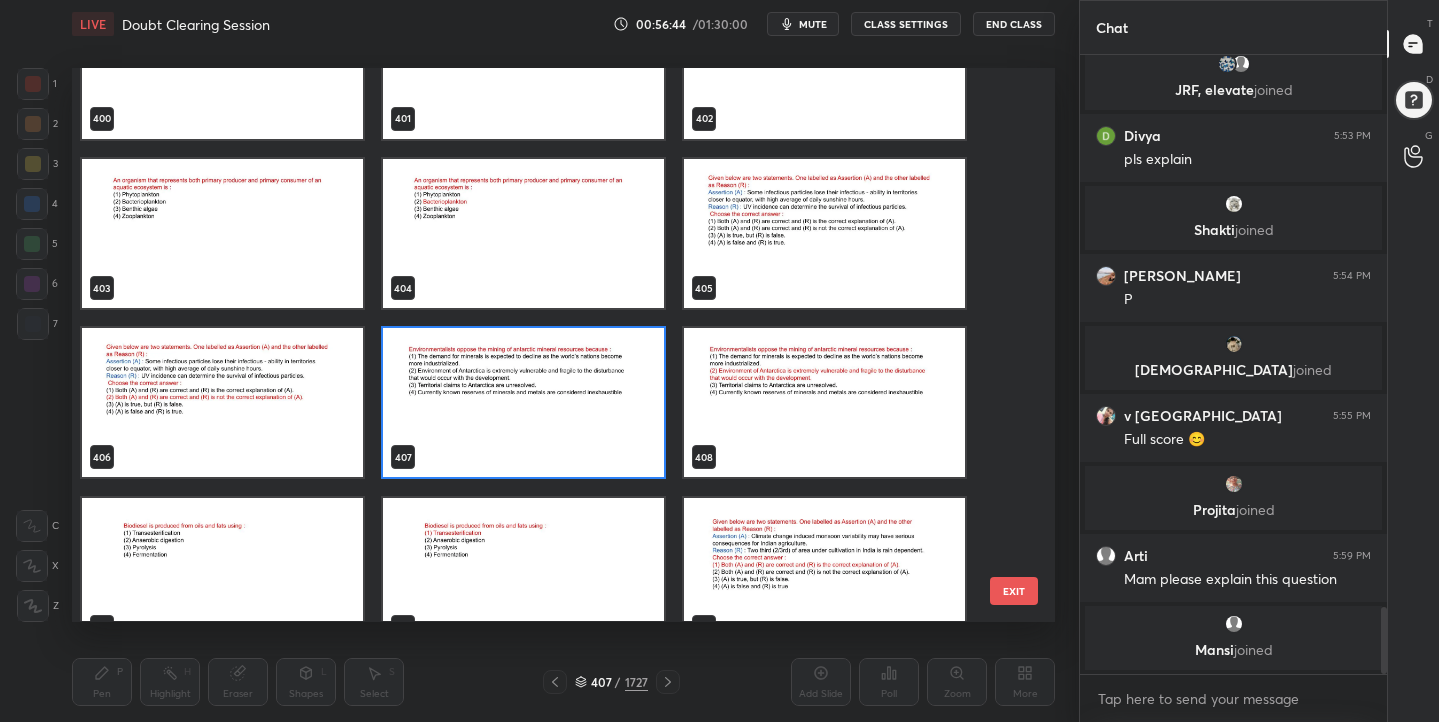 click at bounding box center [523, 403] 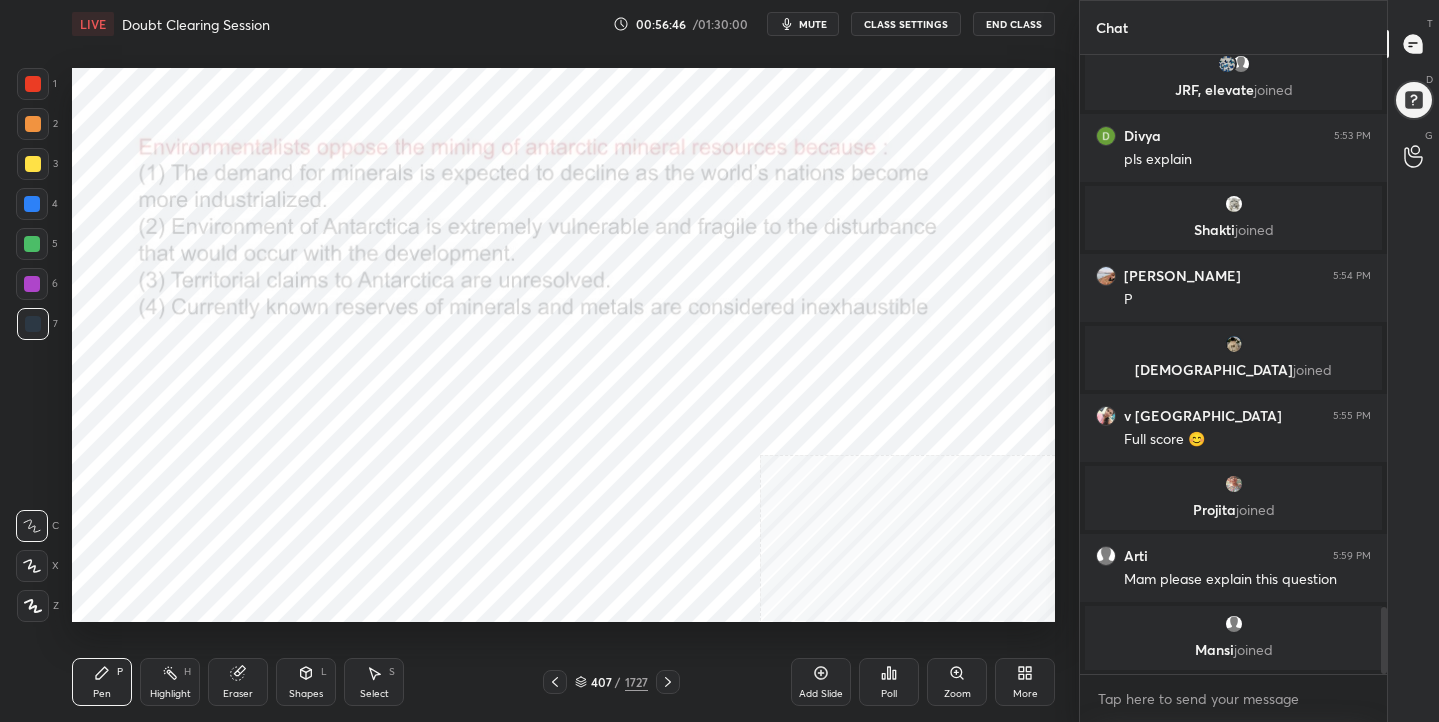 click on "mute" at bounding box center (813, 24) 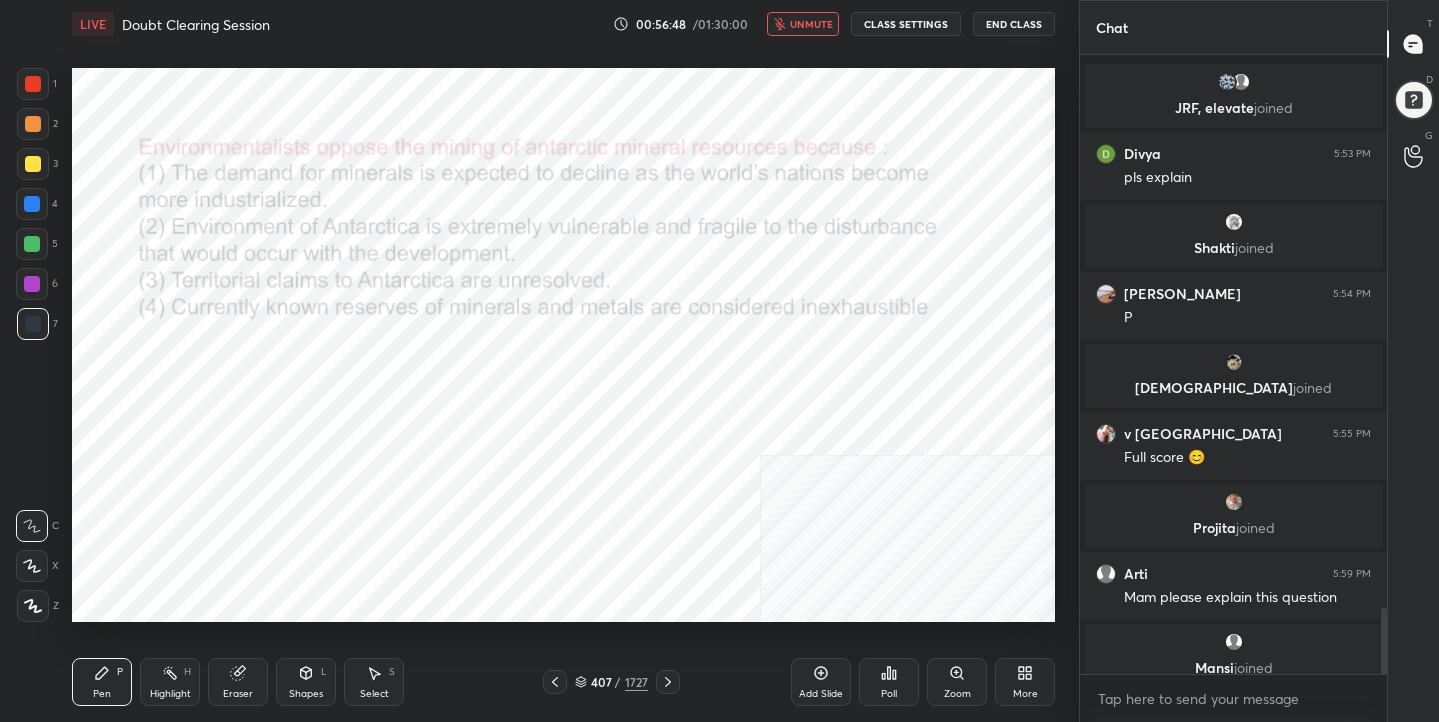 scroll, scrollTop: 5179, scrollLeft: 0, axis: vertical 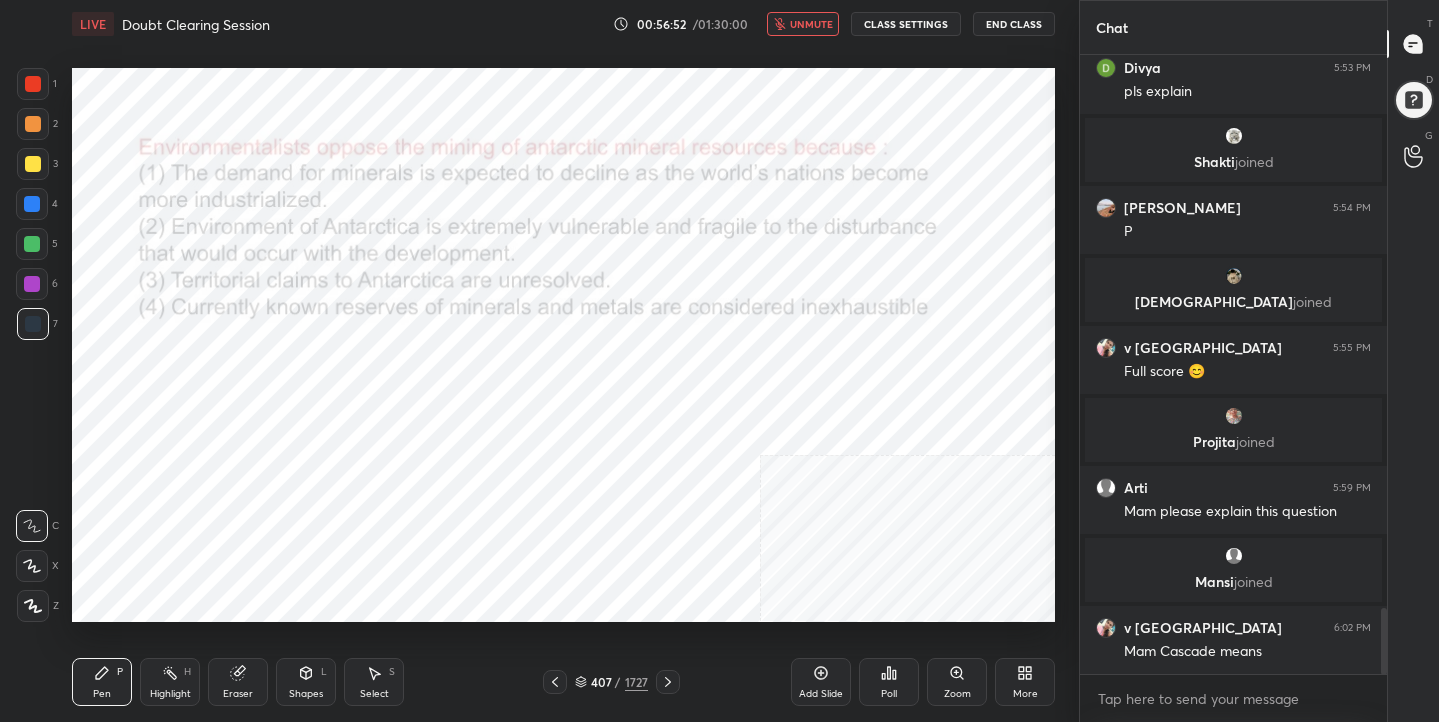 click on "unmute" at bounding box center [811, 24] 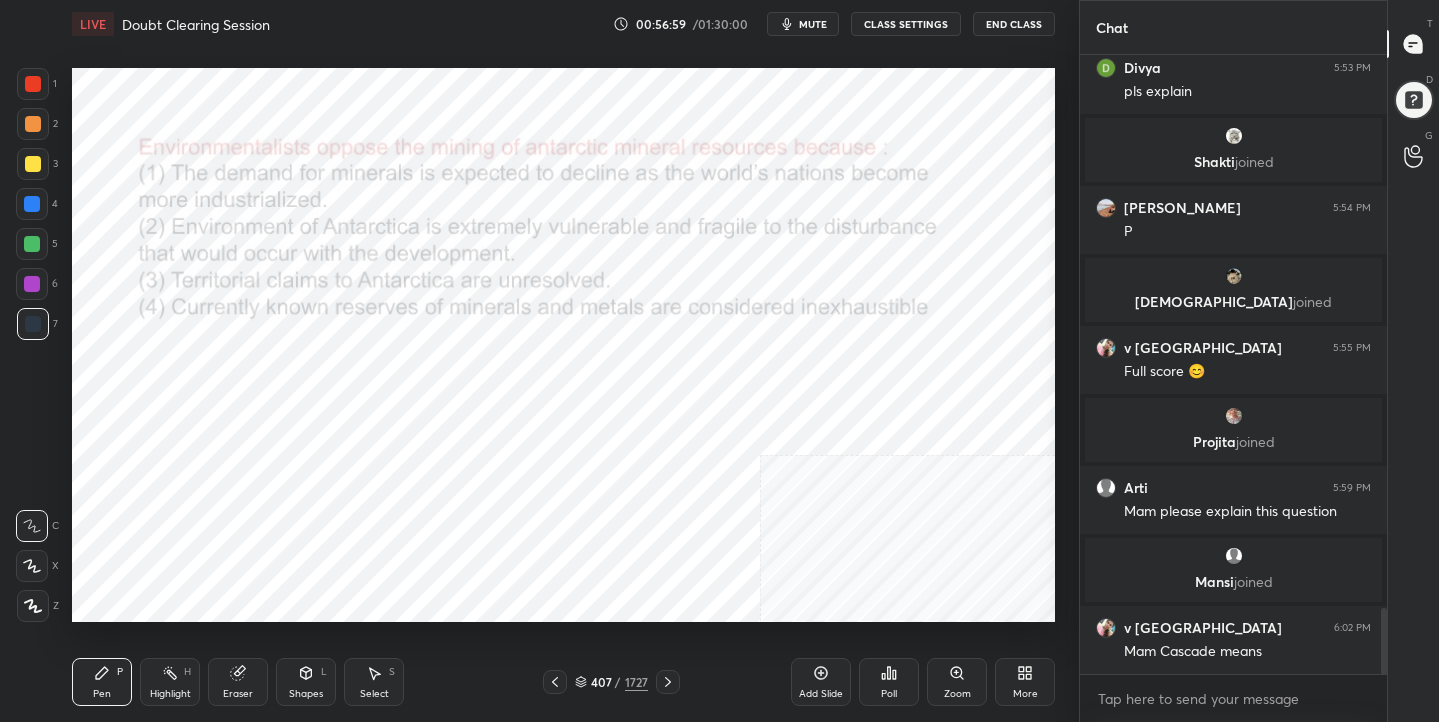 click on "mute" at bounding box center [813, 24] 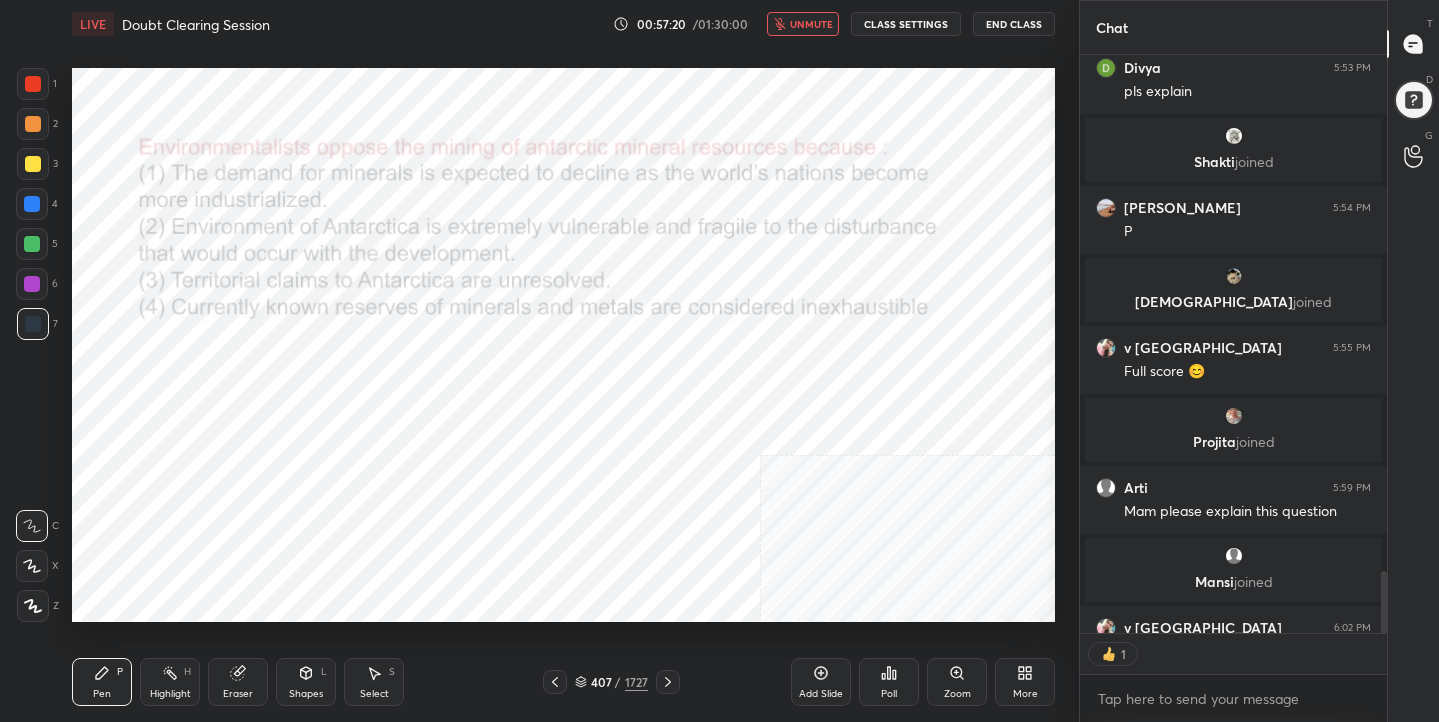 scroll, scrollTop: 572, scrollLeft: 301, axis: both 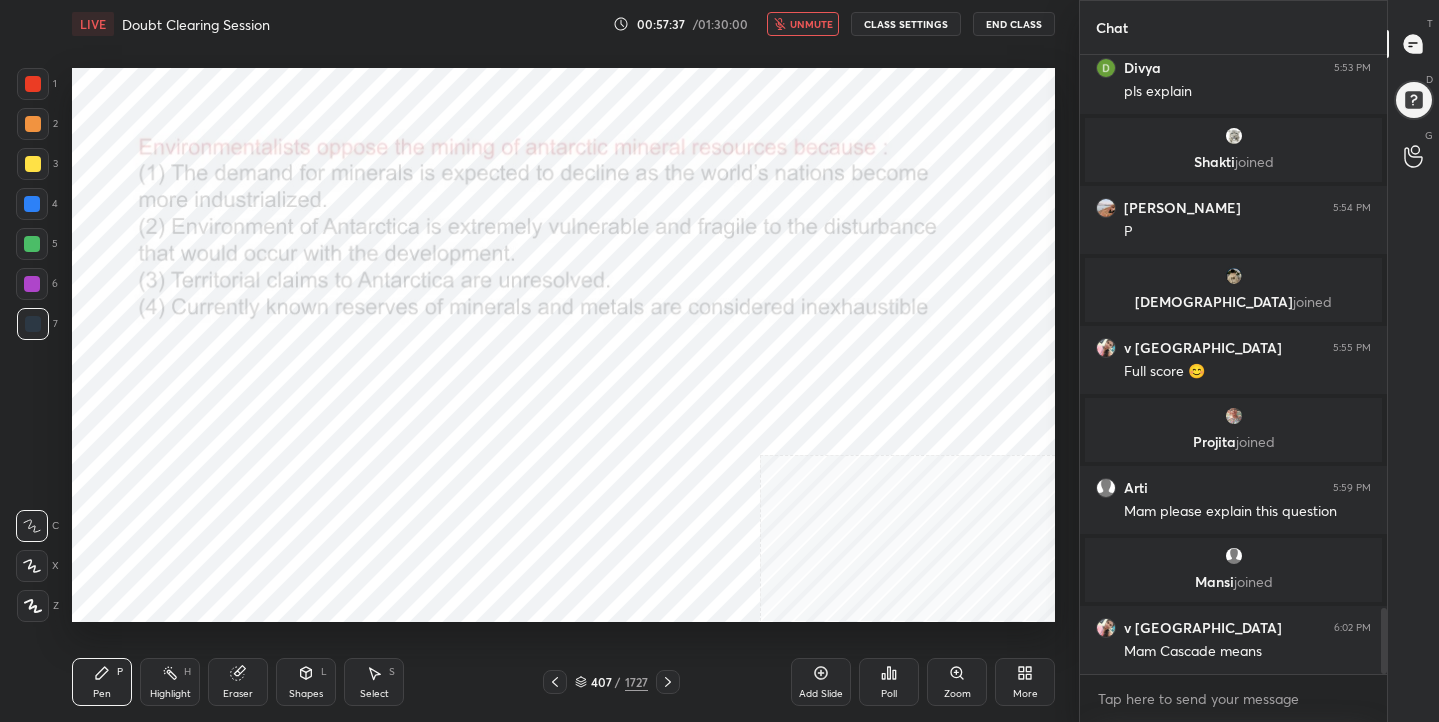 click 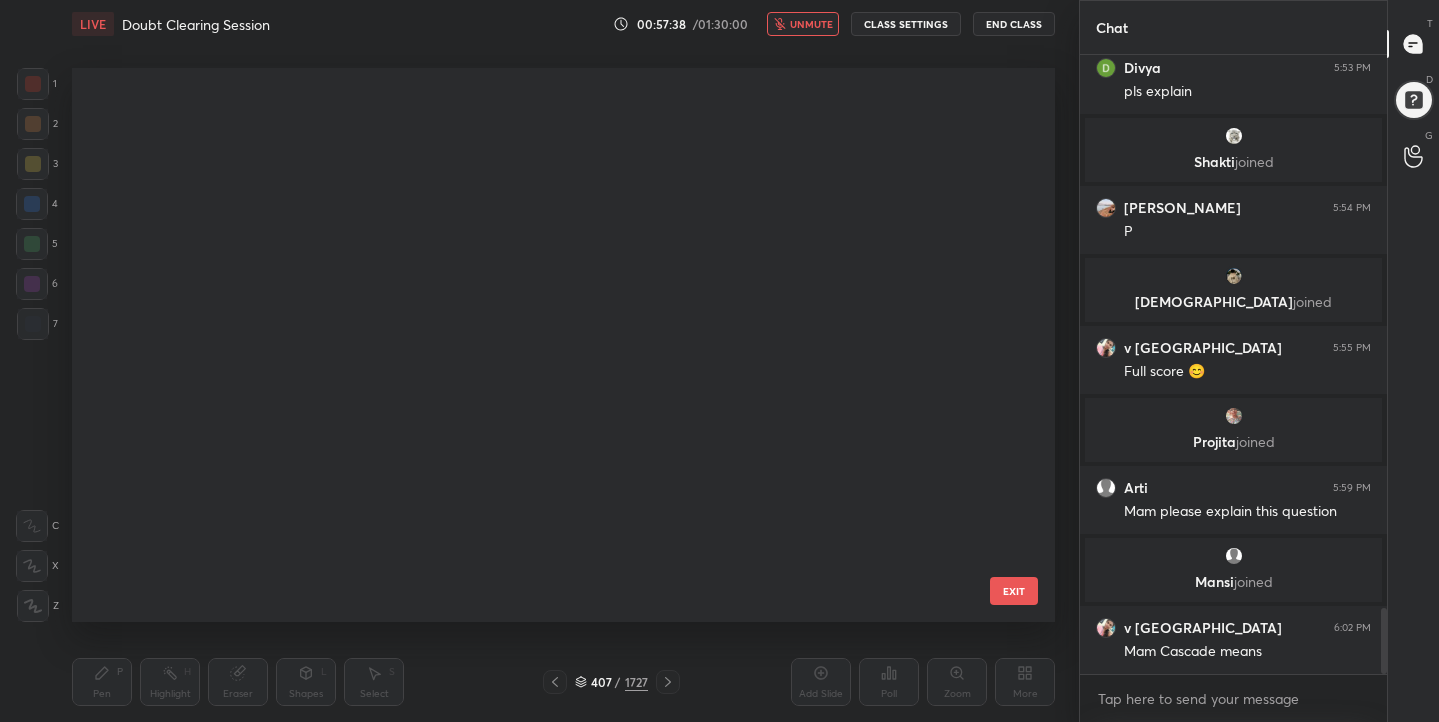 scroll, scrollTop: 22474, scrollLeft: 0, axis: vertical 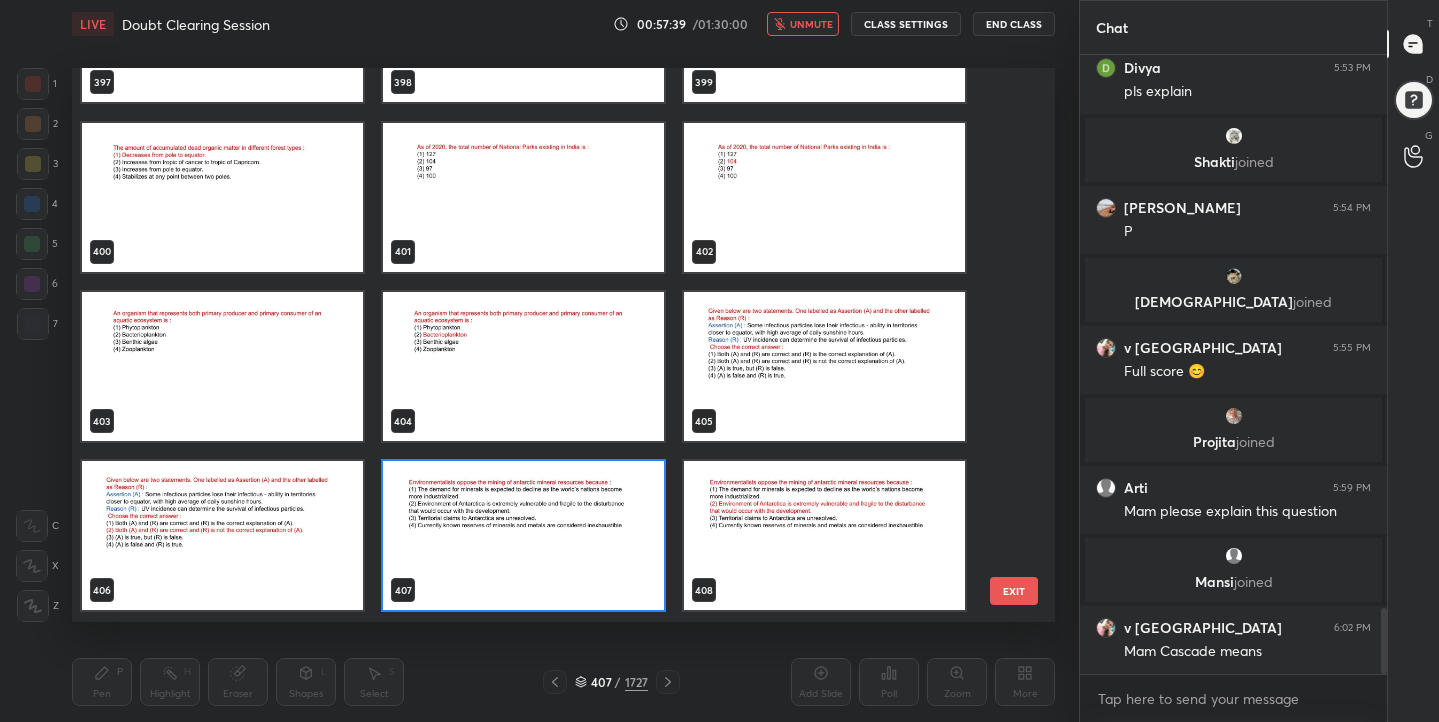 click at bounding box center [523, 536] 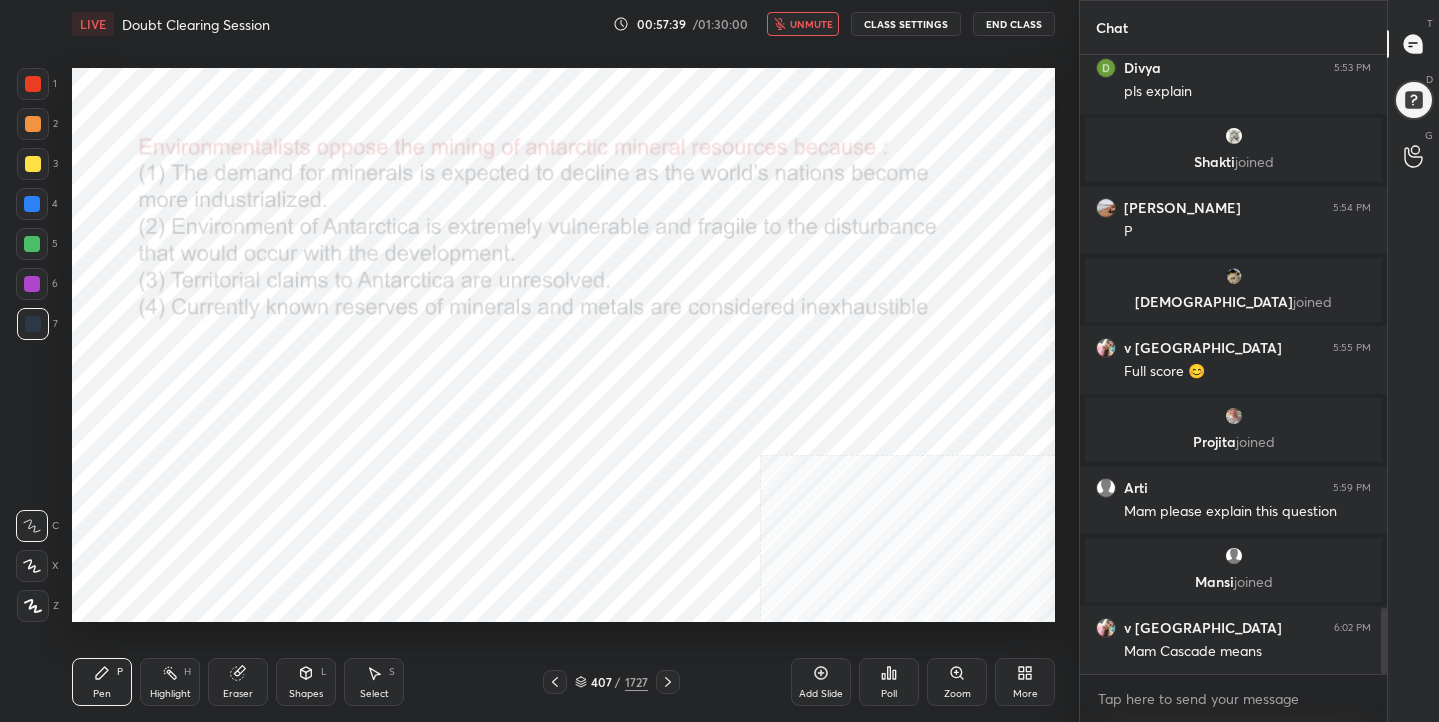 click at bounding box center (523, 536) 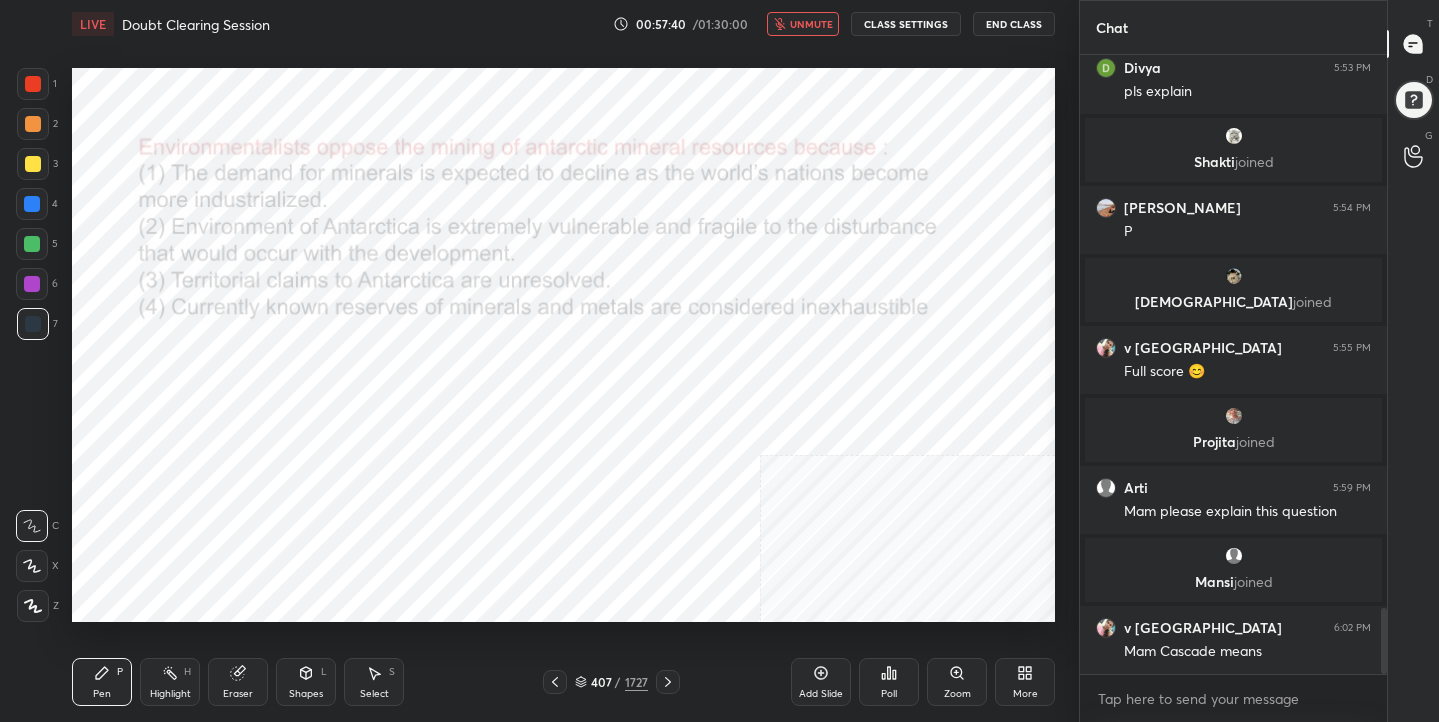 click 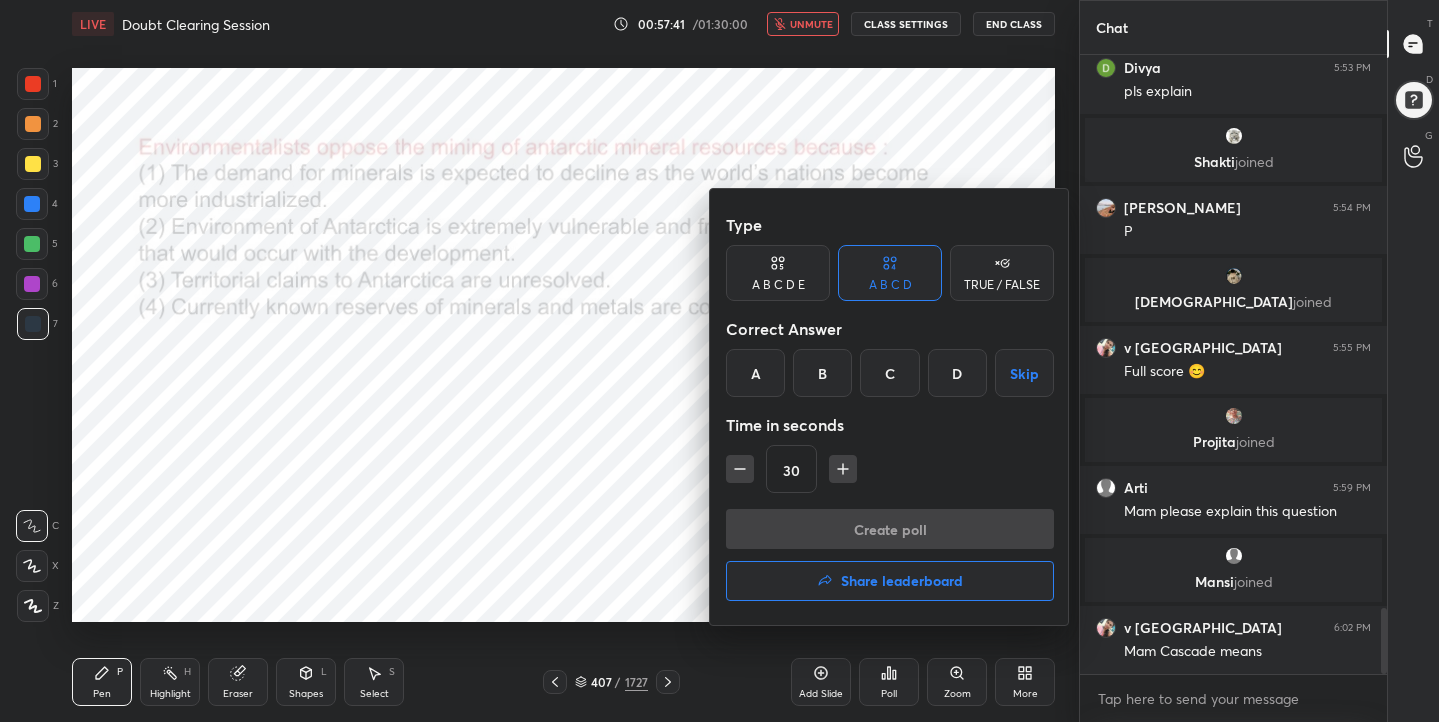 click on "B" at bounding box center (822, 373) 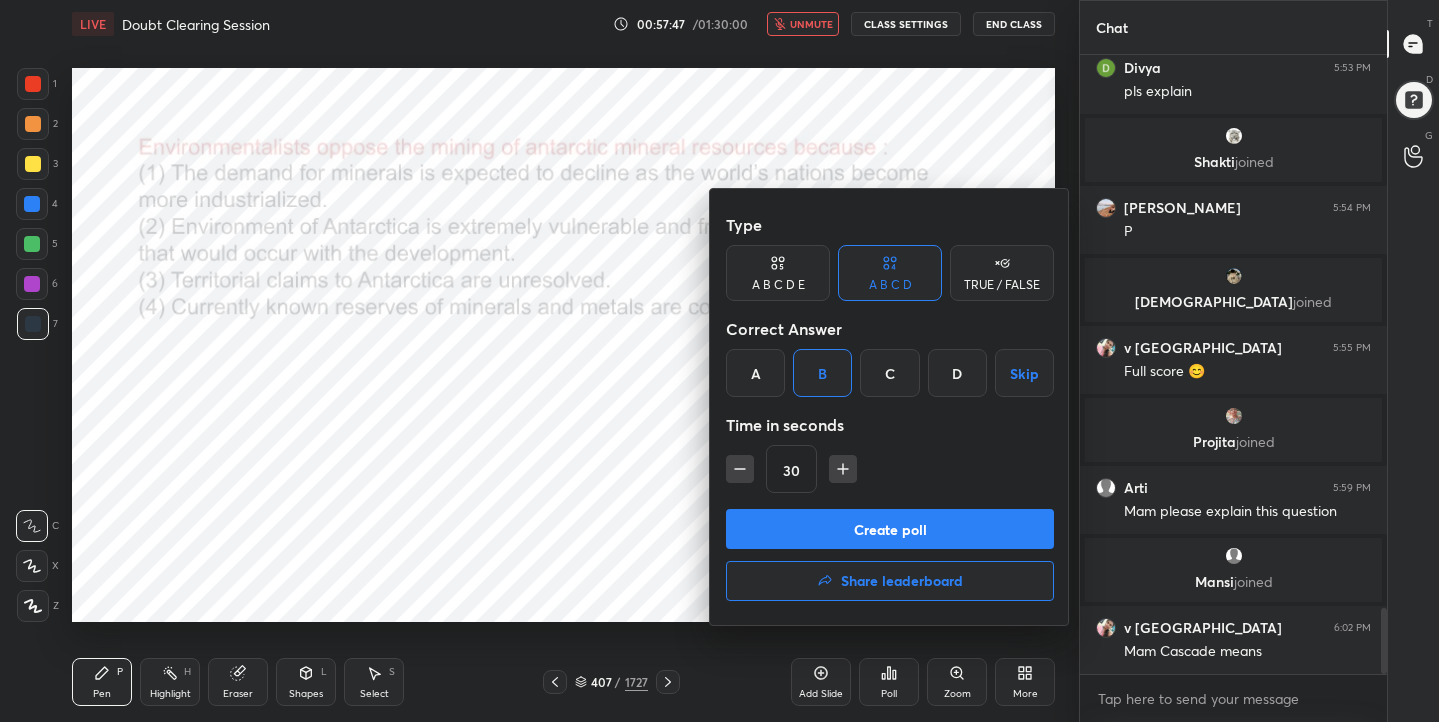 click on "Create poll" at bounding box center [890, 529] 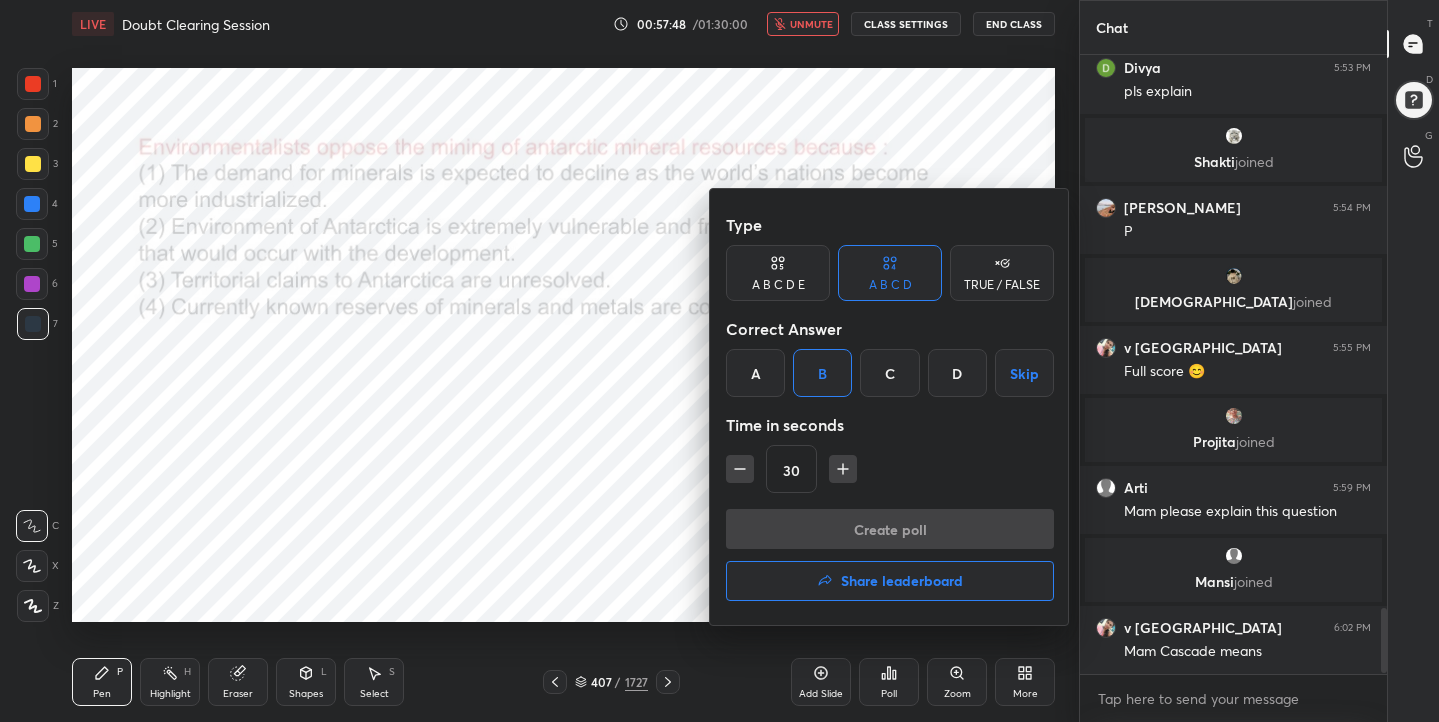scroll, scrollTop: 5247, scrollLeft: 0, axis: vertical 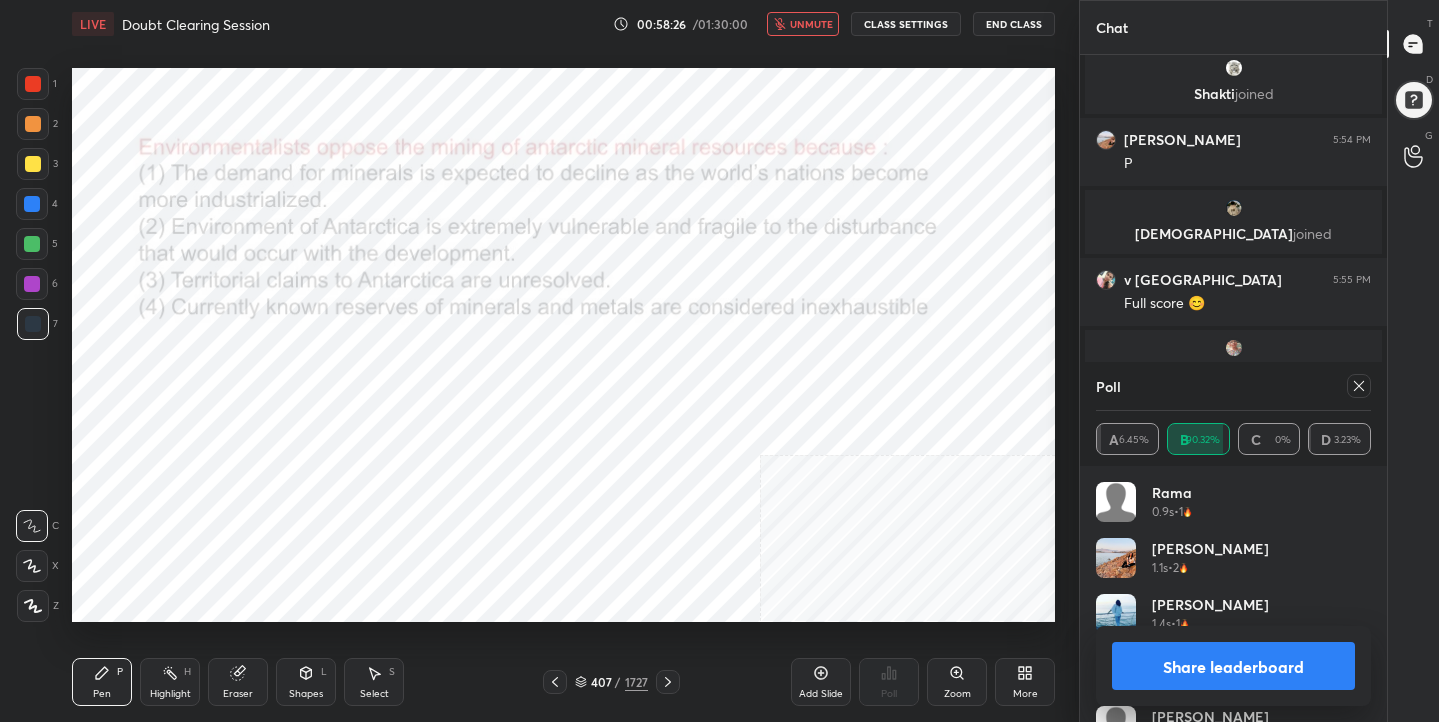 click 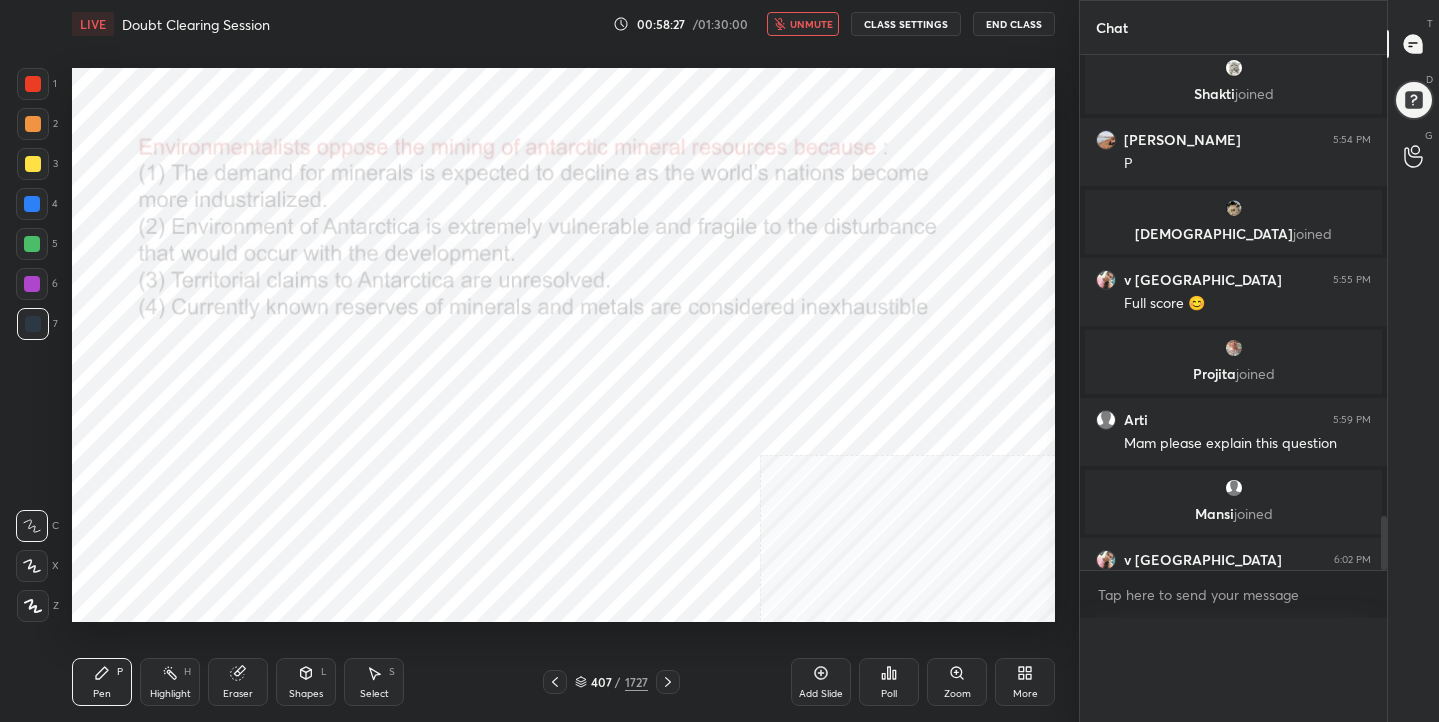 scroll, scrollTop: 0, scrollLeft: 0, axis: both 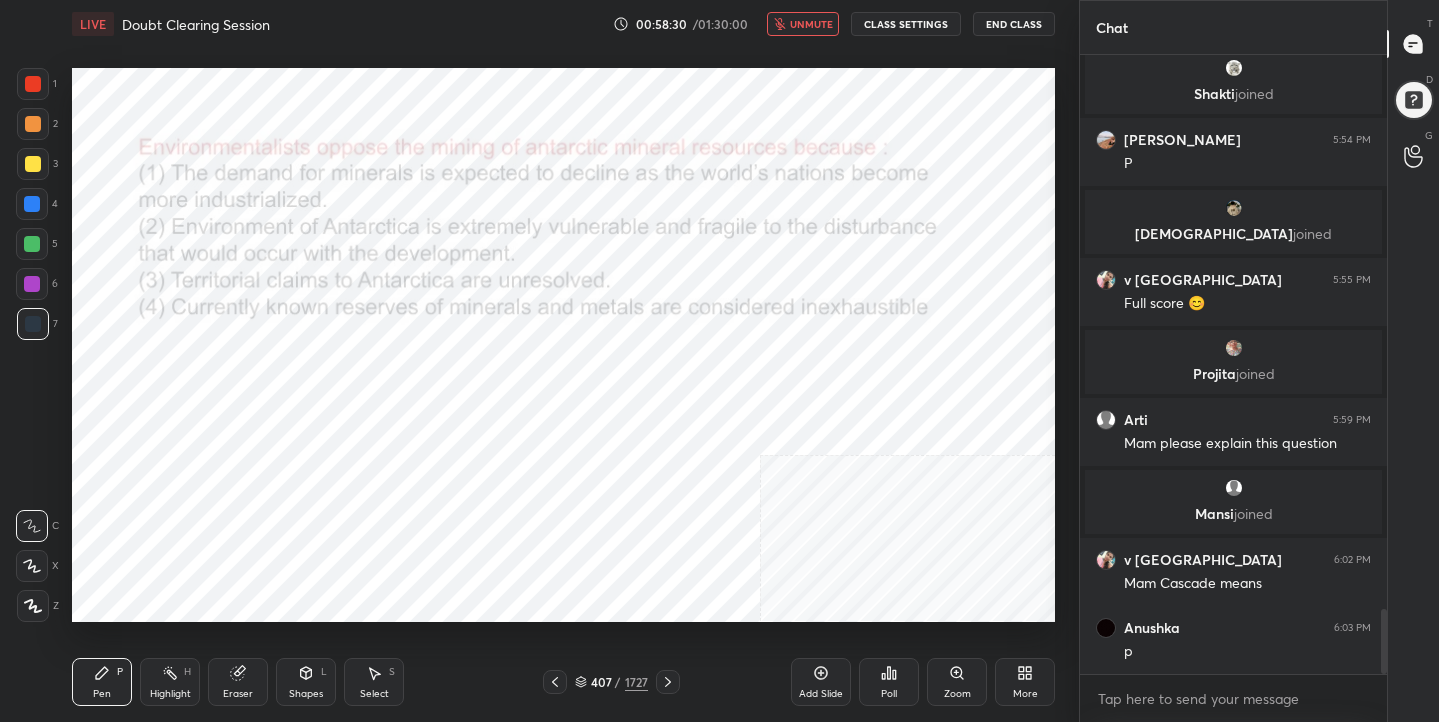 click on "unmute" at bounding box center [811, 24] 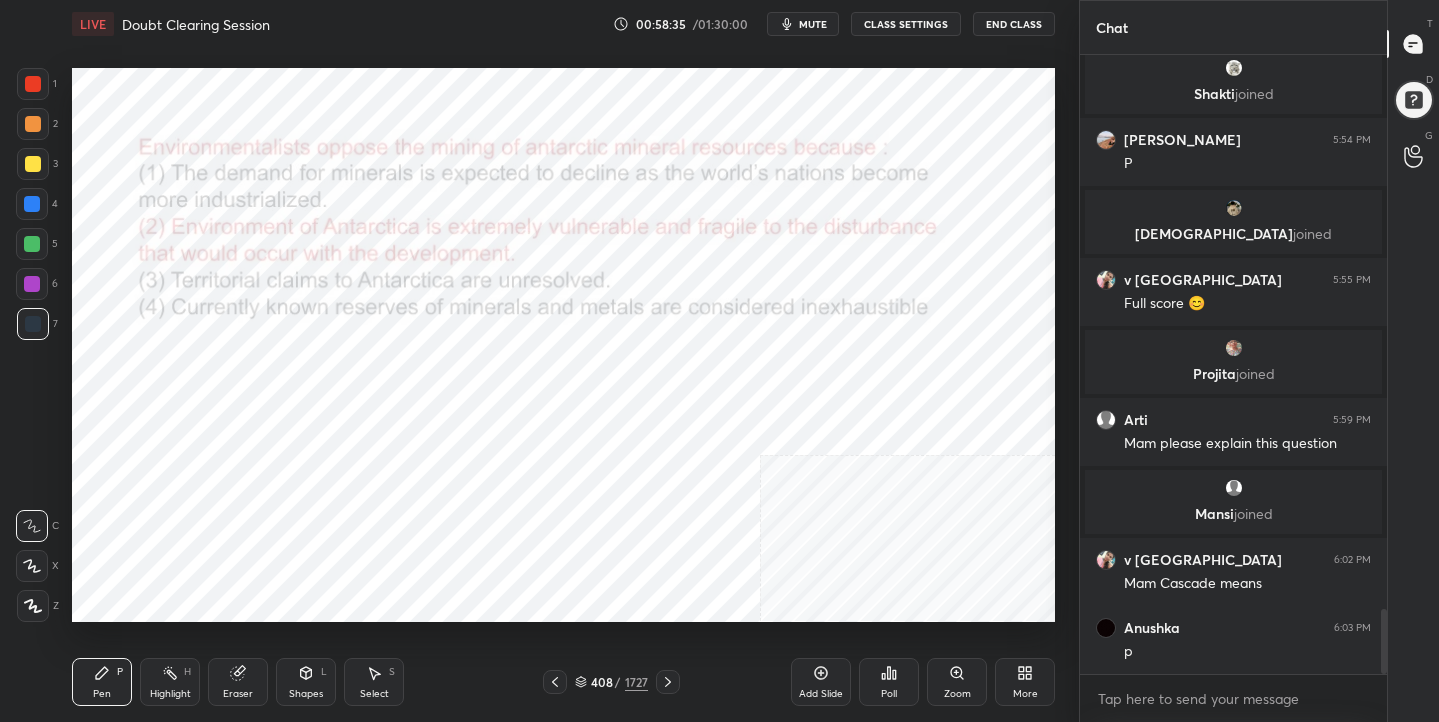 scroll, scrollTop: 5319, scrollLeft: 0, axis: vertical 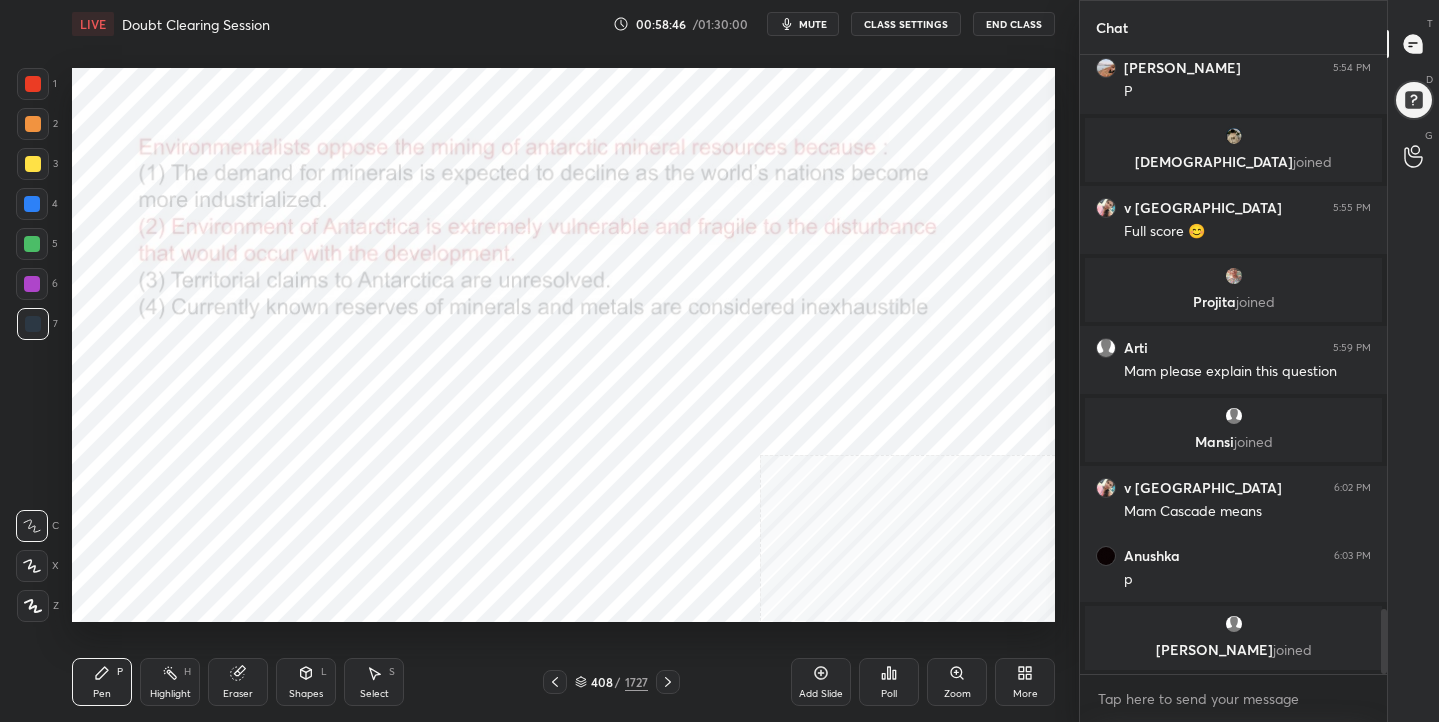click 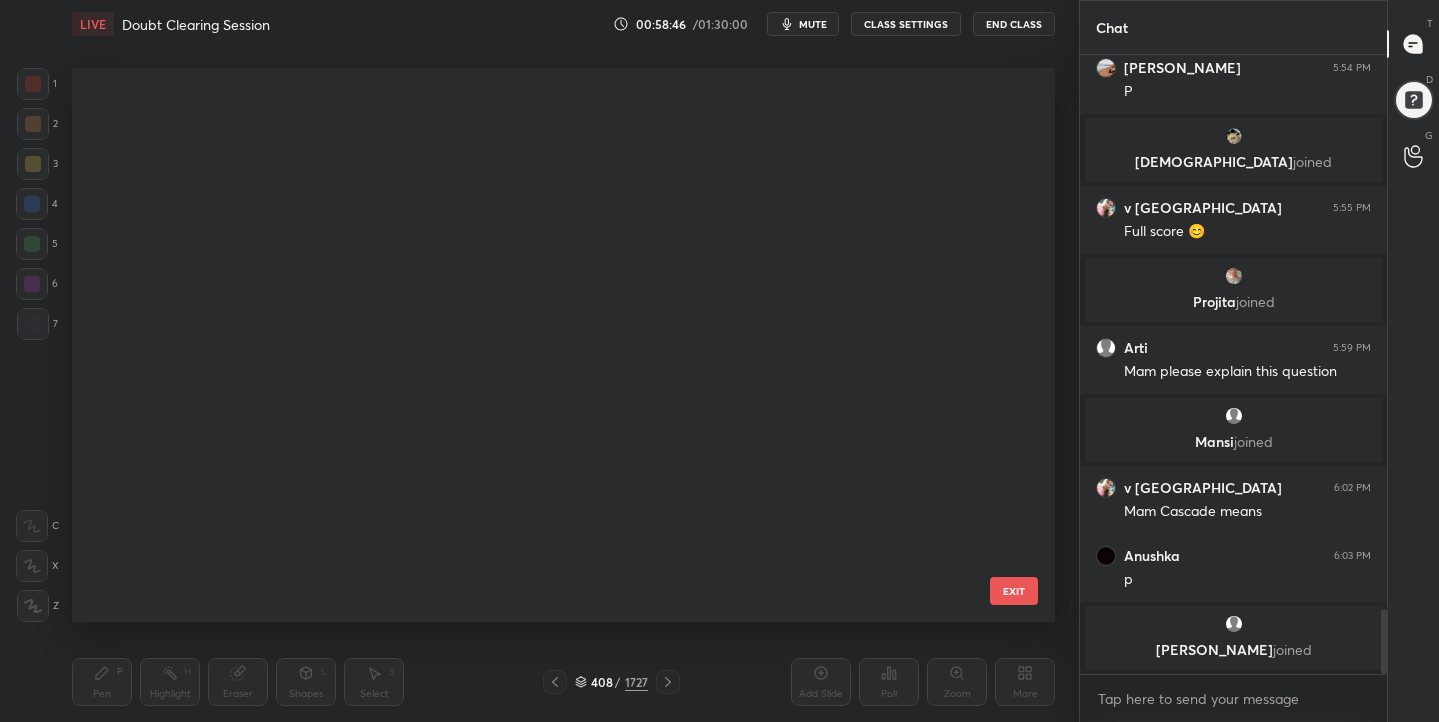 scroll, scrollTop: 22474, scrollLeft: 0, axis: vertical 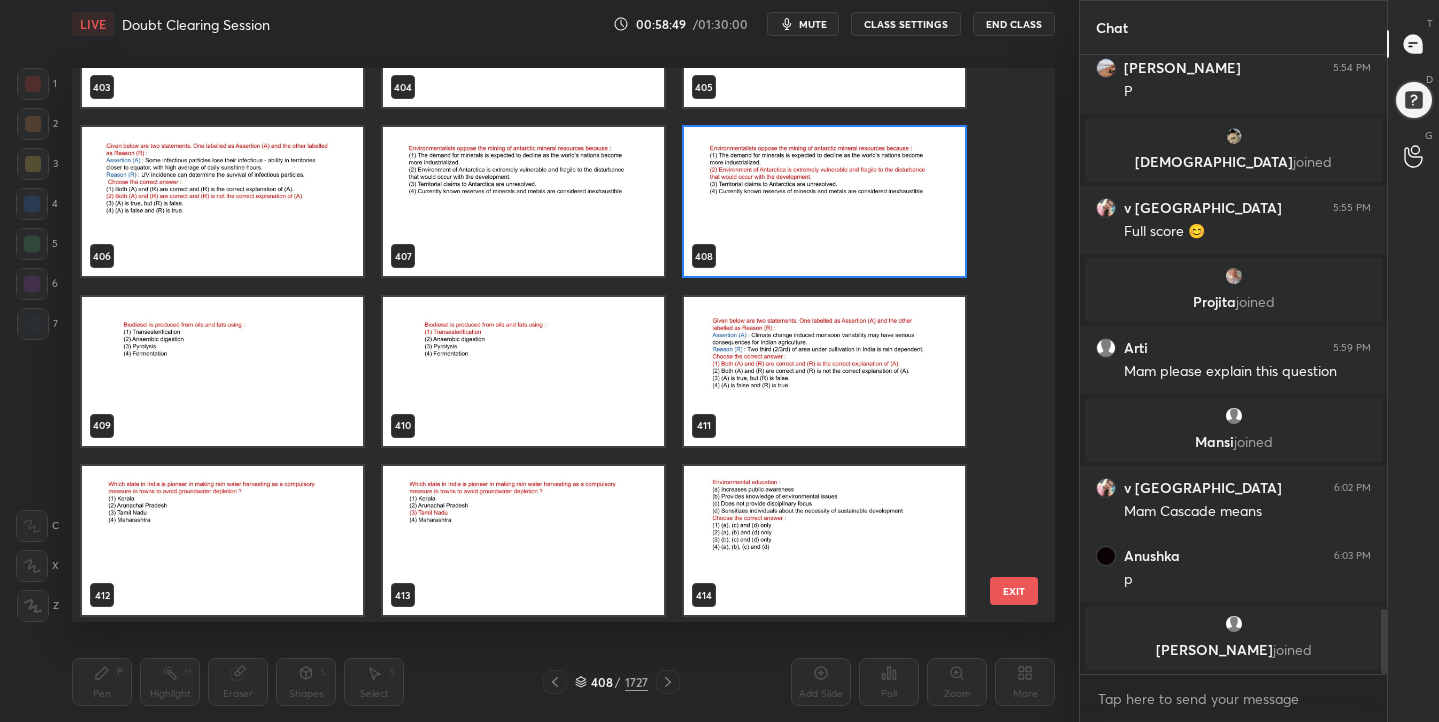 click at bounding box center (222, 371) 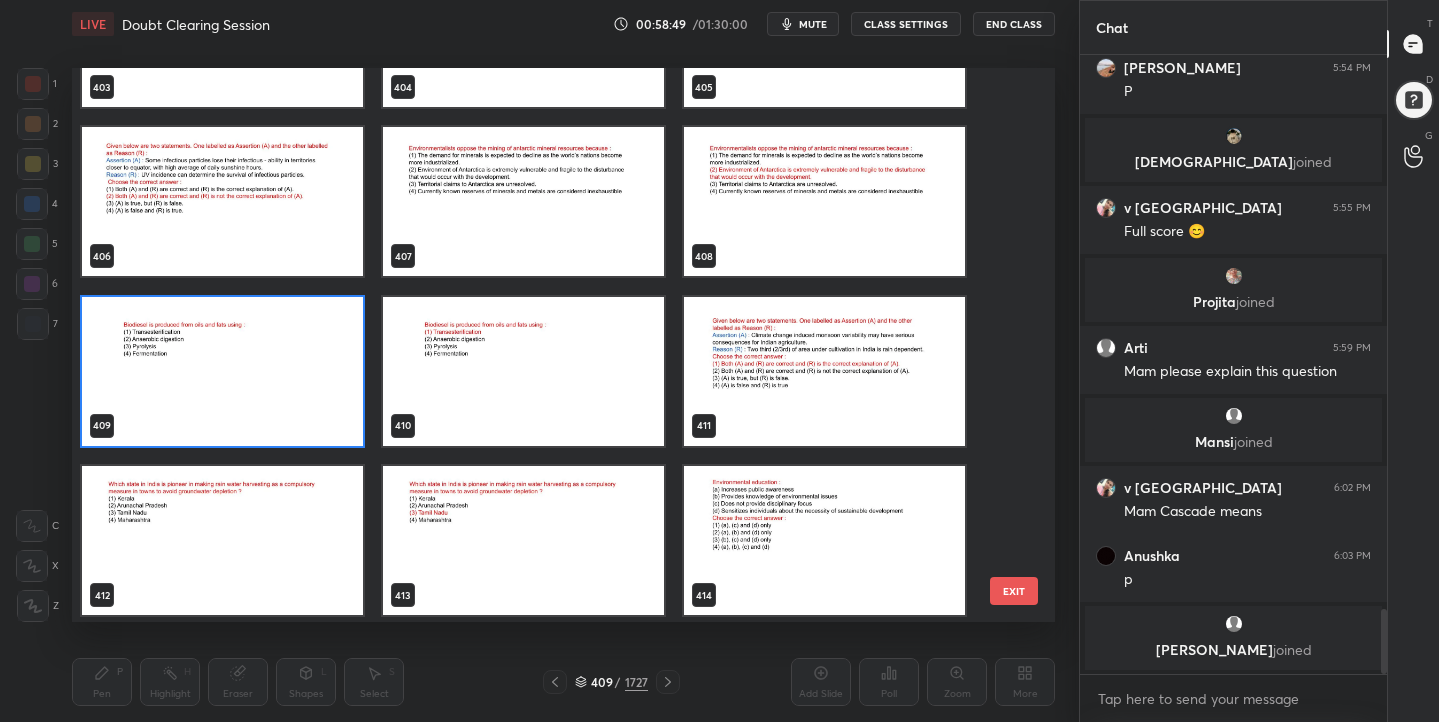 click at bounding box center (222, 371) 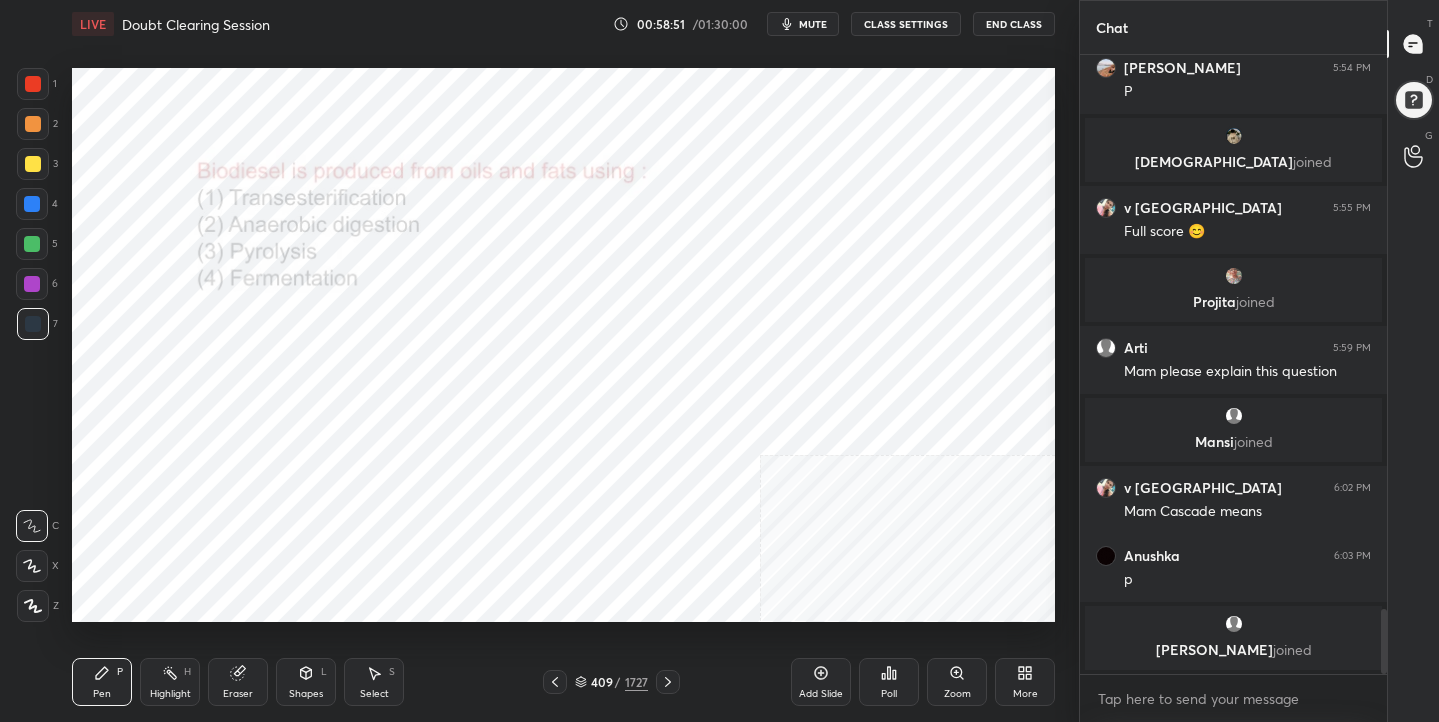 click on "mute" at bounding box center (813, 24) 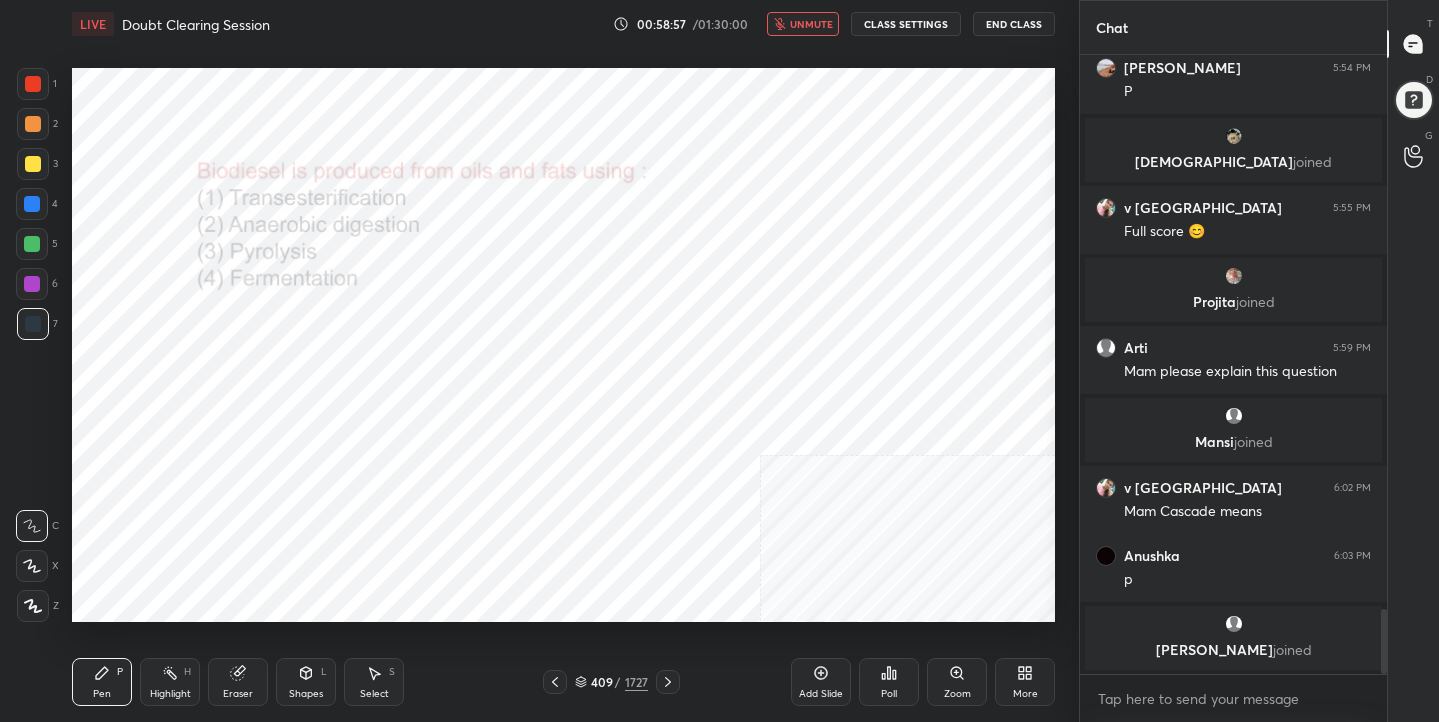 scroll, scrollTop: 572, scrollLeft: 301, axis: both 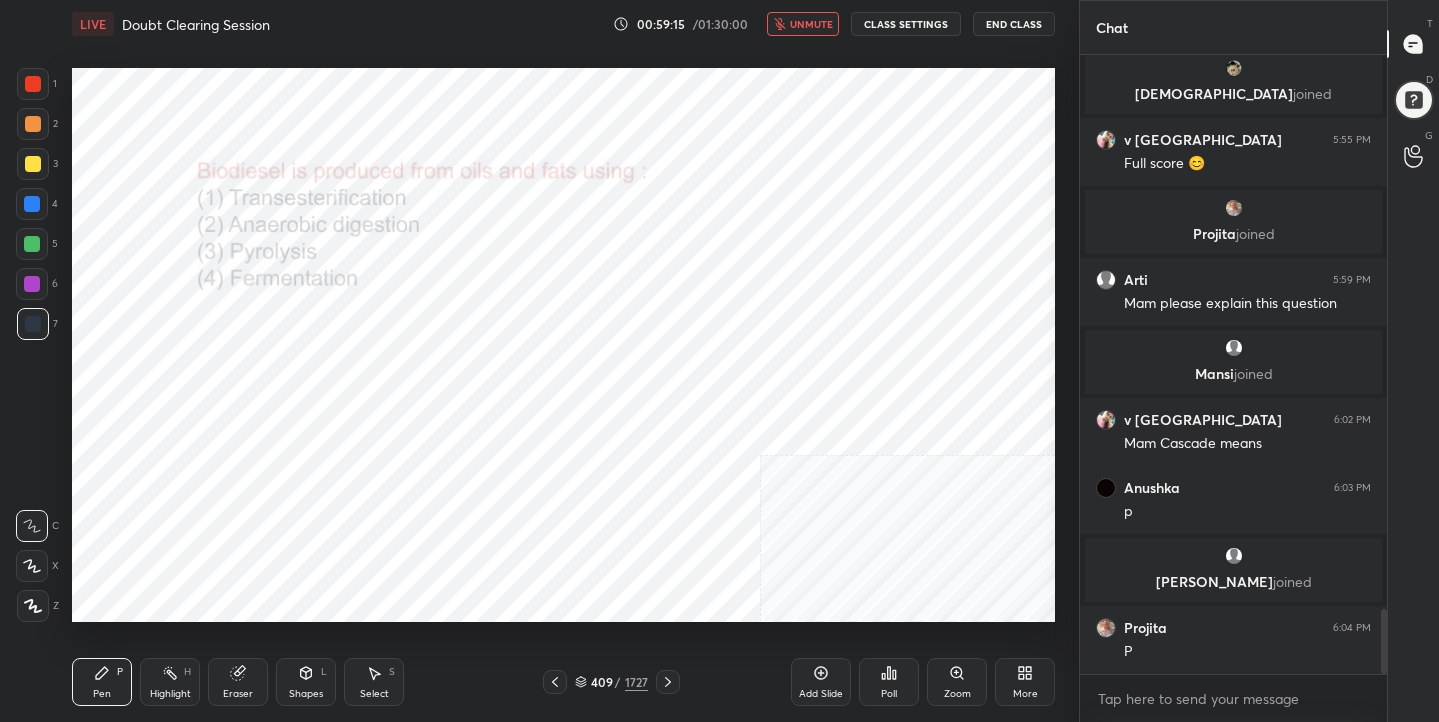 click 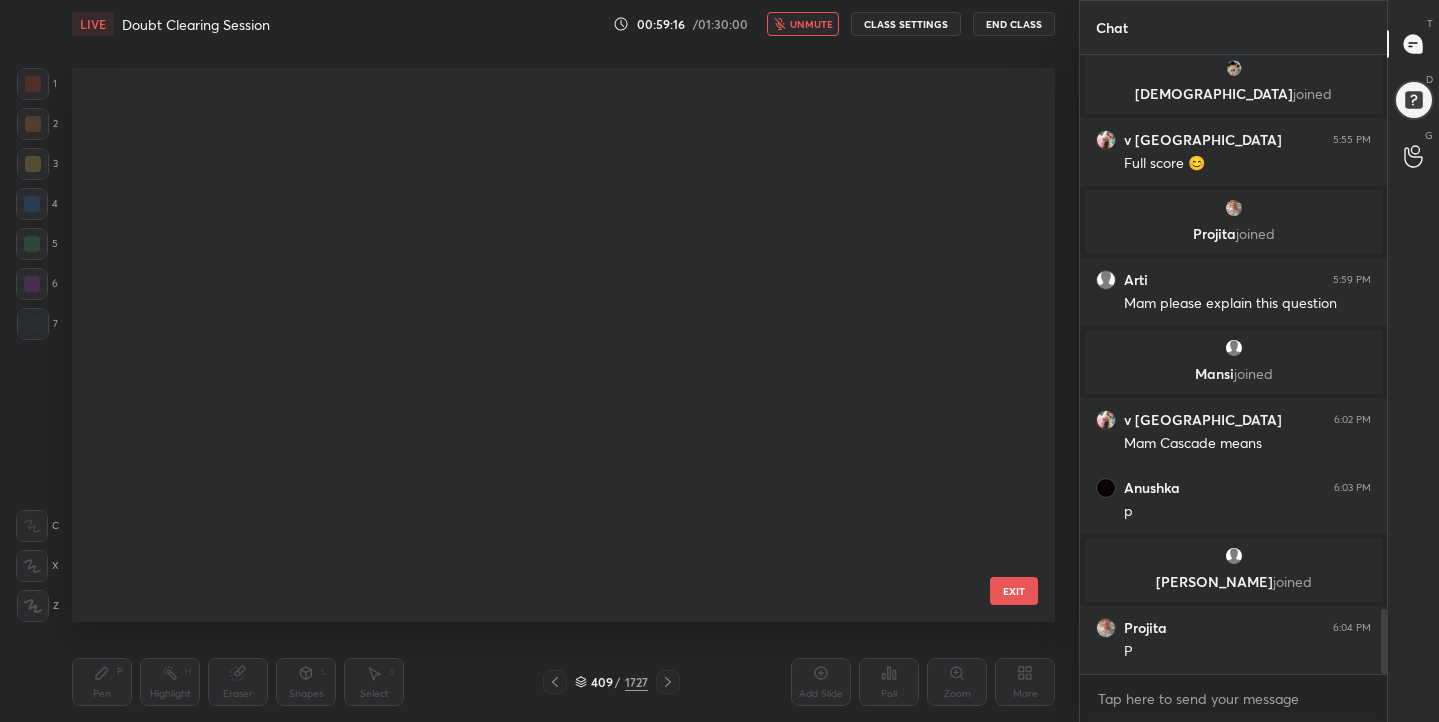 scroll, scrollTop: 22643, scrollLeft: 0, axis: vertical 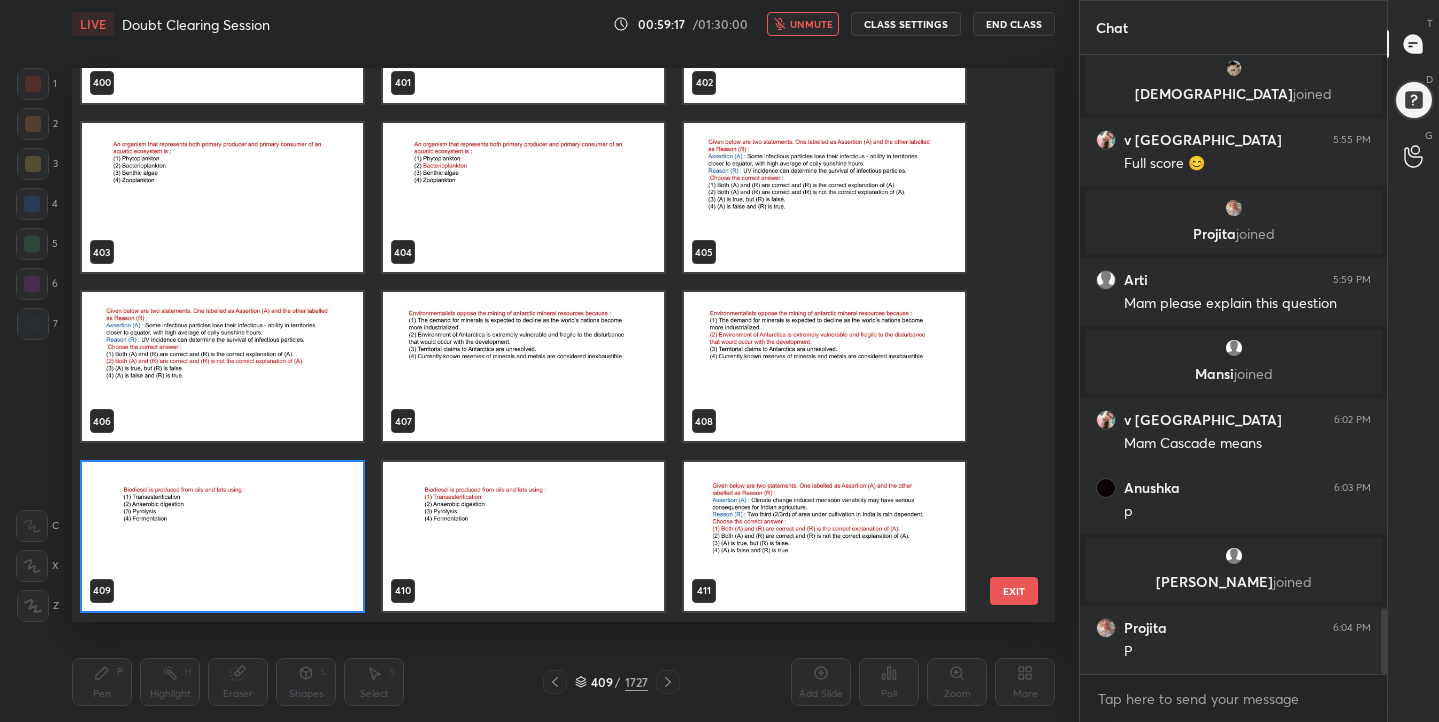 click at bounding box center [222, 536] 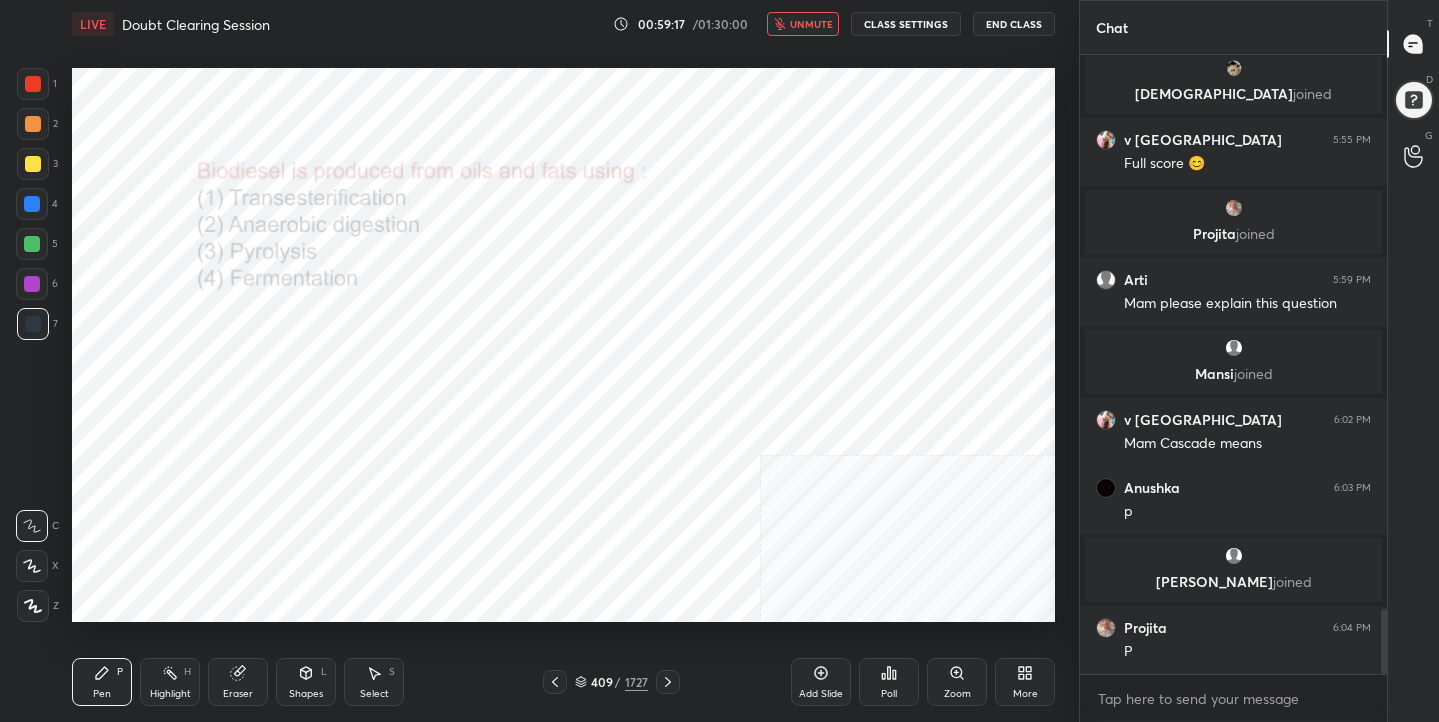 click at bounding box center (222, 536) 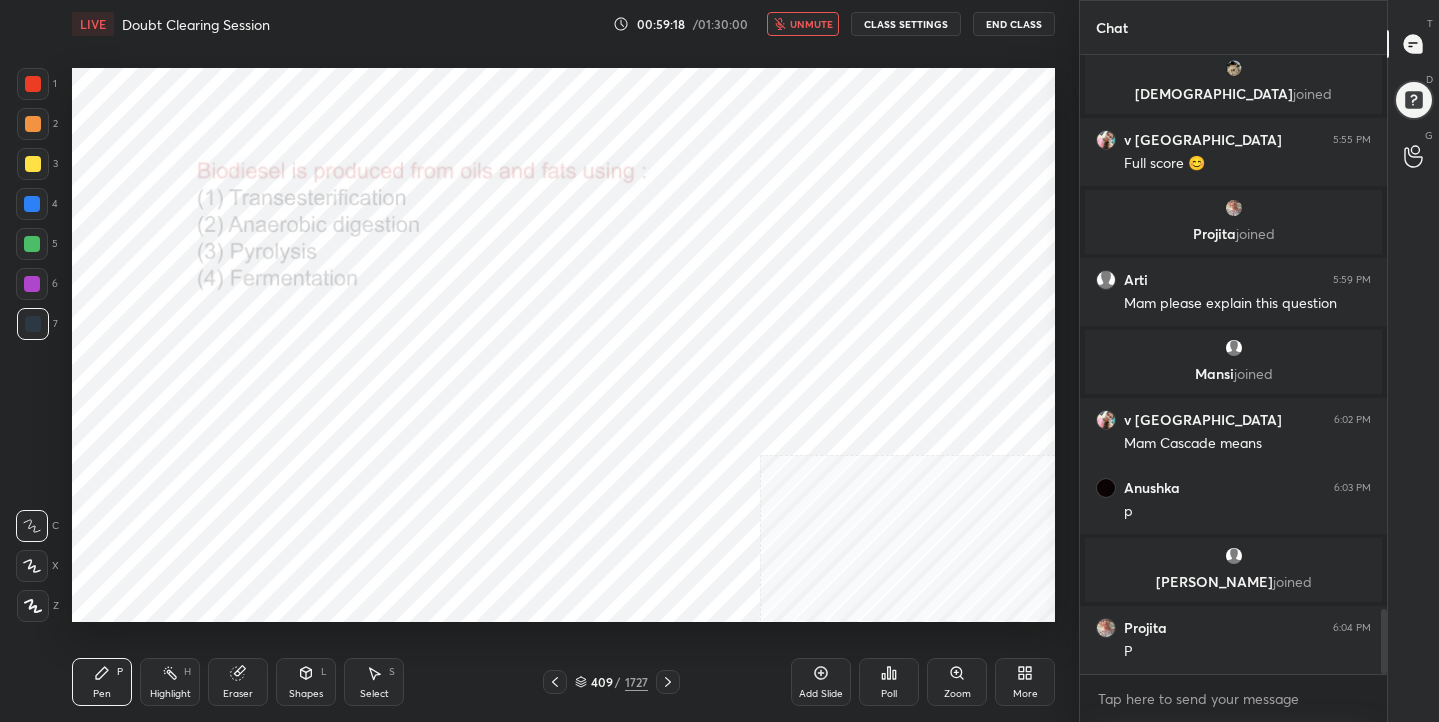 scroll, scrollTop: 0, scrollLeft: 0, axis: both 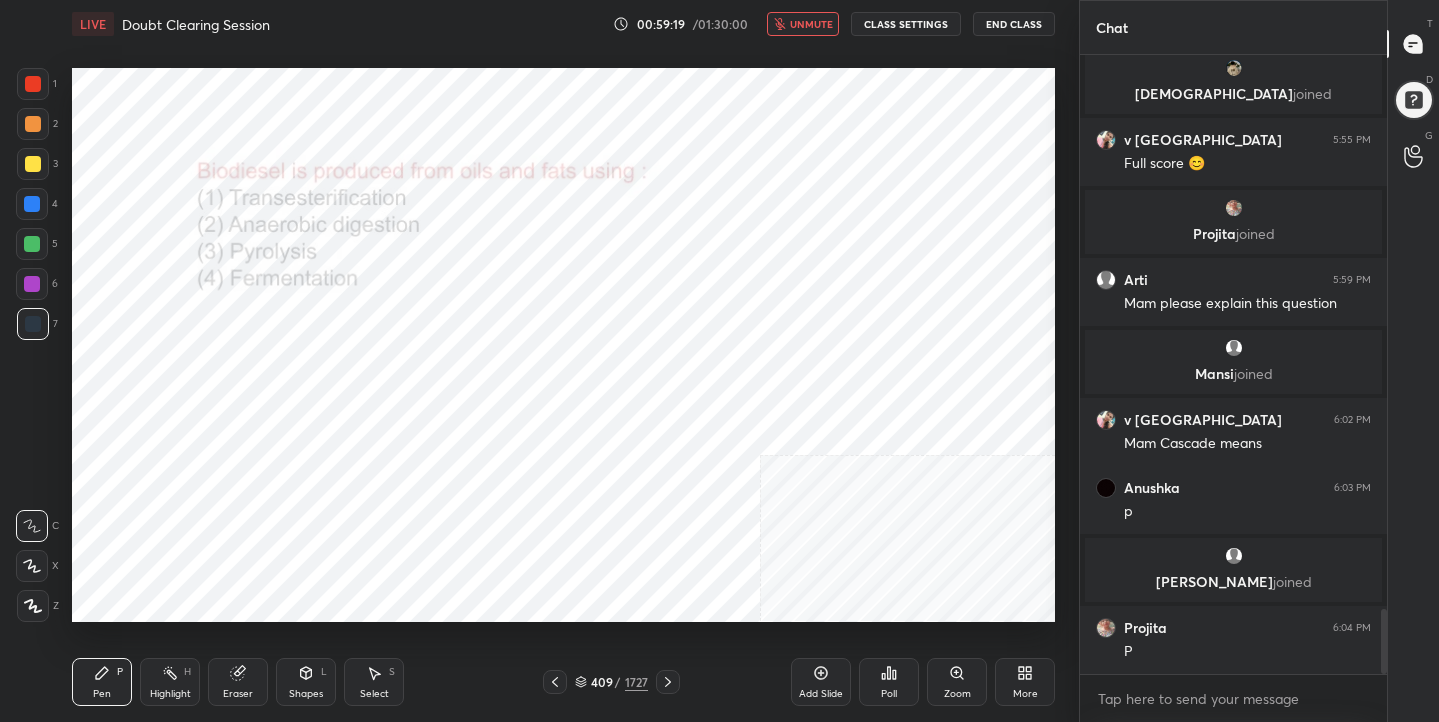 click on "Poll" at bounding box center (889, 682) 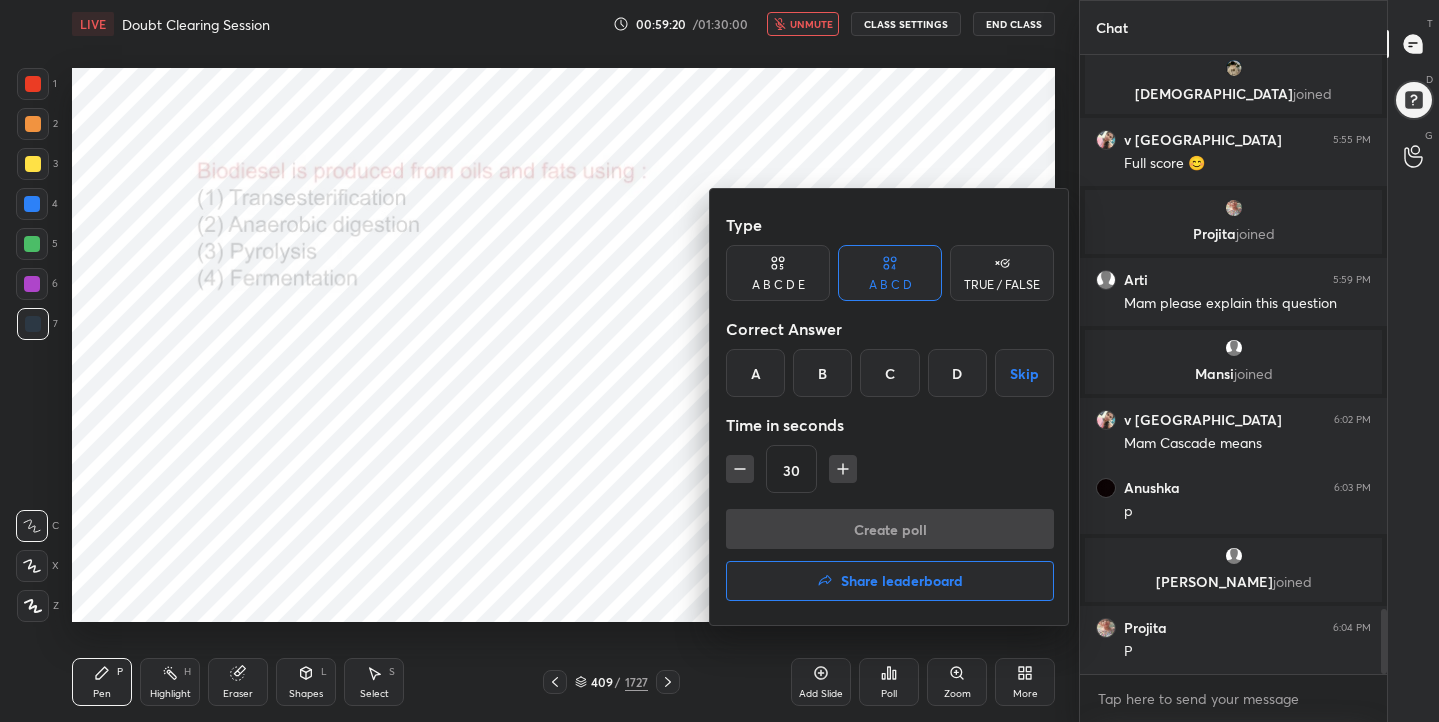 click on "A" at bounding box center (755, 373) 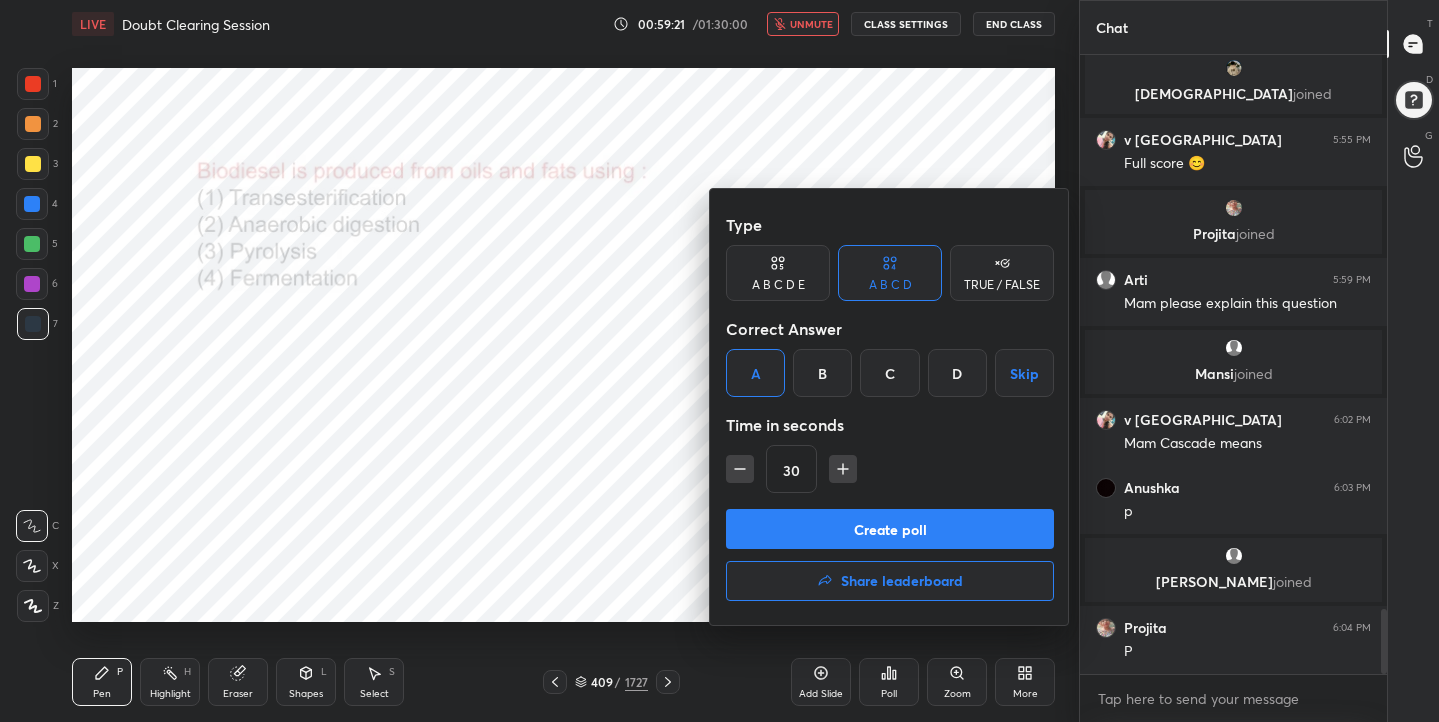 click on "Create poll" at bounding box center (890, 529) 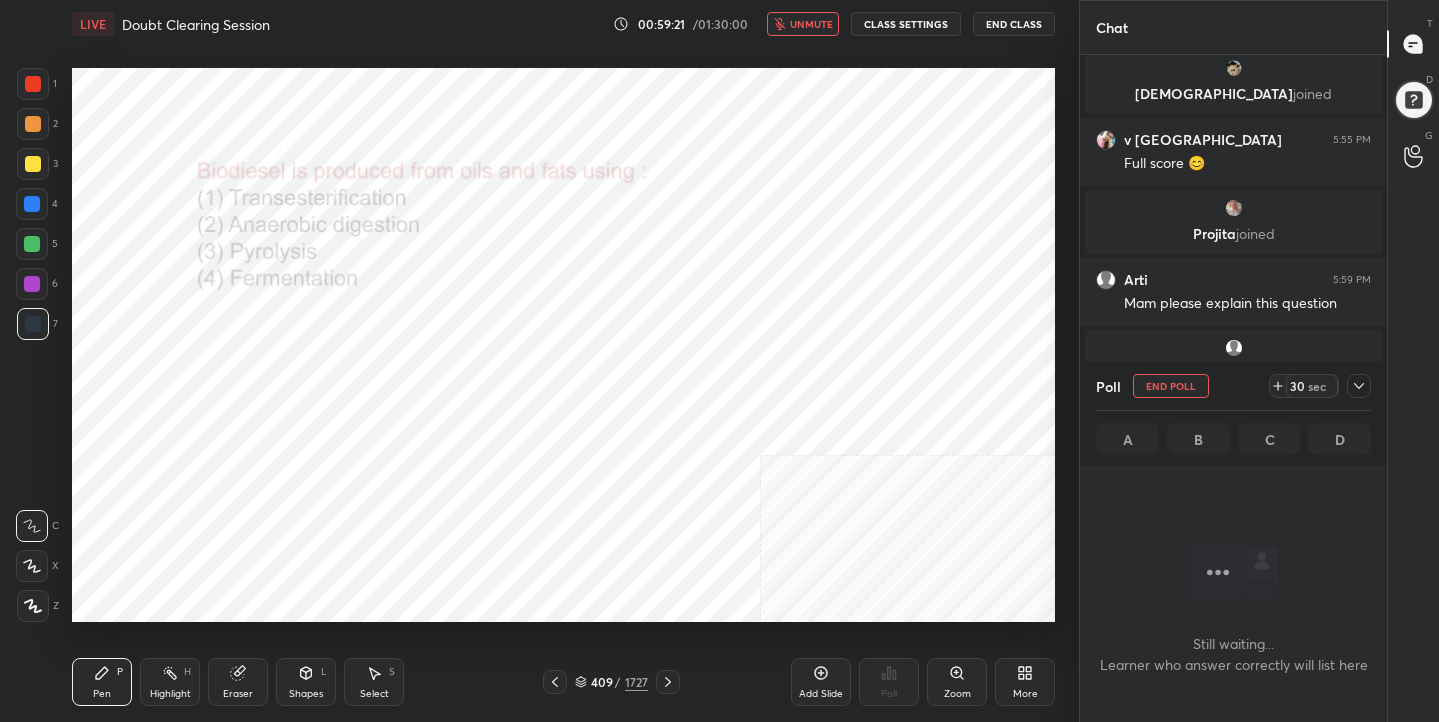scroll, scrollTop: 375, scrollLeft: 301, axis: both 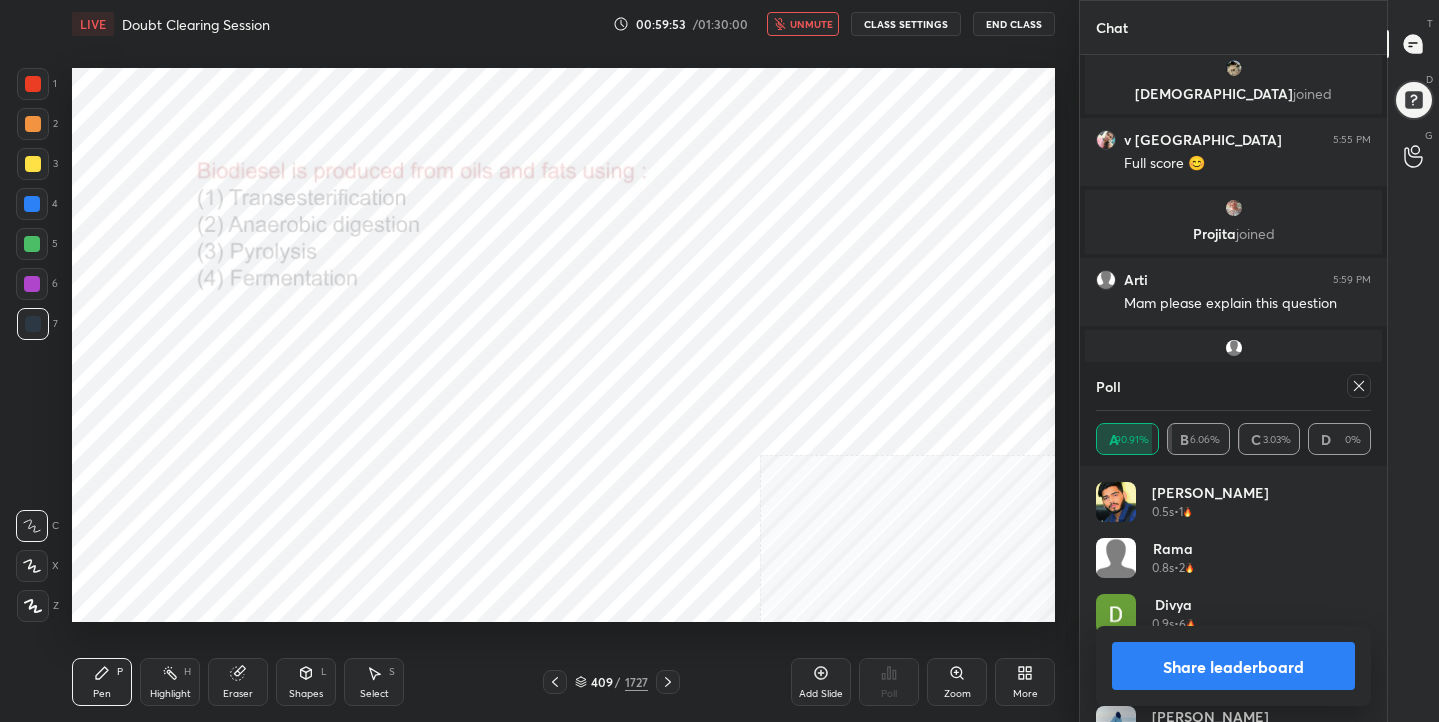 click on "[PERSON_NAME] 0.5s  •  1" at bounding box center [1233, 510] 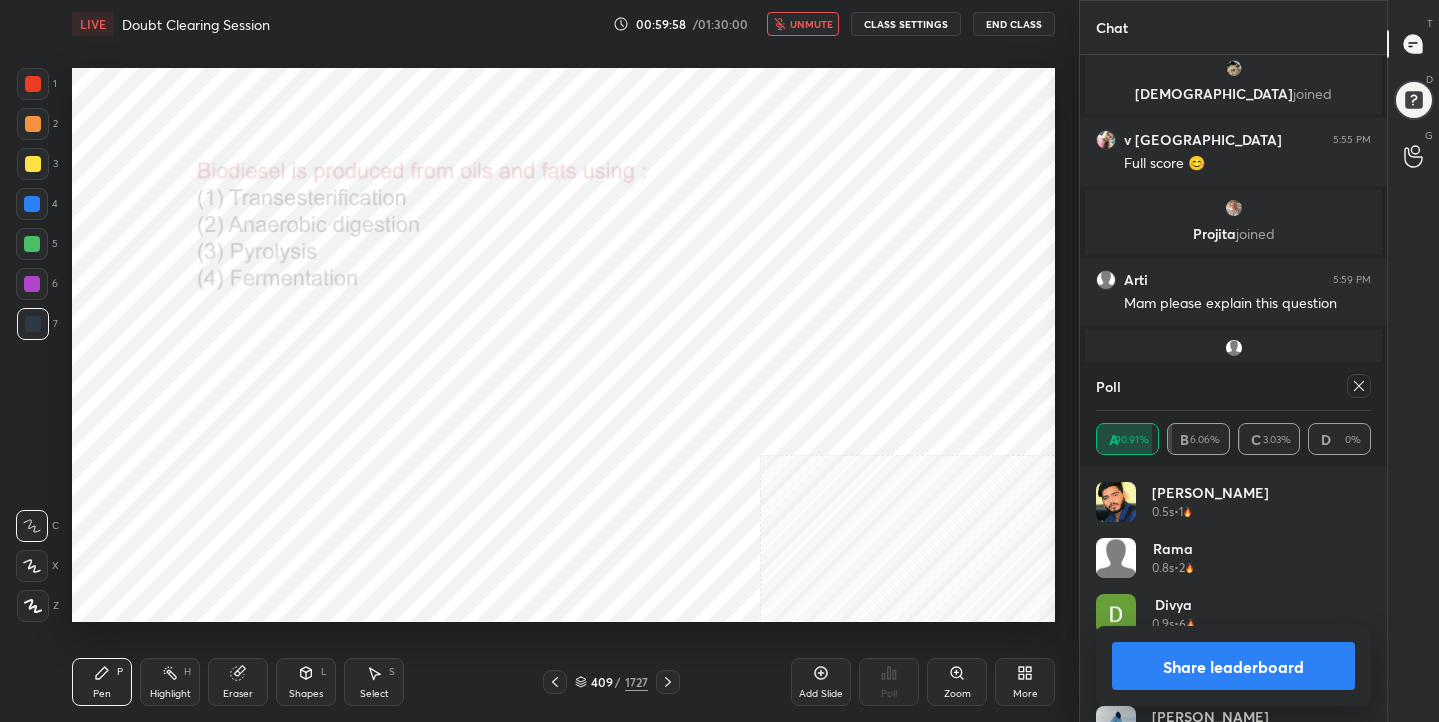 click 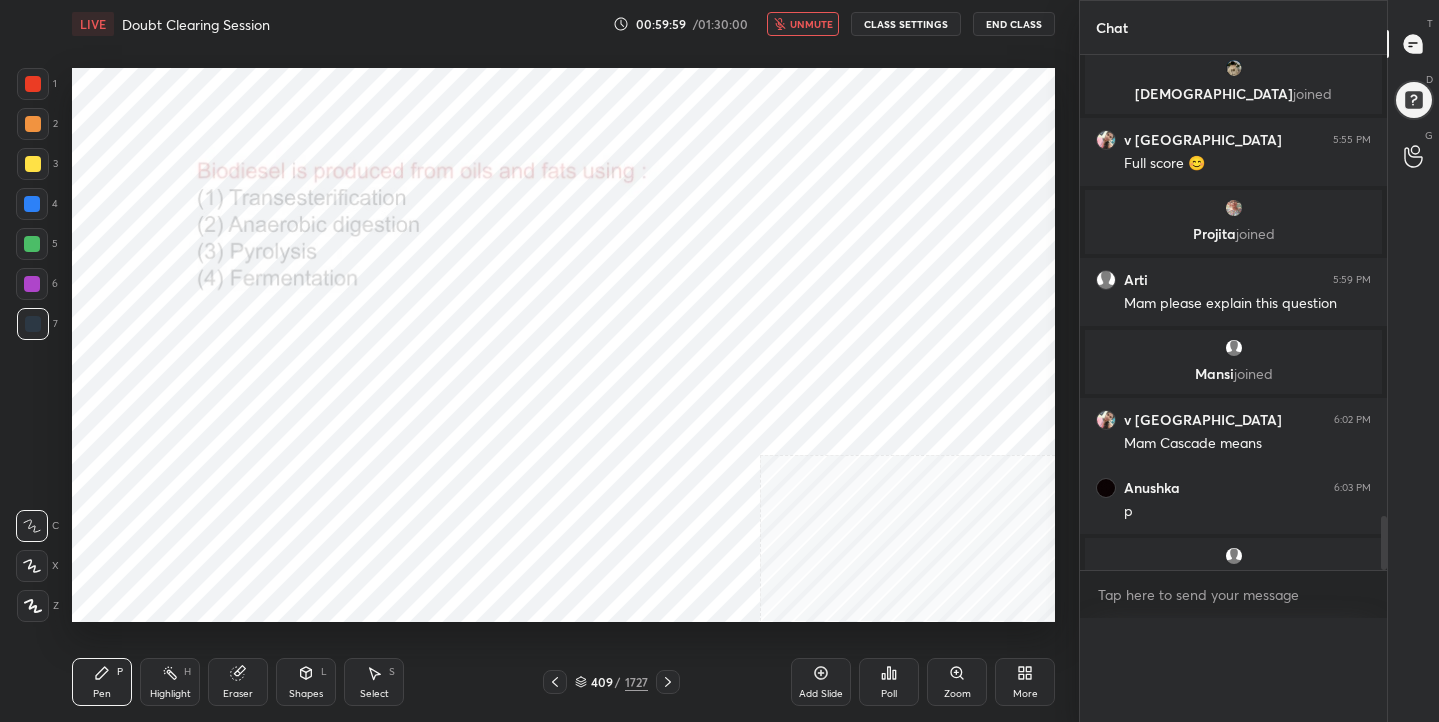 scroll, scrollTop: 0, scrollLeft: 0, axis: both 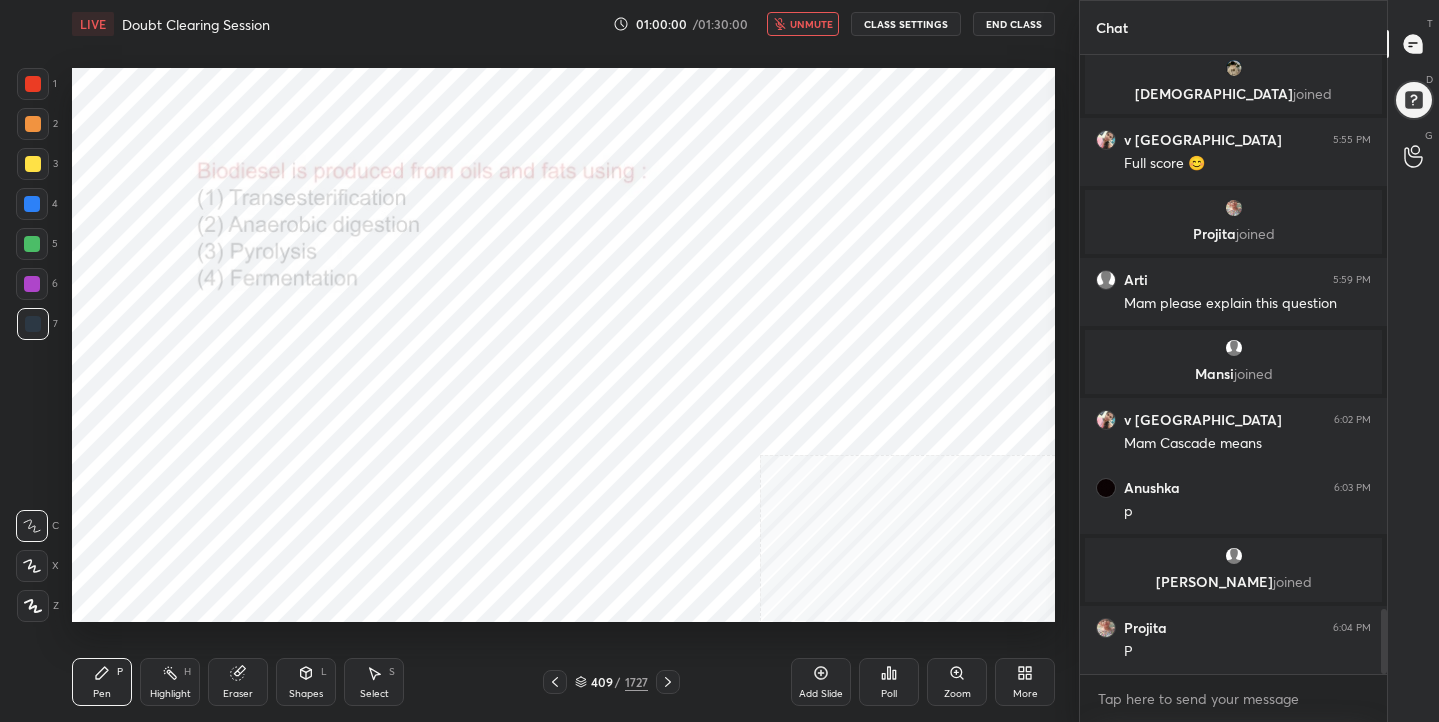 click on "unmute" at bounding box center (811, 24) 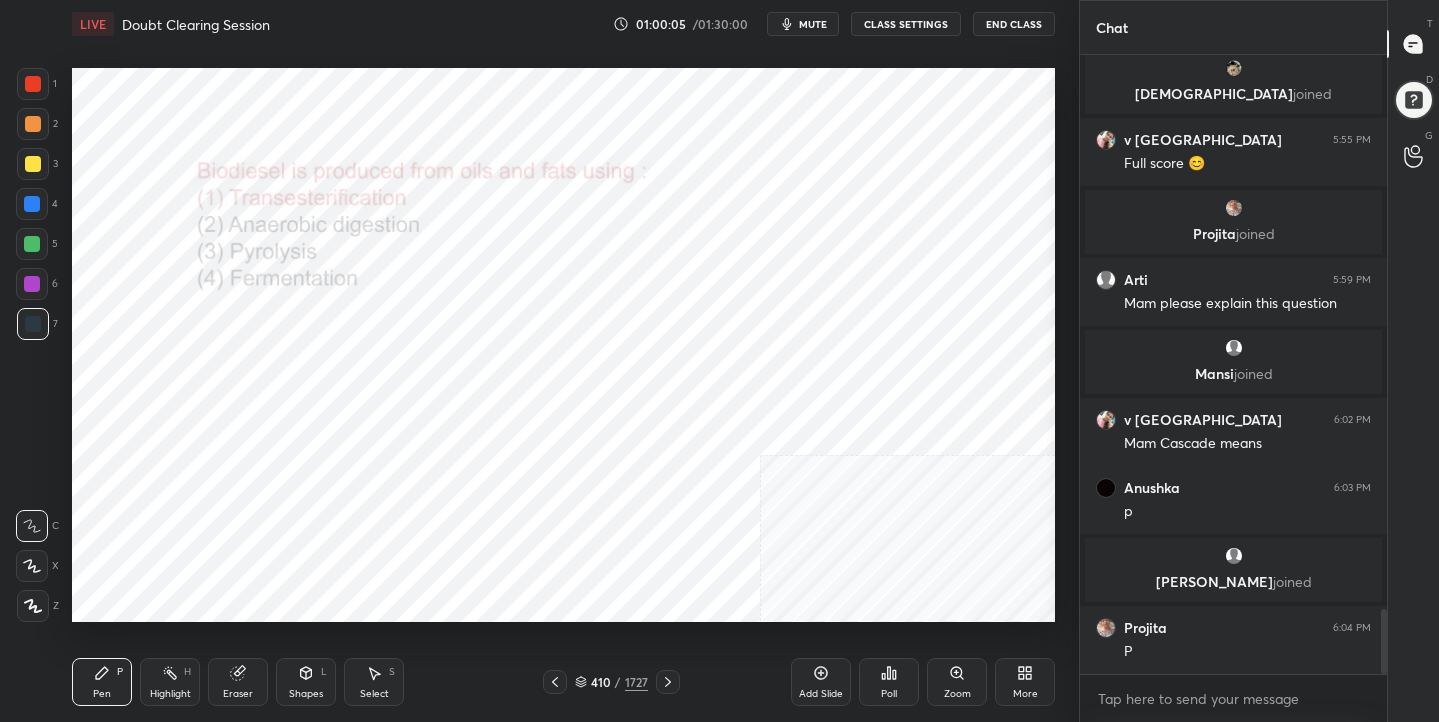 click on "410 / 1727" at bounding box center [611, 682] 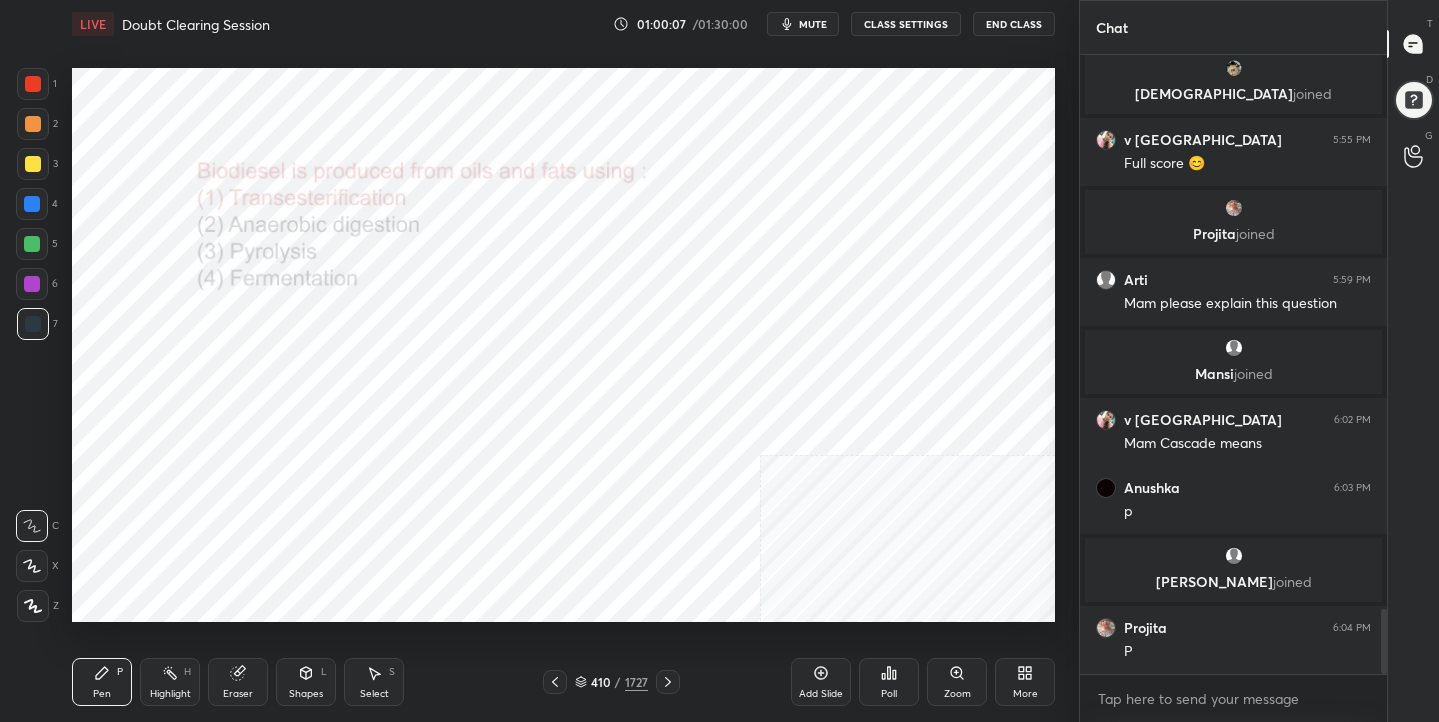 click 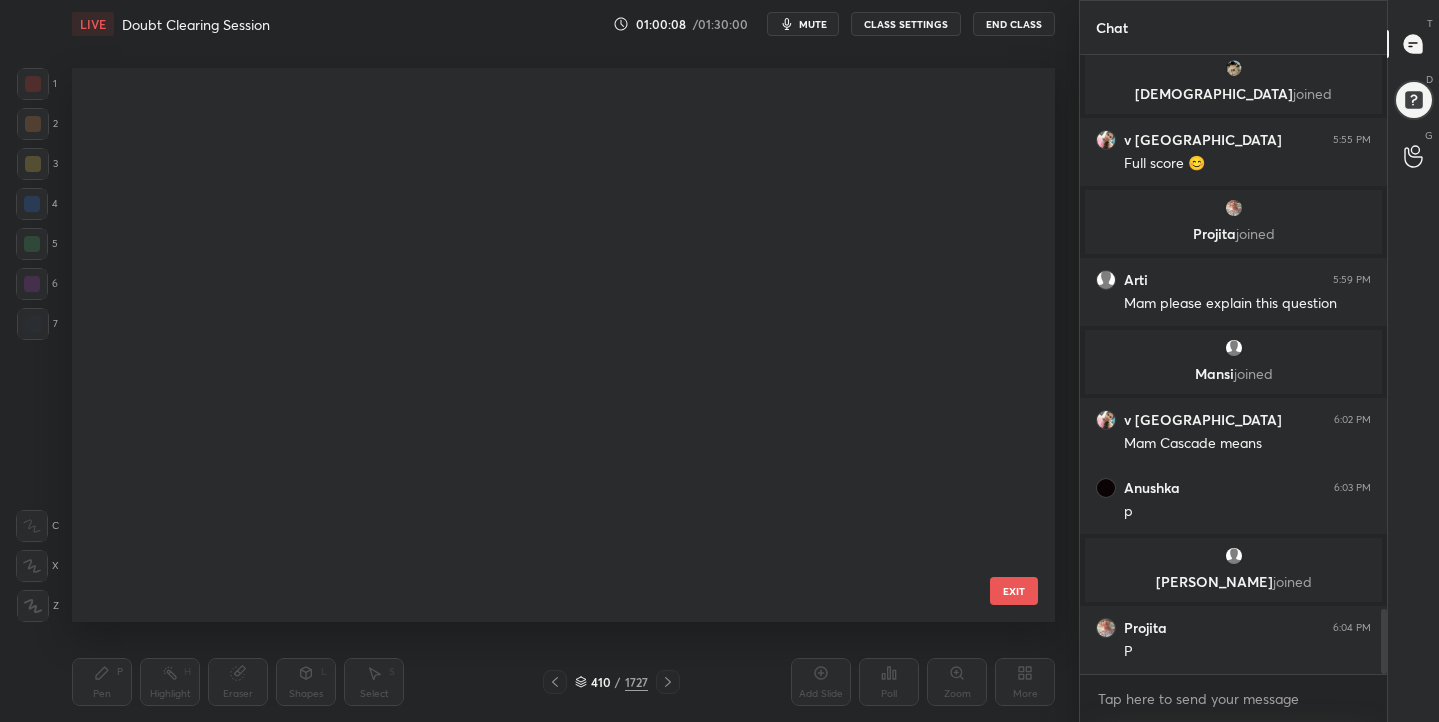 scroll, scrollTop: 22643, scrollLeft: 0, axis: vertical 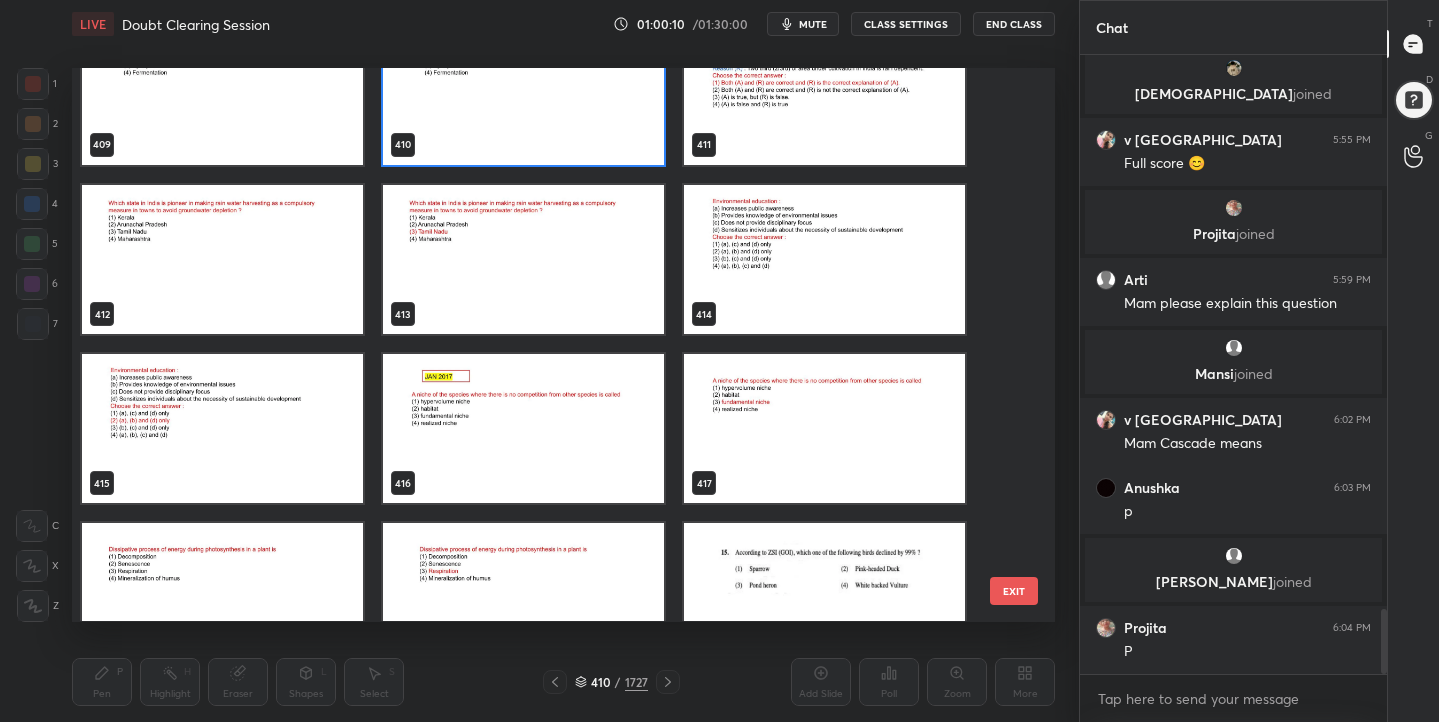 click at bounding box center (824, 259) 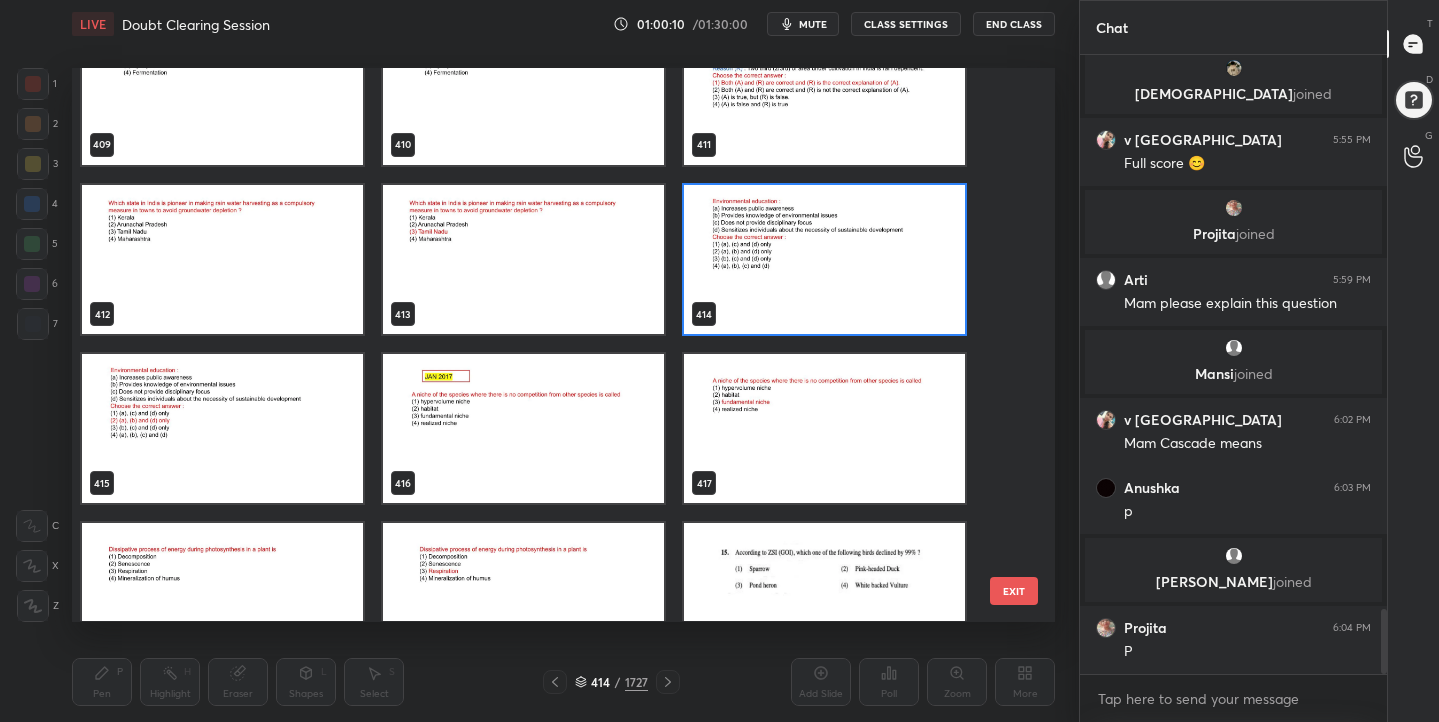 click at bounding box center [824, 259] 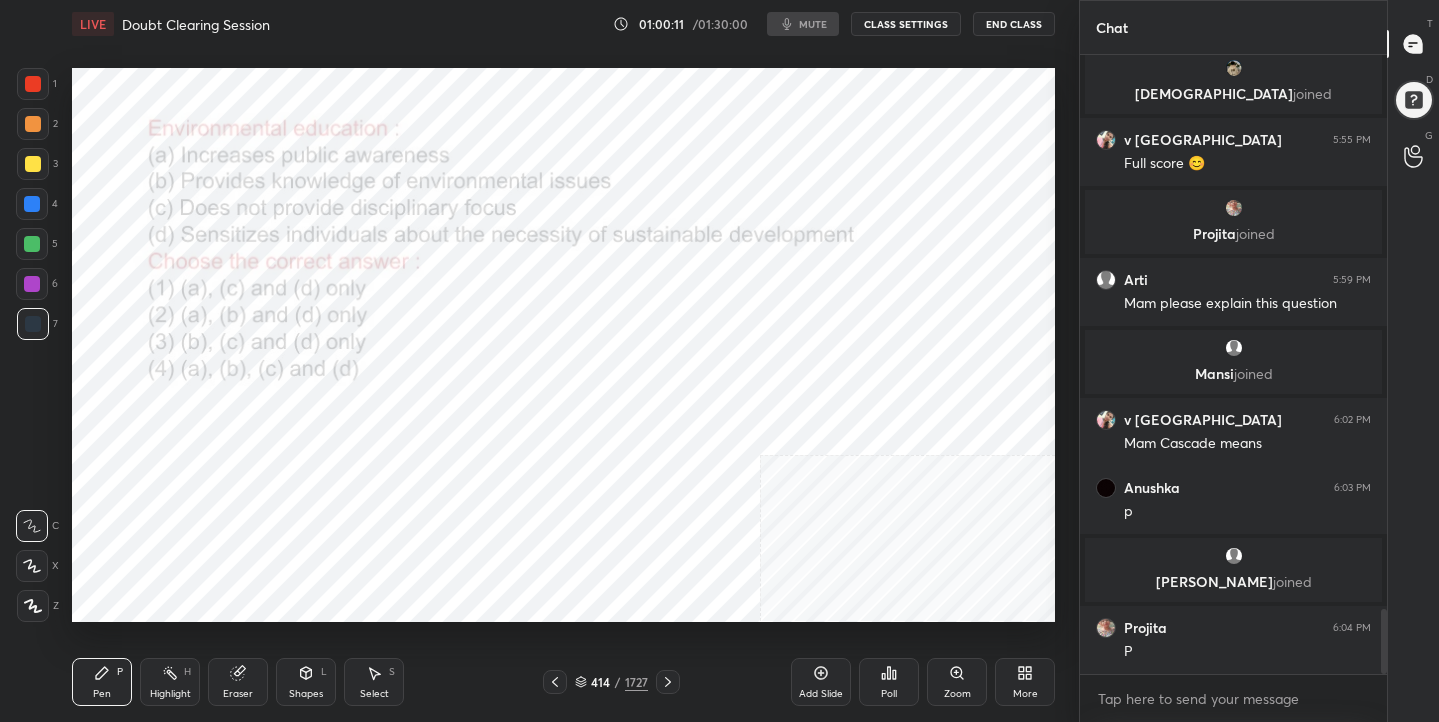 click on "01:00:11 /  01:30:00 mute CLASS SETTINGS End Class" at bounding box center (834, 24) 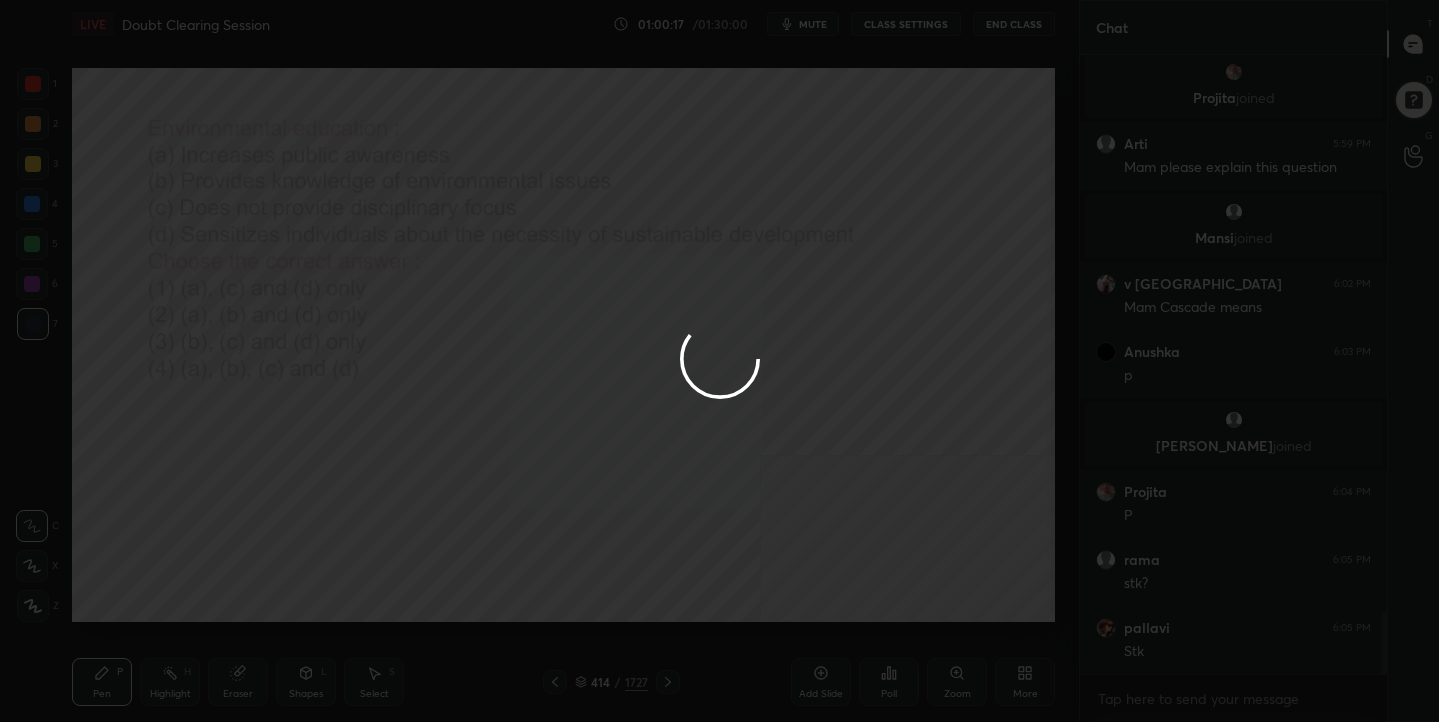 scroll, scrollTop: 5515, scrollLeft: 0, axis: vertical 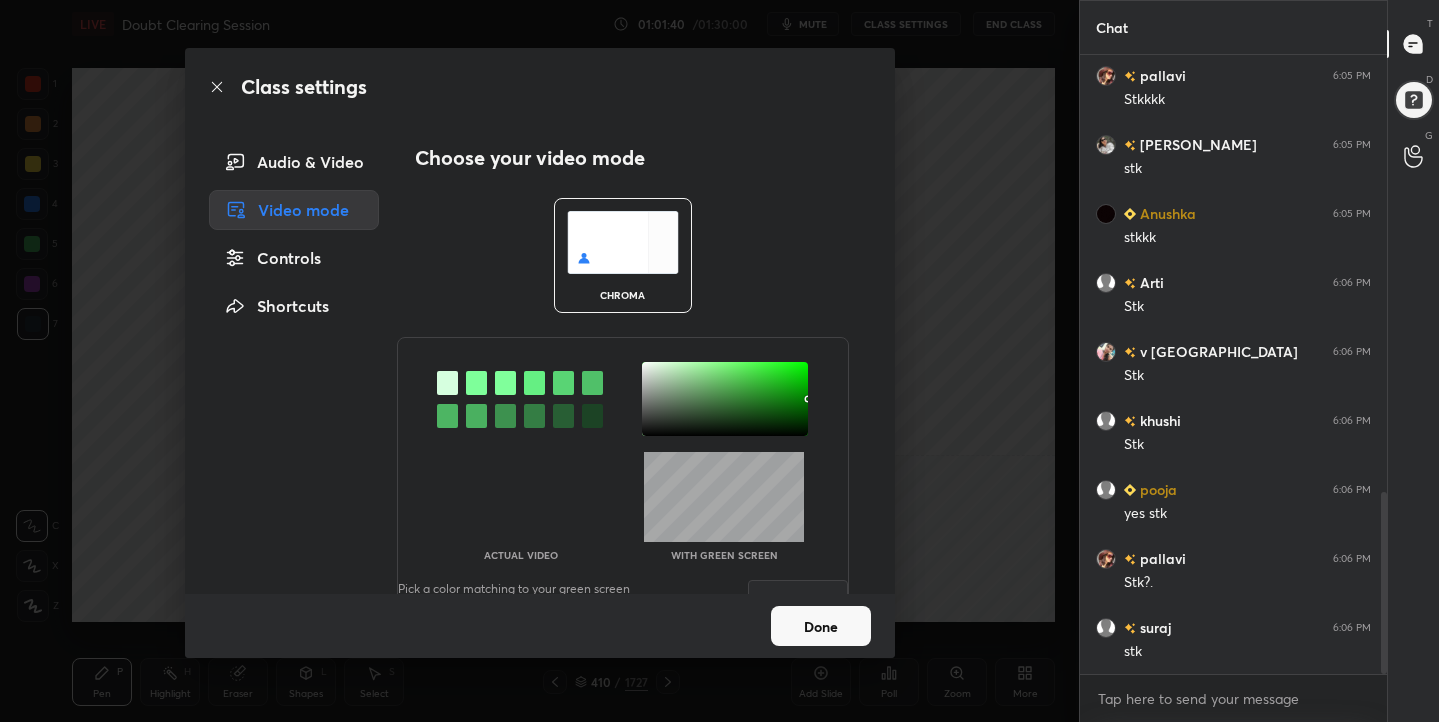 click at bounding box center (623, 242) 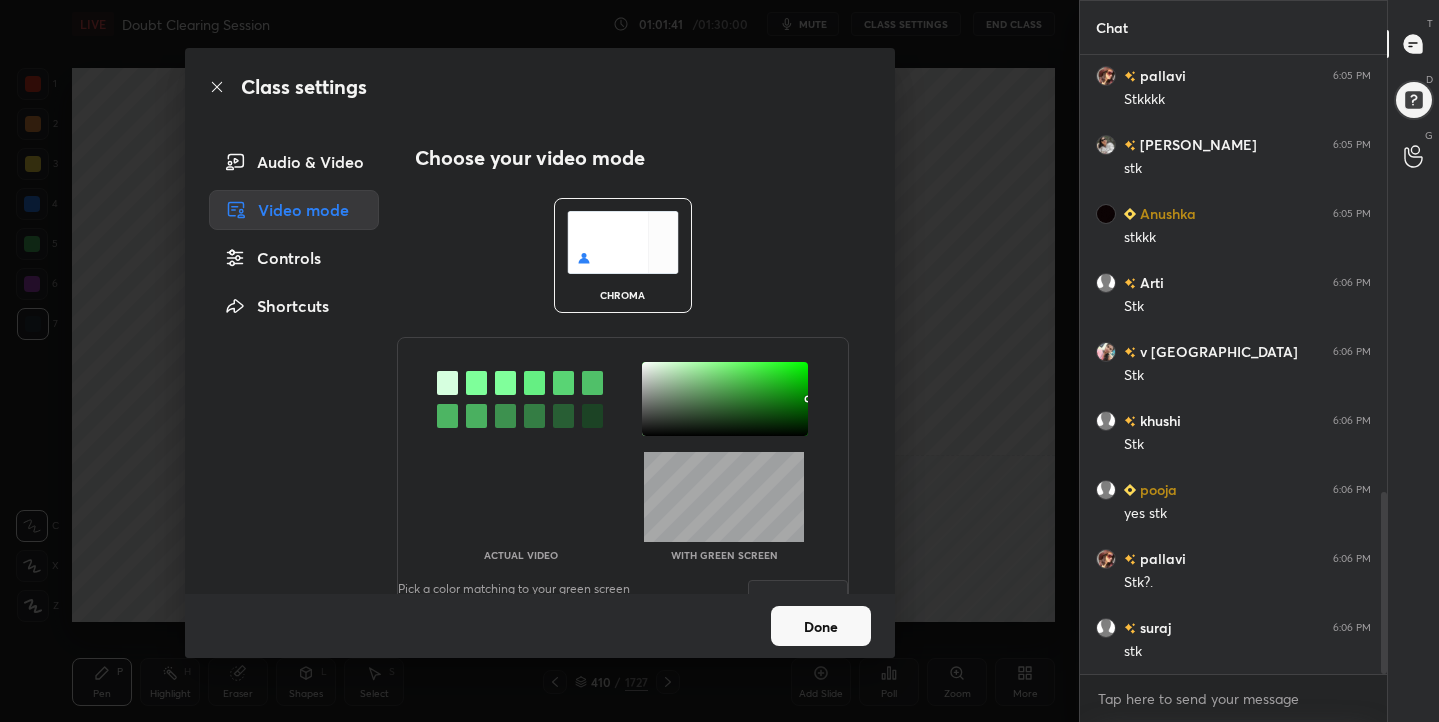 click at bounding box center (476, 383) 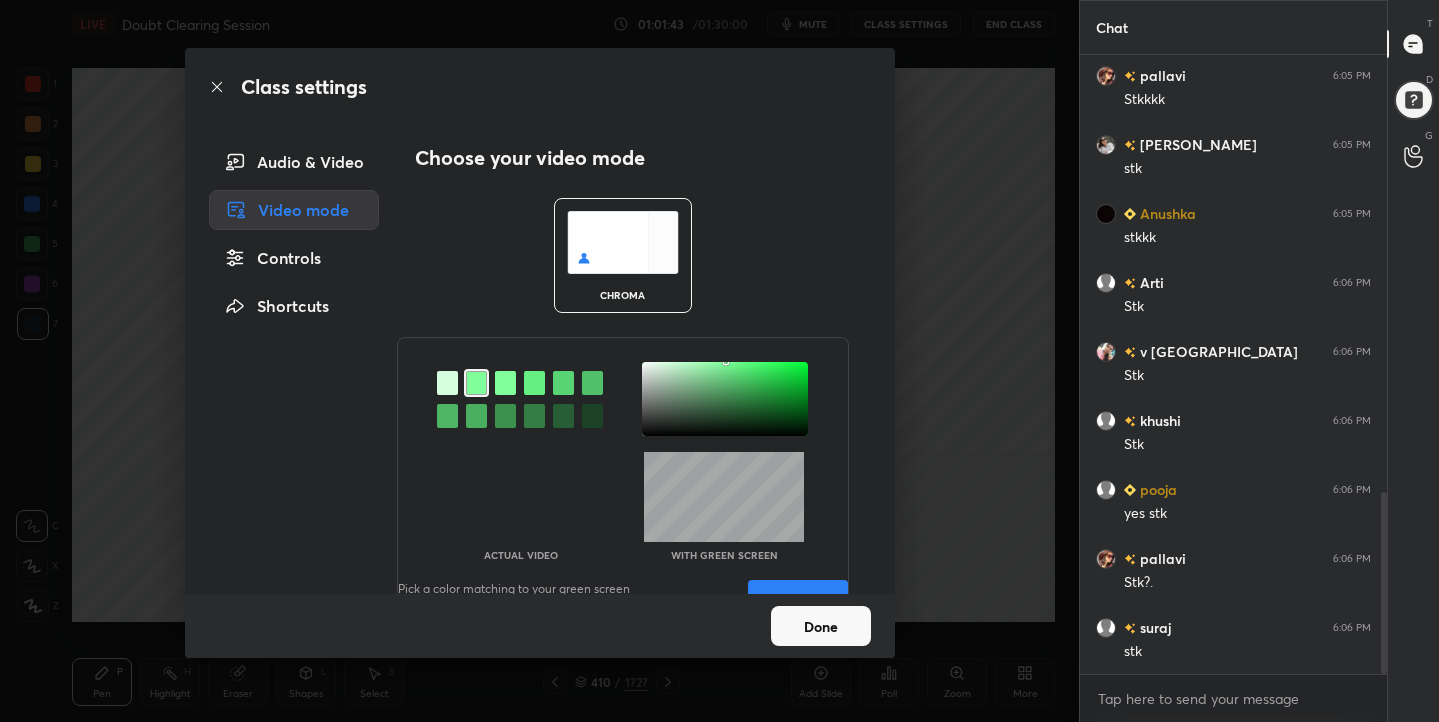 click at bounding box center (725, 399) 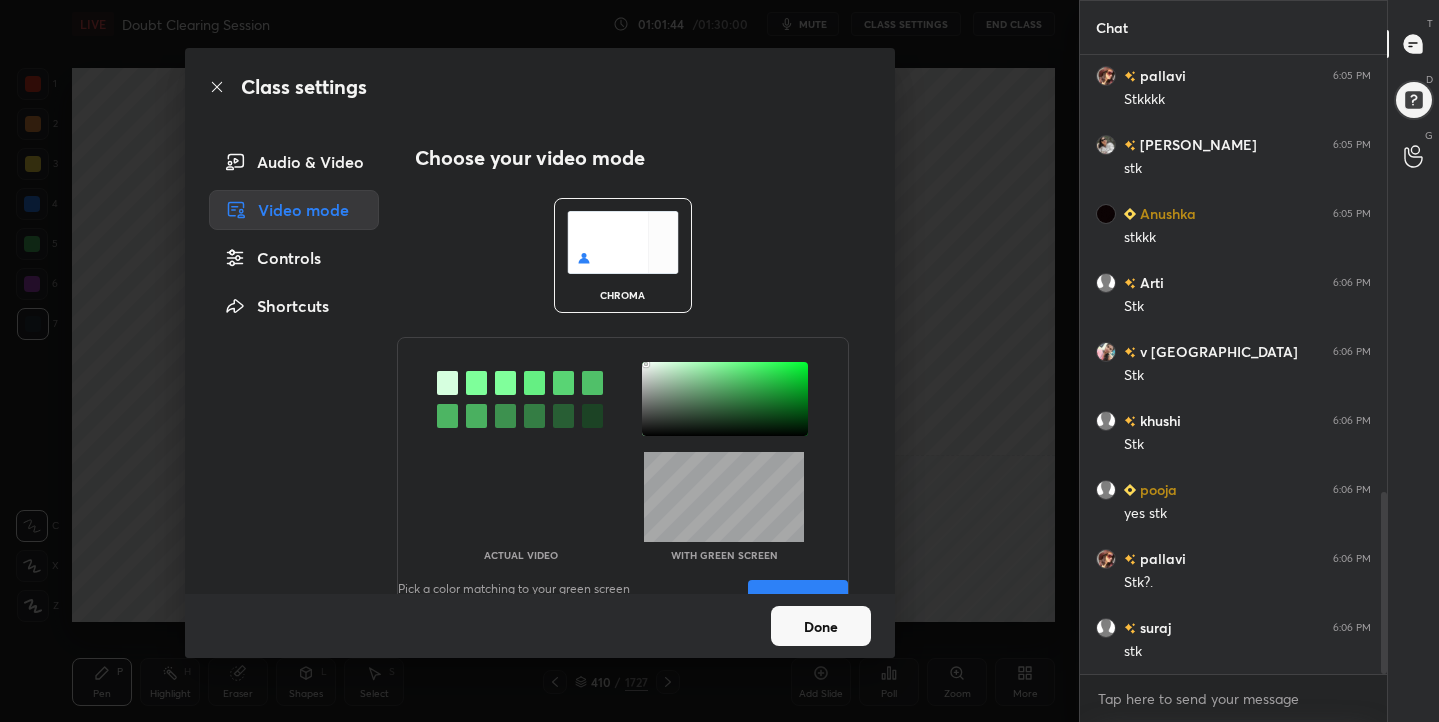 scroll, scrollTop: 57, scrollLeft: 0, axis: vertical 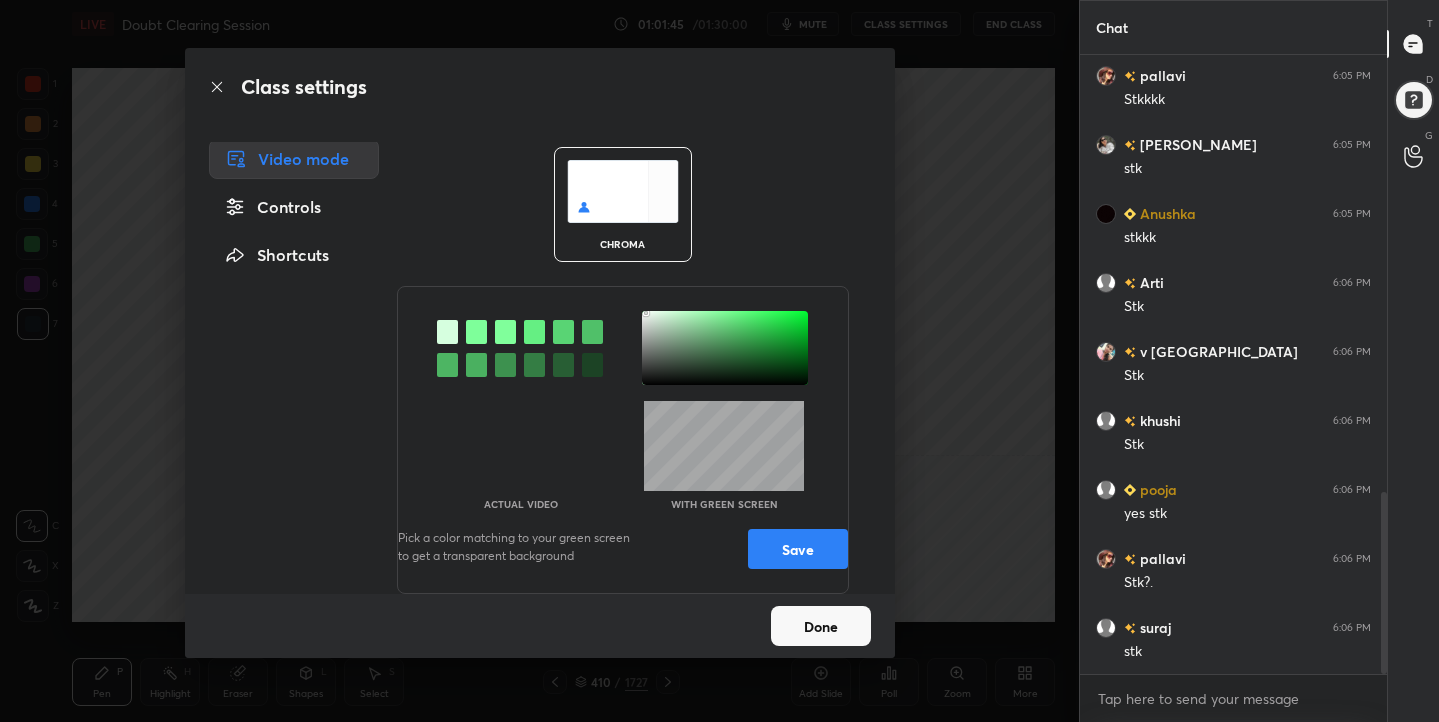 click on "Actual Video With green screen Pick a color matching to your green screen to get a transparent background Save" at bounding box center [623, 440] 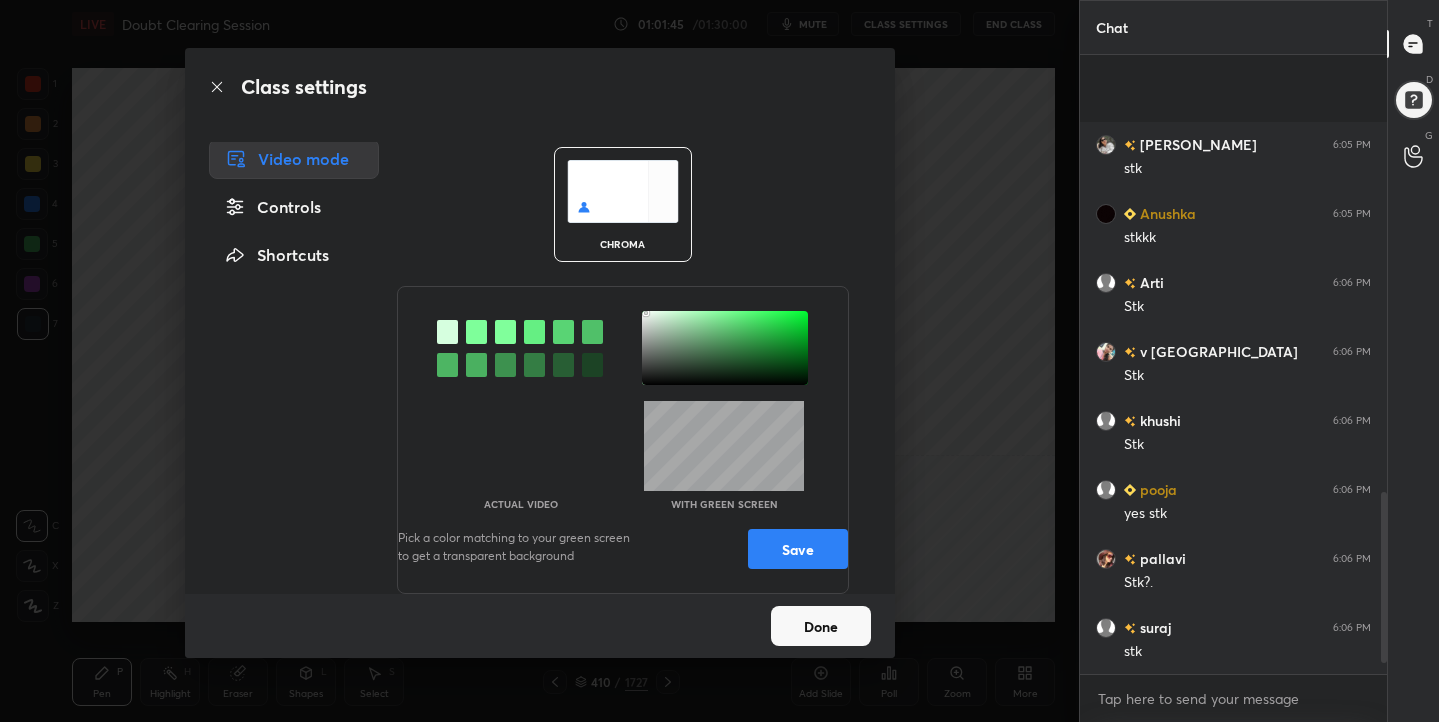scroll, scrollTop: 1628, scrollLeft: 0, axis: vertical 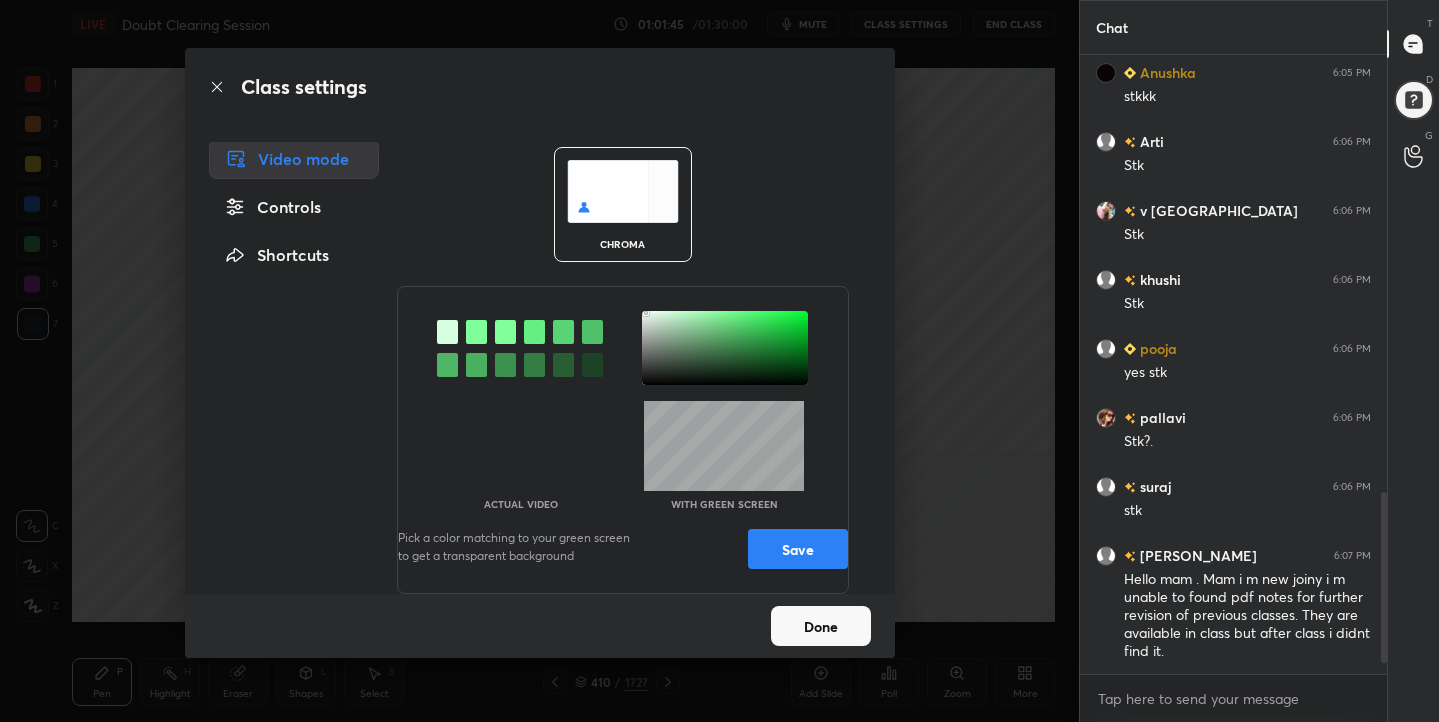 click on "Save" at bounding box center (798, 549) 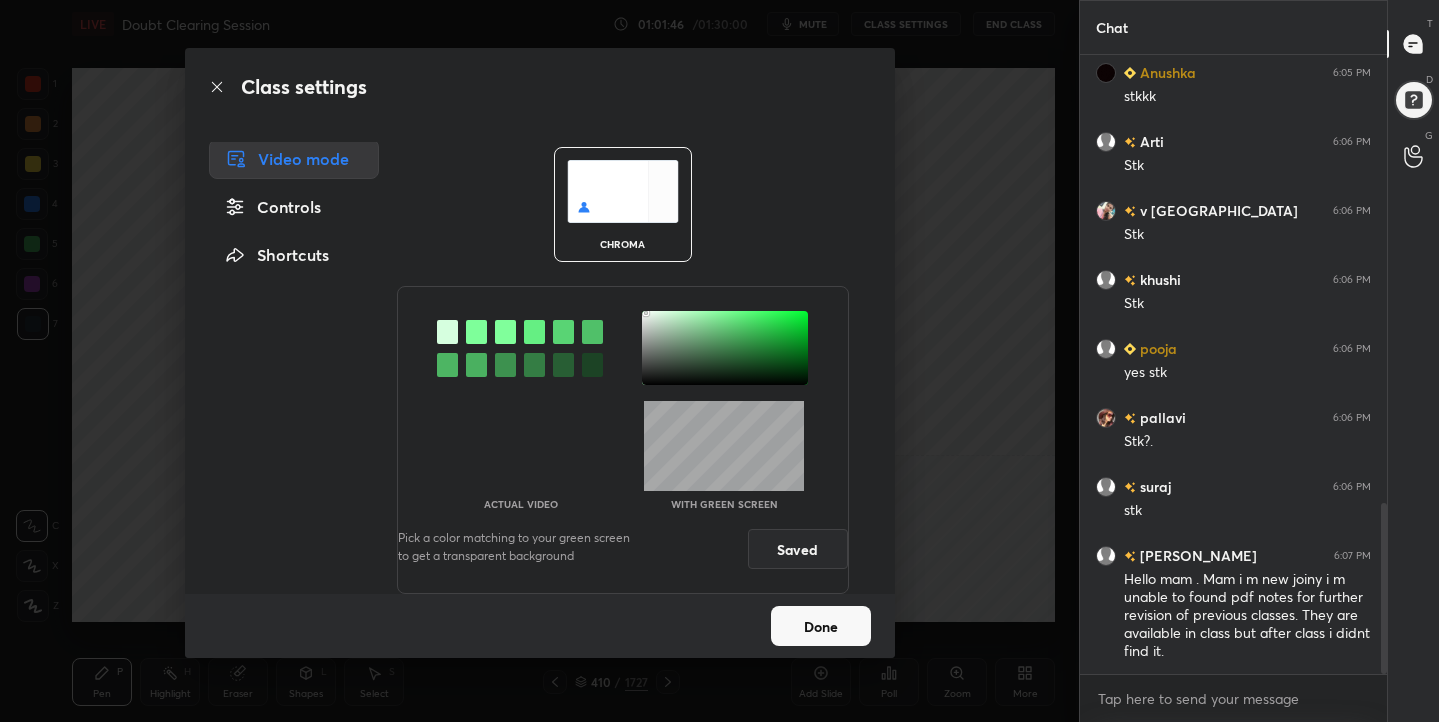 click on "Done" at bounding box center (821, 626) 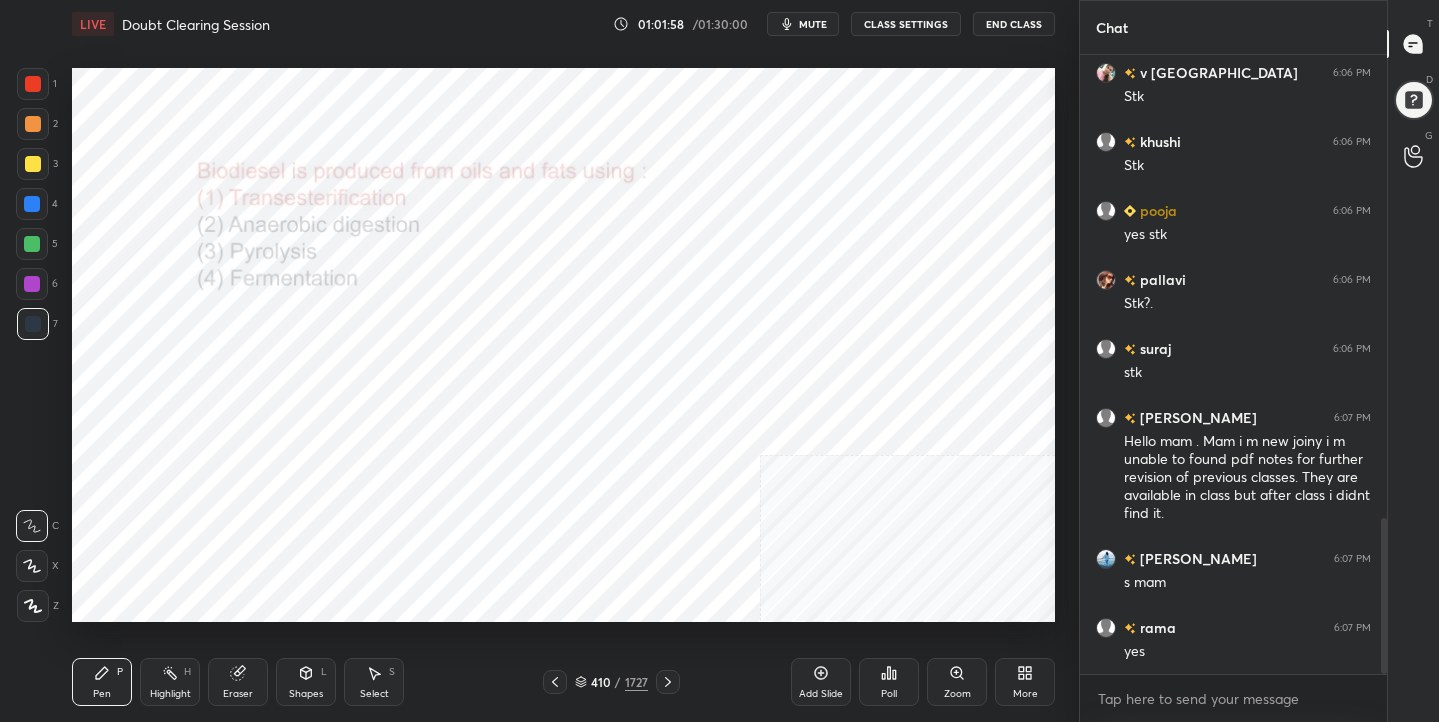scroll, scrollTop: 1835, scrollLeft: 0, axis: vertical 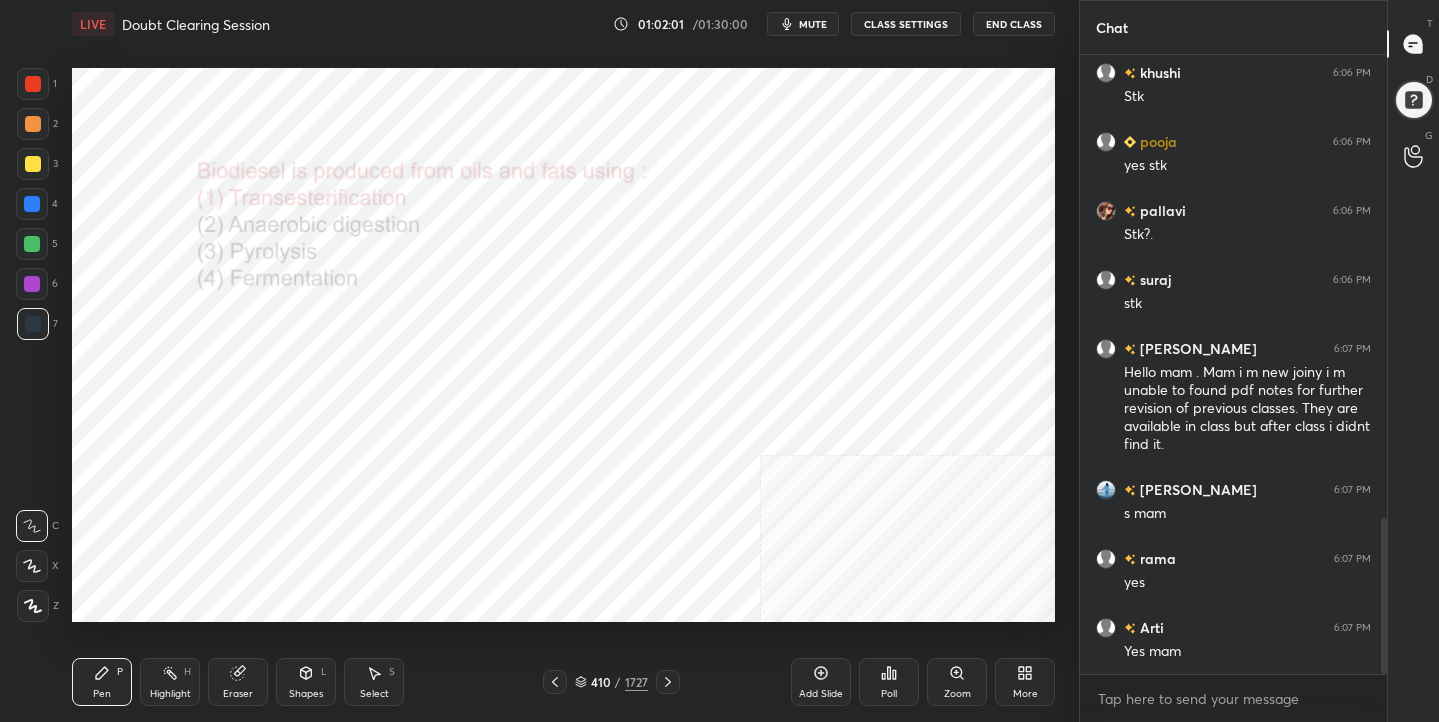 click 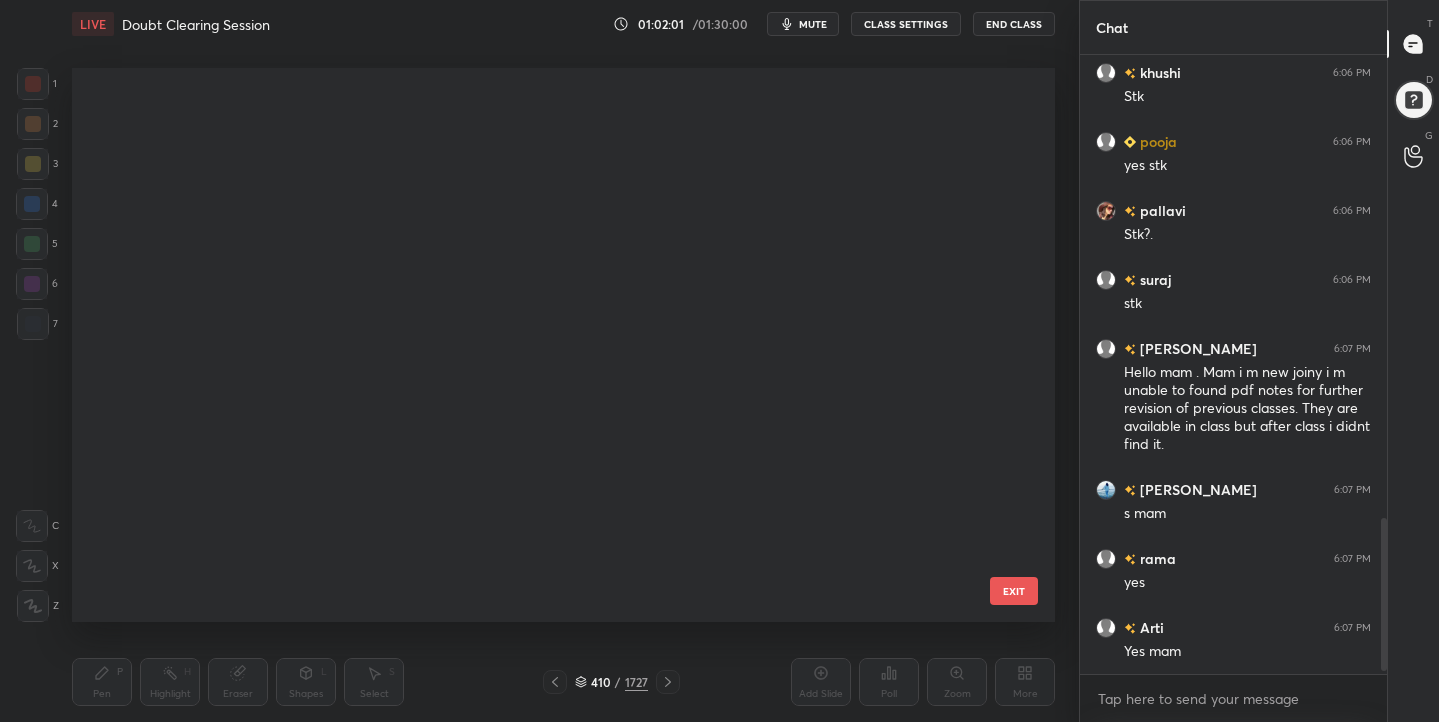 scroll, scrollTop: 22643, scrollLeft: 0, axis: vertical 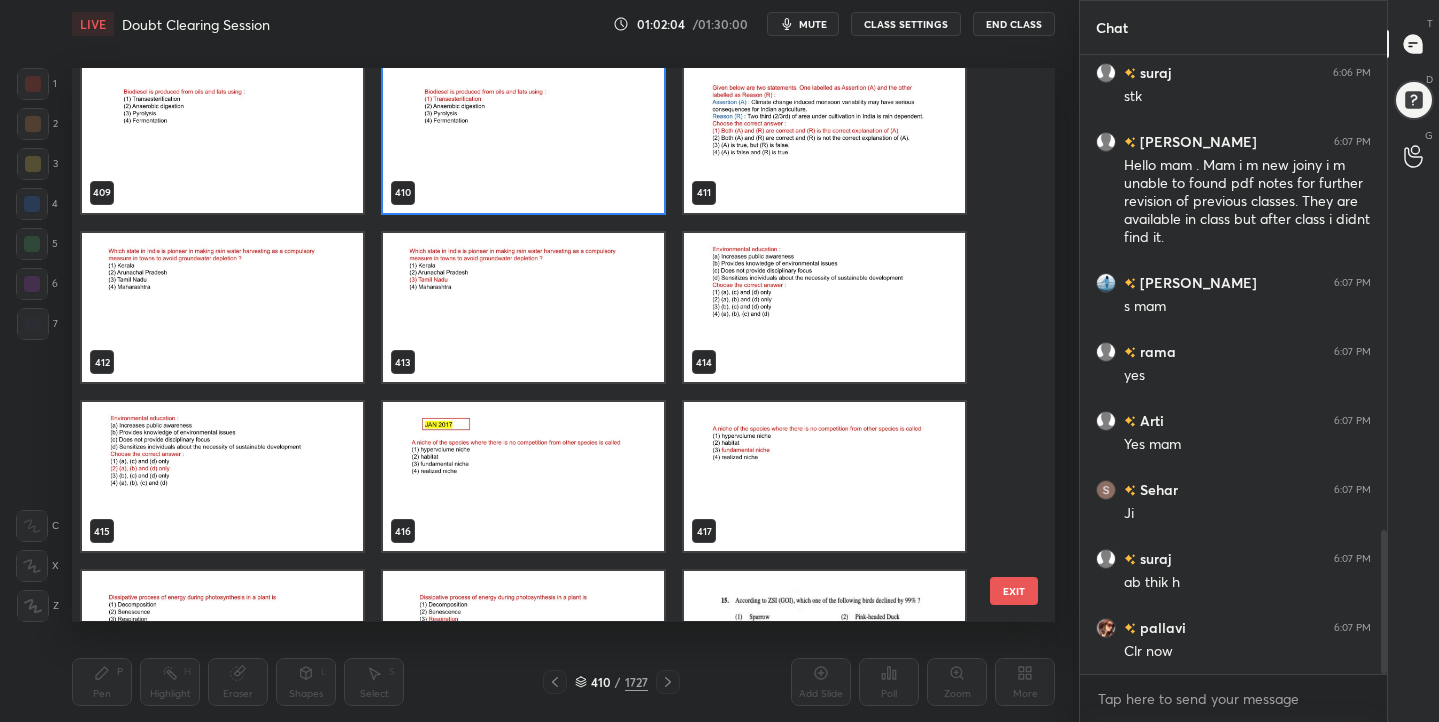 click at bounding box center [824, 307] 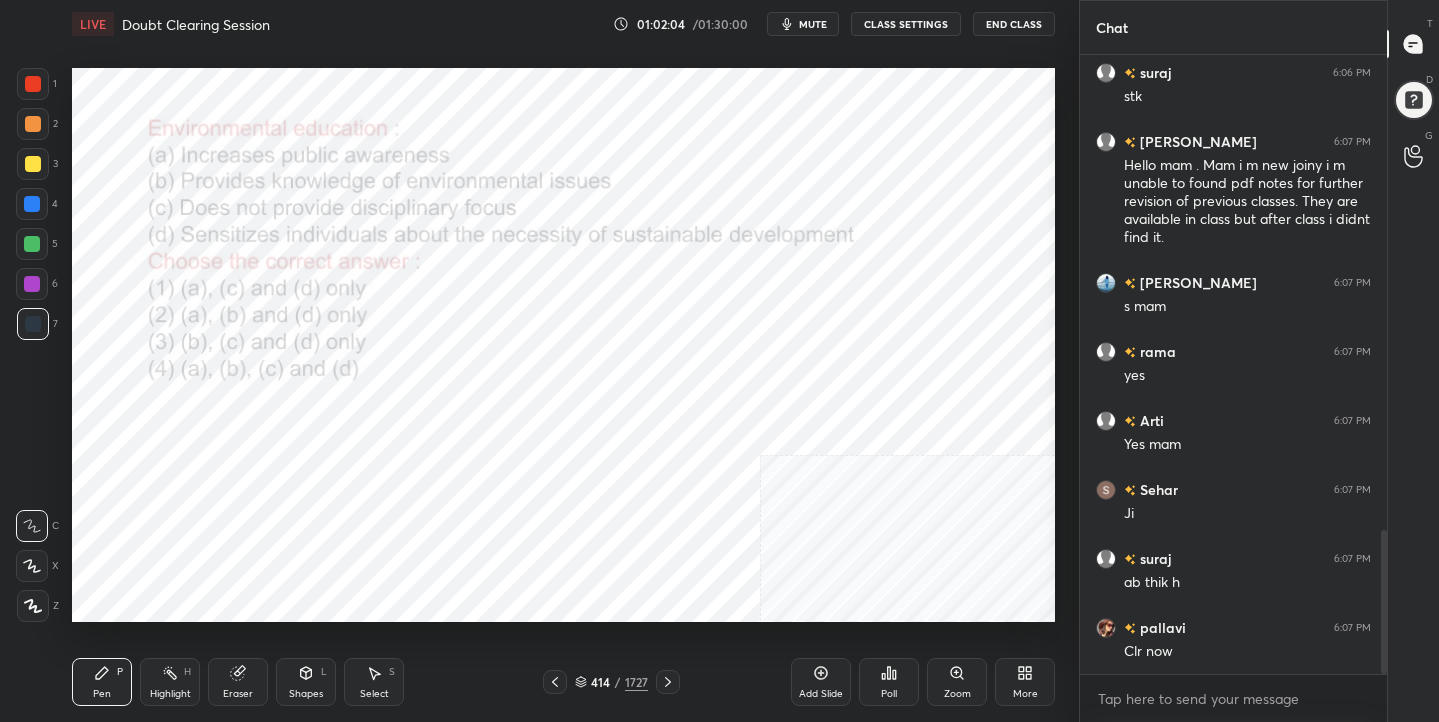 click at bounding box center [824, 307] 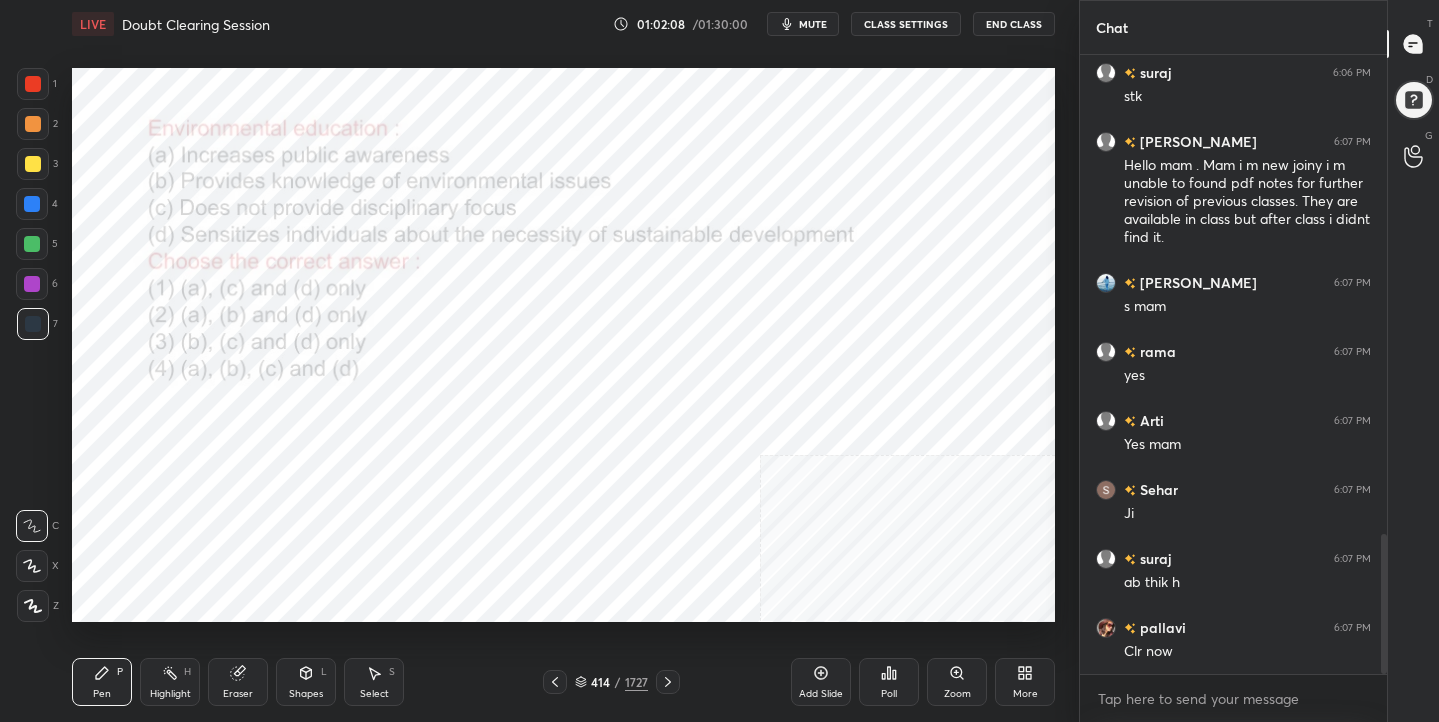 scroll, scrollTop: 2111, scrollLeft: 0, axis: vertical 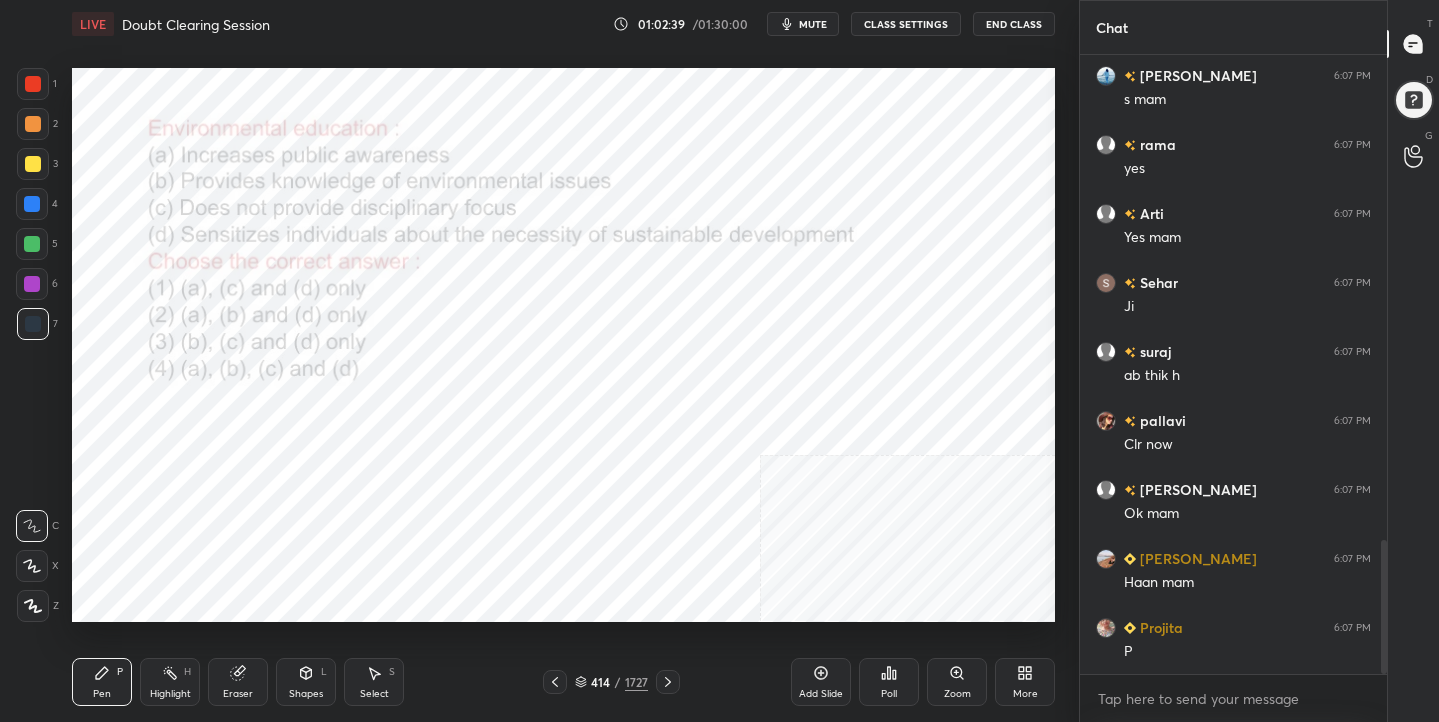 click 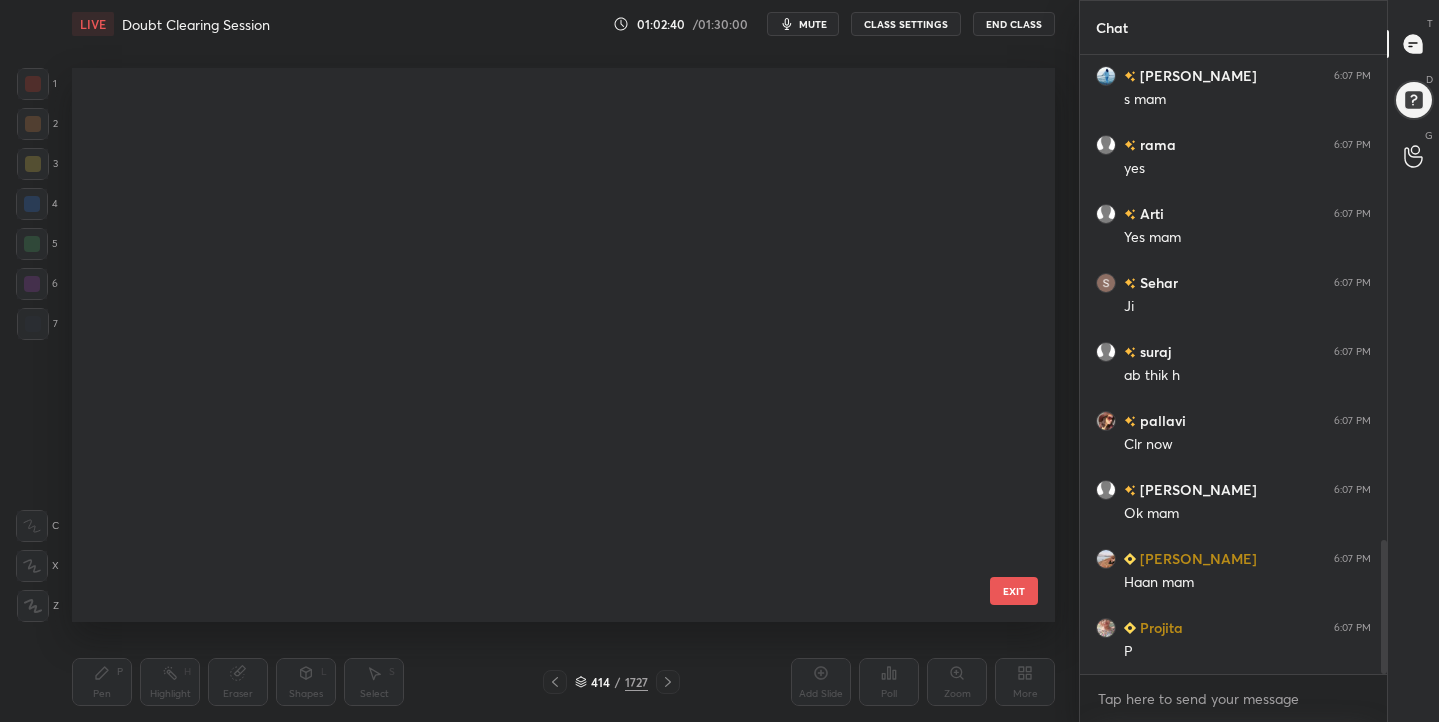 scroll, scrollTop: 22812, scrollLeft: 0, axis: vertical 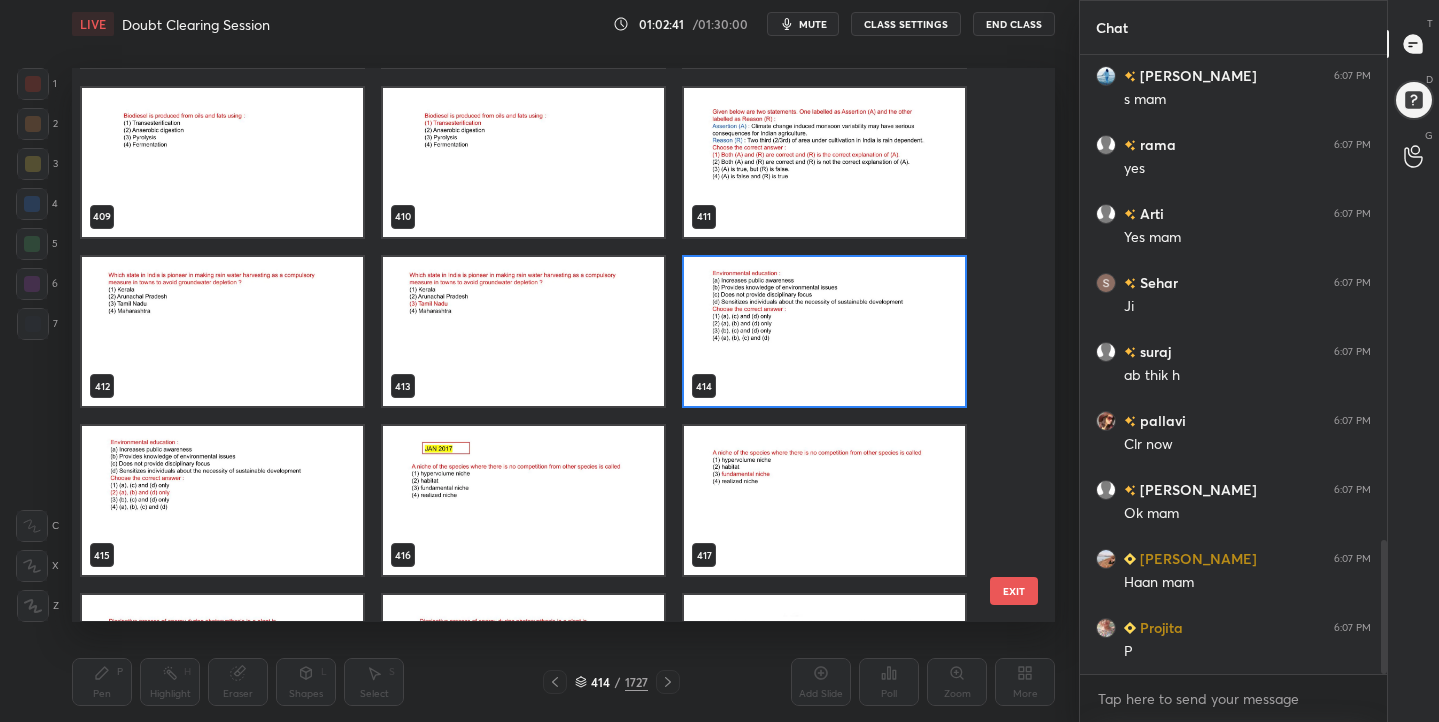 click at bounding box center [824, 331] 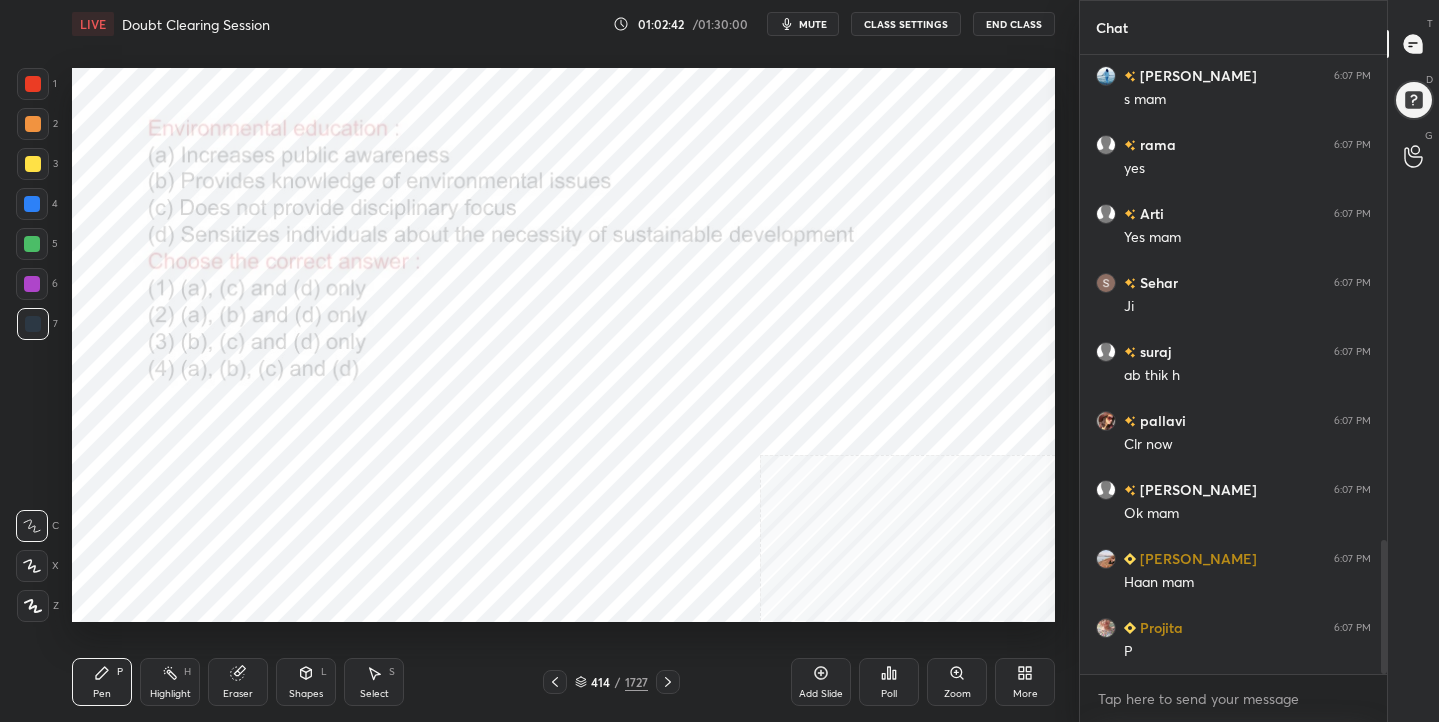 click at bounding box center (824, 331) 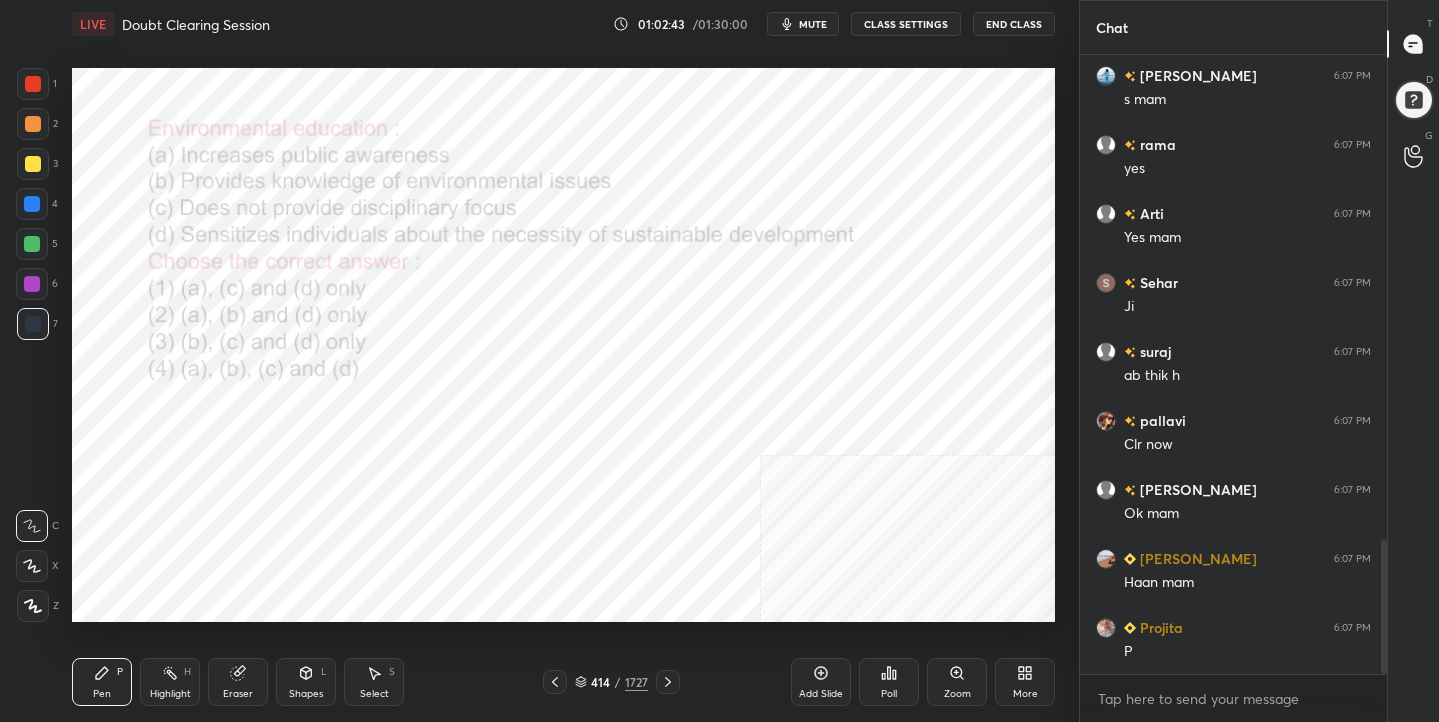 click 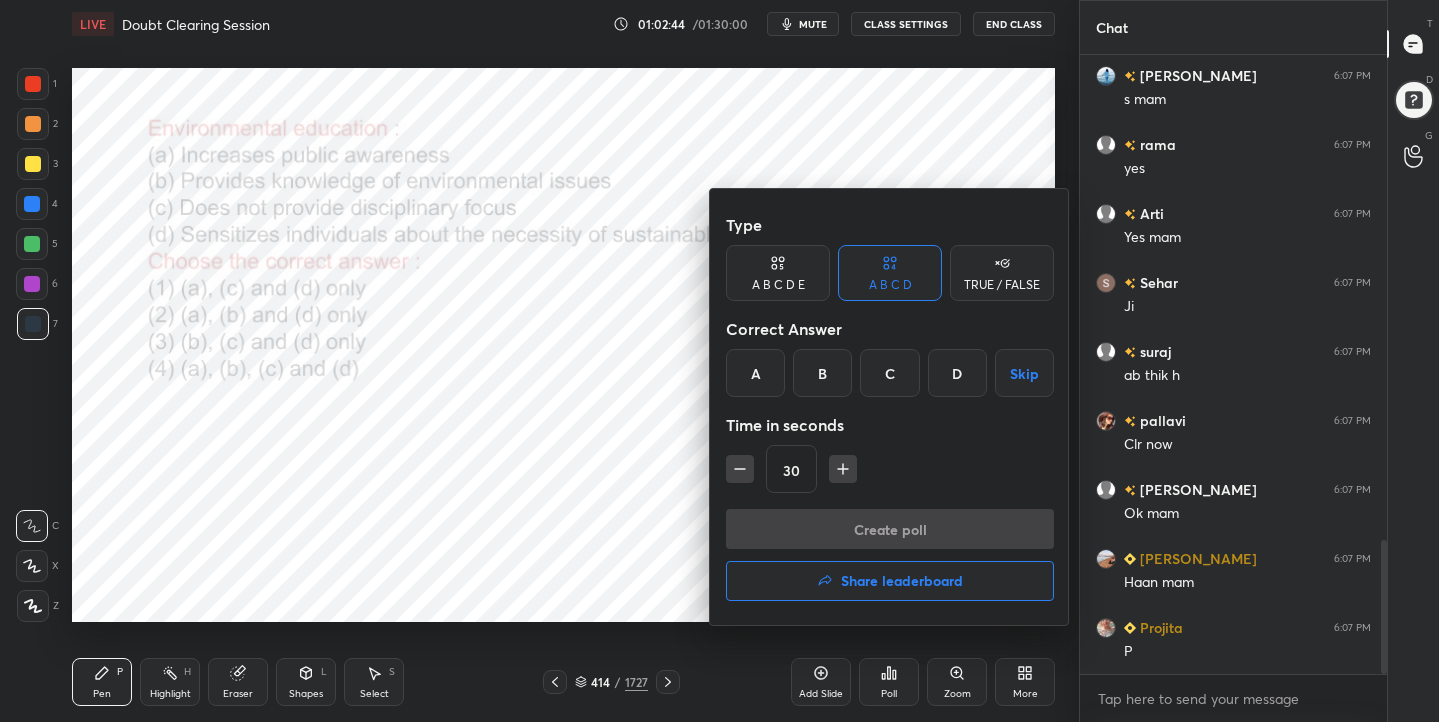 click on "B" at bounding box center [822, 373] 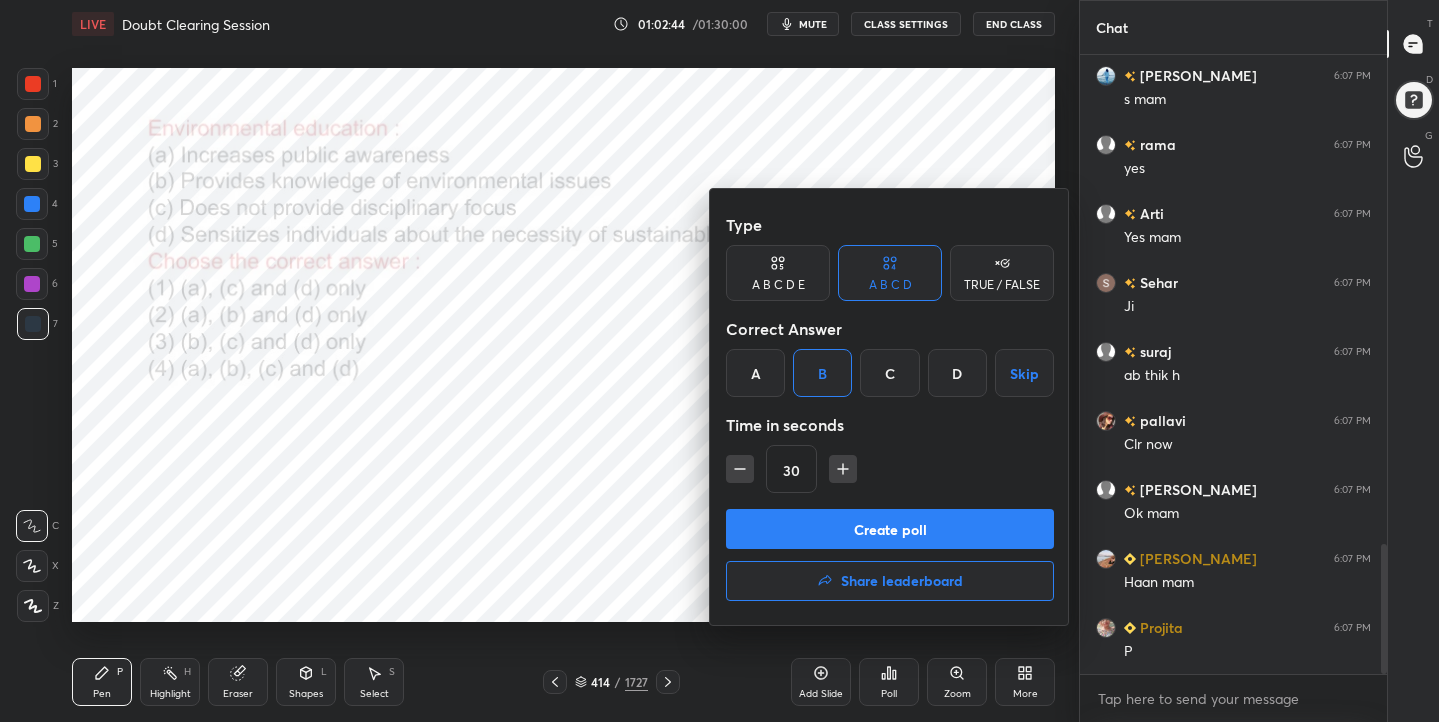 scroll, scrollTop: 2318, scrollLeft: 0, axis: vertical 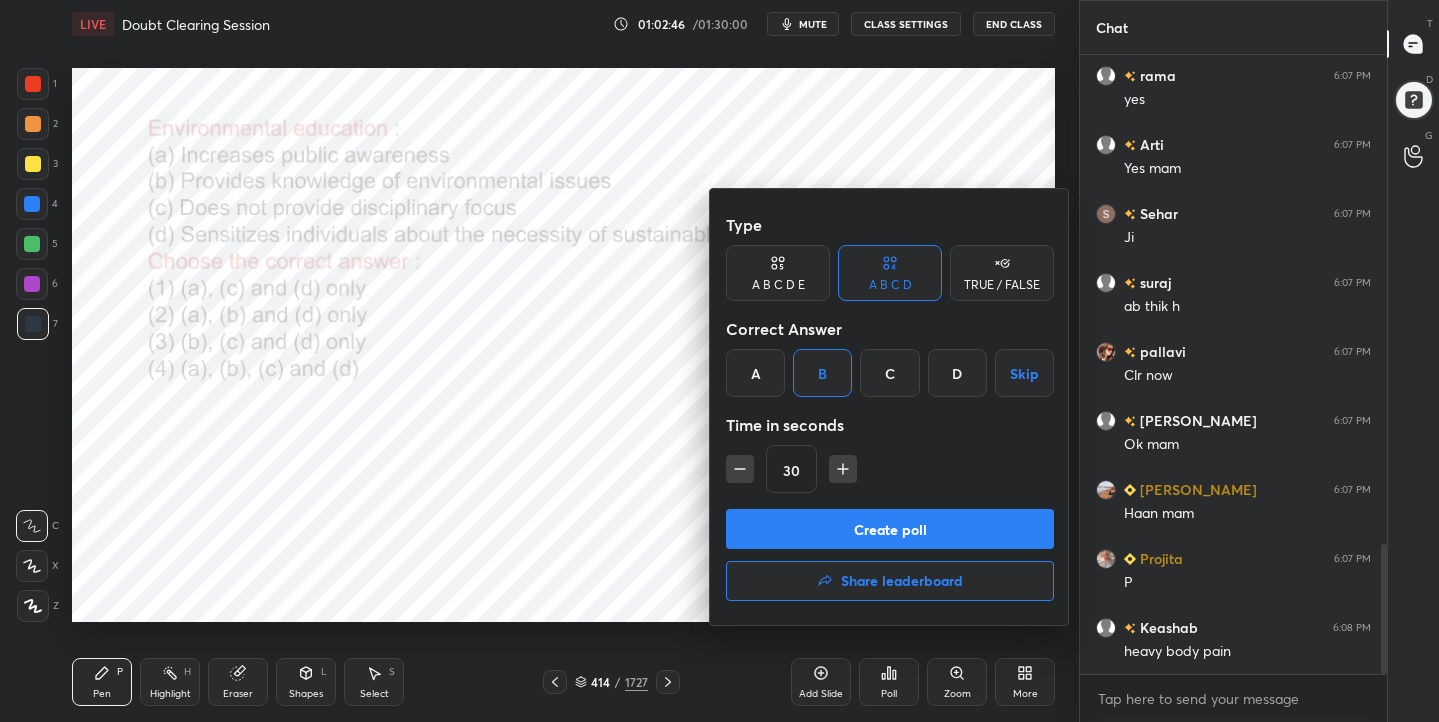 click at bounding box center [719, 361] 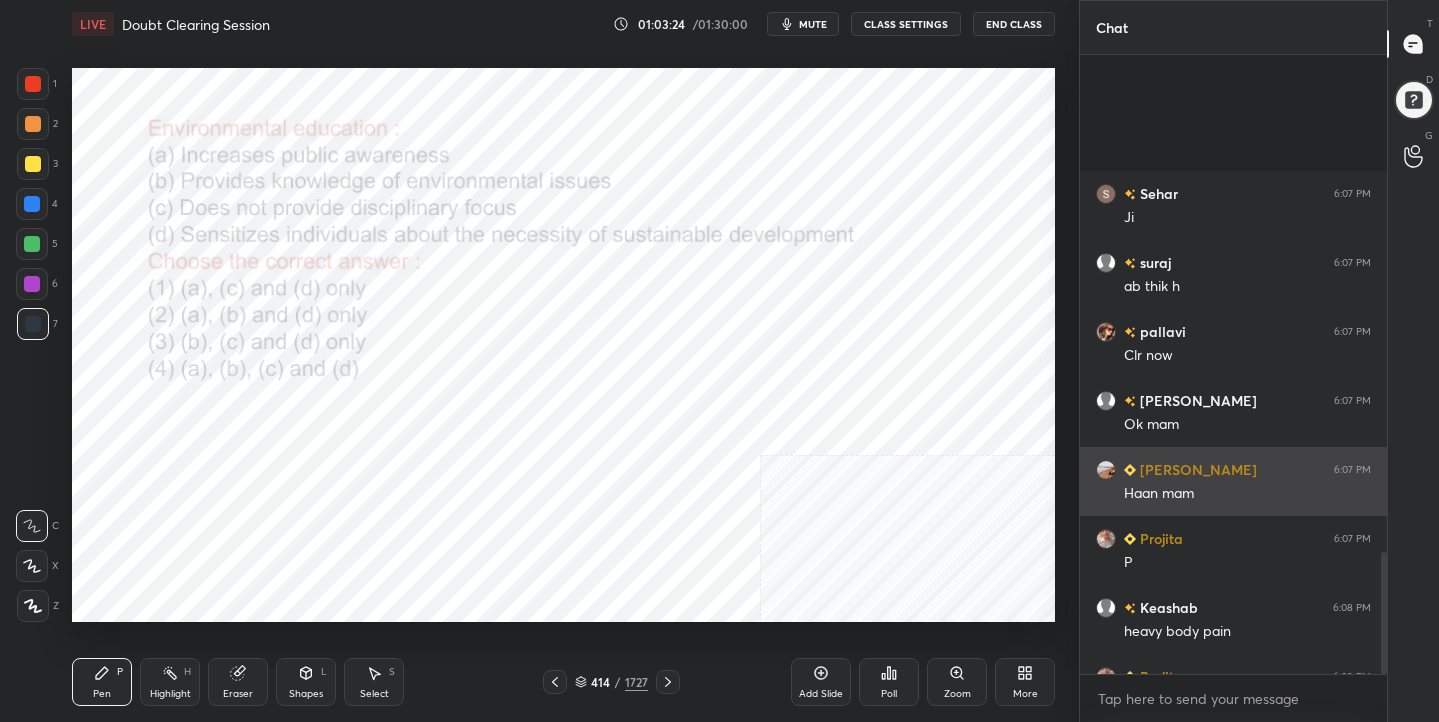 scroll, scrollTop: 2525, scrollLeft: 0, axis: vertical 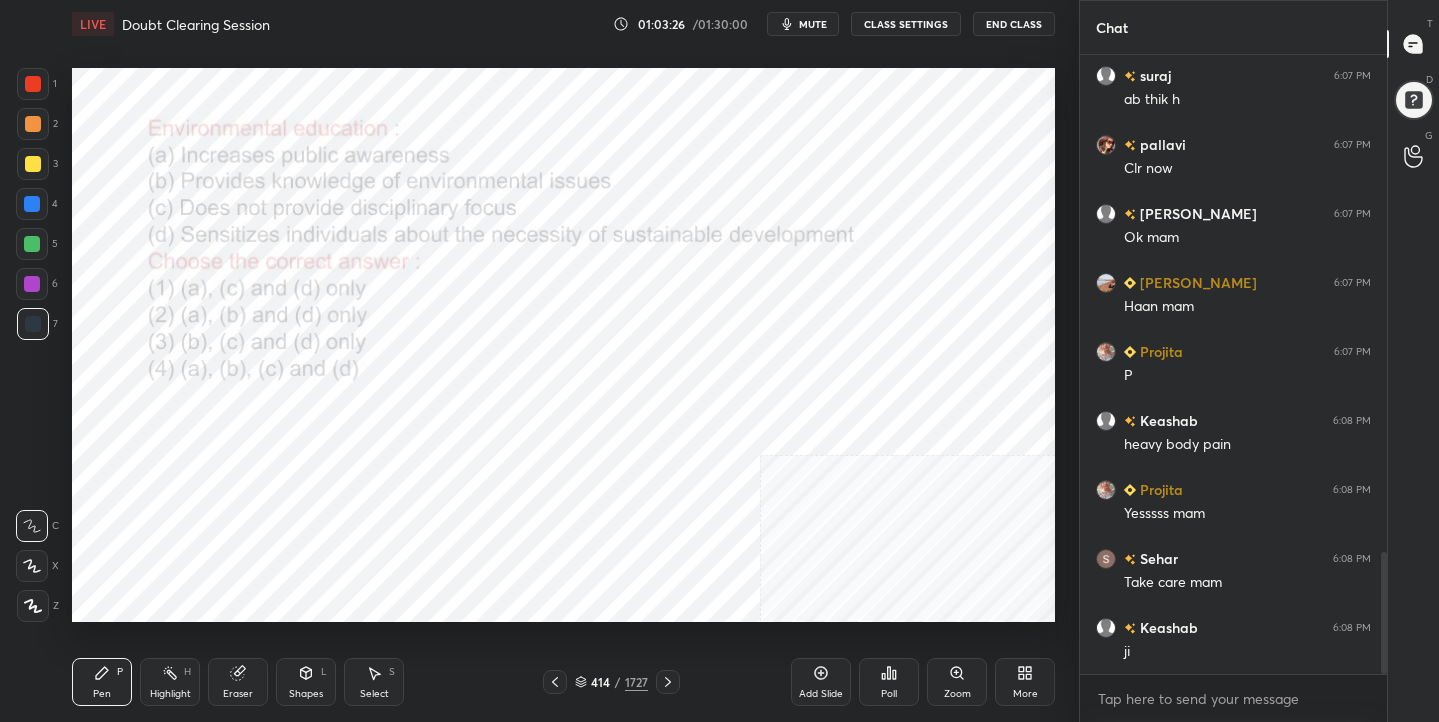 click on "414 / 1727" at bounding box center (611, 682) 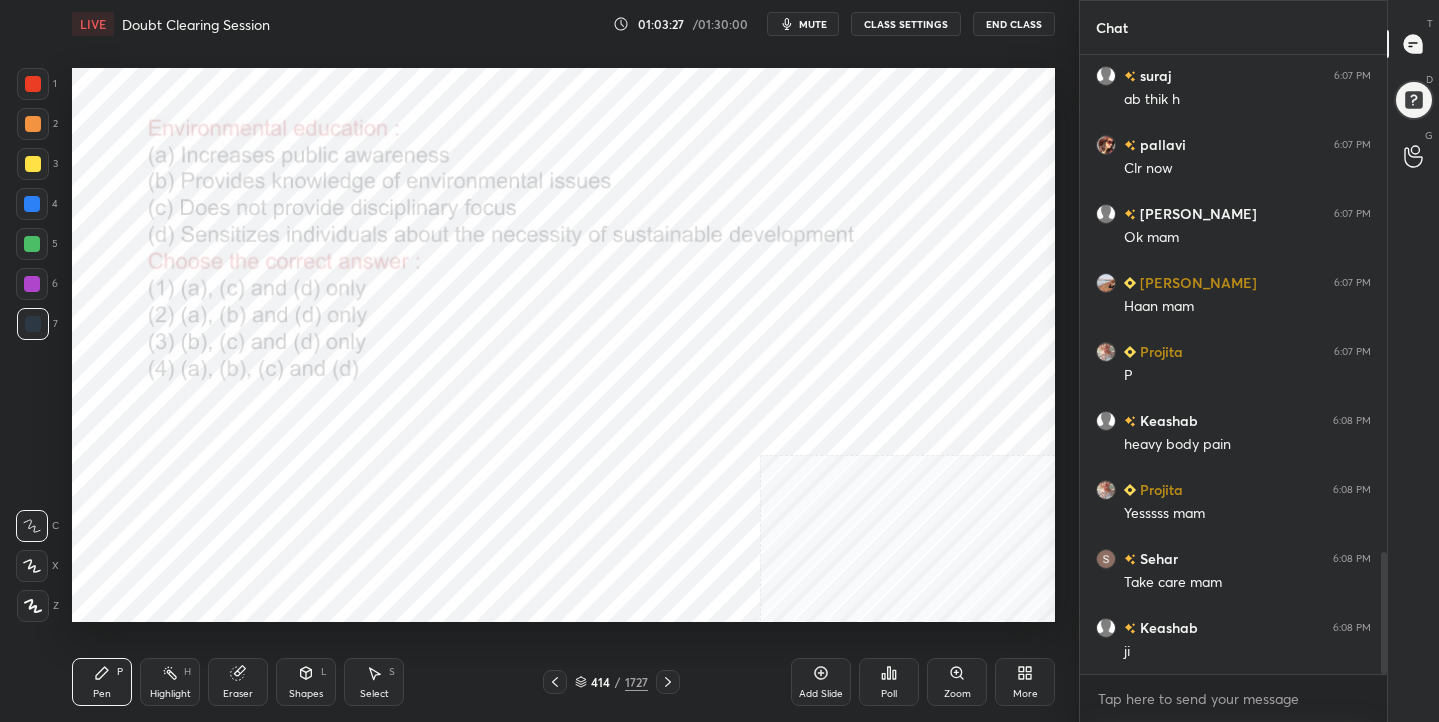 scroll, scrollTop: 2594, scrollLeft: 0, axis: vertical 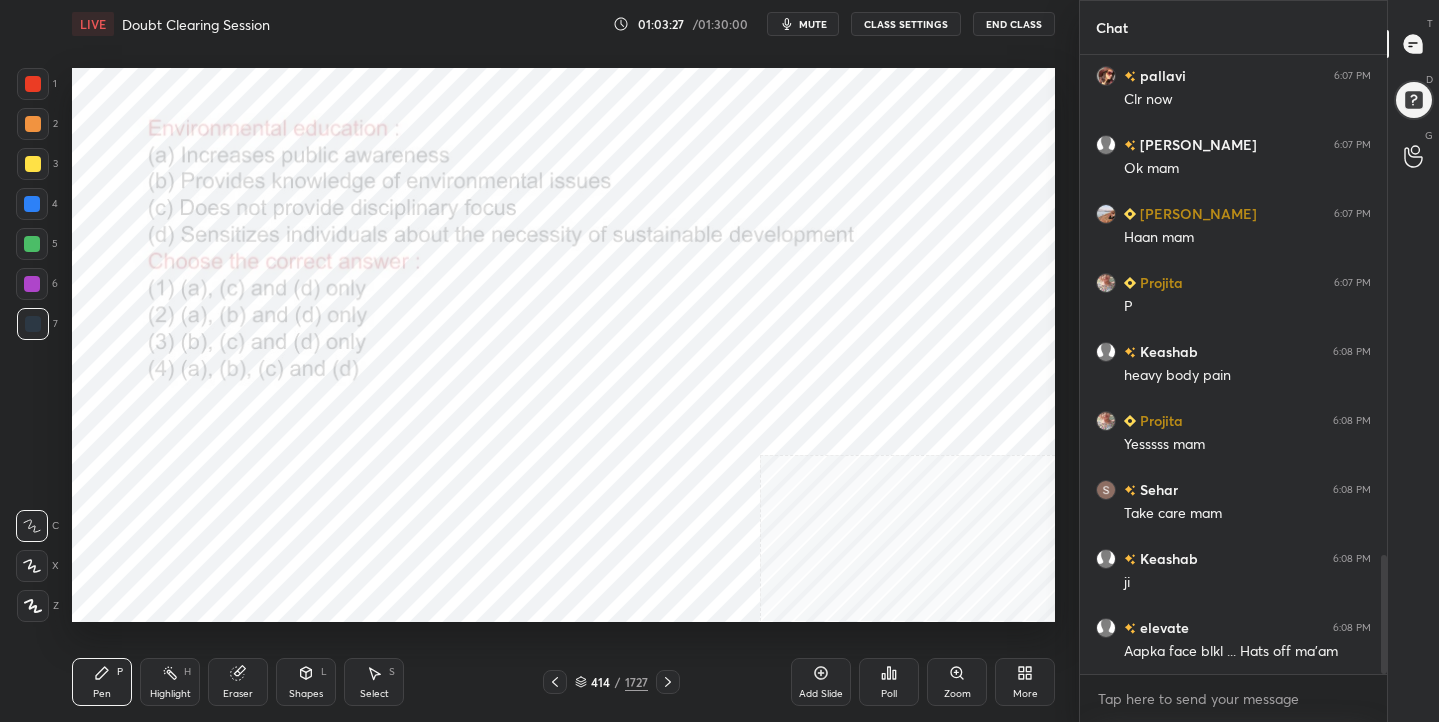 click on "414 / 1727" at bounding box center (611, 682) 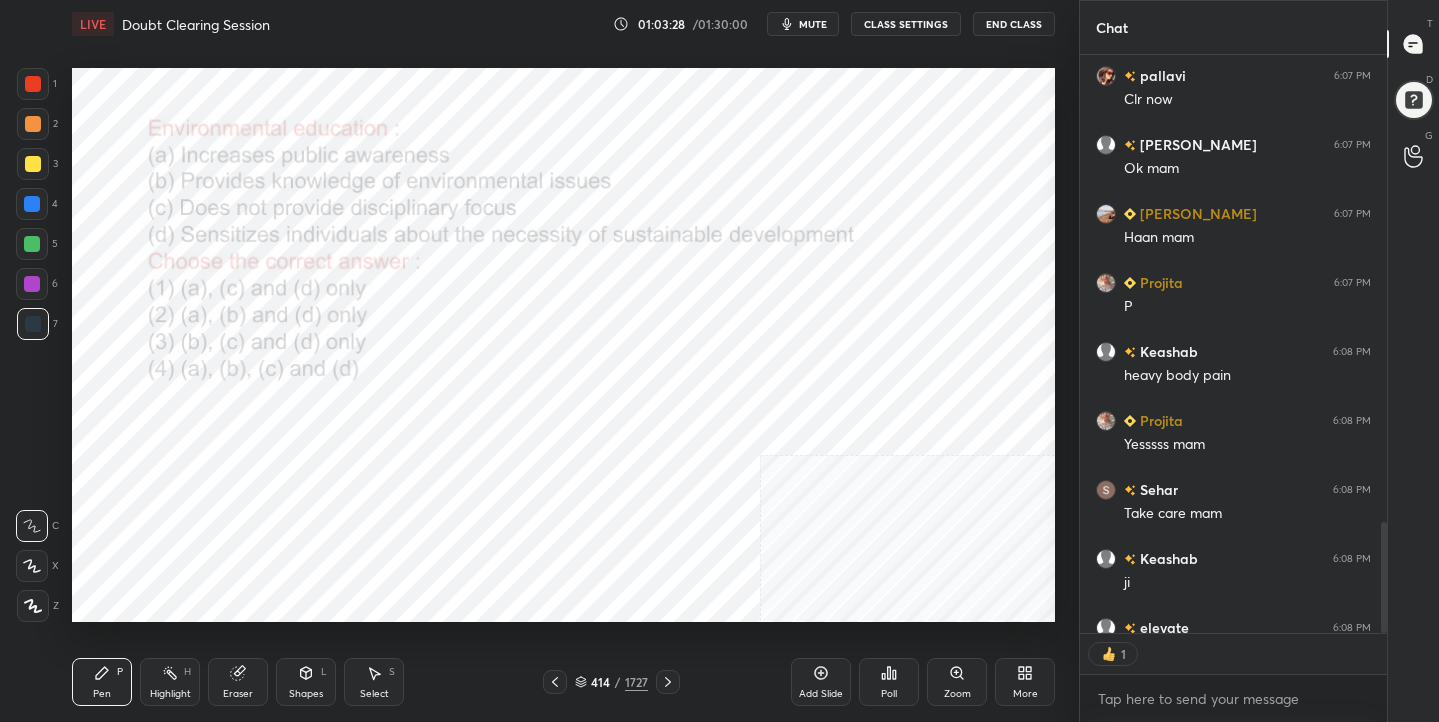 scroll, scrollTop: 572, scrollLeft: 301, axis: both 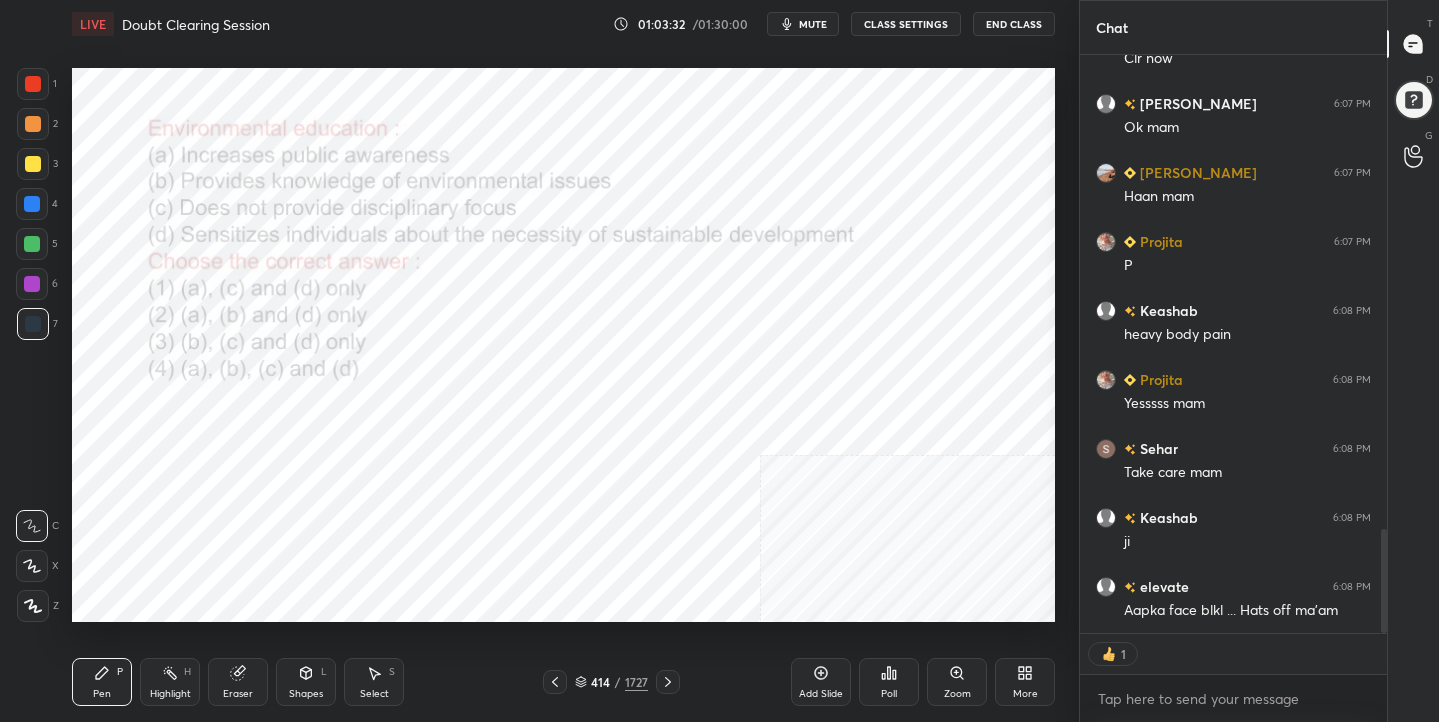 click on "414 / 1727" at bounding box center (611, 682) 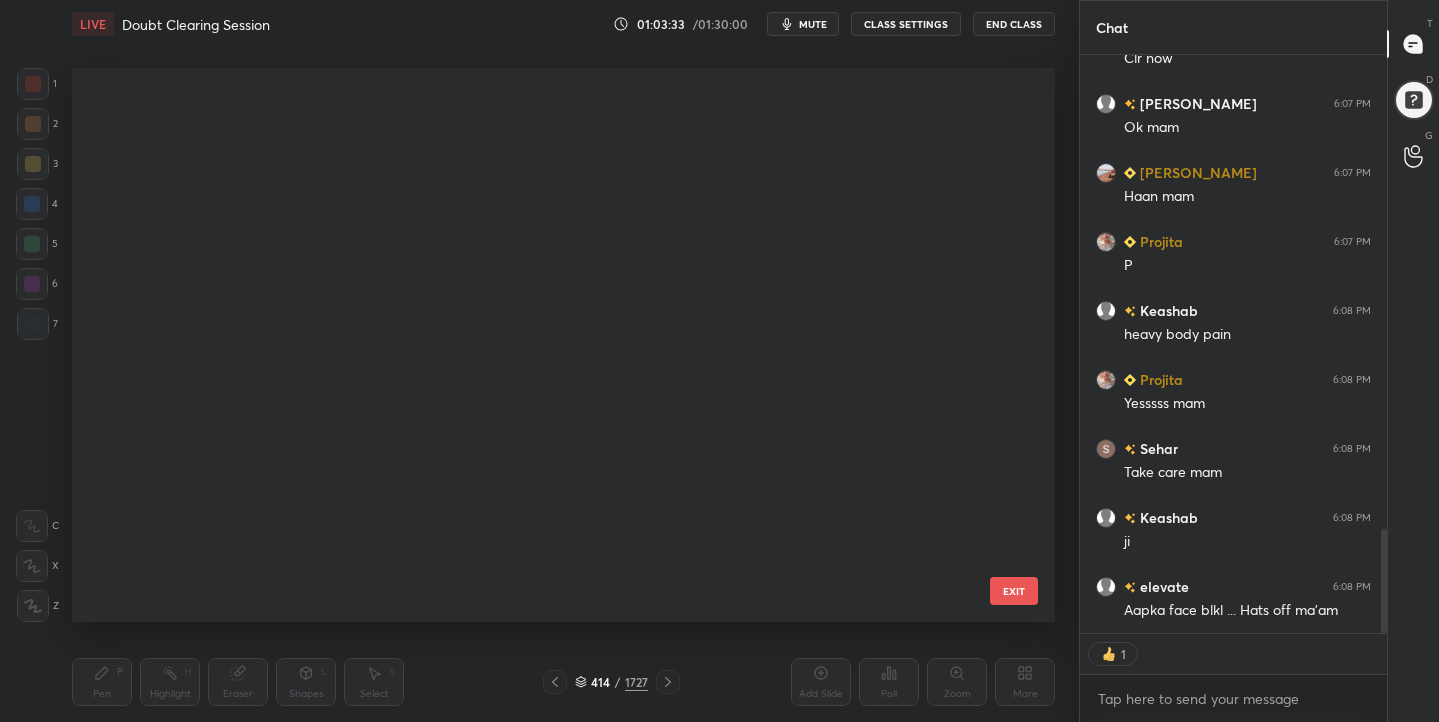 scroll, scrollTop: 22812, scrollLeft: 0, axis: vertical 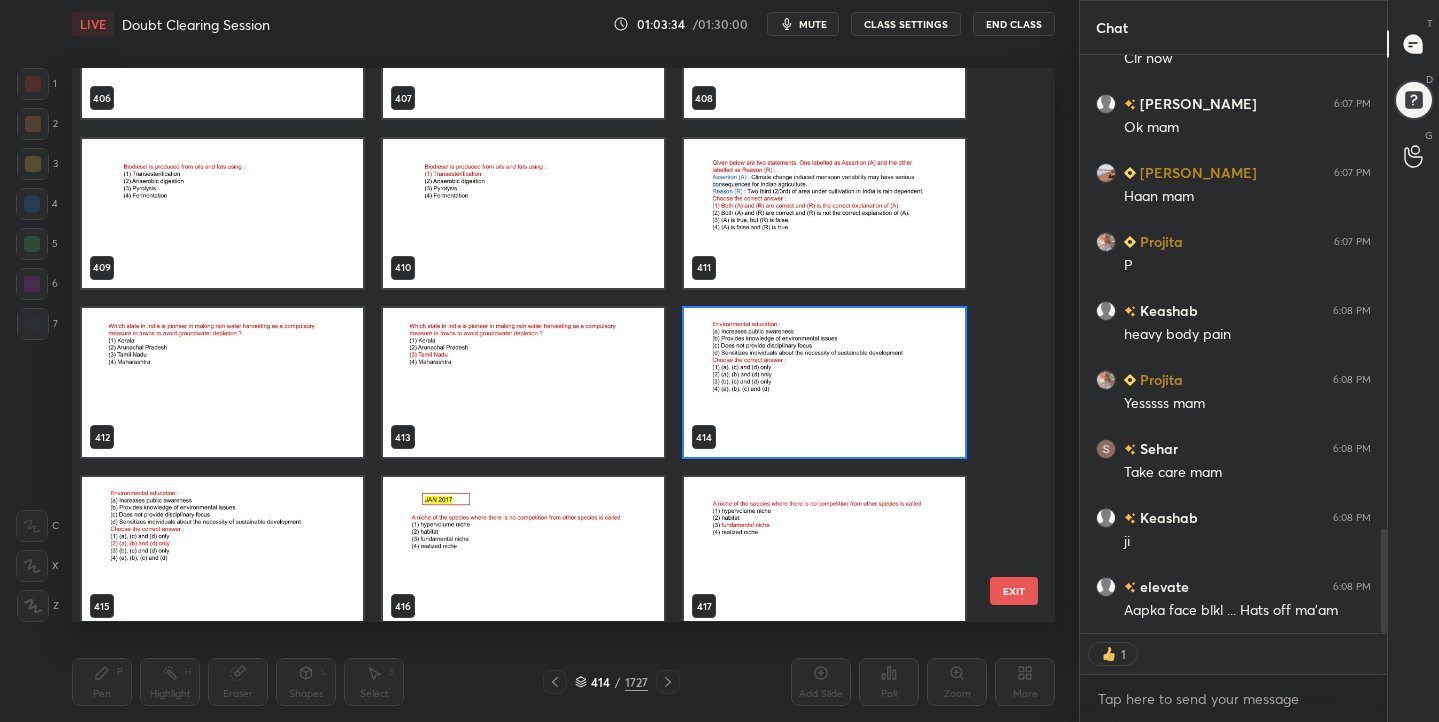 click at bounding box center [824, 382] 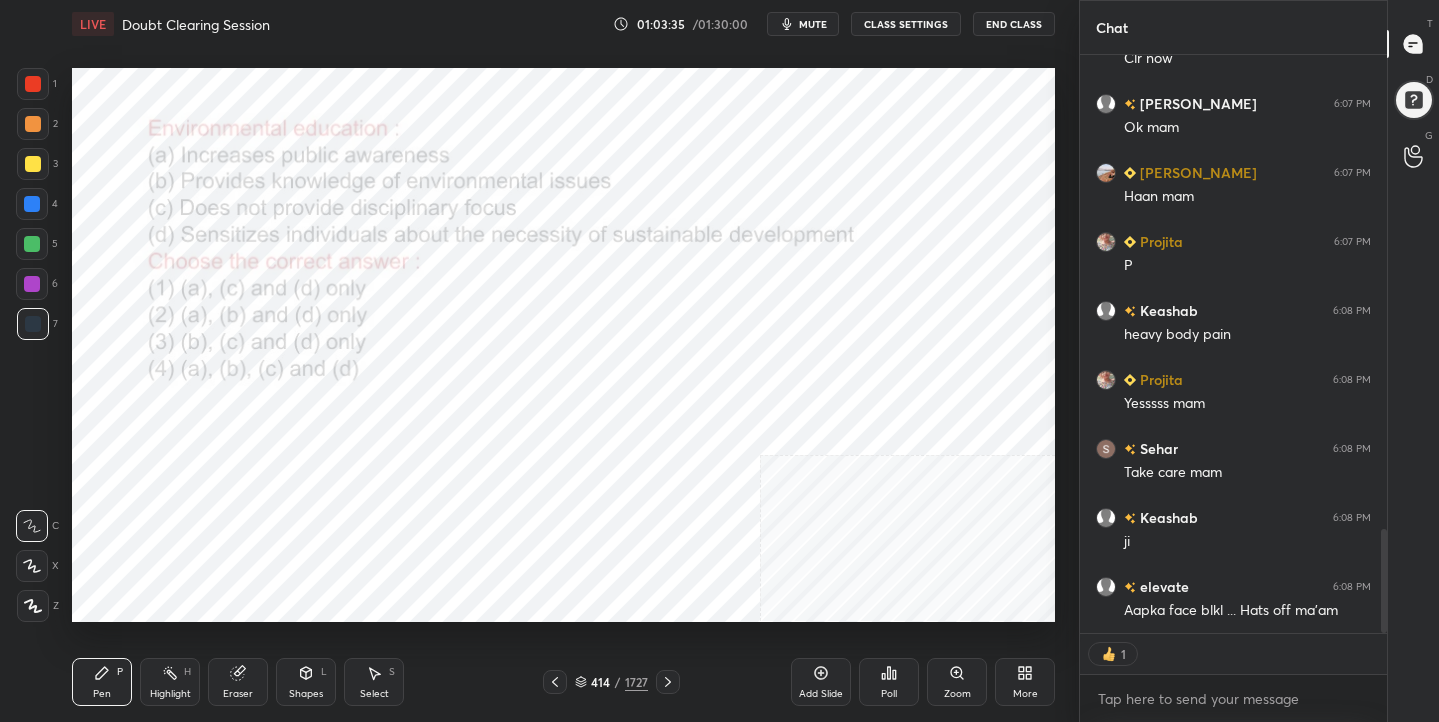 click 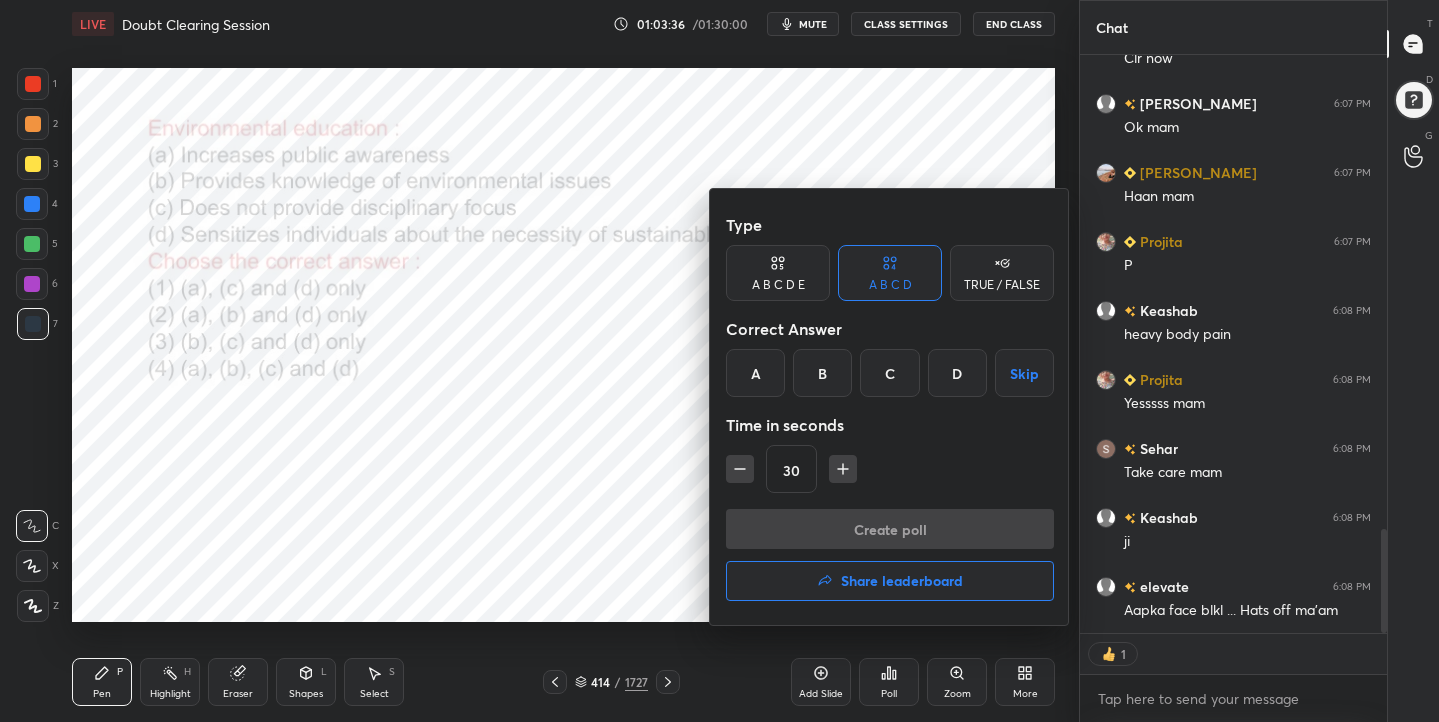 click on "B" at bounding box center (822, 373) 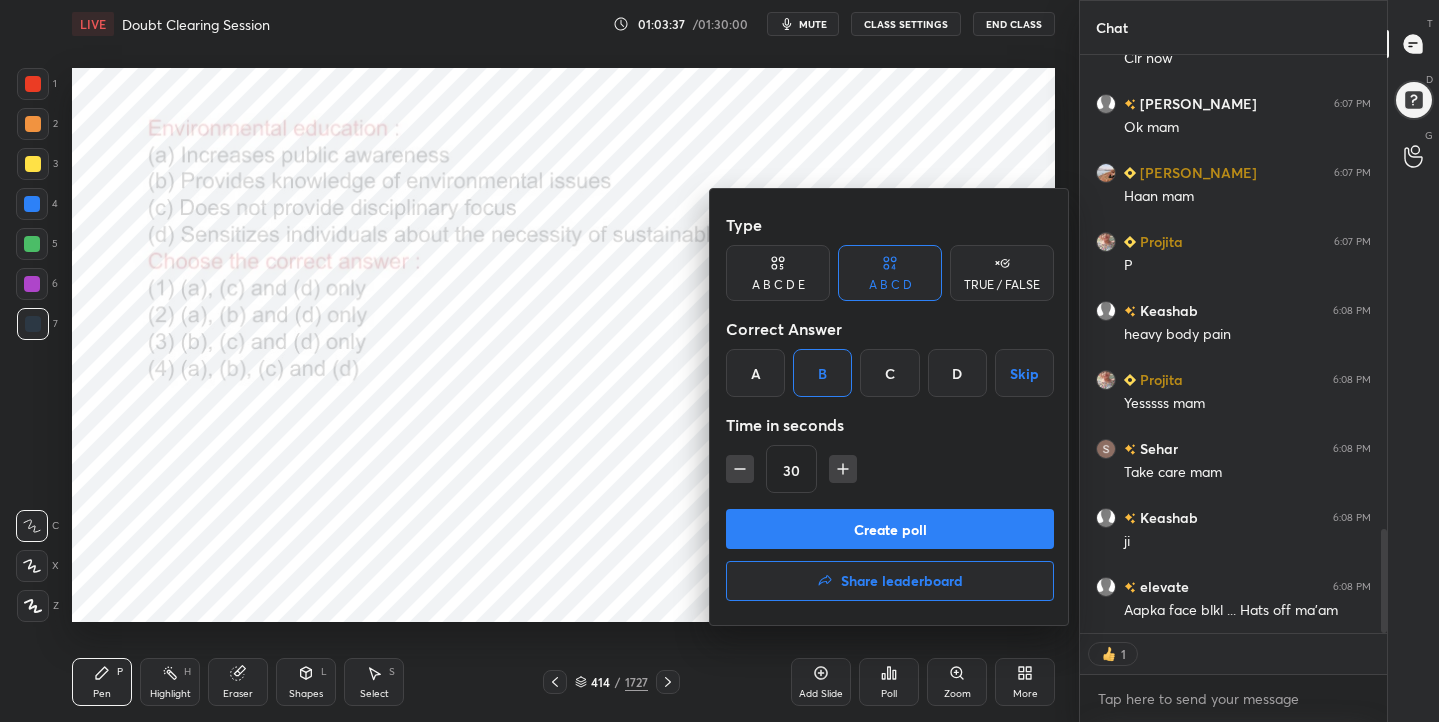 click on "Create poll" at bounding box center (890, 529) 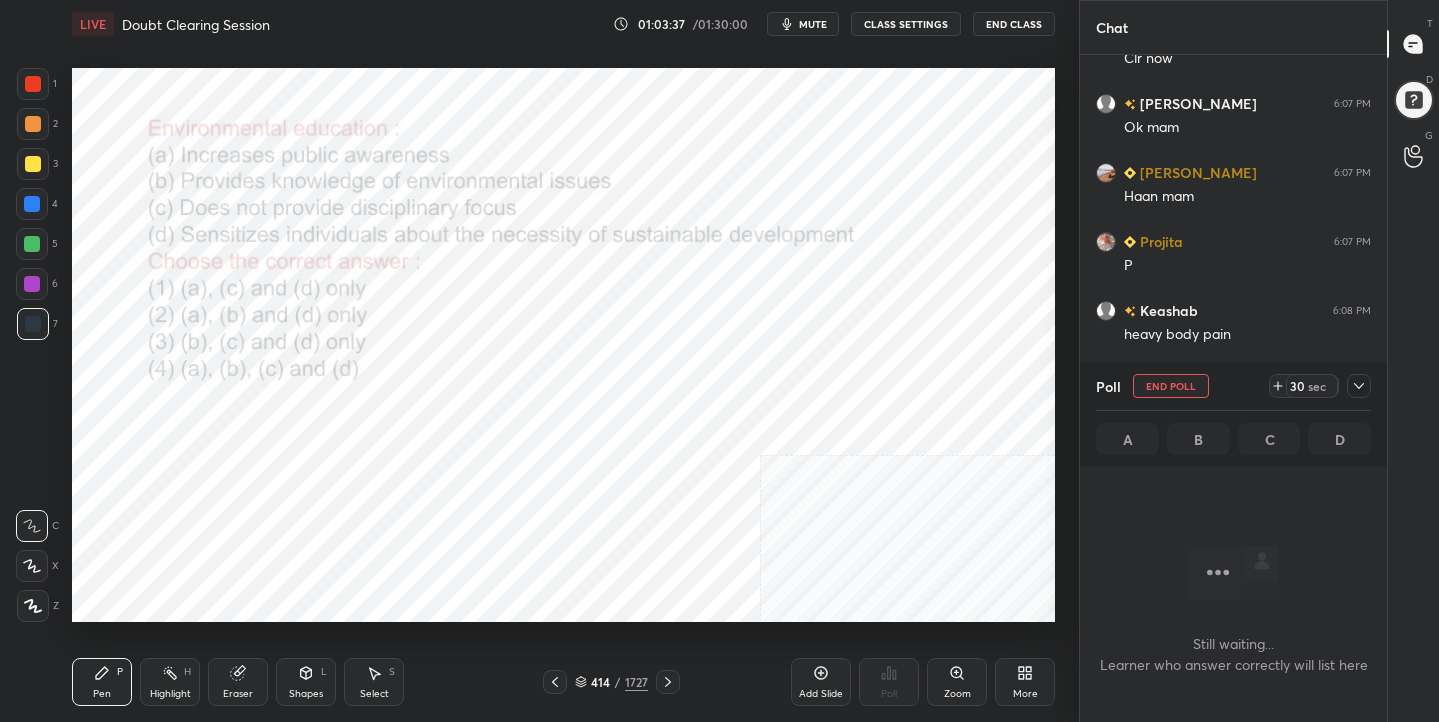 scroll, scrollTop: 385, scrollLeft: 301, axis: both 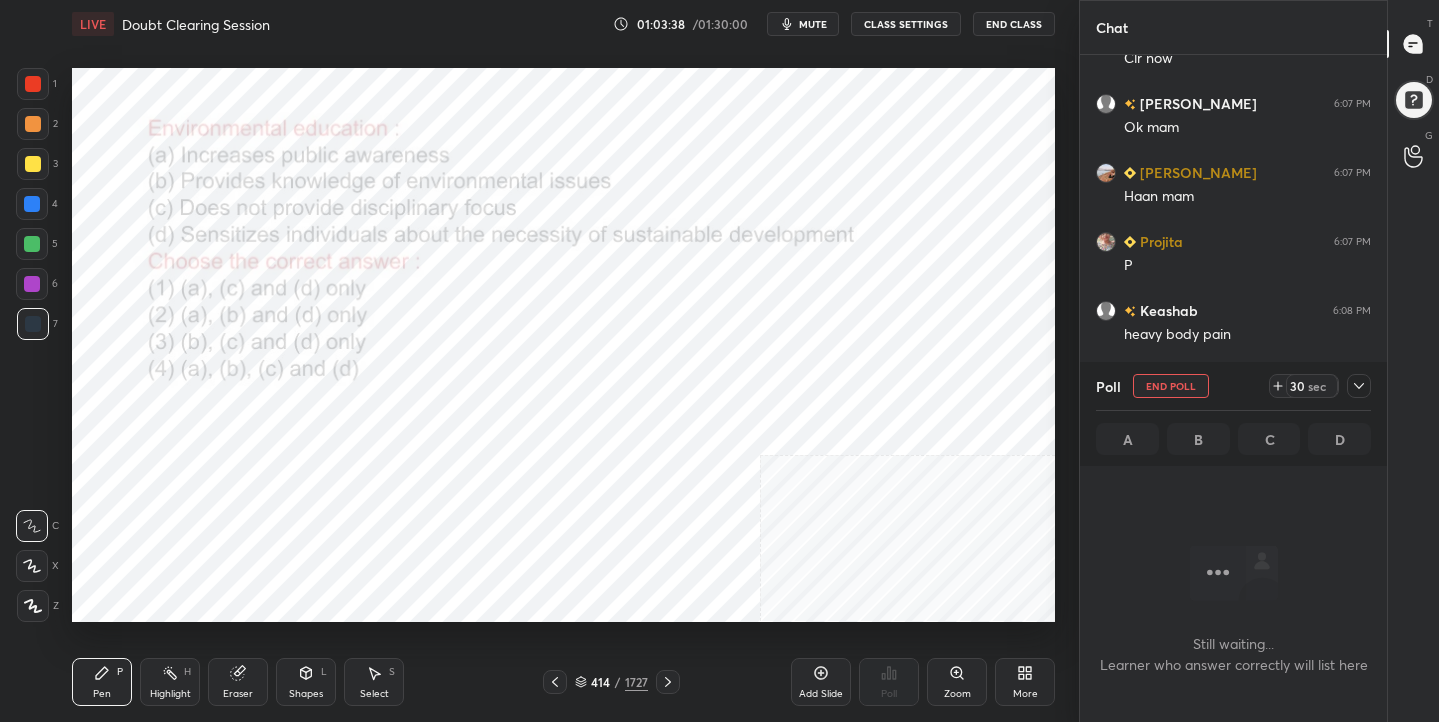 click on "mute" at bounding box center (813, 24) 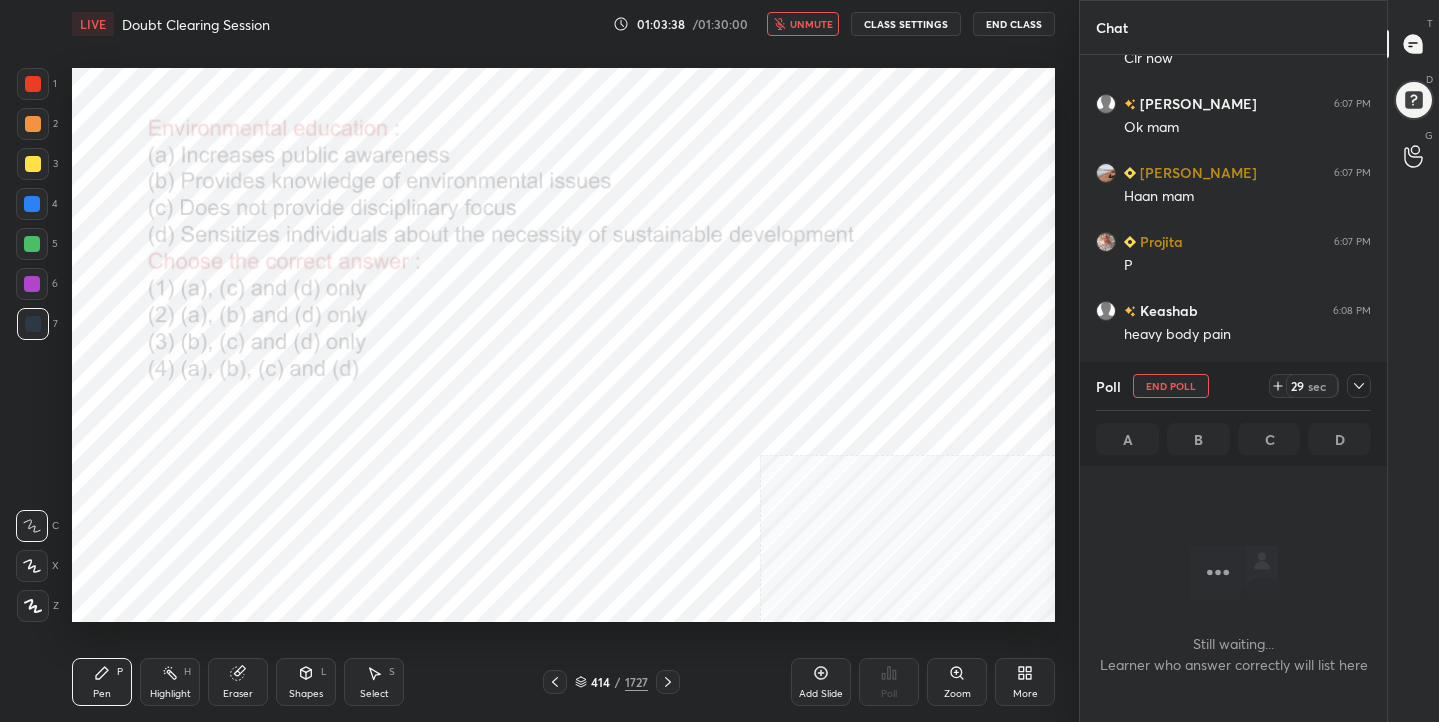 scroll, scrollTop: 7, scrollLeft: 7, axis: both 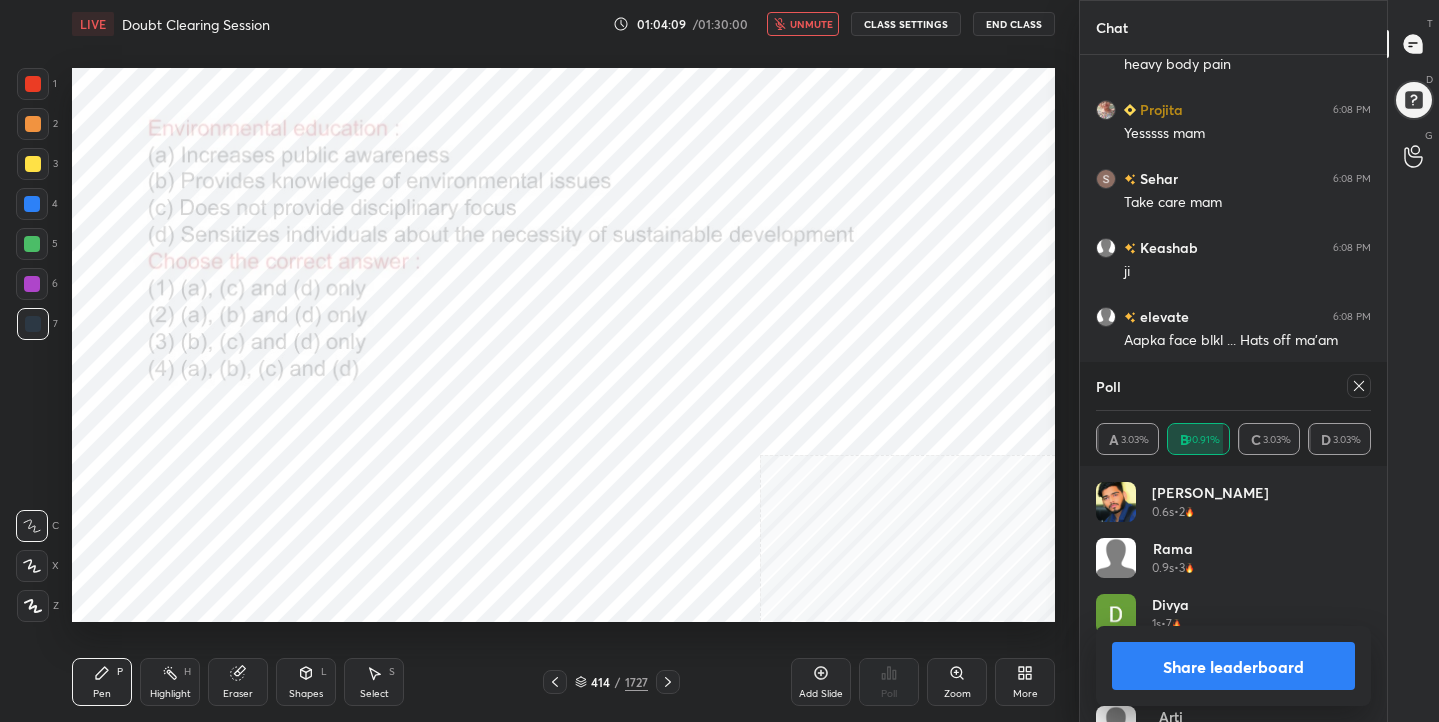 click at bounding box center [1359, 386] 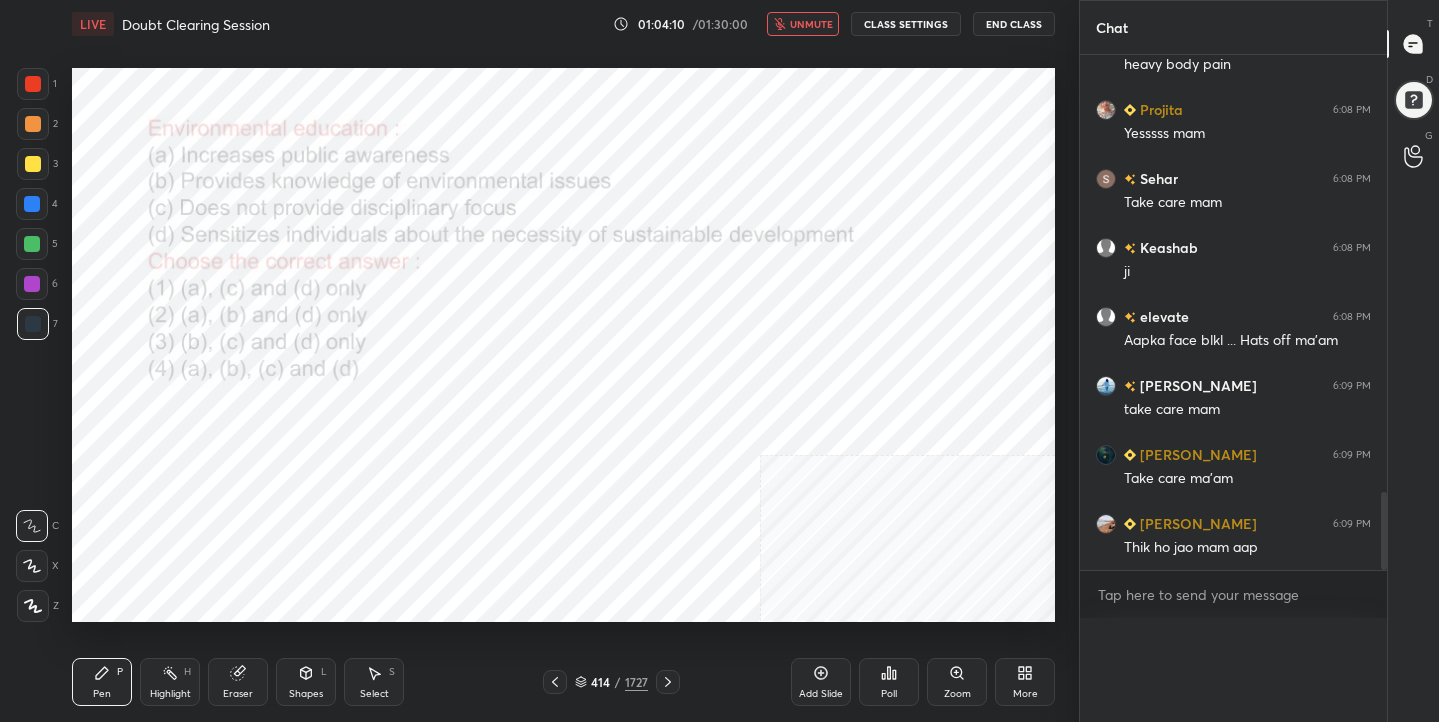 scroll, scrollTop: 0, scrollLeft: 0, axis: both 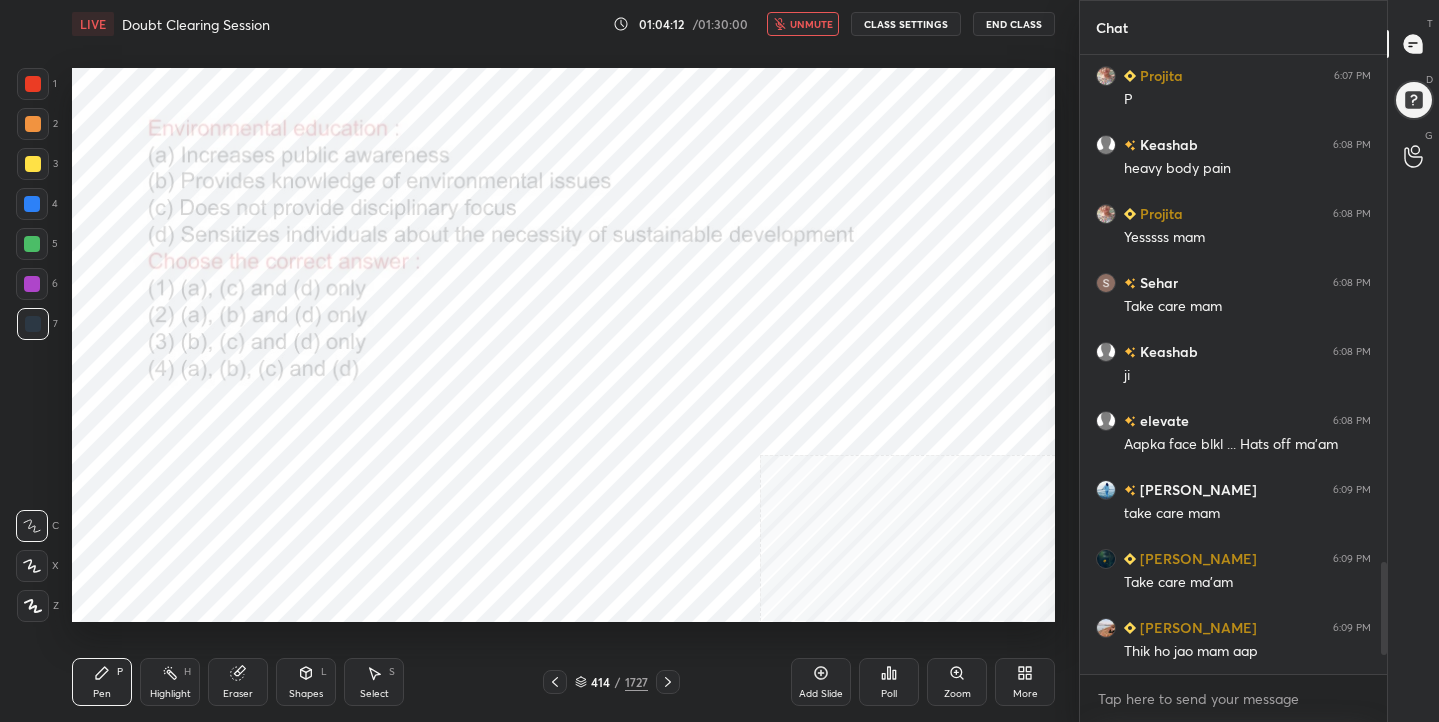 click on "unmute" at bounding box center [811, 24] 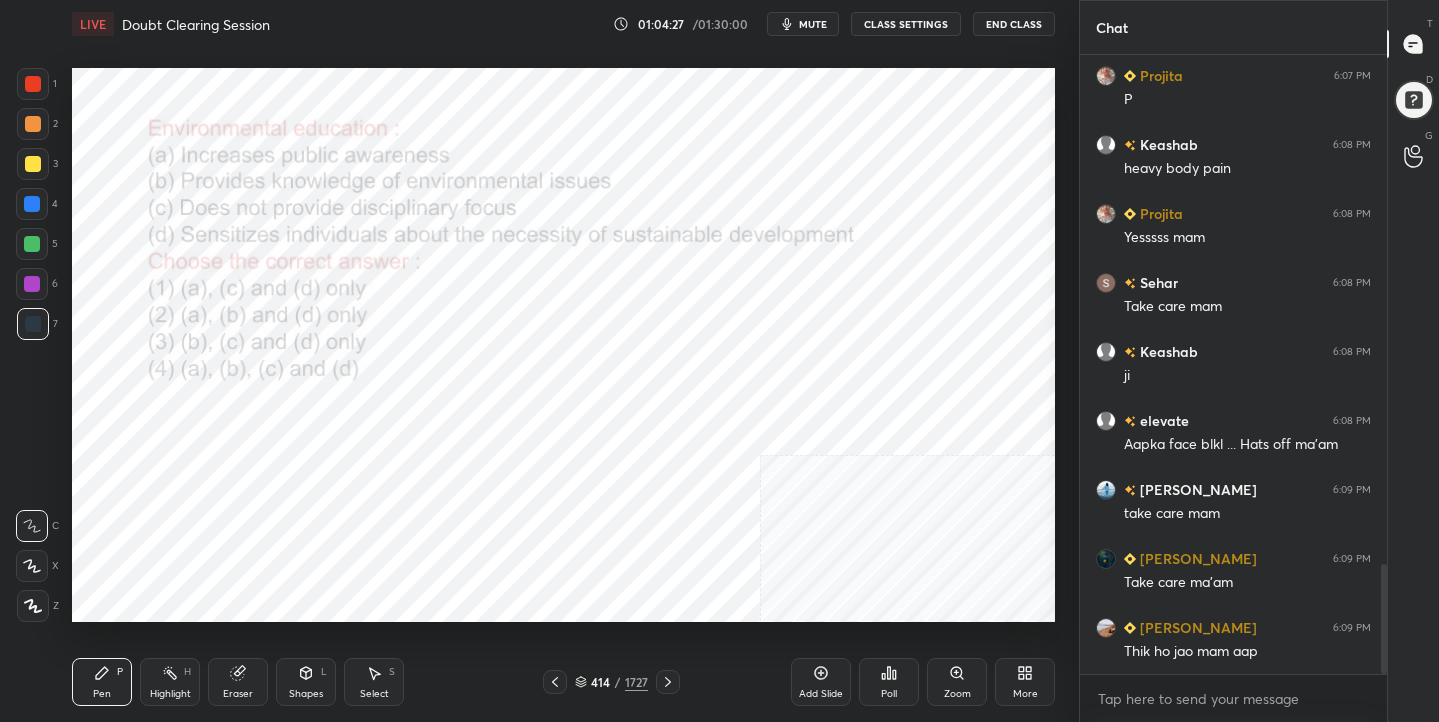 scroll, scrollTop: 2870, scrollLeft: 0, axis: vertical 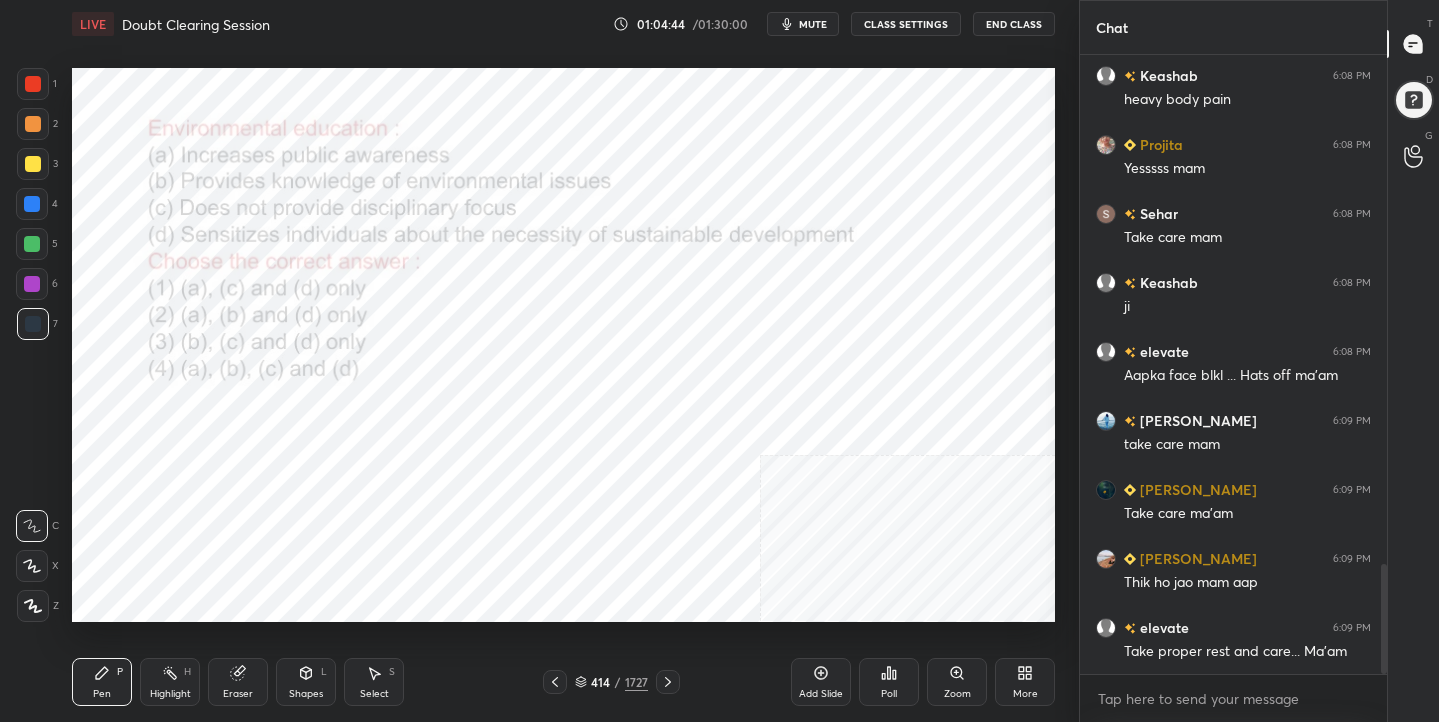 type 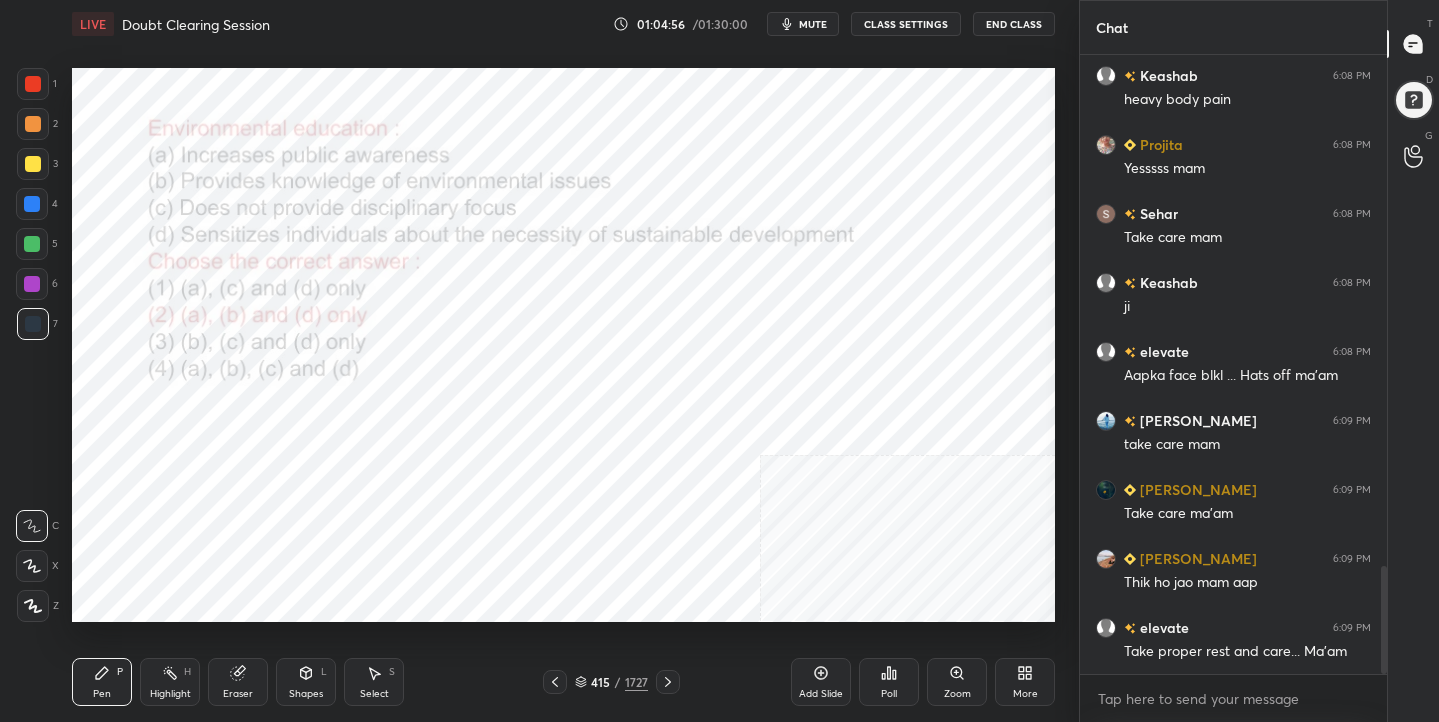 scroll, scrollTop: 2939, scrollLeft: 0, axis: vertical 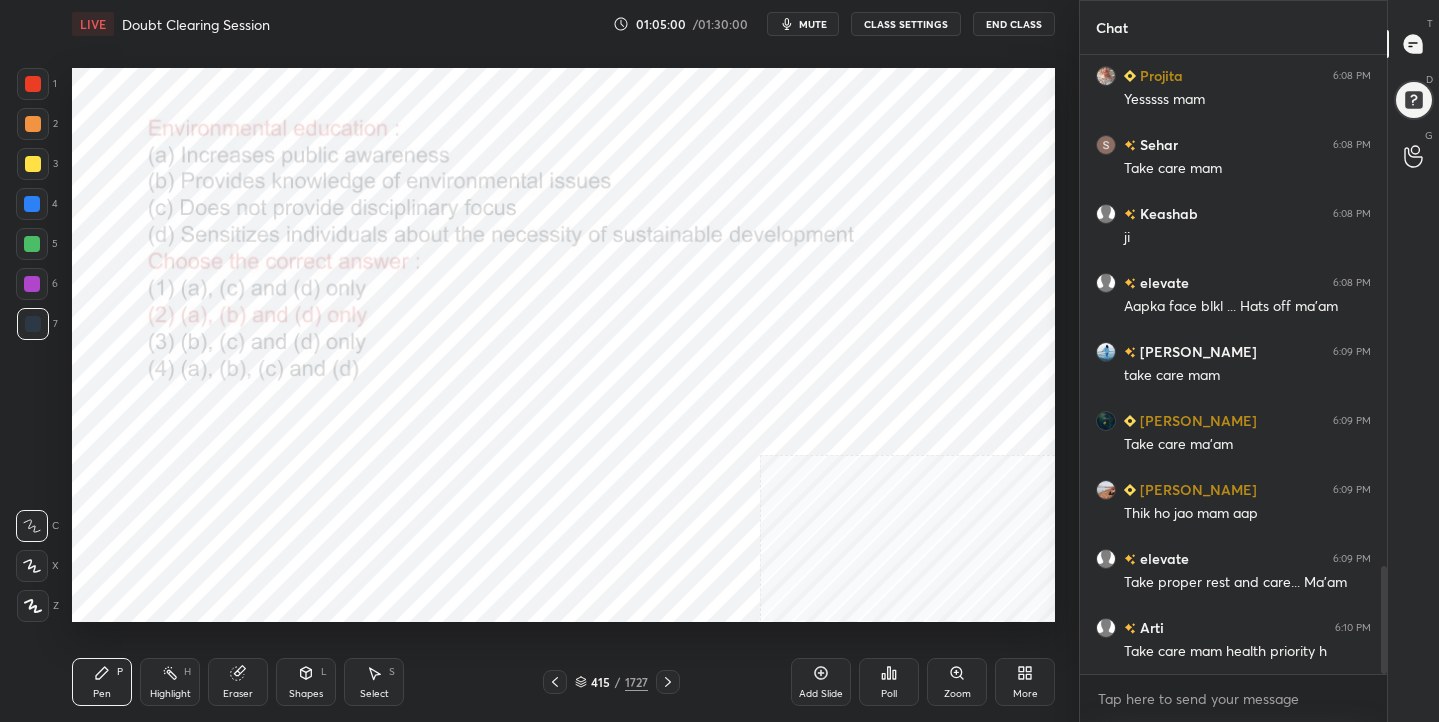 click 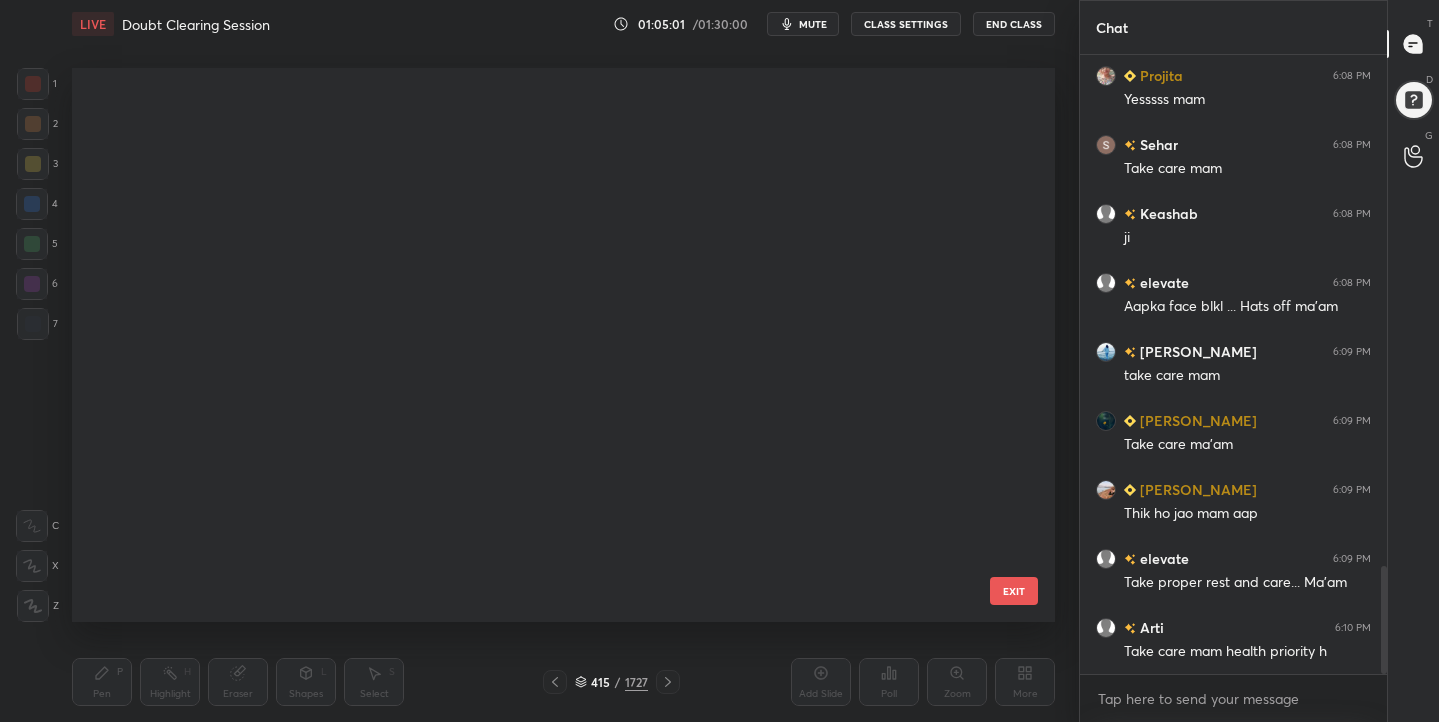 scroll, scrollTop: 22981, scrollLeft: 0, axis: vertical 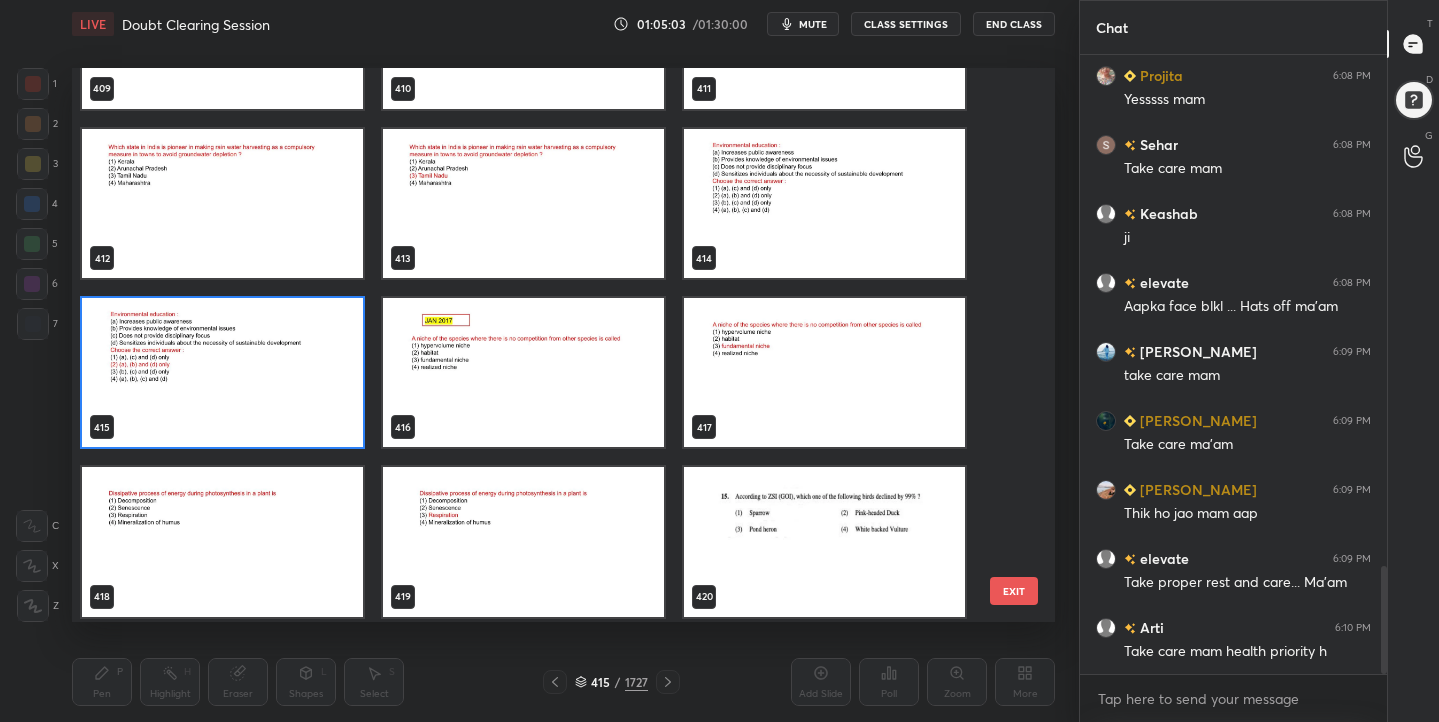 click at bounding box center [523, 373] 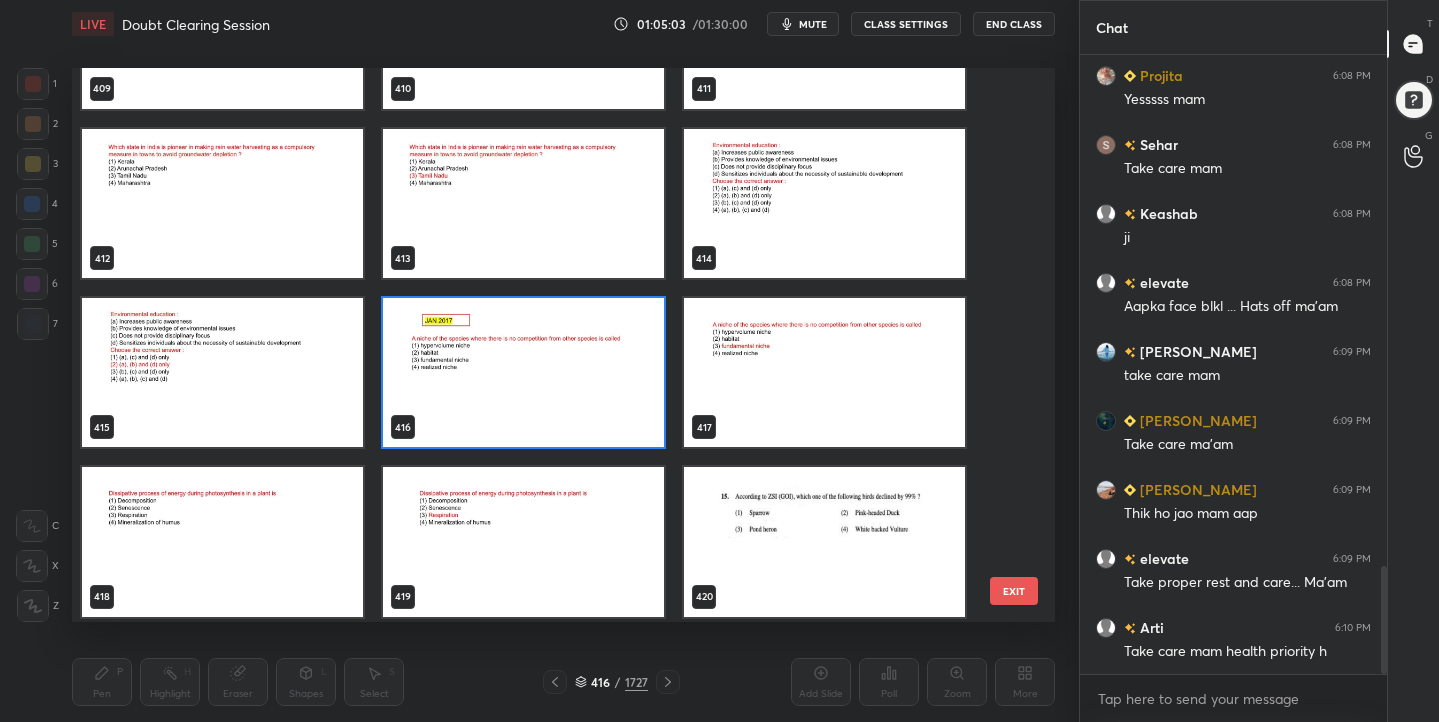 click at bounding box center (523, 373) 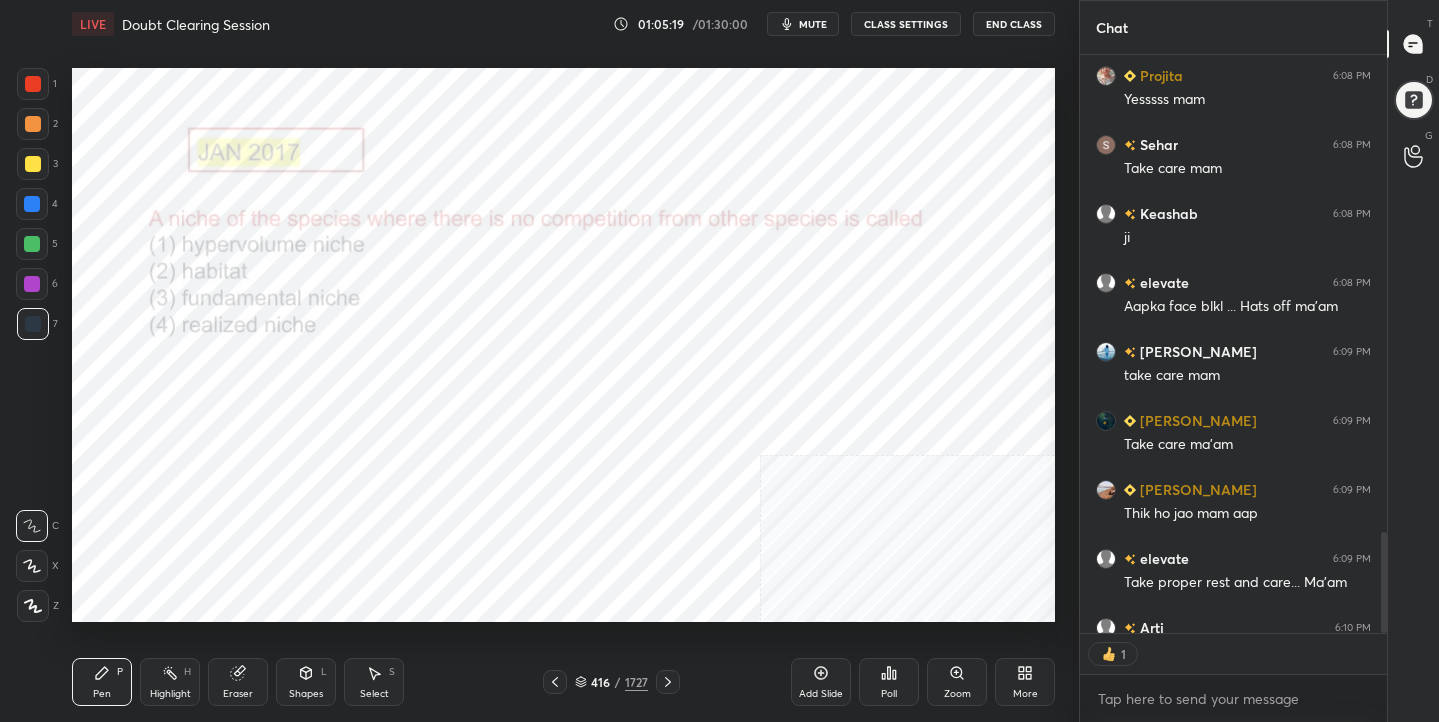 scroll, scrollTop: 572, scrollLeft: 301, axis: both 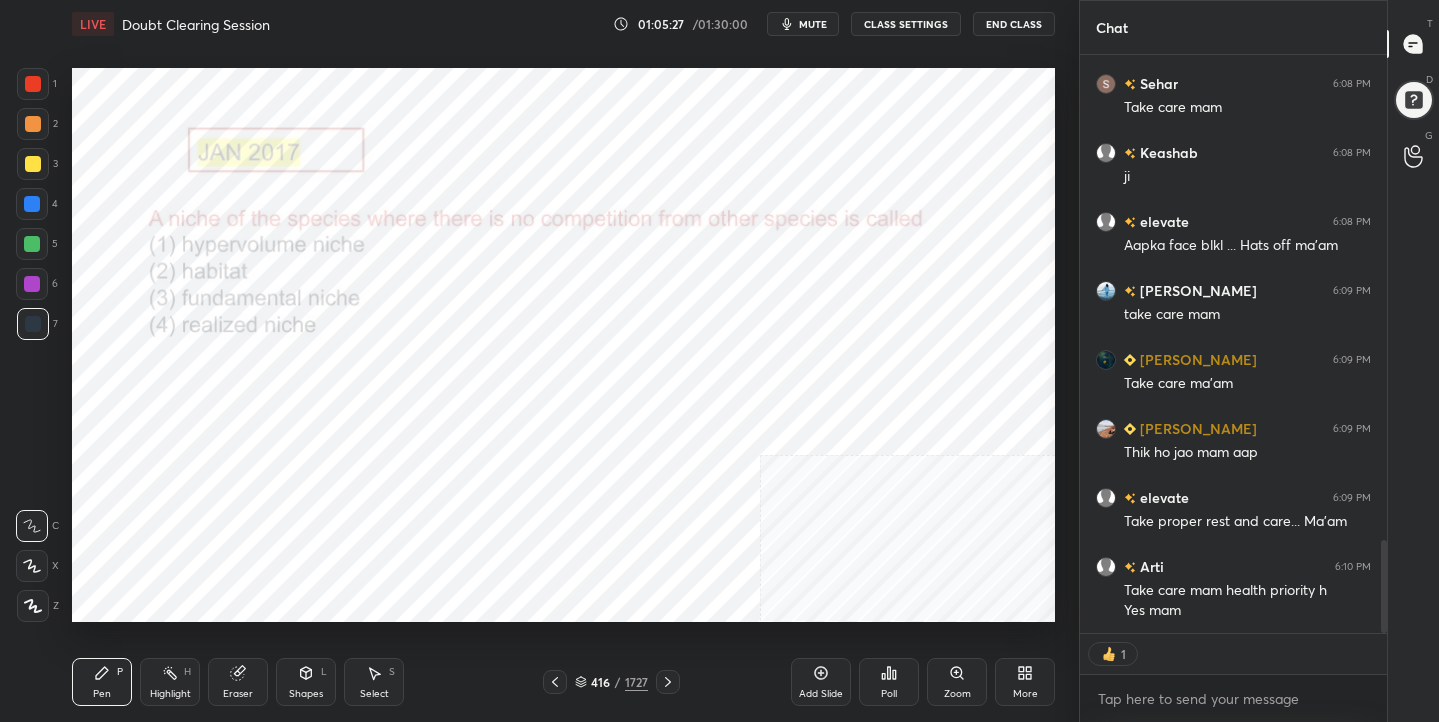 click 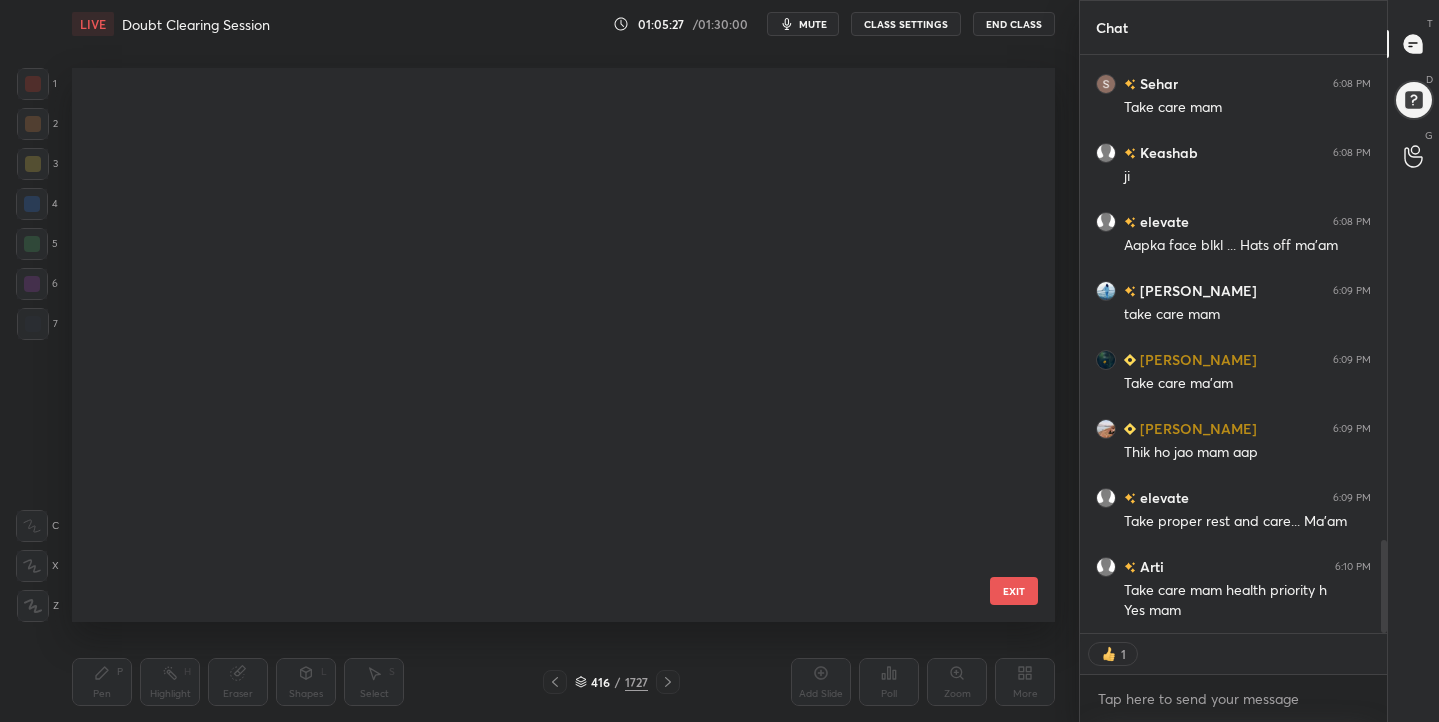 scroll, scrollTop: 22981, scrollLeft: 0, axis: vertical 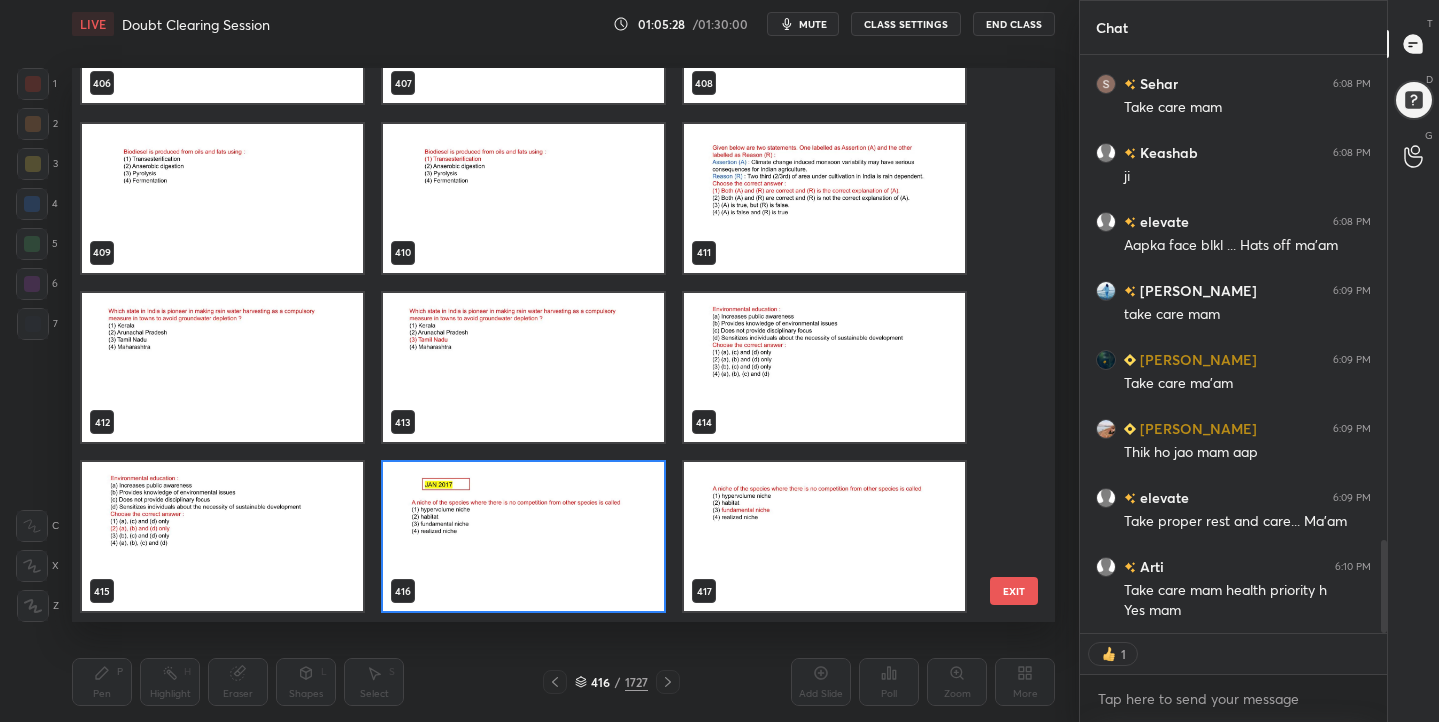 click at bounding box center [523, 537] 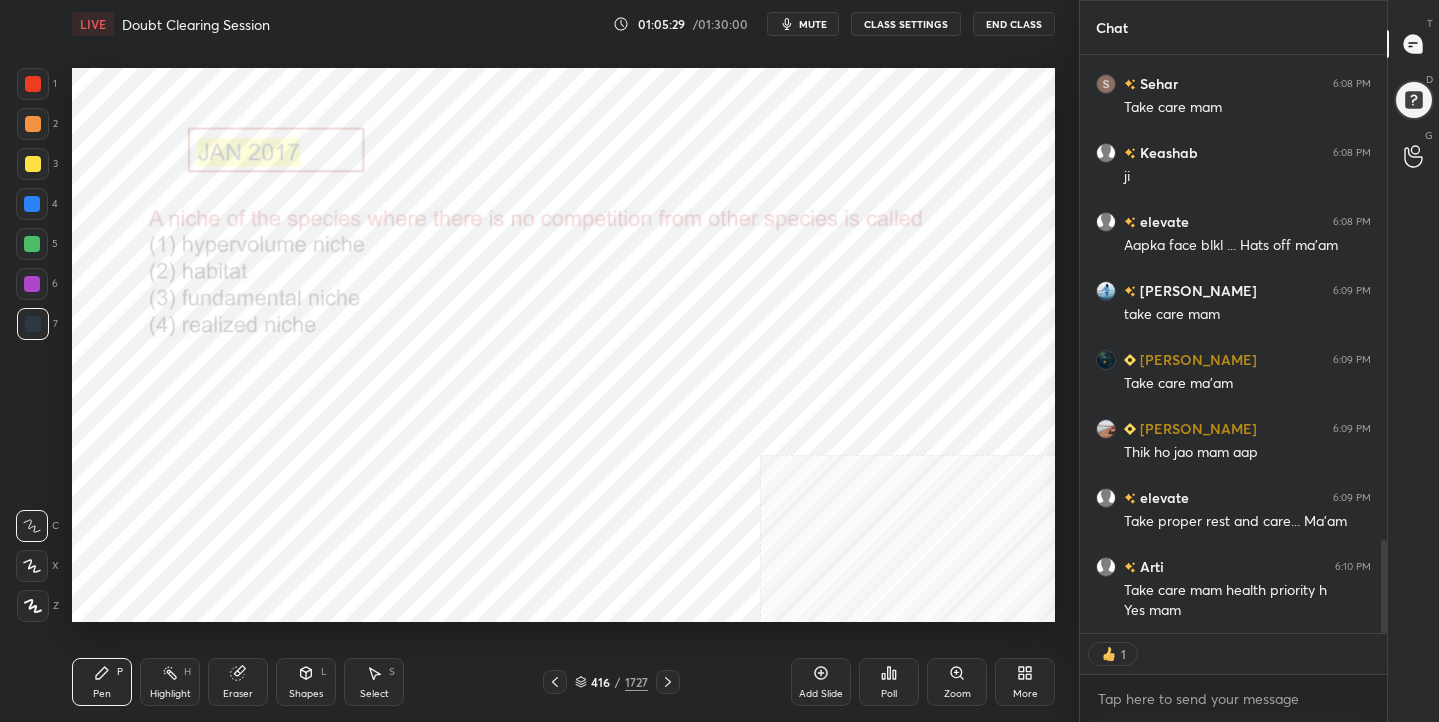 click on "Poll" at bounding box center (889, 694) 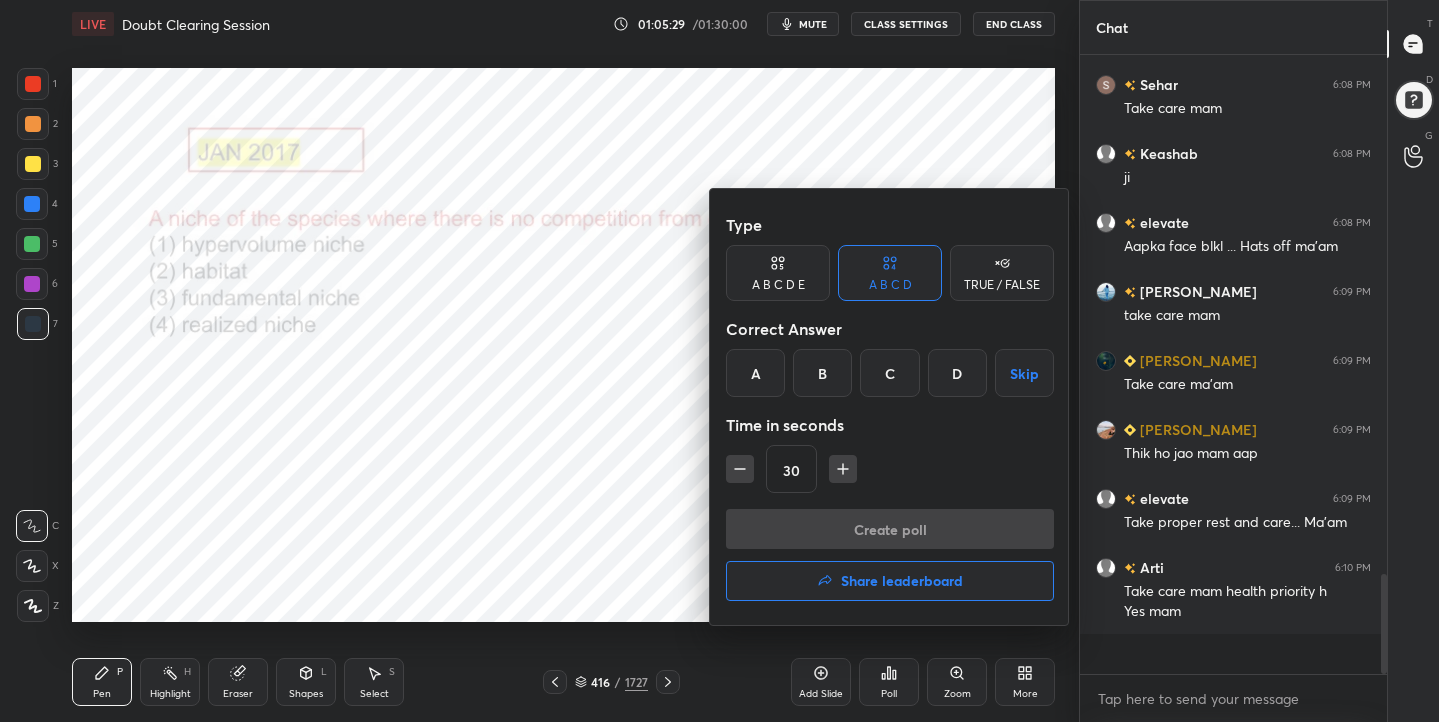 scroll, scrollTop: 7, scrollLeft: 7, axis: both 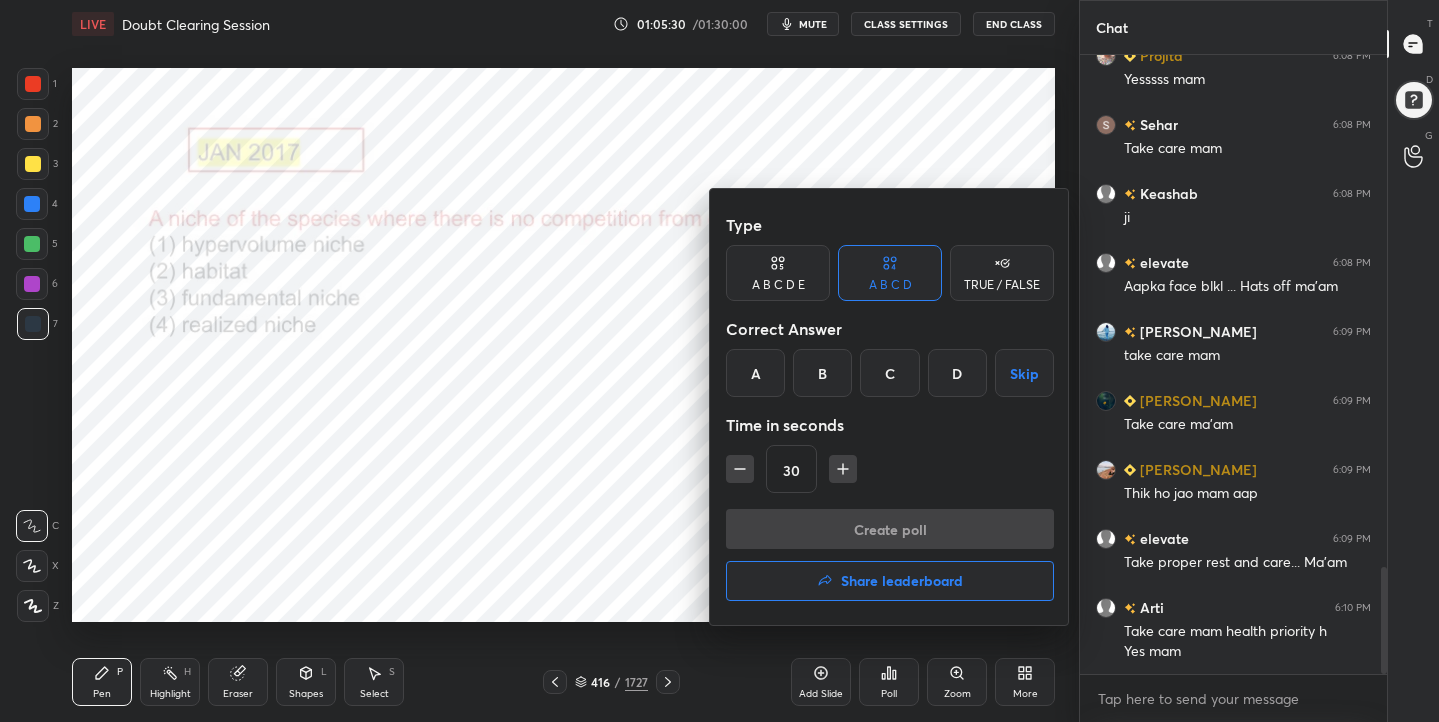 click on "C" at bounding box center (889, 373) 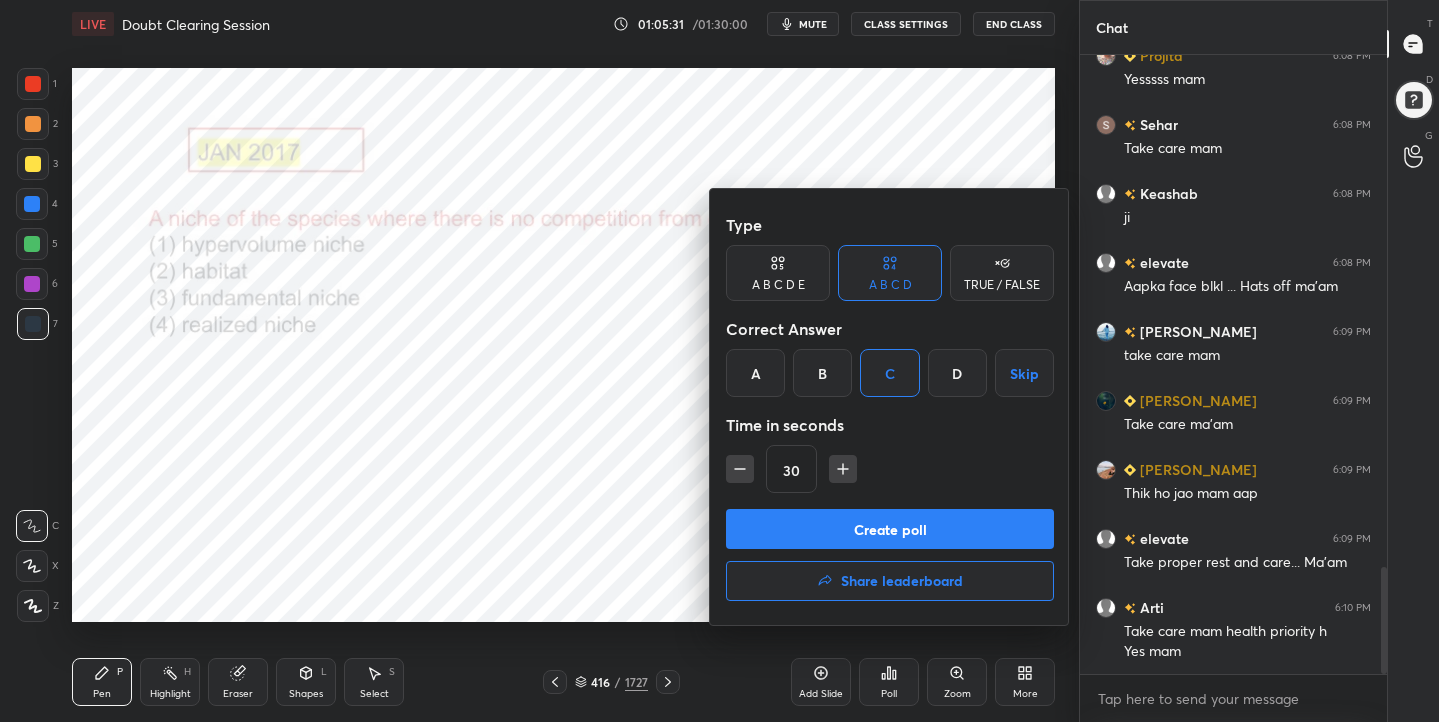 click on "Create poll" at bounding box center [890, 529] 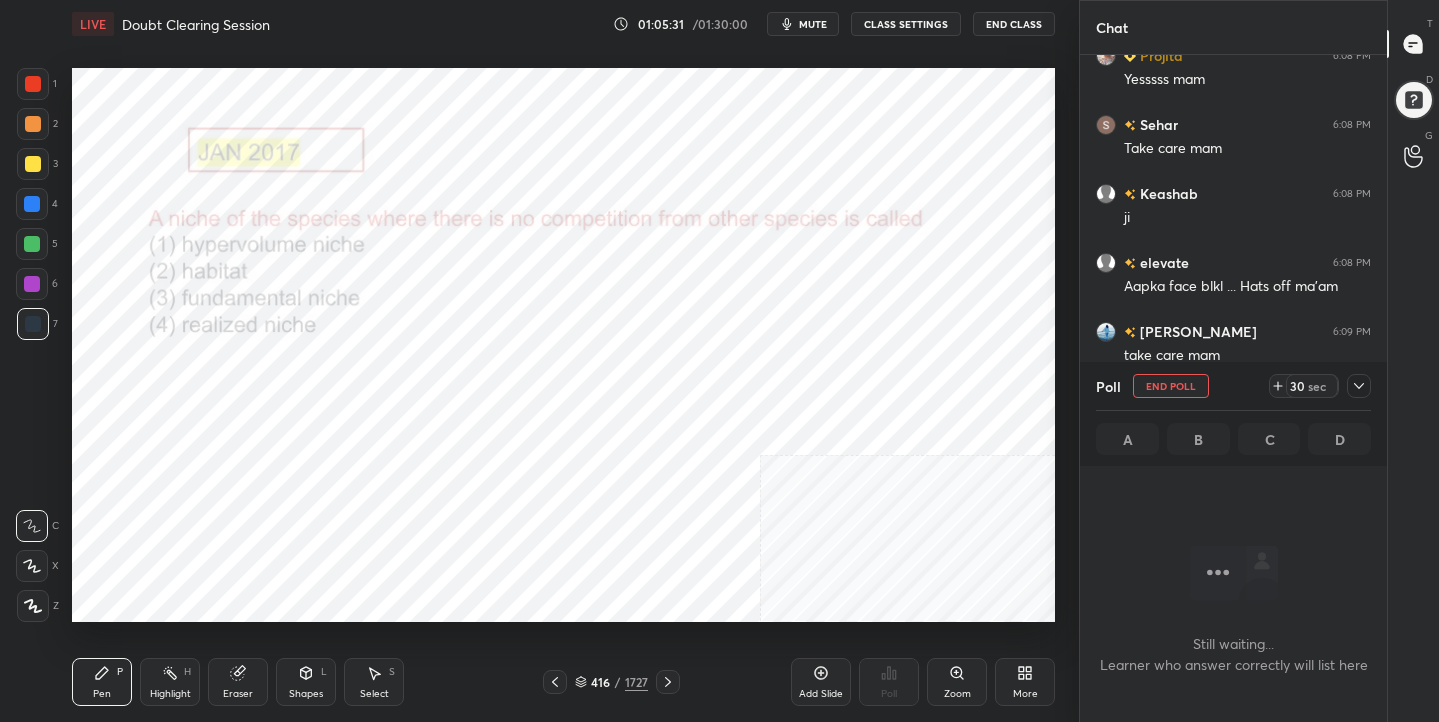 scroll, scrollTop: 343, scrollLeft: 301, axis: both 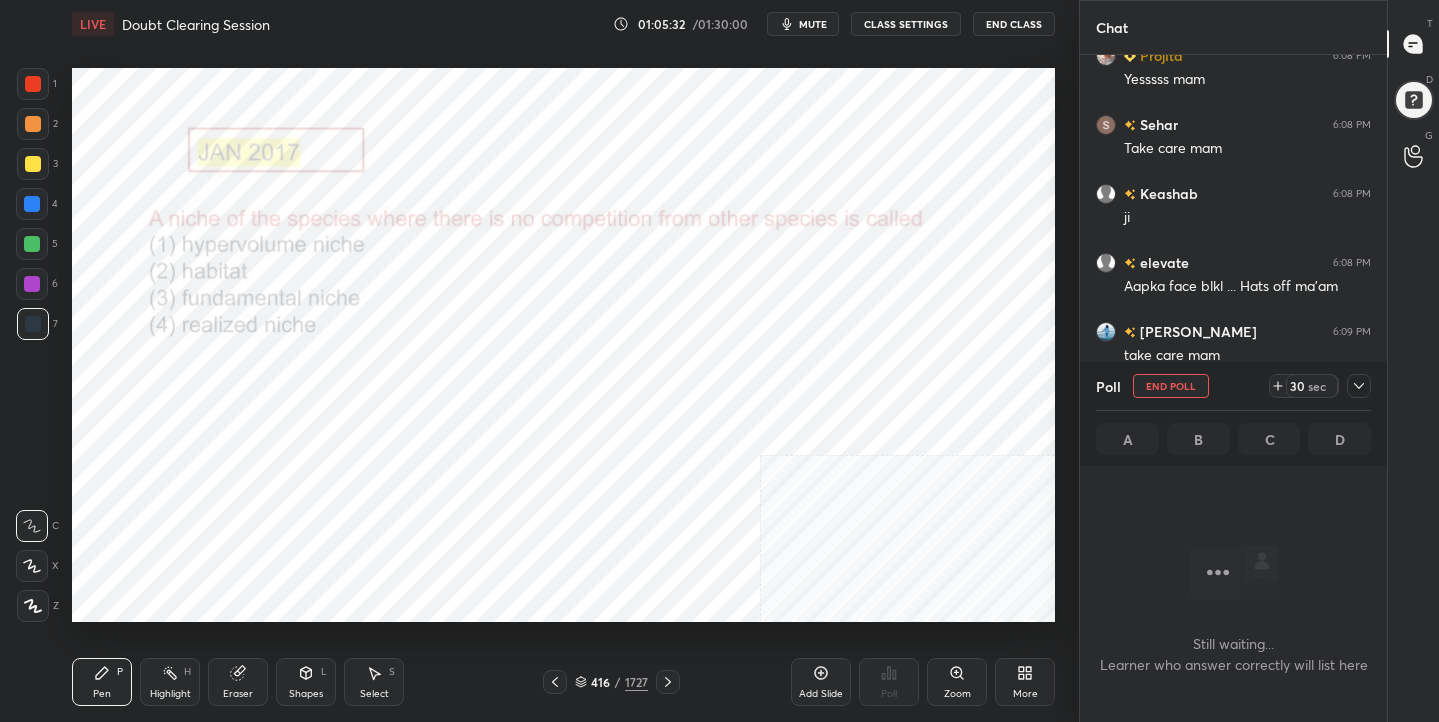 click on "mute" at bounding box center (803, 24) 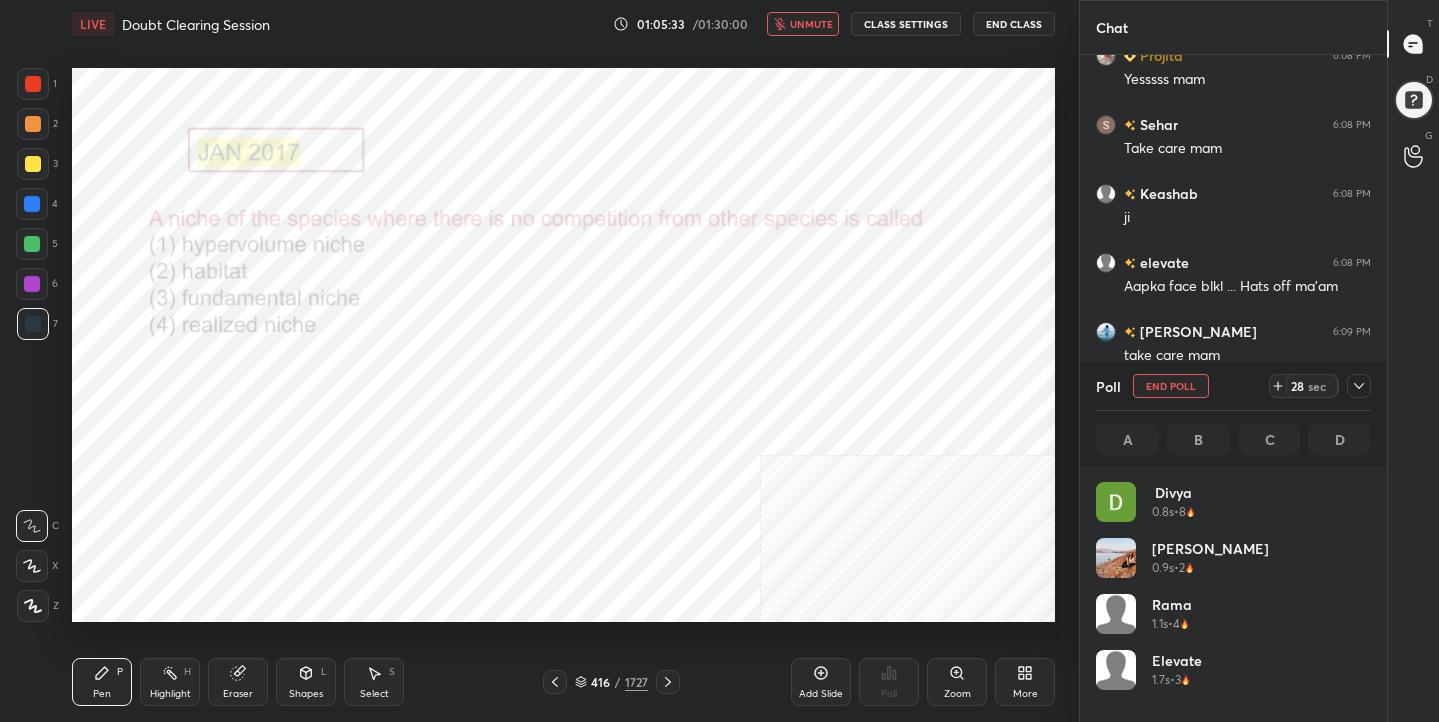 scroll, scrollTop: 7, scrollLeft: 7, axis: both 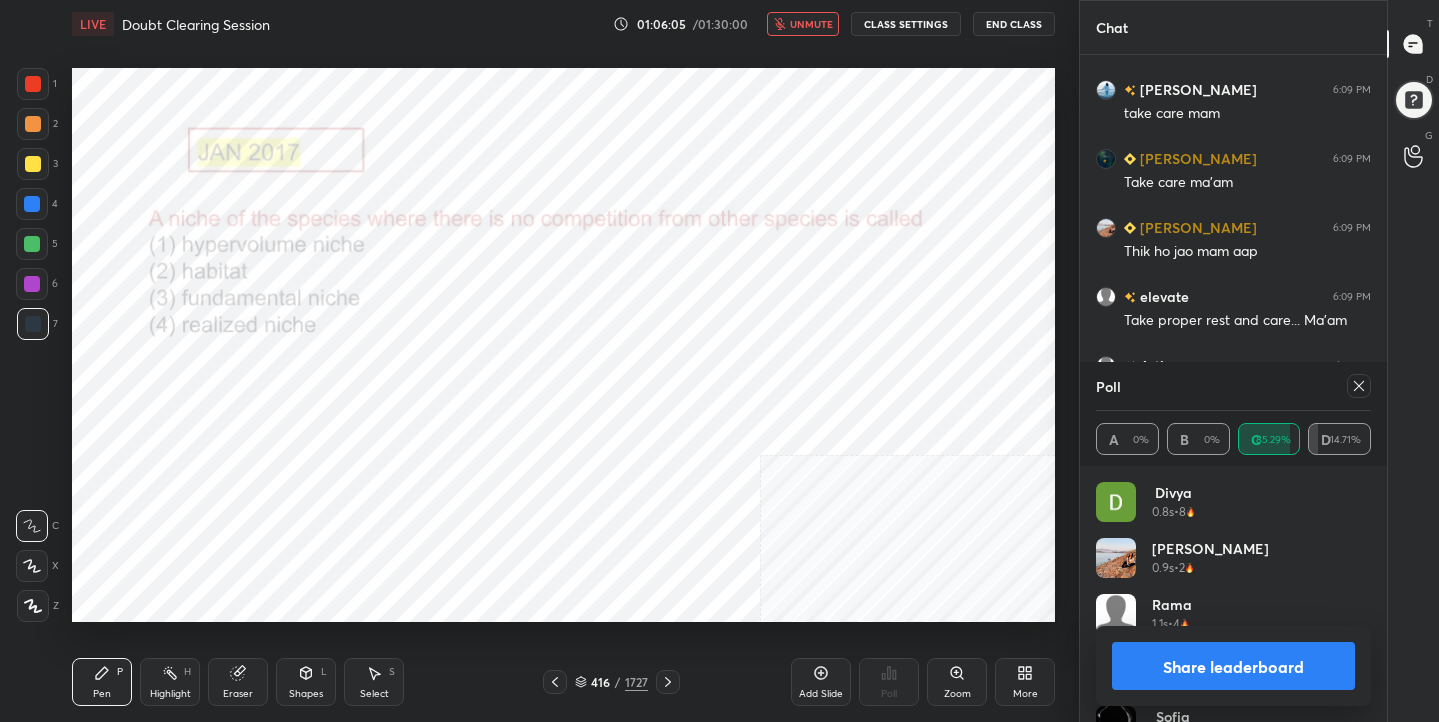 click 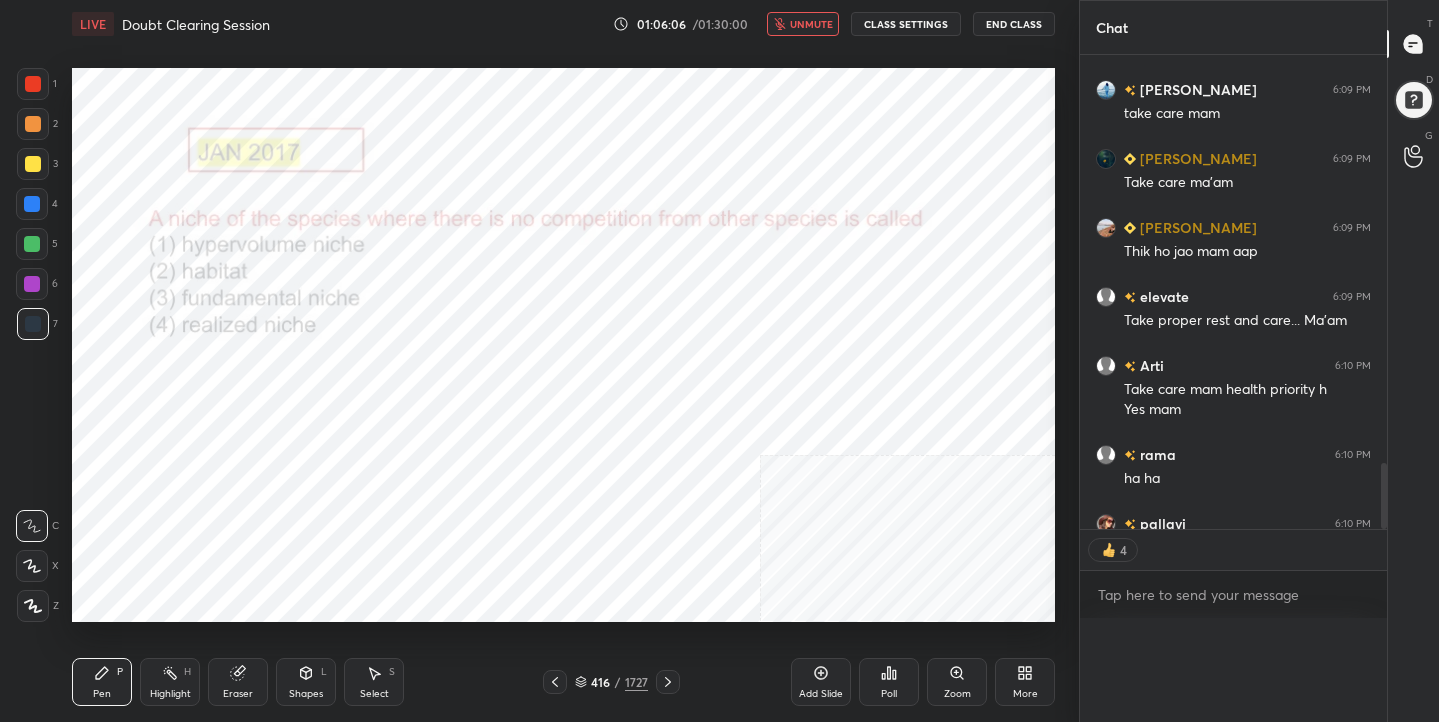 scroll, scrollTop: 0, scrollLeft: 0, axis: both 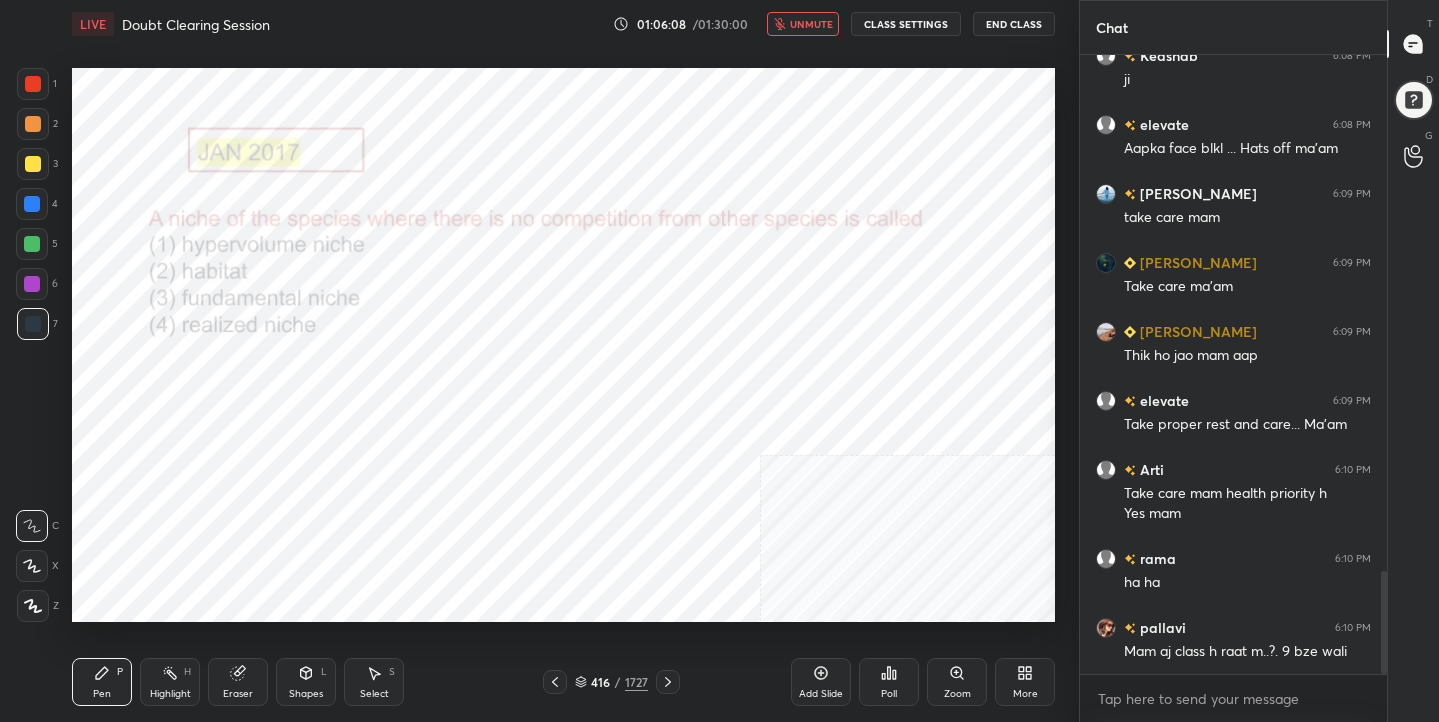 click on "unmute" at bounding box center (811, 24) 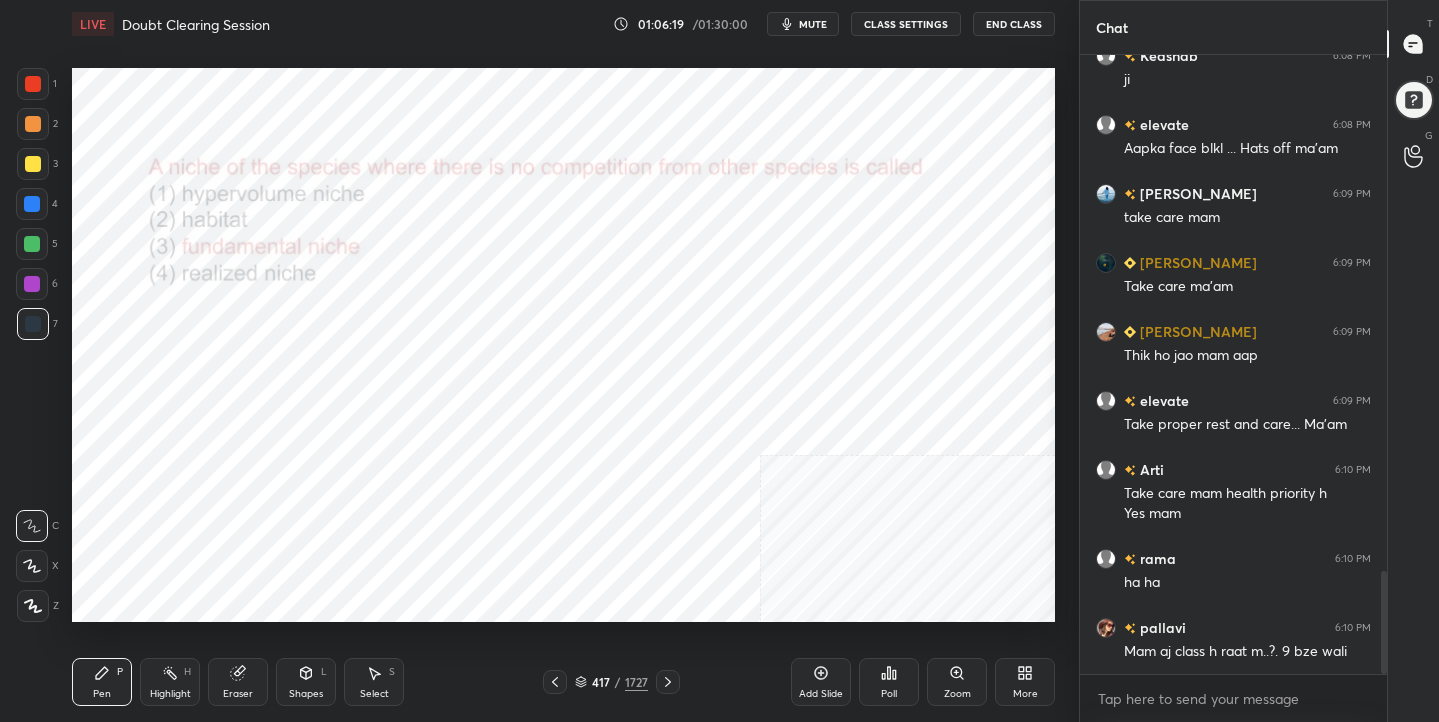 click 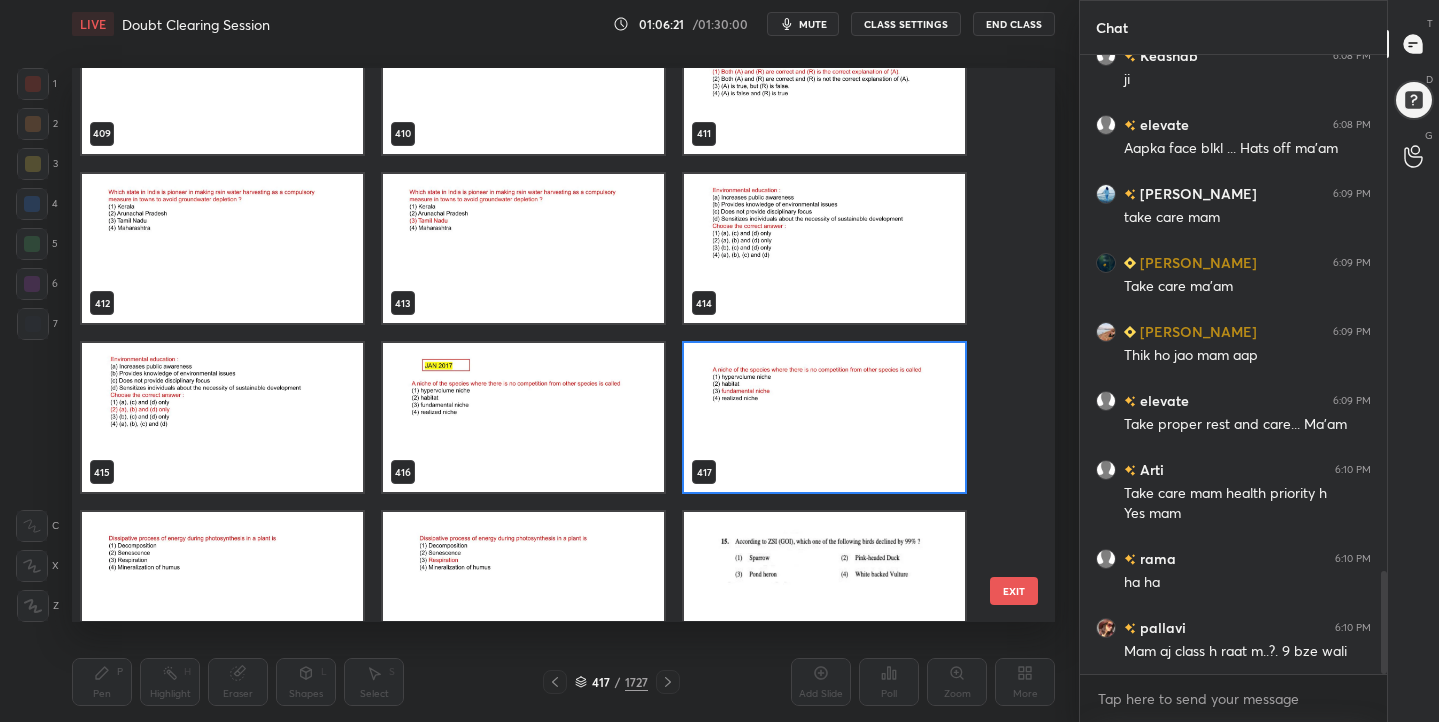 click at bounding box center [824, 418] 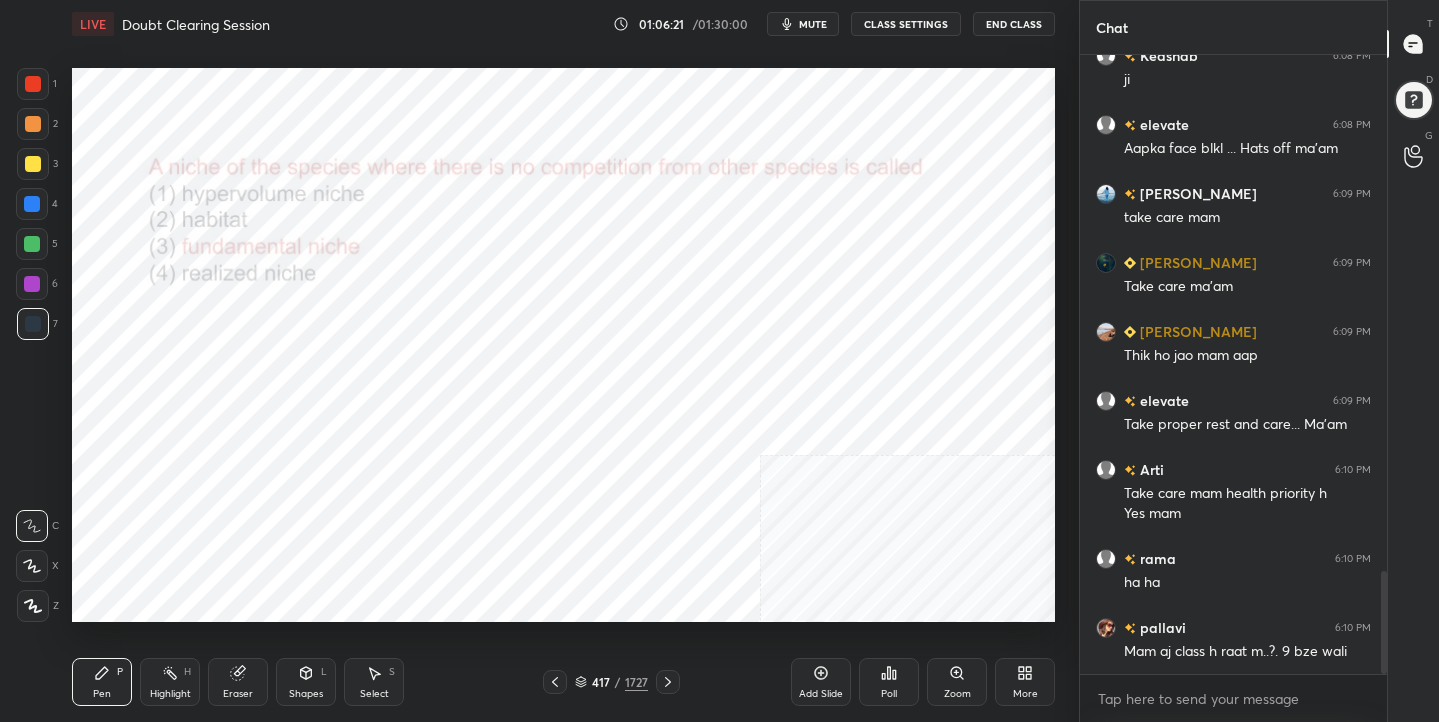 click at bounding box center (824, 418) 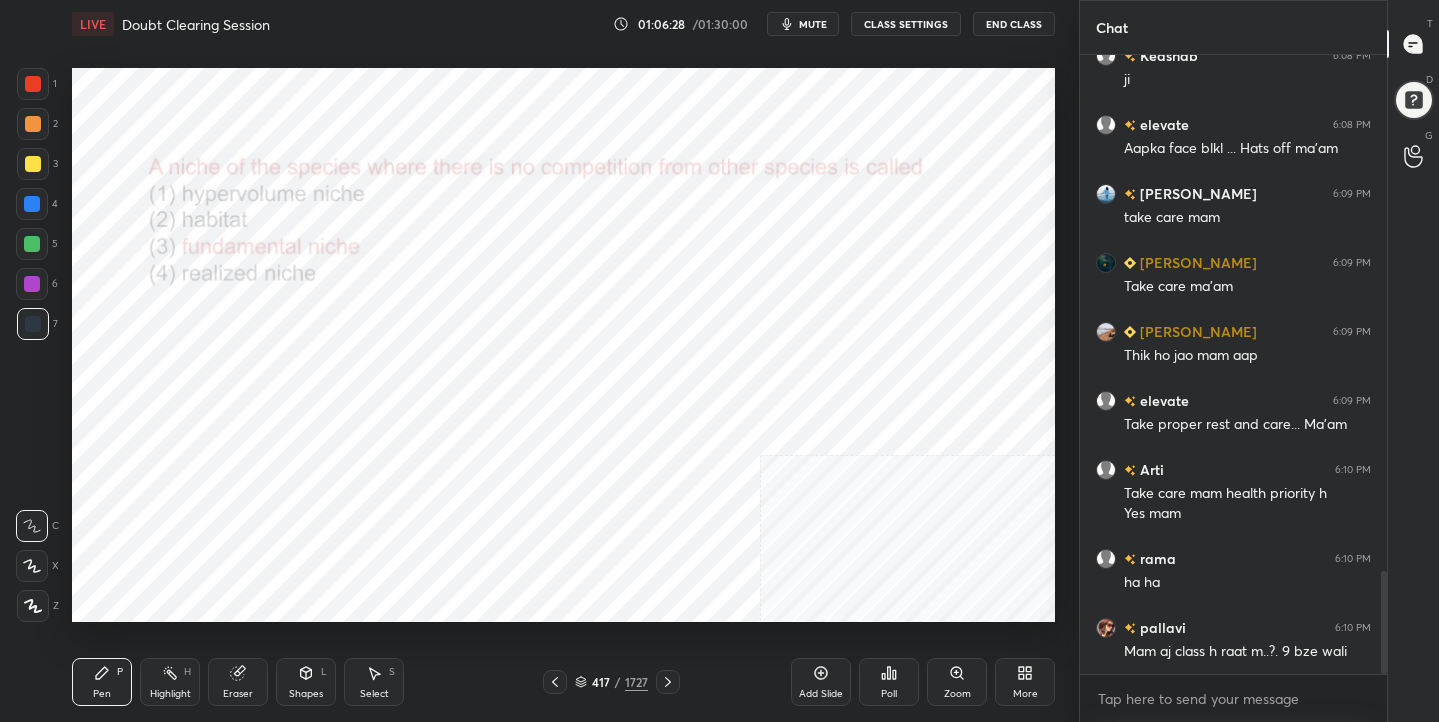 click on "417 / 1727" at bounding box center (611, 682) 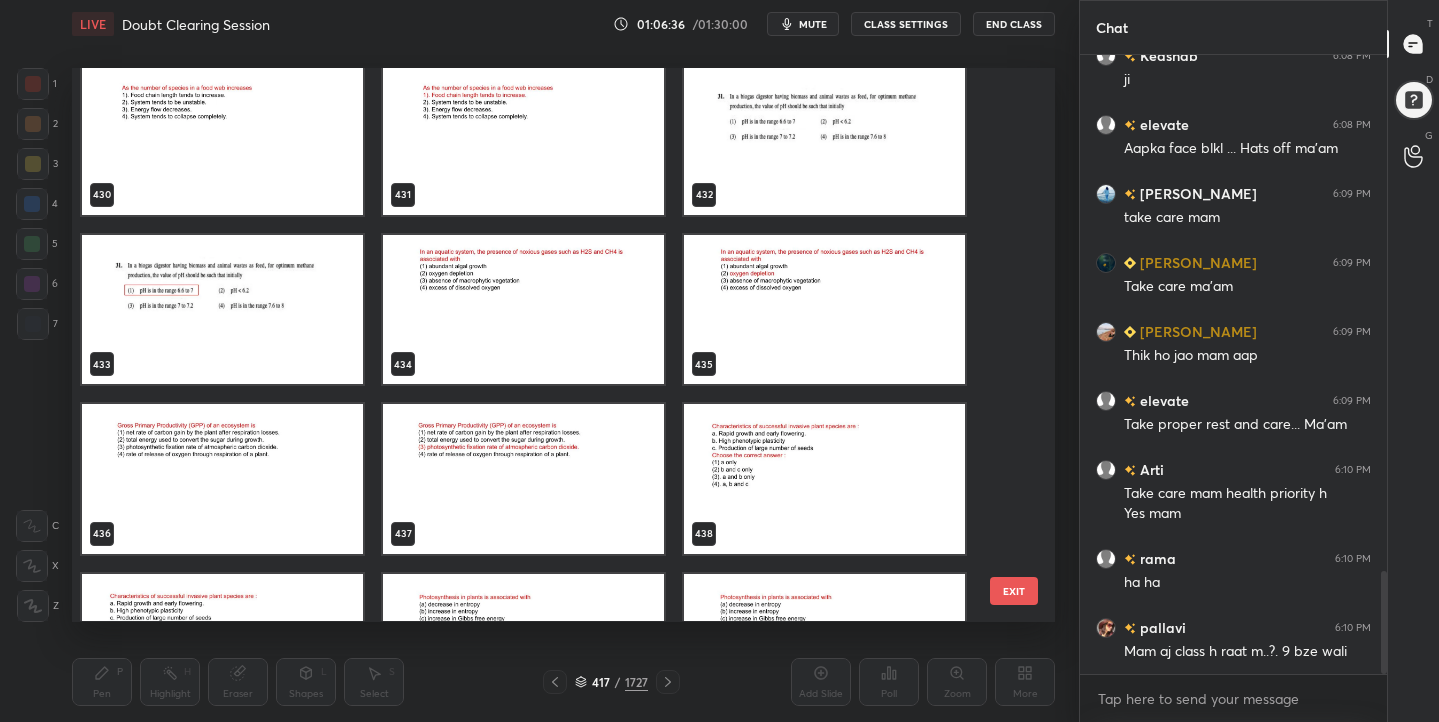 scroll, scrollTop: 24225, scrollLeft: 0, axis: vertical 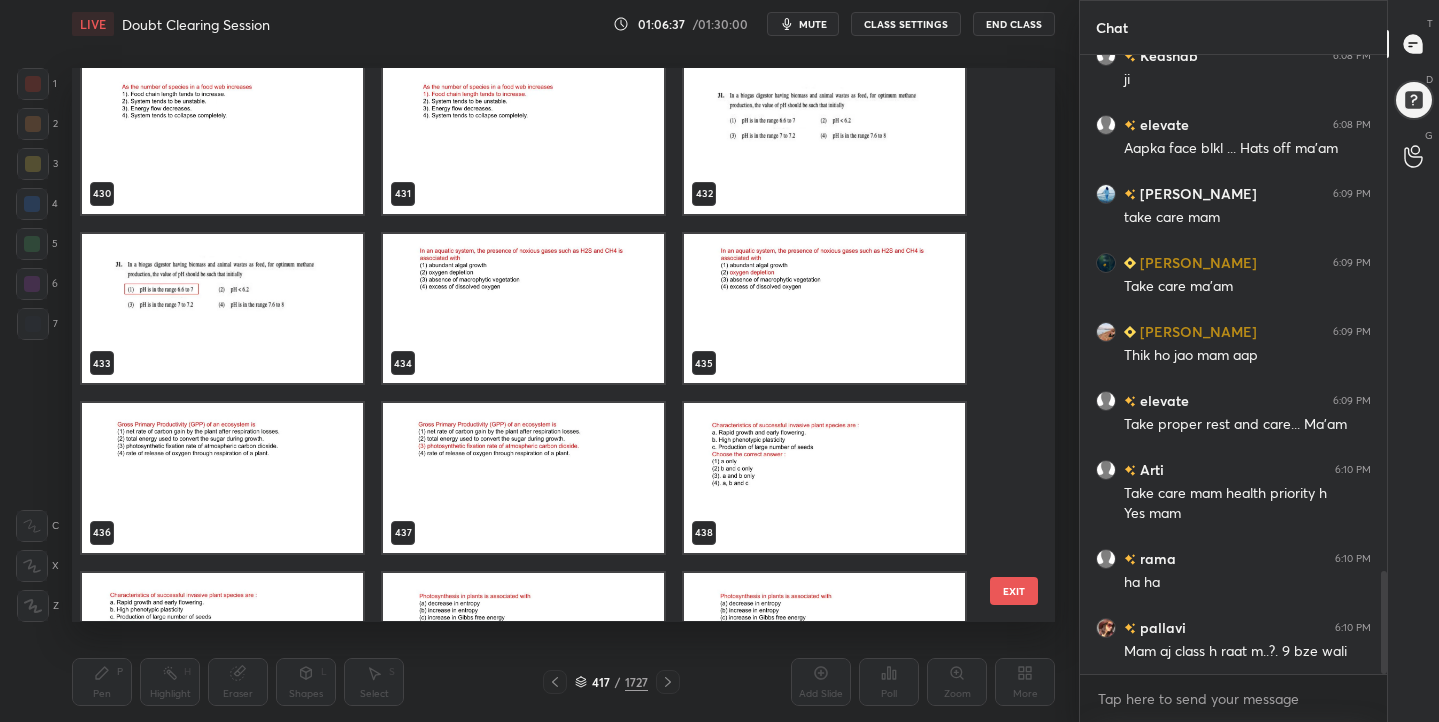 click at bounding box center (523, 308) 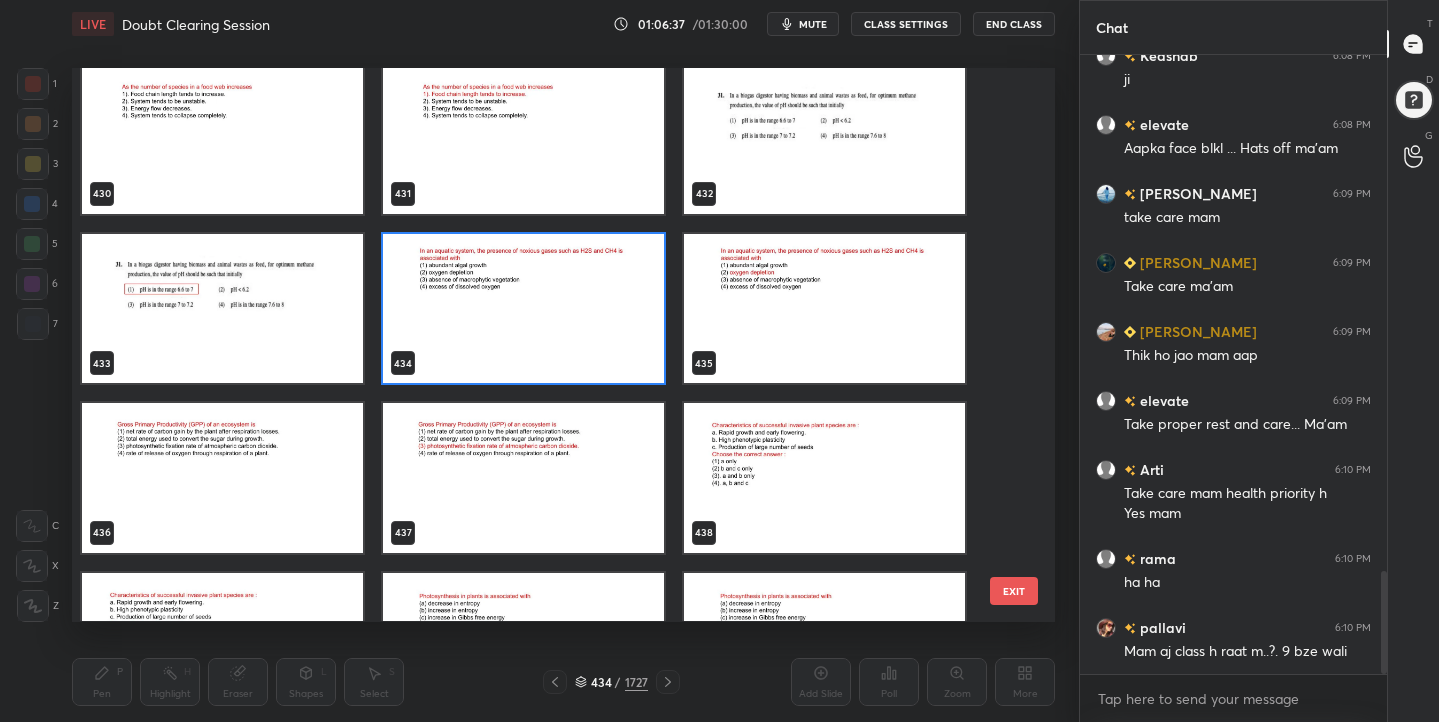 click at bounding box center (523, 308) 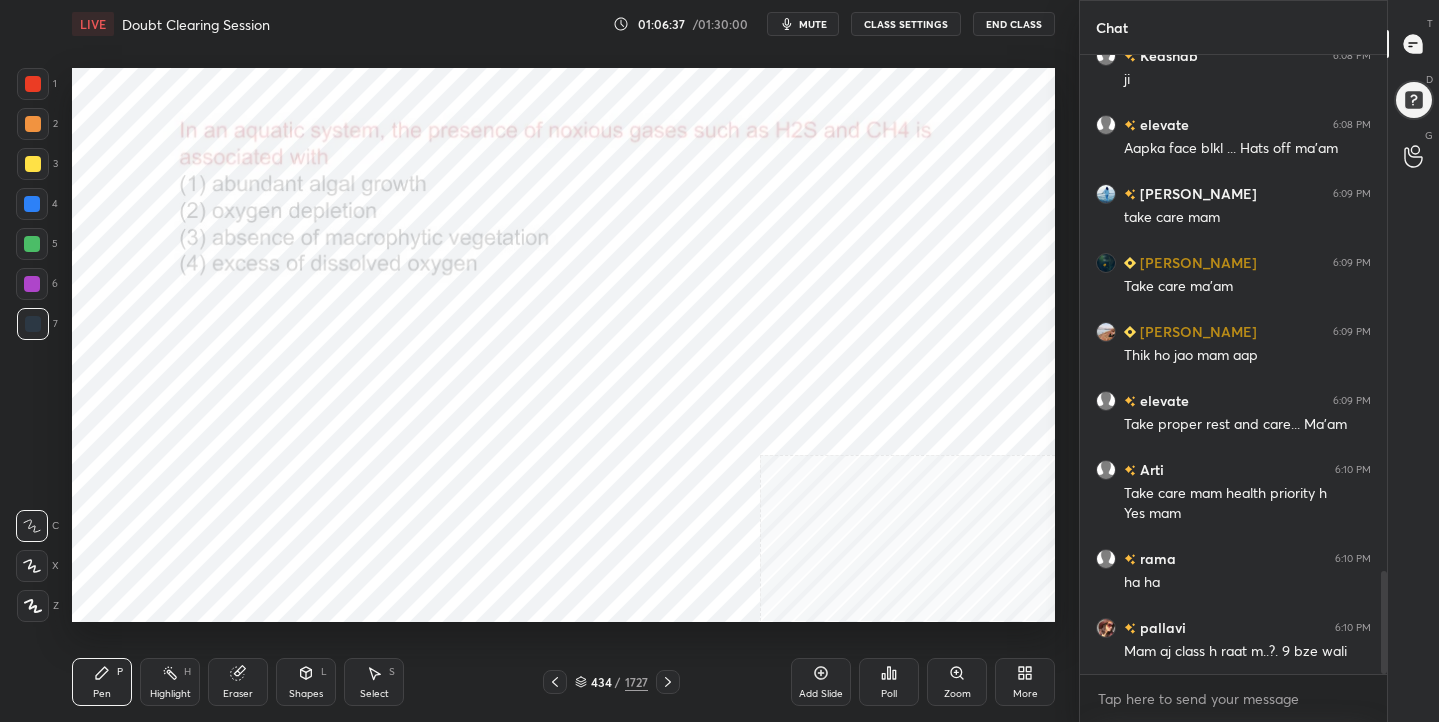 click at bounding box center (523, 308) 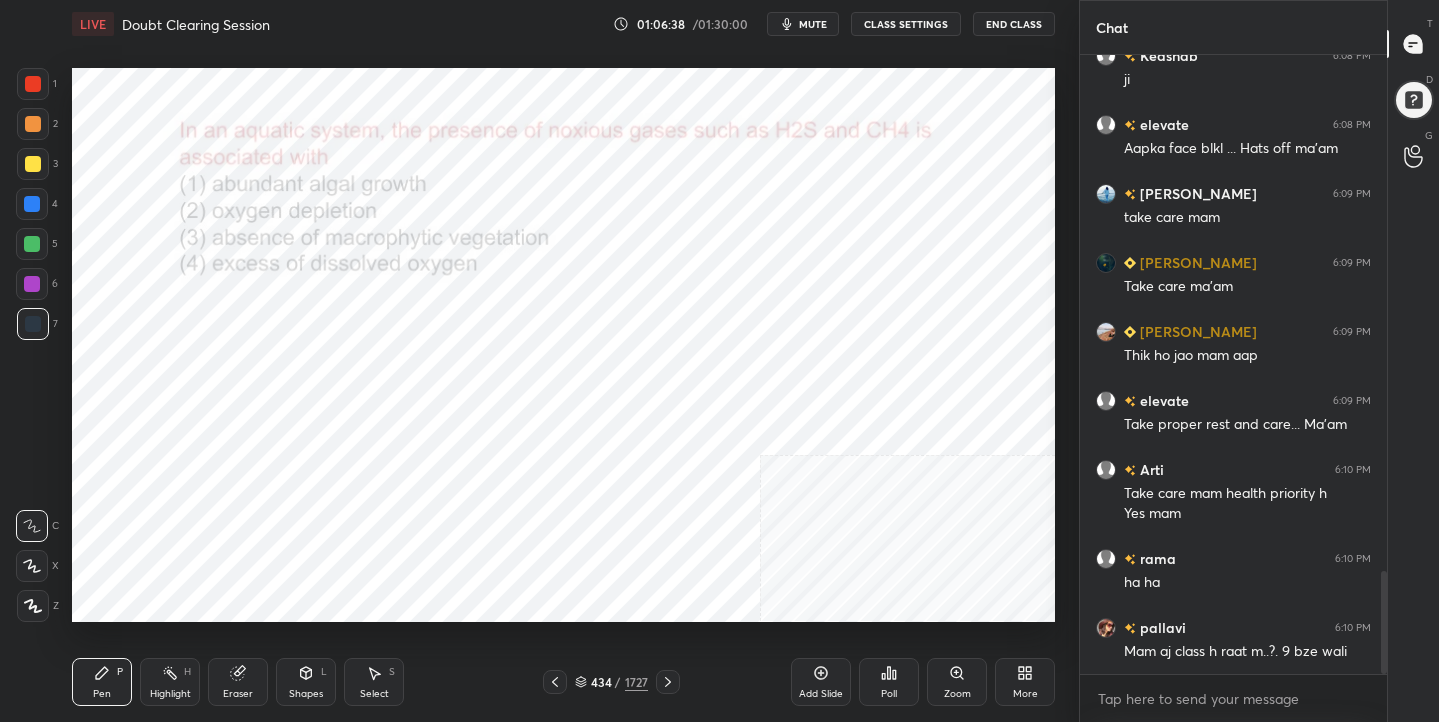 click on "mute" at bounding box center [813, 24] 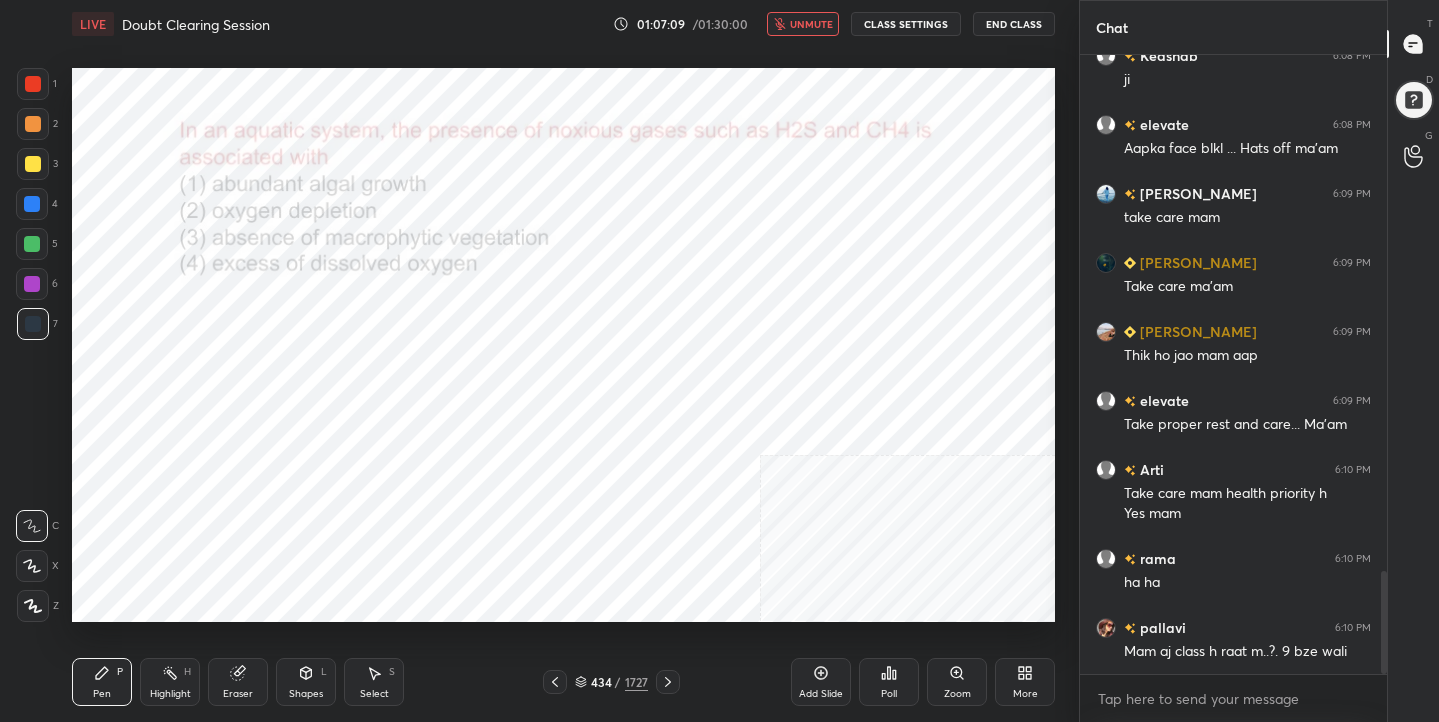 click 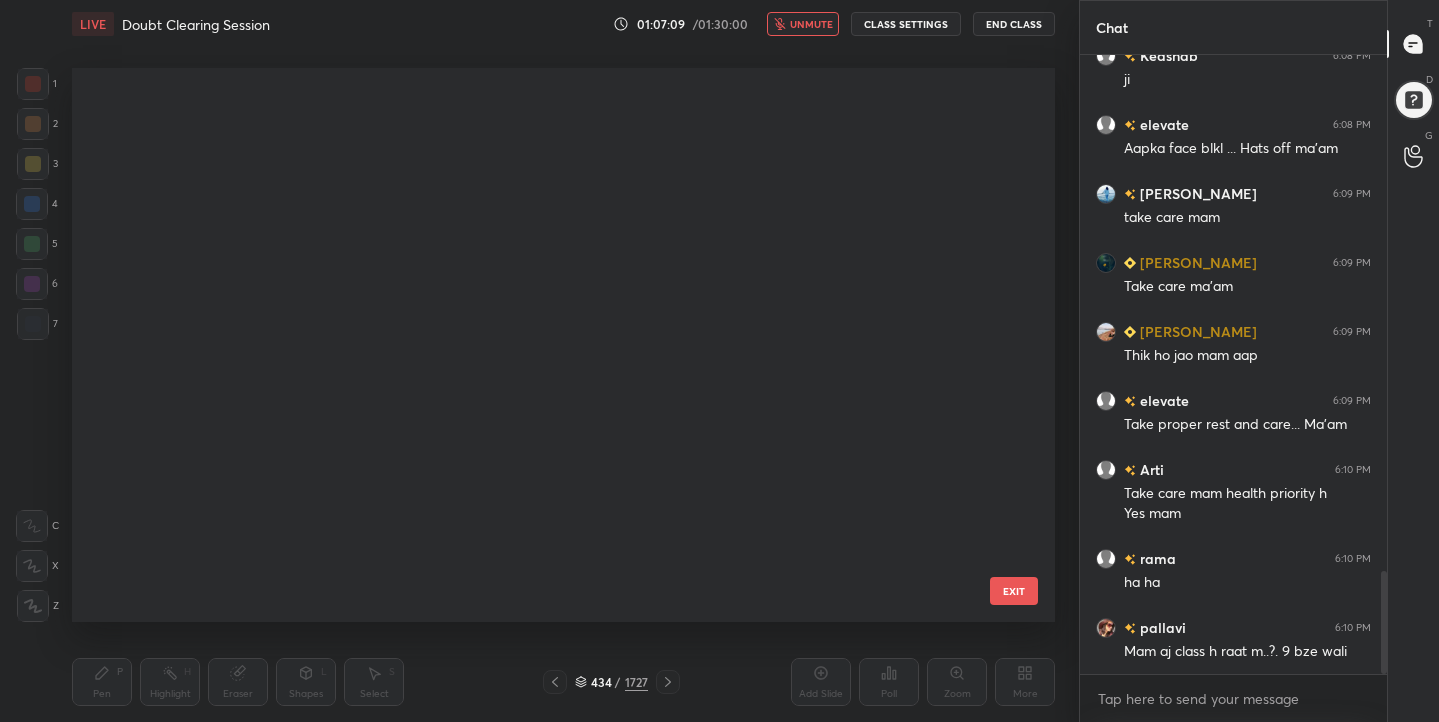 scroll, scrollTop: 23997, scrollLeft: 0, axis: vertical 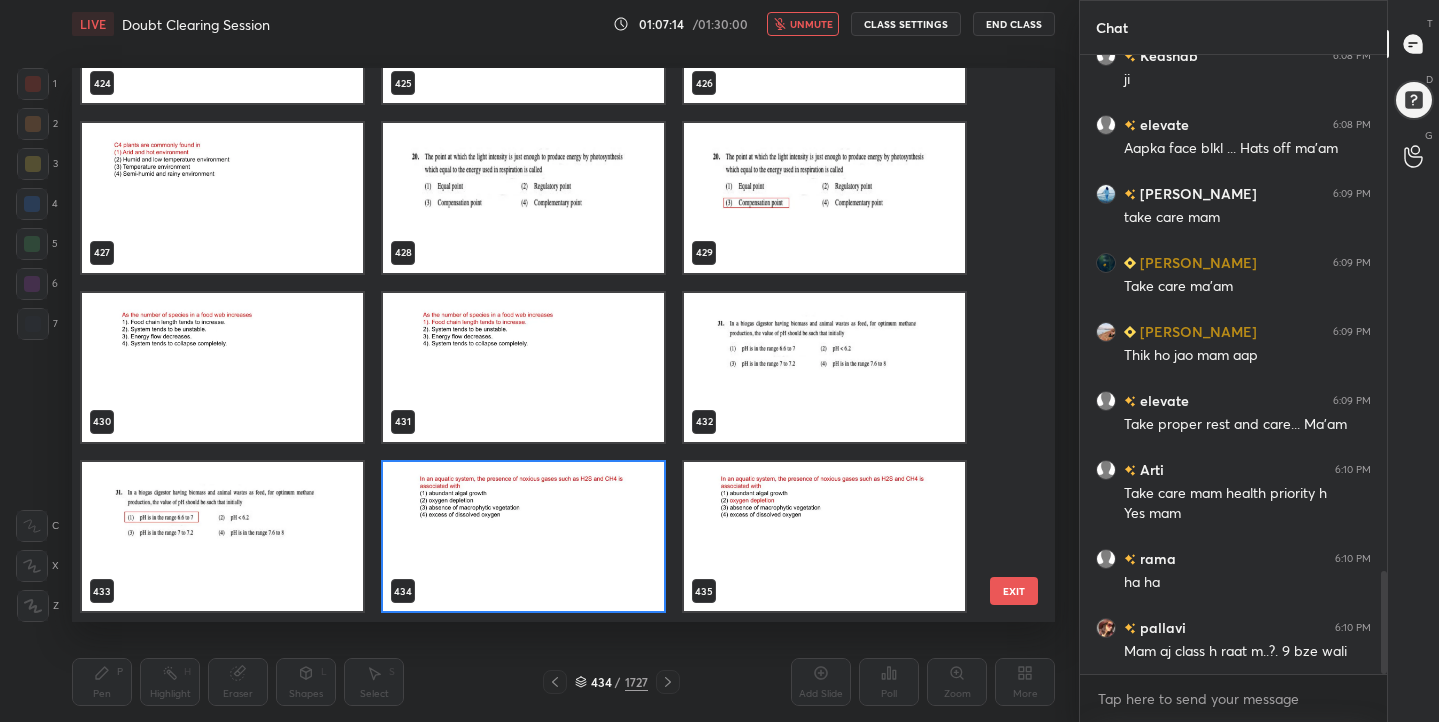 click at bounding box center [523, 536] 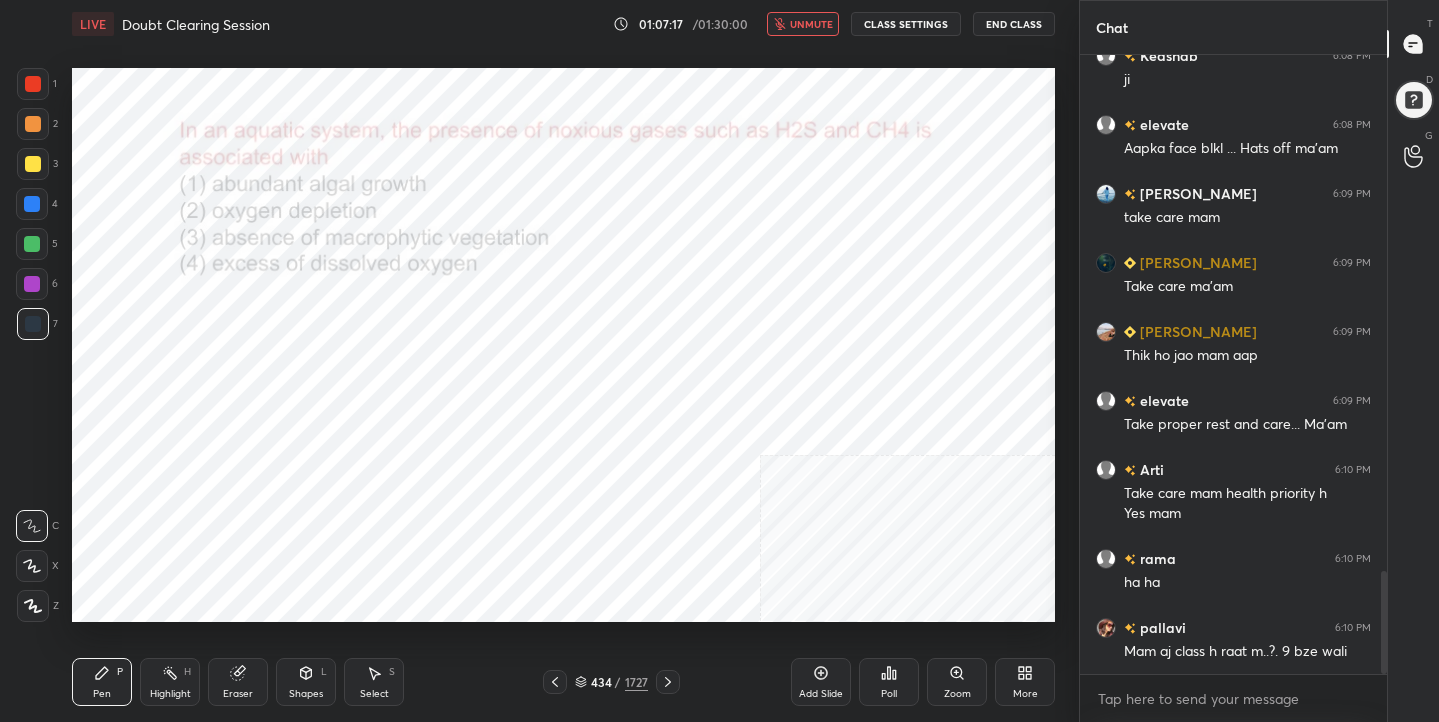 click on "Poll" at bounding box center (889, 682) 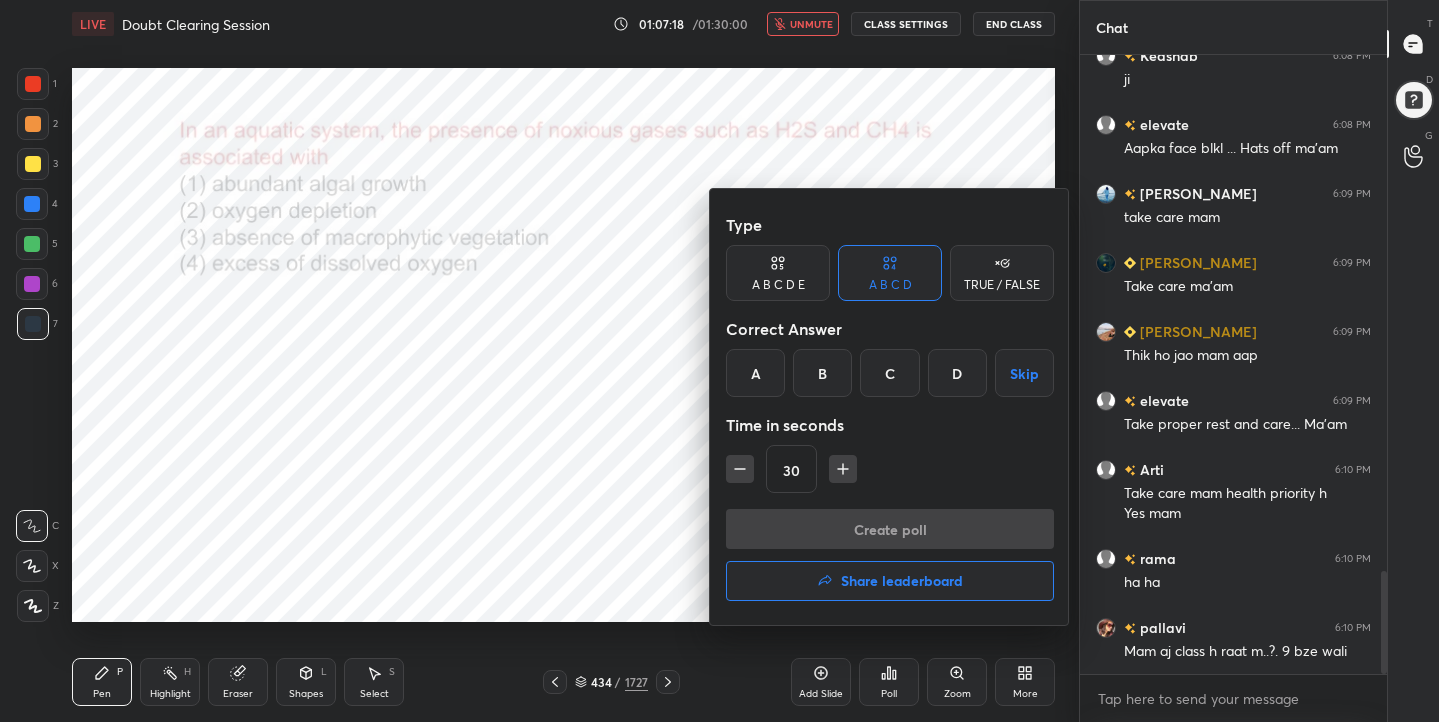 click on "B" at bounding box center [822, 373] 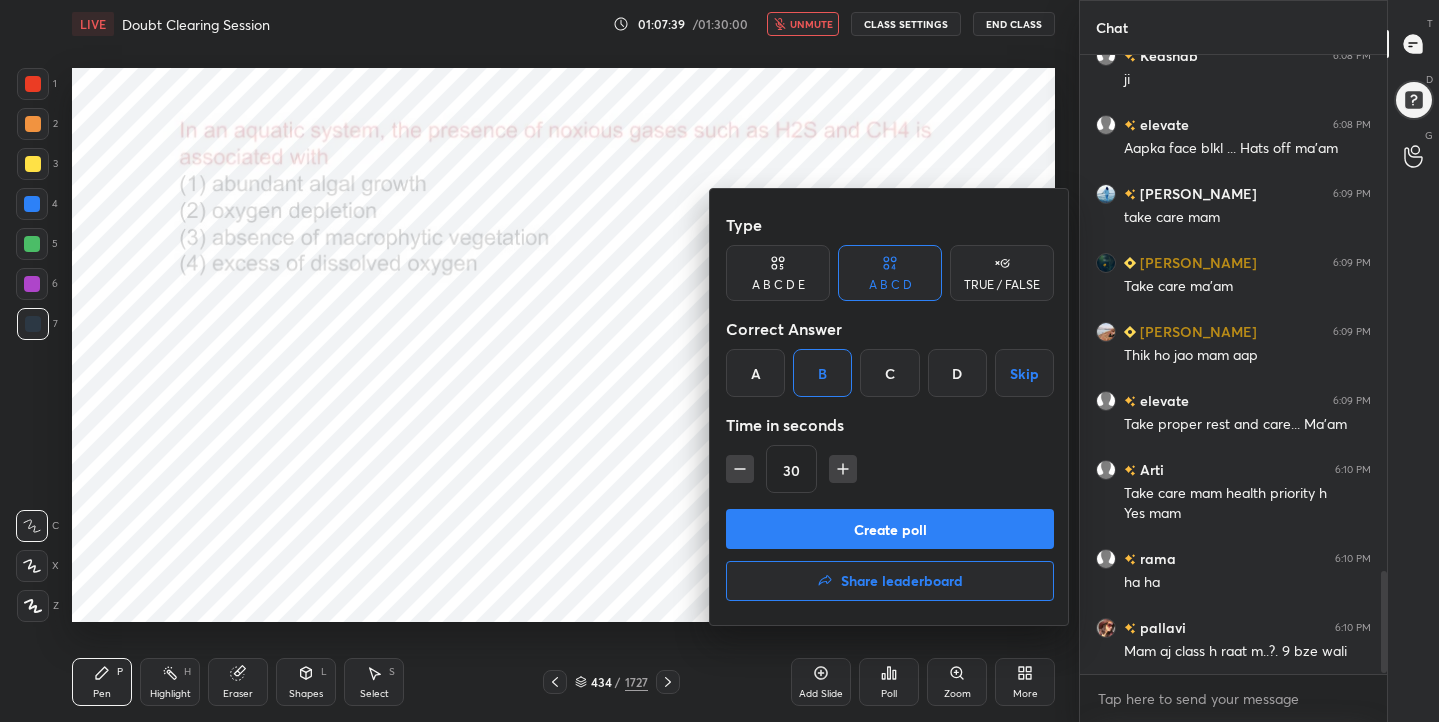 scroll, scrollTop: 3166, scrollLeft: 0, axis: vertical 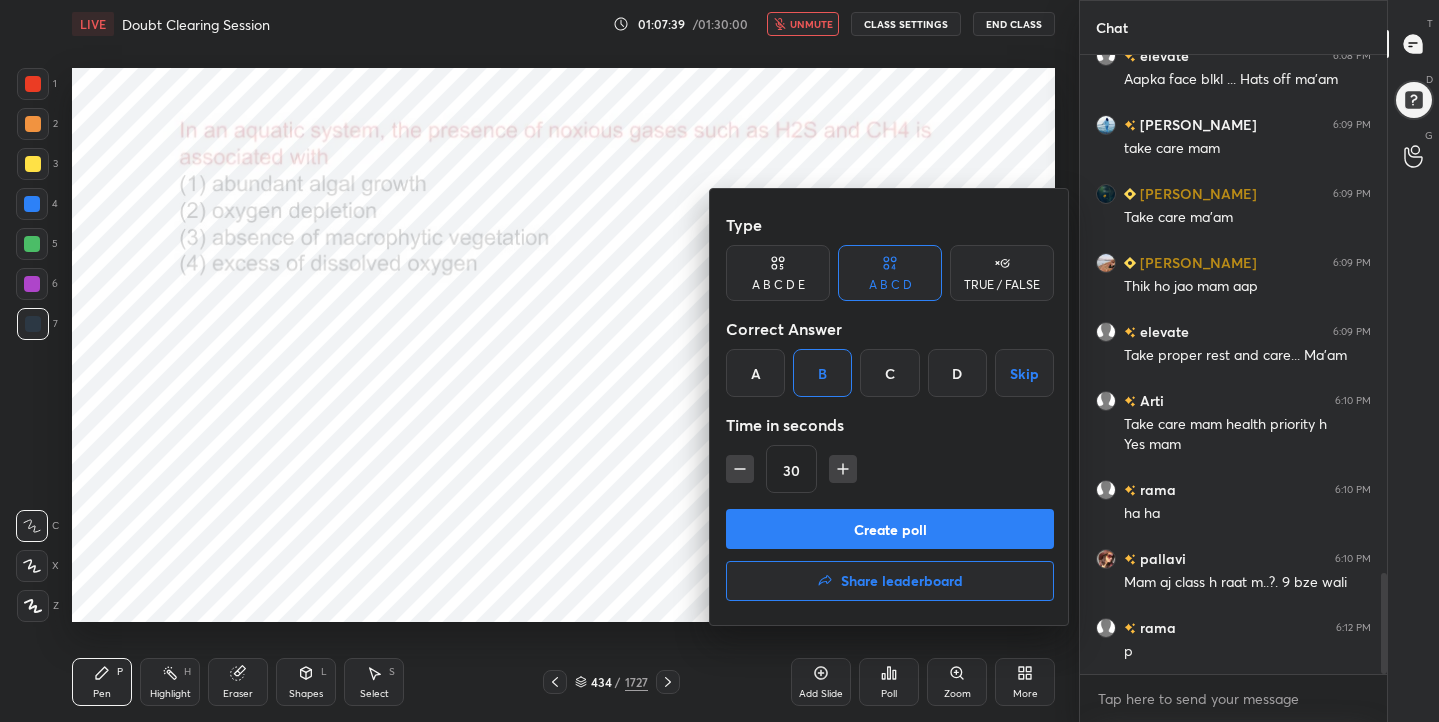click on "Create poll" at bounding box center (890, 529) 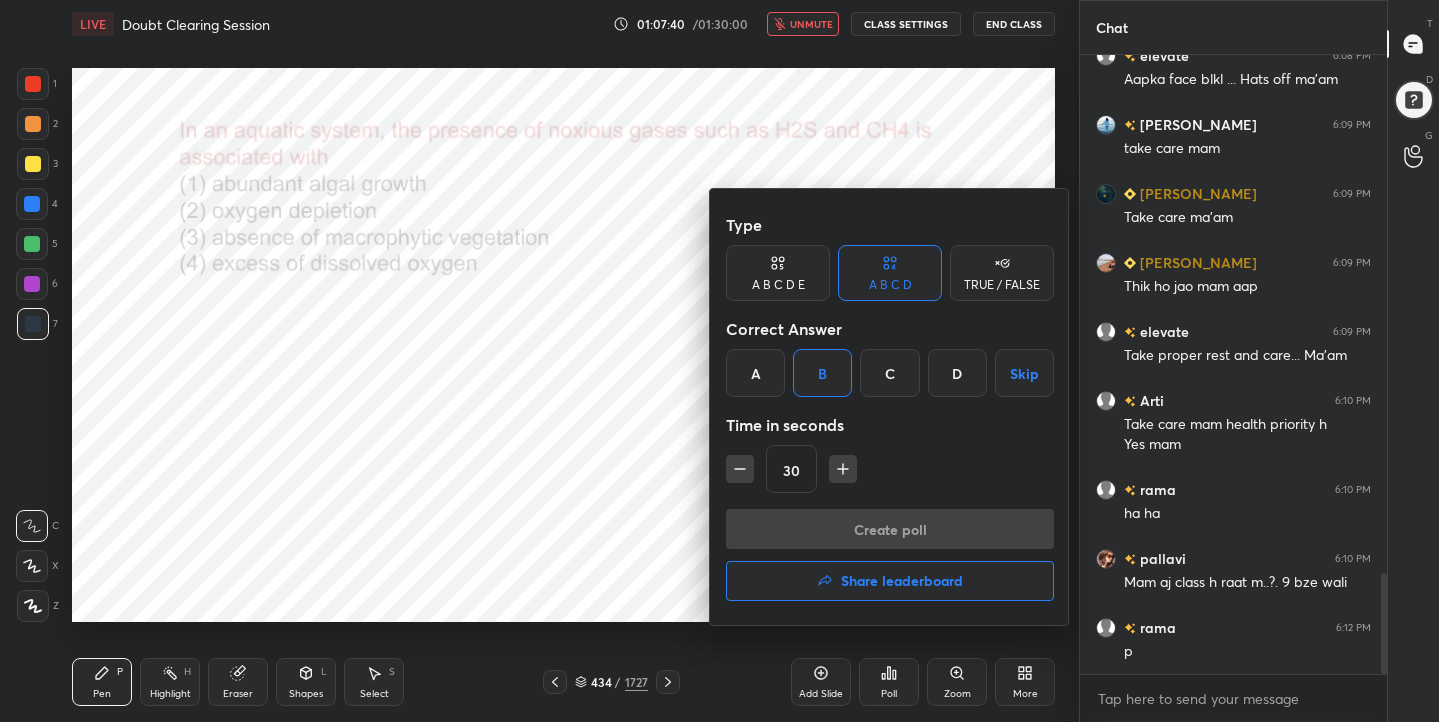 scroll, scrollTop: 405, scrollLeft: 301, axis: both 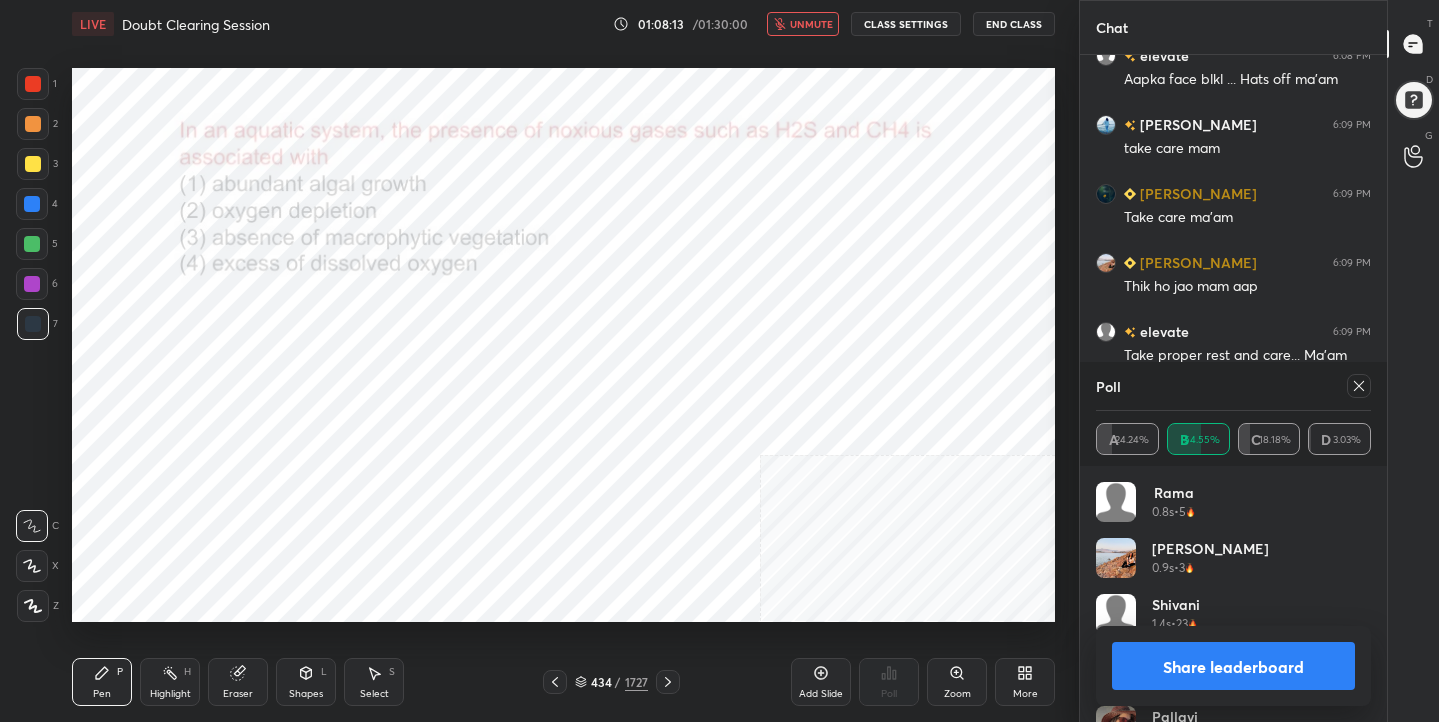 click 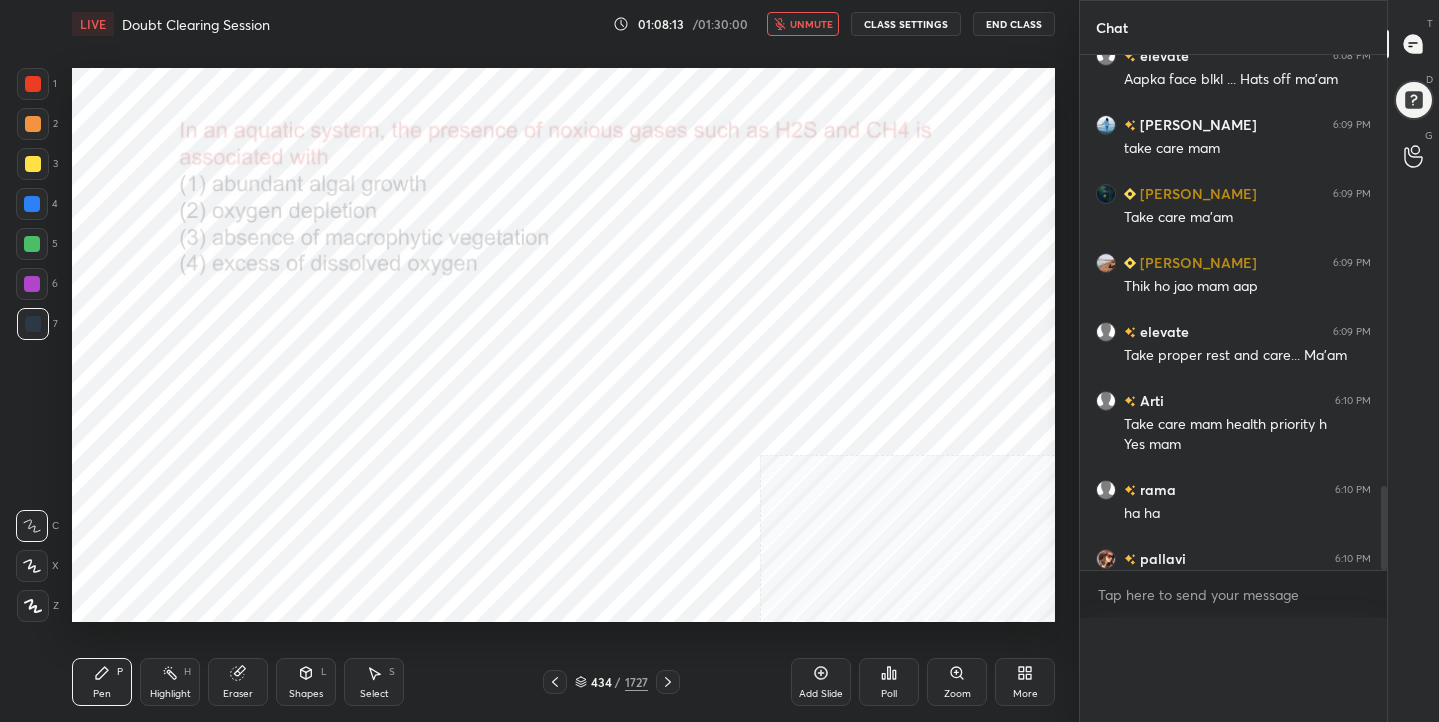 scroll, scrollTop: 0, scrollLeft: 0, axis: both 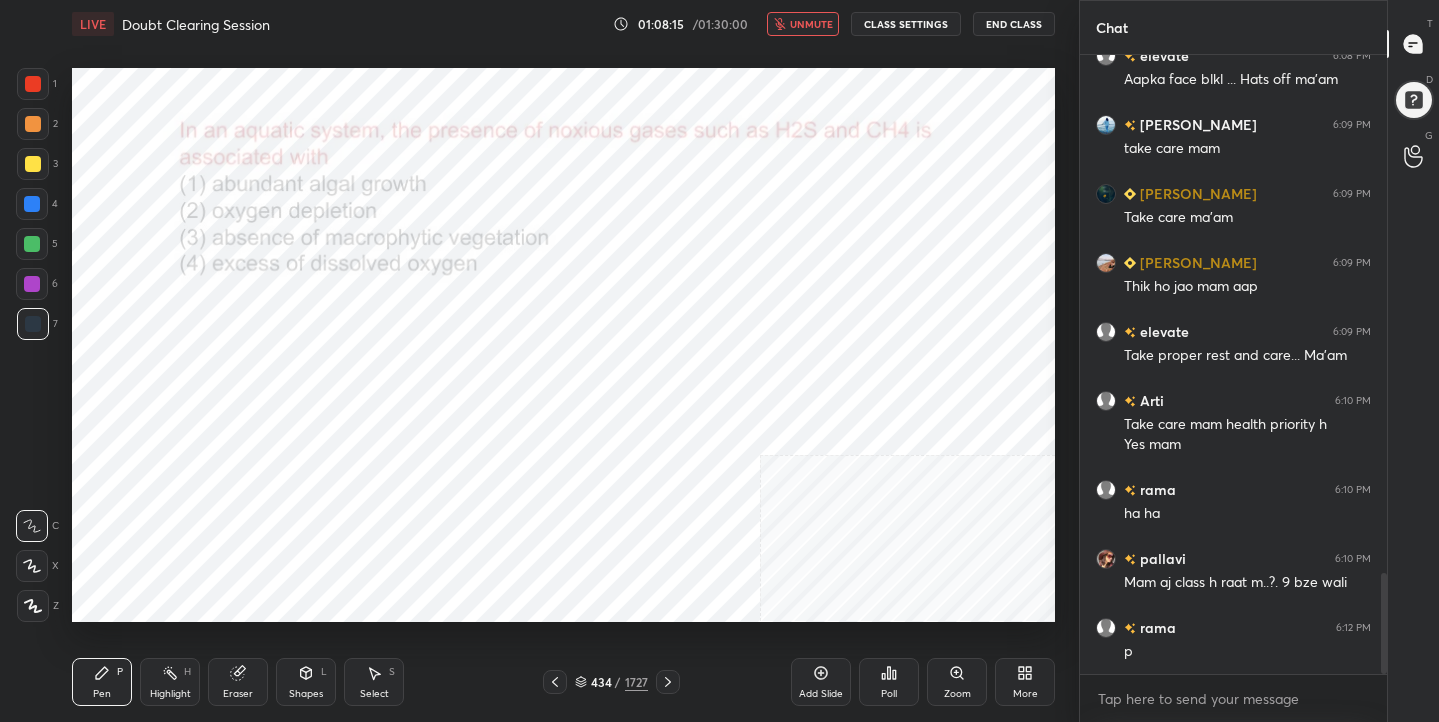 click on "unmute" at bounding box center [803, 24] 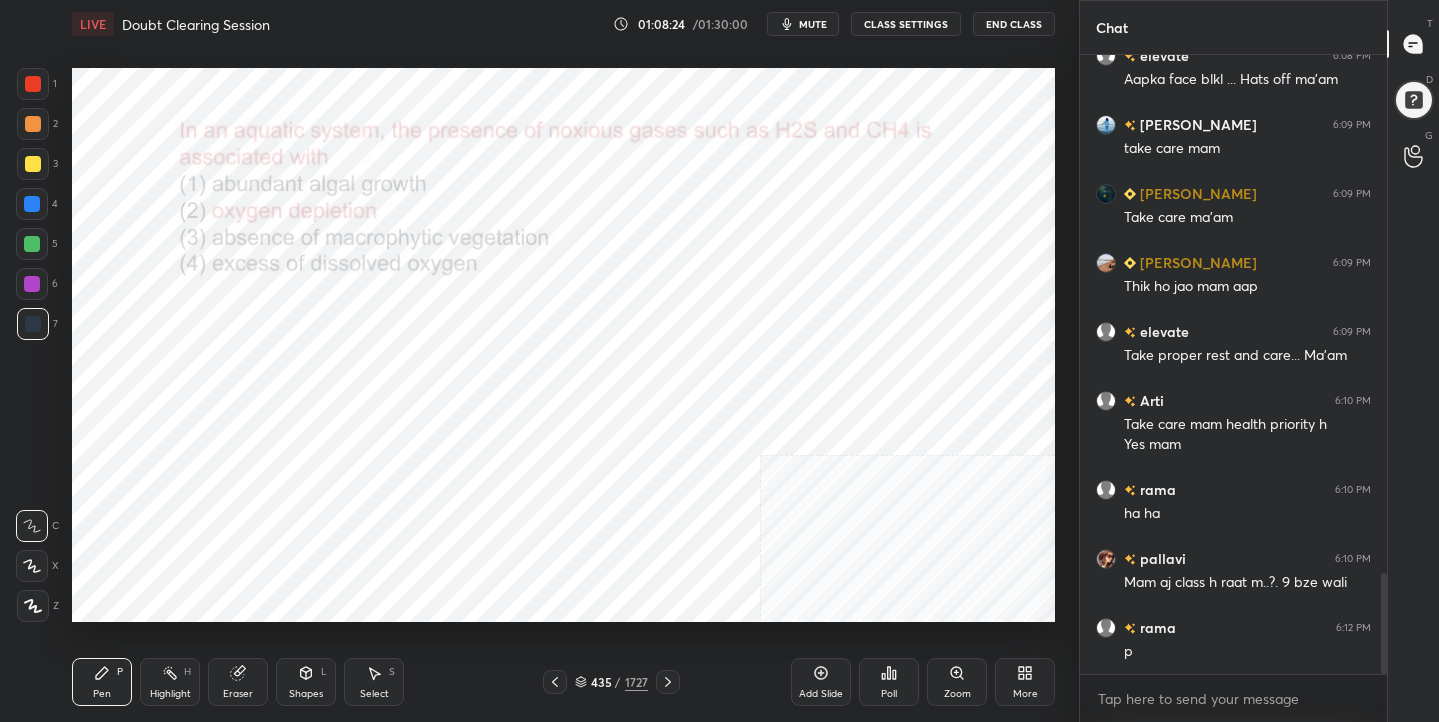 click 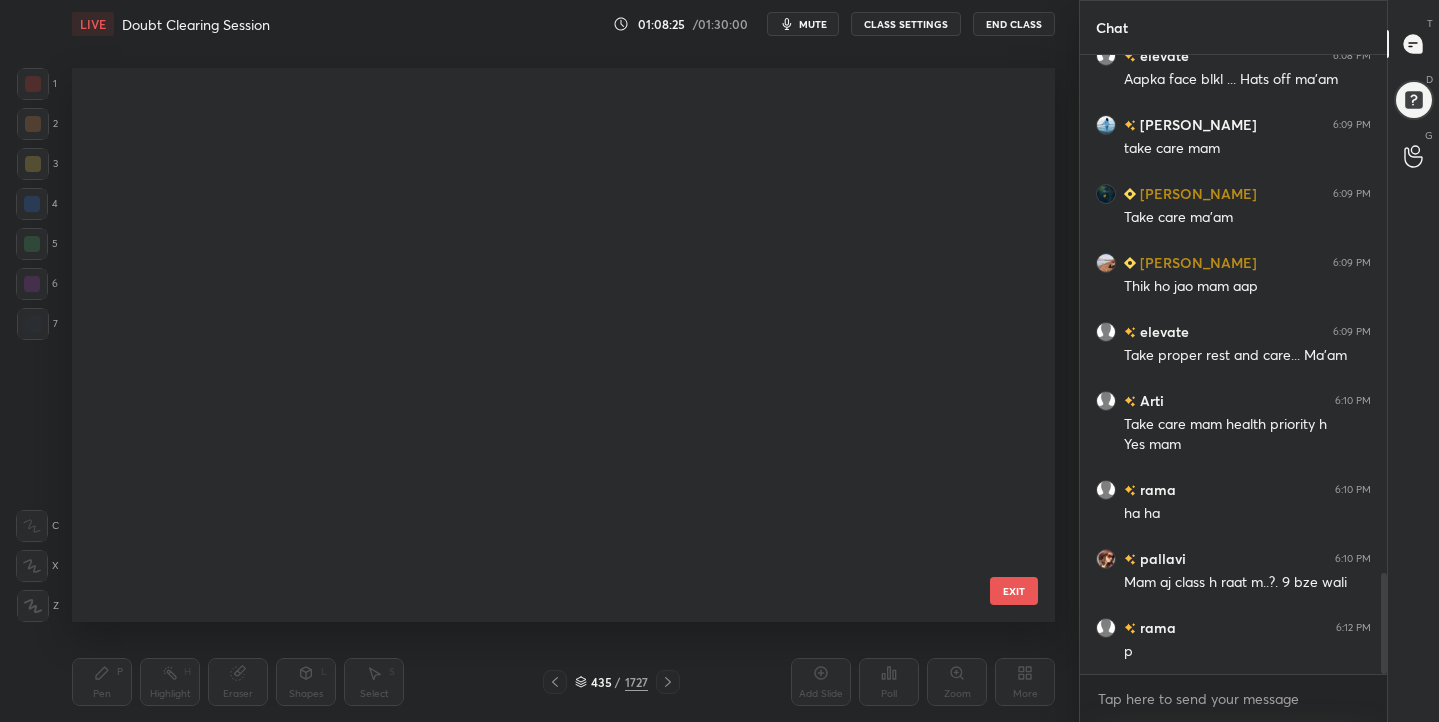 scroll, scrollTop: 23997, scrollLeft: 0, axis: vertical 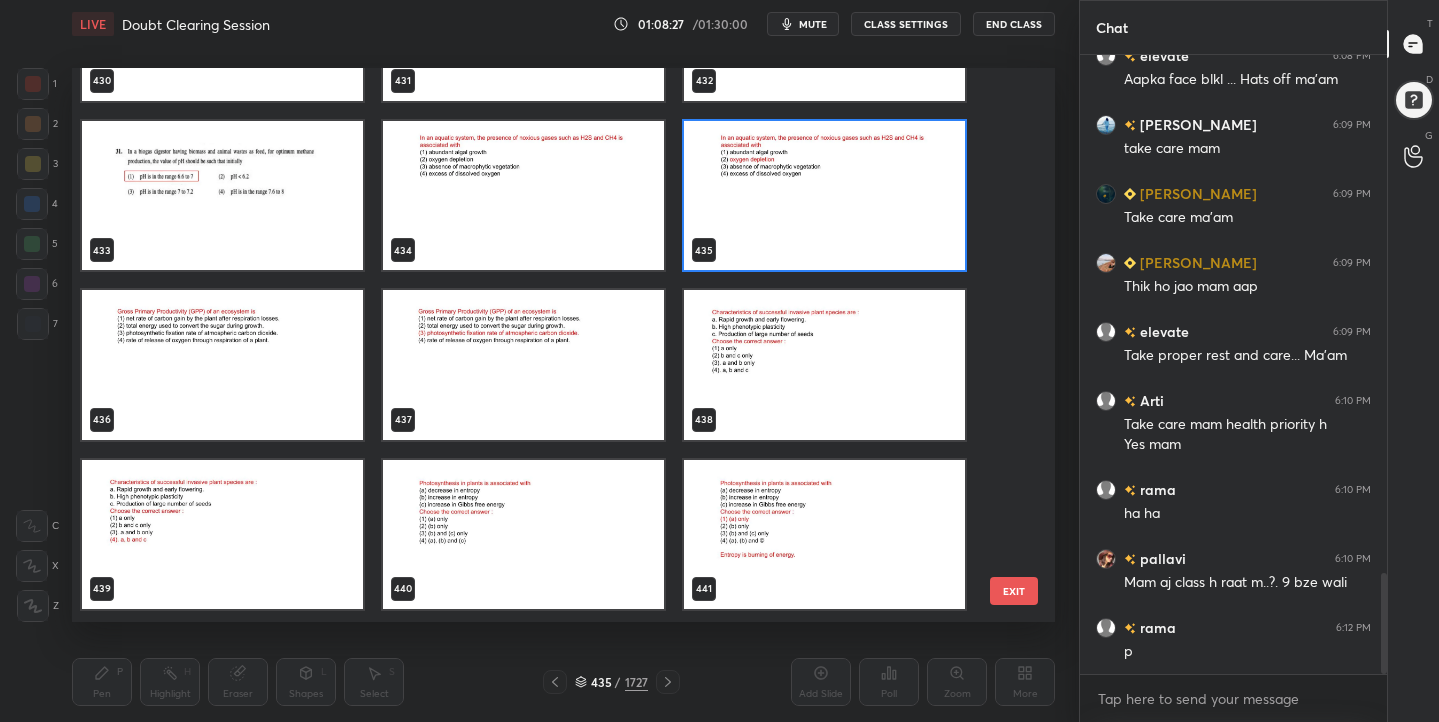click at bounding box center [222, 365] 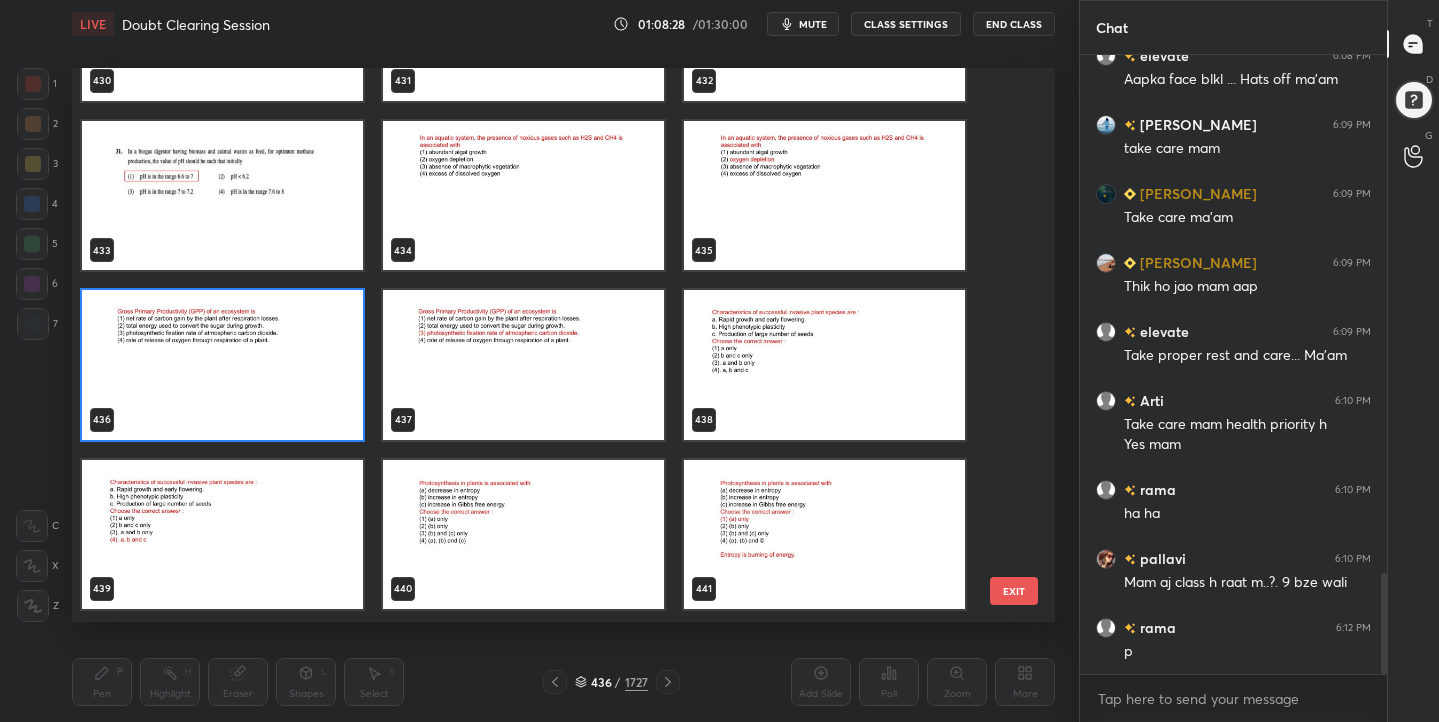 click at bounding box center [222, 365] 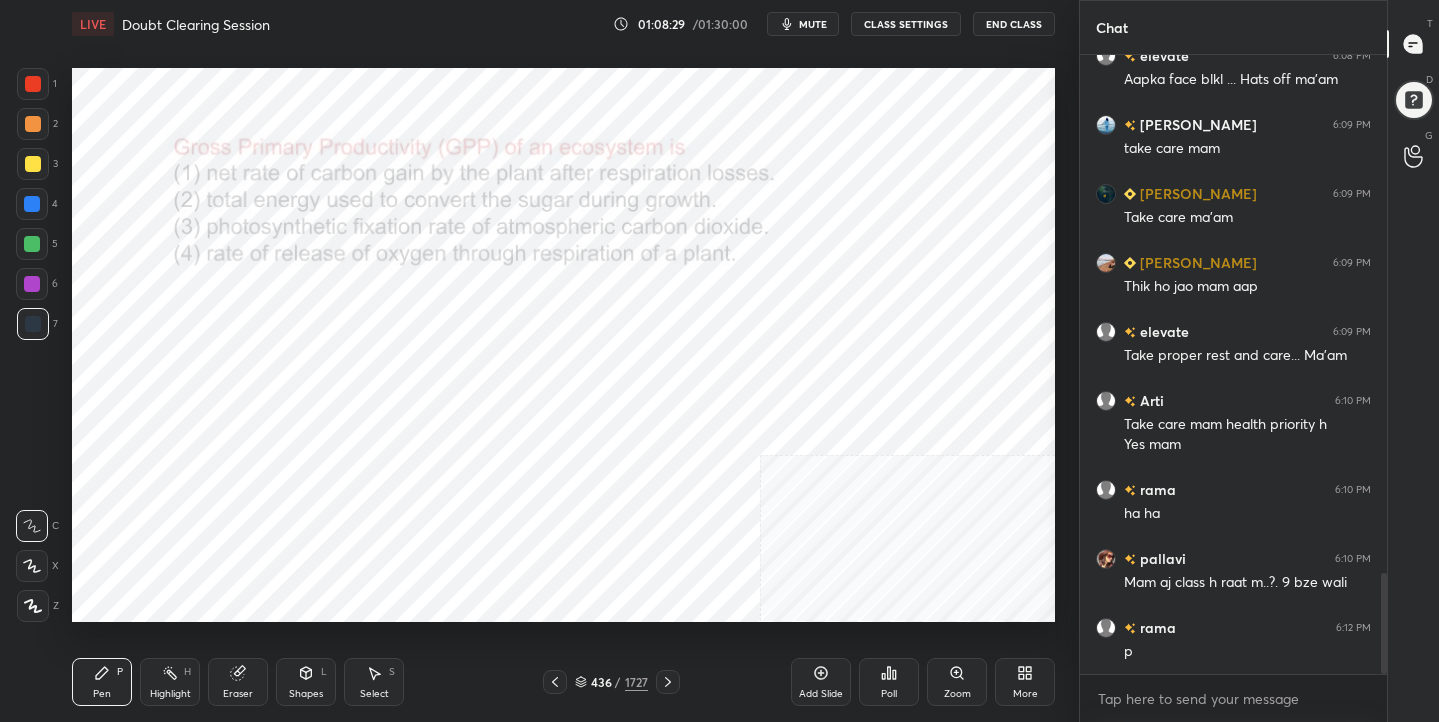 click on "mute" at bounding box center (813, 24) 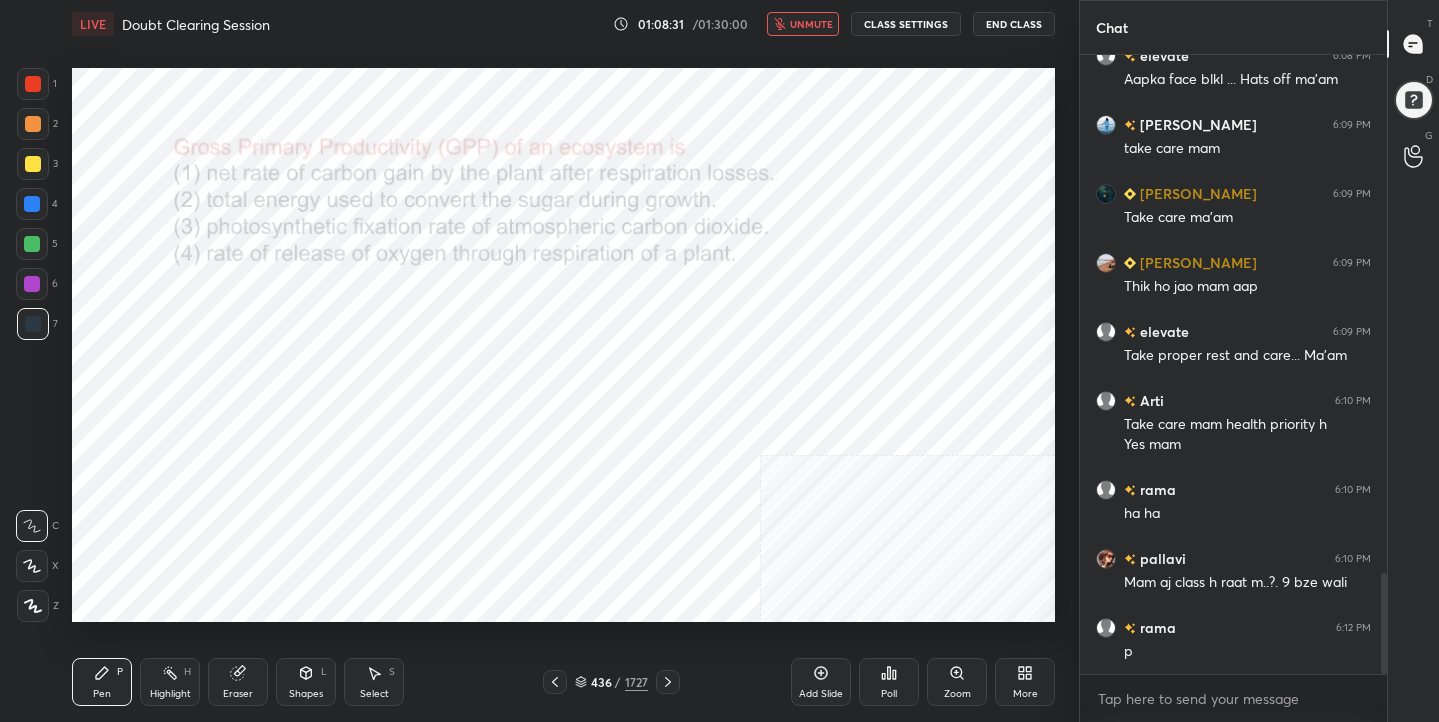 scroll, scrollTop: 3235, scrollLeft: 0, axis: vertical 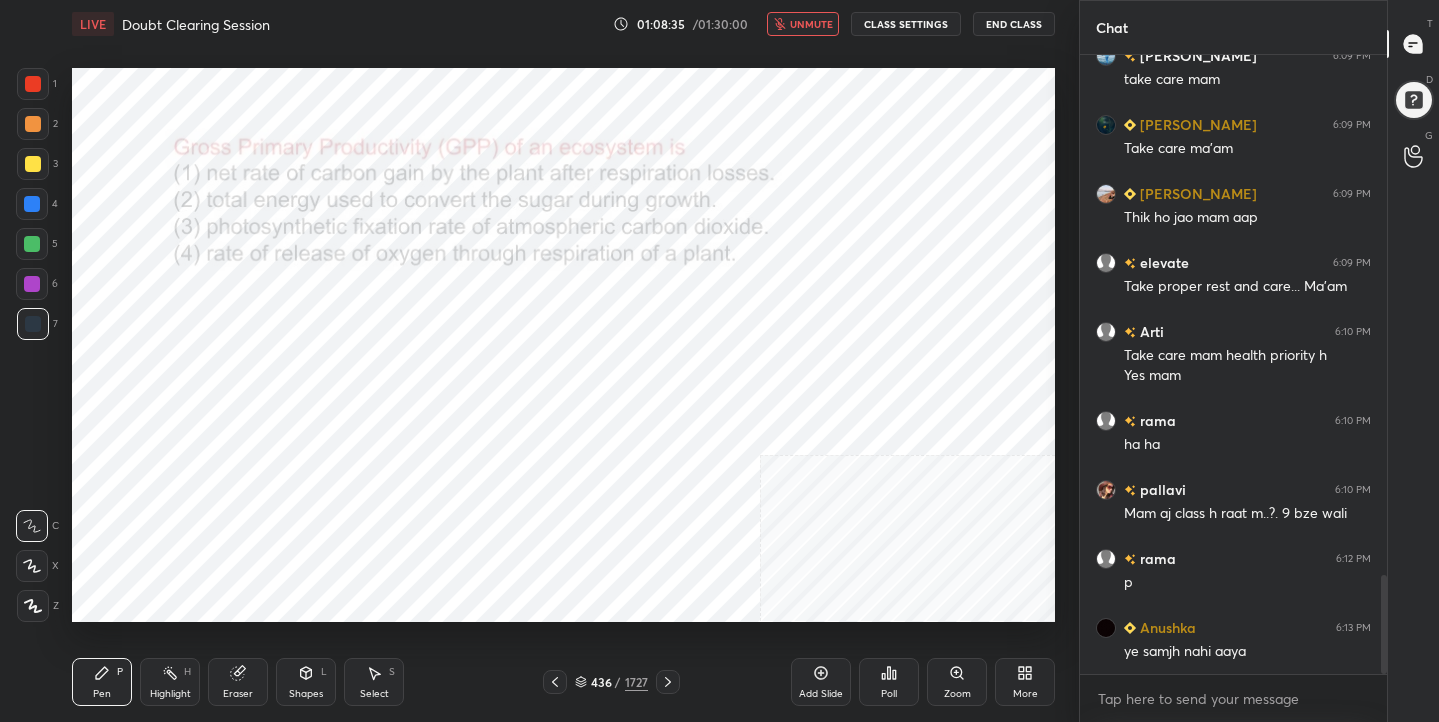 click on "unmute" at bounding box center [811, 24] 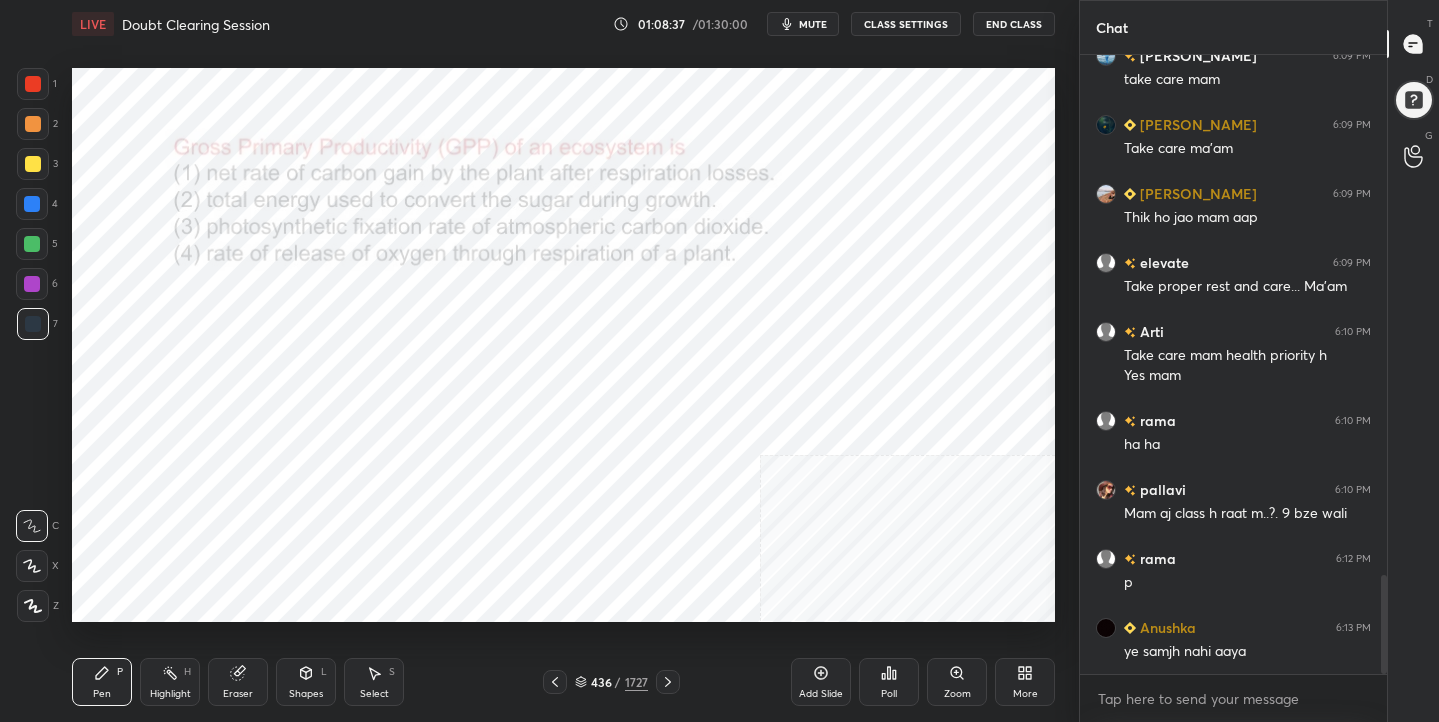 click 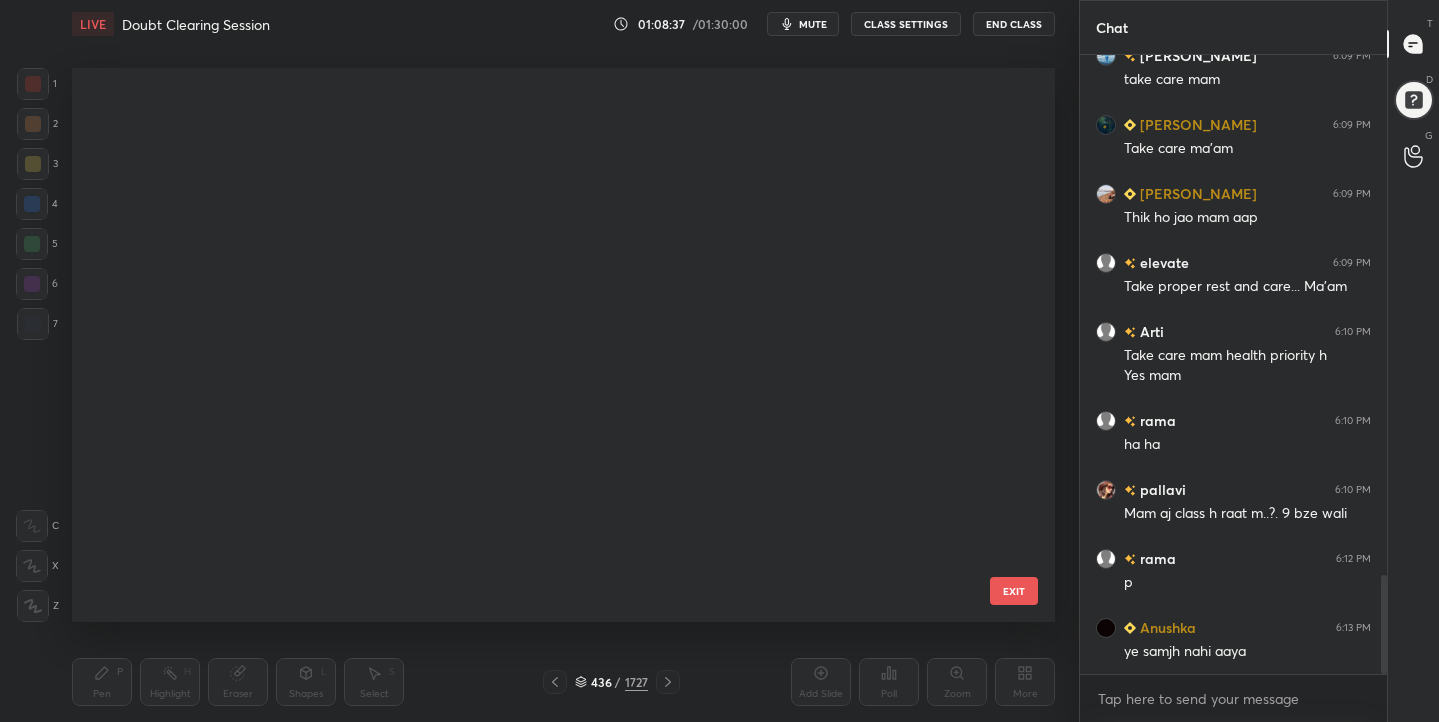 scroll, scrollTop: 24167, scrollLeft: 0, axis: vertical 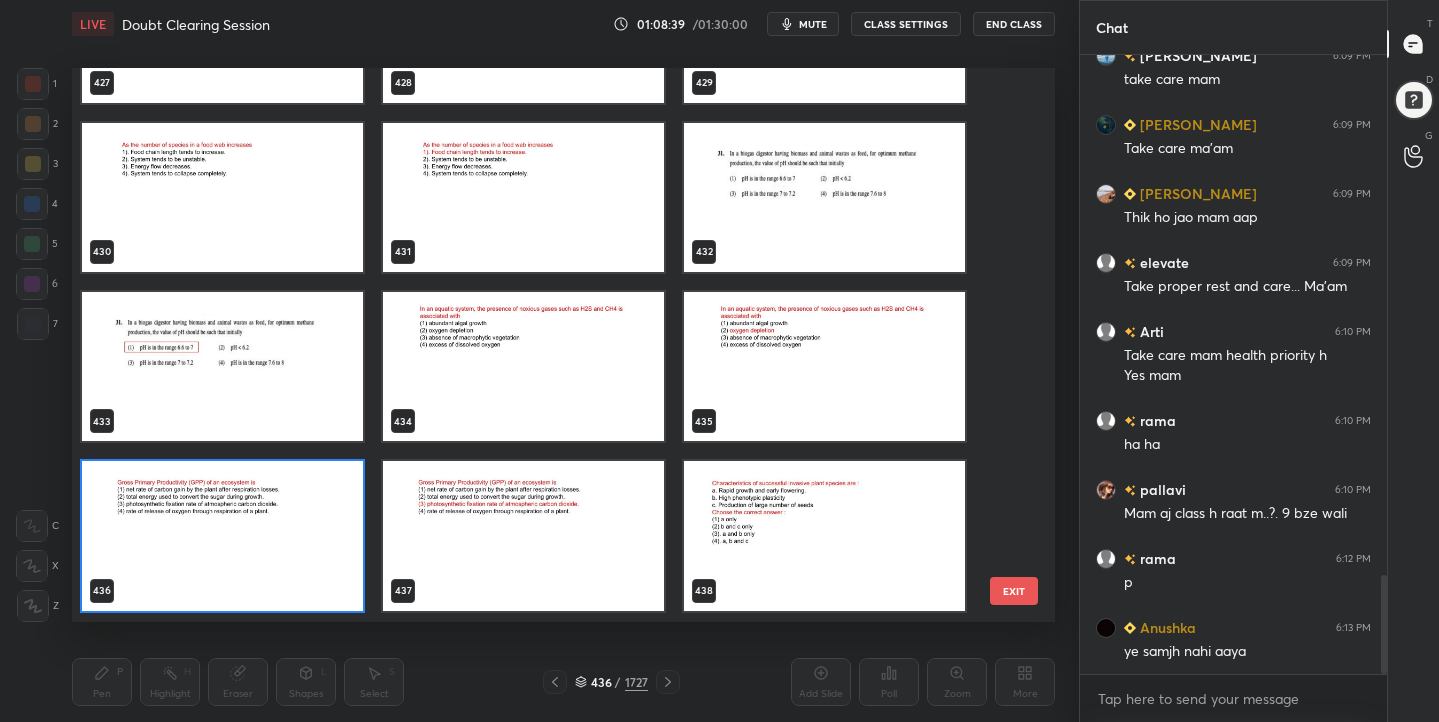click at bounding box center (824, 366) 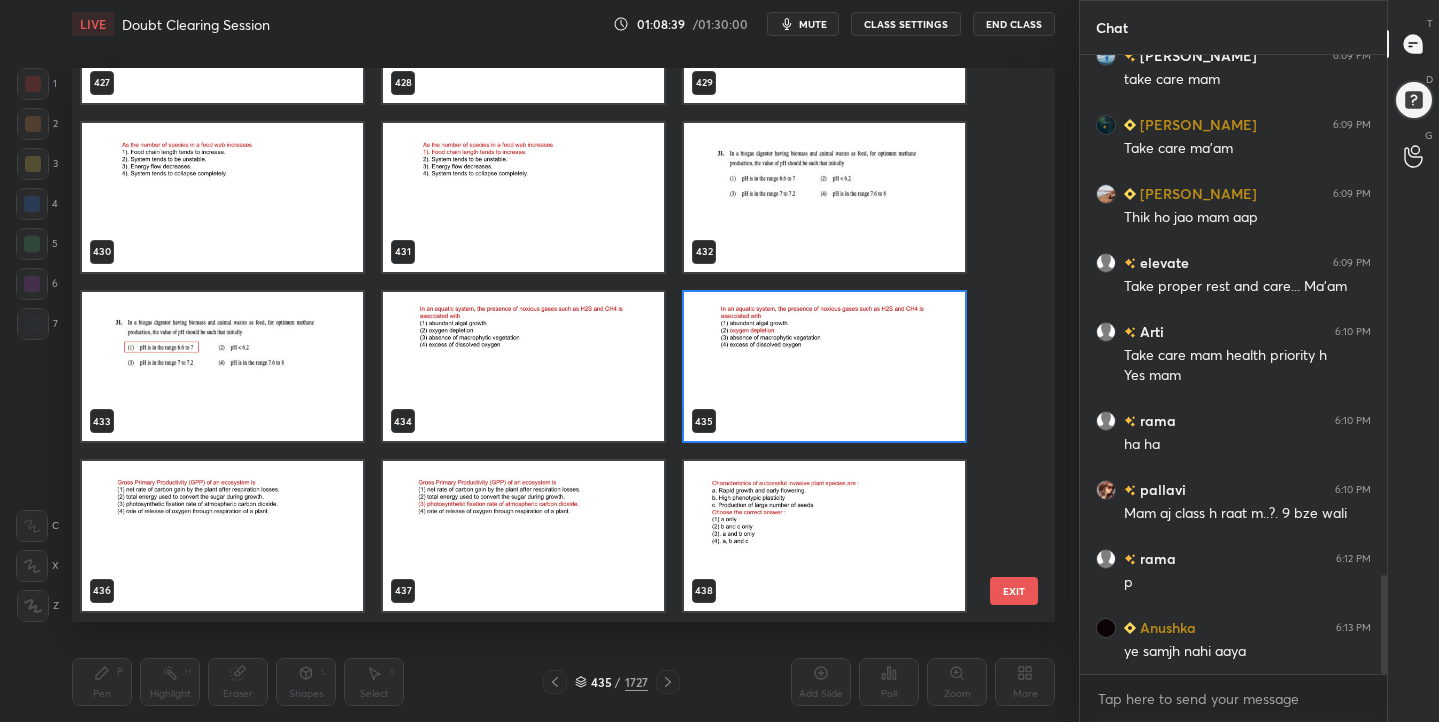 click at bounding box center (824, 366) 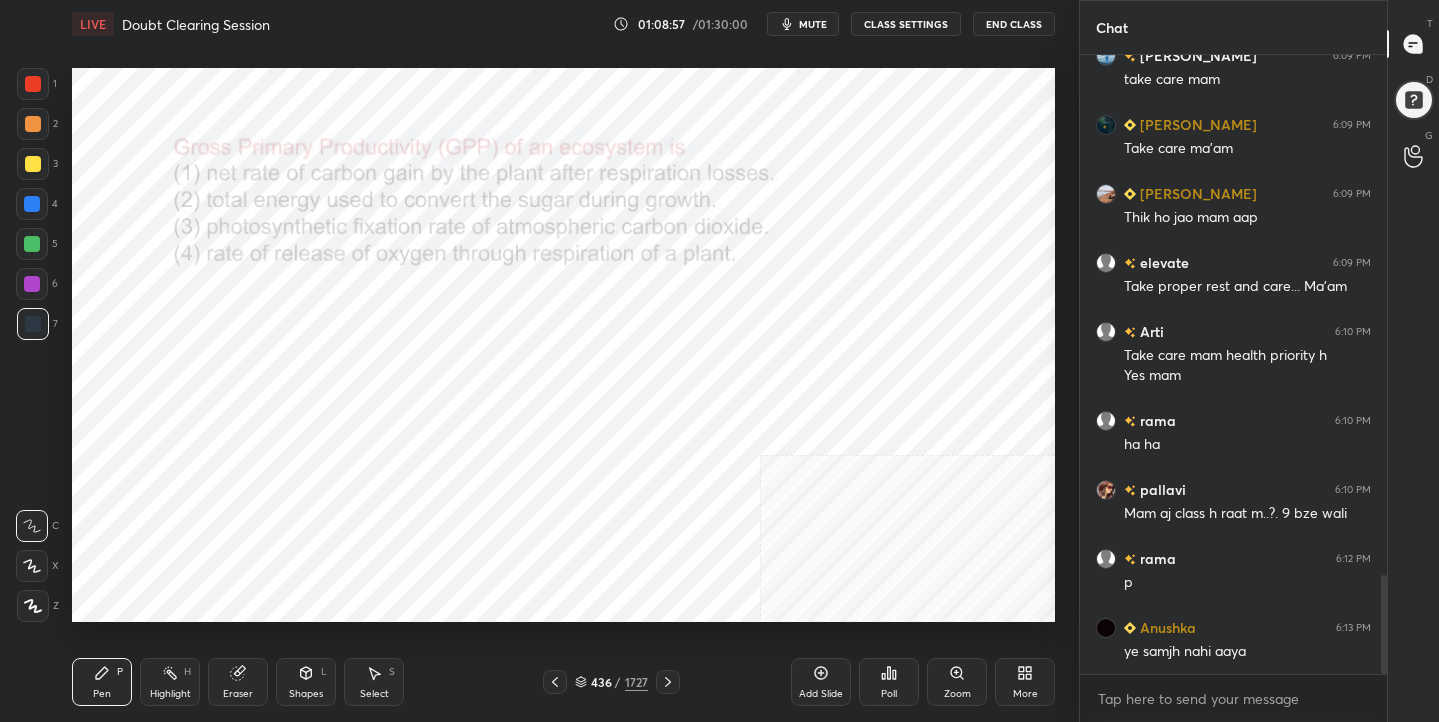 click on "mute" at bounding box center (813, 24) 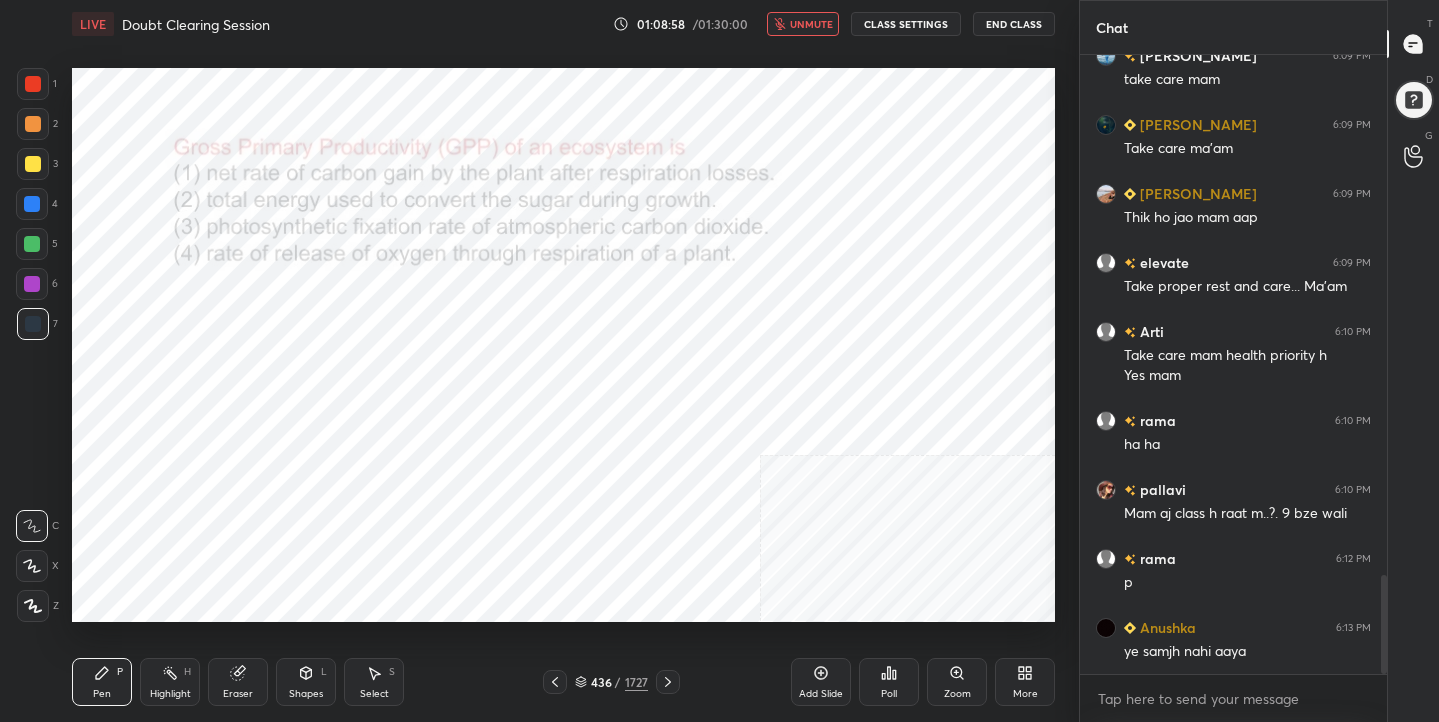 scroll, scrollTop: 3304, scrollLeft: 0, axis: vertical 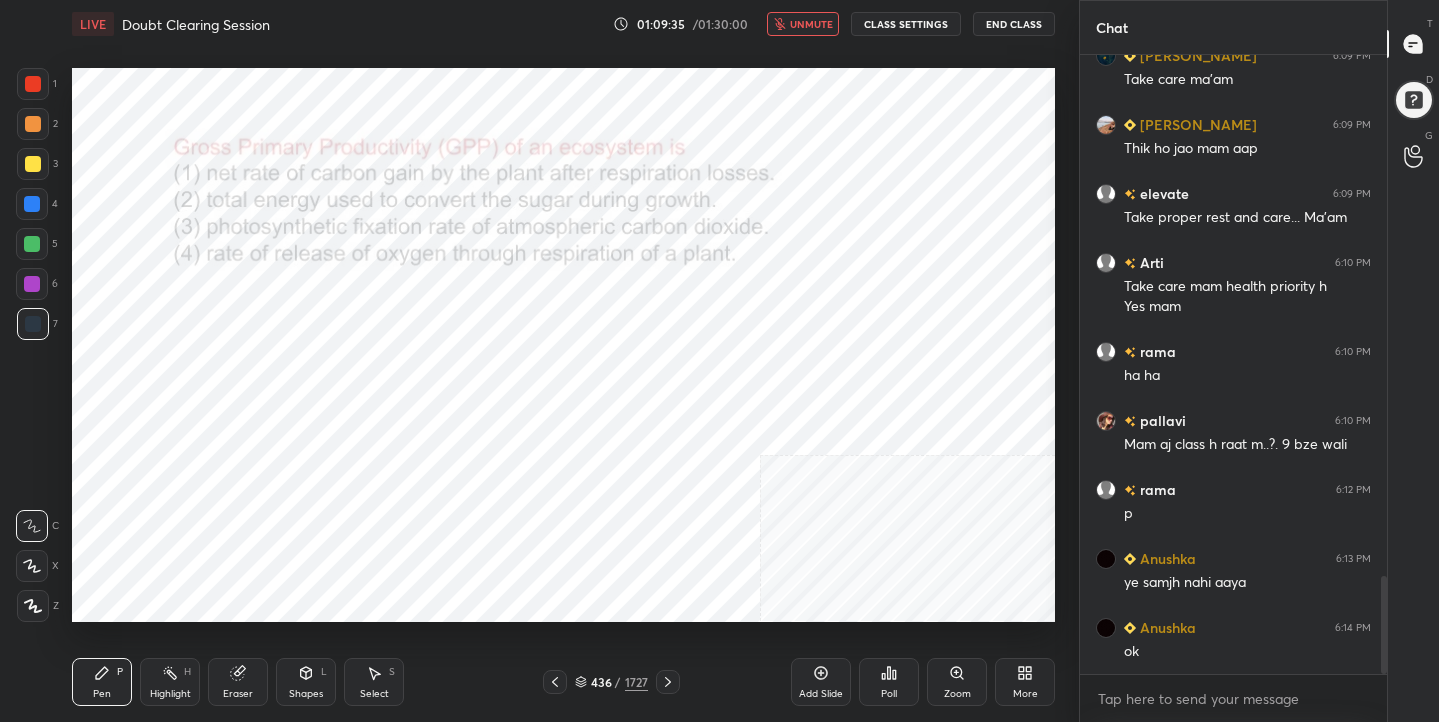 click 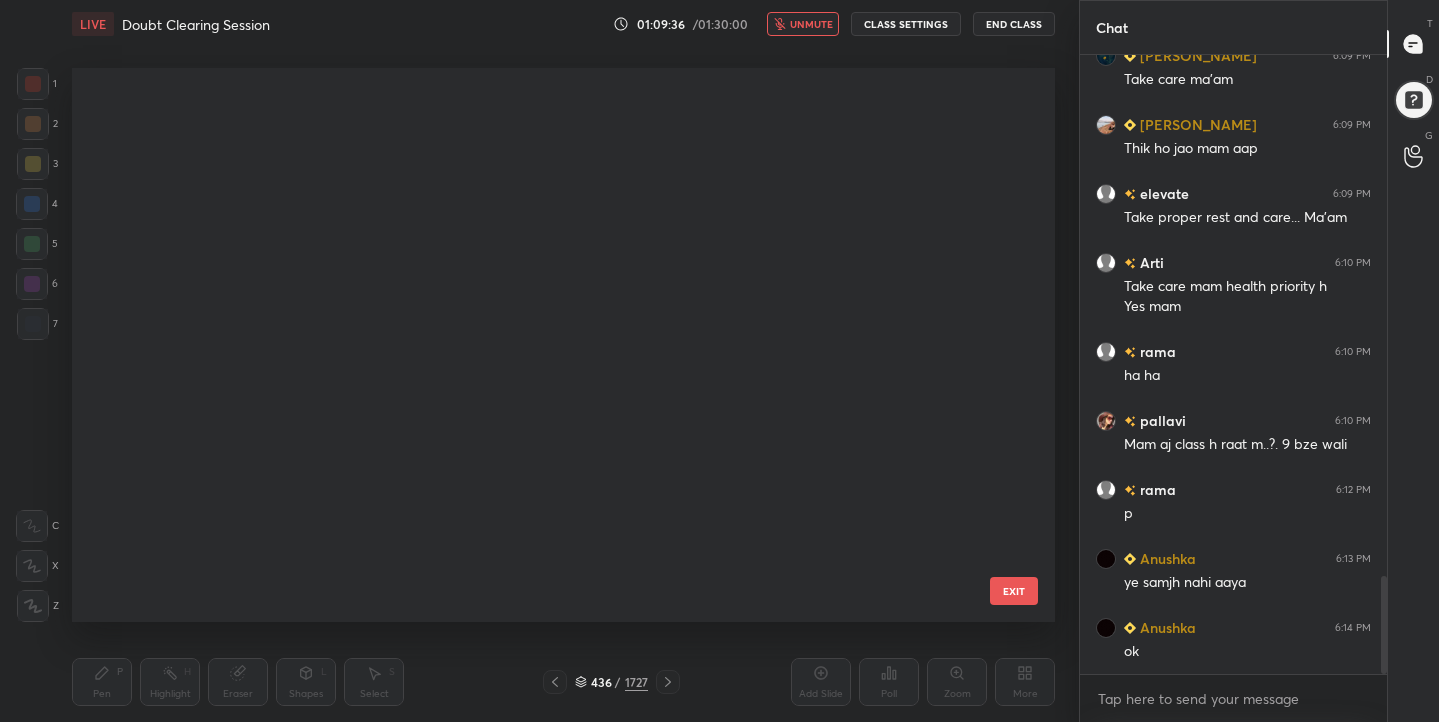 scroll, scrollTop: 24167, scrollLeft: 0, axis: vertical 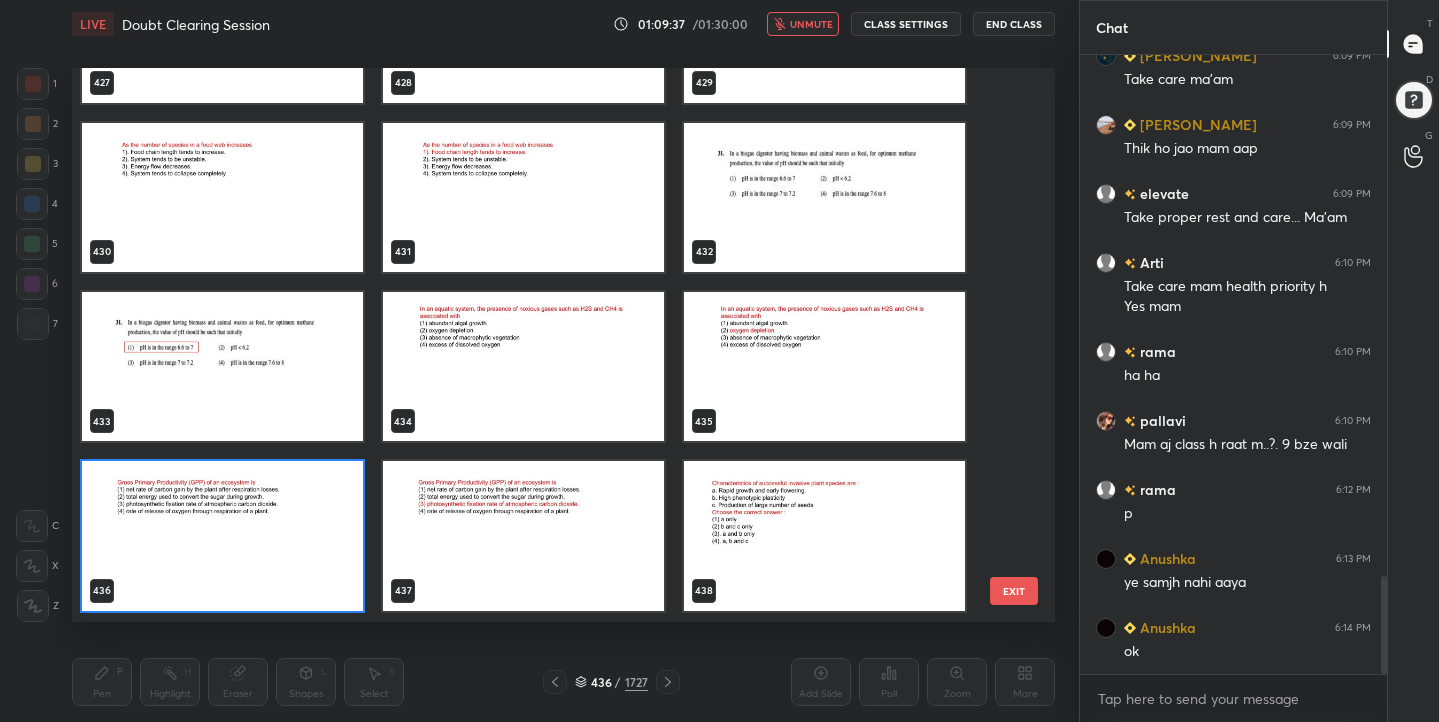 click at bounding box center [222, 536] 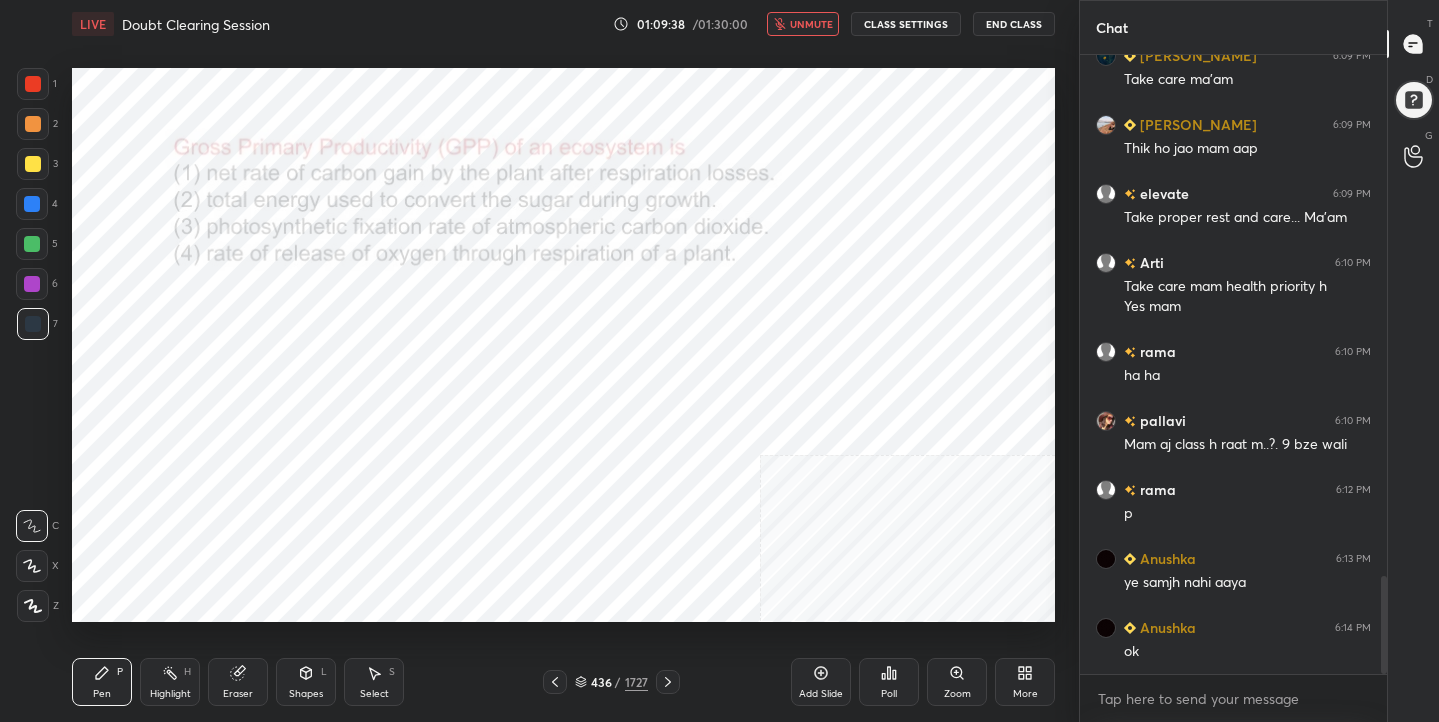click on "Poll" at bounding box center [889, 682] 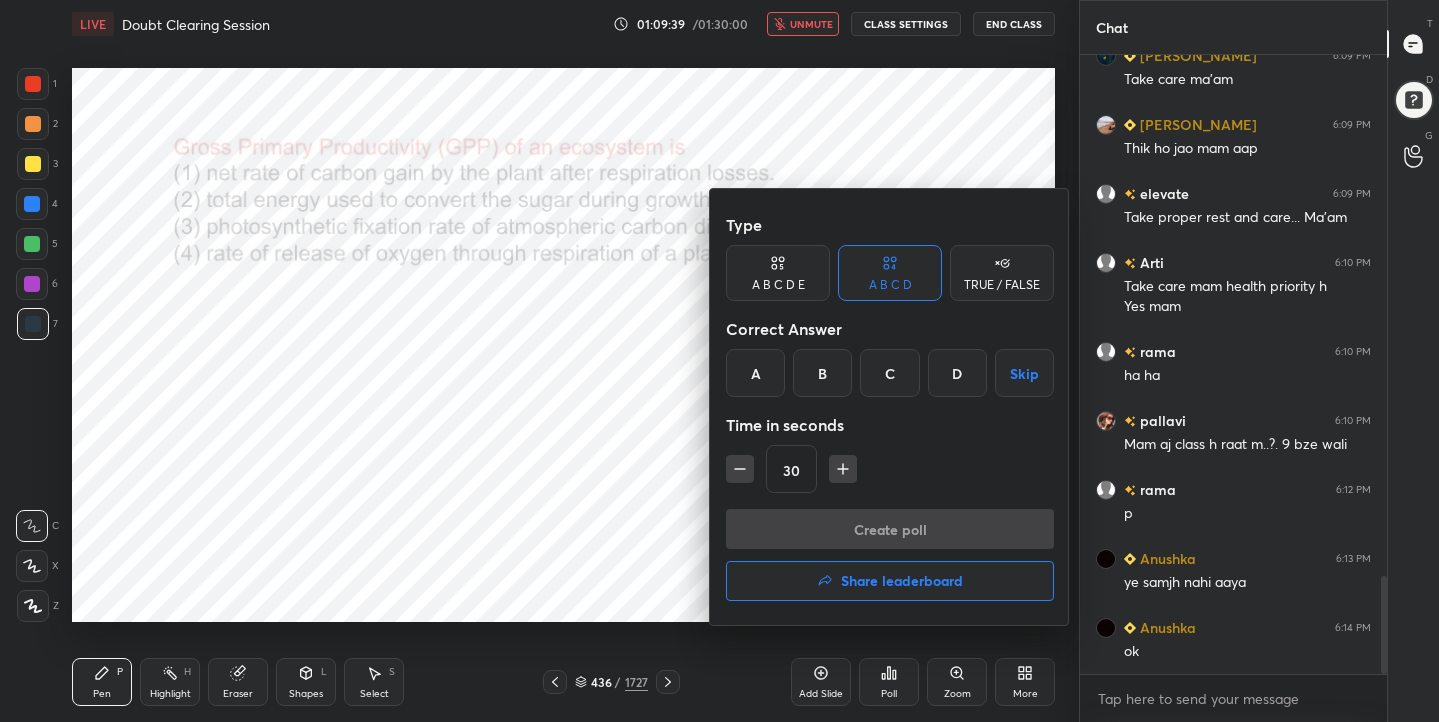 click on "C" at bounding box center [889, 373] 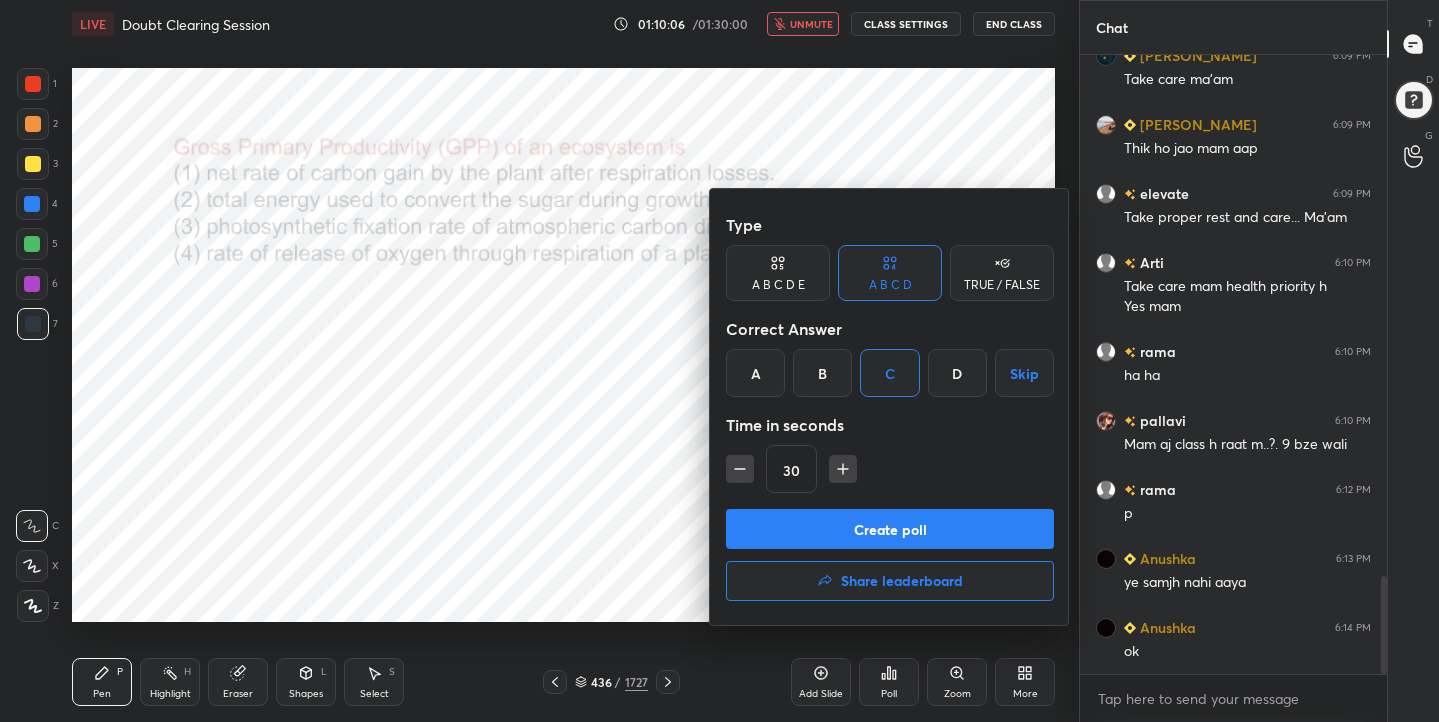 click on "Create poll" at bounding box center [890, 529] 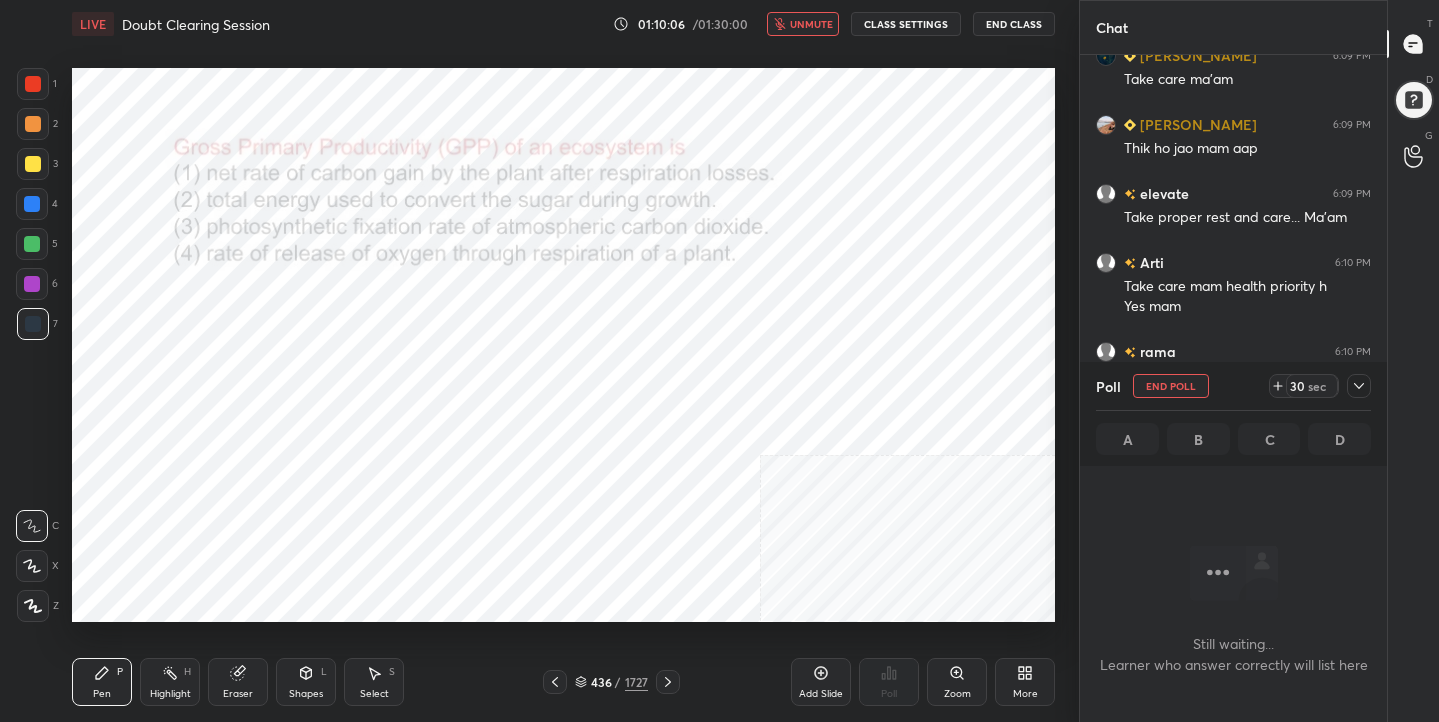 scroll, scrollTop: 395, scrollLeft: 301, axis: both 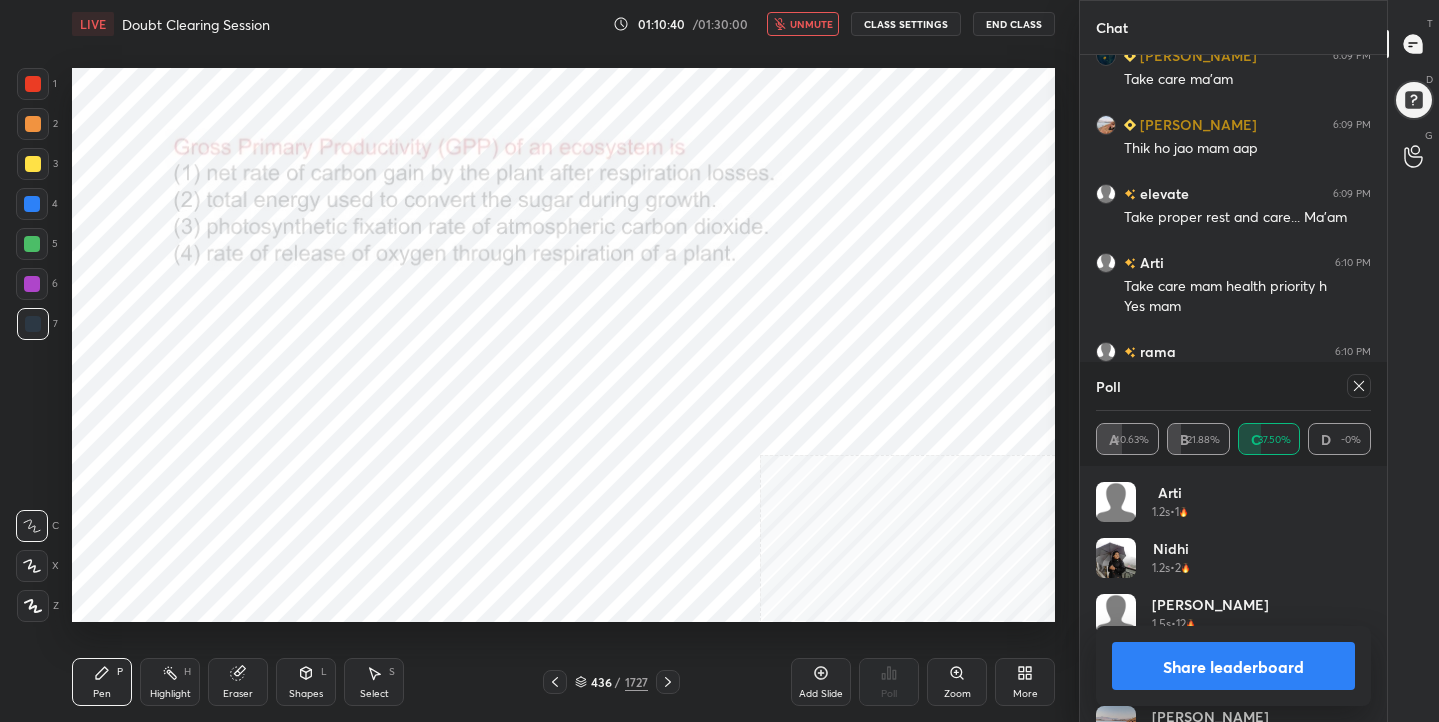 click at bounding box center (1359, 386) 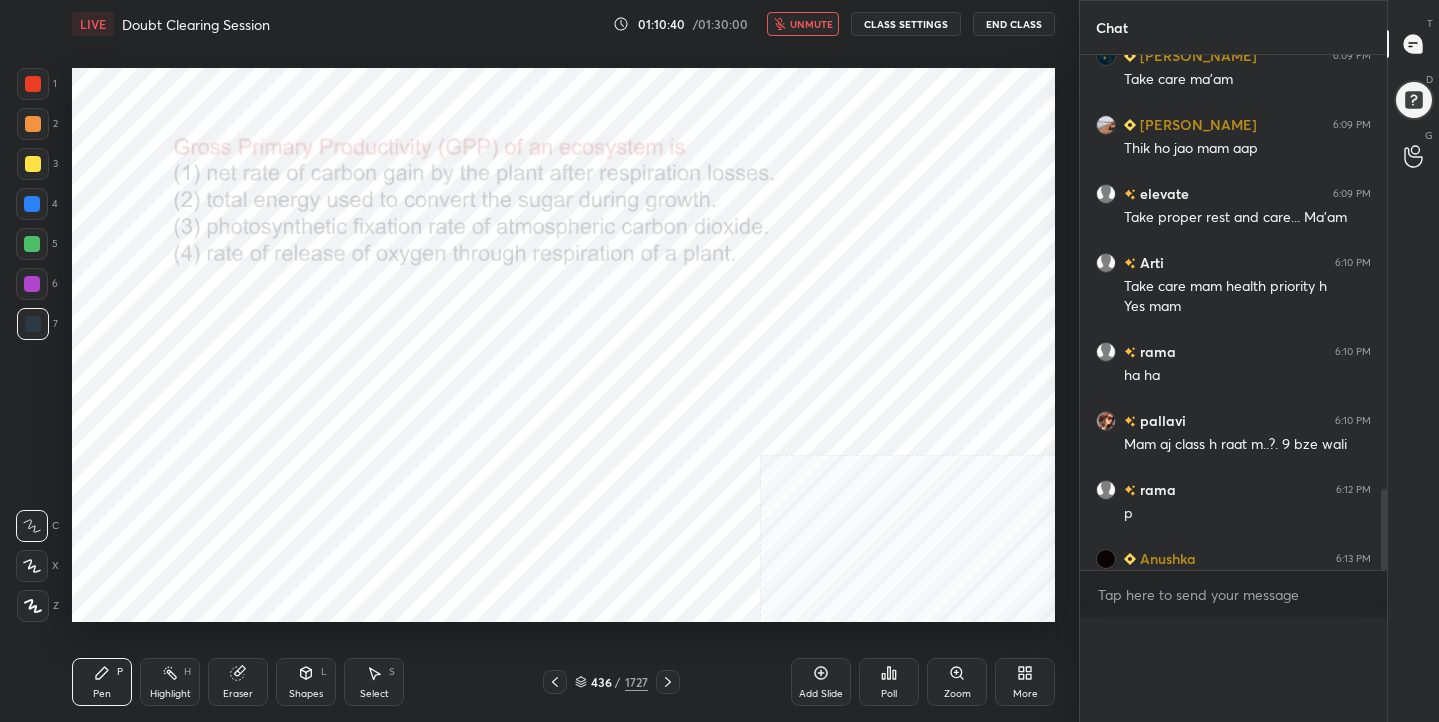 scroll, scrollTop: 0, scrollLeft: 0, axis: both 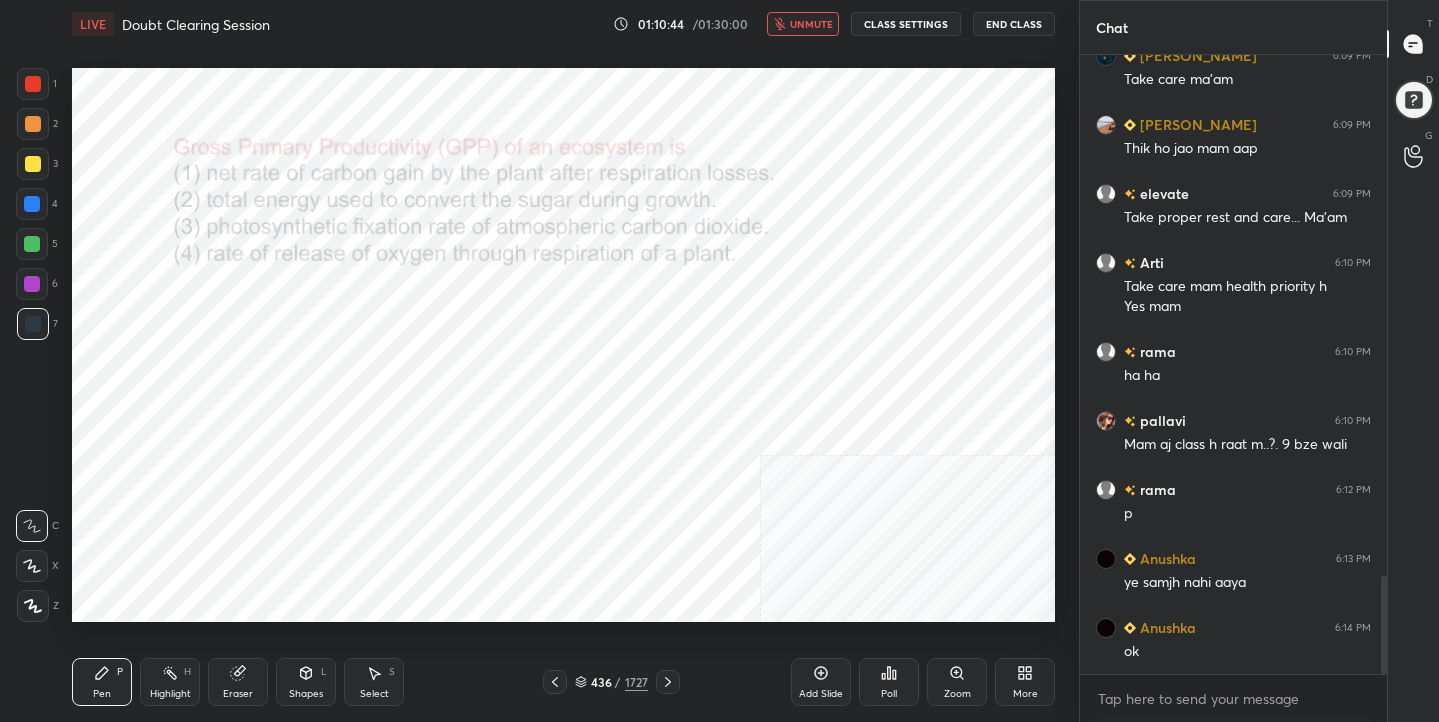 click on "unmute" at bounding box center (803, 24) 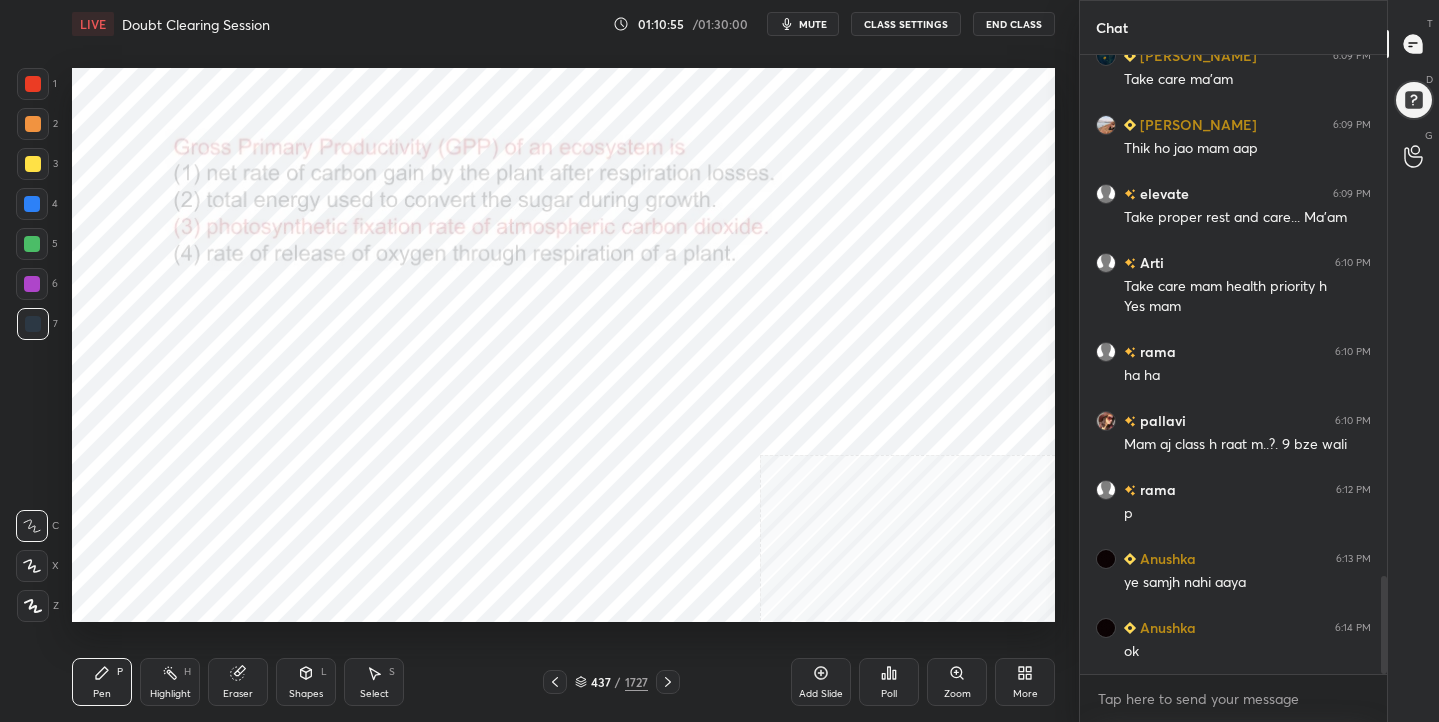 click 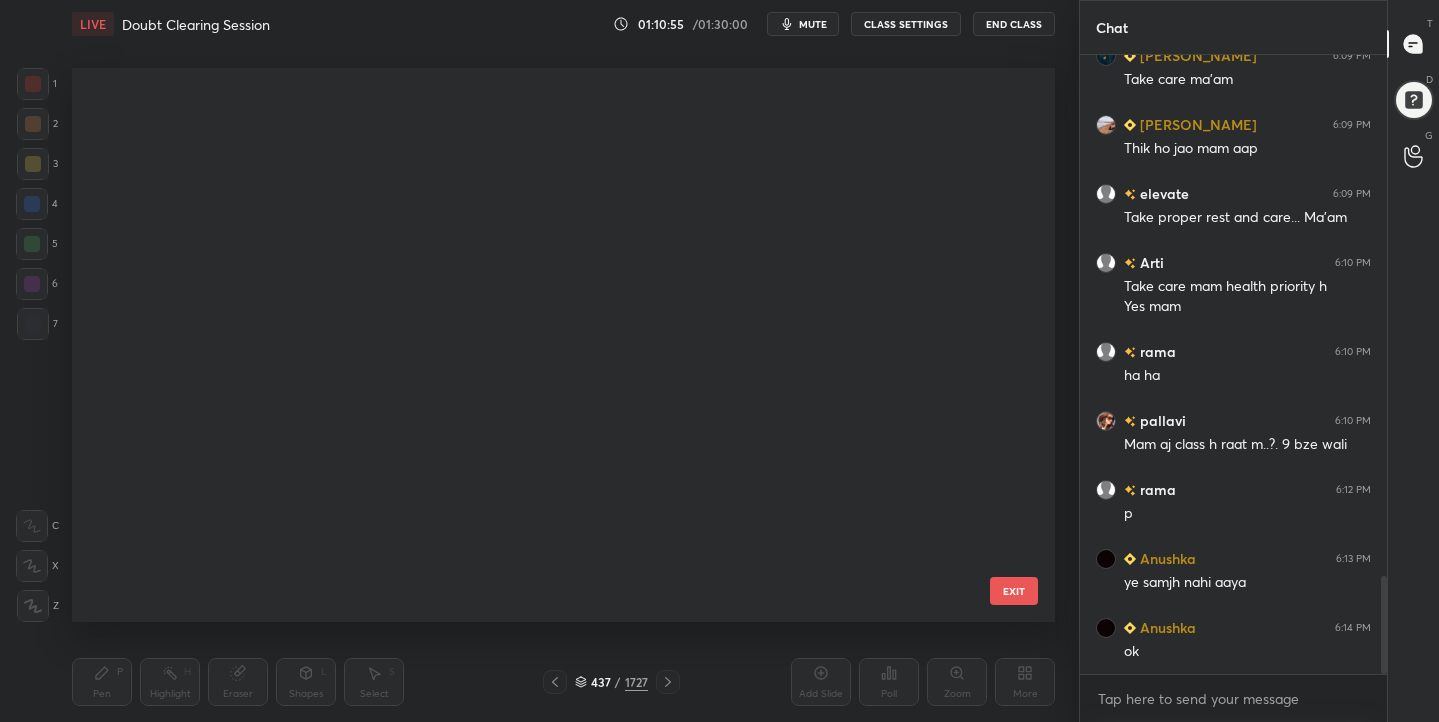 scroll, scrollTop: 24167, scrollLeft: 0, axis: vertical 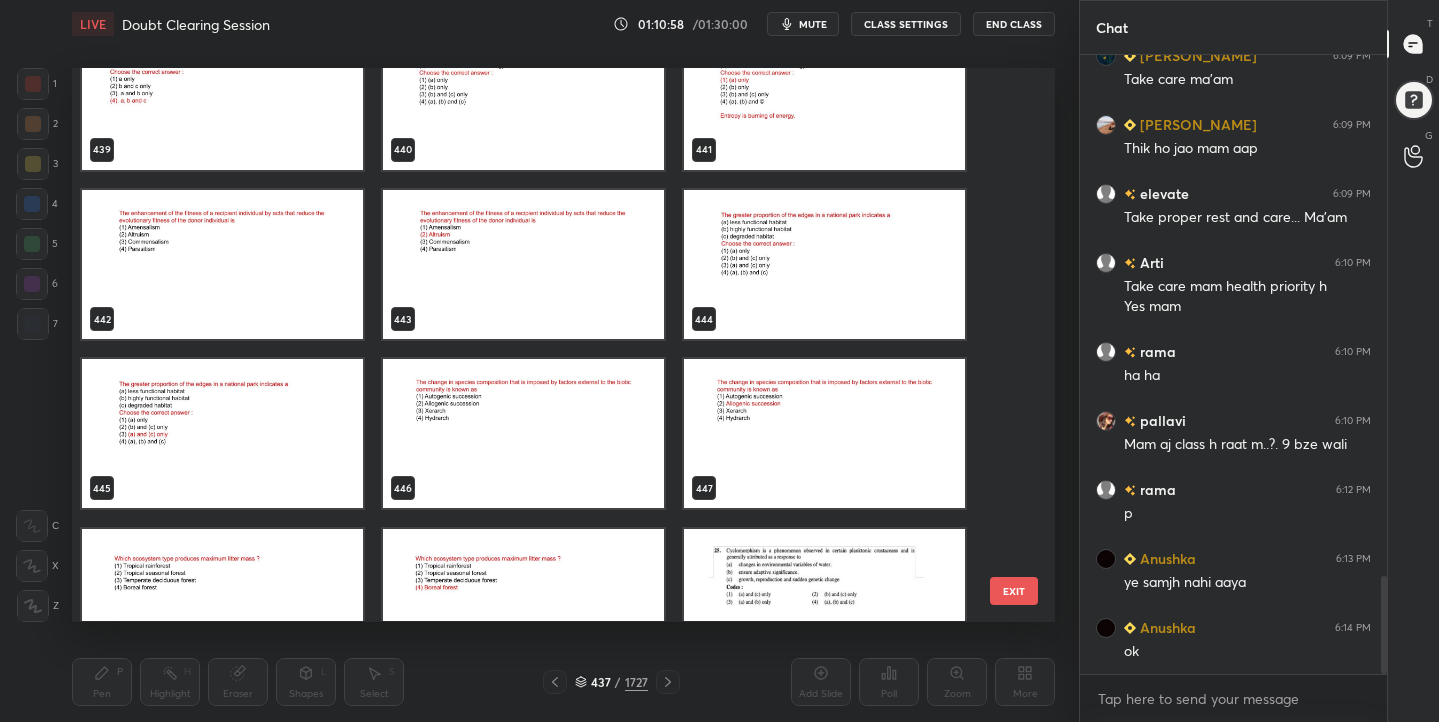click at bounding box center (222, 264) 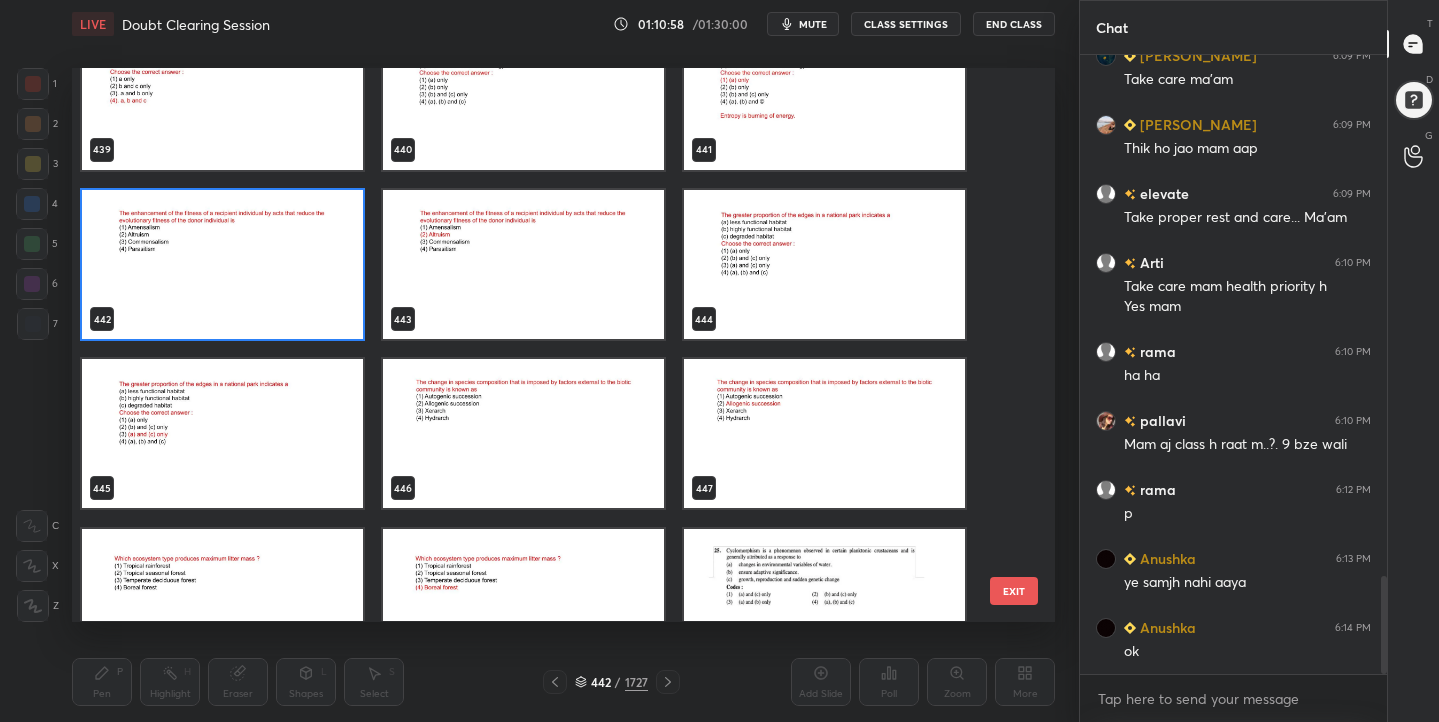click at bounding box center (222, 264) 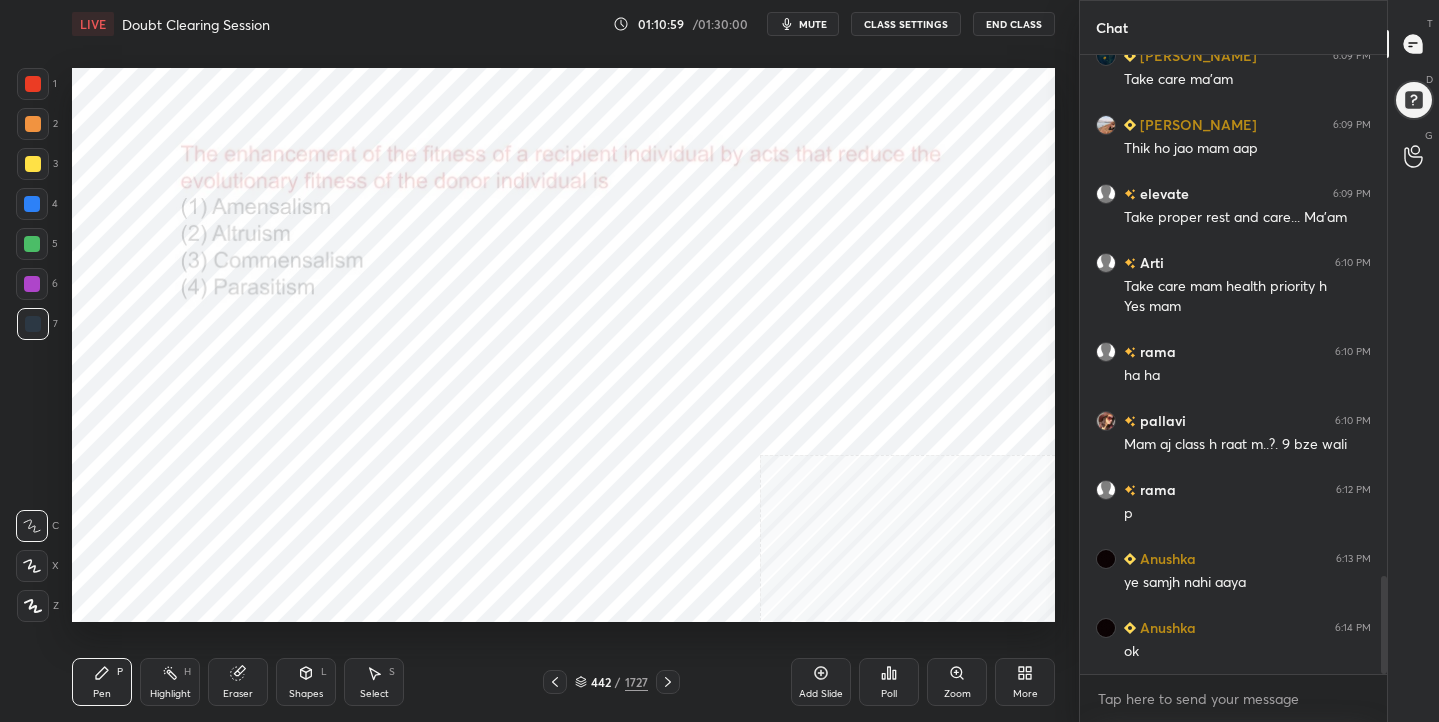 click at bounding box center [222, 264] 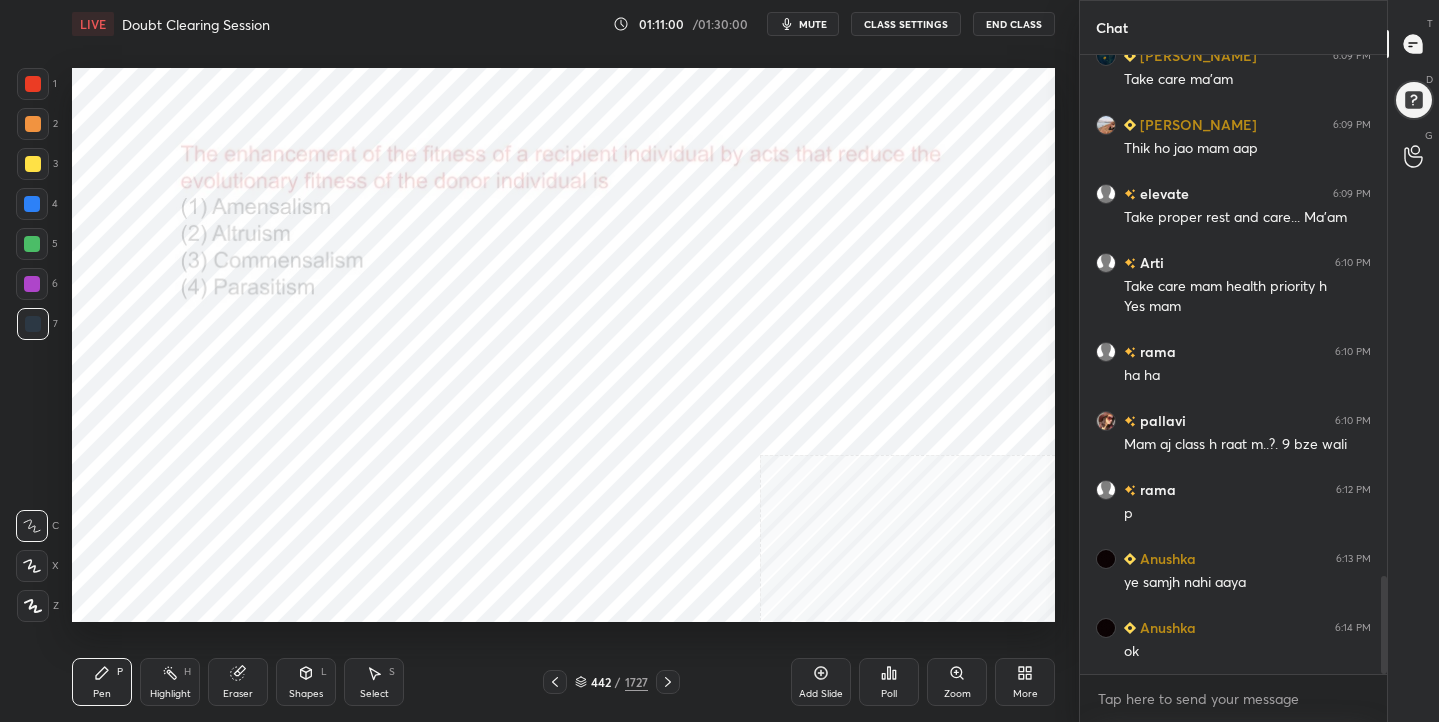 click on "mute" at bounding box center [803, 24] 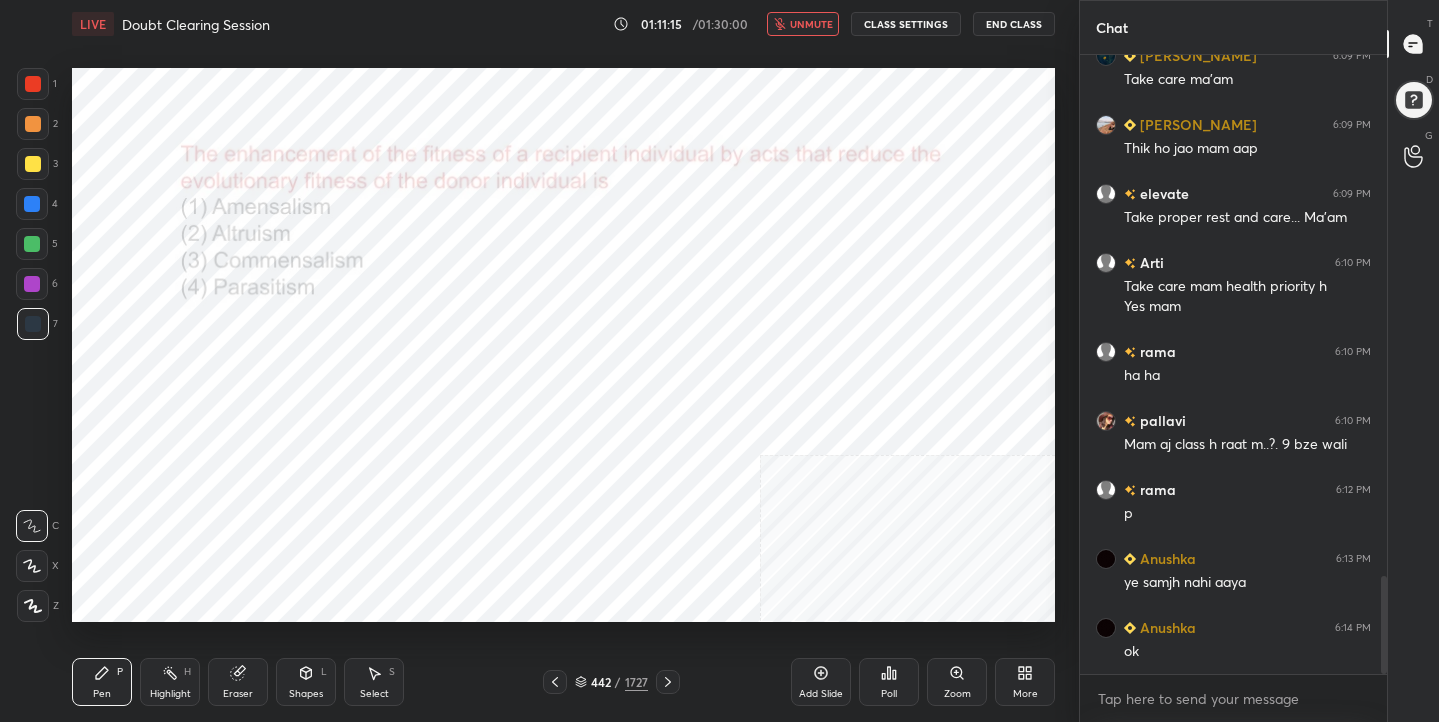click 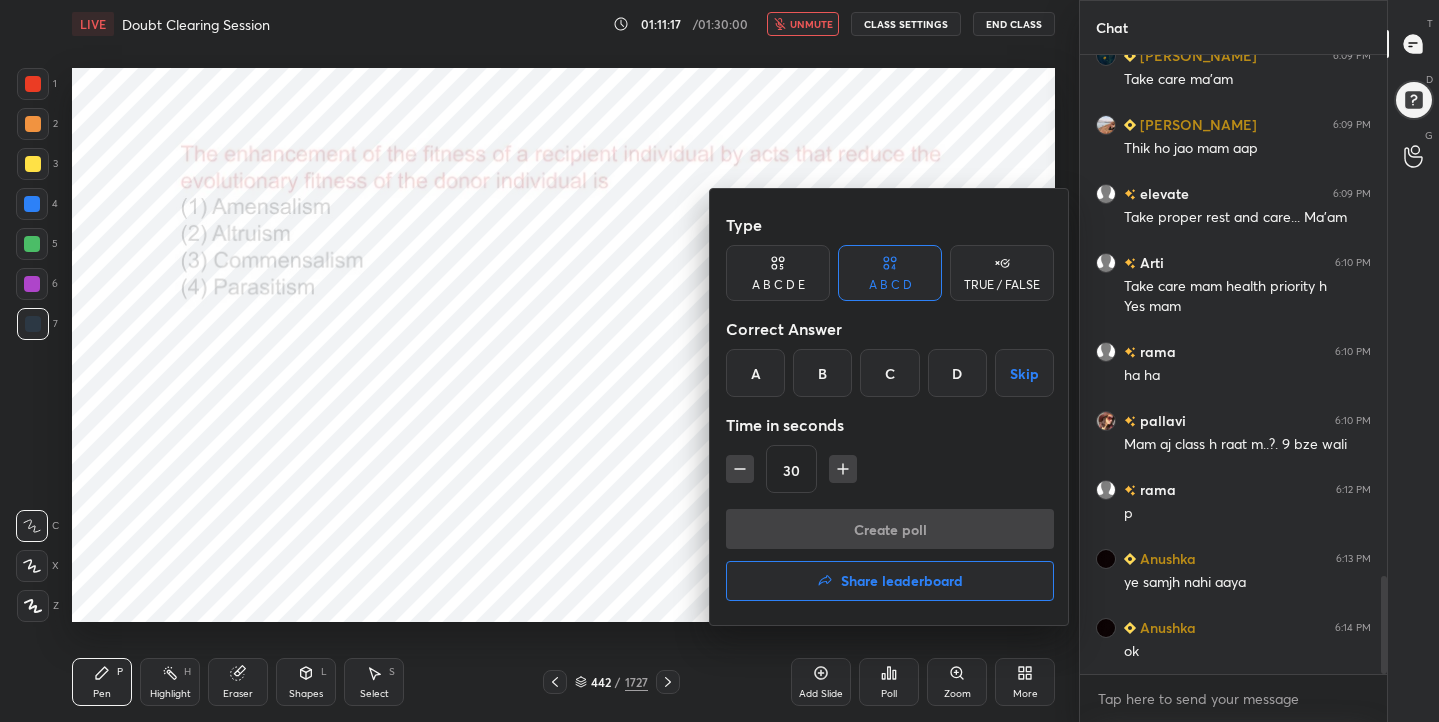 click on "B" at bounding box center (822, 373) 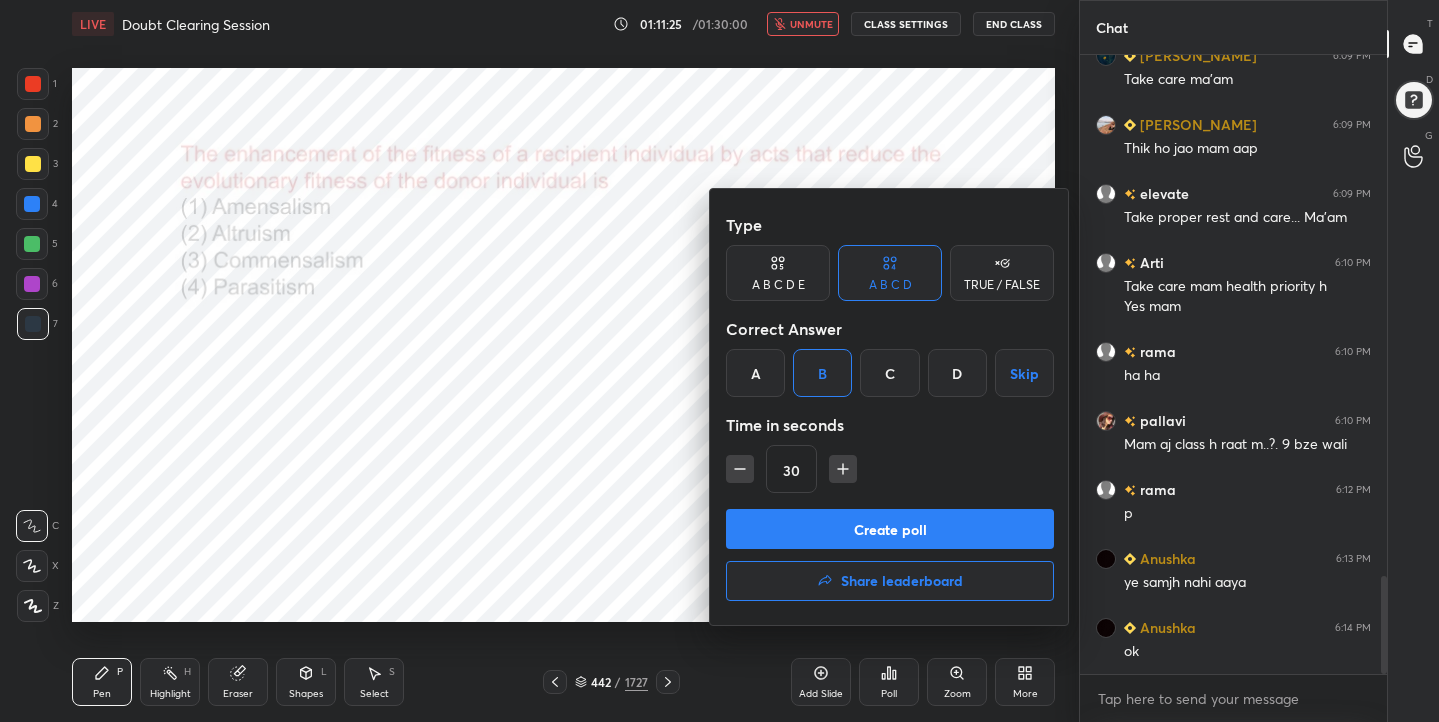 click on "Create poll" at bounding box center (890, 529) 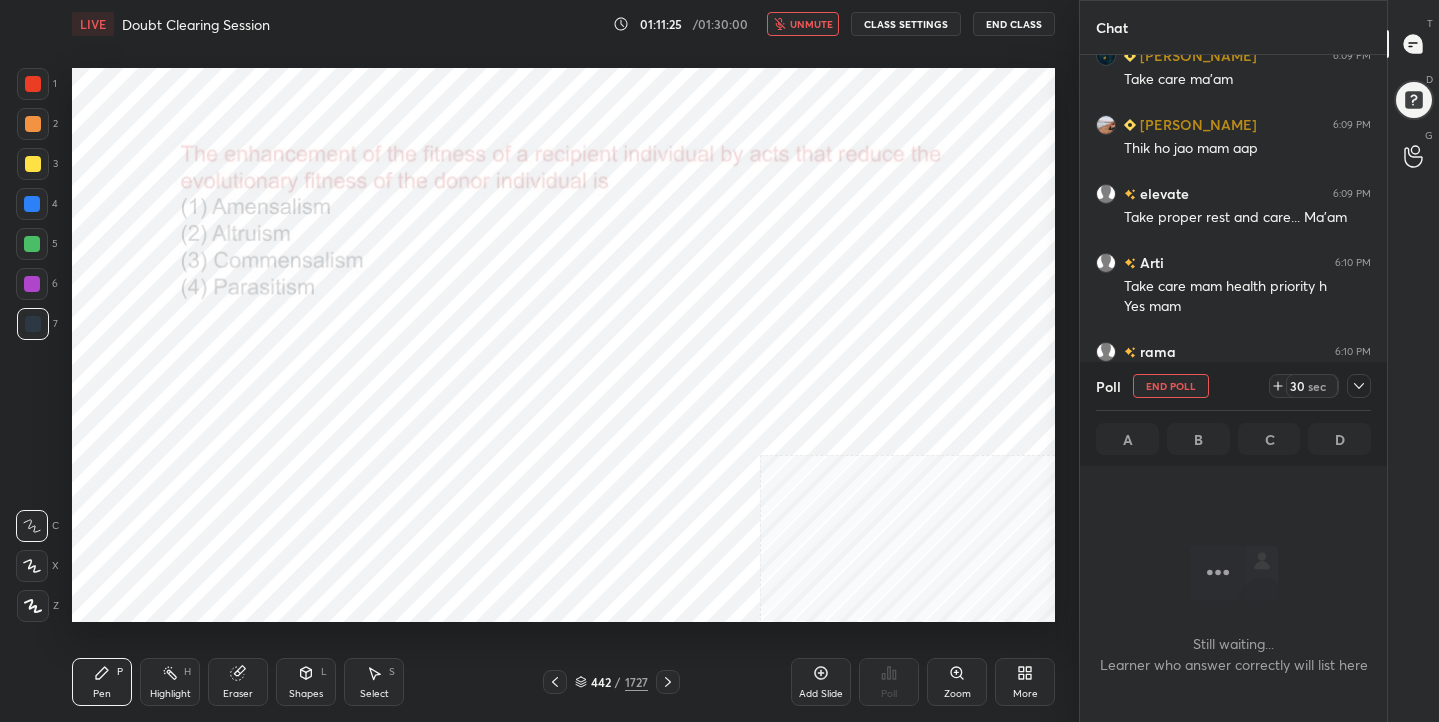 scroll, scrollTop: 405, scrollLeft: 301, axis: both 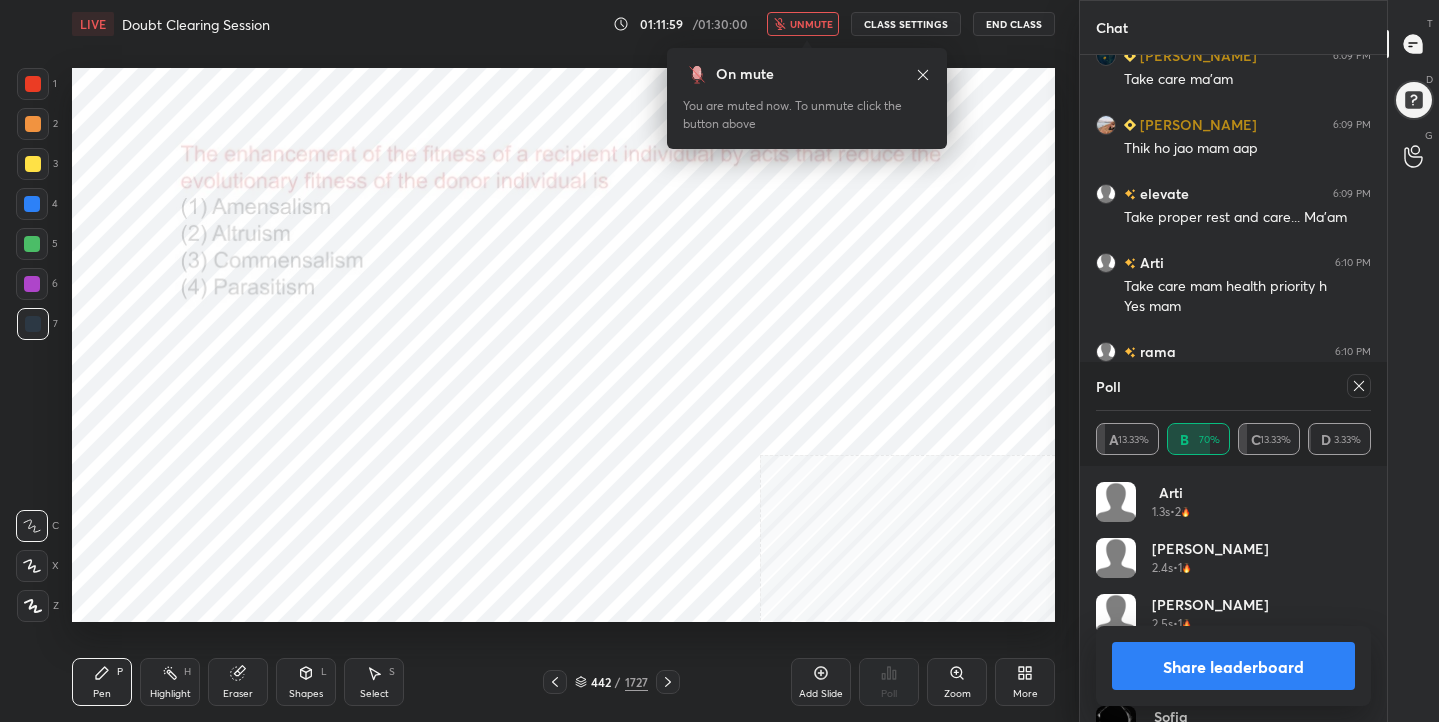 click 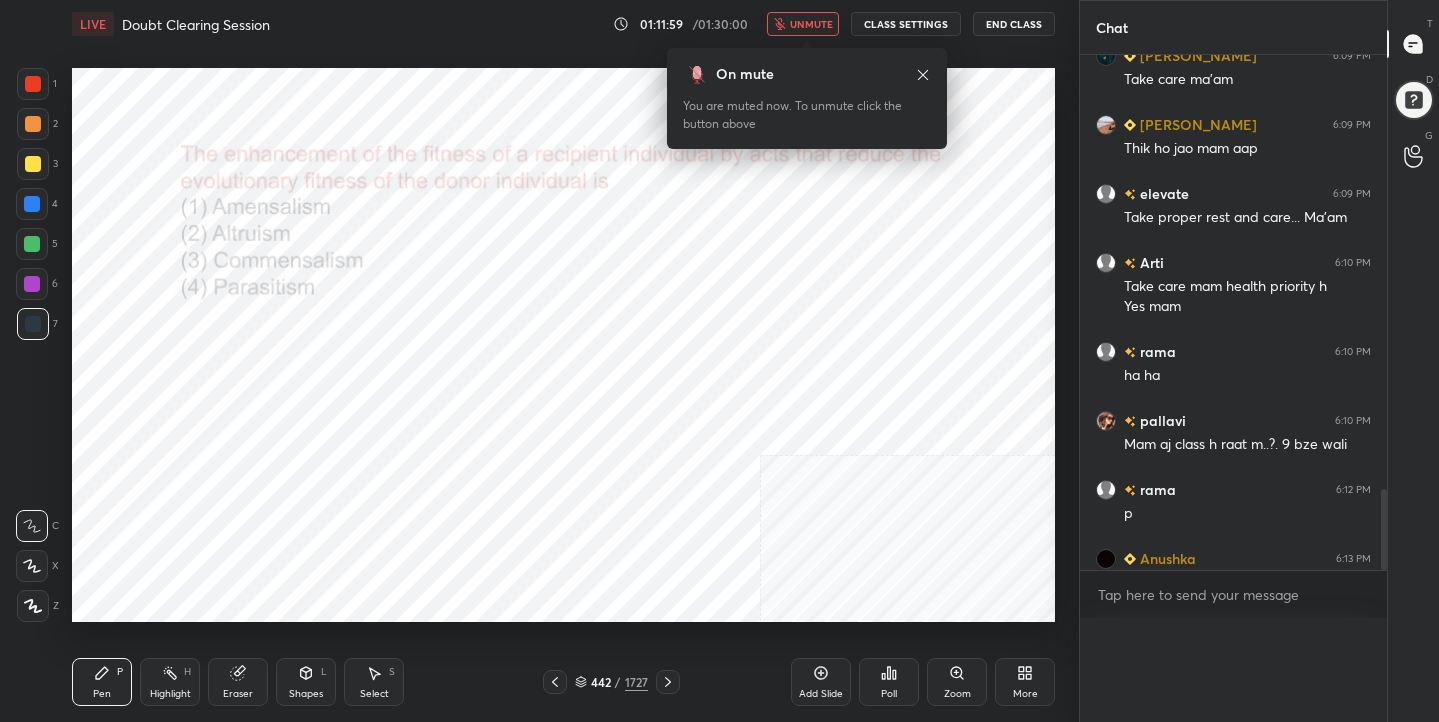 scroll, scrollTop: 0, scrollLeft: 0, axis: both 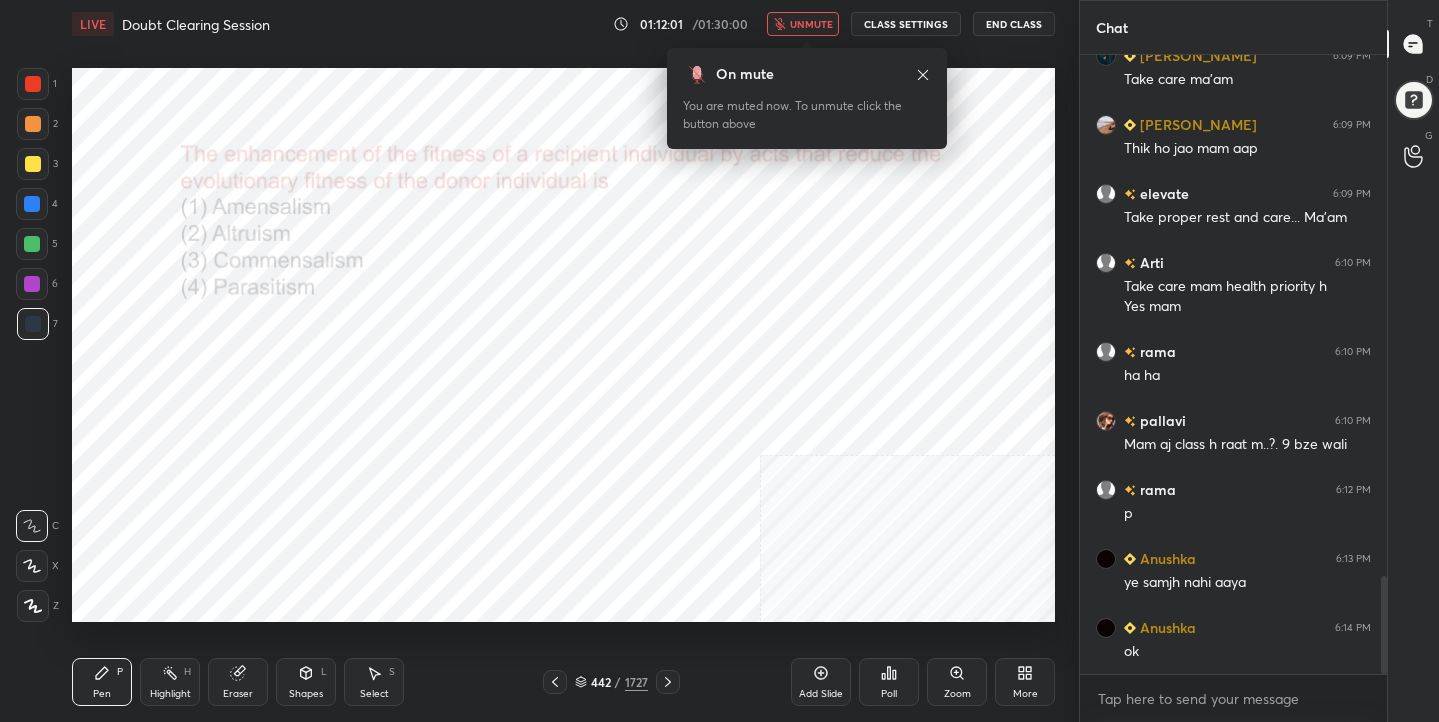 click on "unmute" at bounding box center (811, 24) 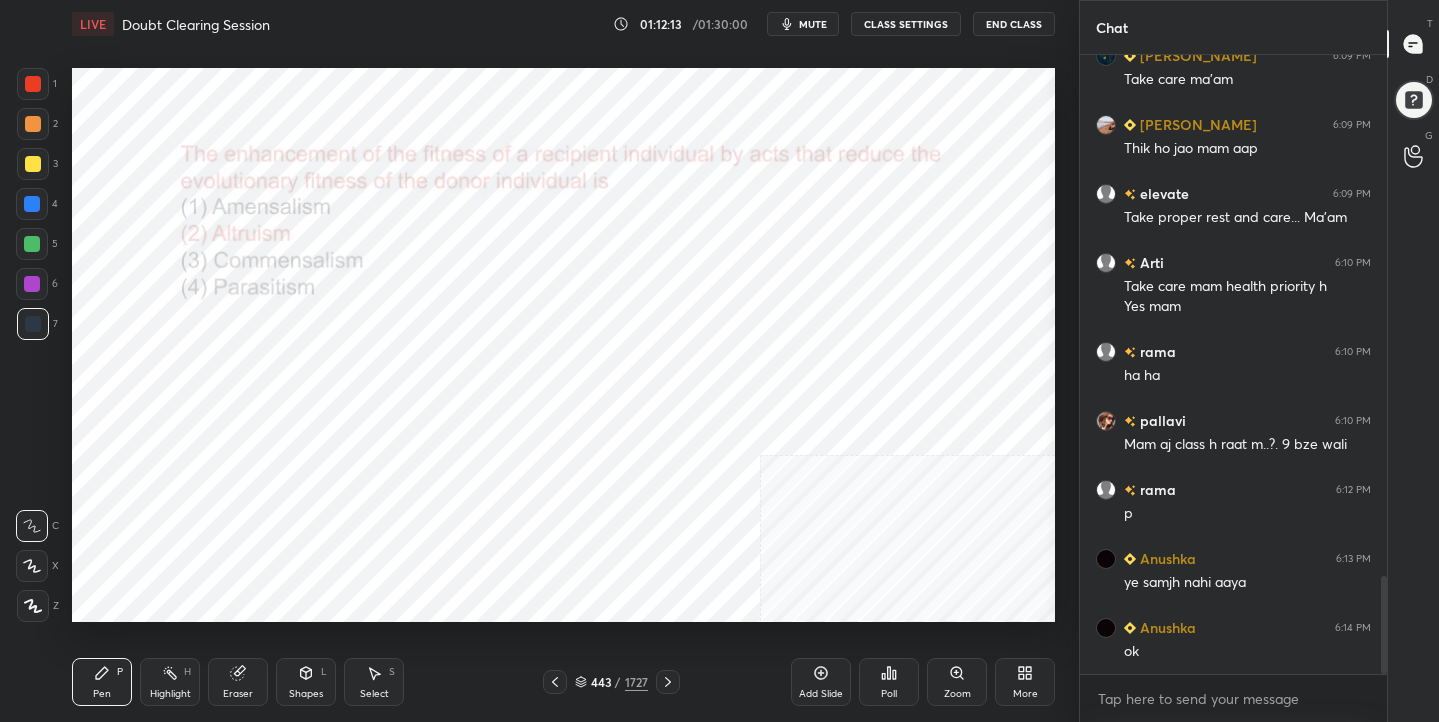 click on "mute" at bounding box center [803, 24] 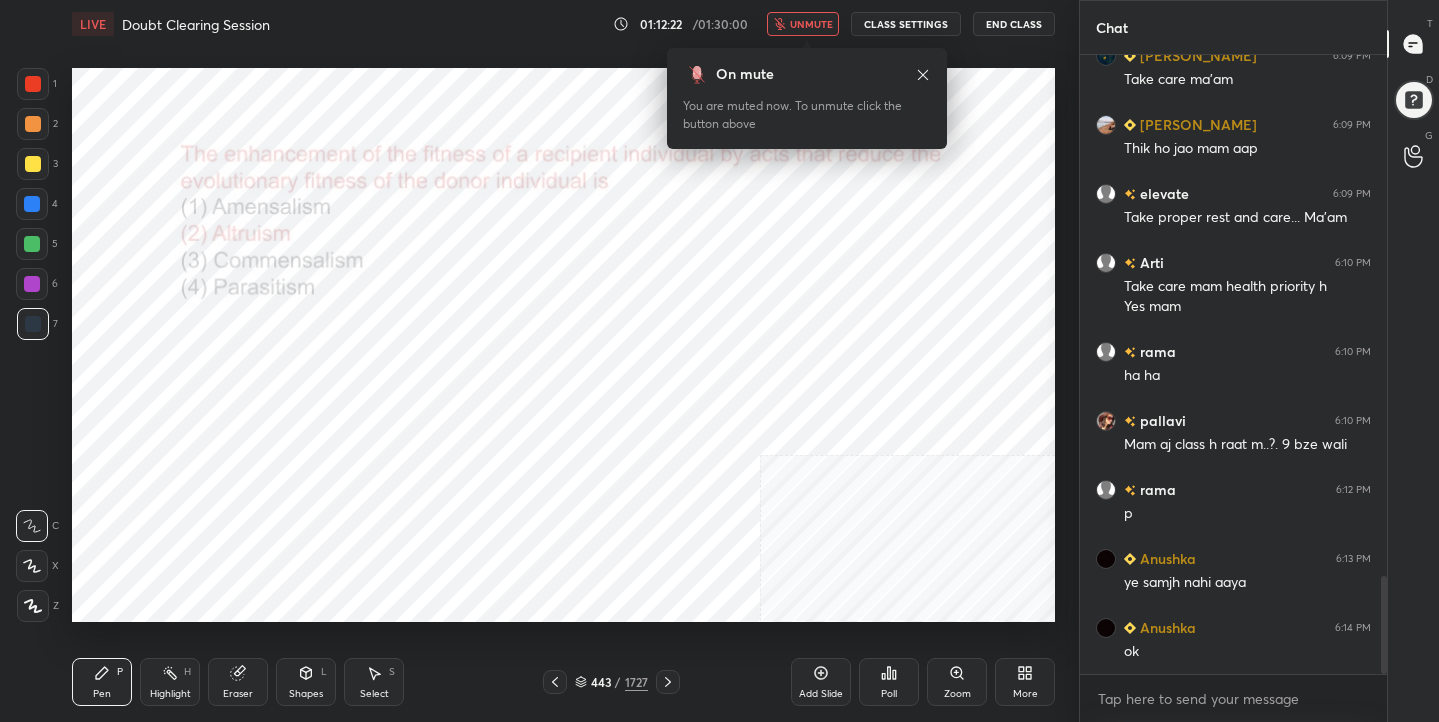 click on "unmute" at bounding box center (811, 24) 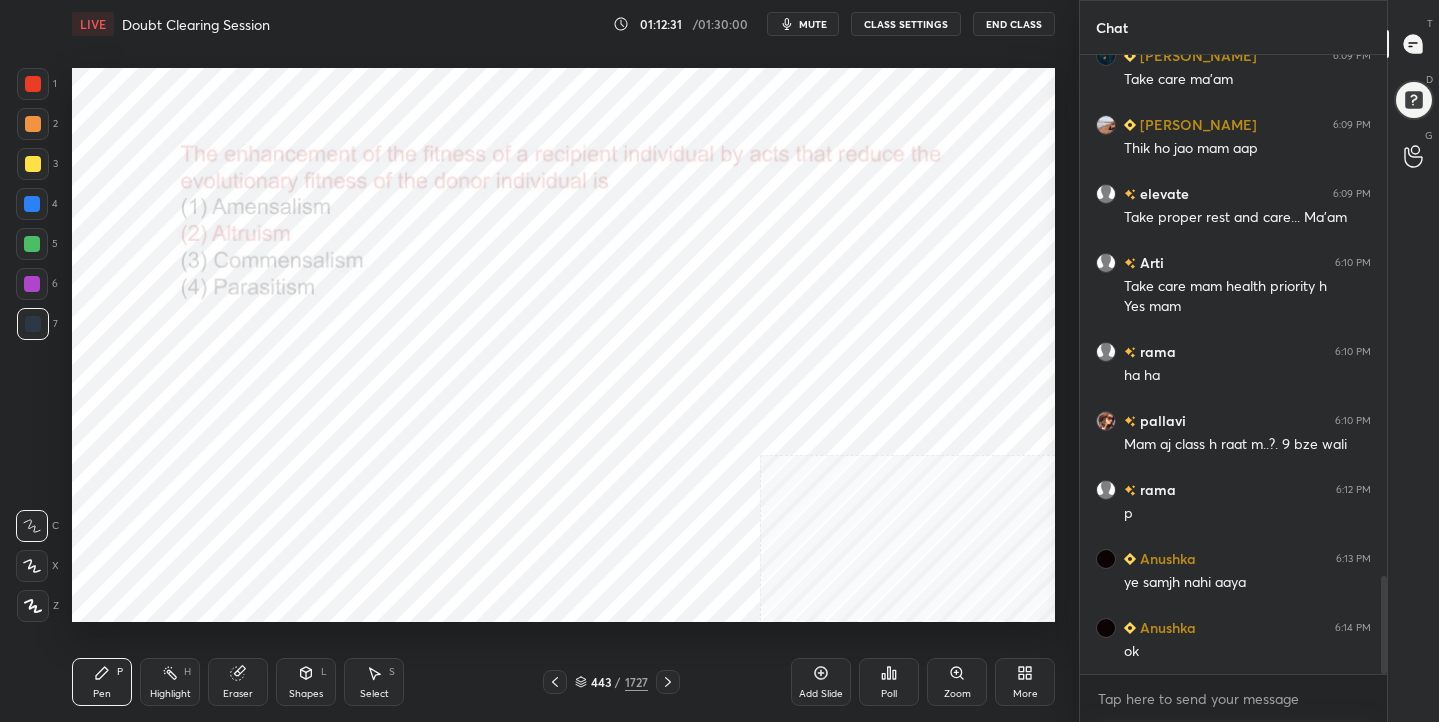 click on "mute" at bounding box center [813, 24] 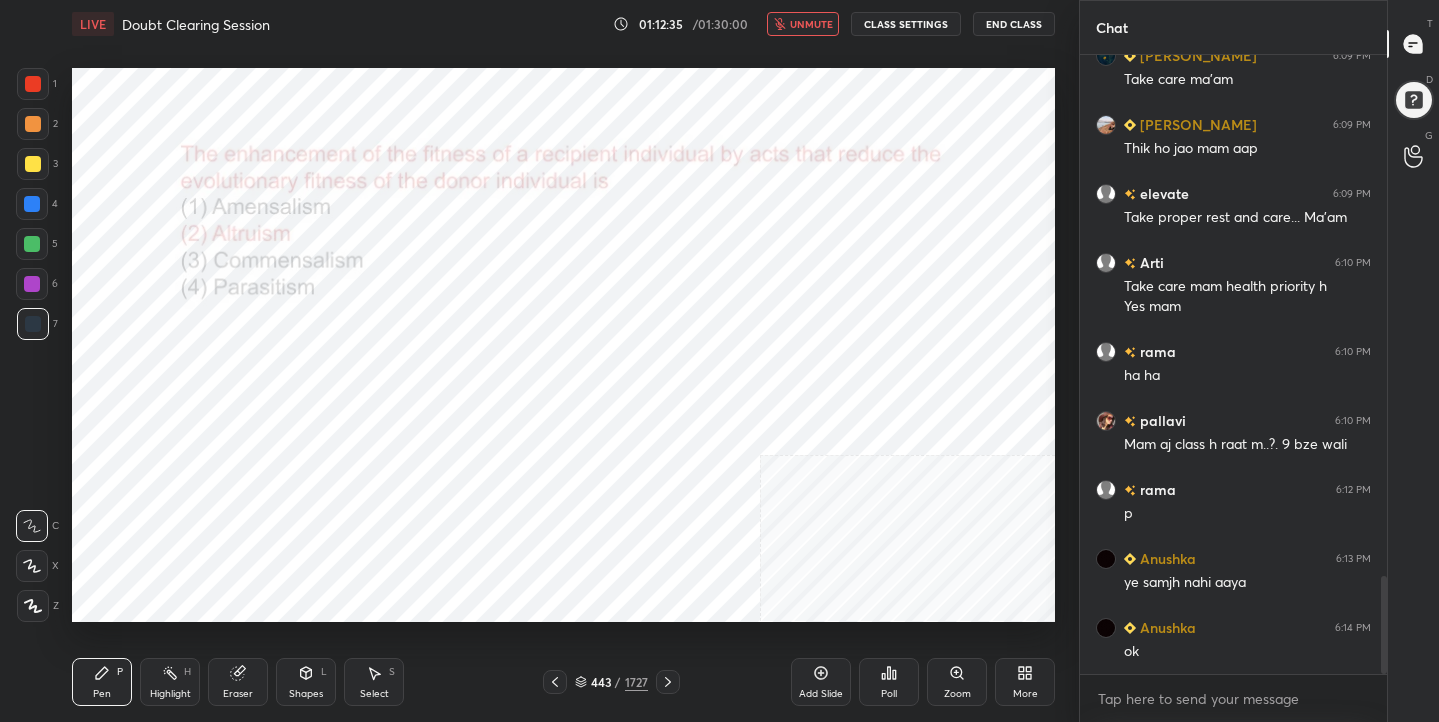 click 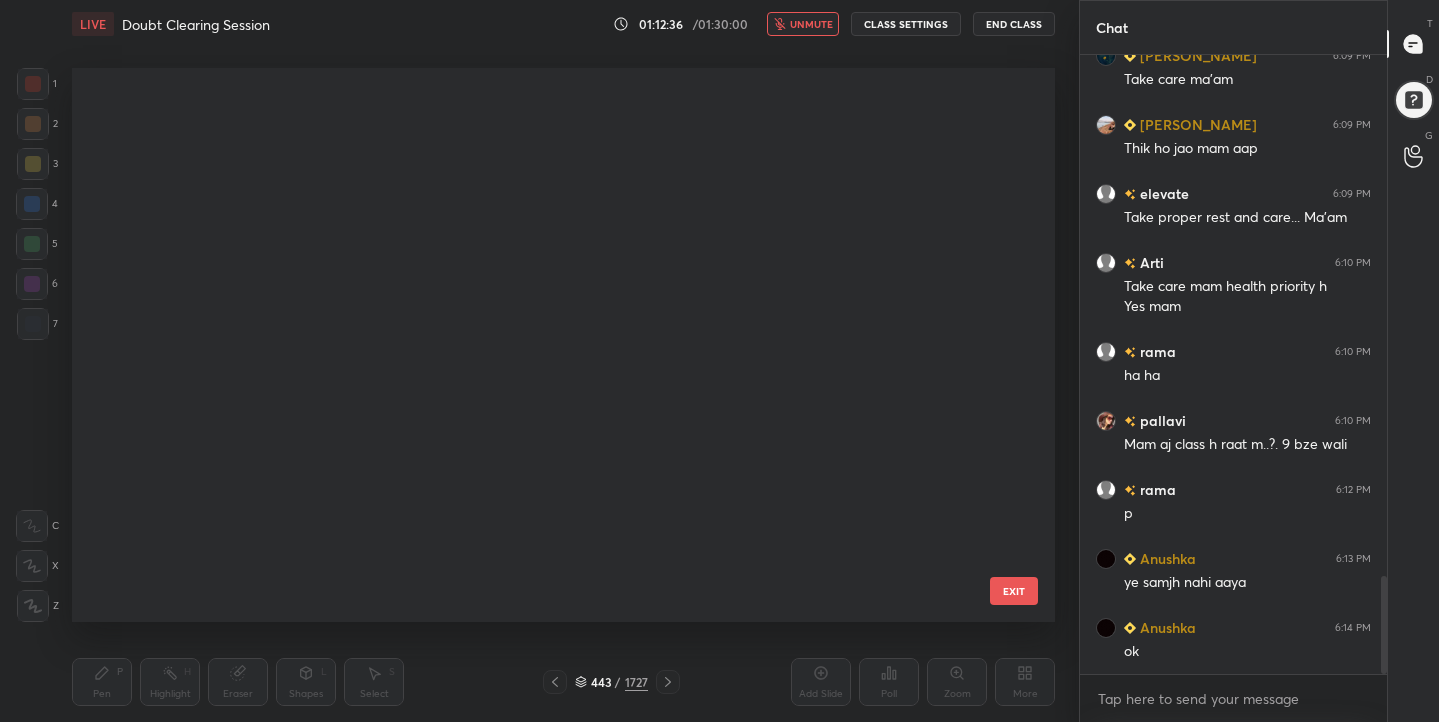 scroll, scrollTop: 24505, scrollLeft: 0, axis: vertical 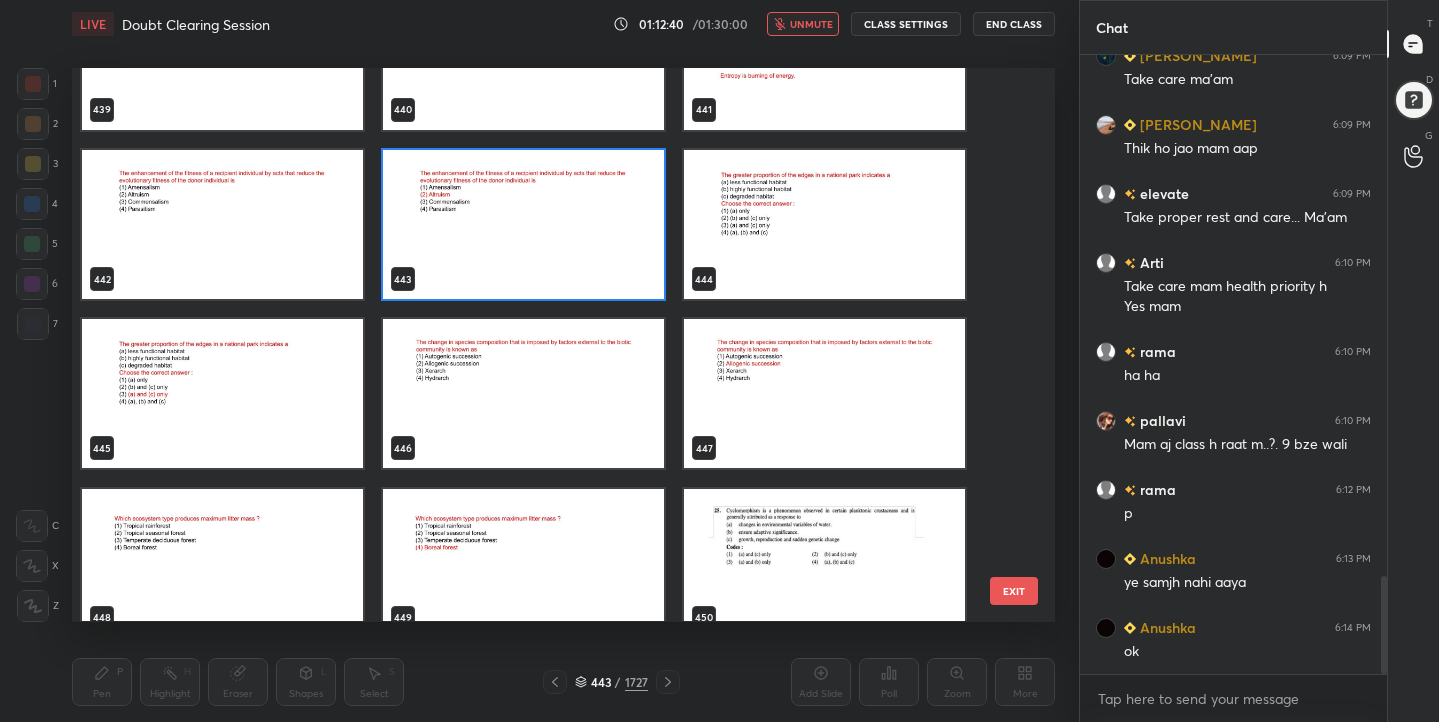 click at bounding box center (523, 394) 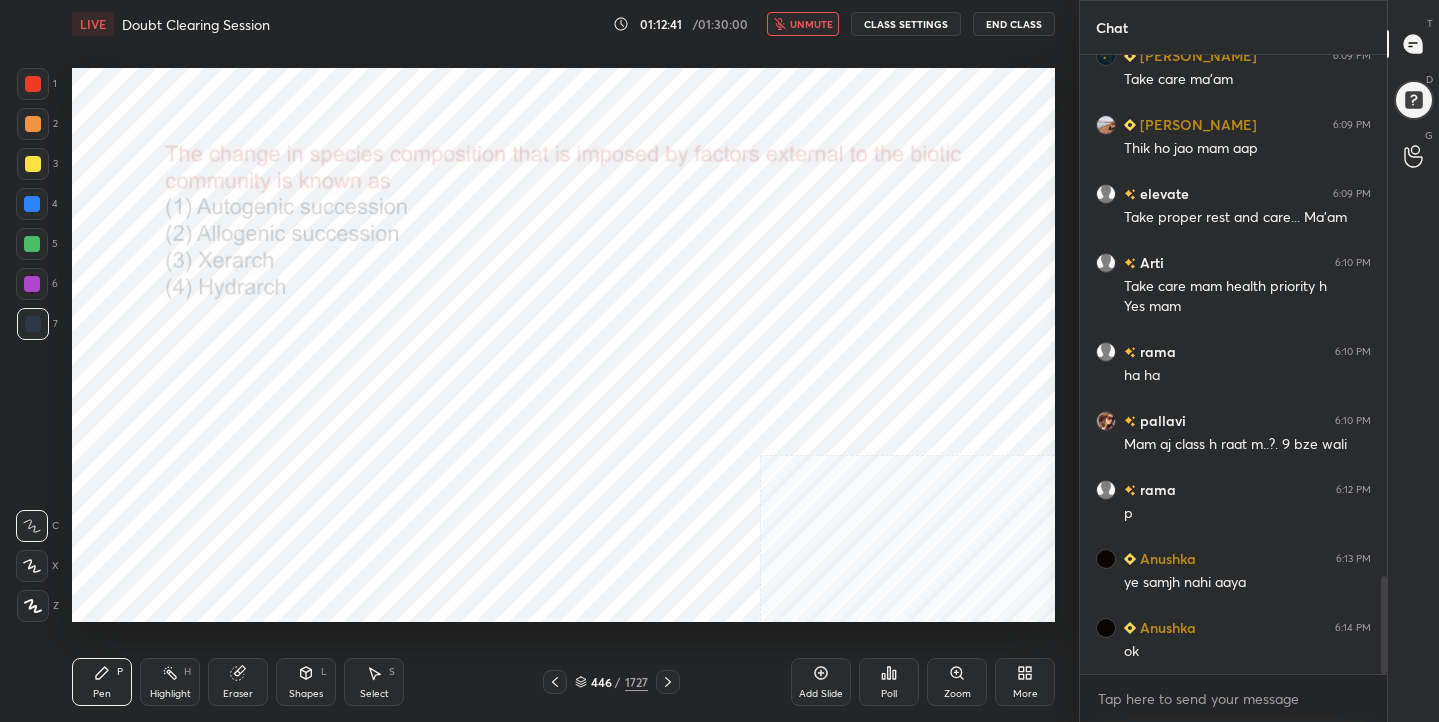 click at bounding box center (523, 394) 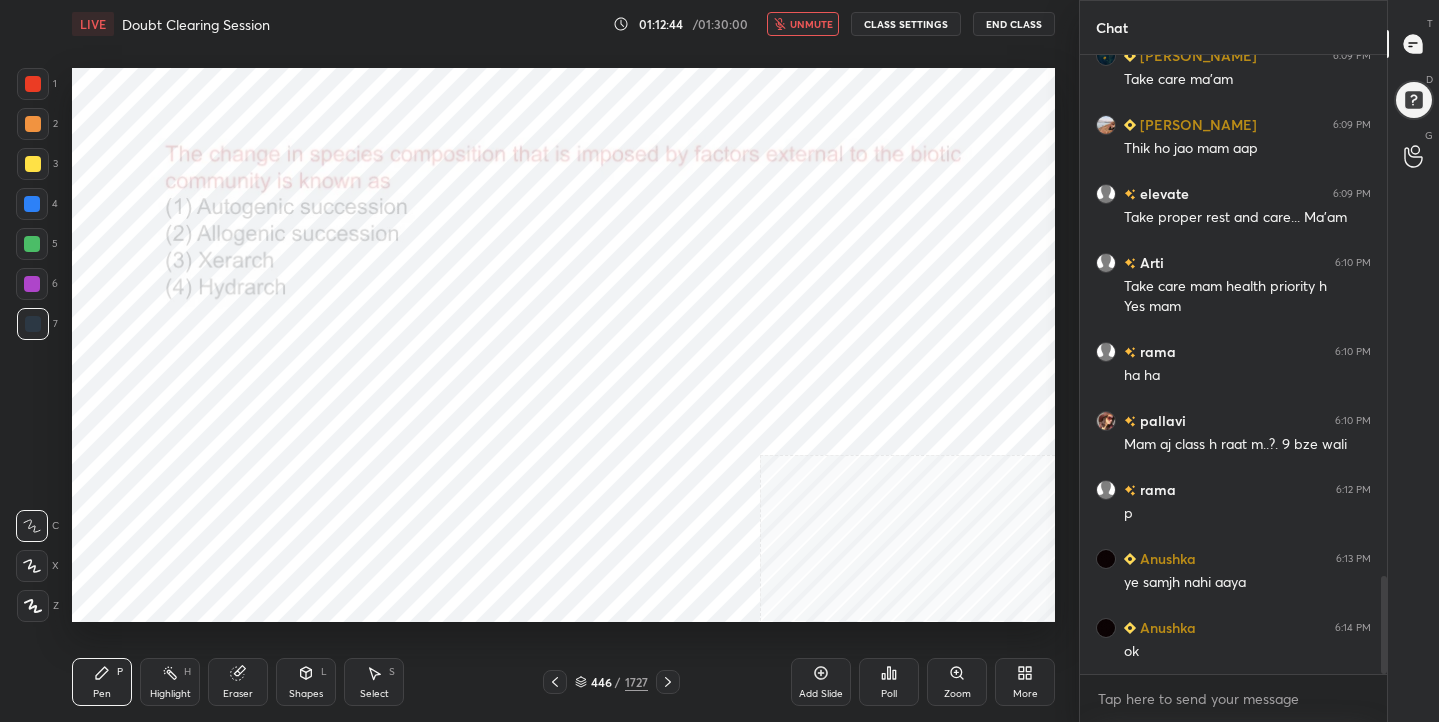 click 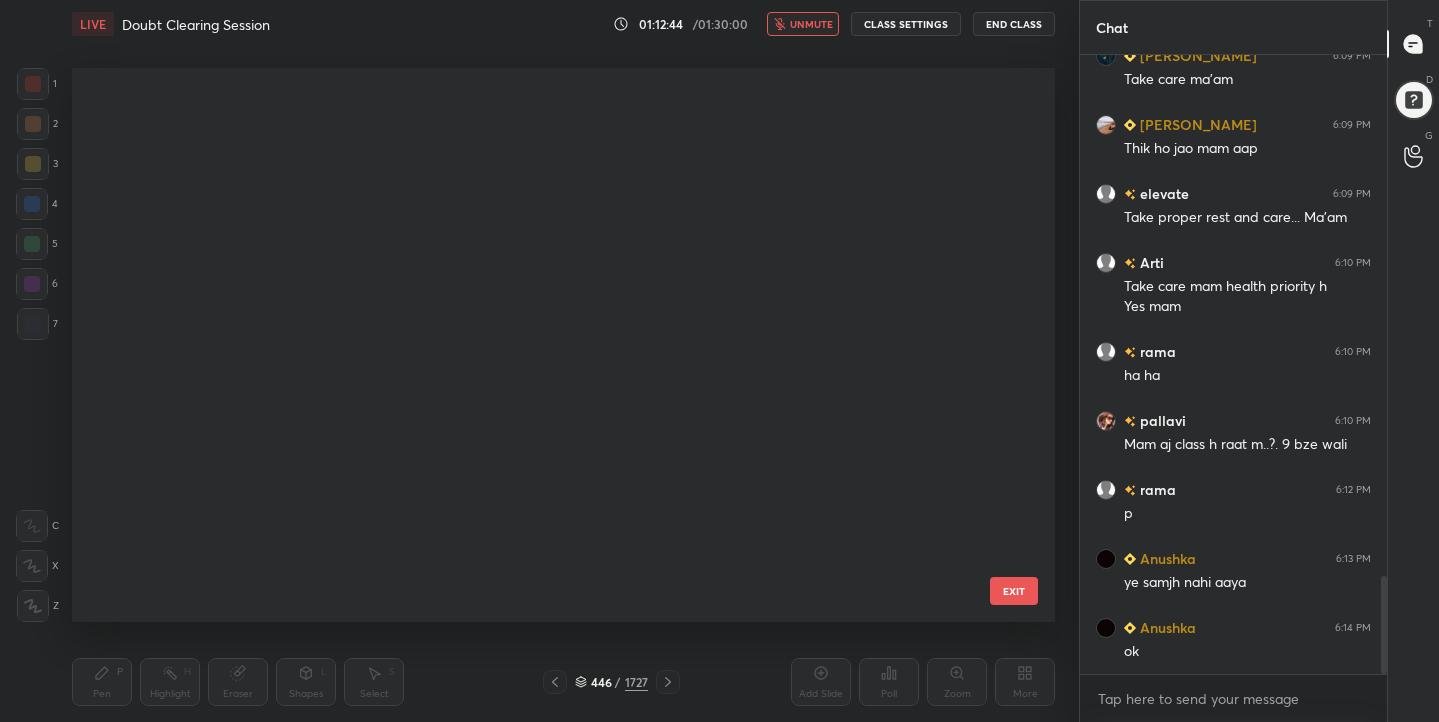 scroll, scrollTop: 24675, scrollLeft: 0, axis: vertical 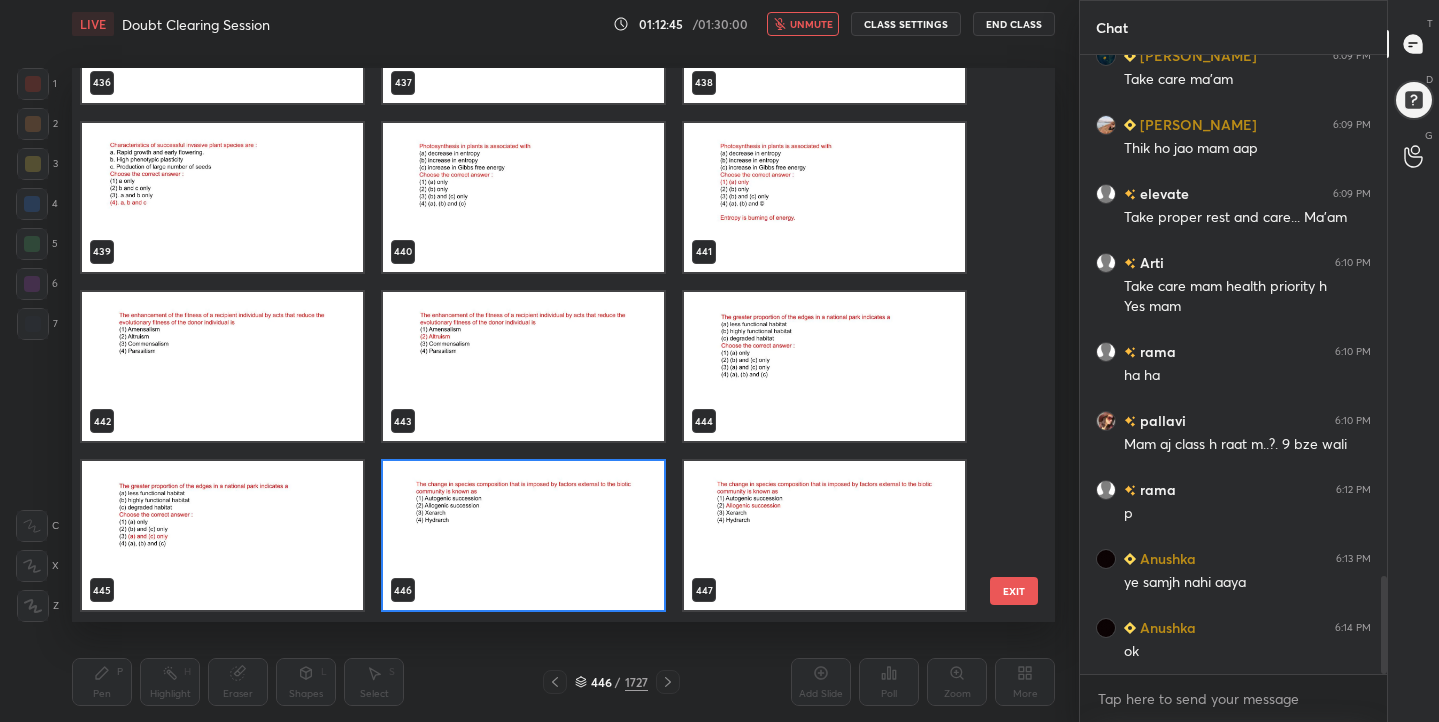 click at bounding box center (523, 536) 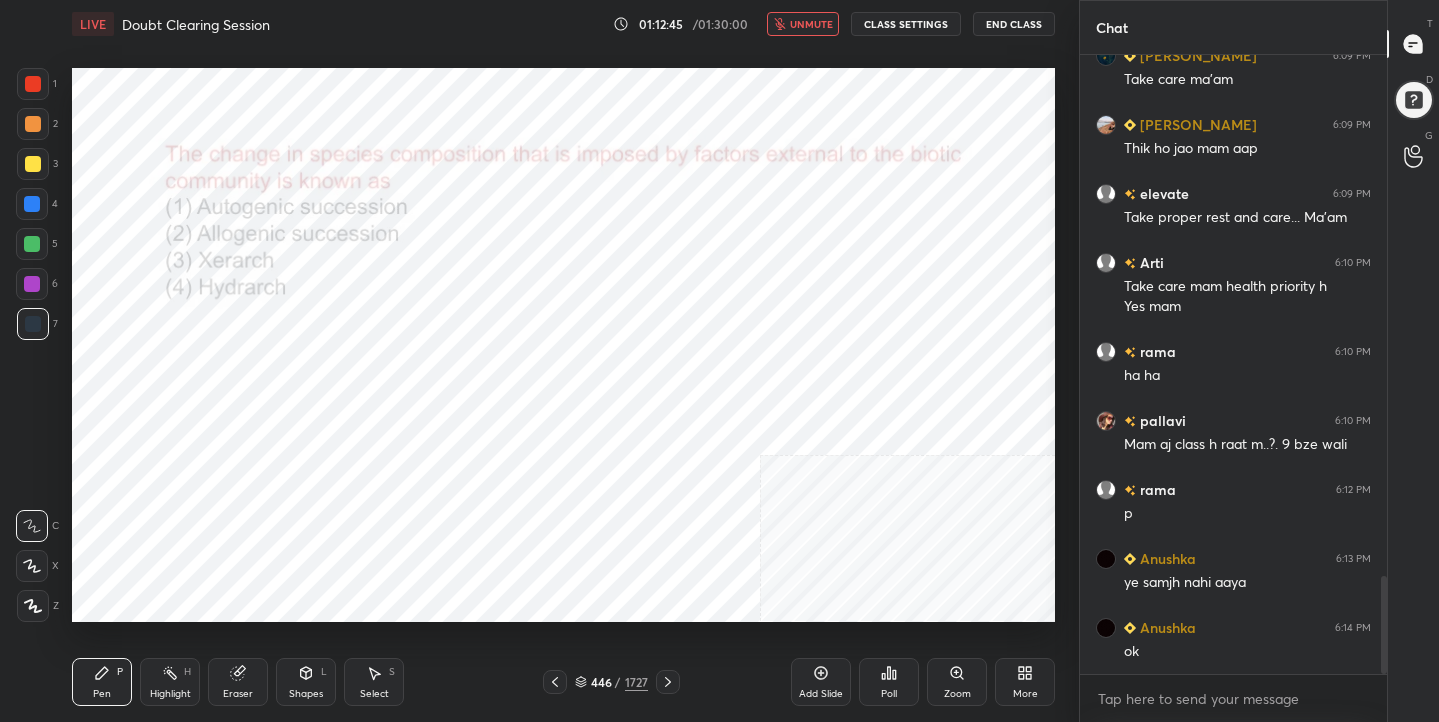 click at bounding box center [523, 536] 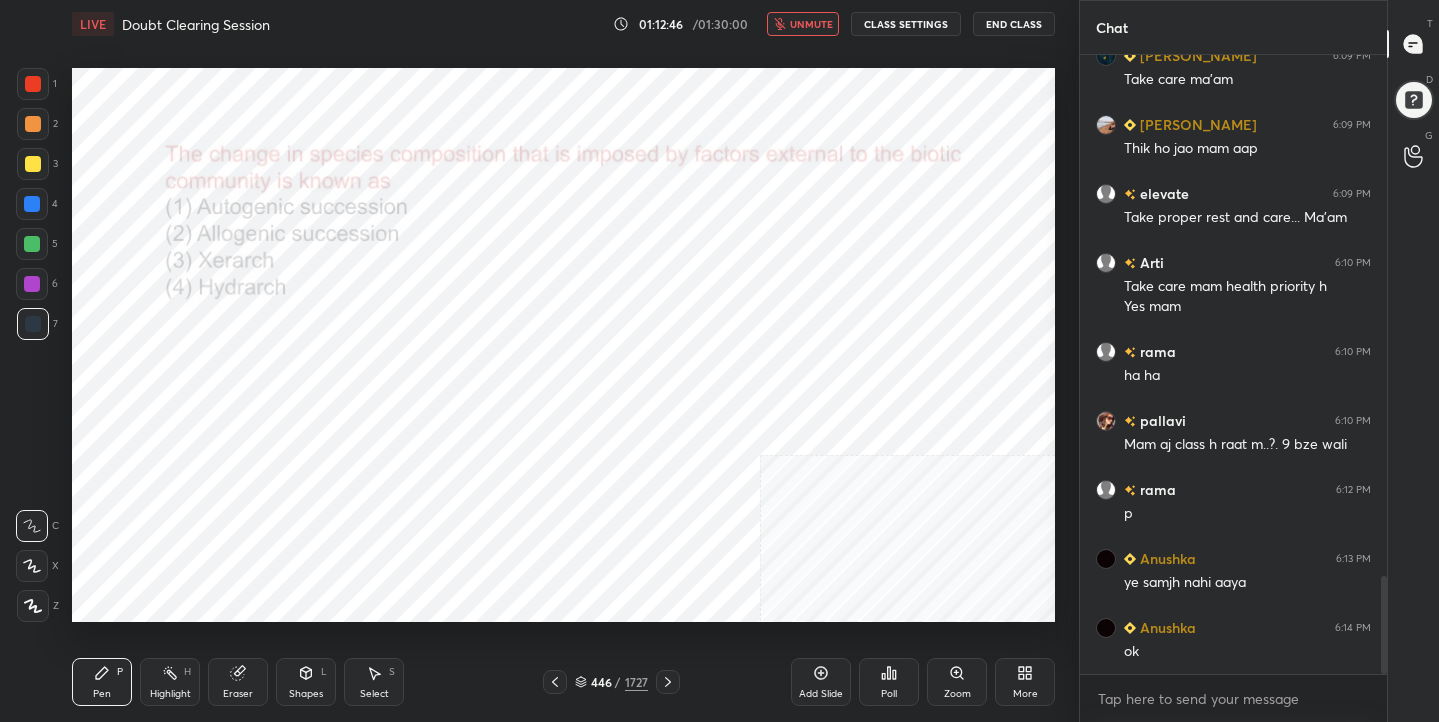 click 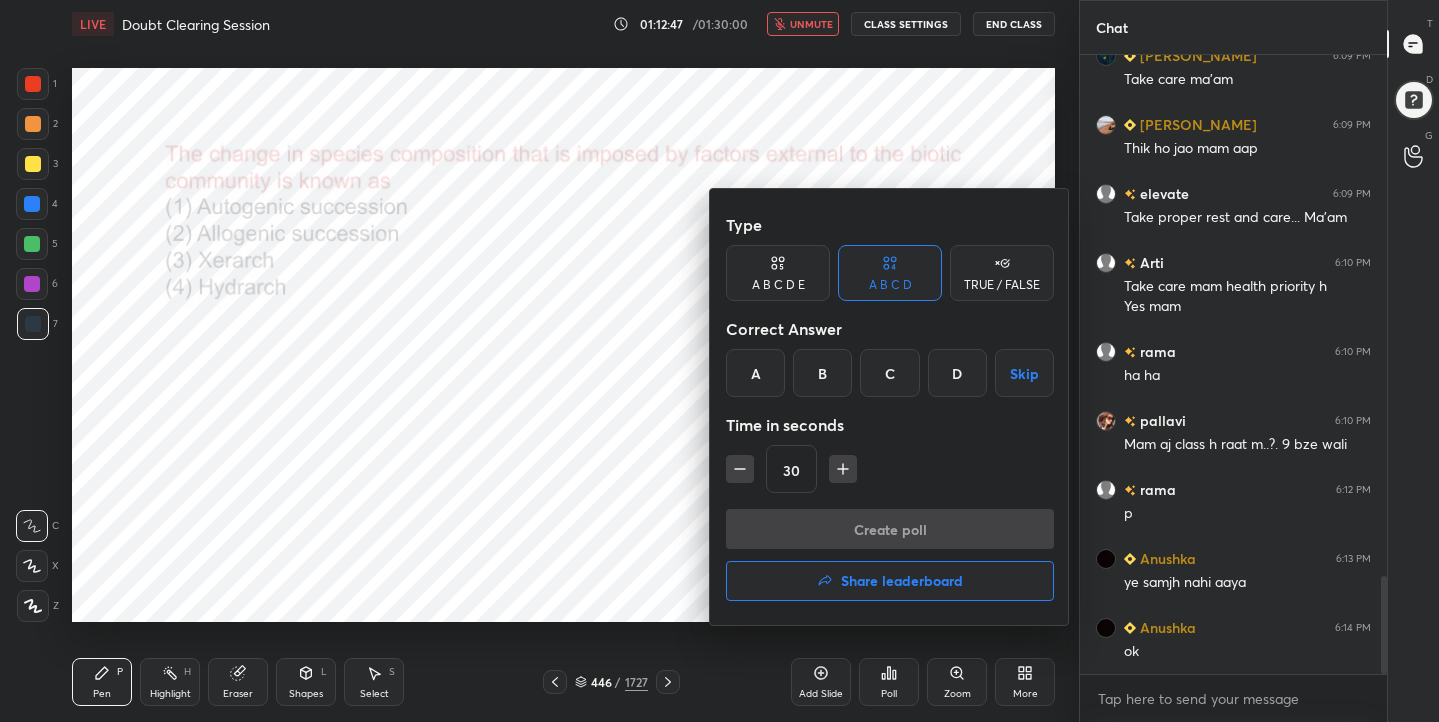 click on "B" at bounding box center (822, 373) 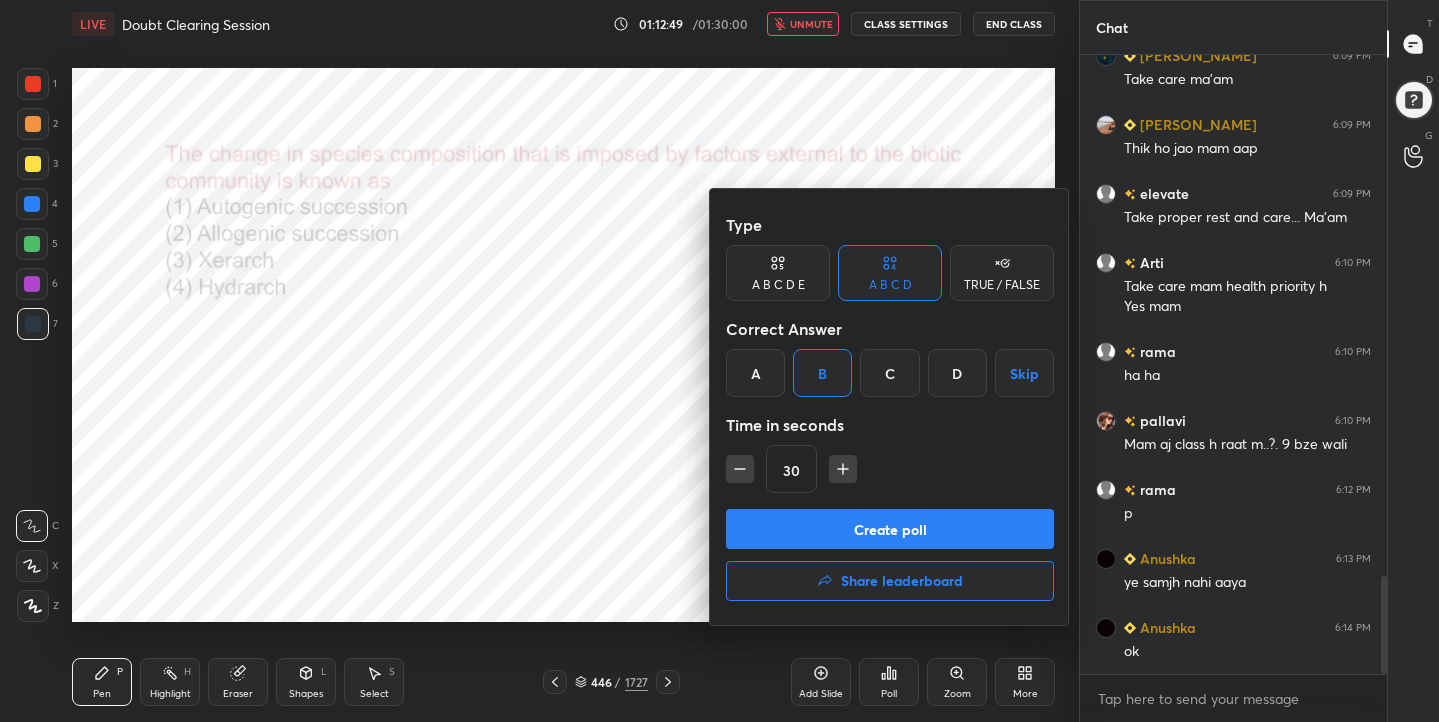 click on "Create poll" at bounding box center [890, 529] 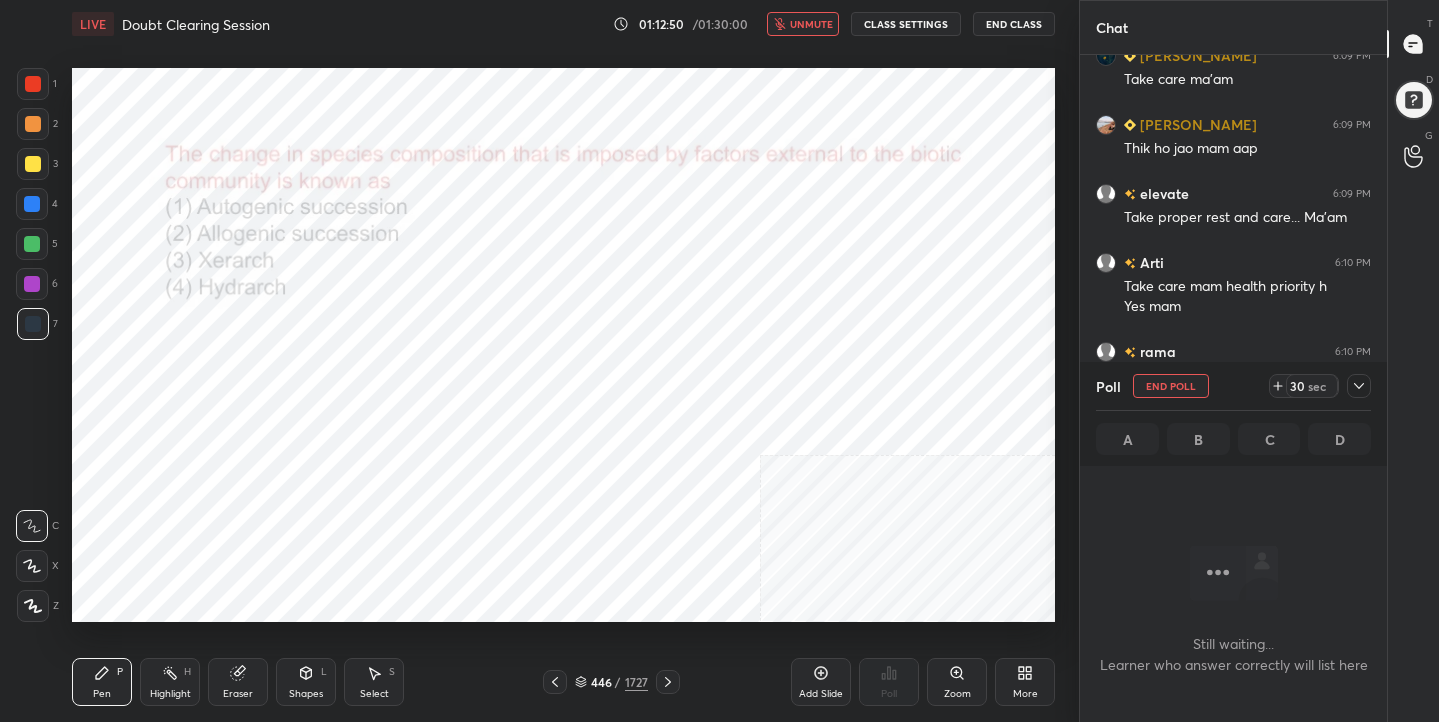 scroll, scrollTop: 551, scrollLeft: 301, axis: both 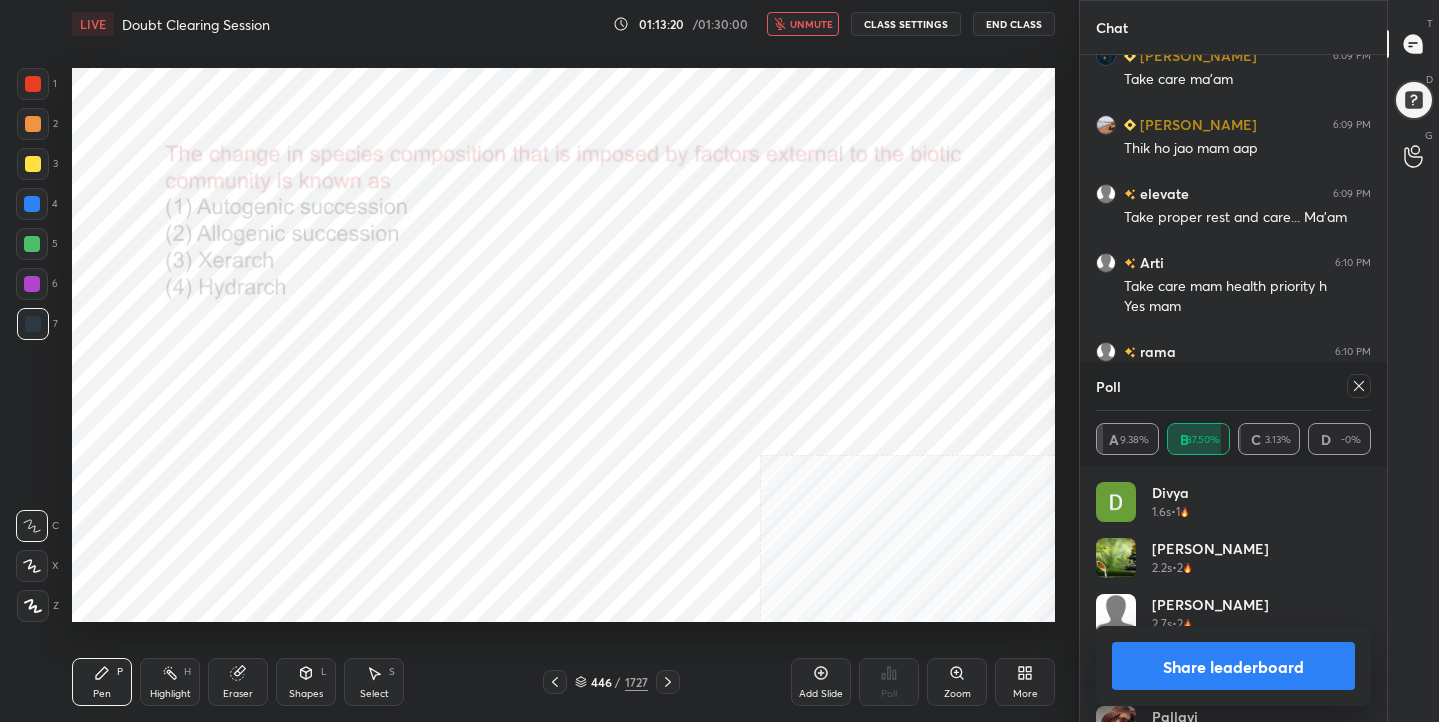 click 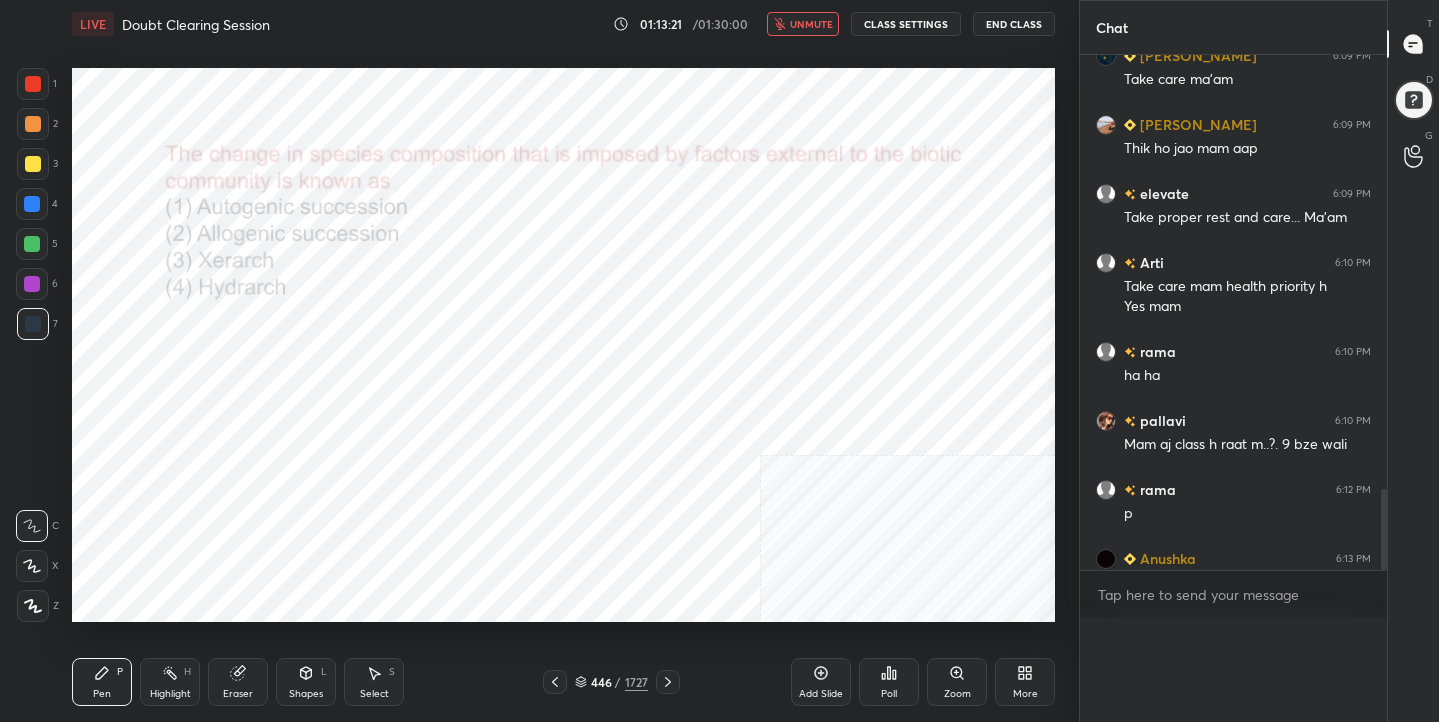scroll, scrollTop: 0, scrollLeft: 0, axis: both 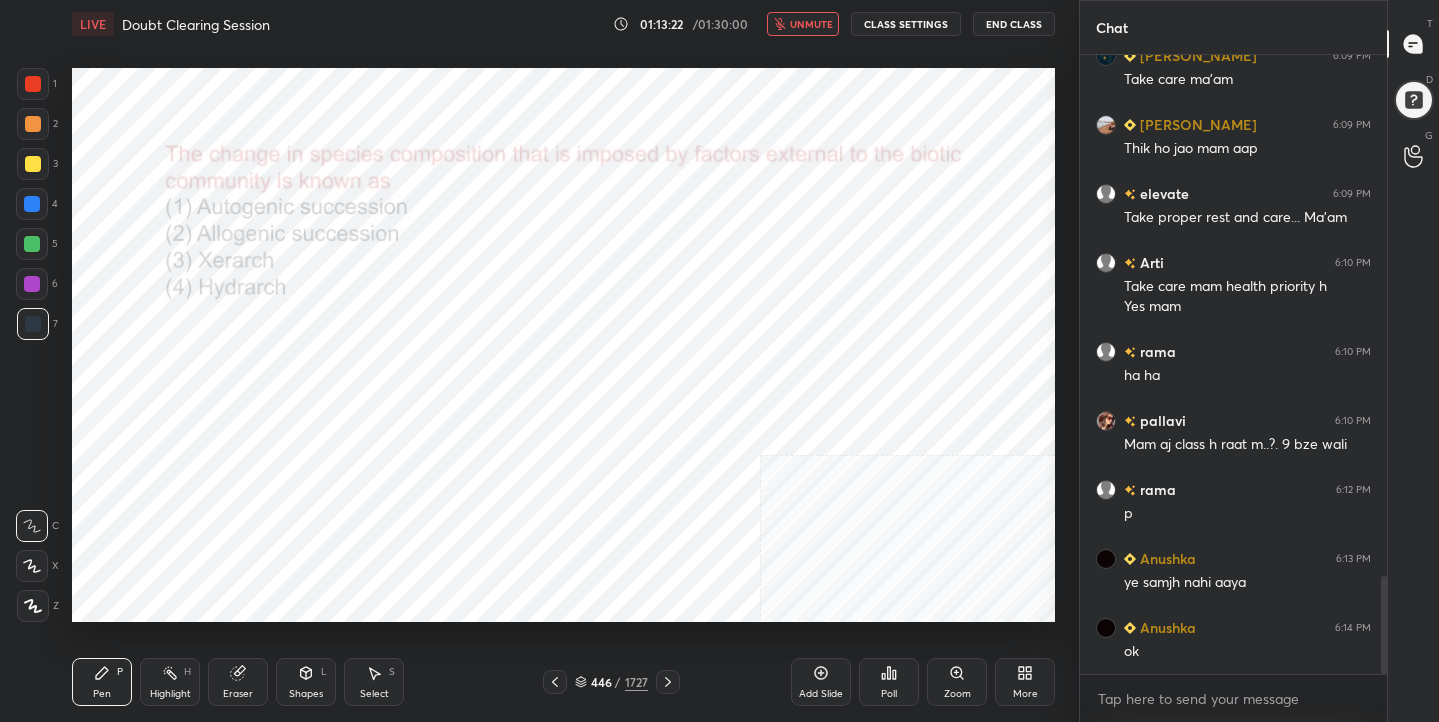 click on "unmute" at bounding box center (803, 24) 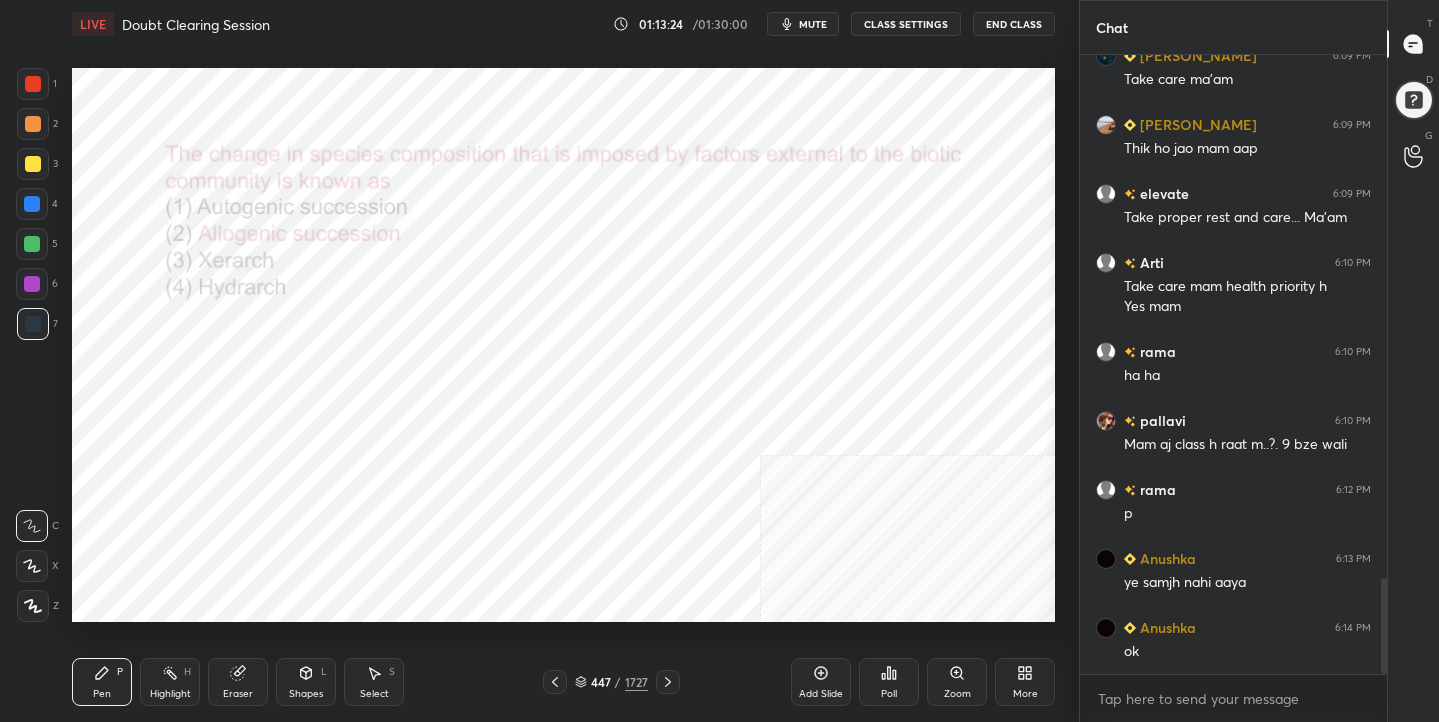 scroll, scrollTop: 3373, scrollLeft: 0, axis: vertical 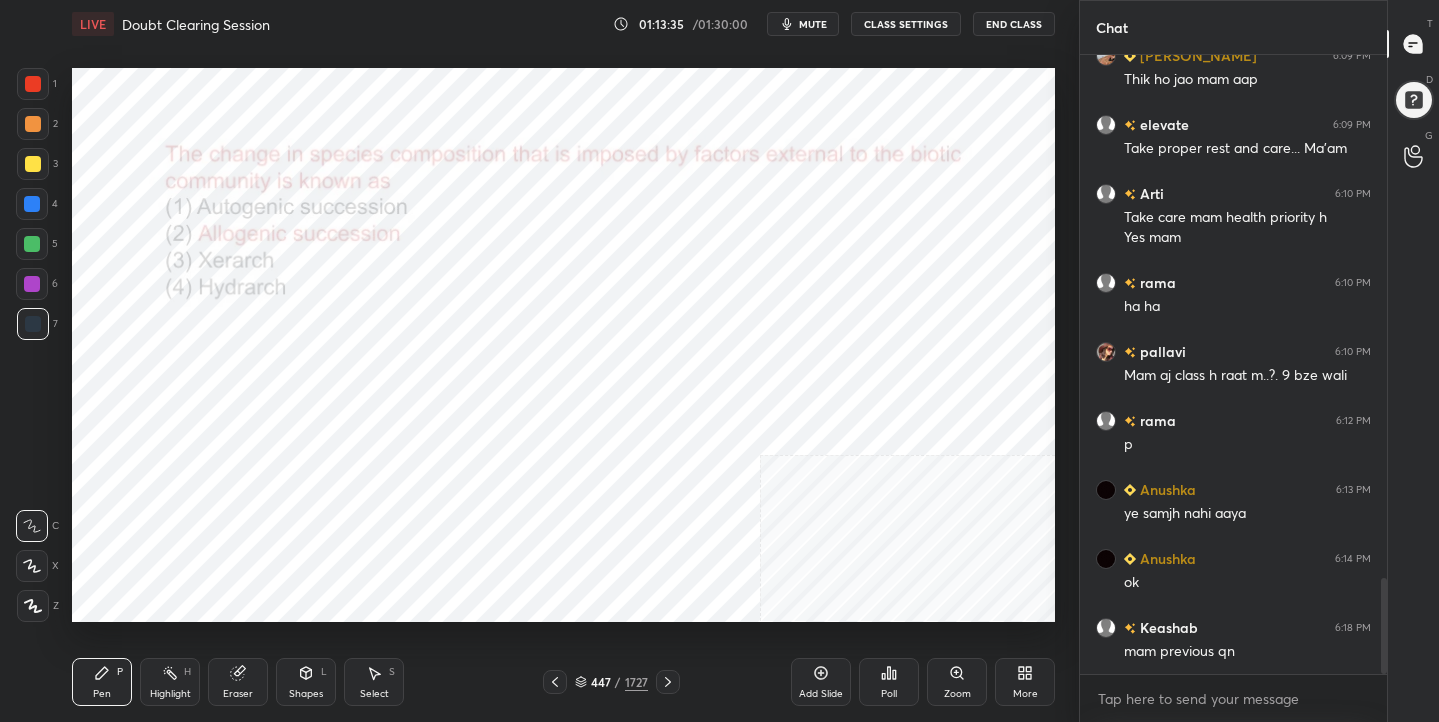 click 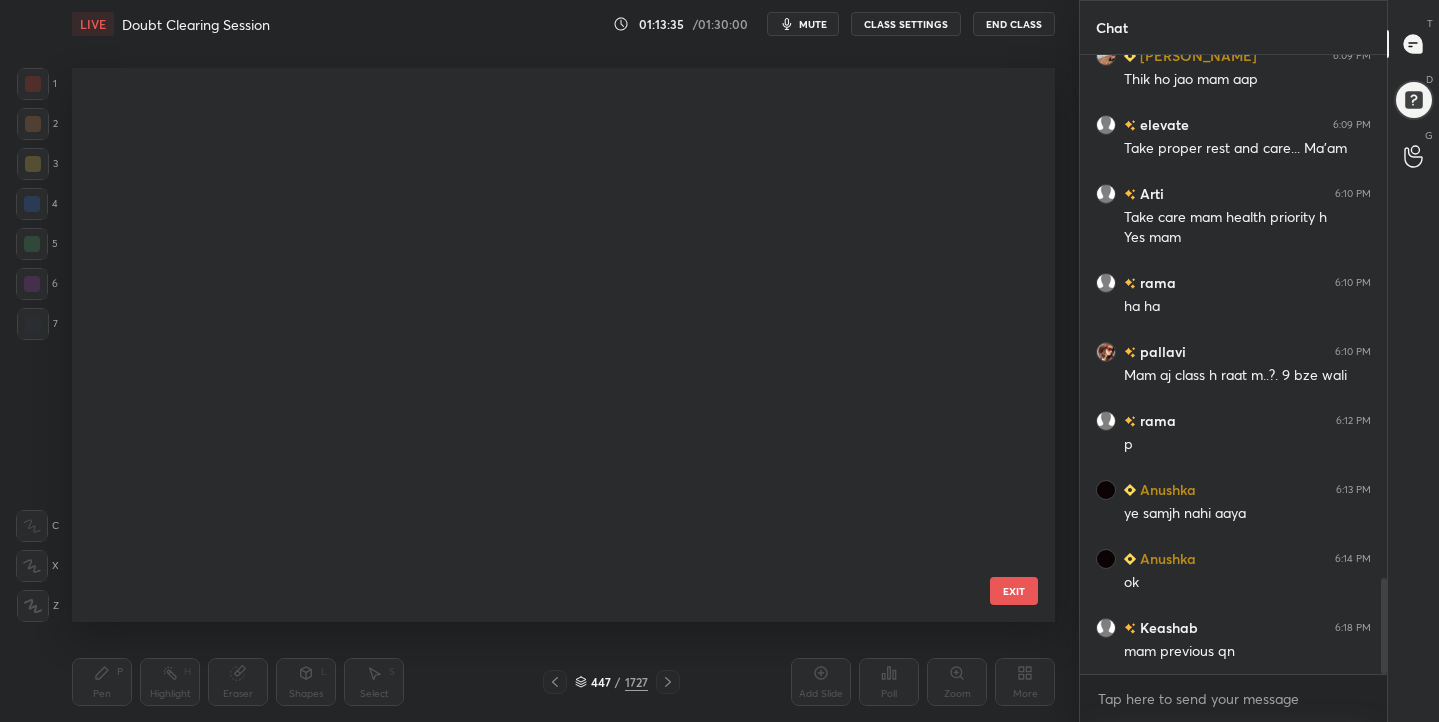 scroll, scrollTop: 24675, scrollLeft: 0, axis: vertical 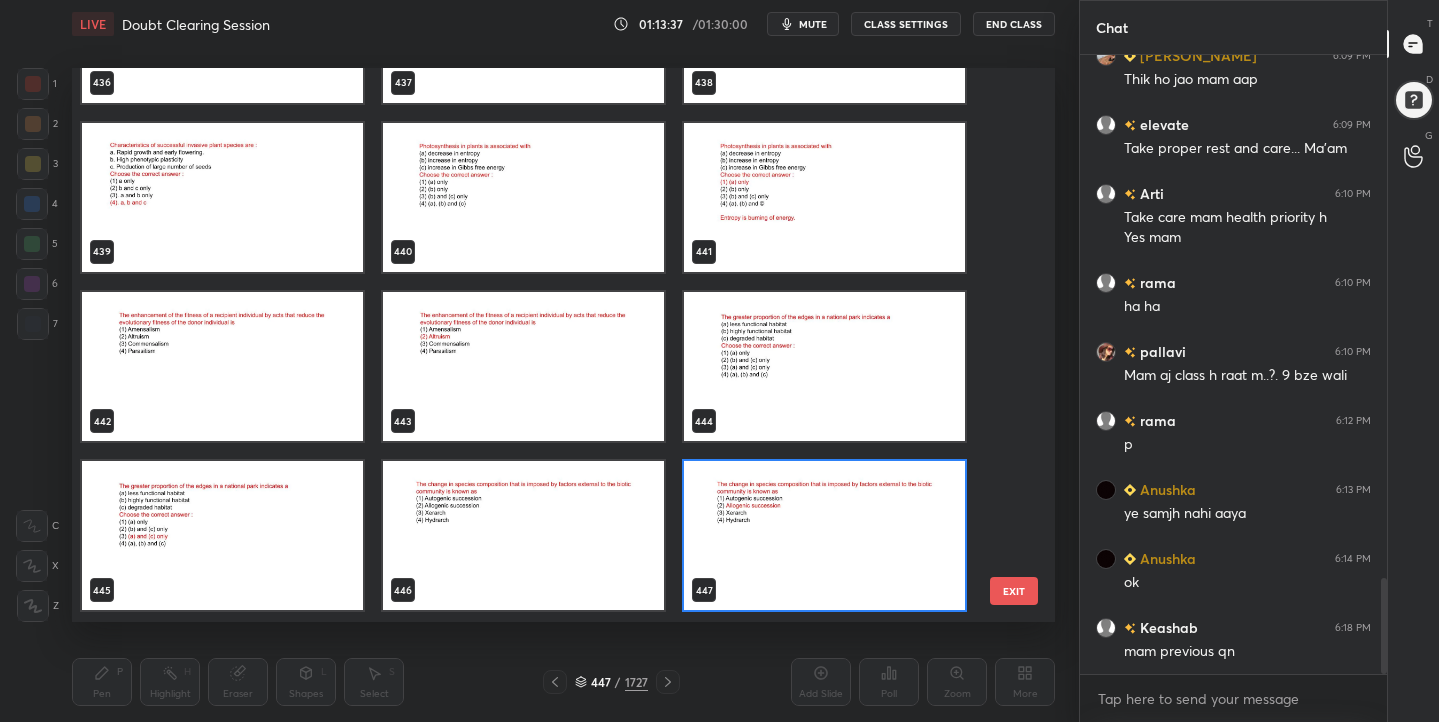 click at bounding box center (523, 366) 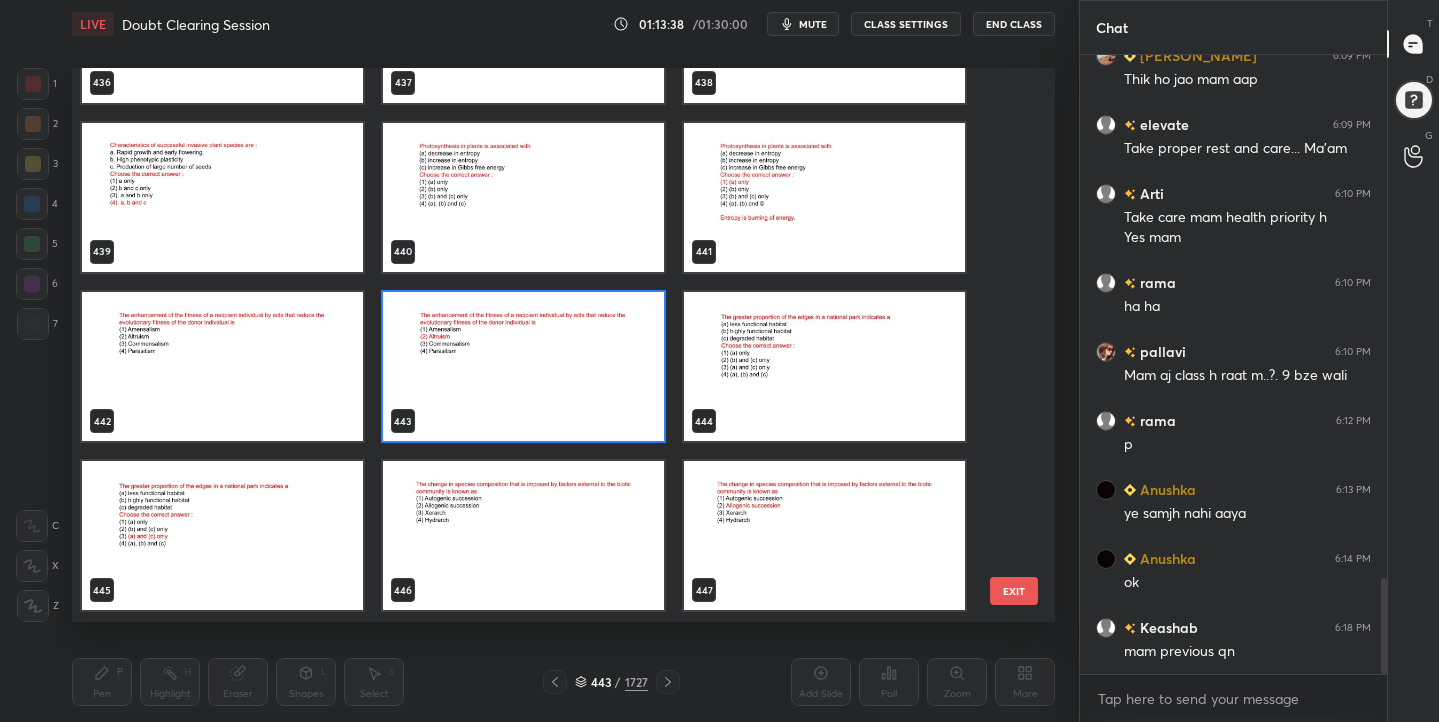 click at bounding box center (523, 366) 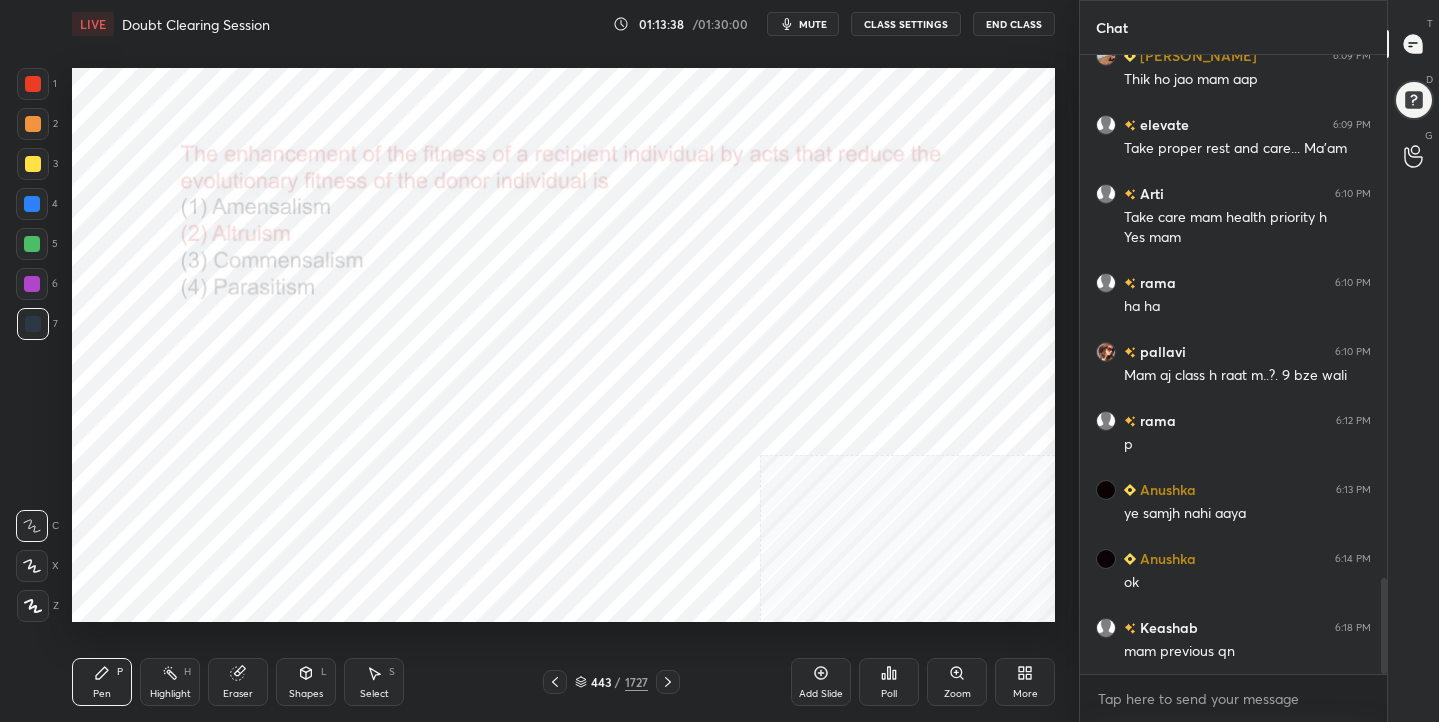click at bounding box center (523, 366) 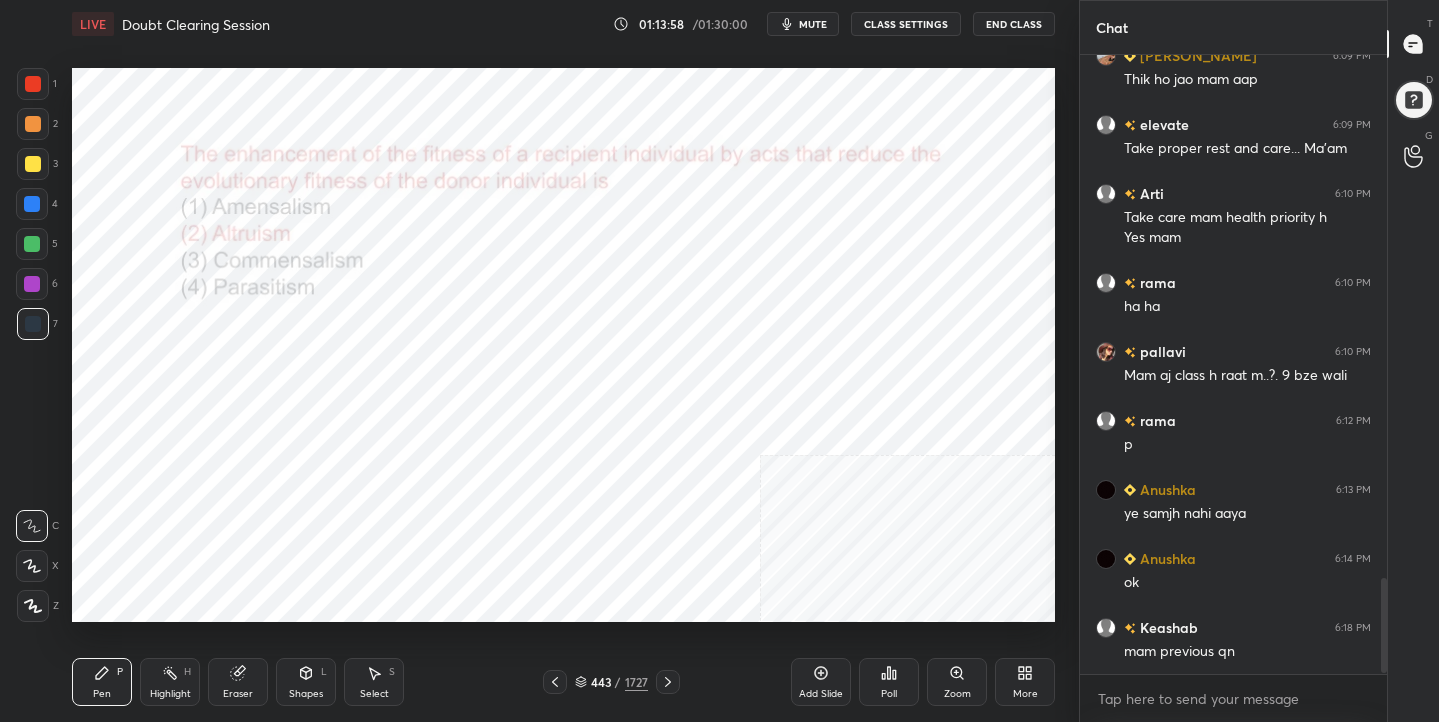 scroll, scrollTop: 3442, scrollLeft: 0, axis: vertical 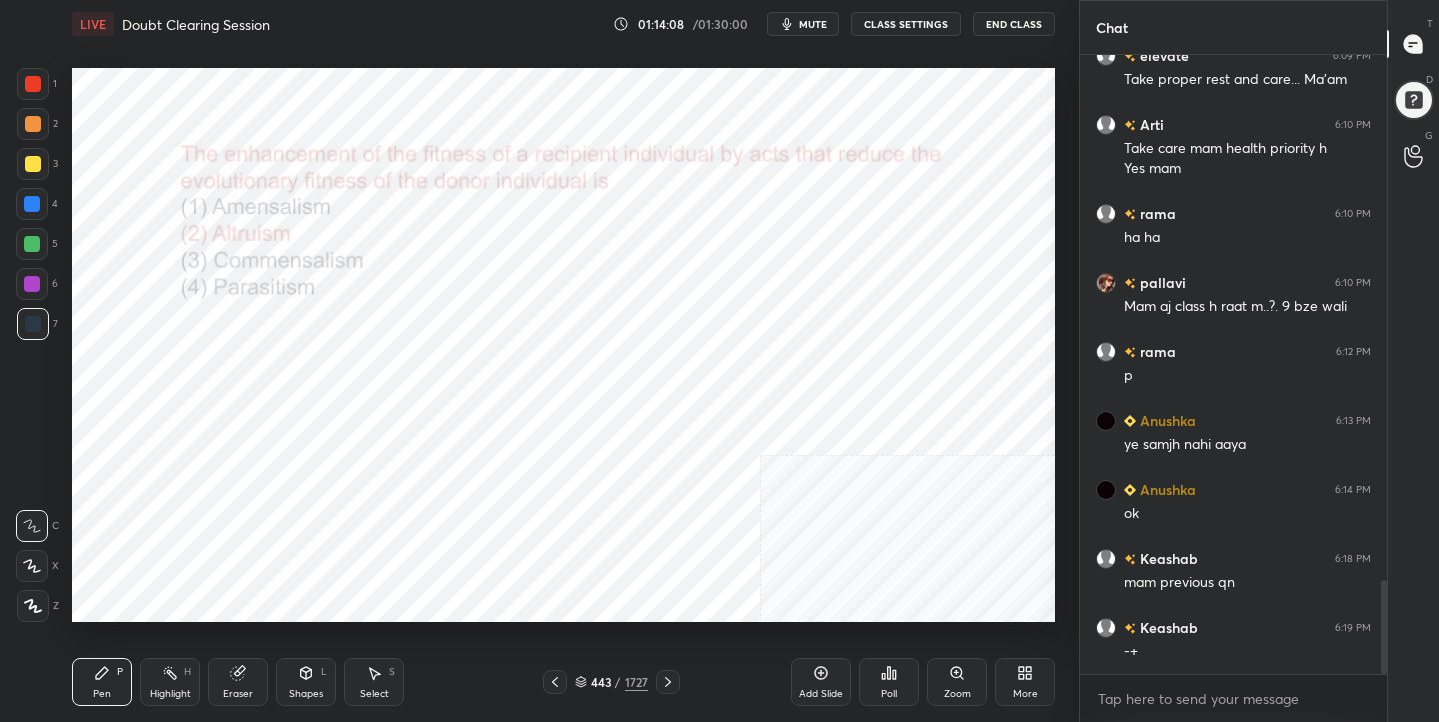 click 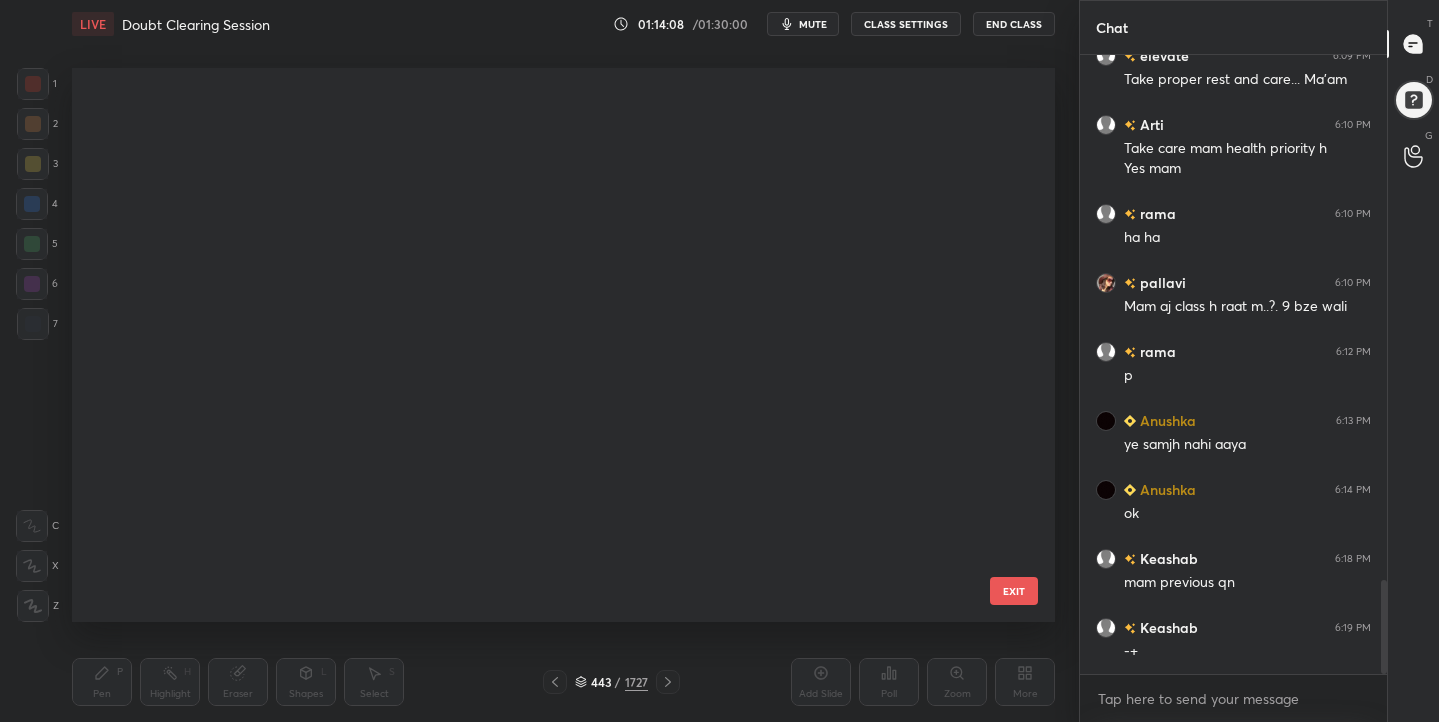scroll, scrollTop: 24505, scrollLeft: 0, axis: vertical 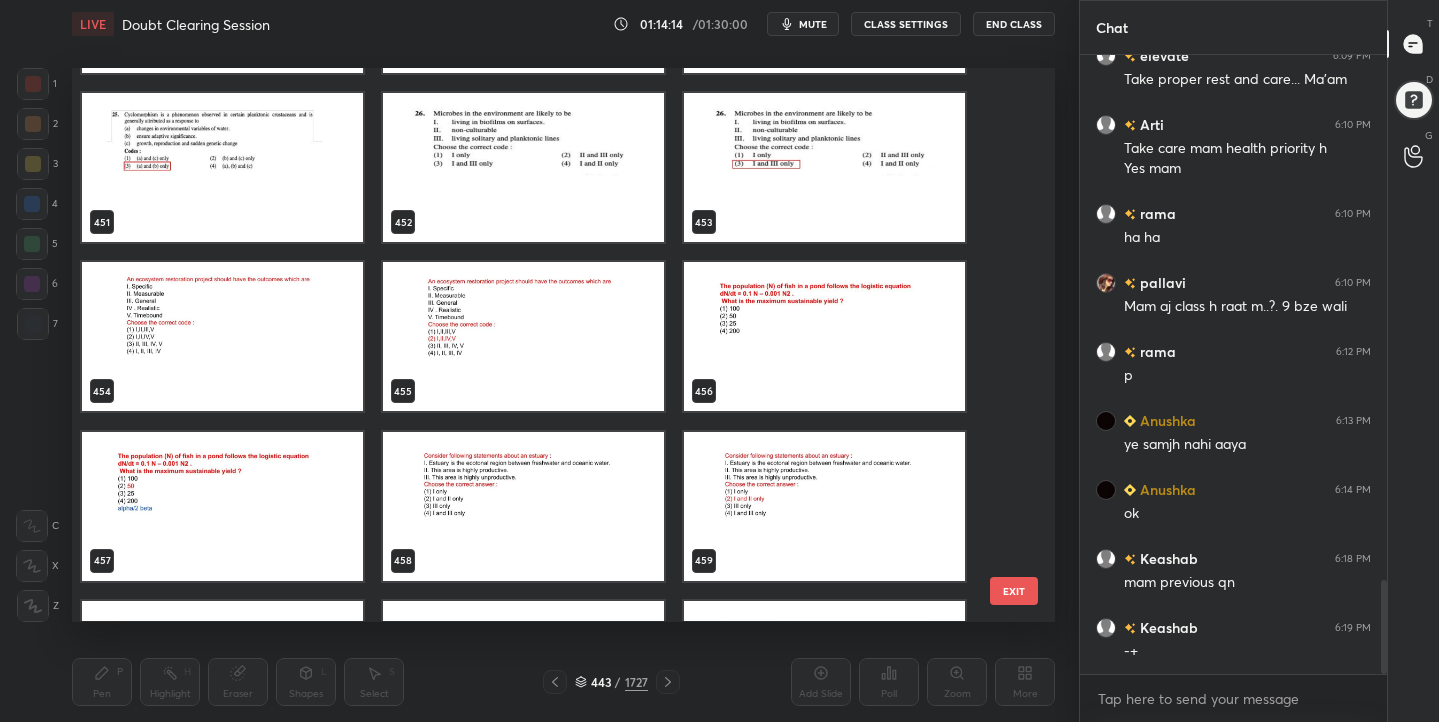 click at bounding box center [222, 337] 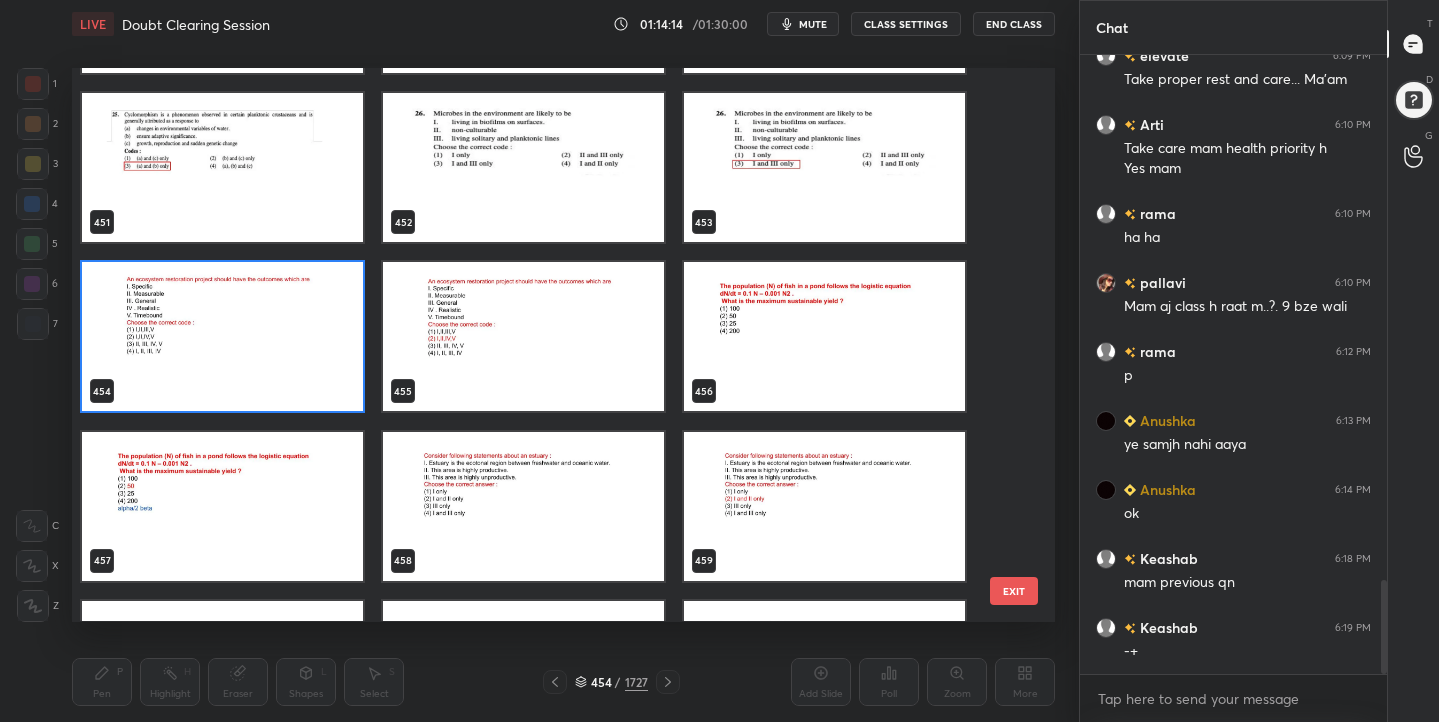 click at bounding box center [222, 337] 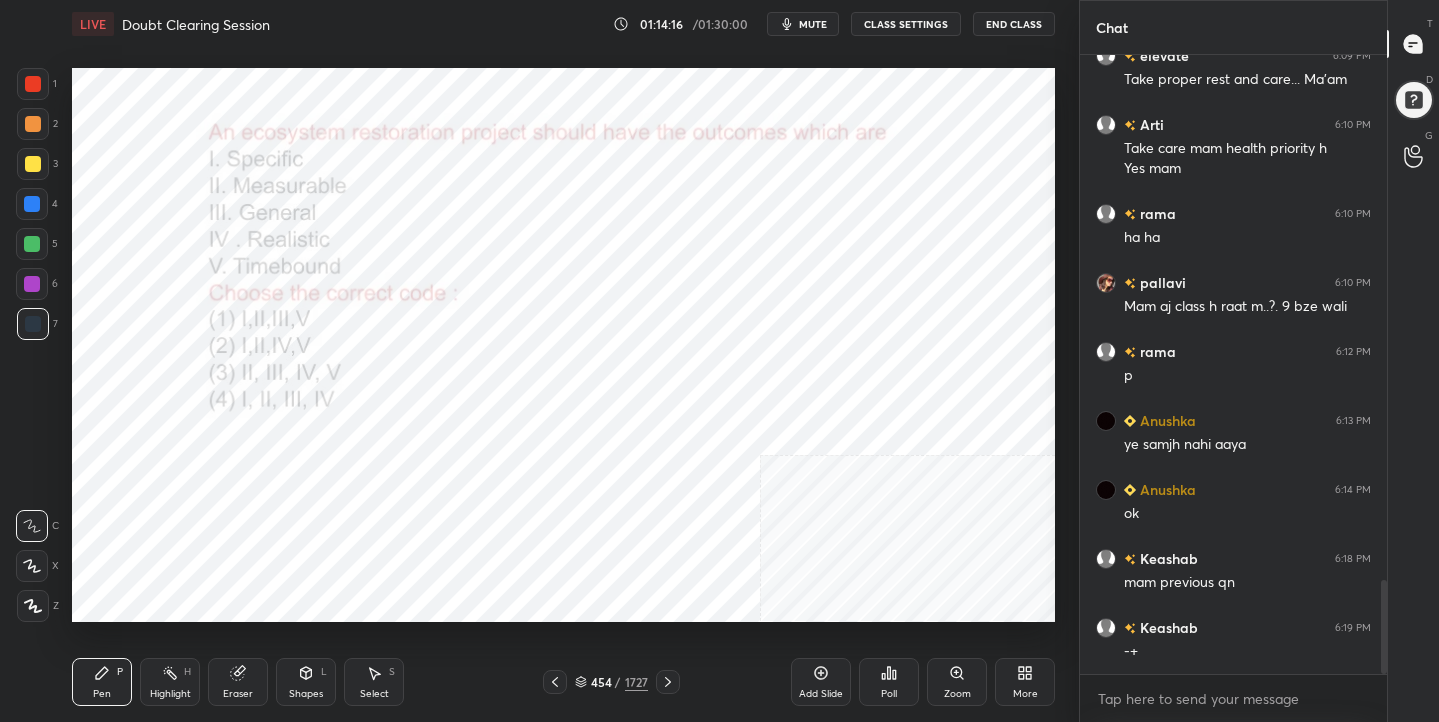 click on "mute" at bounding box center [813, 24] 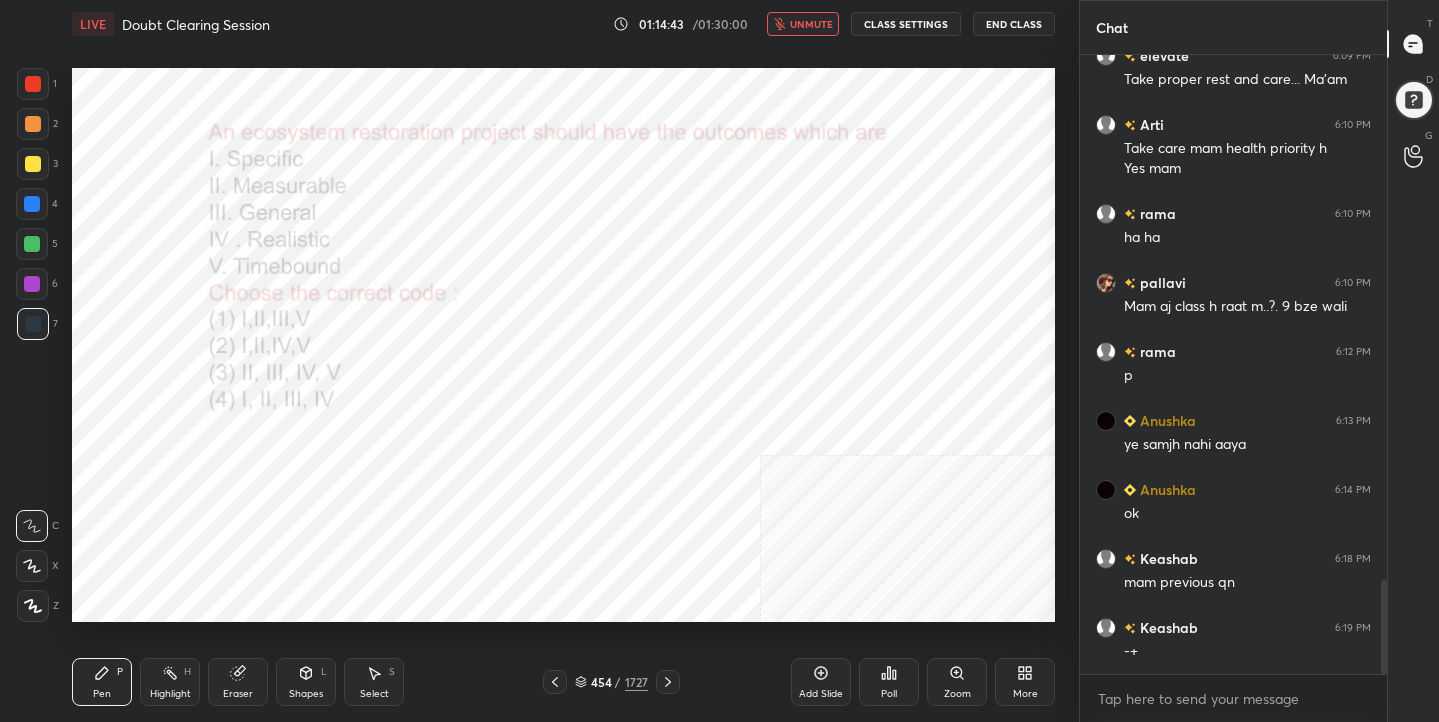 click 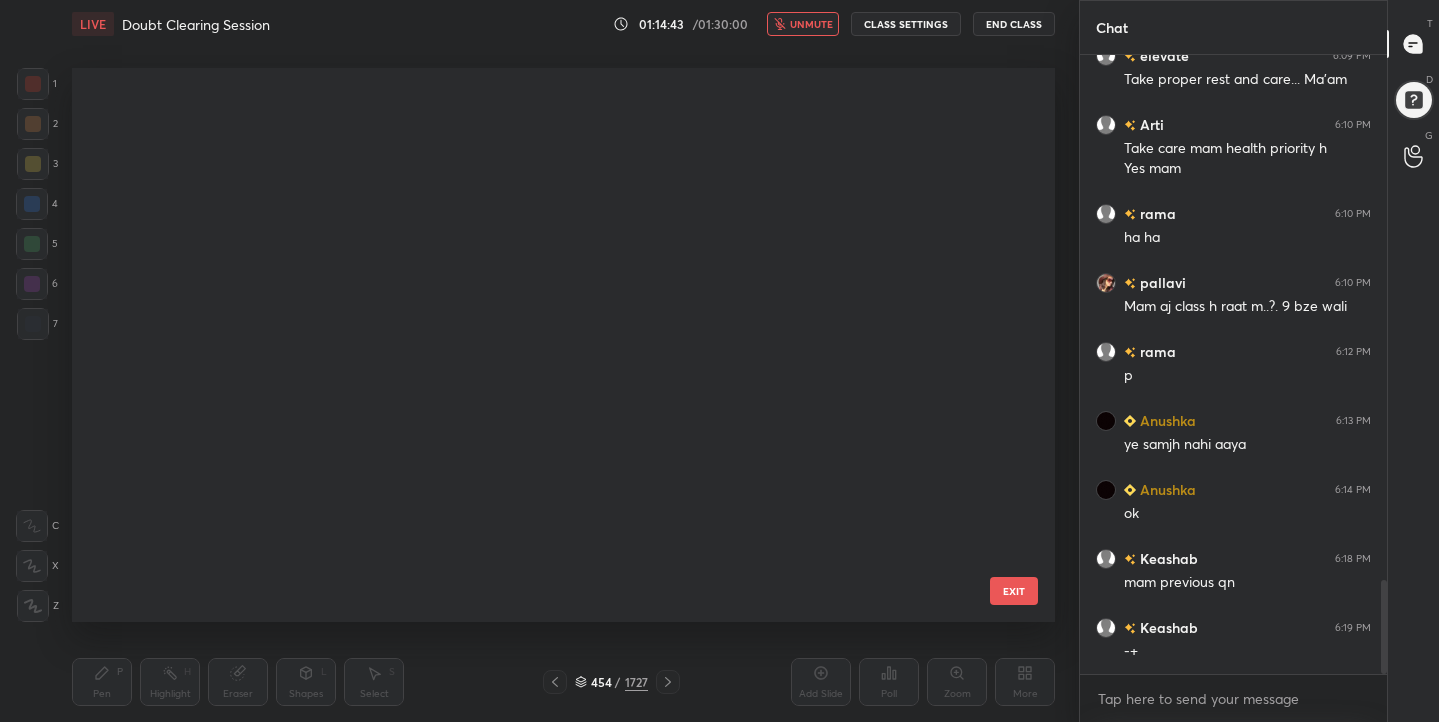 scroll, scrollTop: 25183, scrollLeft: 0, axis: vertical 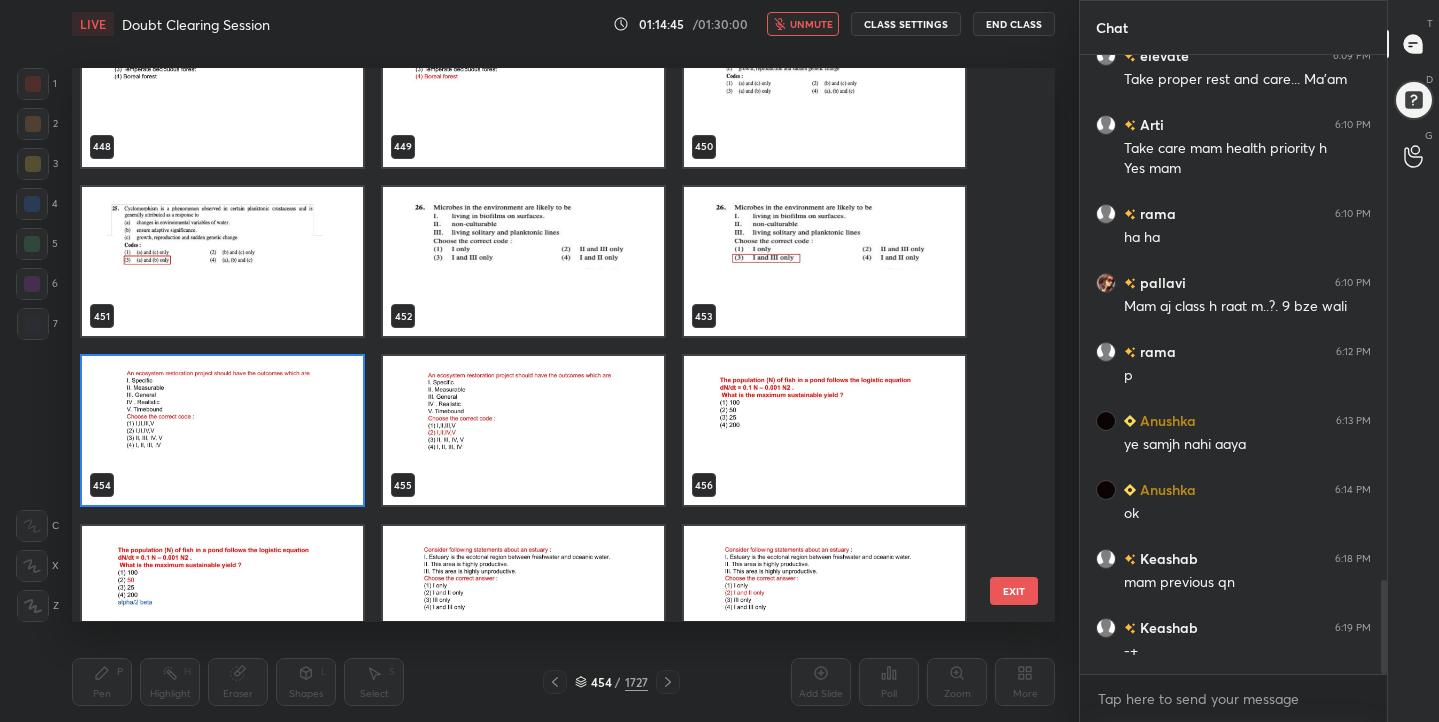 click at bounding box center (222, 431) 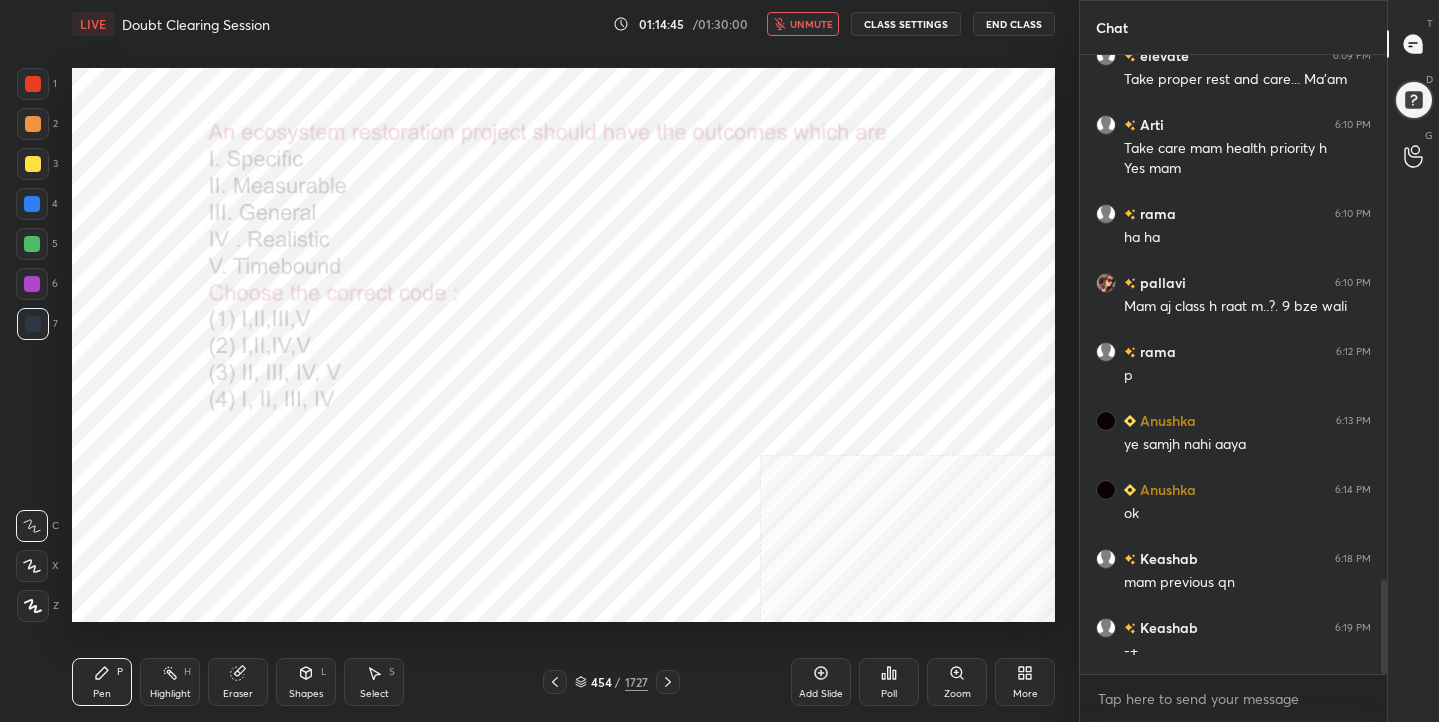 click at bounding box center (222, 431) 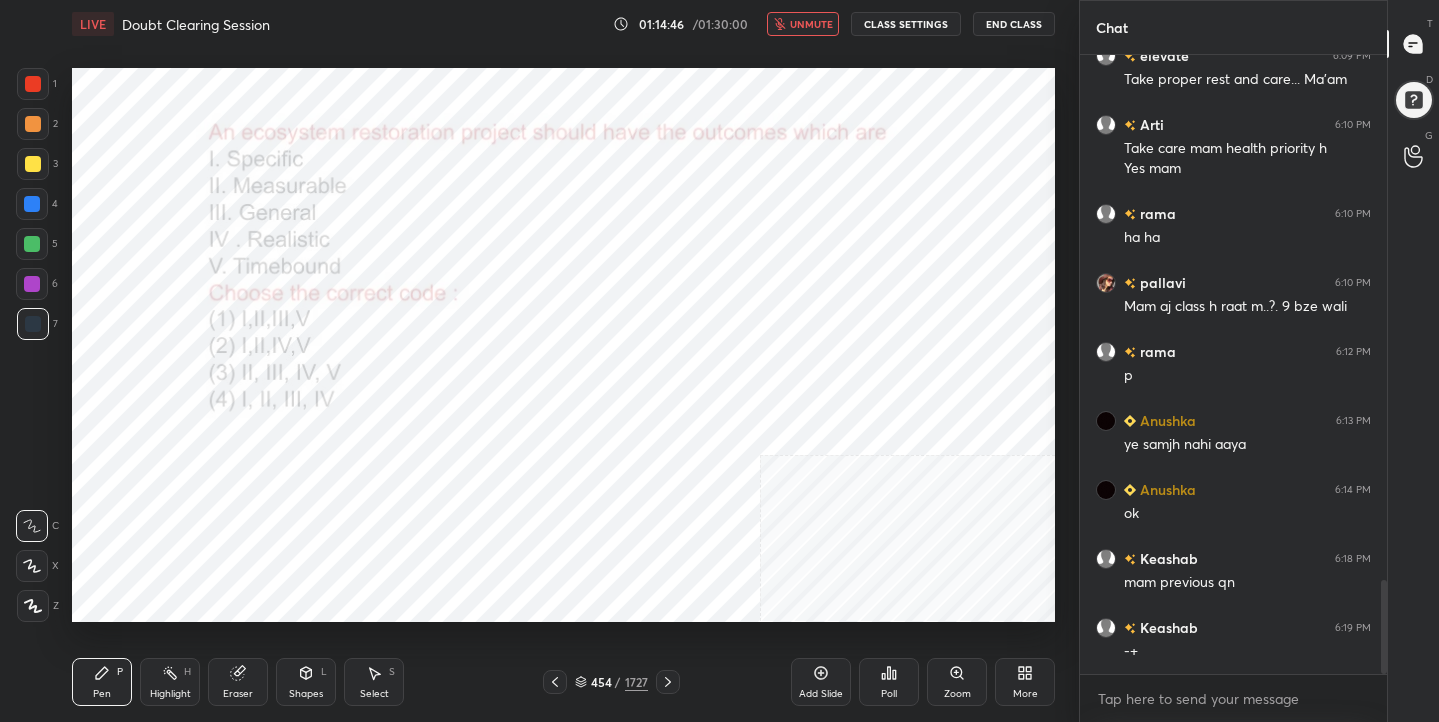 click on "Poll" at bounding box center [889, 682] 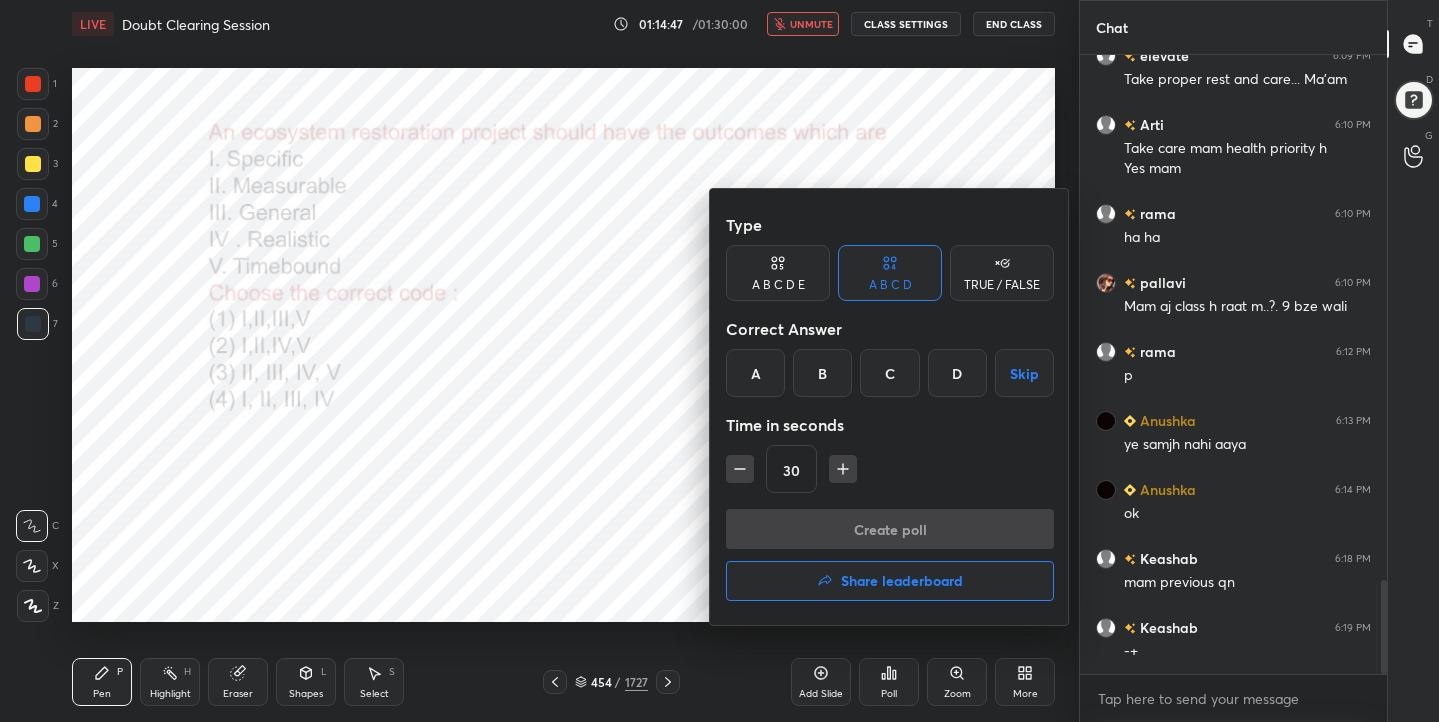 click on "B" at bounding box center (822, 373) 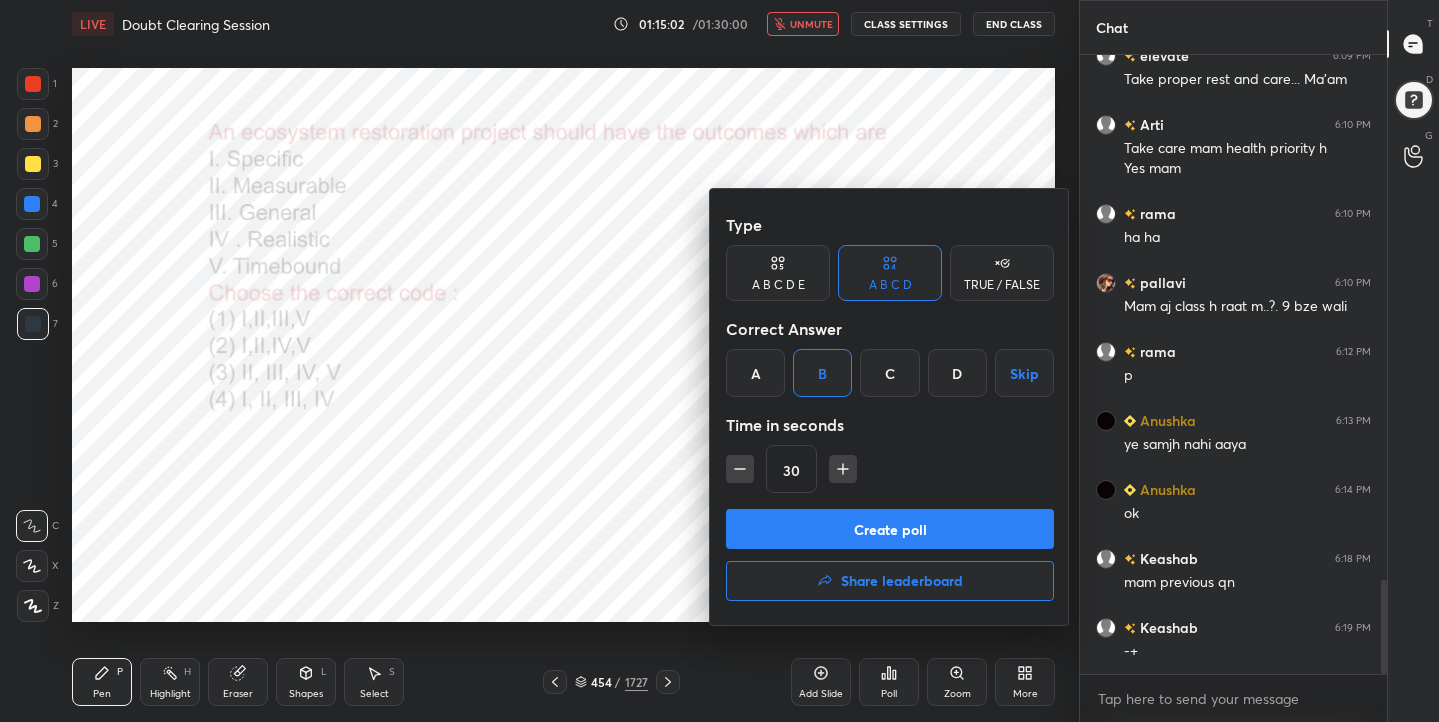 click on "Create poll" at bounding box center [890, 529] 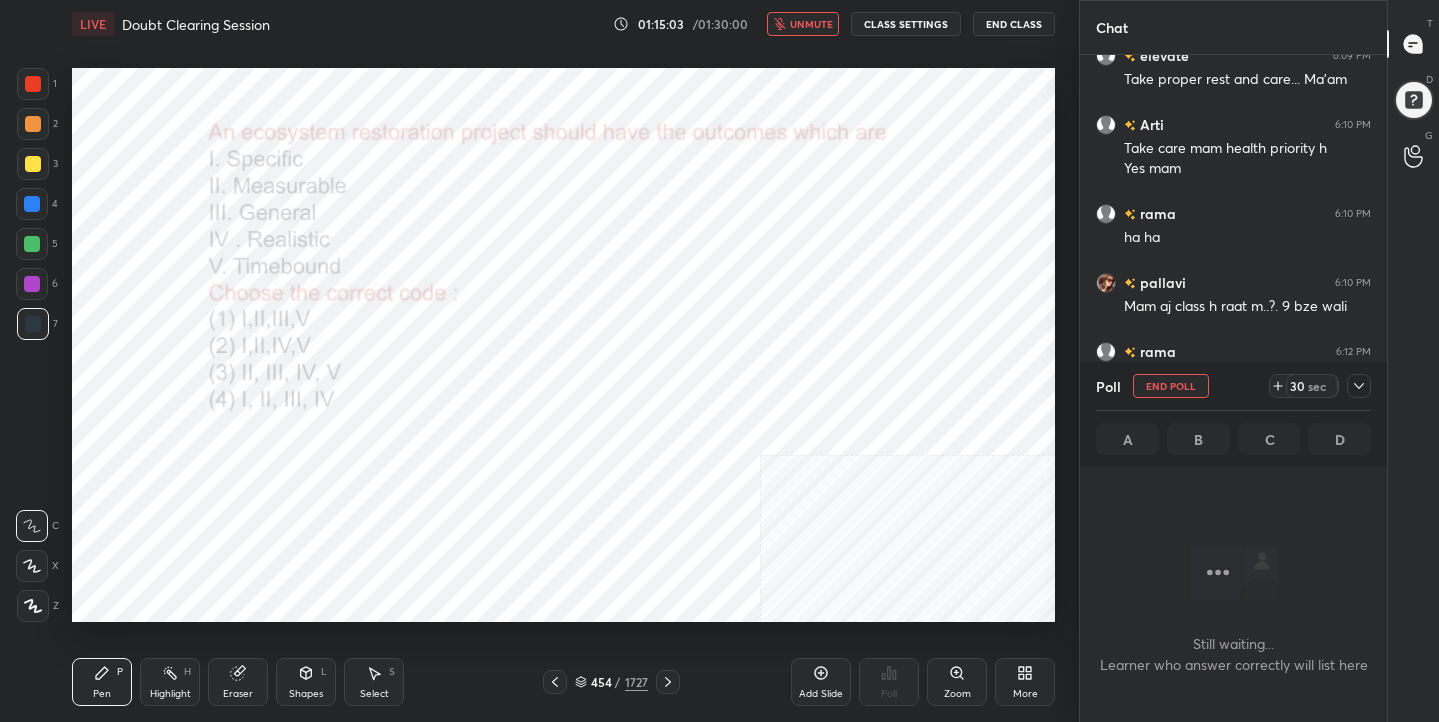 scroll, scrollTop: 343, scrollLeft: 301, axis: both 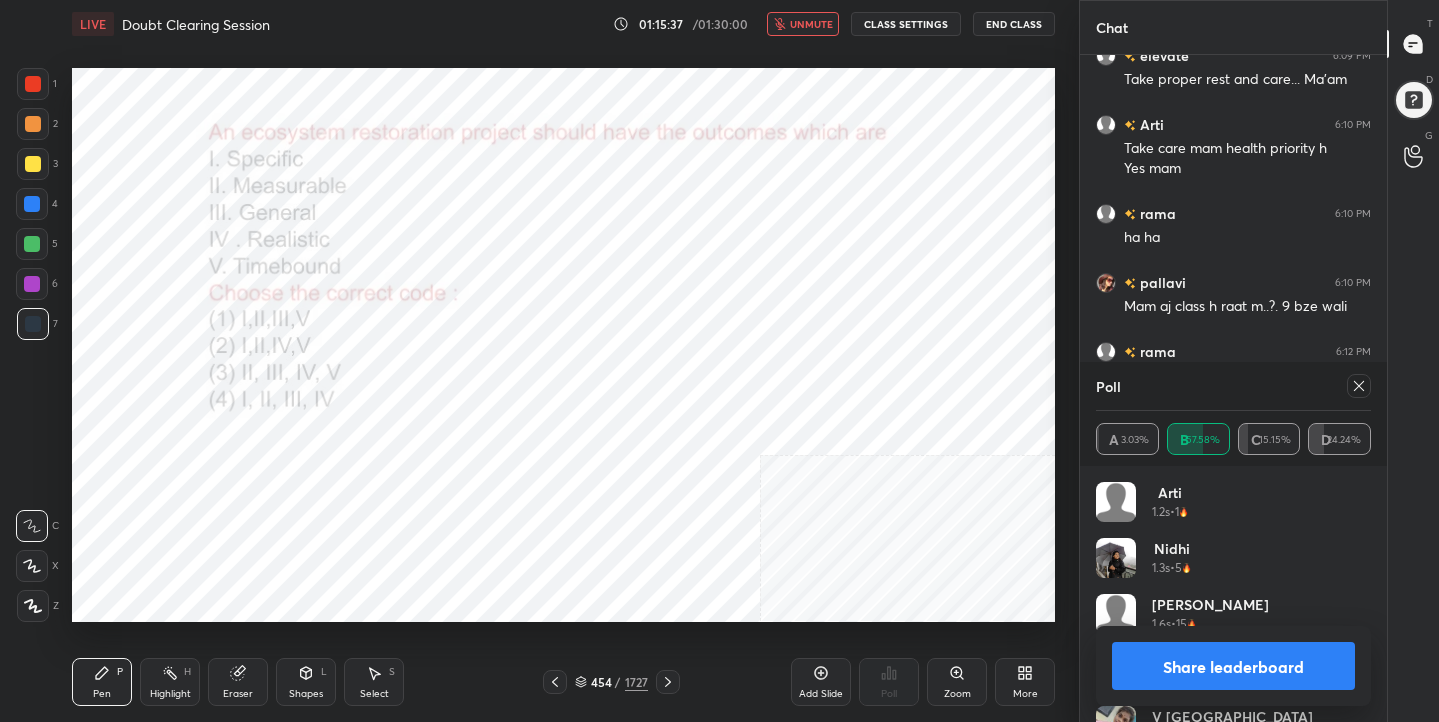 click 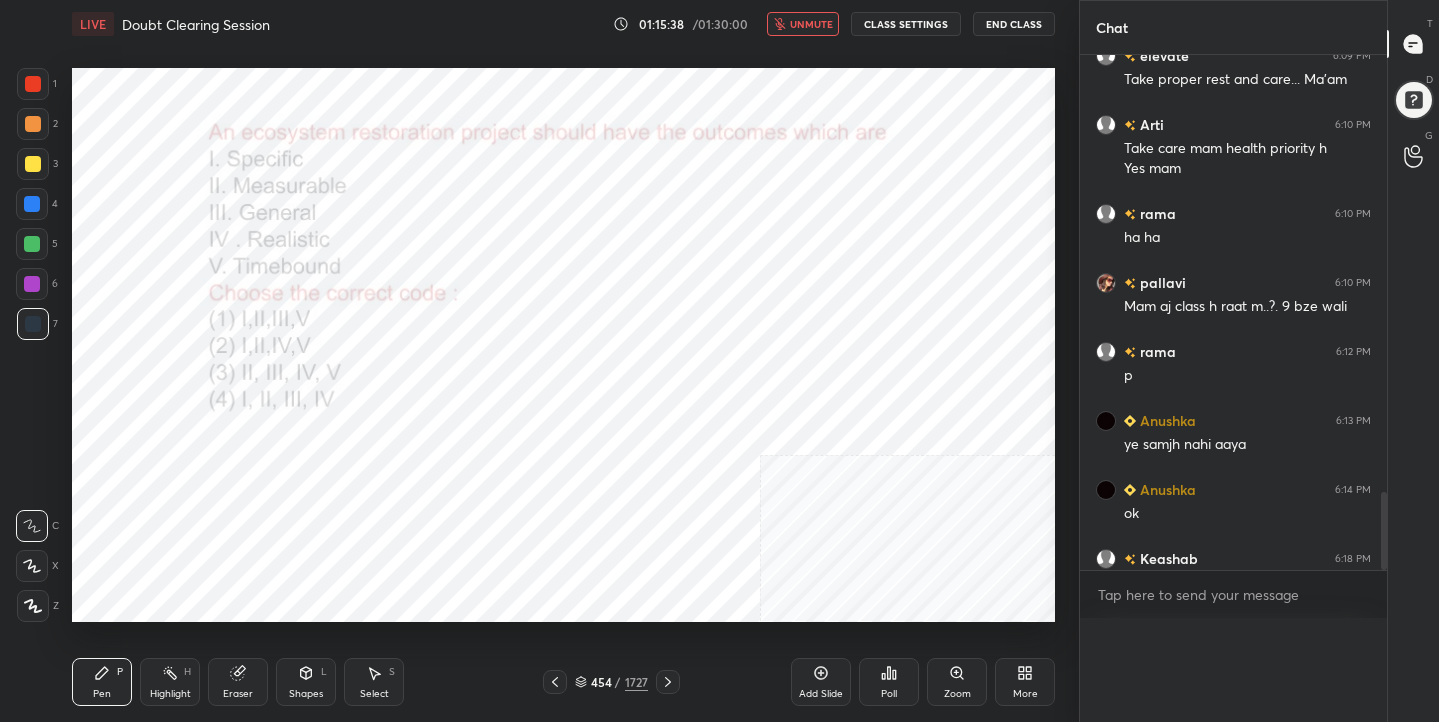 scroll, scrollTop: 0, scrollLeft: 0, axis: both 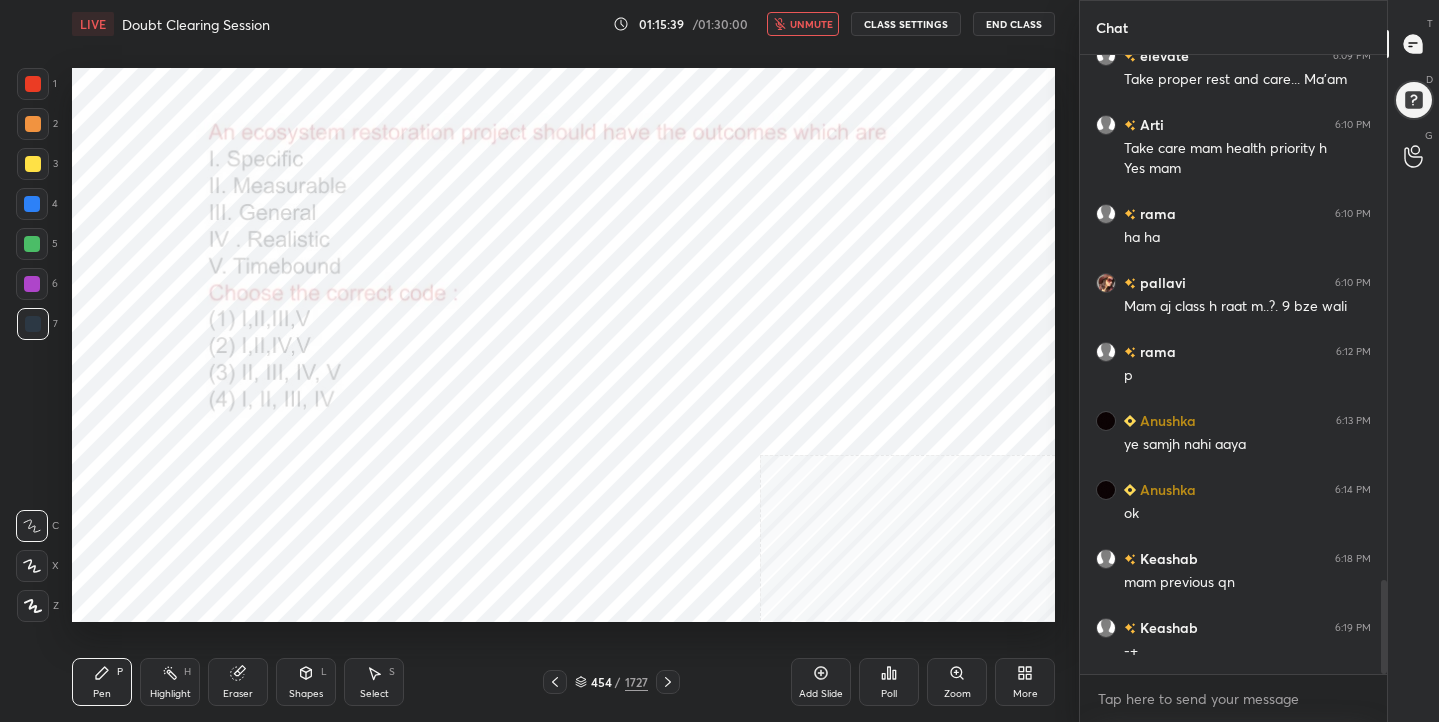 click on "unmute" at bounding box center [811, 24] 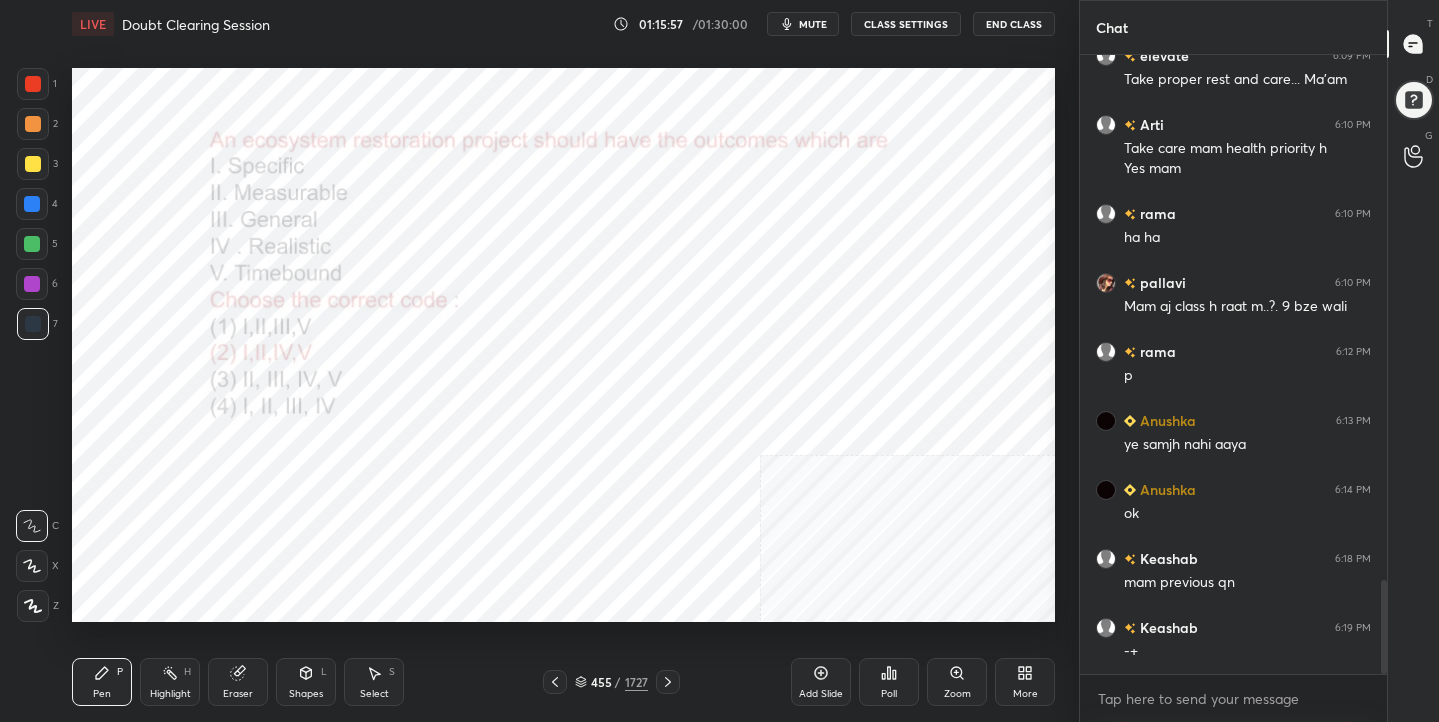 click on "455" at bounding box center (601, 682) 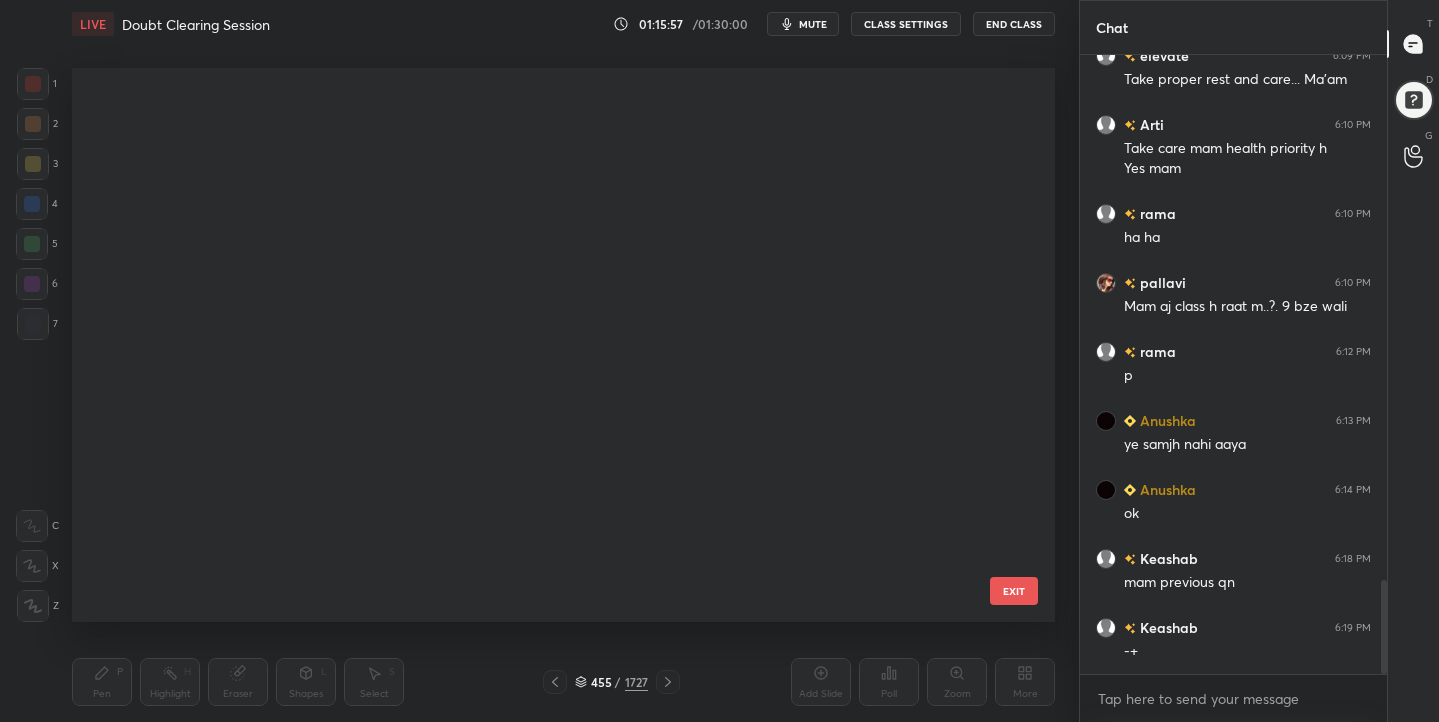scroll, scrollTop: 25183, scrollLeft: 0, axis: vertical 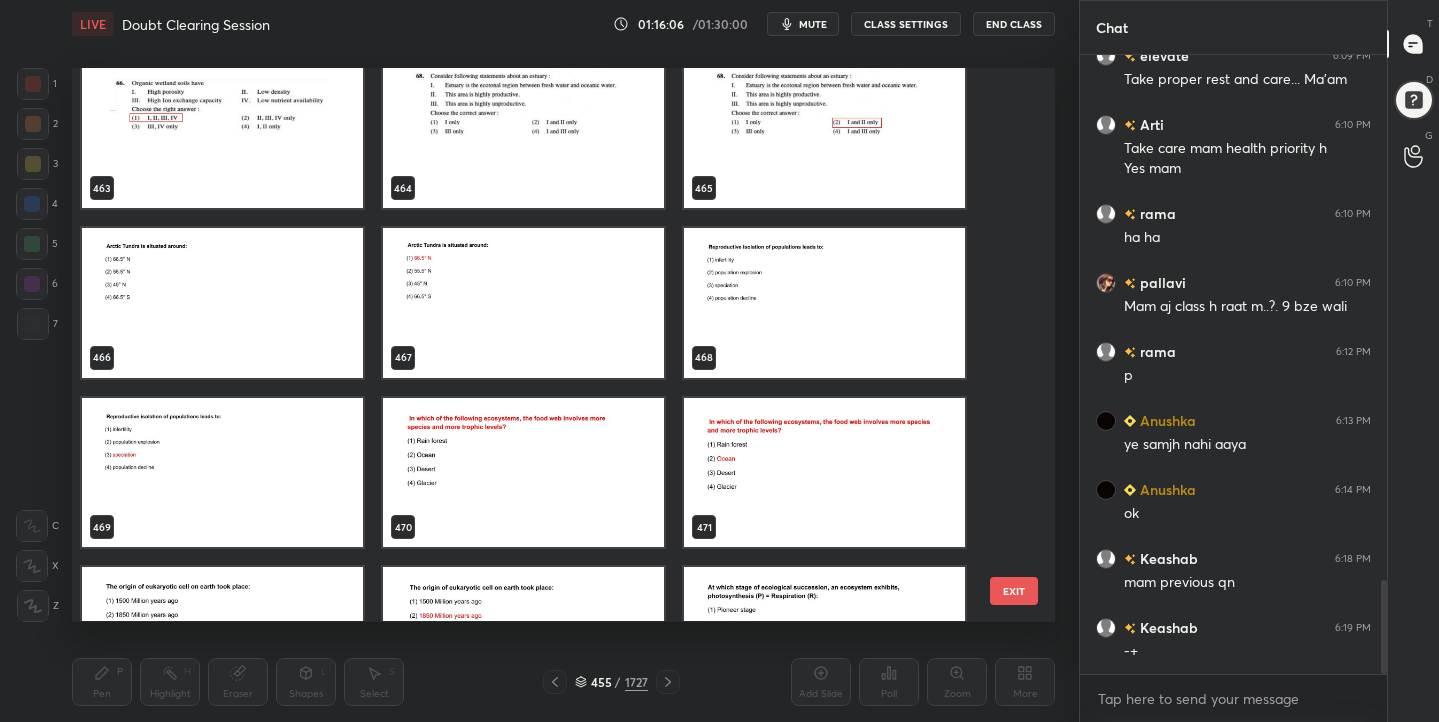 click at bounding box center [824, 303] 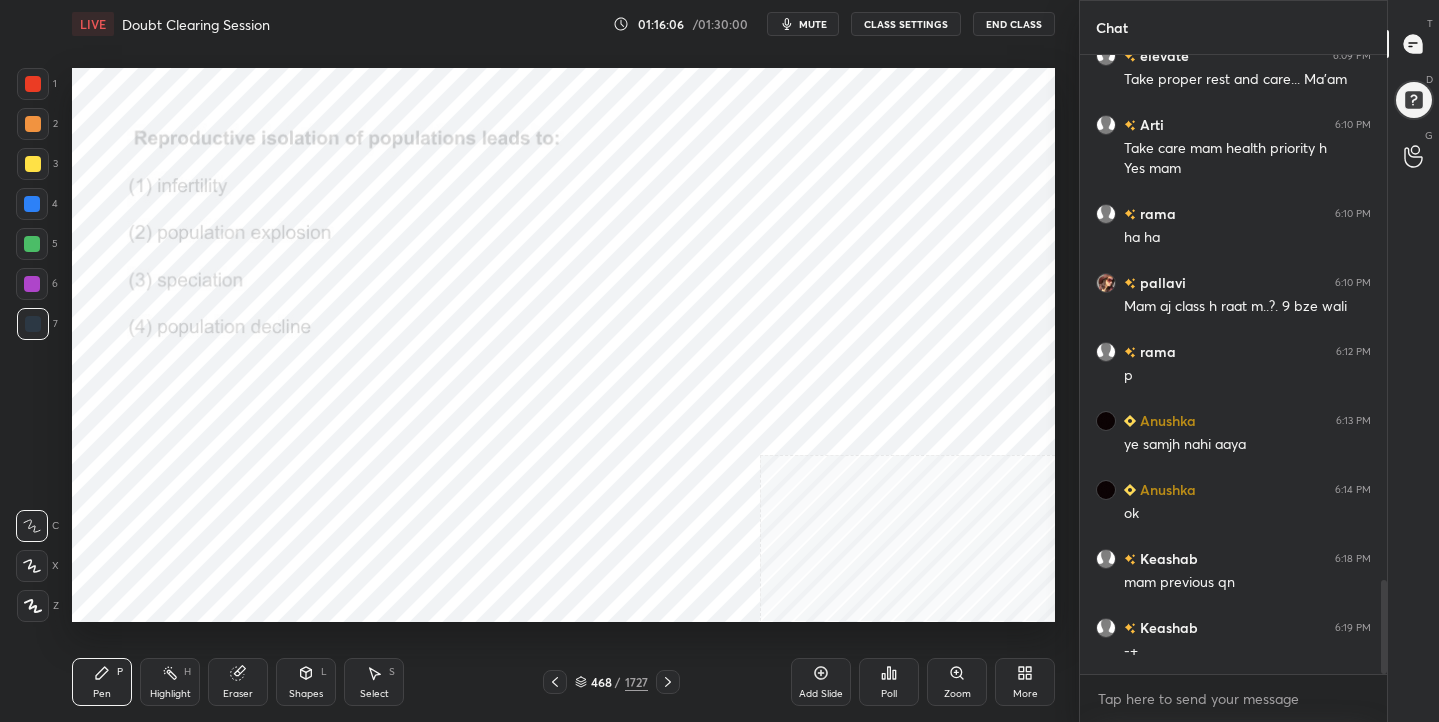 click at bounding box center (824, 303) 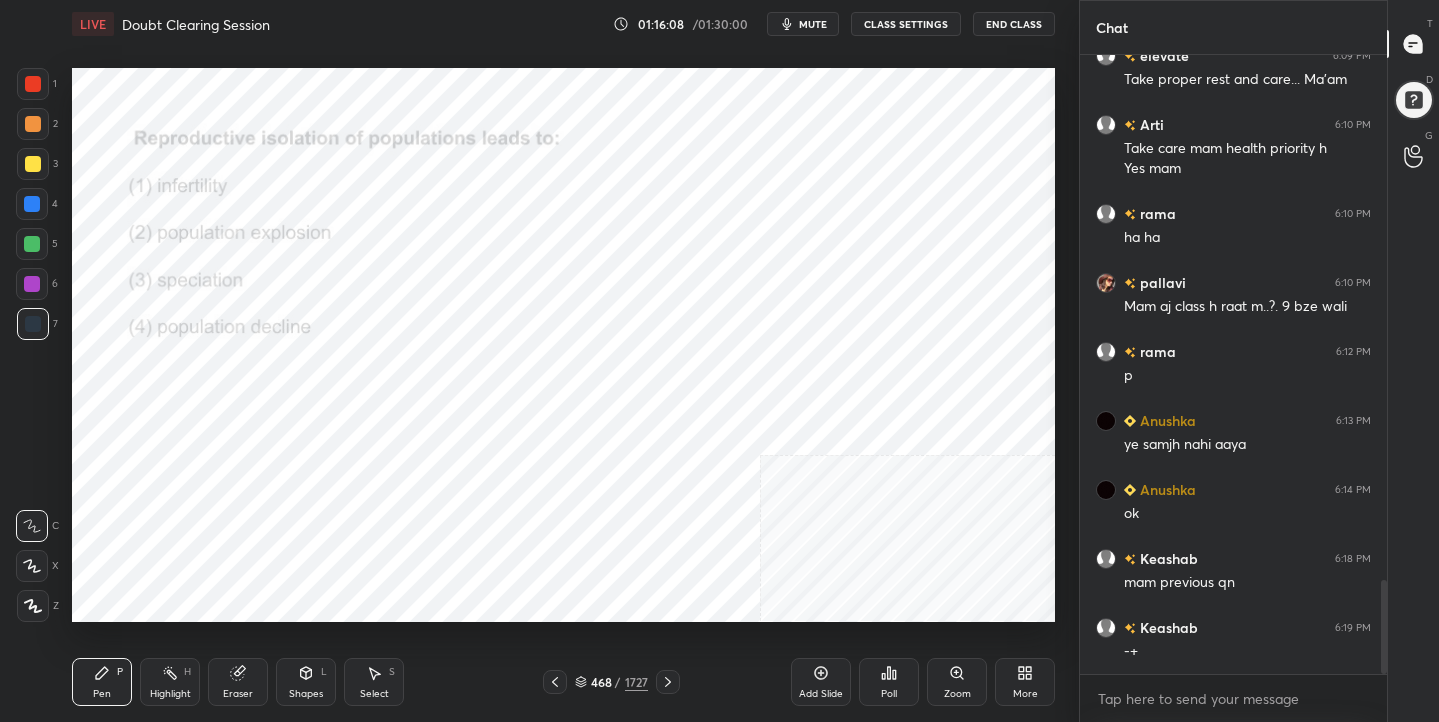 click on "mute" at bounding box center (813, 24) 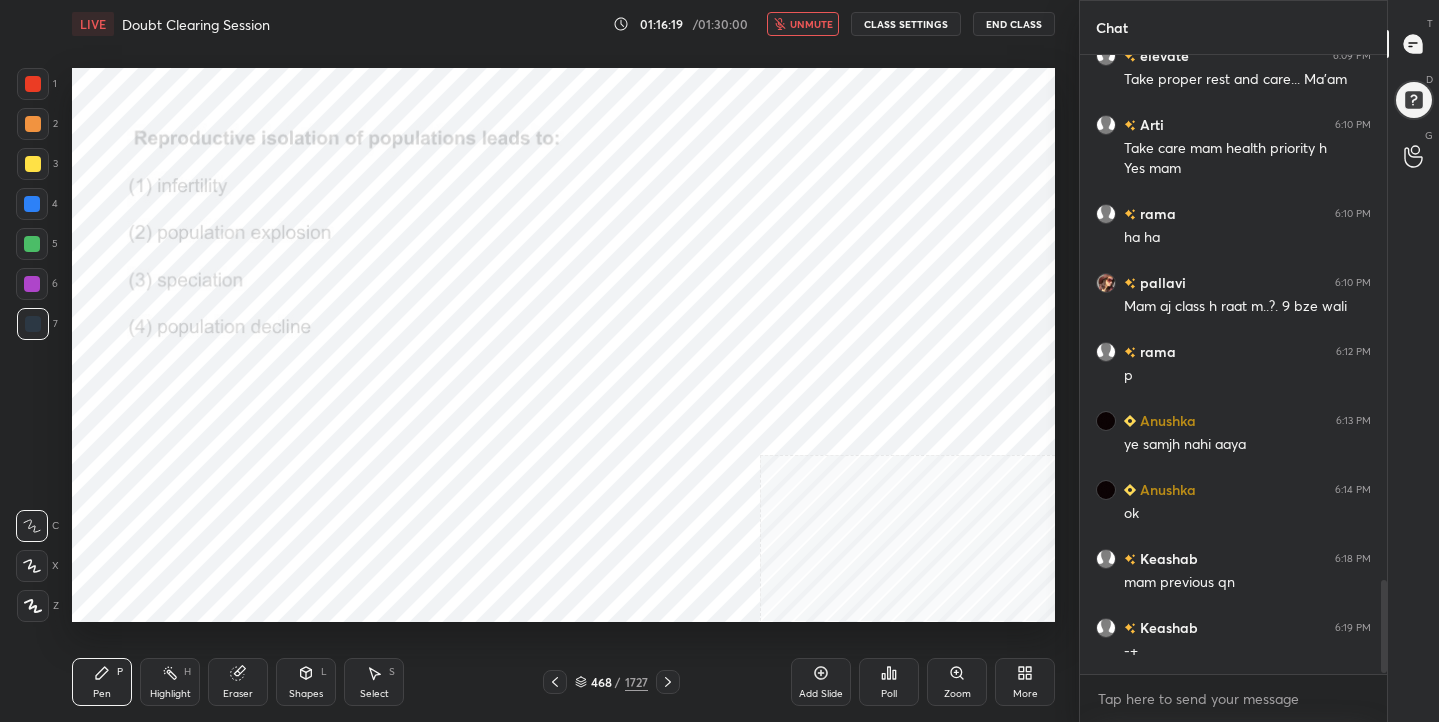 scroll, scrollTop: 3511, scrollLeft: 0, axis: vertical 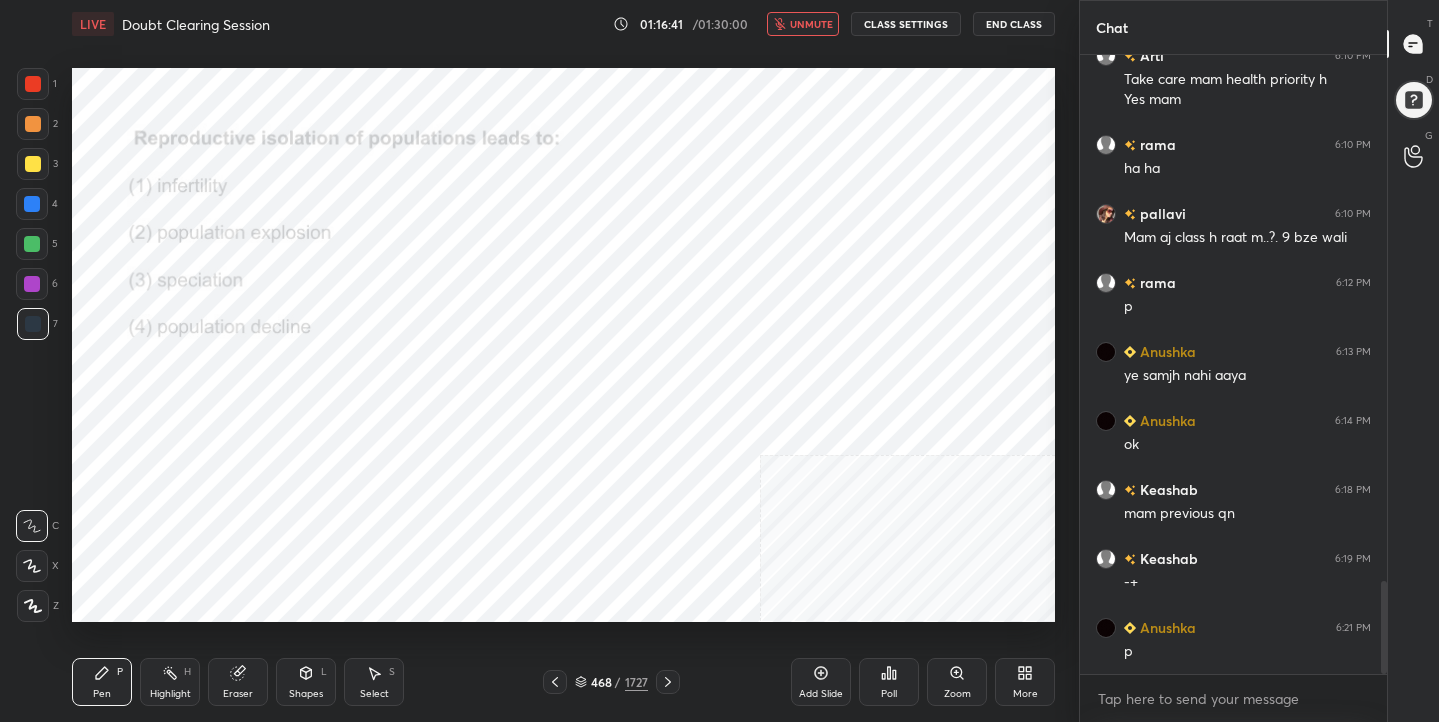 click on "468 / 1727" at bounding box center [611, 682] 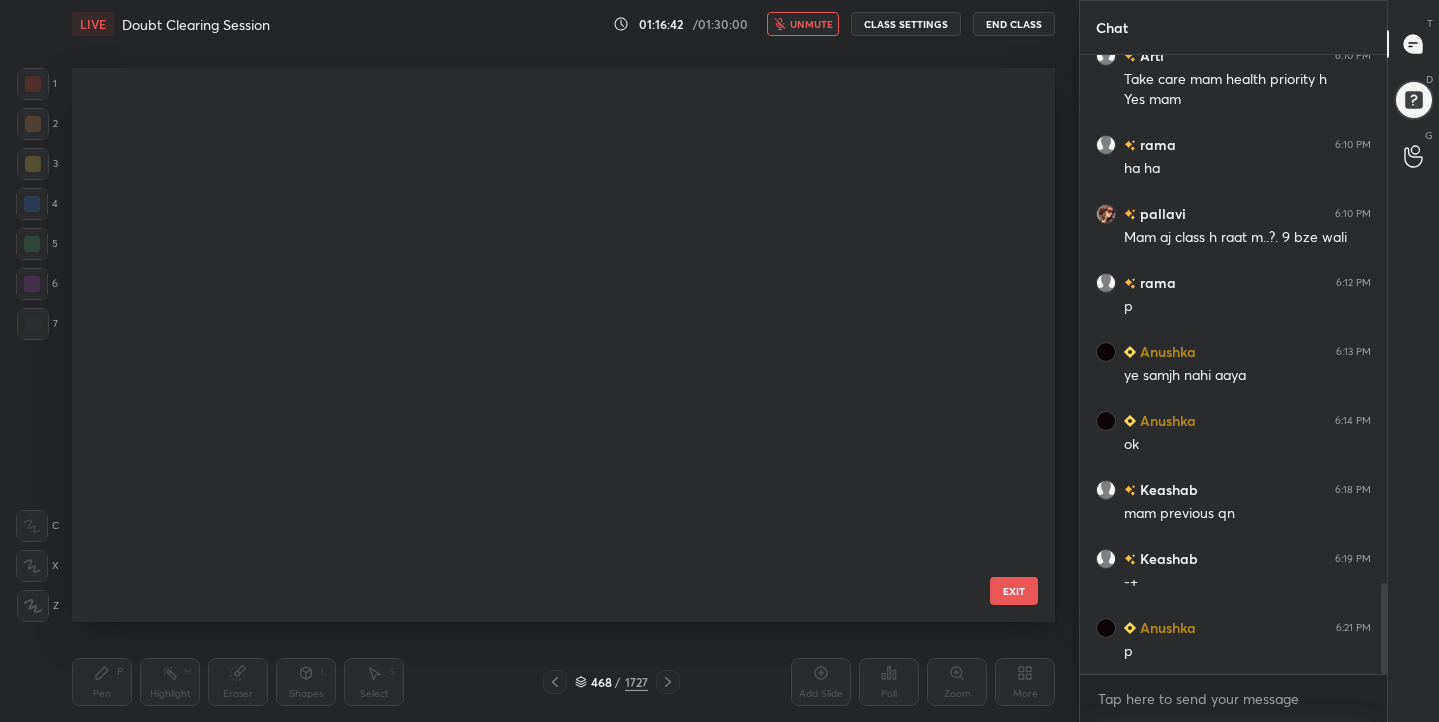 scroll, scrollTop: 3580, scrollLeft: 0, axis: vertical 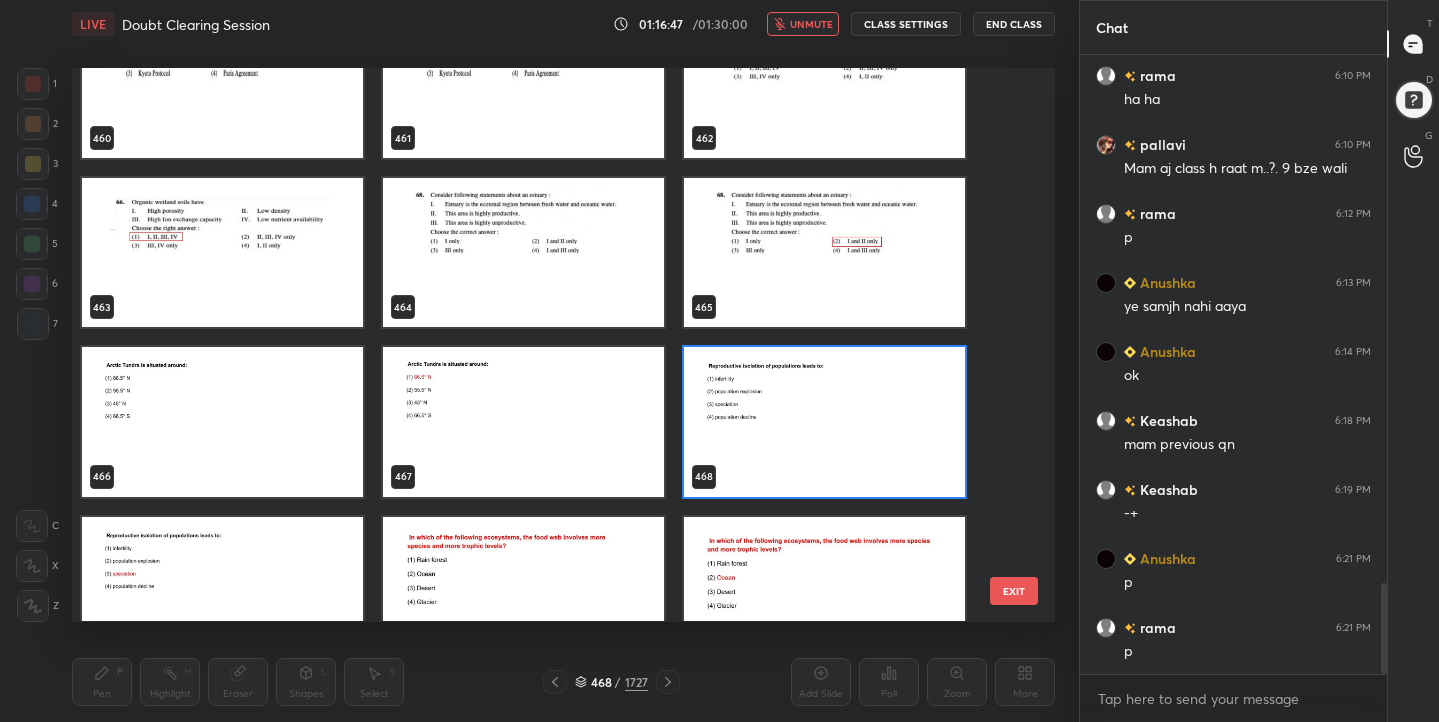 click at bounding box center (824, 422) 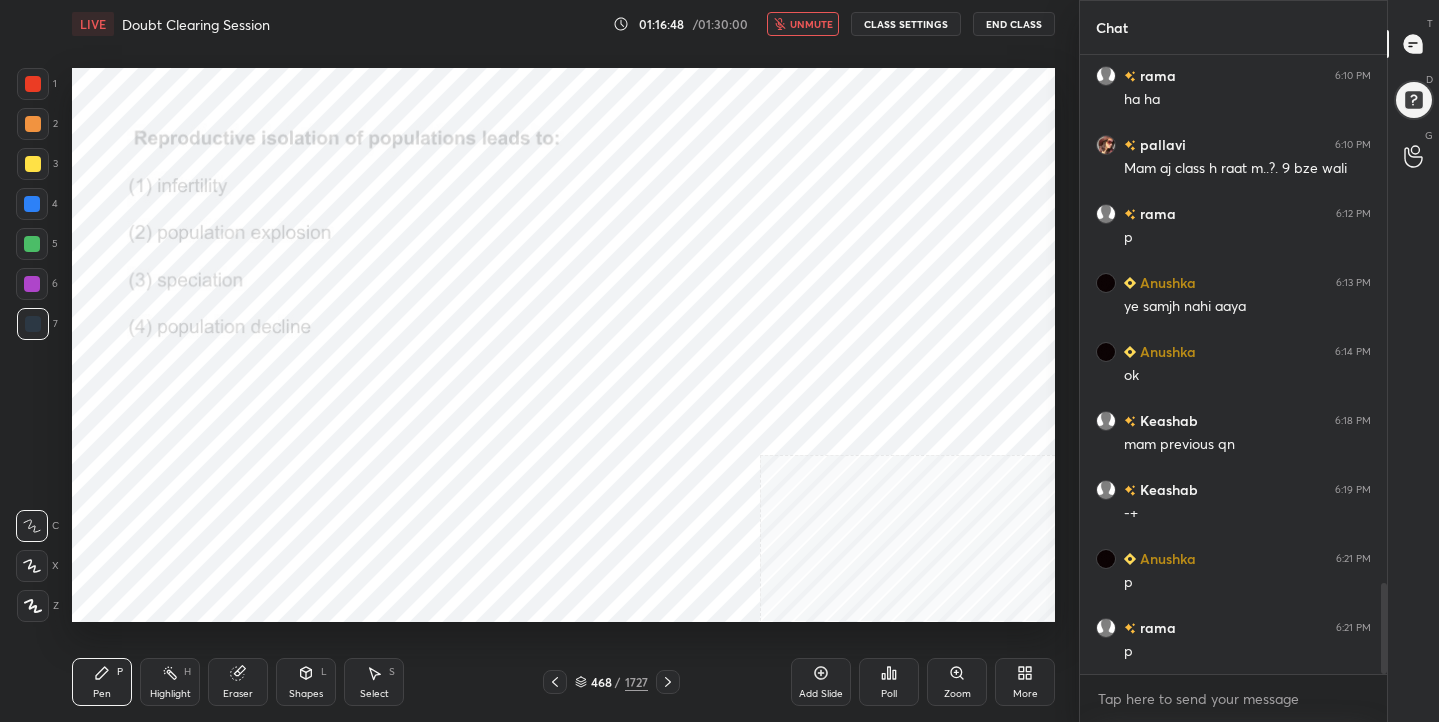 click on "Poll" at bounding box center [889, 682] 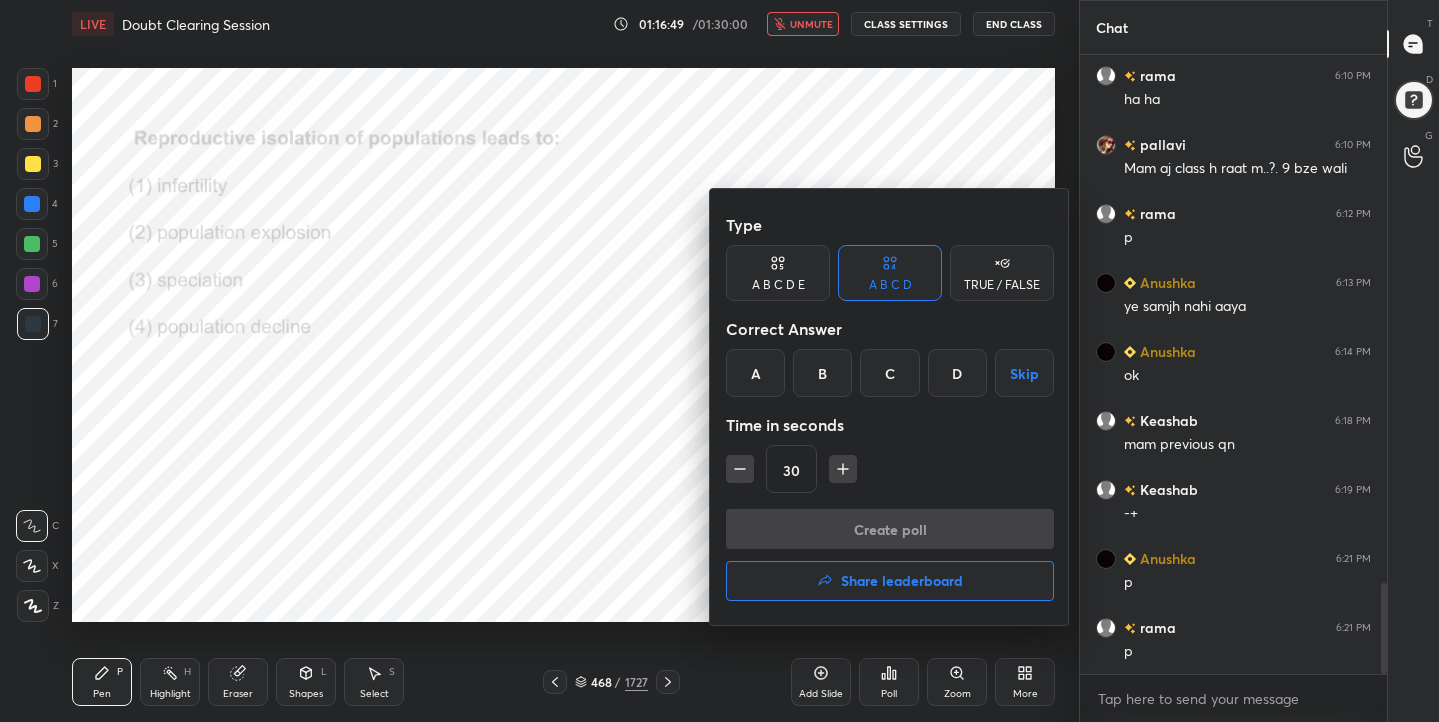 click on "Correct Answer" at bounding box center [890, 329] 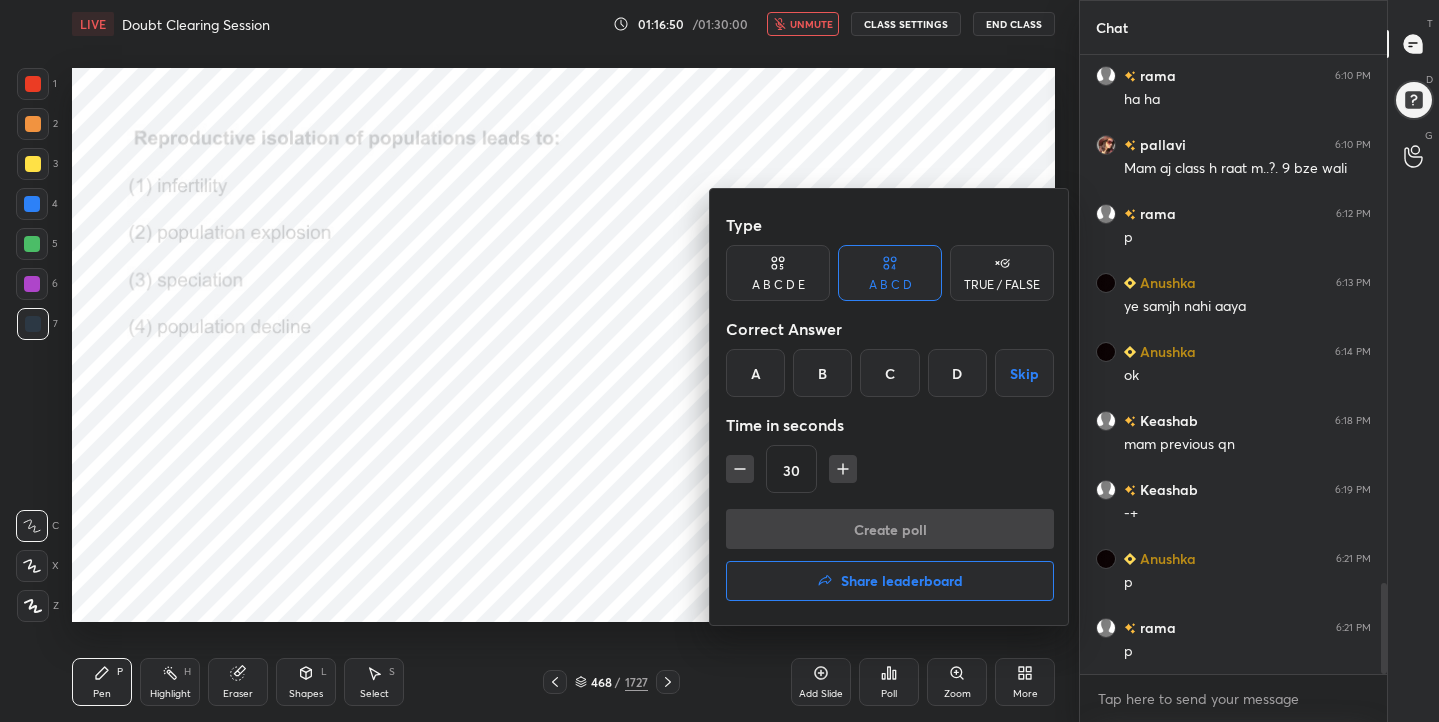 click on "C" at bounding box center [889, 373] 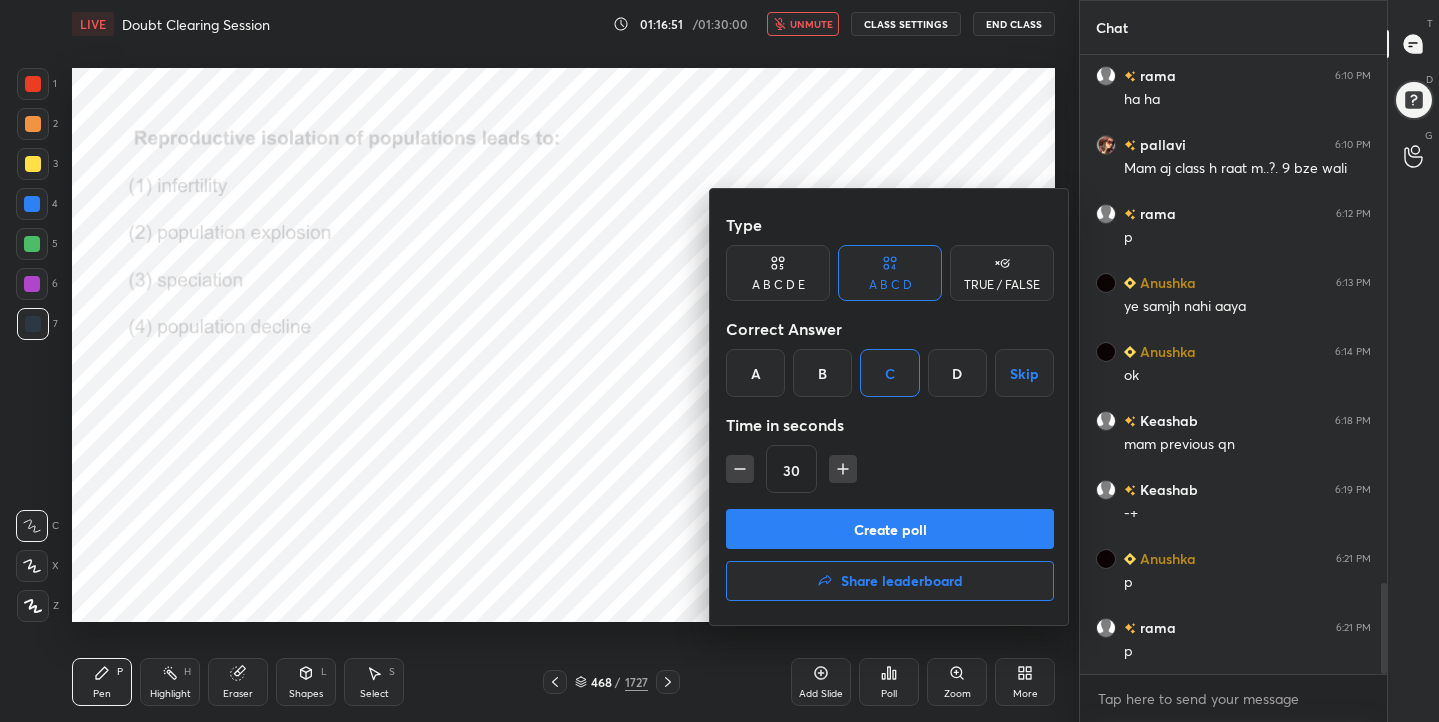 click on "Create poll" at bounding box center [890, 529] 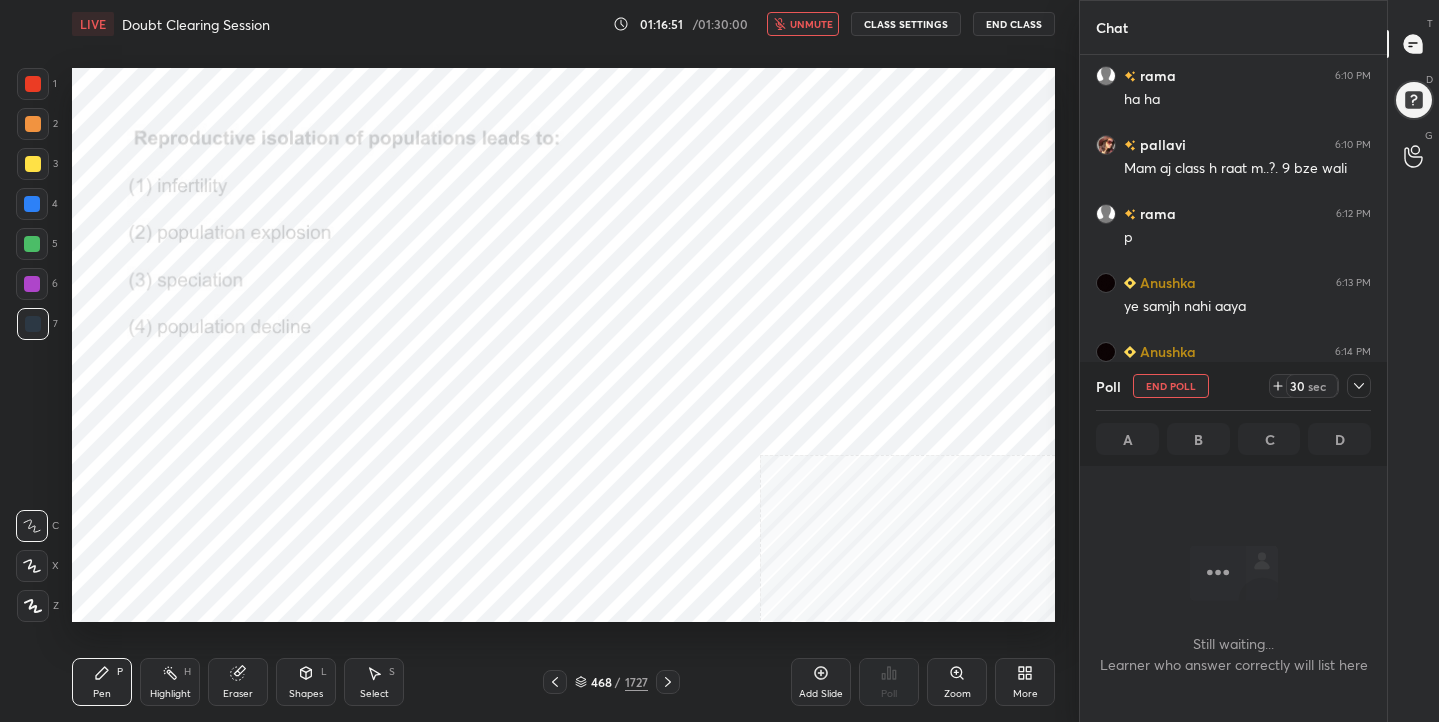 scroll, scrollTop: 344, scrollLeft: 301, axis: both 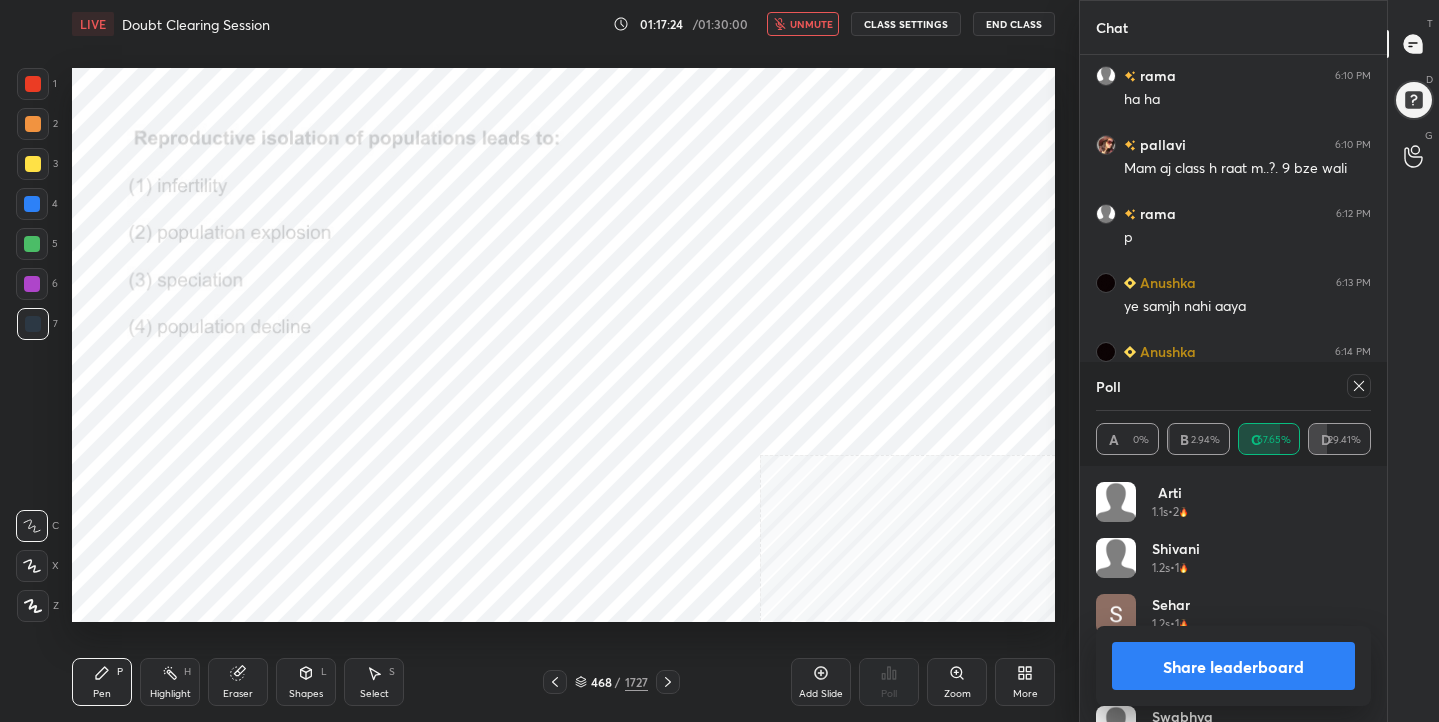 click 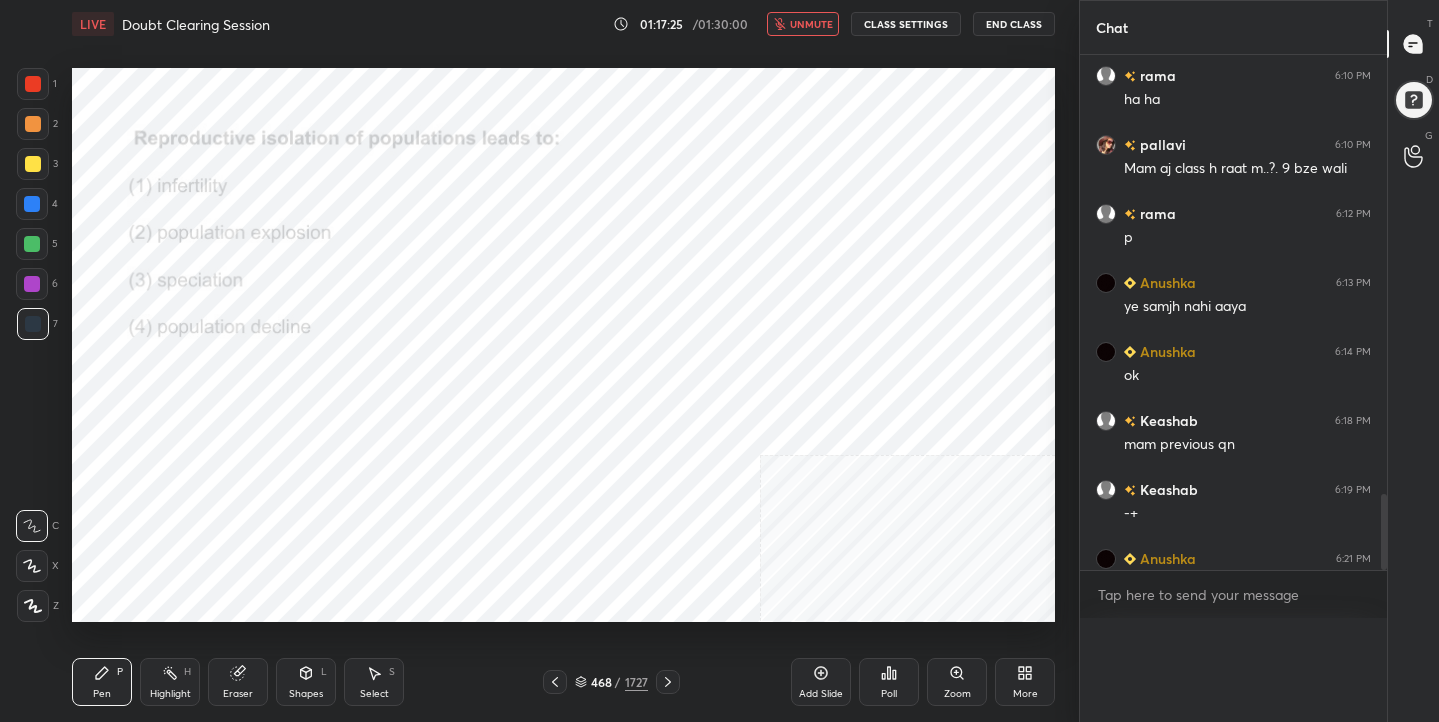 scroll, scrollTop: 0, scrollLeft: 0, axis: both 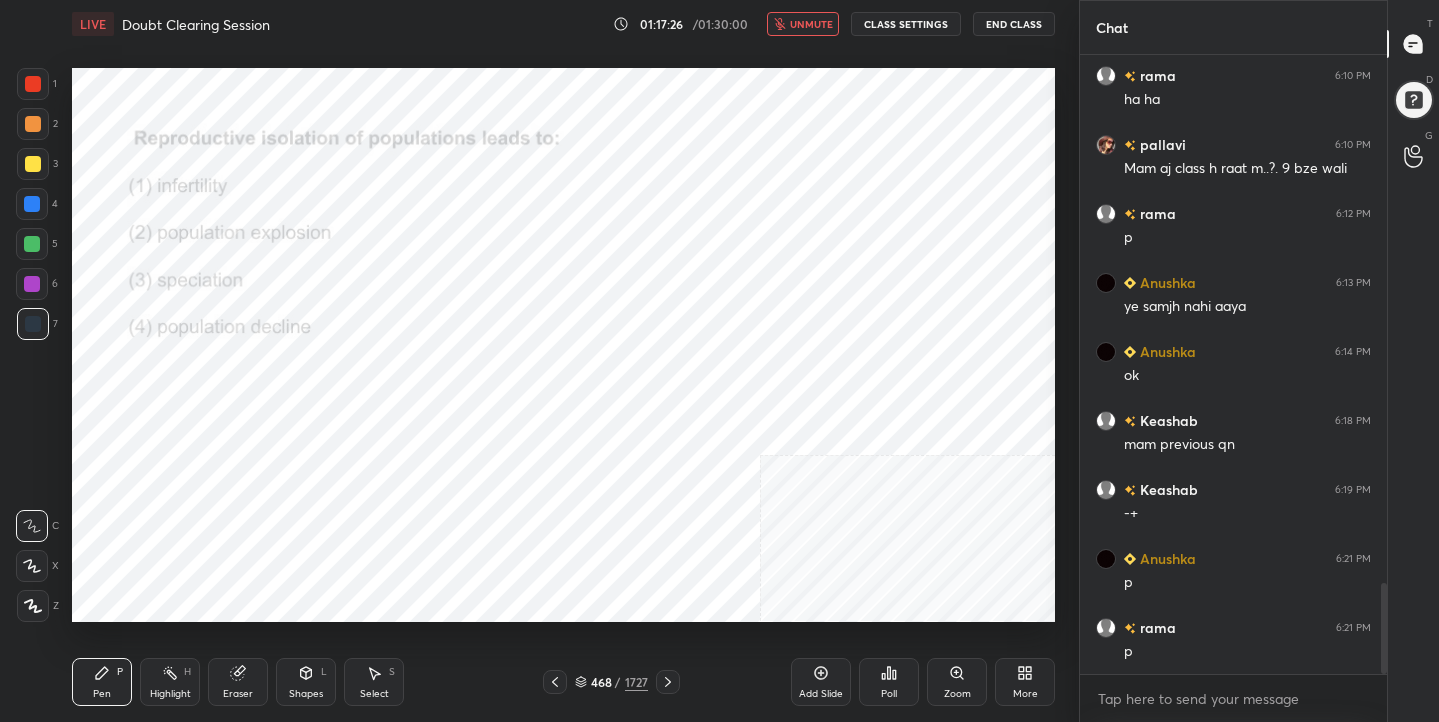 click on "unmute" at bounding box center [811, 24] 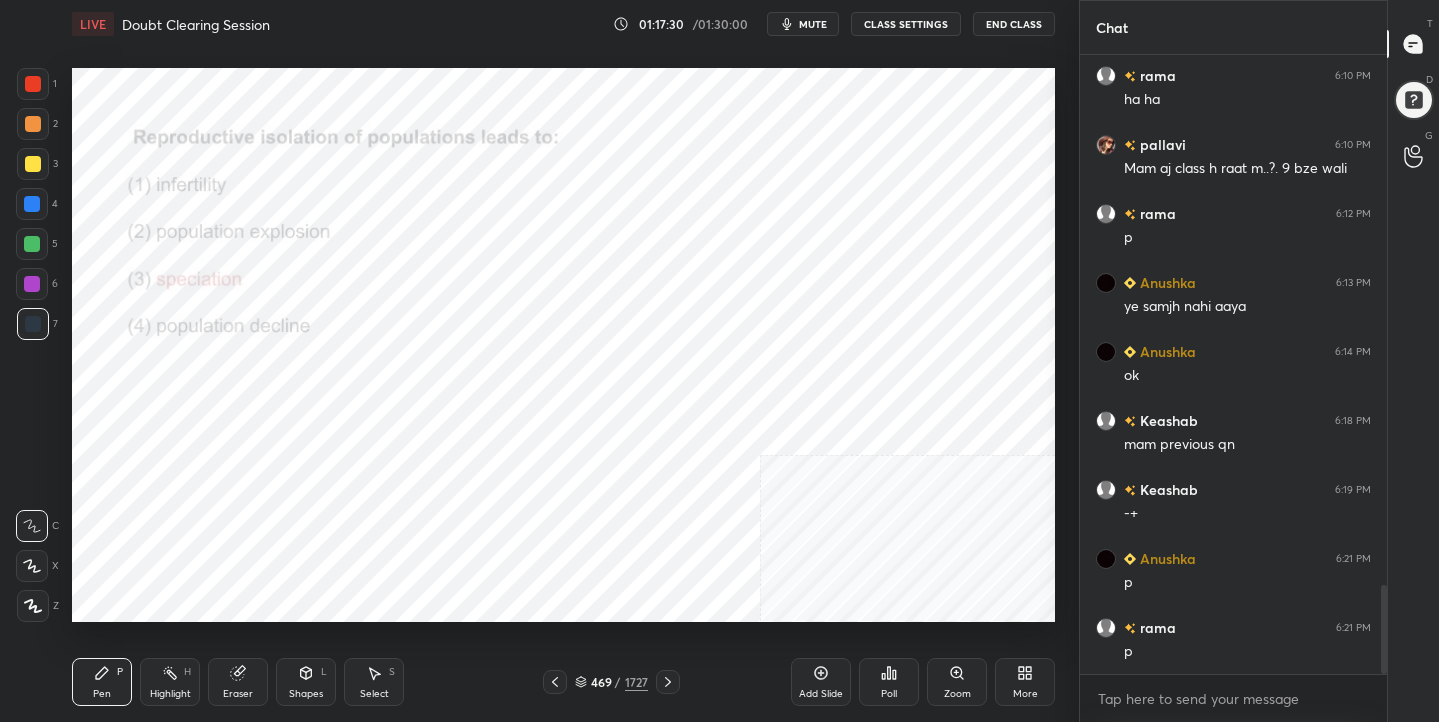 scroll, scrollTop: 3667, scrollLeft: 0, axis: vertical 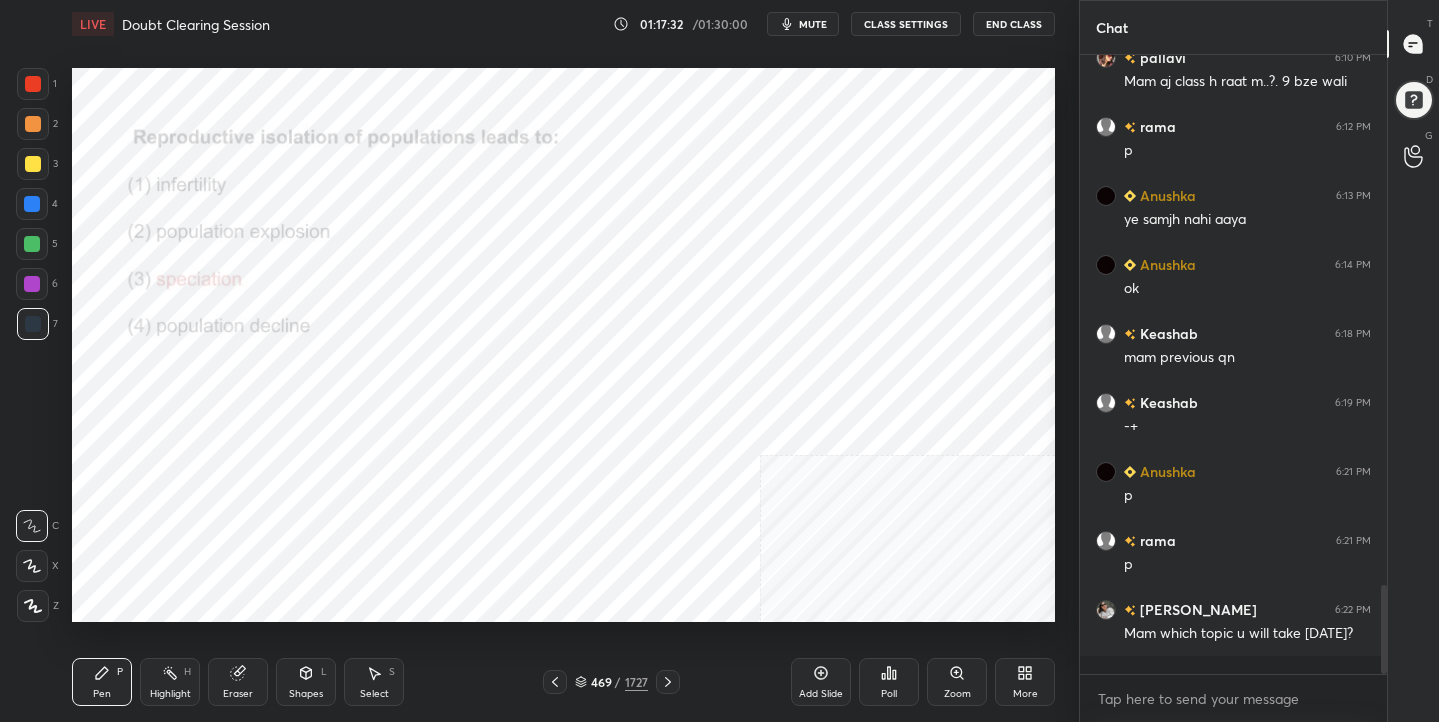 click on "469 / 1727" at bounding box center [611, 682] 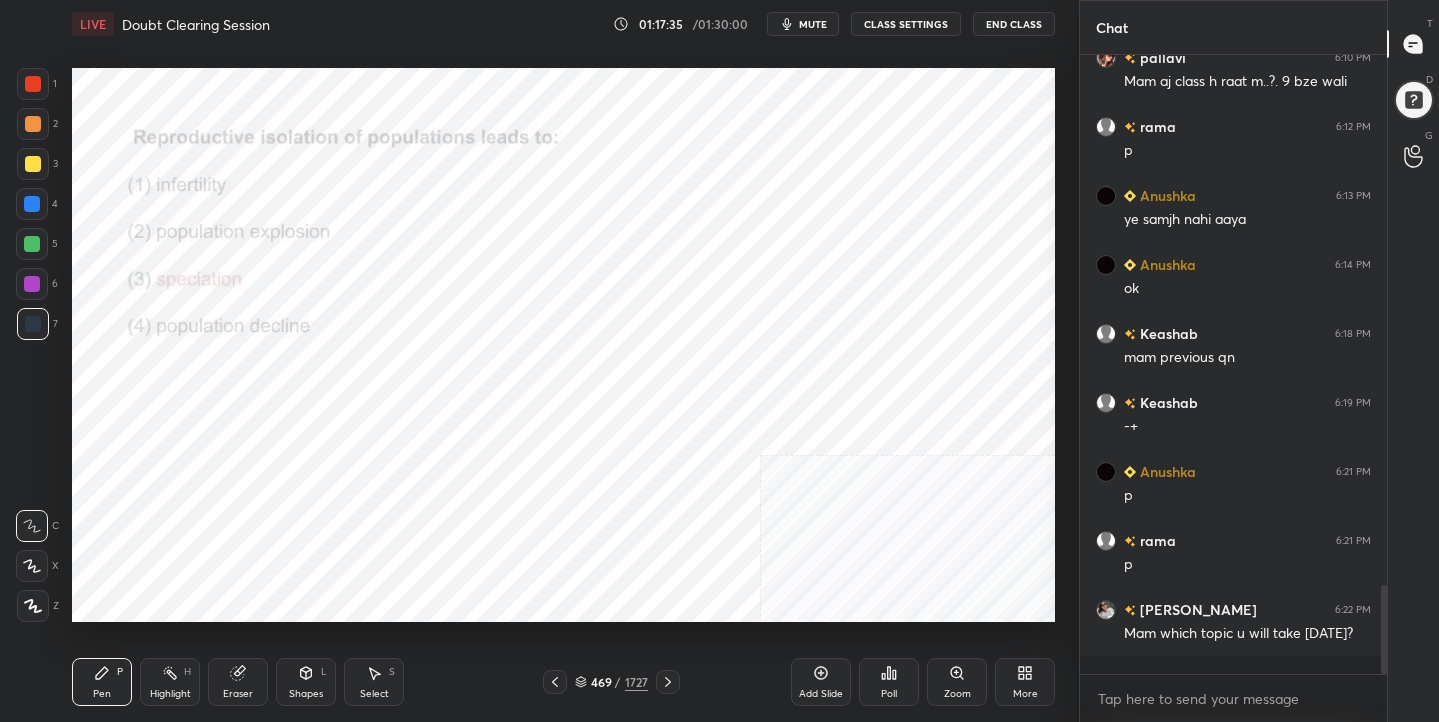 click on "469 / 1727" at bounding box center [611, 682] 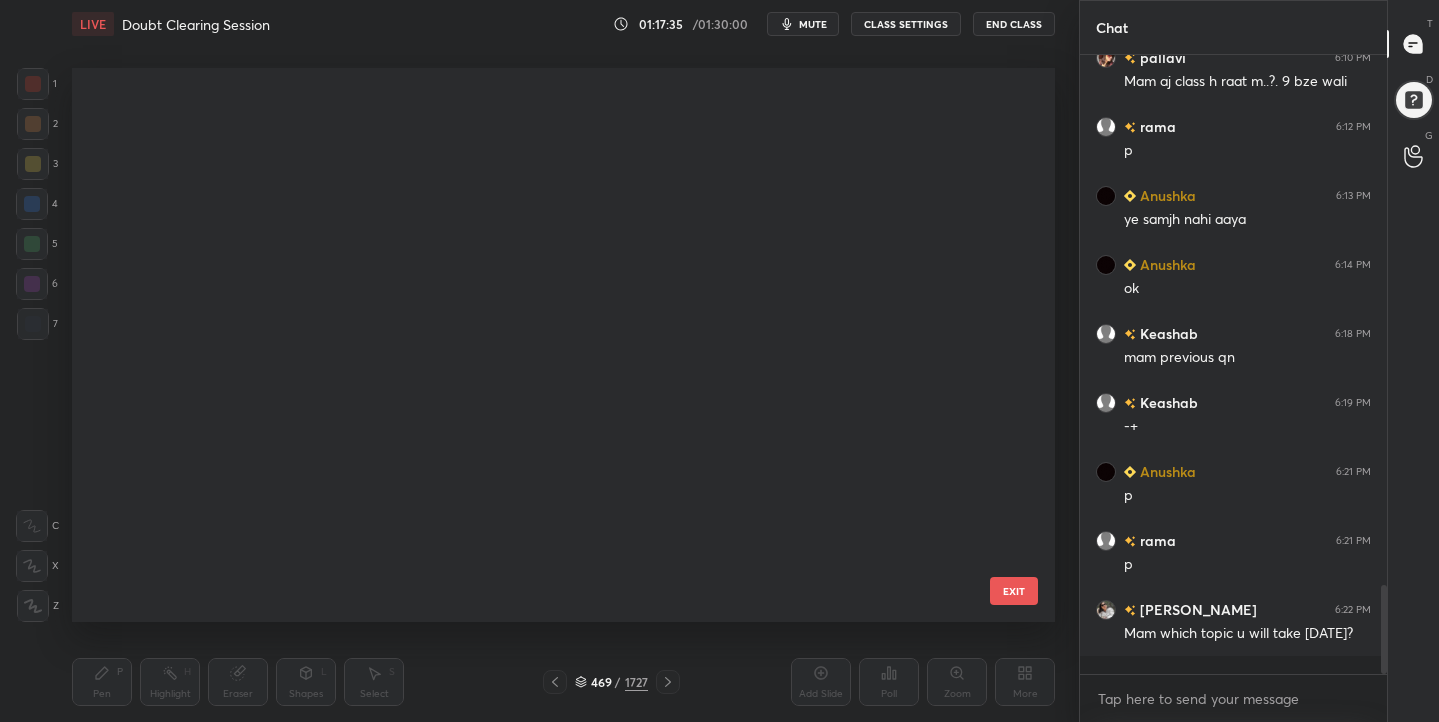 scroll, scrollTop: 26029, scrollLeft: 0, axis: vertical 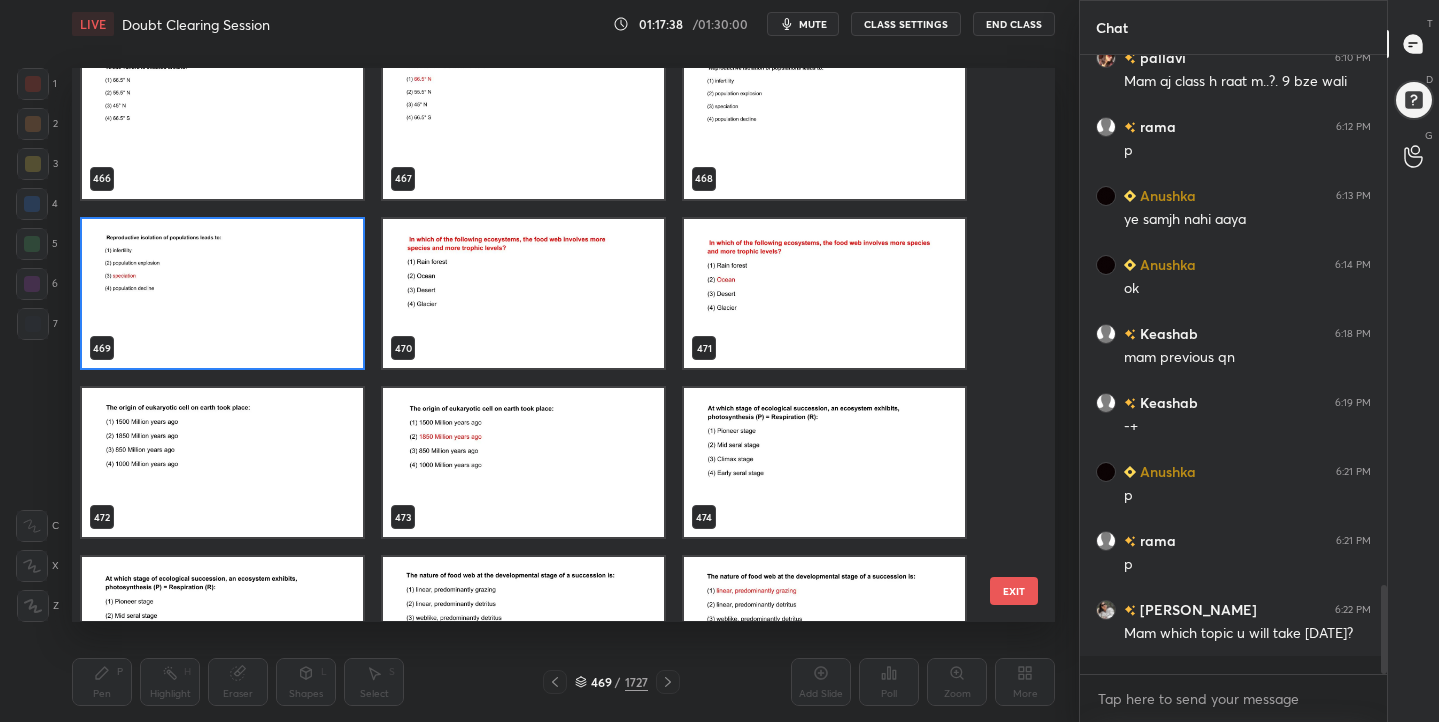 click at bounding box center [523, 293] 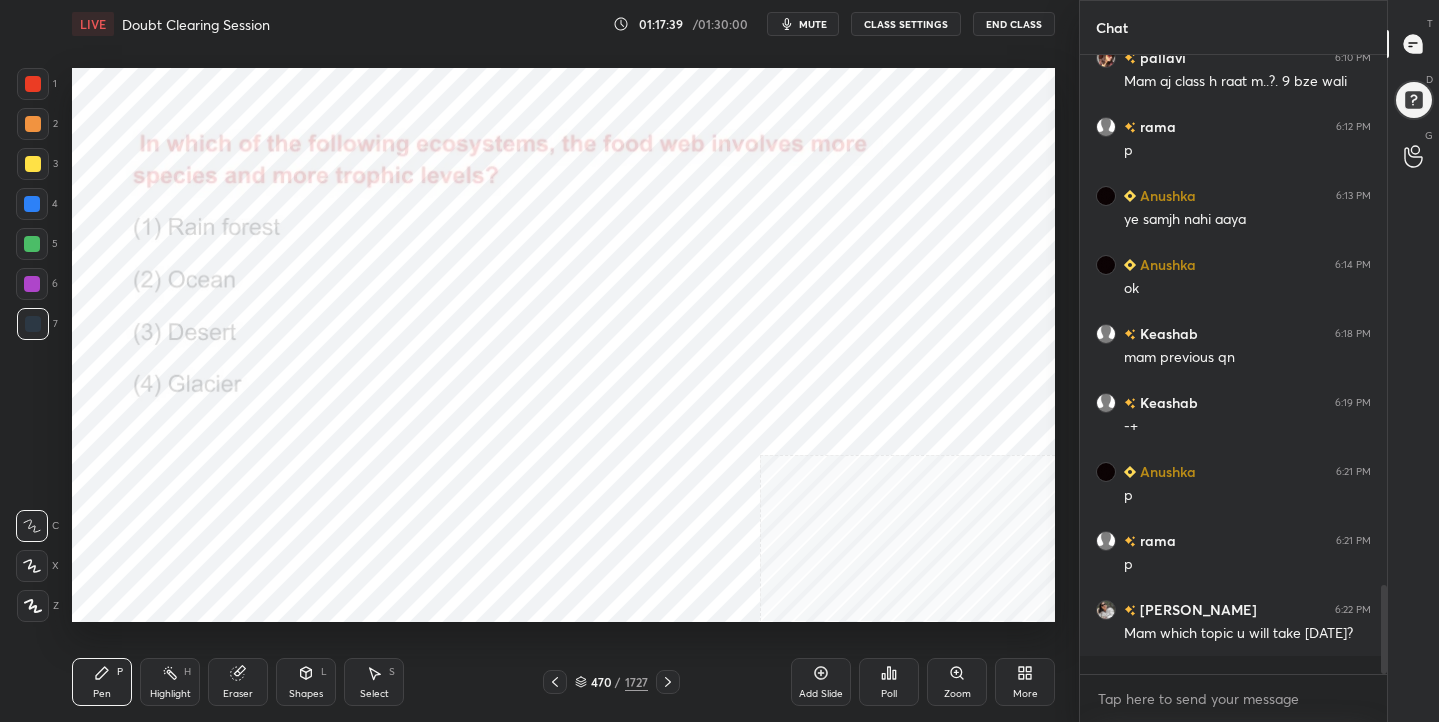 click on "mute" at bounding box center (813, 24) 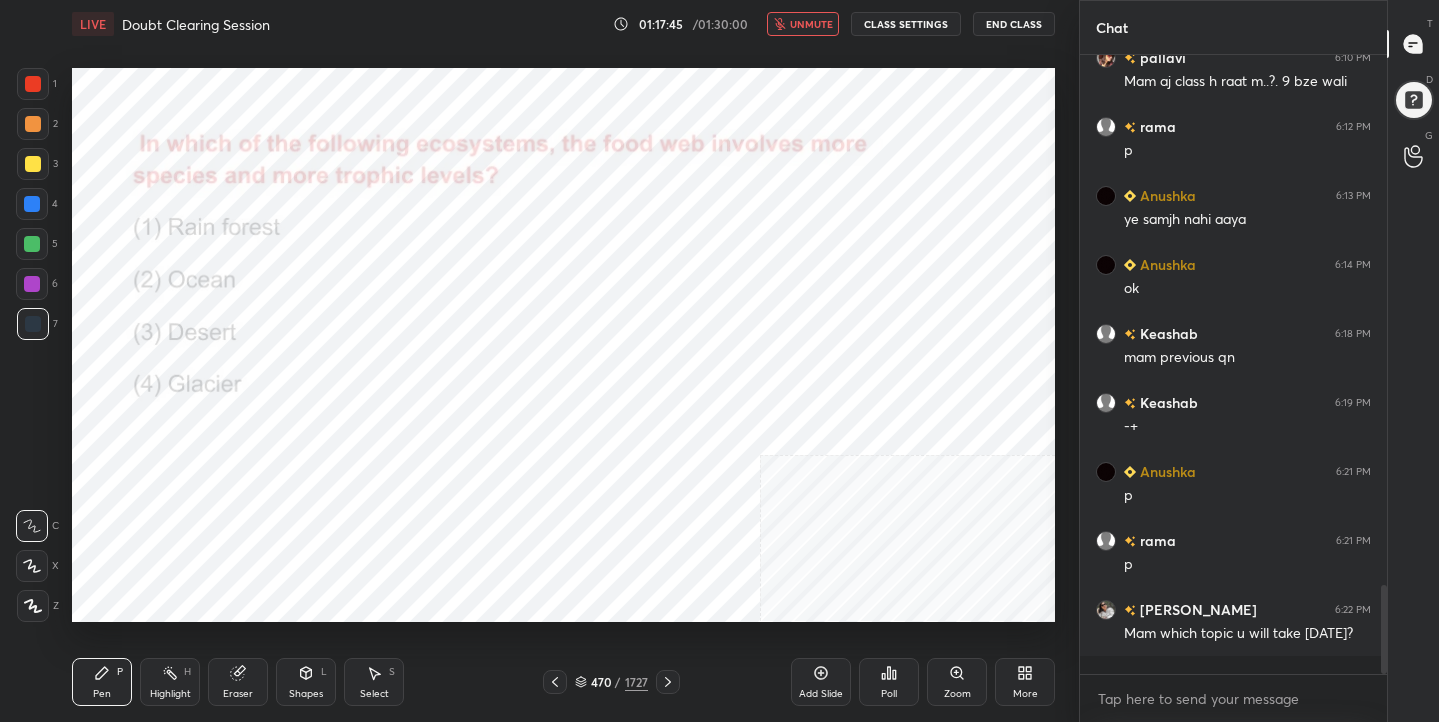 scroll, scrollTop: 3736, scrollLeft: 0, axis: vertical 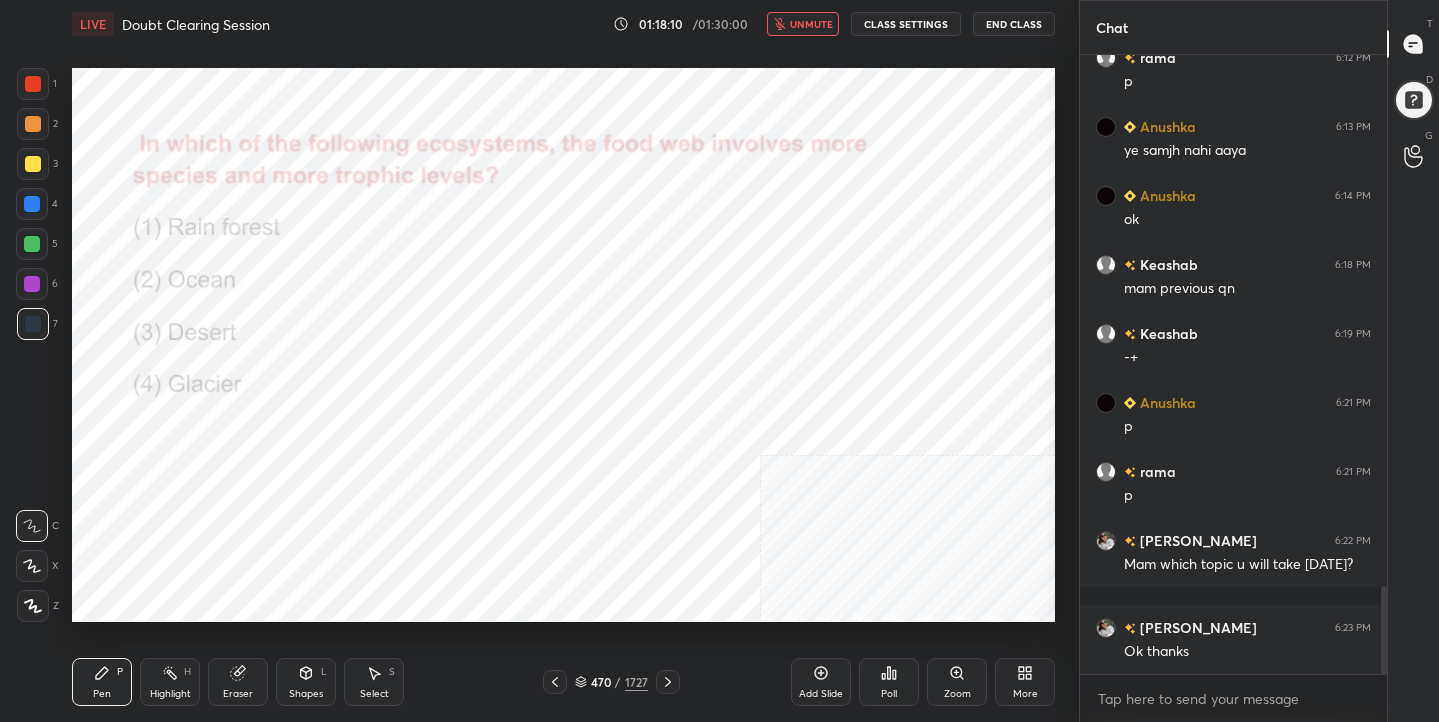 click 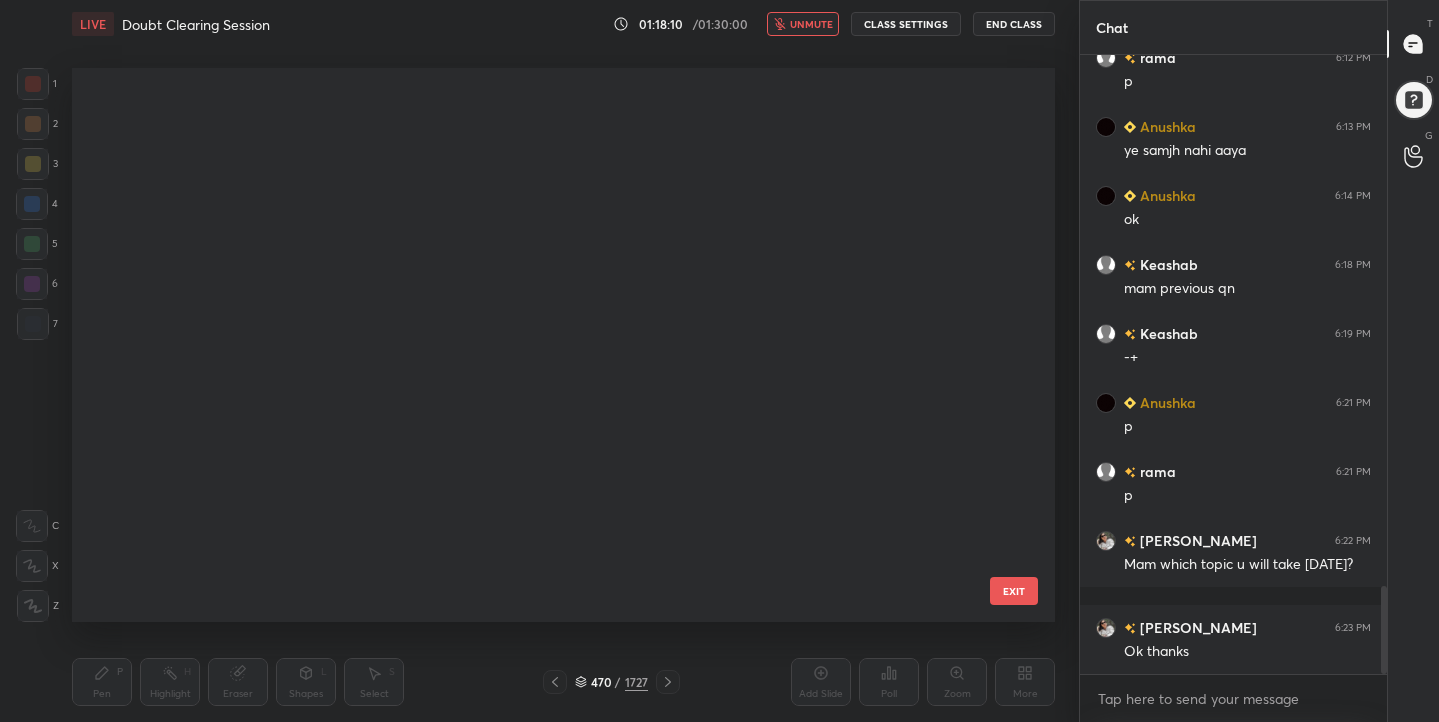 scroll, scrollTop: 26029, scrollLeft: 0, axis: vertical 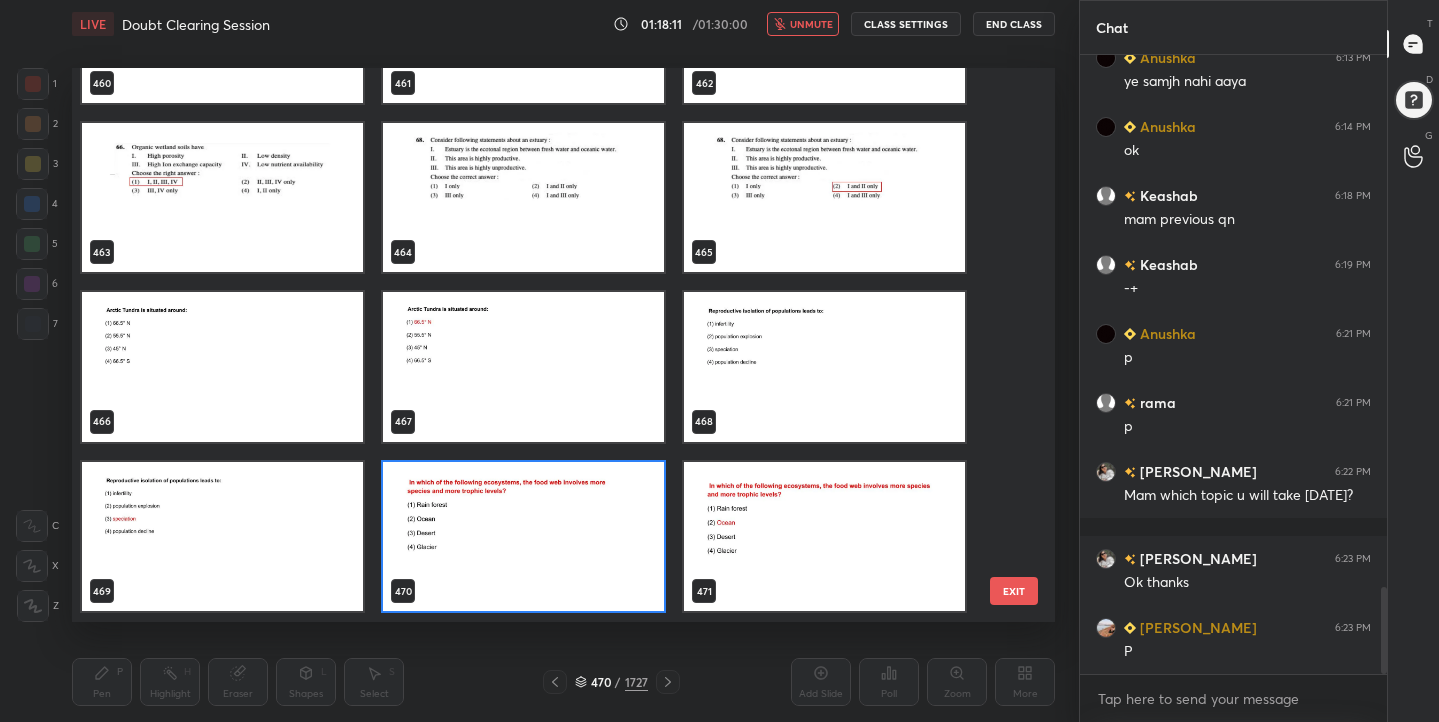 click at bounding box center (523, 536) 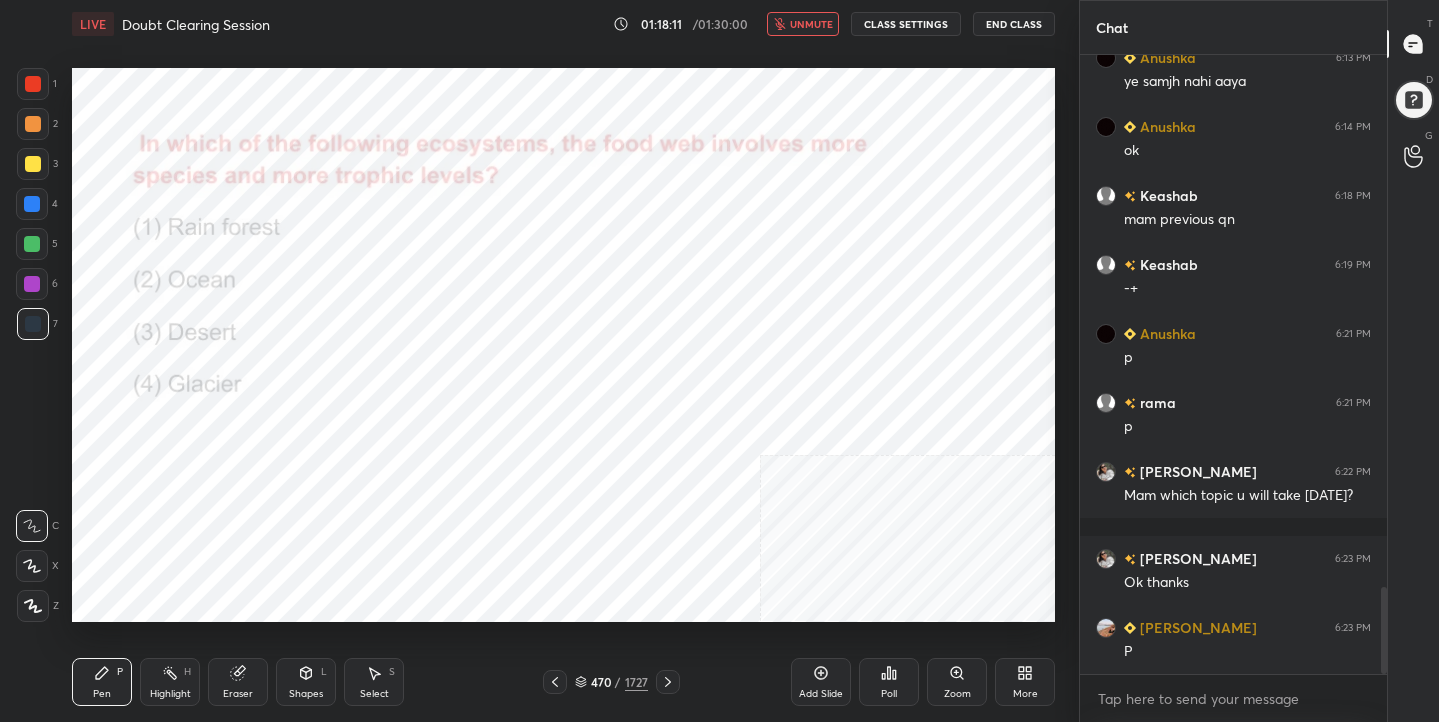 click at bounding box center [523, 536] 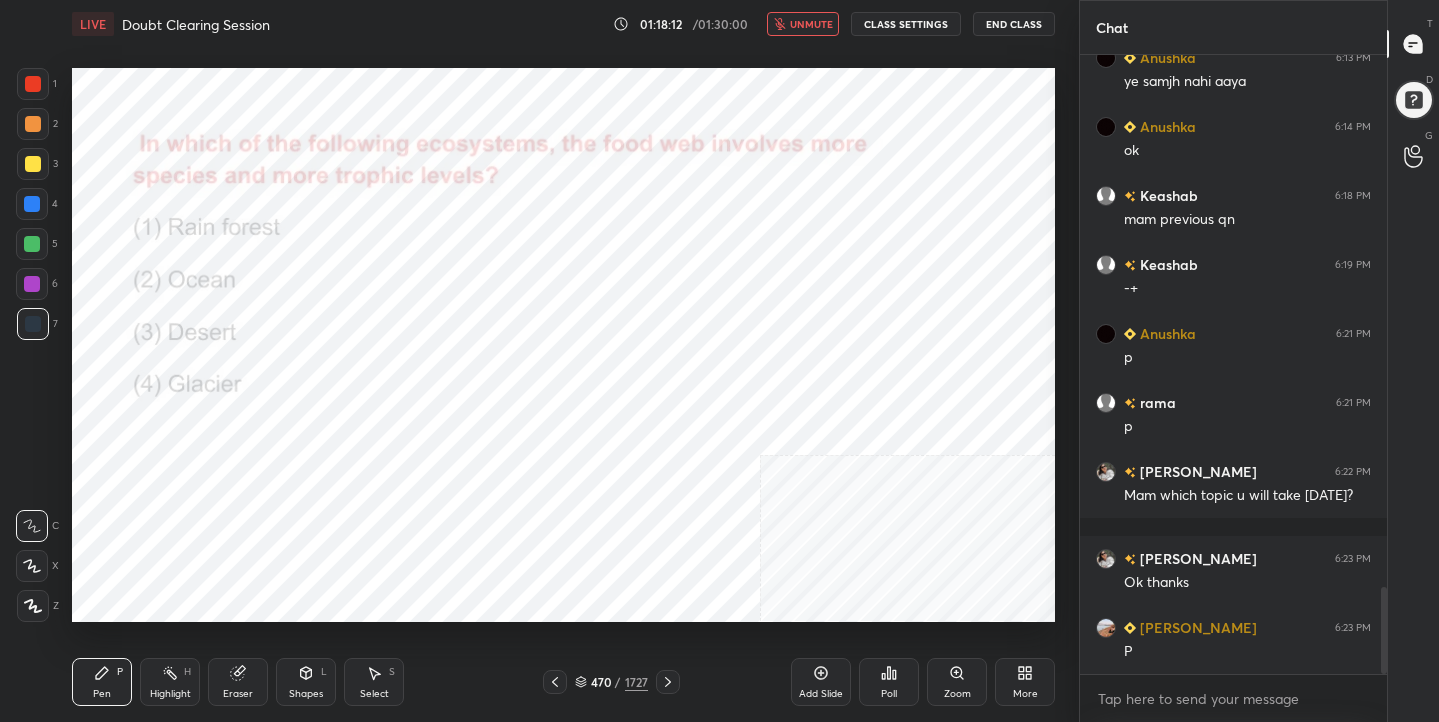 click 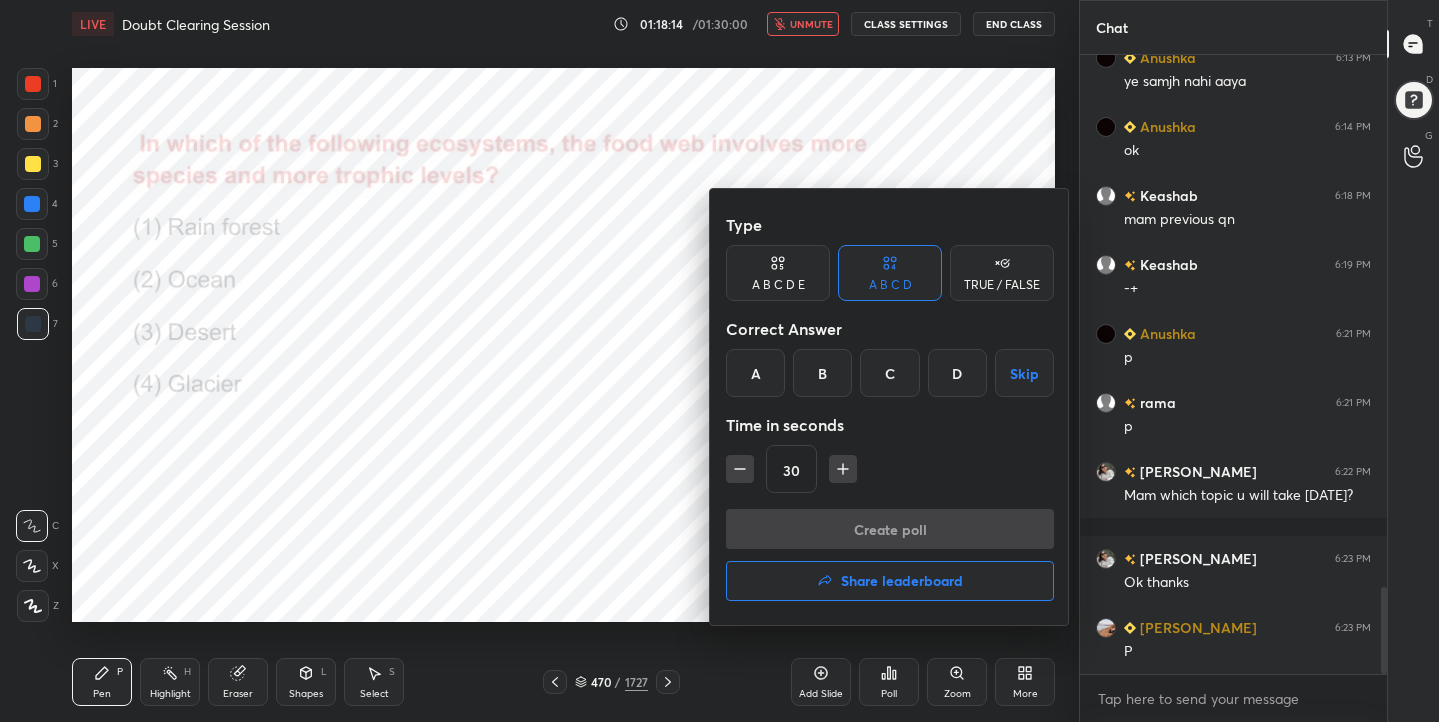 click on "B" at bounding box center (822, 373) 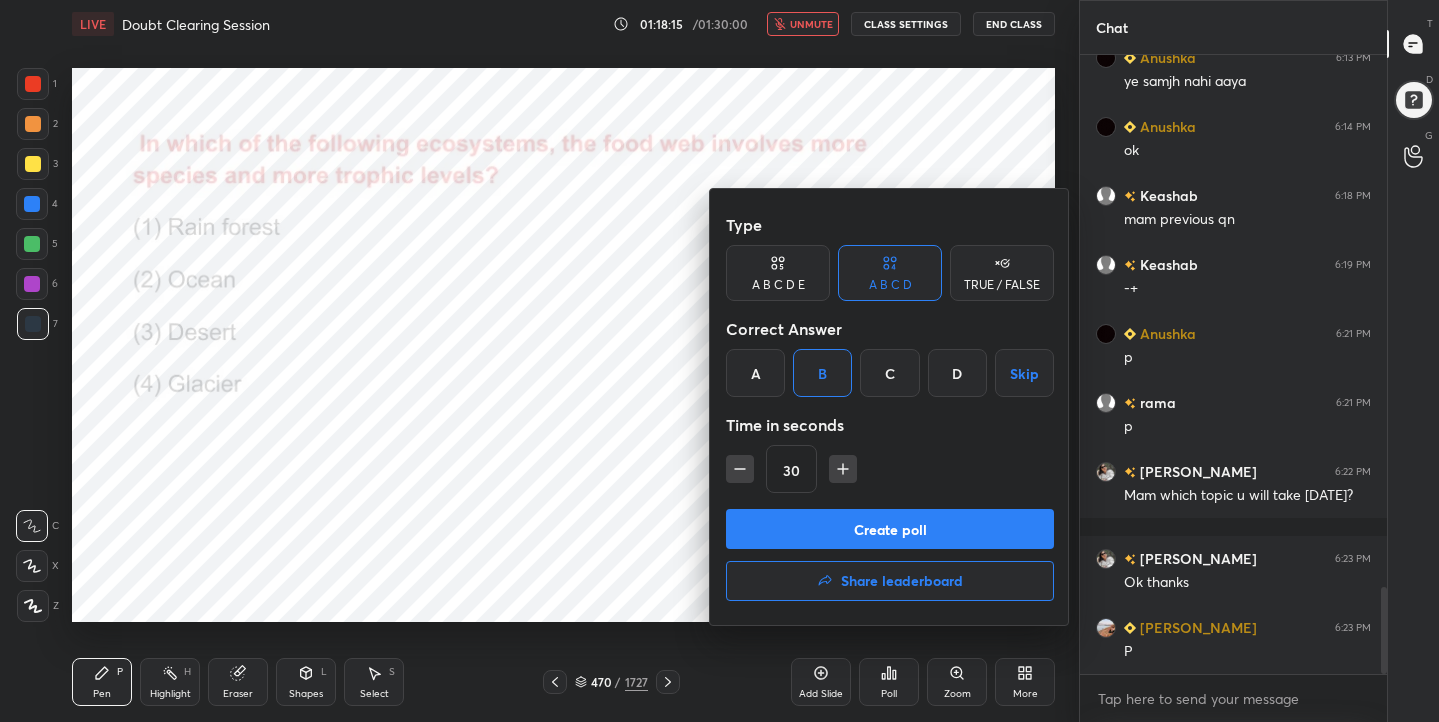 click on "Create poll" at bounding box center [890, 529] 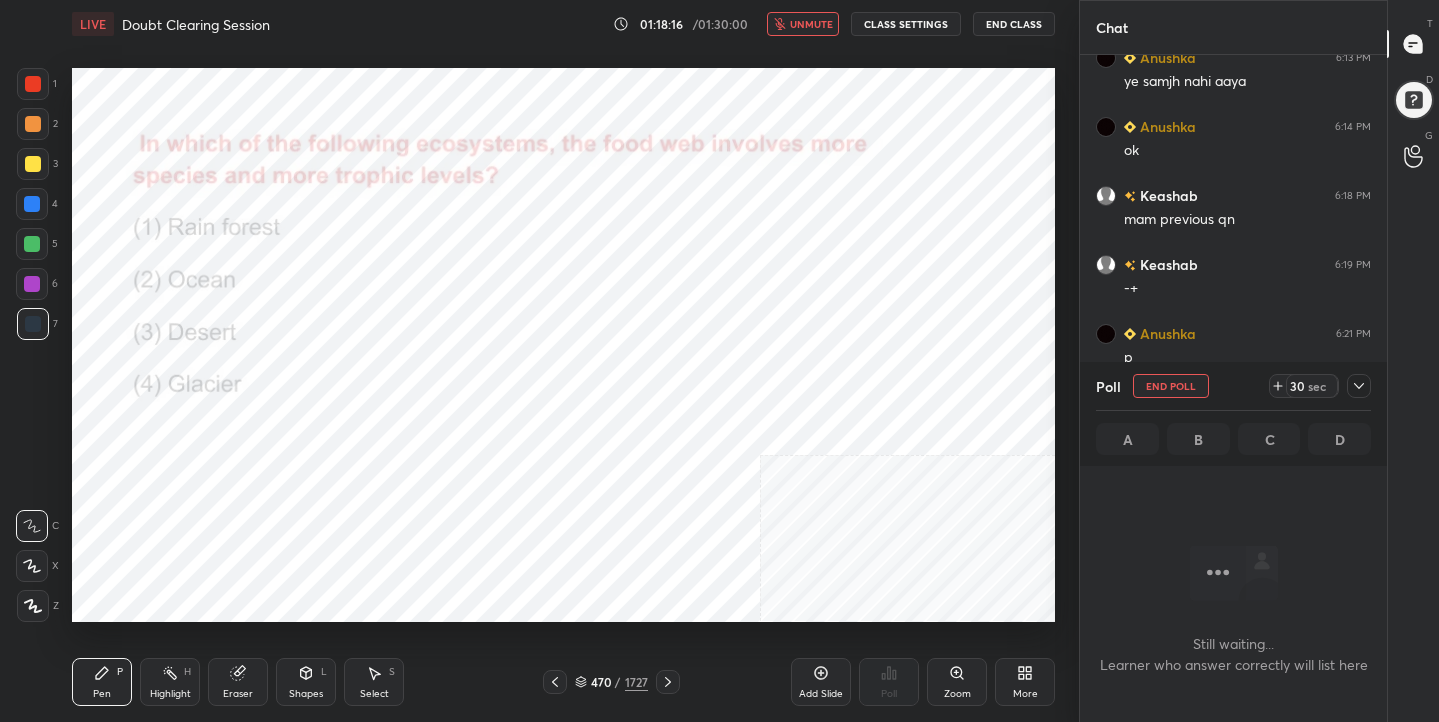 scroll, scrollTop: 343, scrollLeft: 301, axis: both 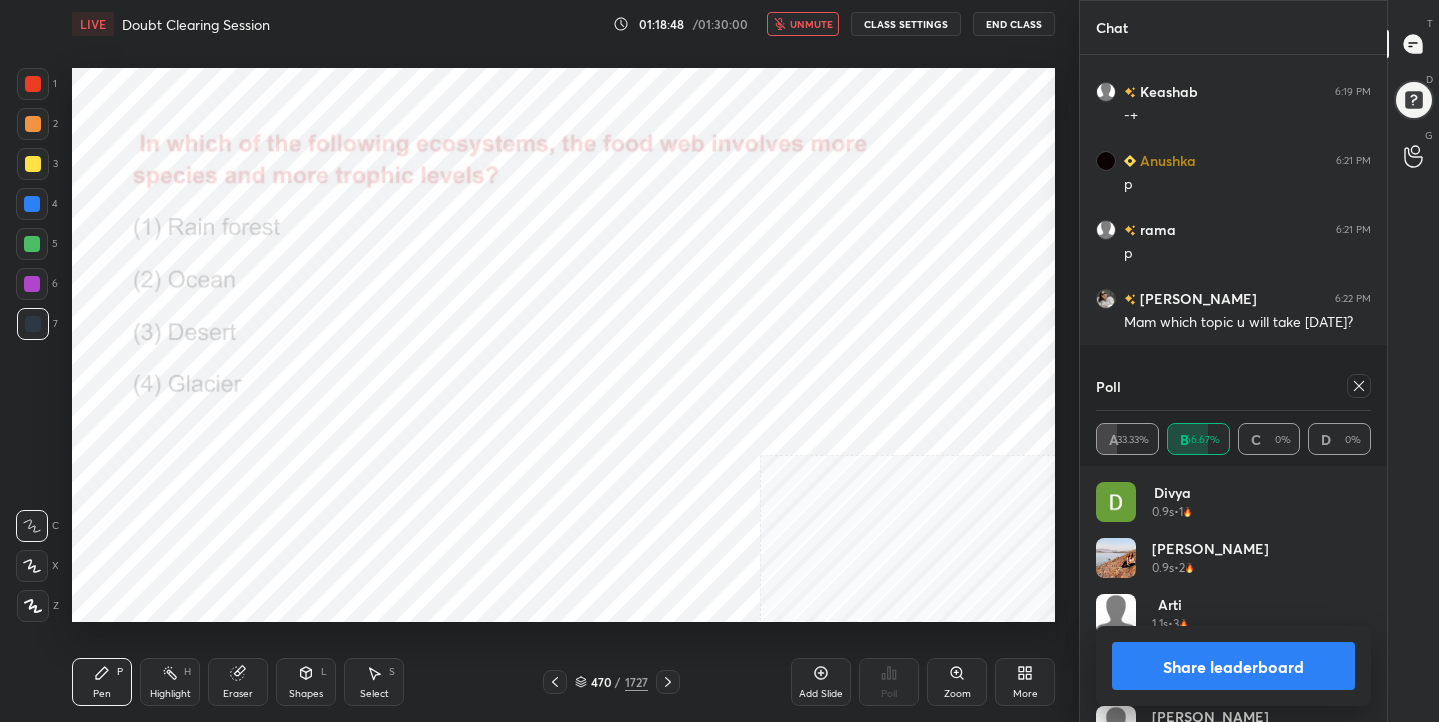 click 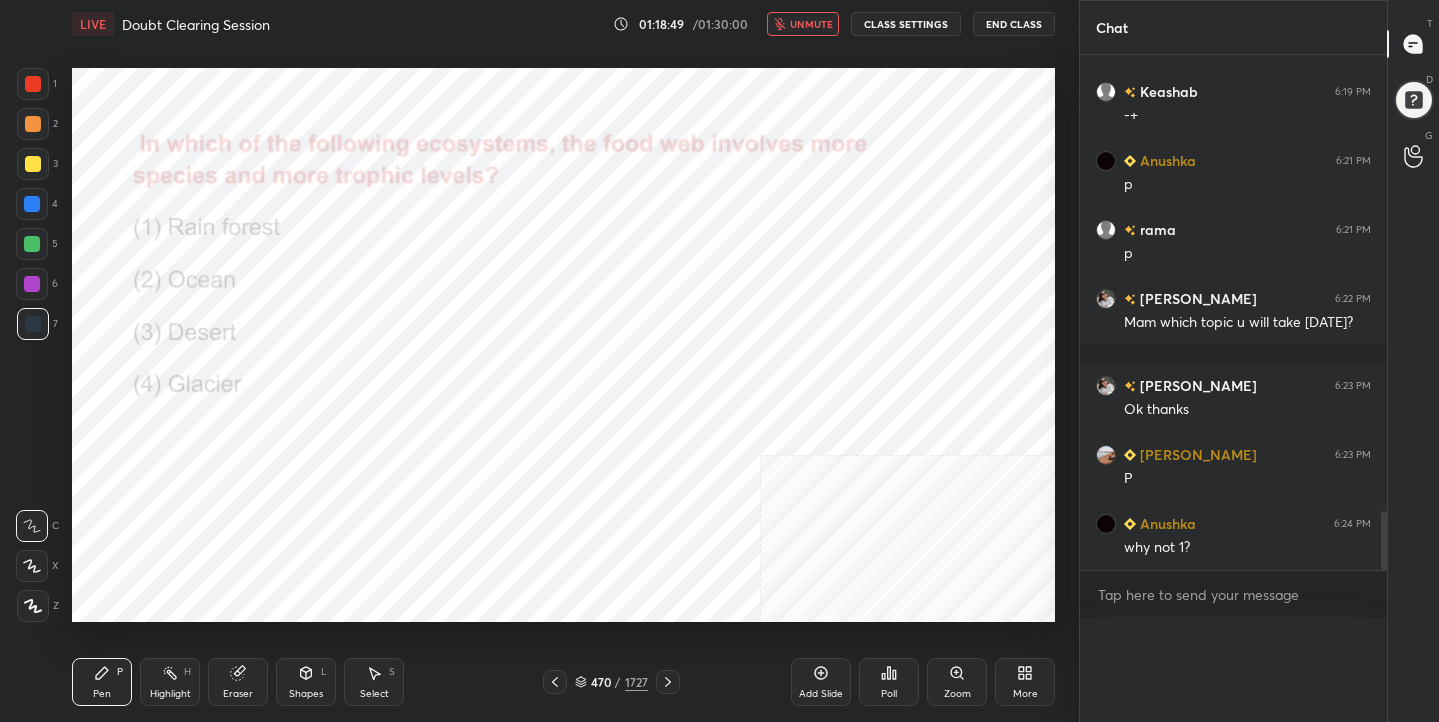 scroll, scrollTop: 0, scrollLeft: 0, axis: both 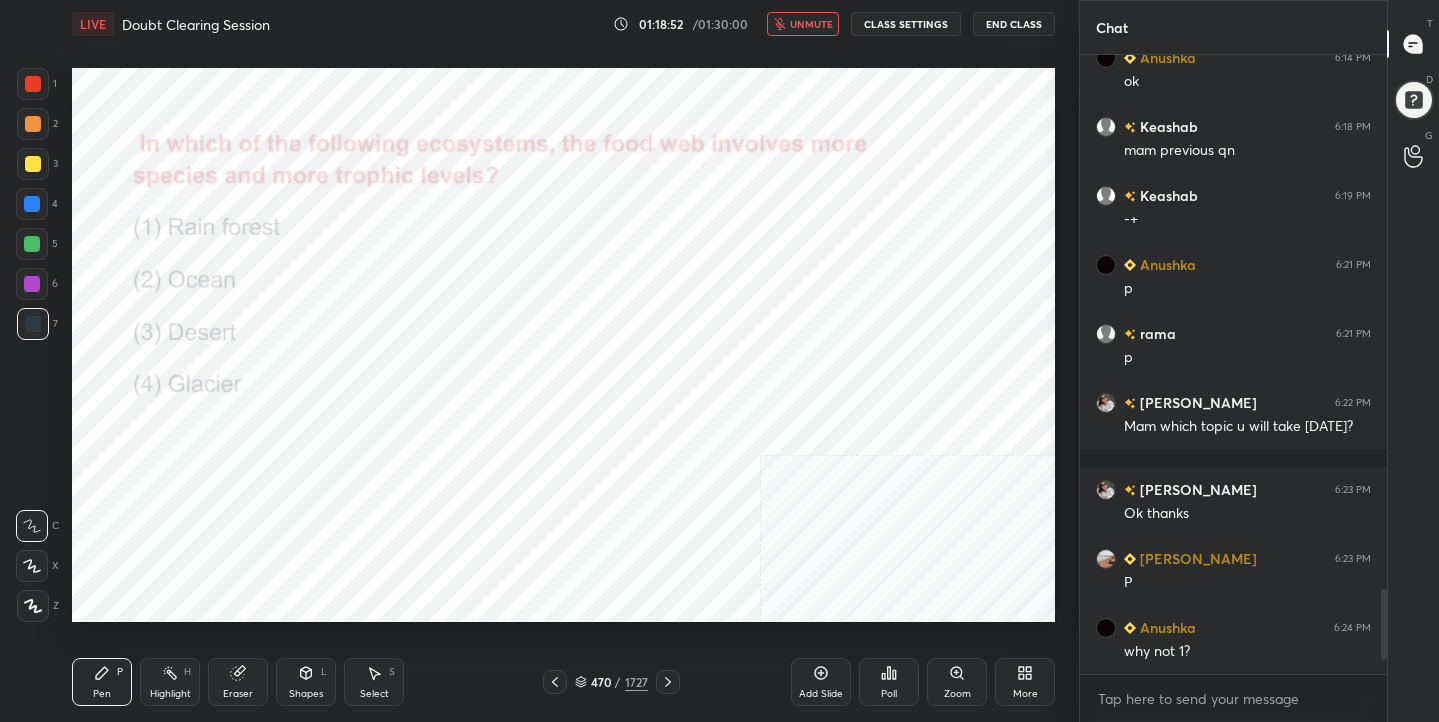 click on "unmute" at bounding box center [811, 24] 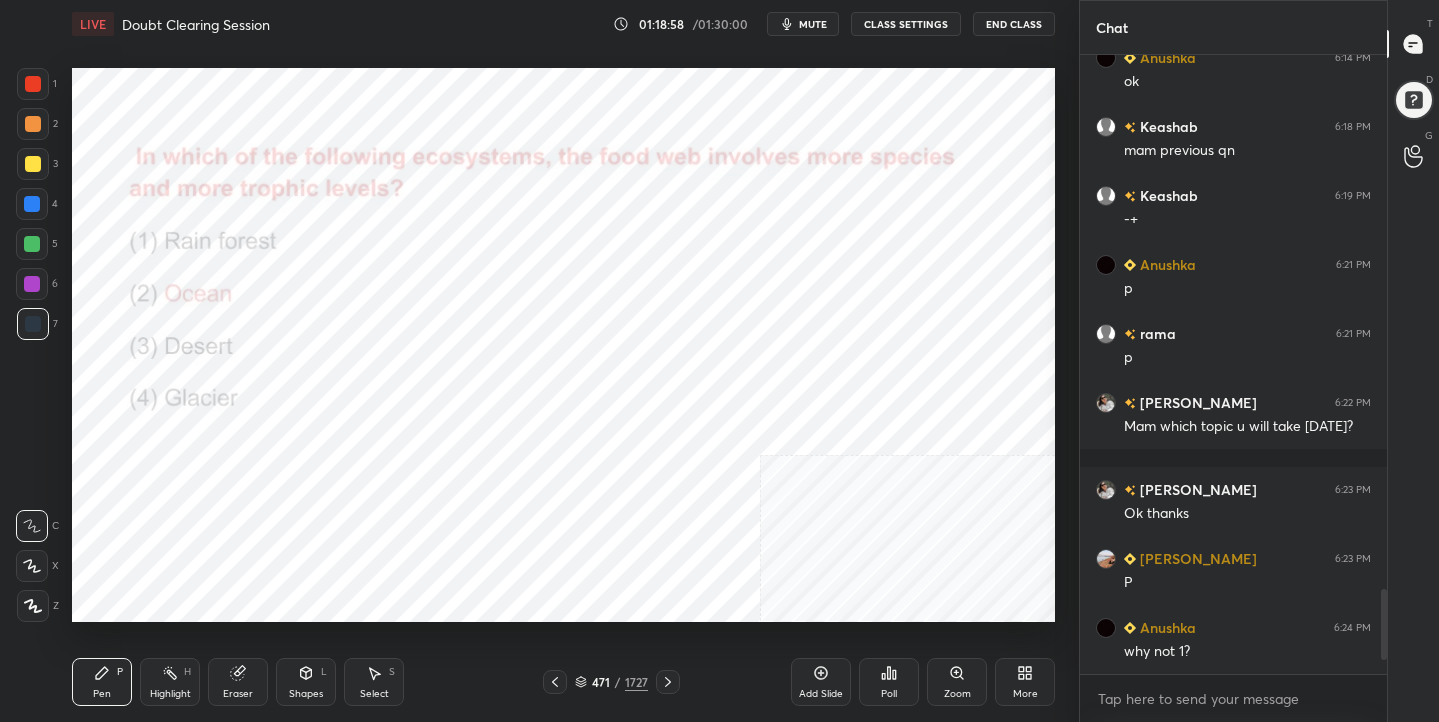 scroll, scrollTop: 572, scrollLeft: 301, axis: both 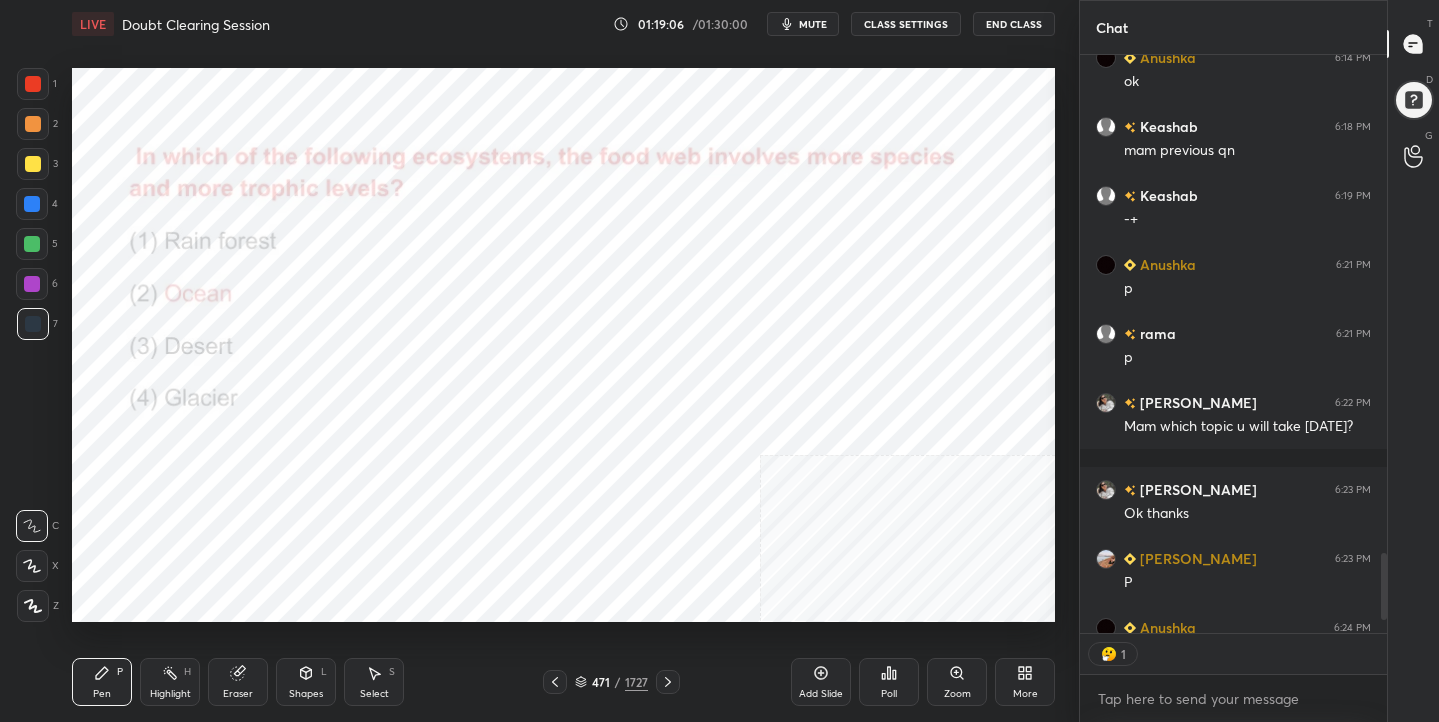 click 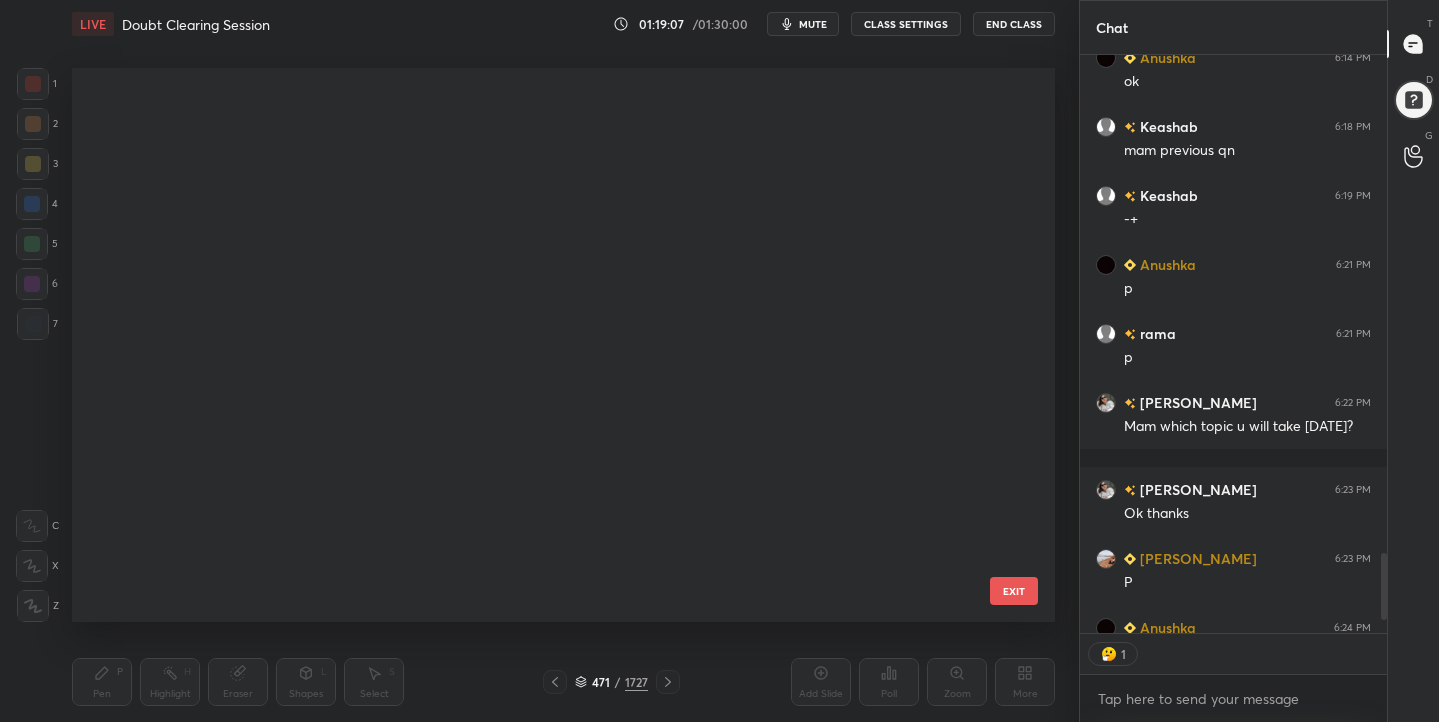 scroll, scrollTop: 26029, scrollLeft: 0, axis: vertical 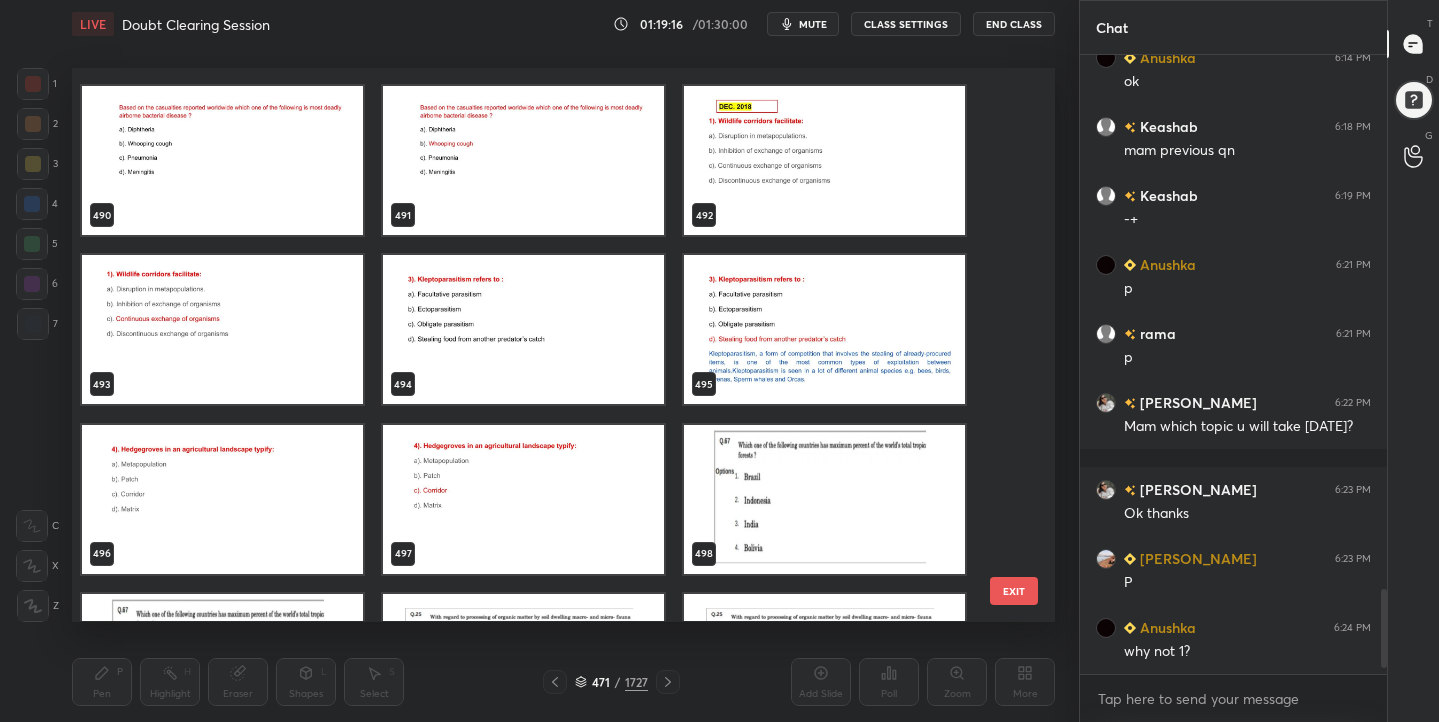click at bounding box center [523, 330] 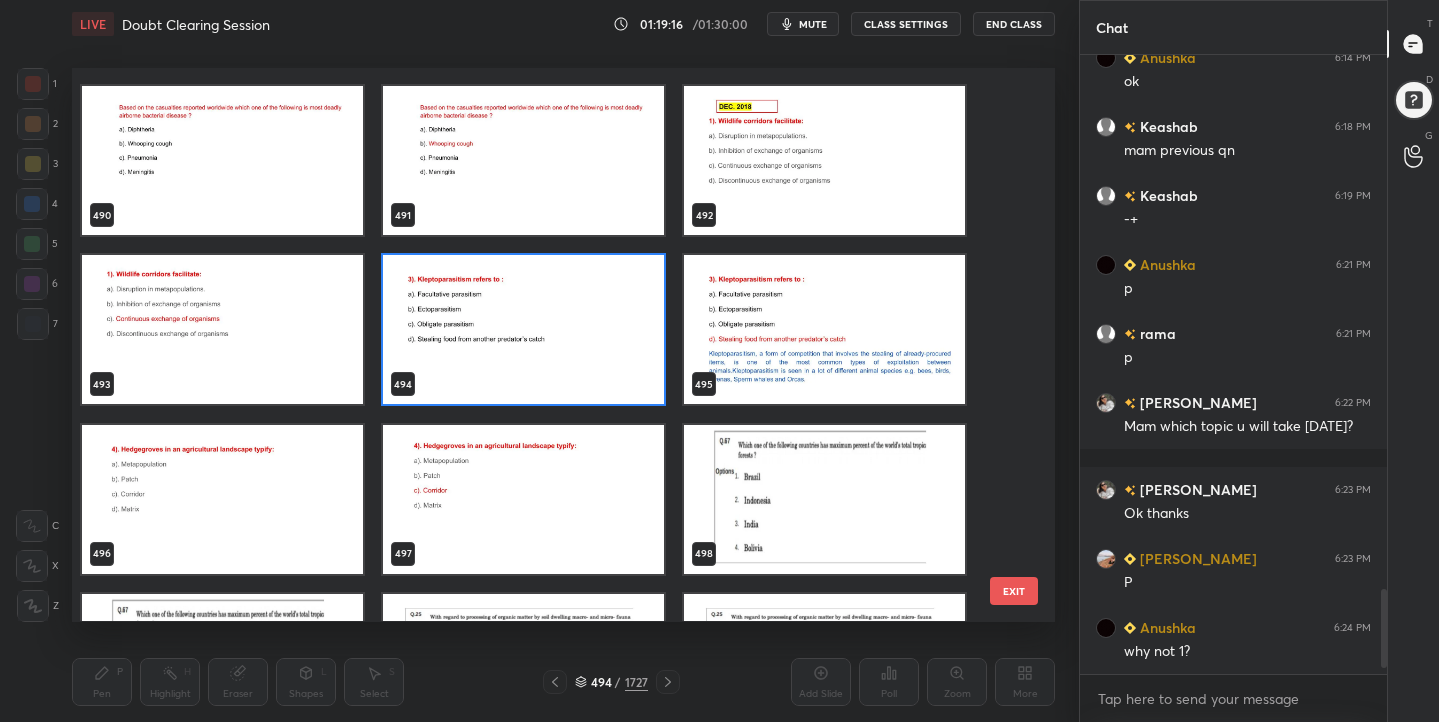 click at bounding box center (523, 330) 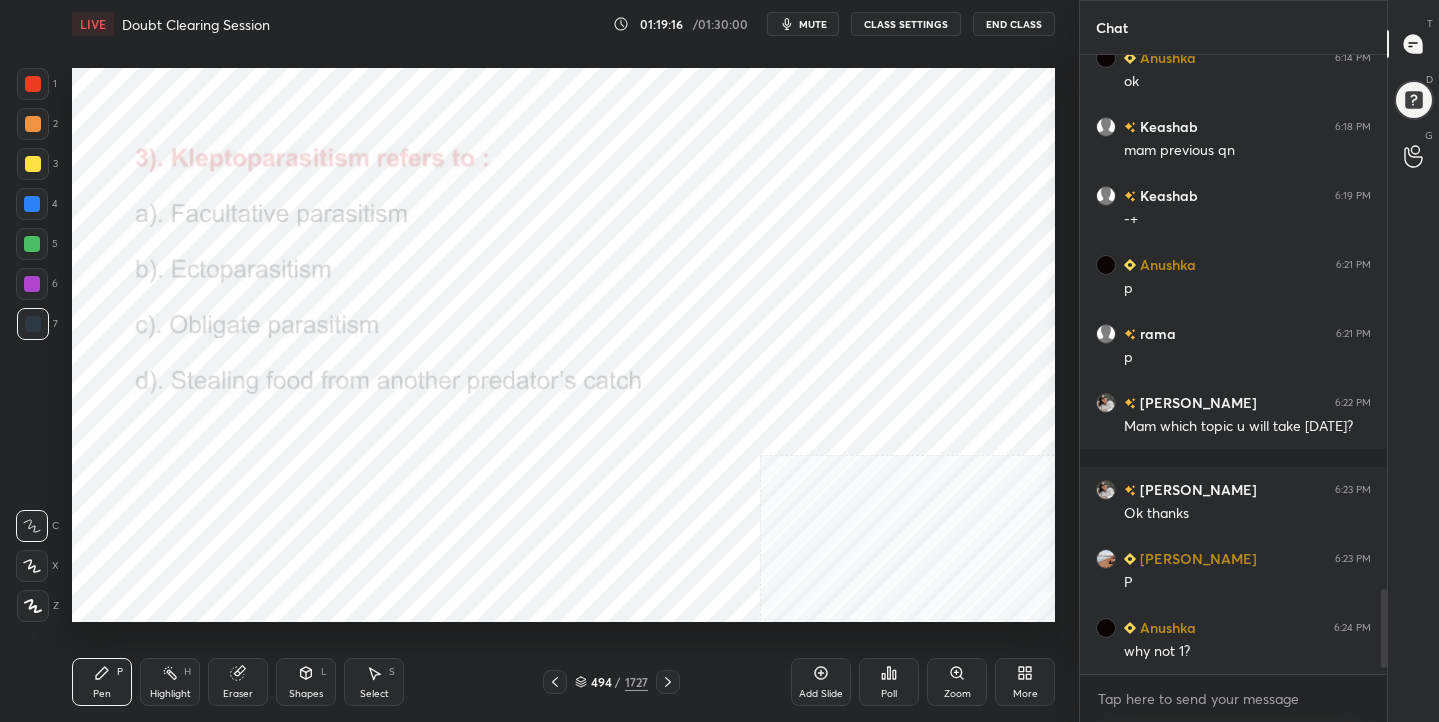 click at bounding box center [523, 330] 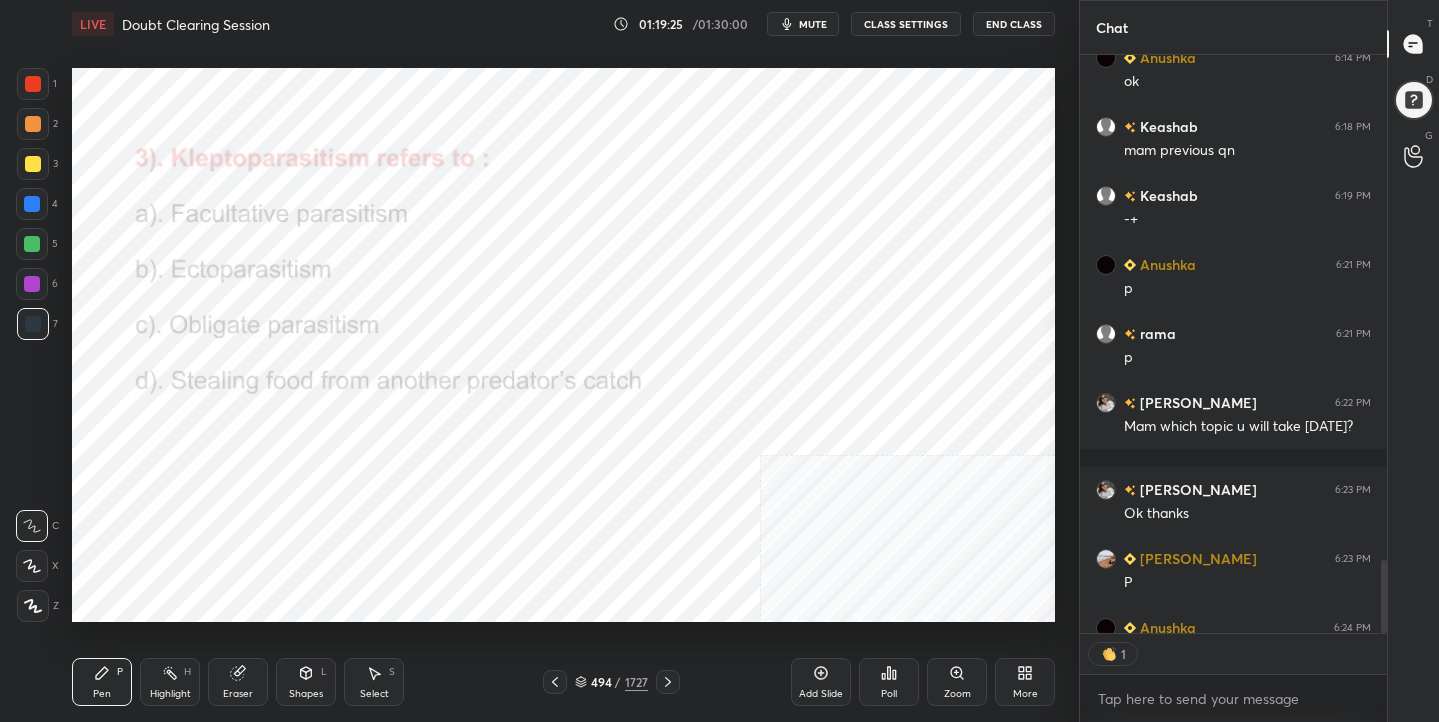 scroll, scrollTop: 572, scrollLeft: 301, axis: both 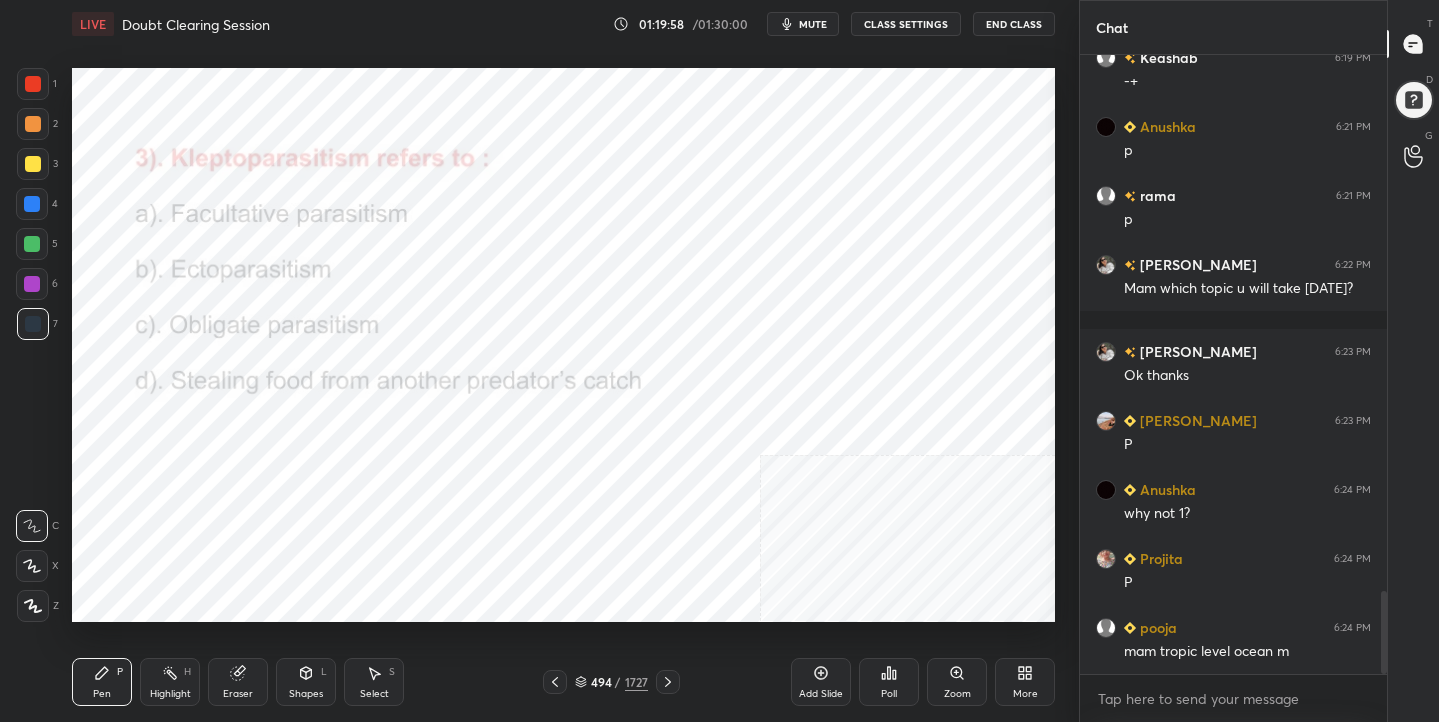 click 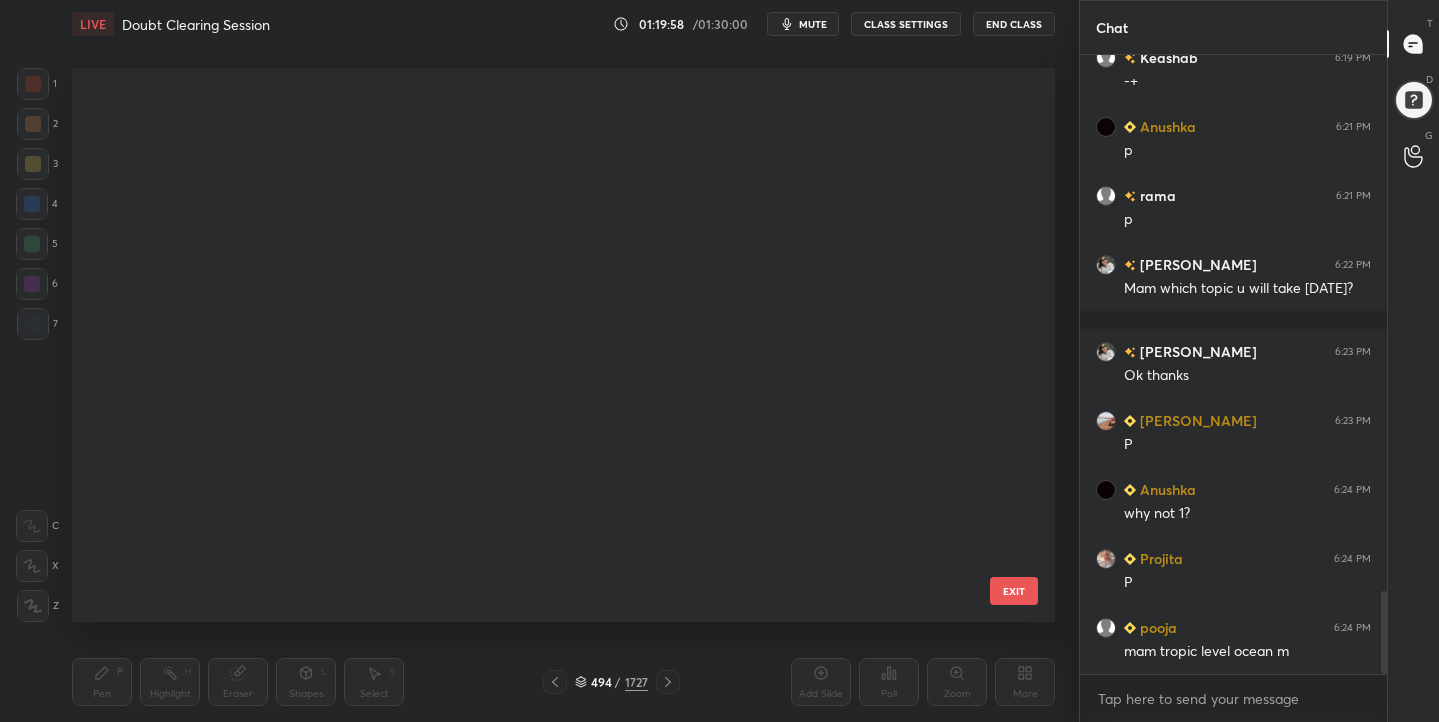 scroll, scrollTop: 27384, scrollLeft: 0, axis: vertical 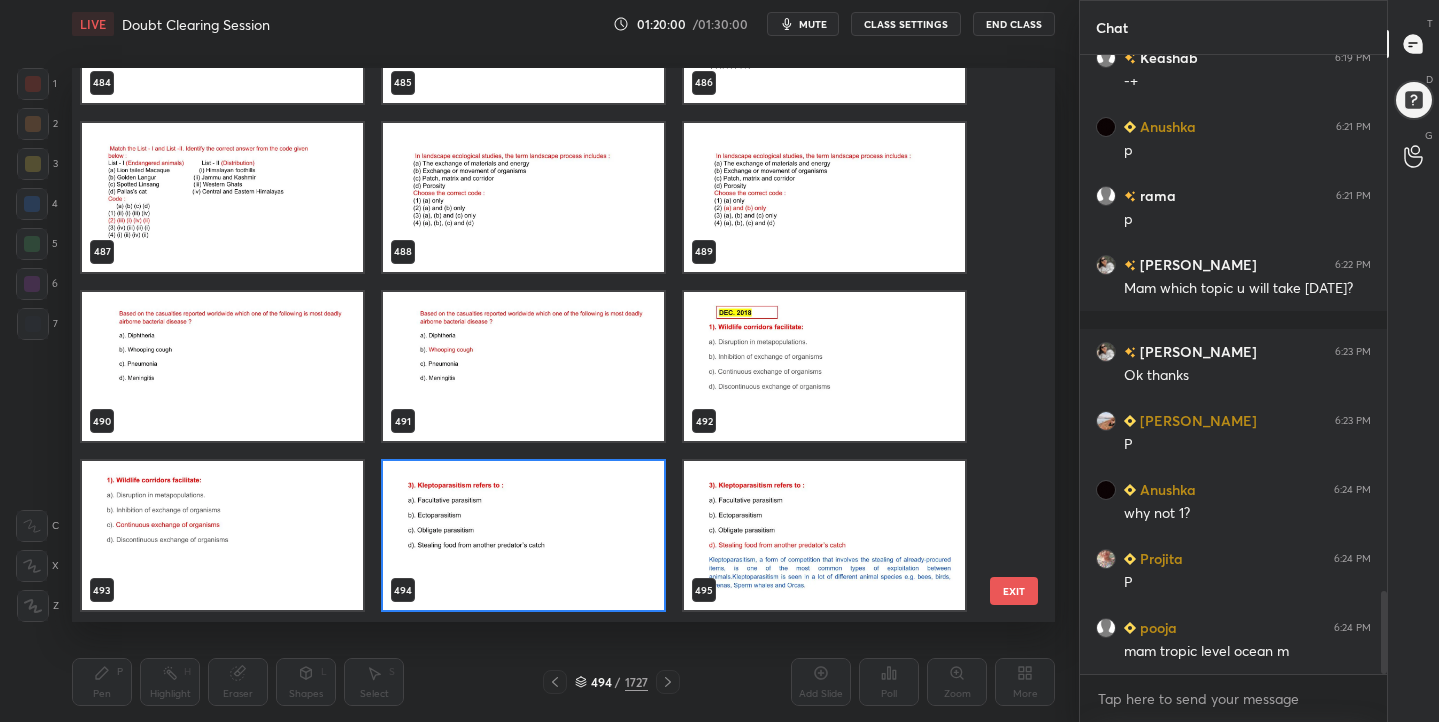 click at bounding box center [523, 536] 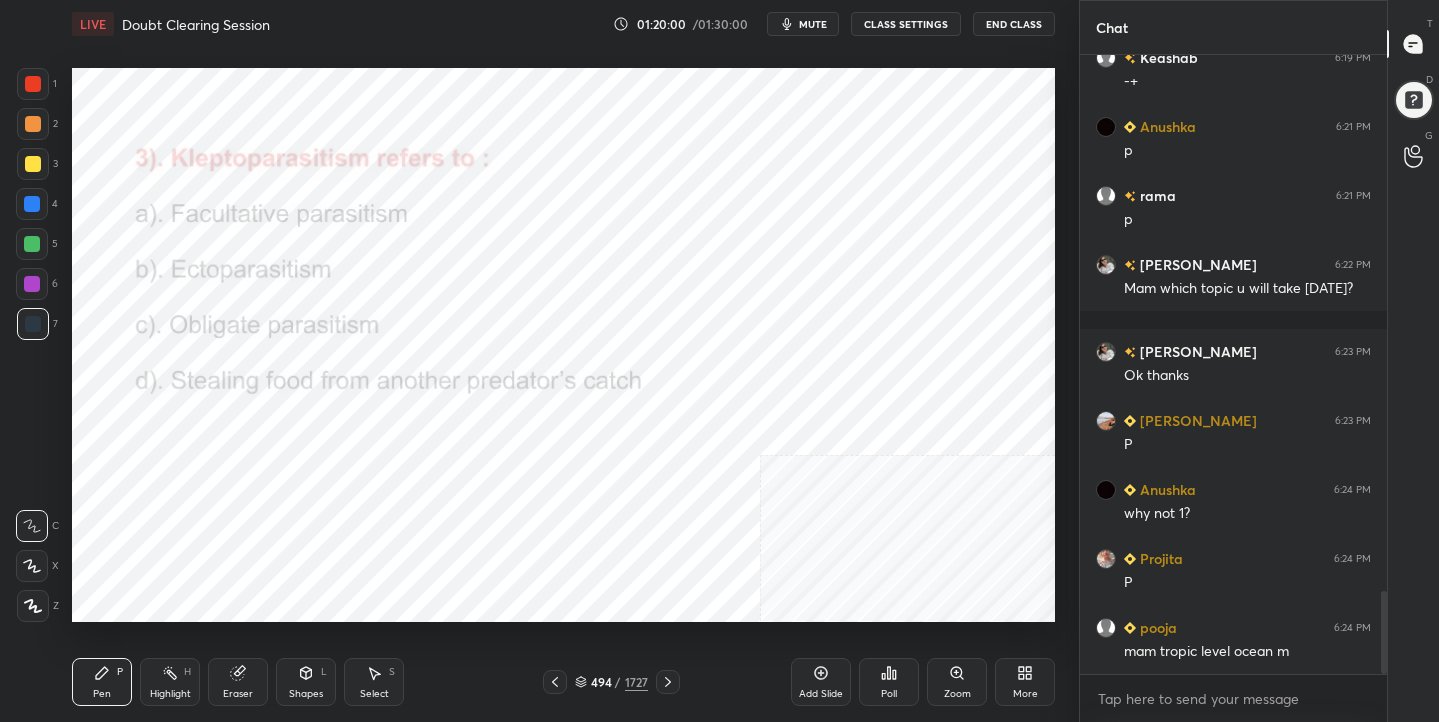 click at bounding box center [523, 536] 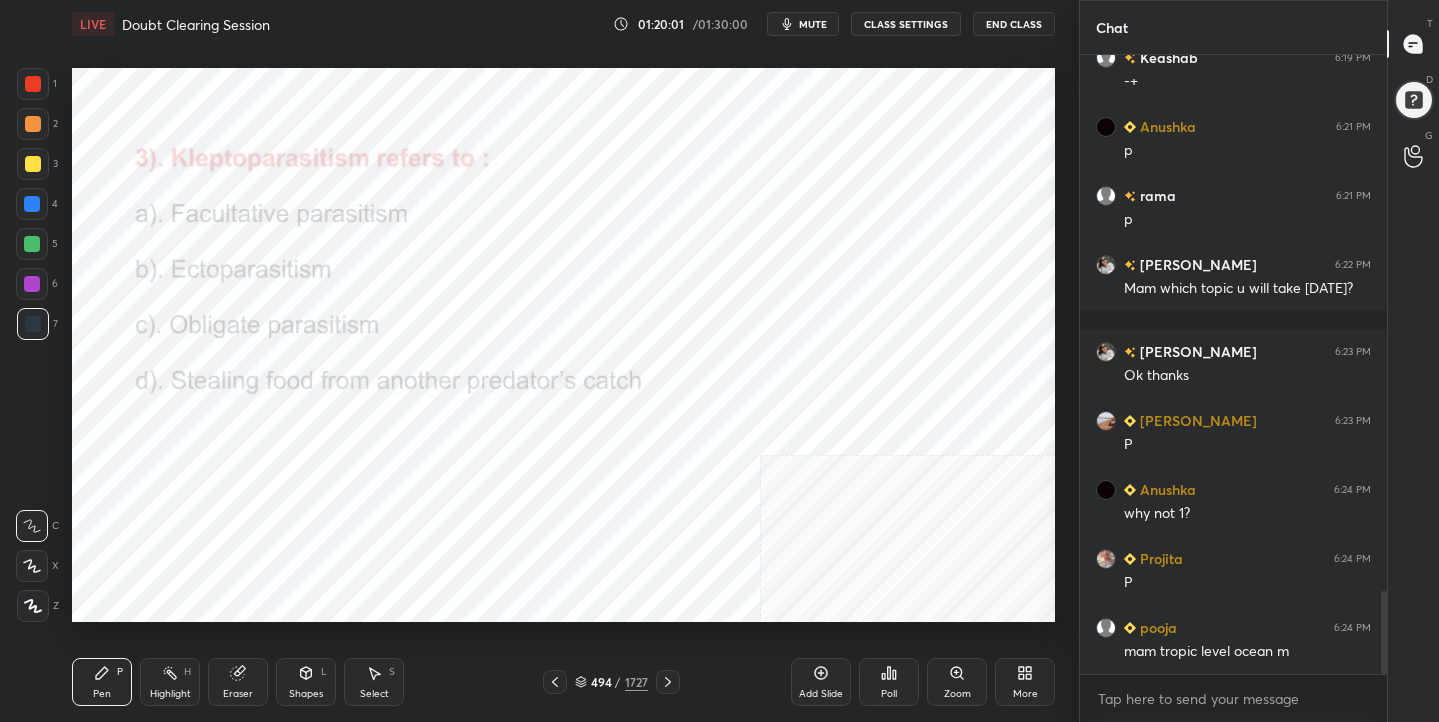 click 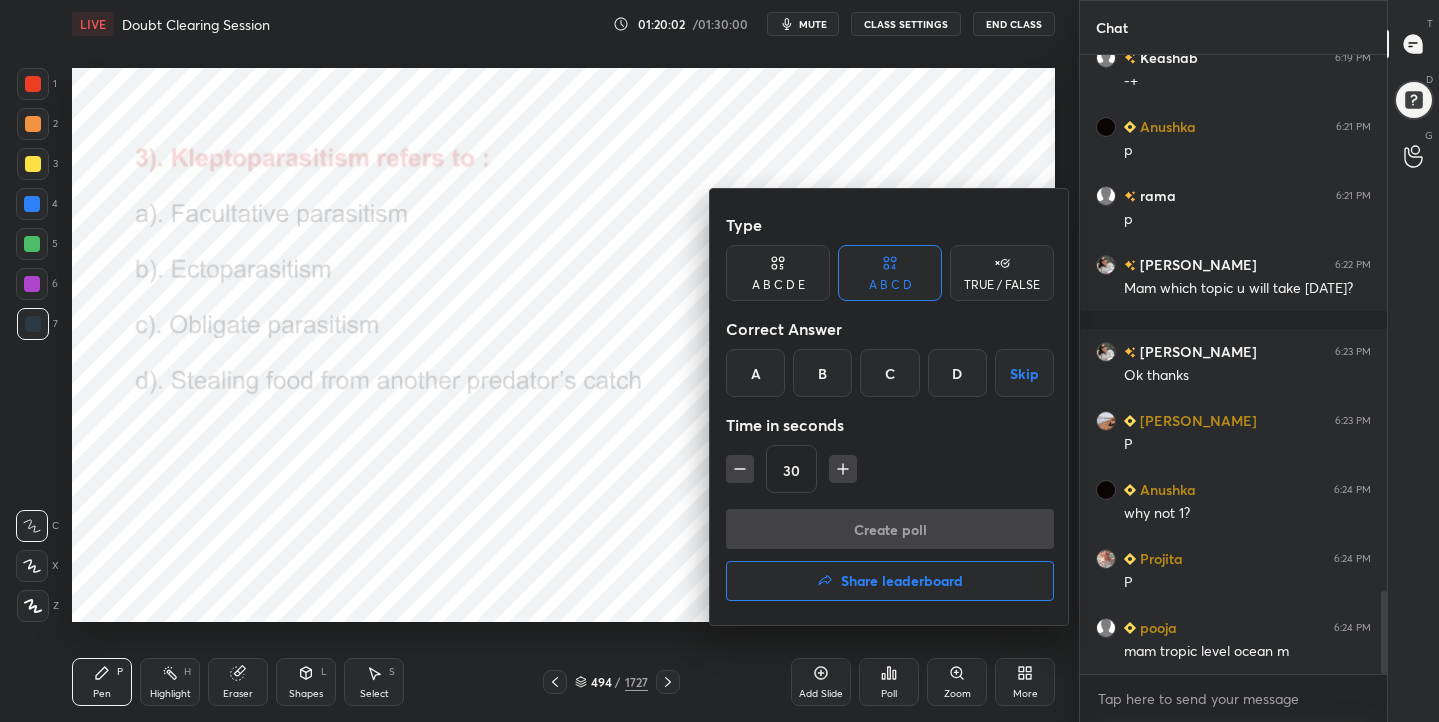 click on "D" at bounding box center [957, 373] 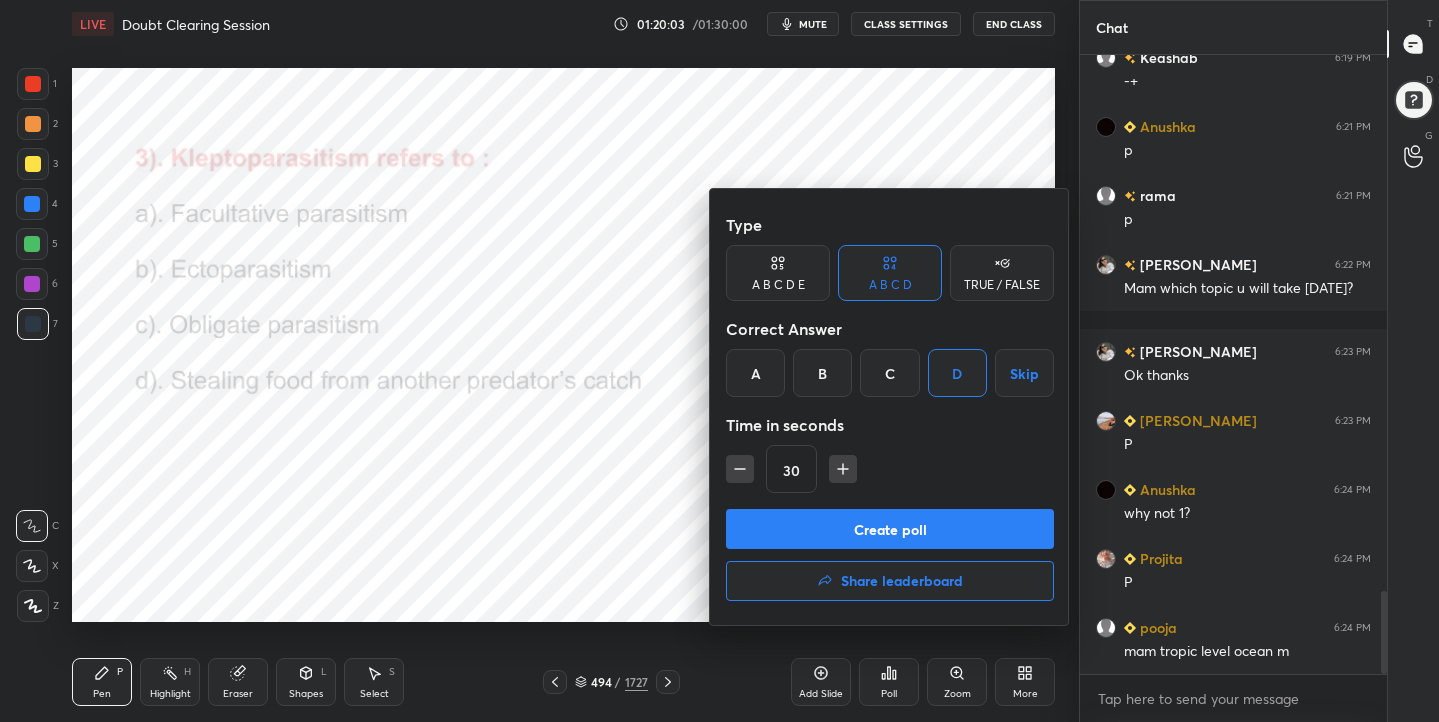 click on "Create poll" at bounding box center (890, 529) 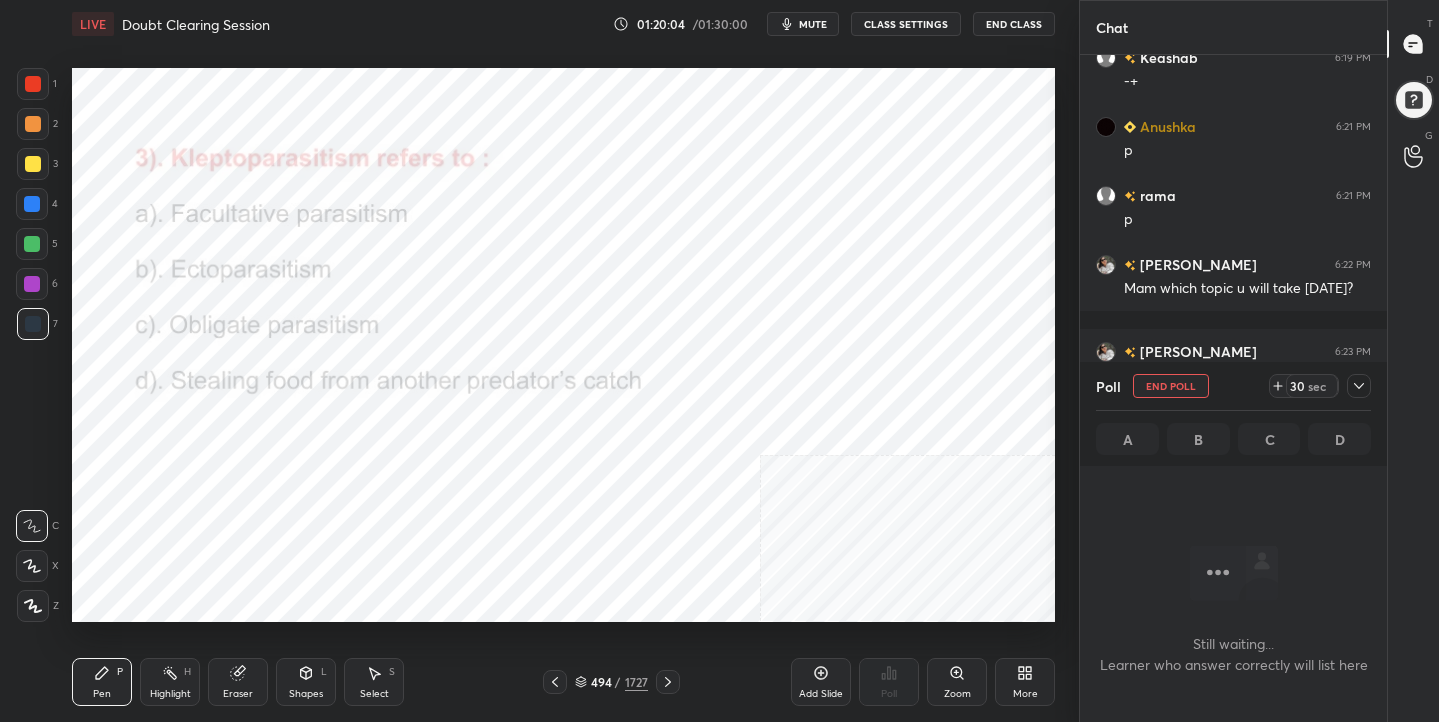 scroll, scrollTop: 344, scrollLeft: 301, axis: both 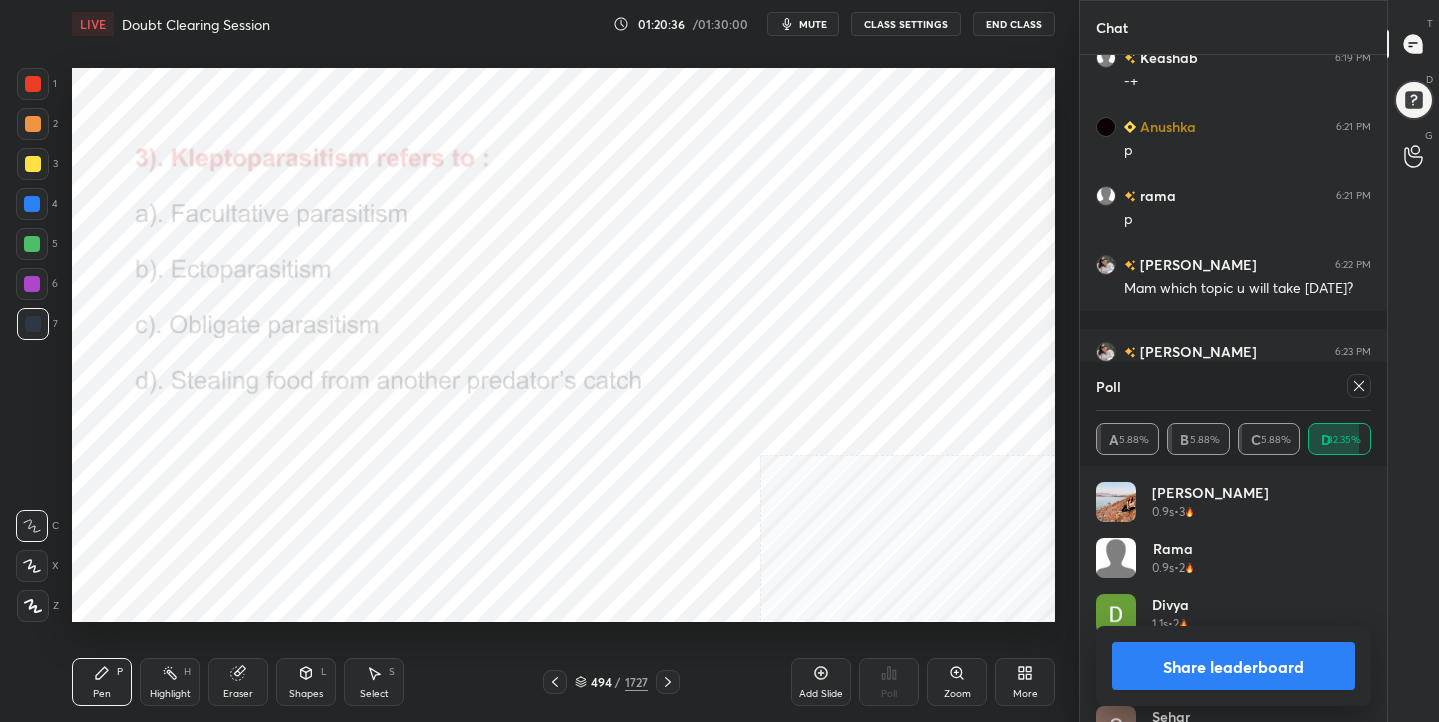 click 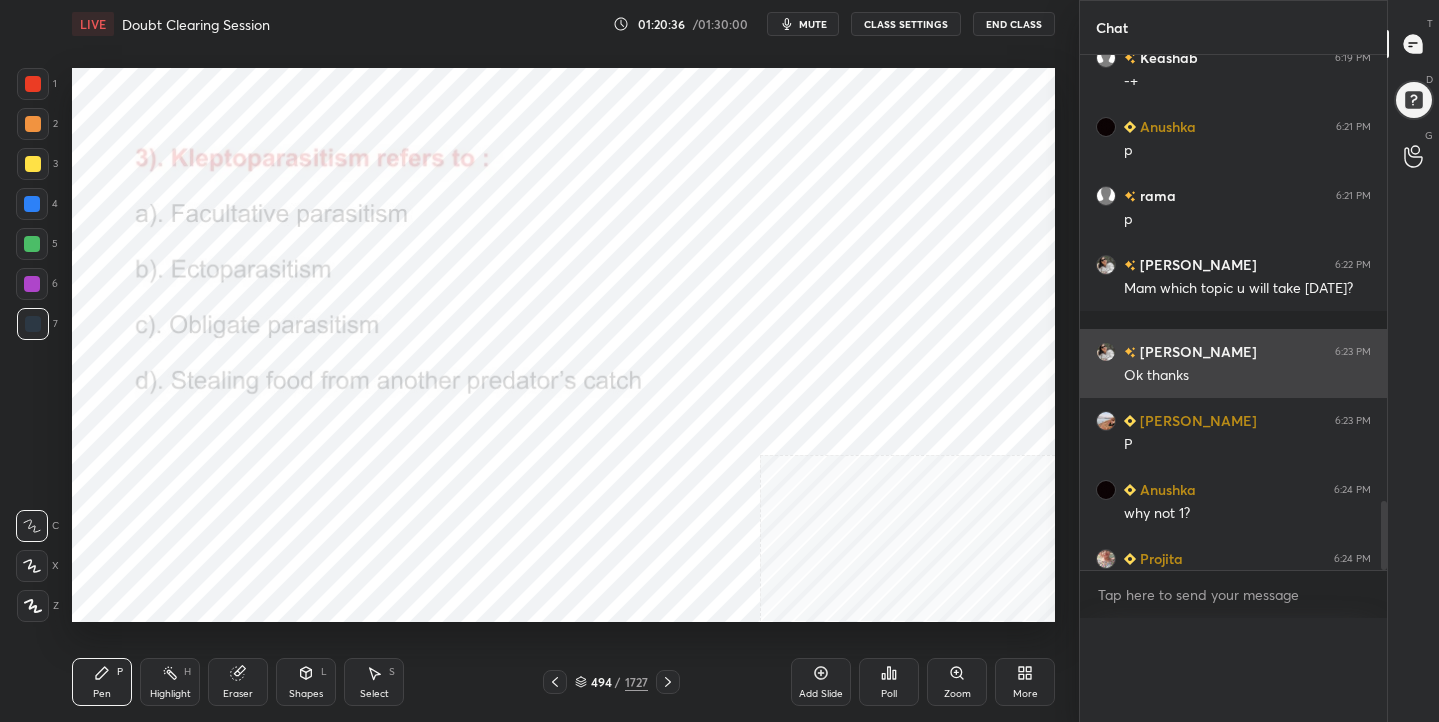scroll, scrollTop: 0, scrollLeft: 0, axis: both 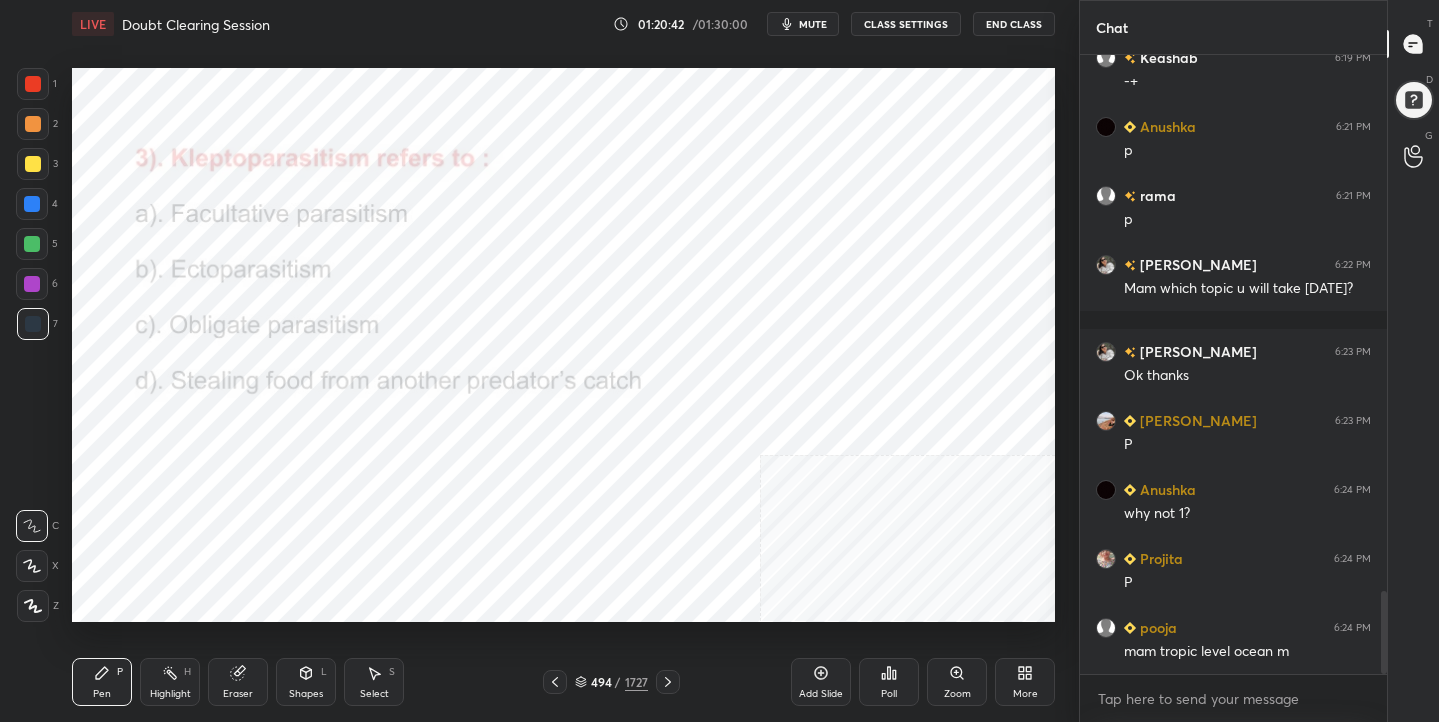 click on "494" at bounding box center (601, 682) 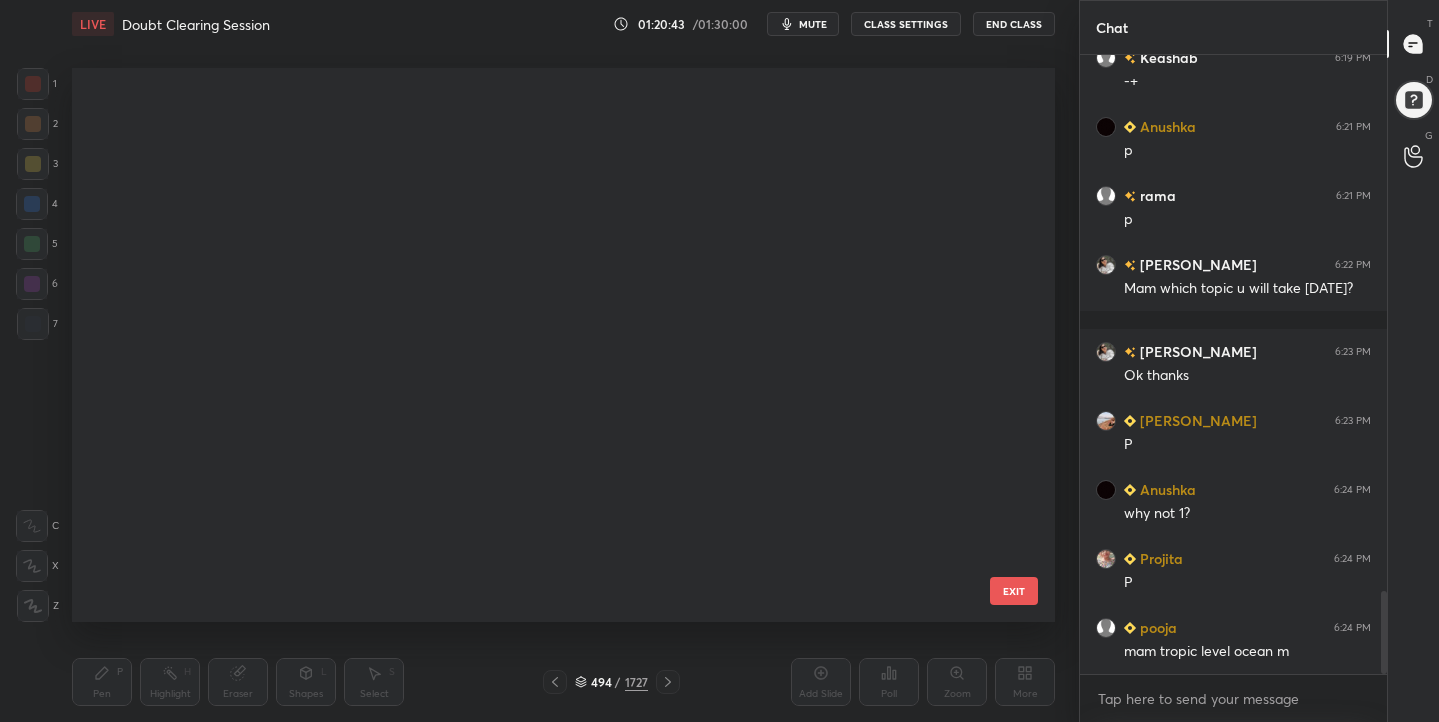 scroll, scrollTop: 27384, scrollLeft: 0, axis: vertical 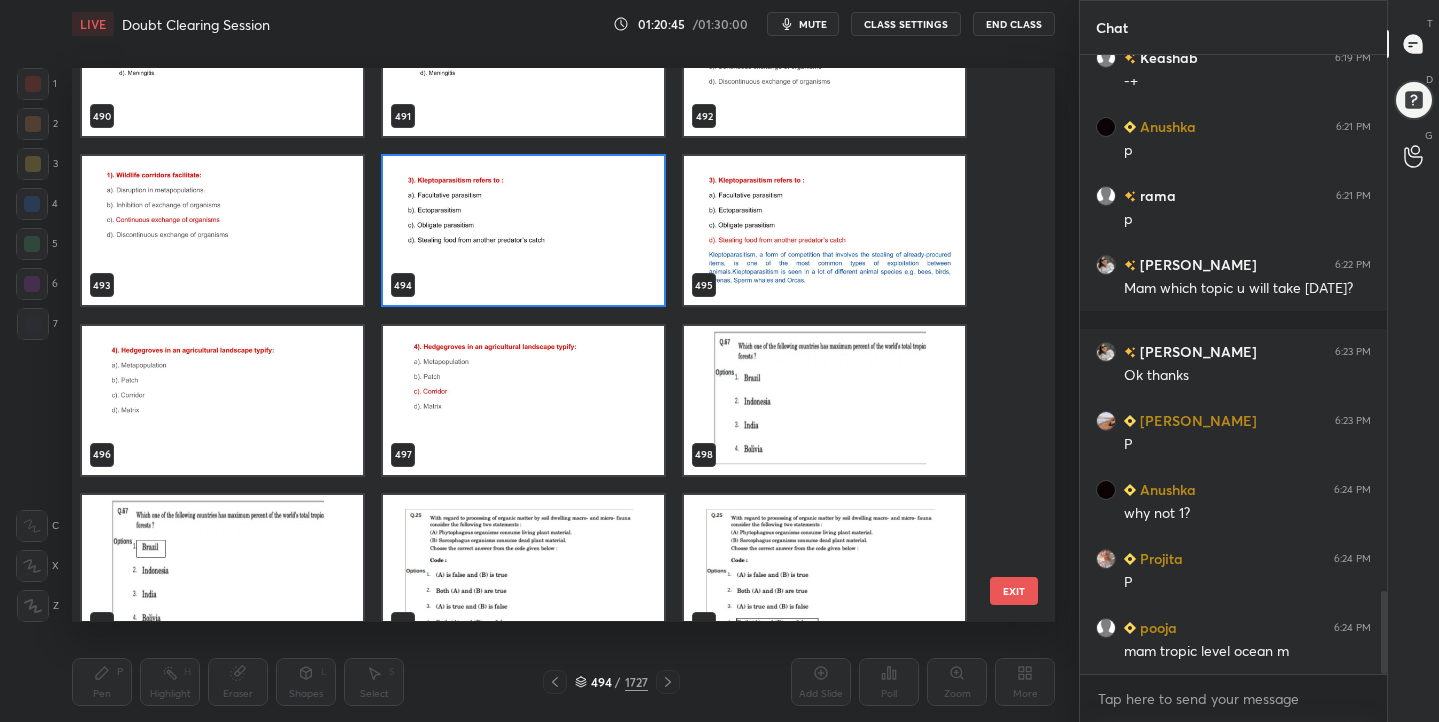 click at bounding box center (824, 400) 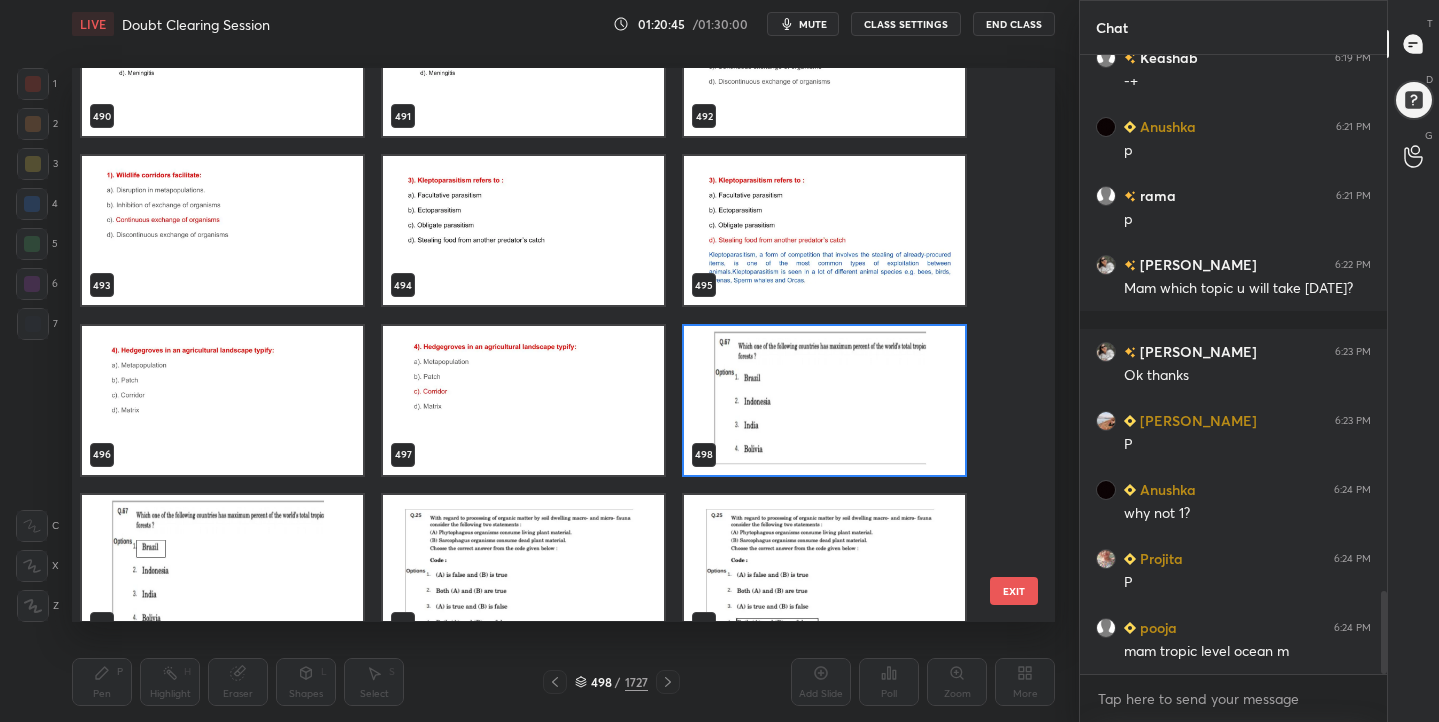 click at bounding box center (824, 400) 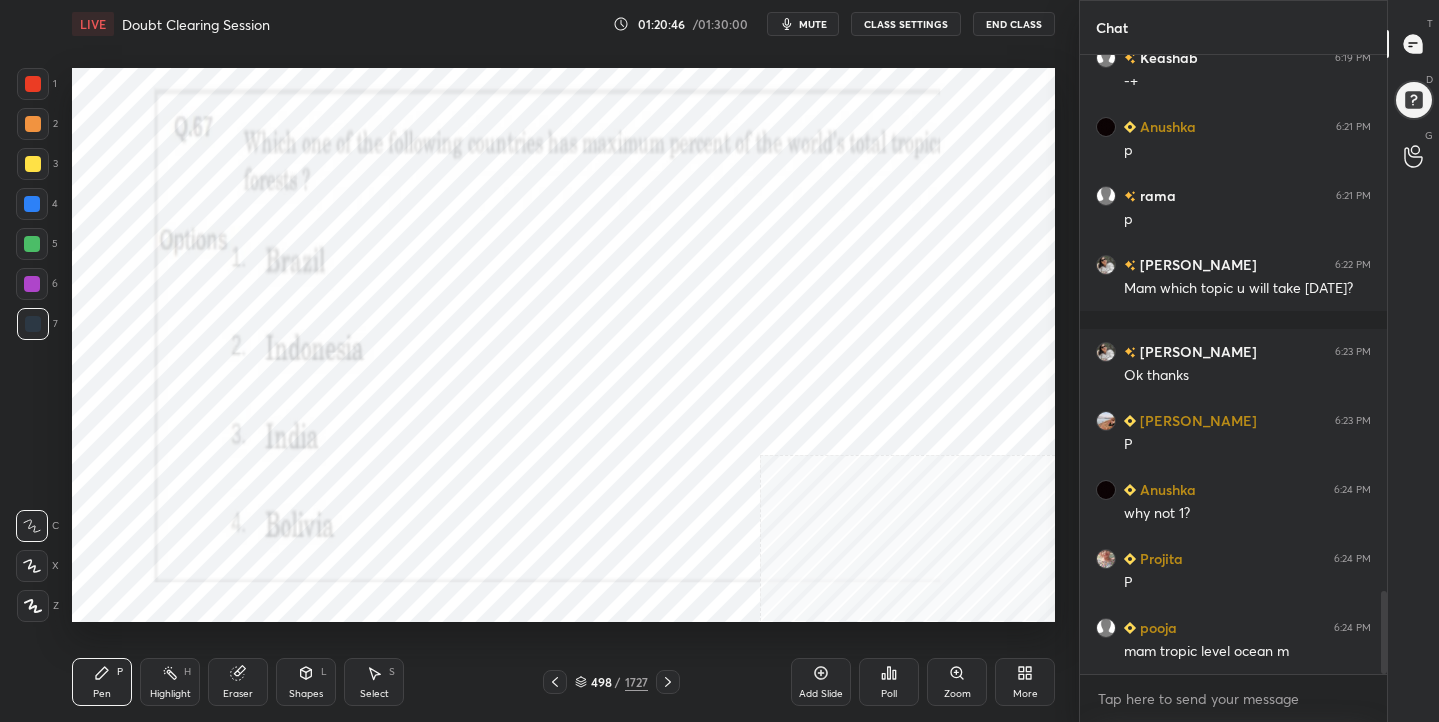 click at bounding box center [824, 400] 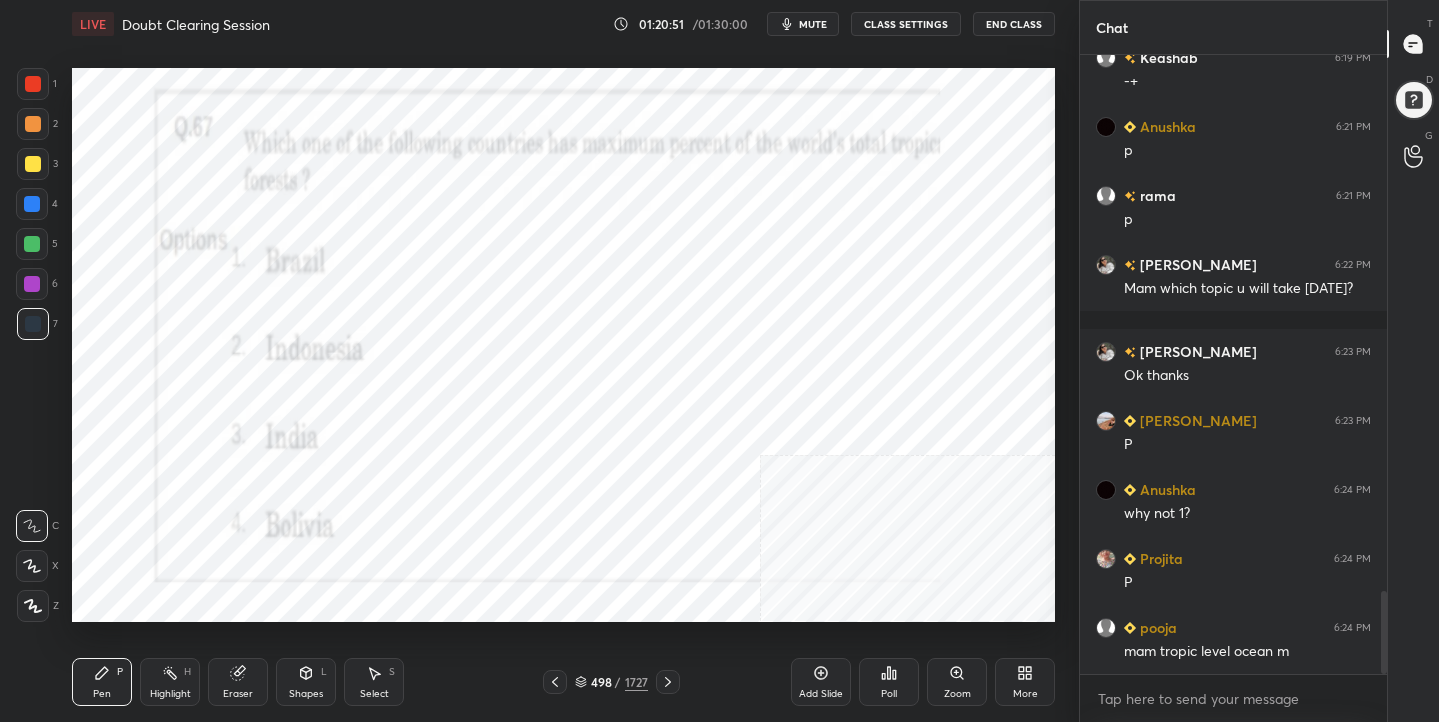 scroll, scrollTop: 4081, scrollLeft: 0, axis: vertical 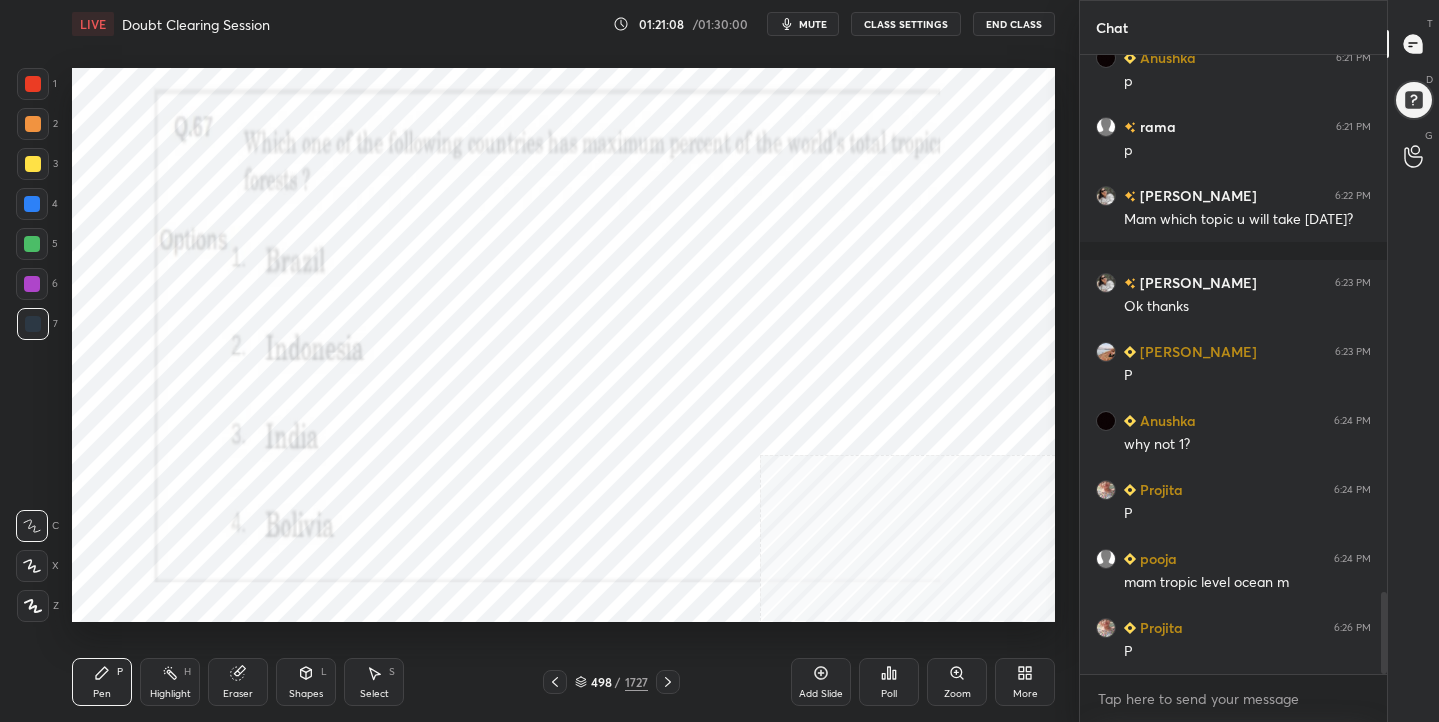 click 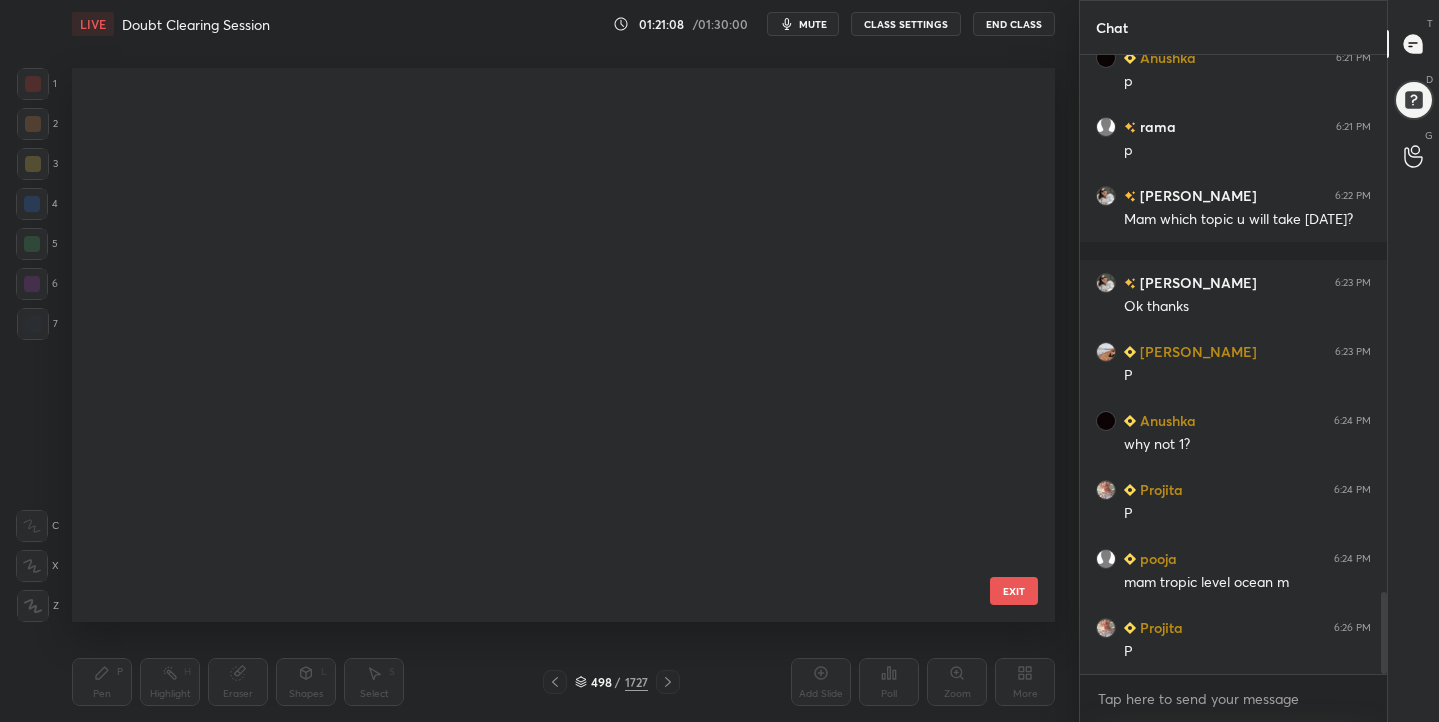 scroll, scrollTop: 27553, scrollLeft: 0, axis: vertical 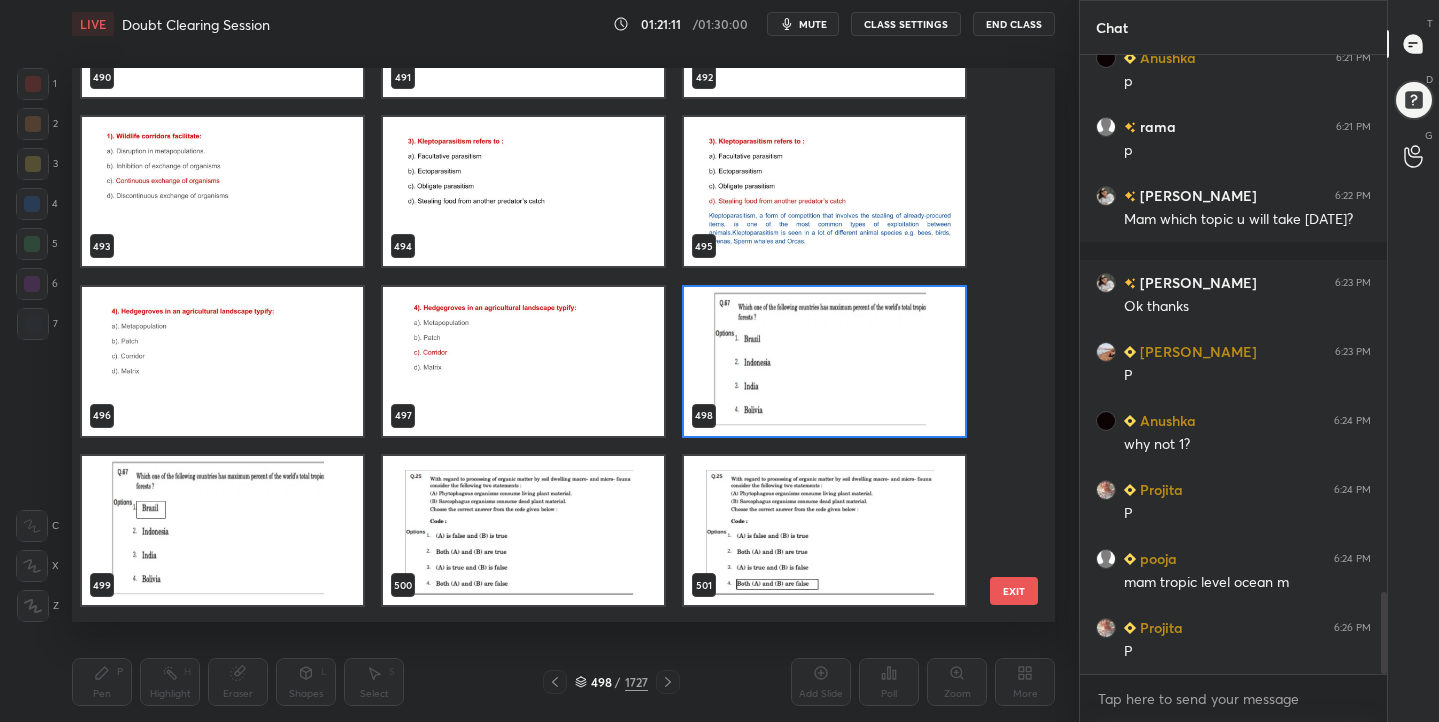 click at bounding box center (824, 361) 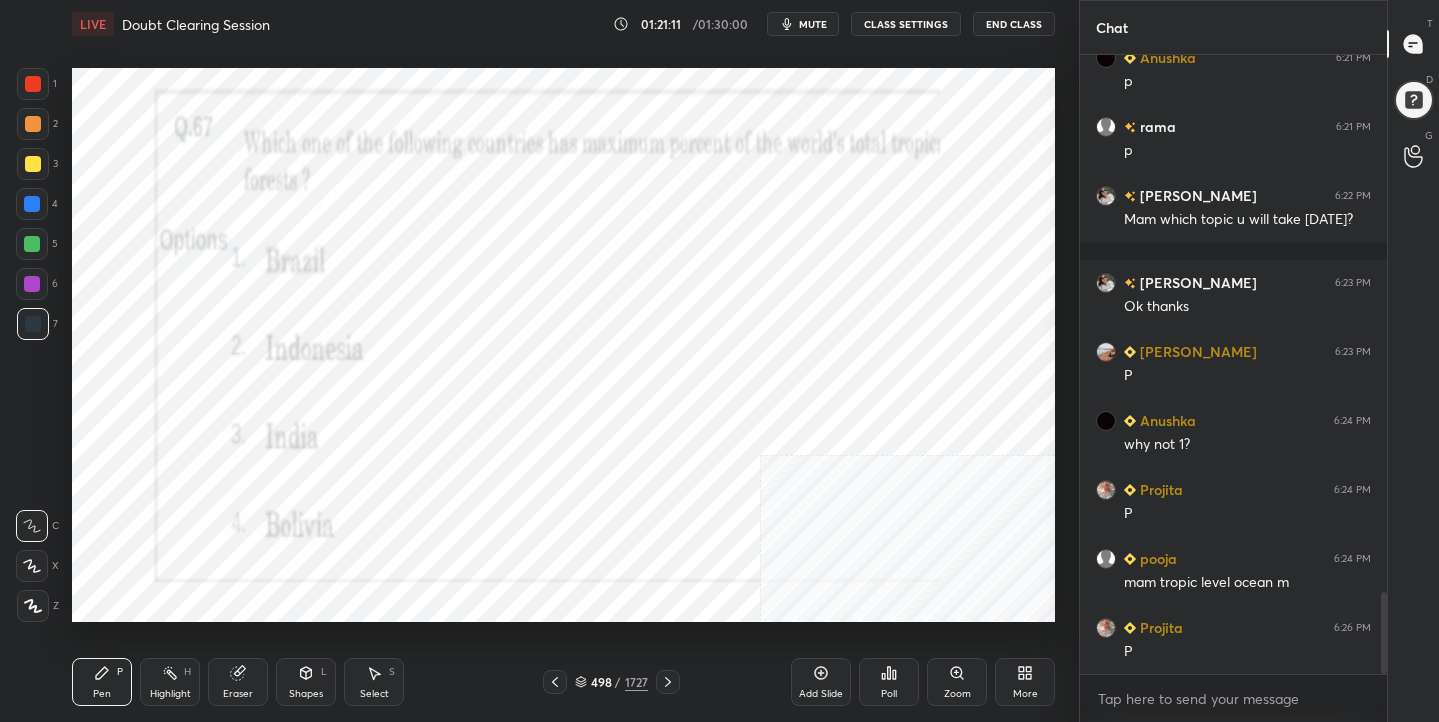click at bounding box center (824, 361) 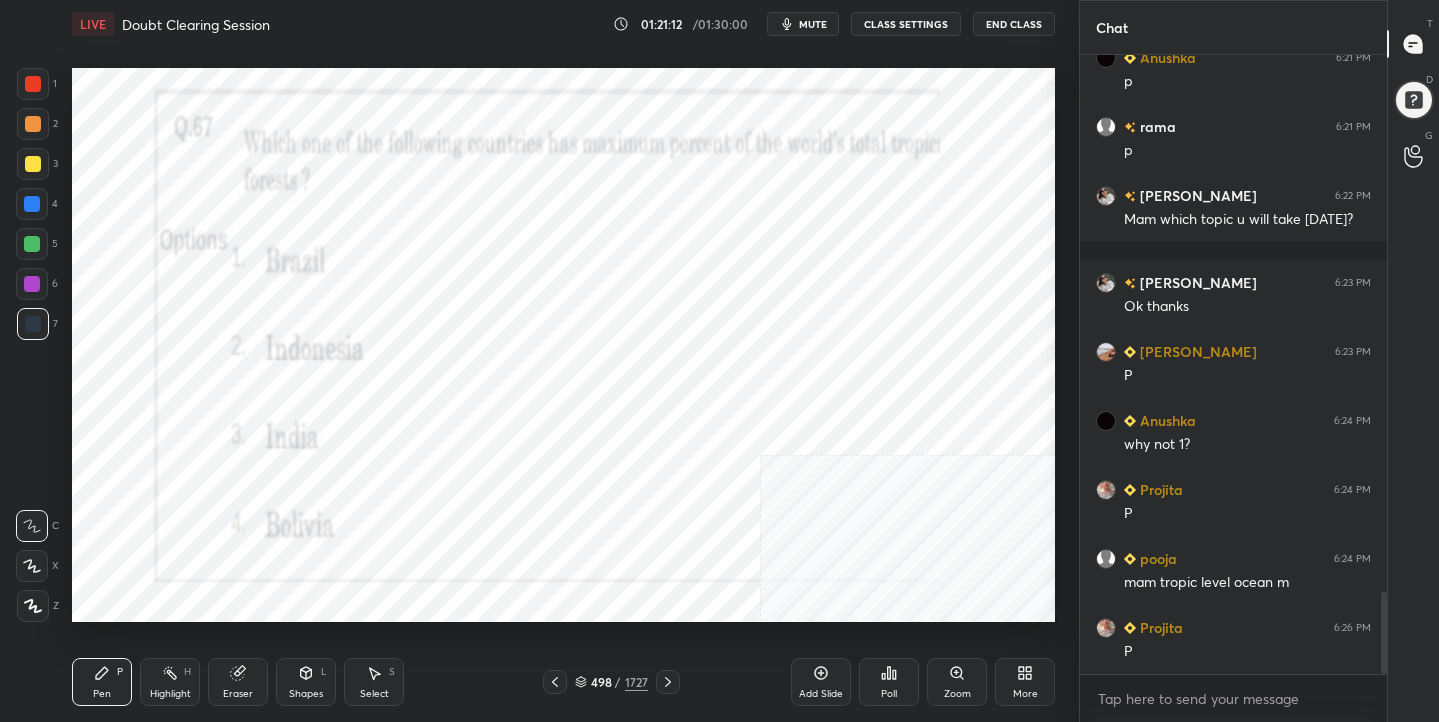 click on "Poll" at bounding box center [889, 694] 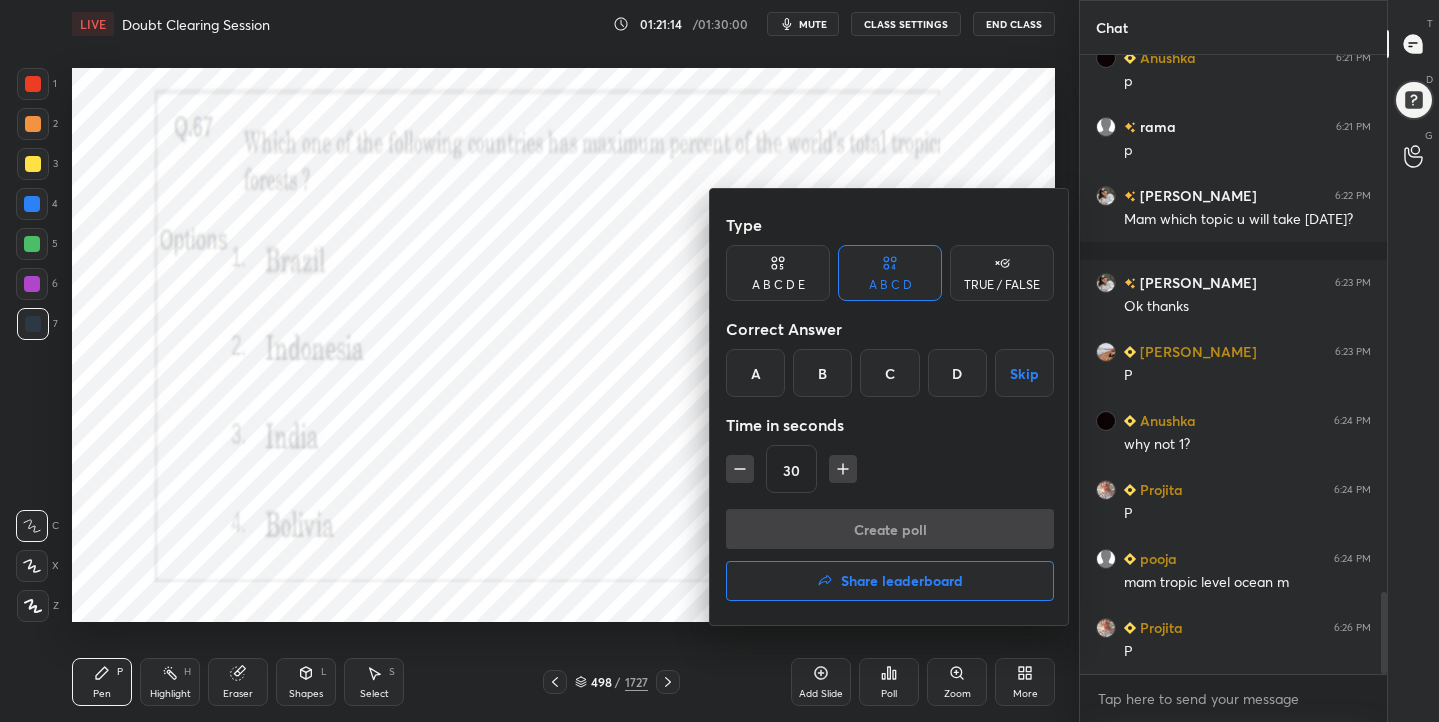click on "A" at bounding box center [755, 373] 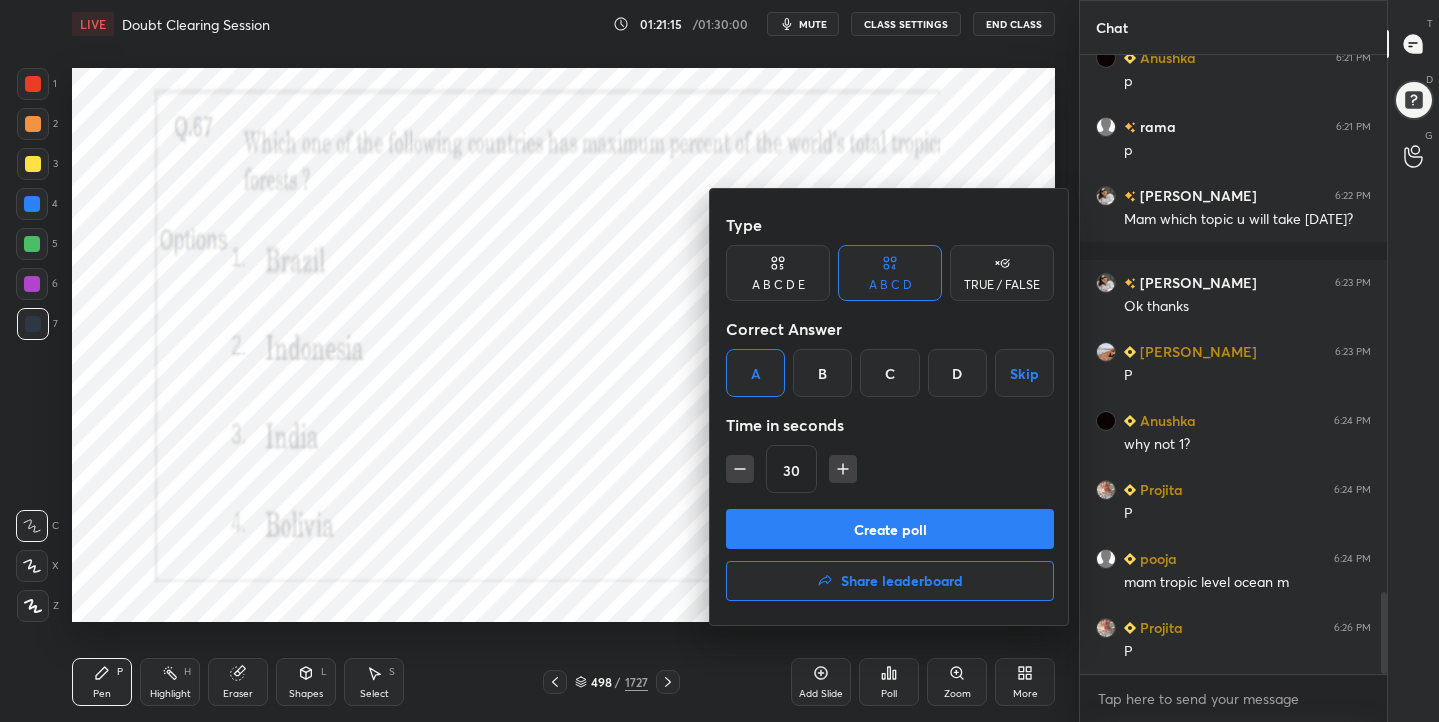 click on "Create poll" at bounding box center (890, 529) 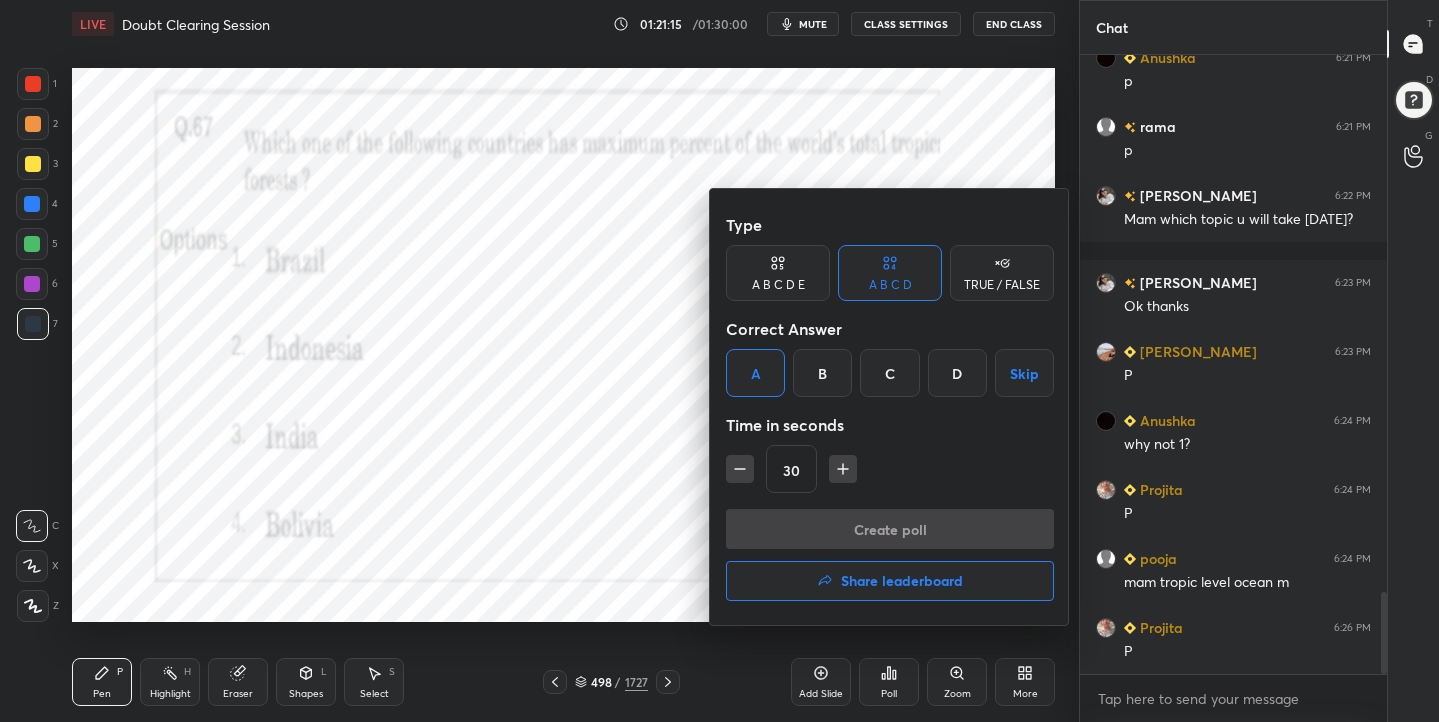scroll, scrollTop: 405, scrollLeft: 301, axis: both 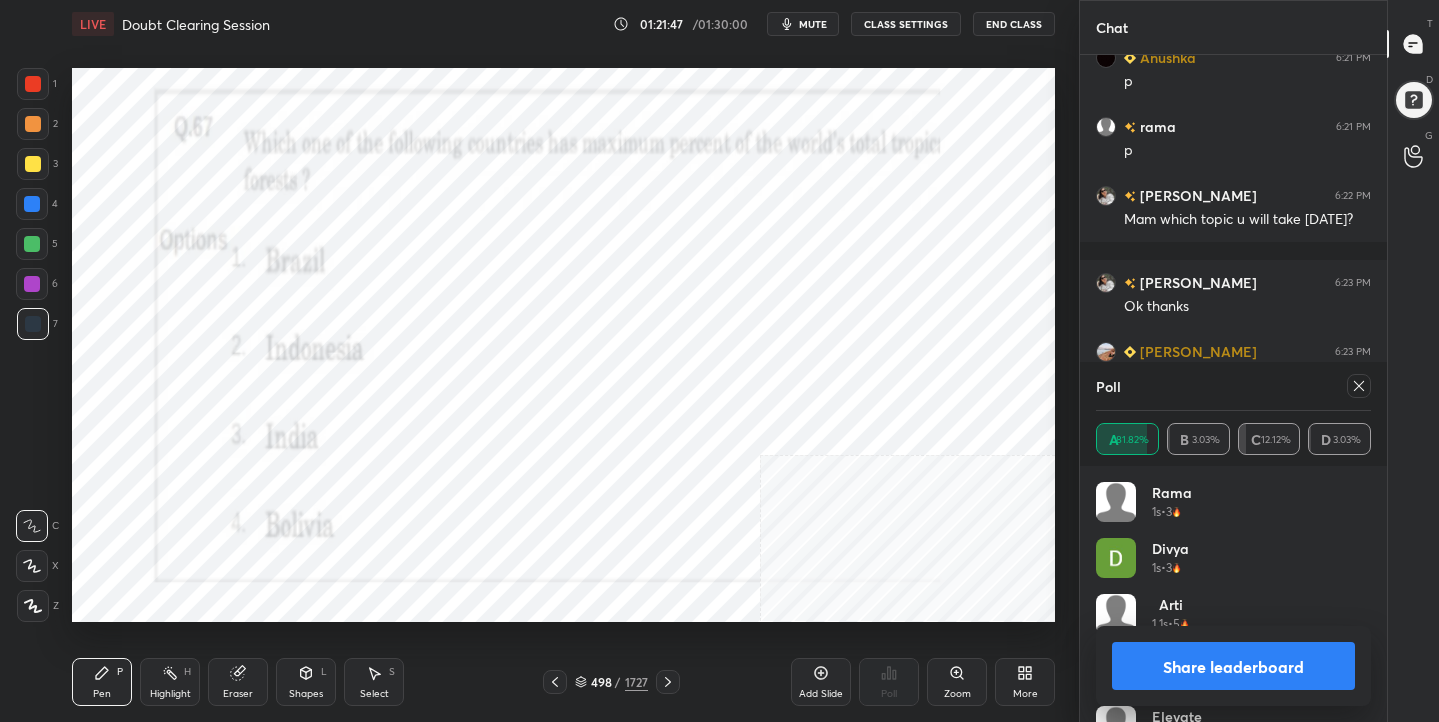 click 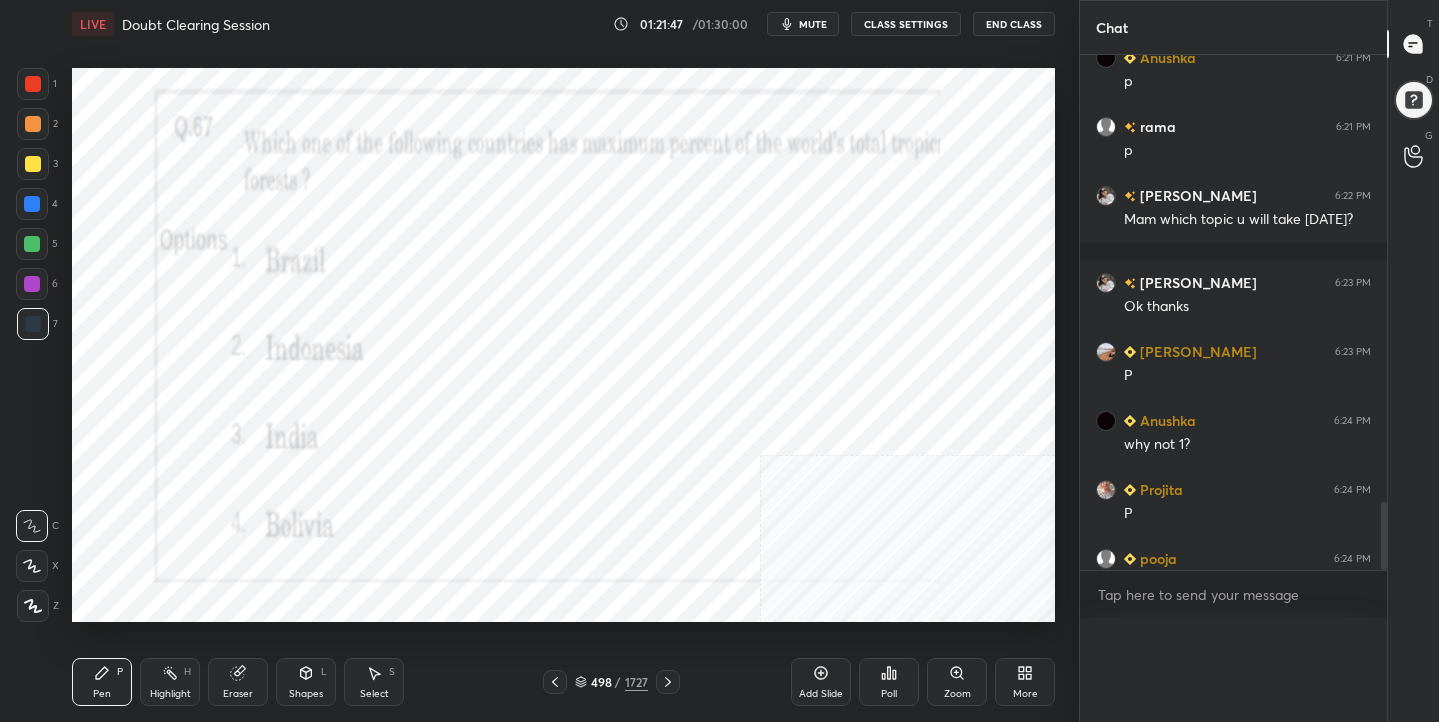 scroll, scrollTop: 87, scrollLeft: 269, axis: both 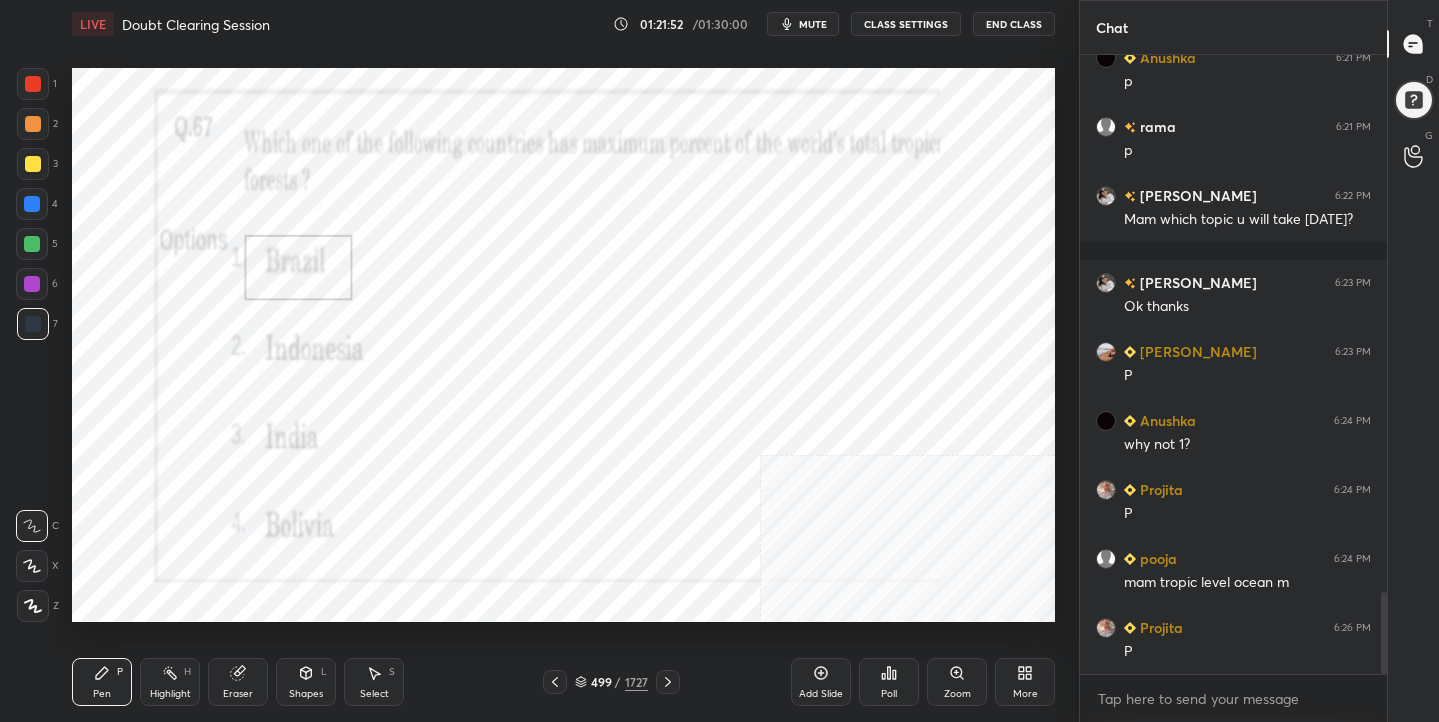 click on "499" at bounding box center [601, 682] 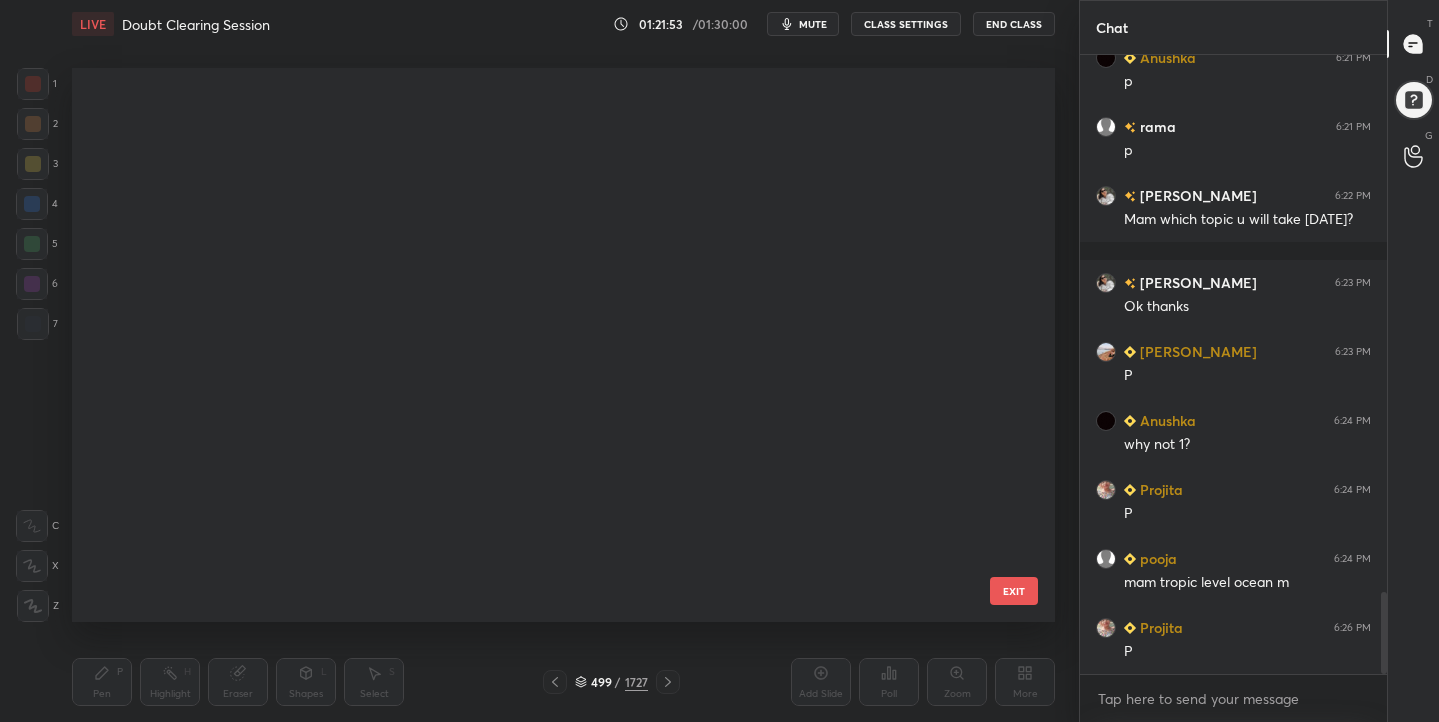 scroll, scrollTop: 27722, scrollLeft: 0, axis: vertical 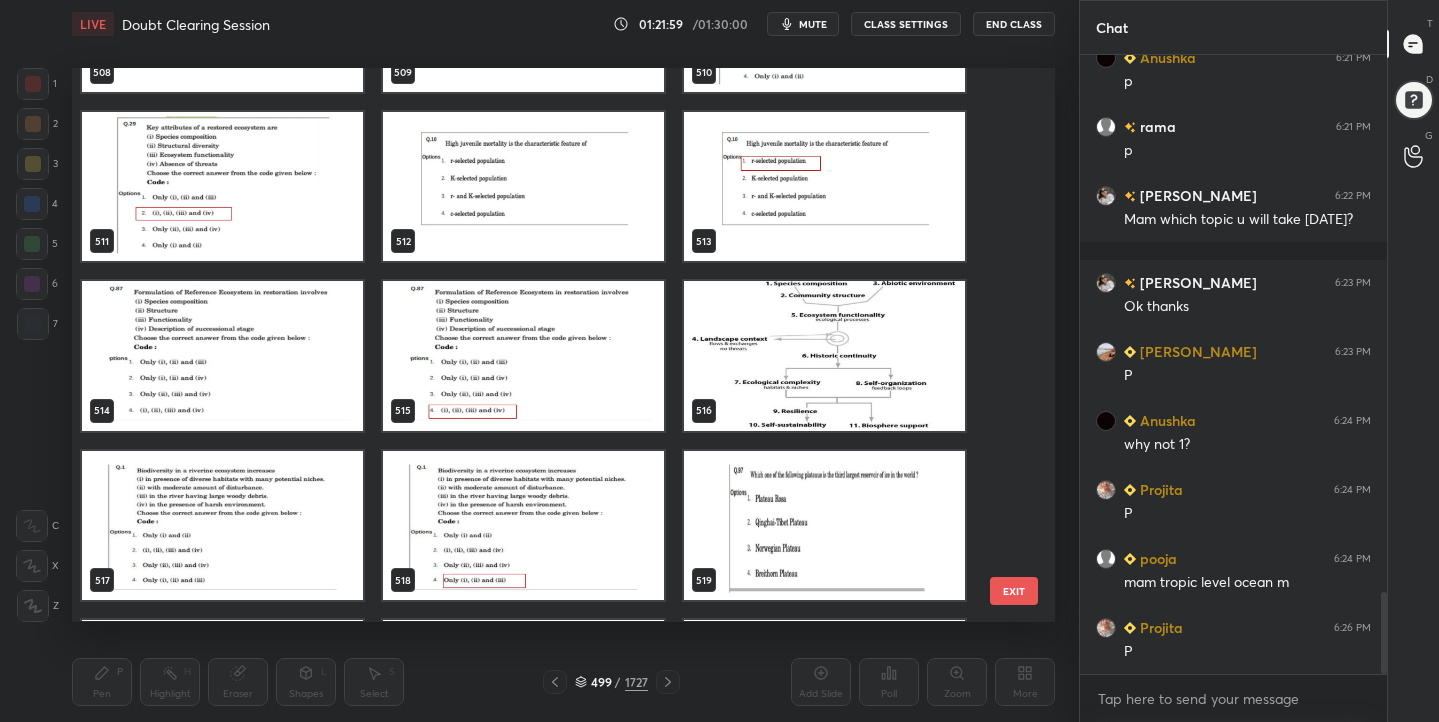 click at bounding box center [523, 187] 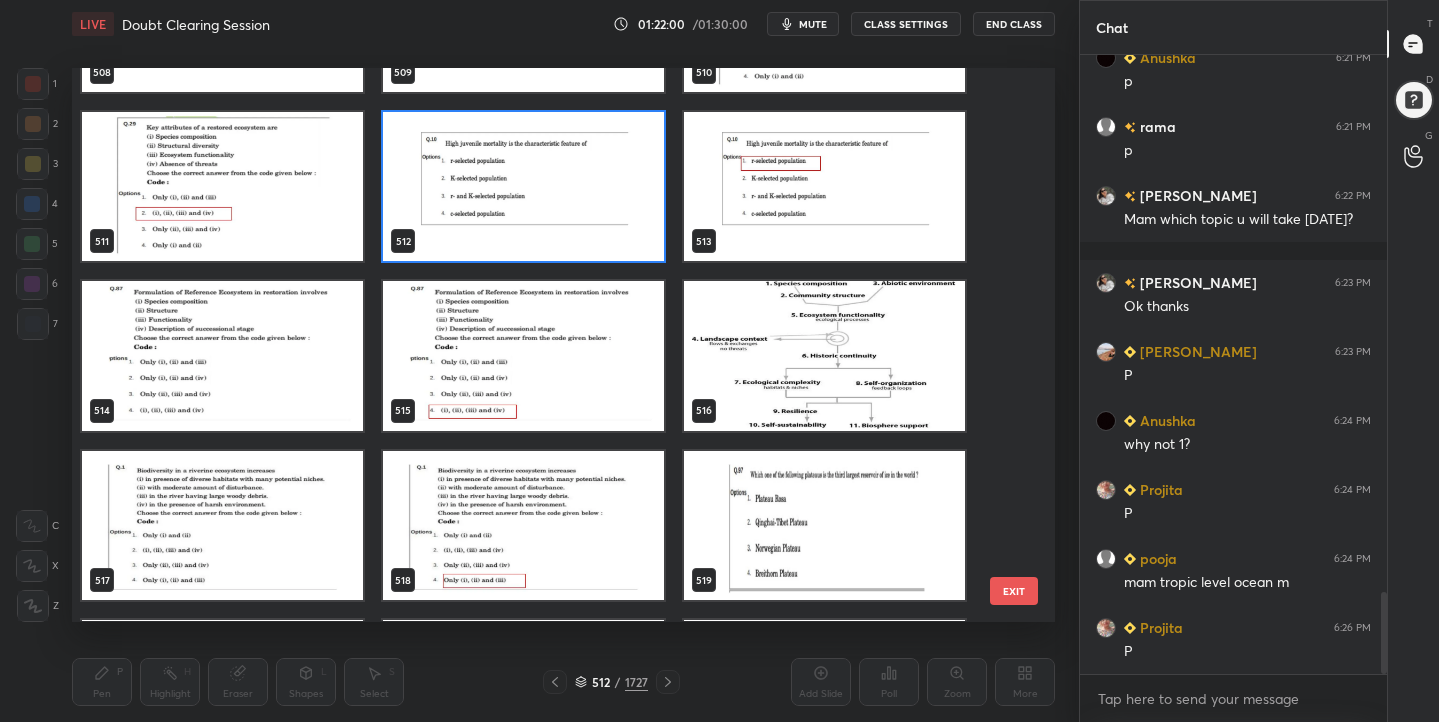 click at bounding box center [523, 187] 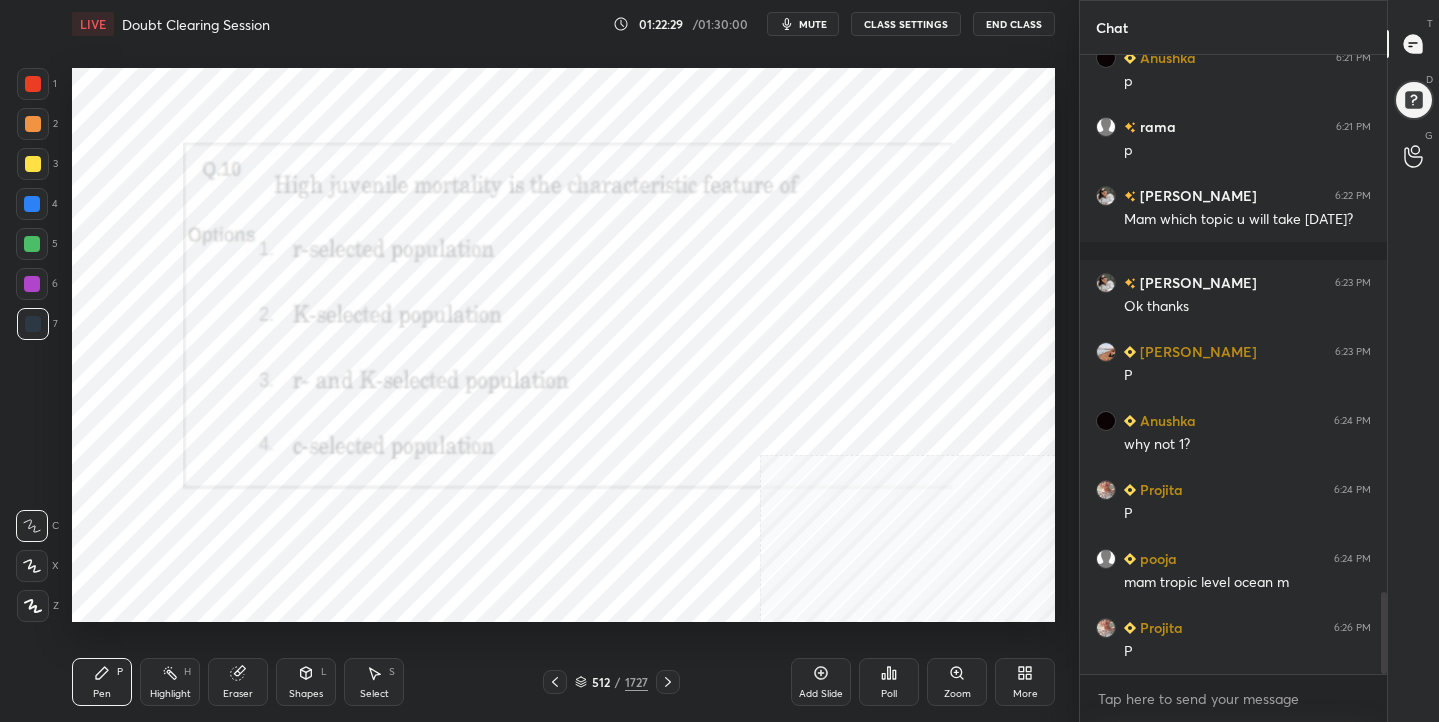 click on "512" at bounding box center (601, 682) 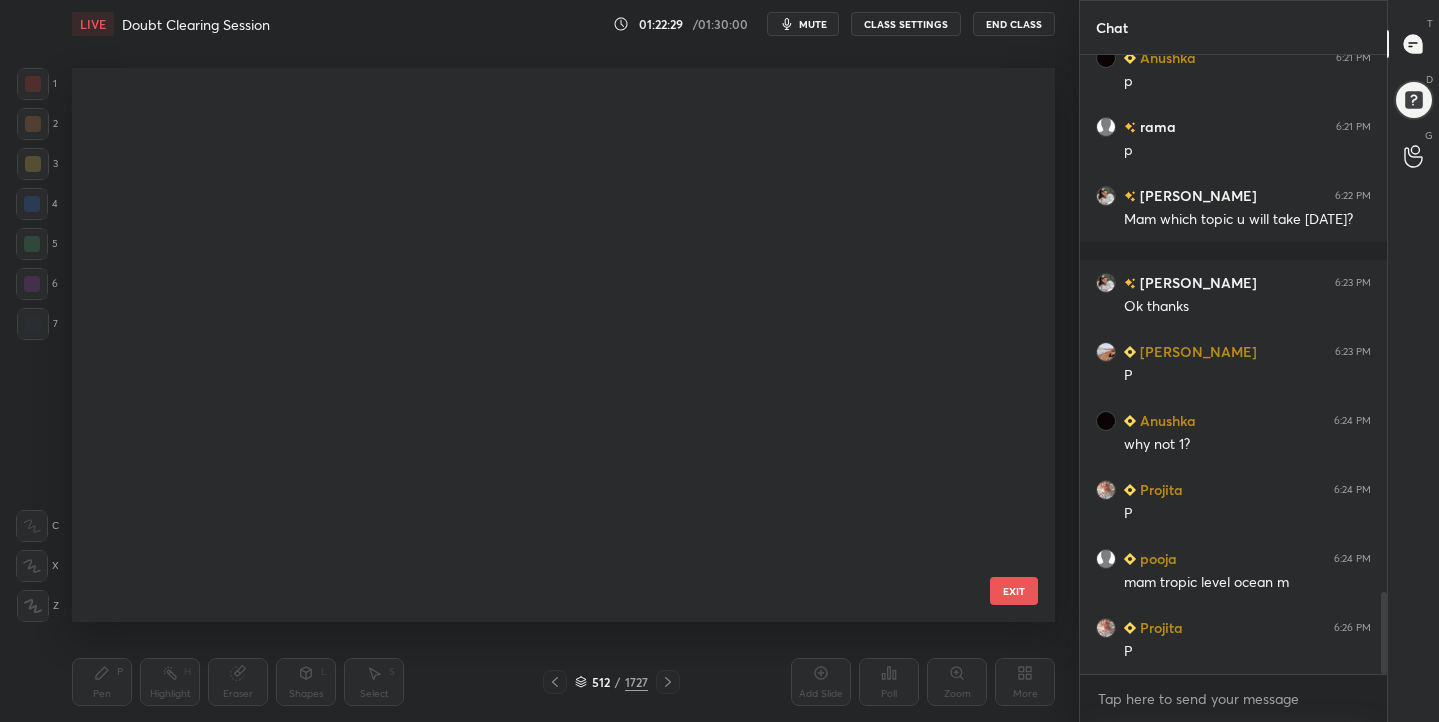 scroll, scrollTop: 28399, scrollLeft: 0, axis: vertical 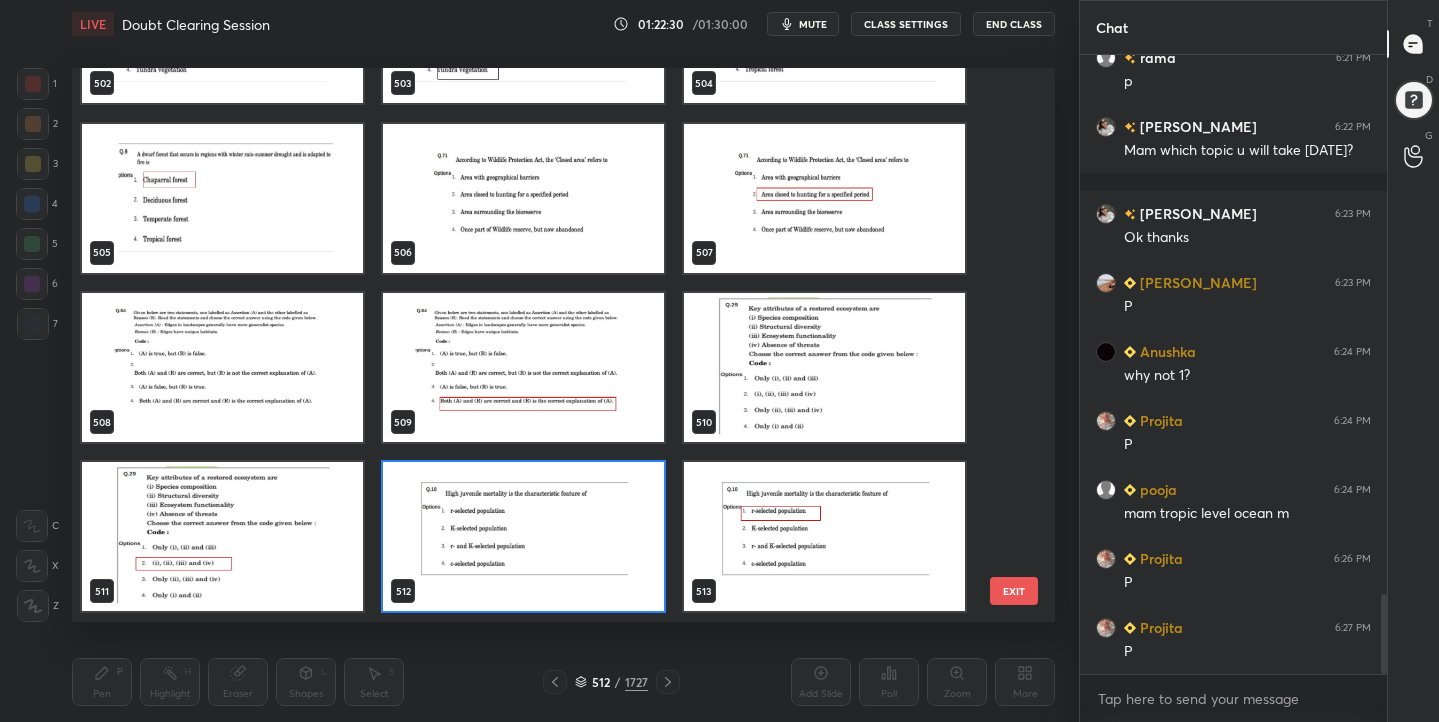click at bounding box center (523, 537) 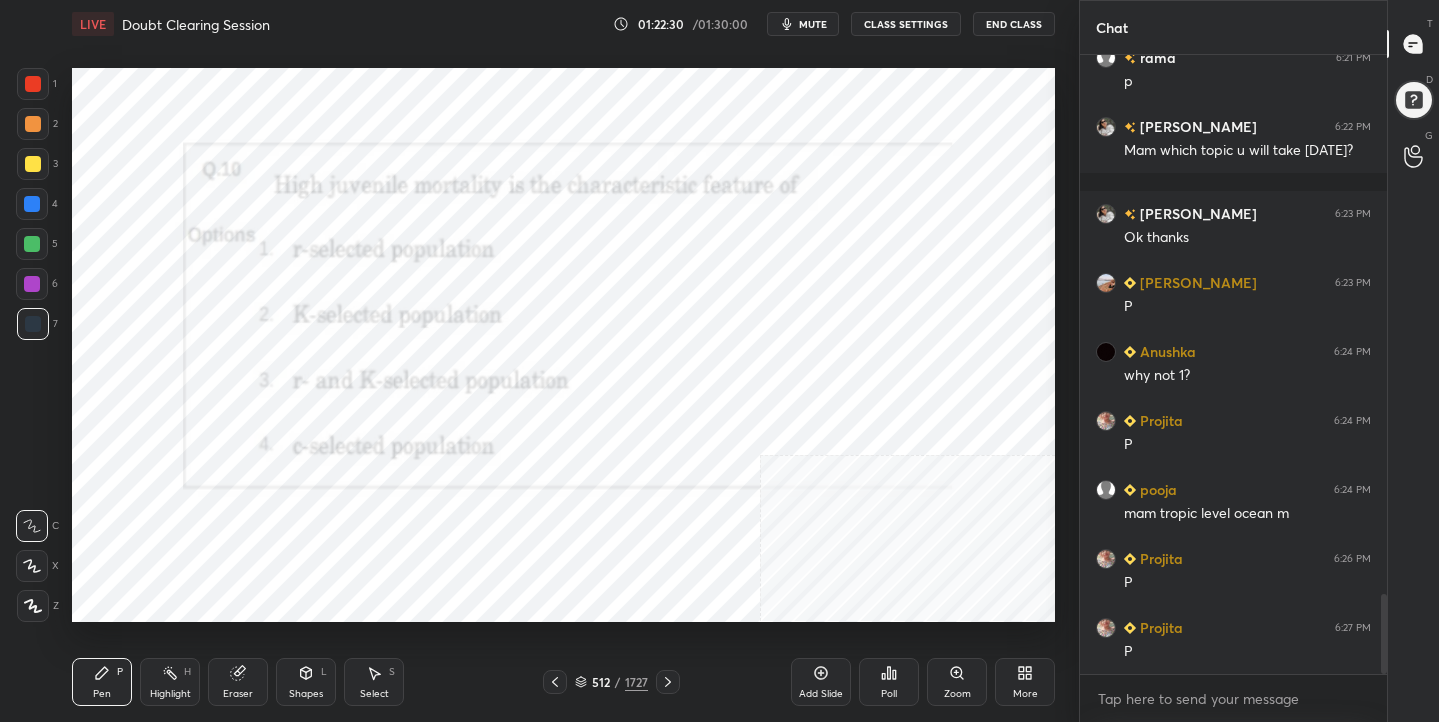 click at bounding box center (523, 537) 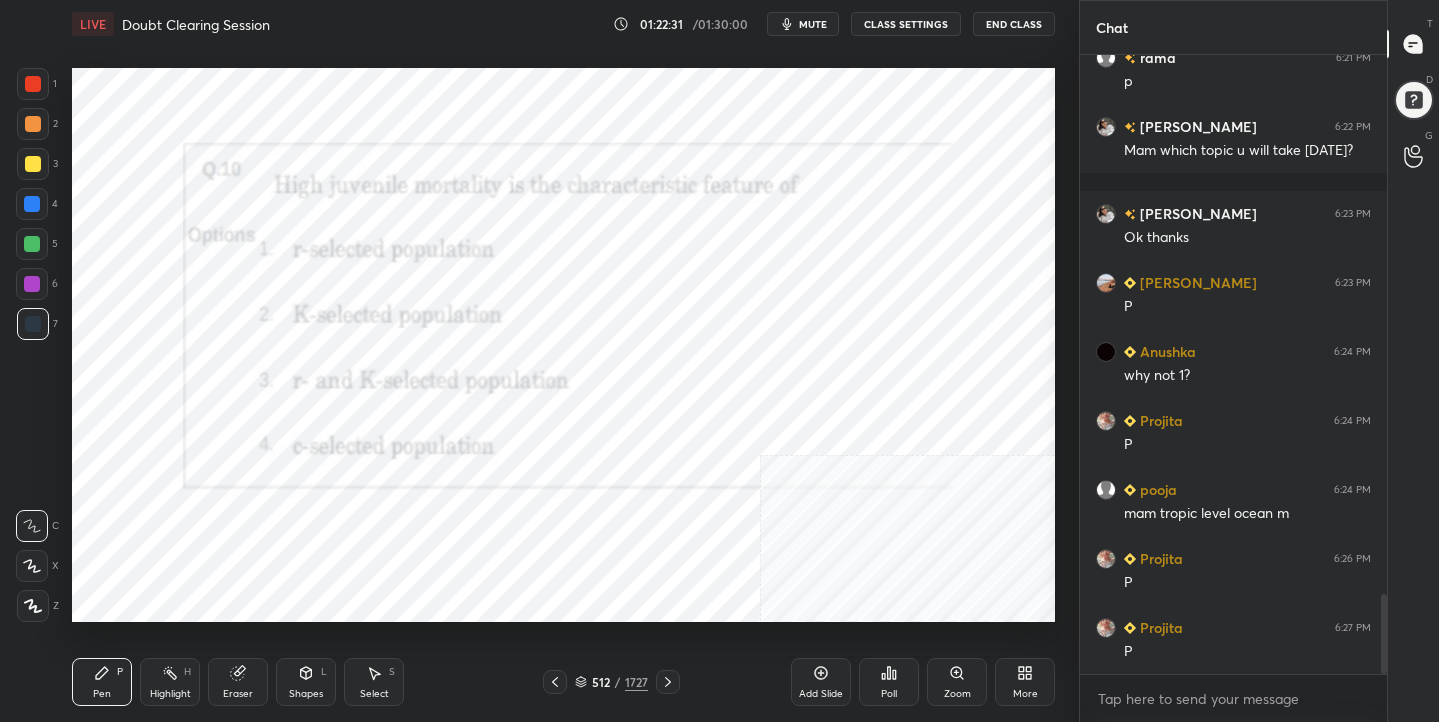 click on "Poll" at bounding box center (889, 682) 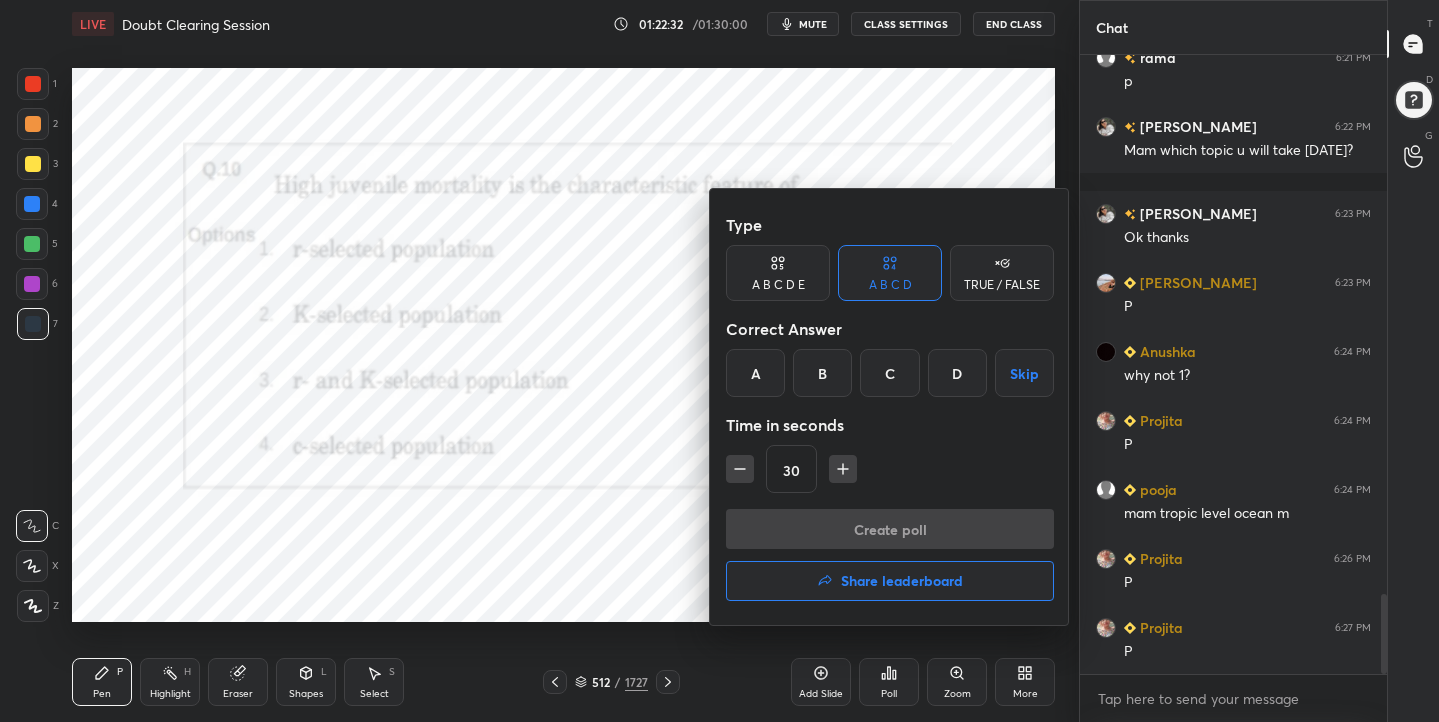 click on "A" at bounding box center [755, 373] 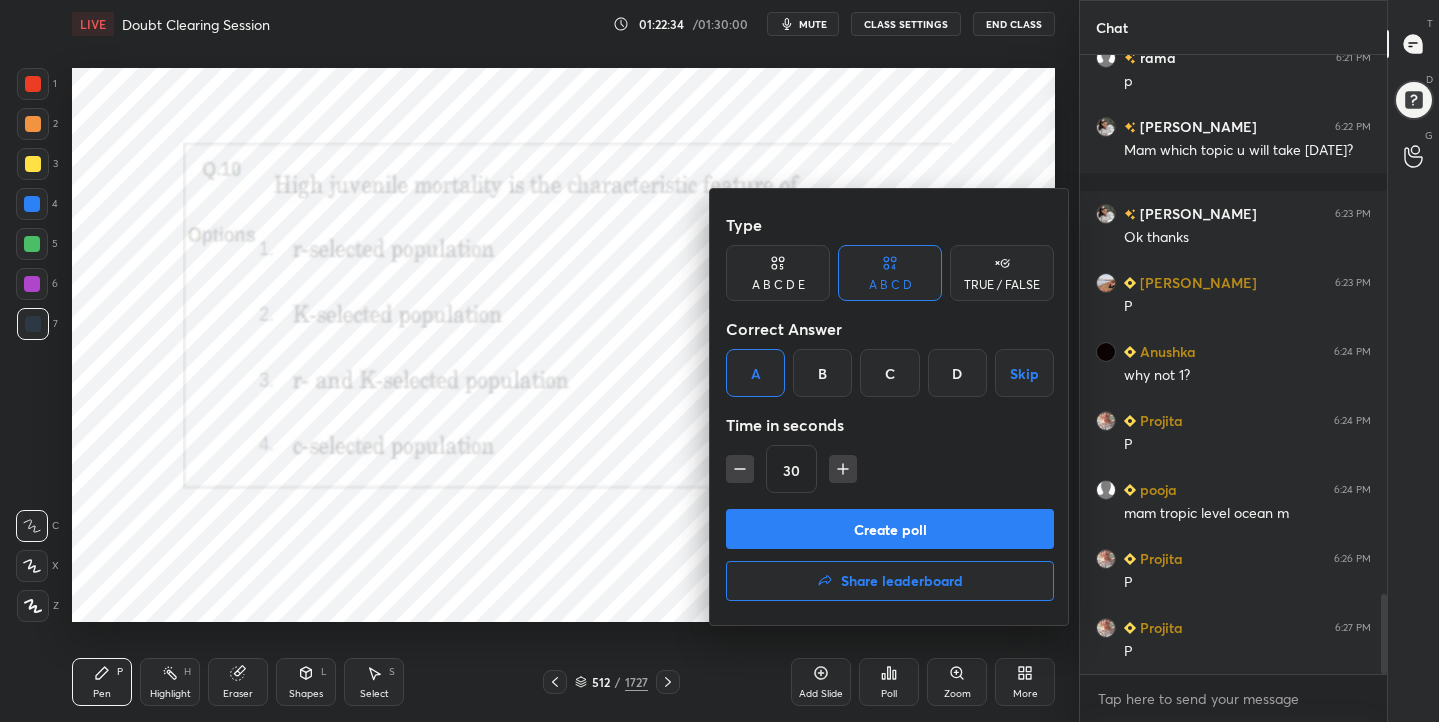 click on "Create poll" at bounding box center [890, 529] 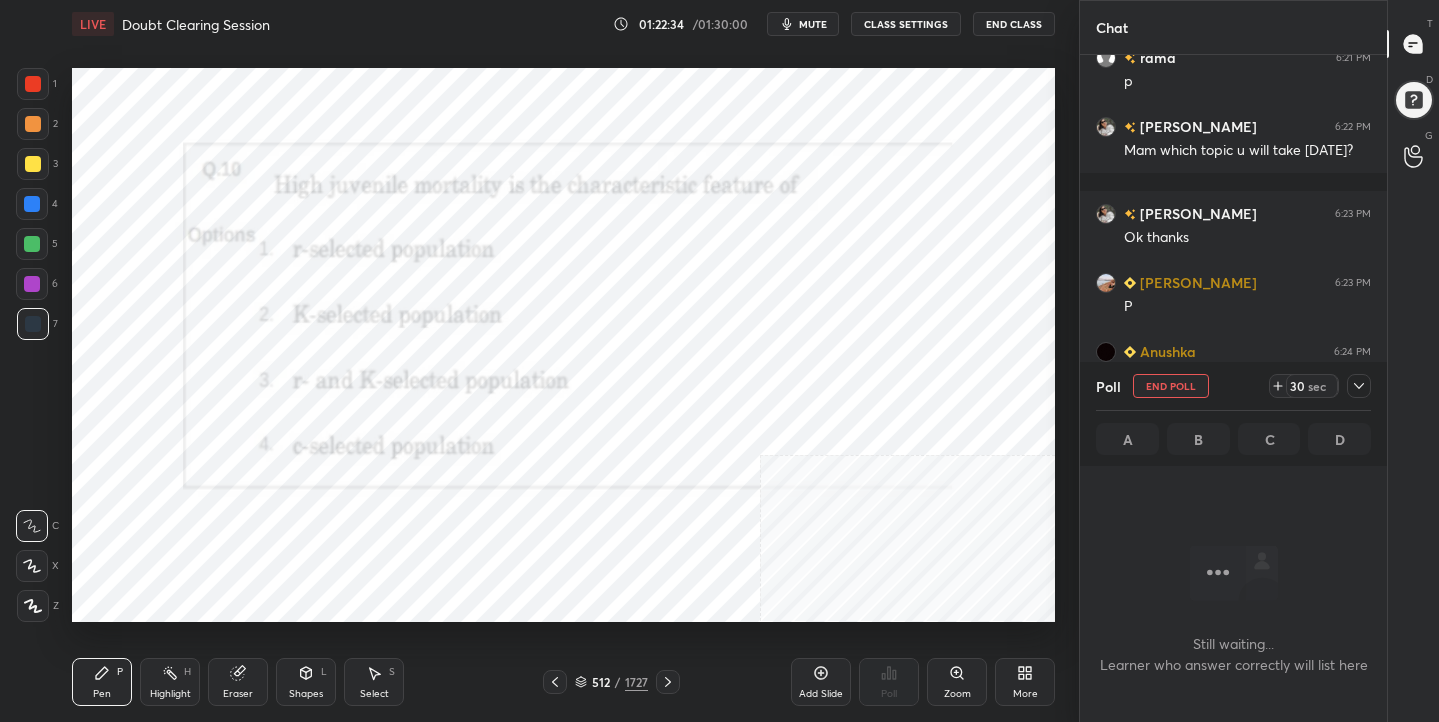 scroll, scrollTop: 404, scrollLeft: 301, axis: both 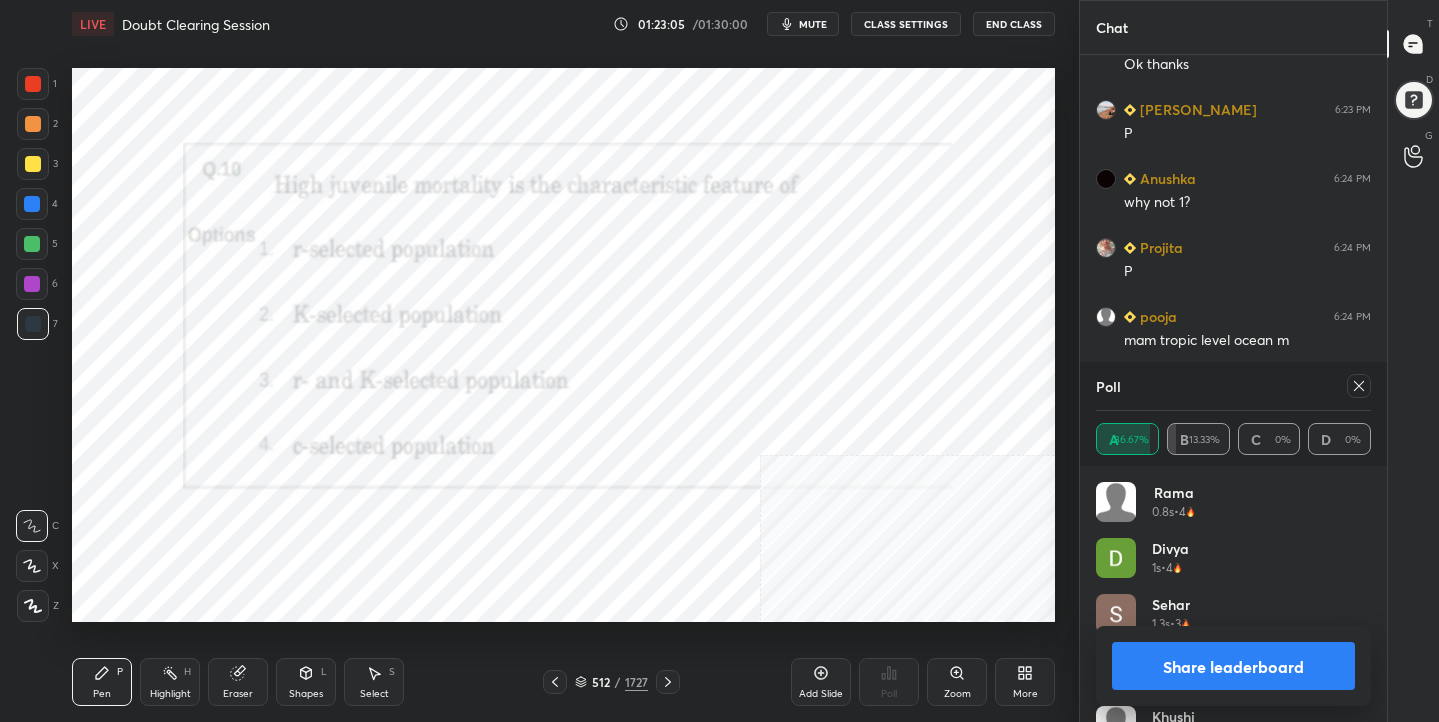 click on "Poll" at bounding box center [1233, 386] 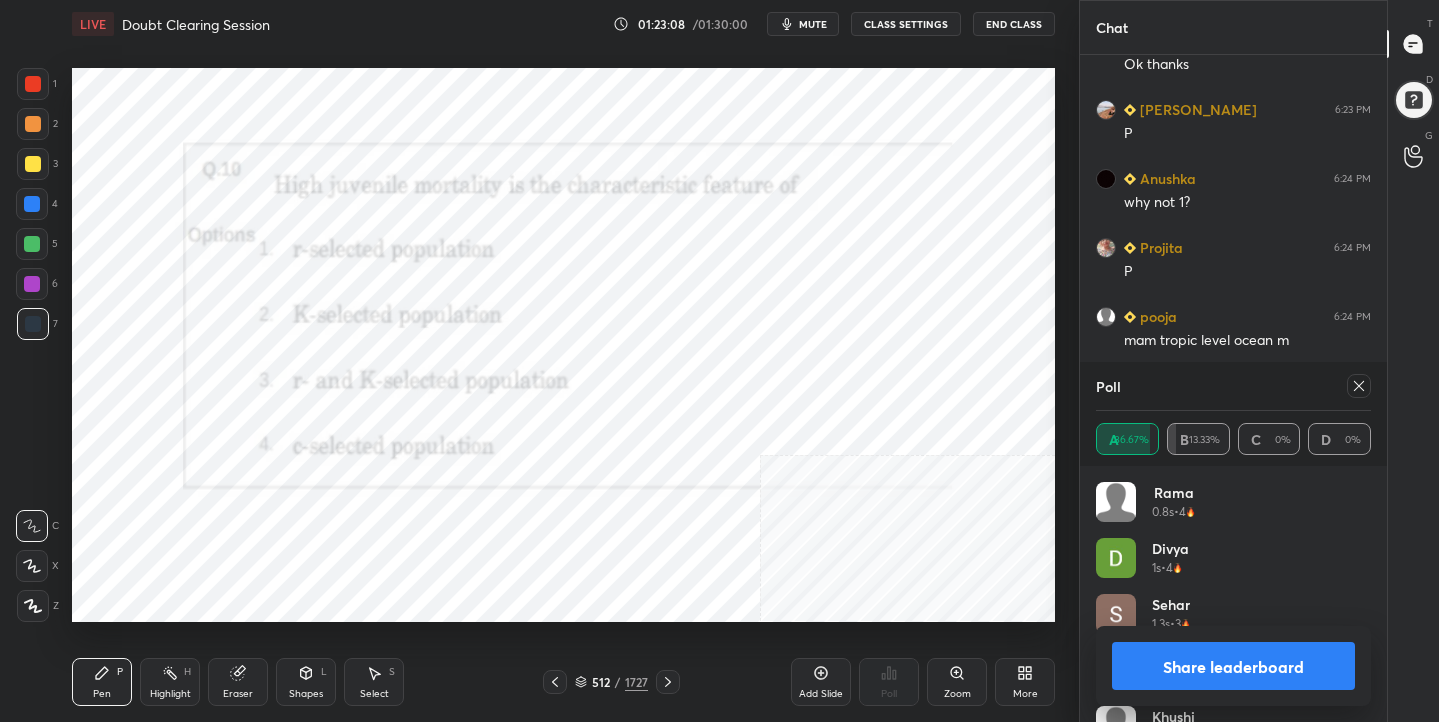 click 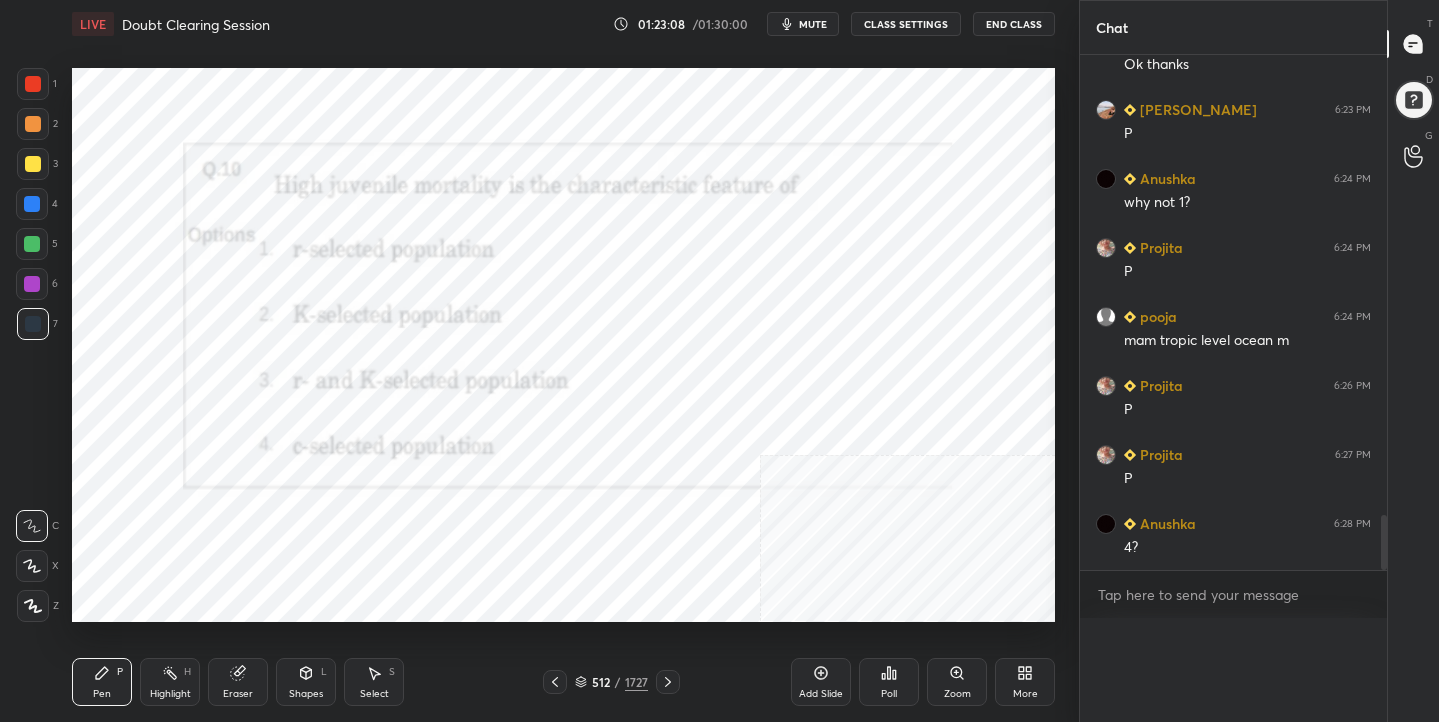 scroll, scrollTop: 0, scrollLeft: 0, axis: both 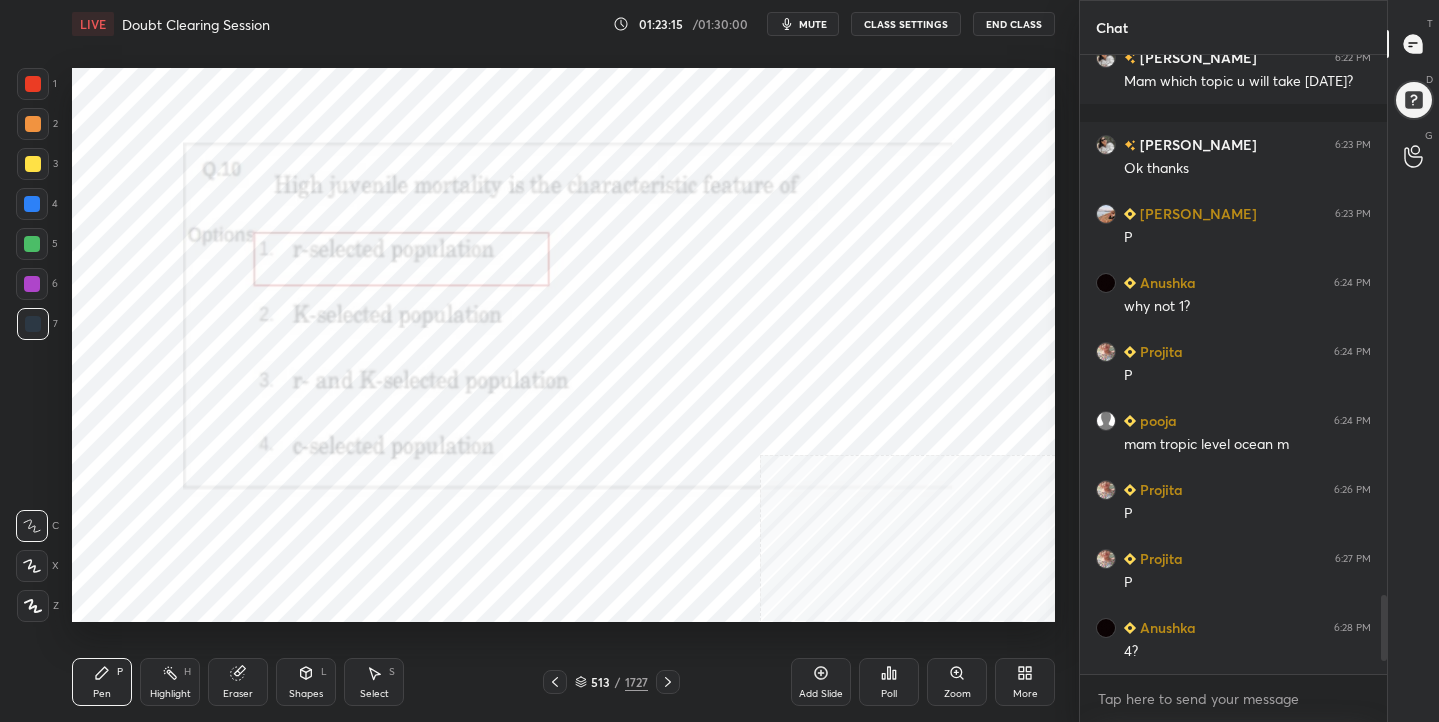 click on "513 / 1727" at bounding box center [611, 682] 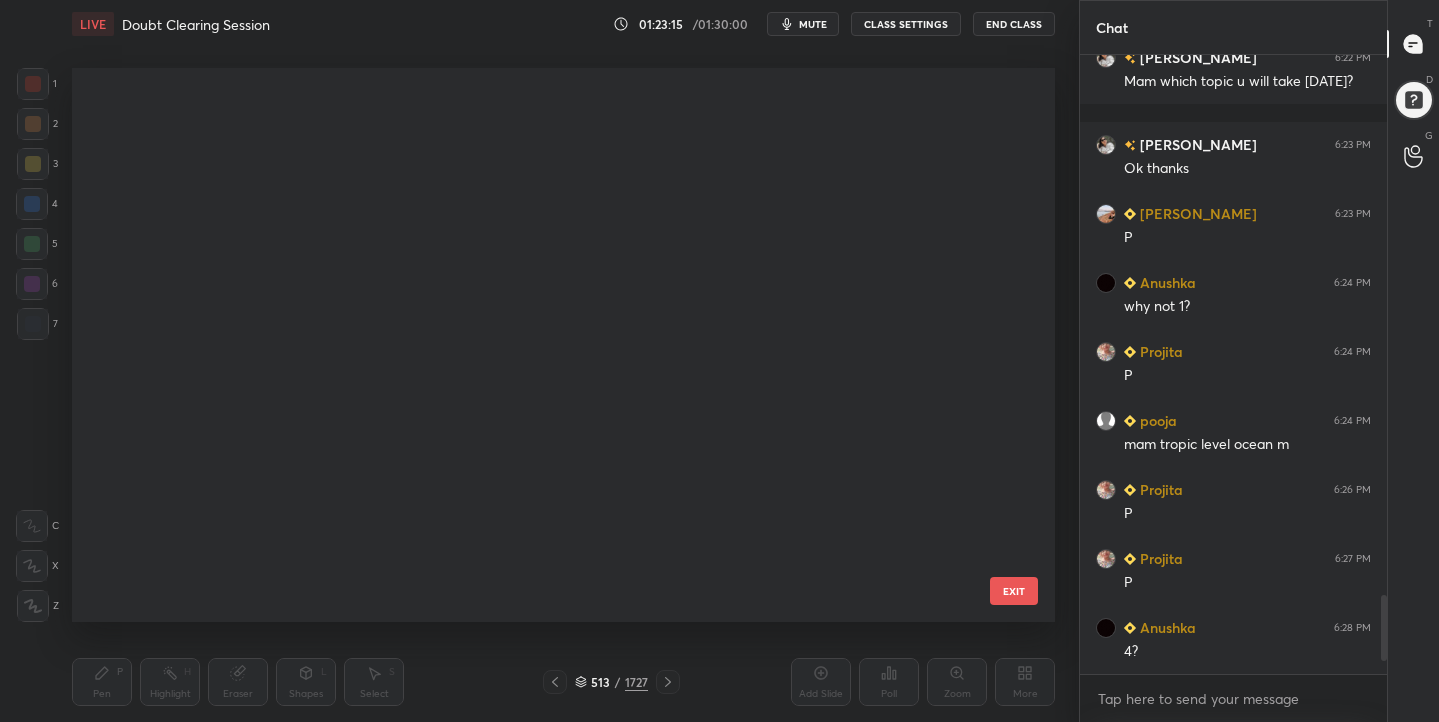 scroll, scrollTop: 28399, scrollLeft: 0, axis: vertical 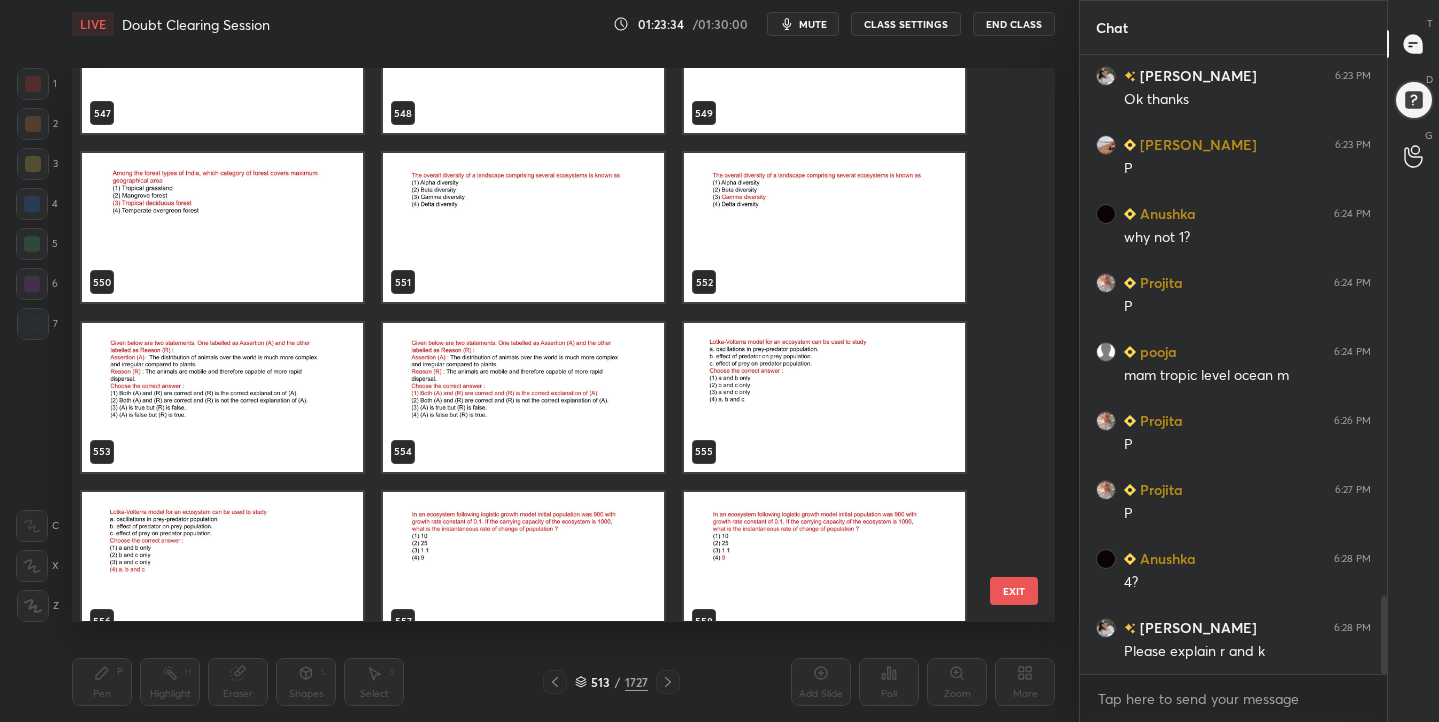 click at bounding box center (222, 397) 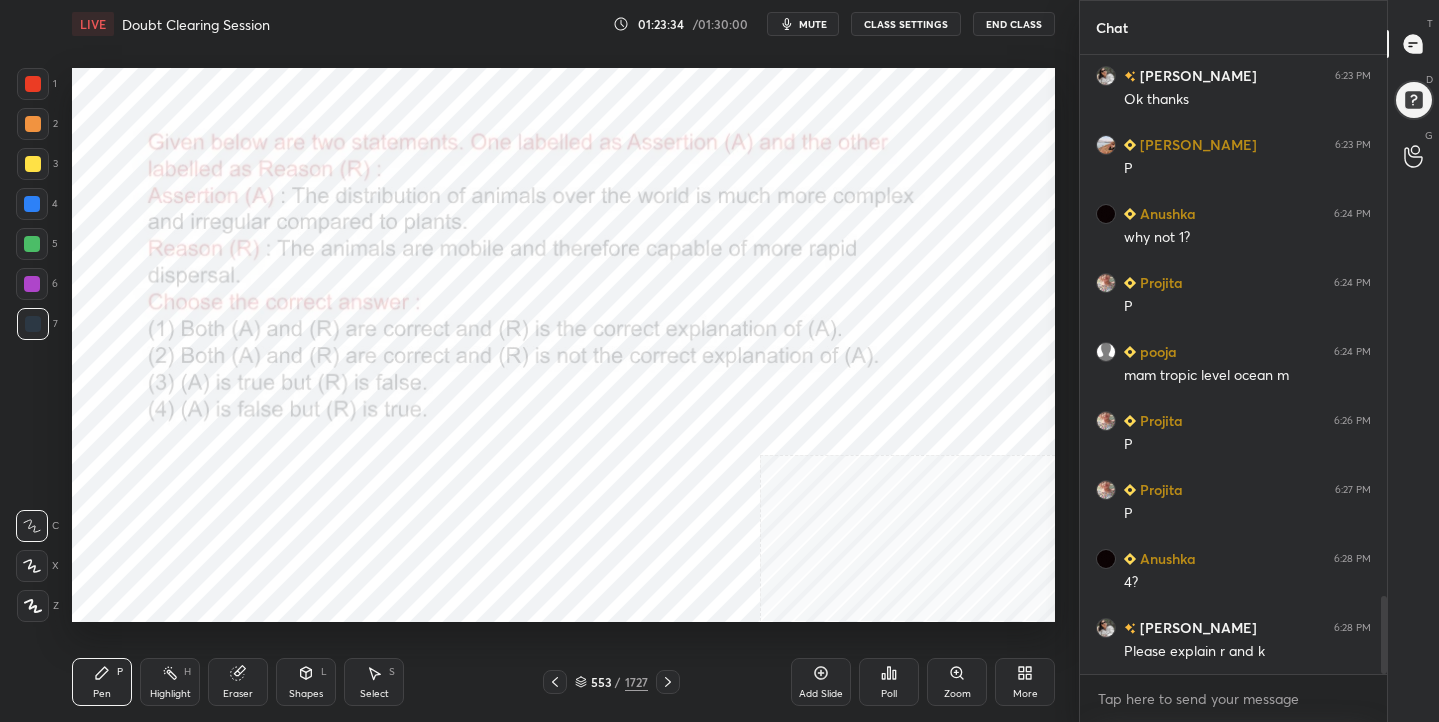 click at bounding box center [222, 397] 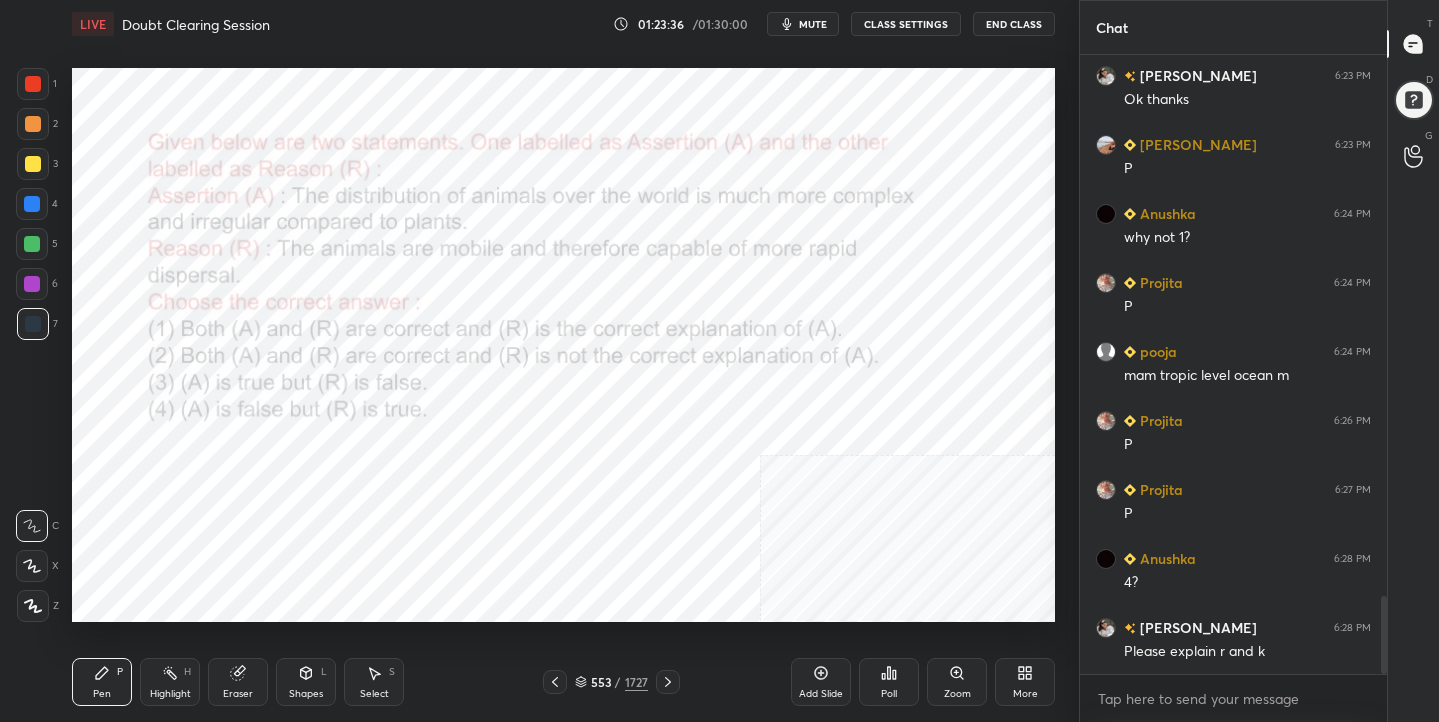 click on "mute" at bounding box center [813, 24] 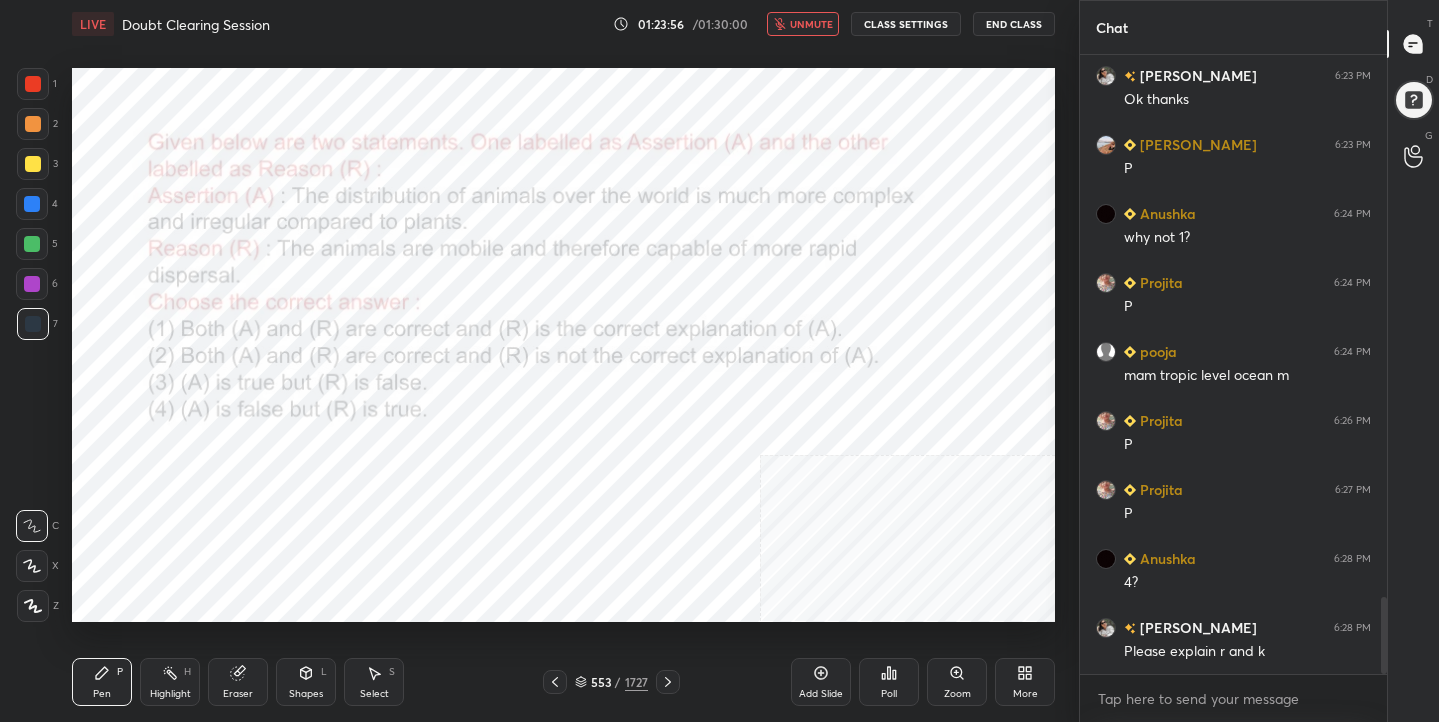 scroll, scrollTop: 4357, scrollLeft: 0, axis: vertical 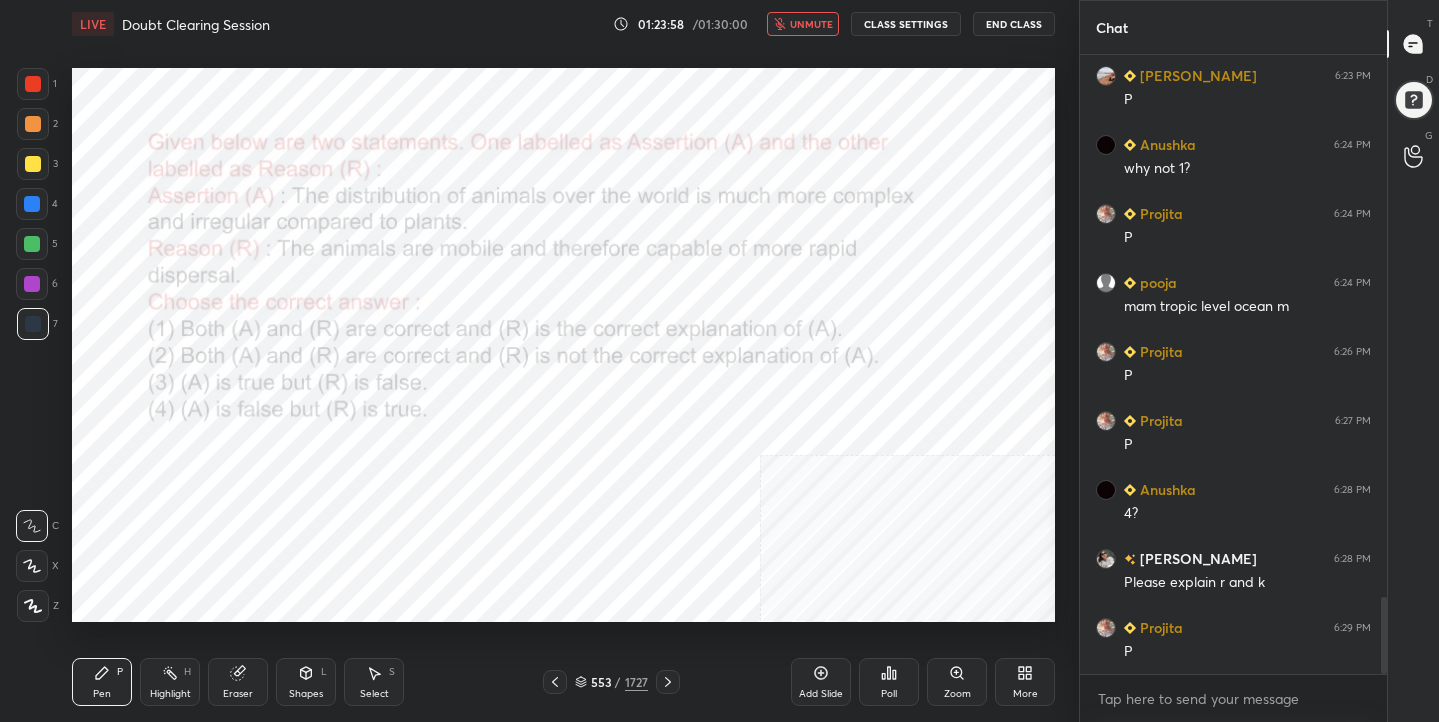 click on "unmute" at bounding box center (811, 24) 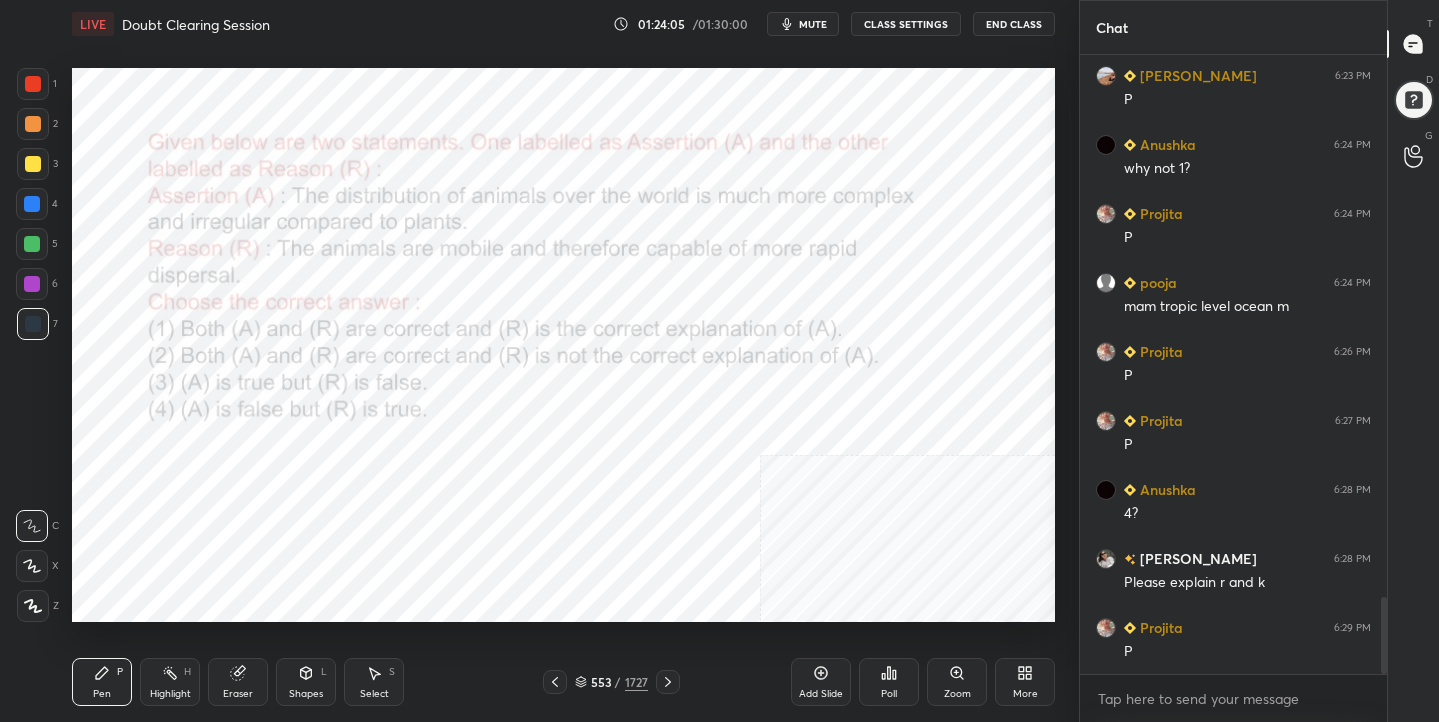scroll, scrollTop: 4426, scrollLeft: 0, axis: vertical 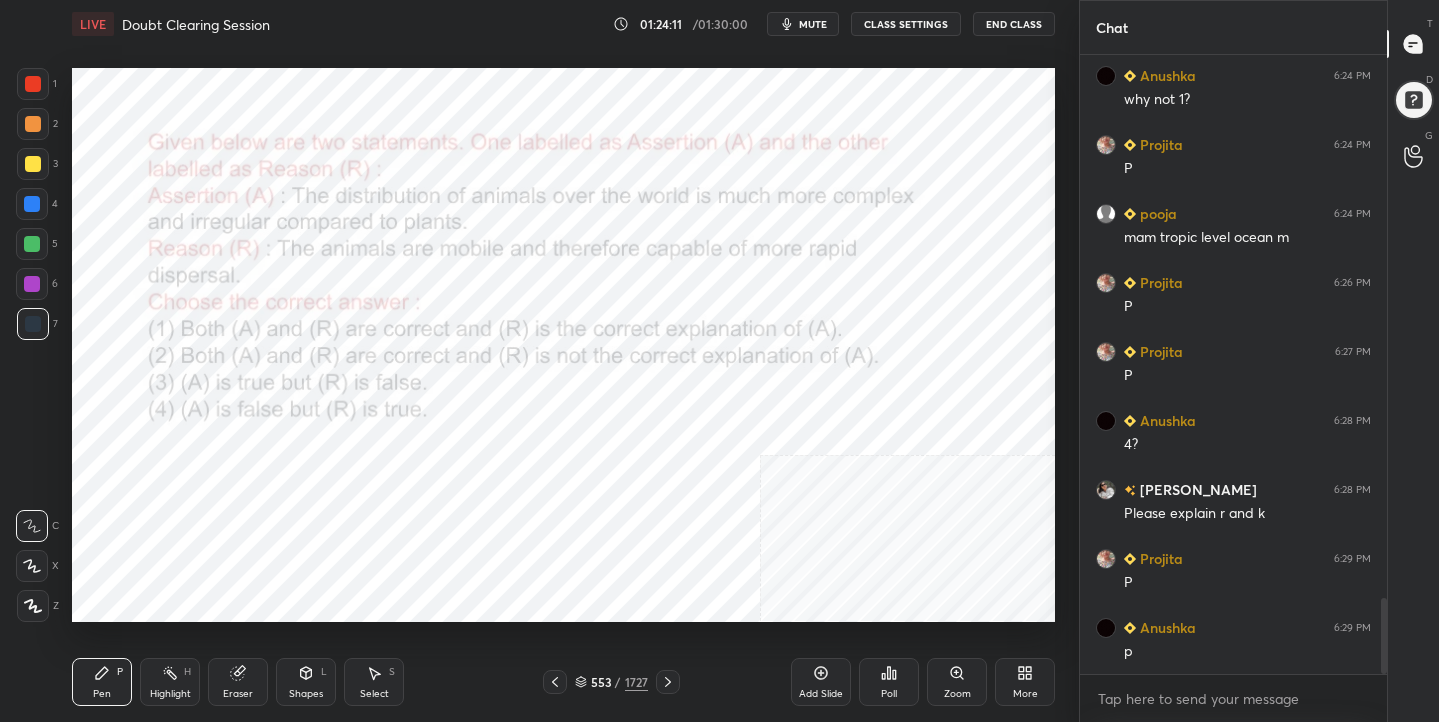 click 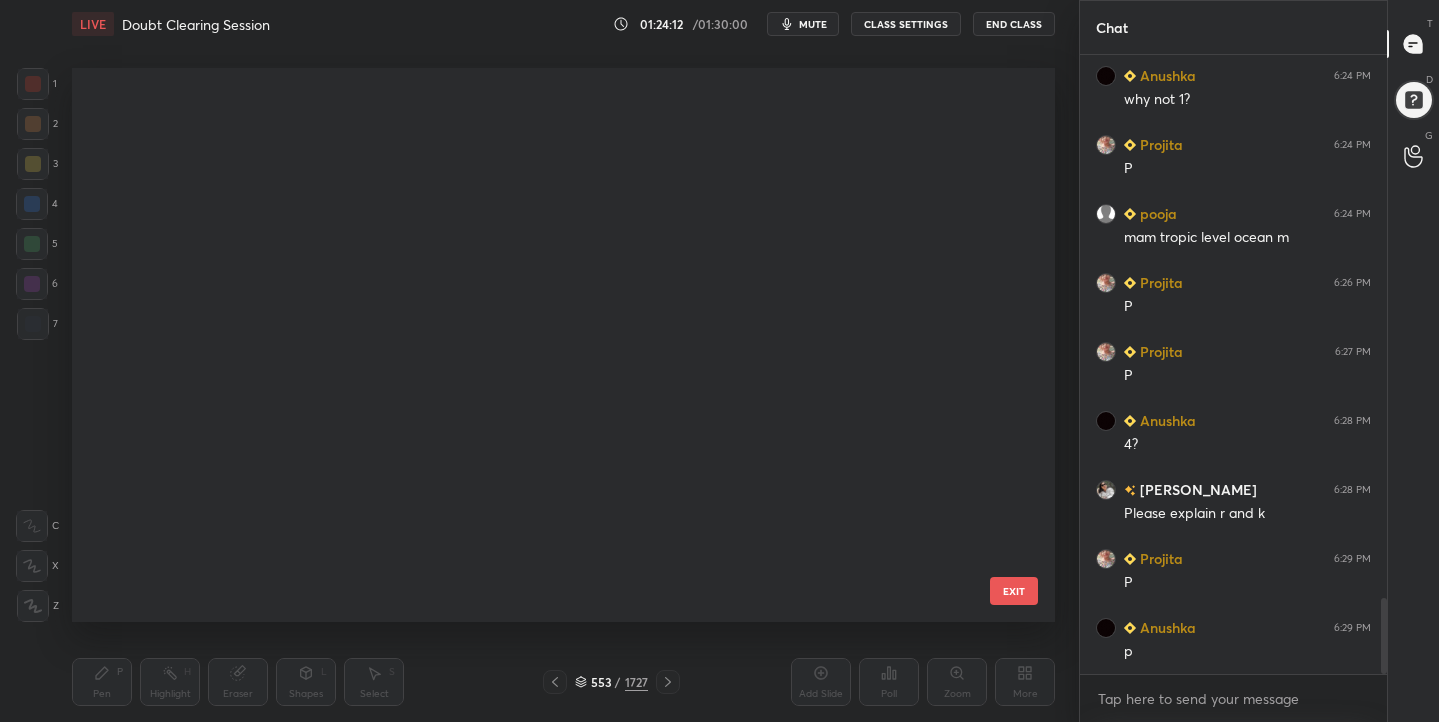 scroll, scrollTop: 30770, scrollLeft: 0, axis: vertical 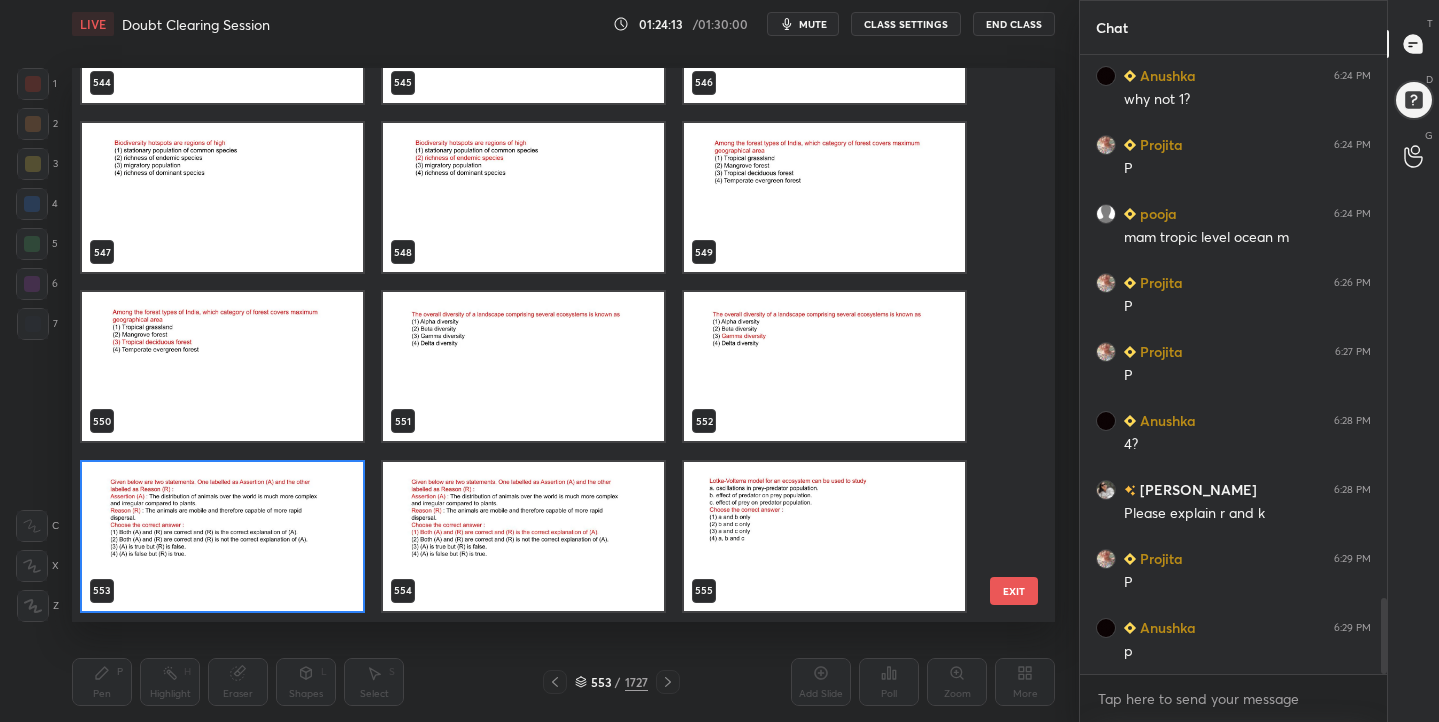 click at bounding box center [222, 536] 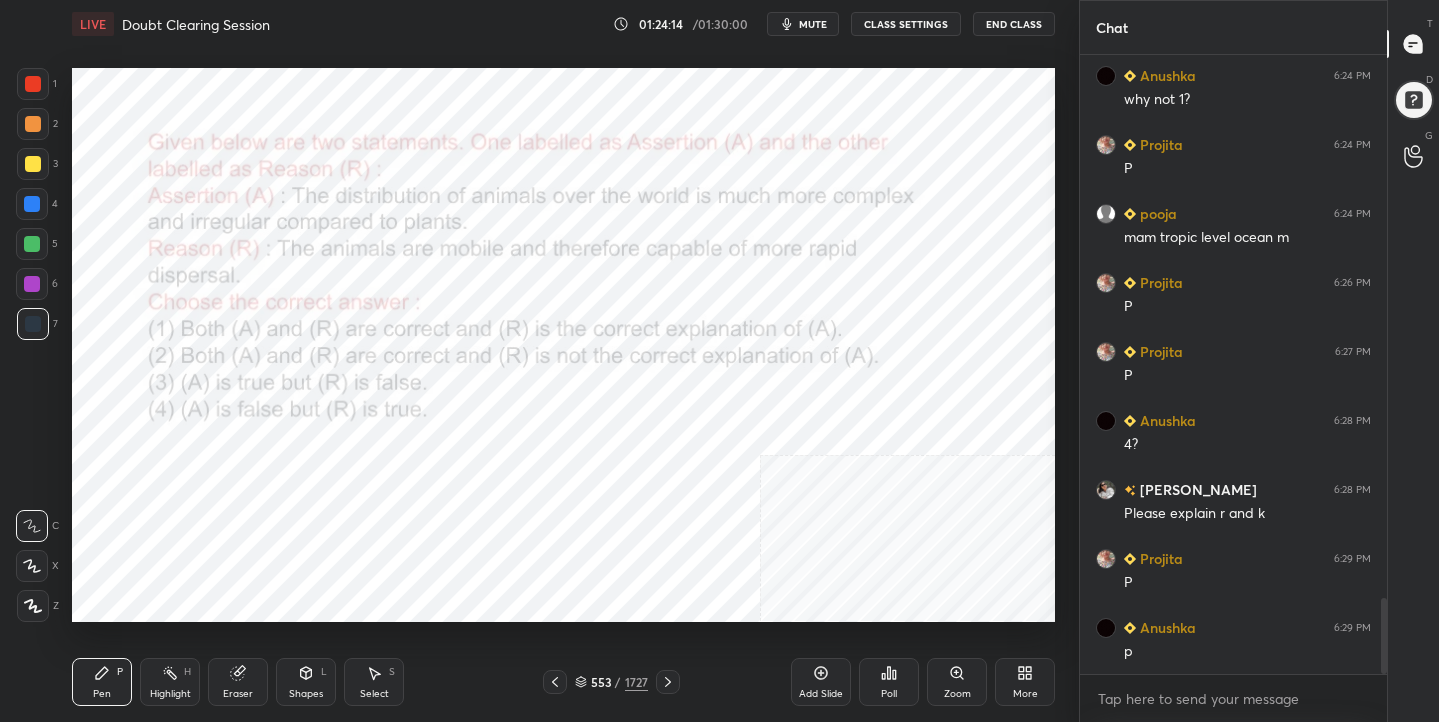 click at bounding box center (222, 536) 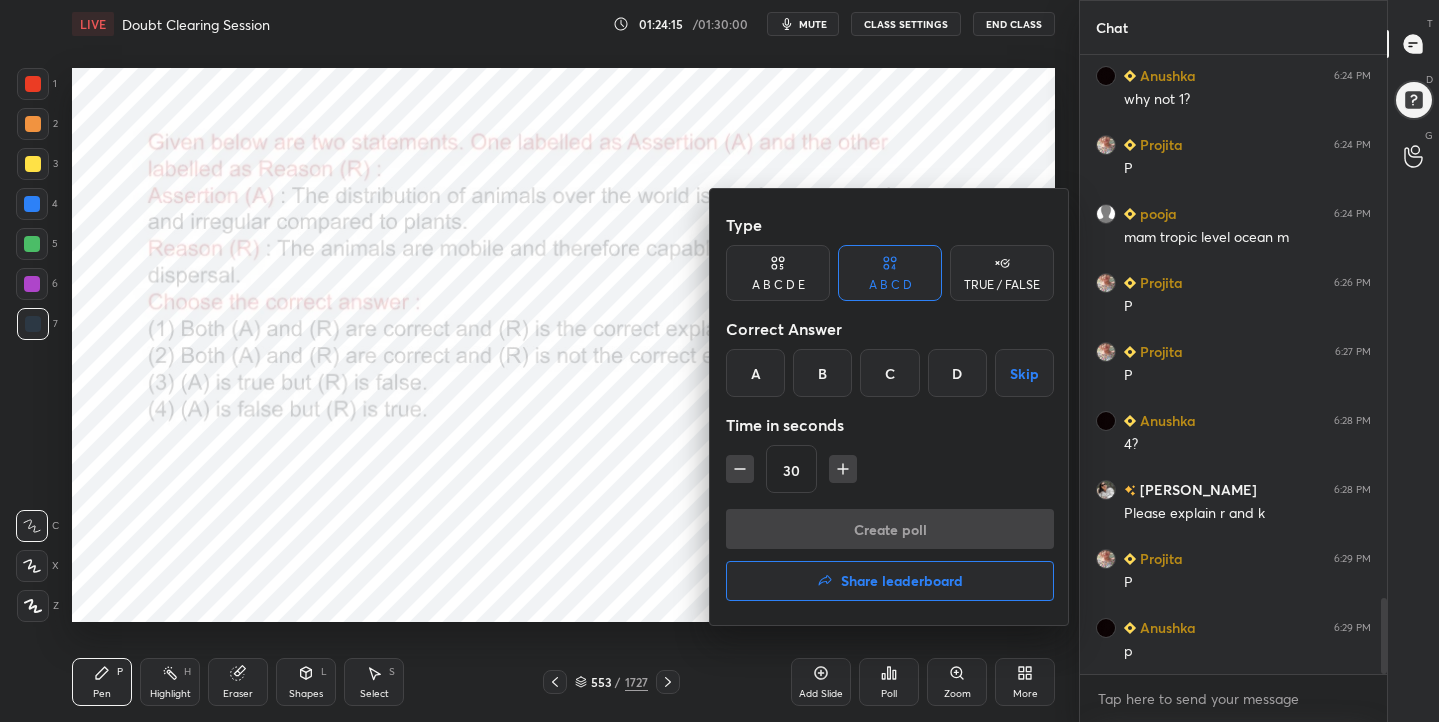 click on "A" at bounding box center [755, 373] 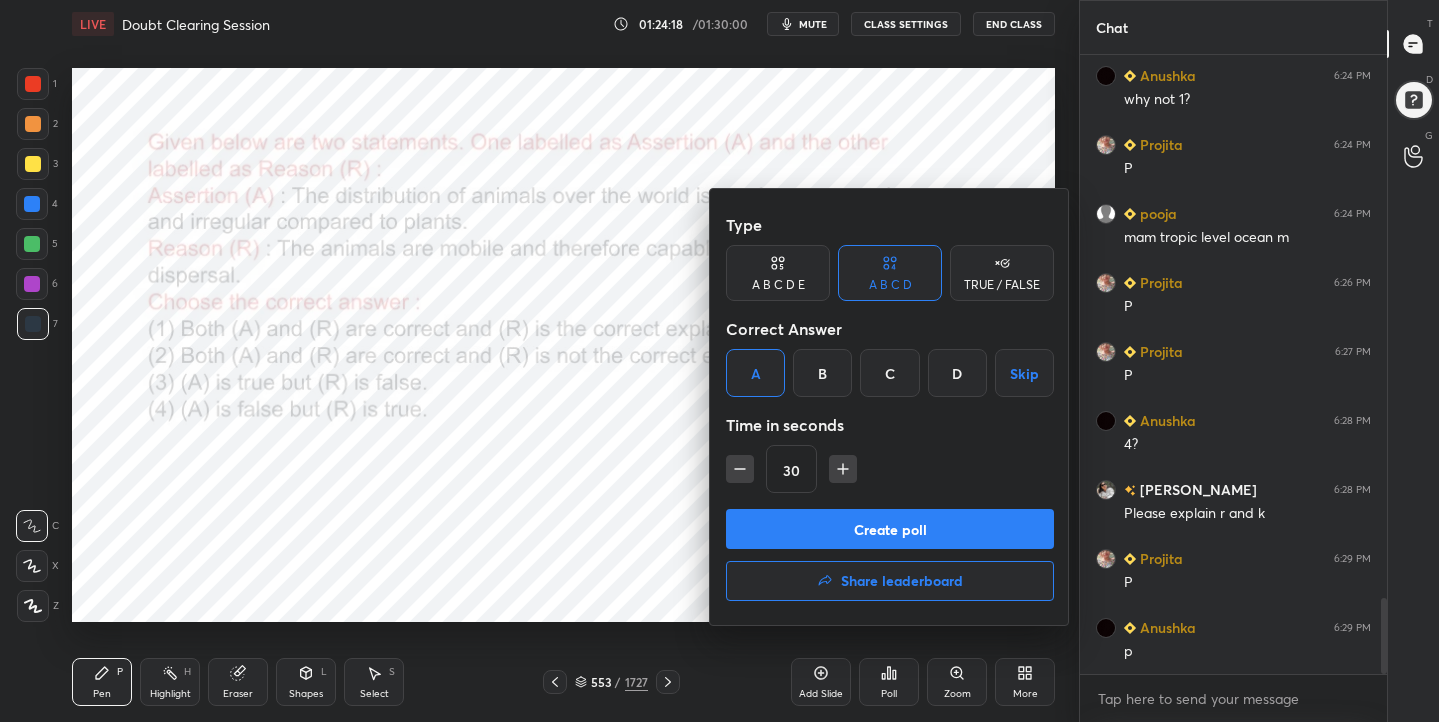 click on "Create poll" at bounding box center (890, 529) 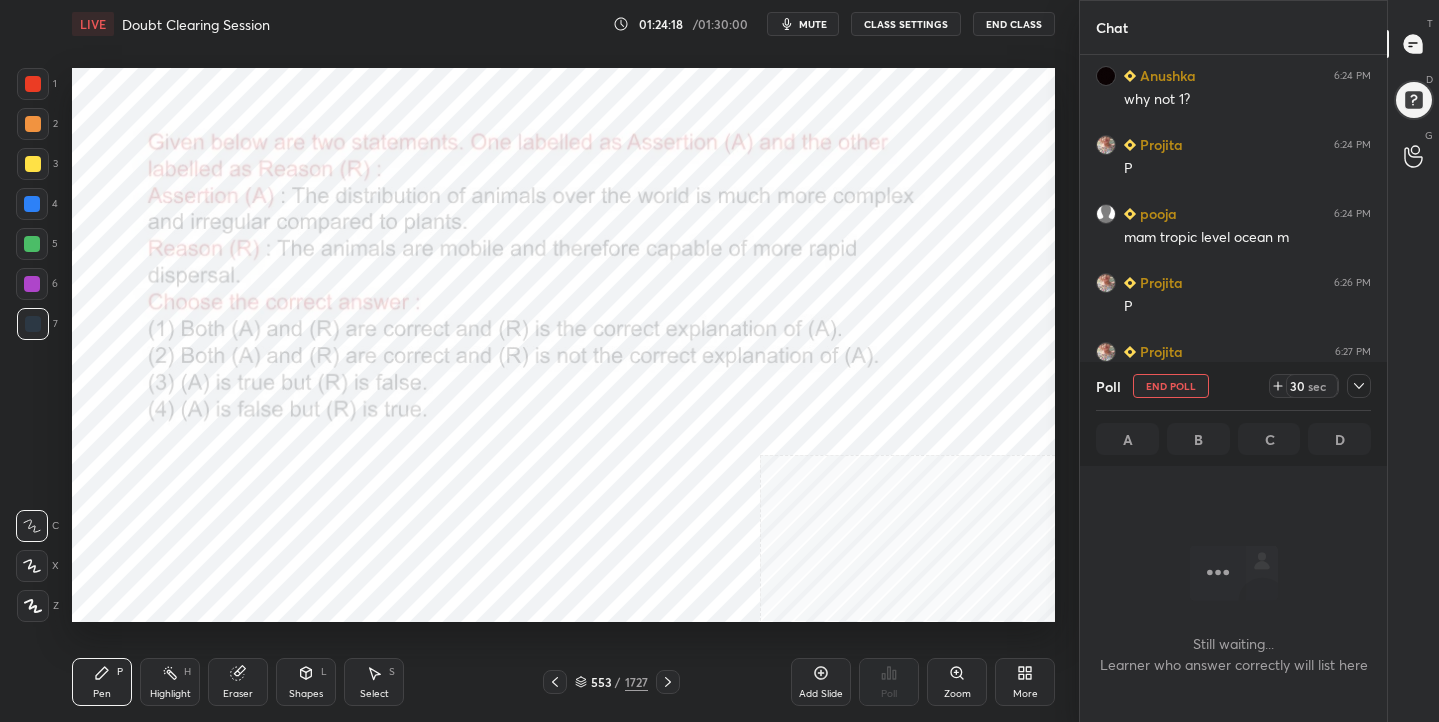 scroll, scrollTop: 349, scrollLeft: 301, axis: both 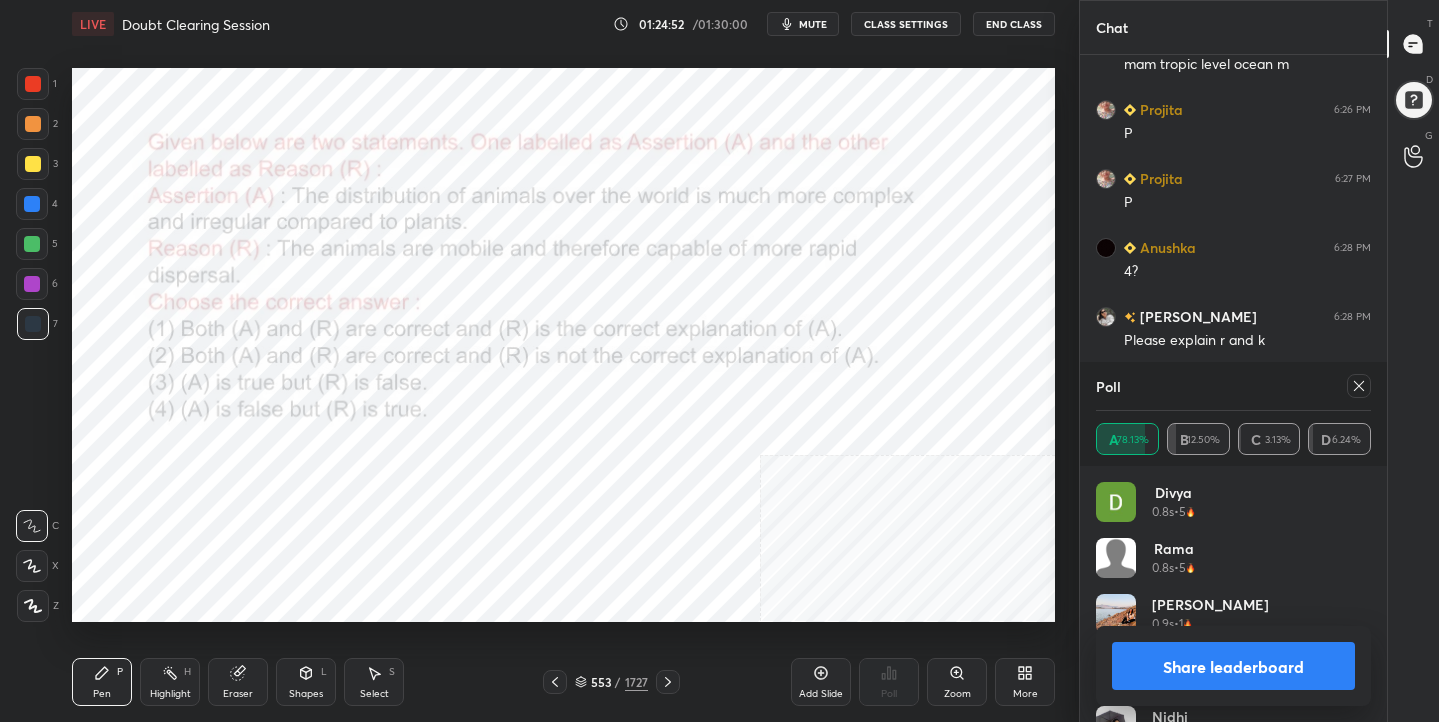 click 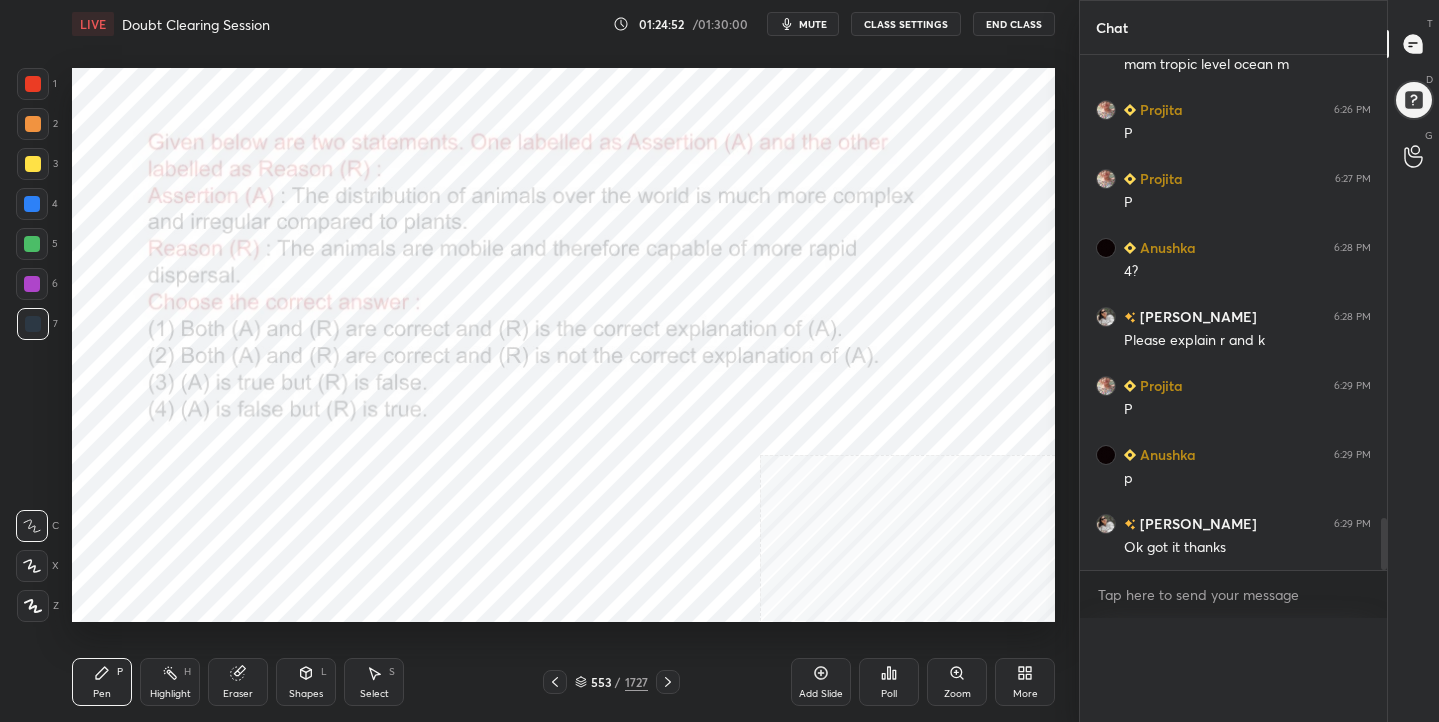 scroll, scrollTop: 0, scrollLeft: 0, axis: both 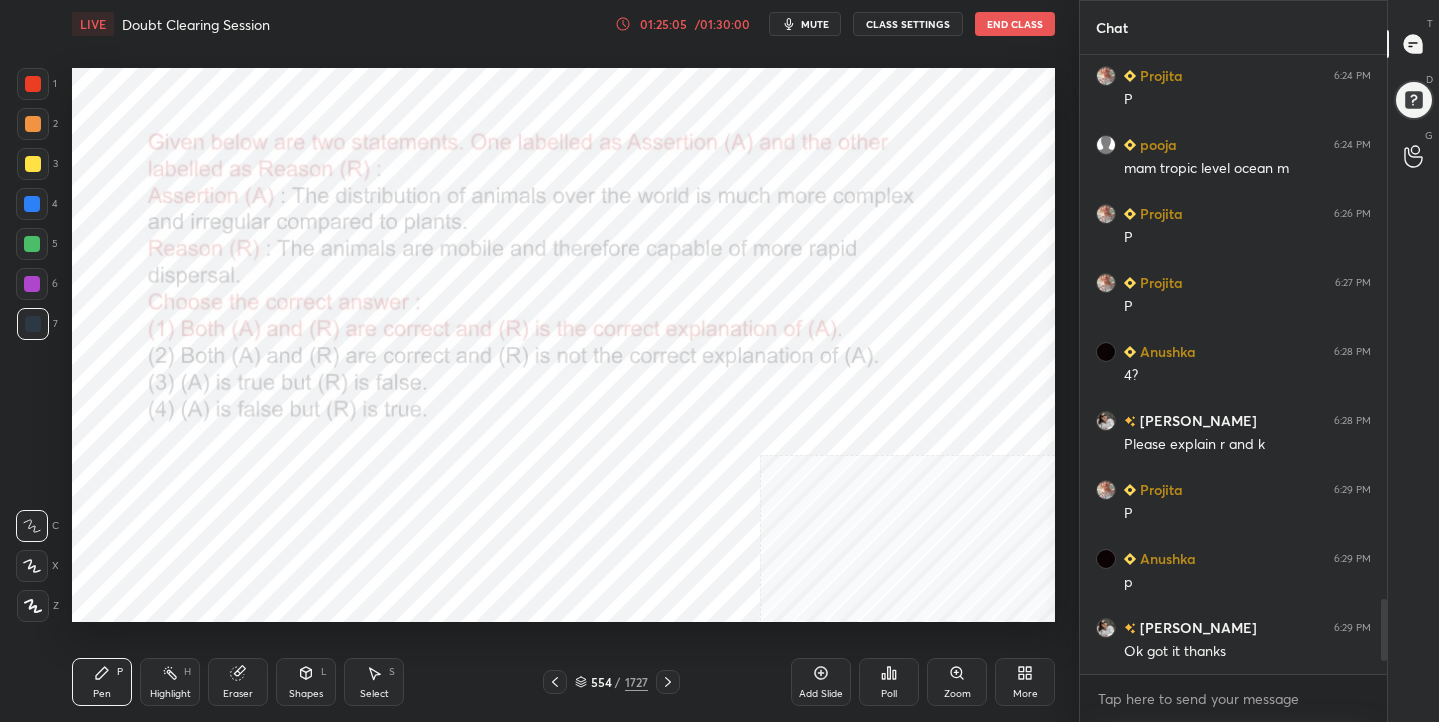 click 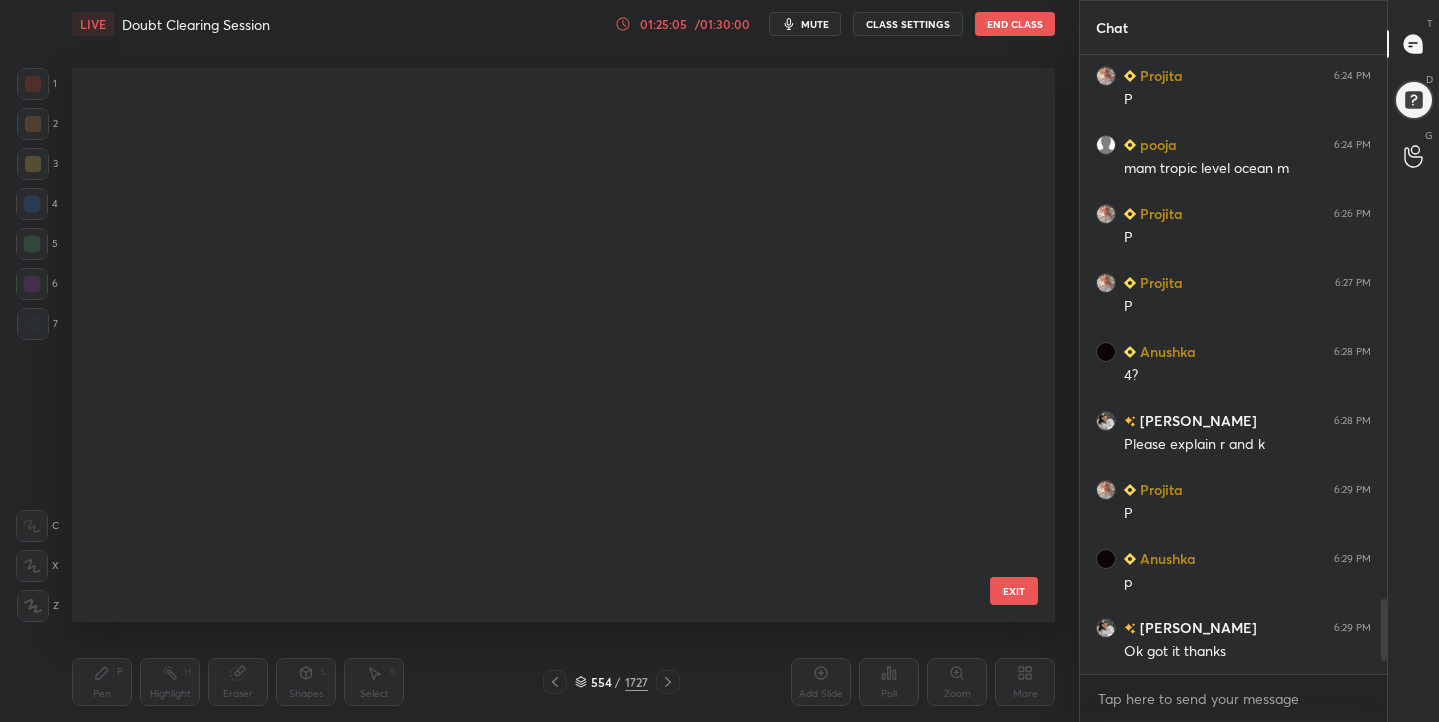 scroll, scrollTop: 30770, scrollLeft: 0, axis: vertical 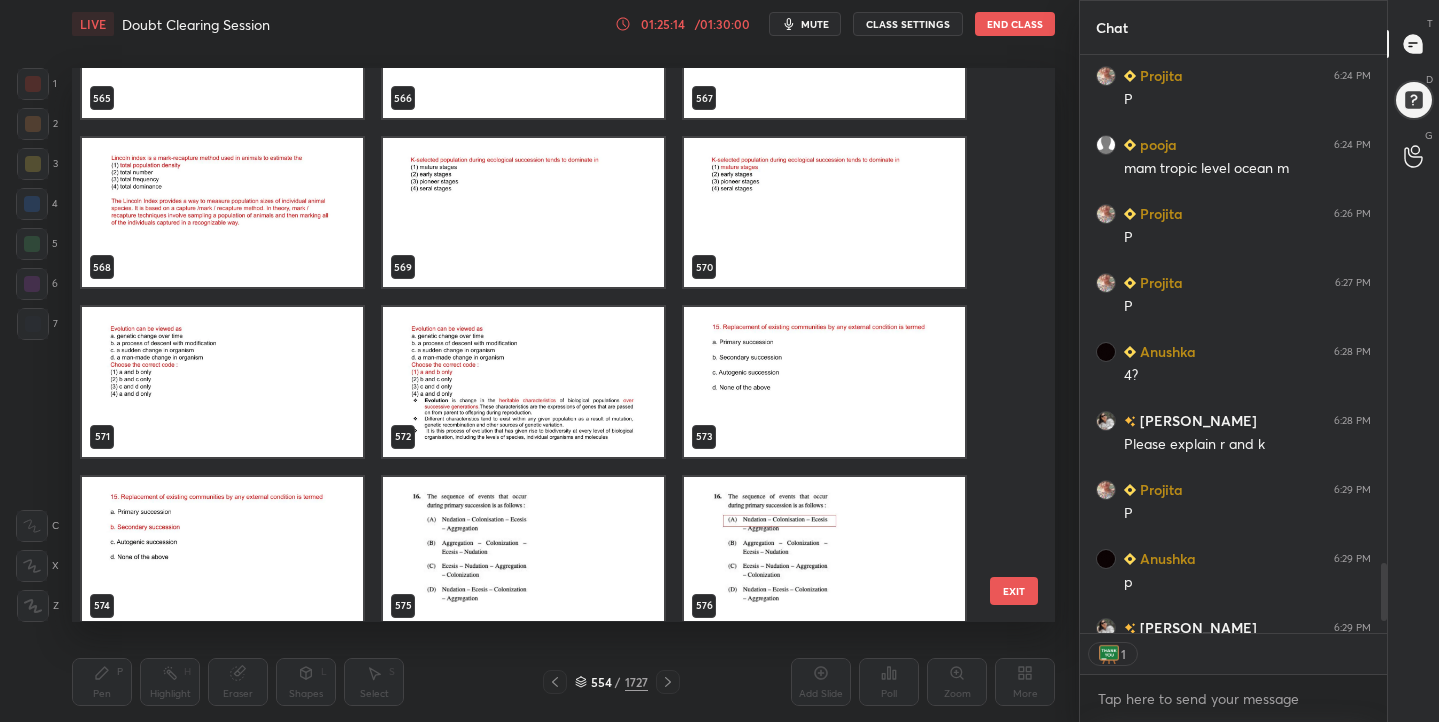 click at bounding box center [523, 213] 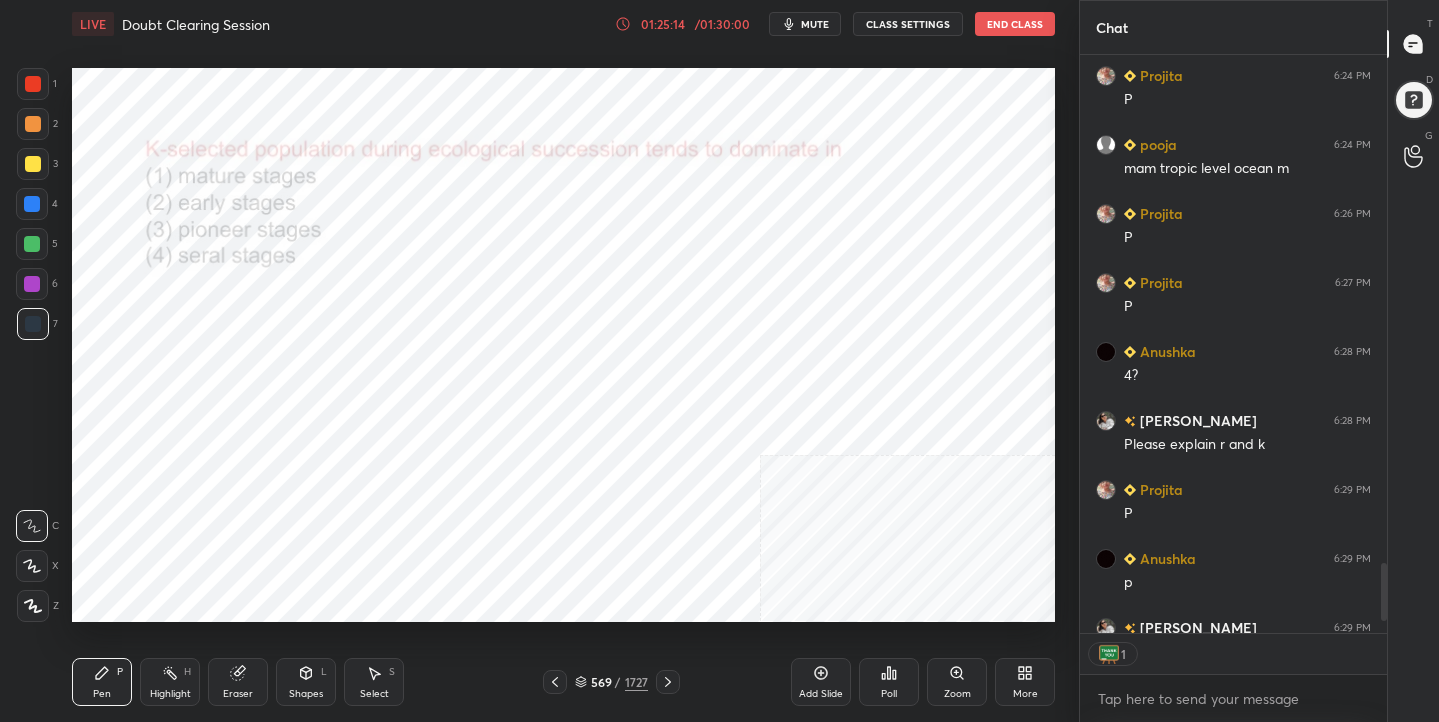 click at bounding box center (523, 213) 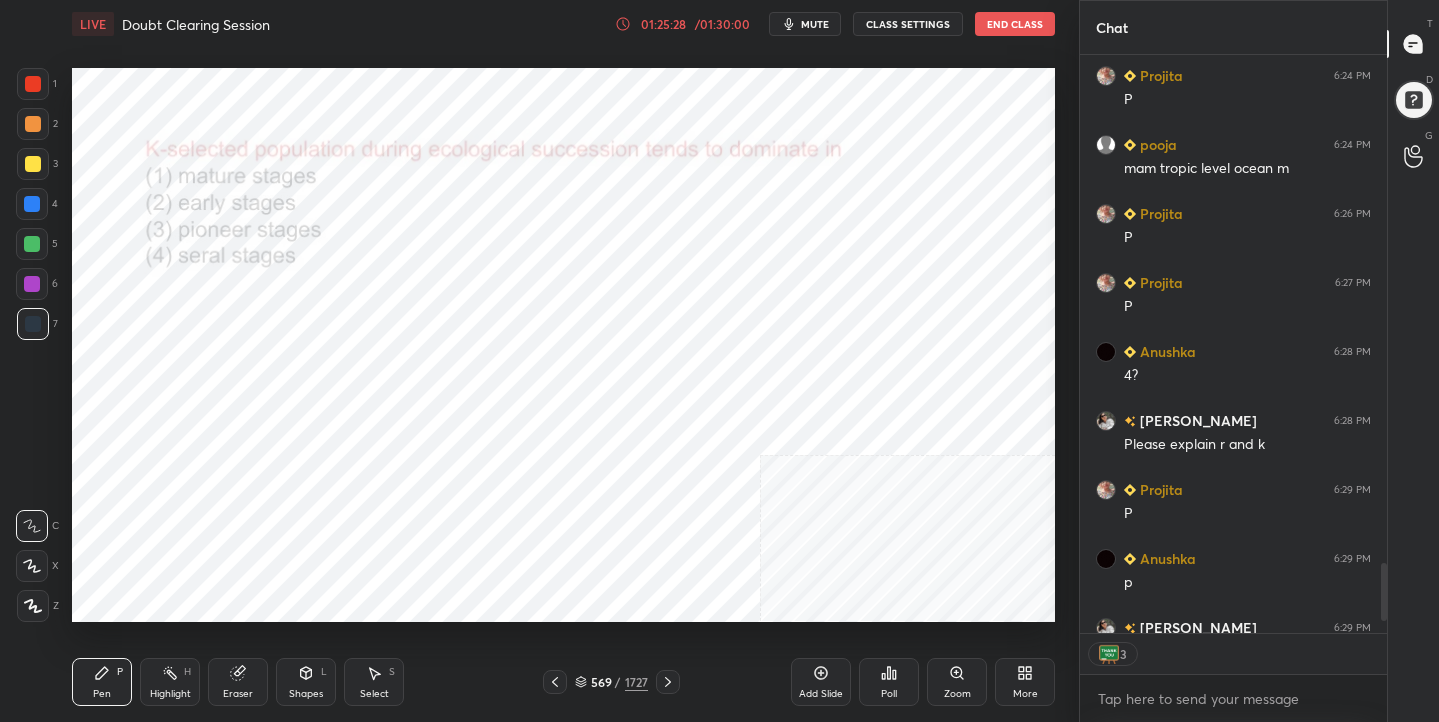 scroll, scrollTop: 7, scrollLeft: 7, axis: both 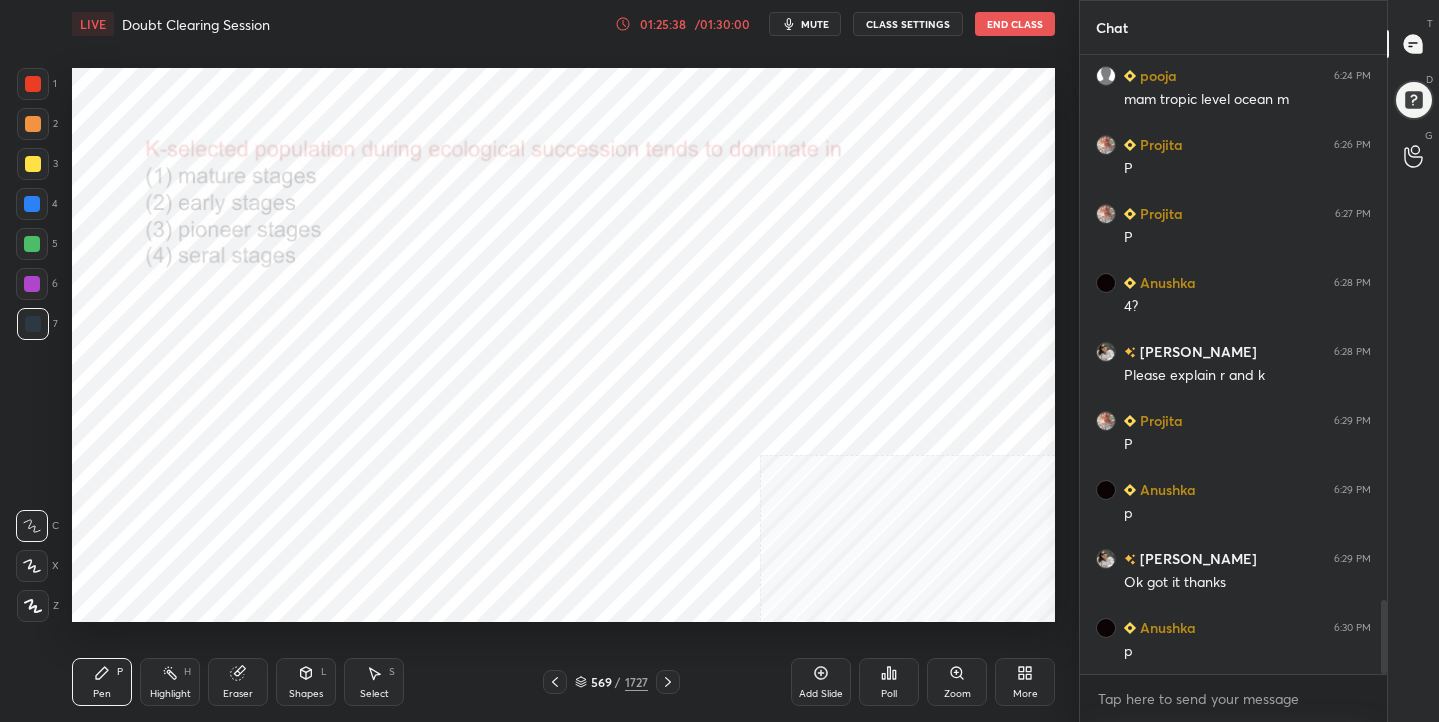 click 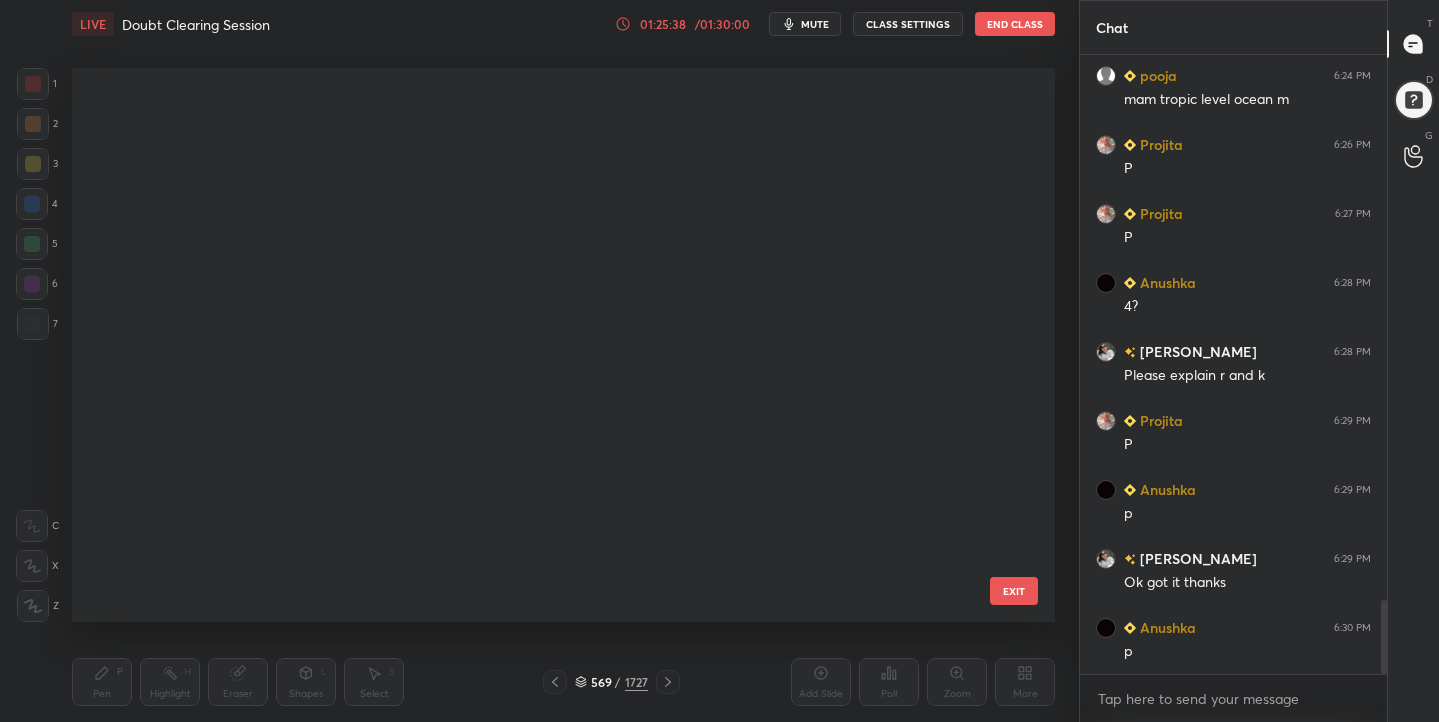 scroll, scrollTop: 31616, scrollLeft: 0, axis: vertical 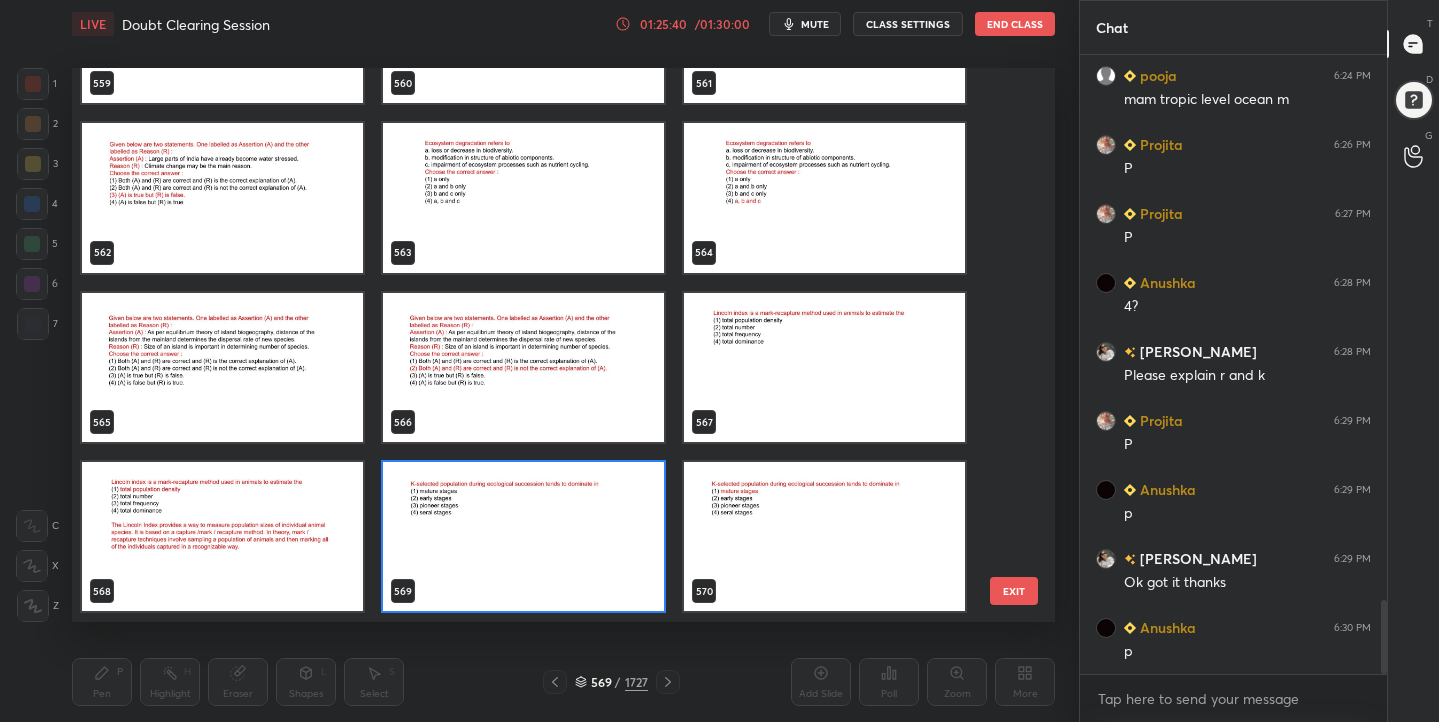 click at bounding box center (523, 537) 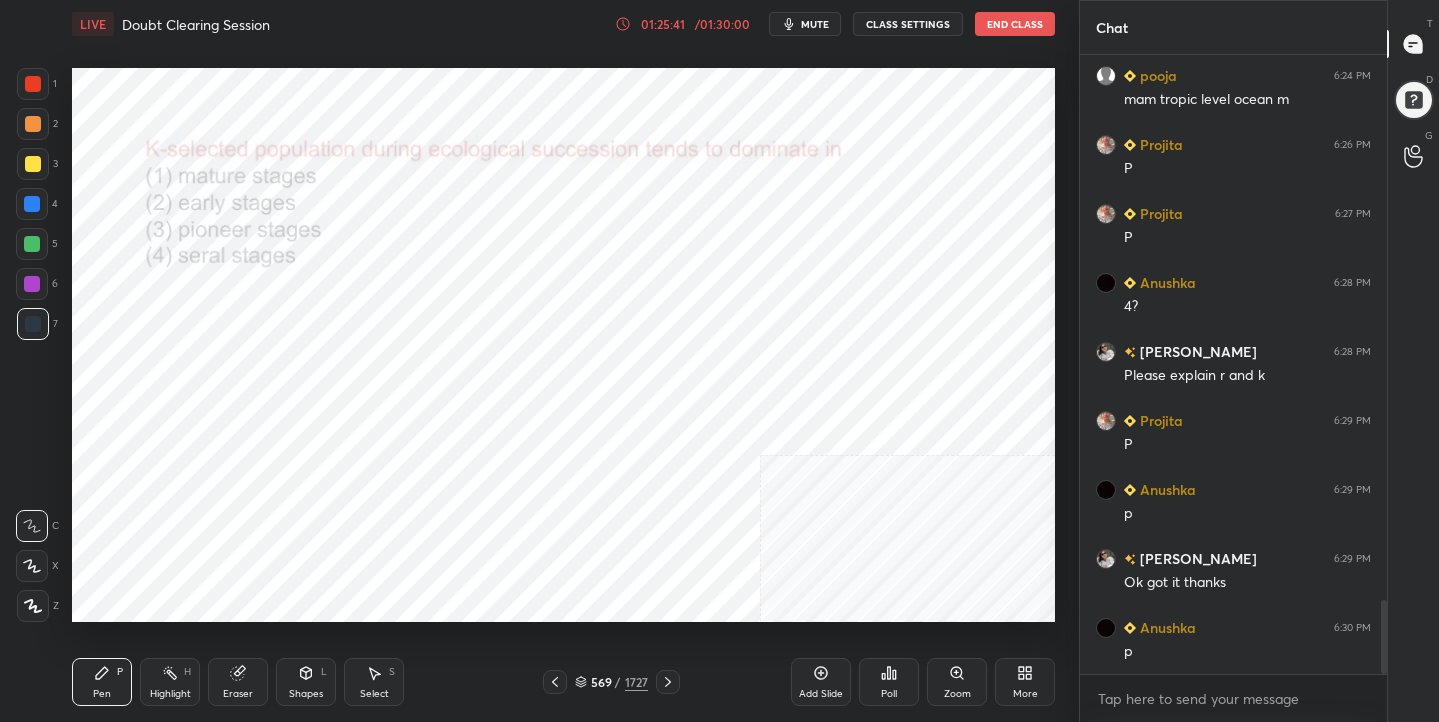 click 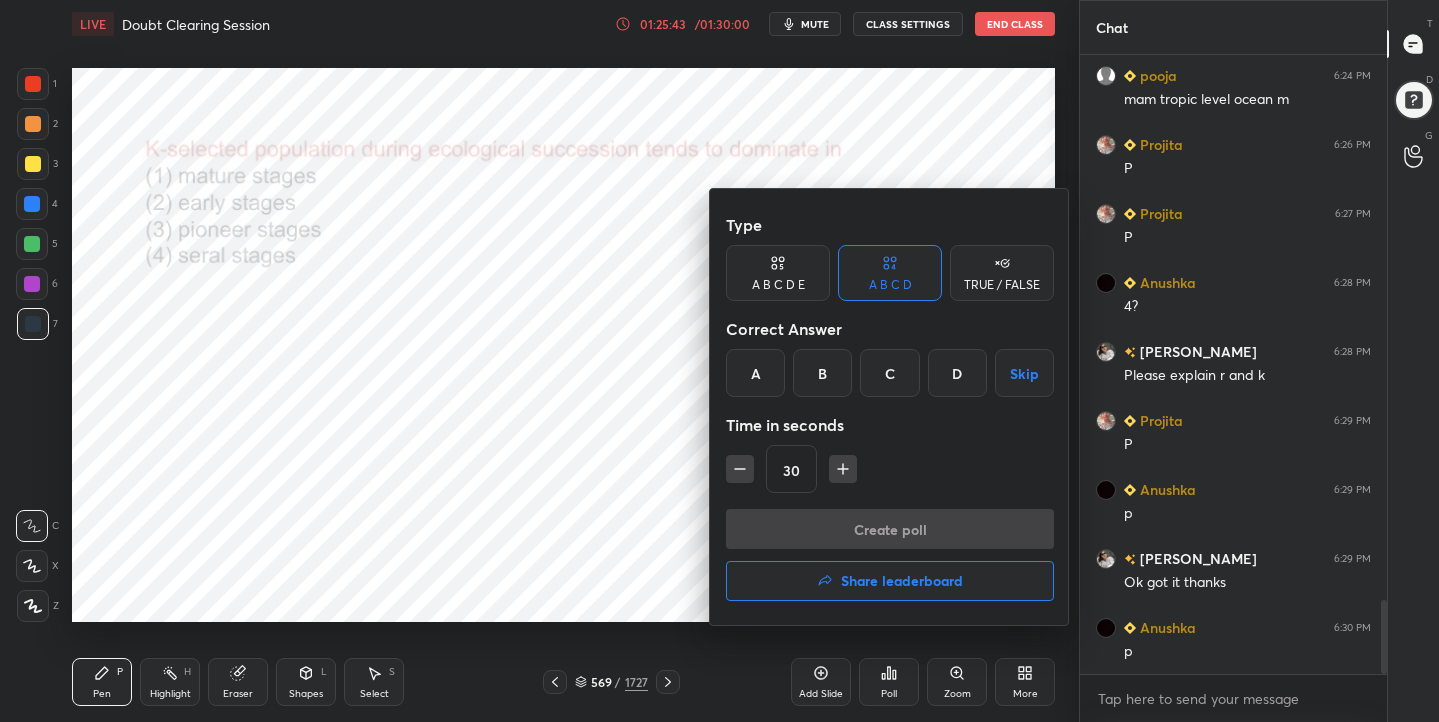 click on "A" at bounding box center (755, 373) 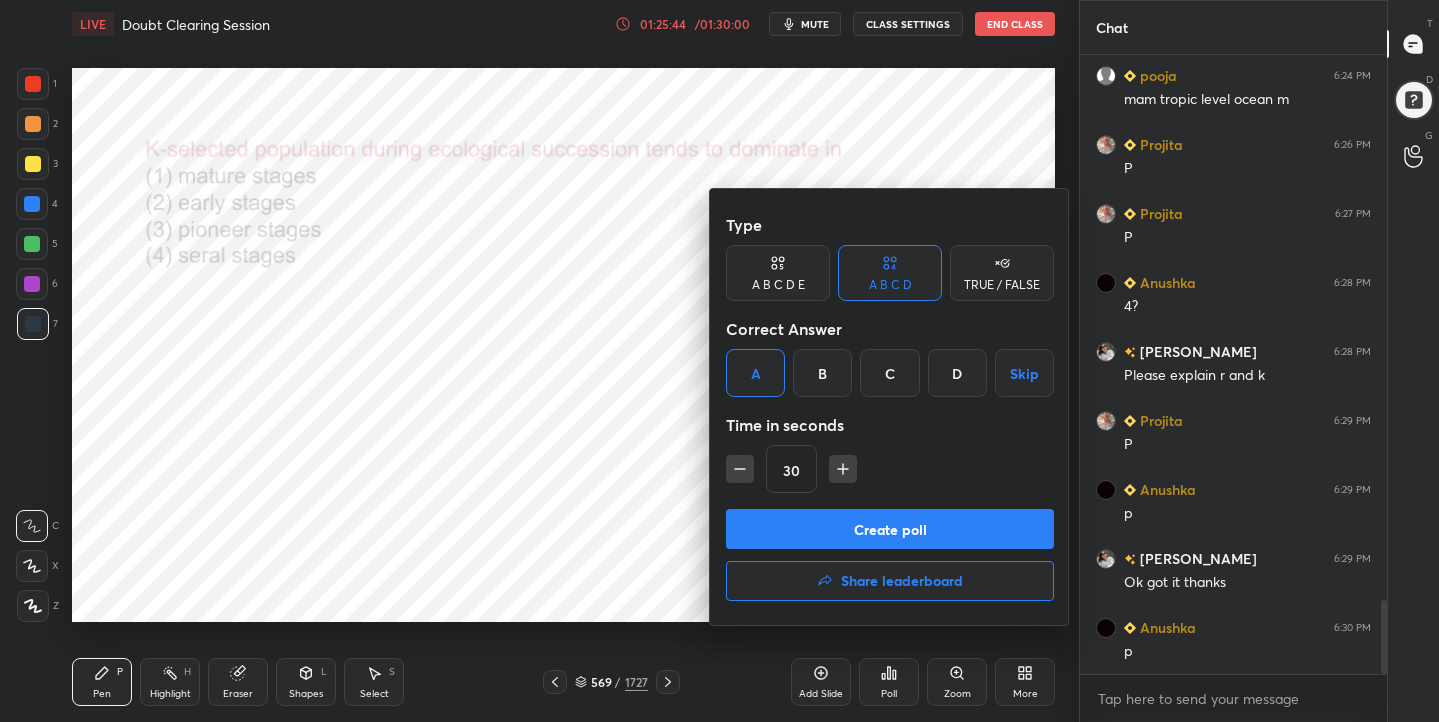 click on "Create poll" at bounding box center [890, 529] 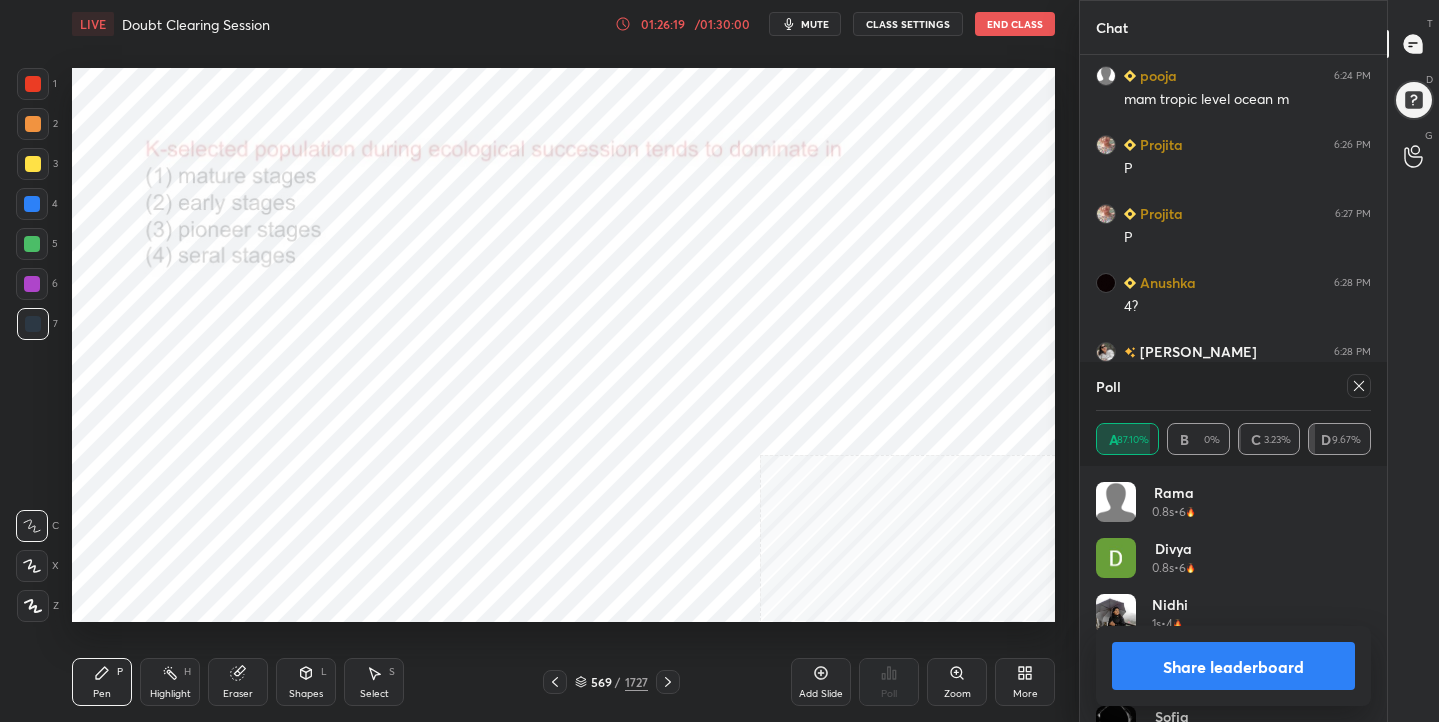 click 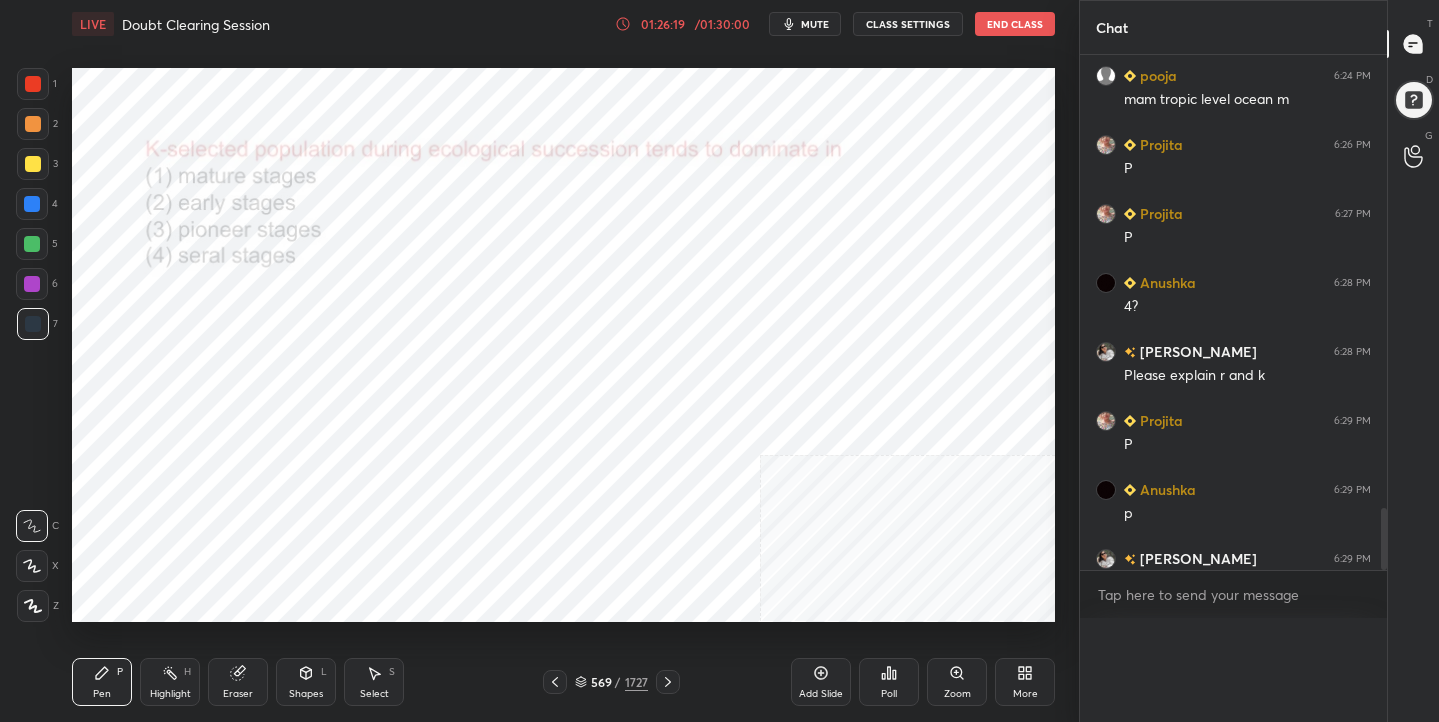 scroll, scrollTop: 0, scrollLeft: 0, axis: both 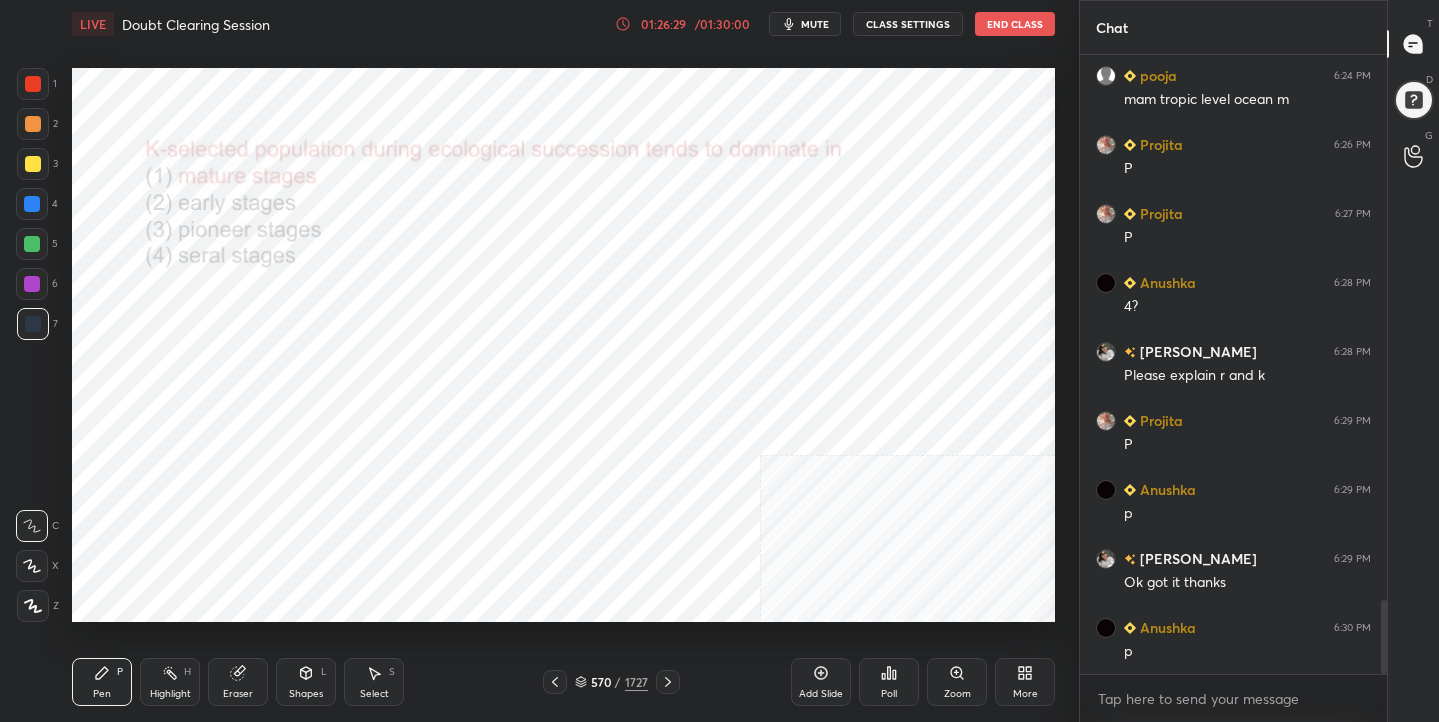 click 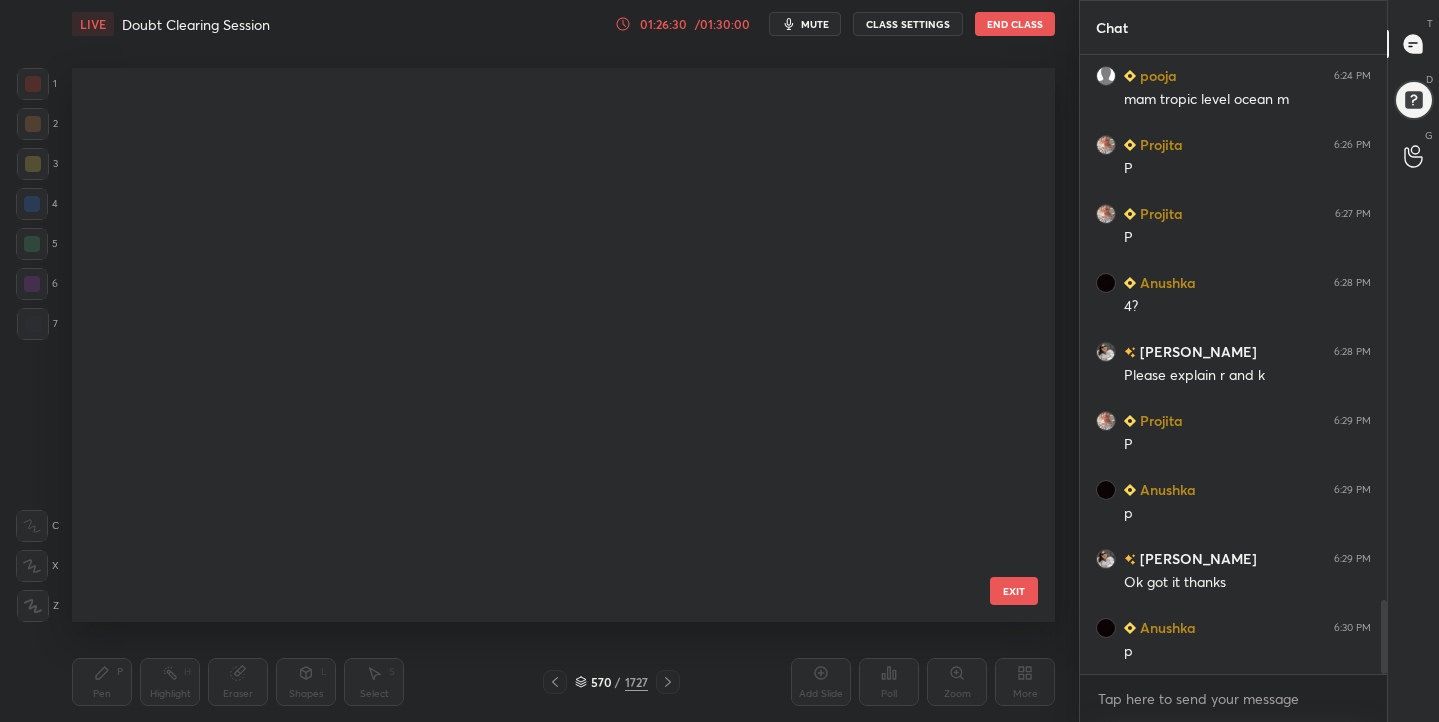 scroll, scrollTop: 31616, scrollLeft: 0, axis: vertical 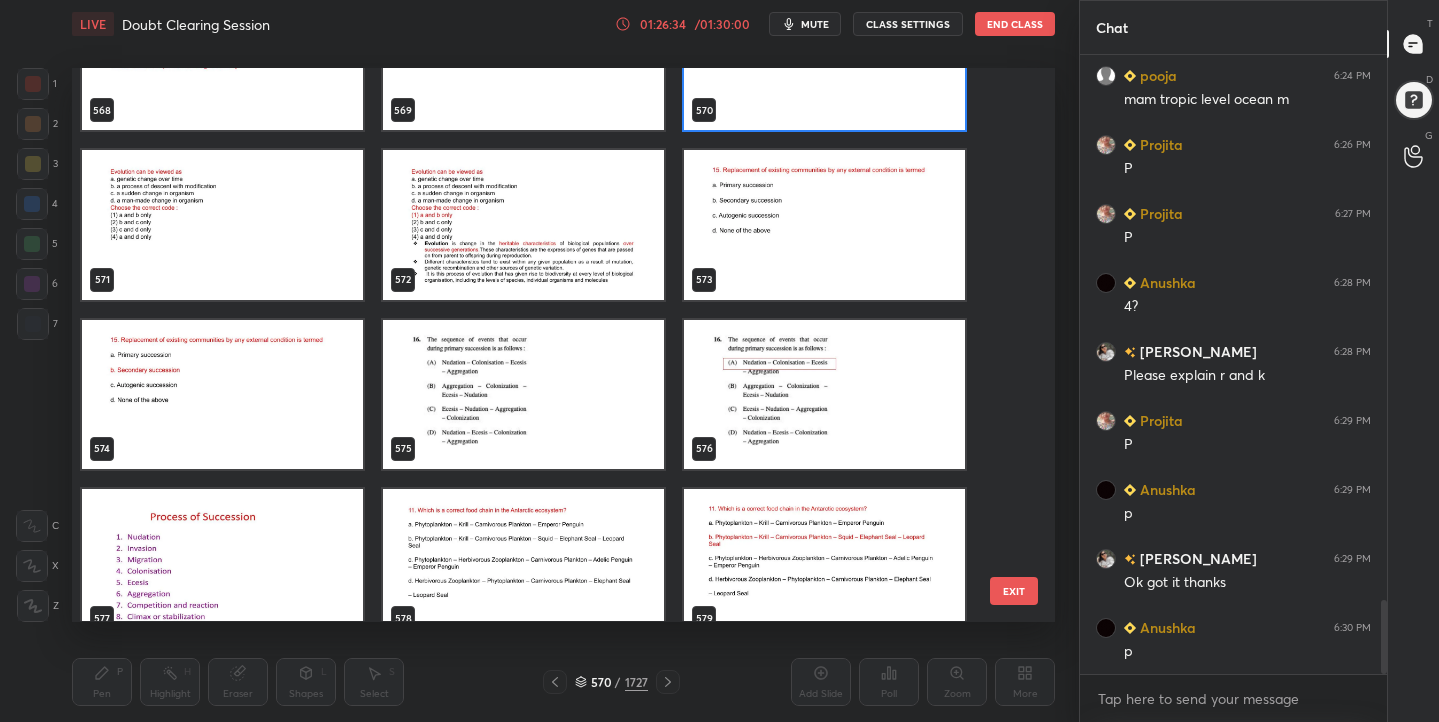 click at bounding box center [523, 394] 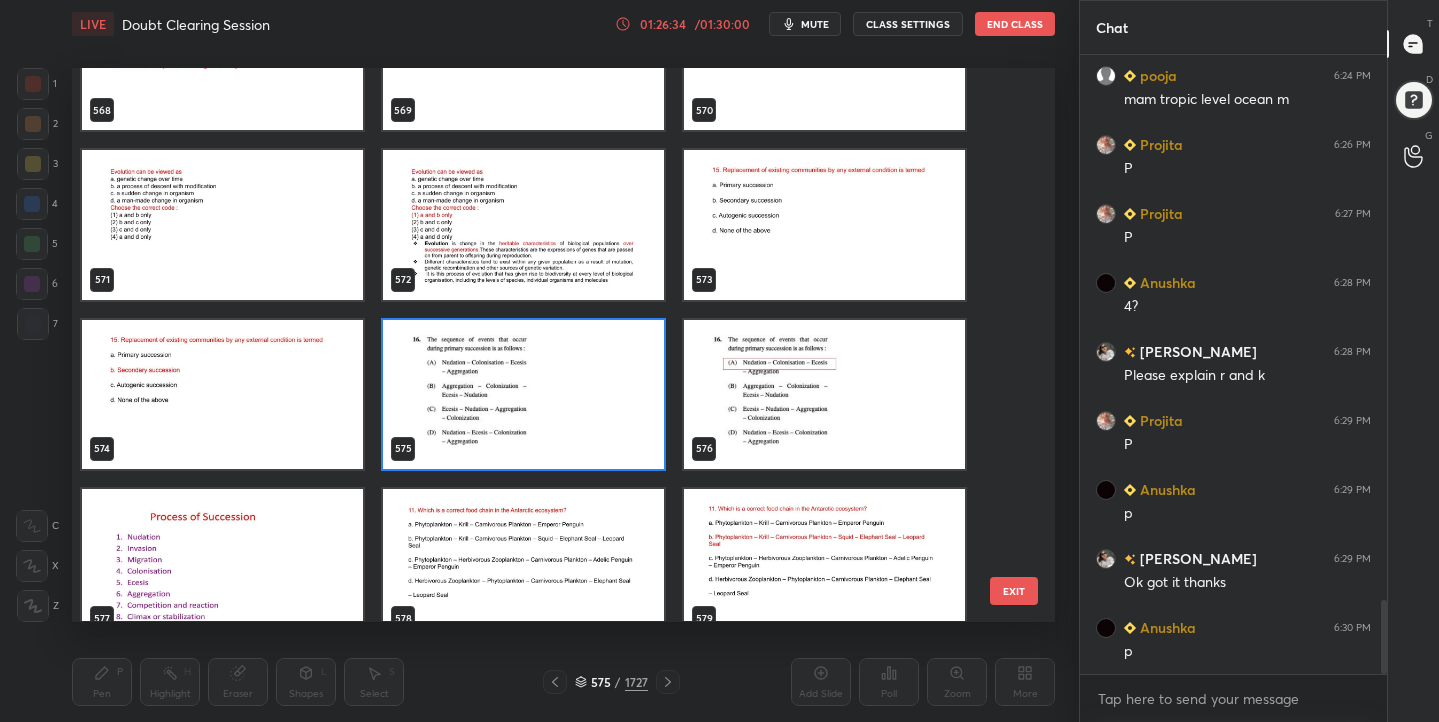 click at bounding box center (523, 394) 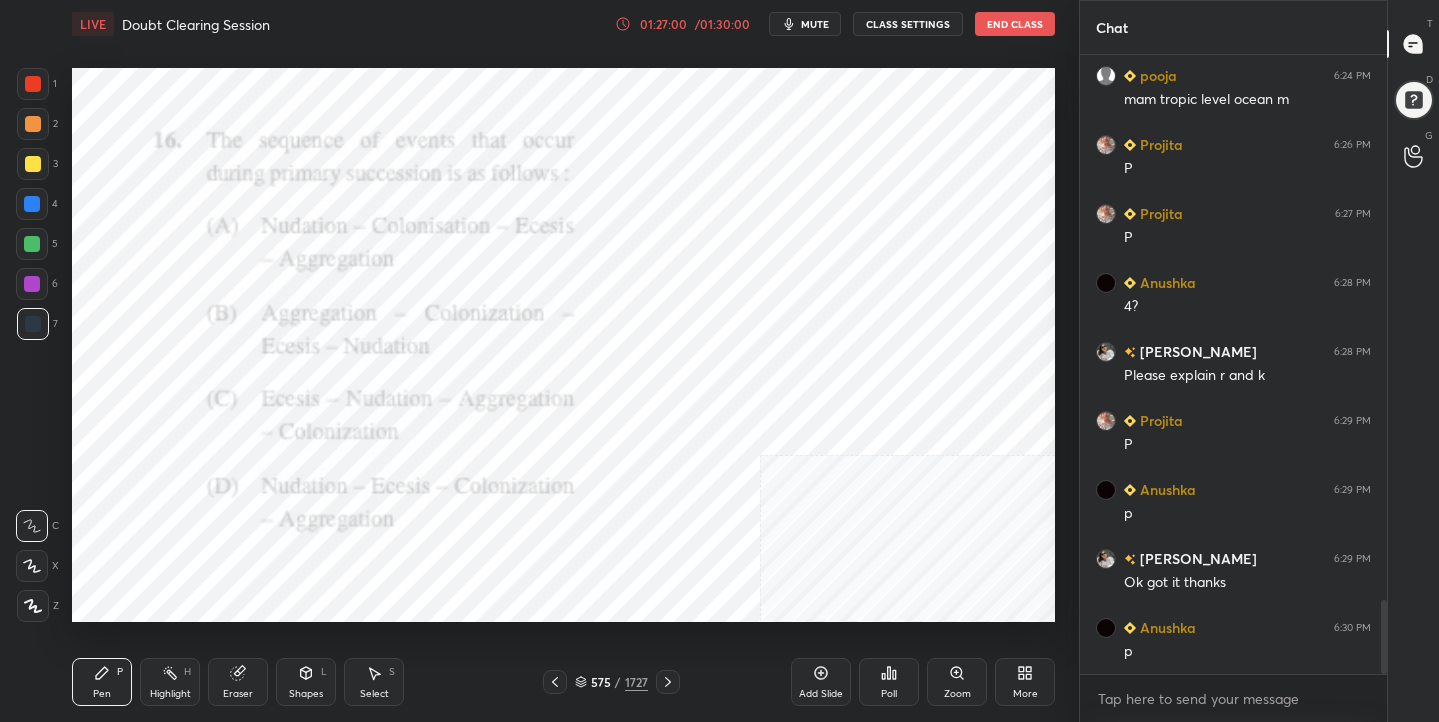 scroll, scrollTop: 4633, scrollLeft: 0, axis: vertical 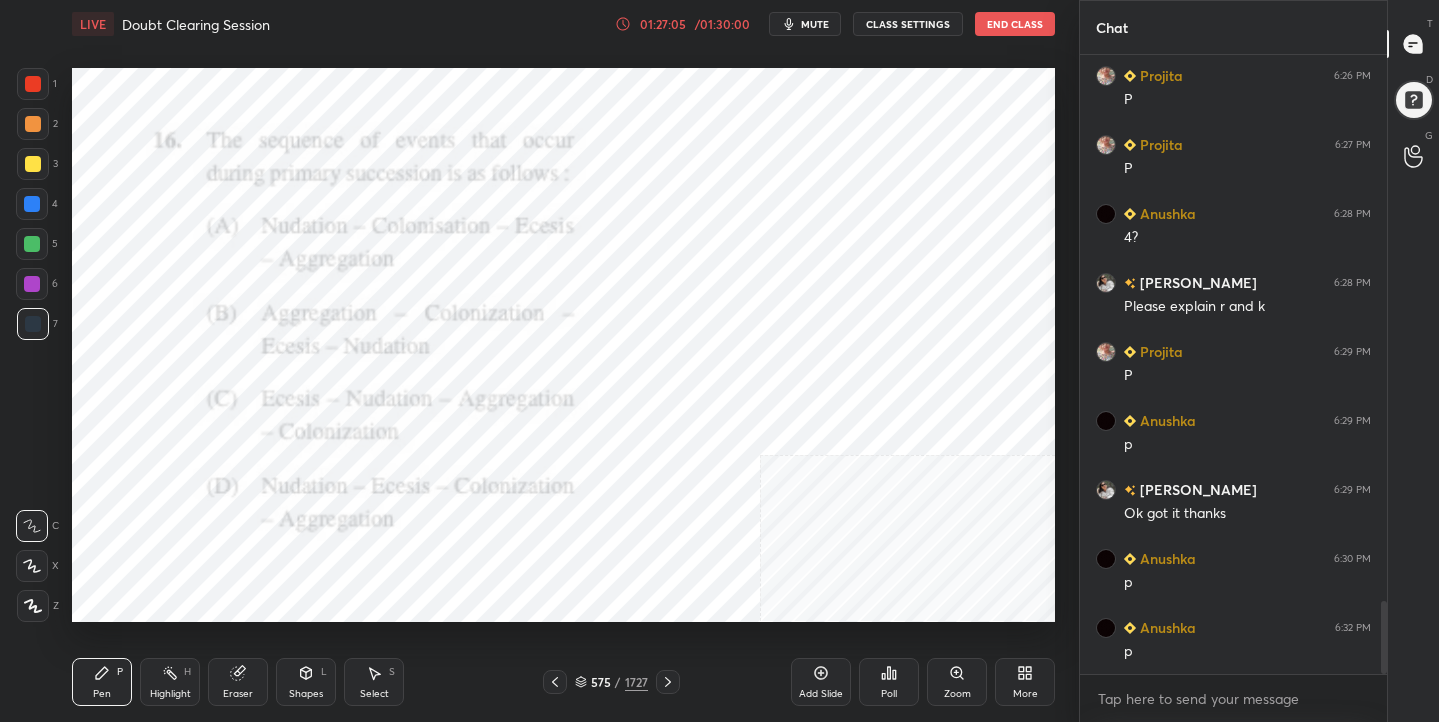 click on "575 / 1727" at bounding box center [611, 682] 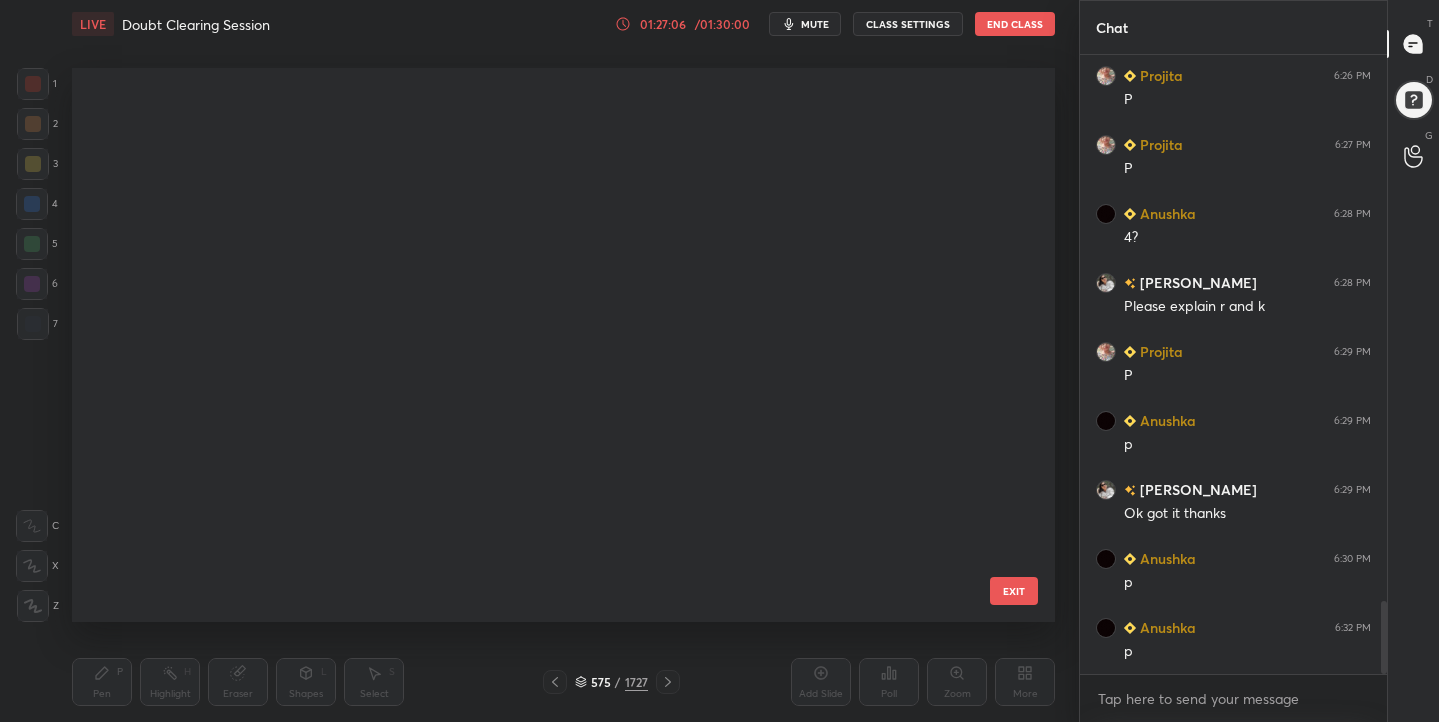 scroll, scrollTop: 31955, scrollLeft: 0, axis: vertical 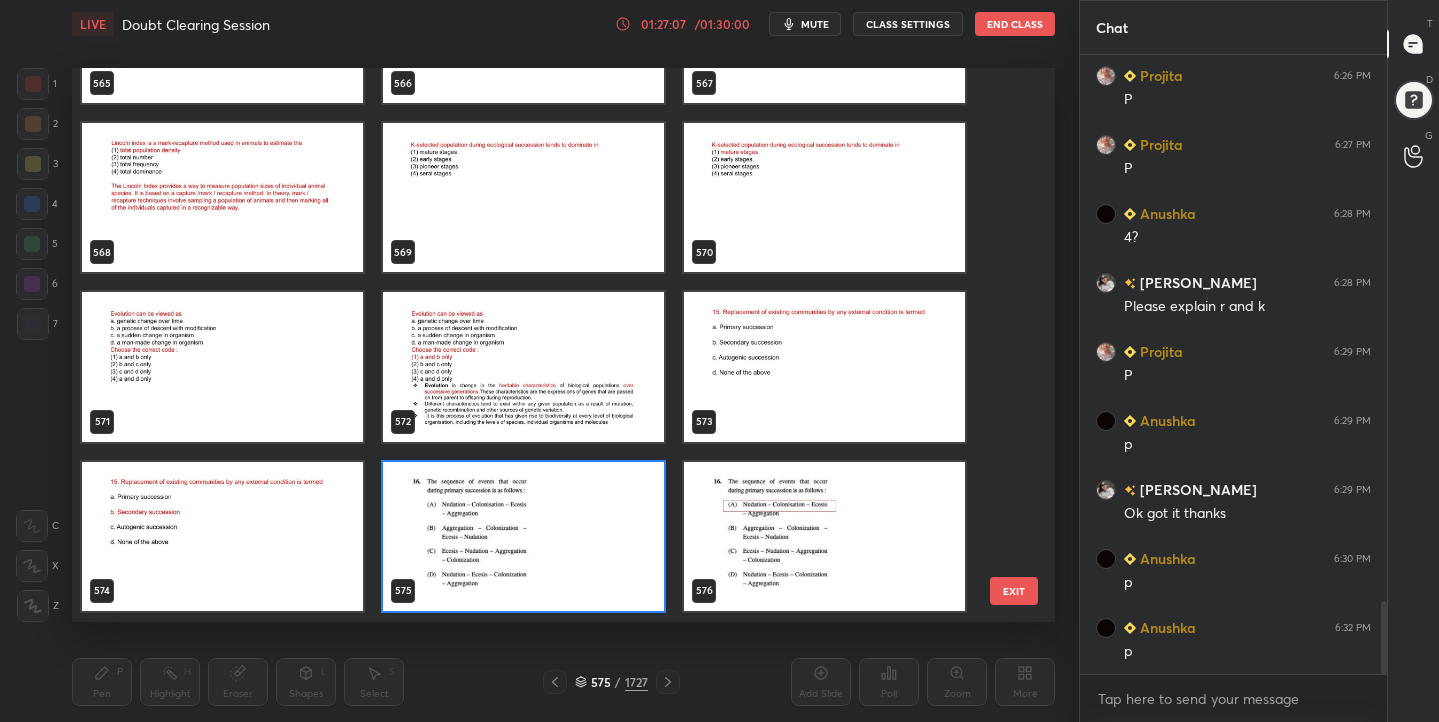 click at bounding box center (523, 536) 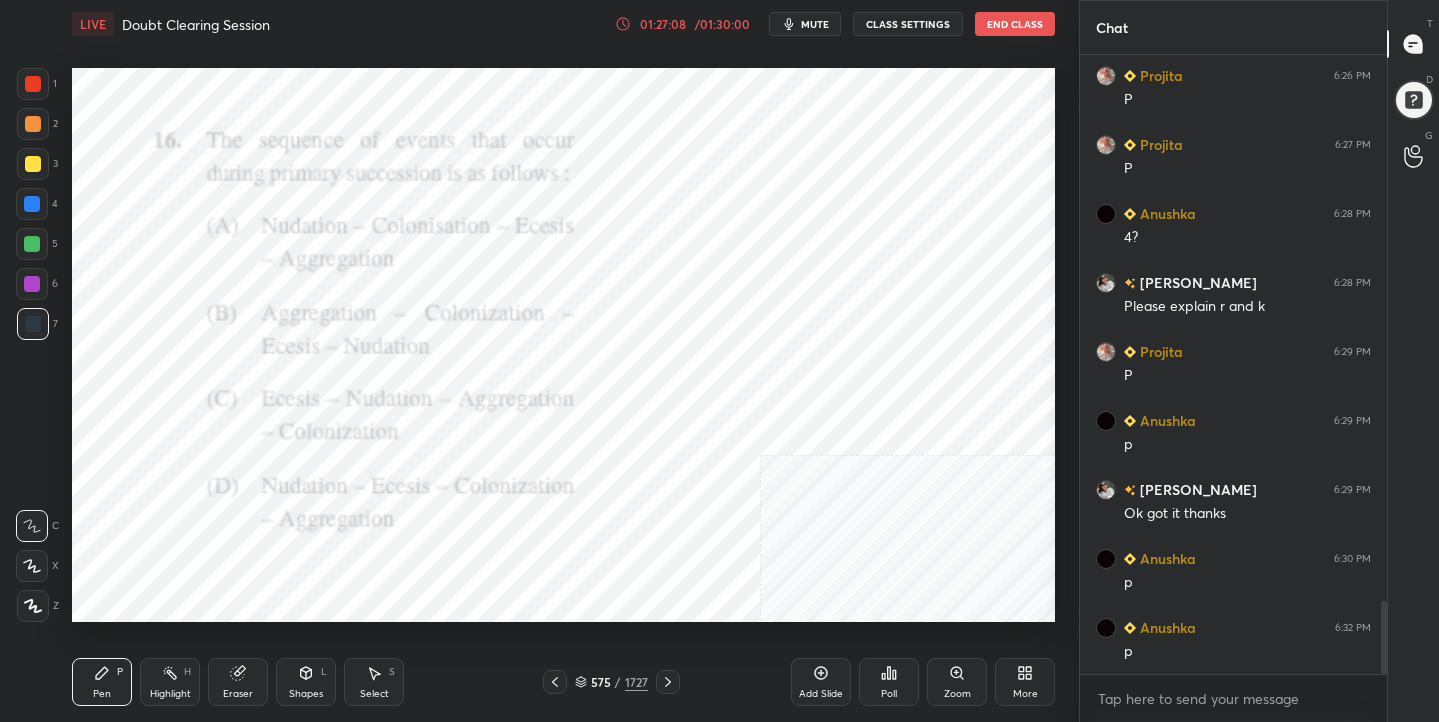 click on "Poll" at bounding box center (889, 682) 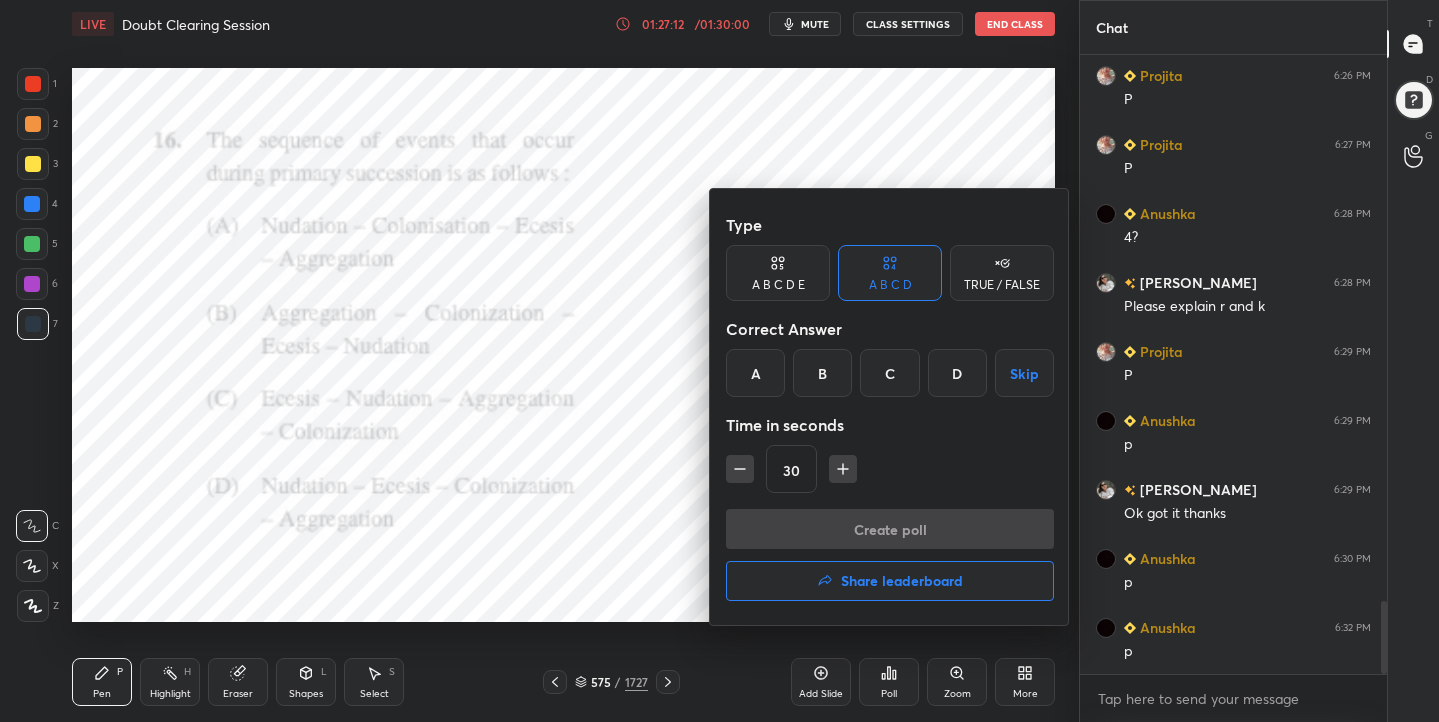 click on "A" at bounding box center (755, 373) 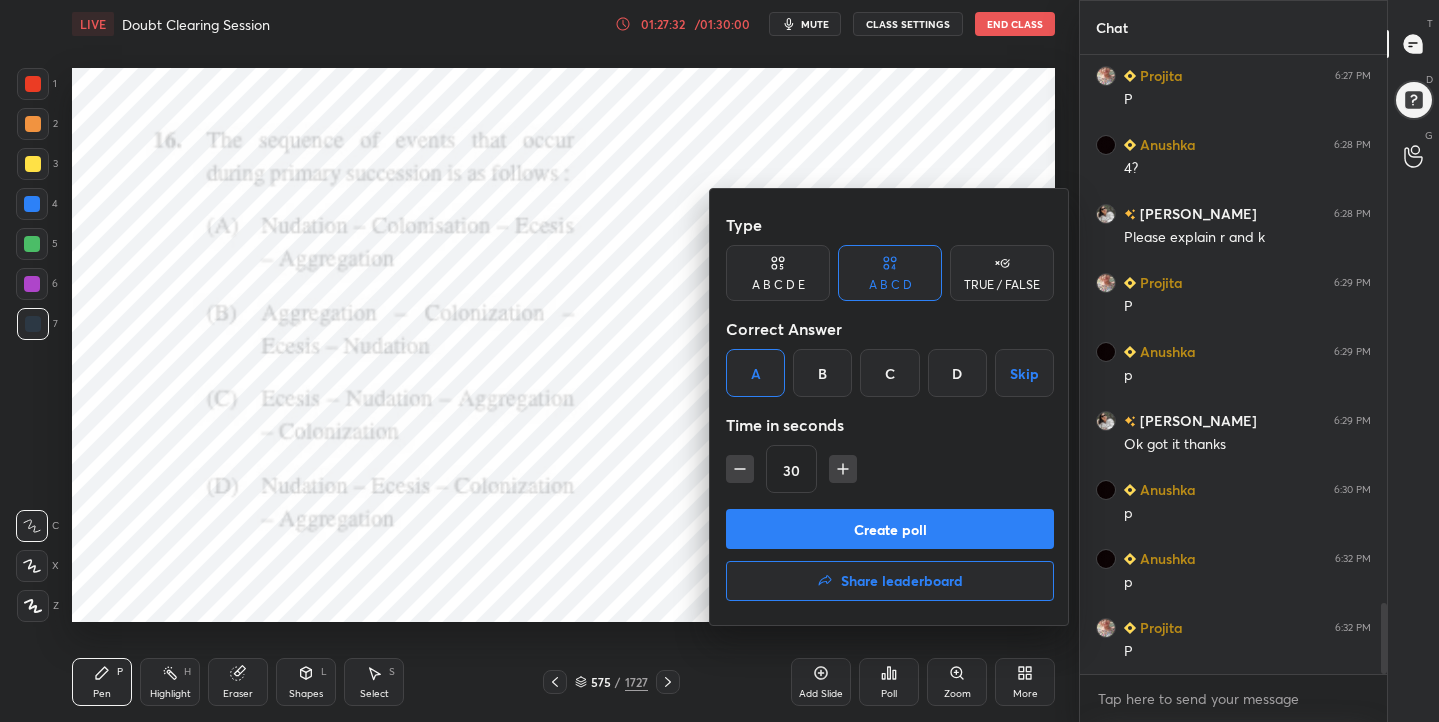 scroll, scrollTop: 4771, scrollLeft: 0, axis: vertical 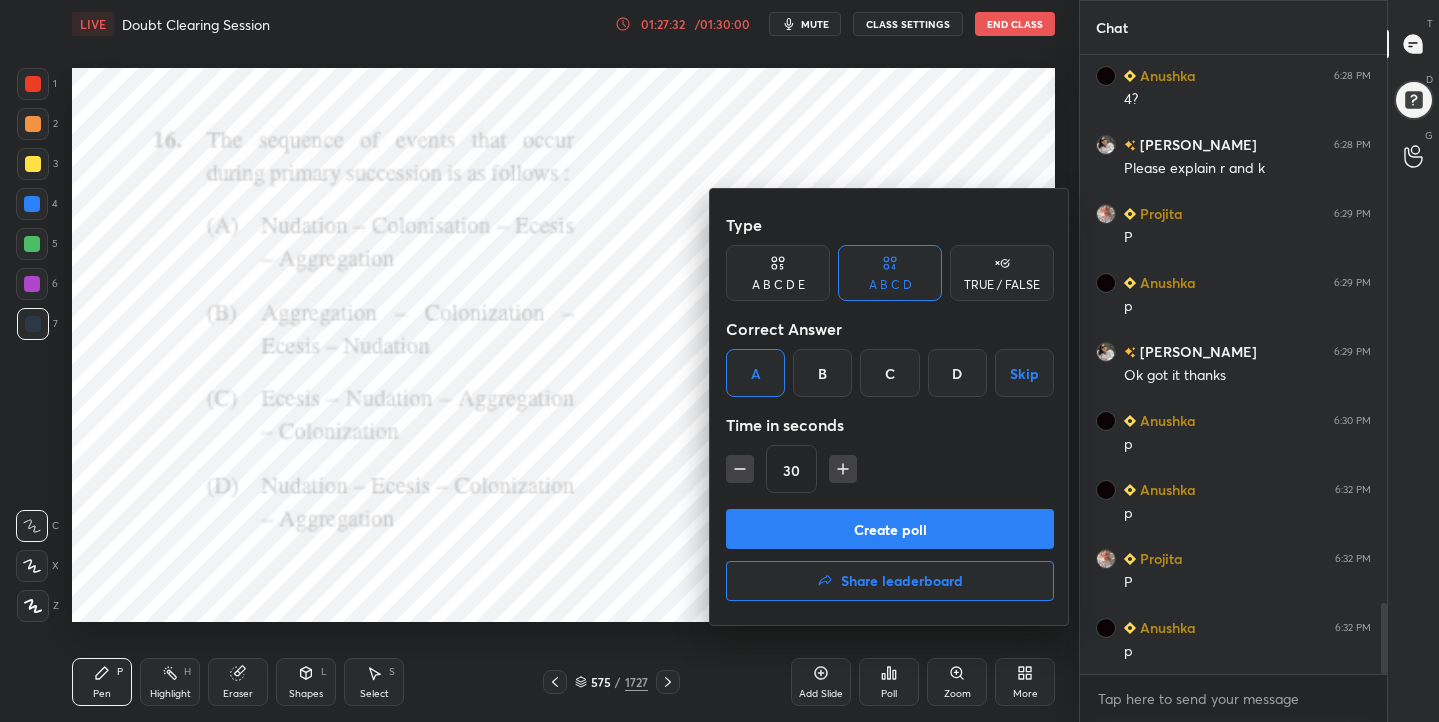 click on "Create poll" at bounding box center [890, 529] 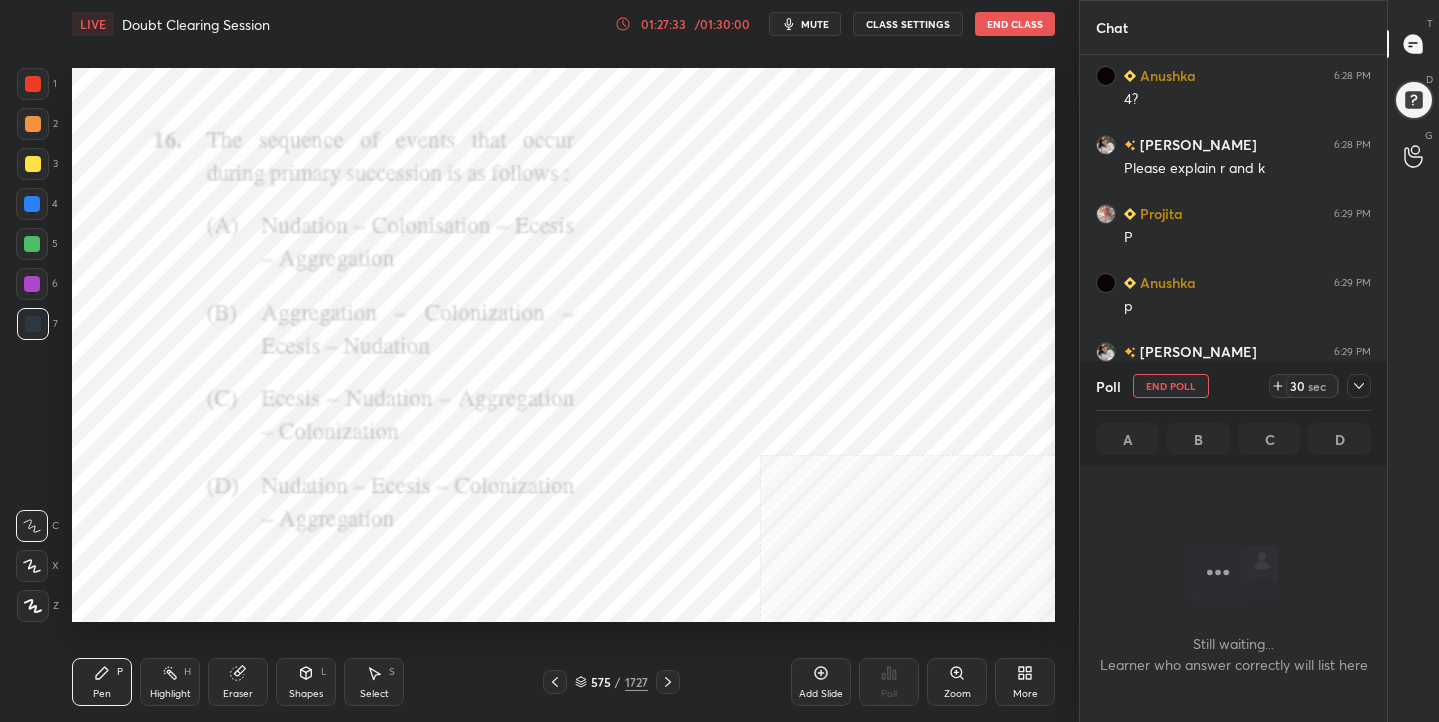 scroll, scrollTop: 343, scrollLeft: 301, axis: both 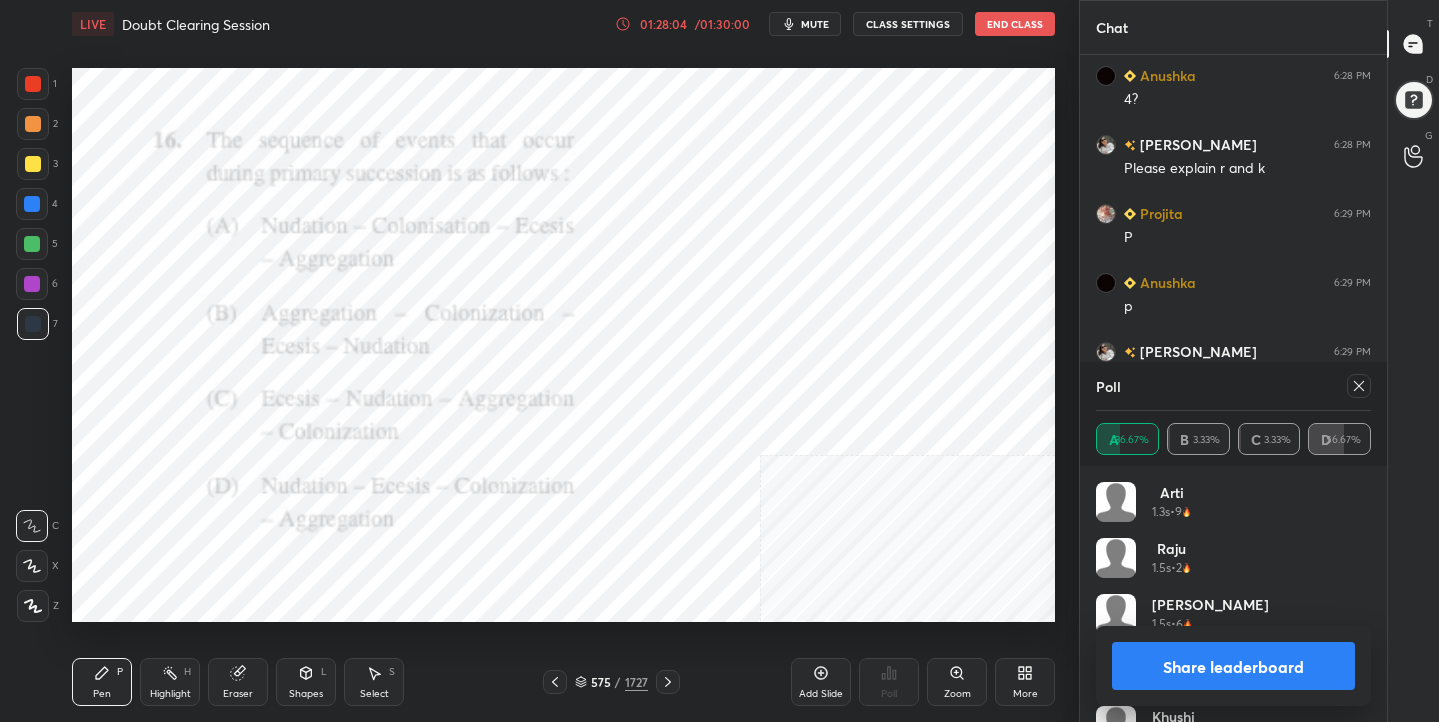 click at bounding box center (1359, 386) 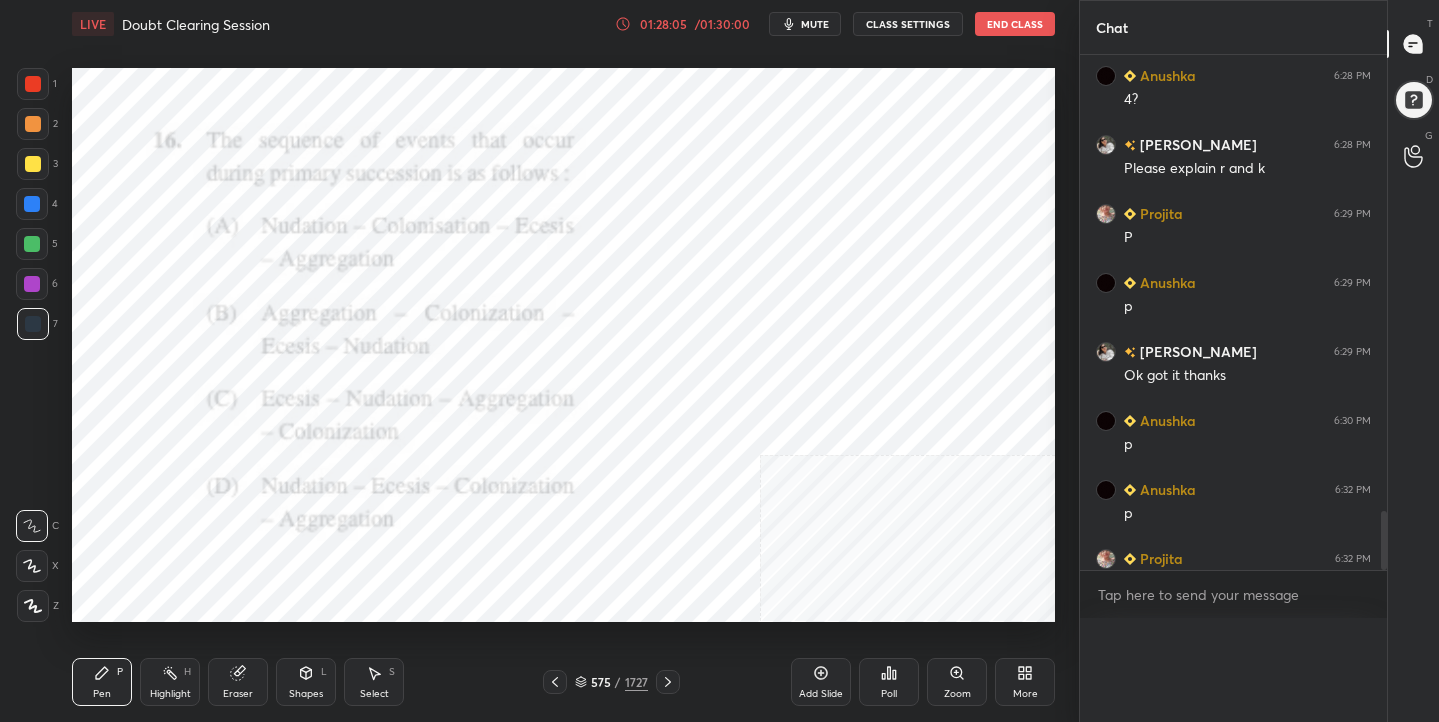 scroll, scrollTop: 87, scrollLeft: 269, axis: both 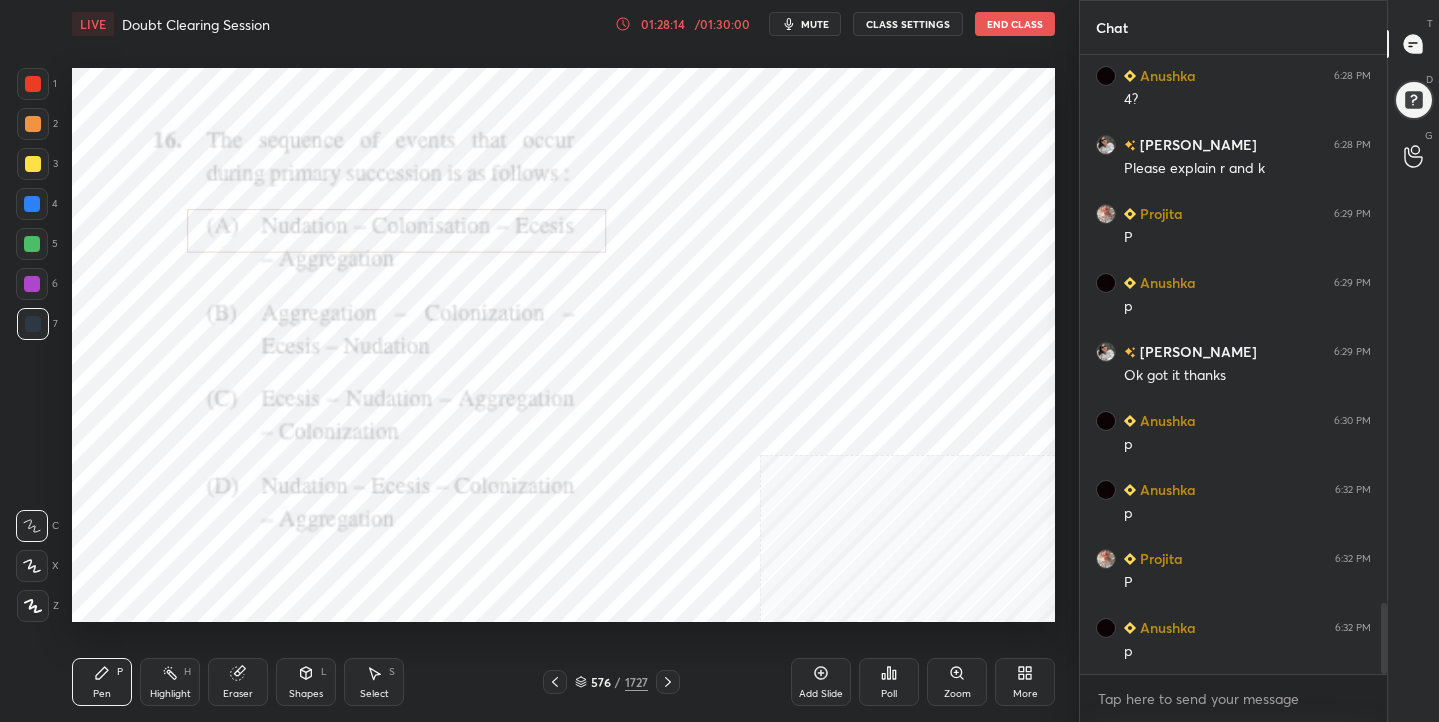 click on "576" at bounding box center [601, 682] 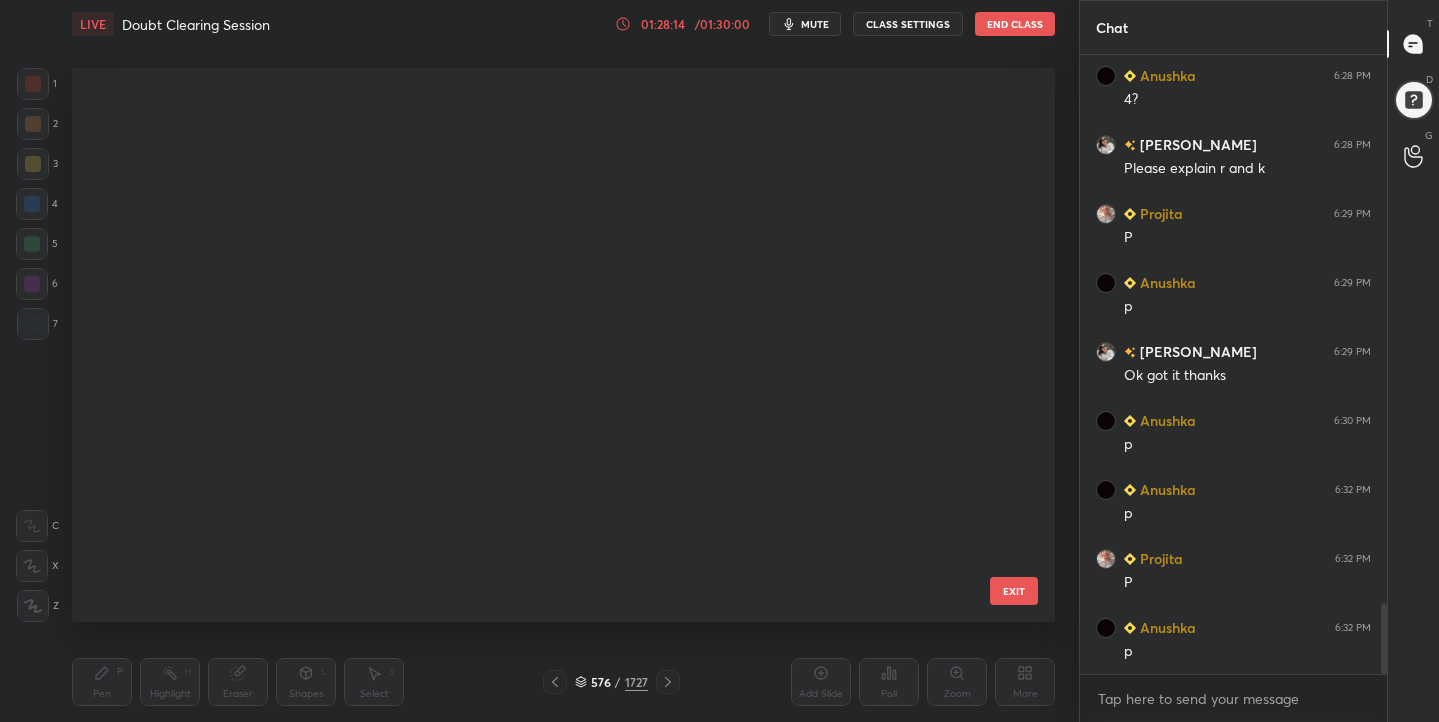 scroll, scrollTop: 31955, scrollLeft: 0, axis: vertical 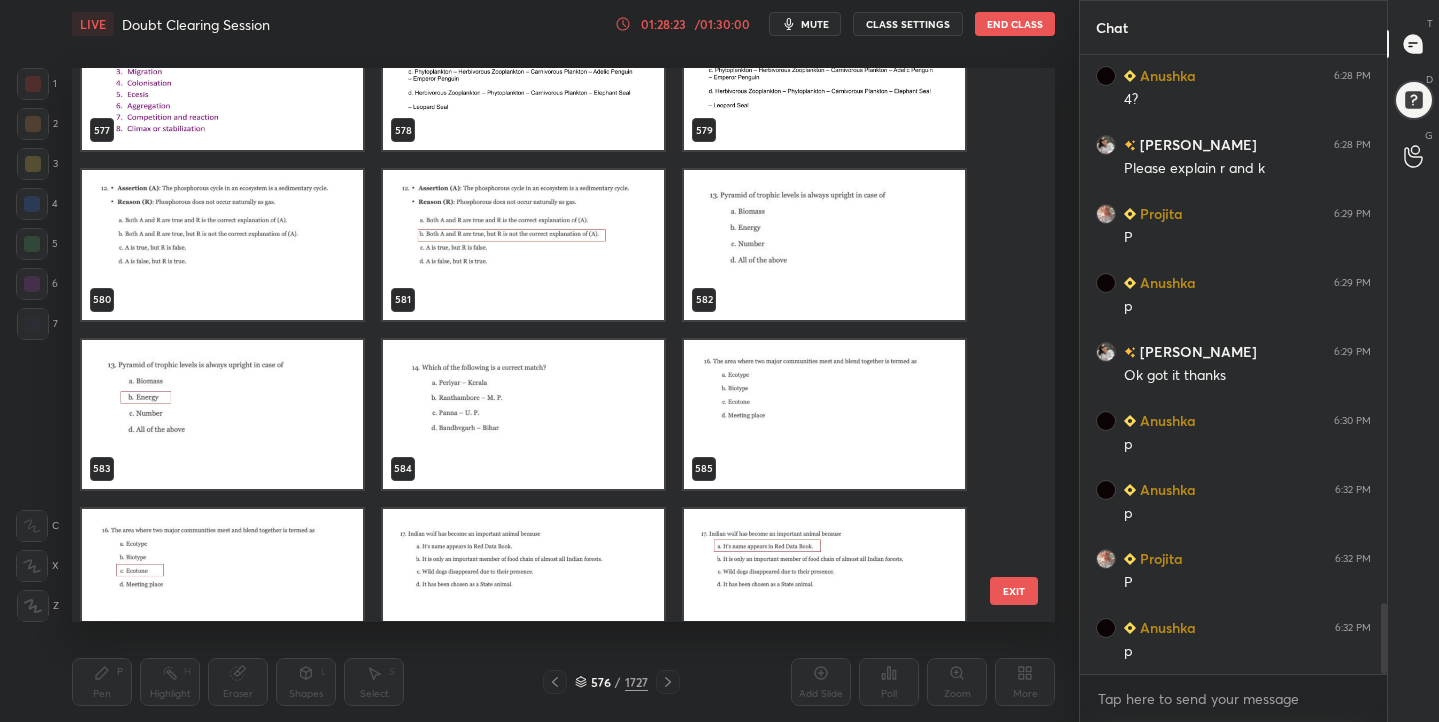 click at bounding box center (824, 245) 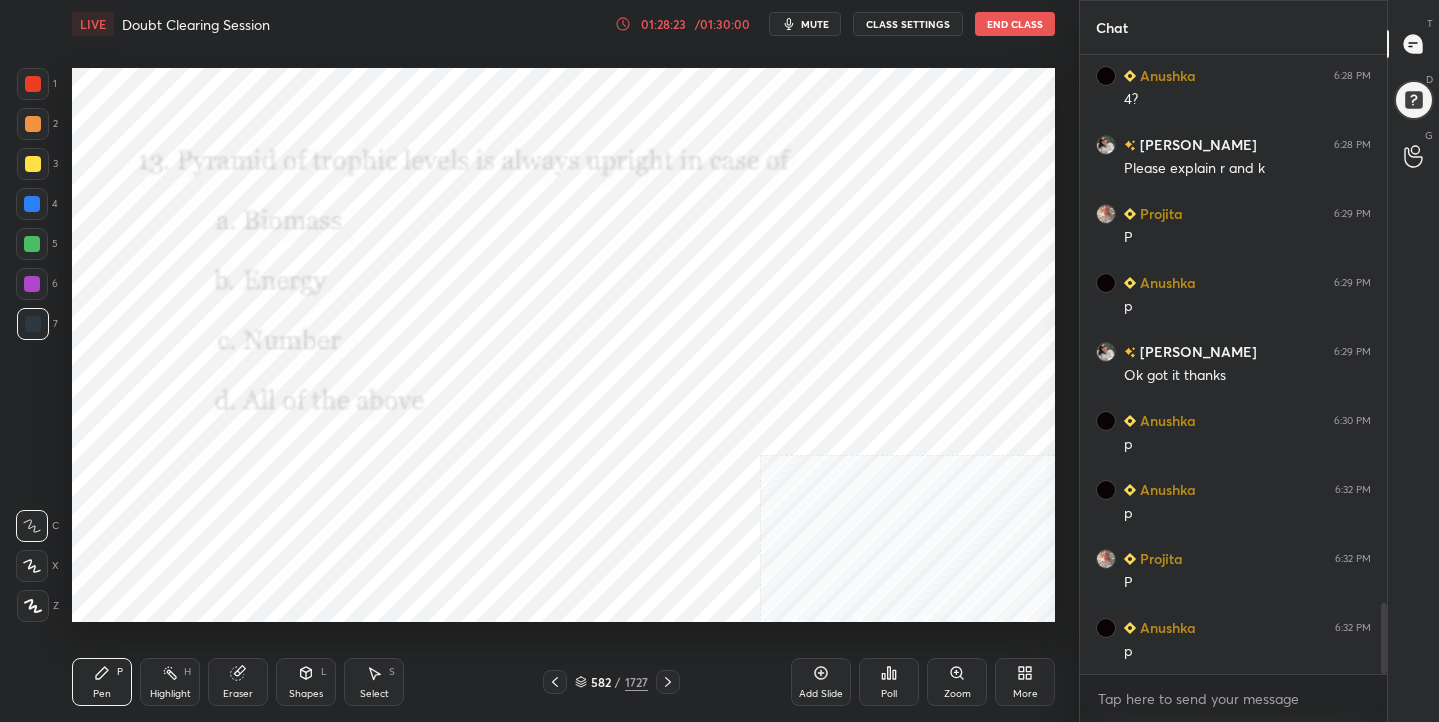 click at bounding box center (824, 245) 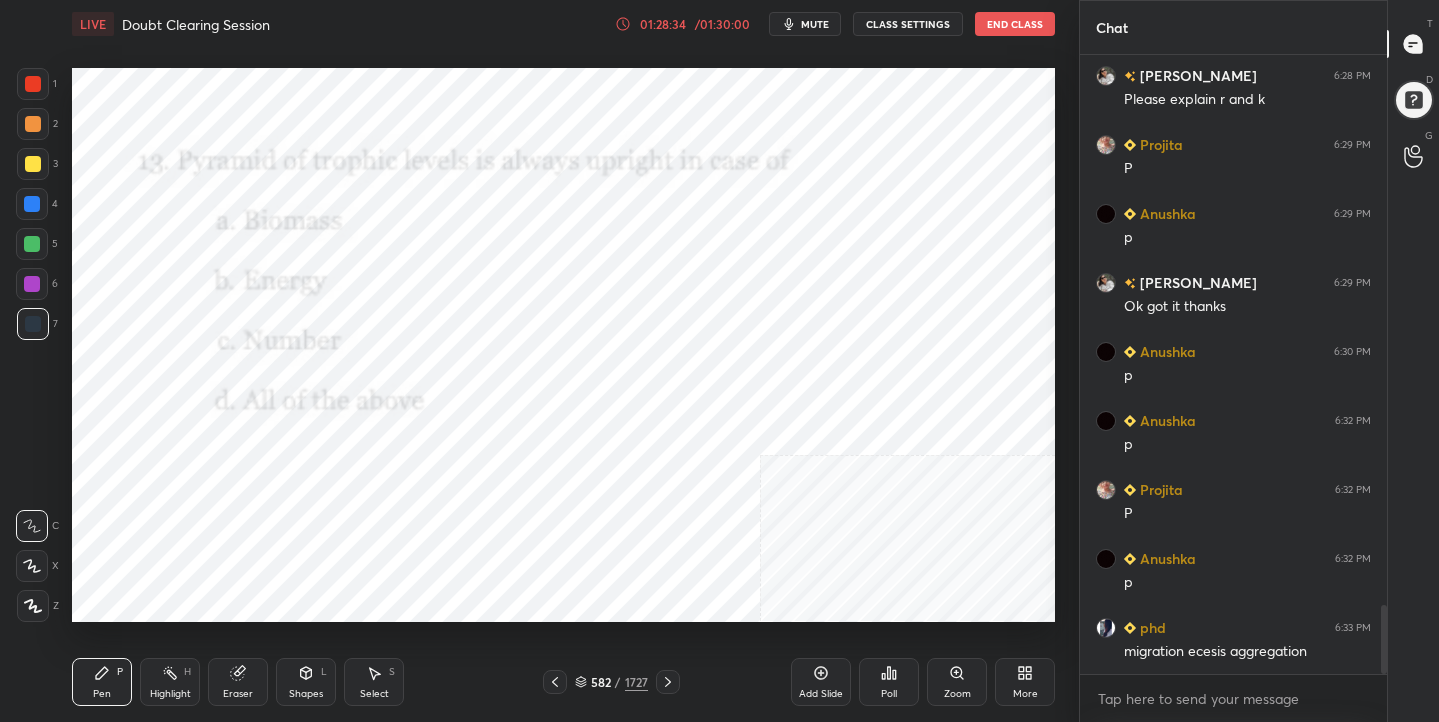 scroll, scrollTop: 4909, scrollLeft: 0, axis: vertical 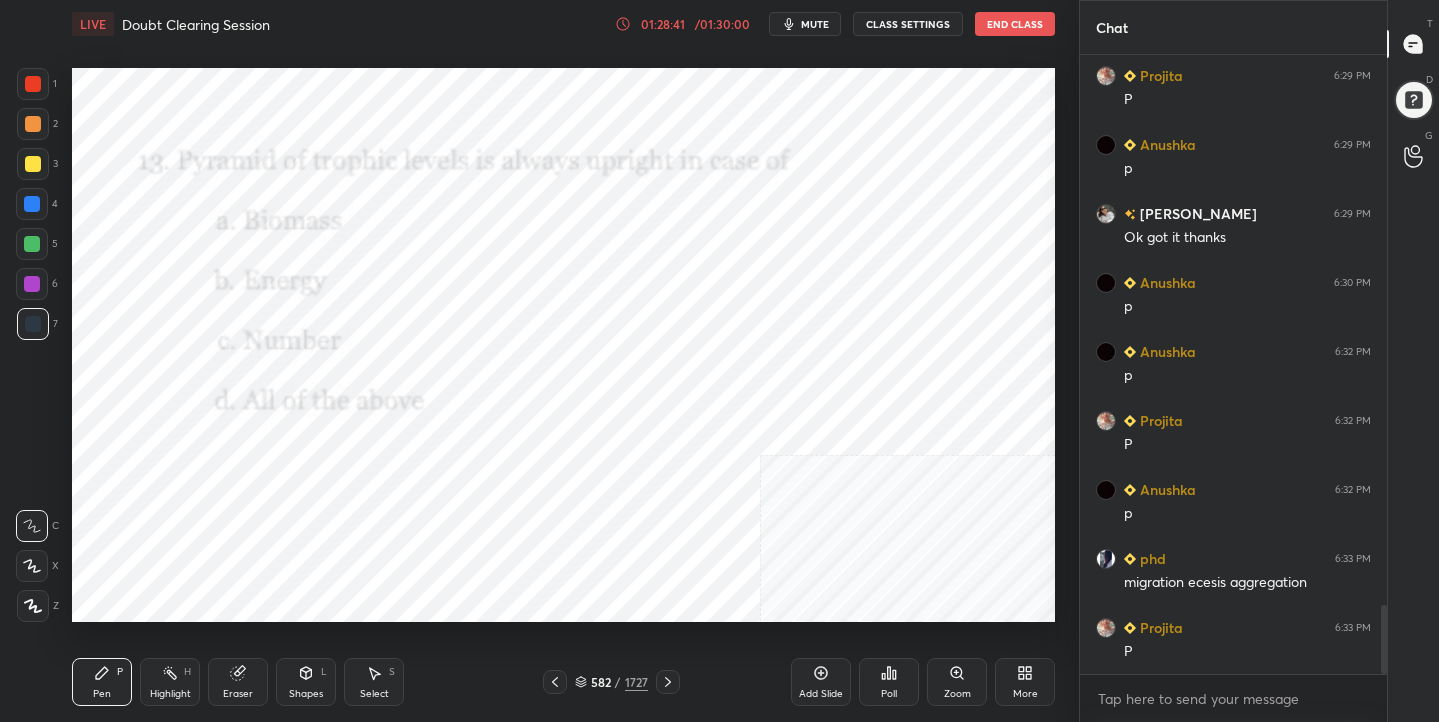 click on "582" at bounding box center (601, 682) 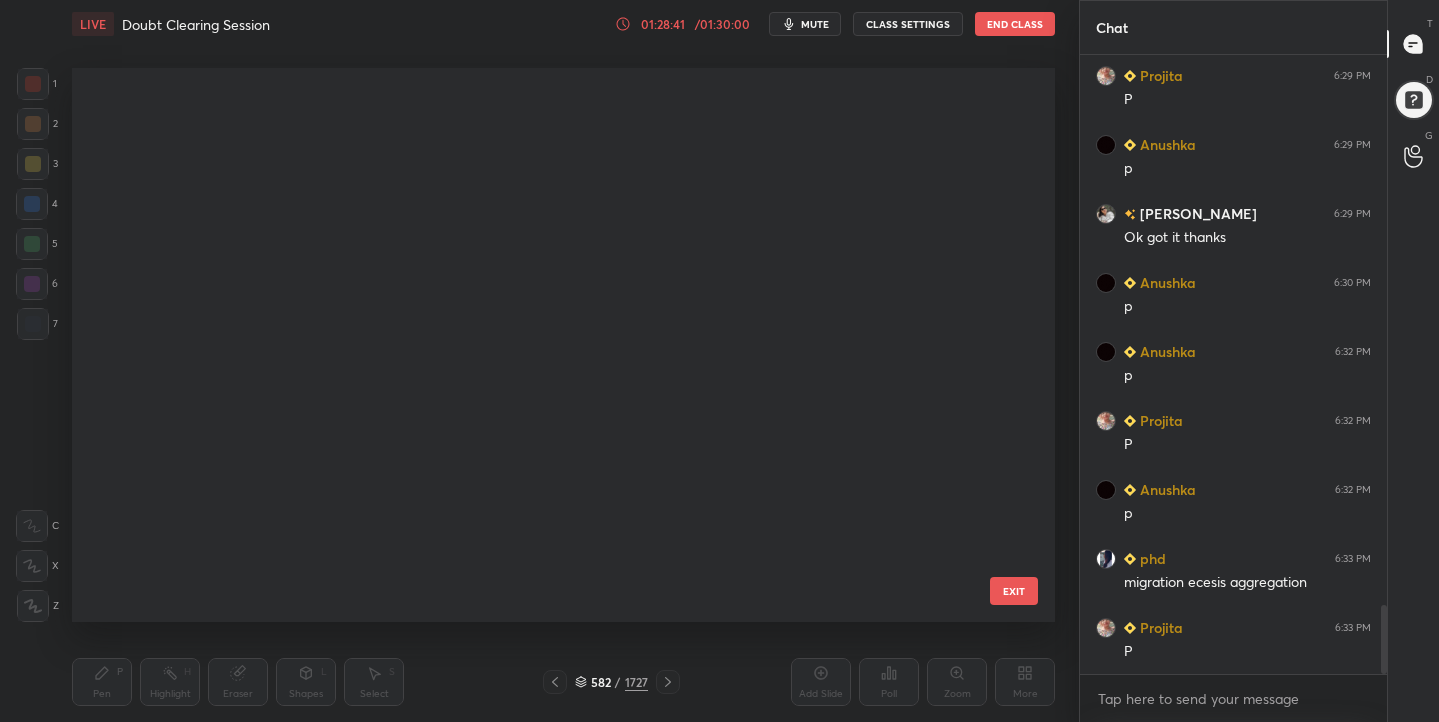 scroll, scrollTop: 32294, scrollLeft: 0, axis: vertical 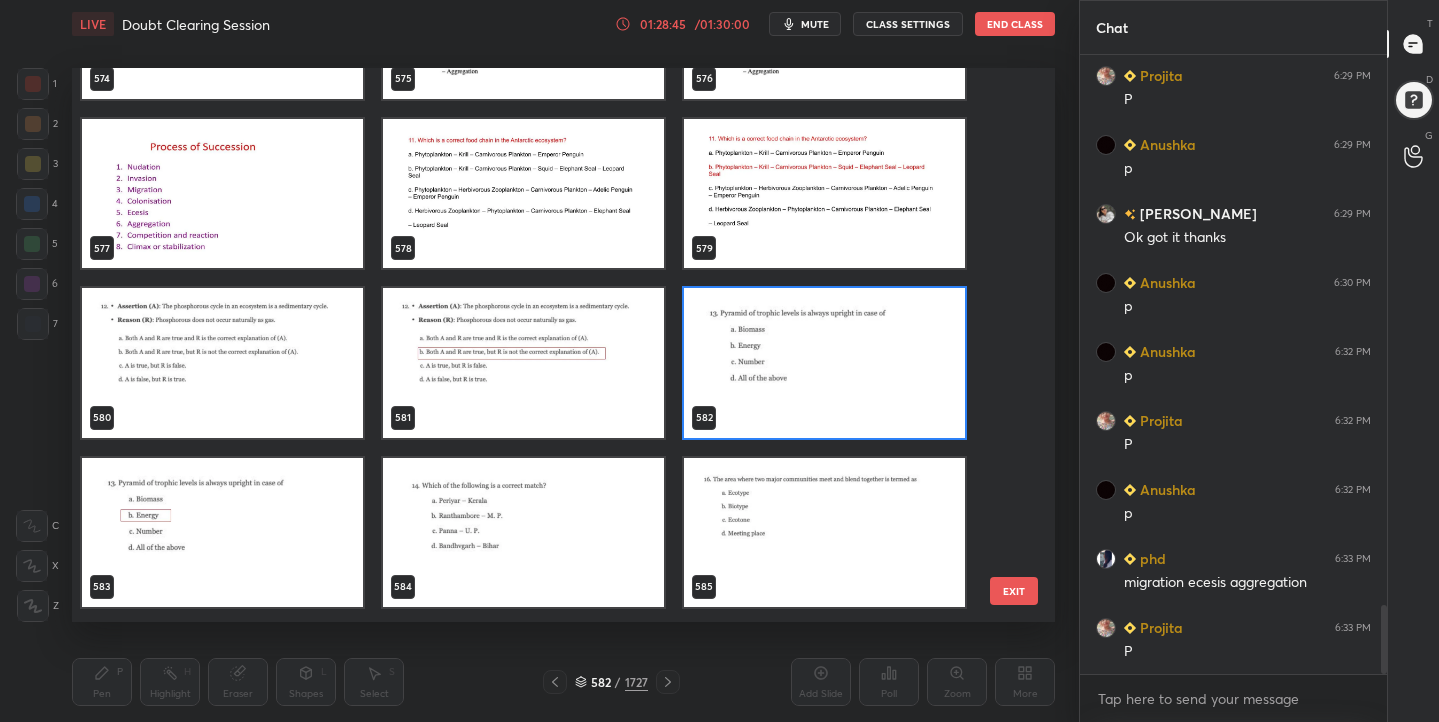 click at bounding box center (824, 363) 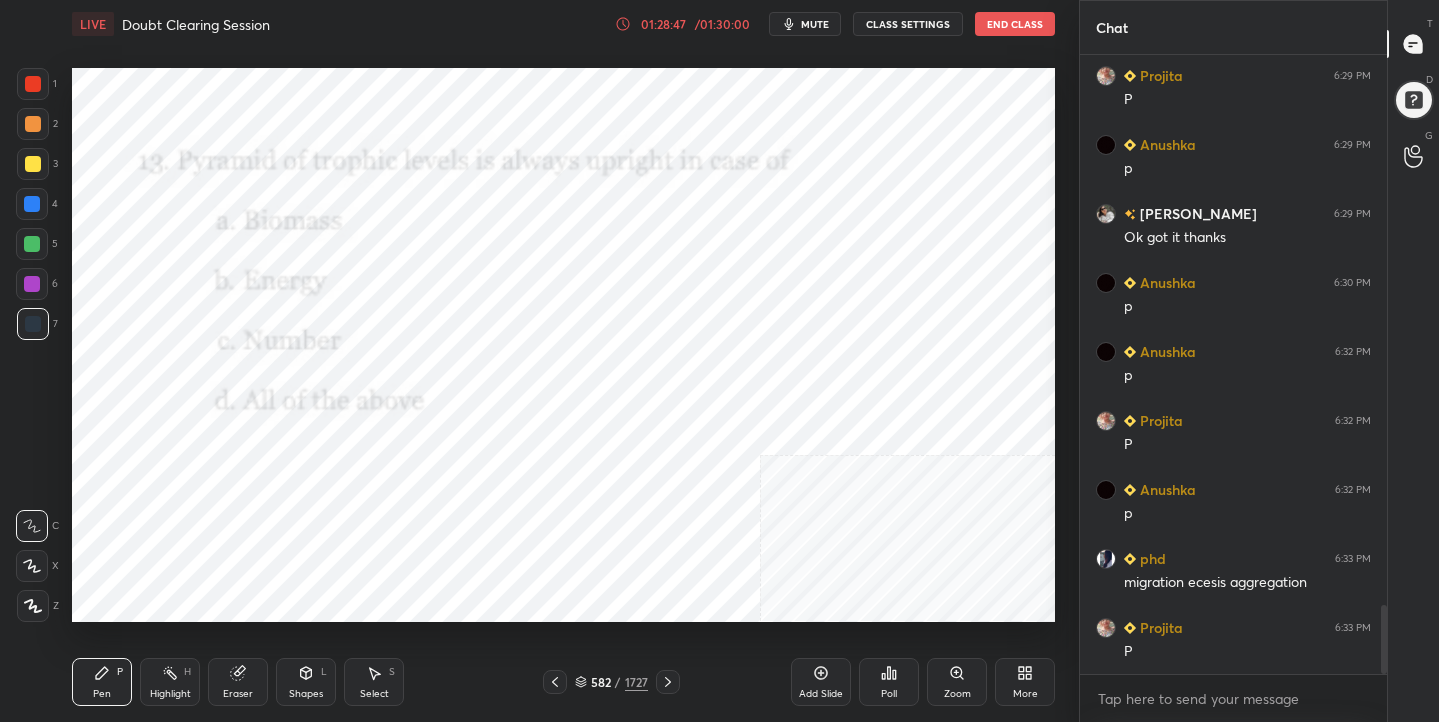 click 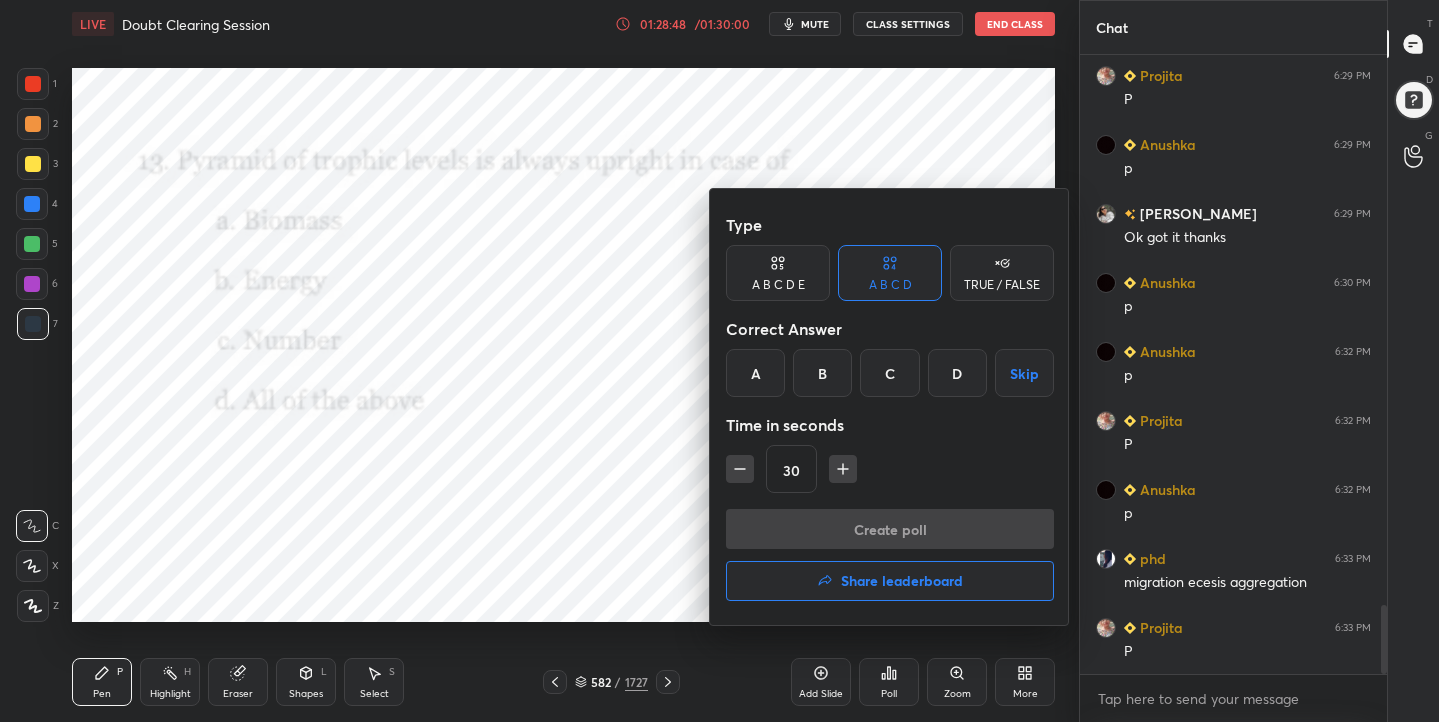 click on "B" at bounding box center [822, 373] 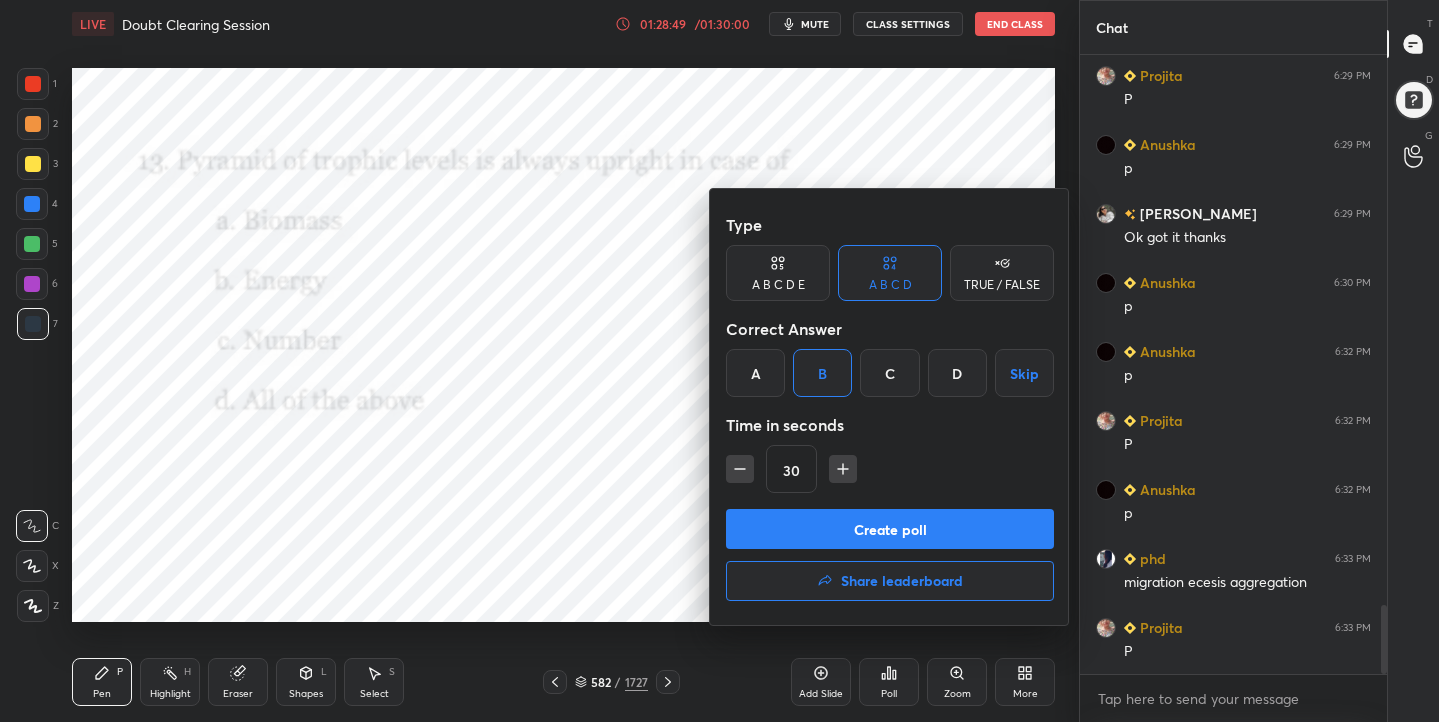 click on "Create poll" at bounding box center (890, 529) 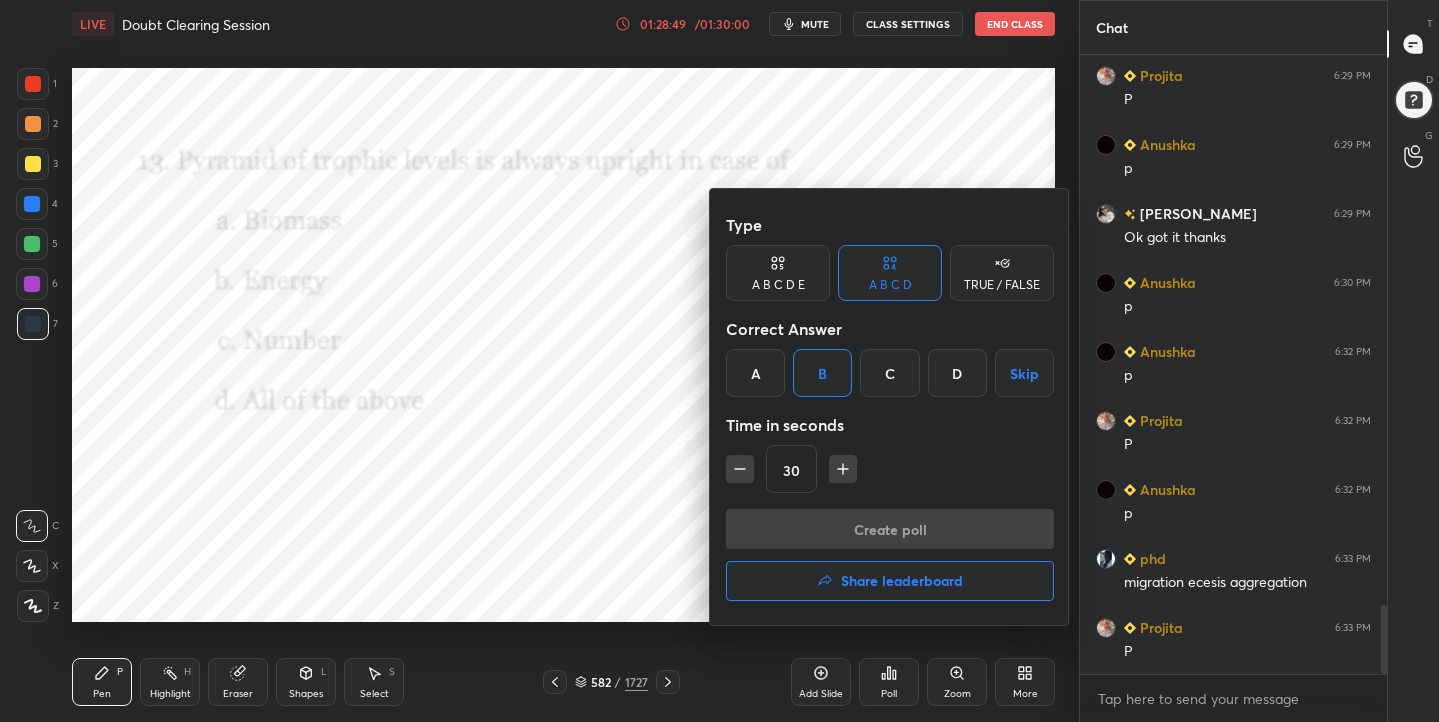 scroll, scrollTop: 404, scrollLeft: 301, axis: both 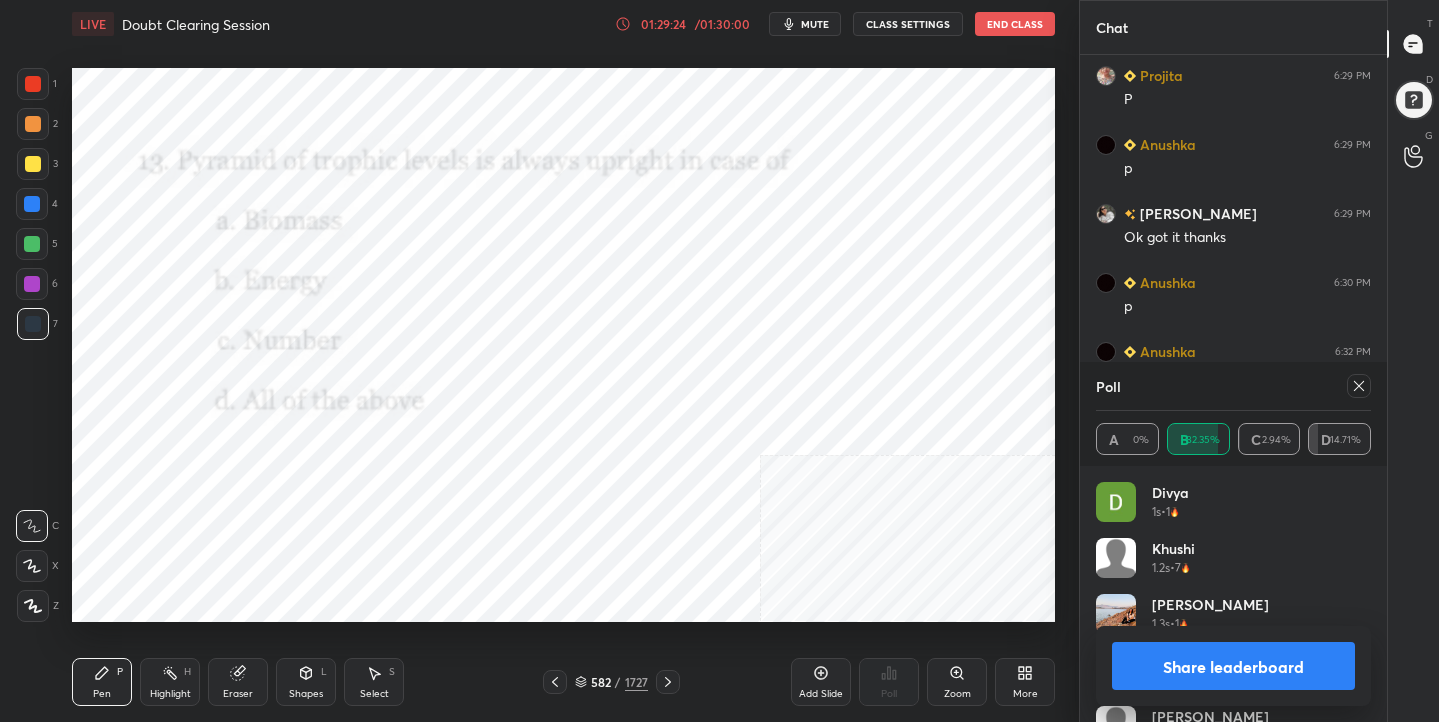 click 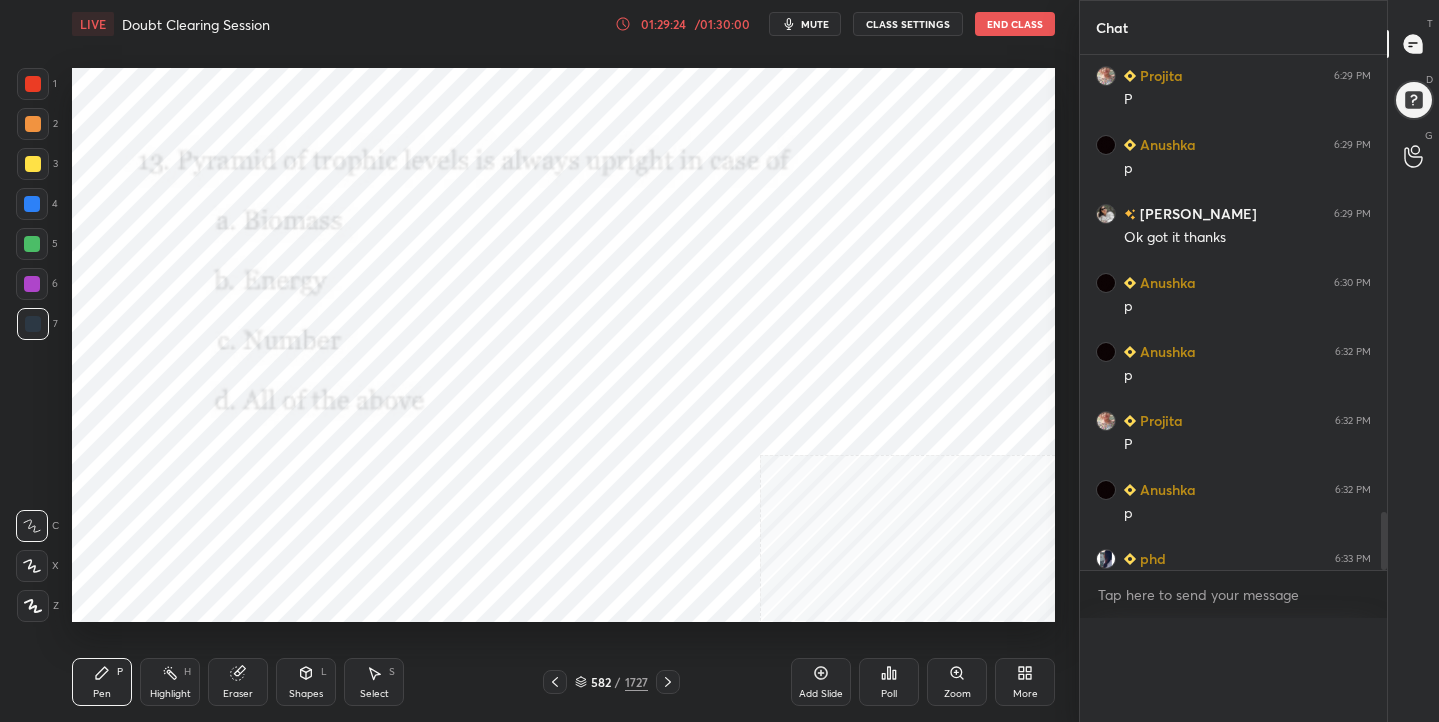 scroll, scrollTop: 0, scrollLeft: 0, axis: both 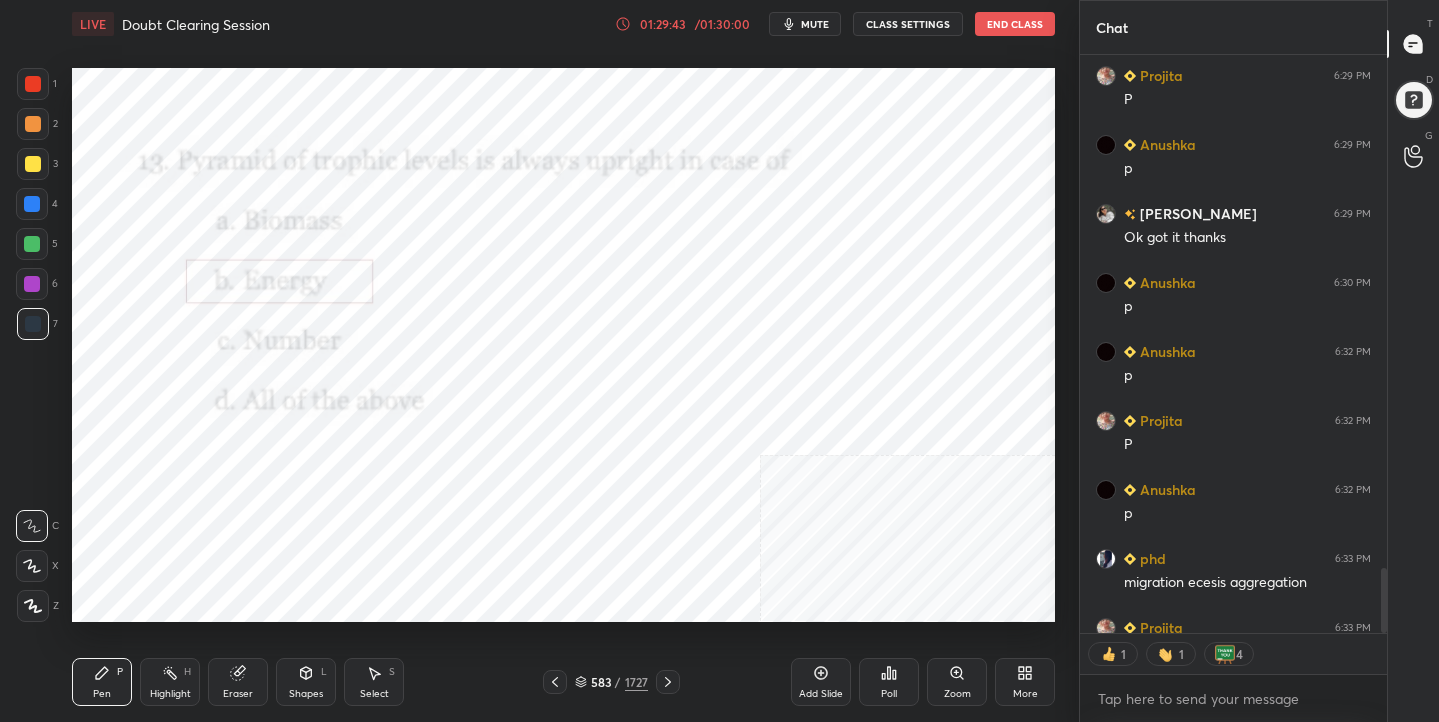 click 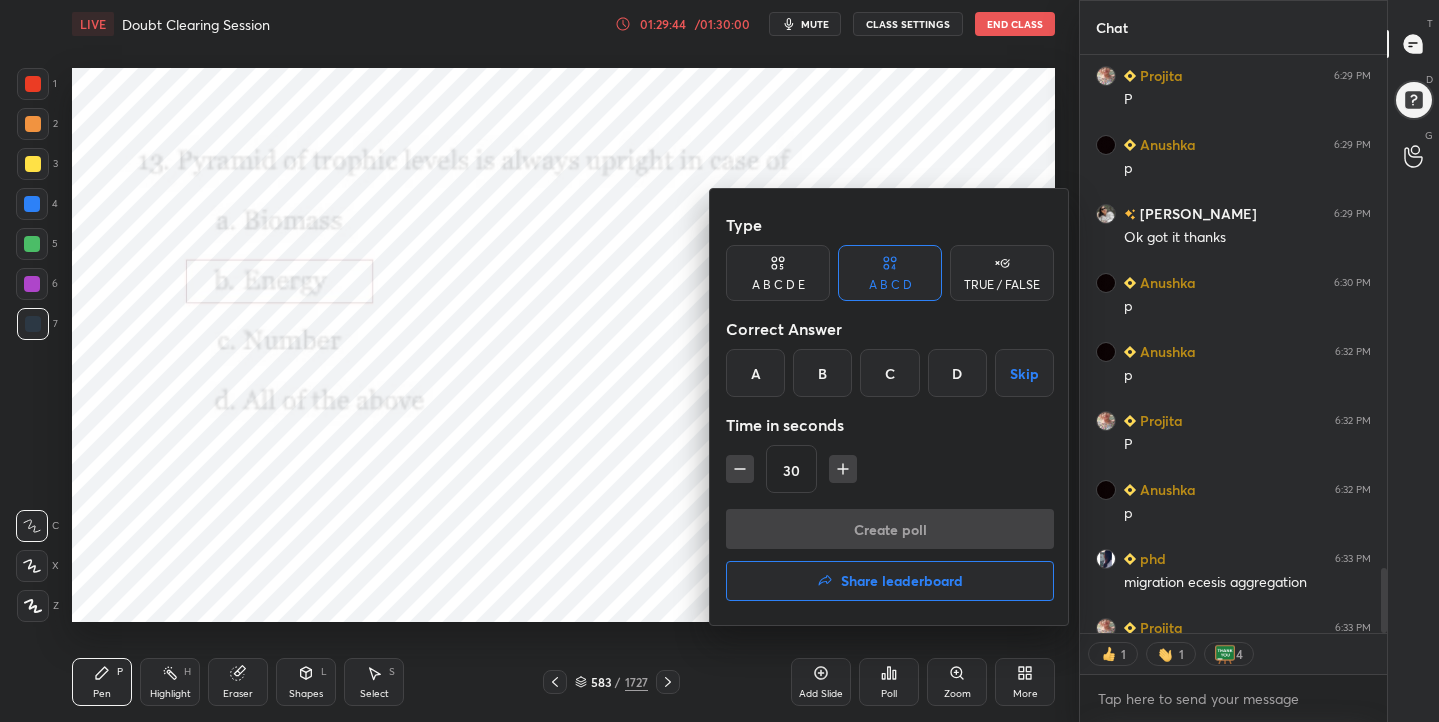 click on "Share leaderboard" at bounding box center [902, 581] 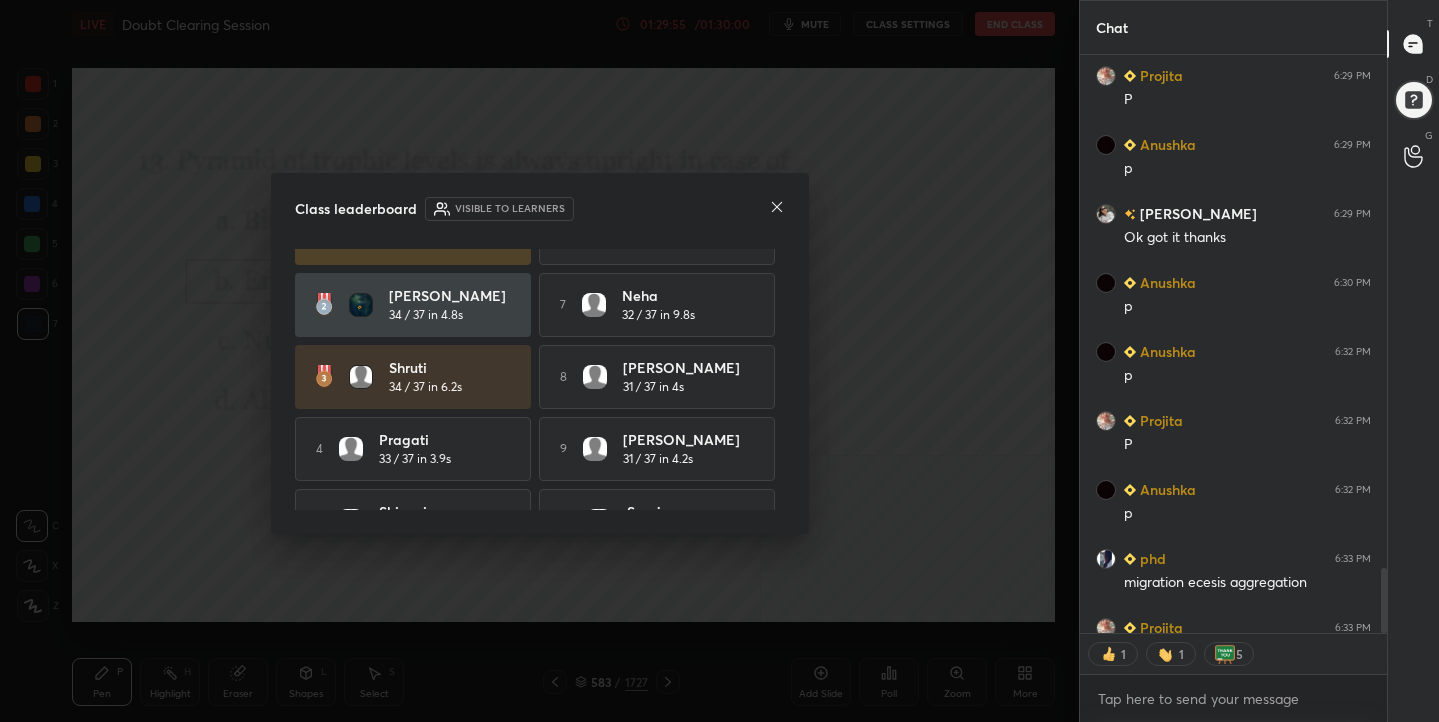 scroll, scrollTop: 97, scrollLeft: 0, axis: vertical 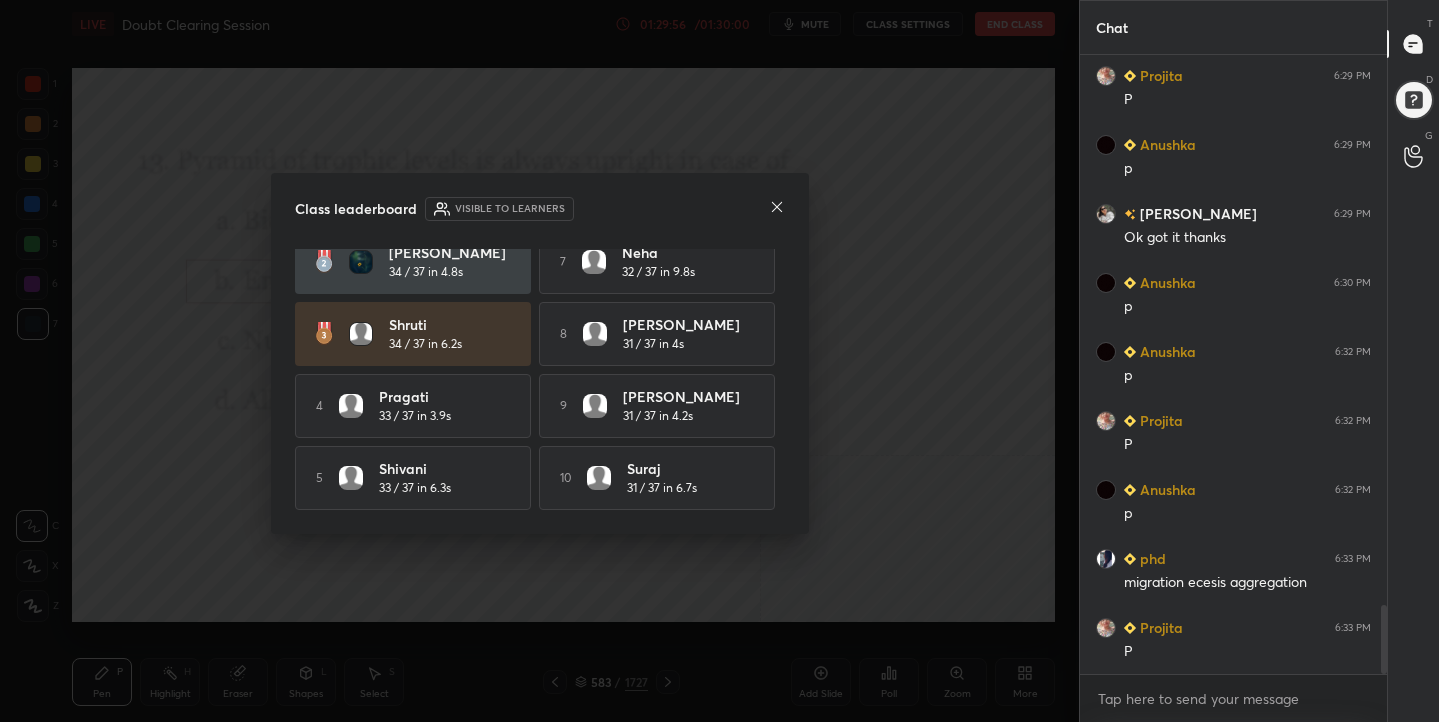 click 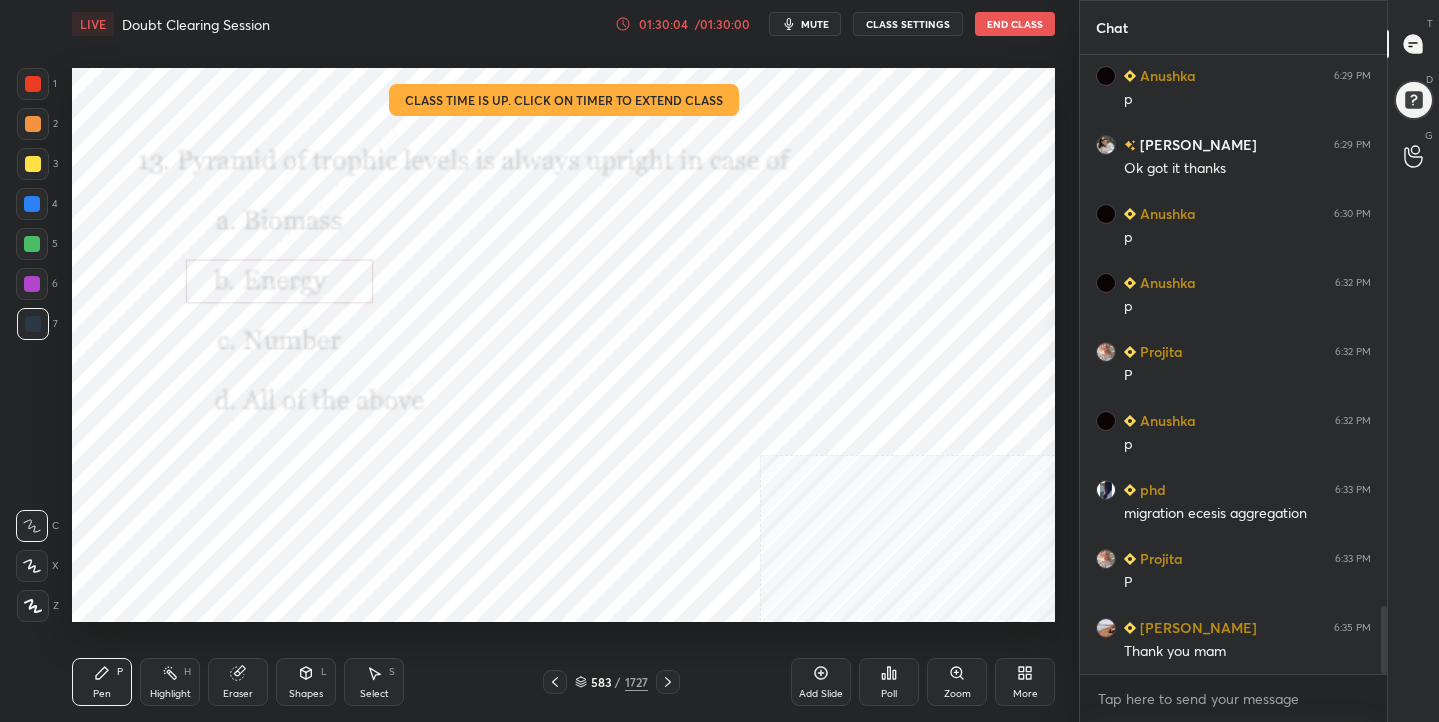 scroll, scrollTop: 5047, scrollLeft: 0, axis: vertical 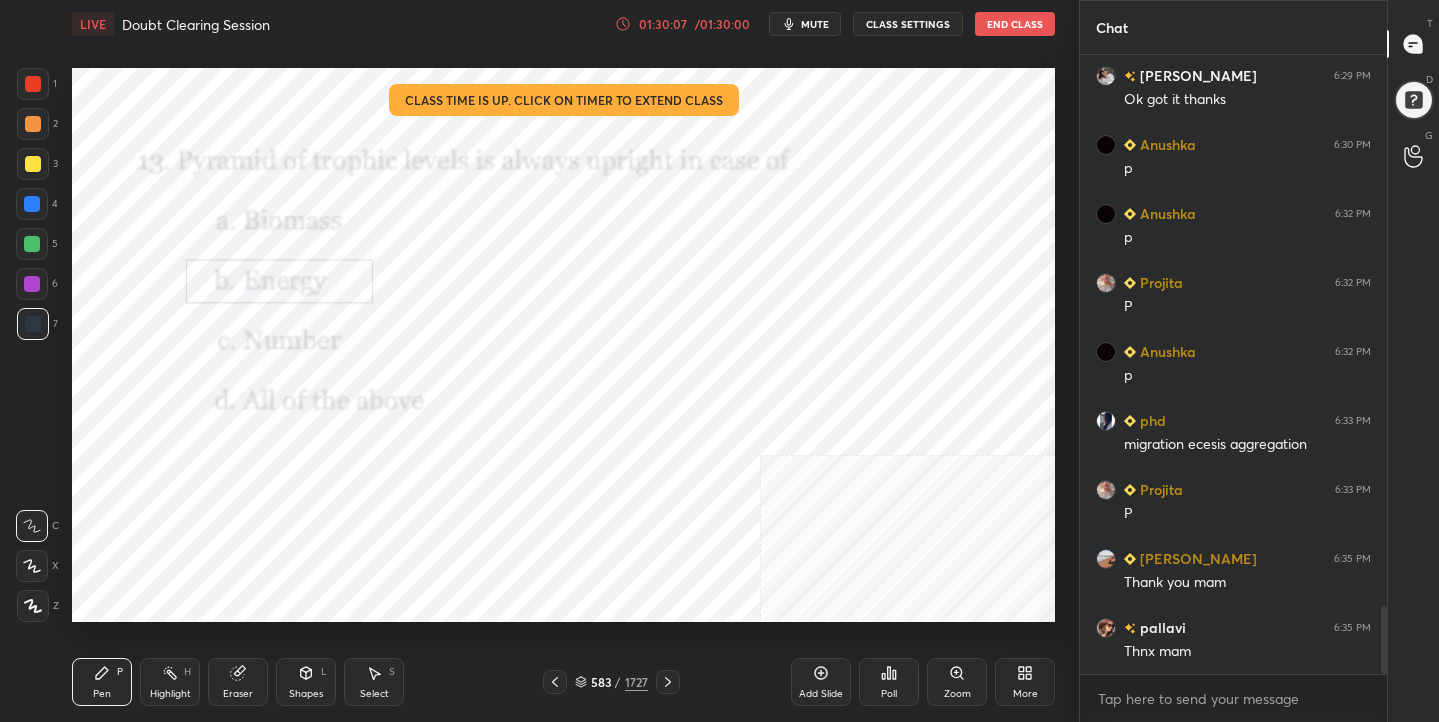click on "End Class" at bounding box center [1015, 24] 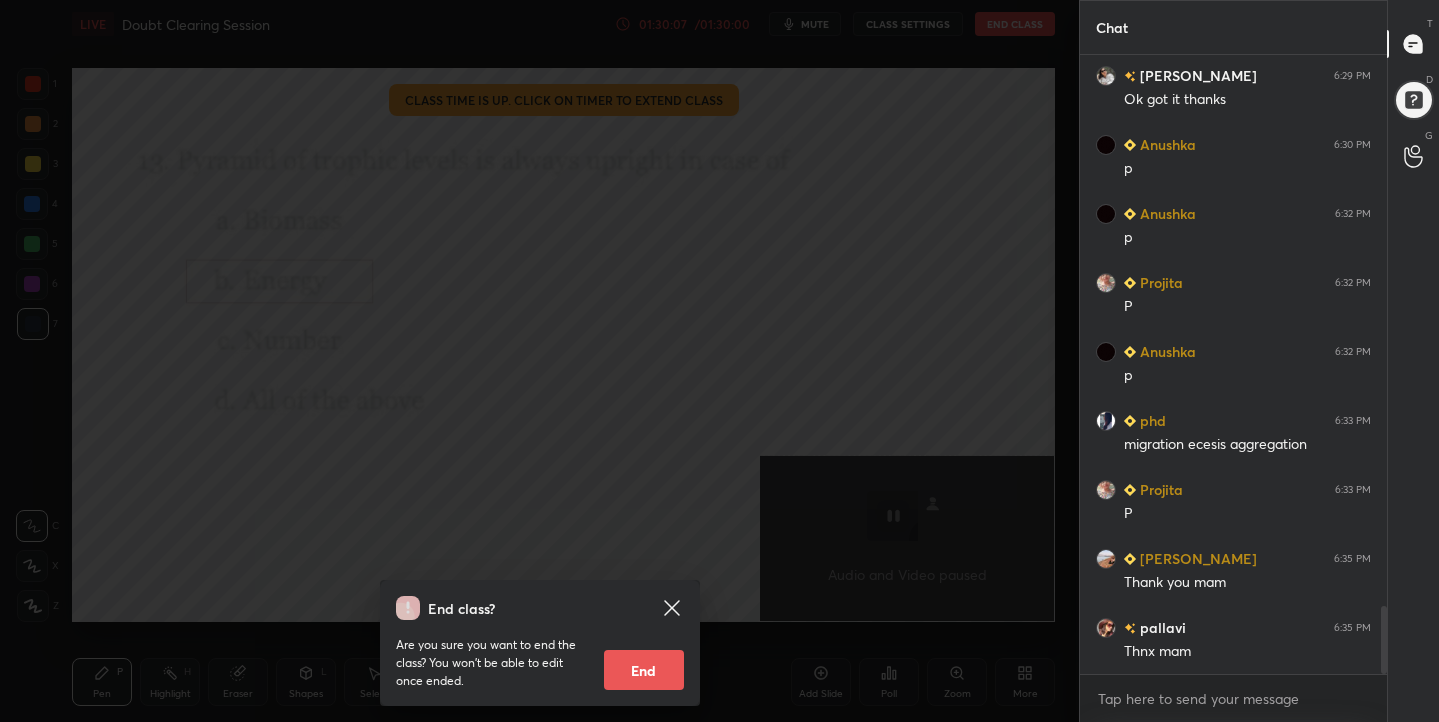 scroll, scrollTop: 5116, scrollLeft: 0, axis: vertical 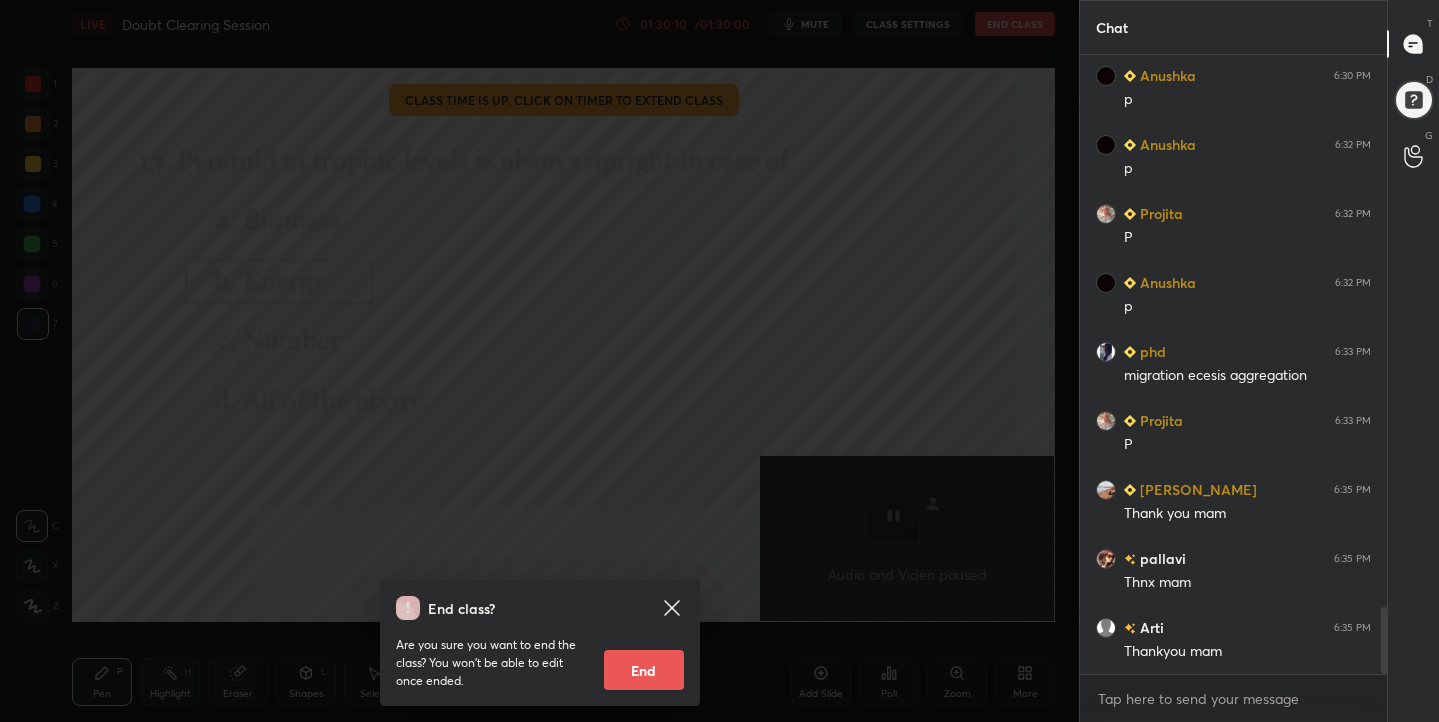 click on "End class? Are you sure you want to end the class? You won’t be able to edit once ended. End" at bounding box center [539, 361] 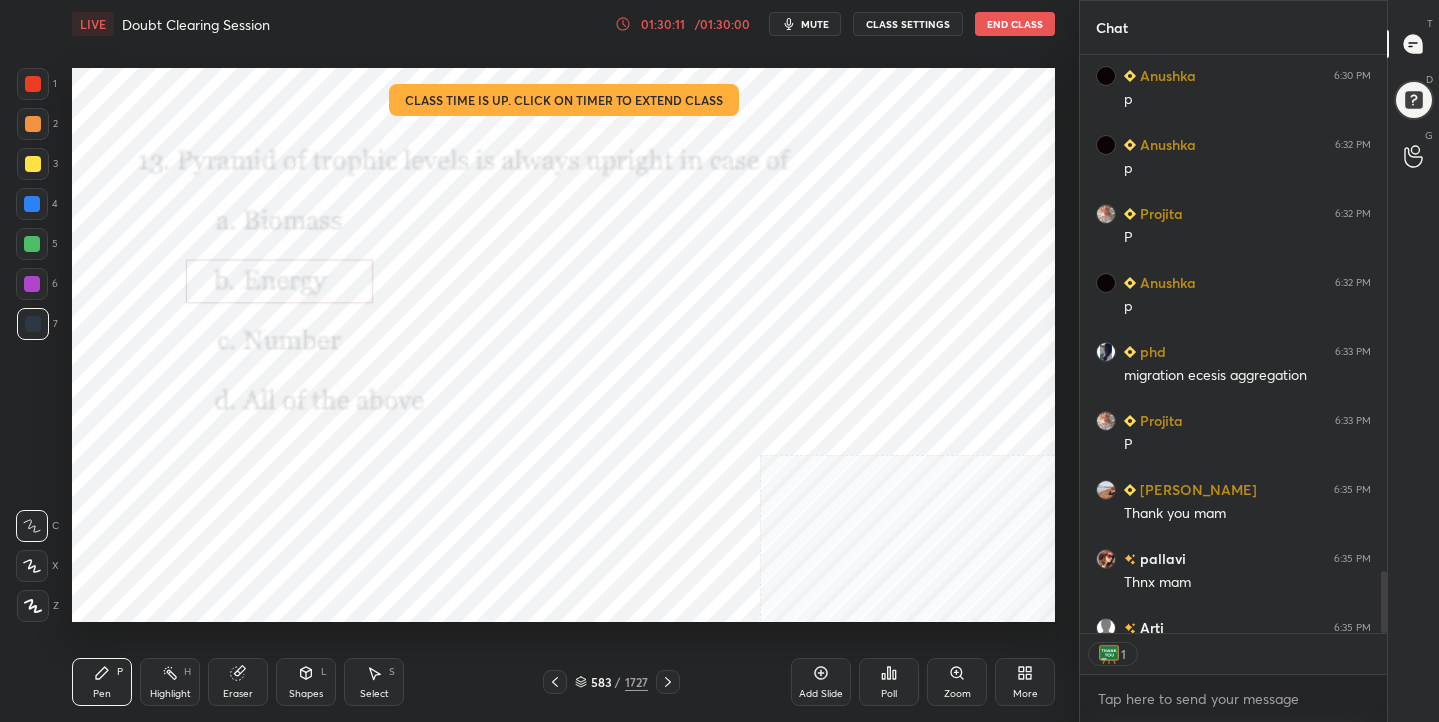scroll, scrollTop: 572, scrollLeft: 301, axis: both 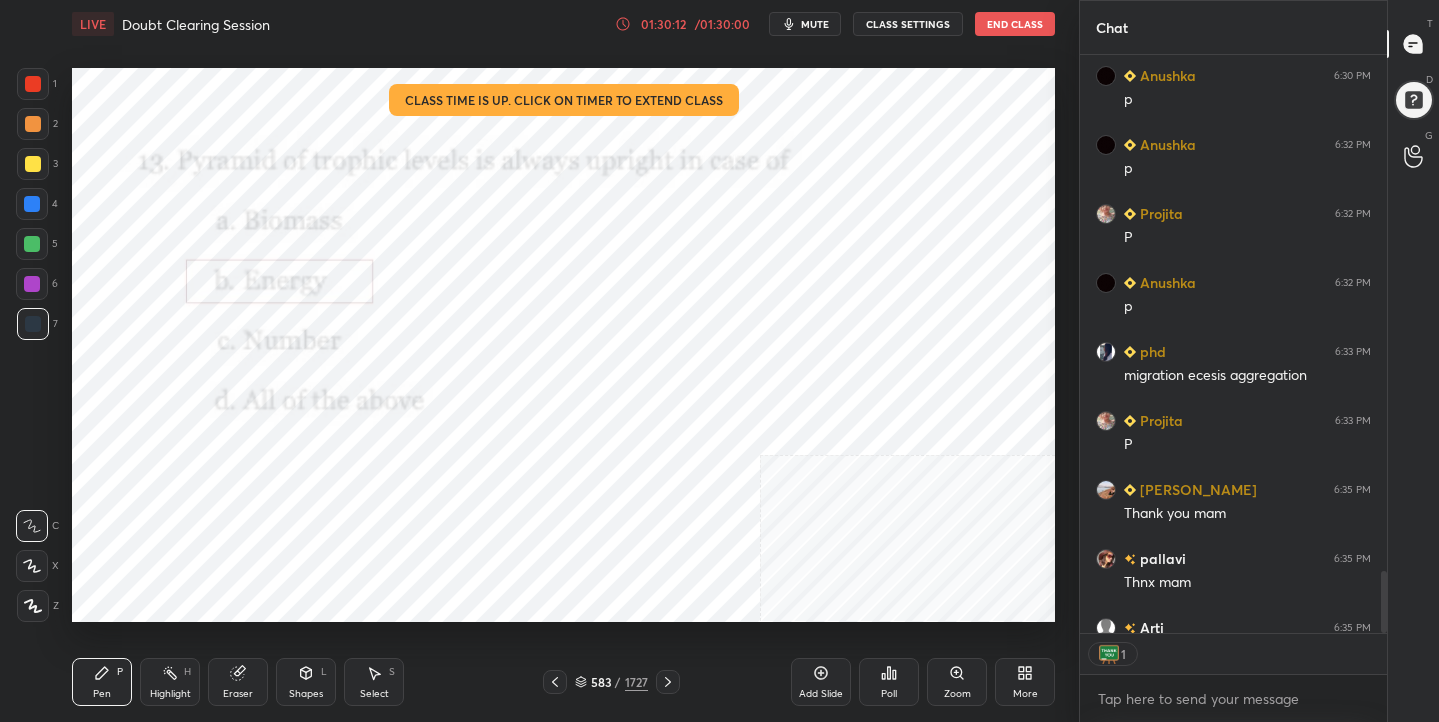 click on "End Class" at bounding box center [1015, 24] 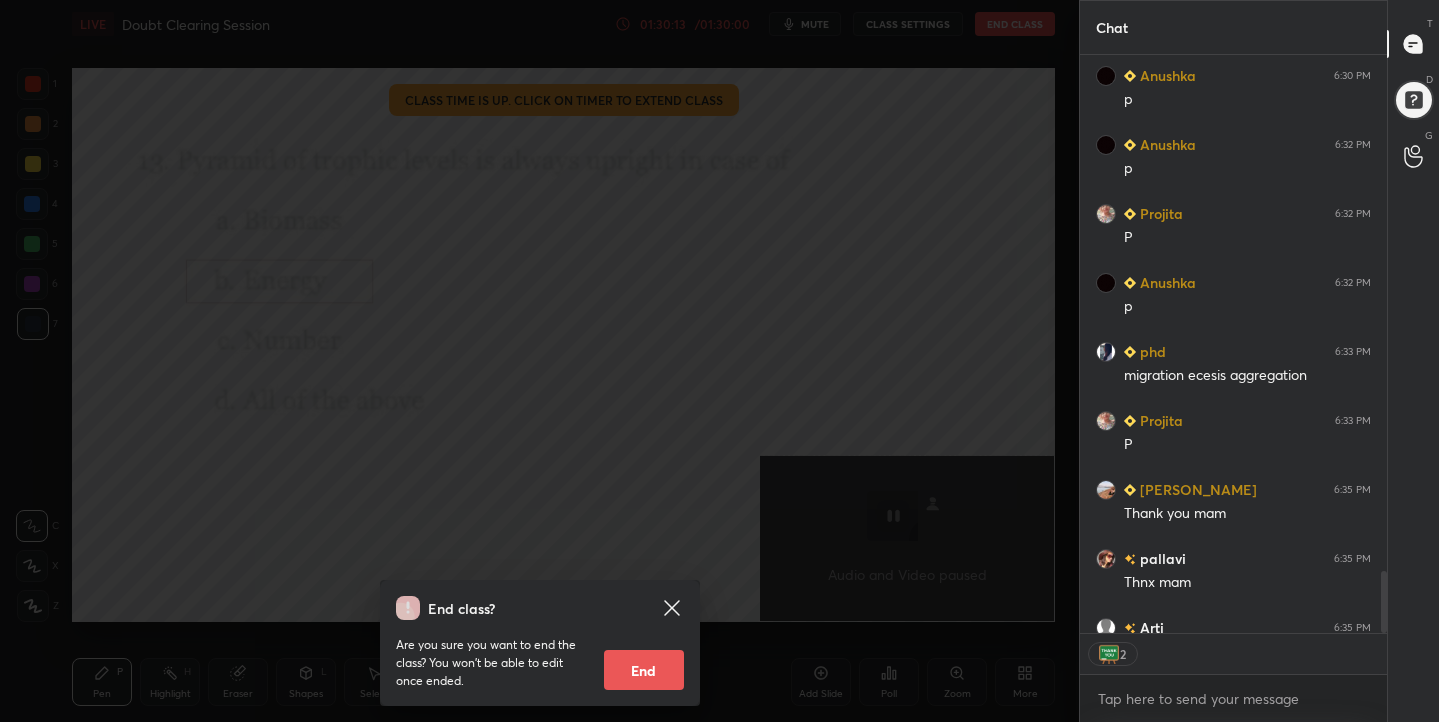 click on "End" at bounding box center [644, 670] 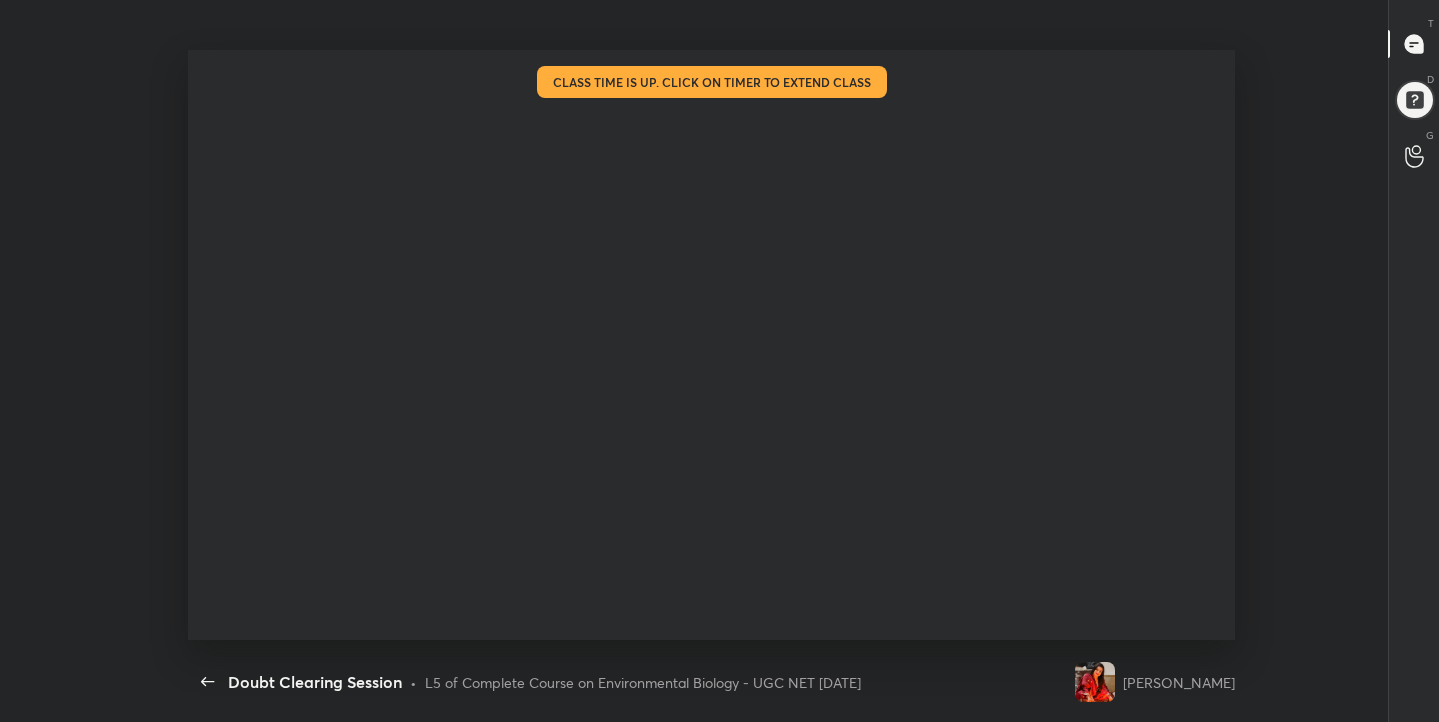 scroll, scrollTop: 99406, scrollLeft: 98677, axis: both 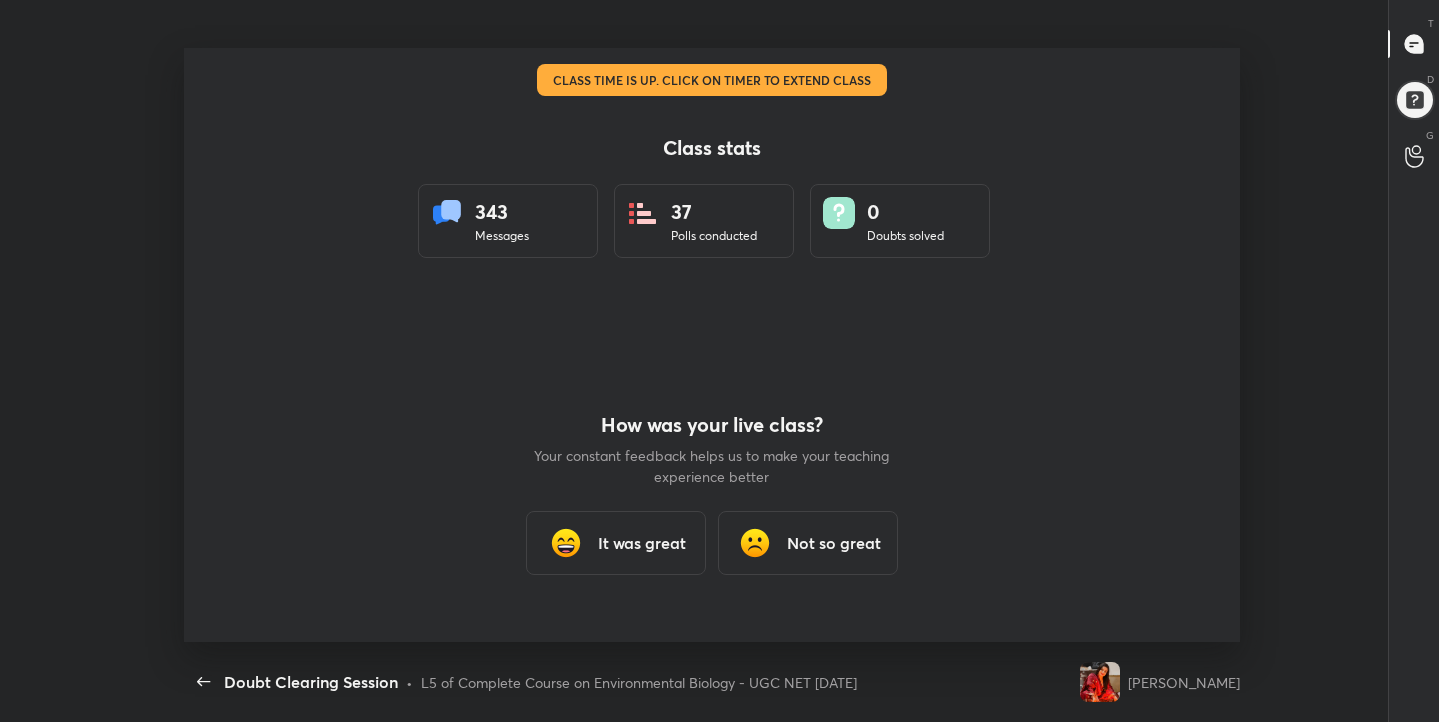 click on "It was great" at bounding box center (616, 543) 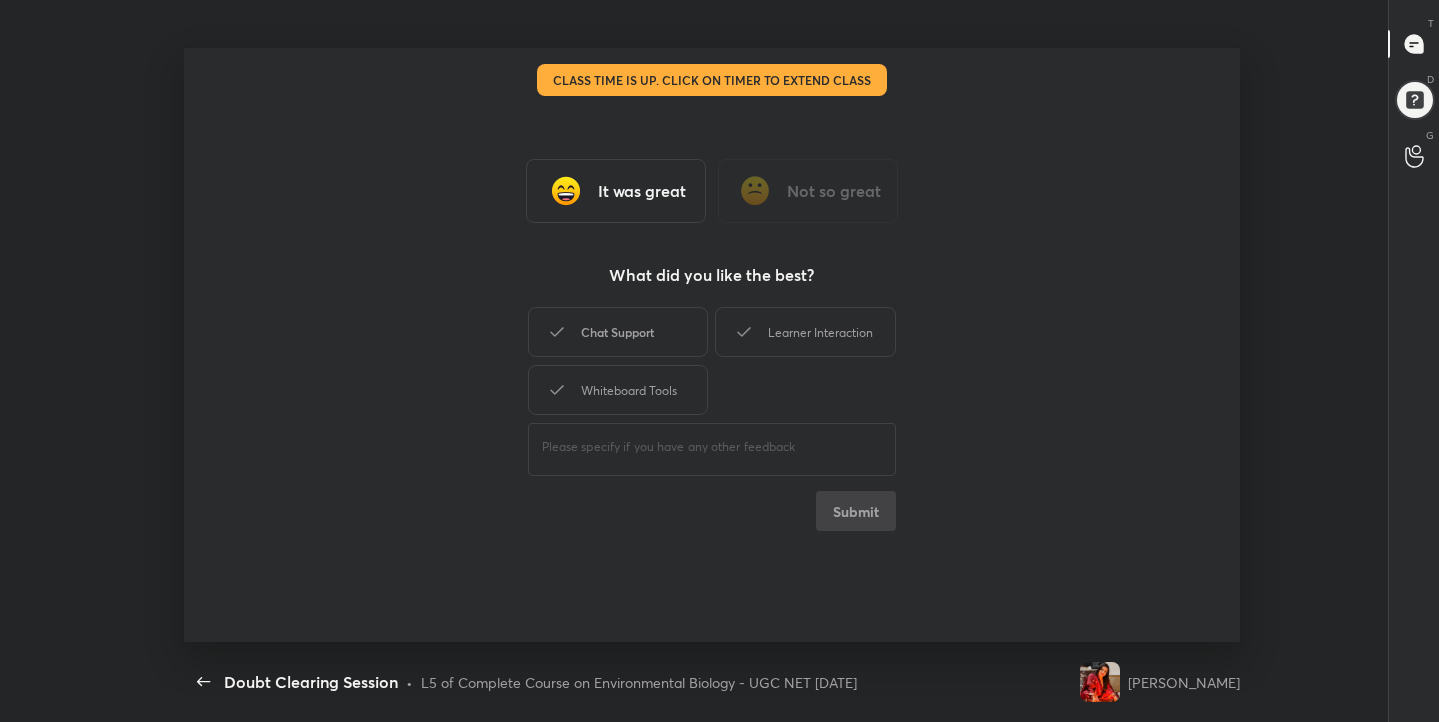 click on "Chat Support" at bounding box center (618, 332) 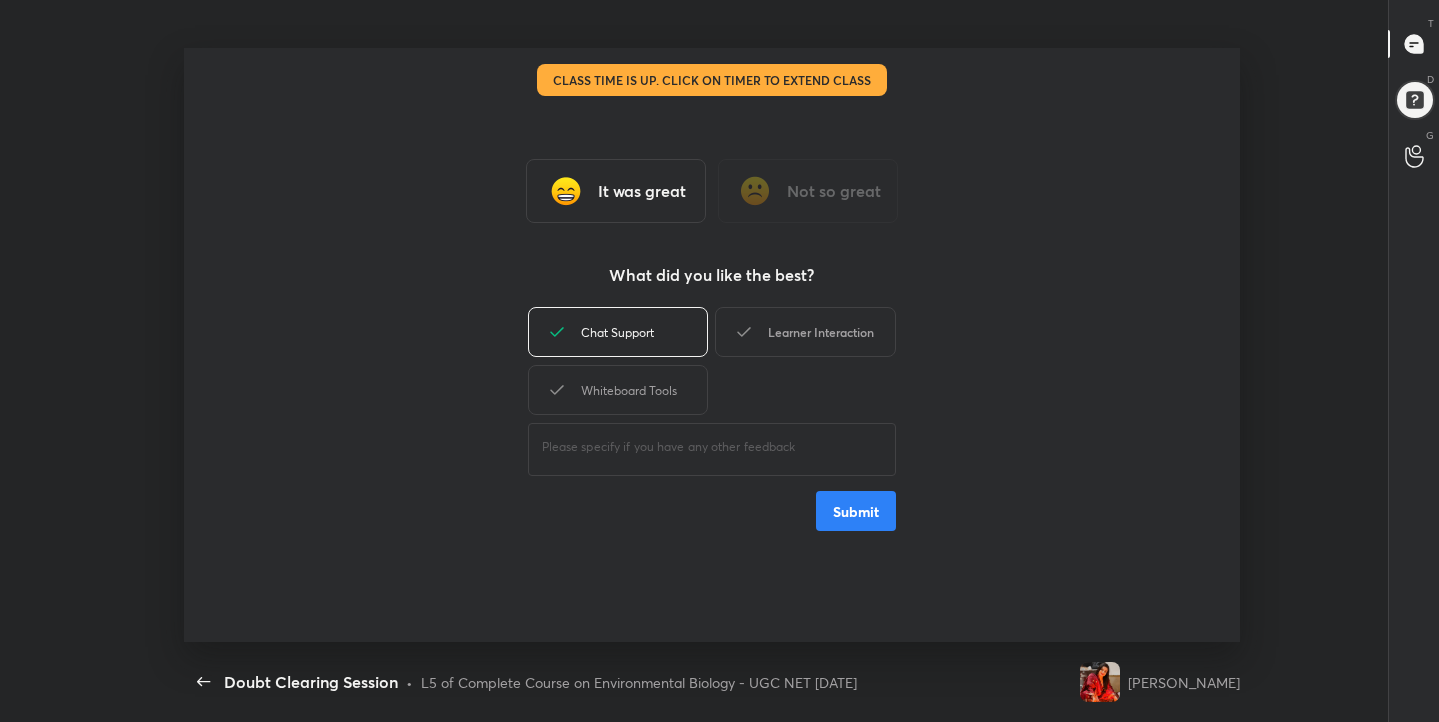 click on "Learner Interaction" at bounding box center [805, 332] 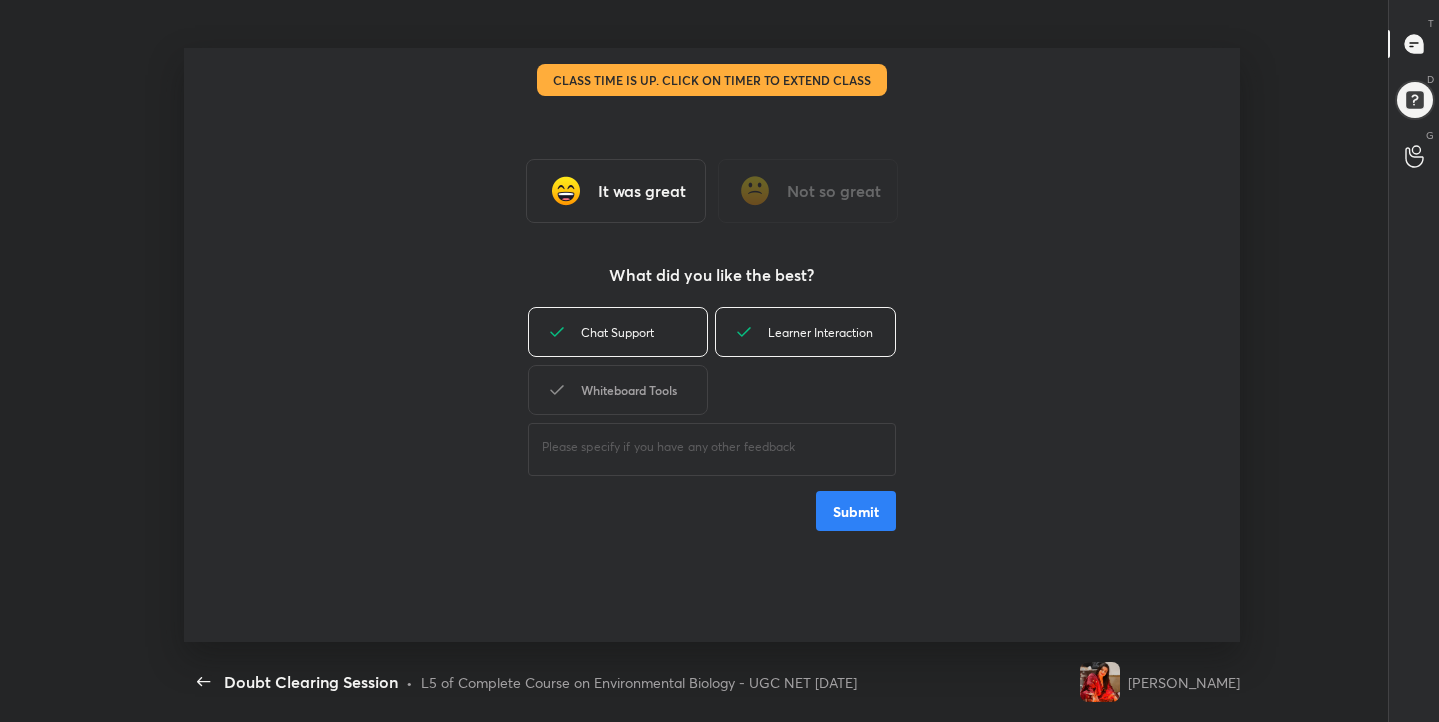 click on "Whiteboard Tools" at bounding box center (618, 390) 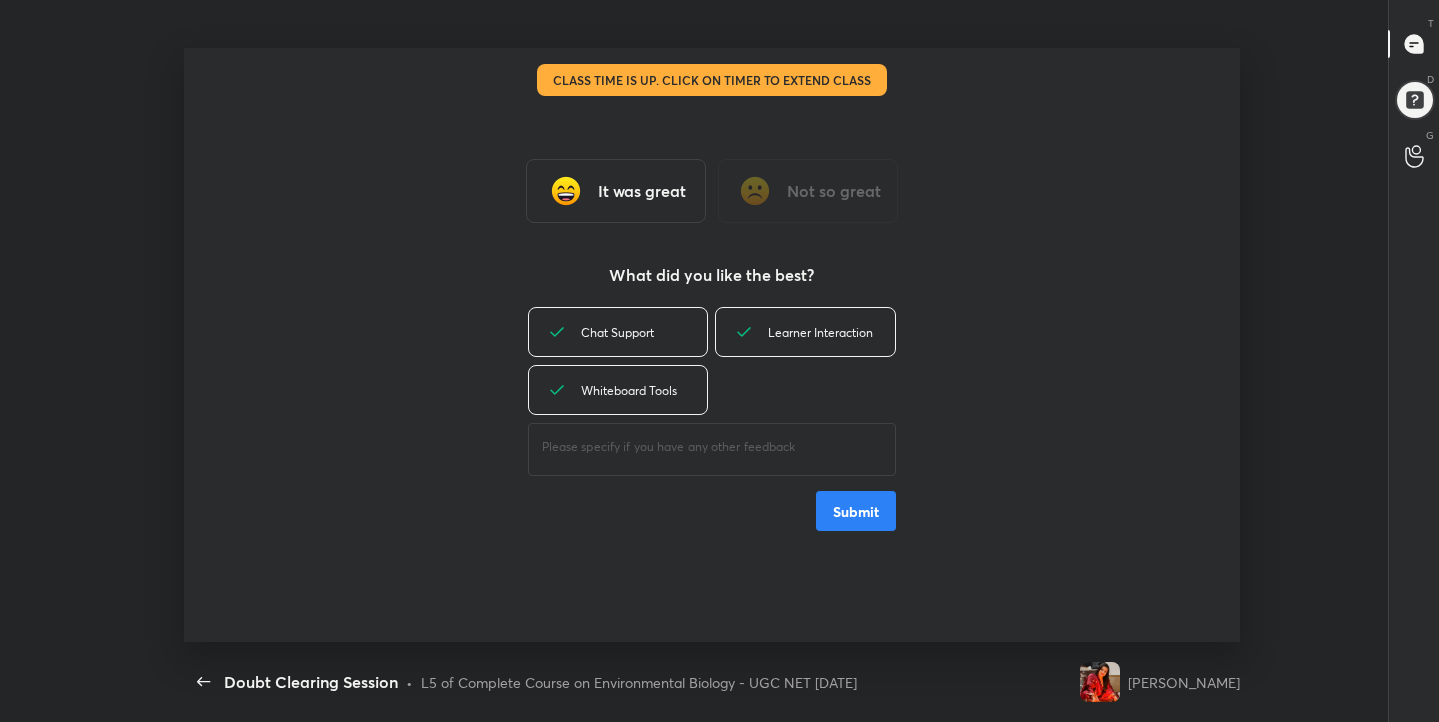click on "Submit" at bounding box center [856, 511] 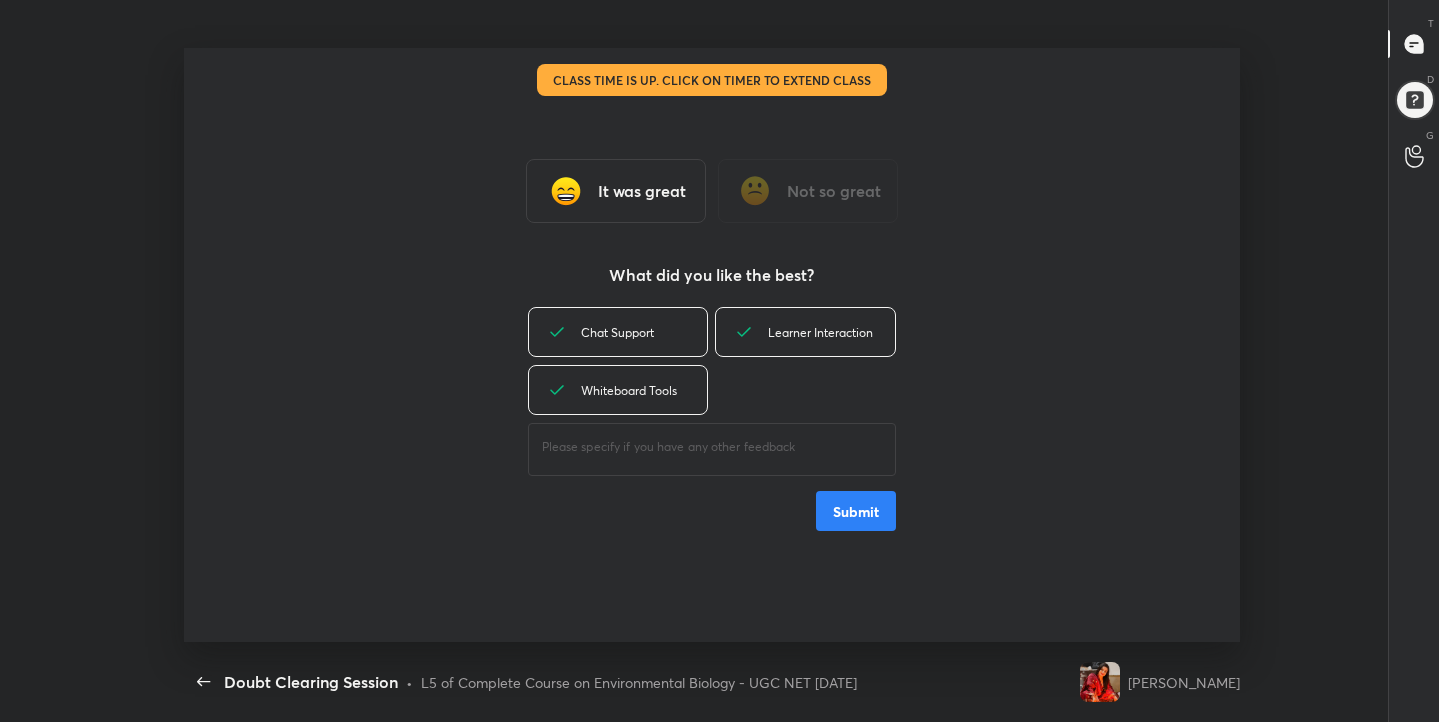 type on "x" 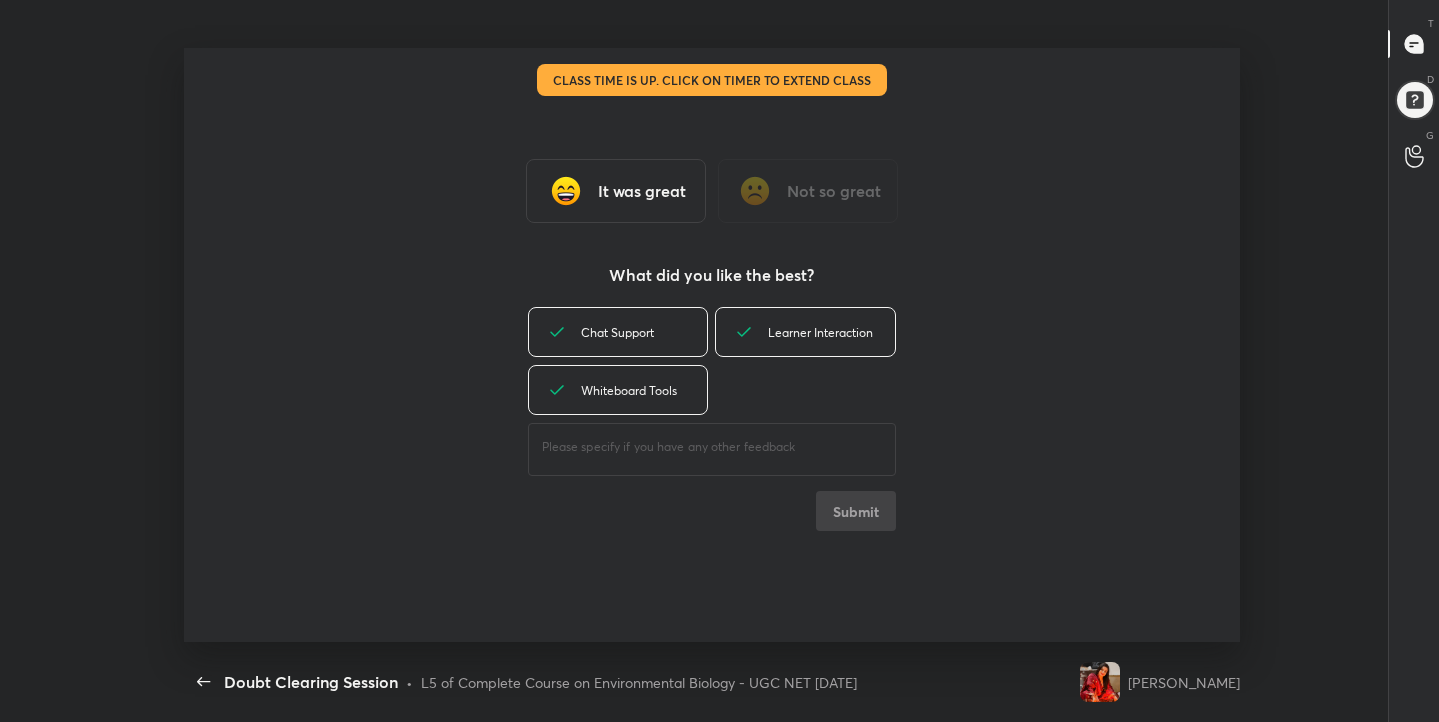 scroll, scrollTop: 7, scrollLeft: 1, axis: both 